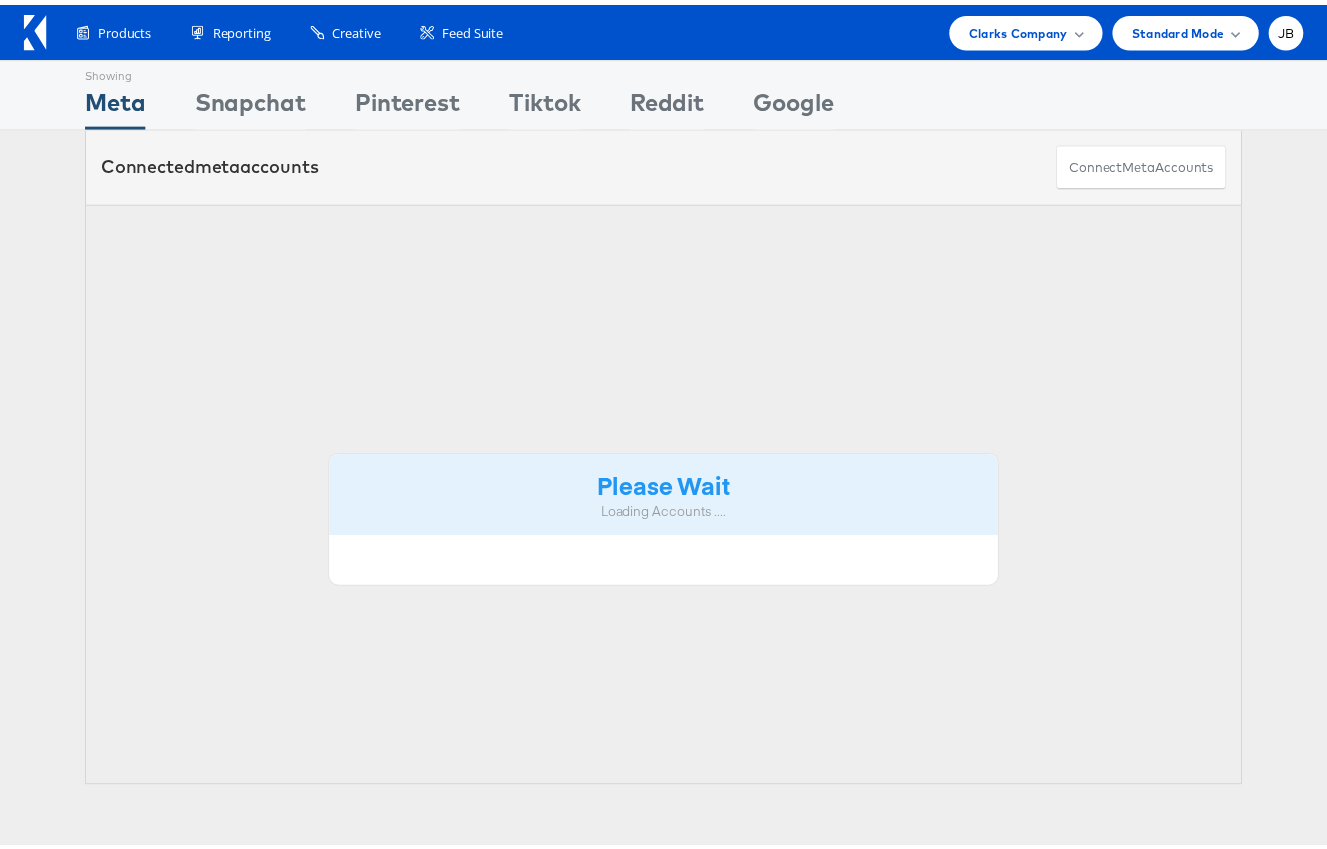 scroll, scrollTop: 0, scrollLeft: 0, axis: both 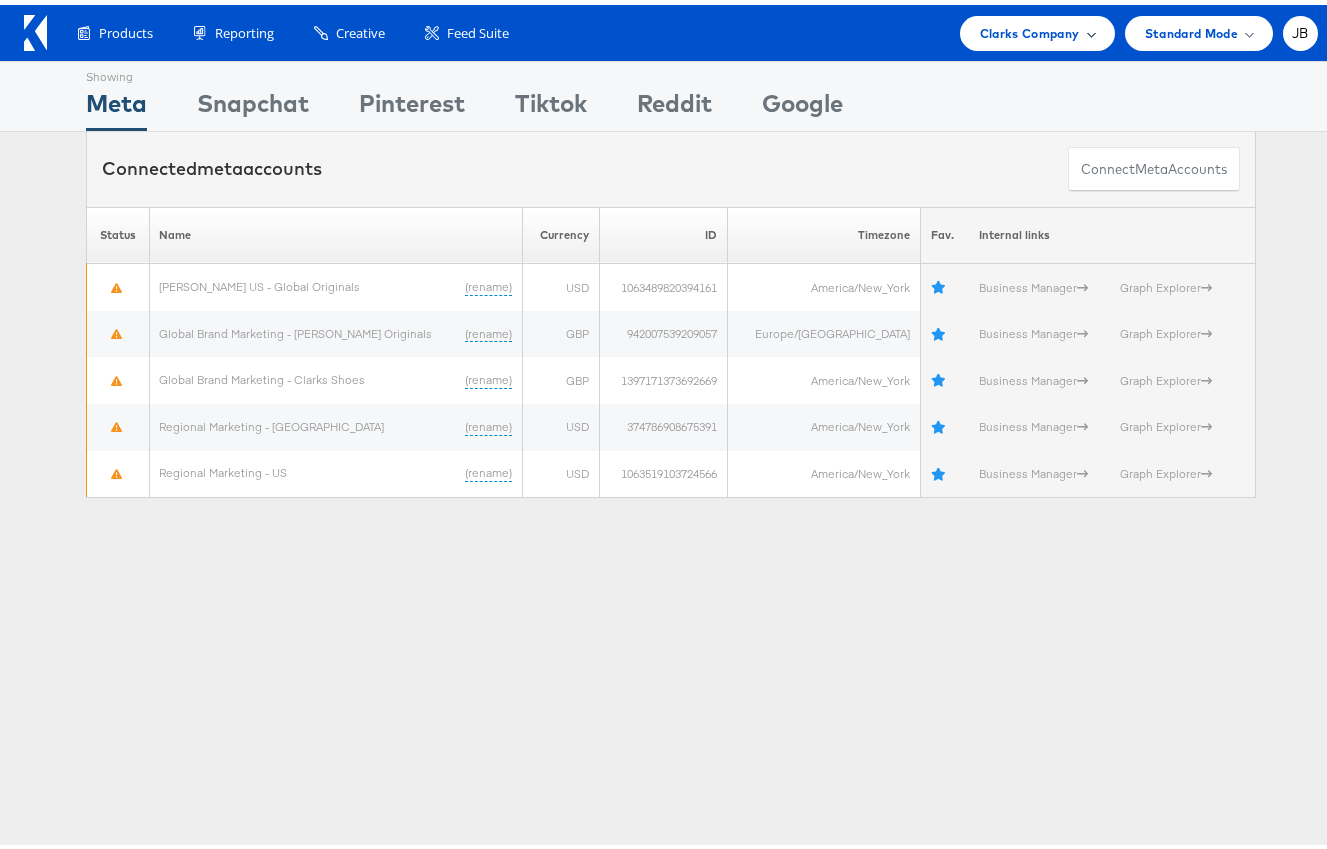 click on "Clarks Company" at bounding box center [1030, 28] 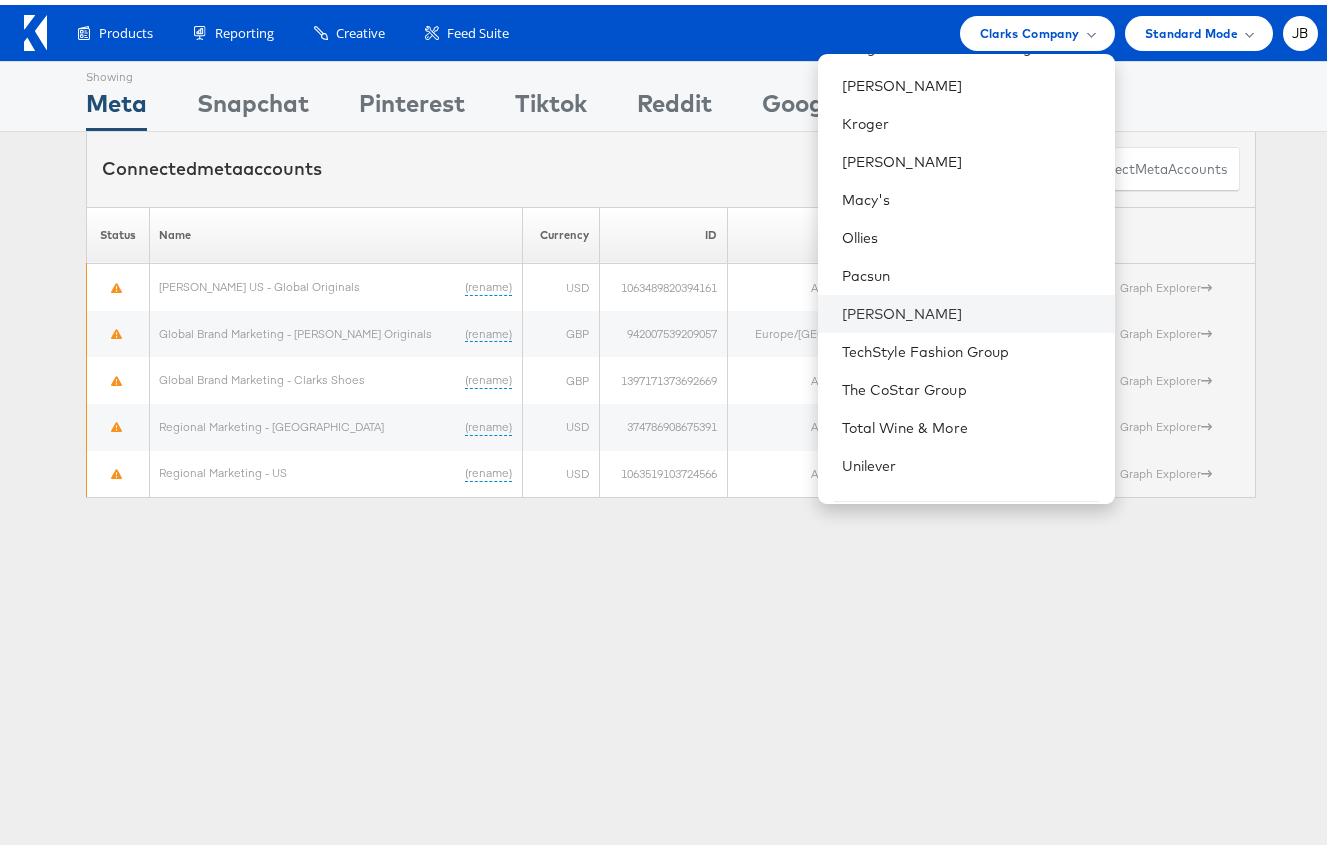 scroll, scrollTop: 538, scrollLeft: 0, axis: vertical 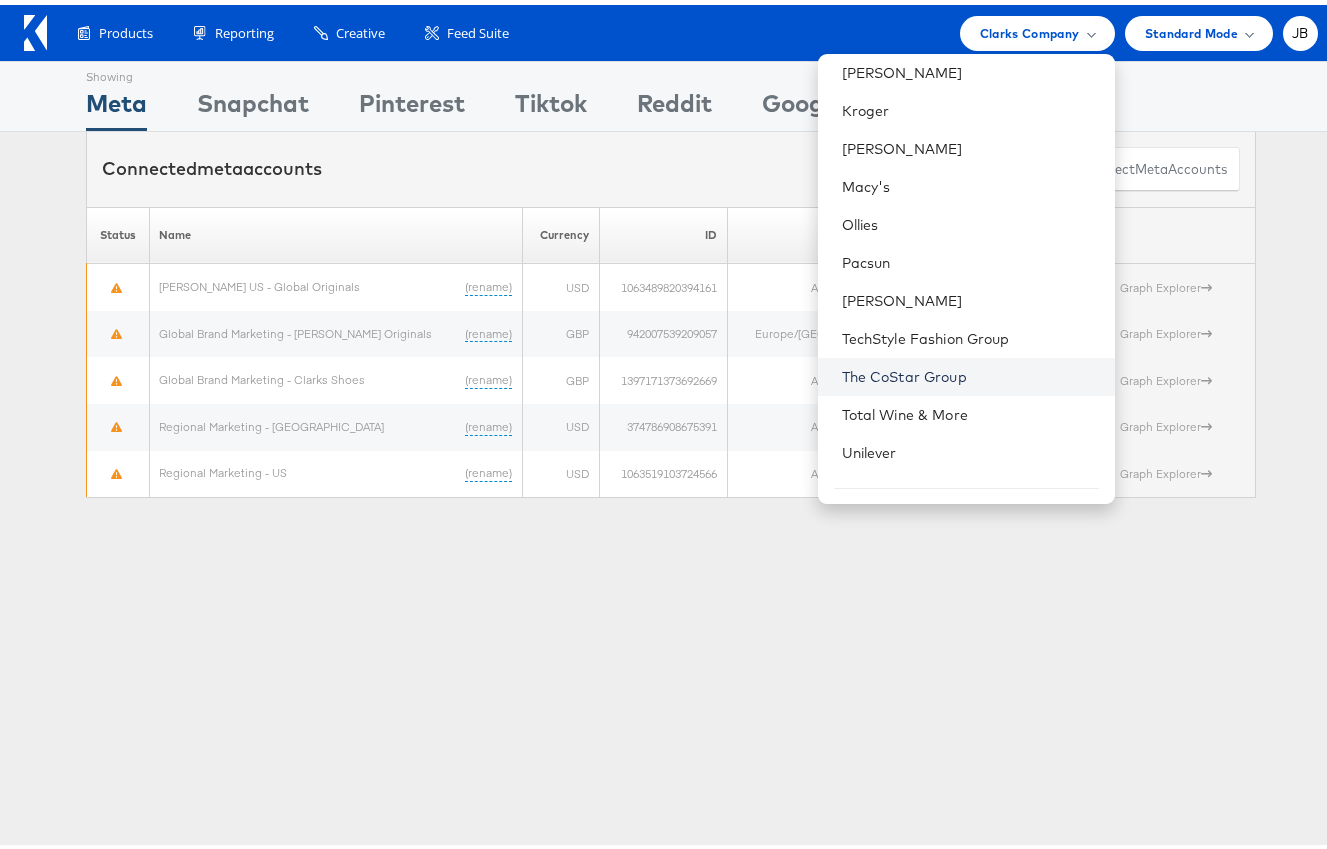 click on "The CoStar Group" at bounding box center [970, 372] 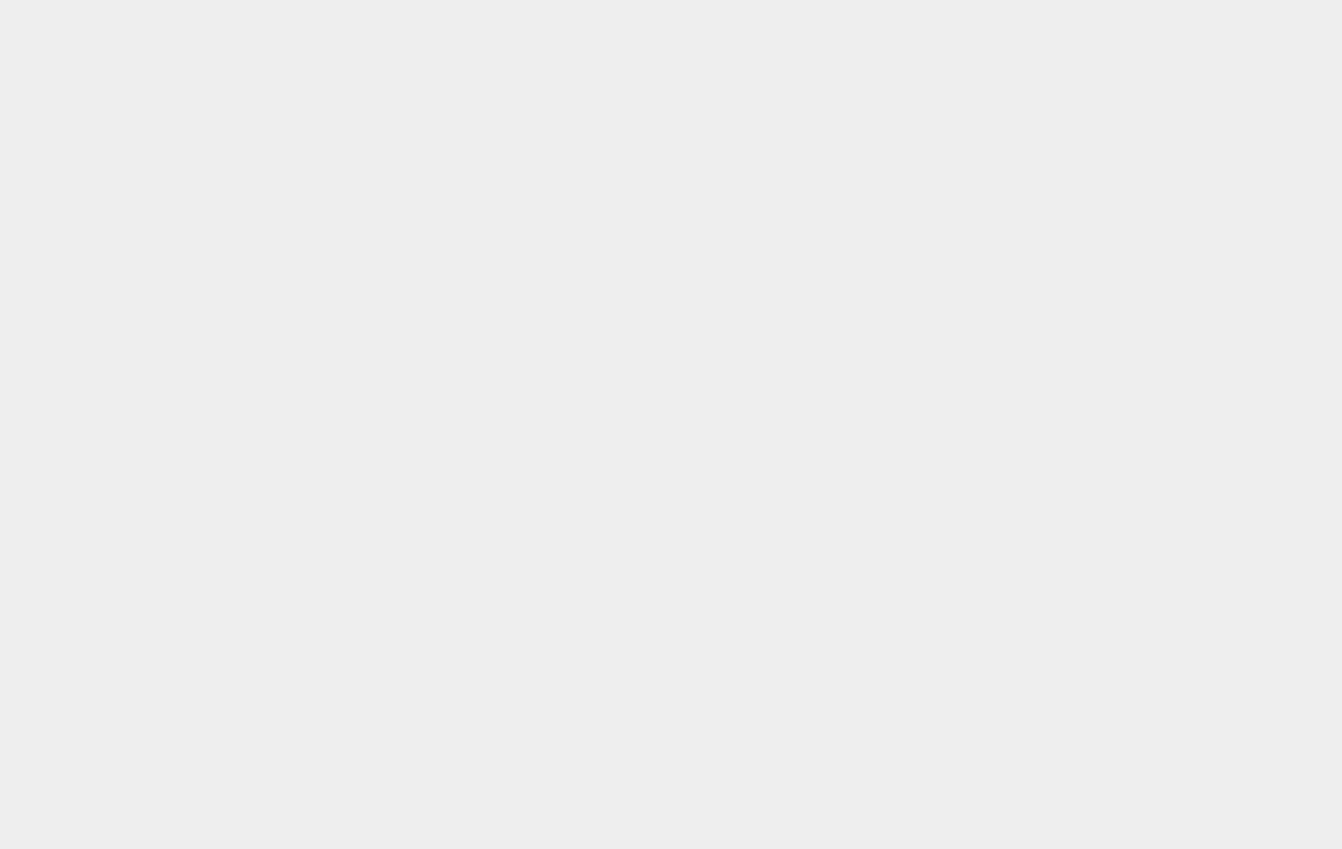 scroll, scrollTop: 0, scrollLeft: 0, axis: both 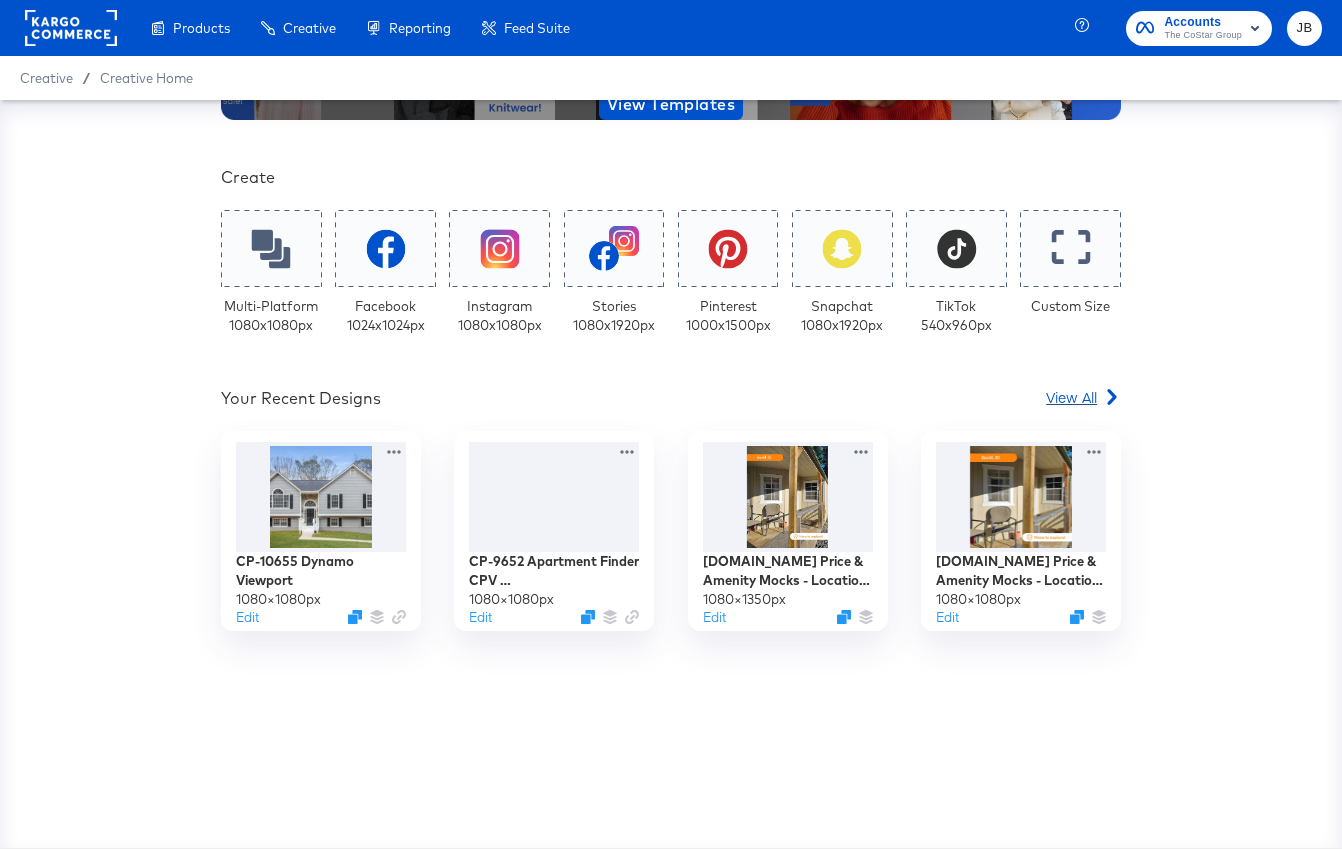 click on "View All" at bounding box center [1083, 401] 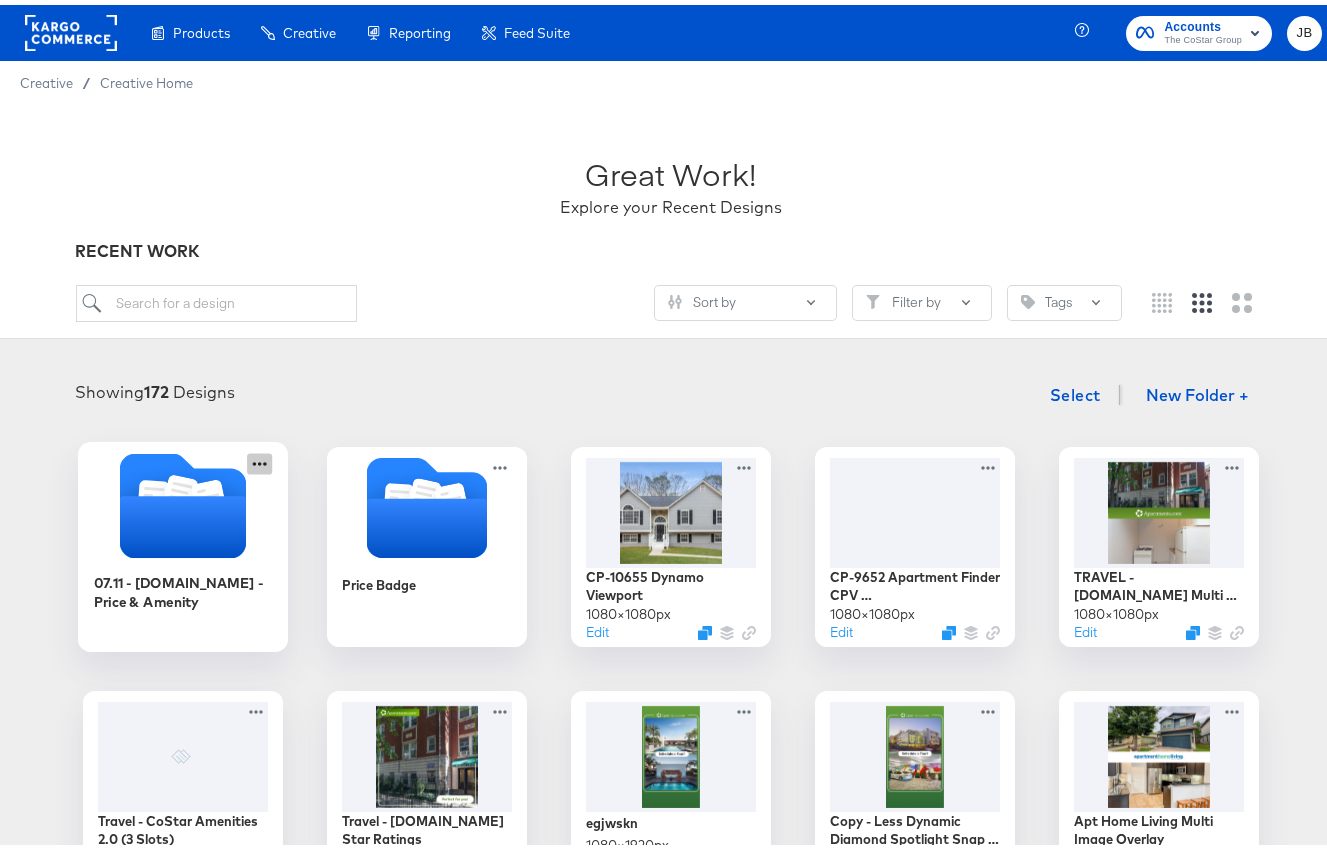 scroll, scrollTop: 92, scrollLeft: 0, axis: vertical 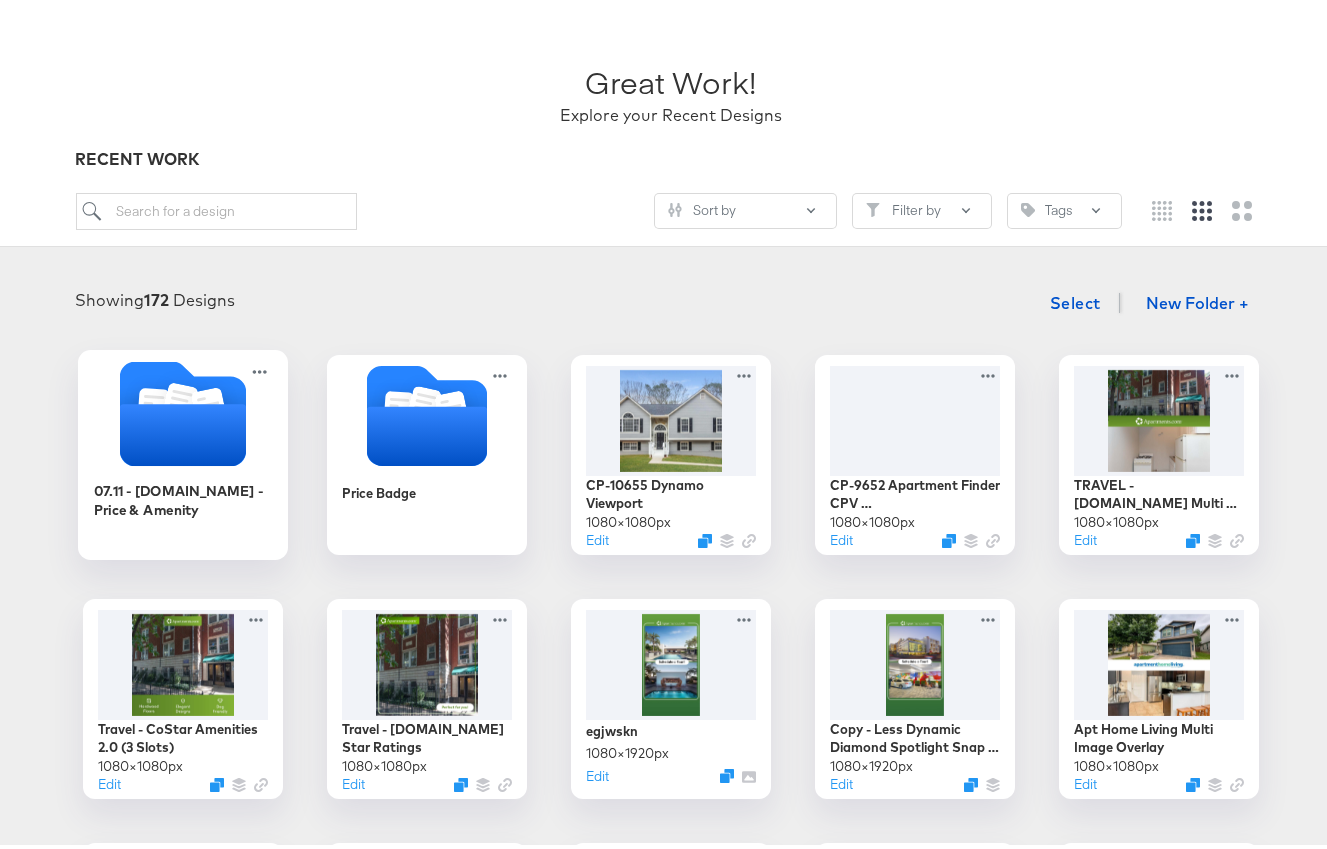 click 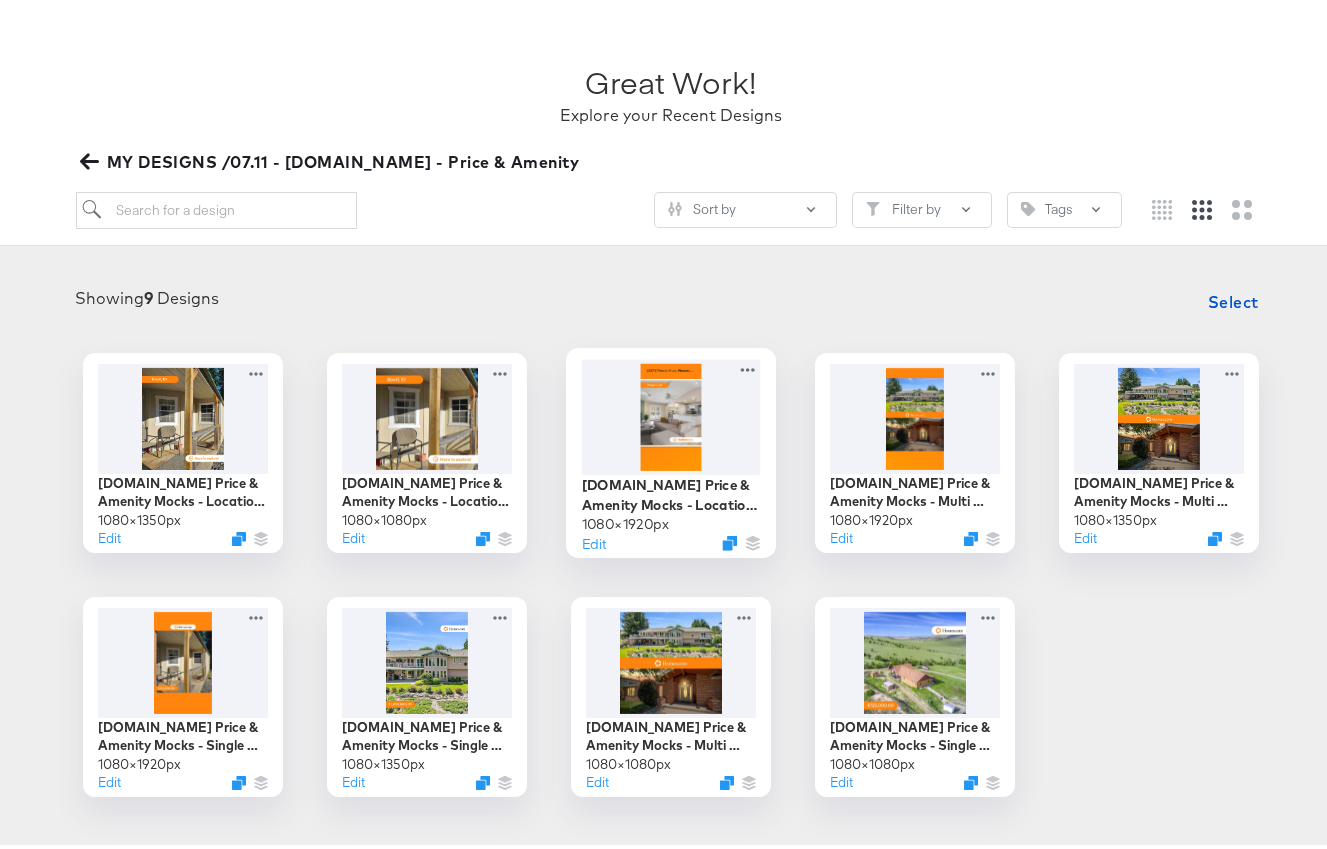 click at bounding box center (671, 411) 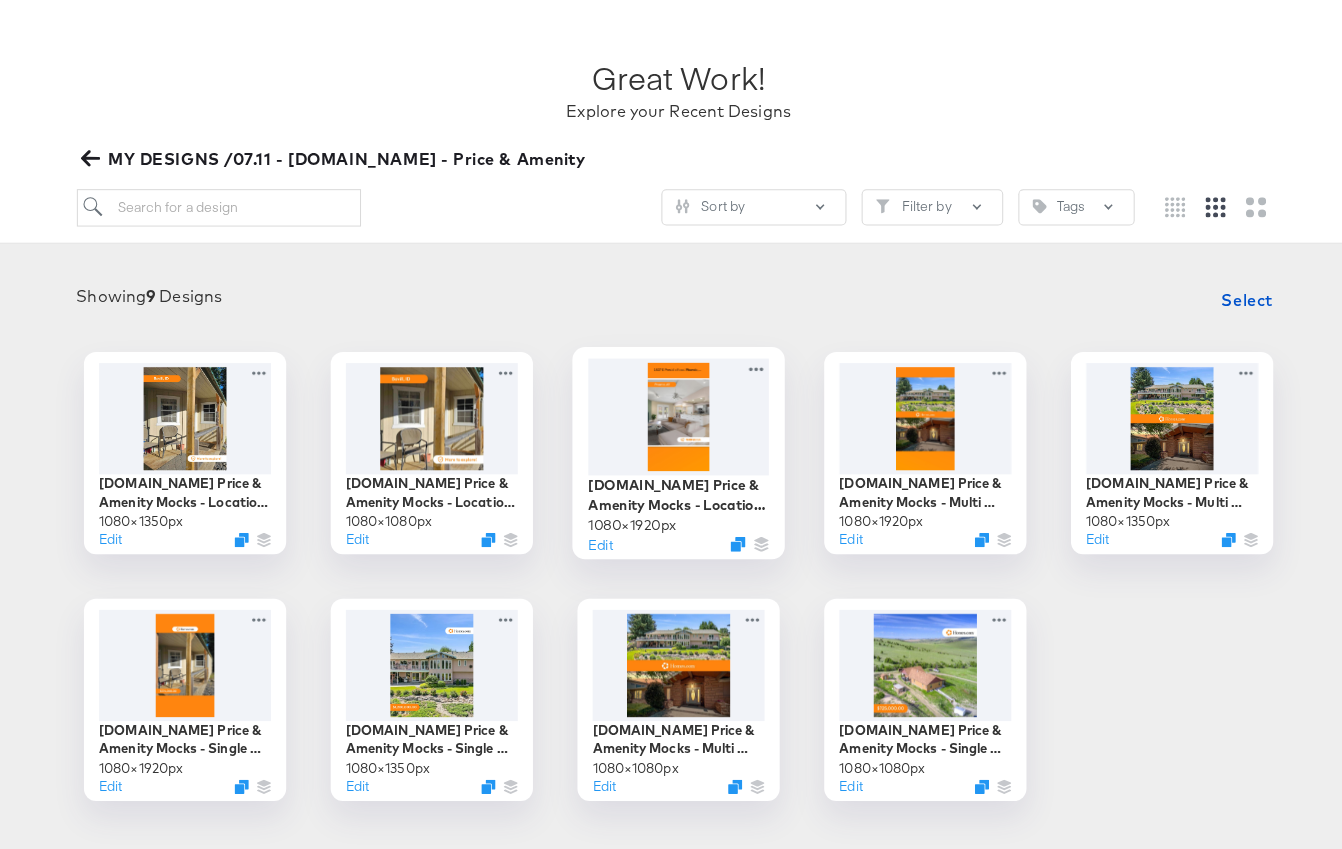 scroll, scrollTop: 0, scrollLeft: 0, axis: both 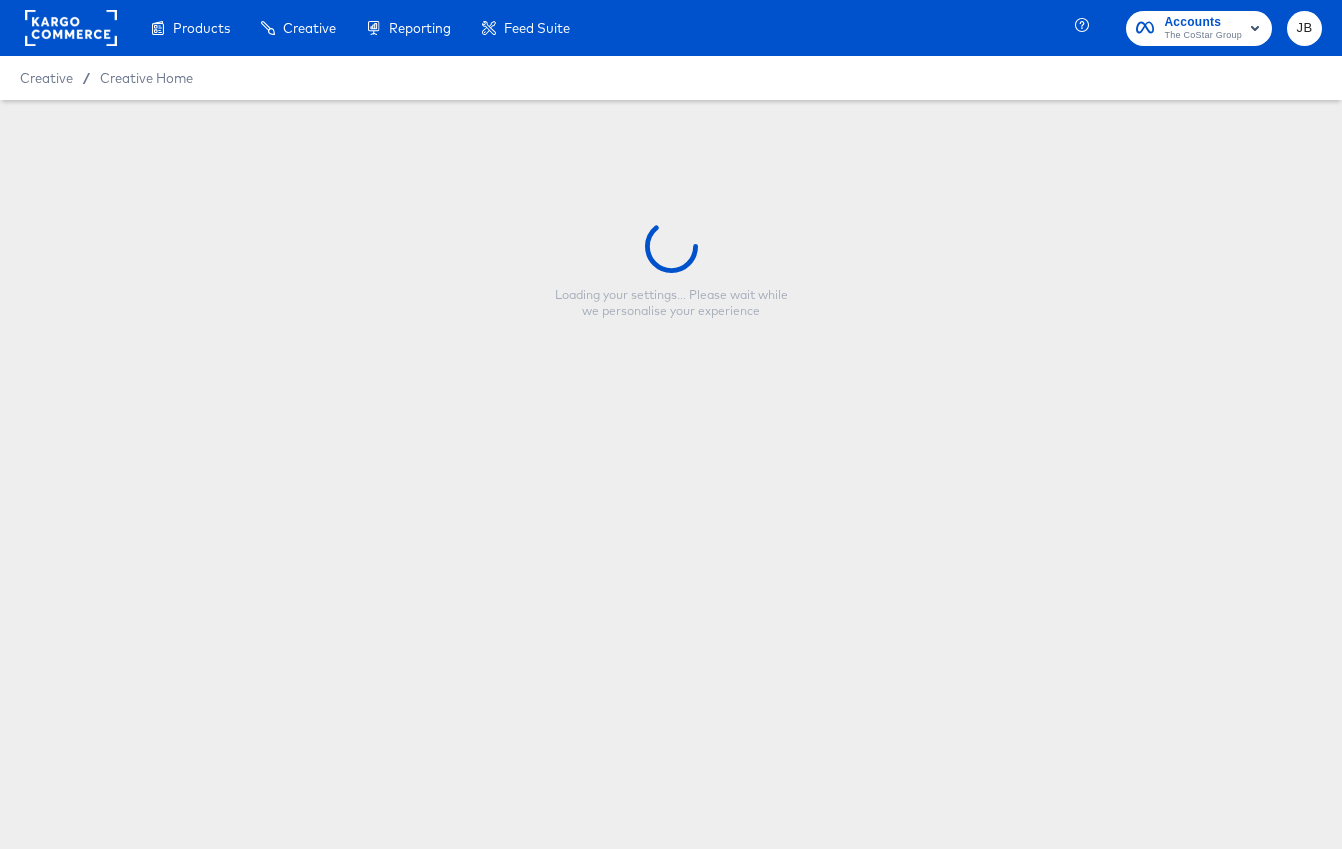 type on "[DOMAIN_NAME] Price & Amenity Mocks - Location + Amenity - 9:16" 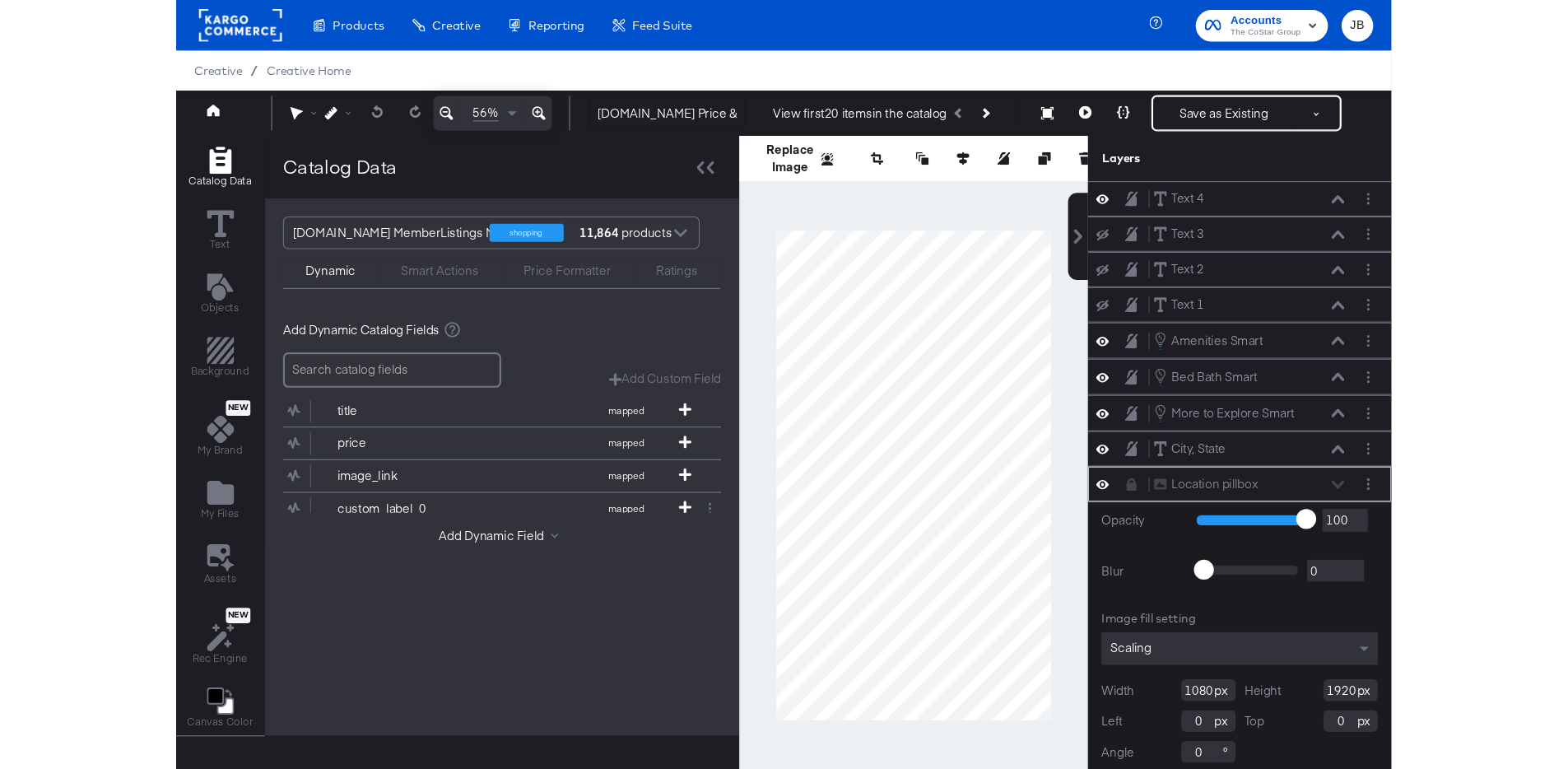scroll, scrollTop: 8, scrollLeft: 0, axis: vertical 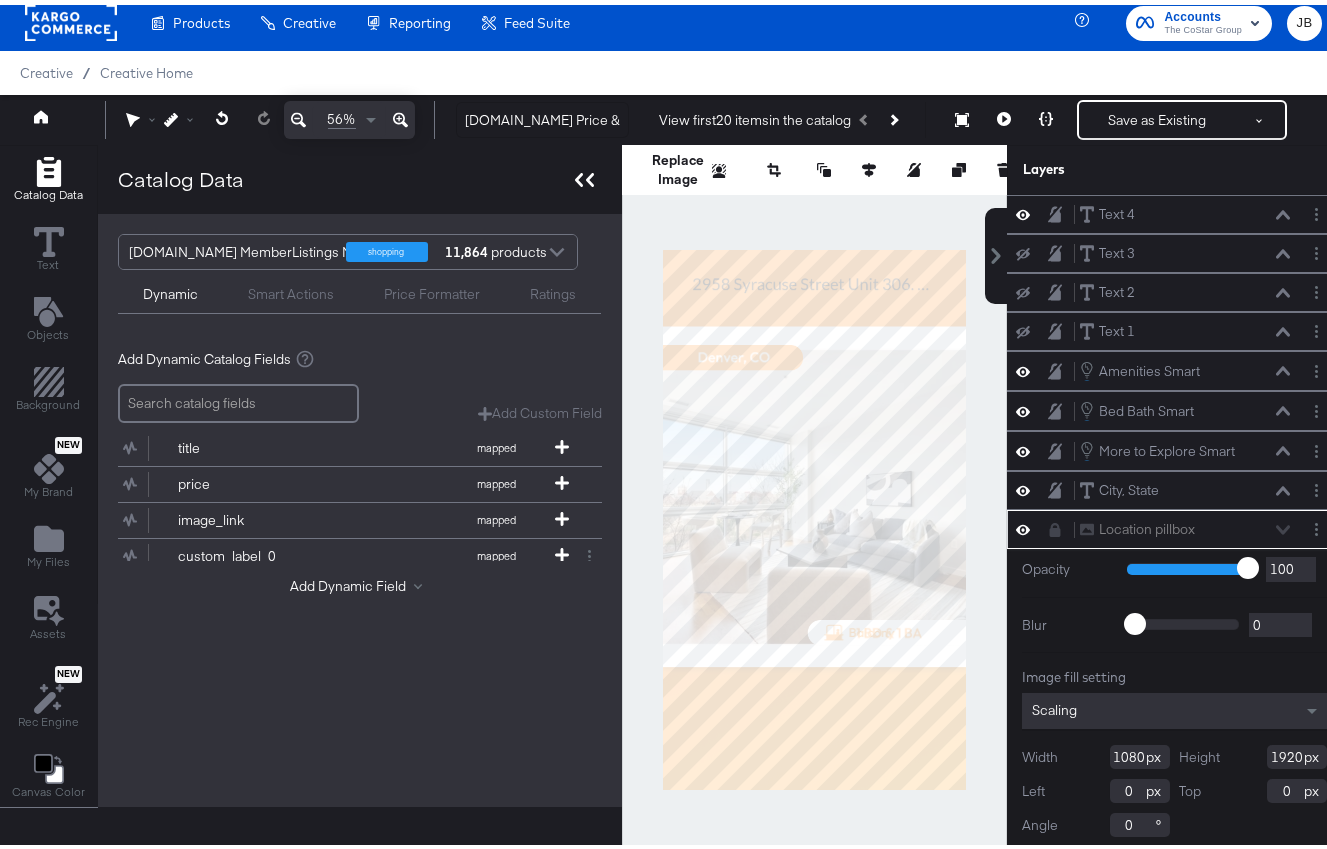 click 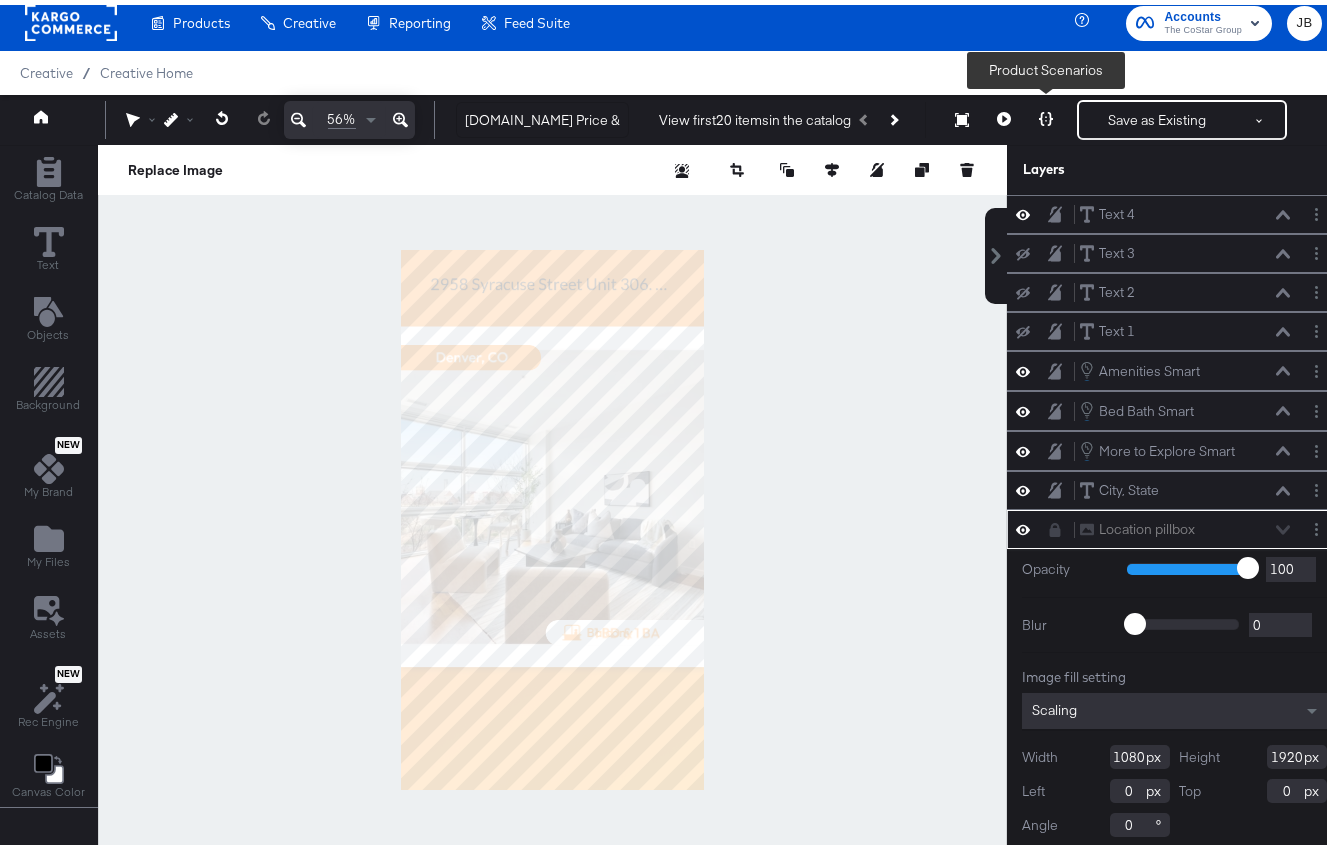 click at bounding box center (1046, 115) 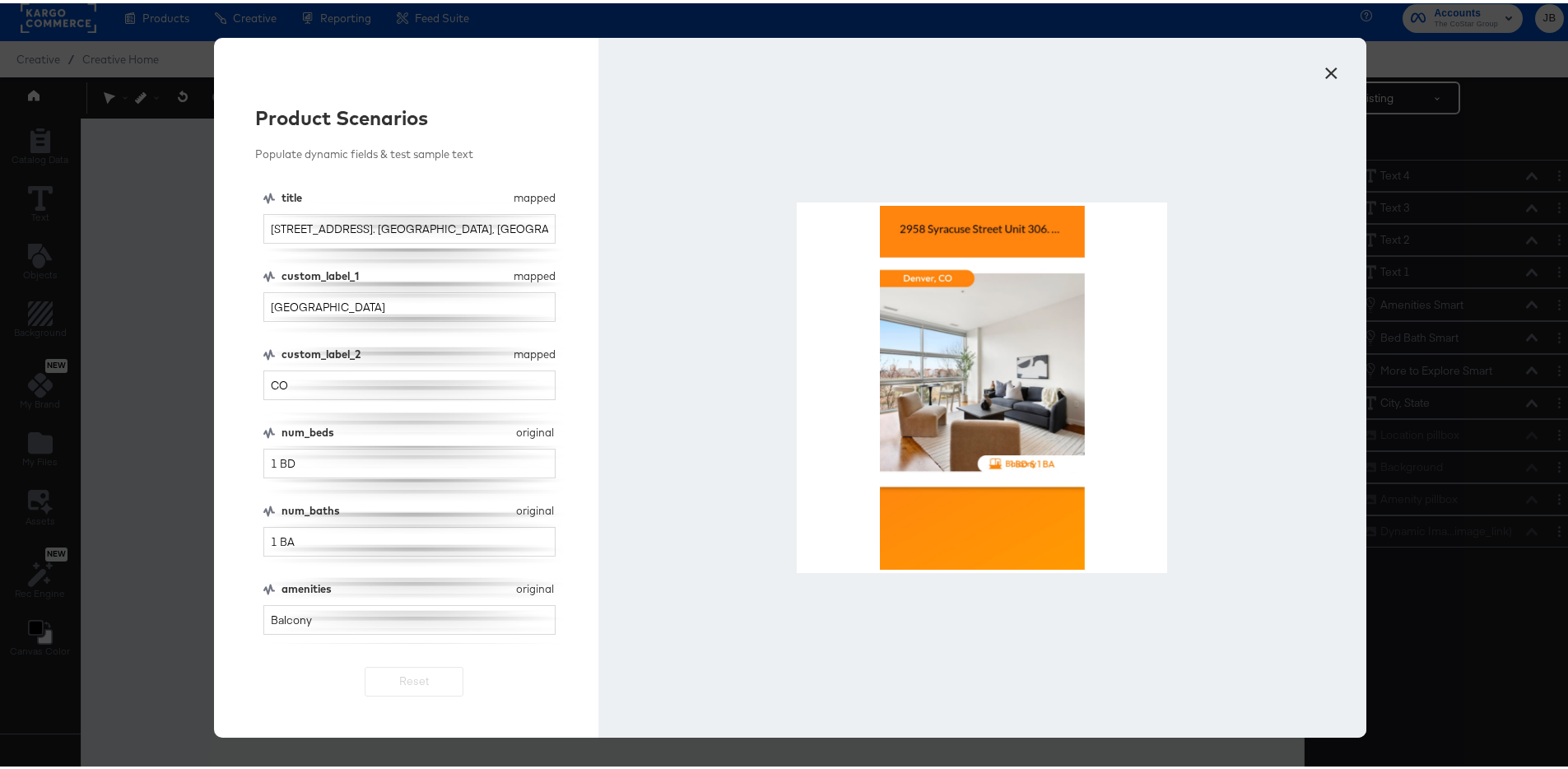 click on "×" at bounding box center (1331, 66) 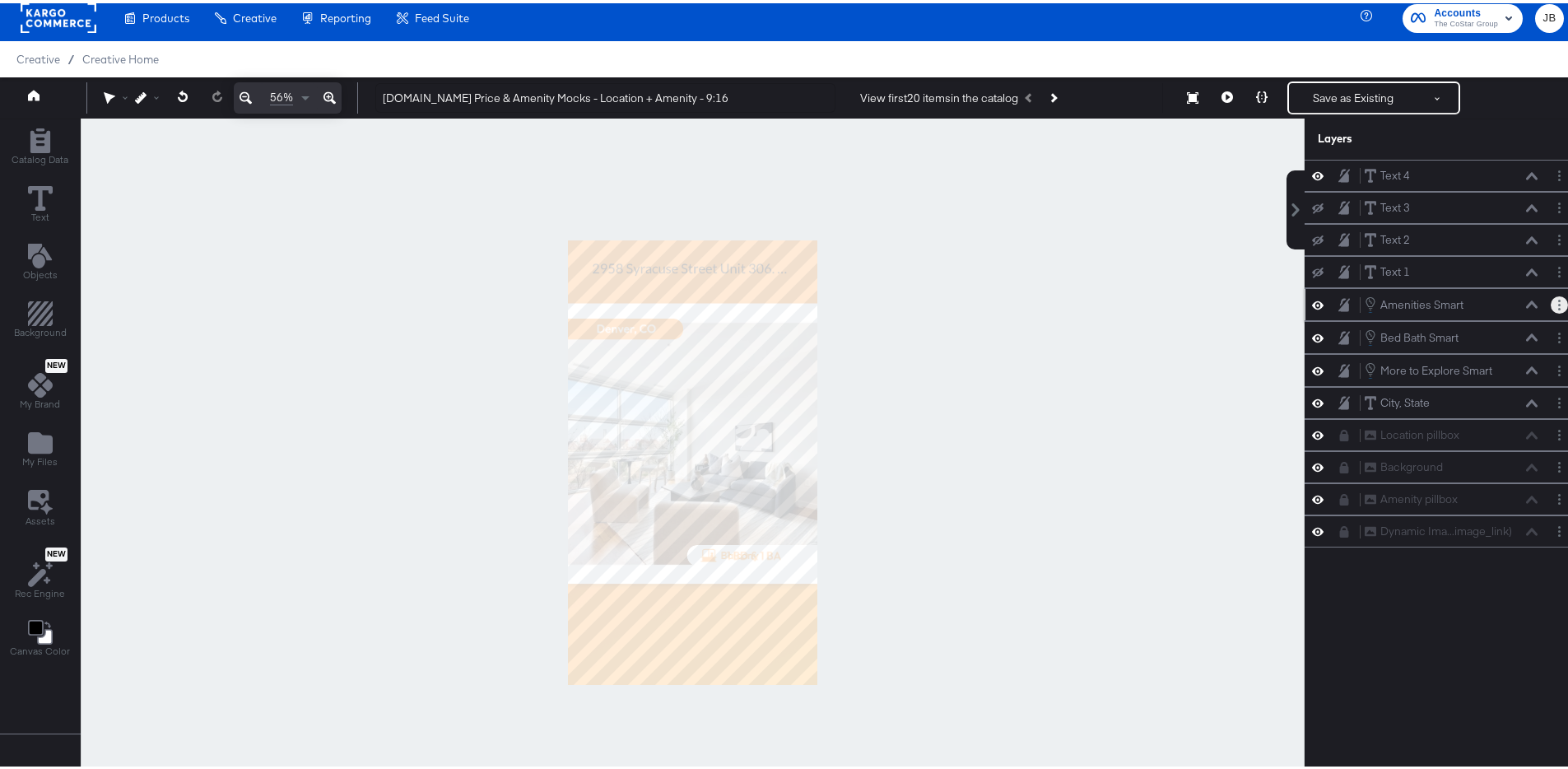 click at bounding box center (1559, 301) 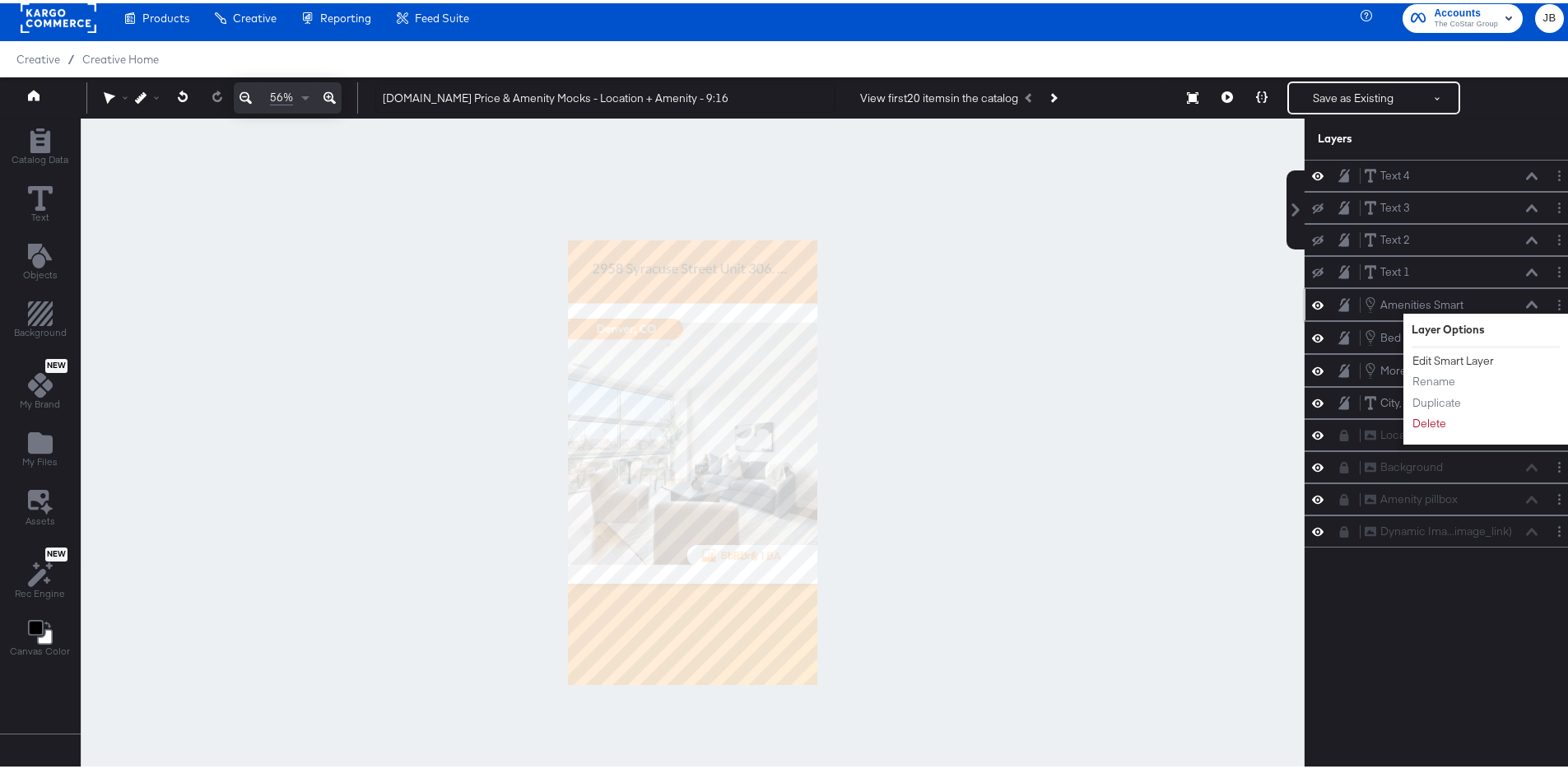 click on "Edit Smart Layer" at bounding box center (1453, 357) 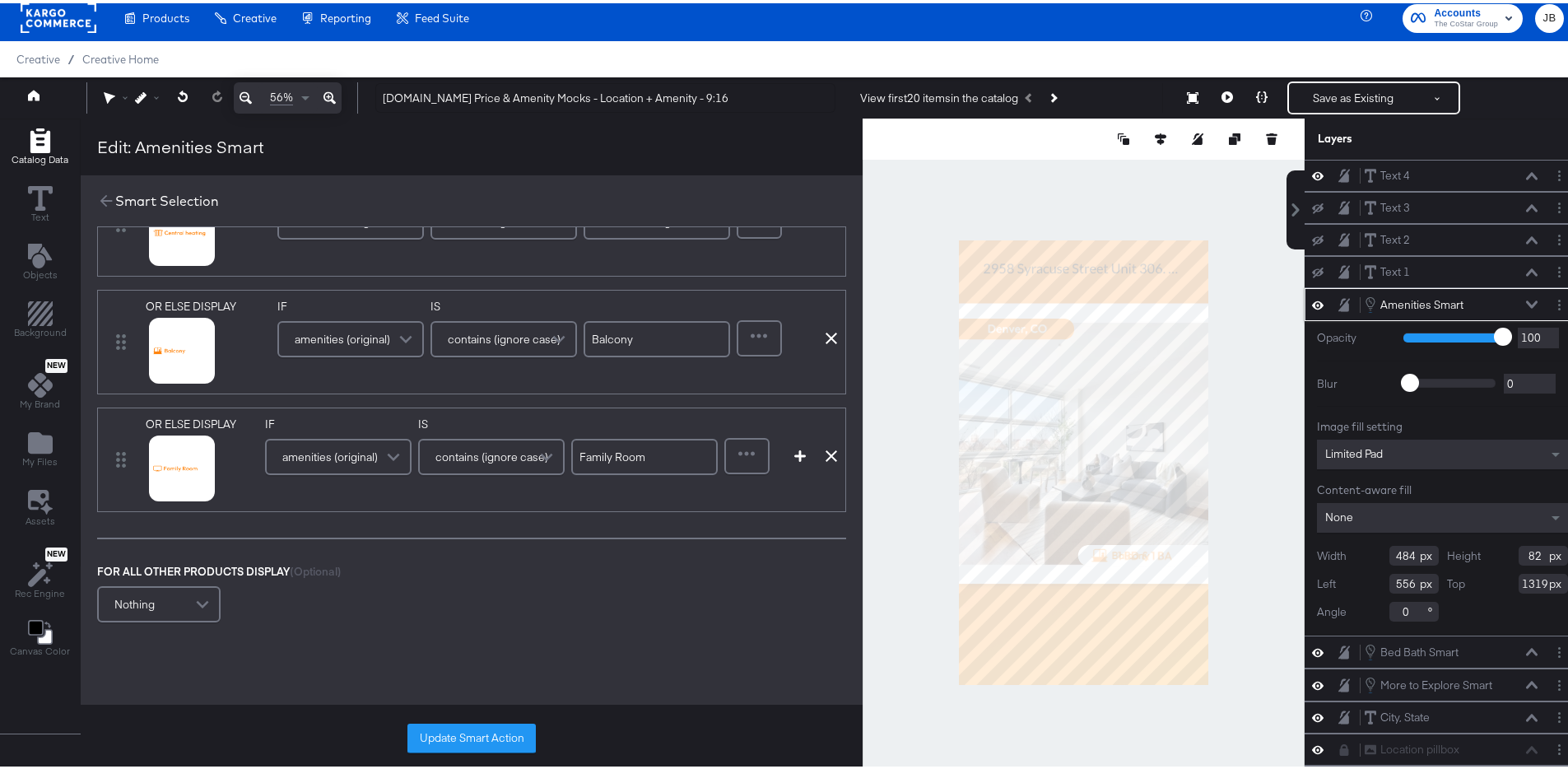 scroll, scrollTop: 459, scrollLeft: 0, axis: vertical 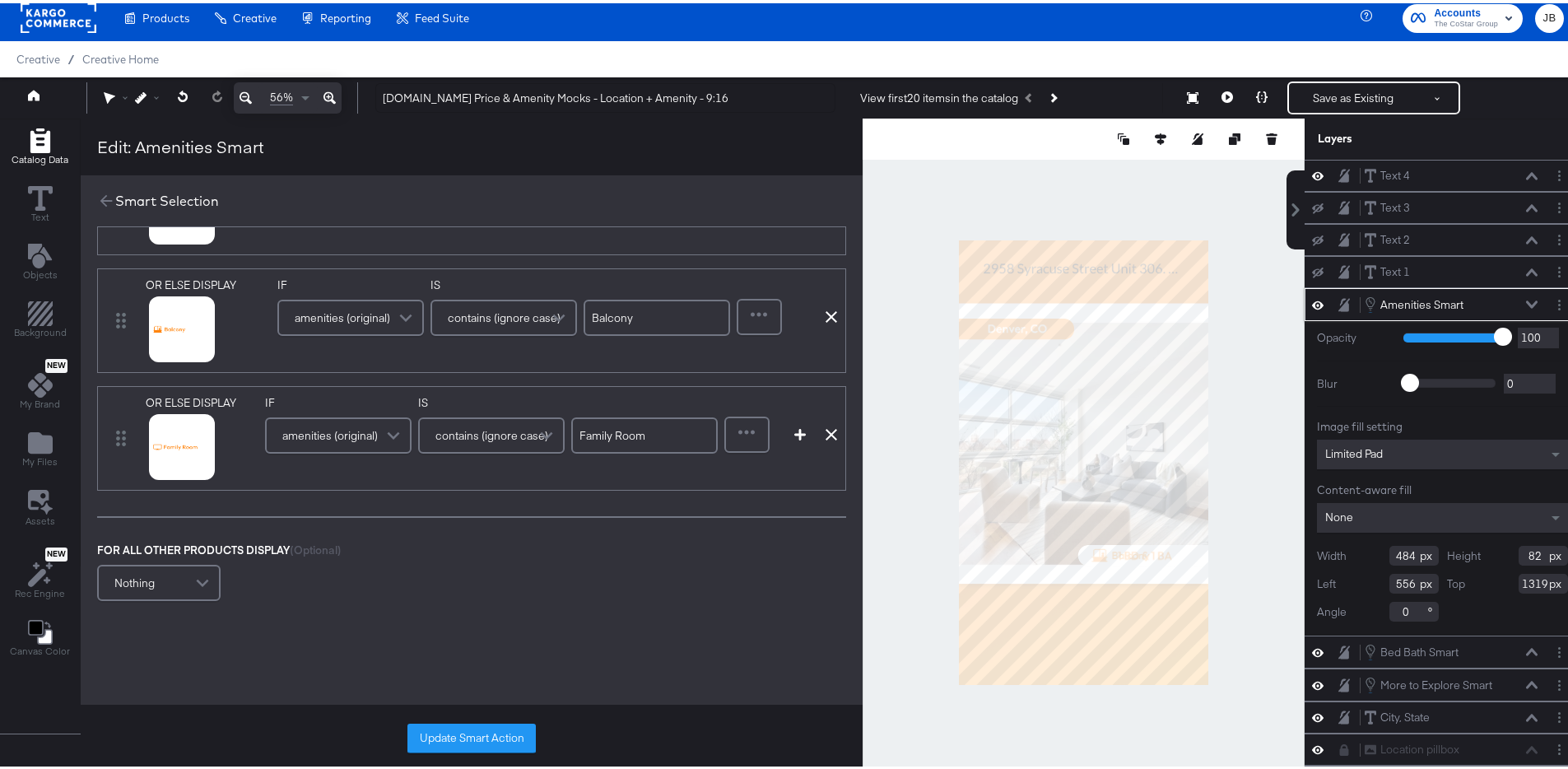click 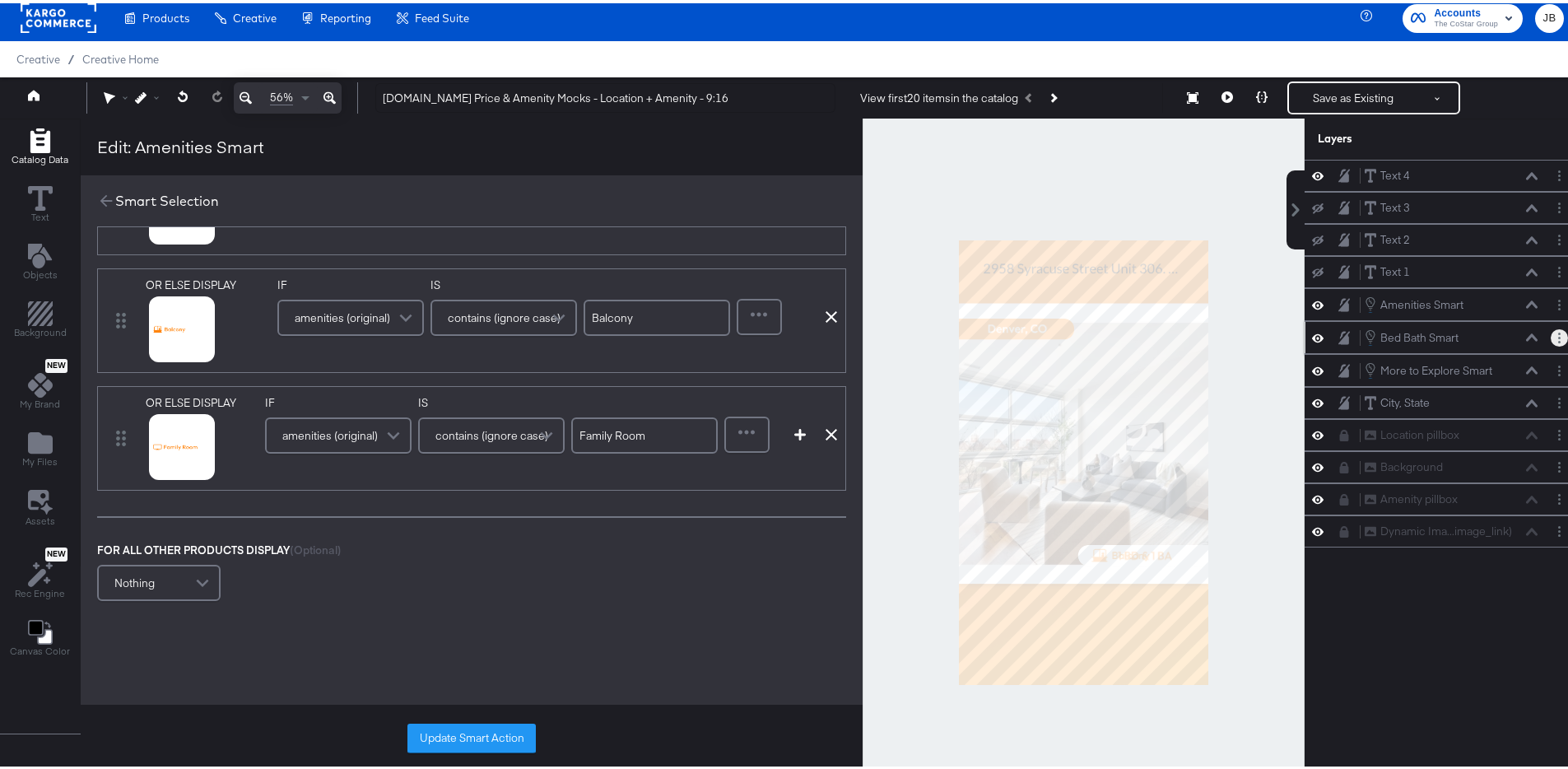 click at bounding box center [1559, 334] 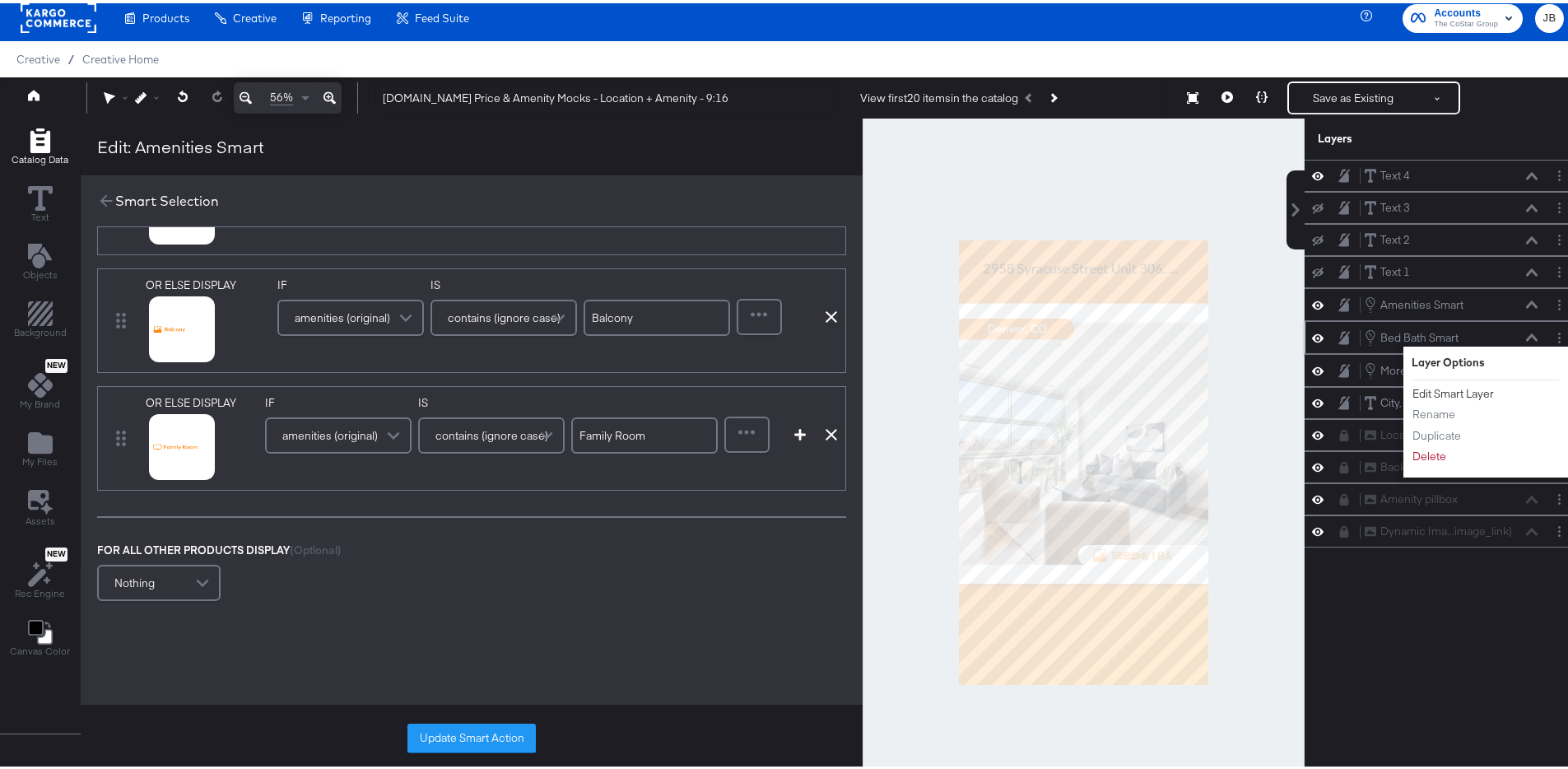 click on "Edit Smart Layer" at bounding box center [1453, 390] 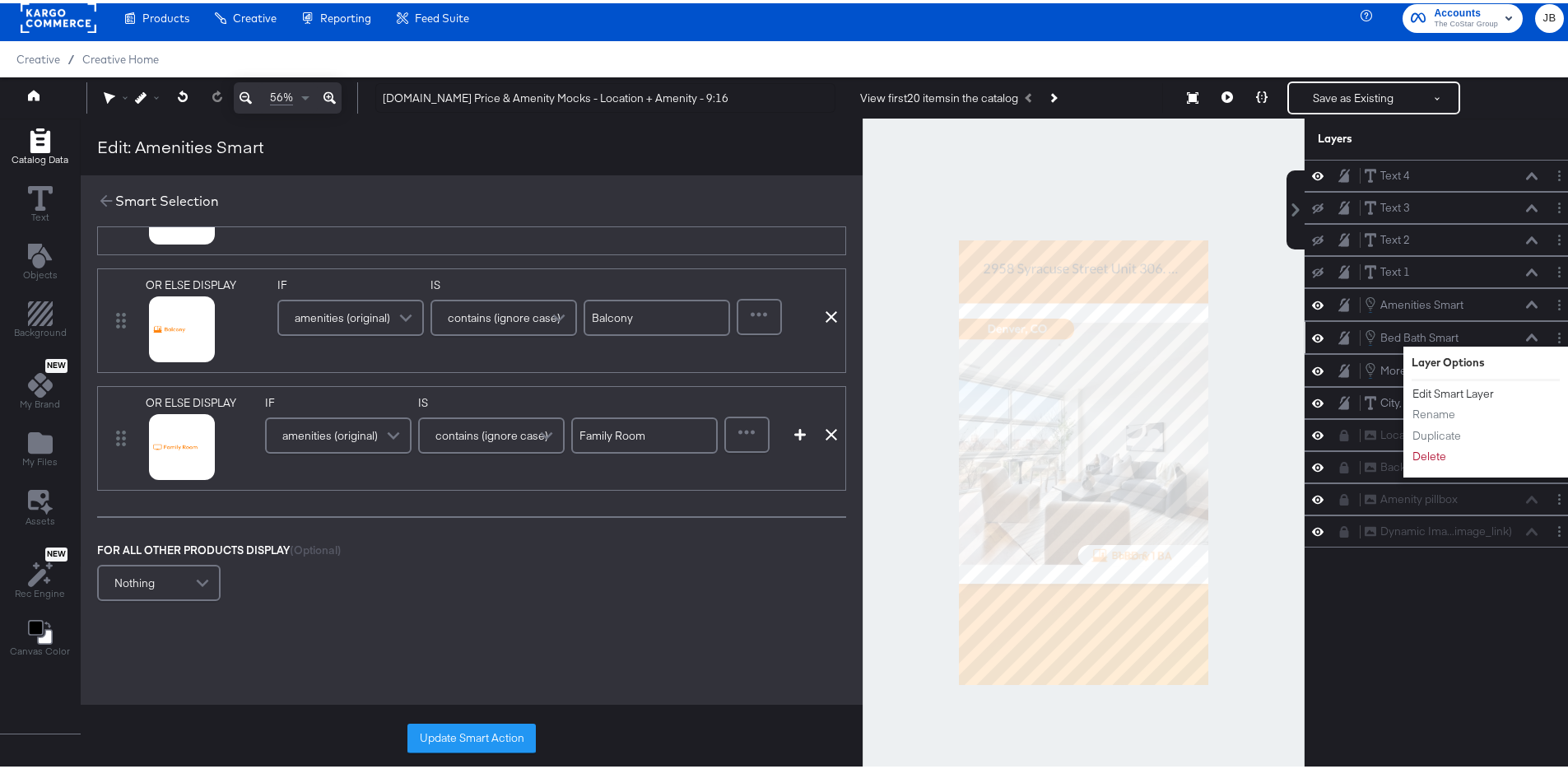 scroll, scrollTop: 0, scrollLeft: 0, axis: both 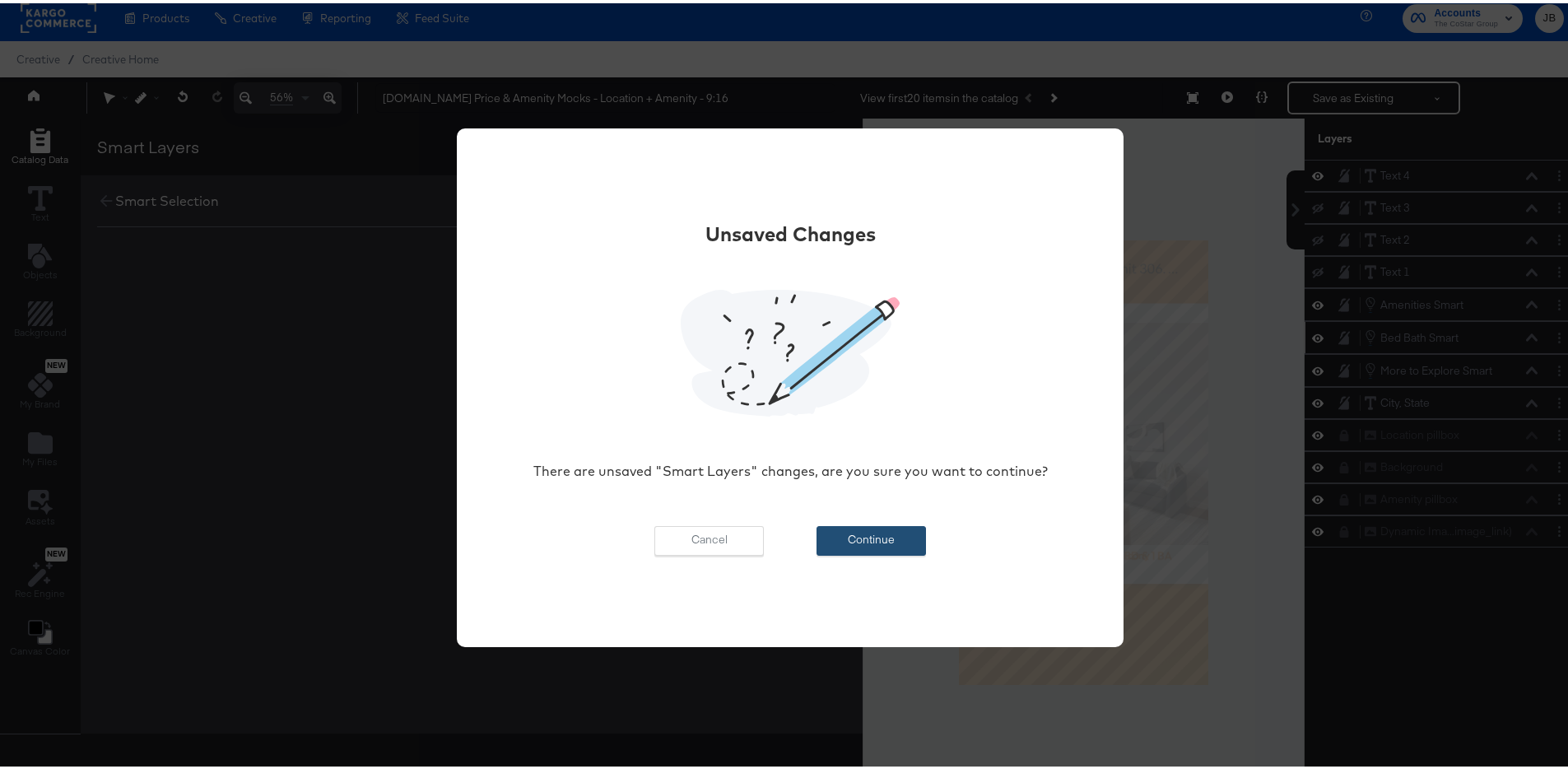 click on "Continue" at bounding box center (871, 538) 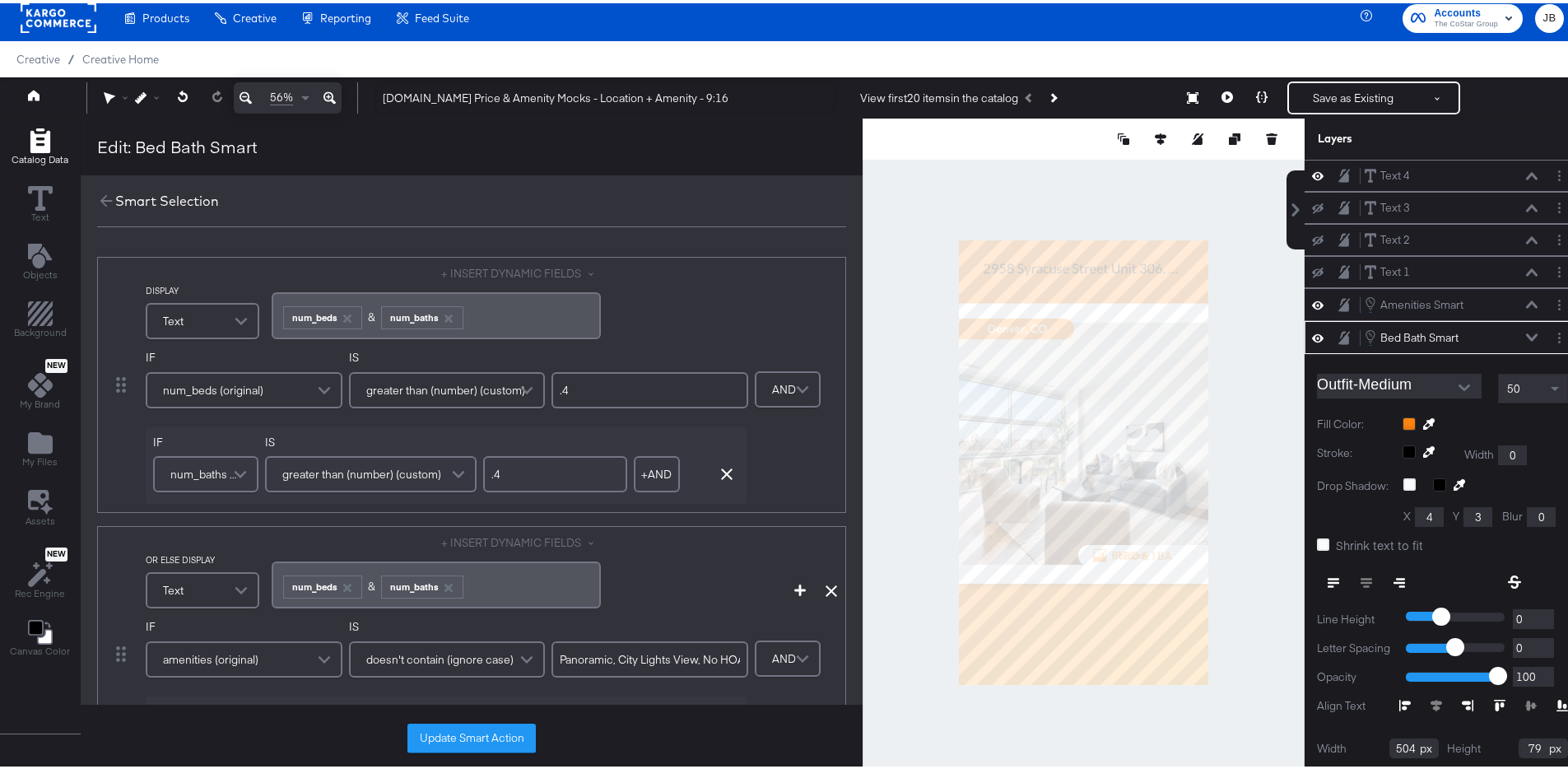 scroll, scrollTop: 59, scrollLeft: 0, axis: vertical 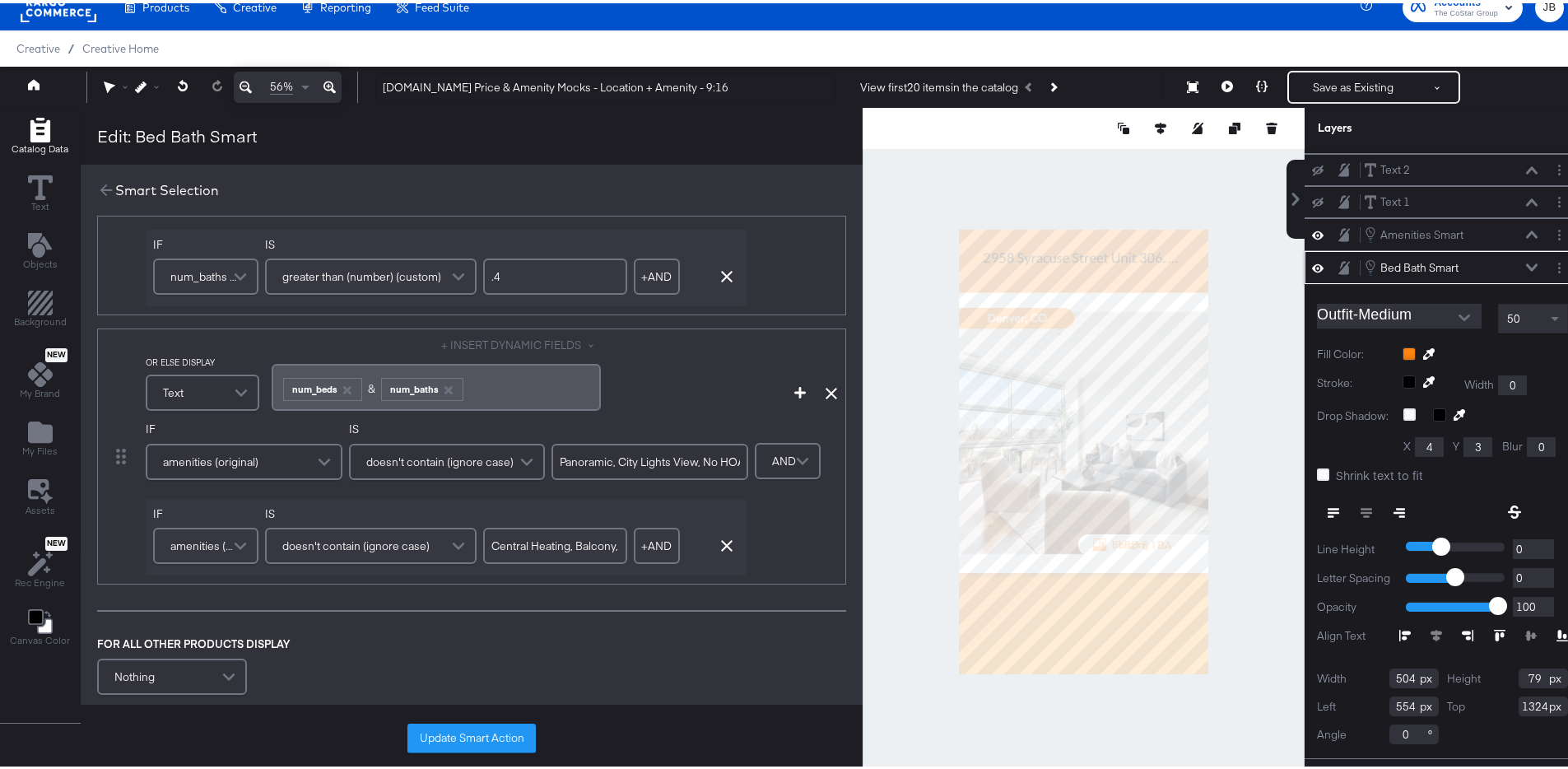 click 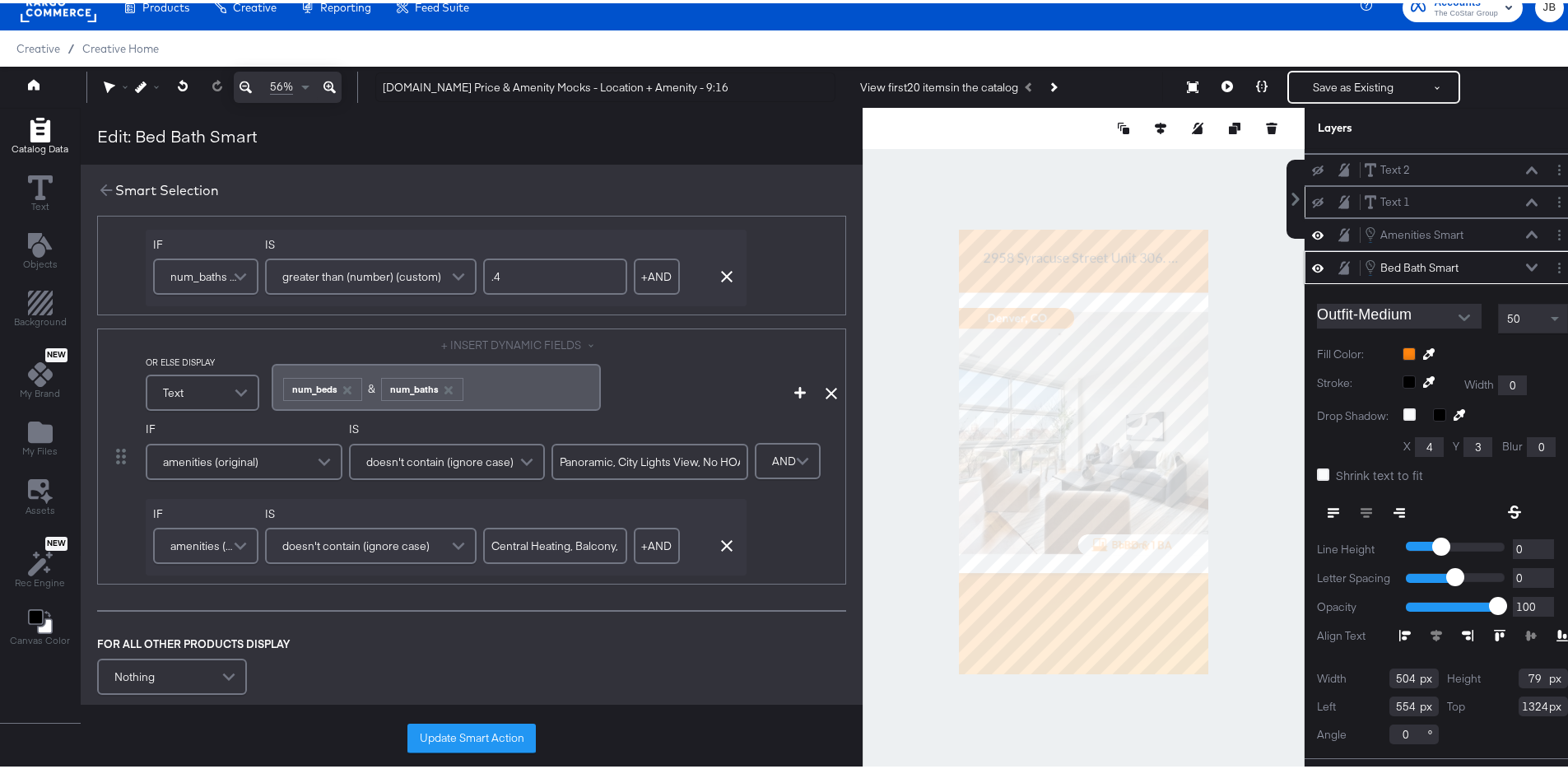 scroll, scrollTop: 0, scrollLeft: 0, axis: both 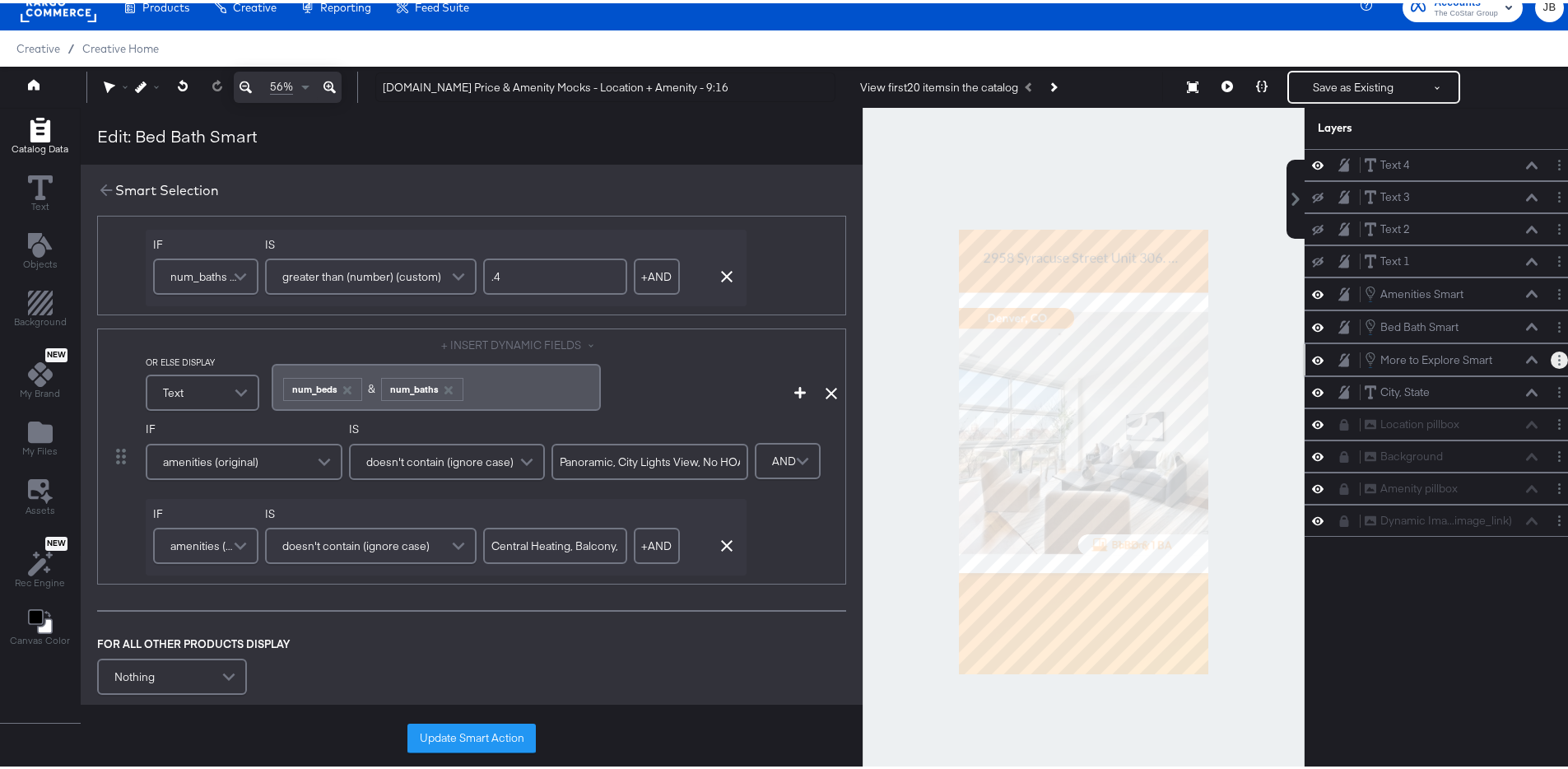 click at bounding box center [1559, 357] 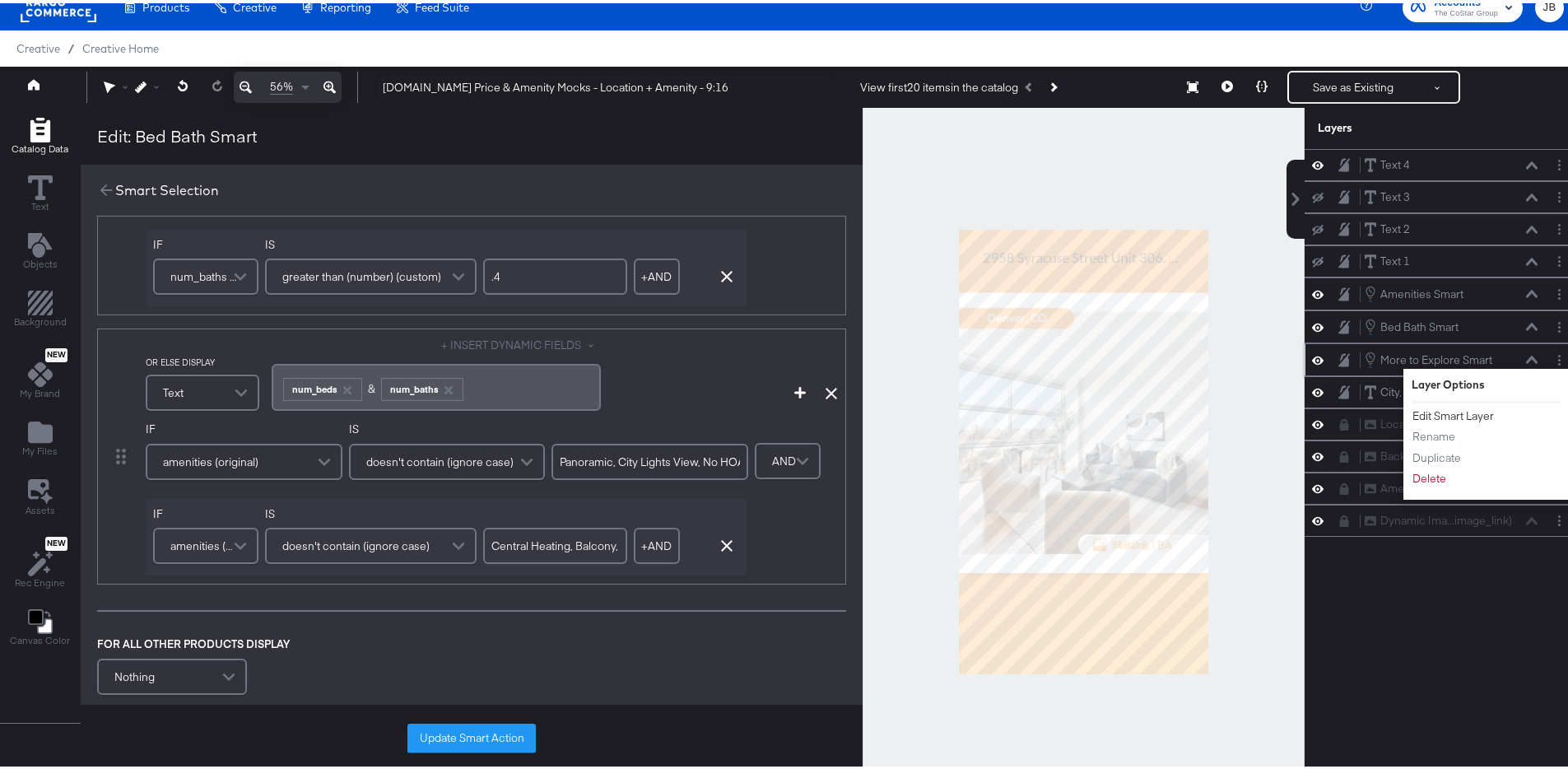 click on "Edit Smart Layer" at bounding box center (1453, 412) 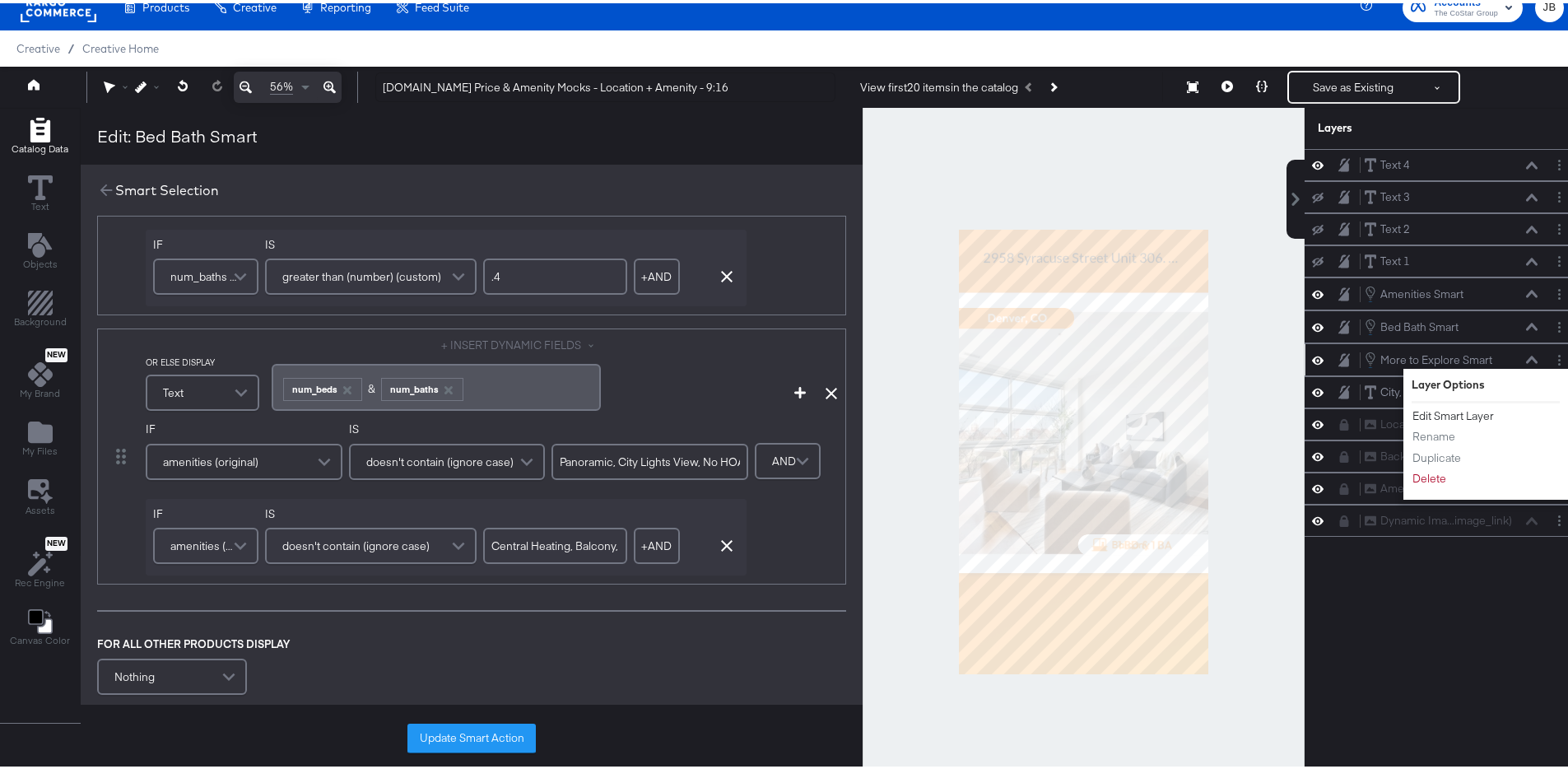 scroll, scrollTop: 0, scrollLeft: 0, axis: both 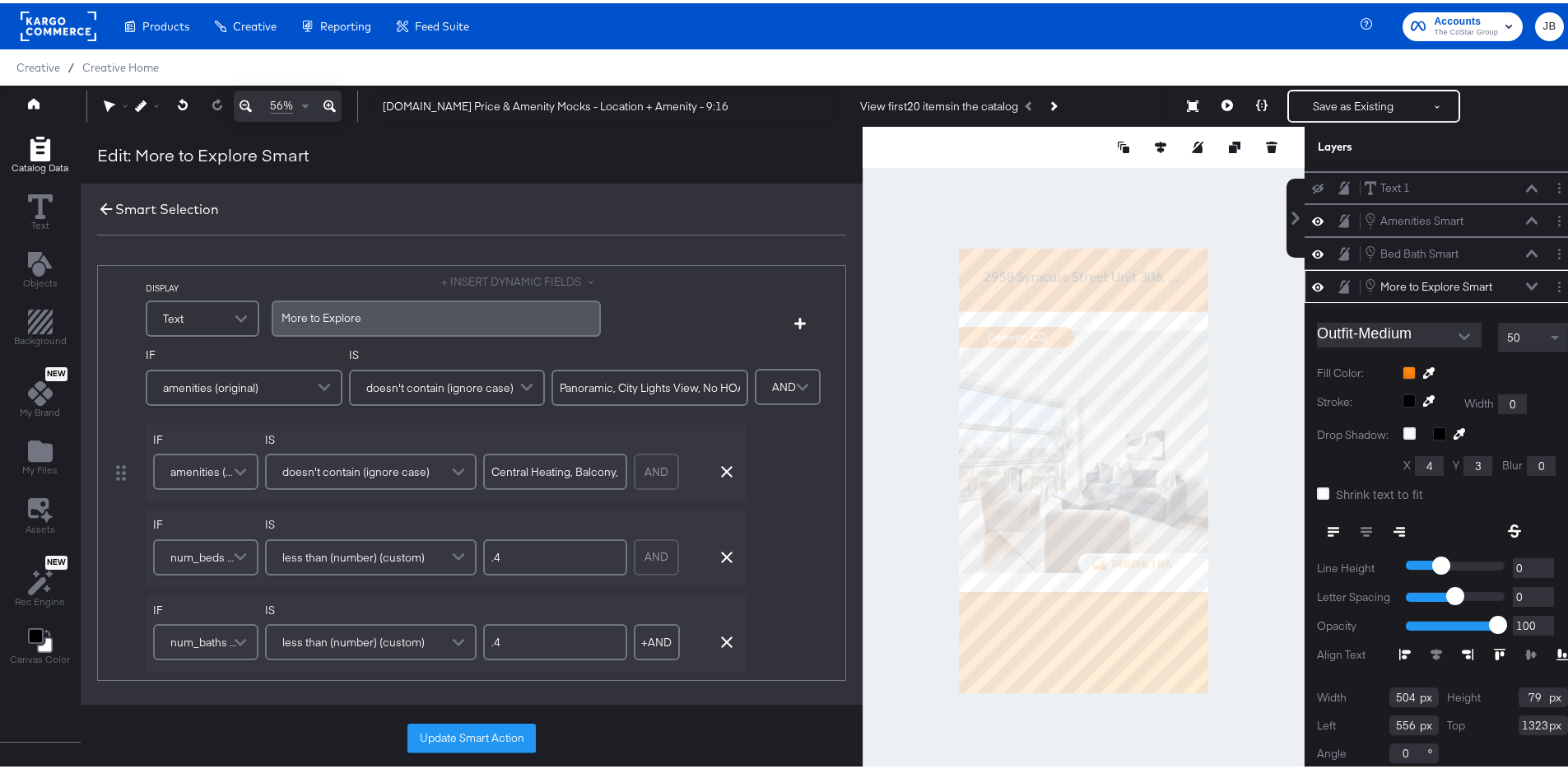 click 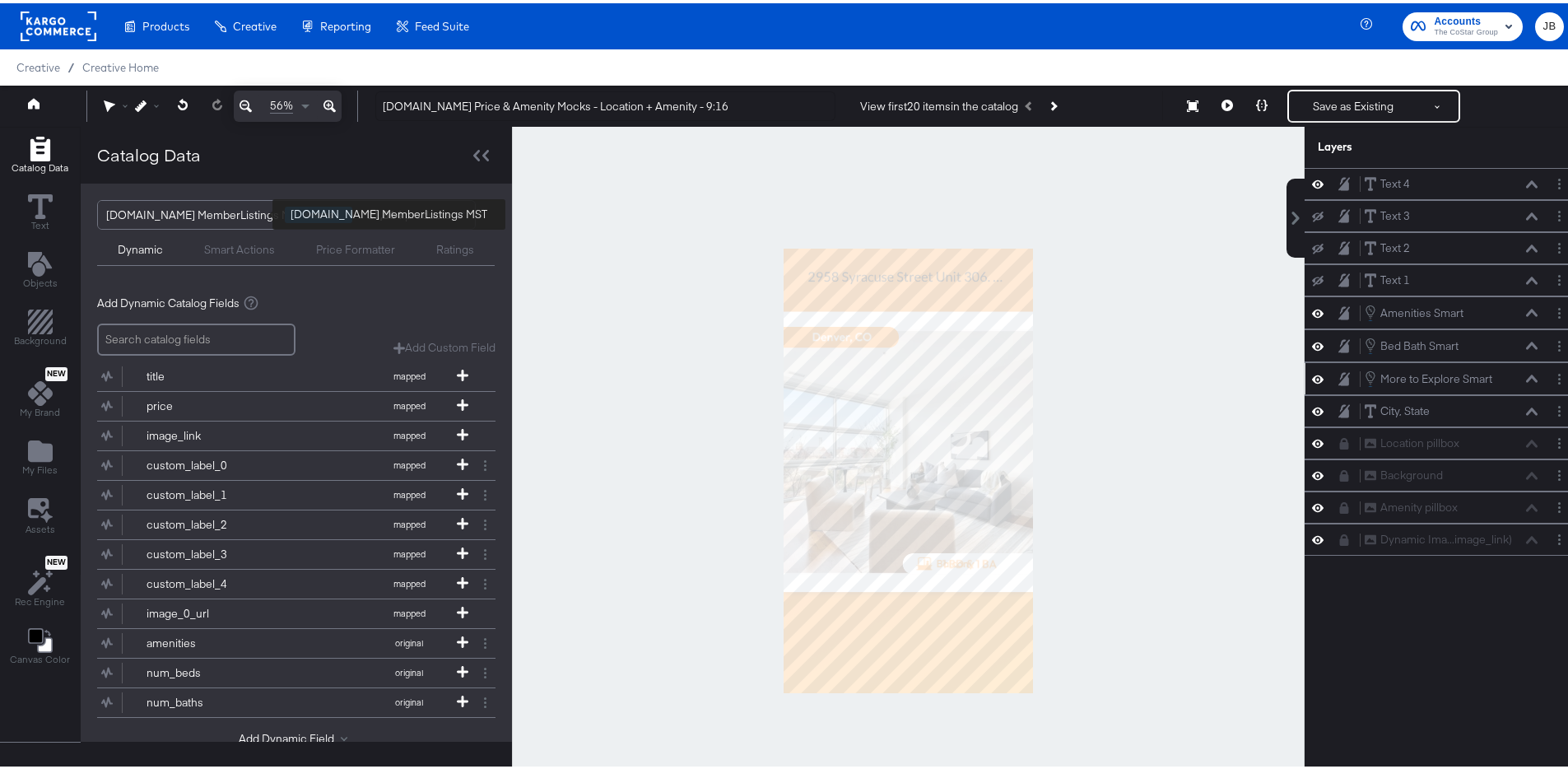 scroll, scrollTop: 0, scrollLeft: 0, axis: both 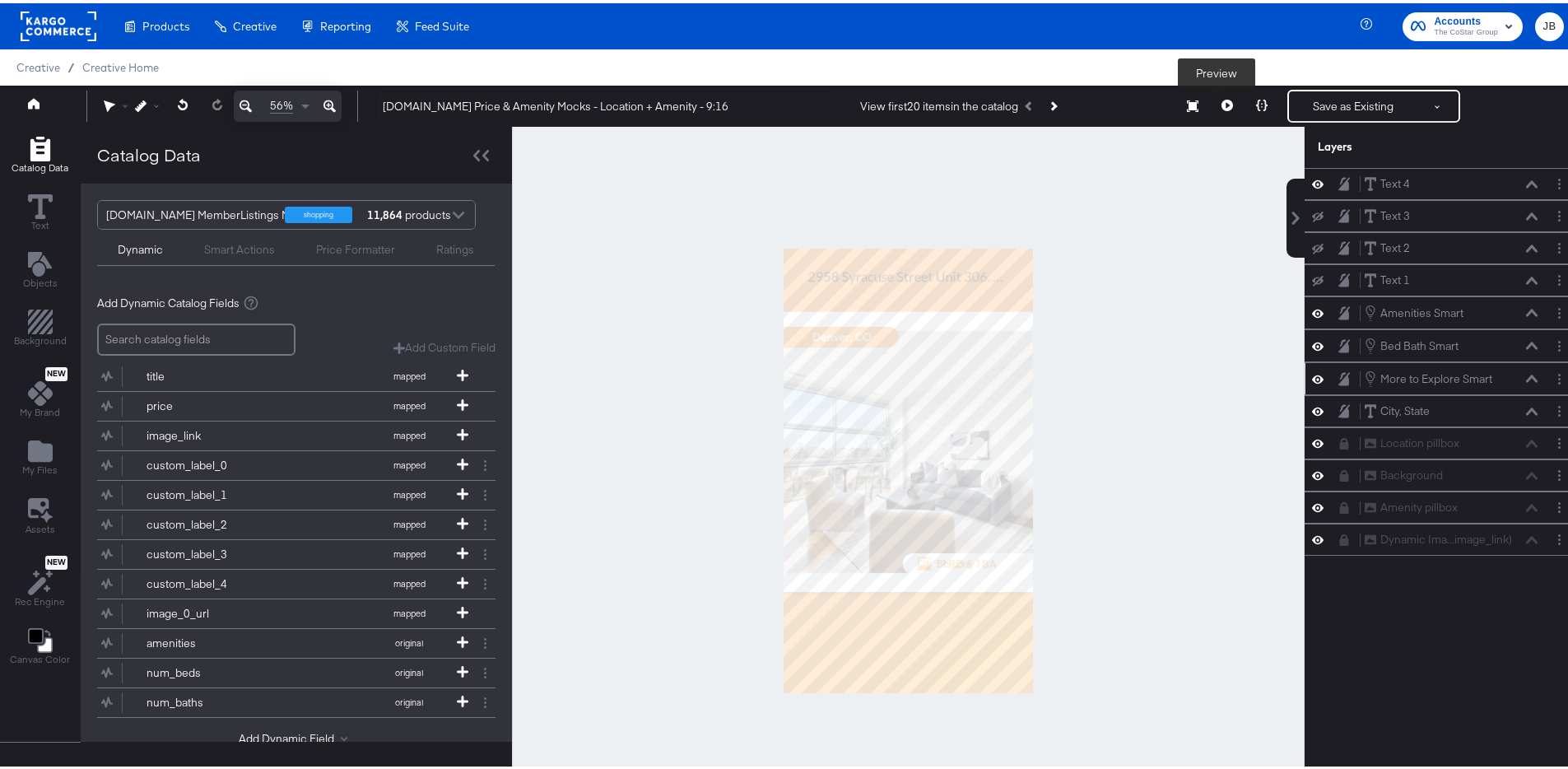 click at bounding box center (1227, 103) 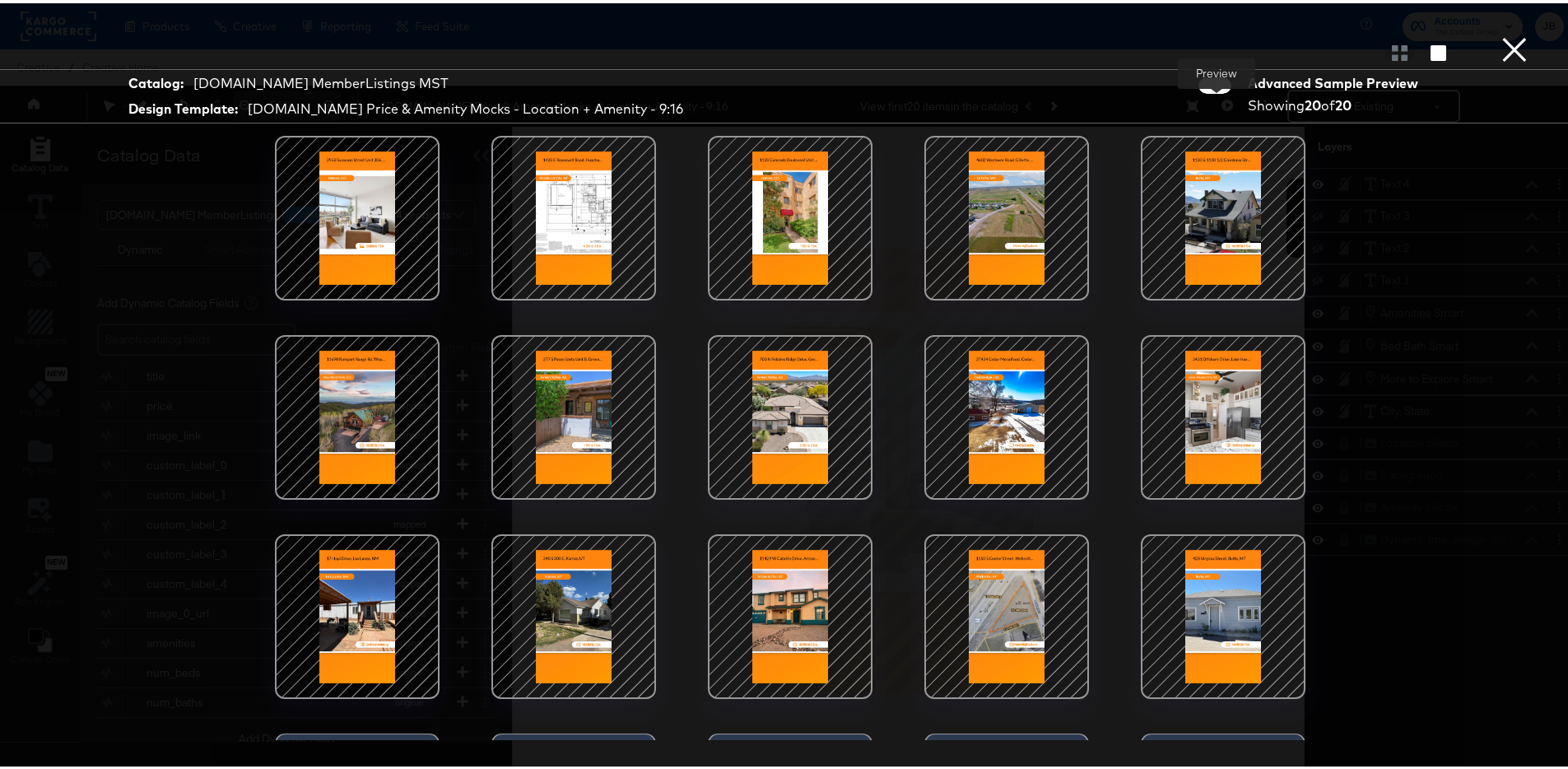 click at bounding box center [357, 215] 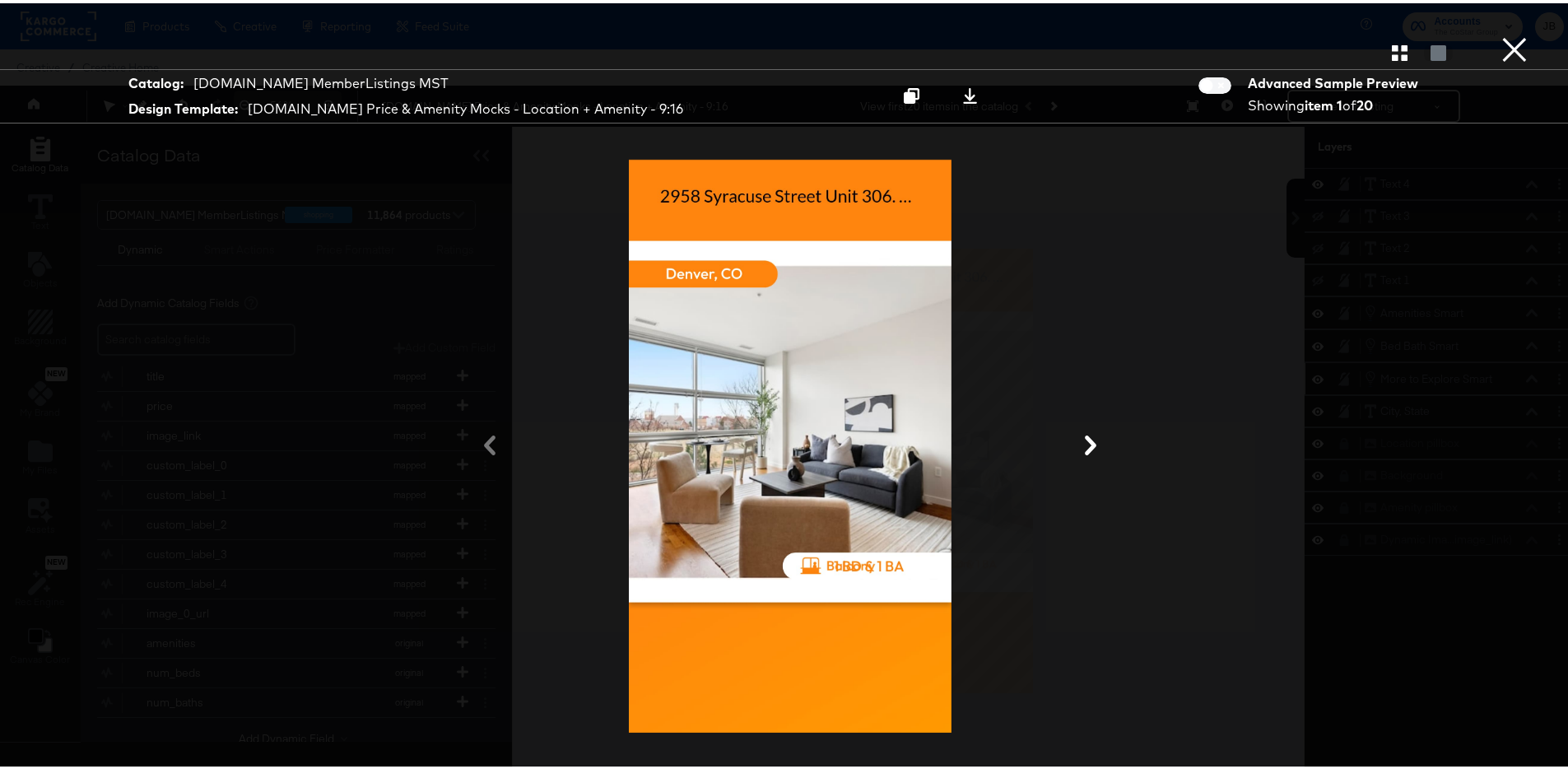 click on "×" at bounding box center [1514, 16] 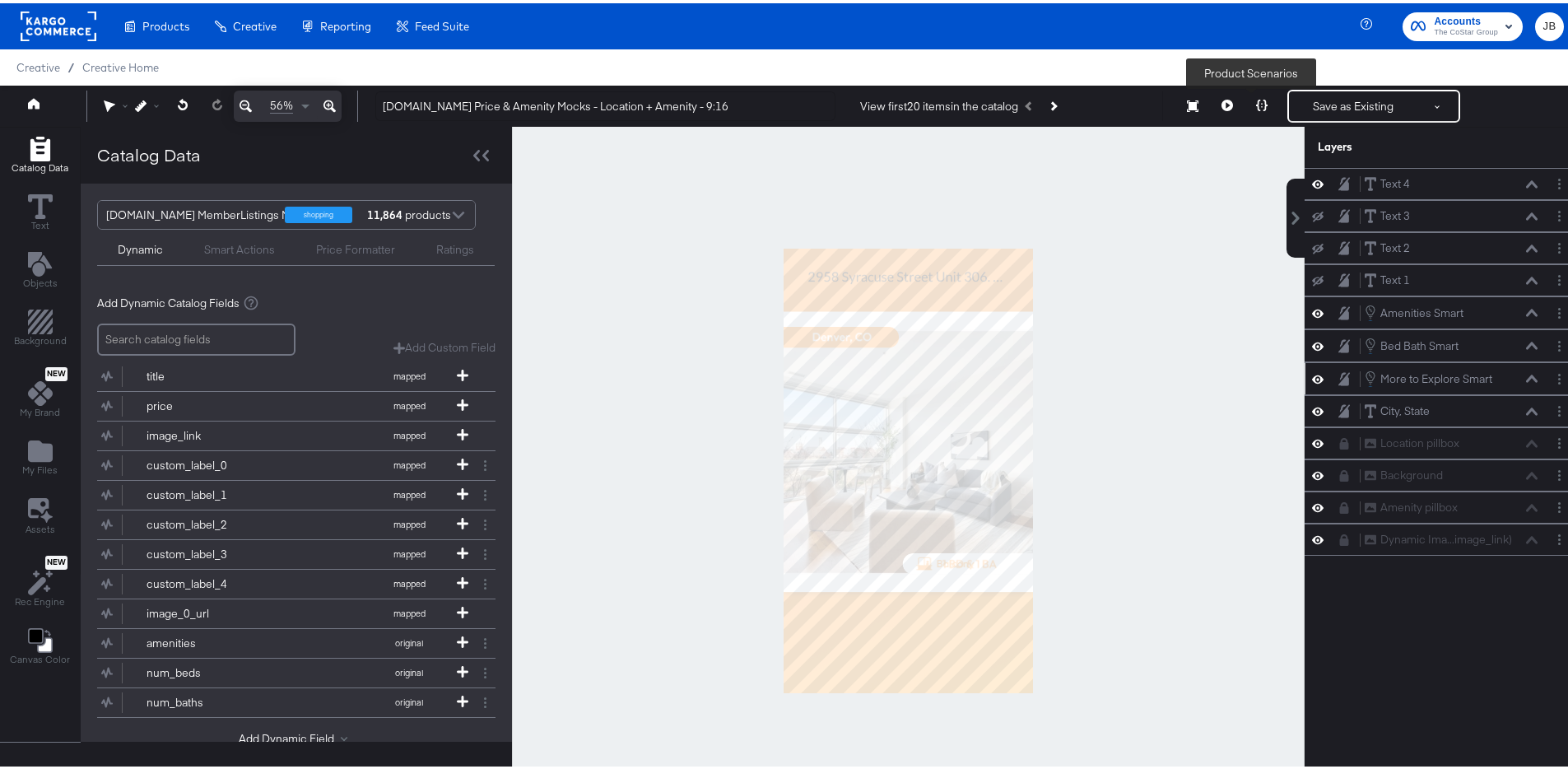 click at bounding box center [1262, 103] 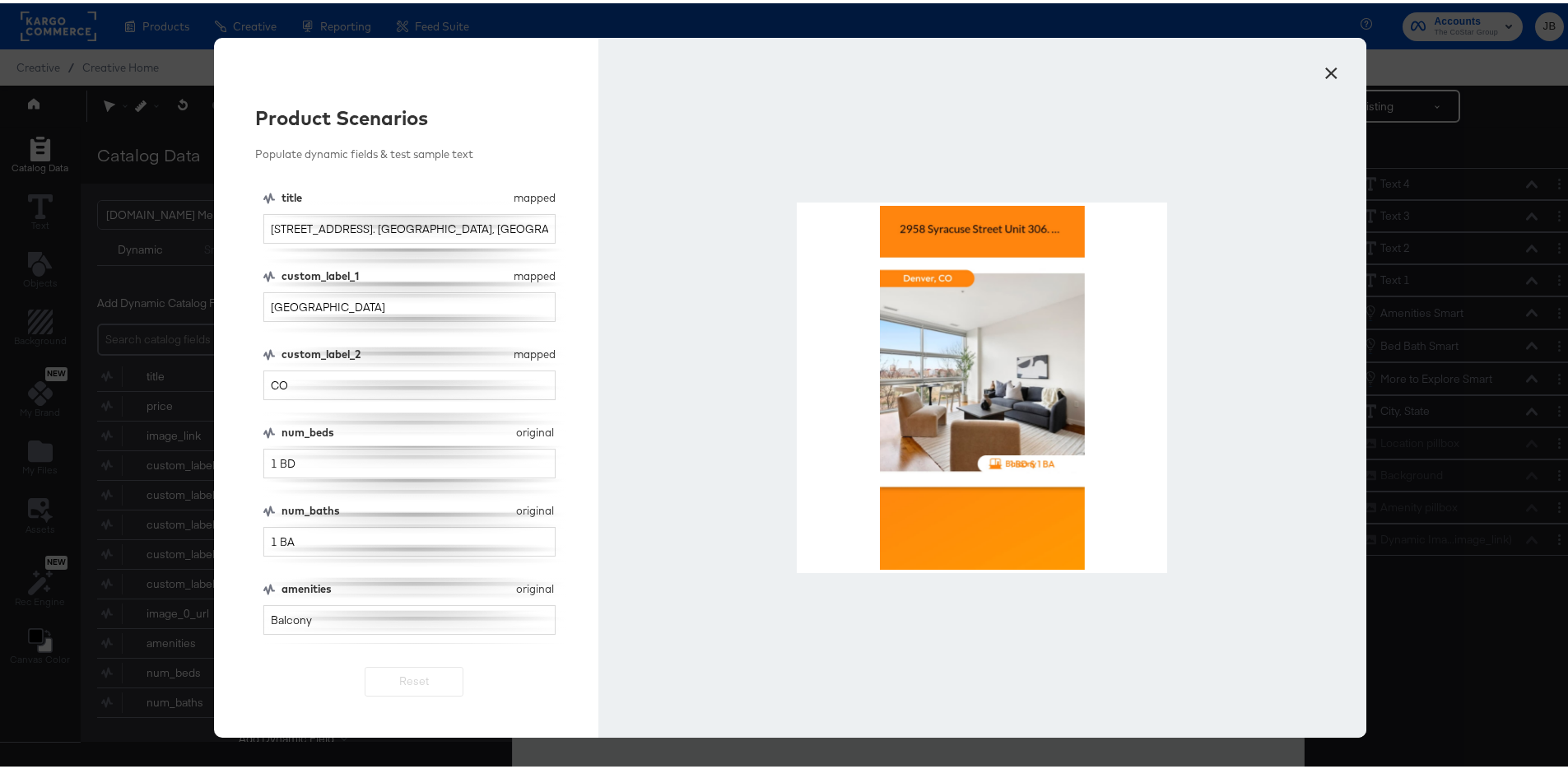 scroll, scrollTop: 31, scrollLeft: 0, axis: vertical 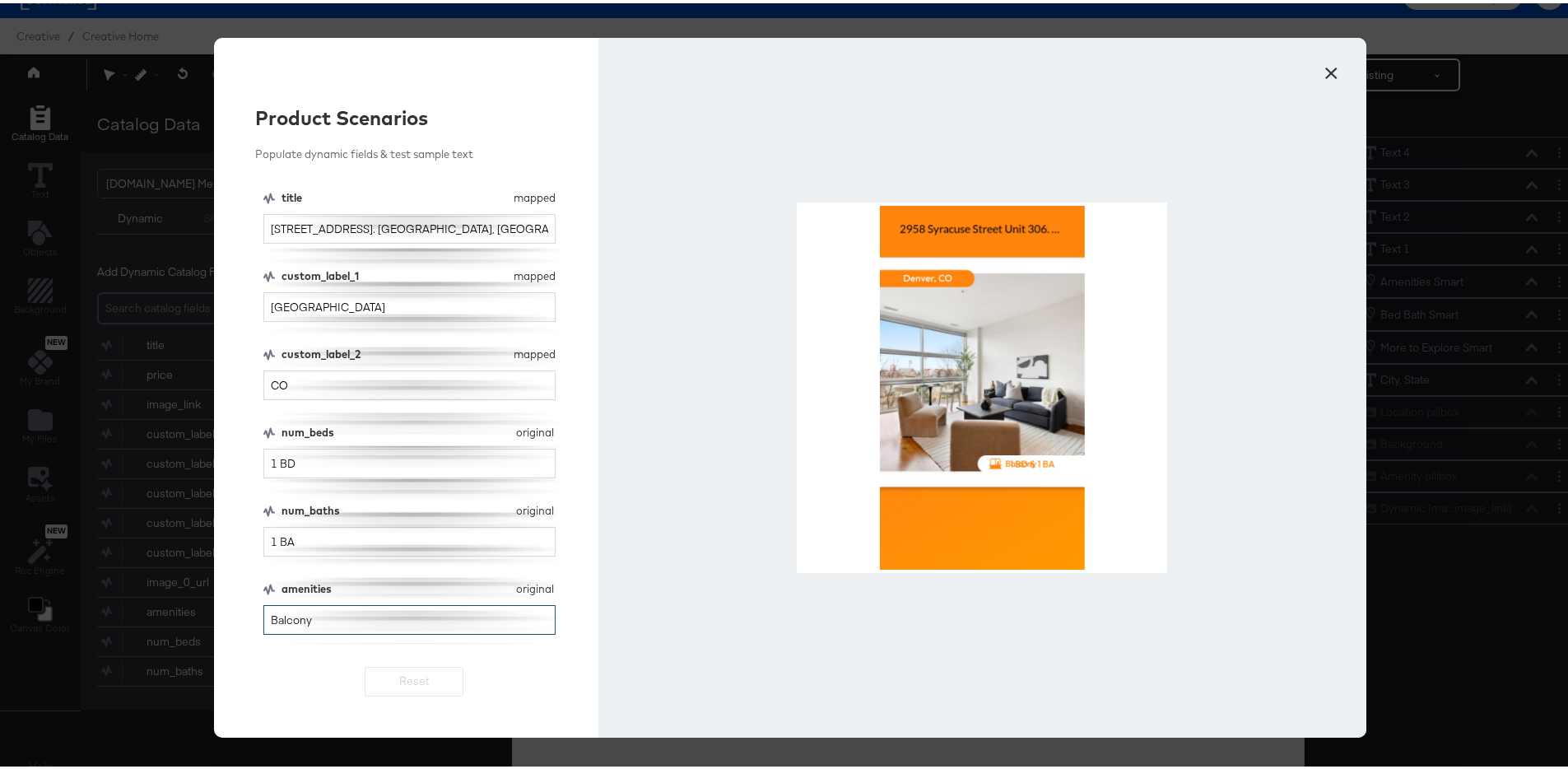 click on "Balcony" at bounding box center (409, 617) 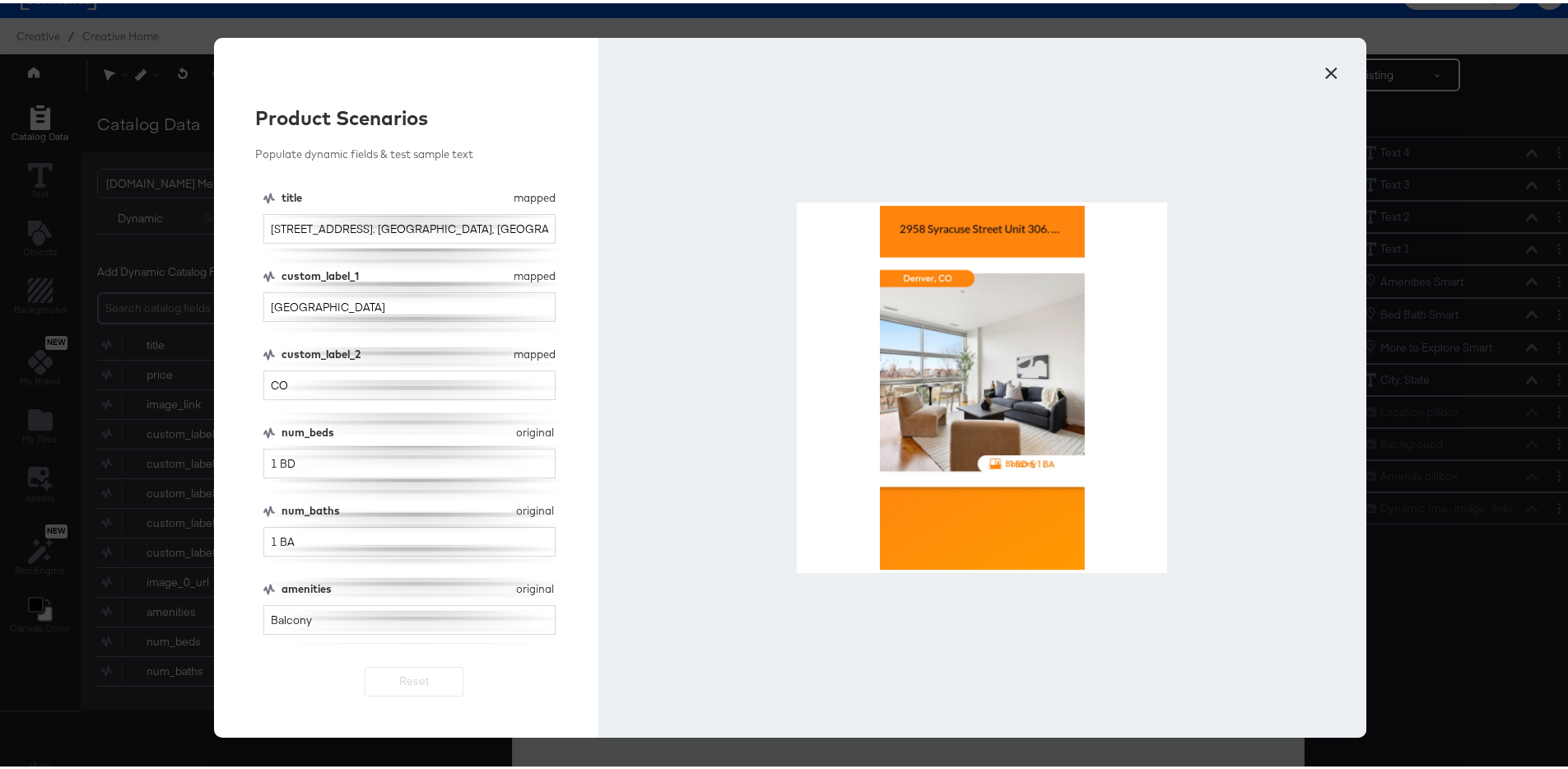 click on "×" at bounding box center (1331, 66) 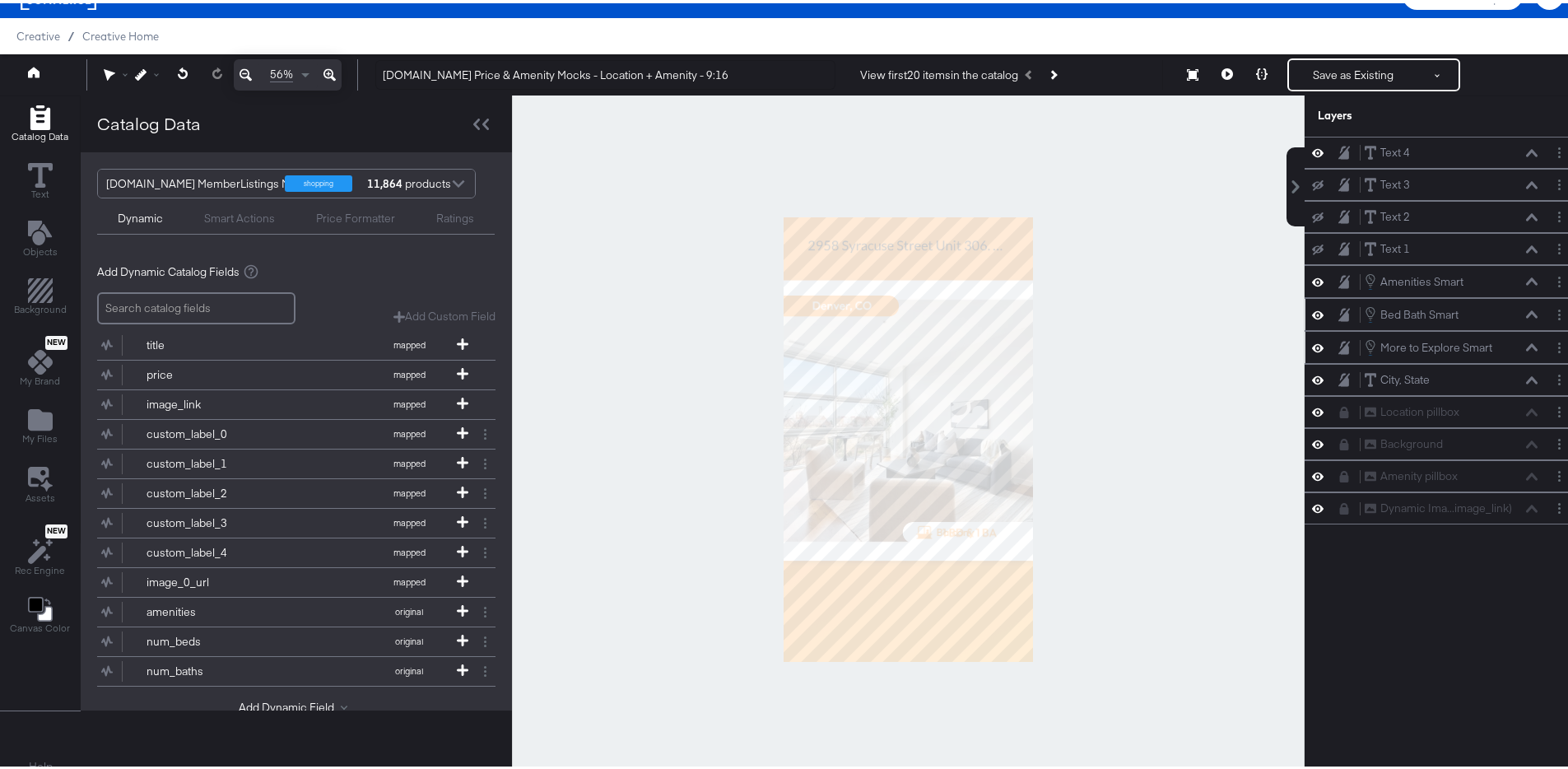 click 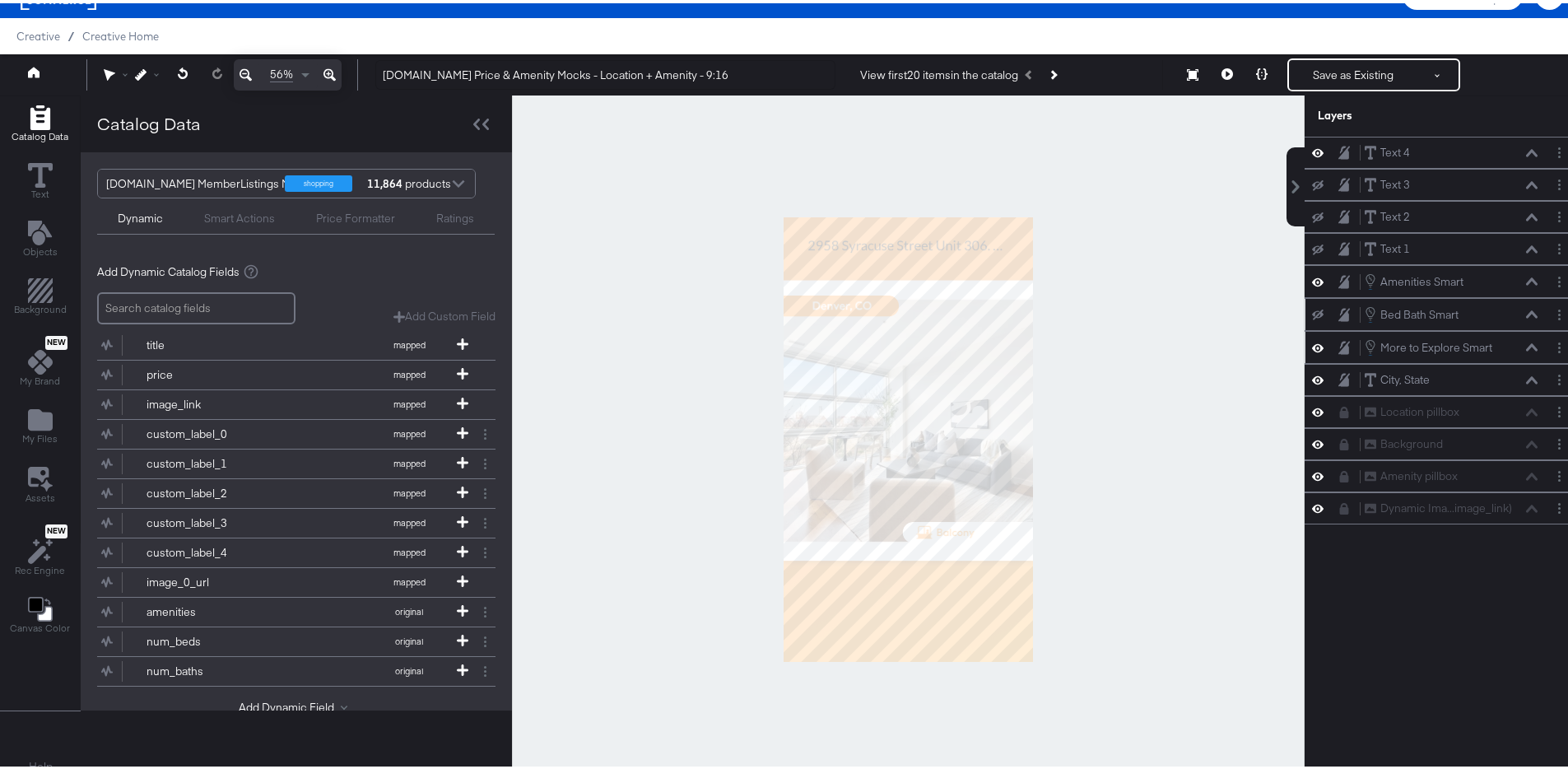 click 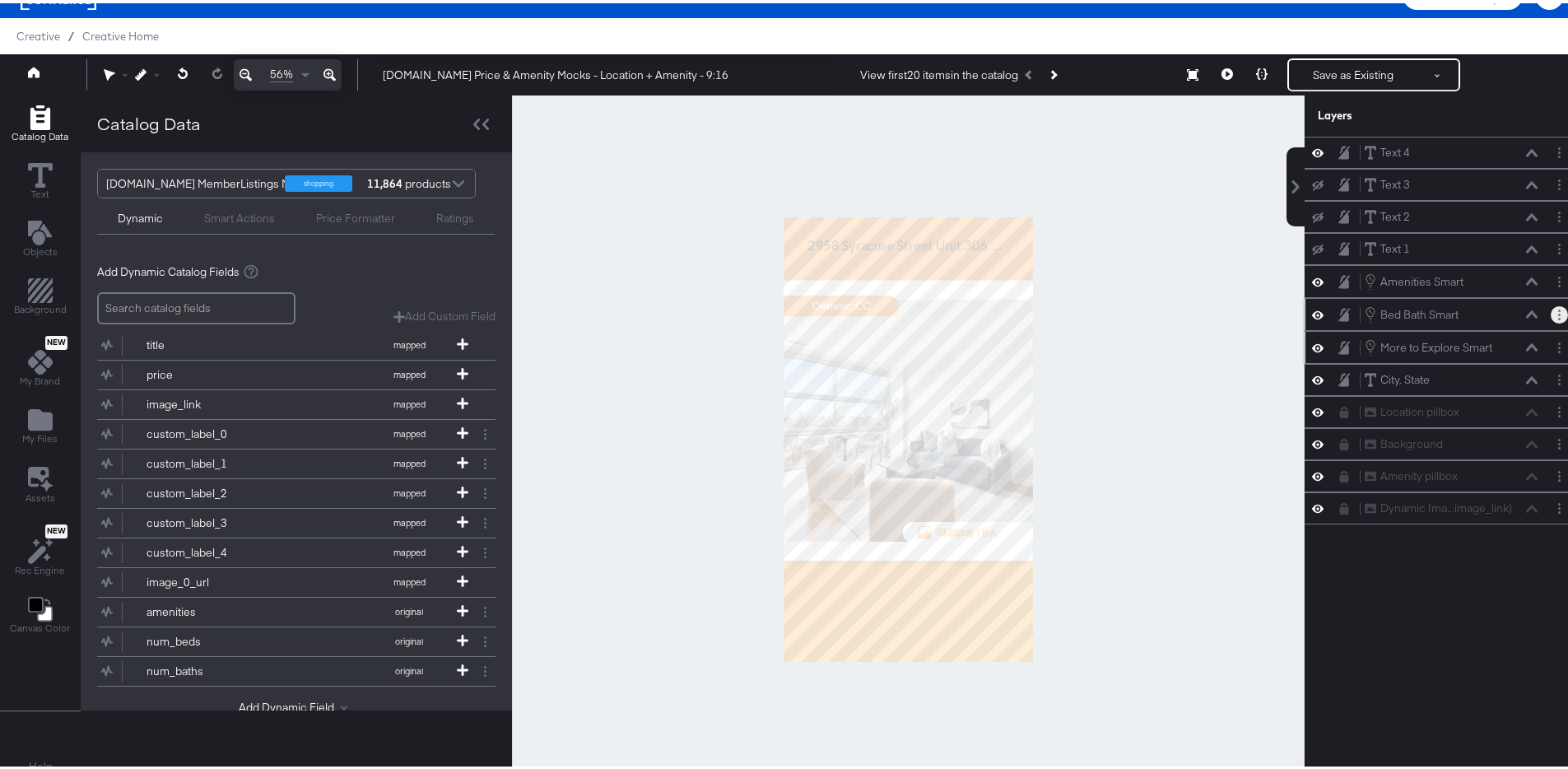 click at bounding box center [1559, 311] 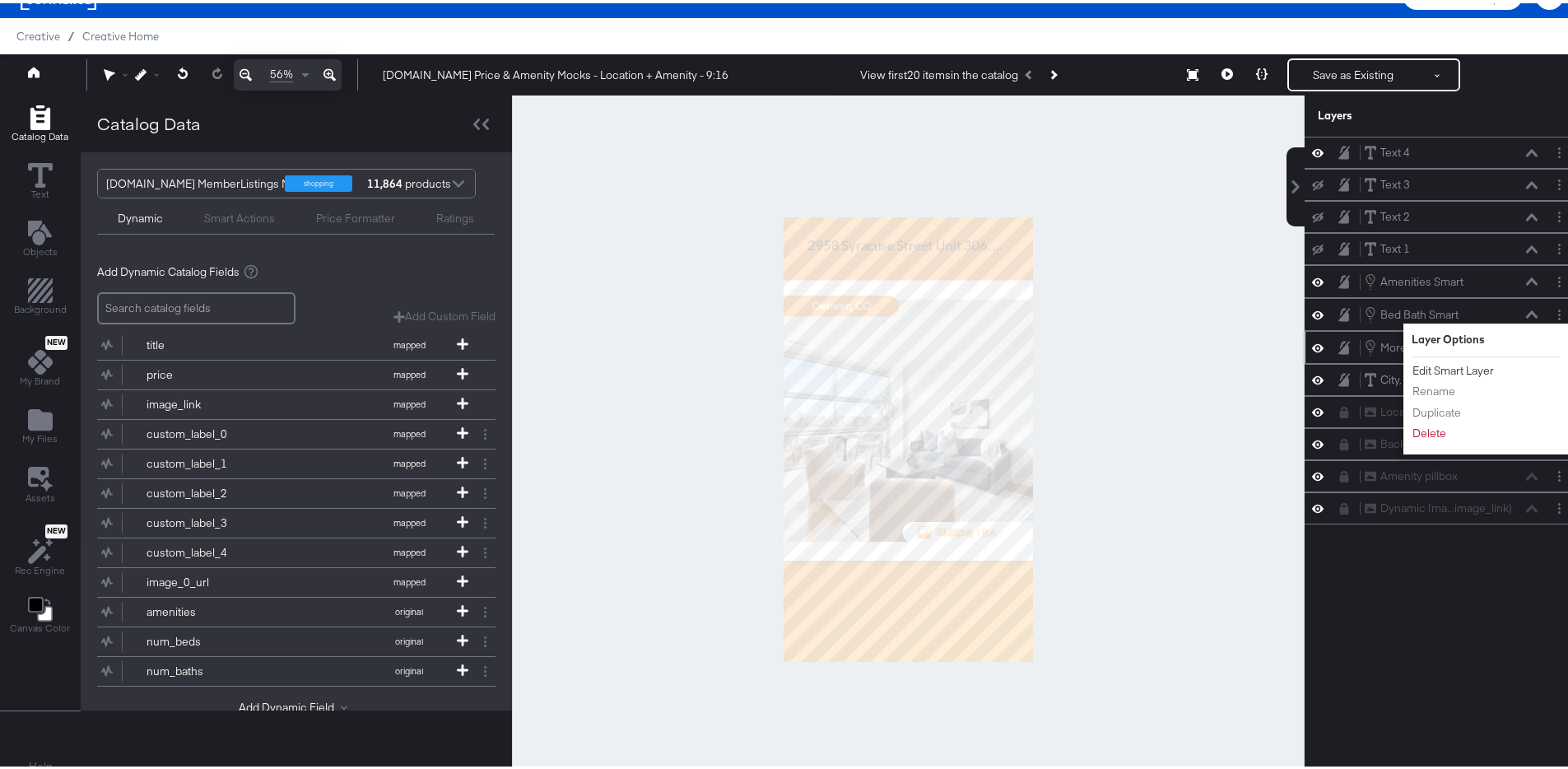 click on "Edit Smart Layer" at bounding box center (1453, 367) 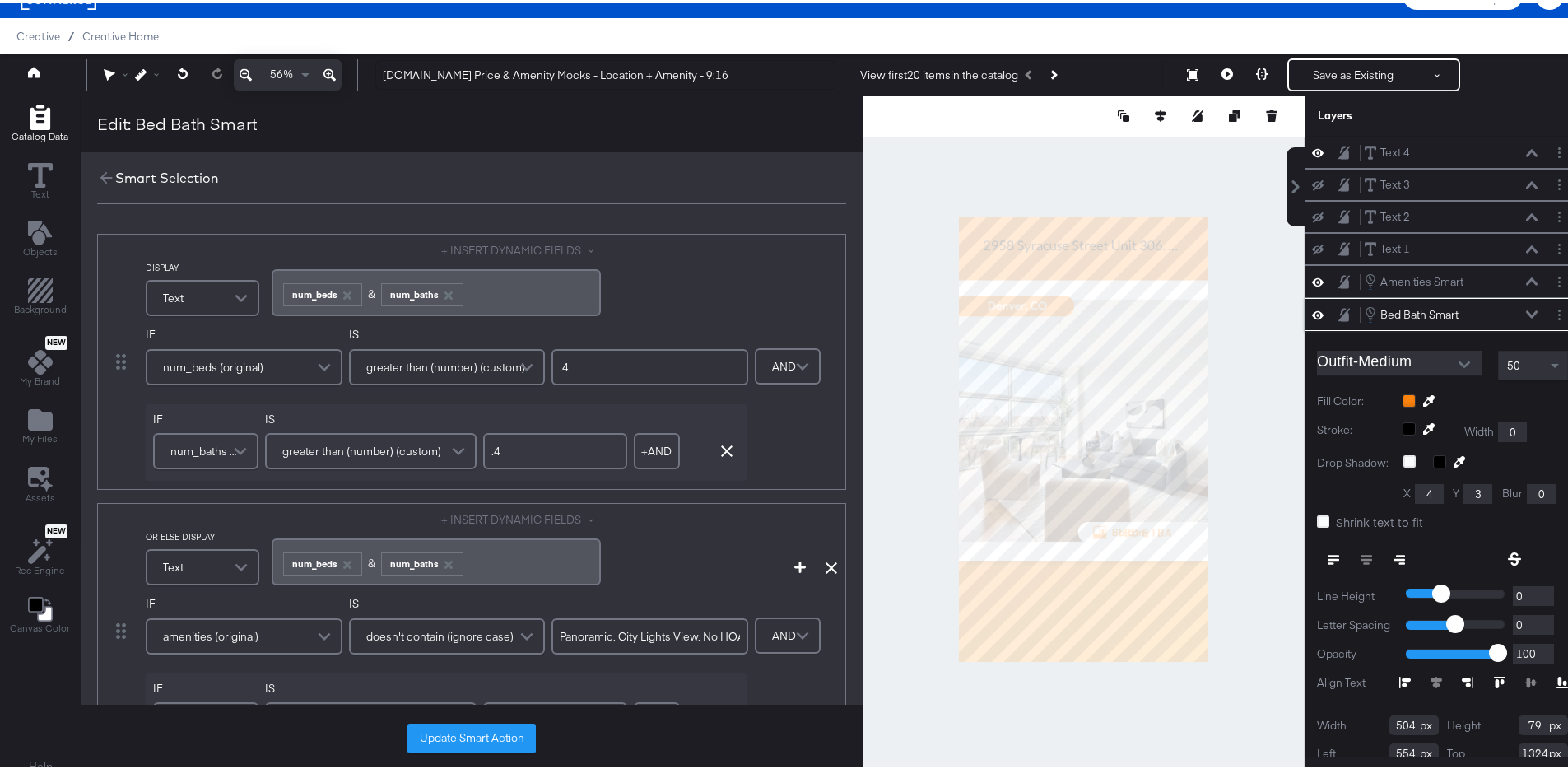 scroll, scrollTop: 59, scrollLeft: 0, axis: vertical 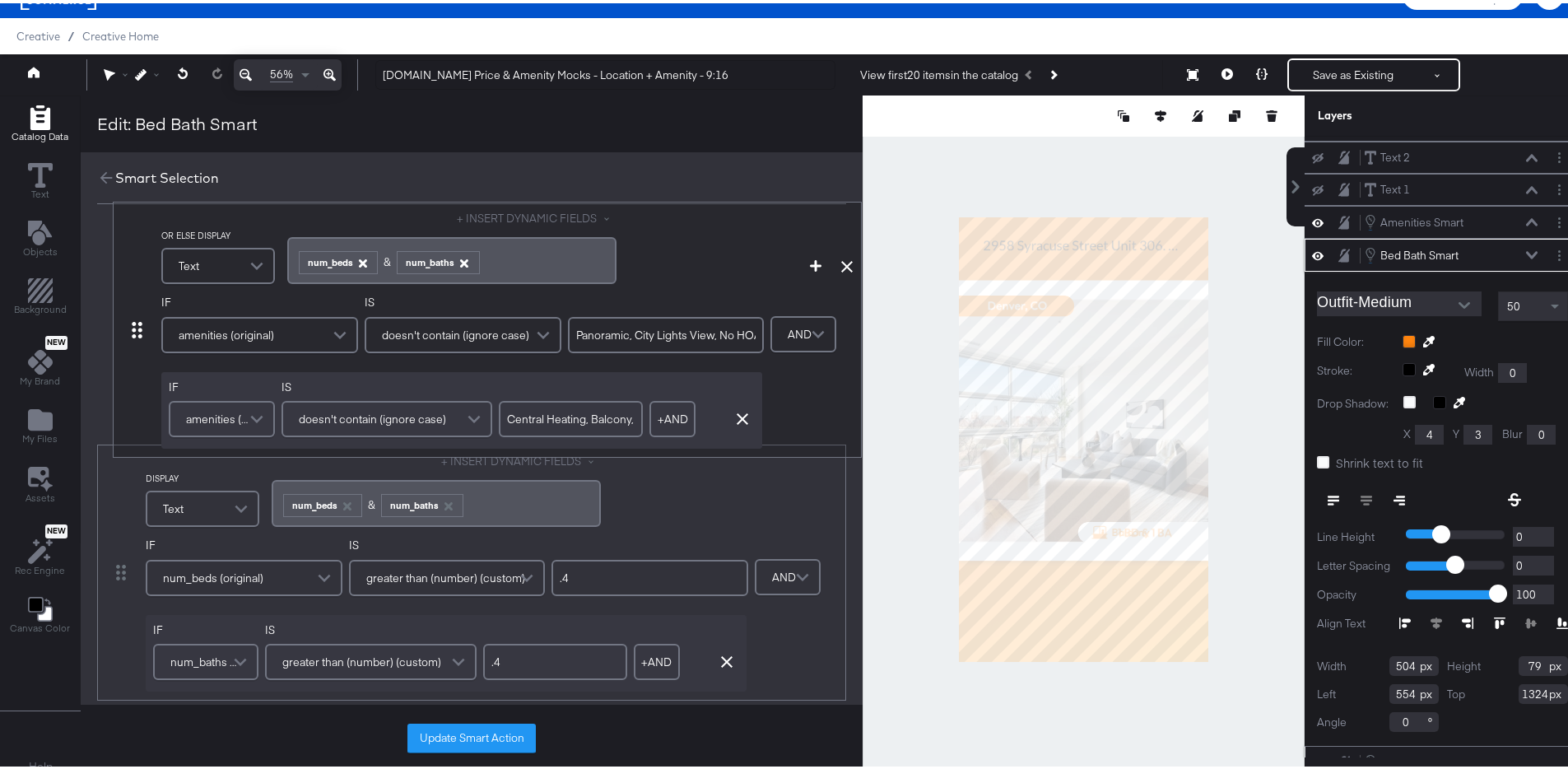 drag, startPoint x: 122, startPoint y: 580, endPoint x: 143, endPoint y: 314, distance: 266.82766 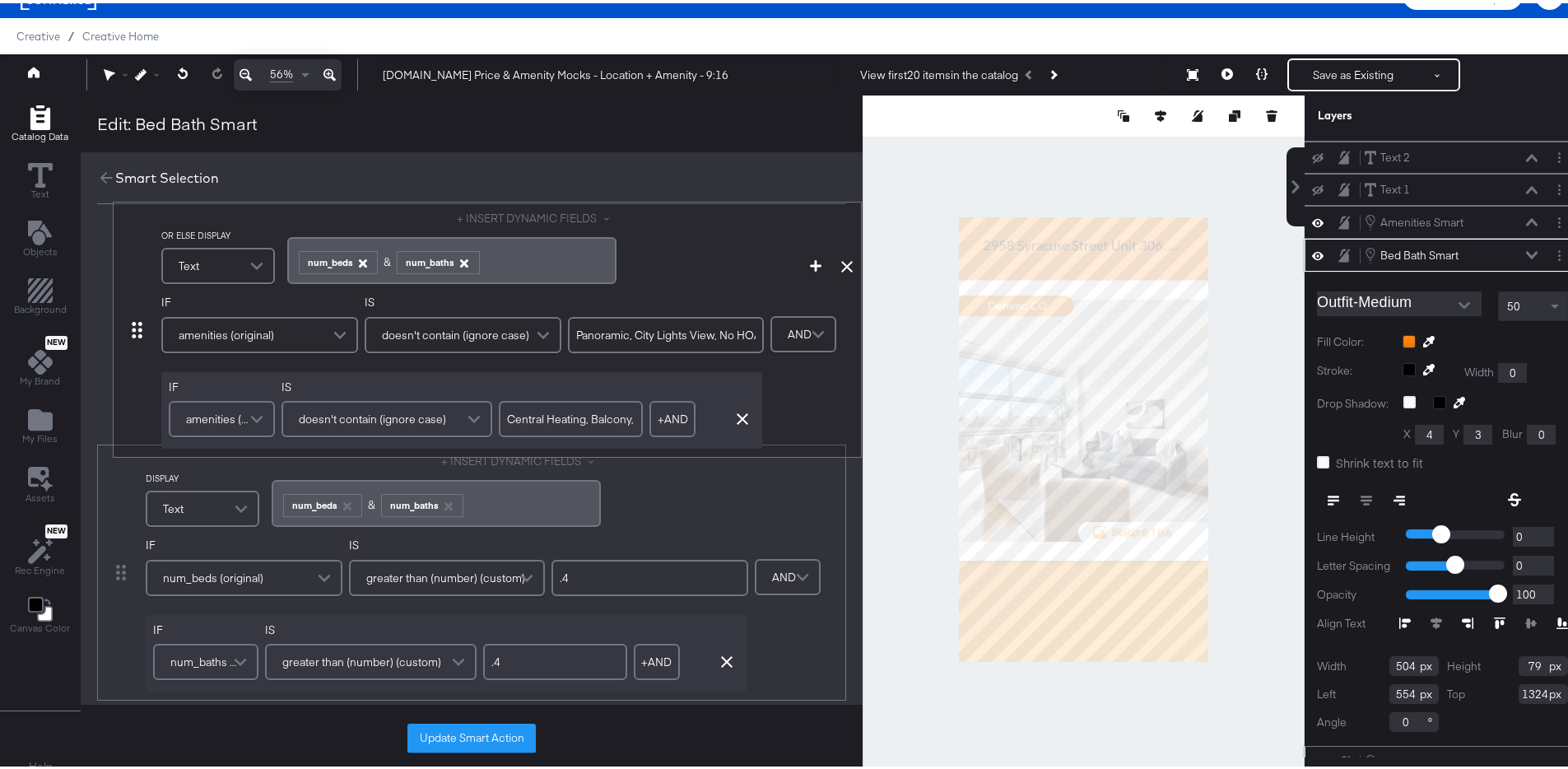 click on "DISPLAY Text + INSERT DYNAMIC FIELDS ﻿ ﻿ num_beds  & ﻿ ﻿ num_baths ﻿ IF num_beds (original) IS greater than (number) (custom) .4 IF num_baths (original) IS greater than (number) (custom) .4 +  AND Add  AND  Condition Remove Condition AND Refine OR ELSE DISPLAY Text + INSERT DYNAMIC FIELDS ﻿ ﻿ num_beds &﻿ ﻿ num_baths ﻿ Add Condition Remove Condition IF amenities (original) IS doesn't contain (ignore case) Panoramic, City Lights View, No HOA IF amenities (original) IS doesn't contain (ignore case) Central Heating, Balcony, Family Room +  AND Add  AND  Condition Remove Condition AND Refine" at bounding box center [472, 454] 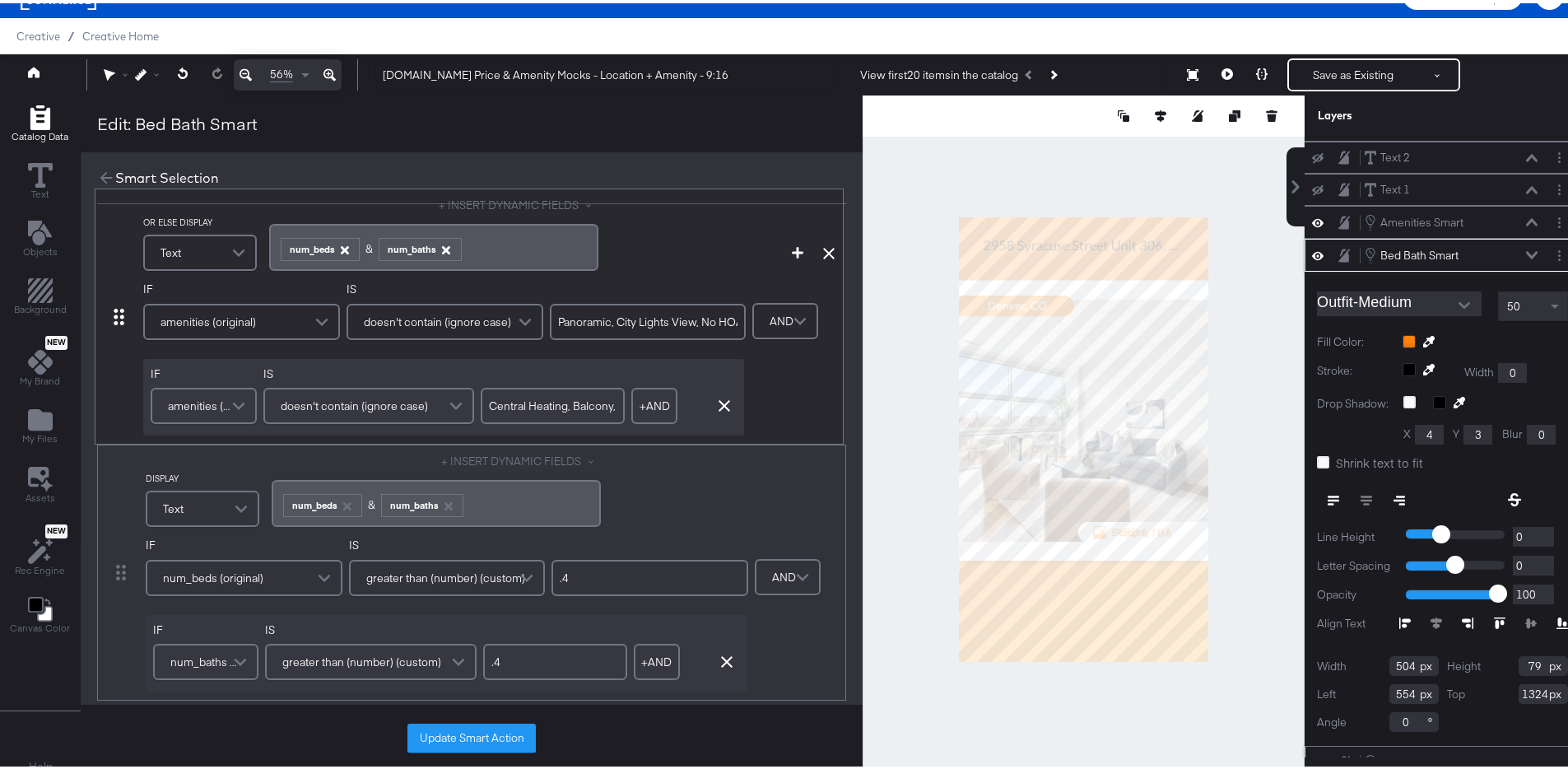 type on "Panoramic, City Lights View, No HOA" 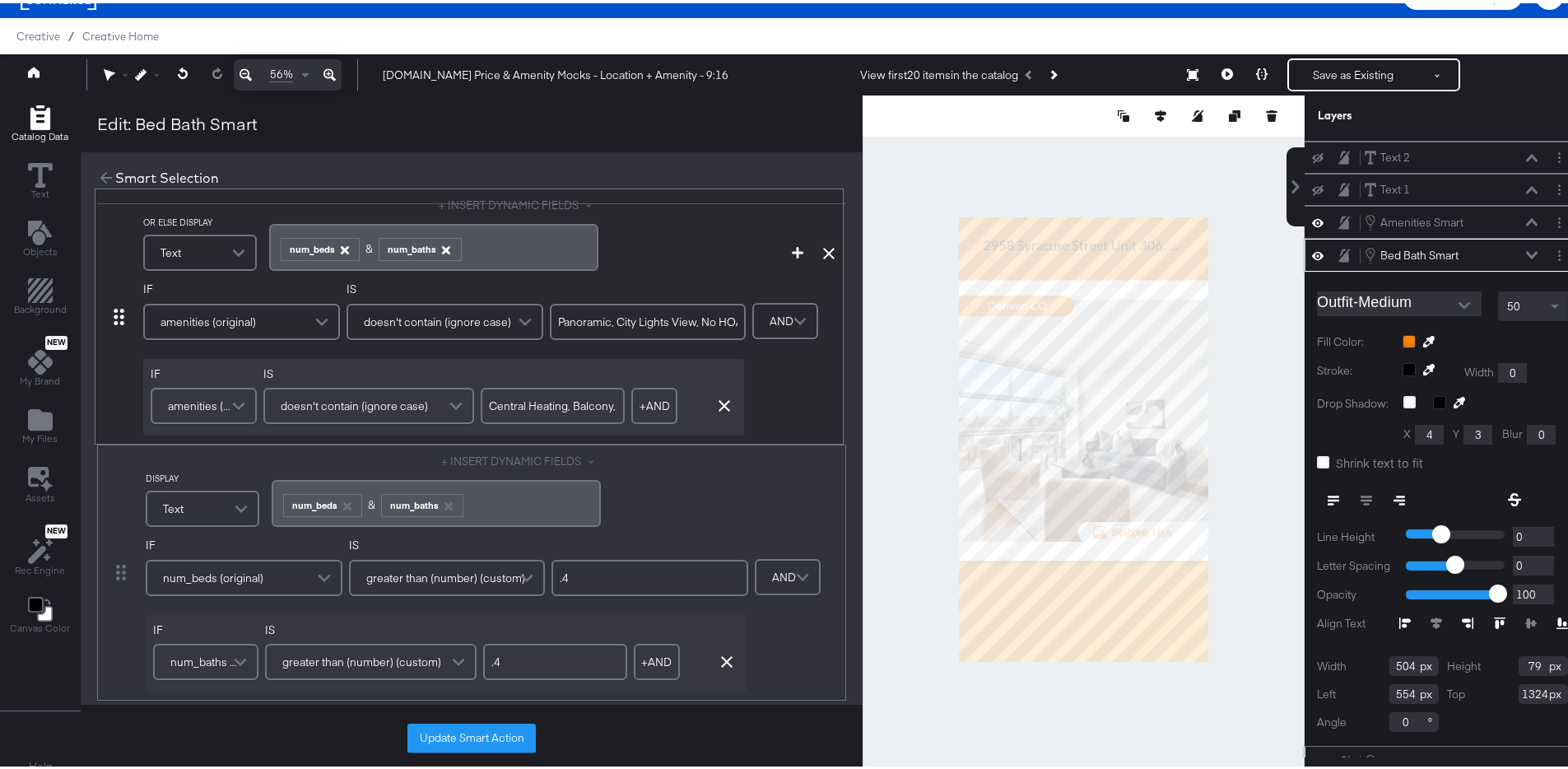 type on "Central Heating, Balcony, Family Room" 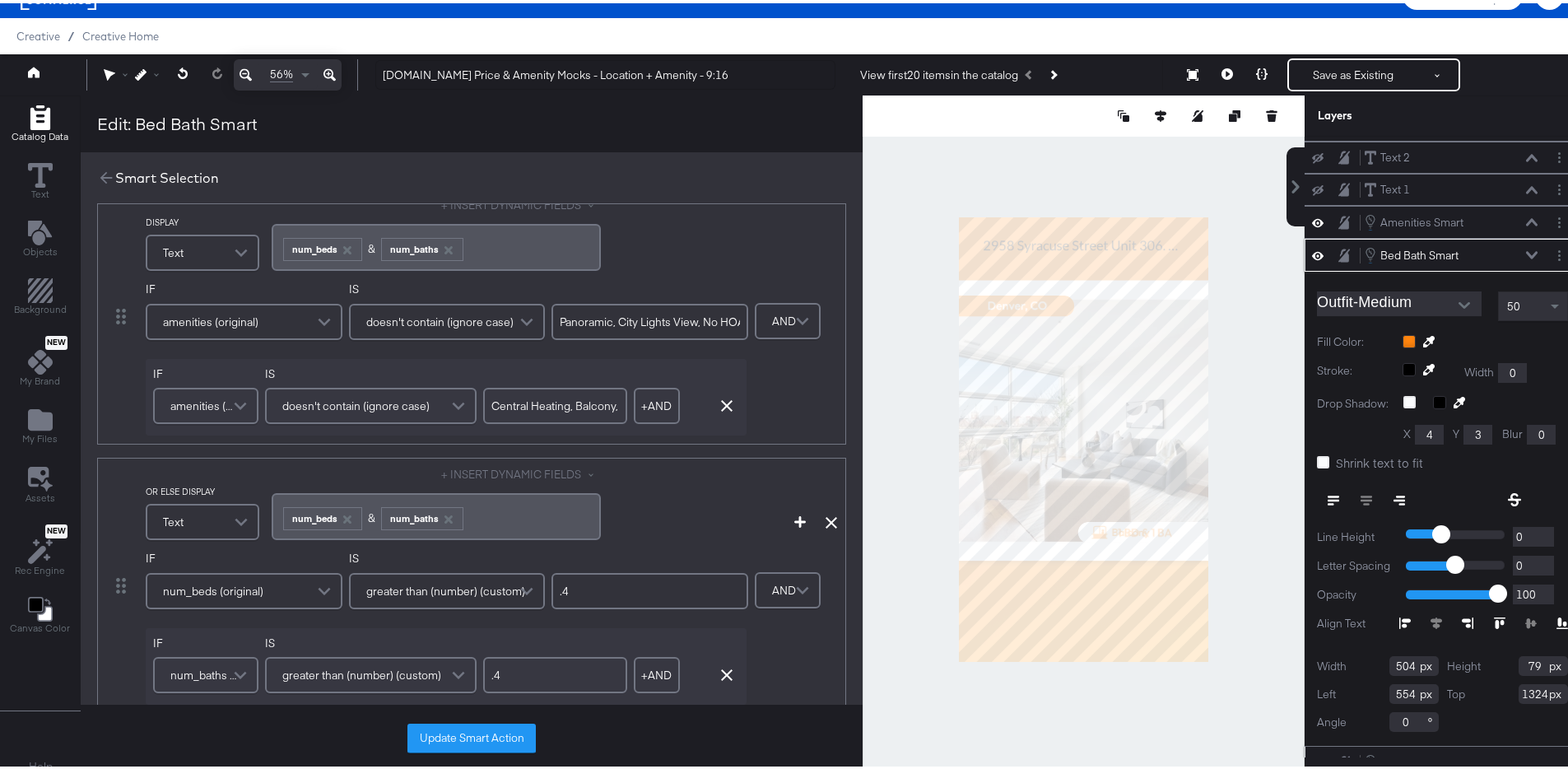 scroll, scrollTop: 0, scrollLeft: 6, axis: horizontal 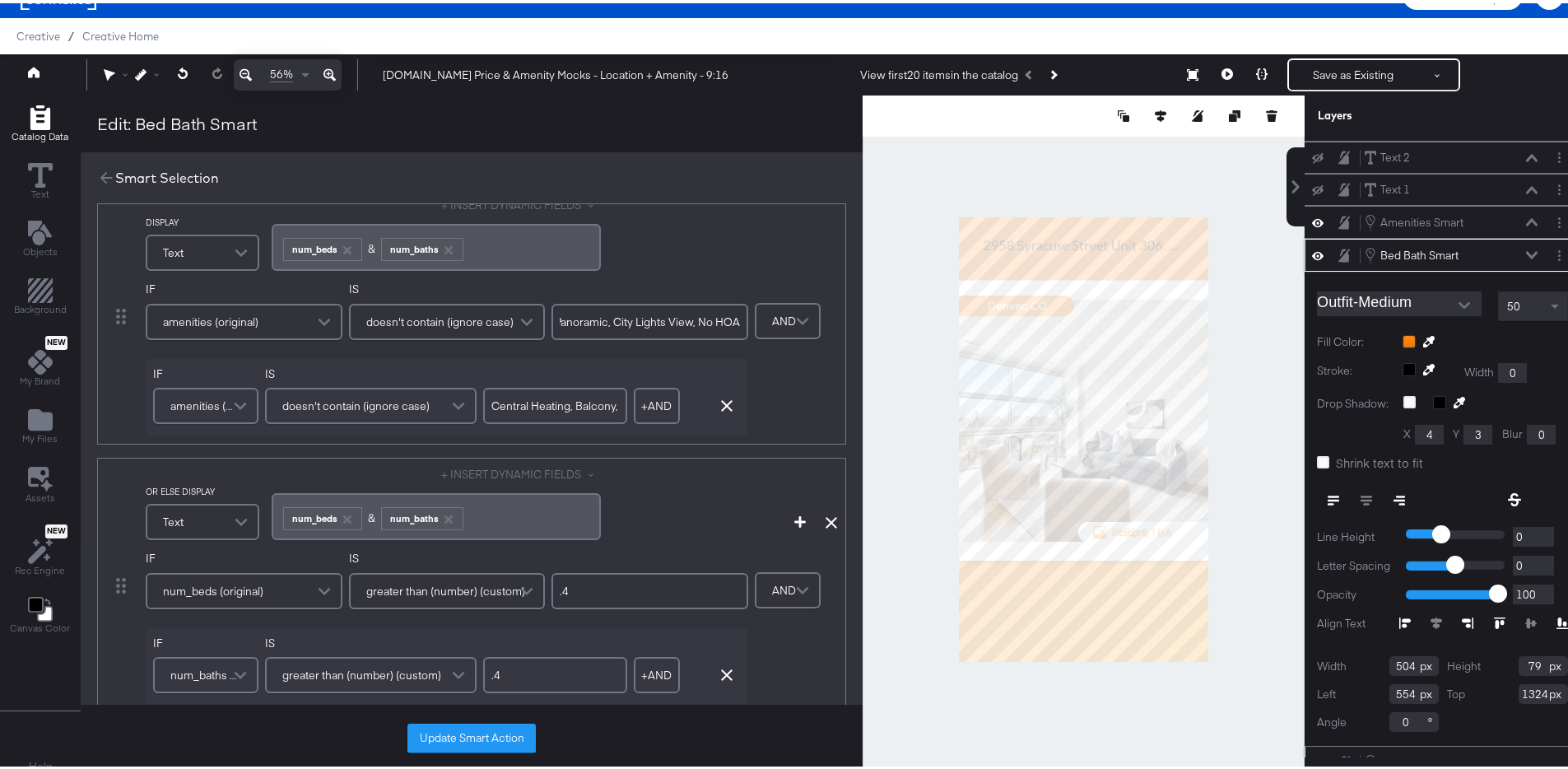 drag, startPoint x: 561, startPoint y: 315, endPoint x: 736, endPoint y: 320, distance: 175.07141 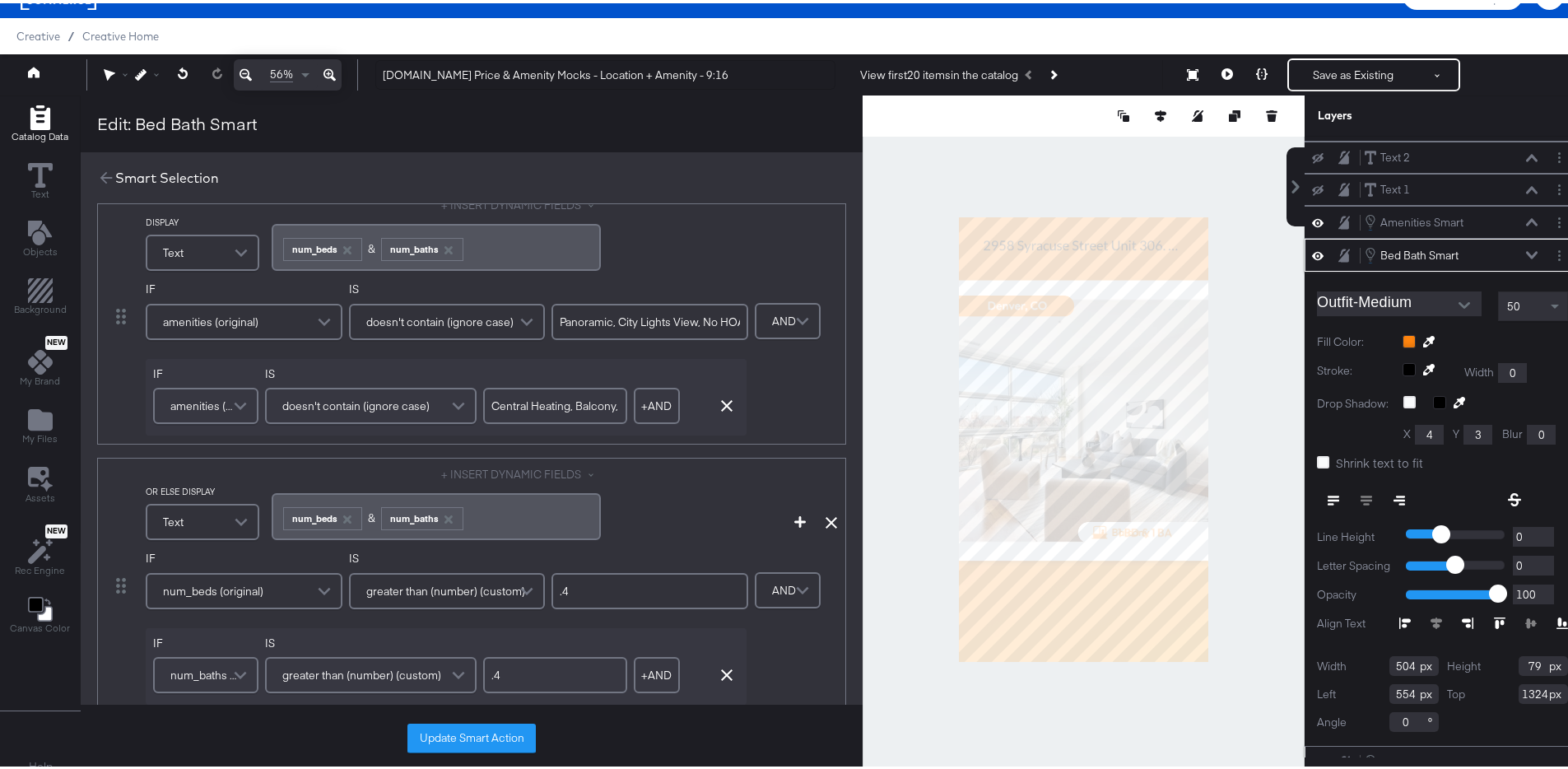 drag, startPoint x: 663, startPoint y: 316, endPoint x: 539, endPoint y: 313, distance: 124.03629 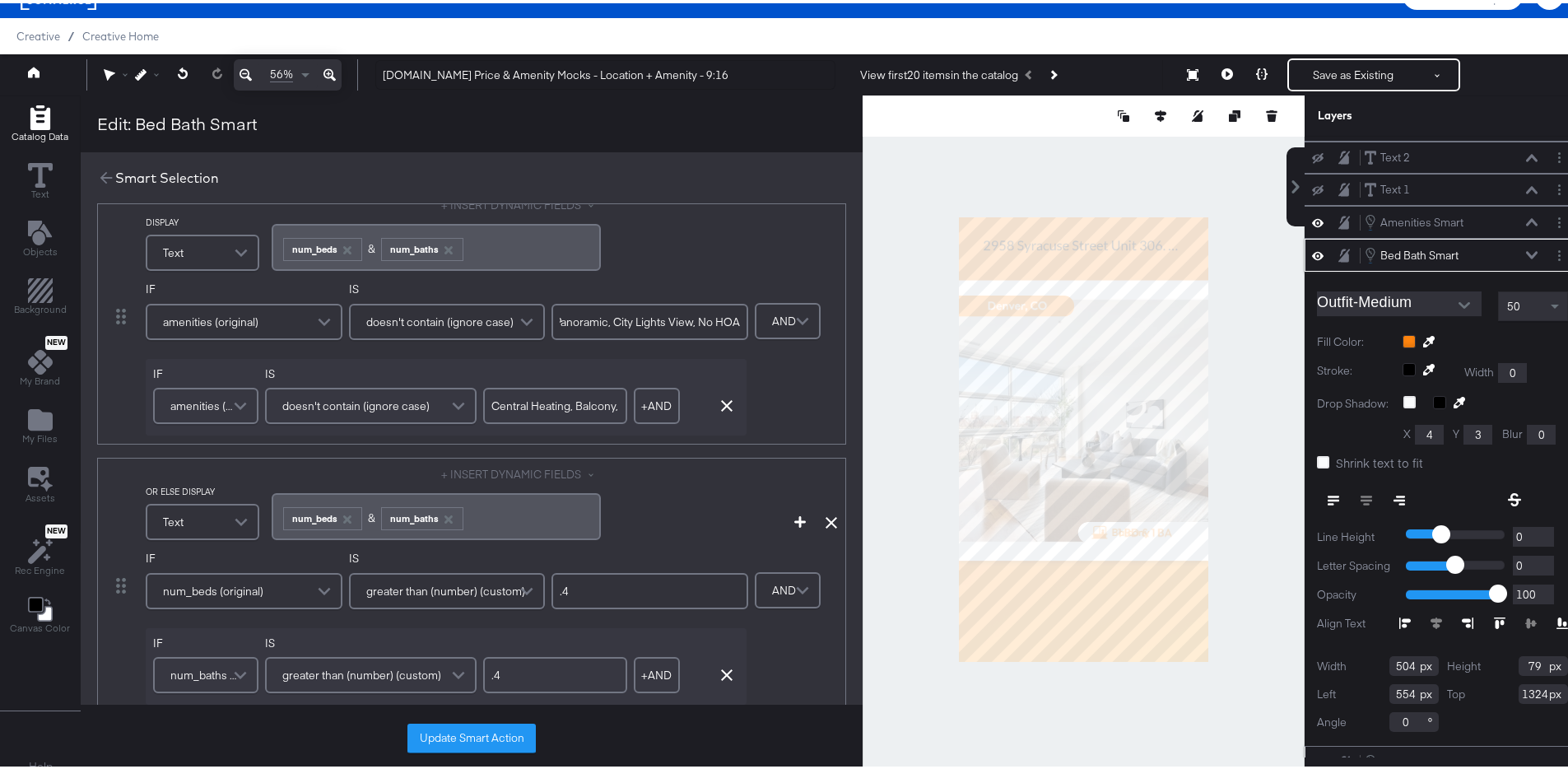 drag, startPoint x: 598, startPoint y: 318, endPoint x: 740, endPoint y: 325, distance: 142.1724 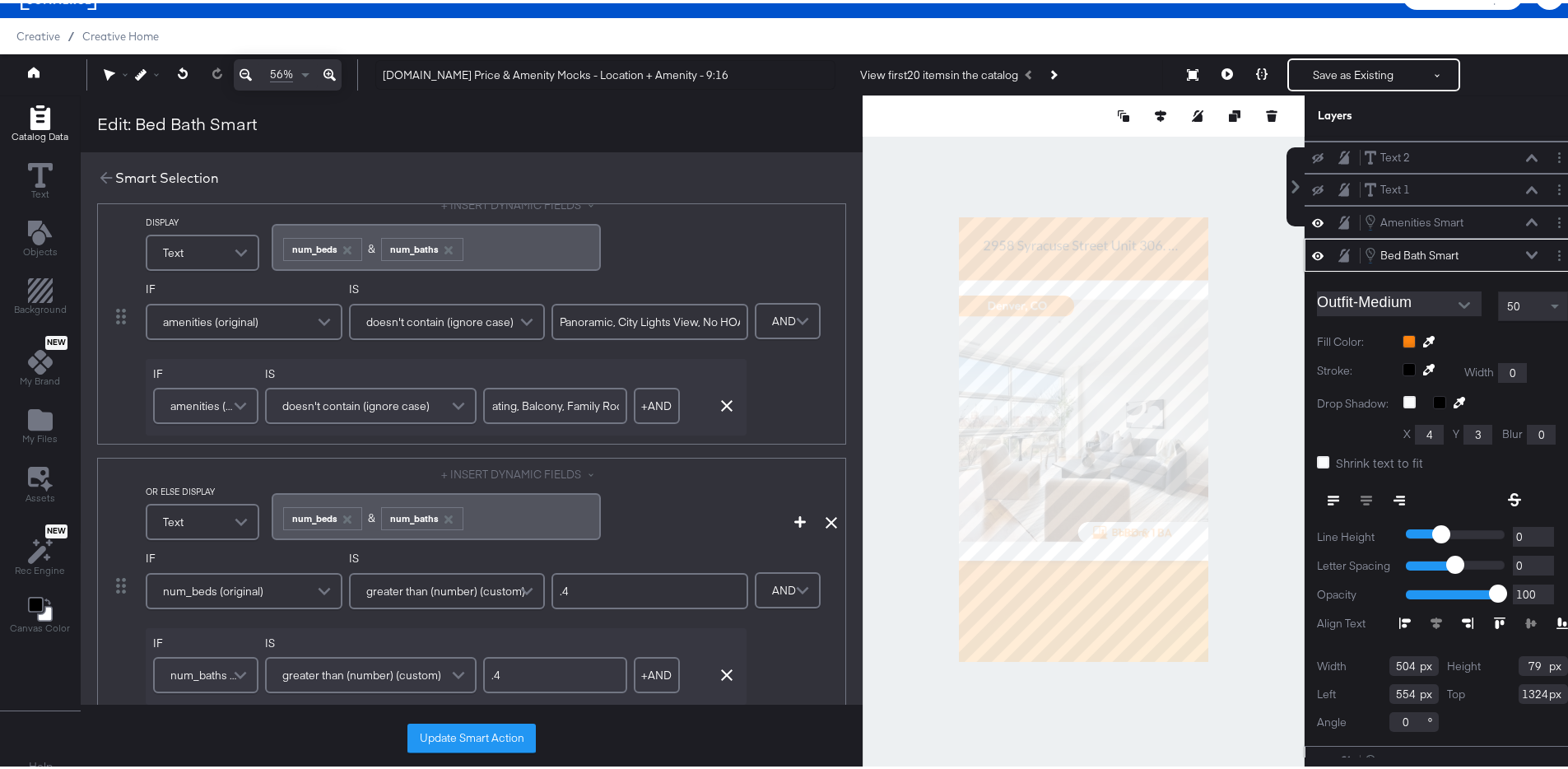 scroll, scrollTop: 0, scrollLeft: 73, axis: horizontal 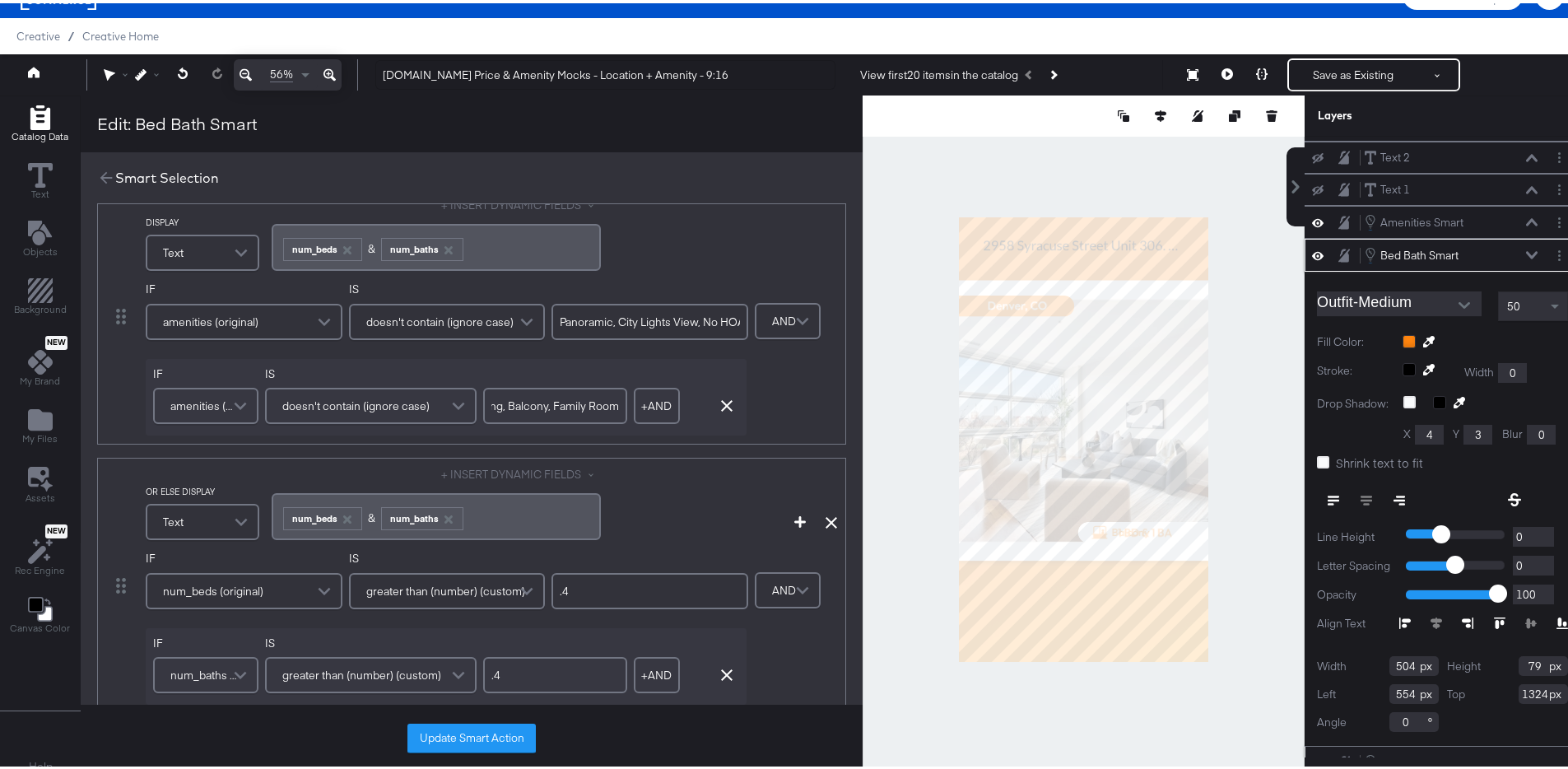 drag, startPoint x: 579, startPoint y: 402, endPoint x: 546, endPoint y: 402, distance: 33 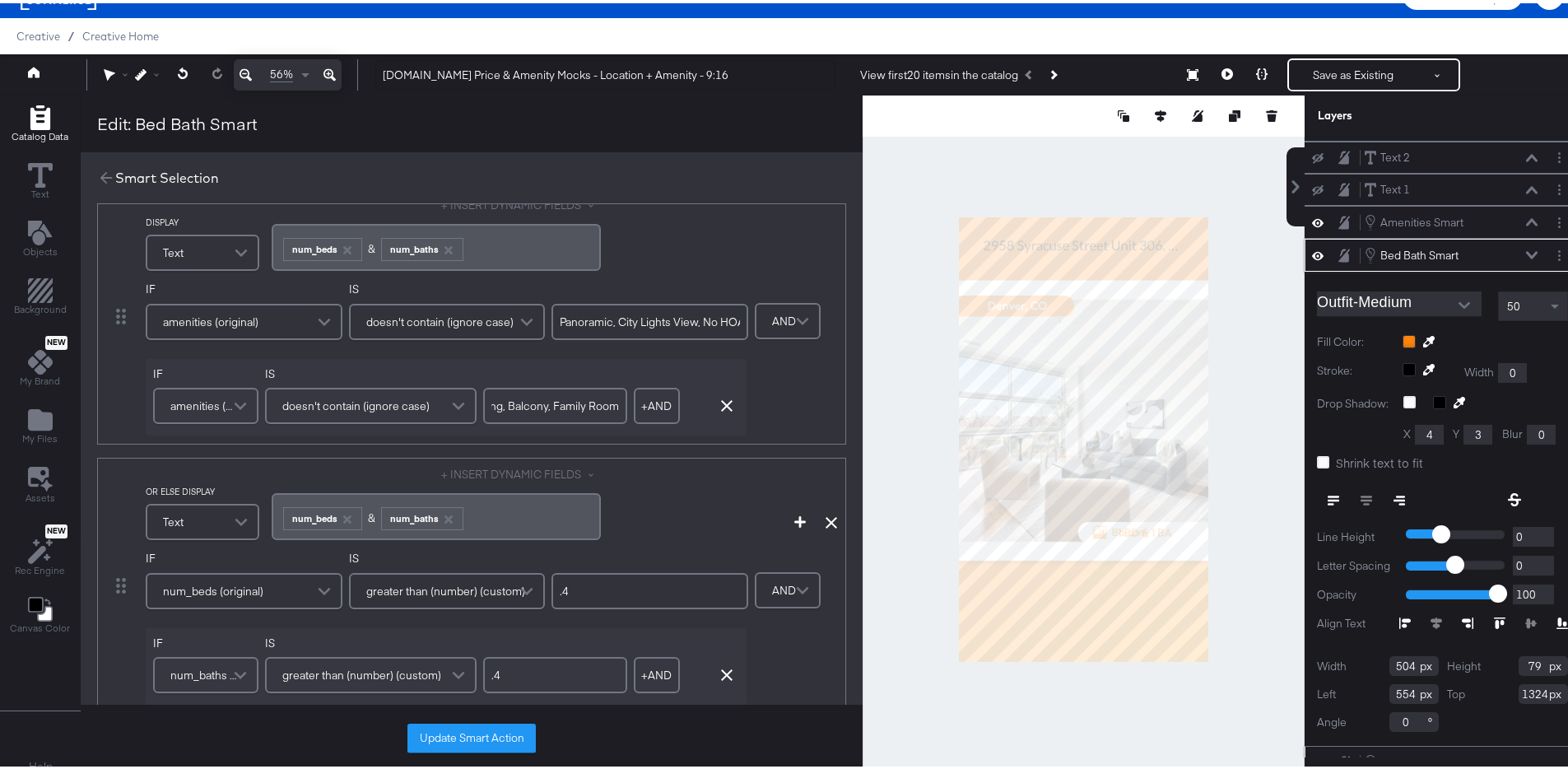 click on "Central Heating, Balcony, Family Room" at bounding box center [555, 403] 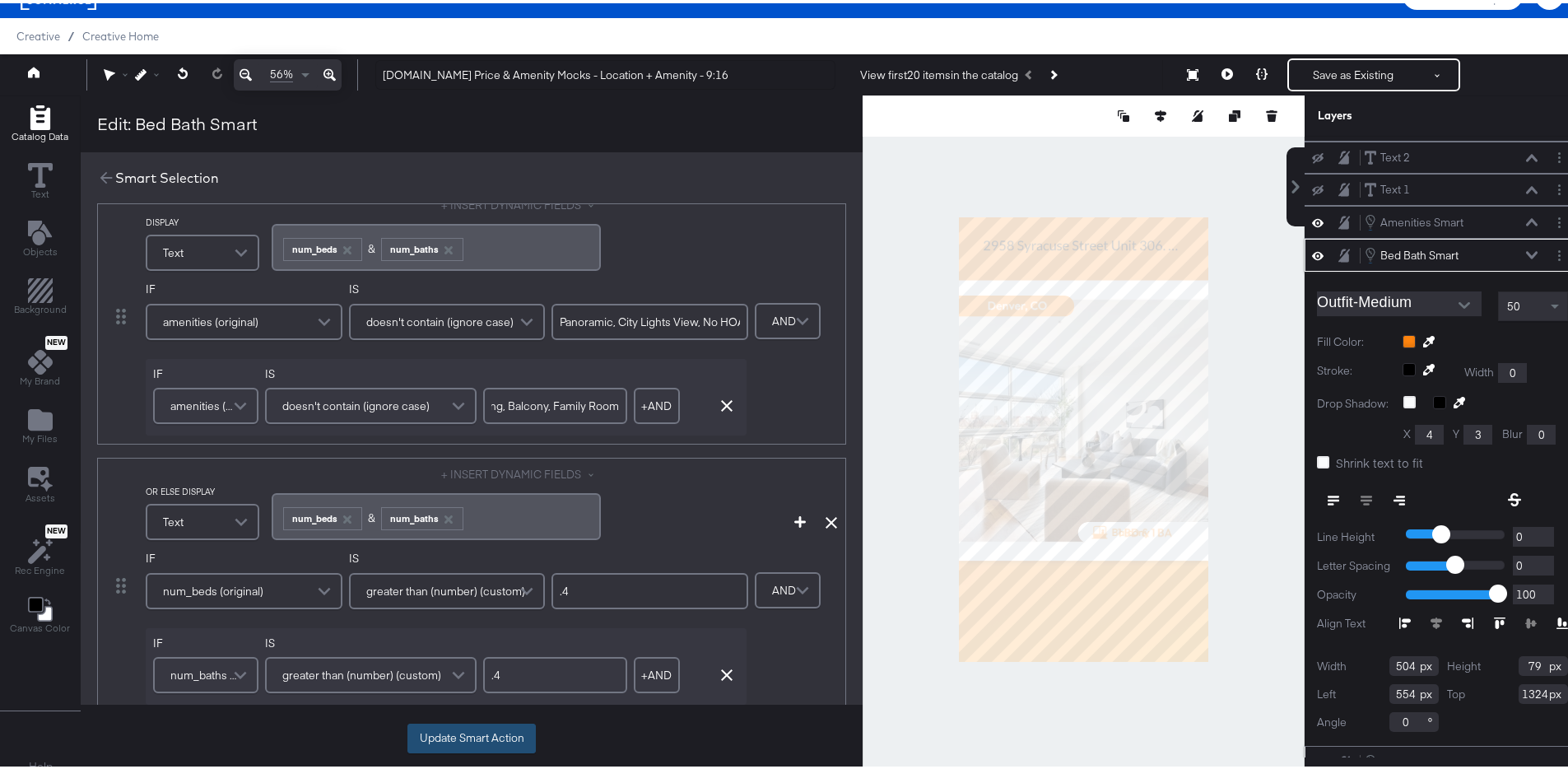 click on "Update Smart Action" at bounding box center [472, 735] 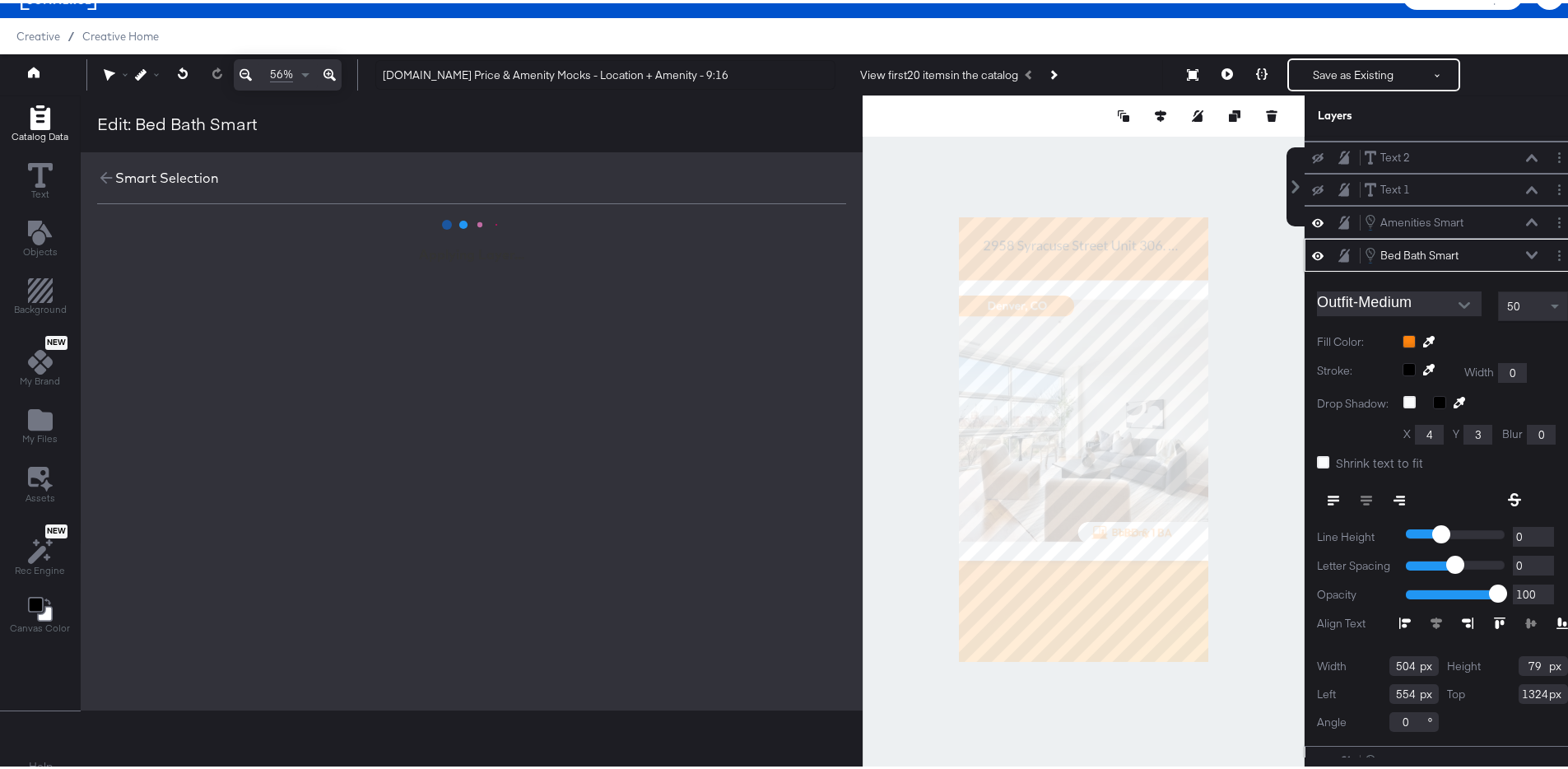 scroll, scrollTop: 0, scrollLeft: 0, axis: both 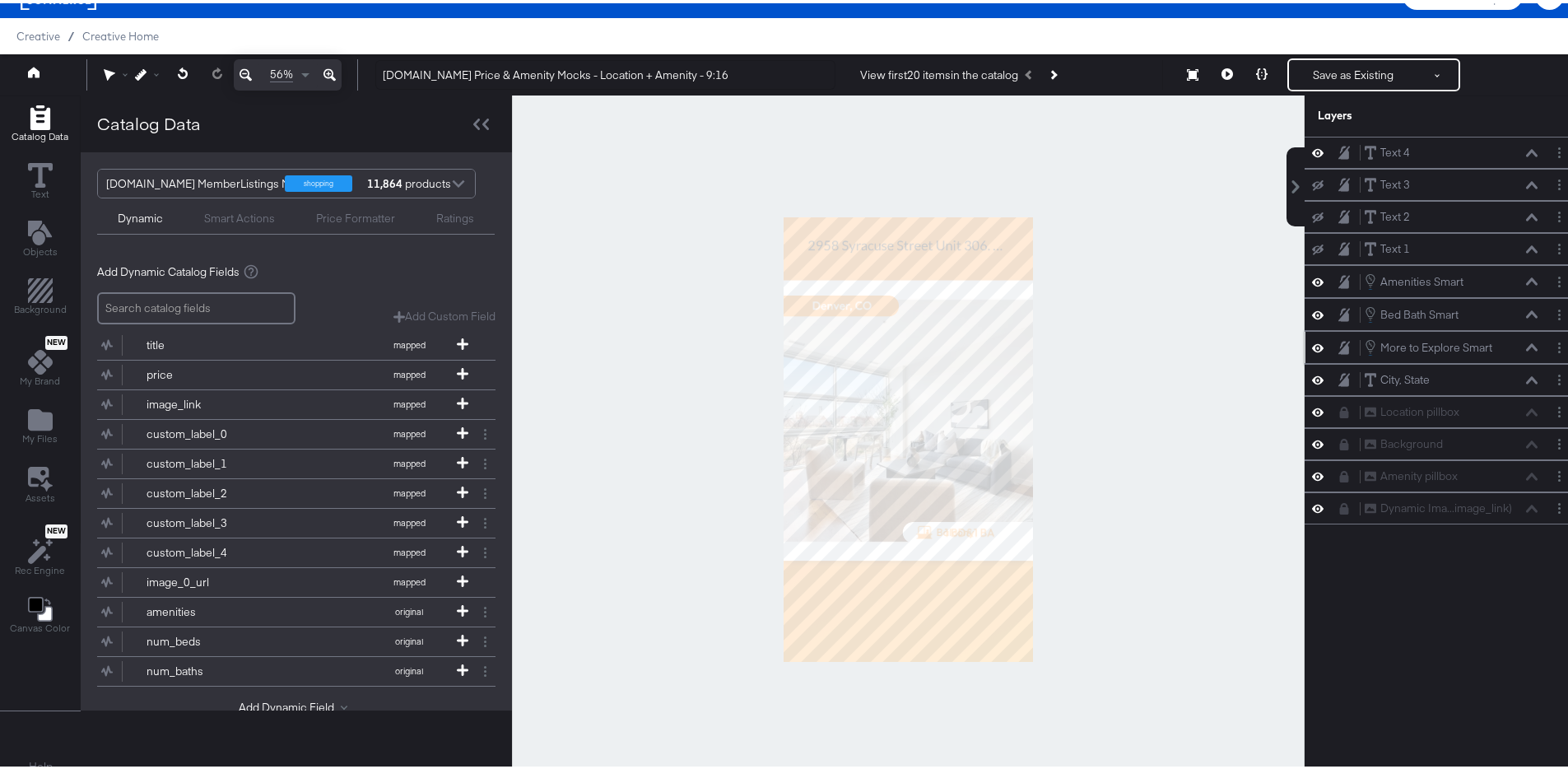 click 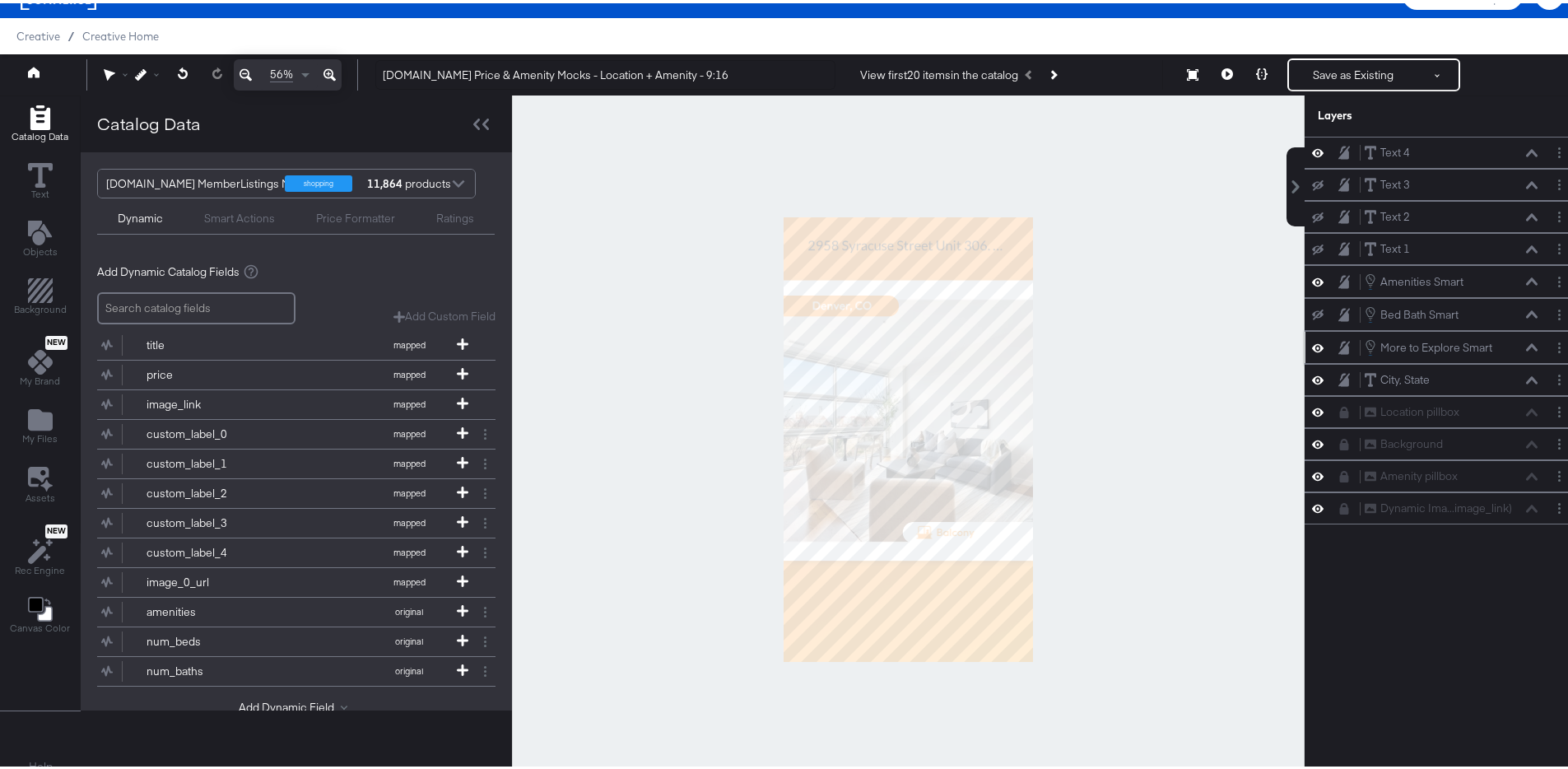 click 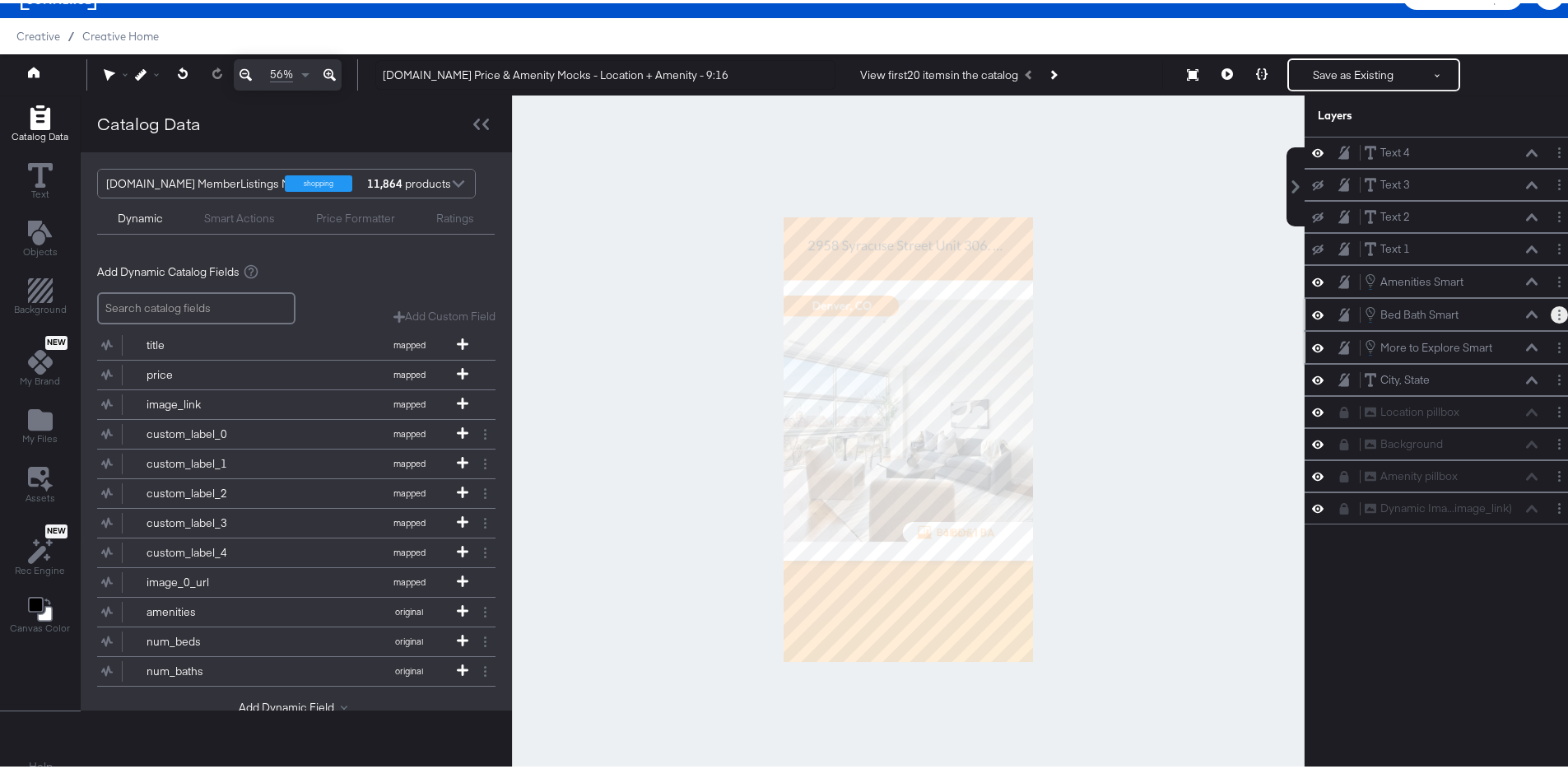 click 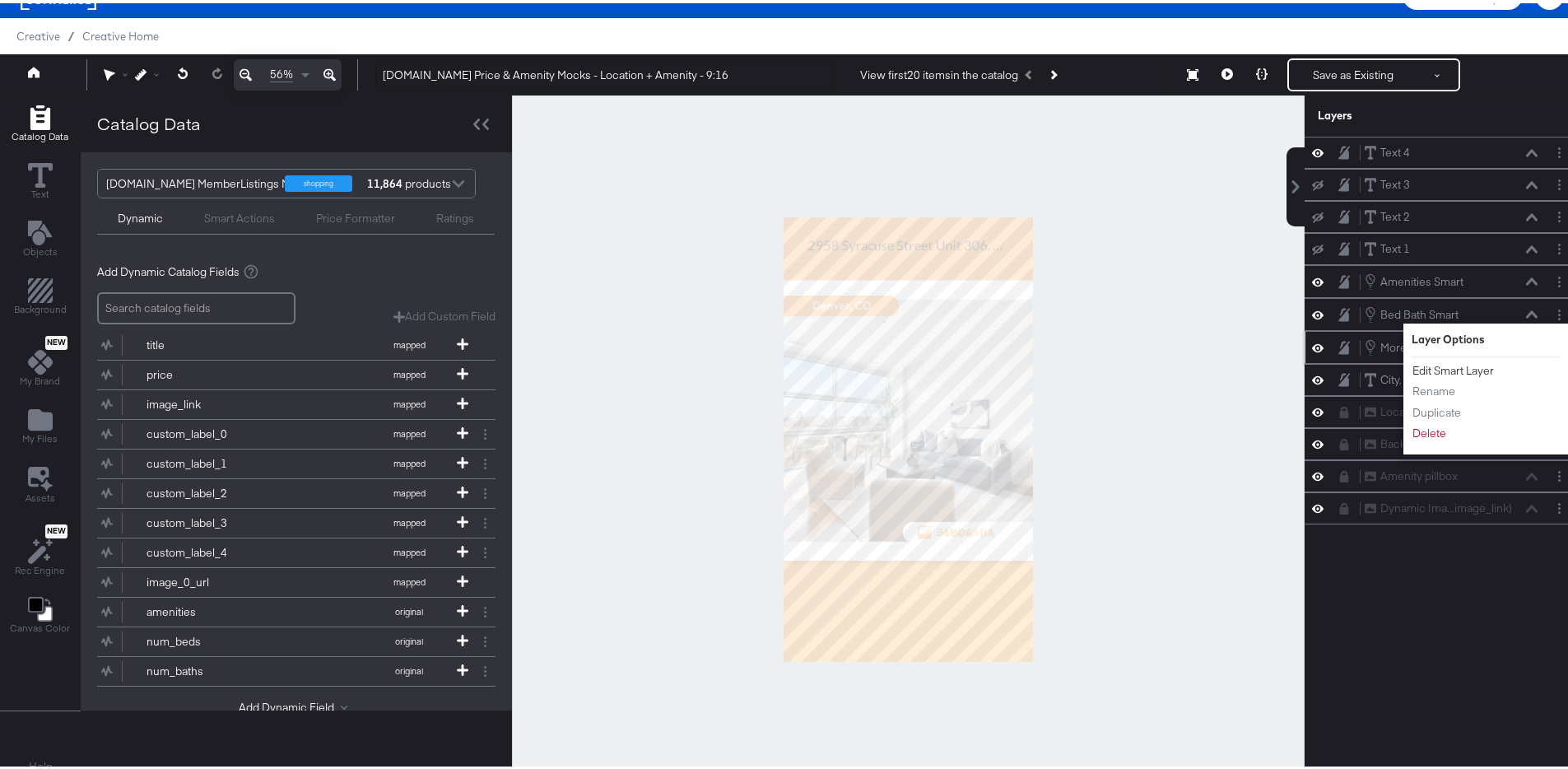 click on "Edit Smart Layer" at bounding box center [1453, 367] 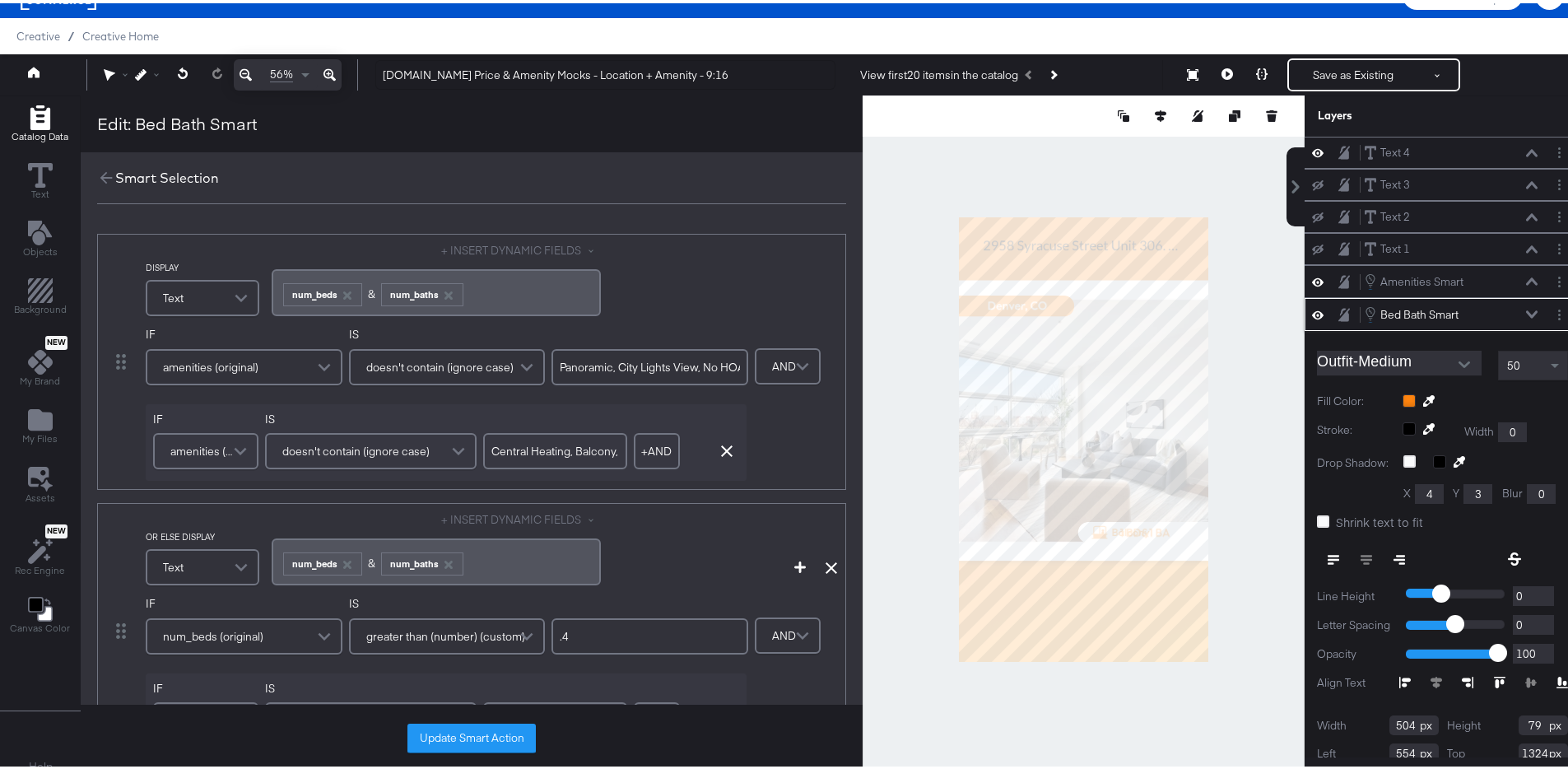 scroll, scrollTop: 59, scrollLeft: 0, axis: vertical 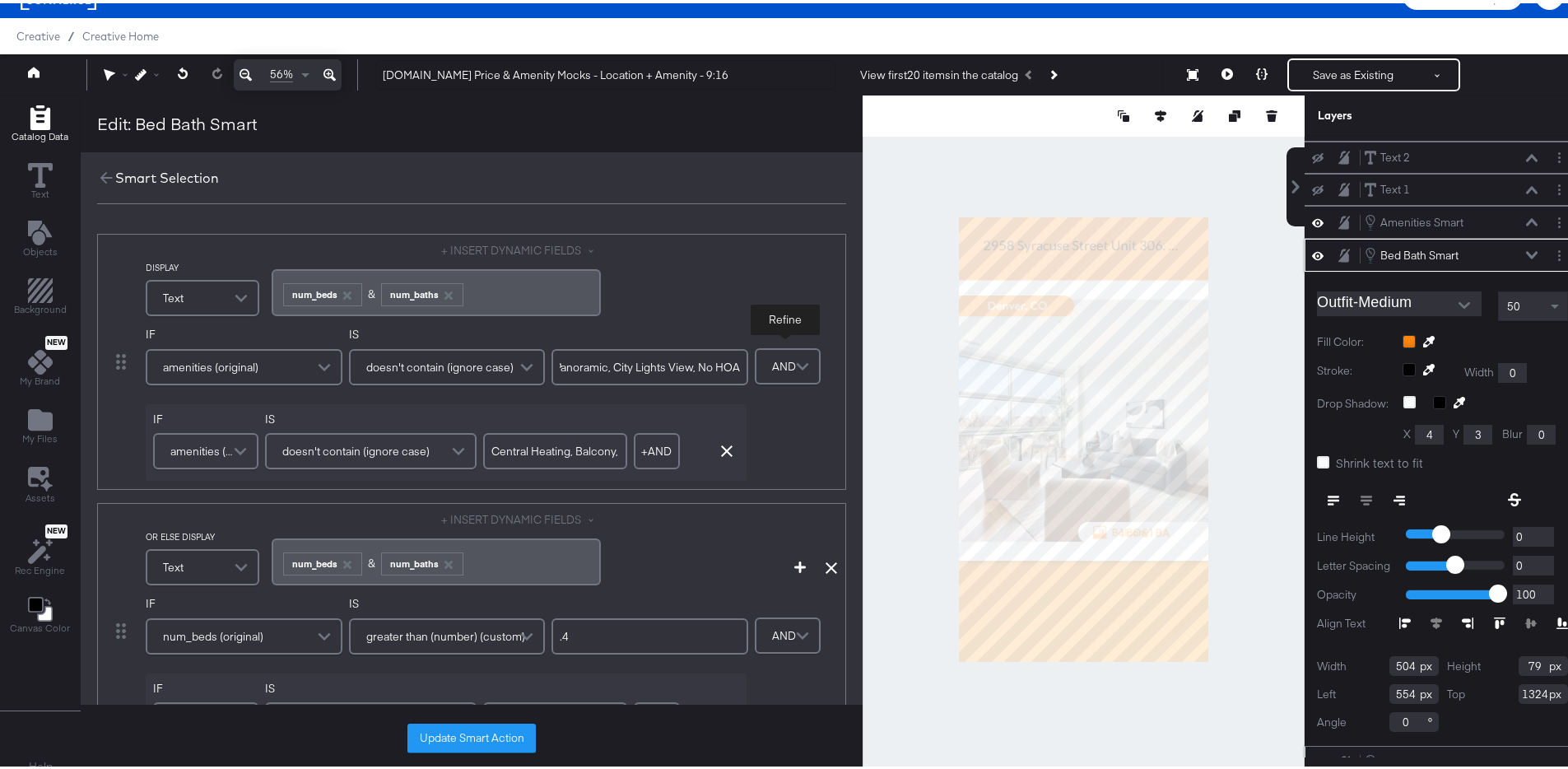 drag, startPoint x: 612, startPoint y: 364, endPoint x: 781, endPoint y: 366, distance: 169.01183 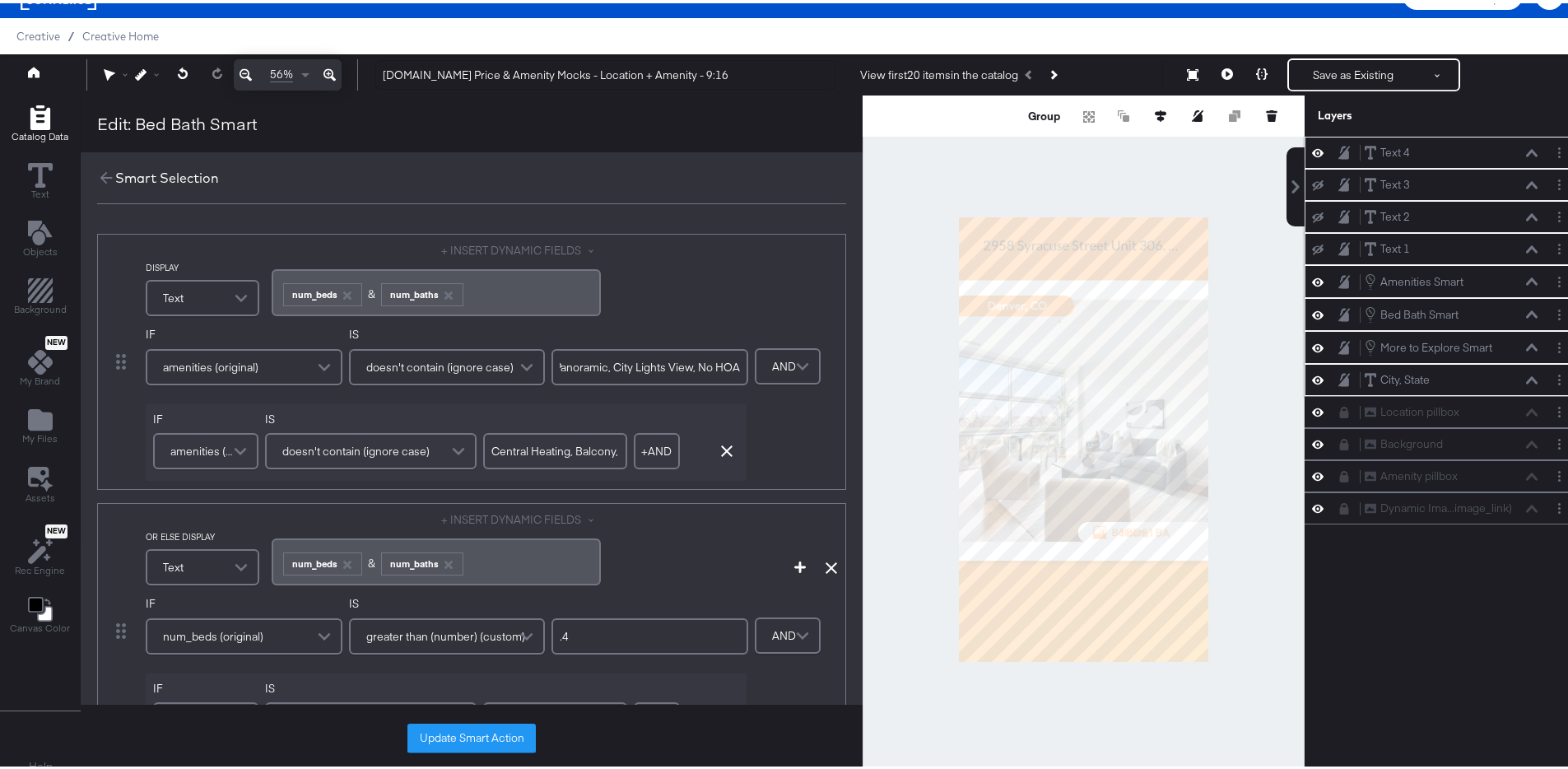 scroll, scrollTop: 0, scrollLeft: 0, axis: both 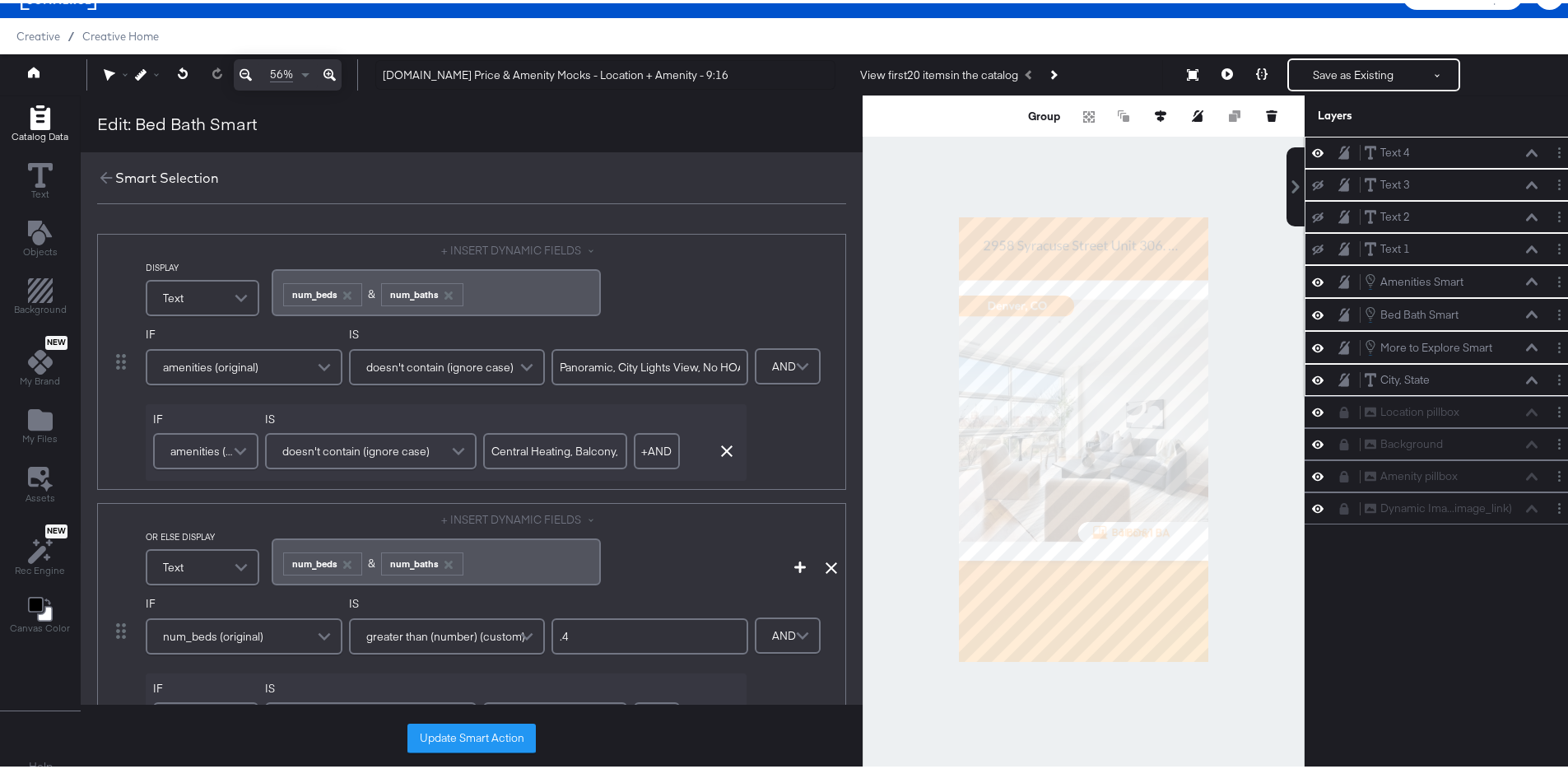 click on "Central Heating, Balcony, Family Room" at bounding box center [555, 448] 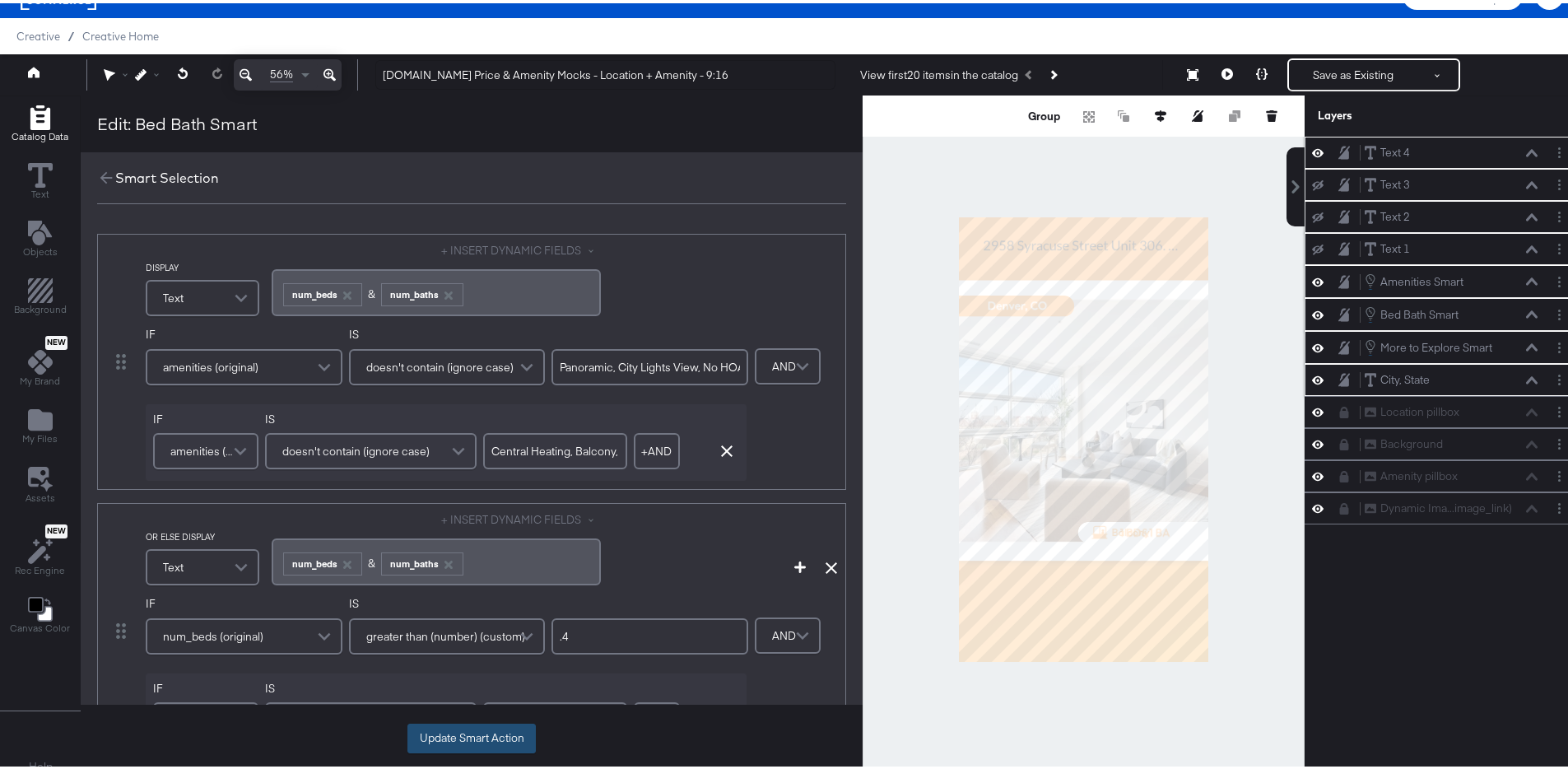 click on "Update Smart Action" at bounding box center [472, 735] 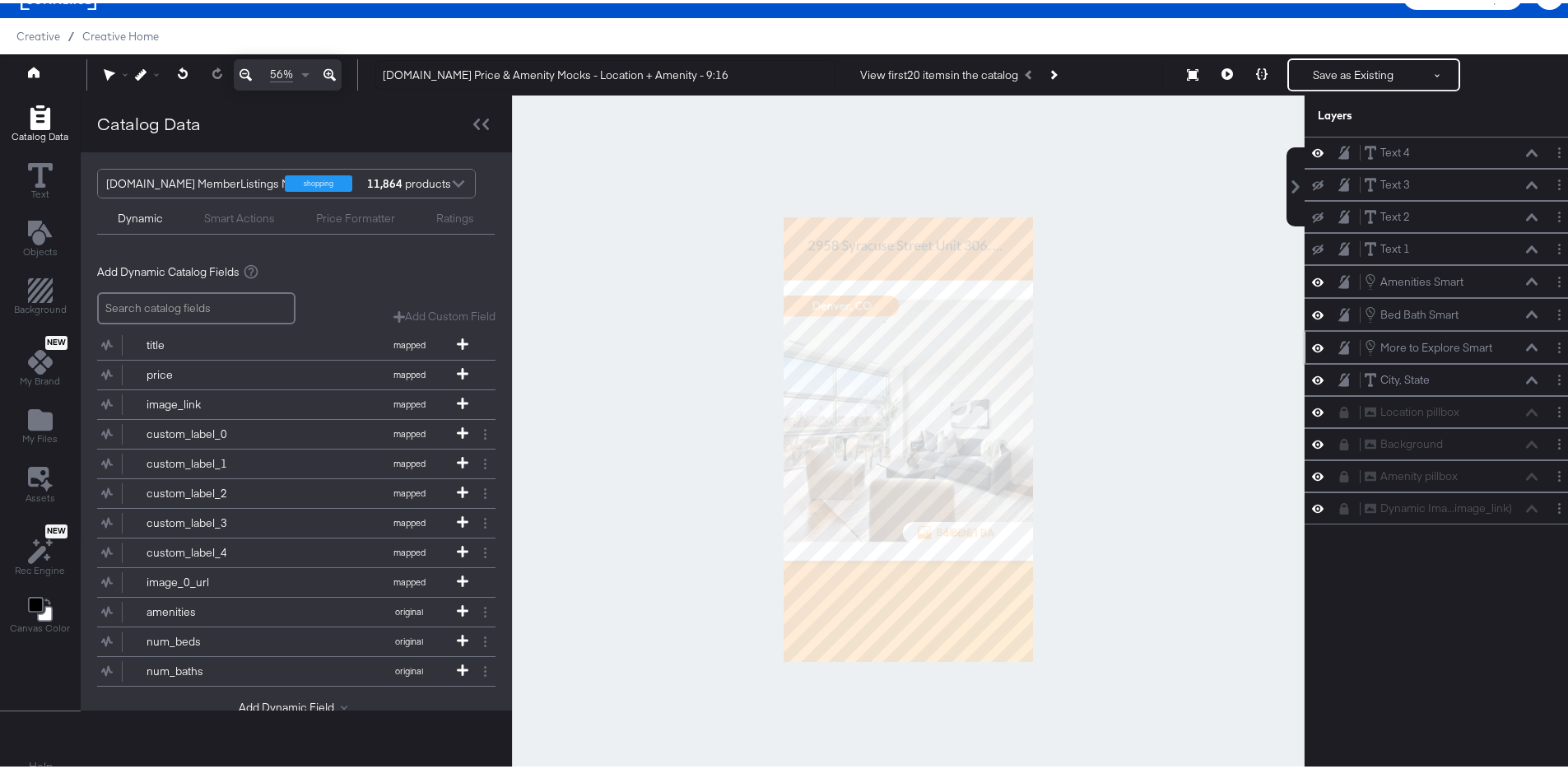 click at bounding box center [1559, 278] 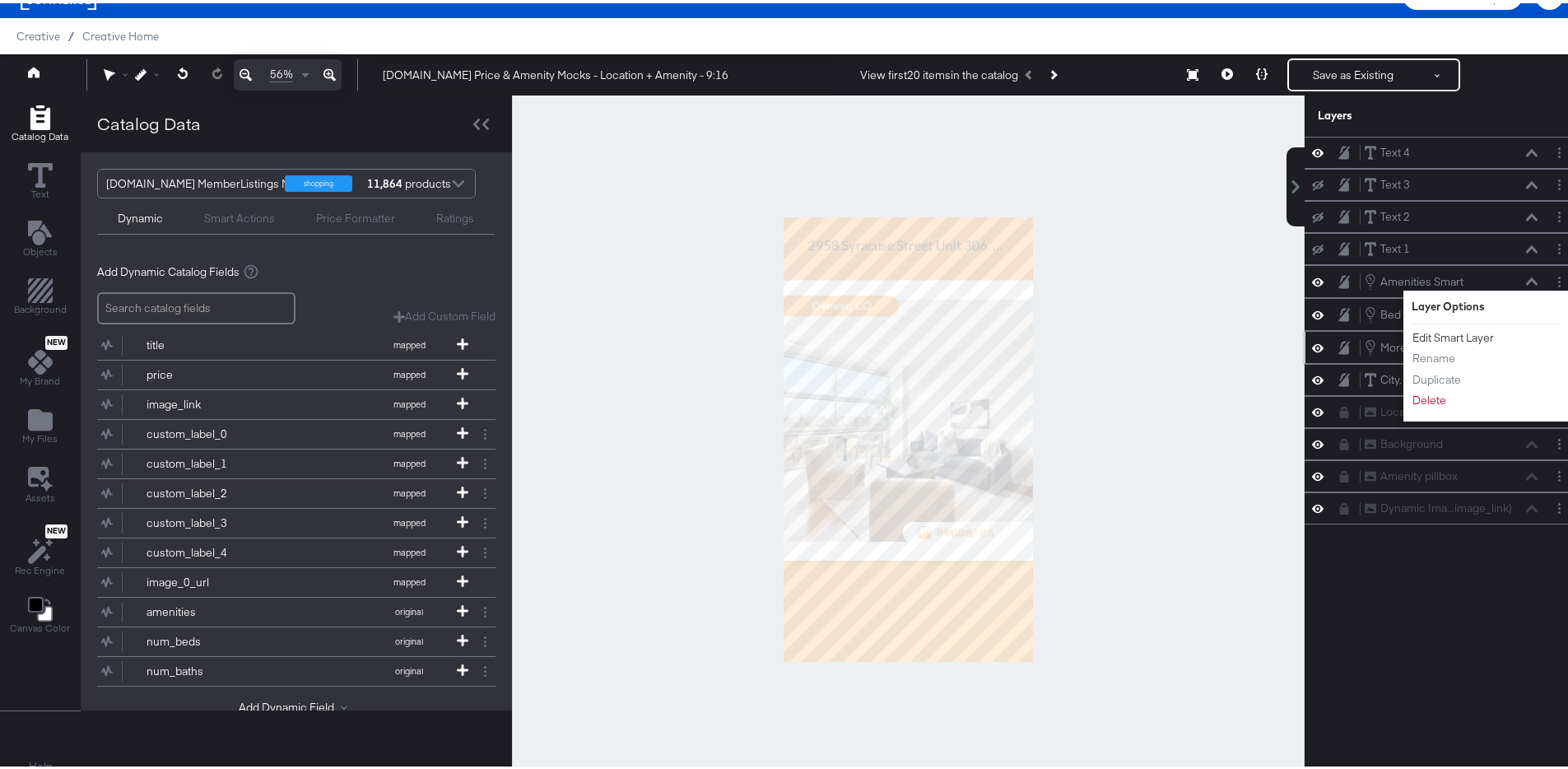 click on "Edit Smart Layer" at bounding box center [1453, 334] 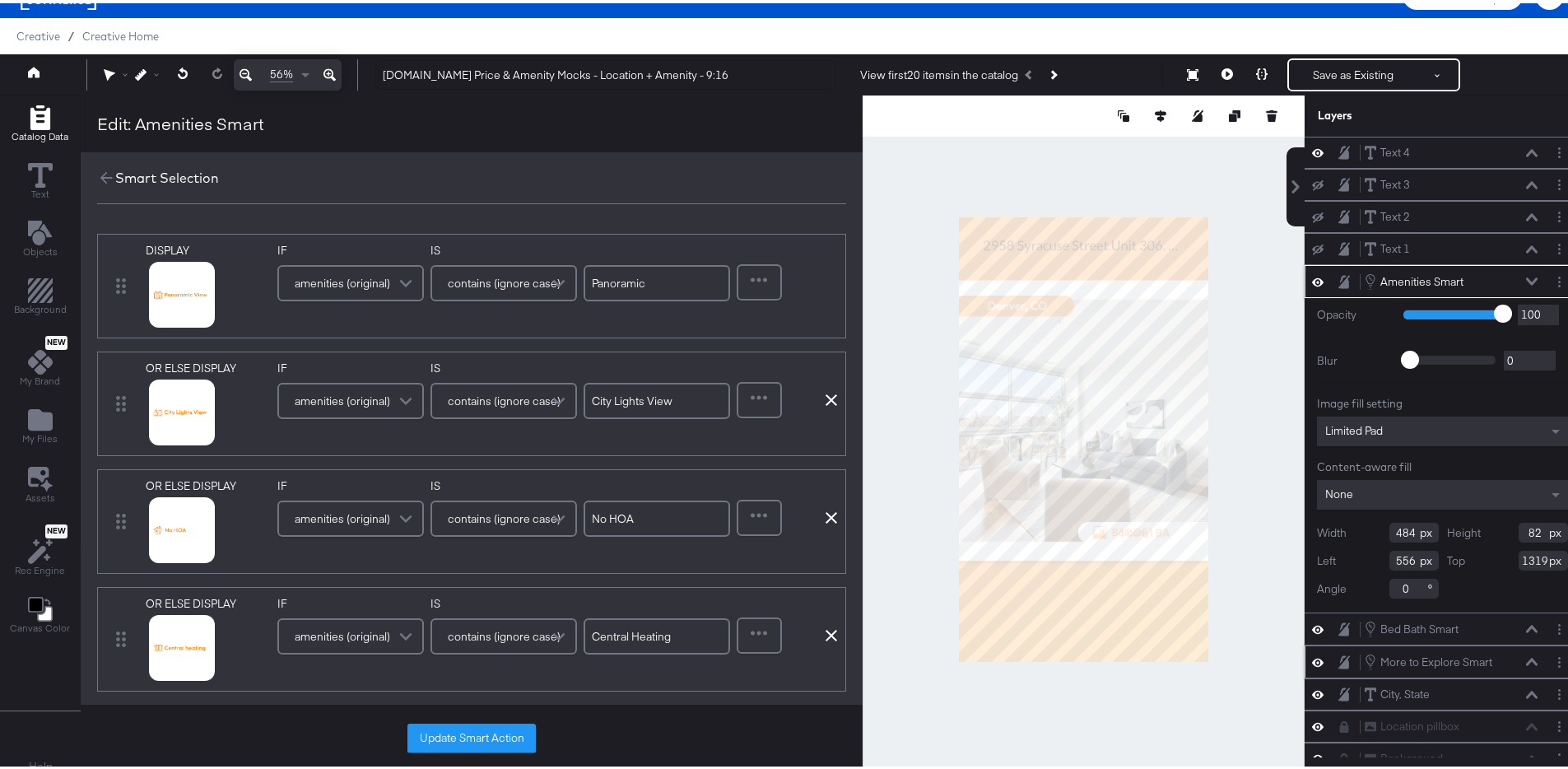click on "Panoramic" at bounding box center (657, 280) 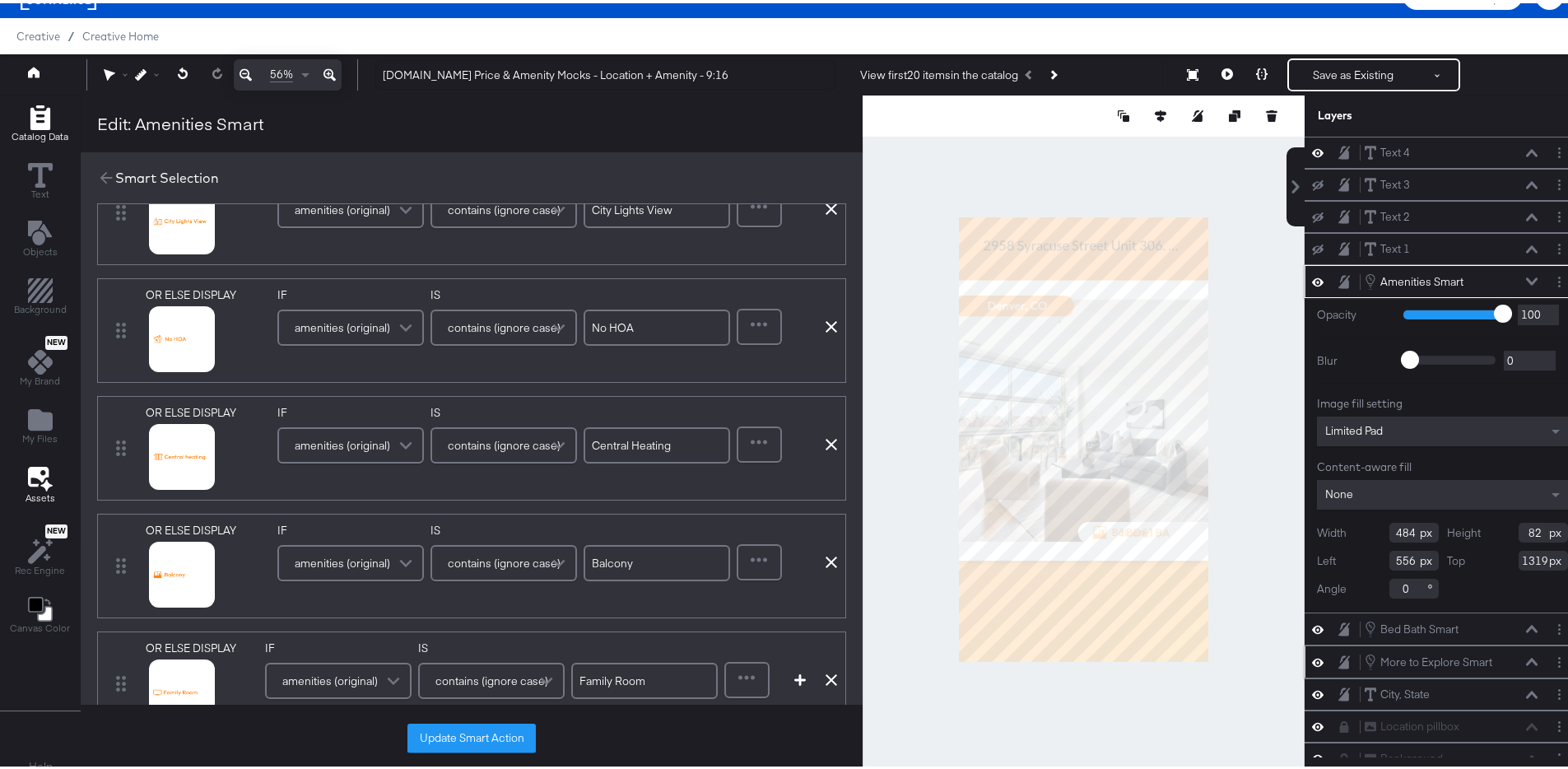 scroll, scrollTop: 202, scrollLeft: 0, axis: vertical 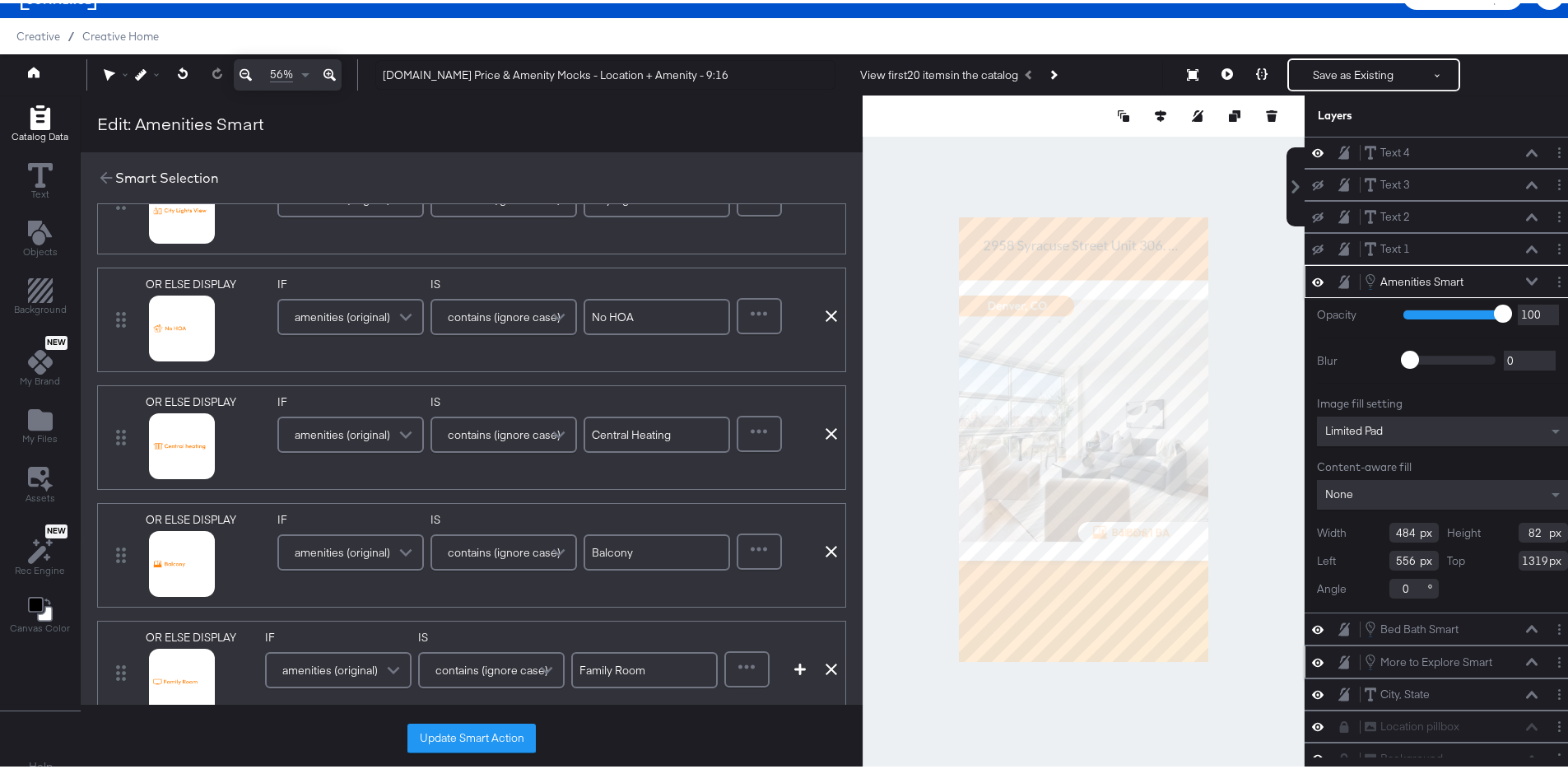 click on "Central Heating" at bounding box center [657, 431] 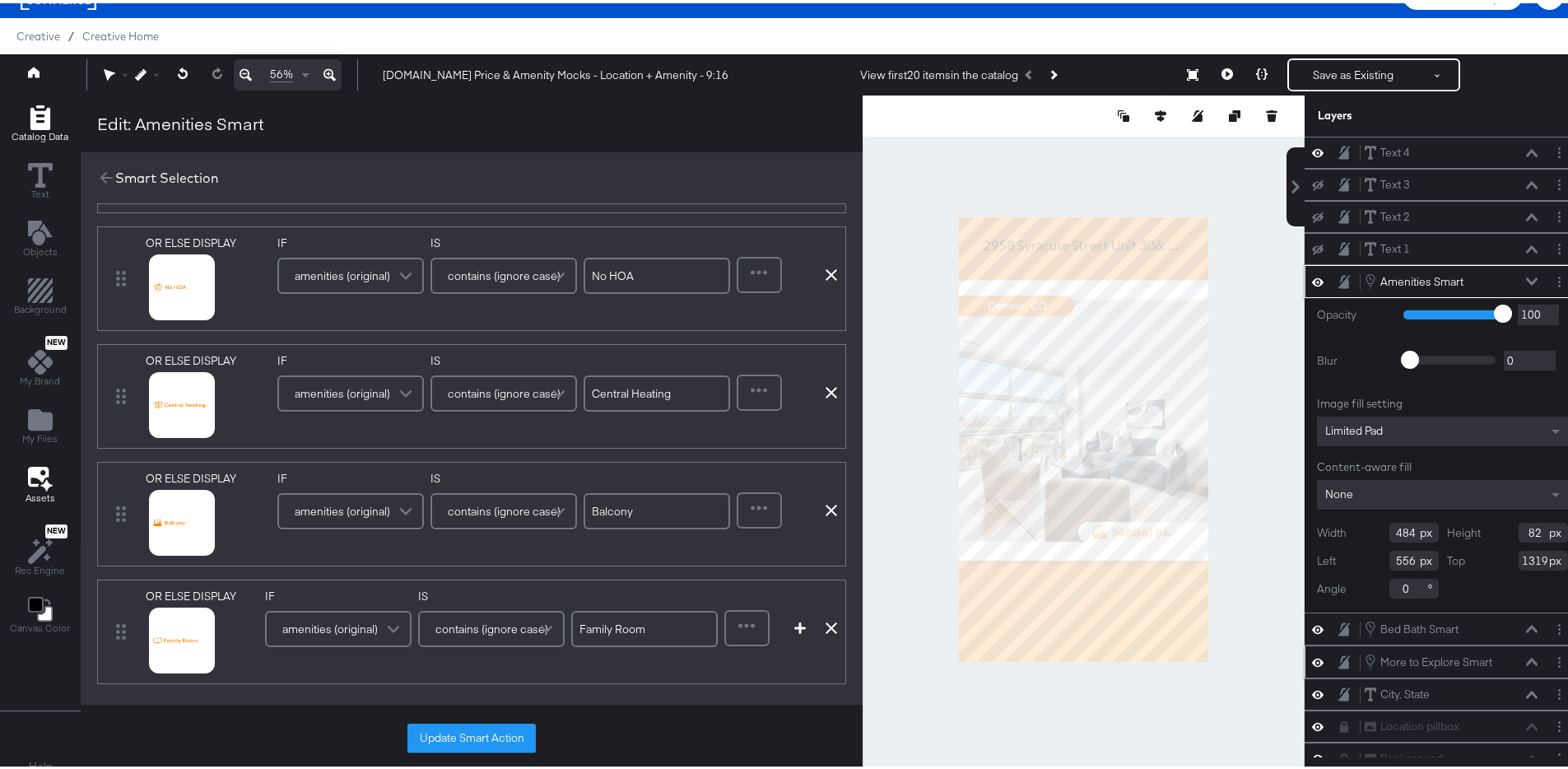 scroll, scrollTop: 264, scrollLeft: 0, axis: vertical 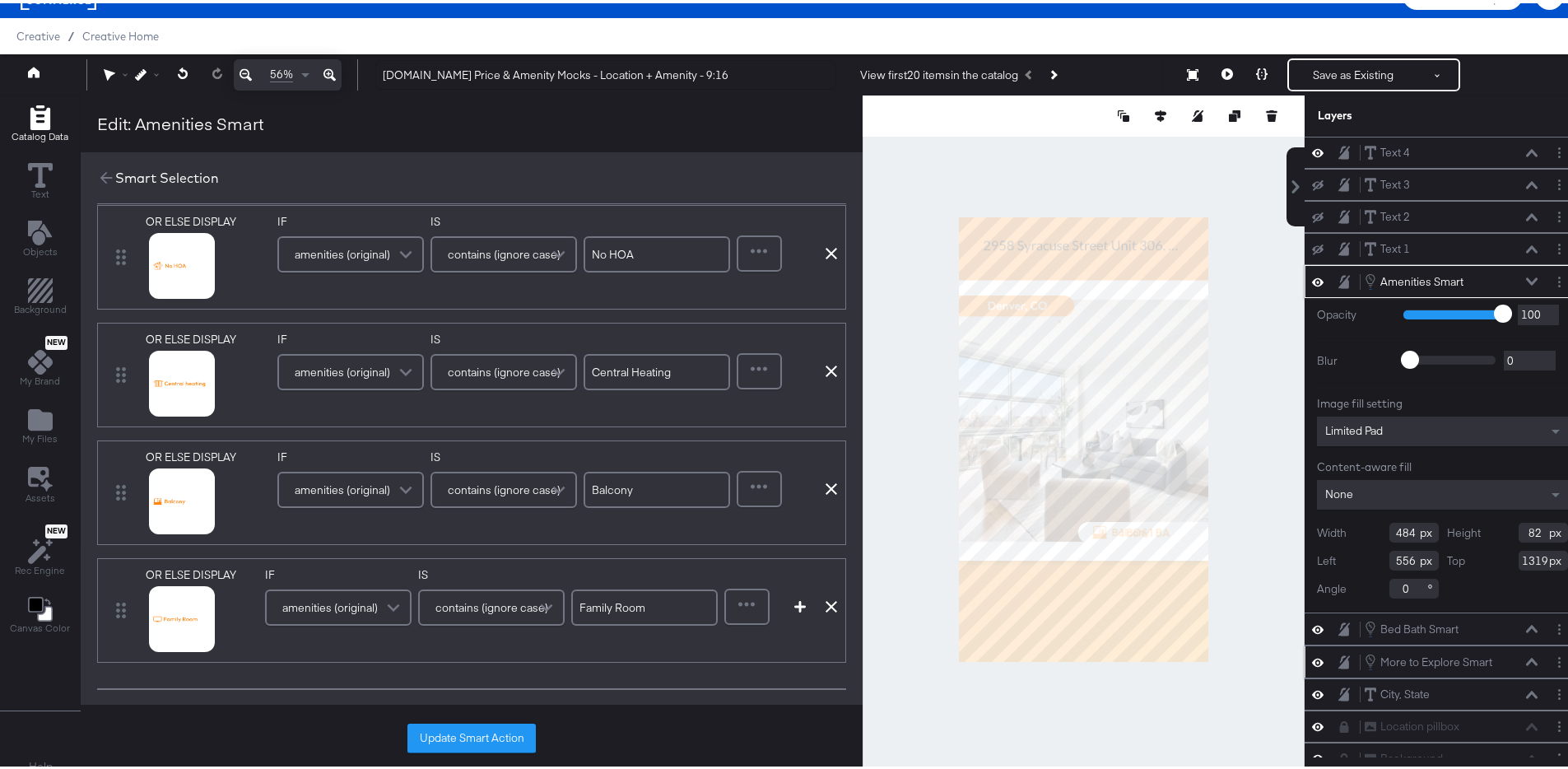 click on "Family Room" at bounding box center [644, 604] 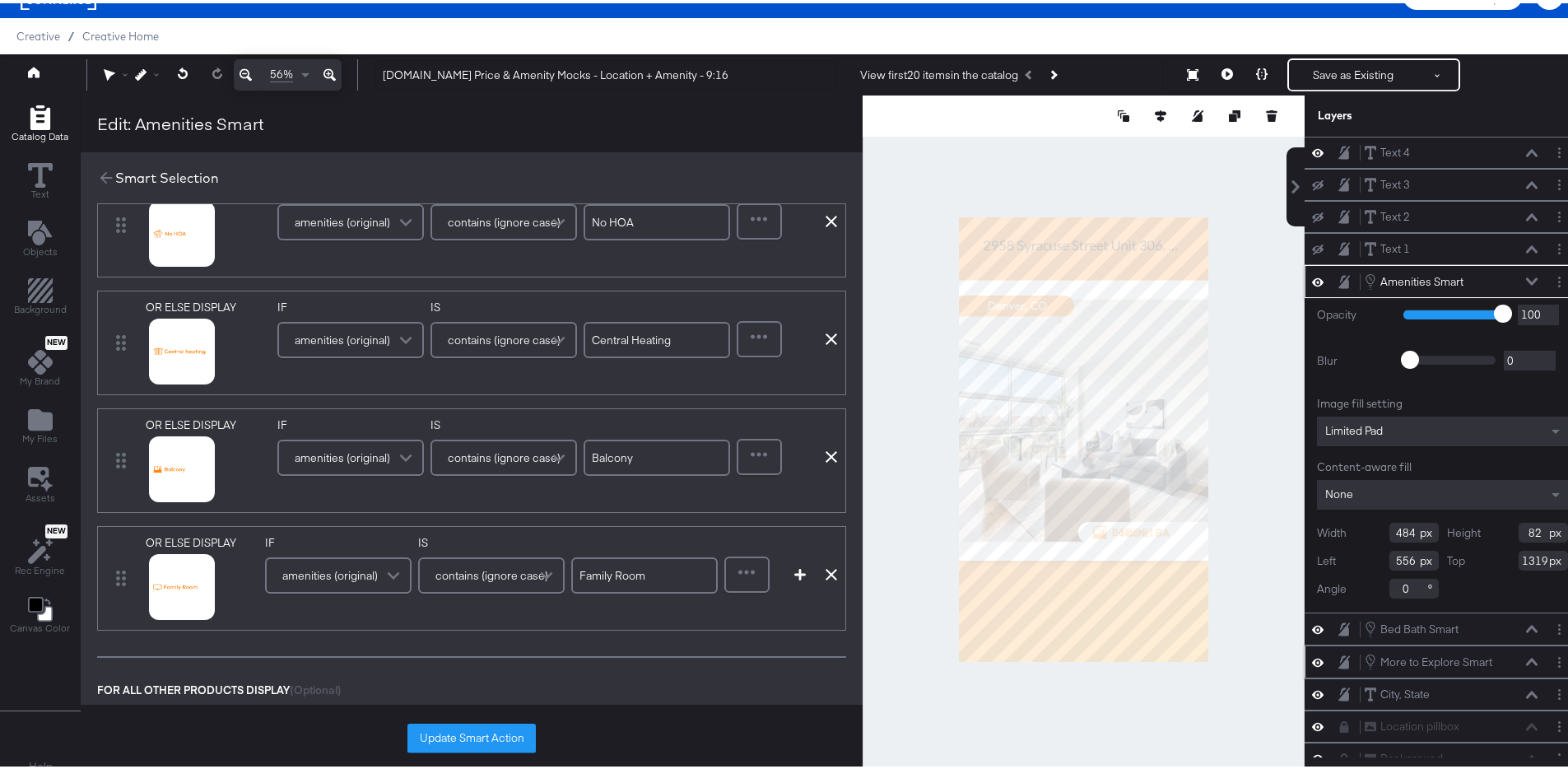 scroll, scrollTop: 317, scrollLeft: 0, axis: vertical 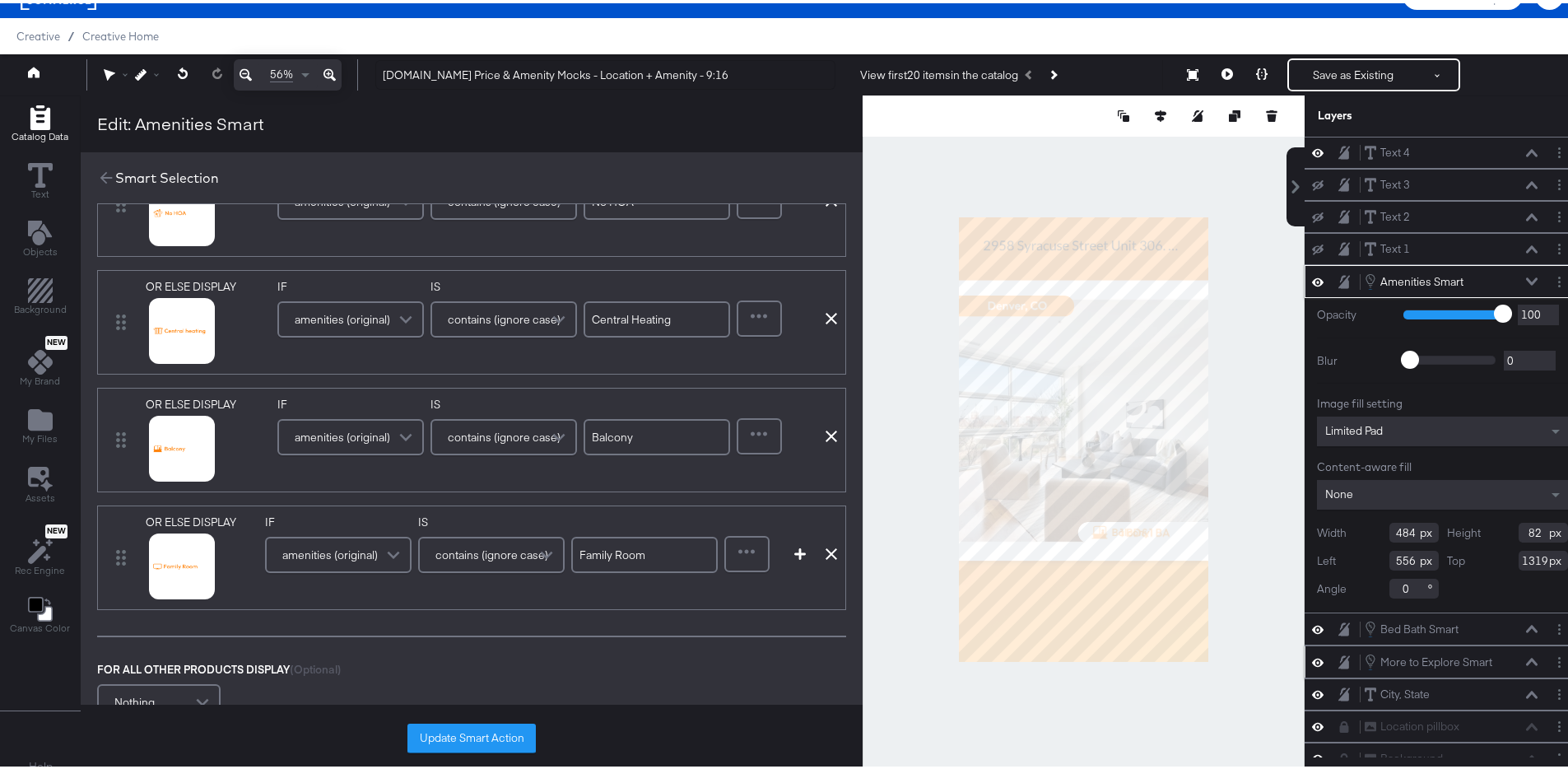 click 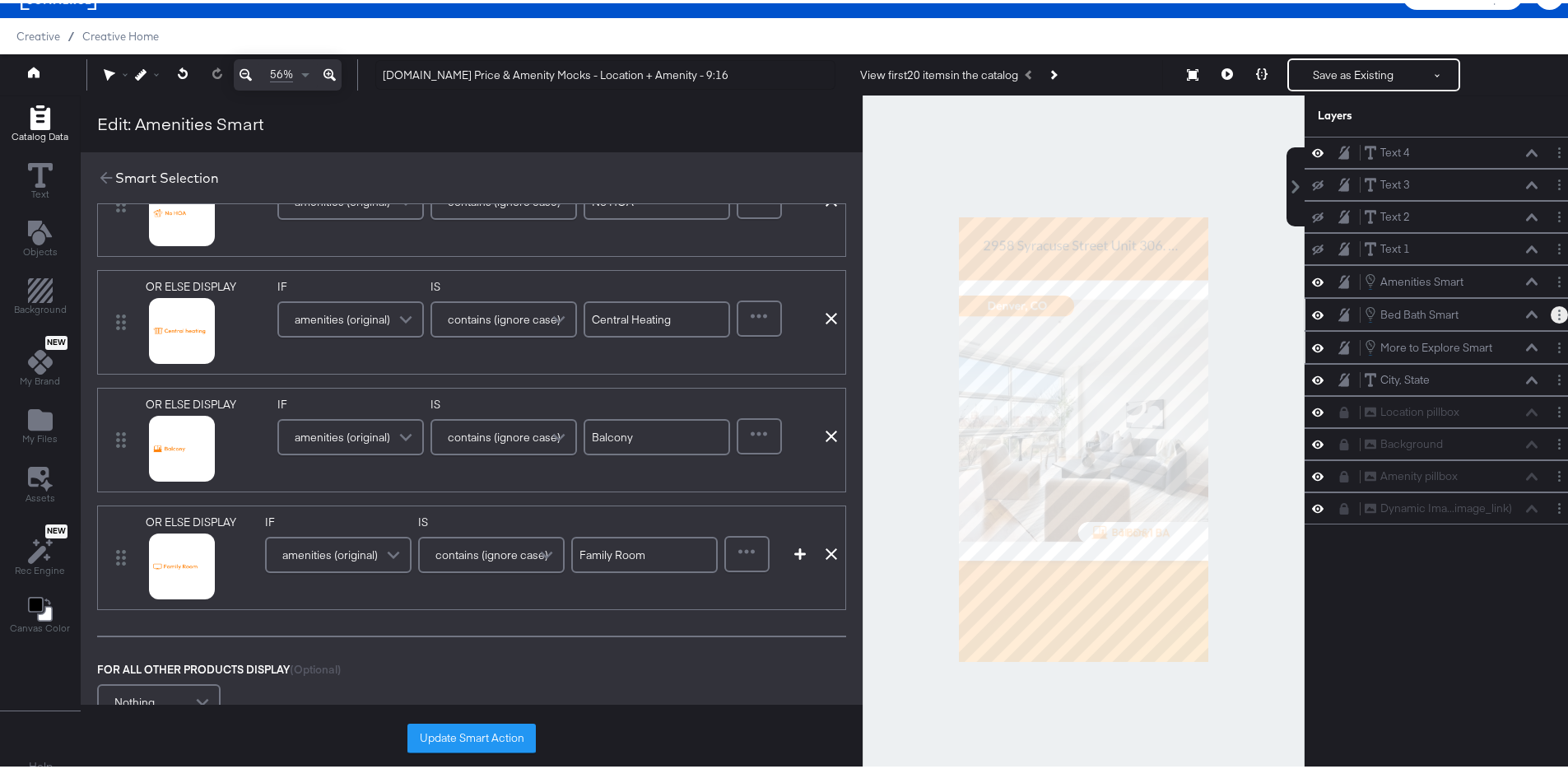 click at bounding box center [1559, 311] 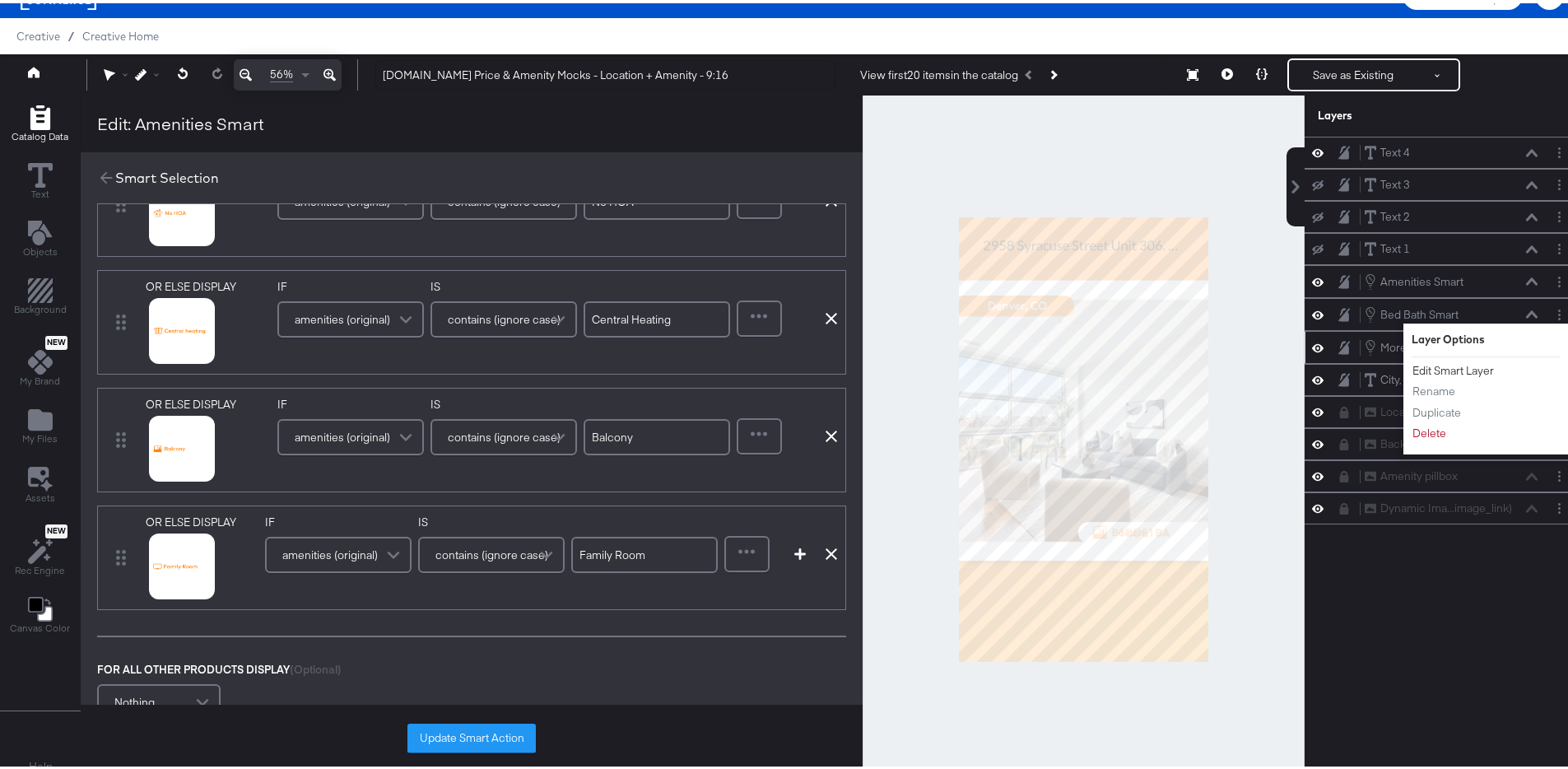click on "Edit Smart Layer" at bounding box center (1453, 367) 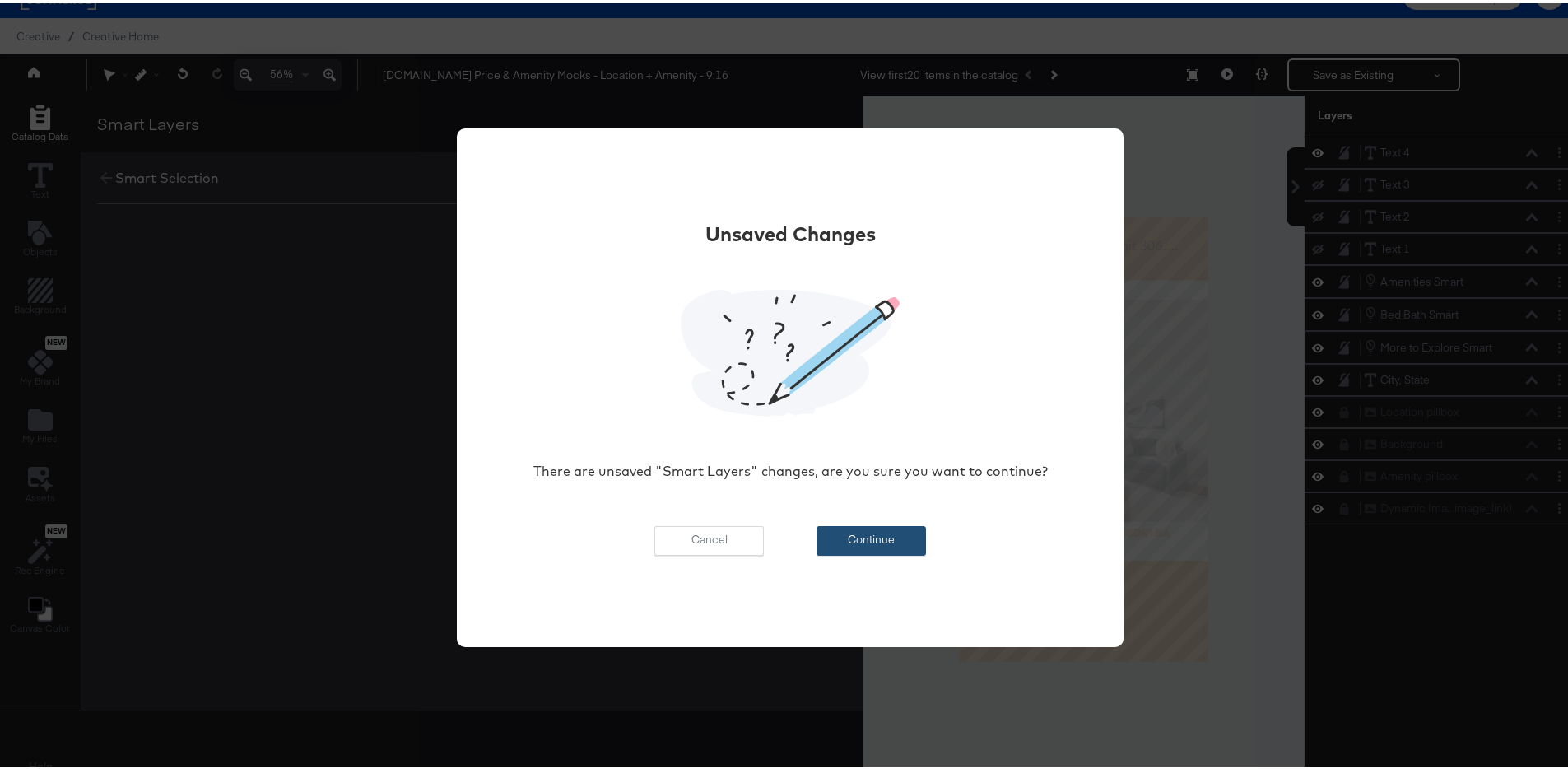 click on "Continue" at bounding box center (871, 538) 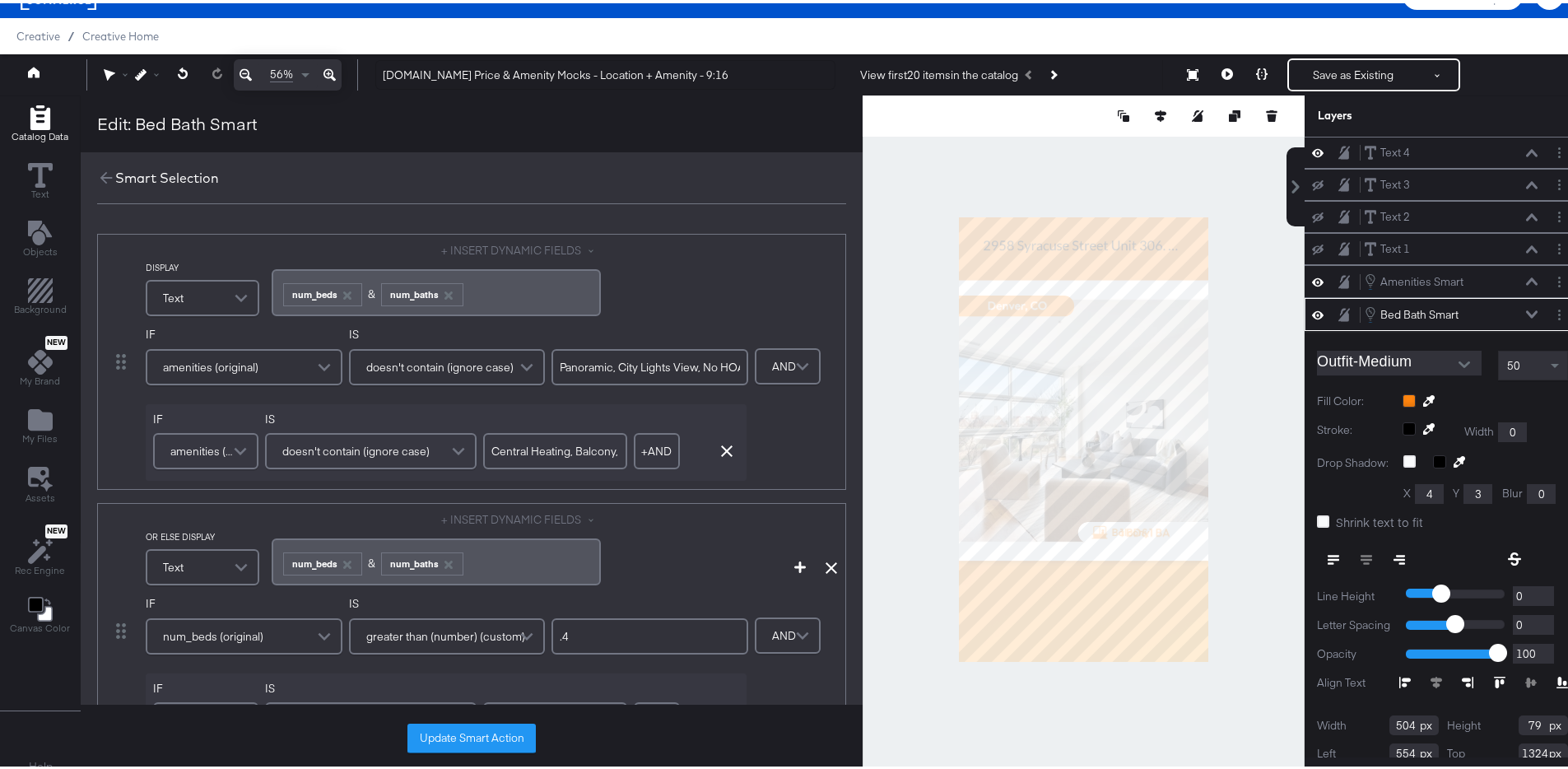 scroll, scrollTop: 59, scrollLeft: 0, axis: vertical 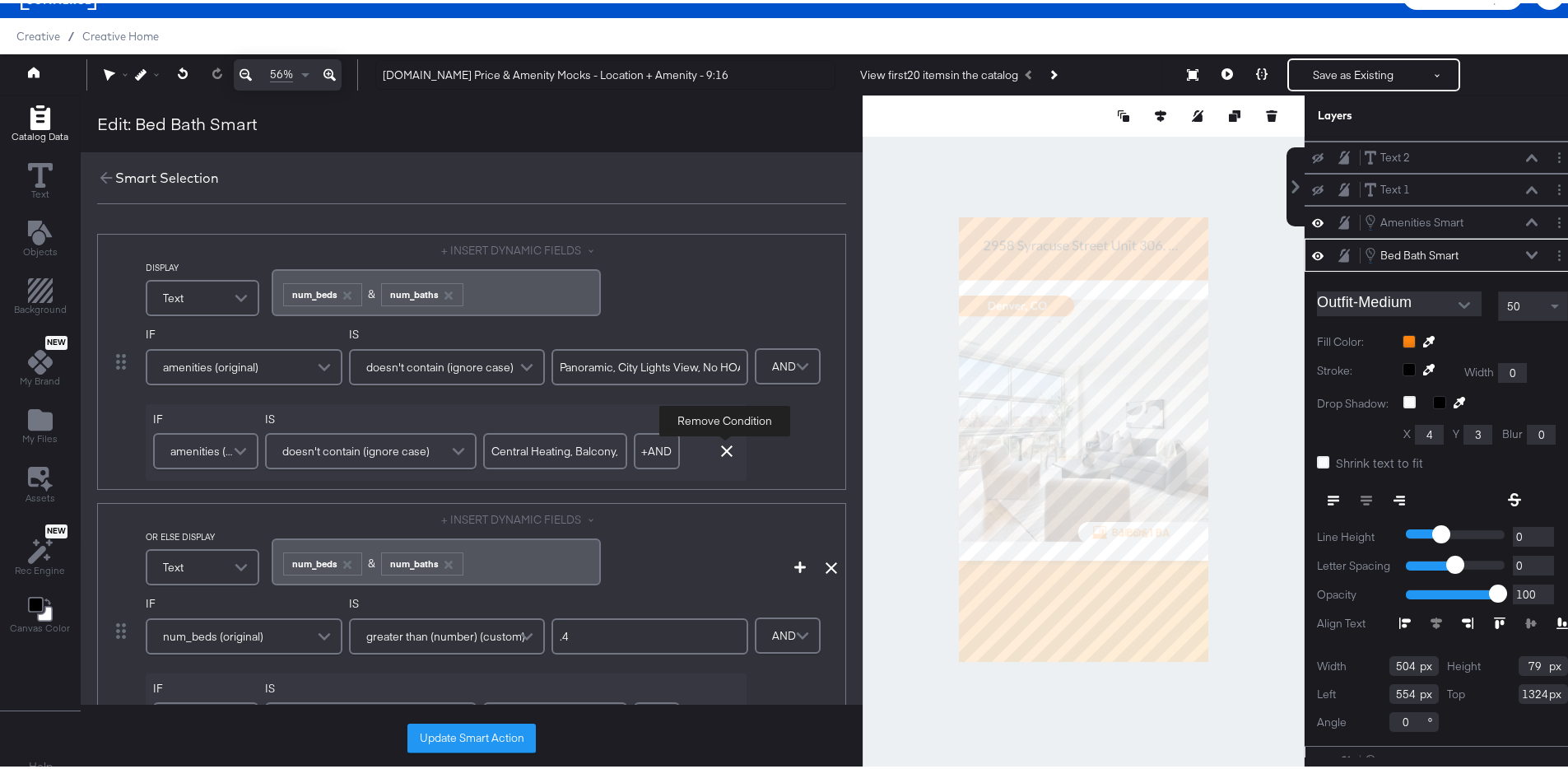 click 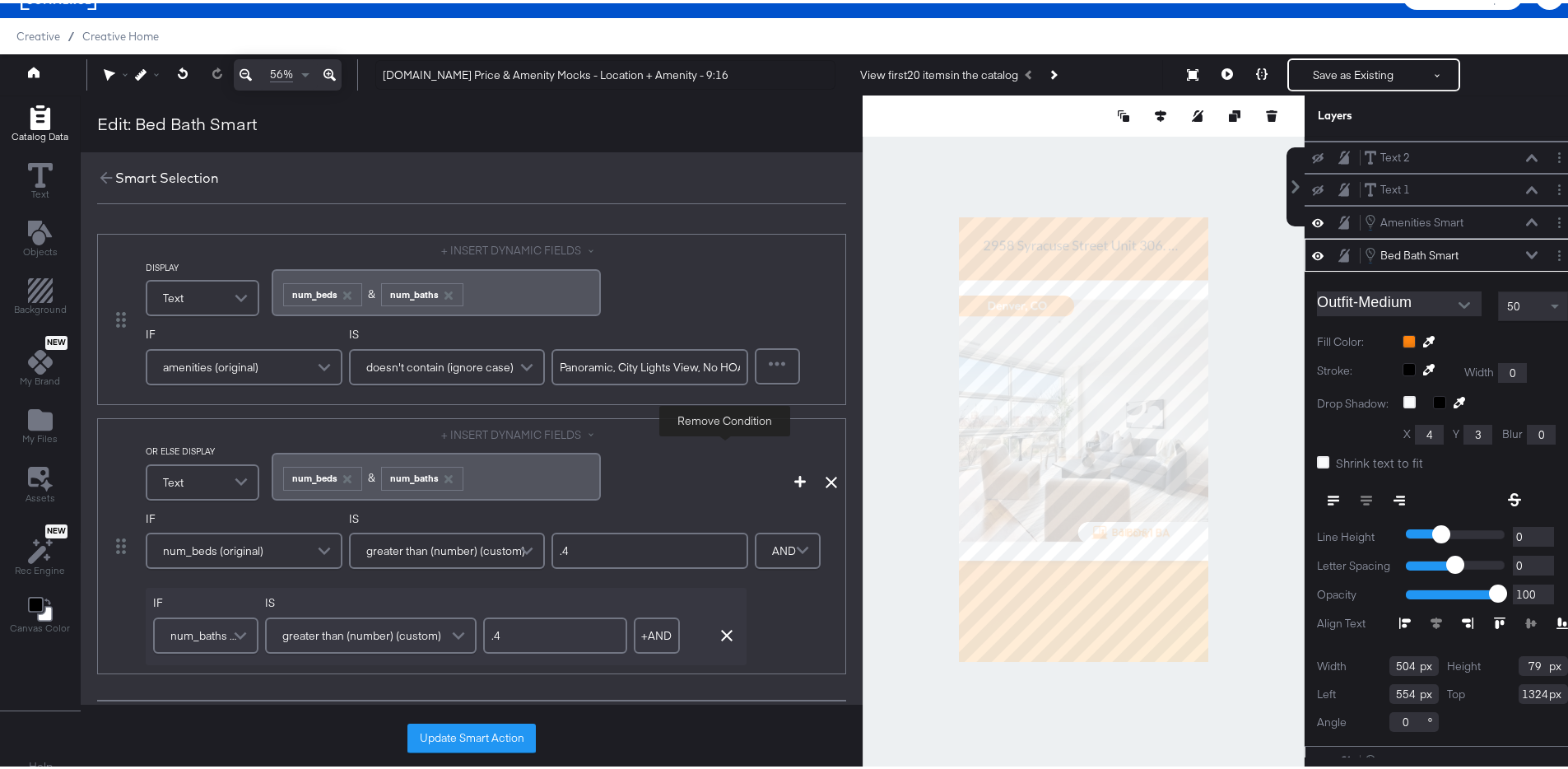 click on "Panoramic, City Lights View, No HOA" at bounding box center [649, 364] 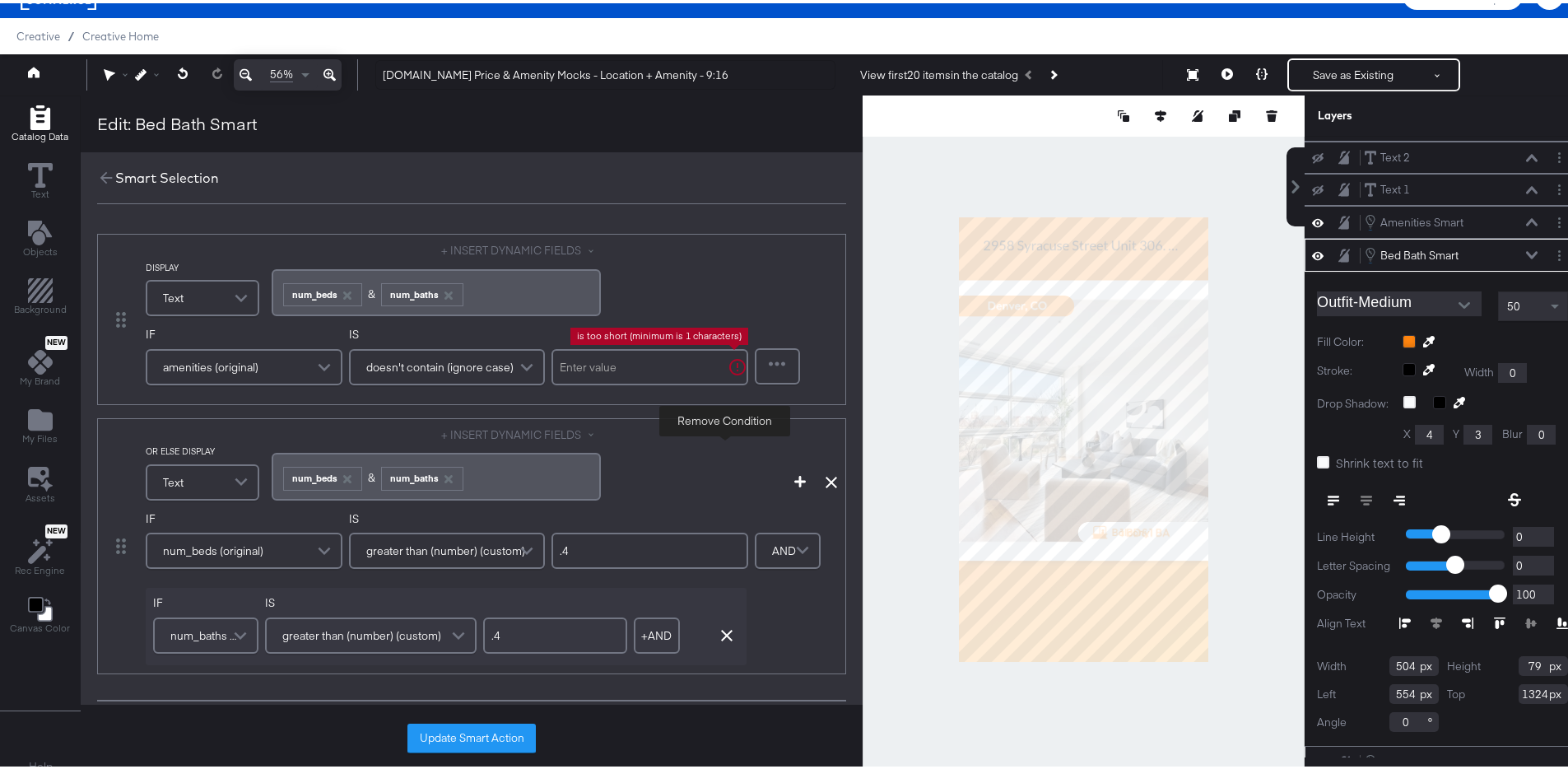 click at bounding box center (649, 364) 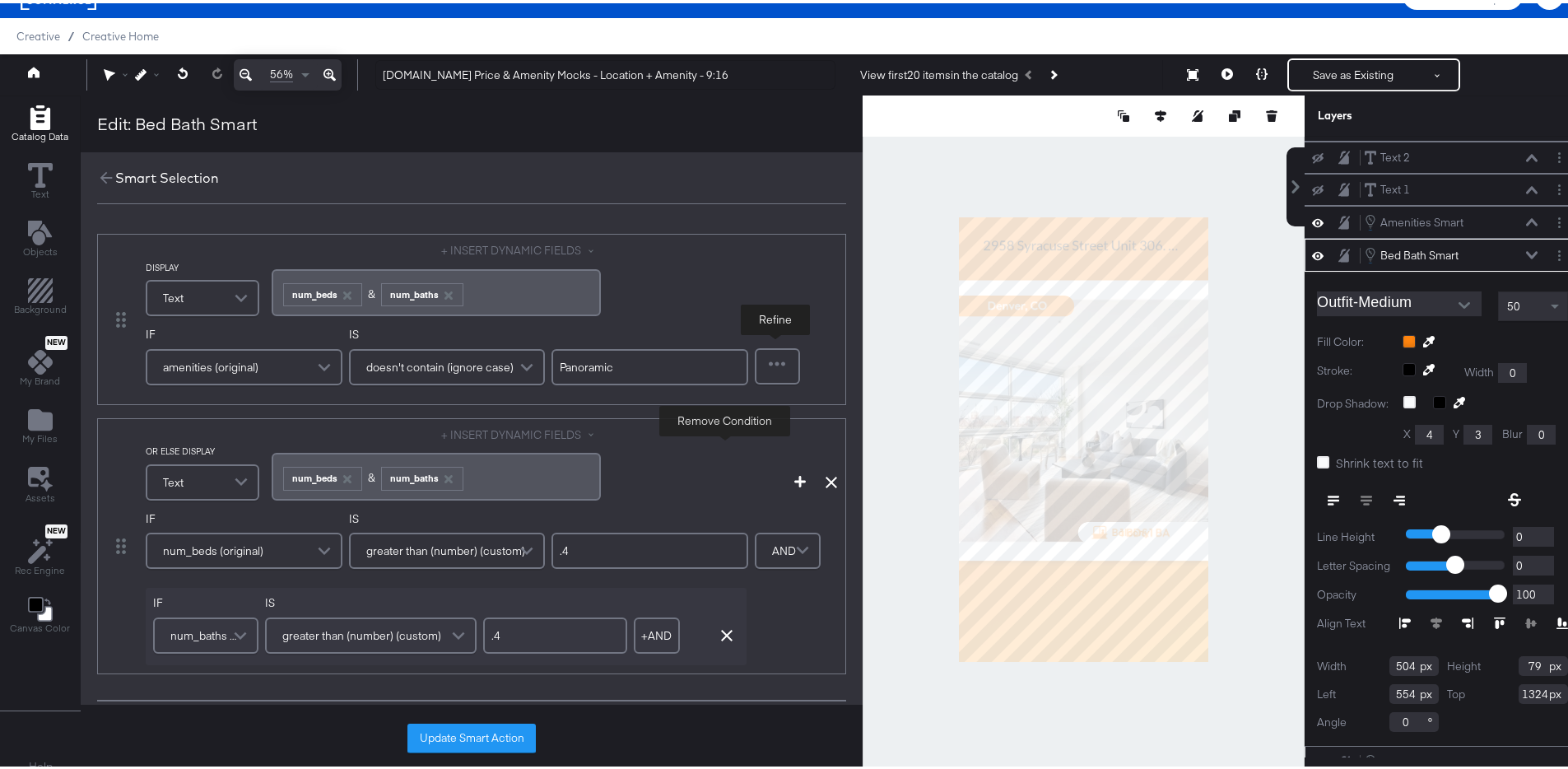 type on "Panoramic" 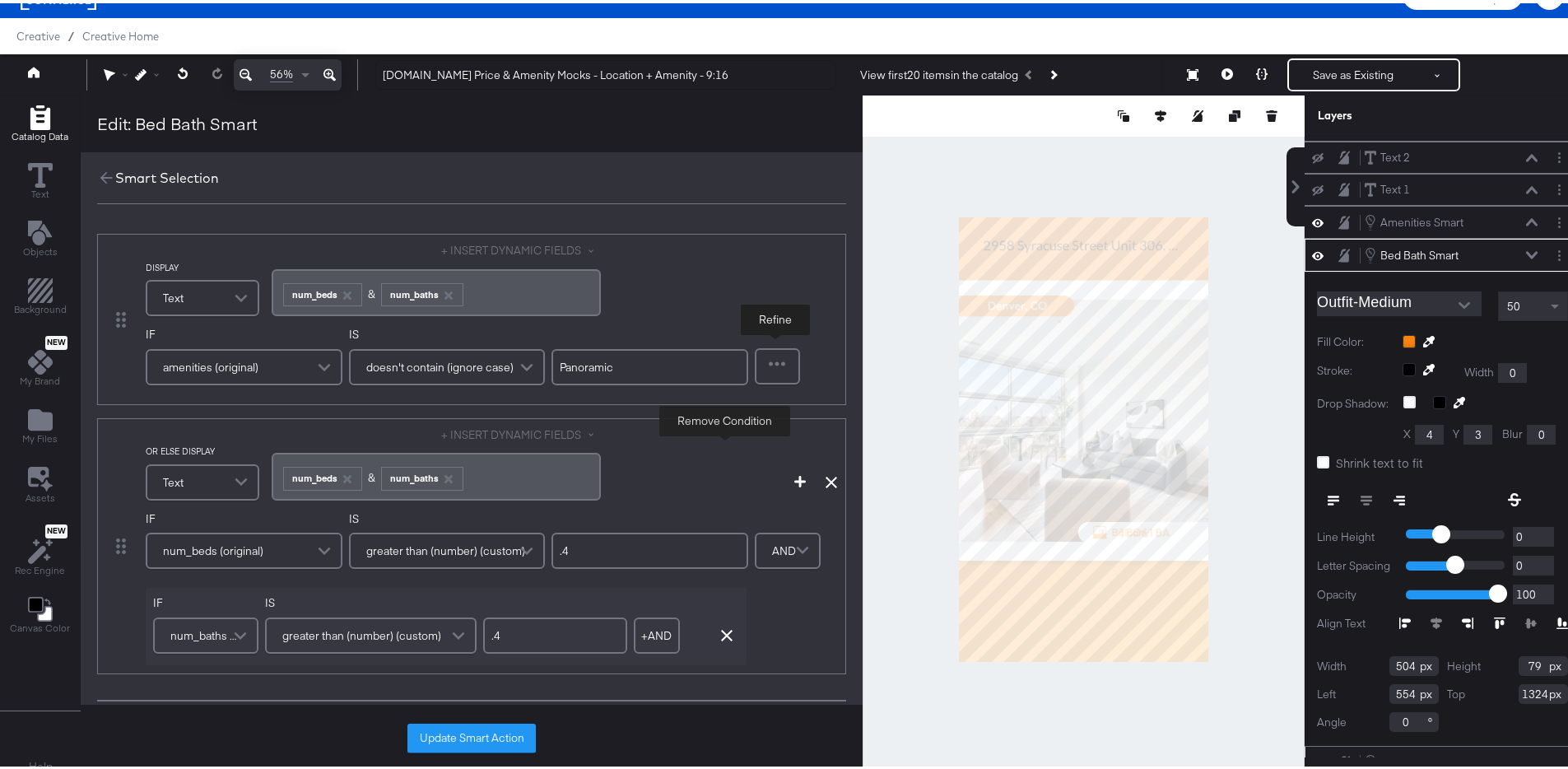 click at bounding box center [777, 363] 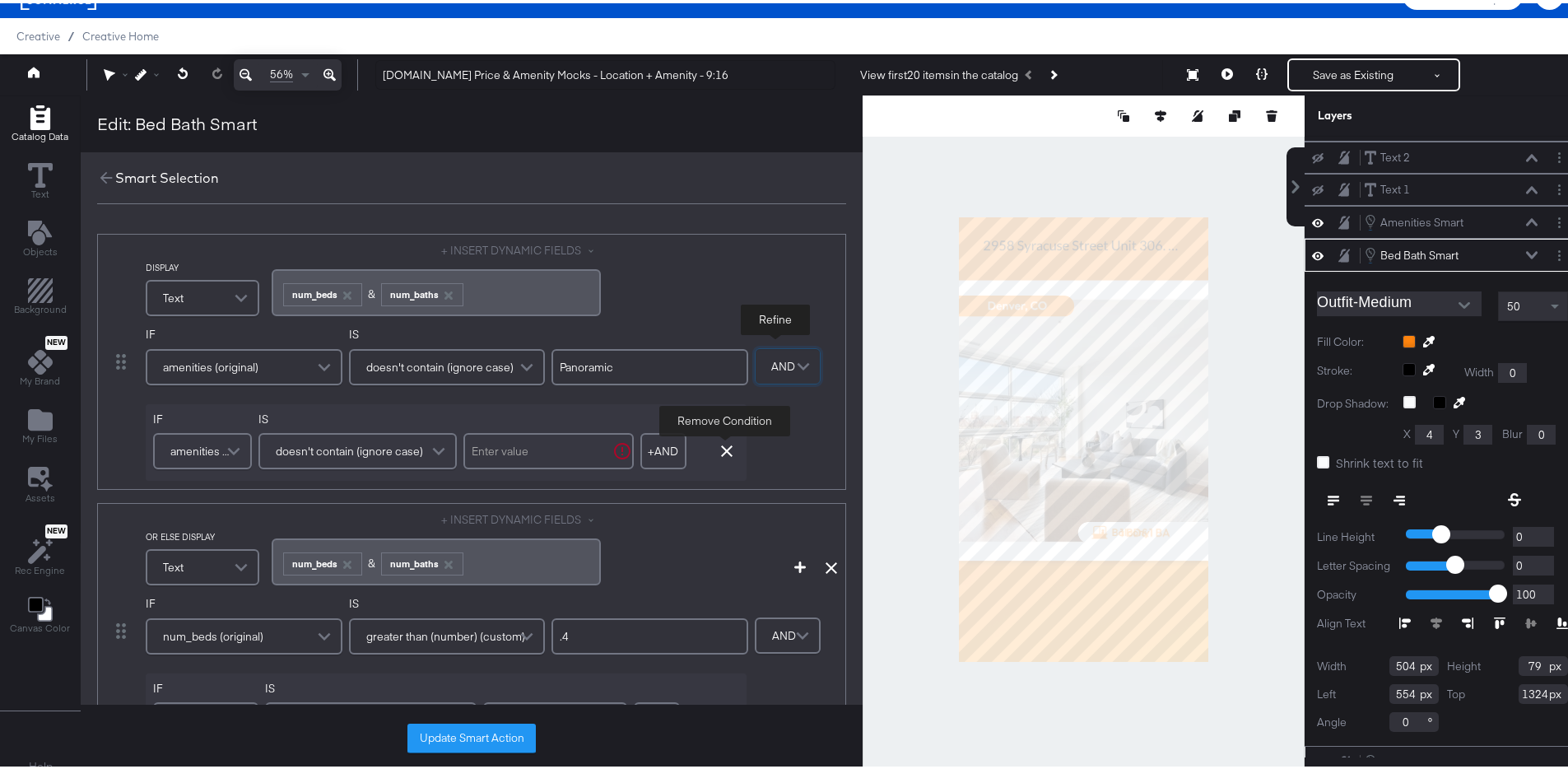 click at bounding box center (548, 448) 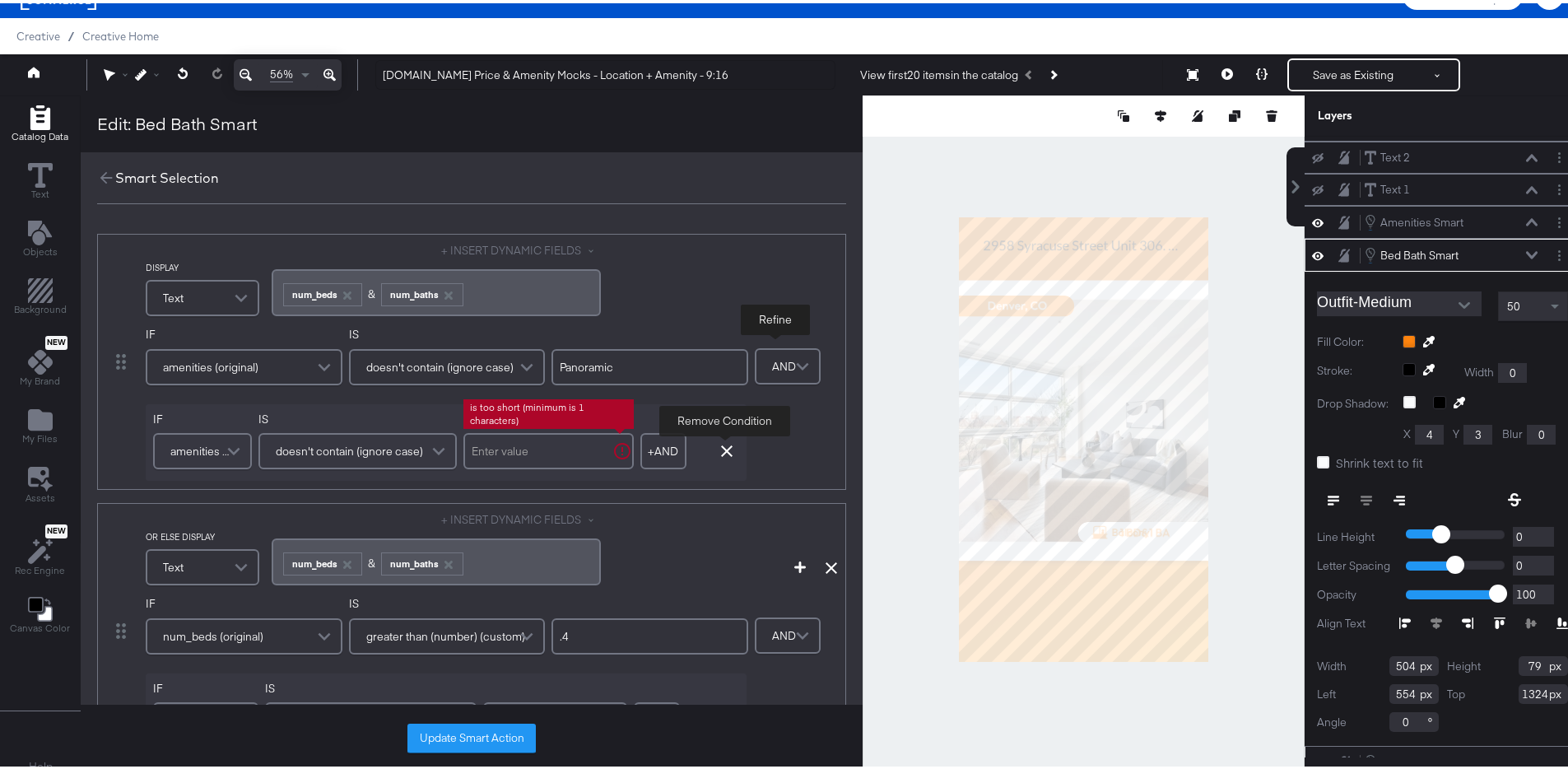 paste on "City Lights View" 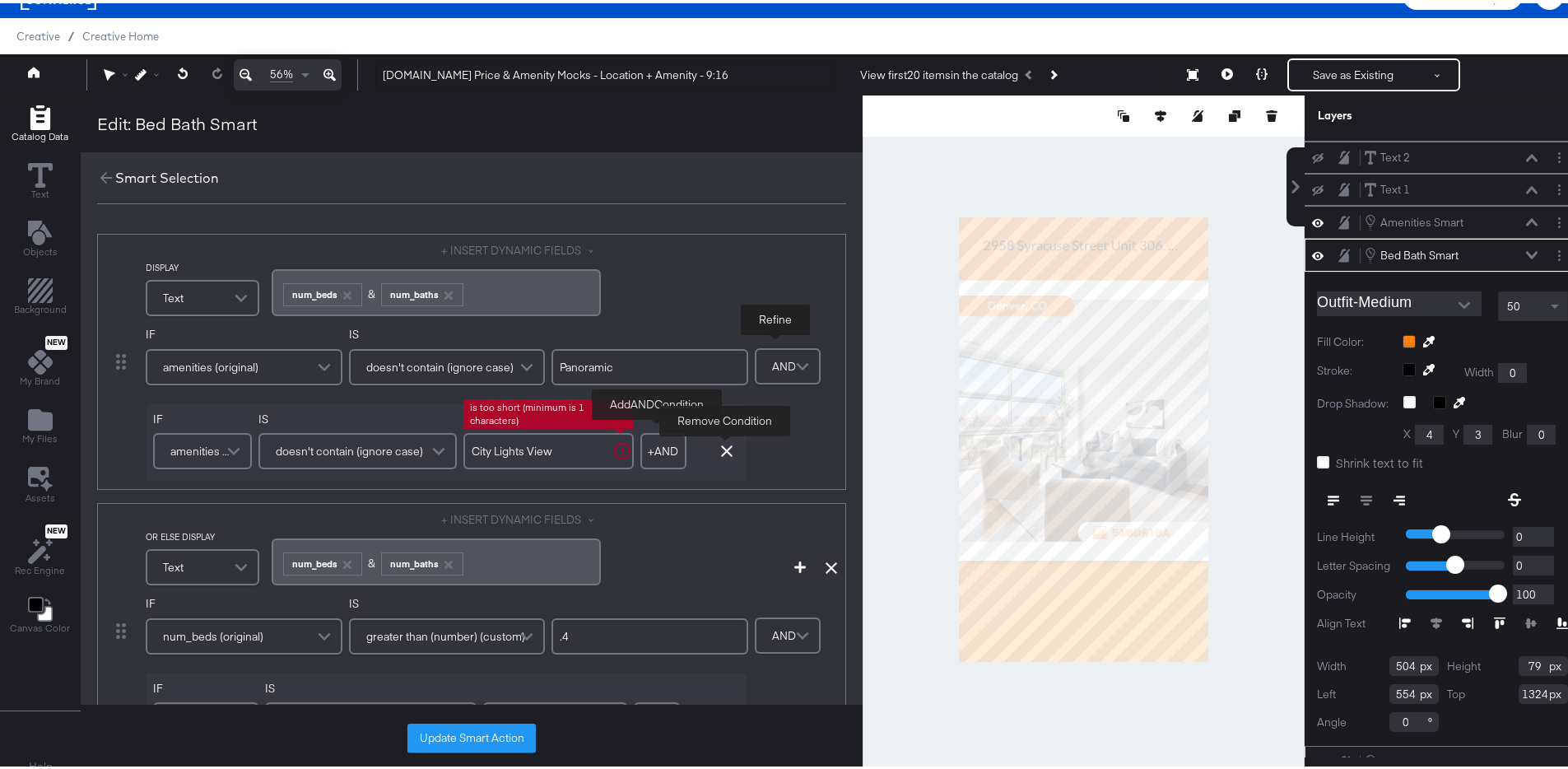 type on "City Lights View" 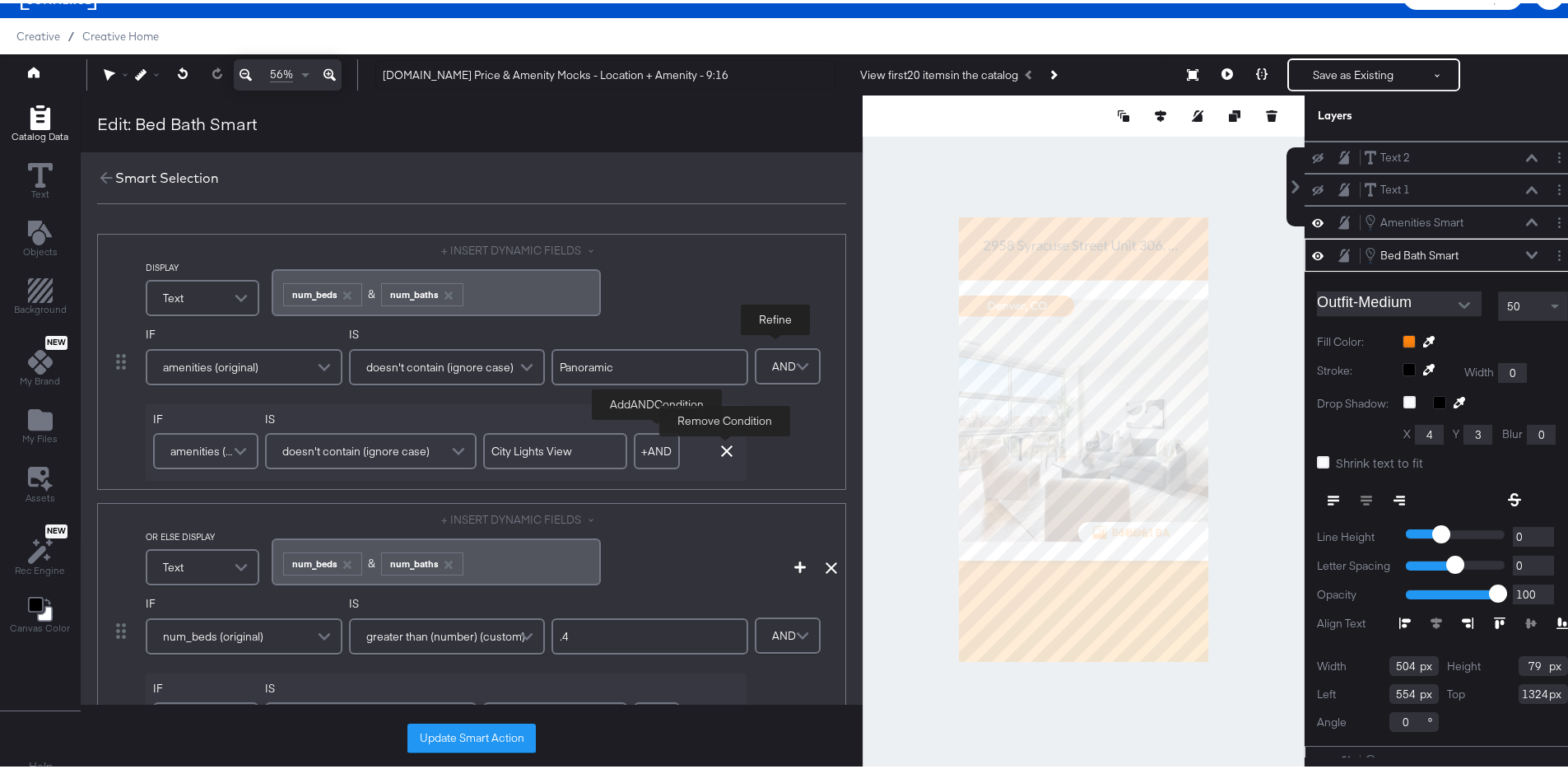 click on "+  AND" at bounding box center (657, 448) 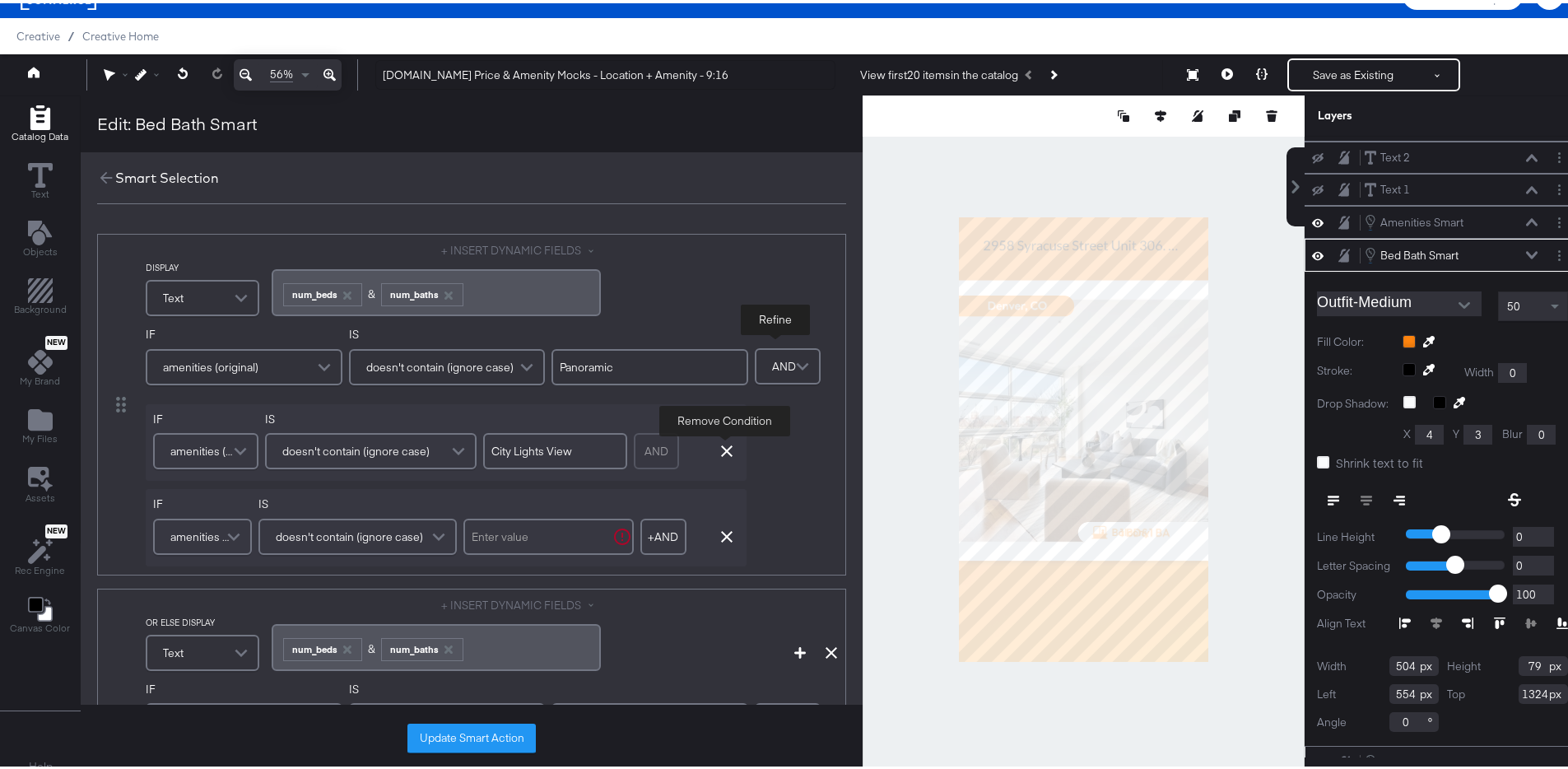 click at bounding box center (548, 534) 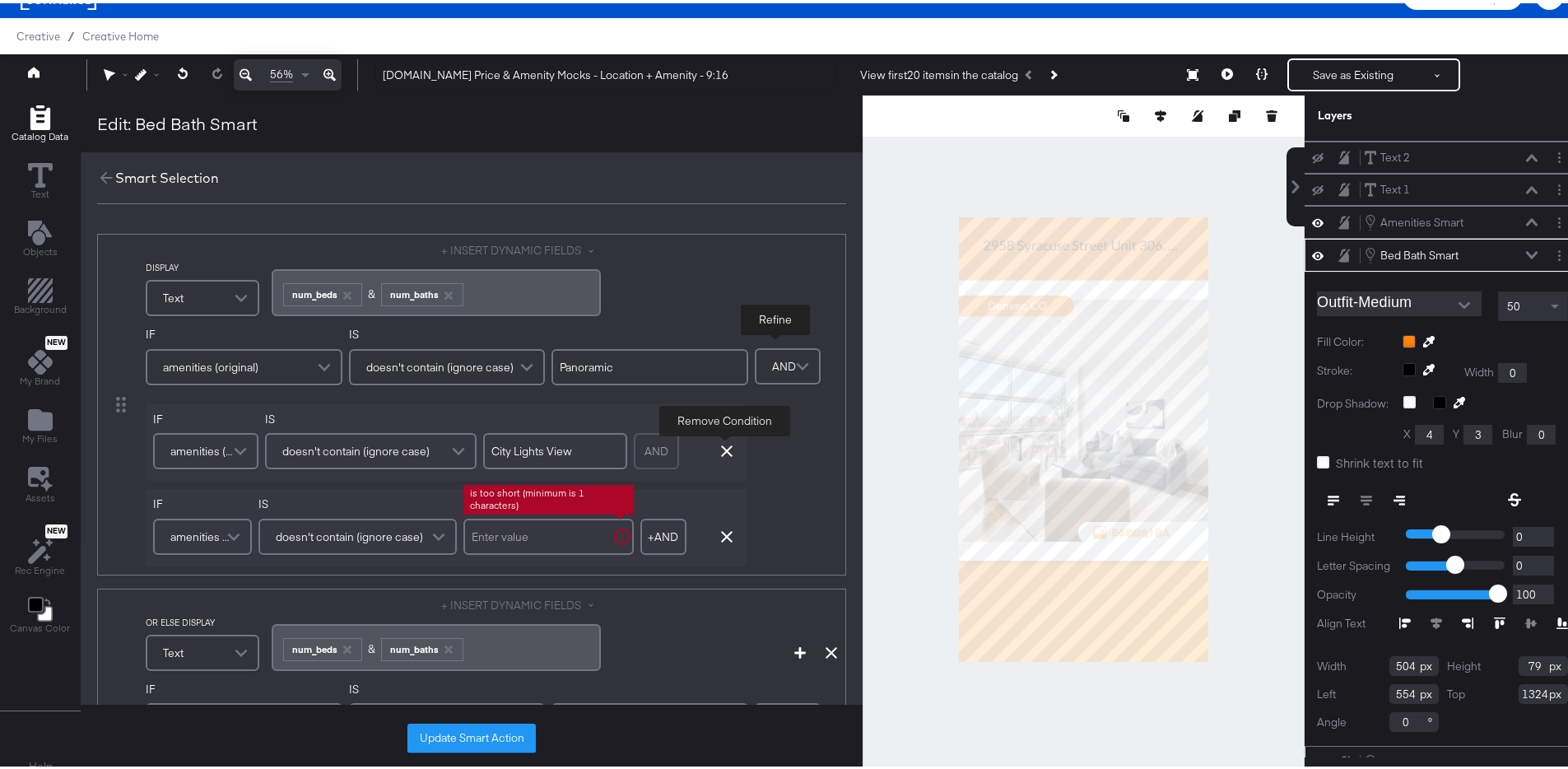 paste on "No HOA" 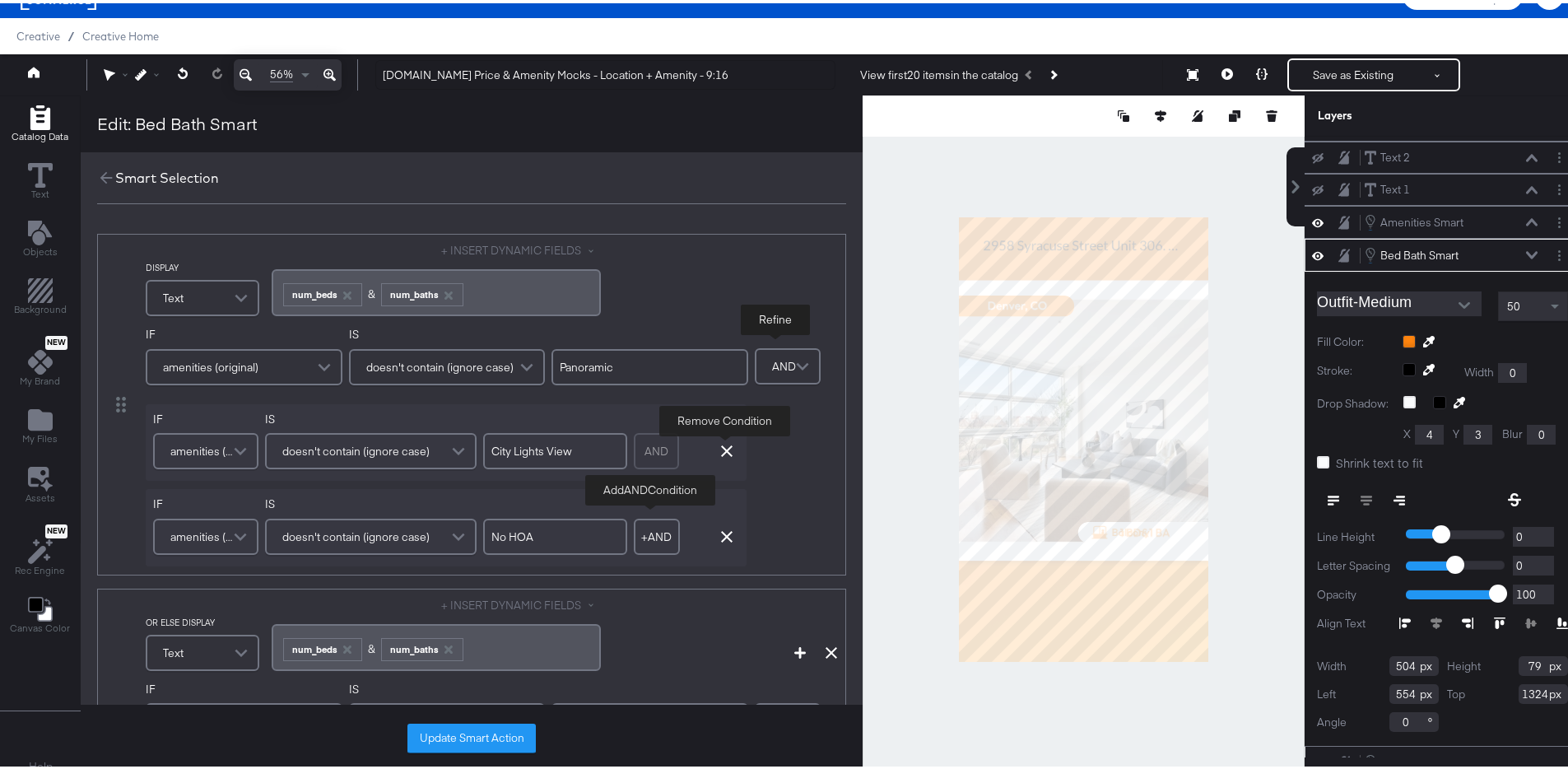 type on "No HOA" 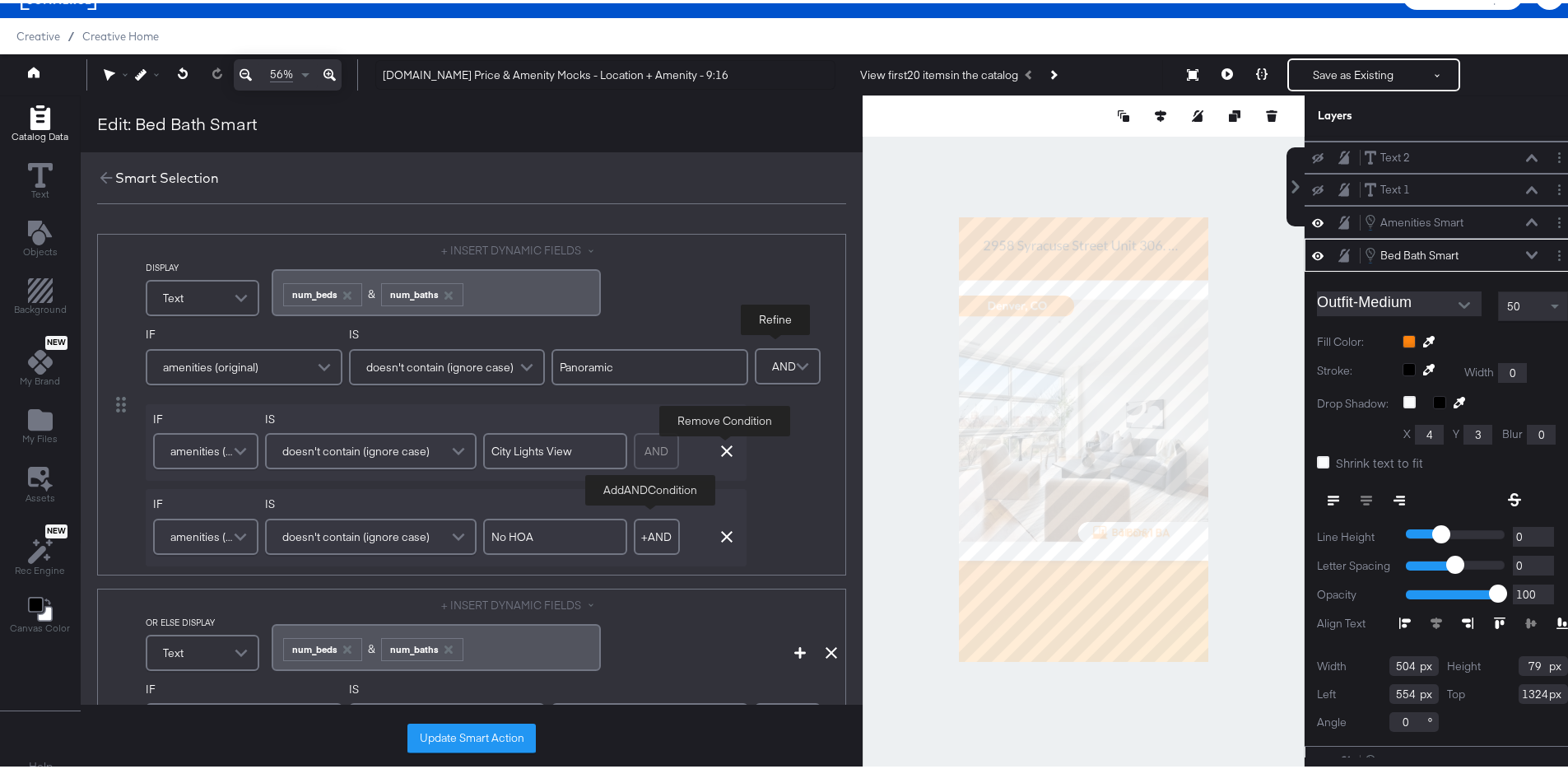 click on "+  AND" at bounding box center [657, 534] 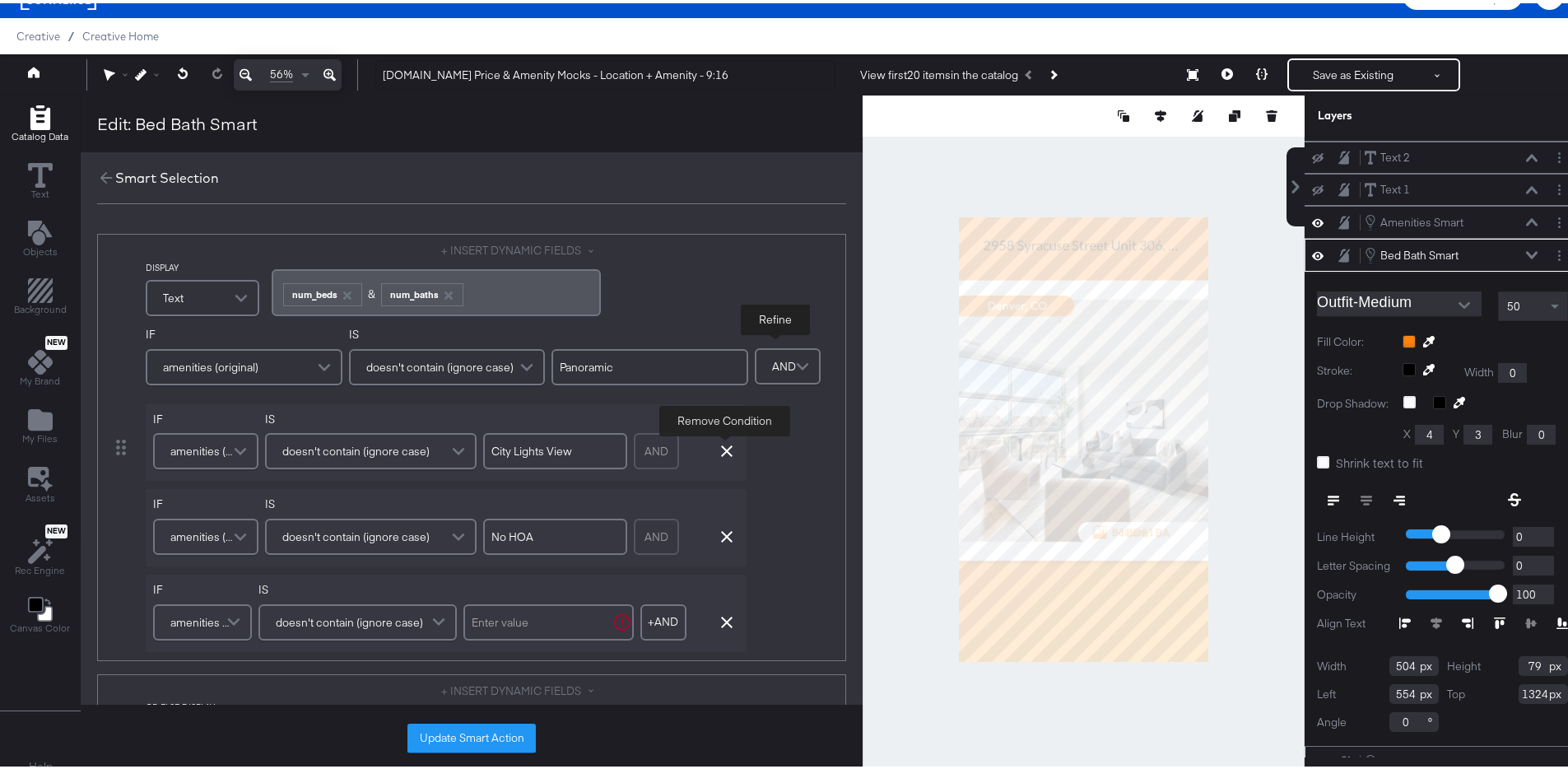 click at bounding box center [548, 619] 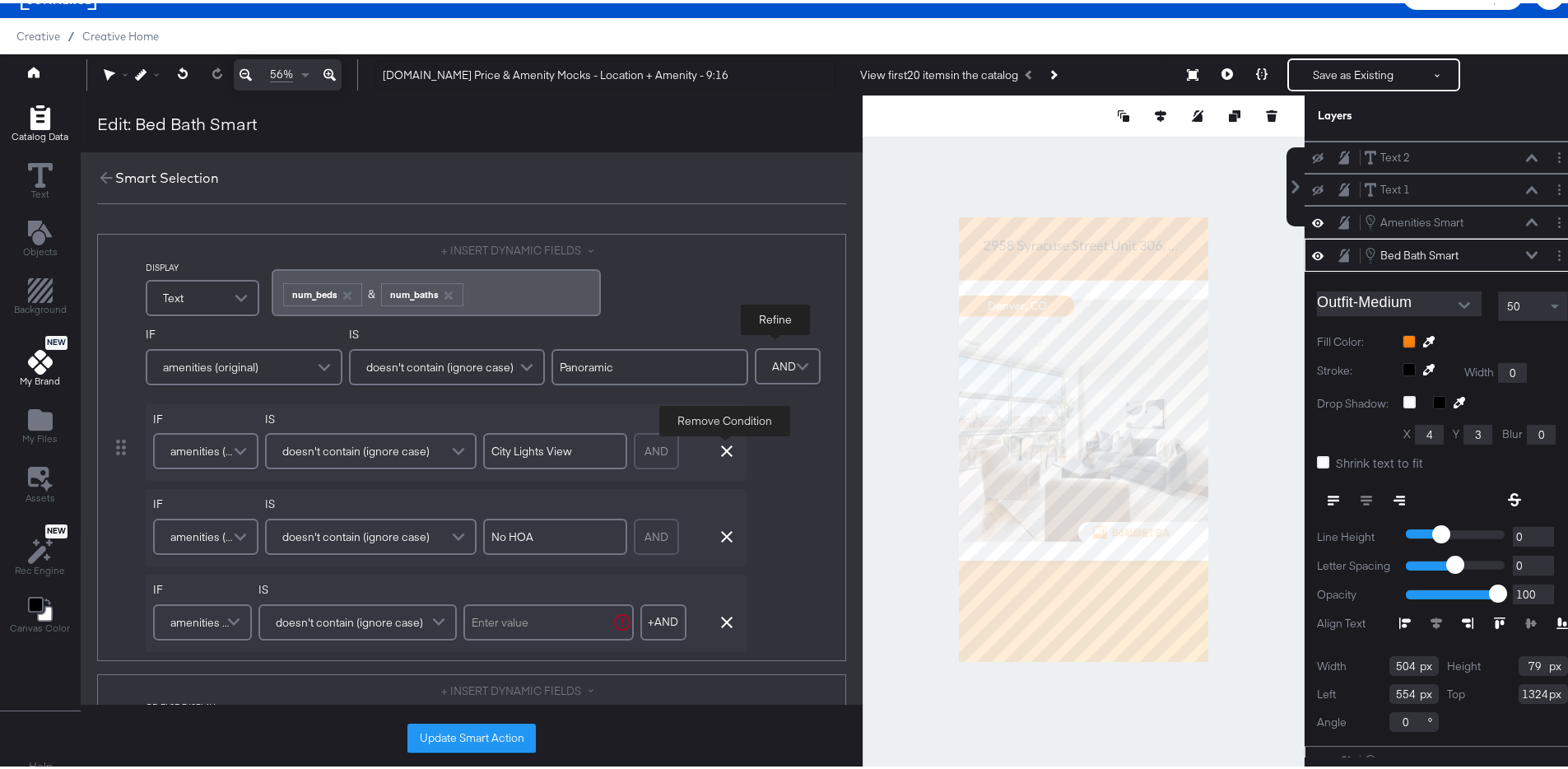 scroll, scrollTop: 35, scrollLeft: 0, axis: vertical 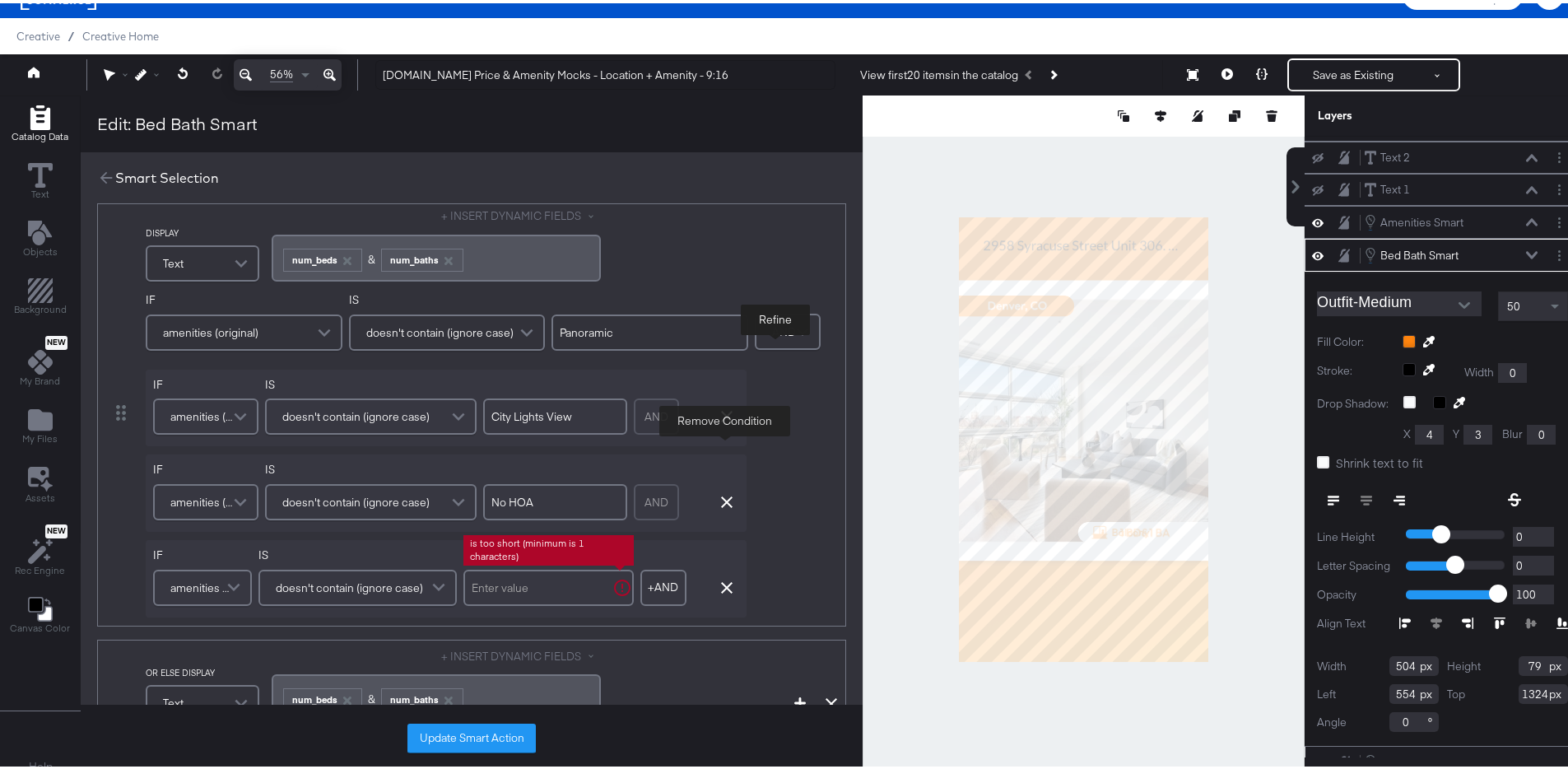 paste on "Central Heating" 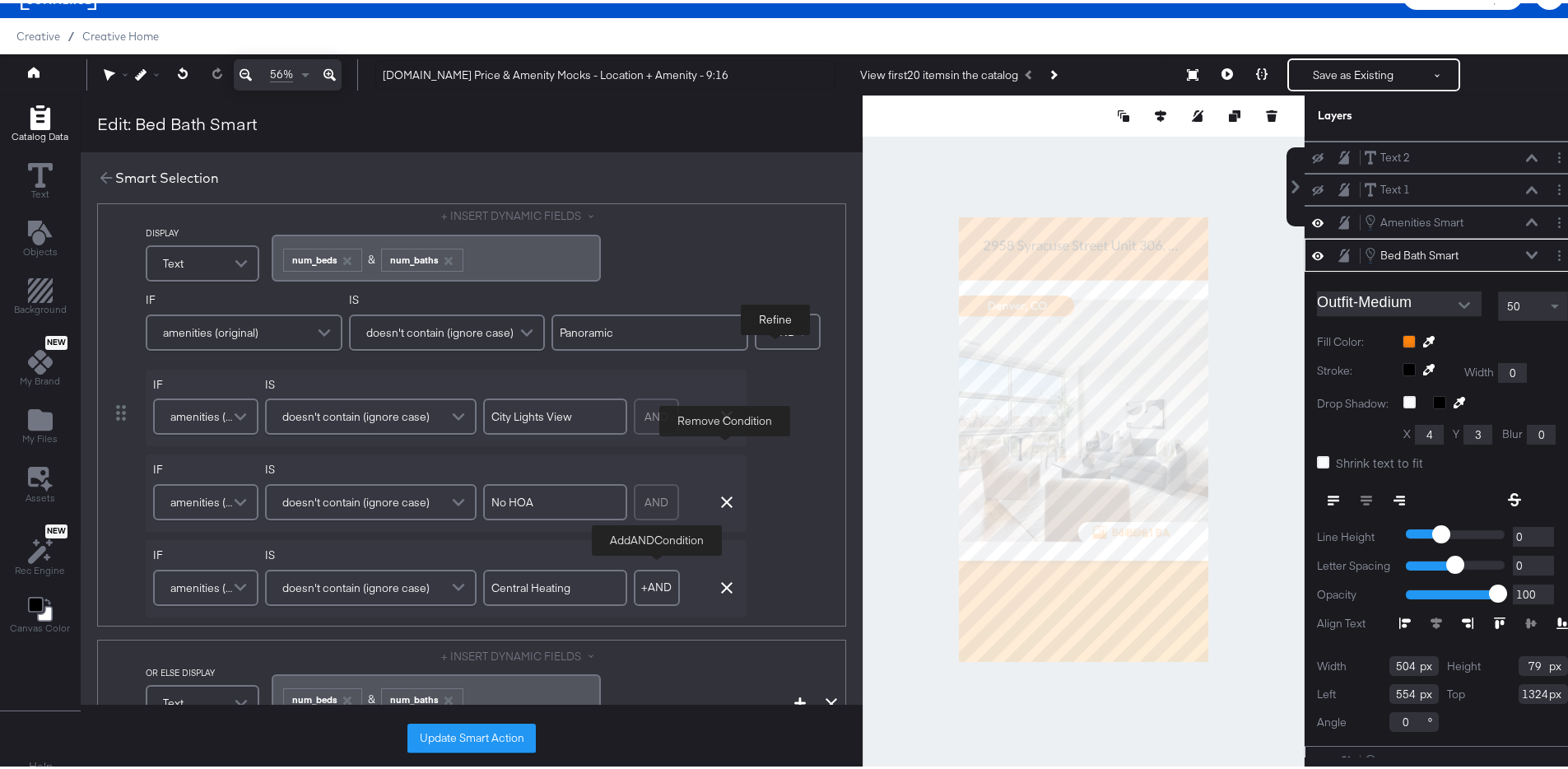 type on "Central Heating" 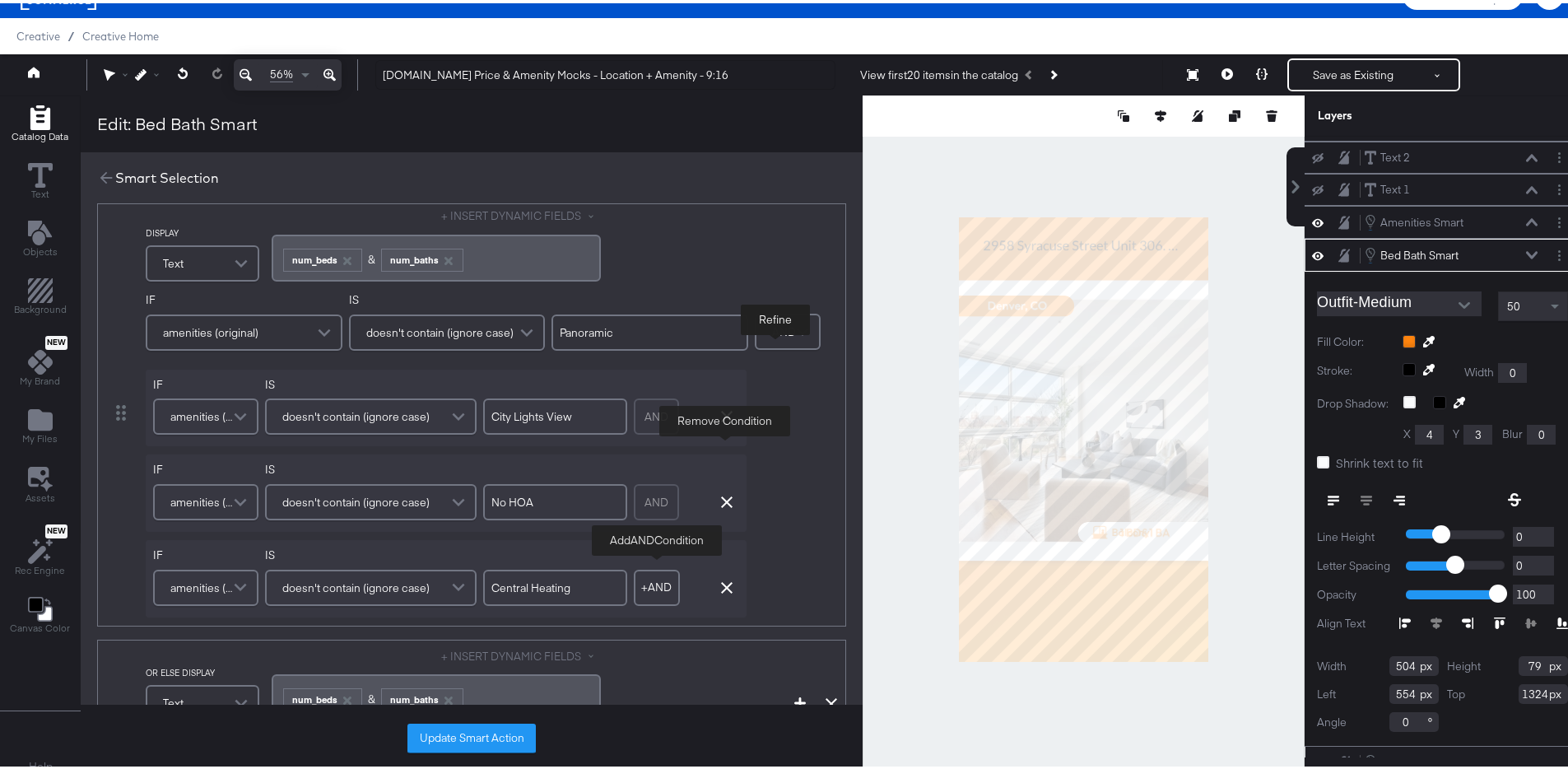 click on "+  AND" at bounding box center (657, 585) 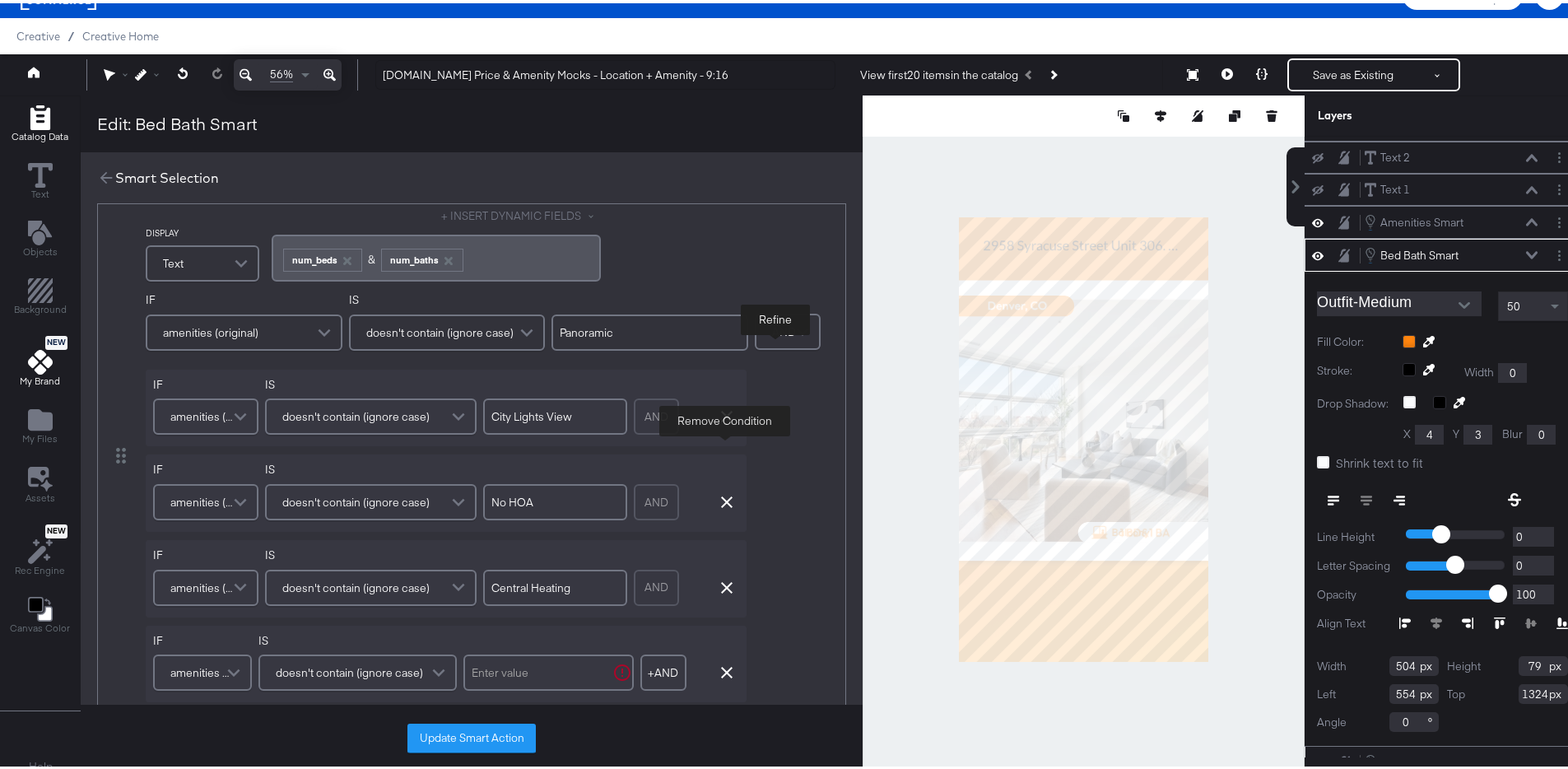scroll, scrollTop: 137, scrollLeft: 0, axis: vertical 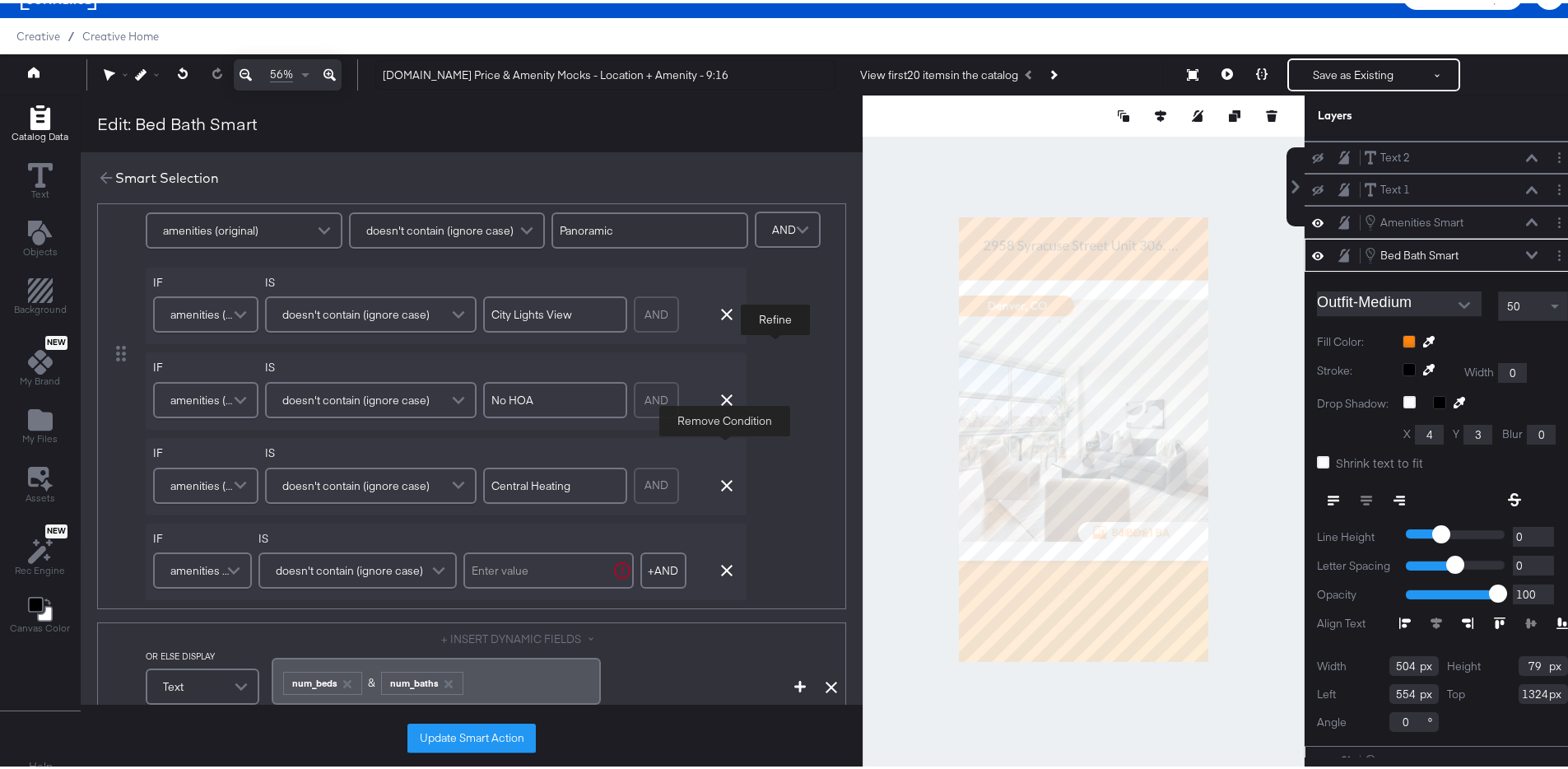 click at bounding box center [548, 567] 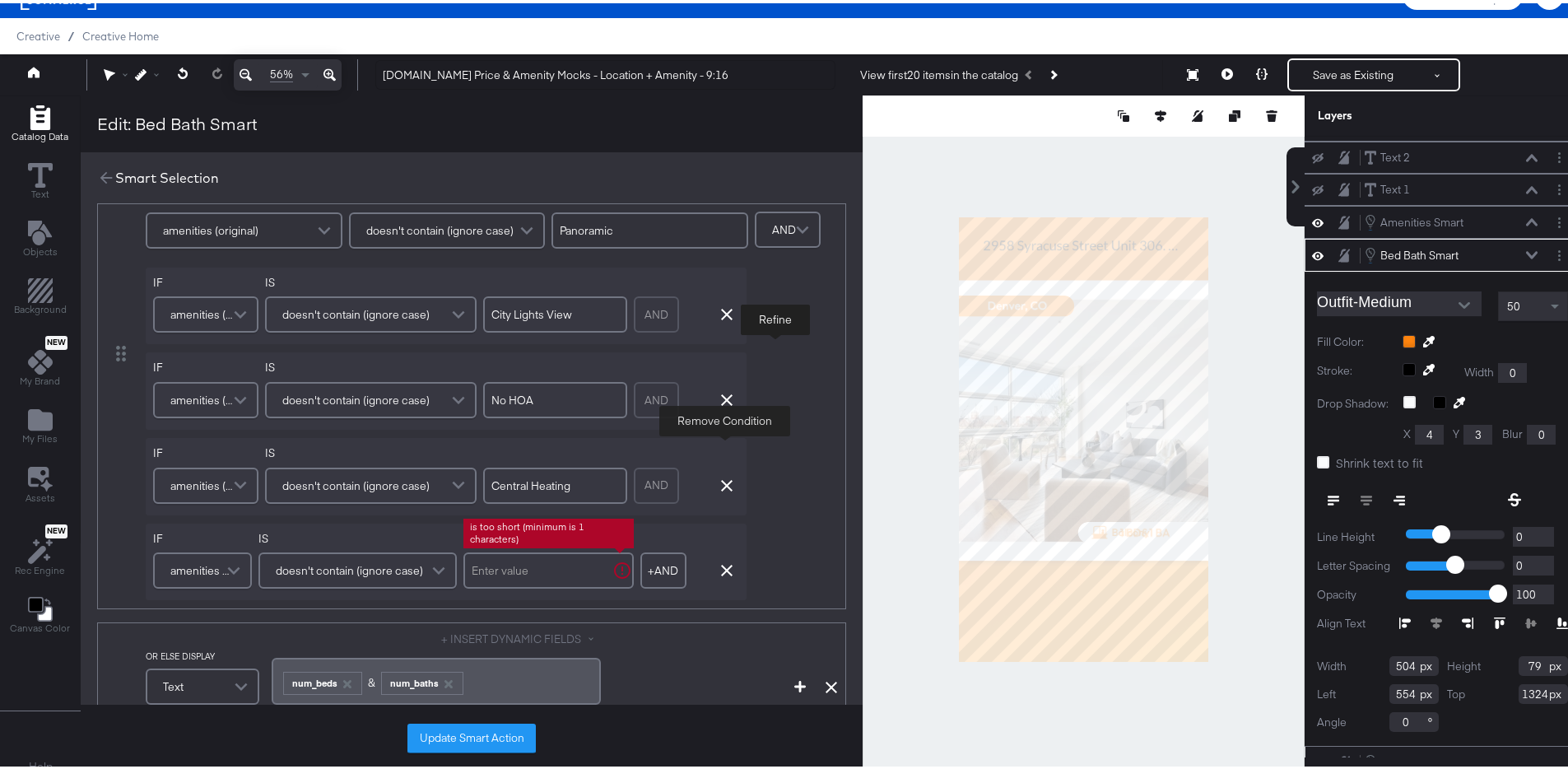 paste on "Balcony" 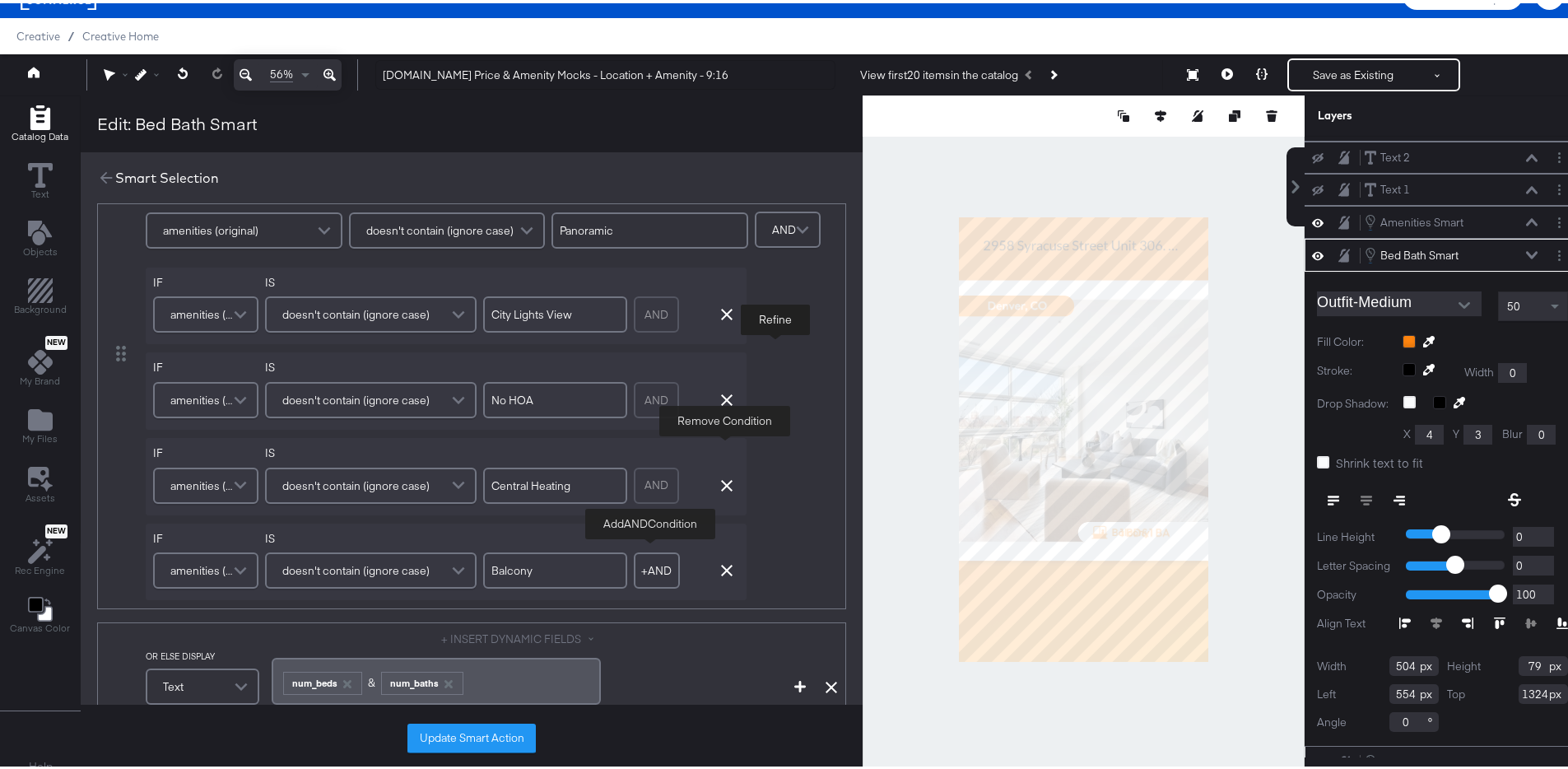 type on "Balcony" 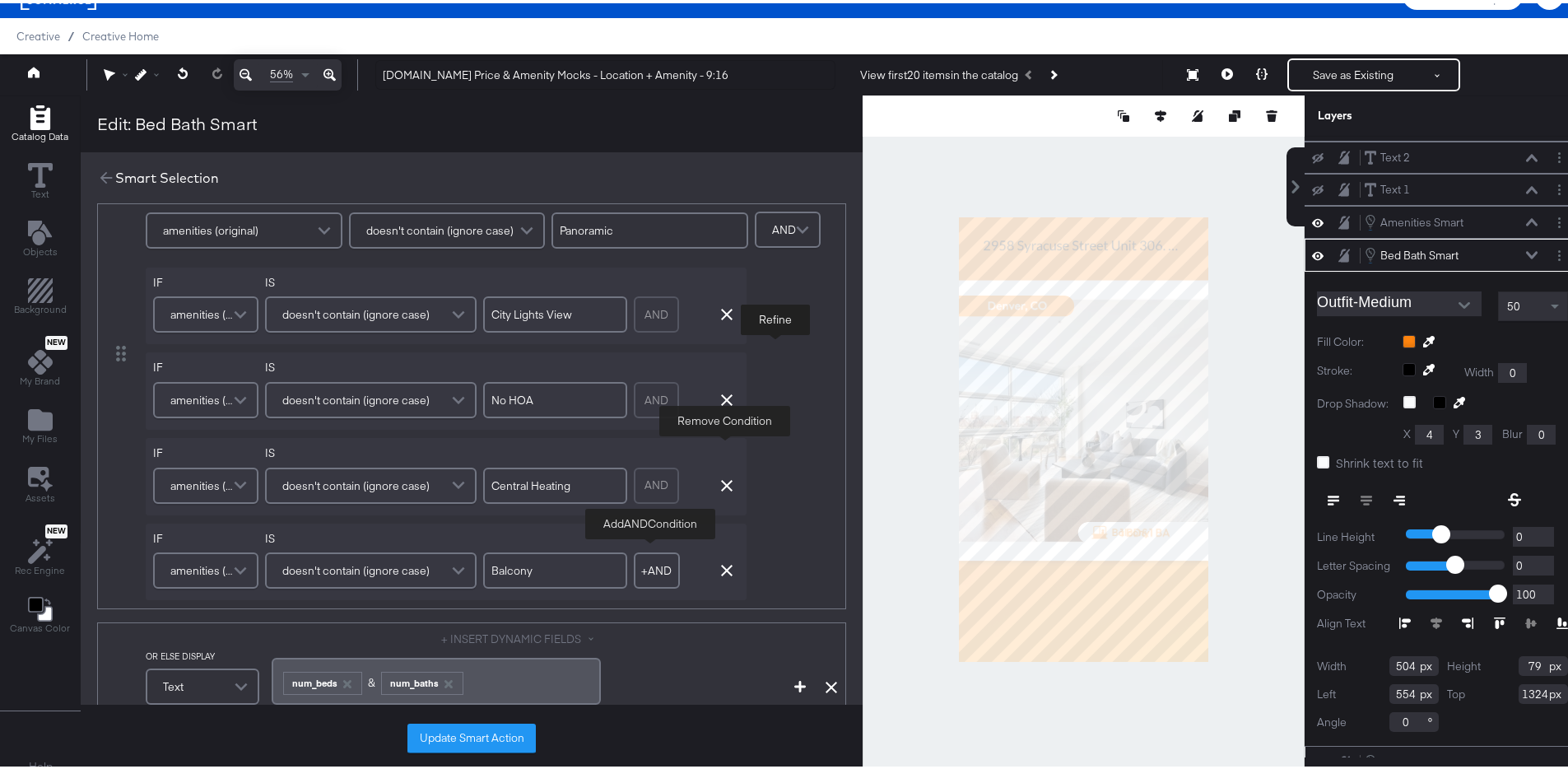 click on "+  AND" at bounding box center (657, 567) 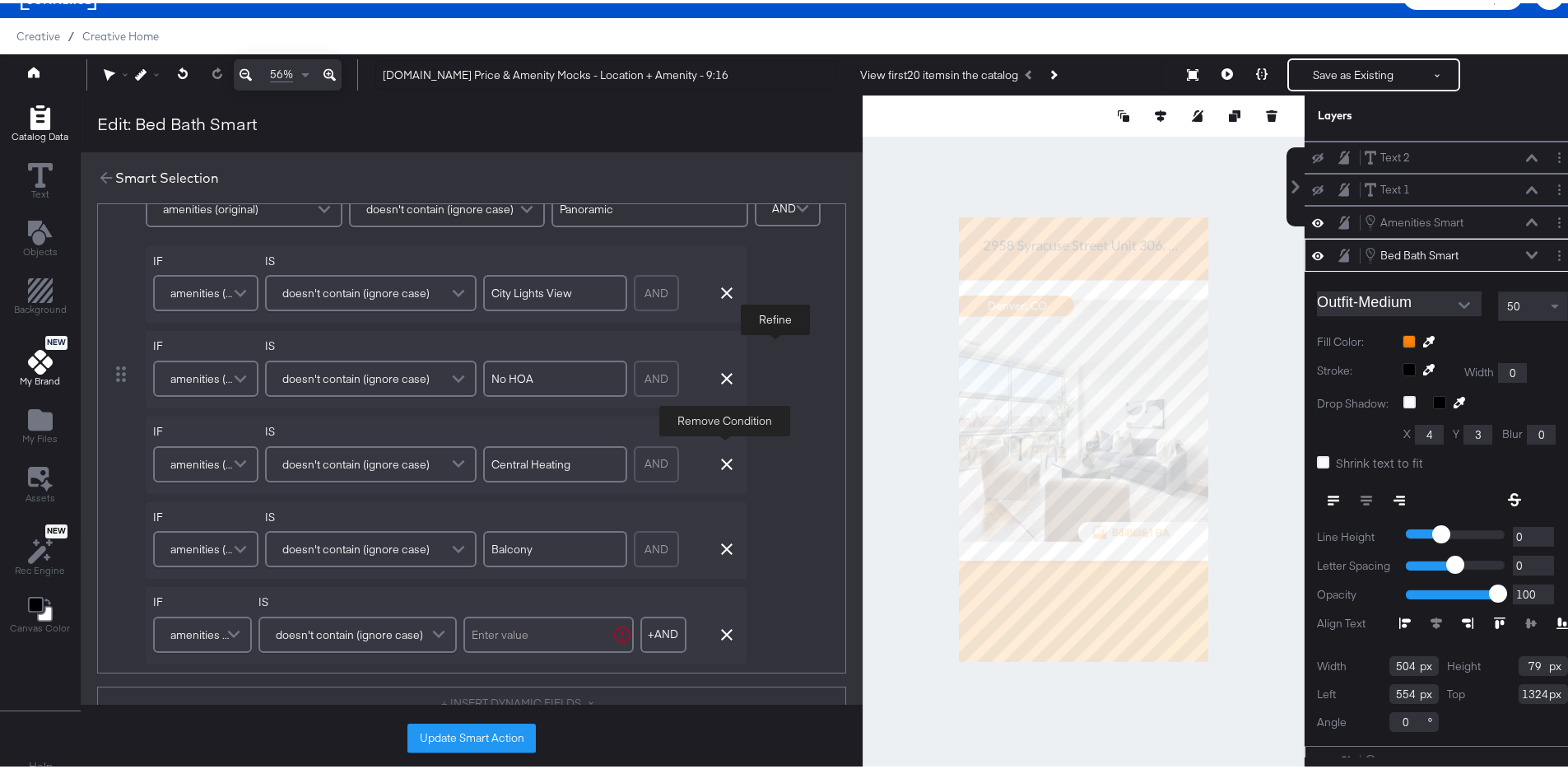 scroll, scrollTop: 178, scrollLeft: 0, axis: vertical 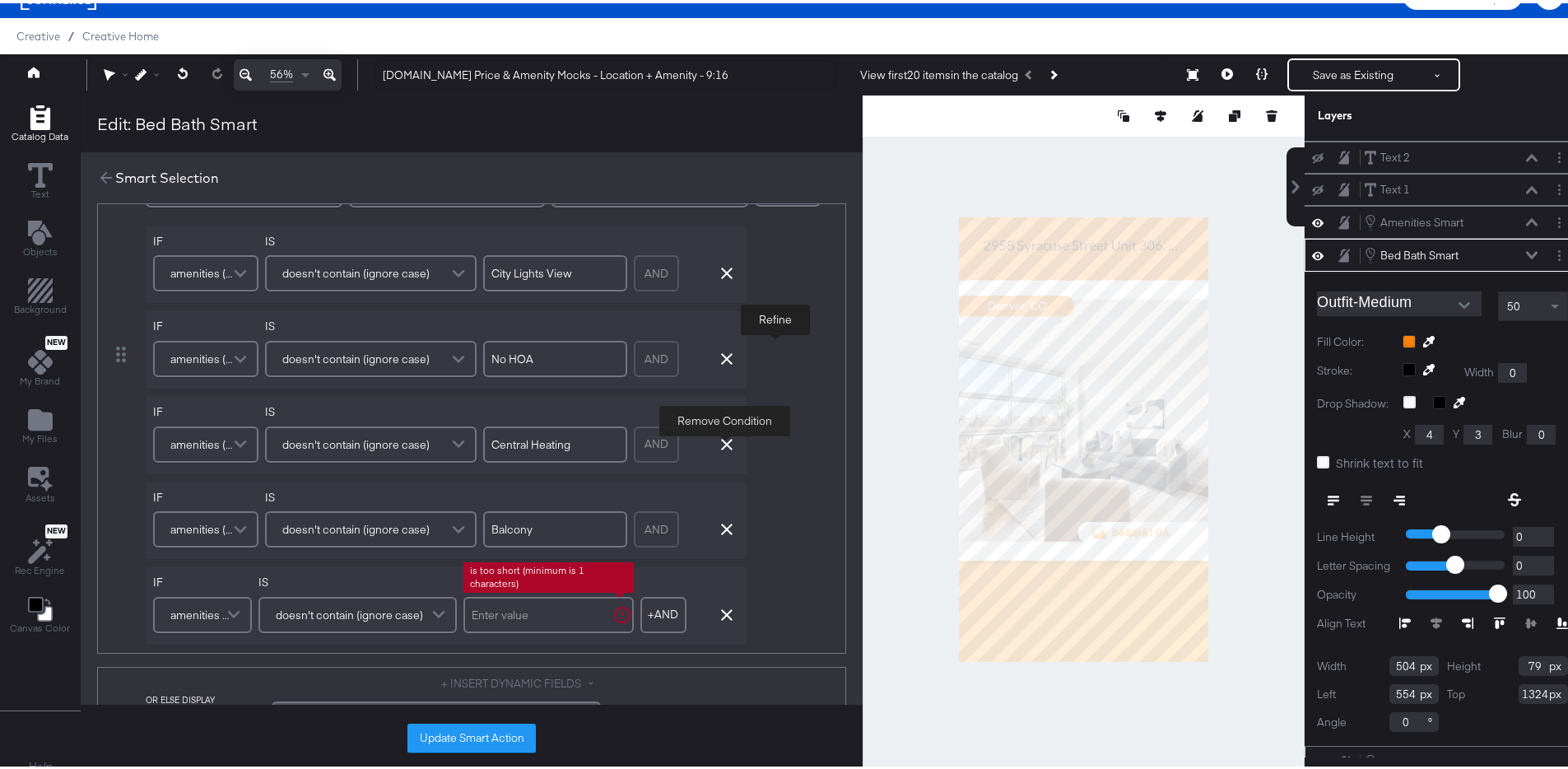 click at bounding box center (548, 612) 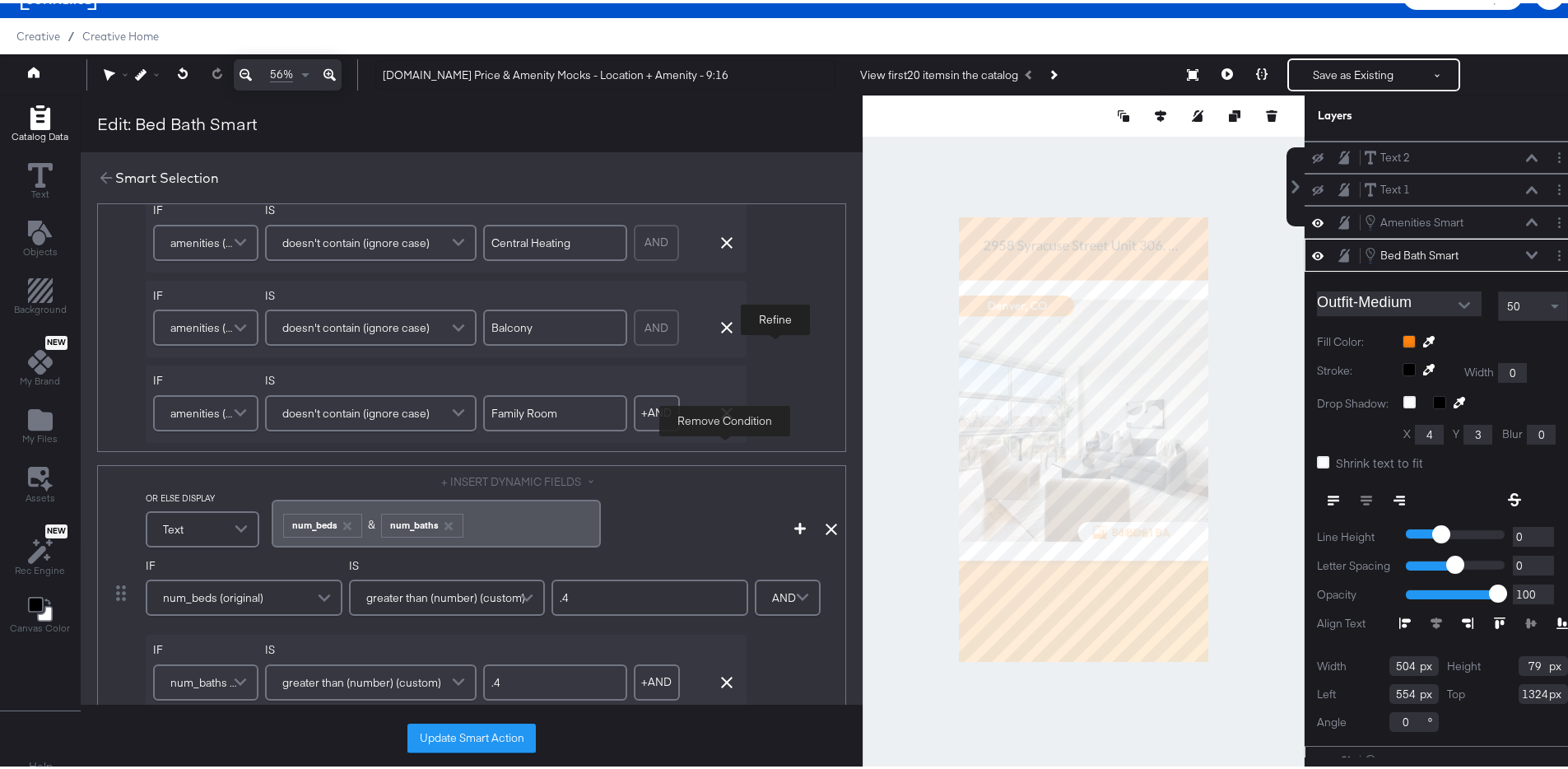 scroll, scrollTop: 464, scrollLeft: 0, axis: vertical 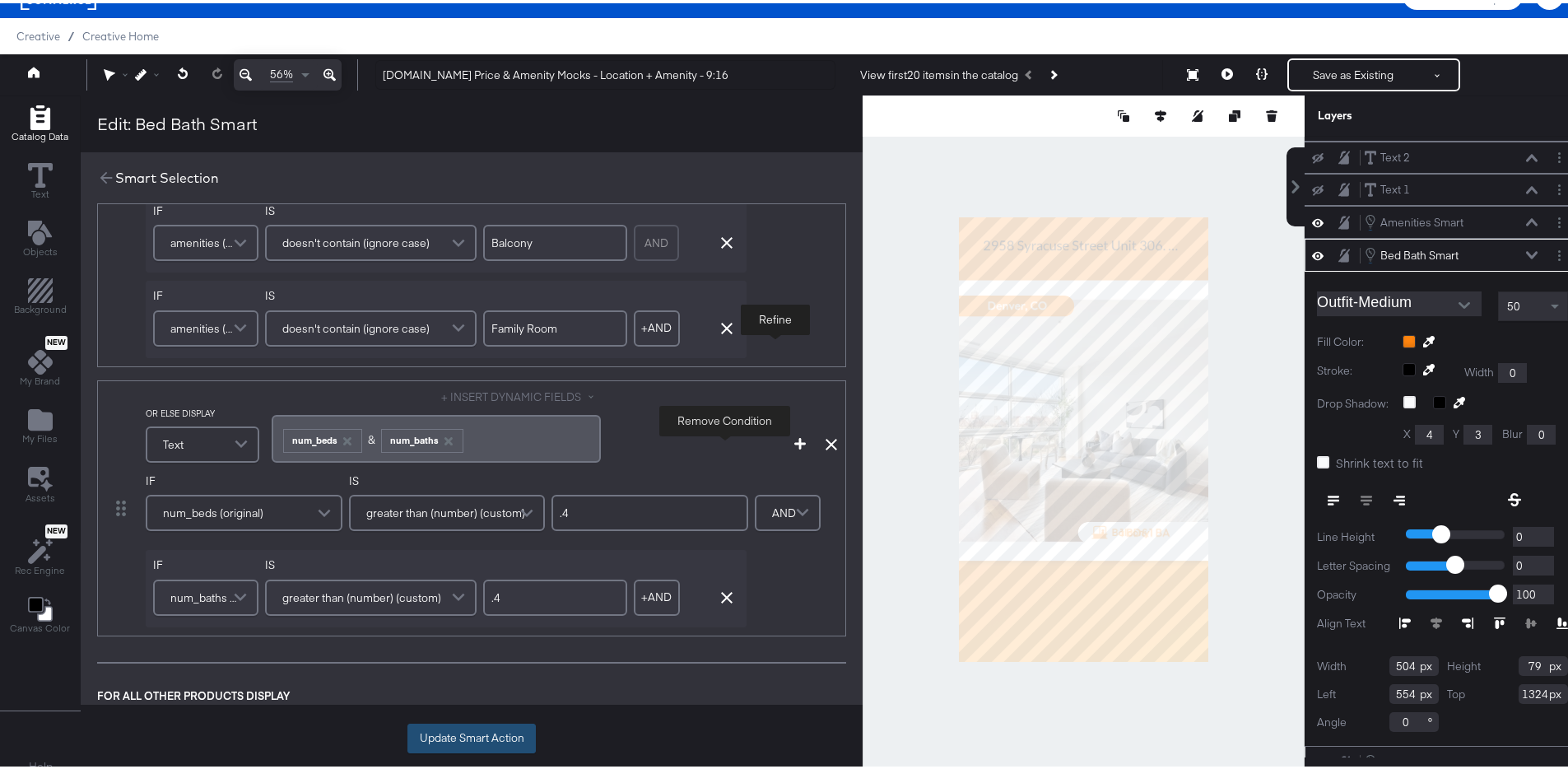 type on "Family Room" 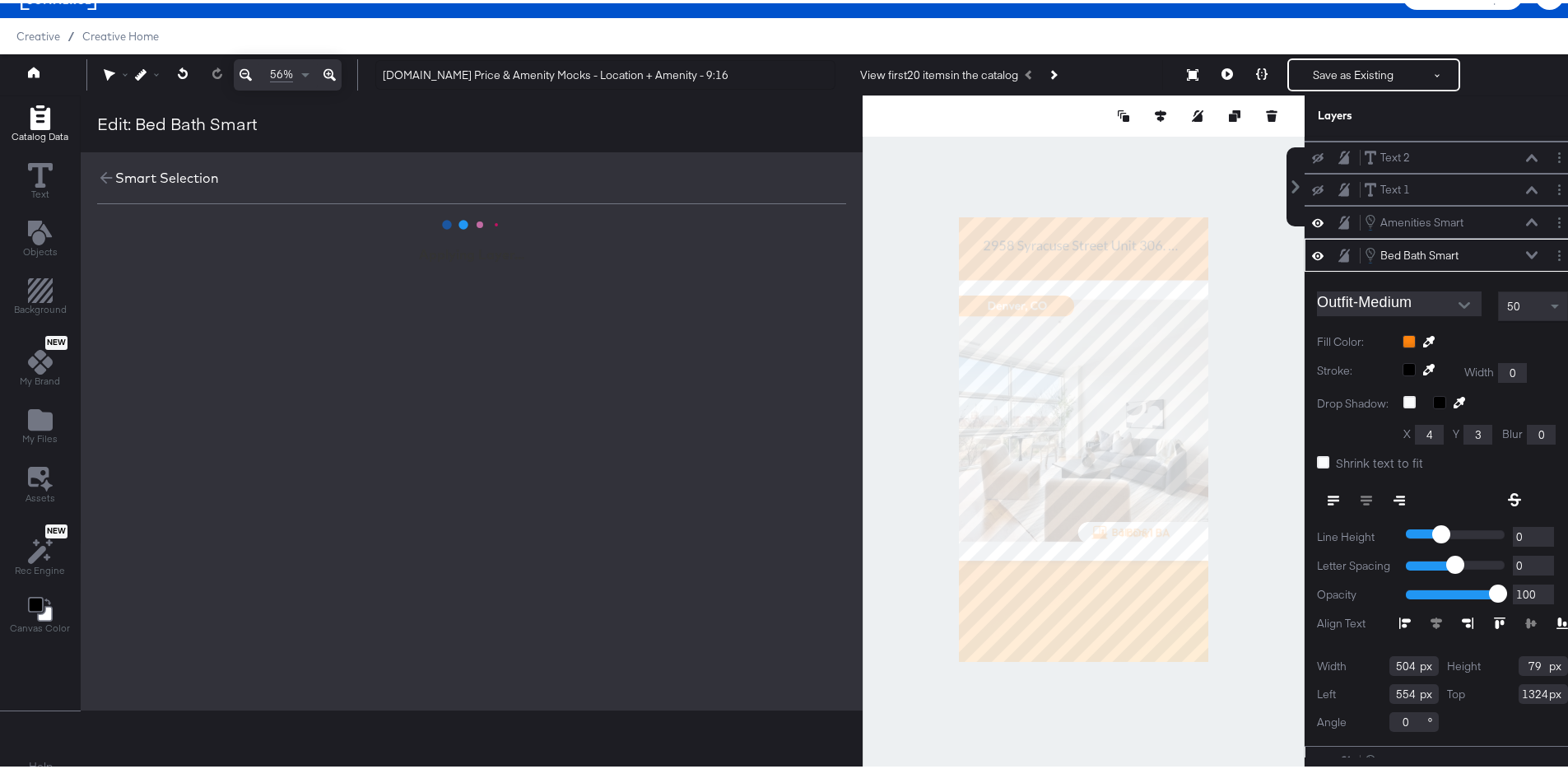 scroll, scrollTop: 0, scrollLeft: 0, axis: both 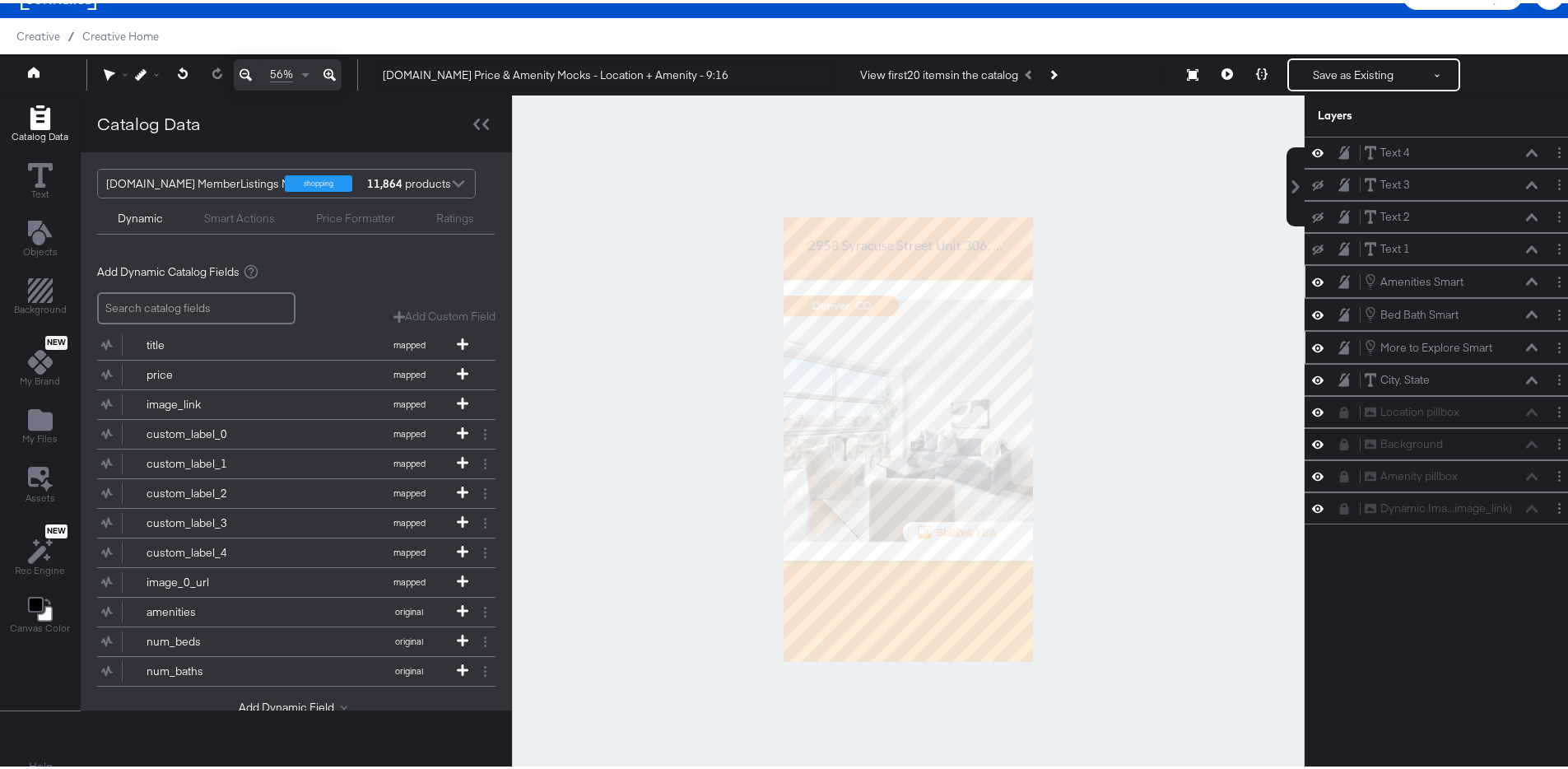 click 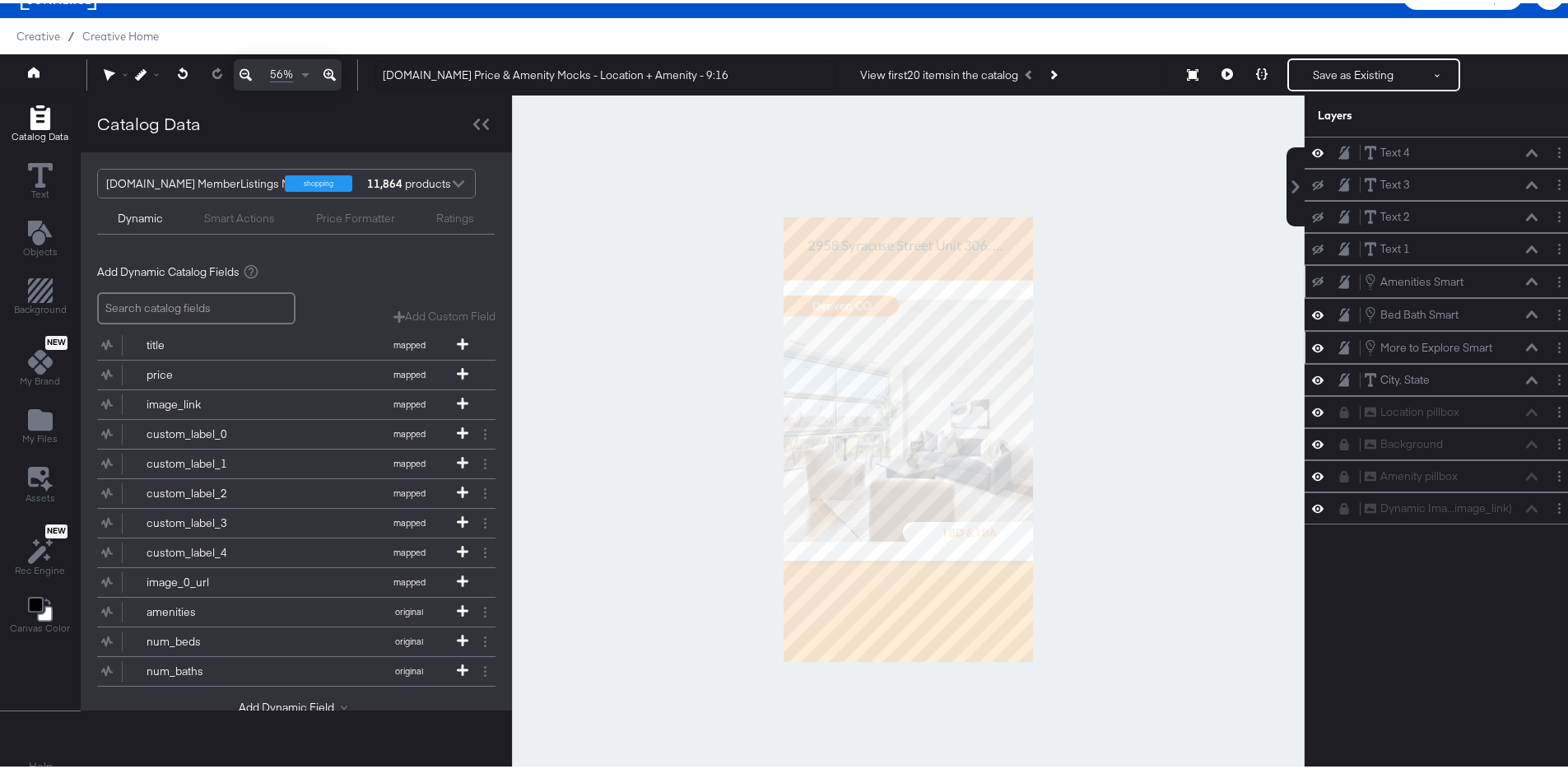 click 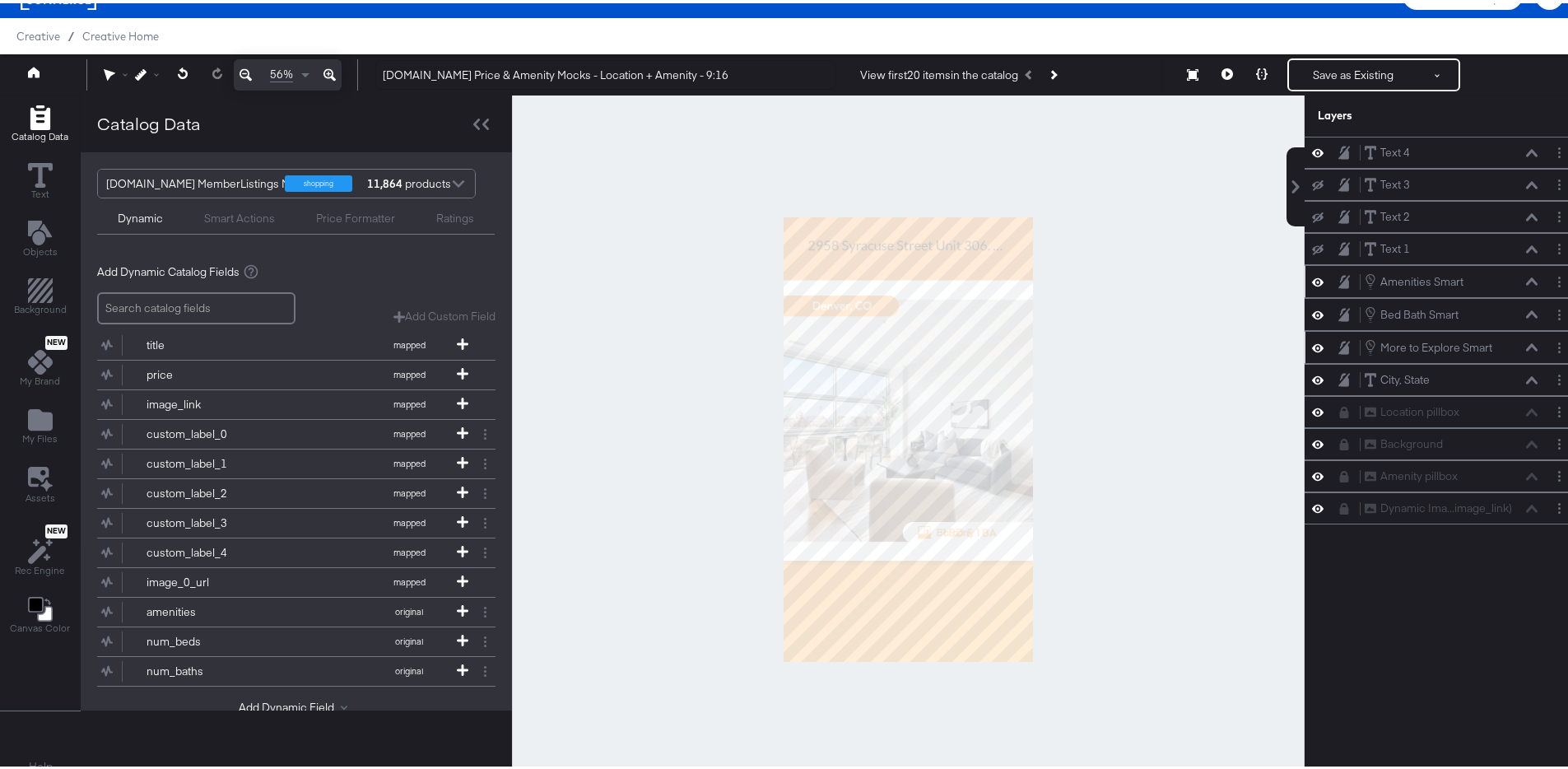click 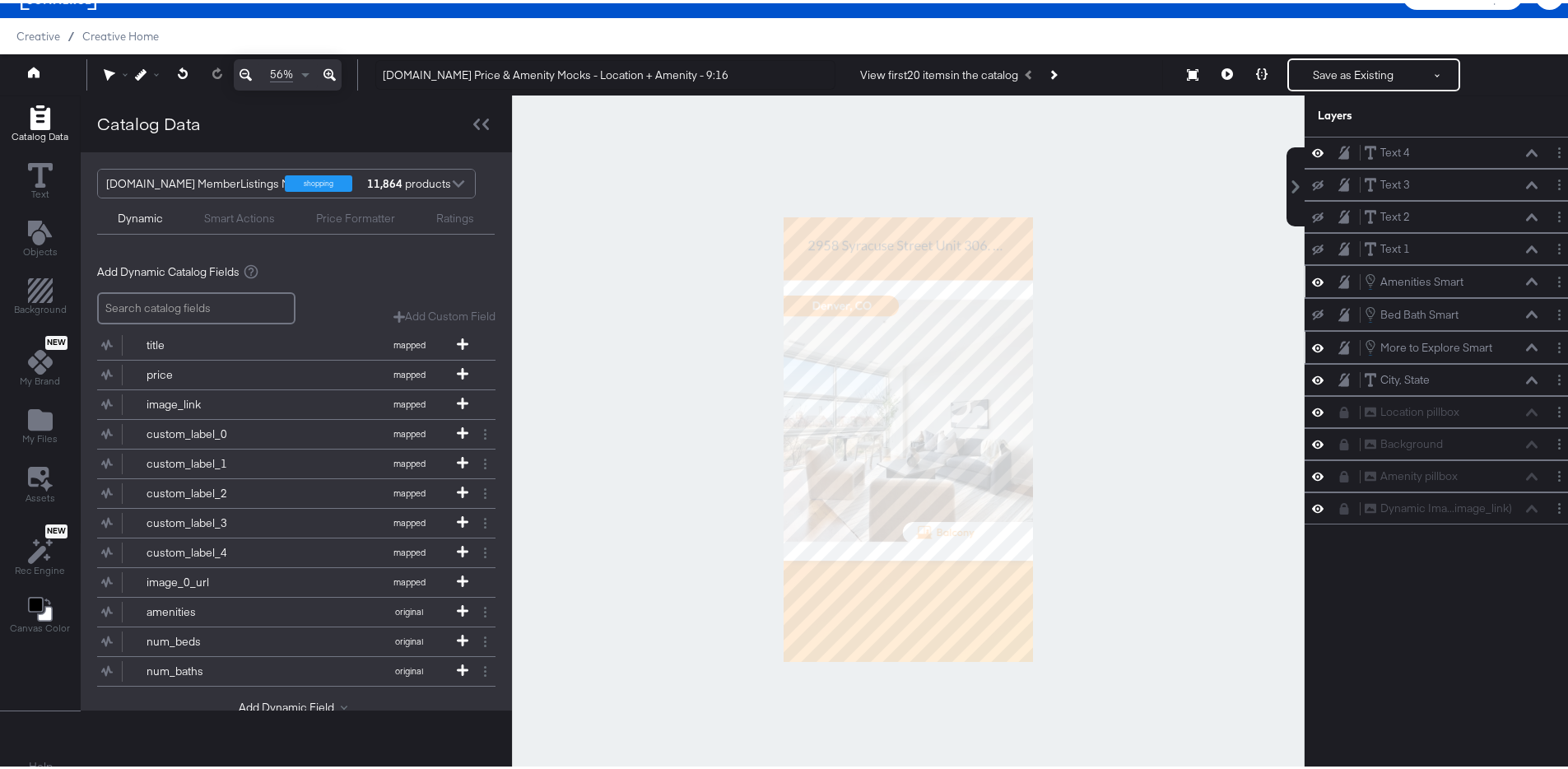 click 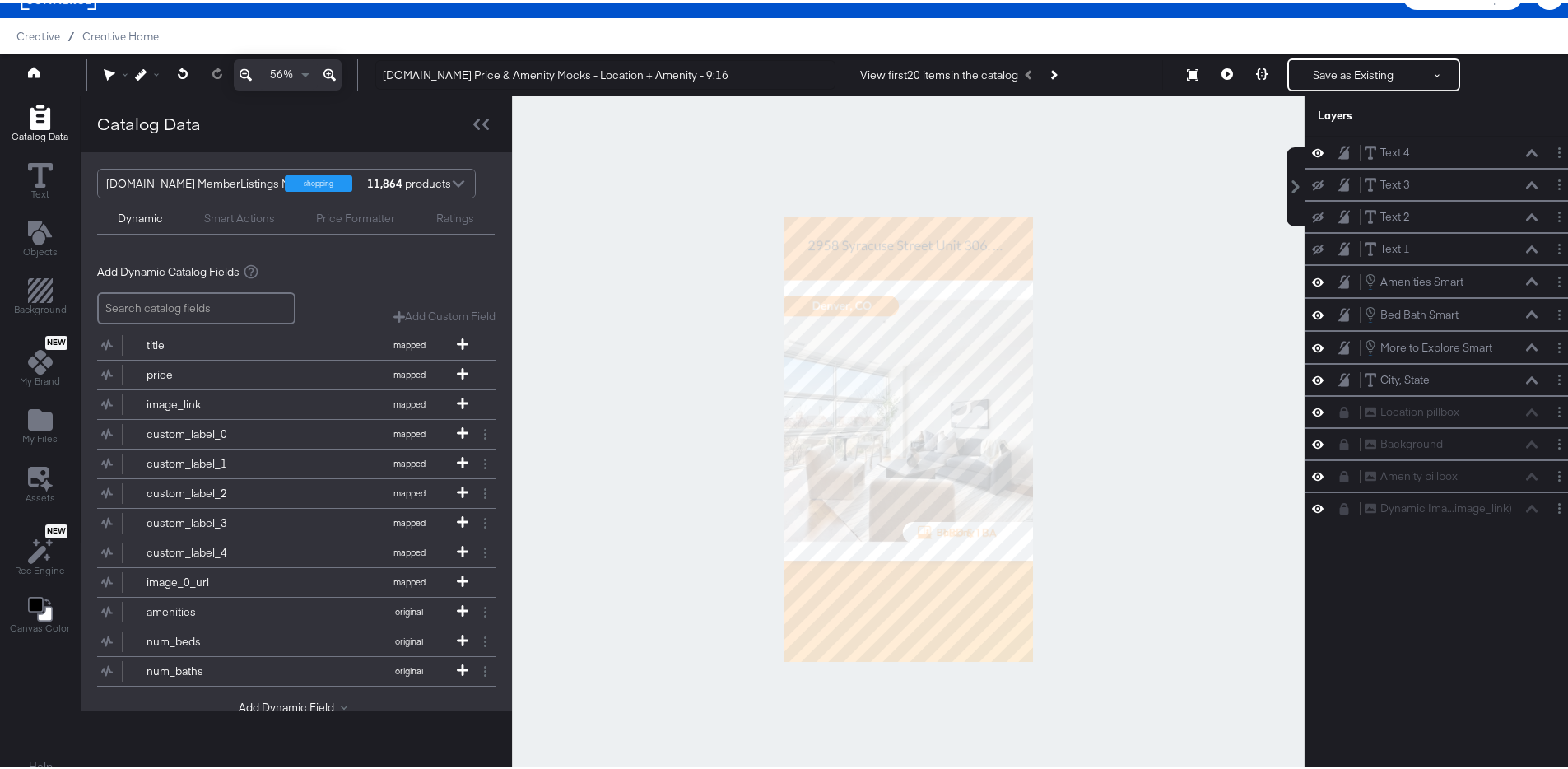 click 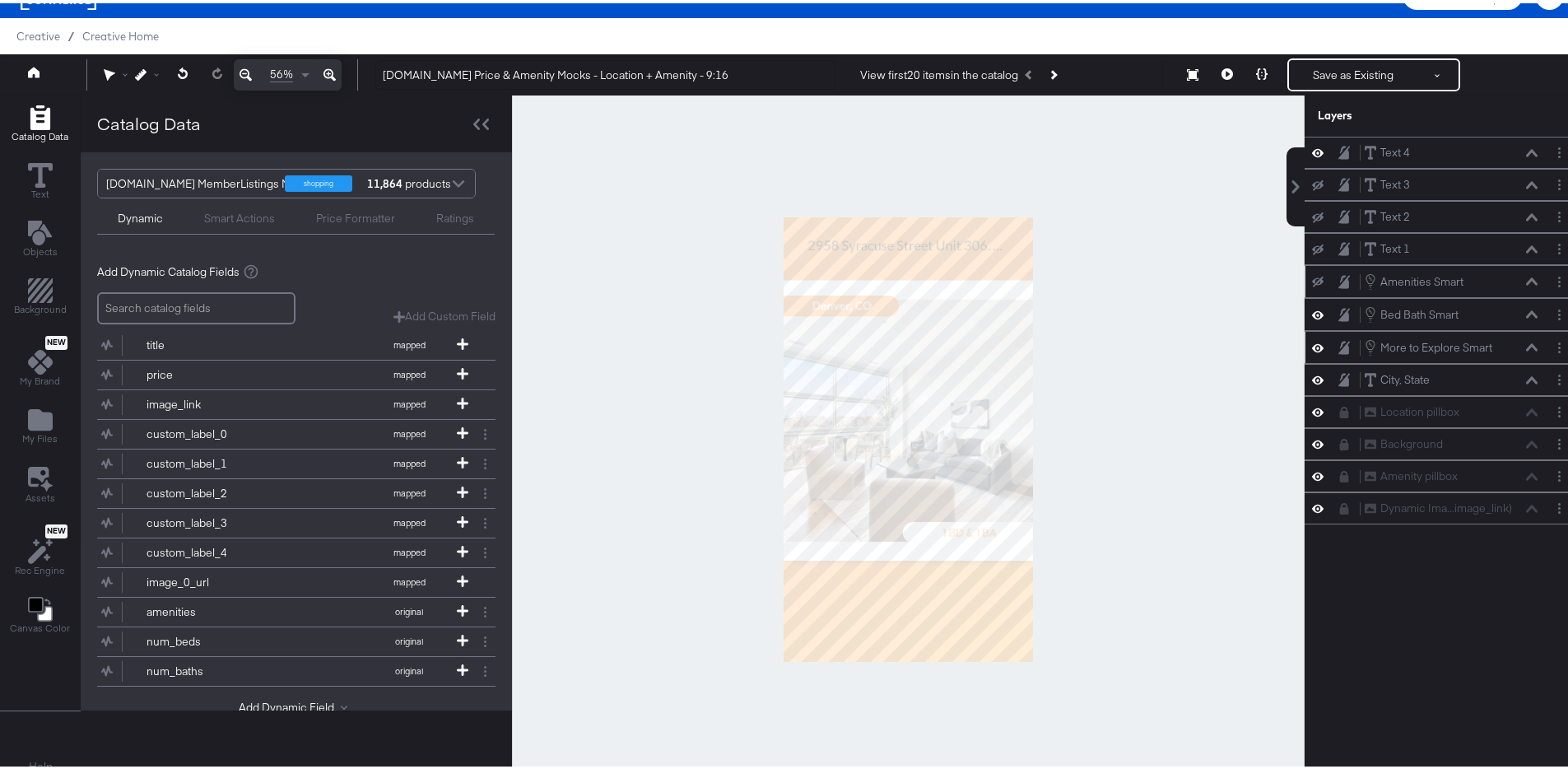 click 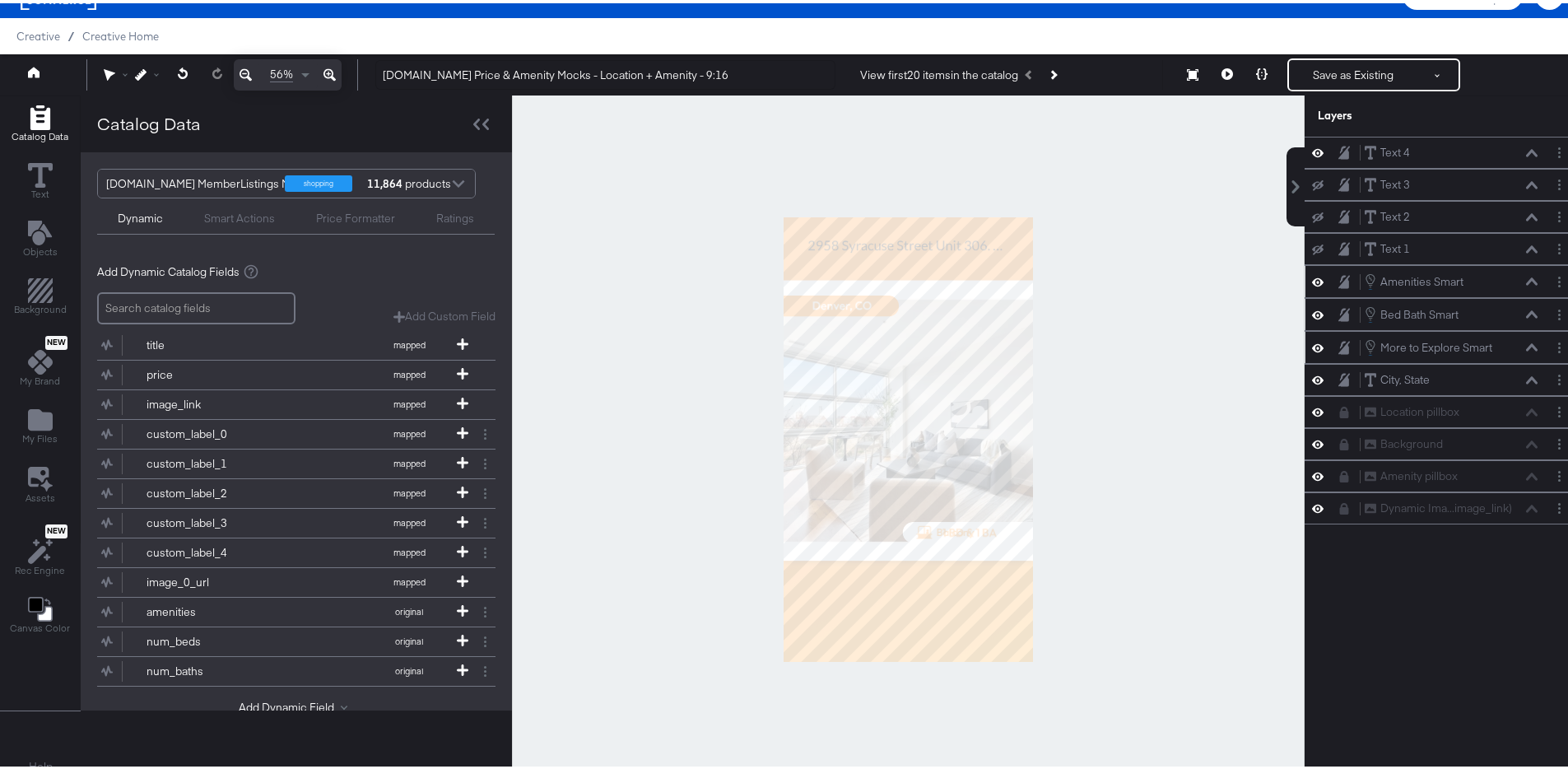 click on "Bed Bath Smart Bed Bath Smart" at bounding box center [1451, 311] 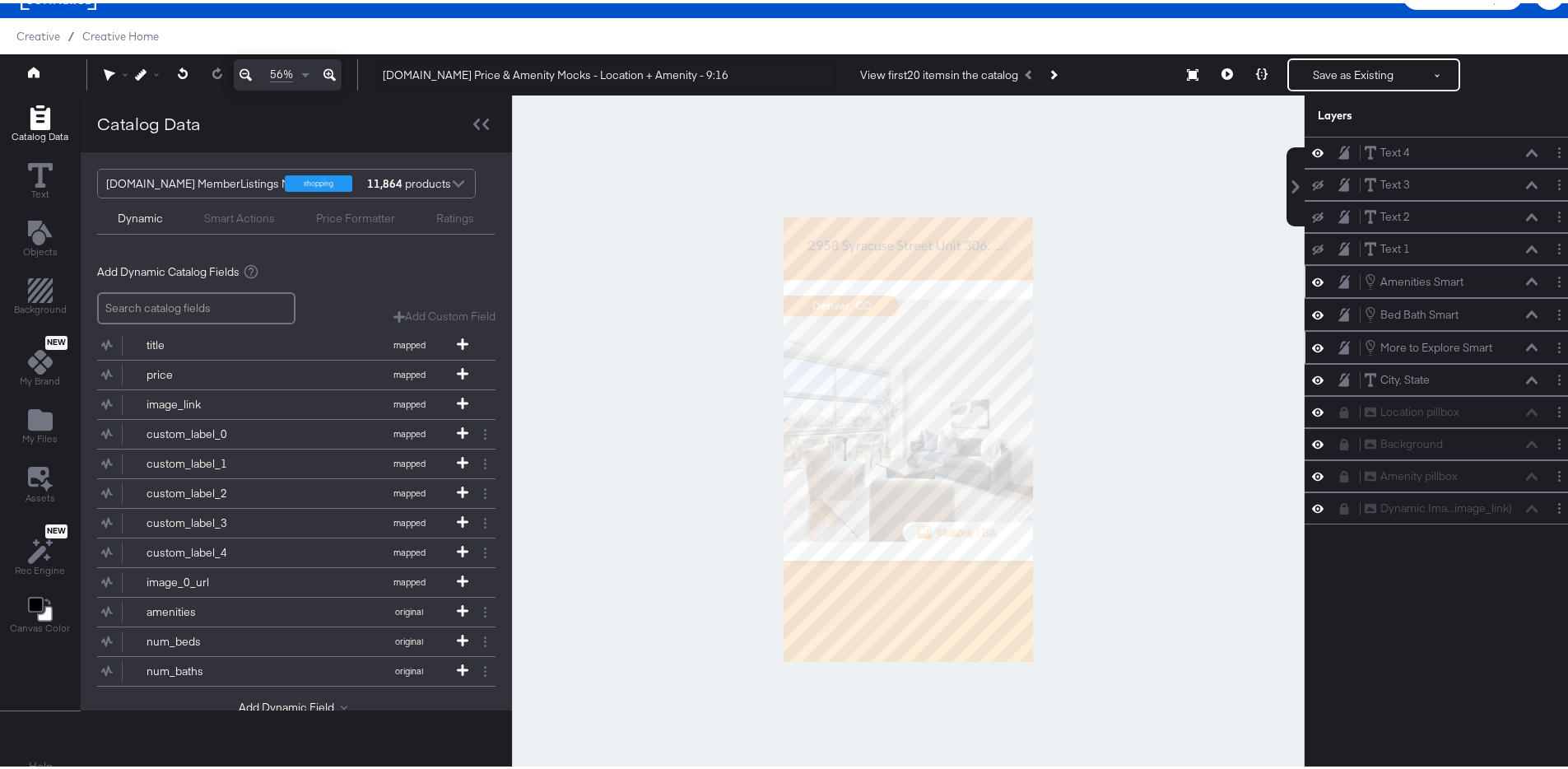 click 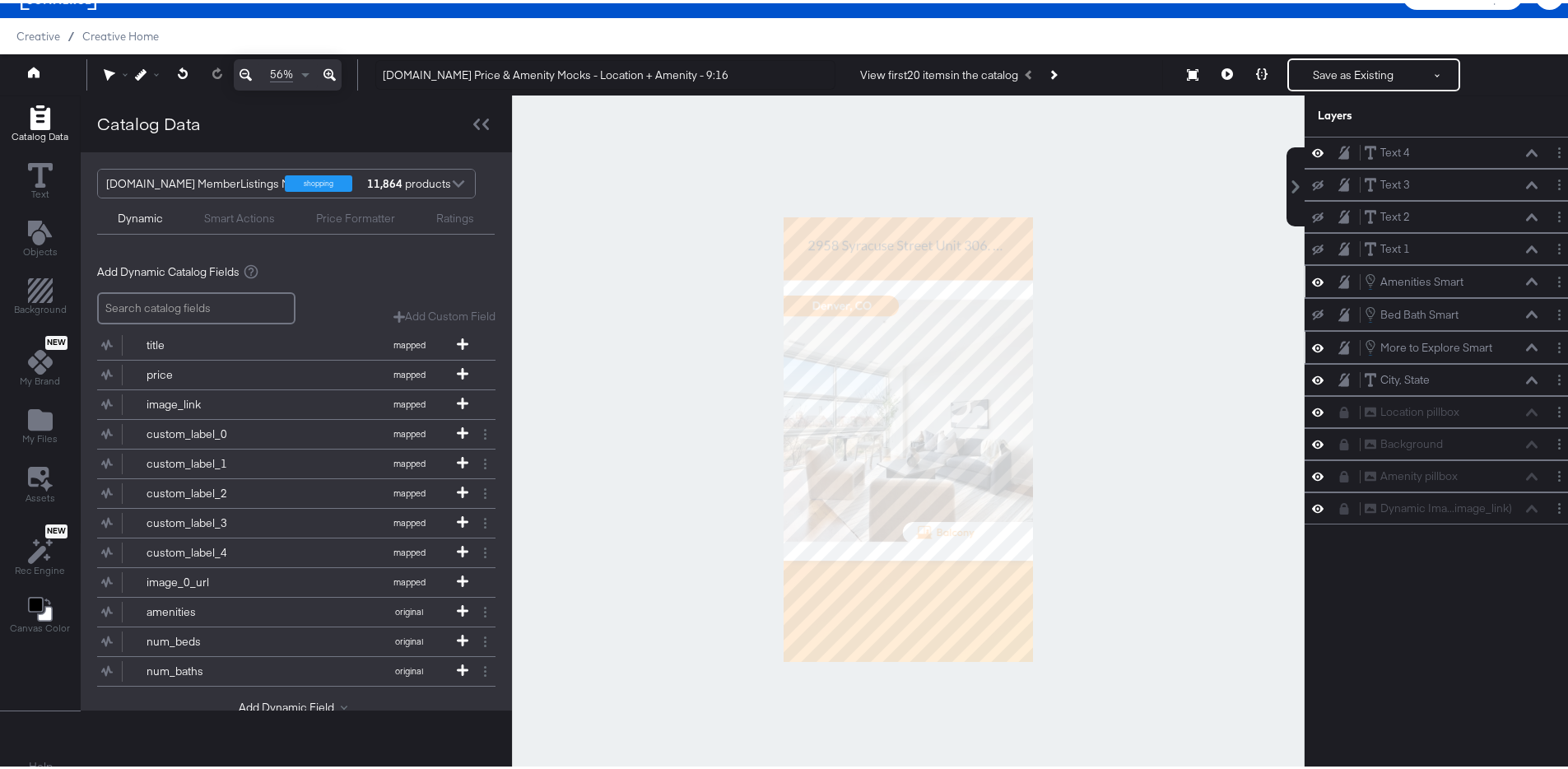 click 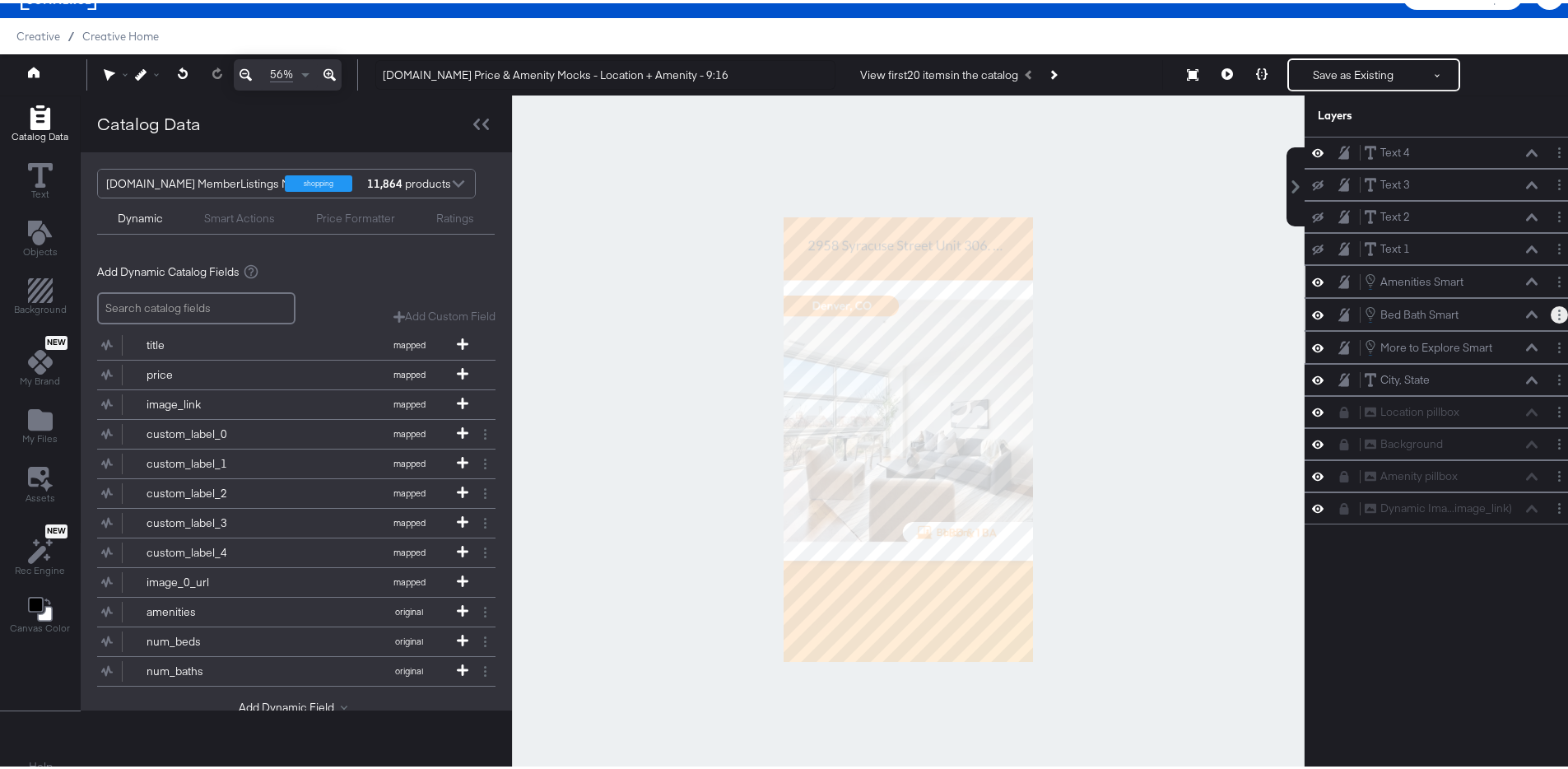 click 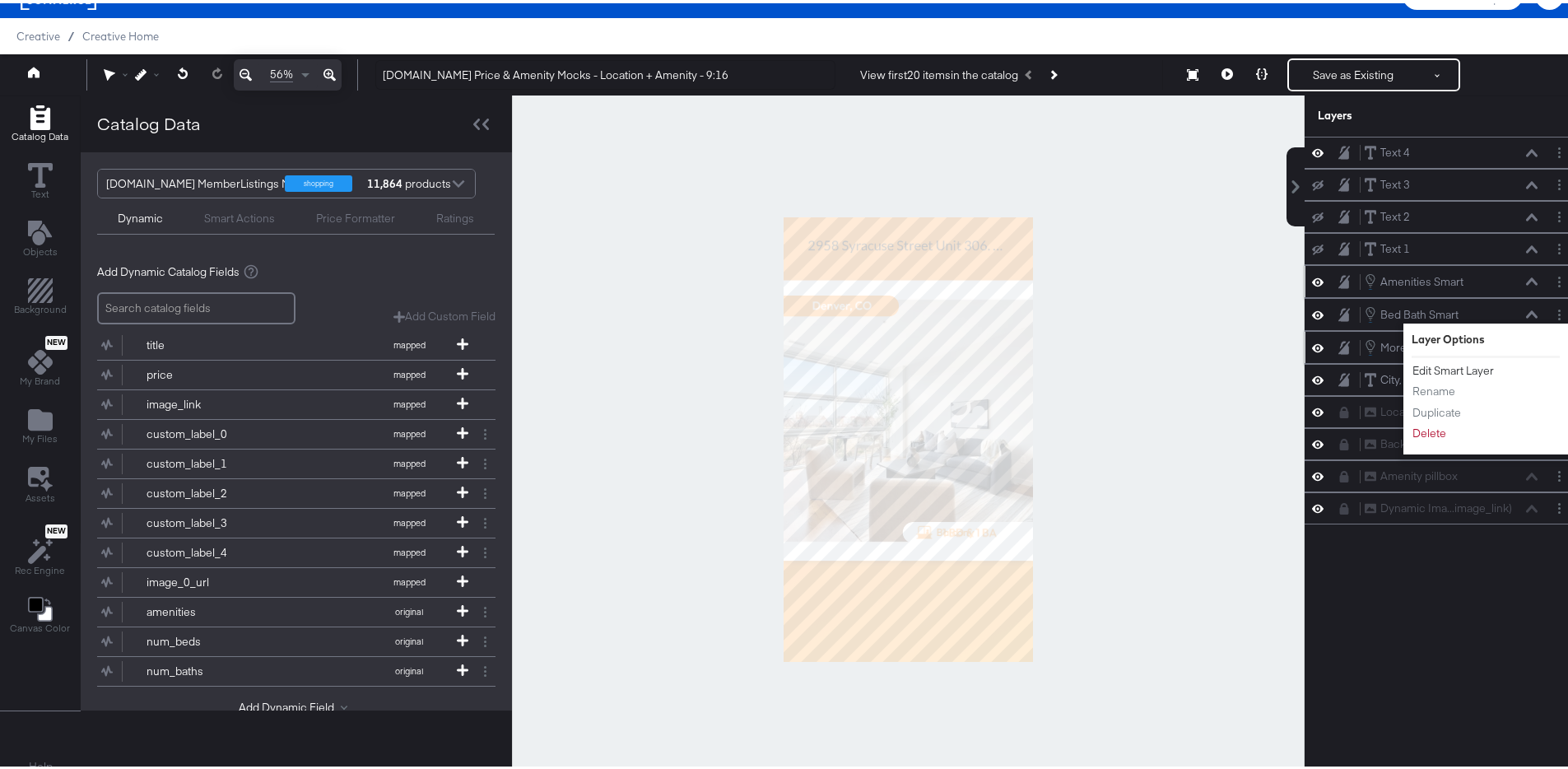 click on "Edit Smart Layer" at bounding box center (1453, 367) 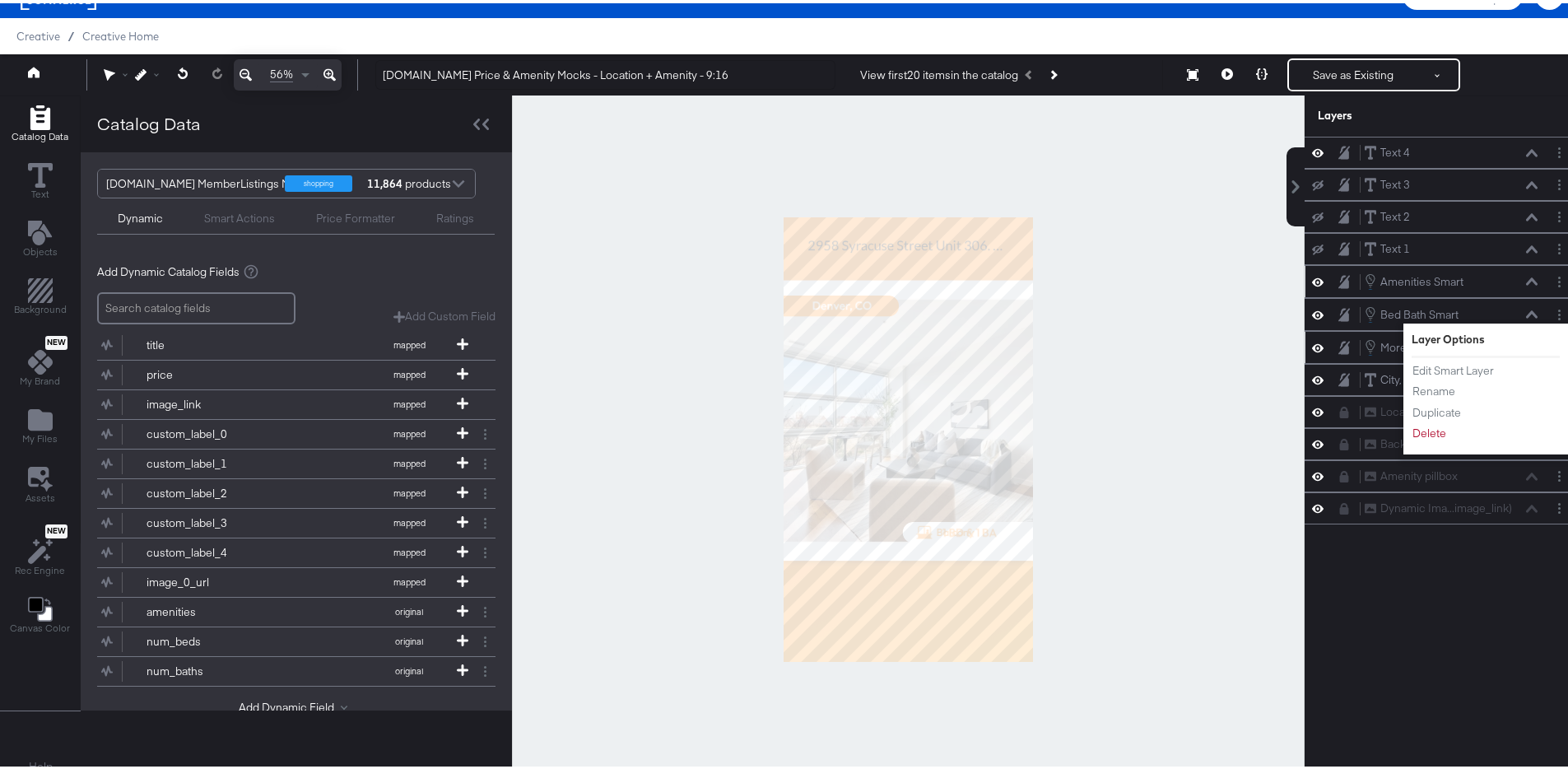 scroll, scrollTop: 59, scrollLeft: 0, axis: vertical 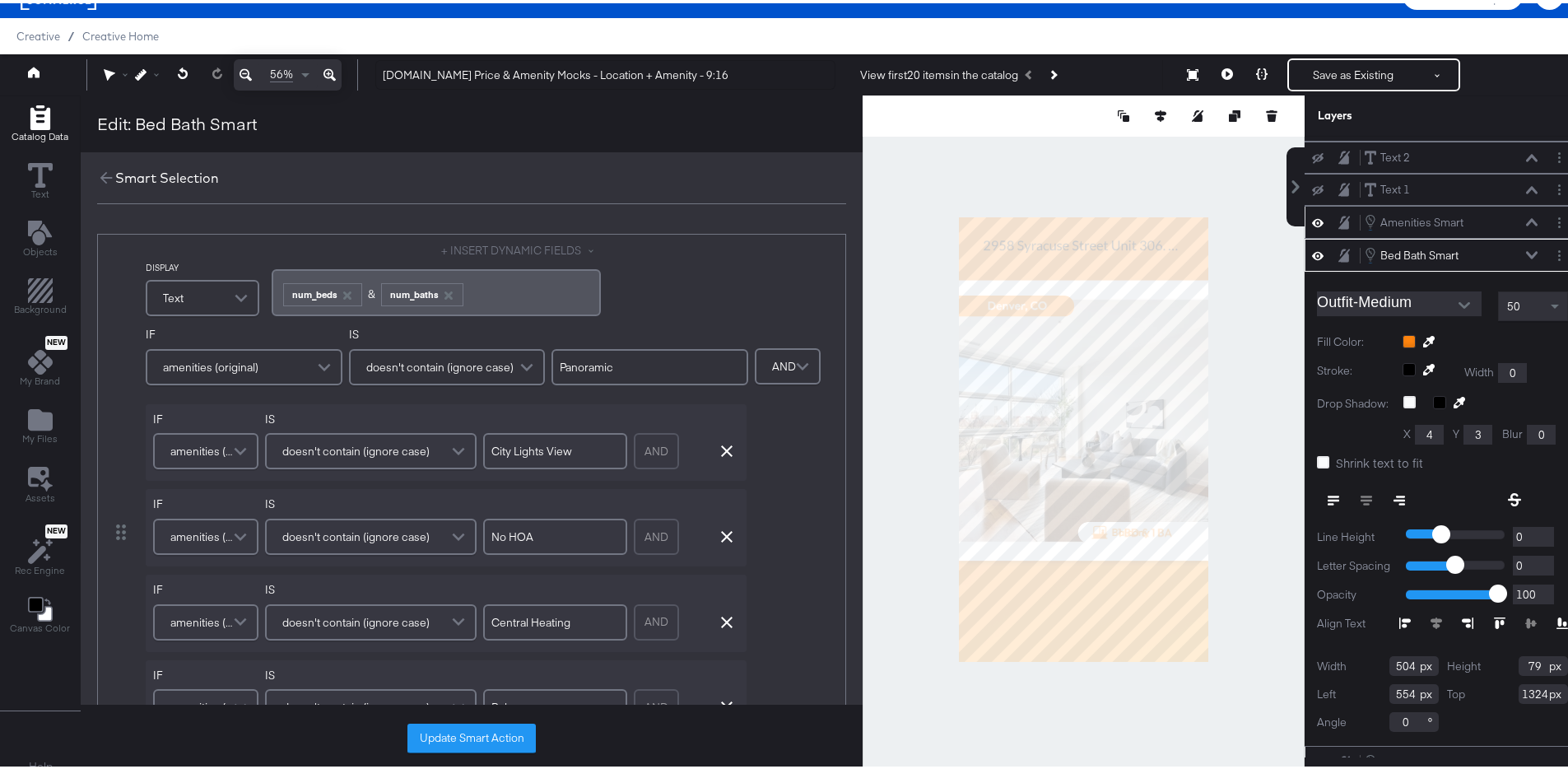 click on "amenities (original)" at bounding box center [203, 448] 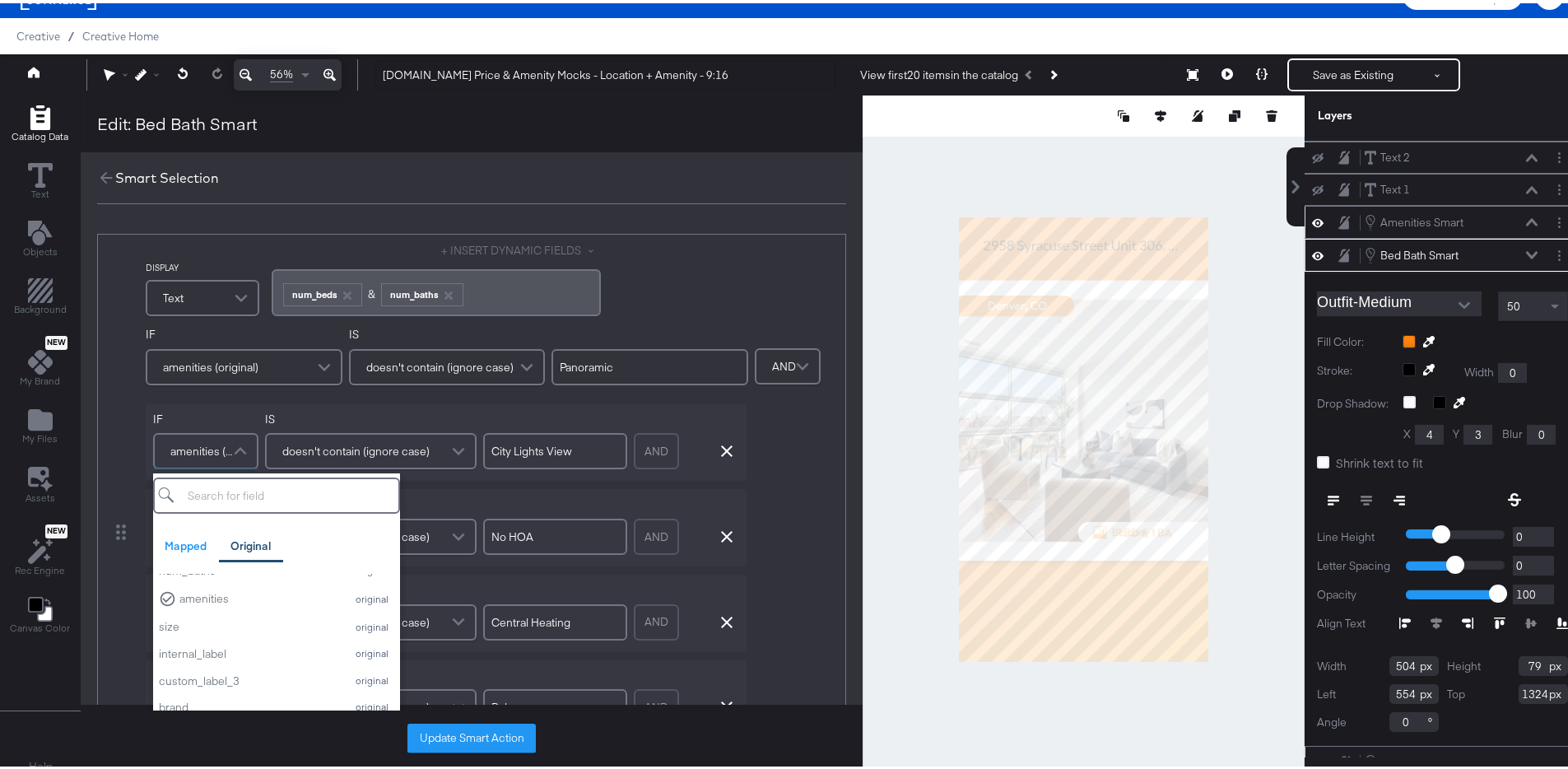 scroll, scrollTop: 237, scrollLeft: 0, axis: vertical 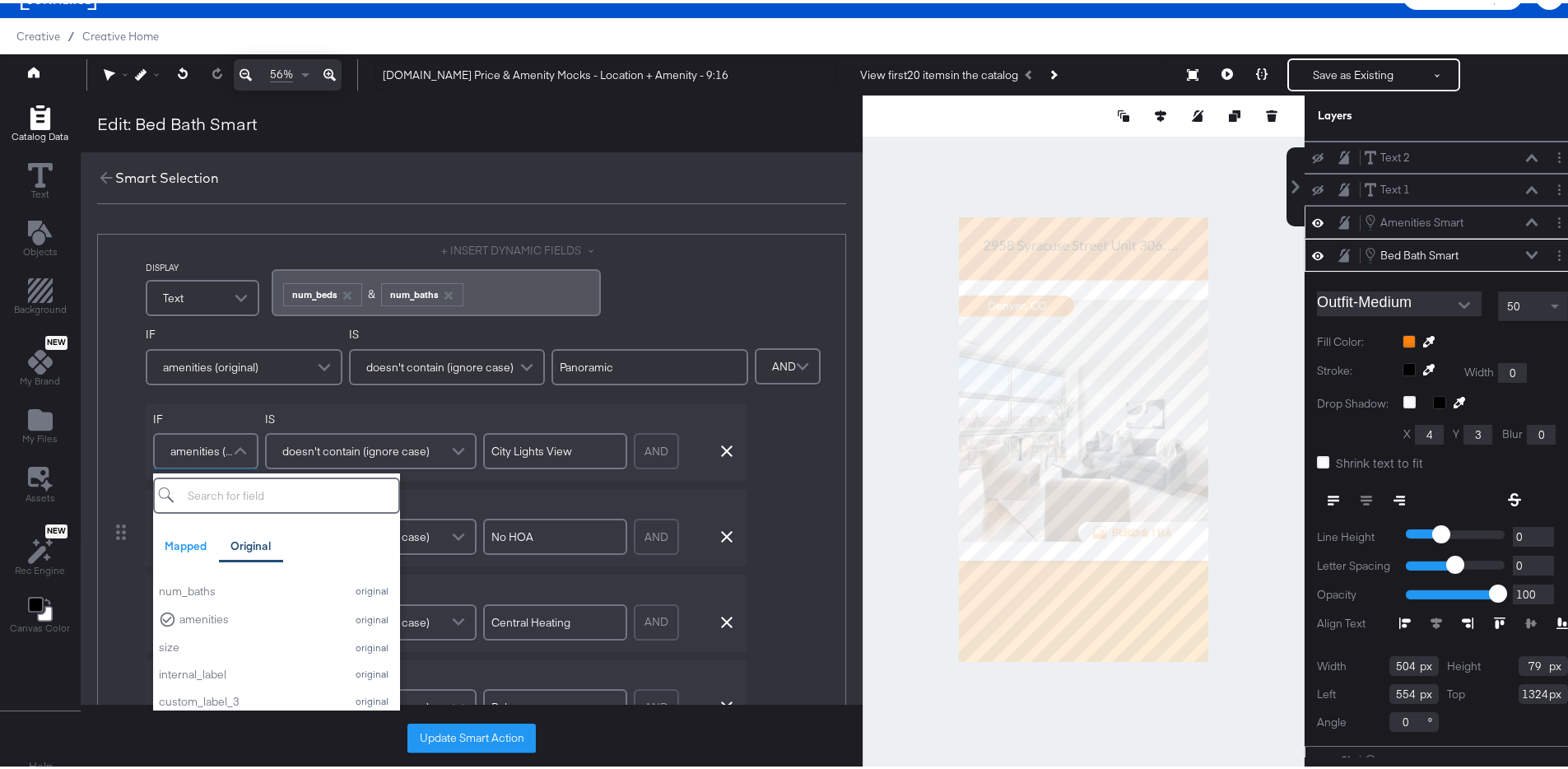 click at bounding box center [242, 448] 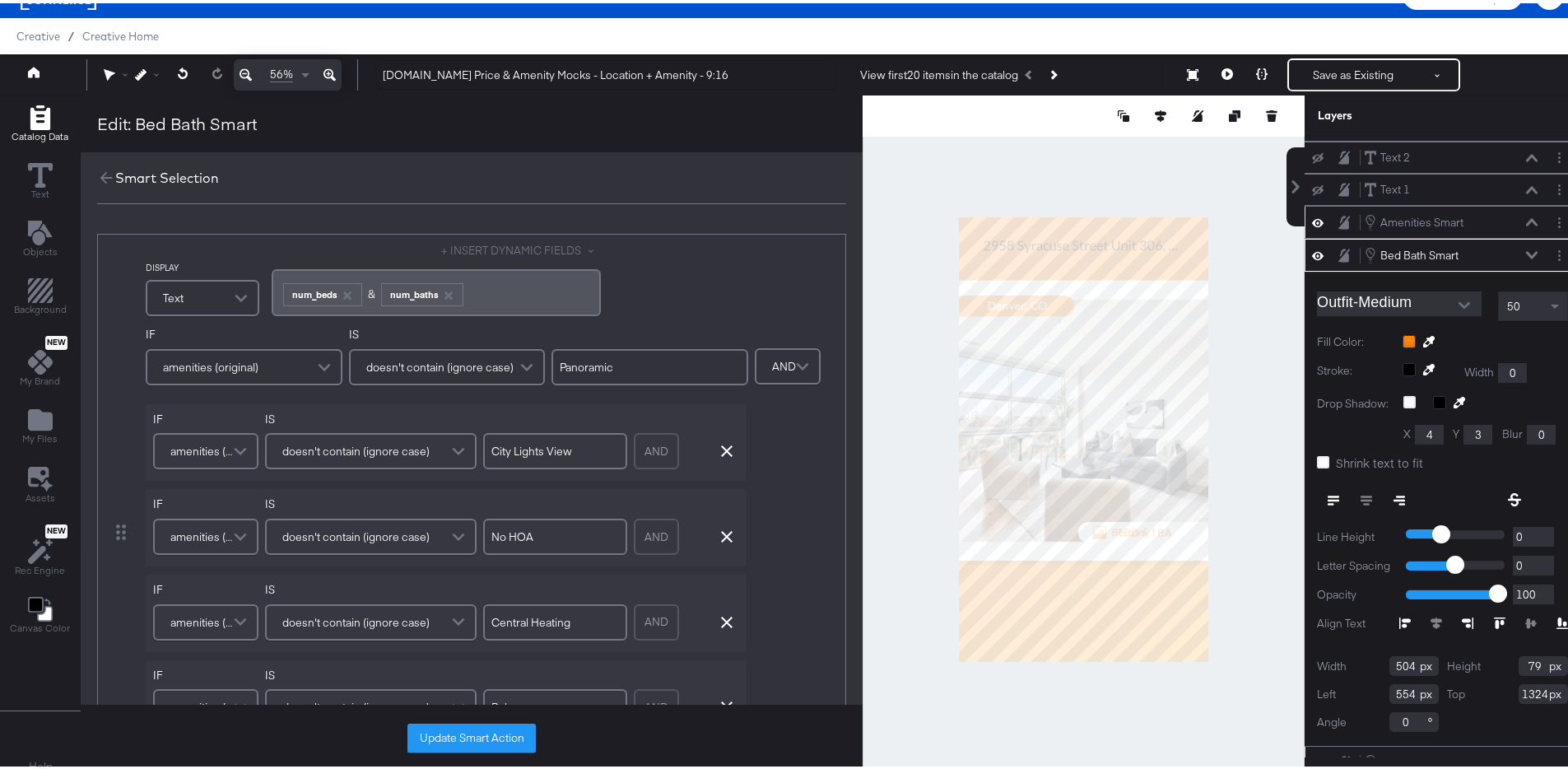 scroll, scrollTop: 21, scrollLeft: 0, axis: vertical 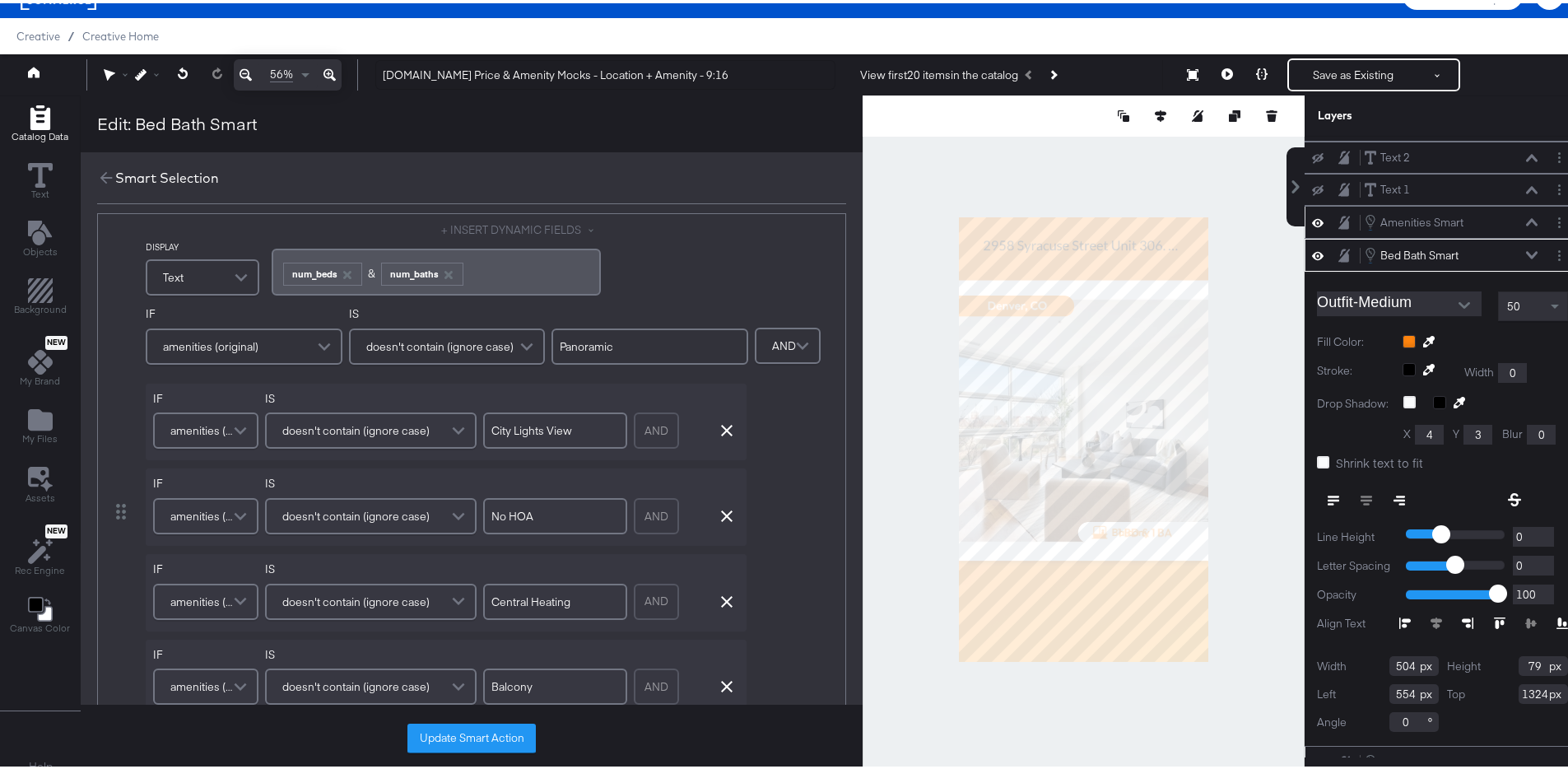 click on "City Lights View" at bounding box center [555, 427] 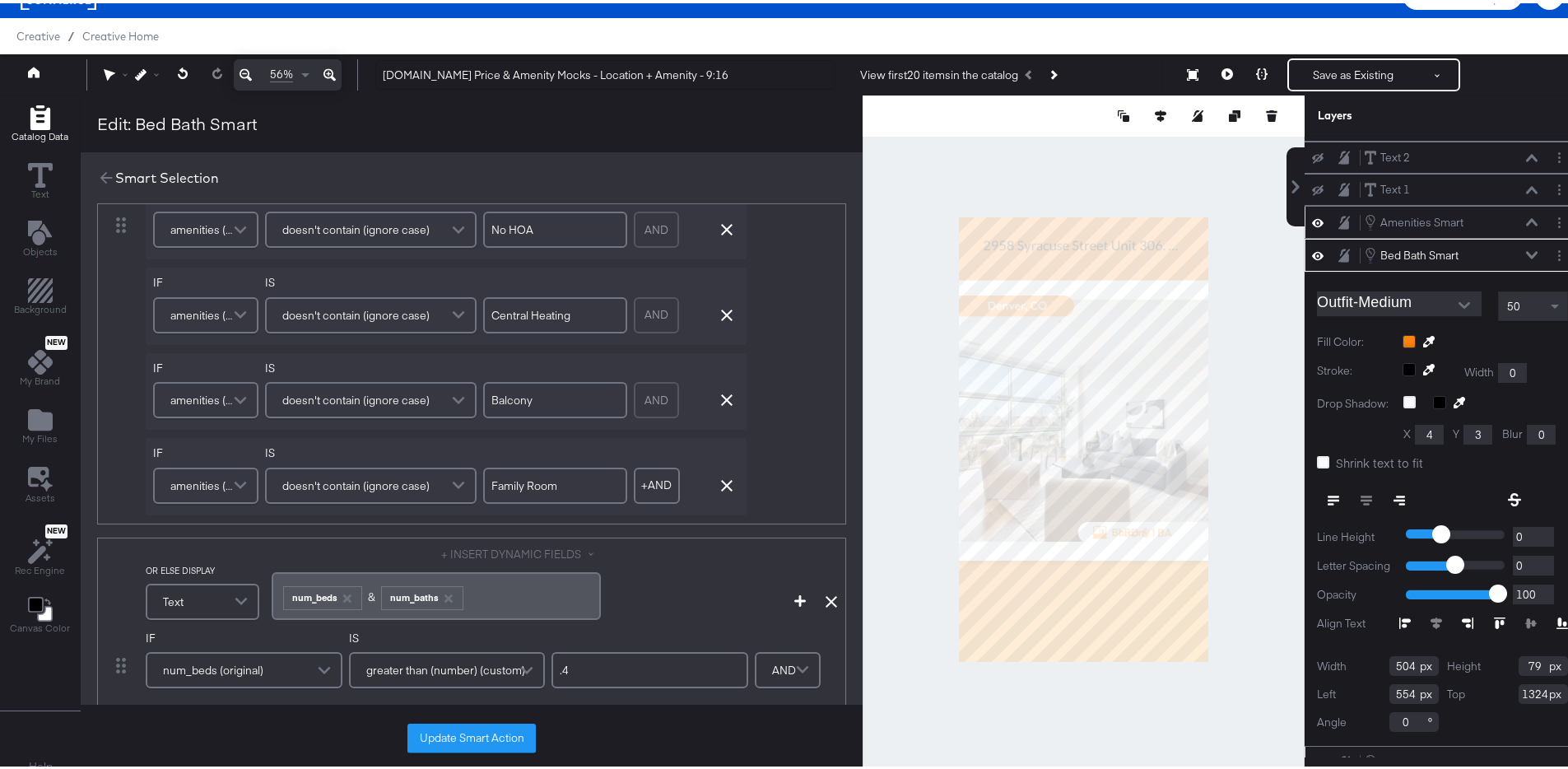 scroll, scrollTop: 318, scrollLeft: 0, axis: vertical 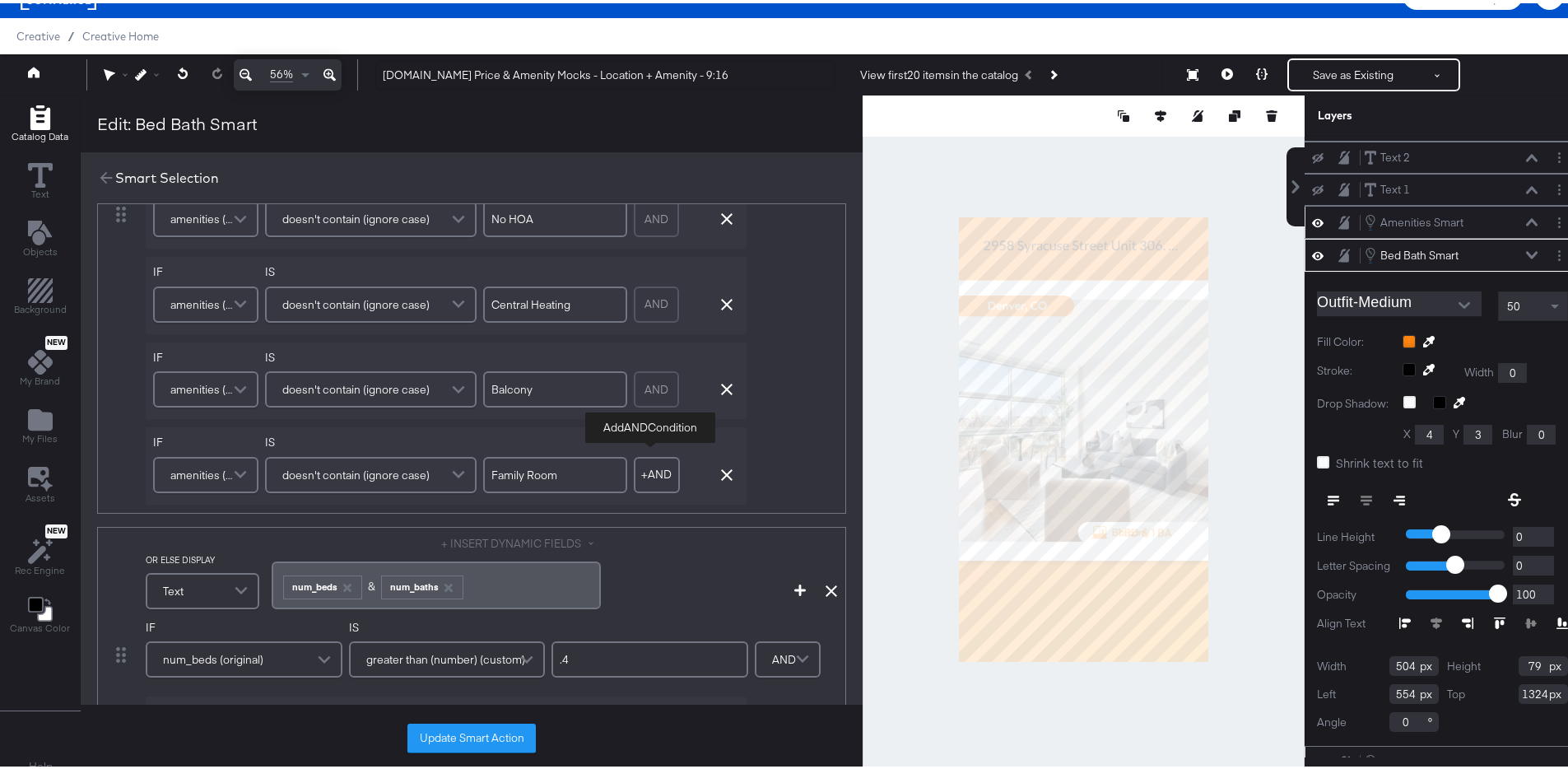 click on "+  AND" at bounding box center [657, 472] 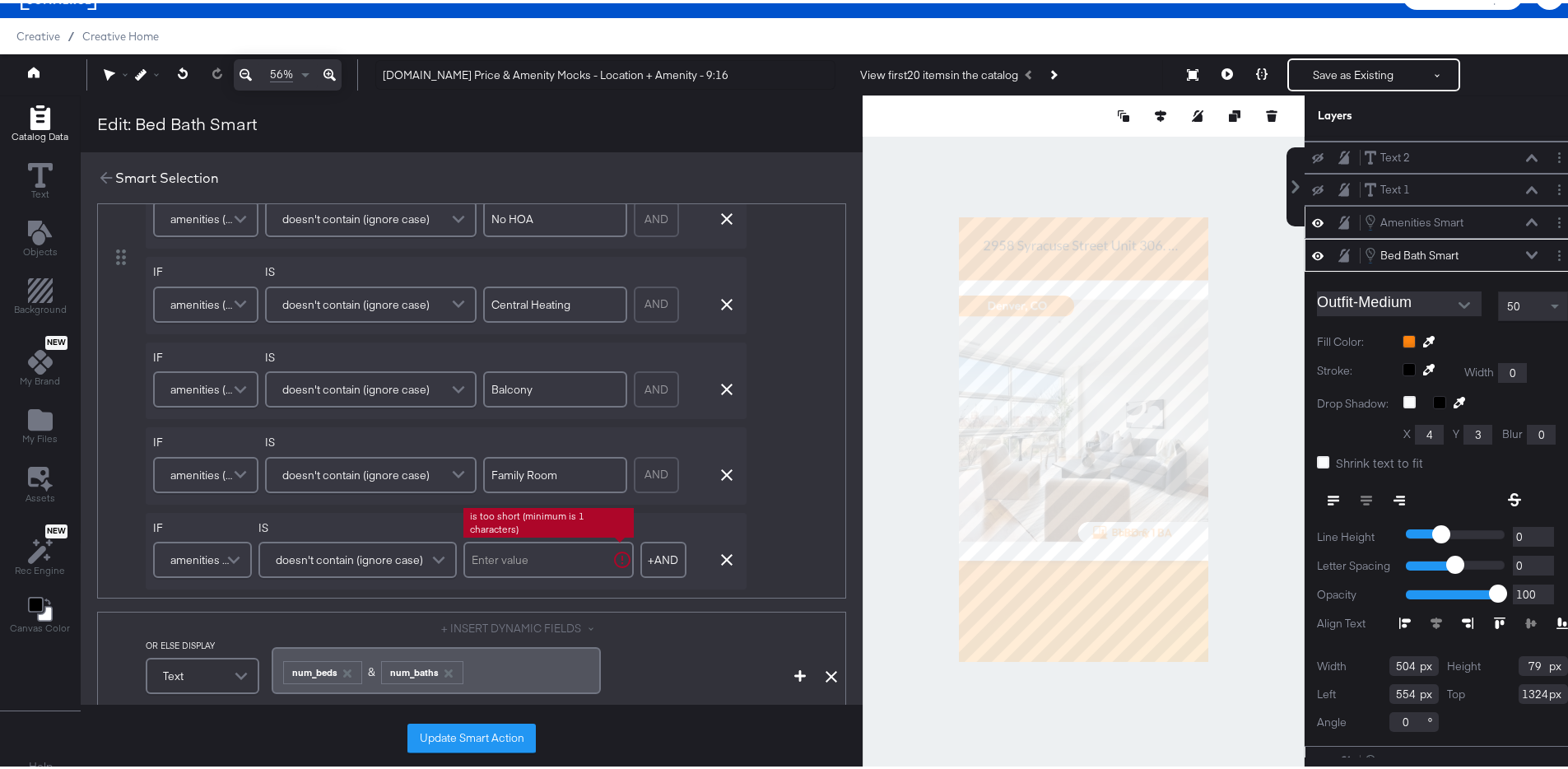 click at bounding box center [548, 557] 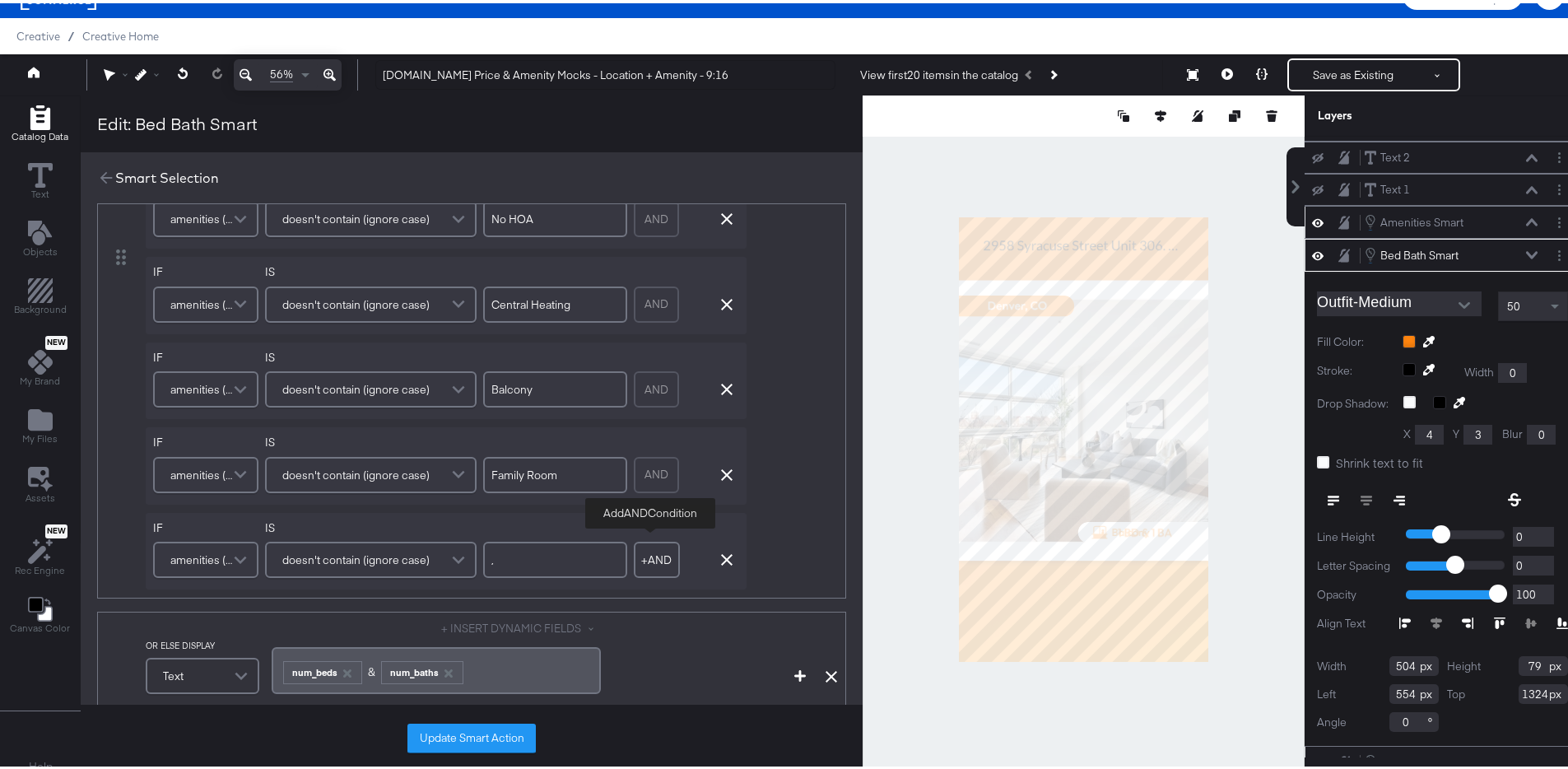 type on "," 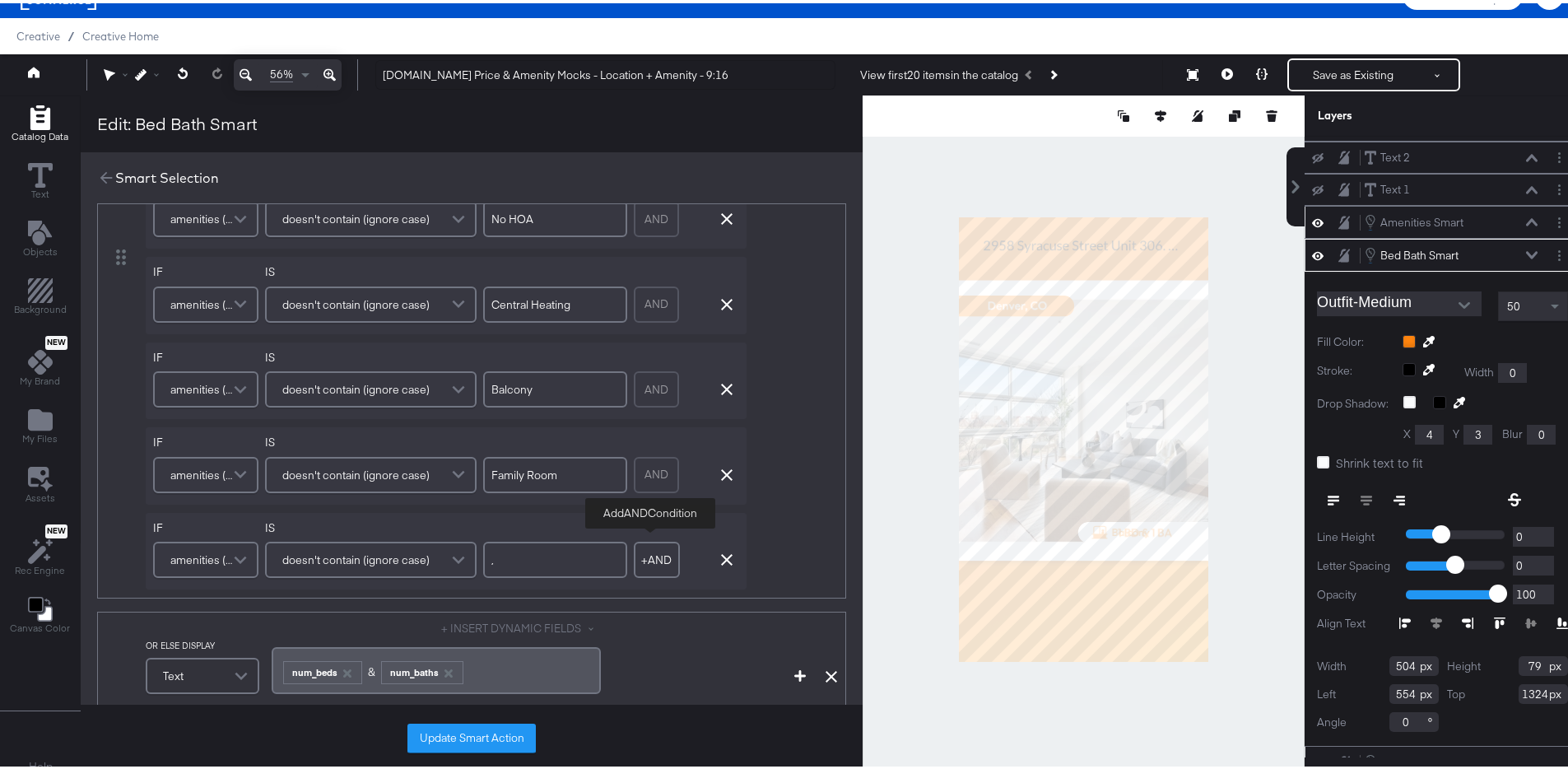 click on "+  AND" at bounding box center [657, 557] 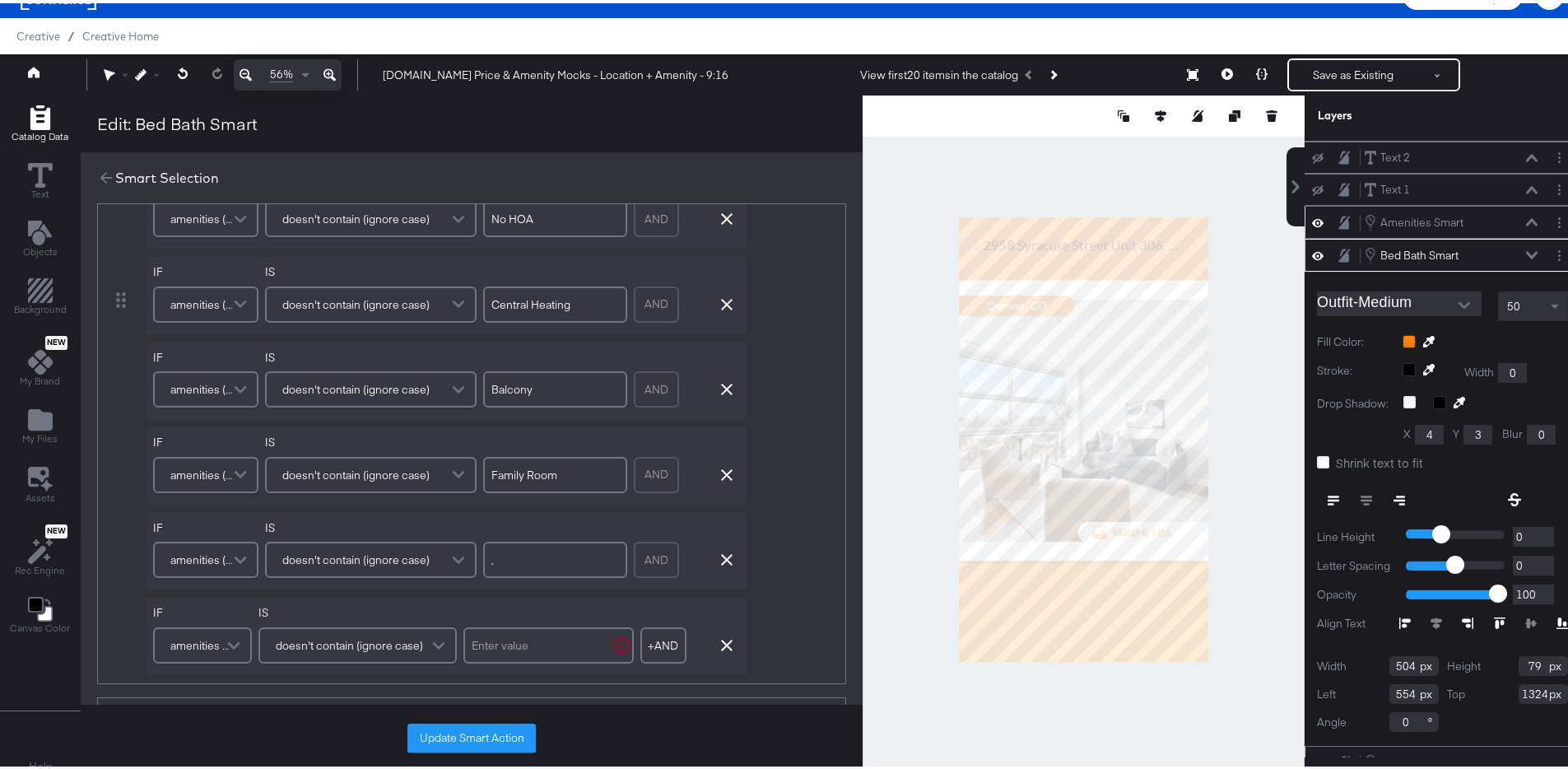 click at bounding box center [548, 642] 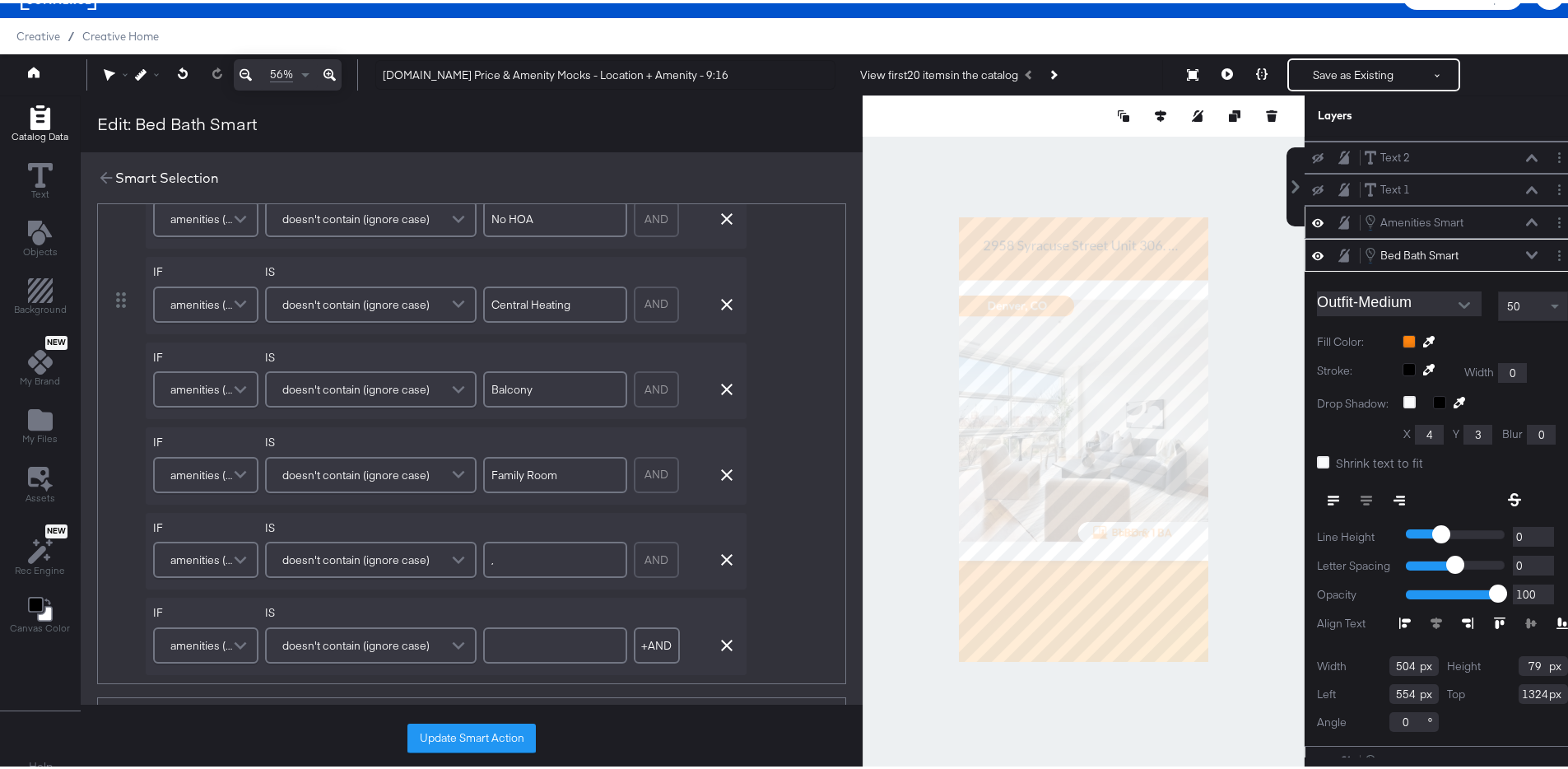 type 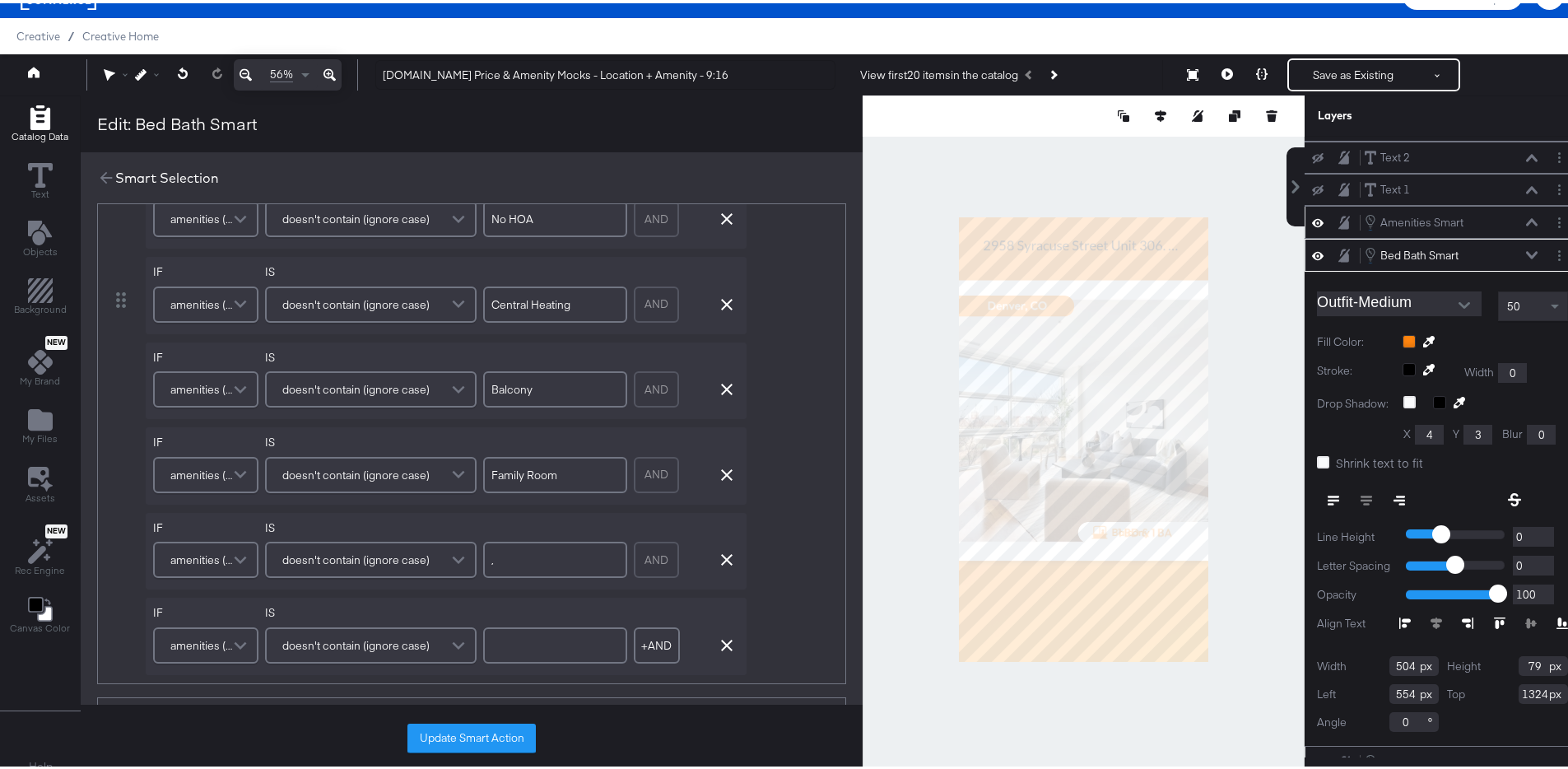 click on "IF amenities (original) IS doesn't contain (ignore case) Panoramic IF amenities (original) IS doesn't contain (ignore case) City Lights View AND Remove Condition IF amenities (original) IS doesn't contain (ignore case) No HOA AND Remove Condition IF amenities (original) IS doesn't contain (ignore case) Central Heating AND Remove Condition IF amenities (original) IS doesn't contain (ignore case) Balcony AND Remove Condition IF amenities (original) IS doesn't contain (ignore case) Family Room AND Remove Condition IF amenities (original) IS doesn't contain (ignore case) , AND Remove Condition IF amenities (original) IS doesn't contain (ignore case) +  AND Add  AND  Condition Remove Condition AND Refine" at bounding box center (491, 338) 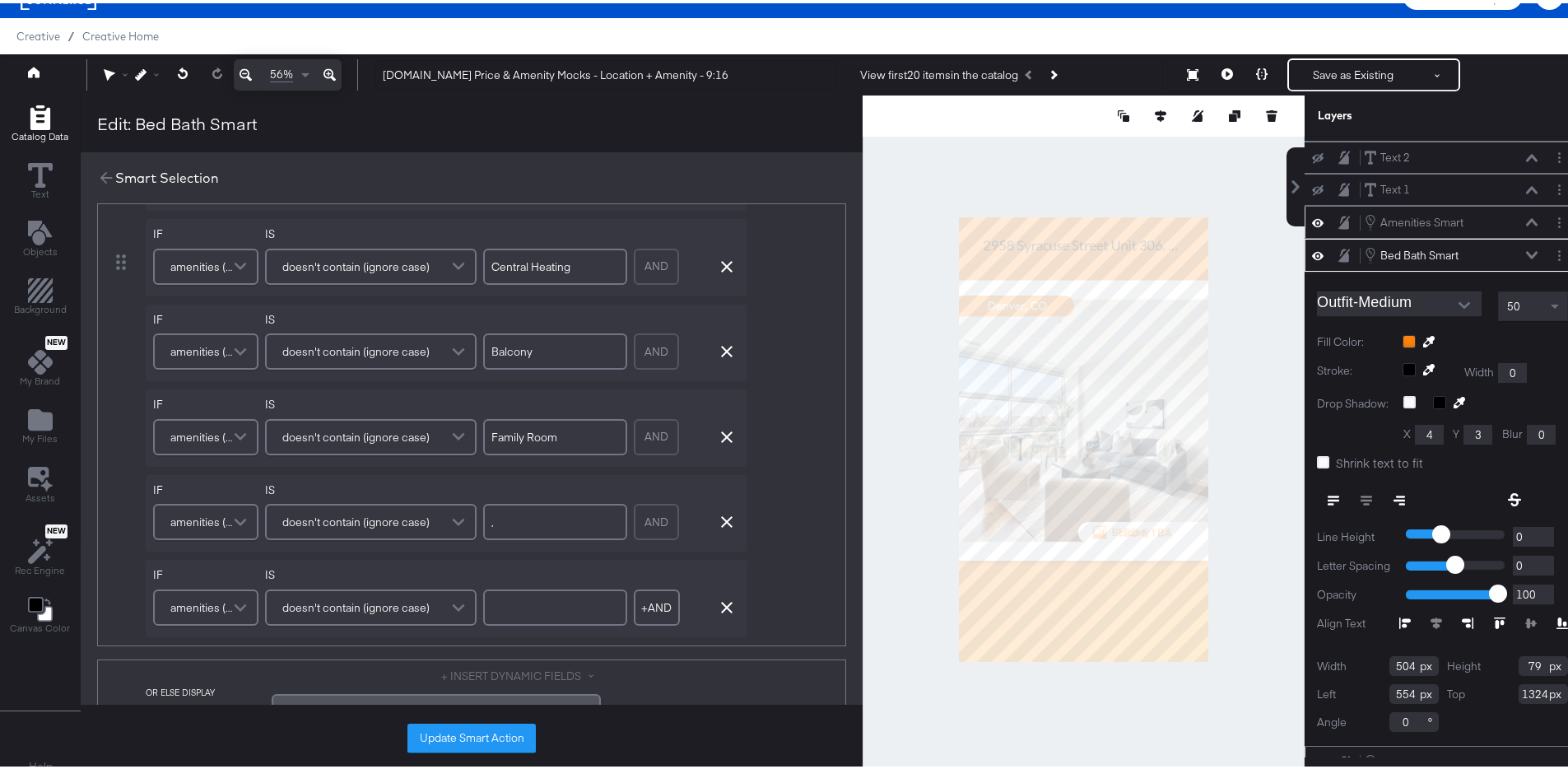 scroll, scrollTop: 394, scrollLeft: 0, axis: vertical 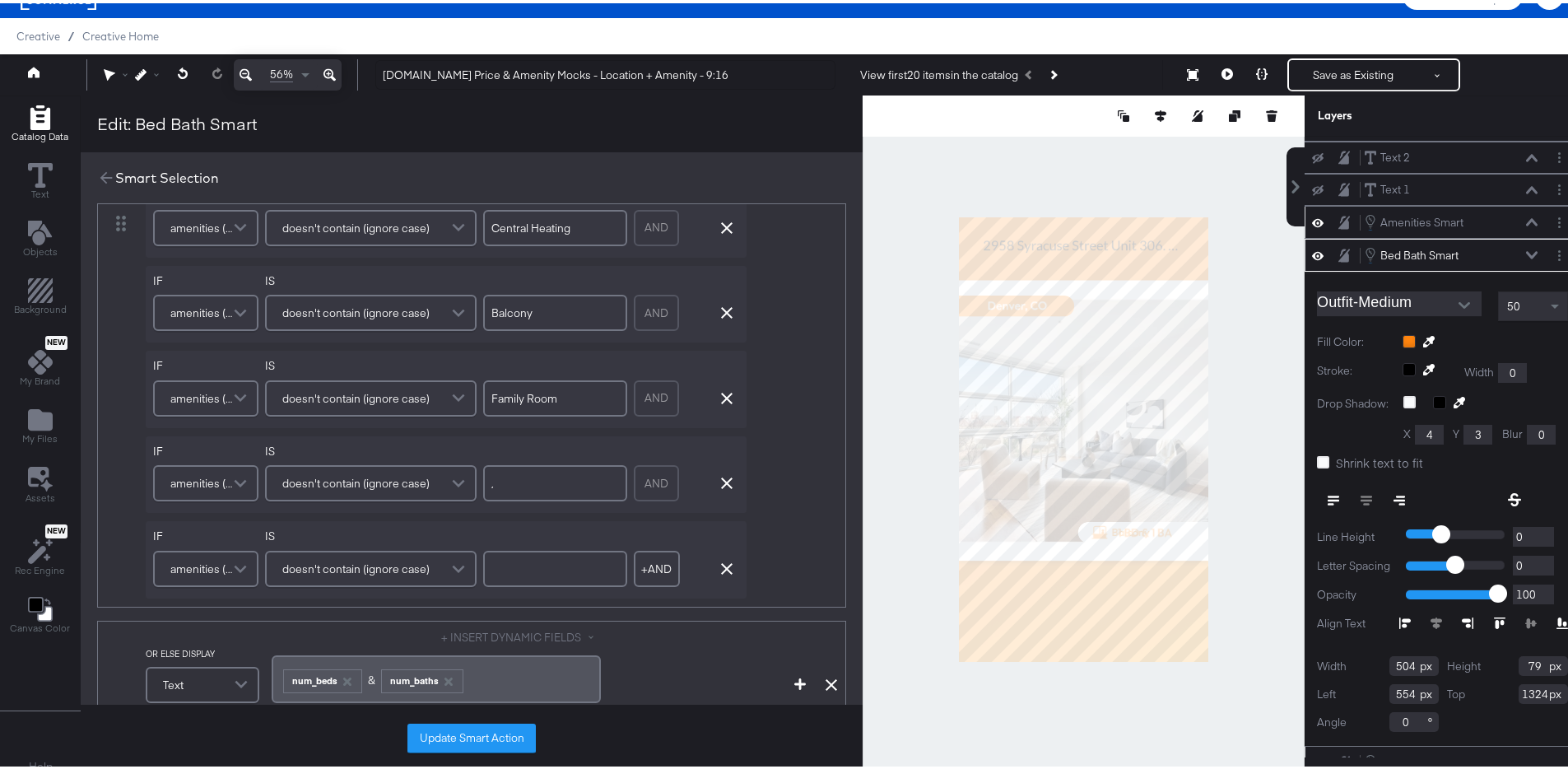 click on "Update Smart Action" at bounding box center [472, 735] 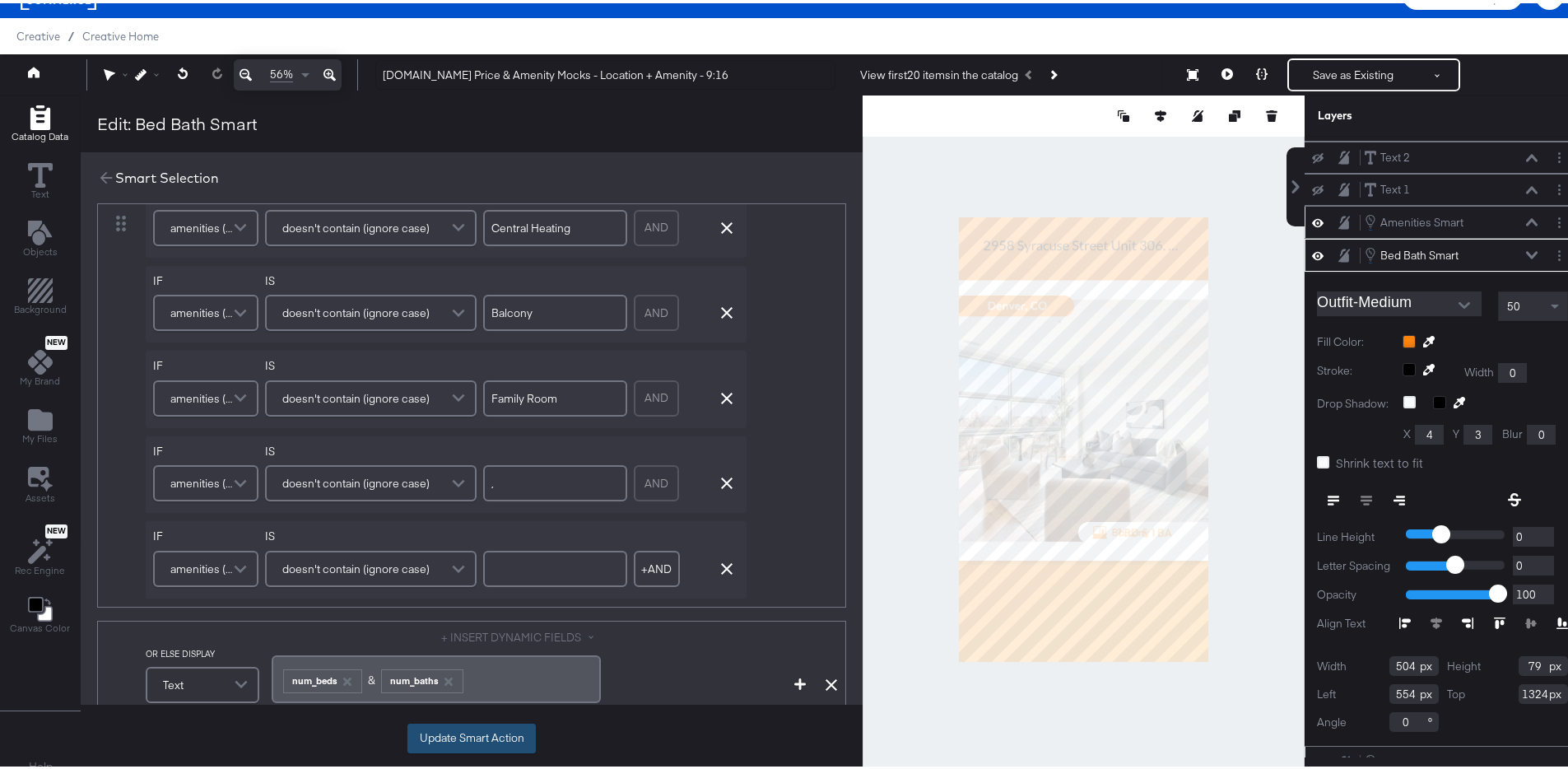 click on "Update Smart Action" at bounding box center [472, 735] 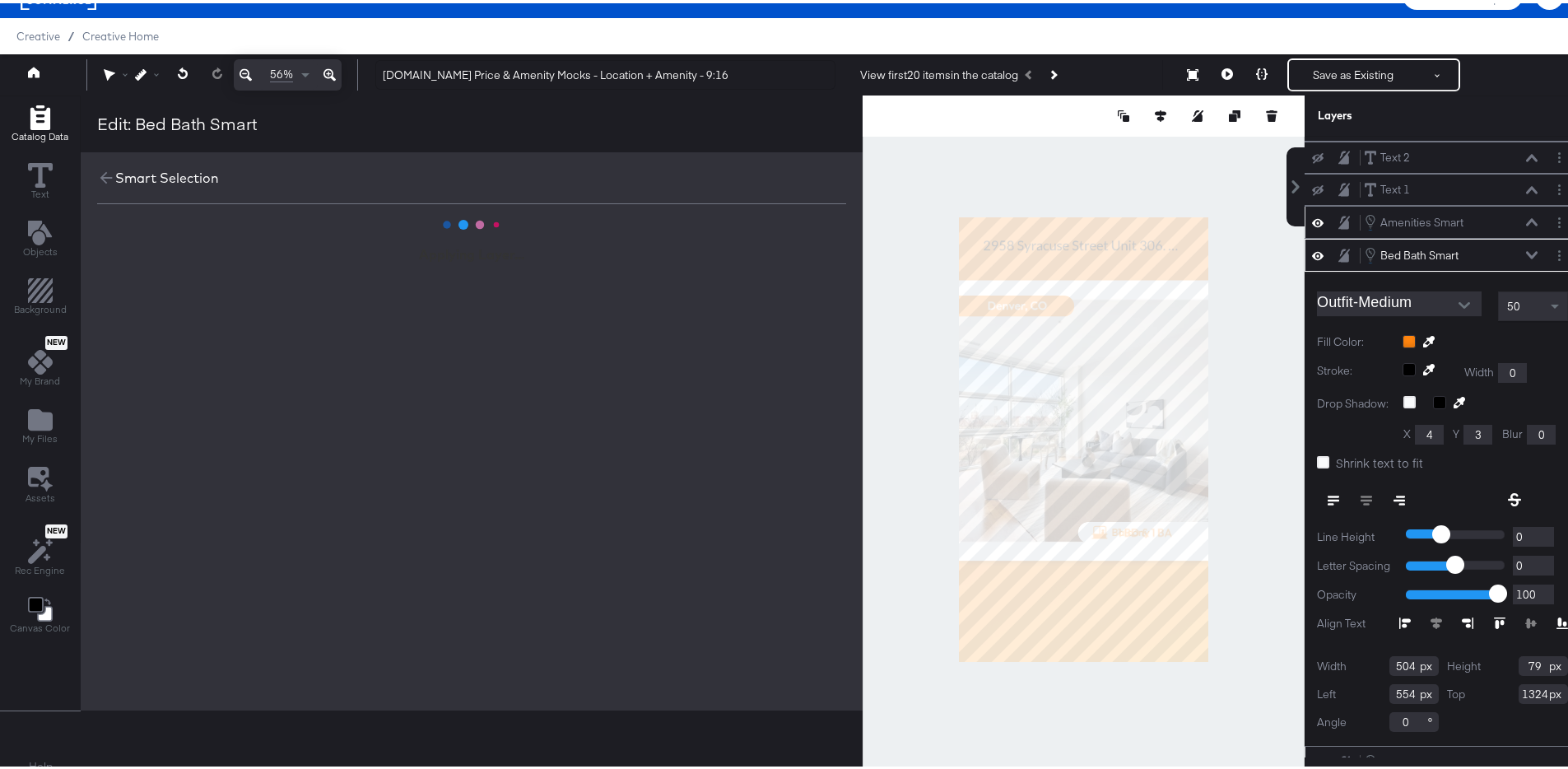 scroll, scrollTop: 0, scrollLeft: 0, axis: both 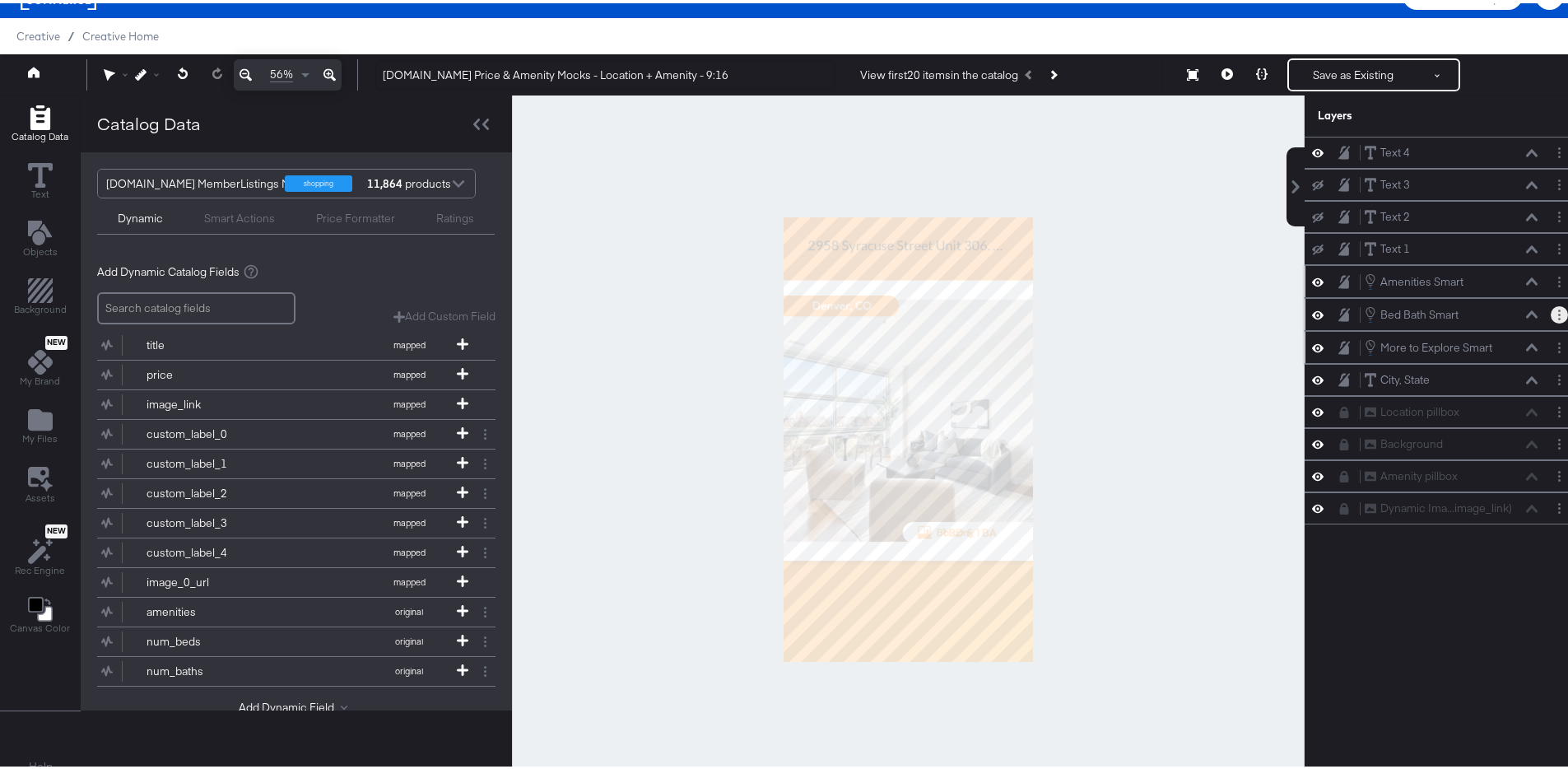 click at bounding box center [1559, 311] 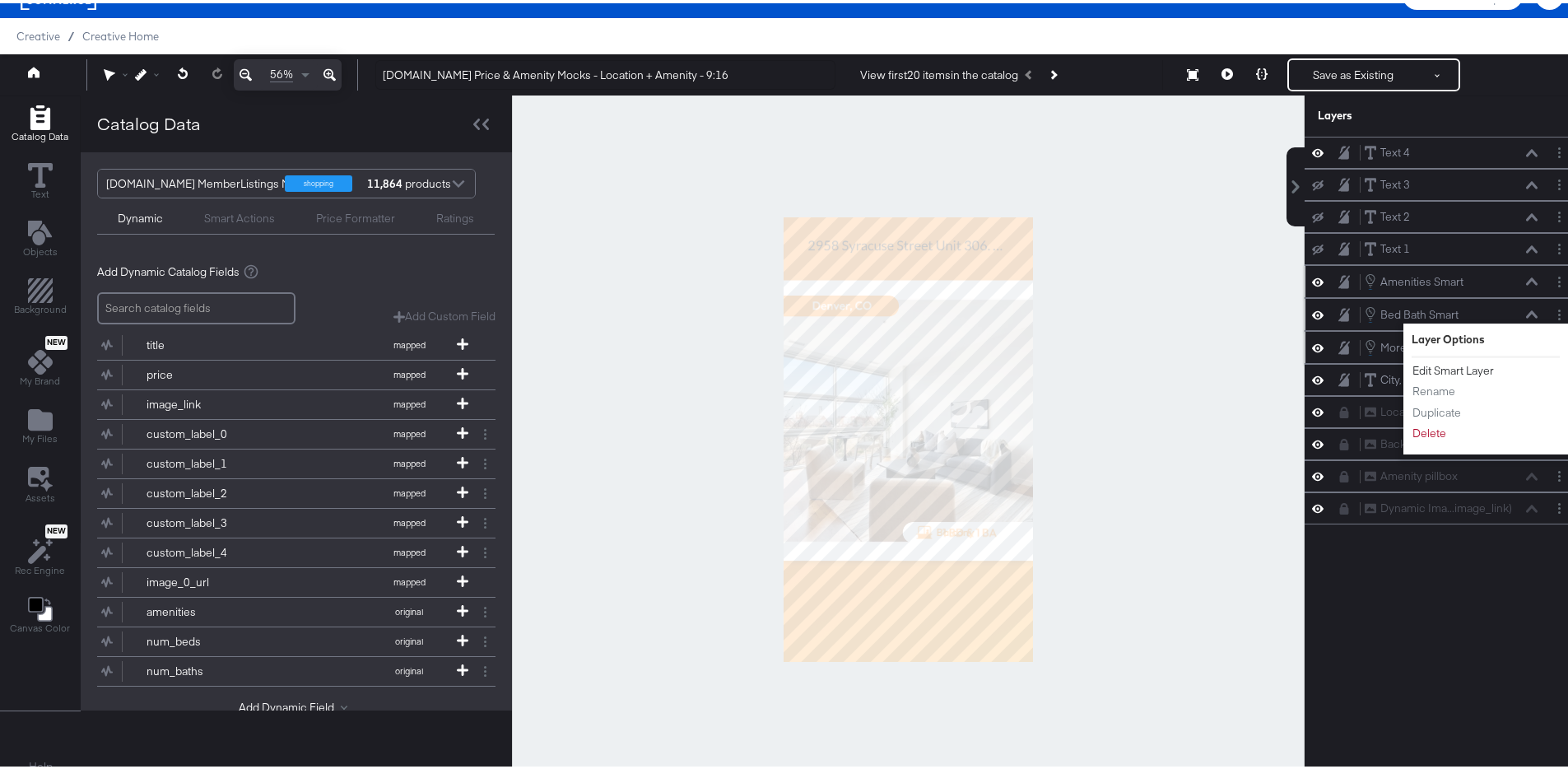 click on "Edit Smart Layer" at bounding box center (1453, 367) 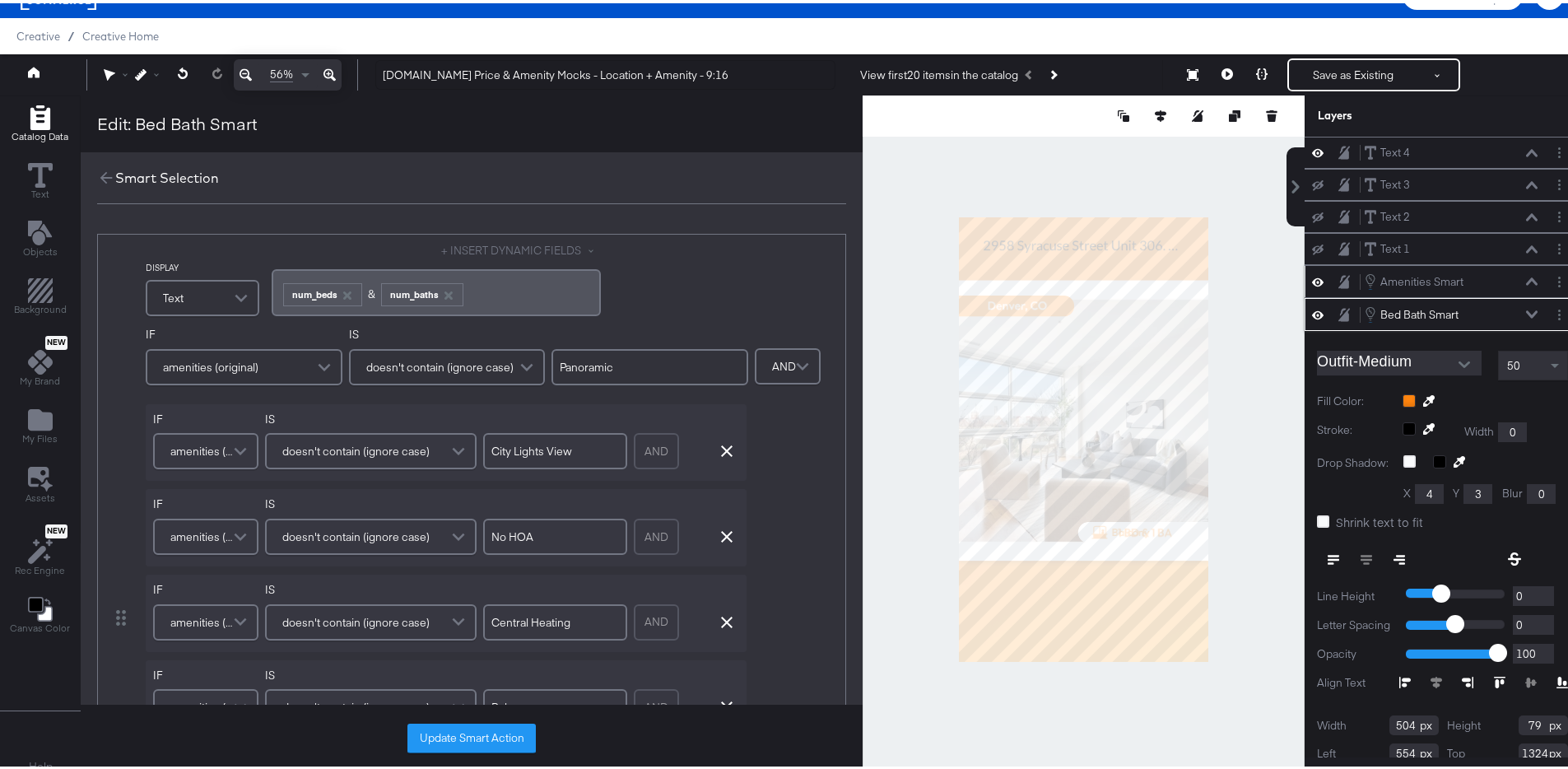 scroll, scrollTop: 59, scrollLeft: 0, axis: vertical 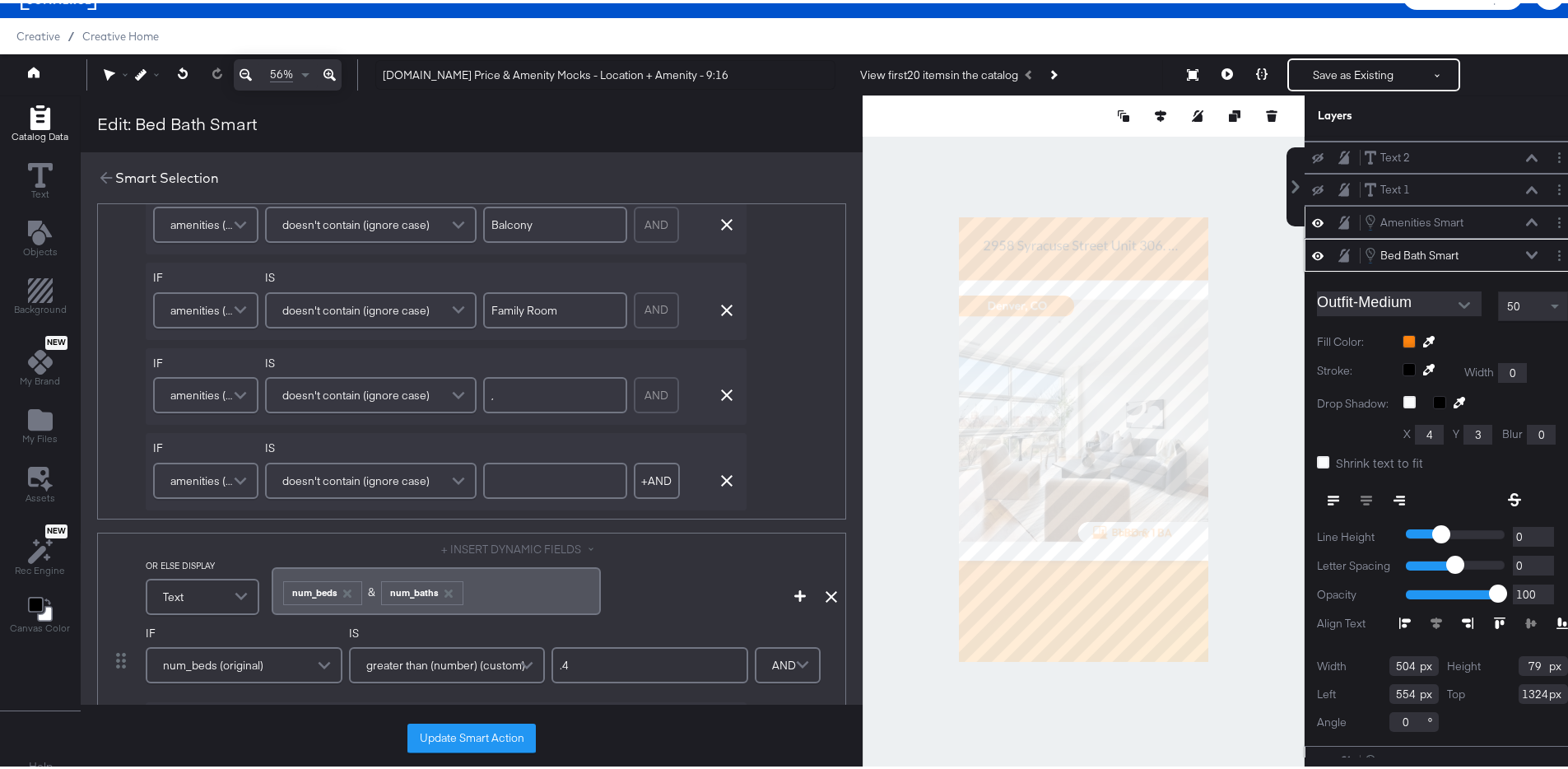 drag, startPoint x: 537, startPoint y: 489, endPoint x: 496, endPoint y: 478, distance: 42.44997 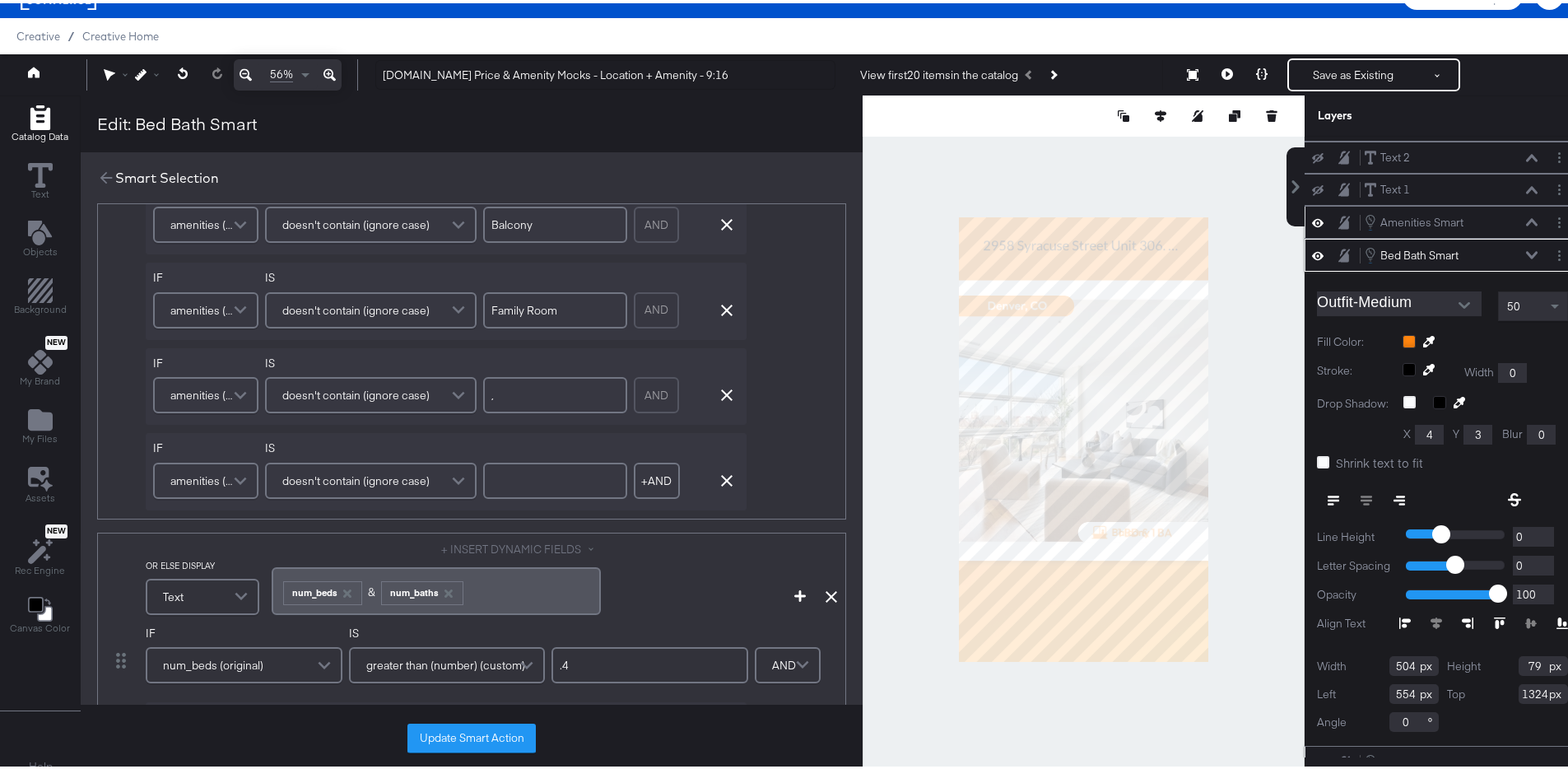 click at bounding box center [555, 478] 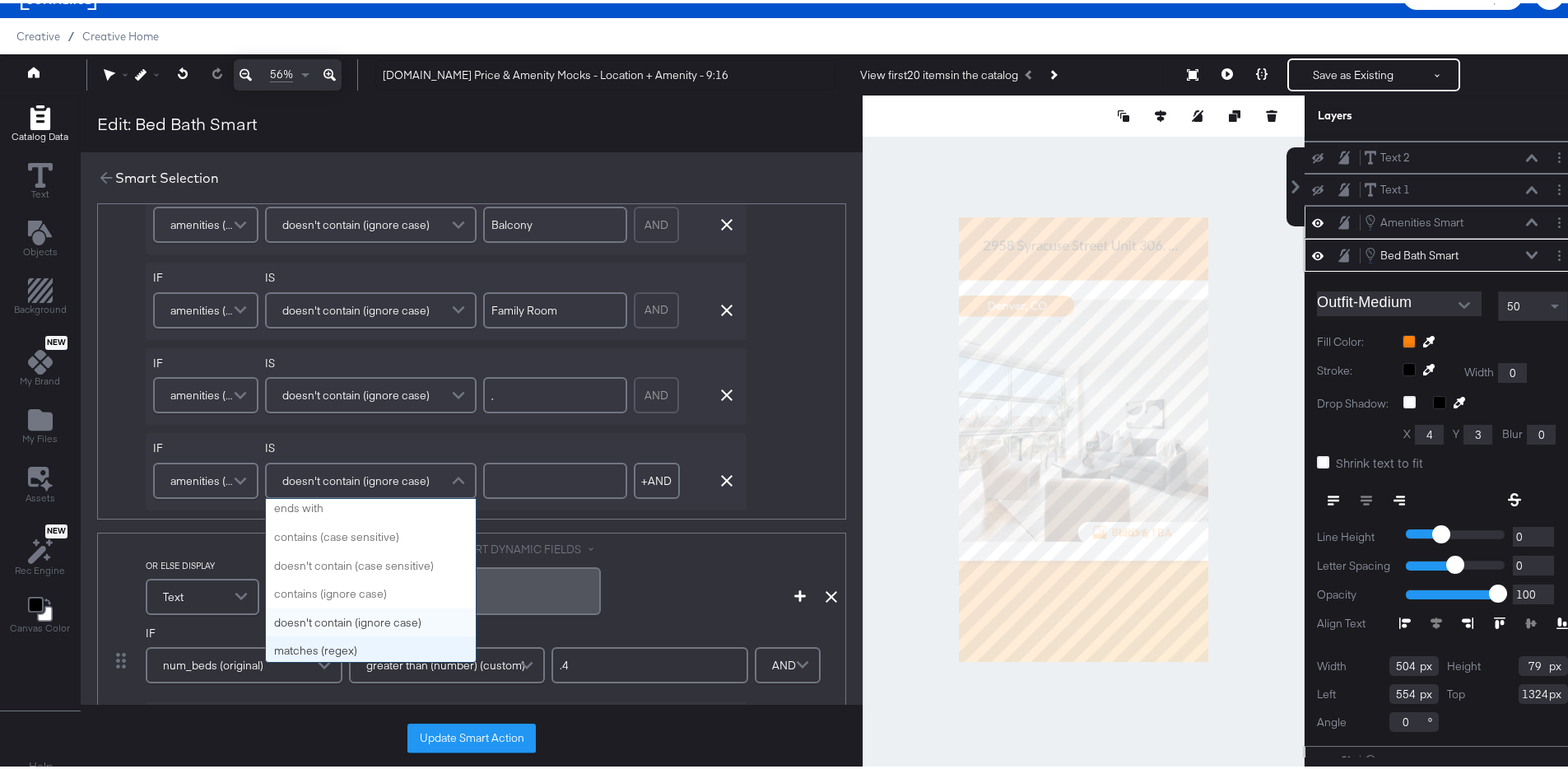 scroll, scrollTop: 508, scrollLeft: 0, axis: vertical 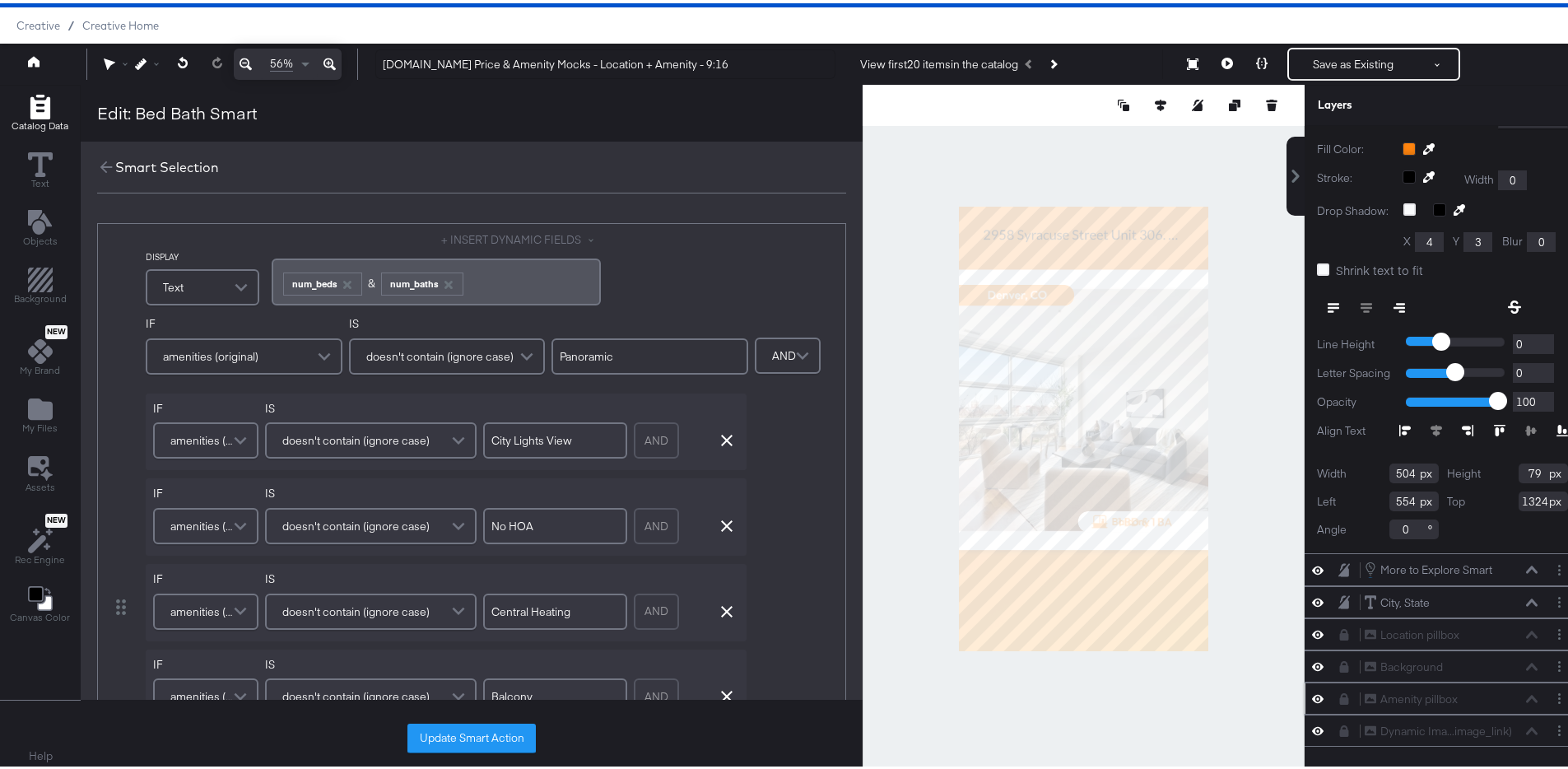 click 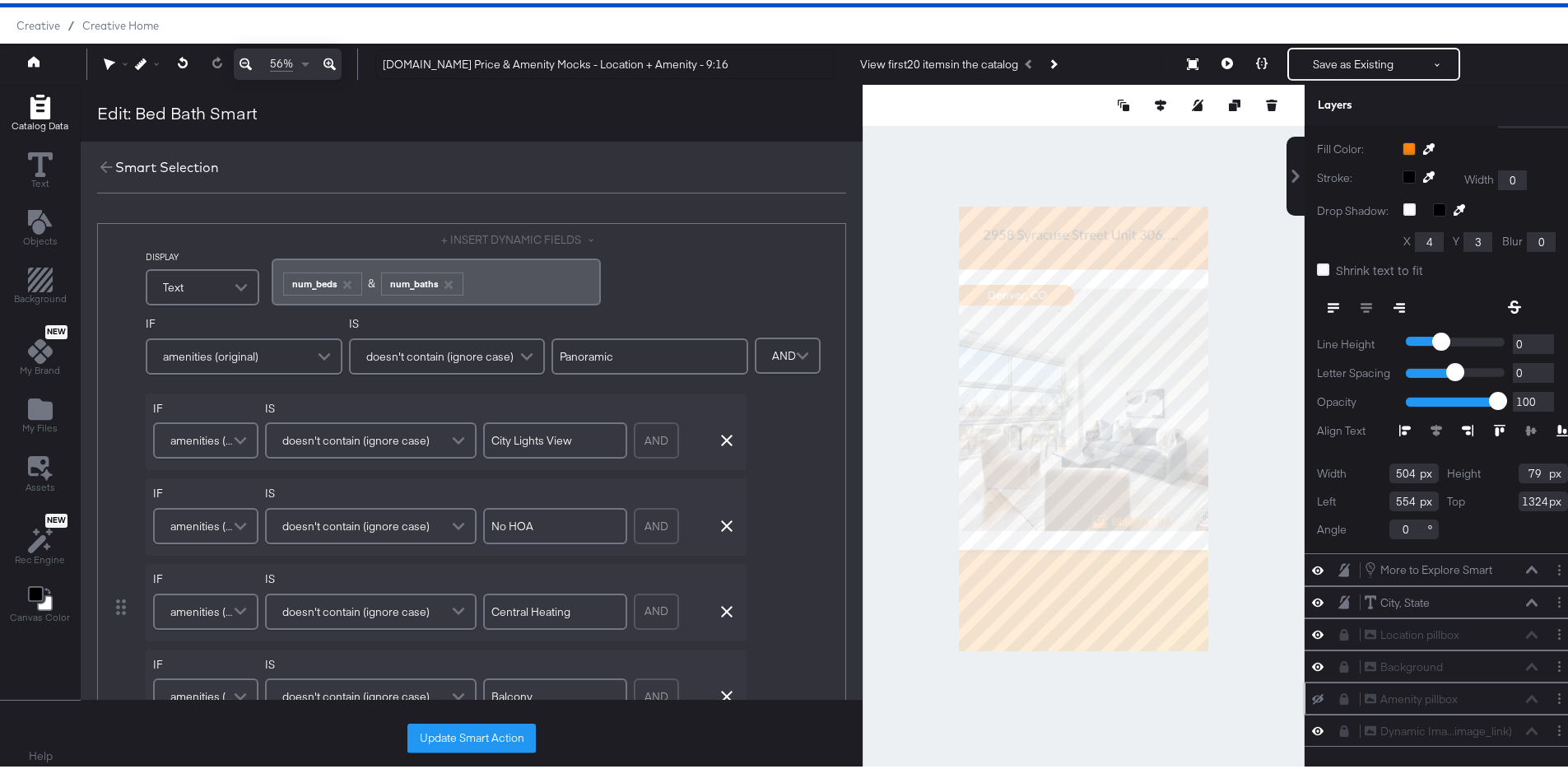 click 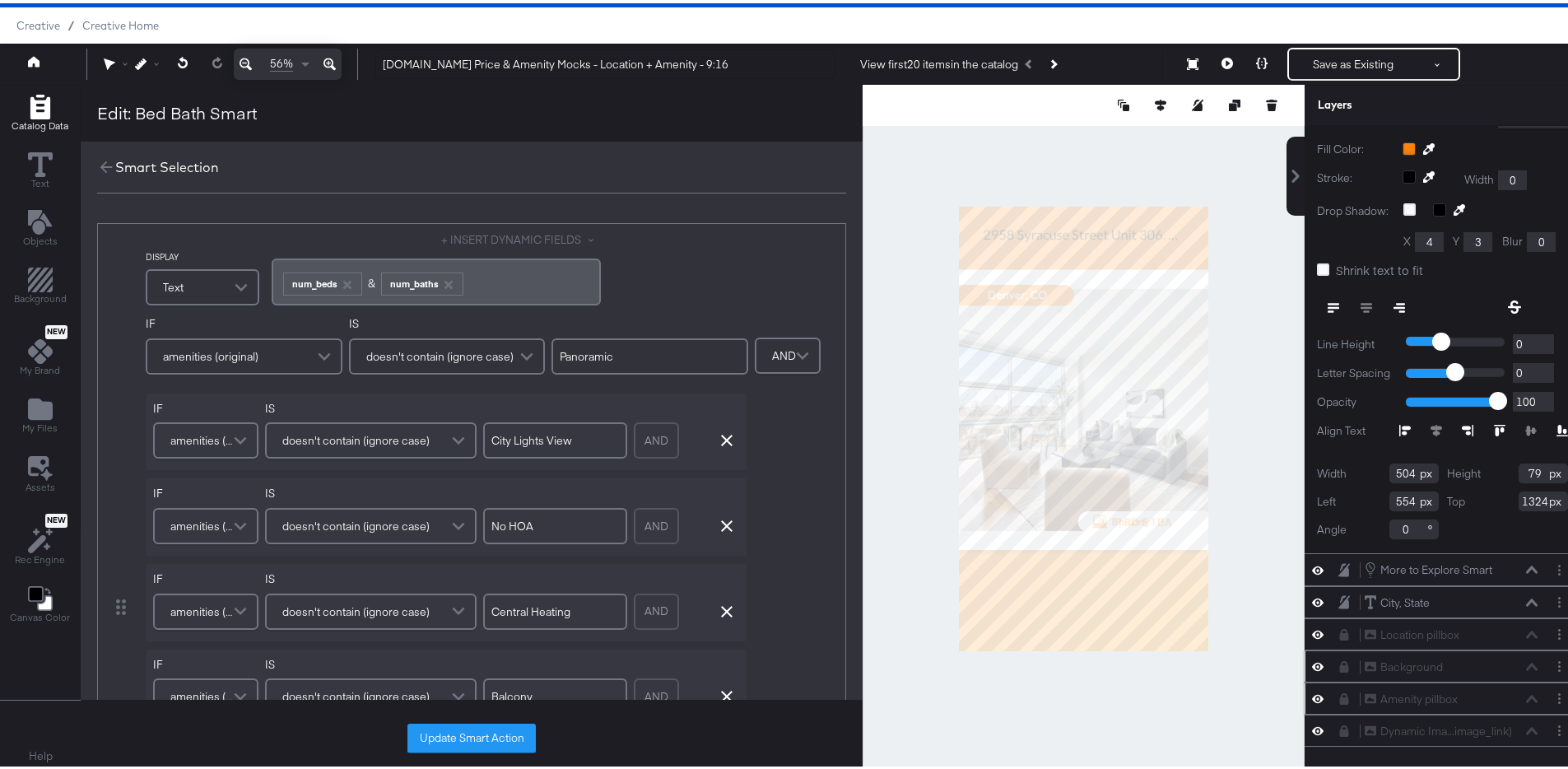 click 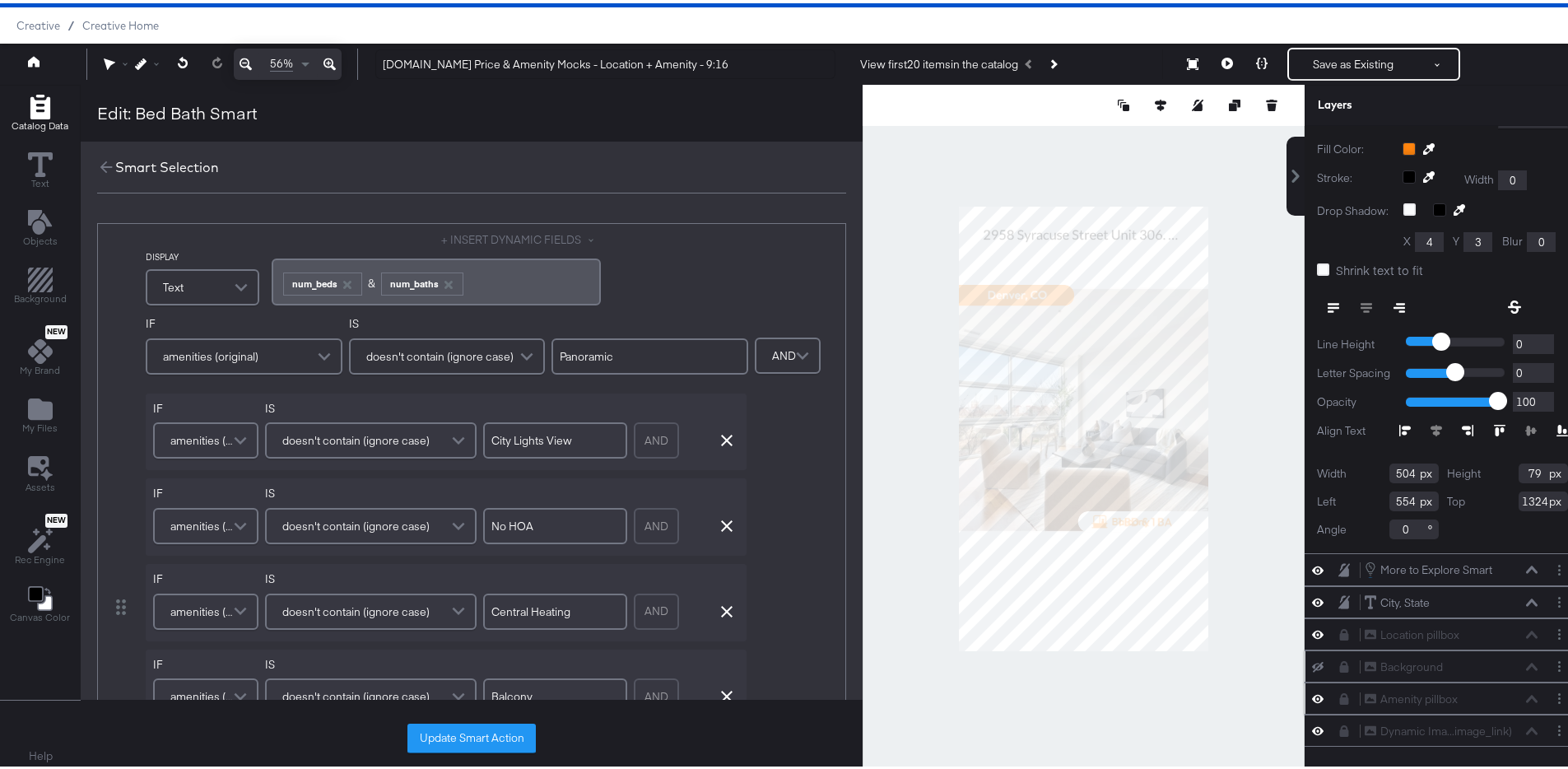 click 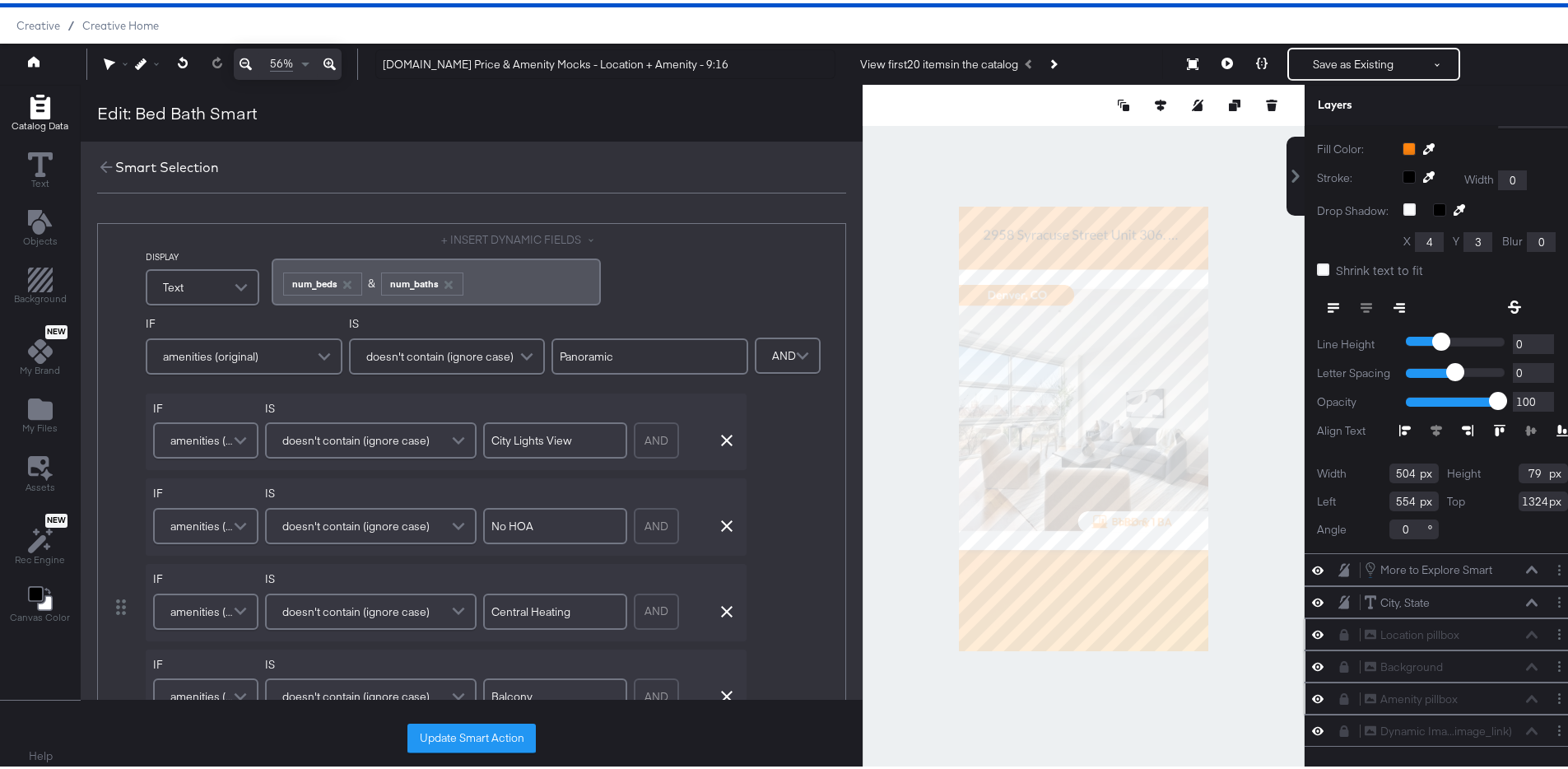 click 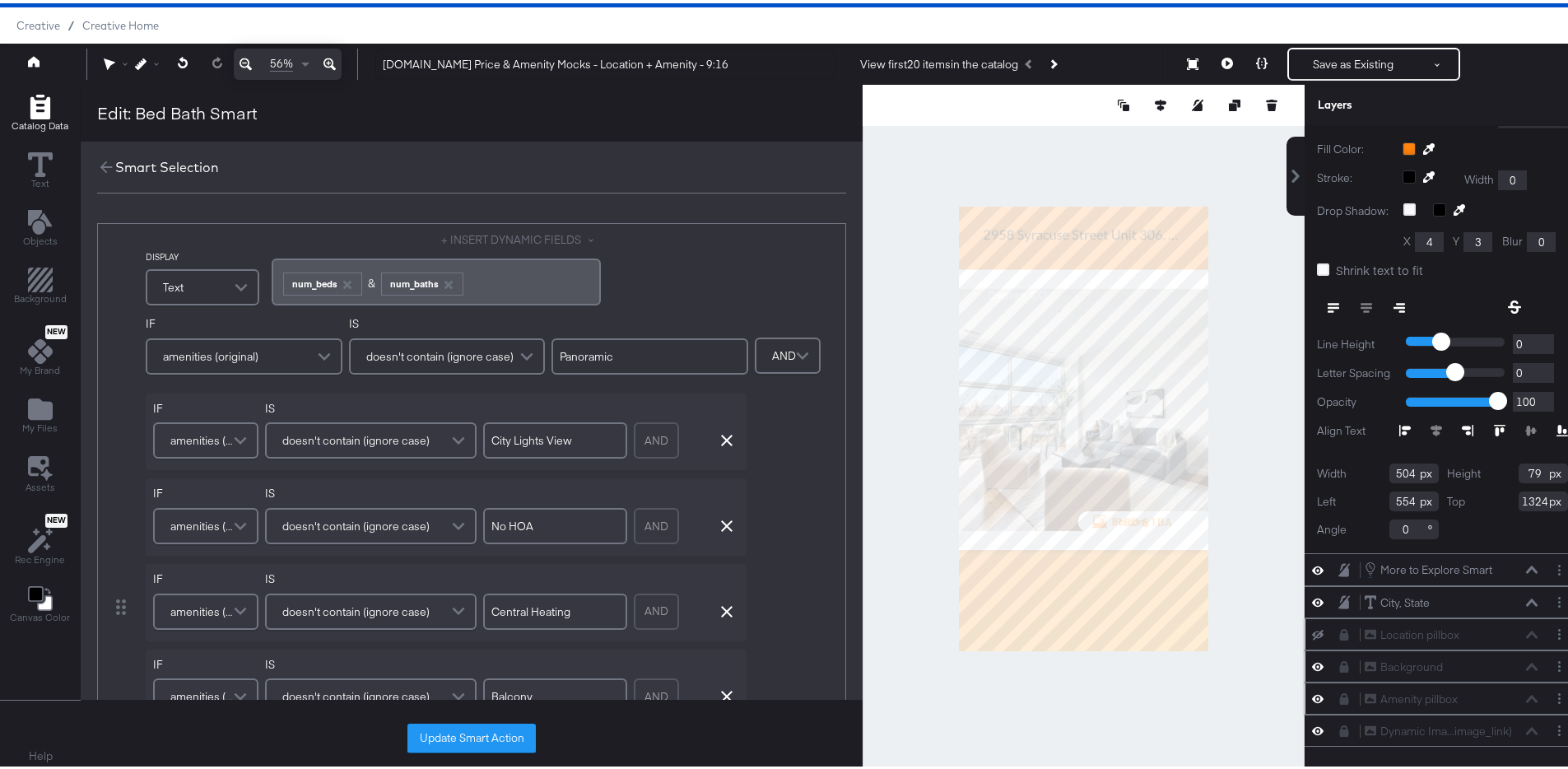 click 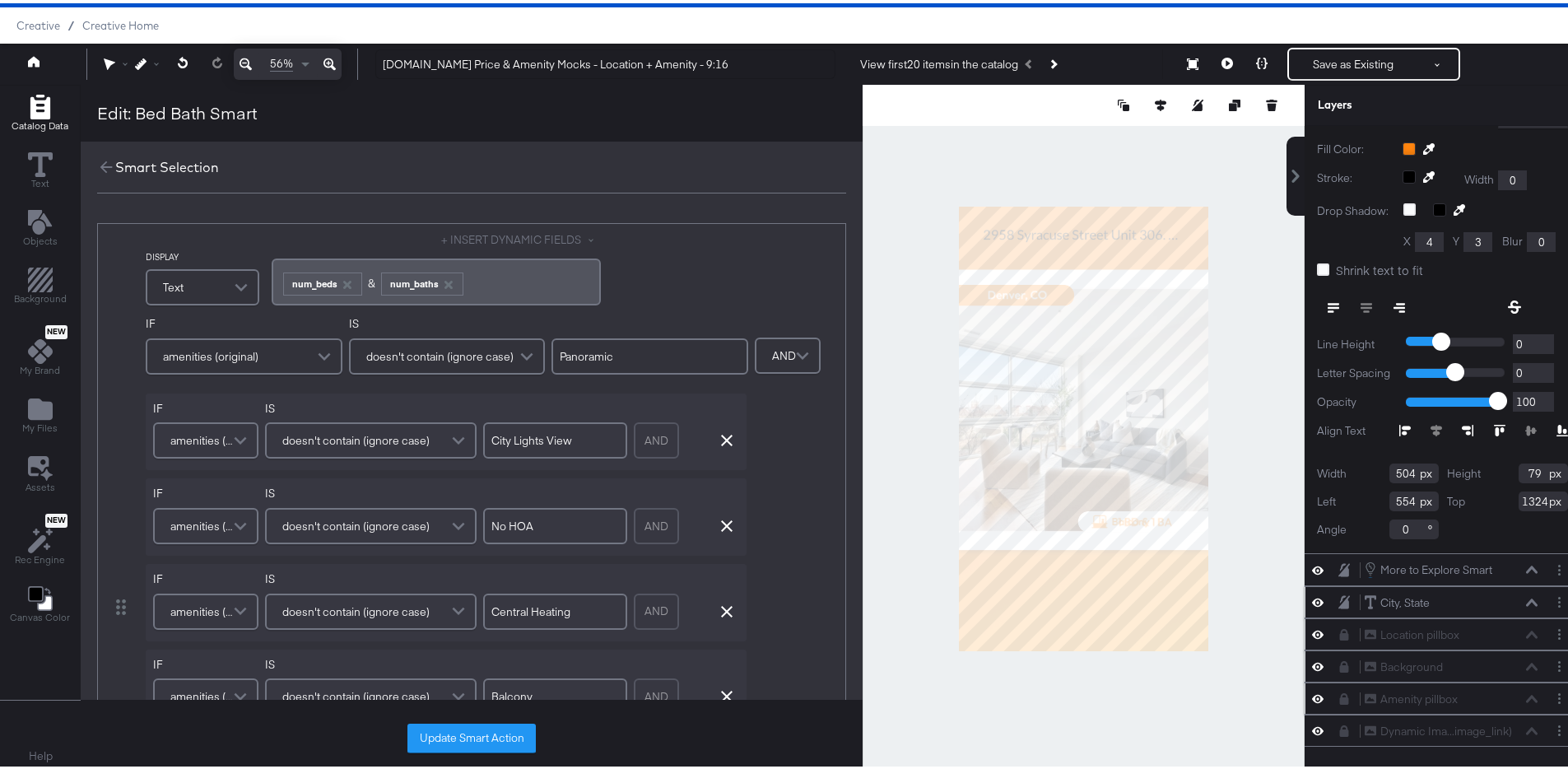 click 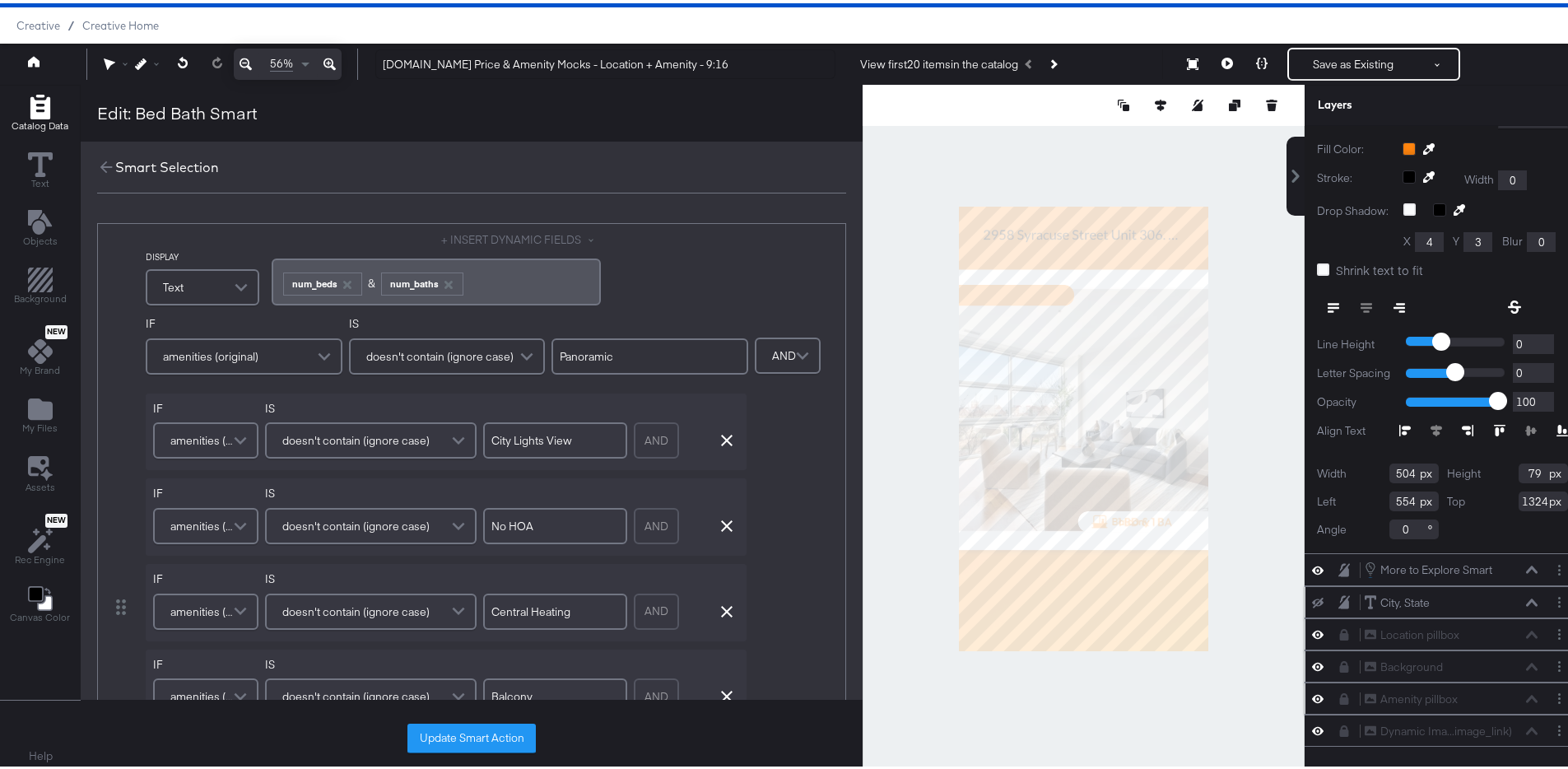 click 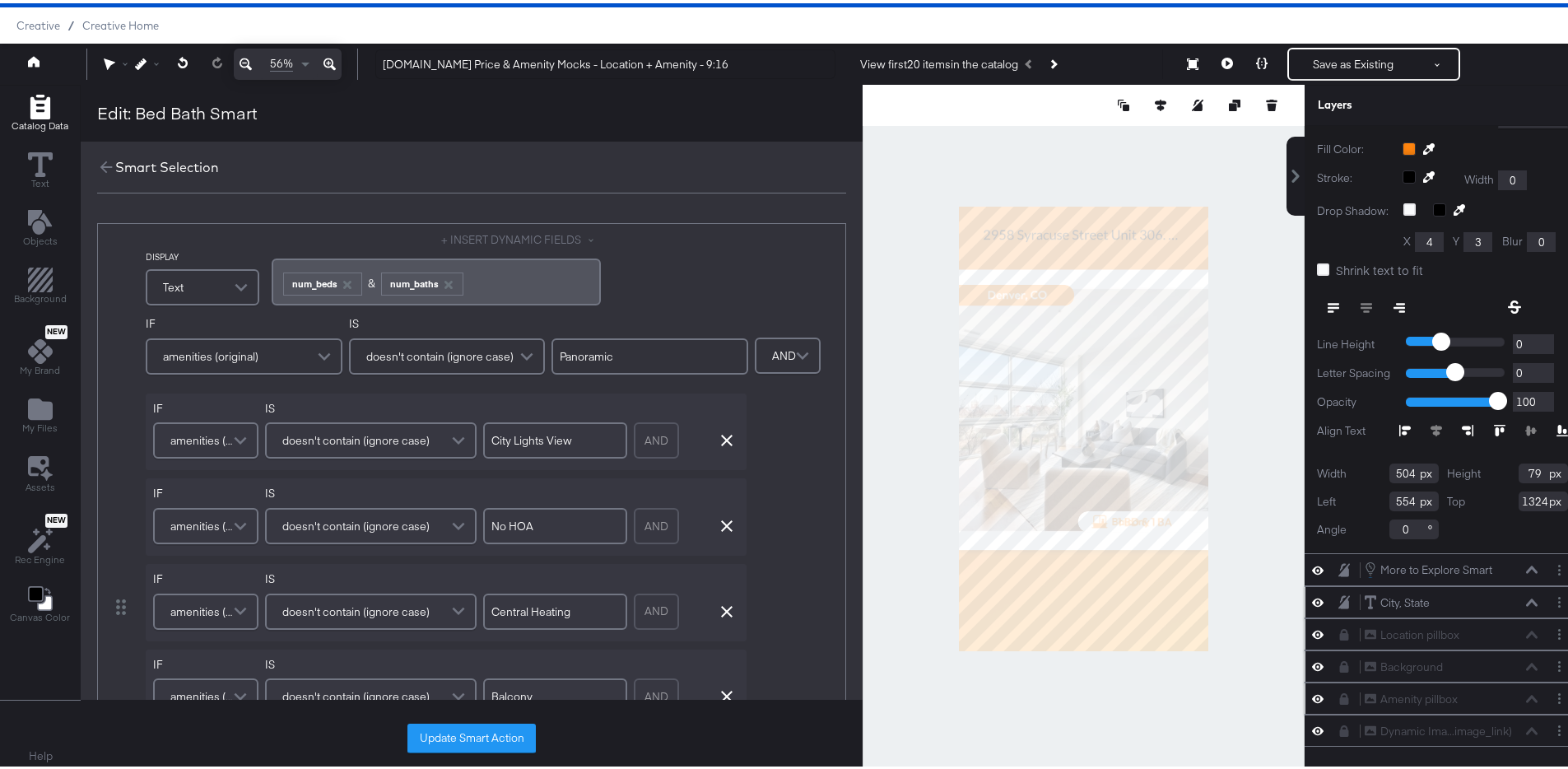click 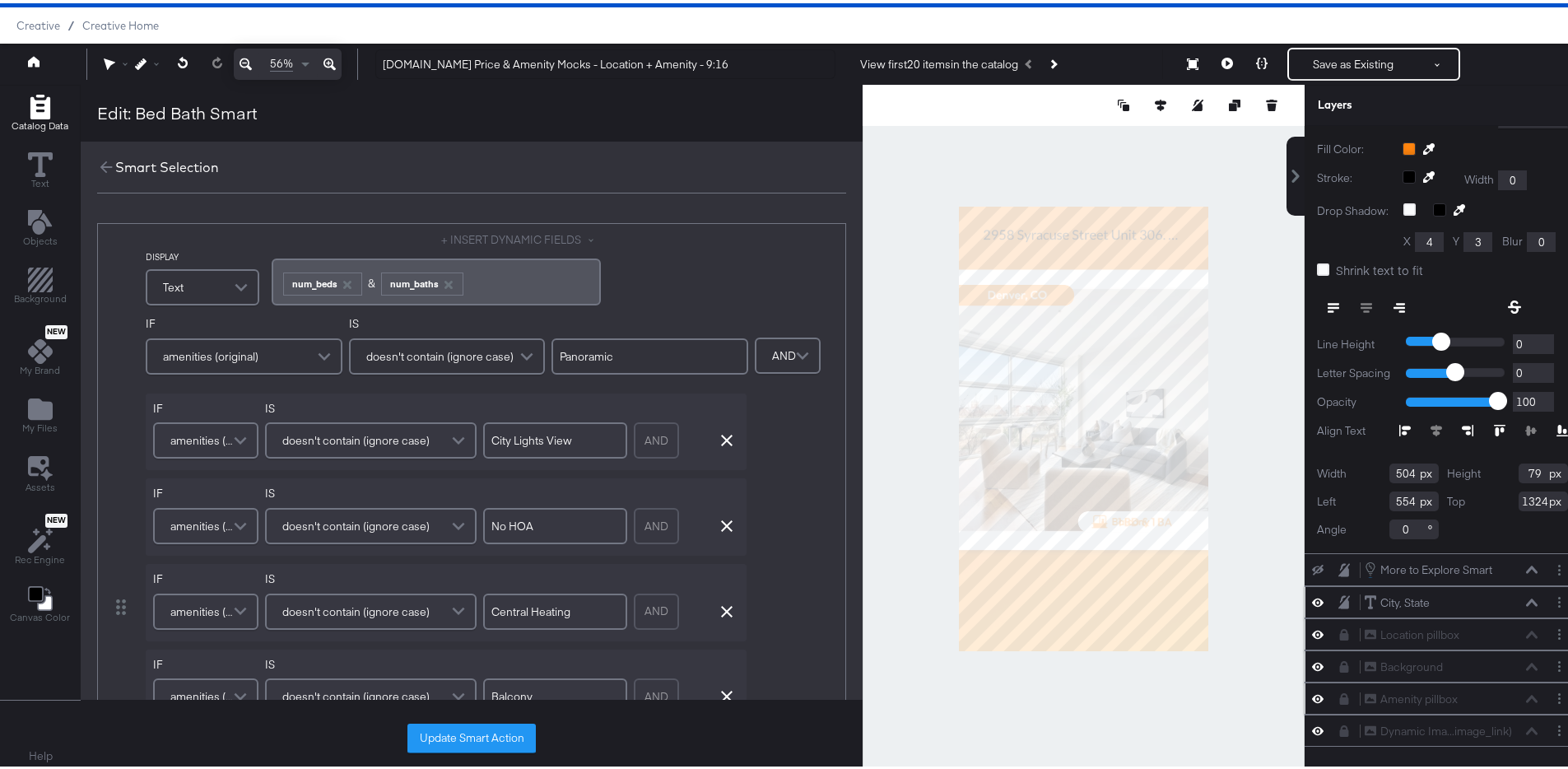 click 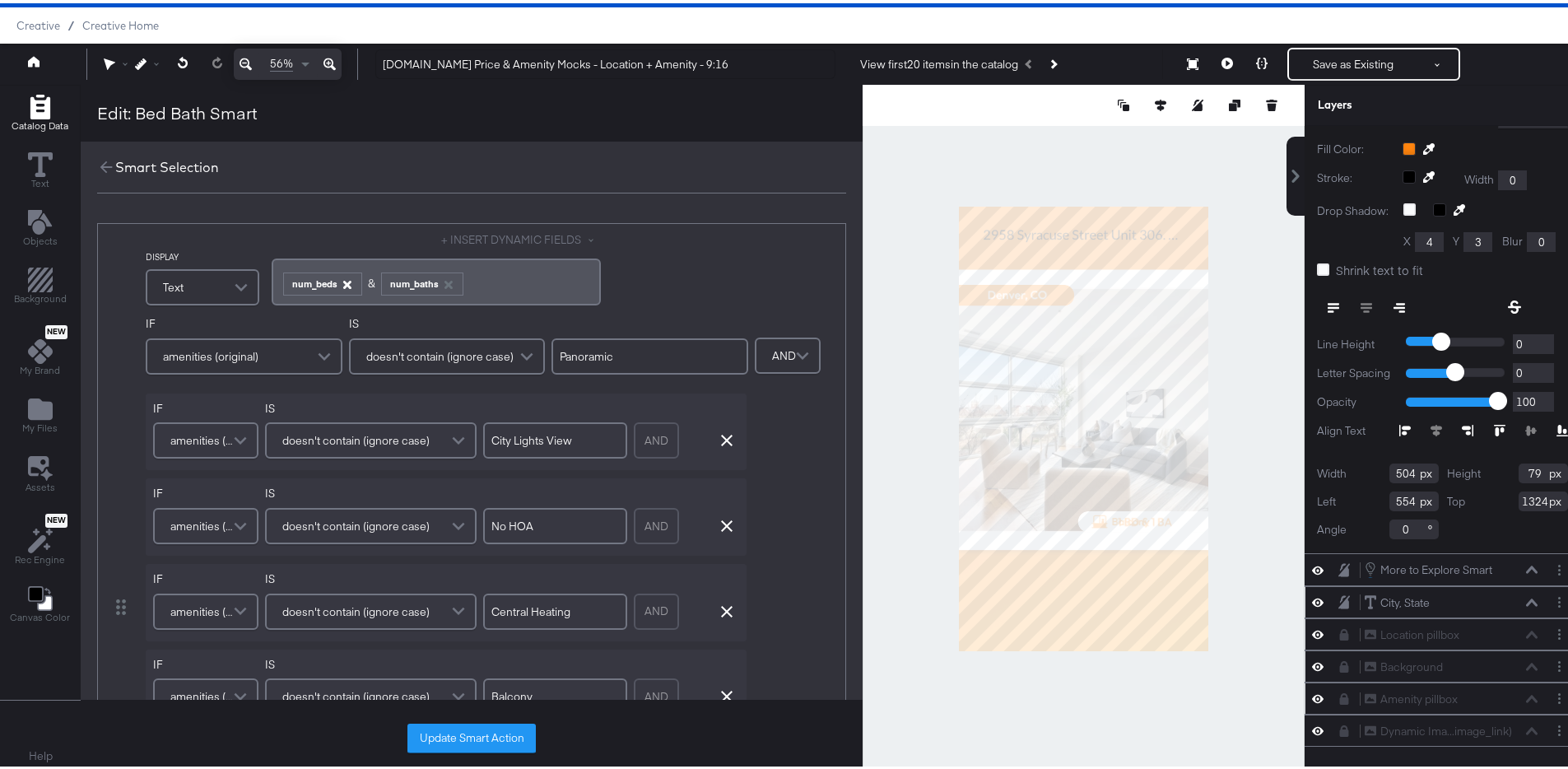 click 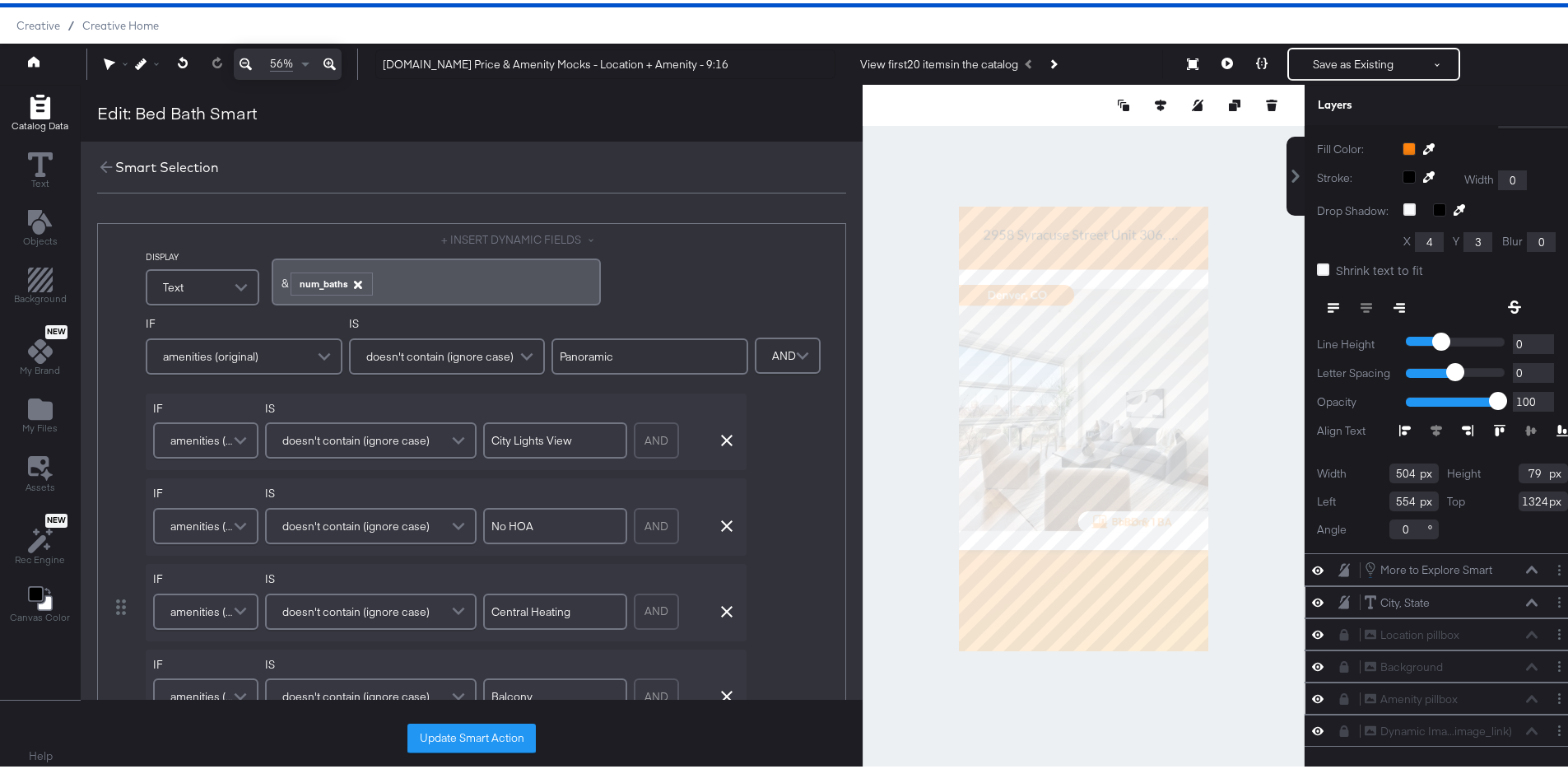 click 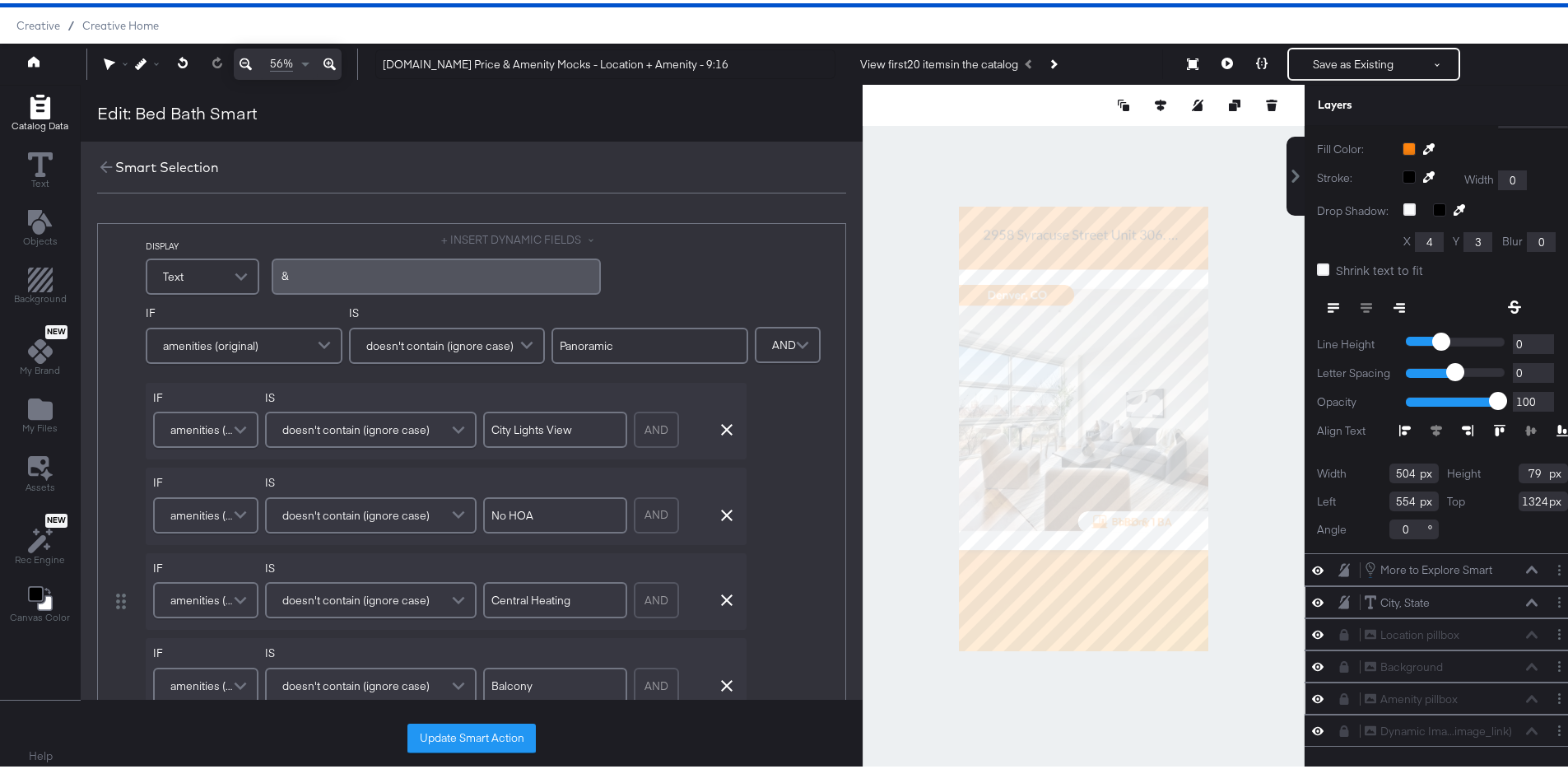 click on "&﻿" at bounding box center [436, 273] 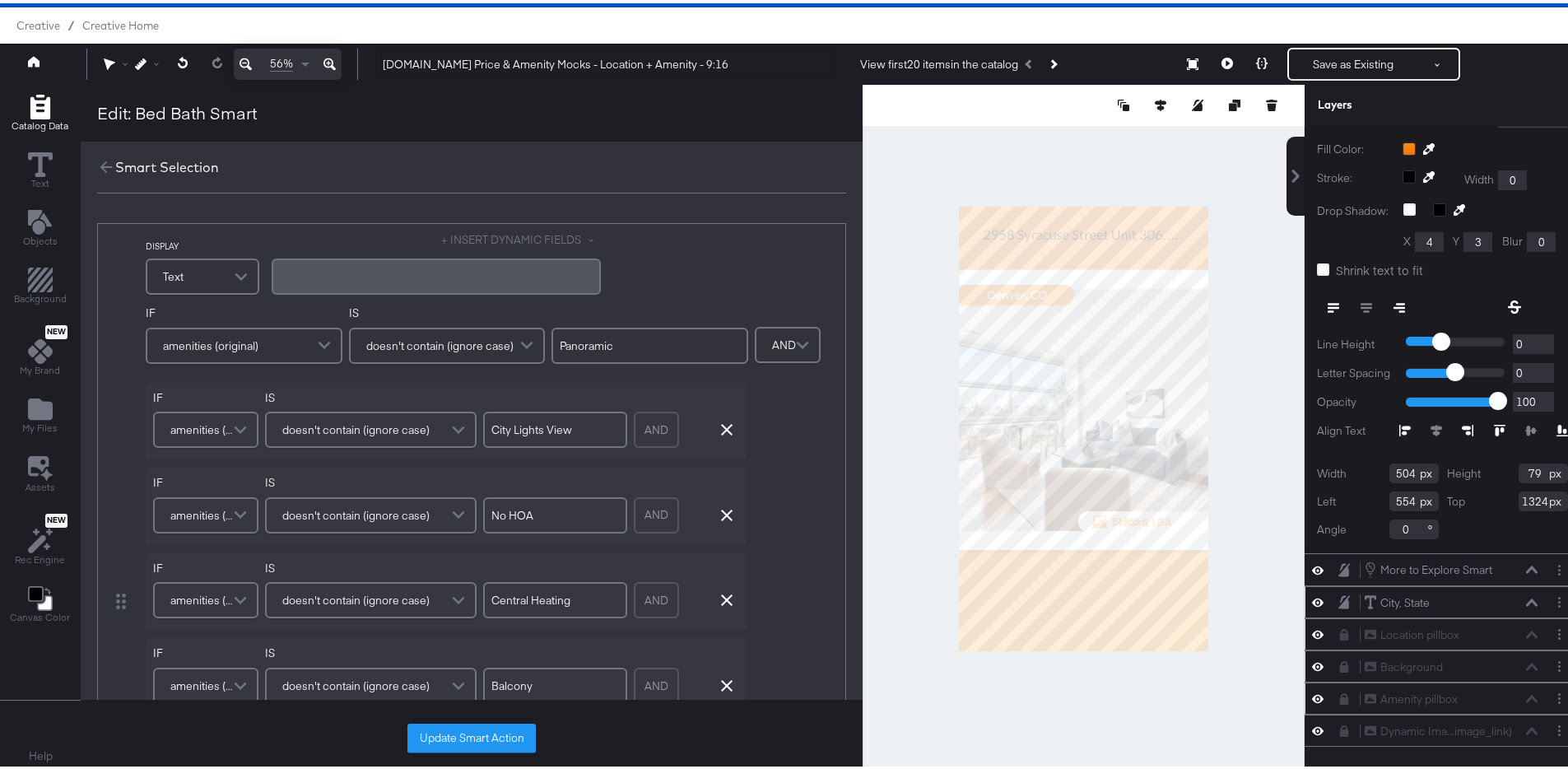 click on "DISPLAY Text + INSERT DYNAMIC FIELDS ﻿ IF amenities (original) IS doesn't contain (ignore case) Panoramic IF amenities (original) IS doesn't contain (ignore case) City Lights View AND Remove Condition IF amenities (original) IS doesn't contain (ignore case) No HOA AND Remove Condition IF amenities (original) IS doesn't contain (ignore case) Central Heating AND Remove Condition IF amenities (original) IS doesn't contain (ignore case) Balcony AND Remove Condition IF amenities (original) IS doesn't contain (ignore case) Family Room AND Remove Condition IF amenities (original) IS doesn't contain (ignore case) , AND Remove Condition IF amenities (original) IS doesn't contain (ignore case) +  AND Add  AND  Condition Remove Condition AND Refine OR ELSE DISPLAY Text + INSERT DYNAMIC FIELDS ﻿ ﻿ num_beds  & ﻿ ﻿ num_baths ﻿ Add Condition Remove Condition IF num_beds (original) IS greater than (number) (custom) .4 IF num_baths (original) IS greater than (number) (custom) .4 +  AND Add  AND  Condition AND" at bounding box center (472, 790) 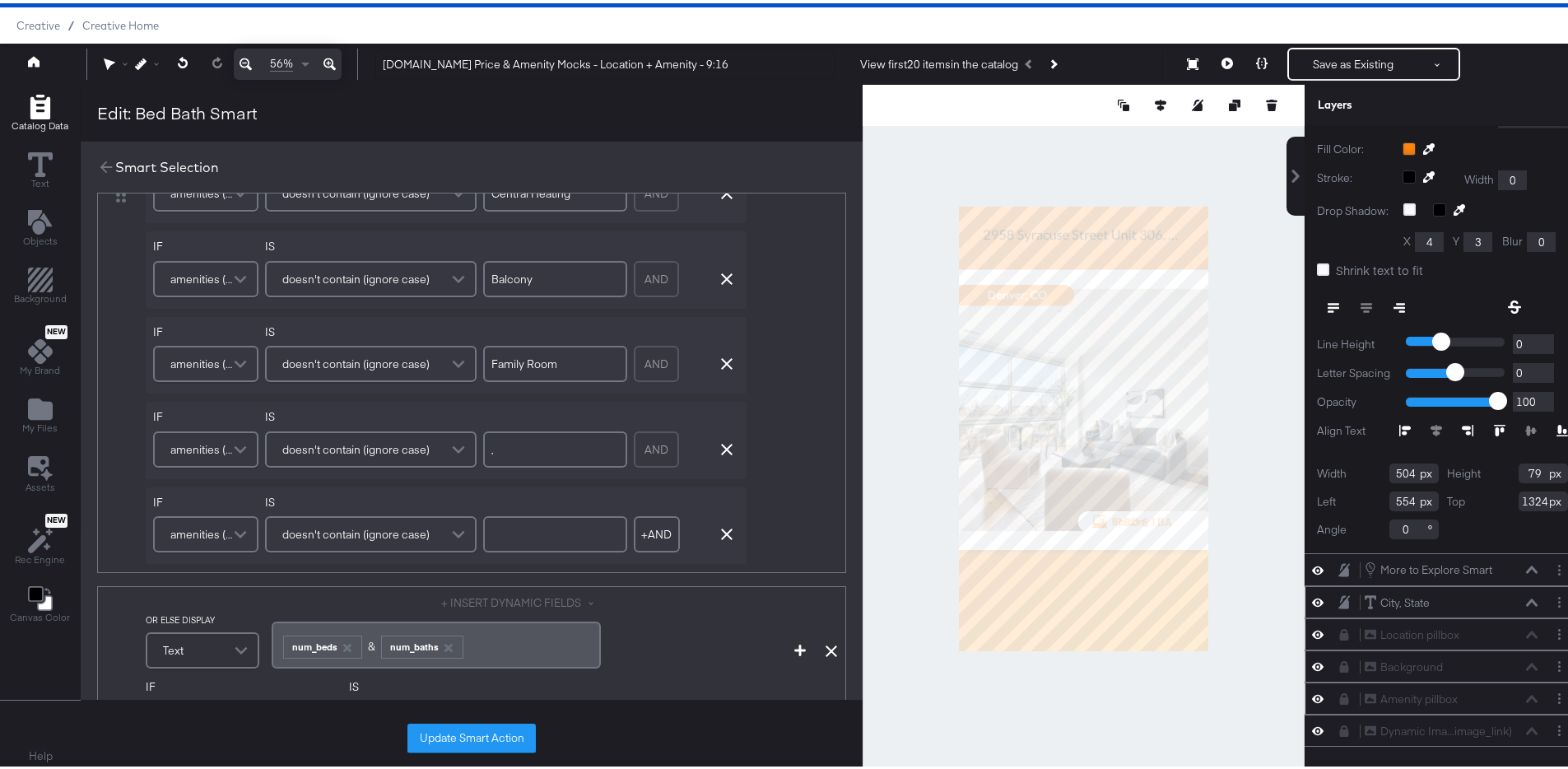 scroll, scrollTop: 756, scrollLeft: 0, axis: vertical 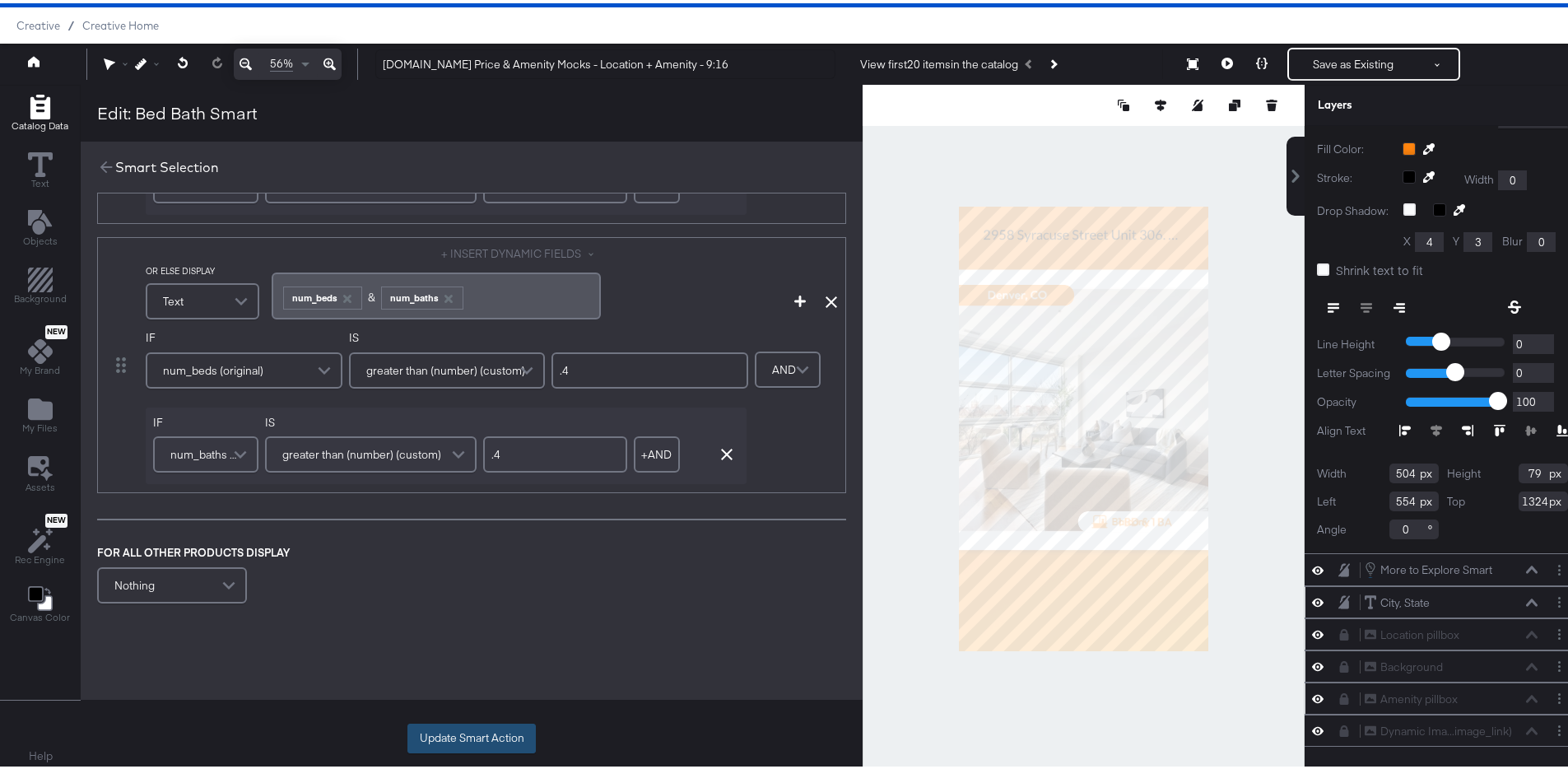 click on "Update Smart Action" at bounding box center [472, 735] 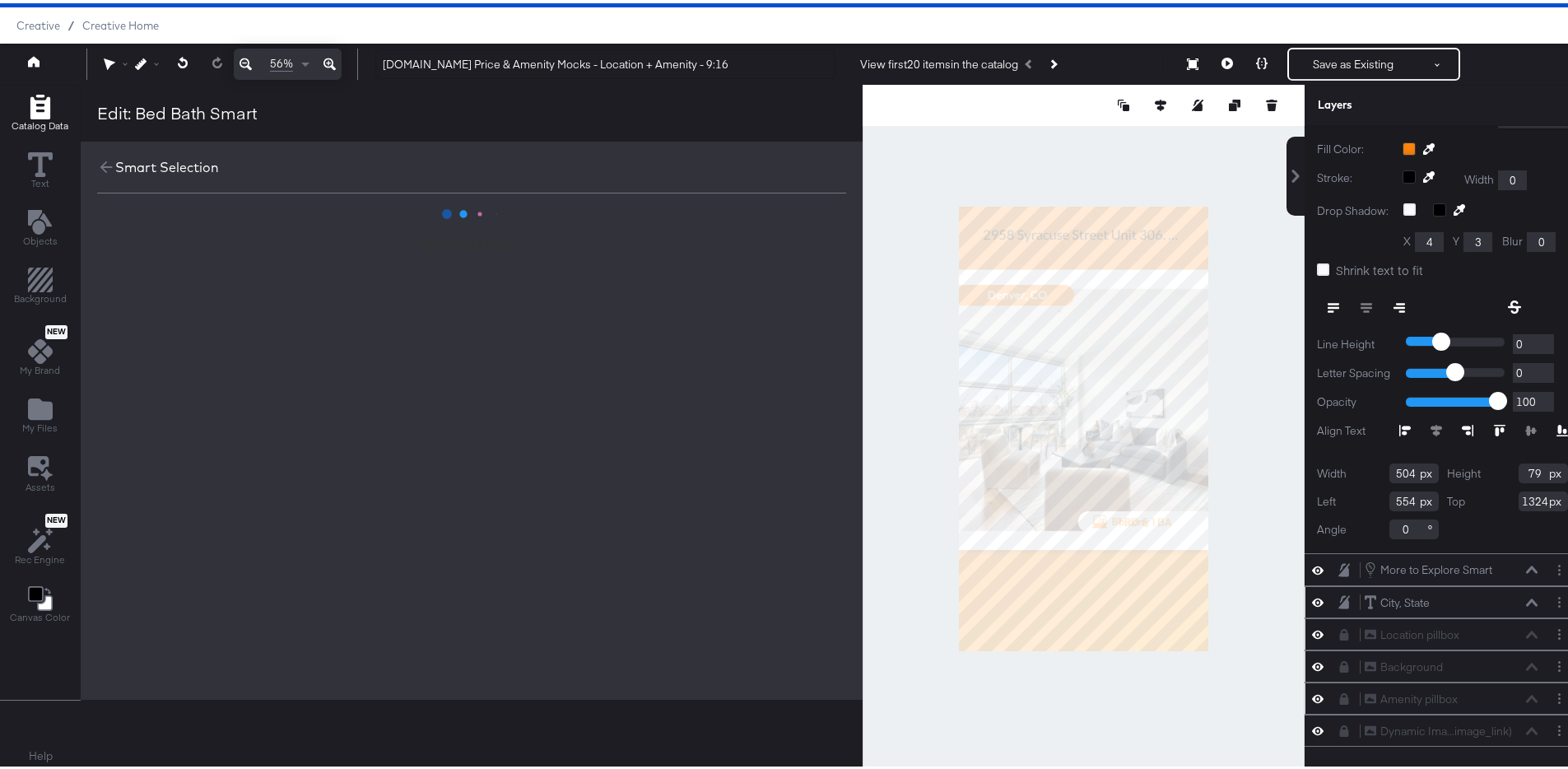 scroll, scrollTop: 0, scrollLeft: 0, axis: both 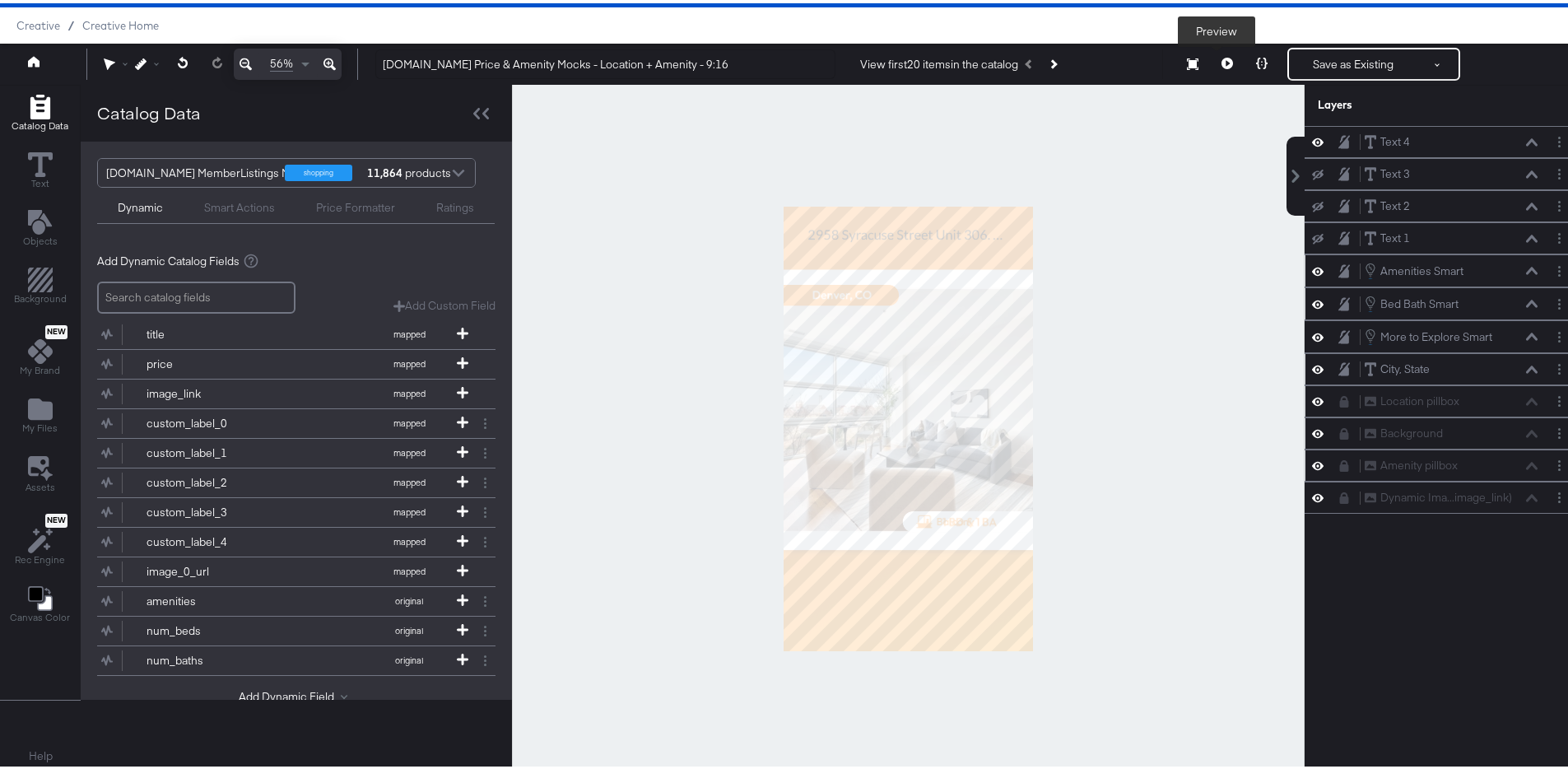 click 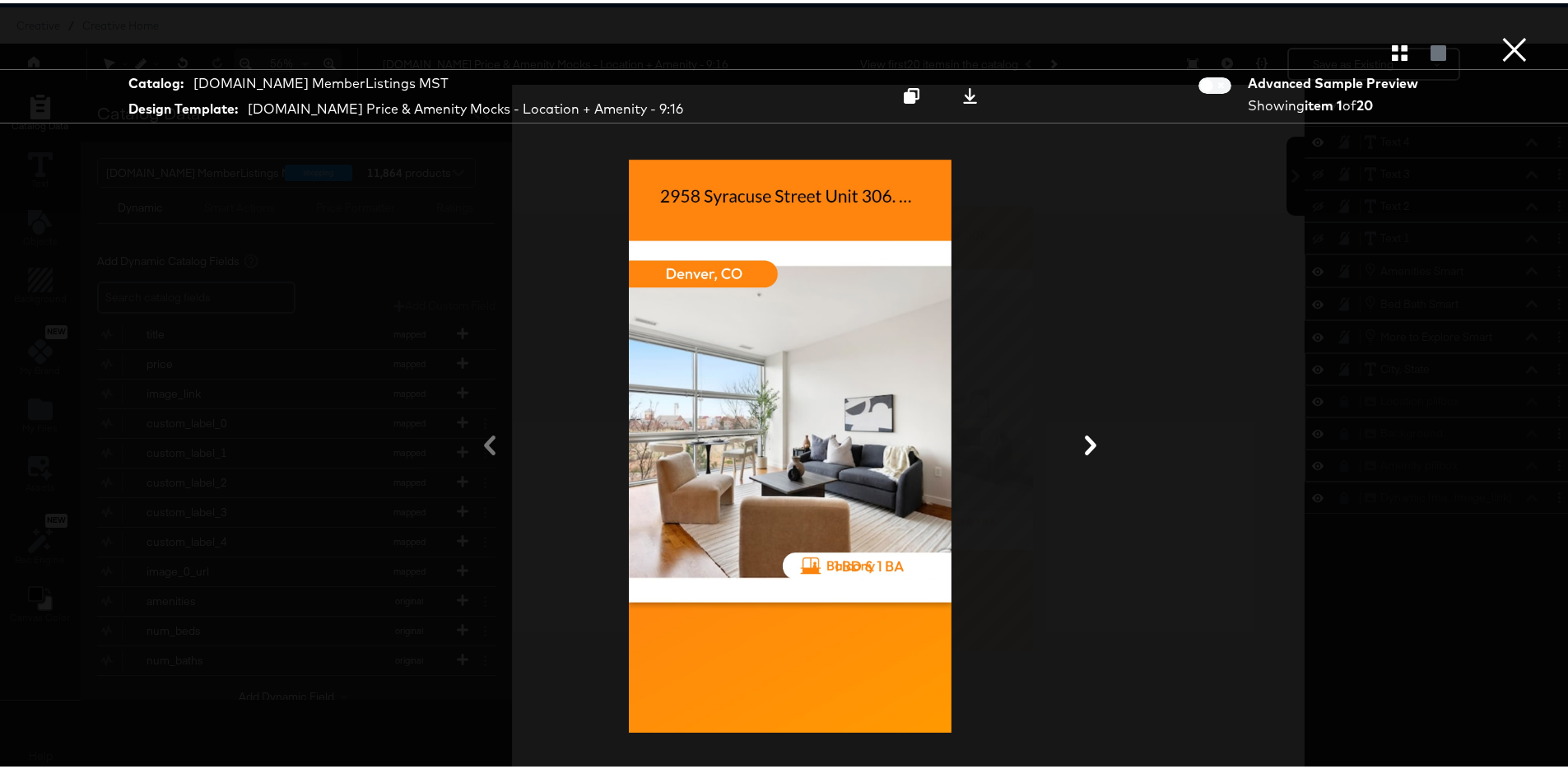 click 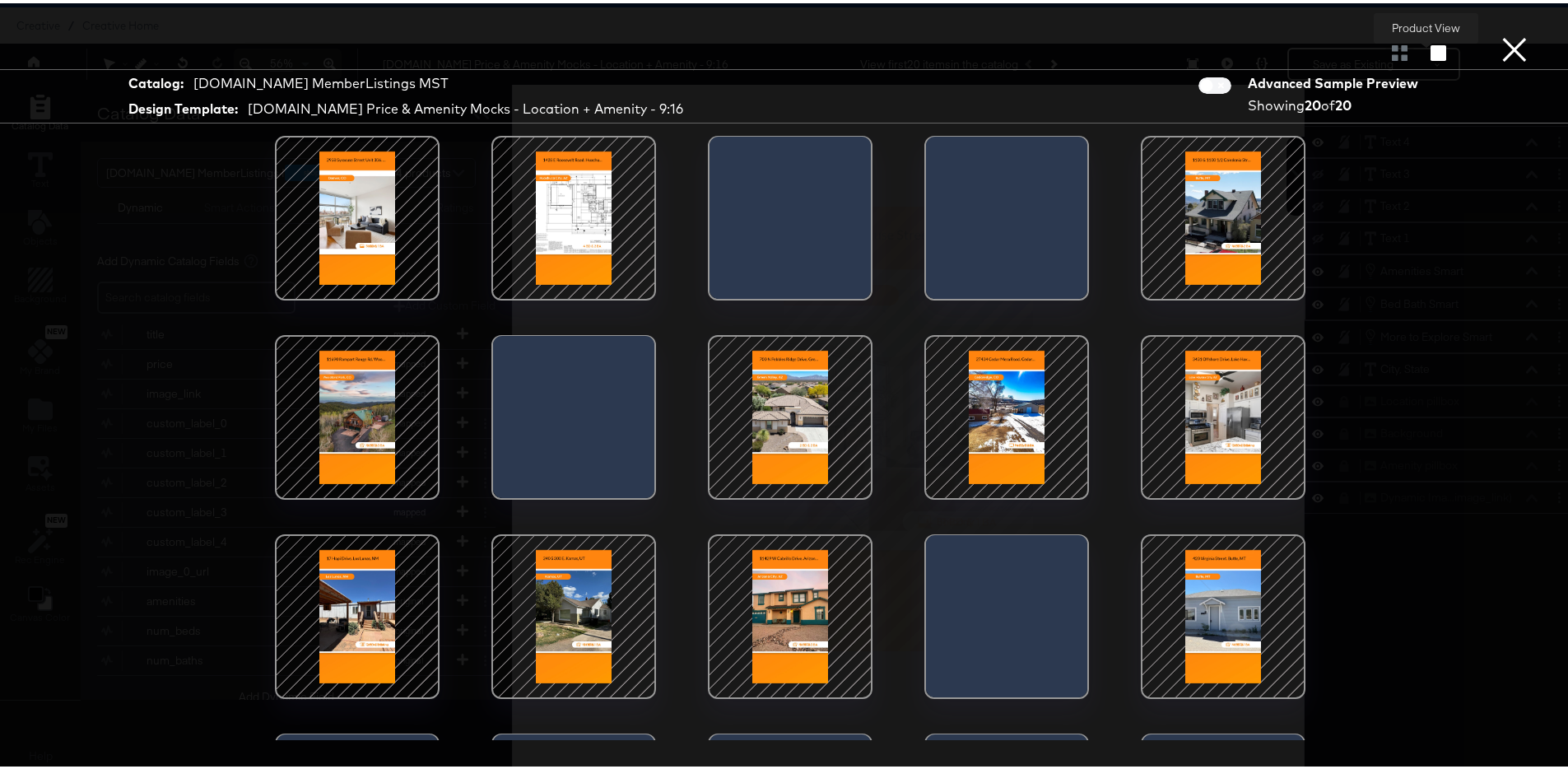 click 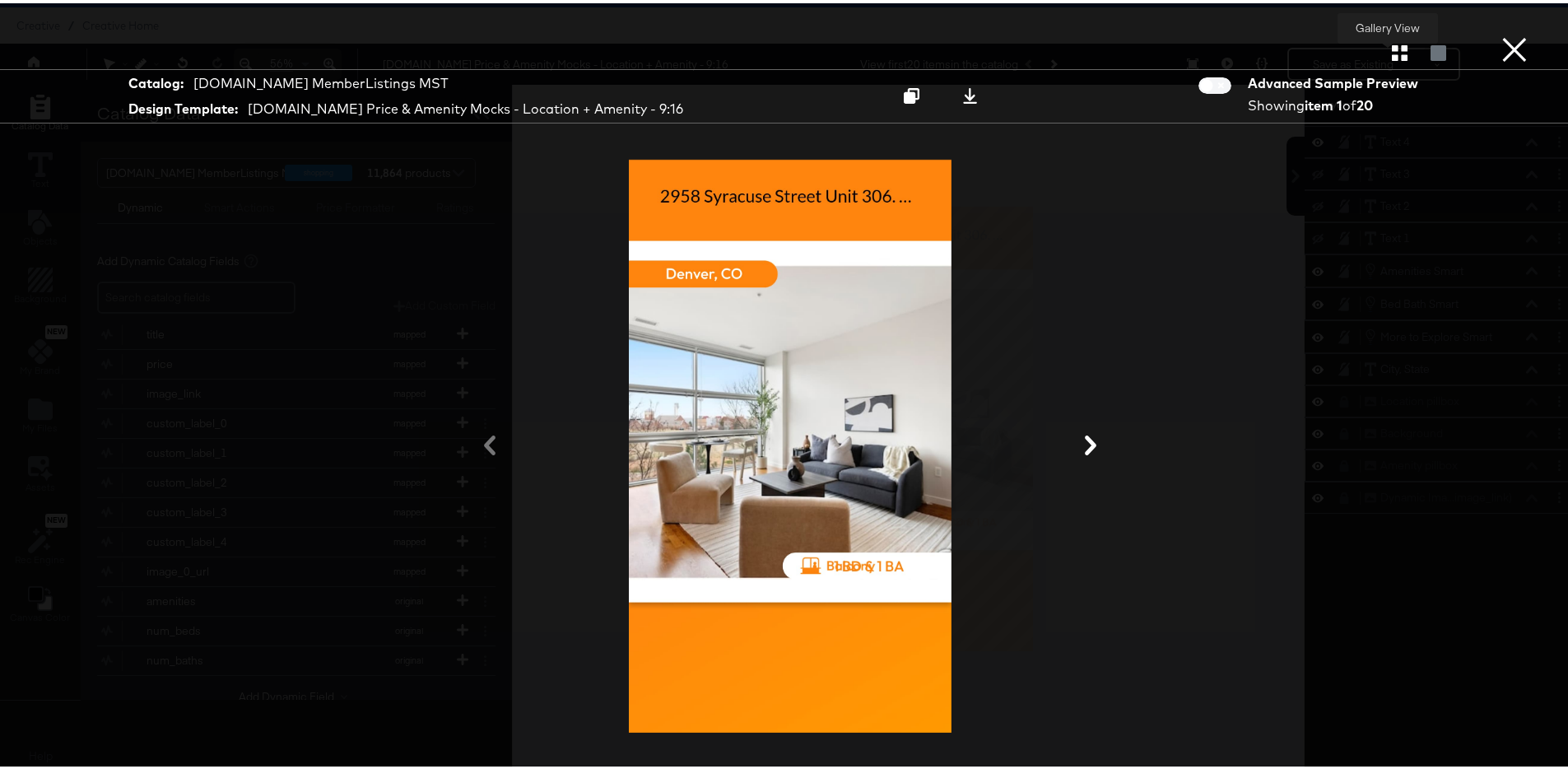 click 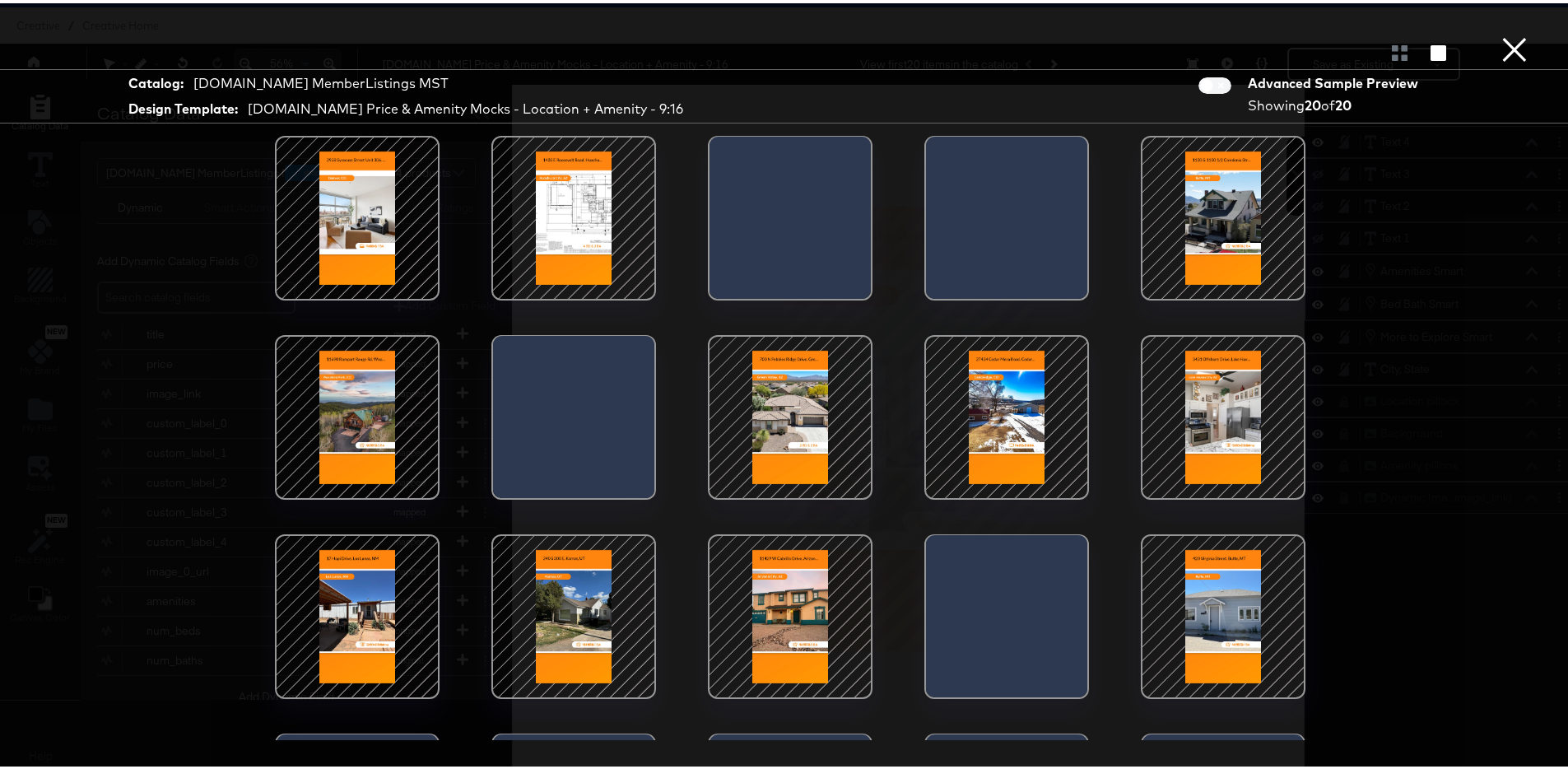 click at bounding box center [1223, 215] 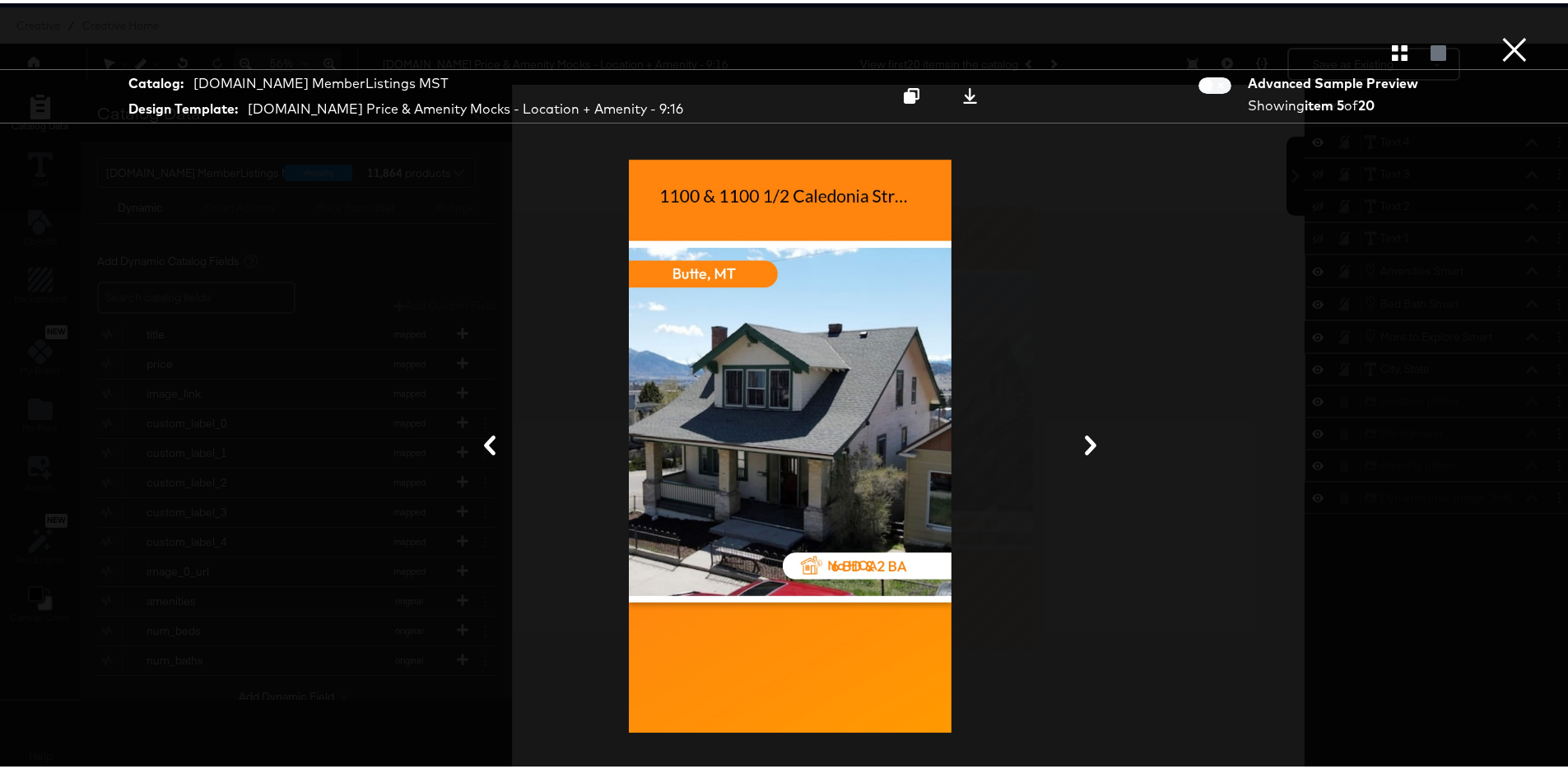 click on "×" at bounding box center (1514, 16) 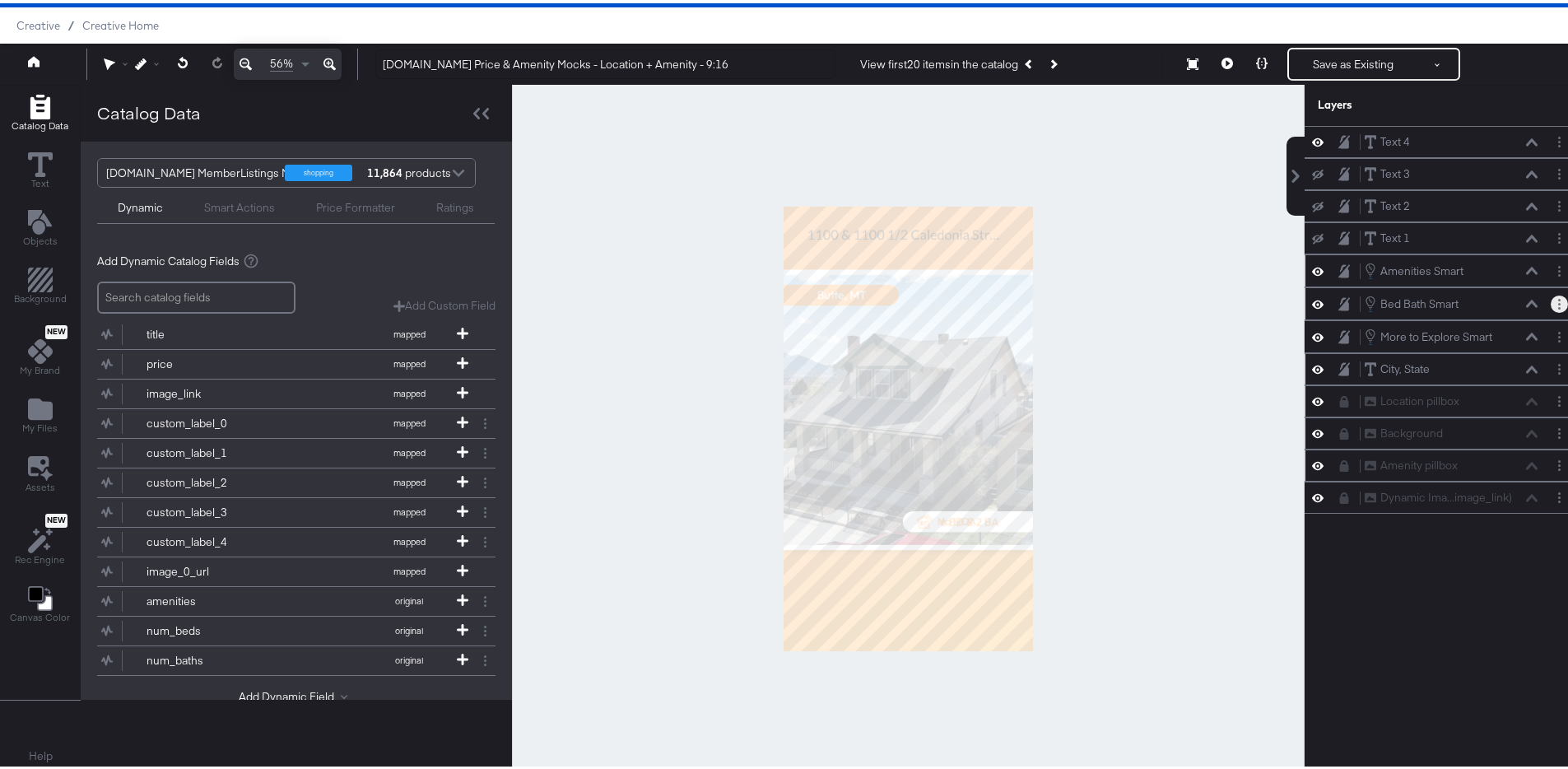 click at bounding box center (1559, 301) 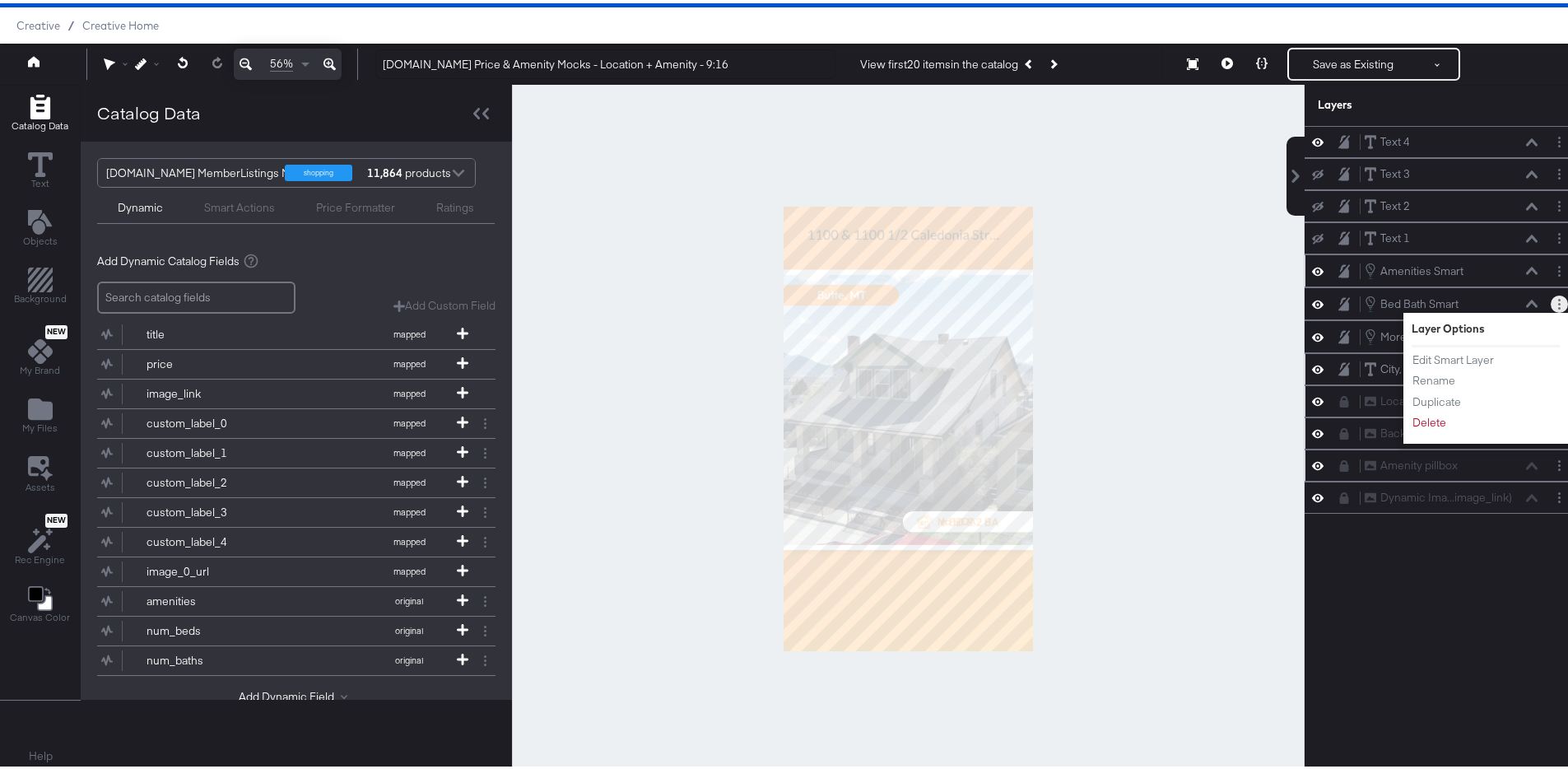 click on "Edit Smart Layer Rename Duplicate Delete" at bounding box center (1457, 388) 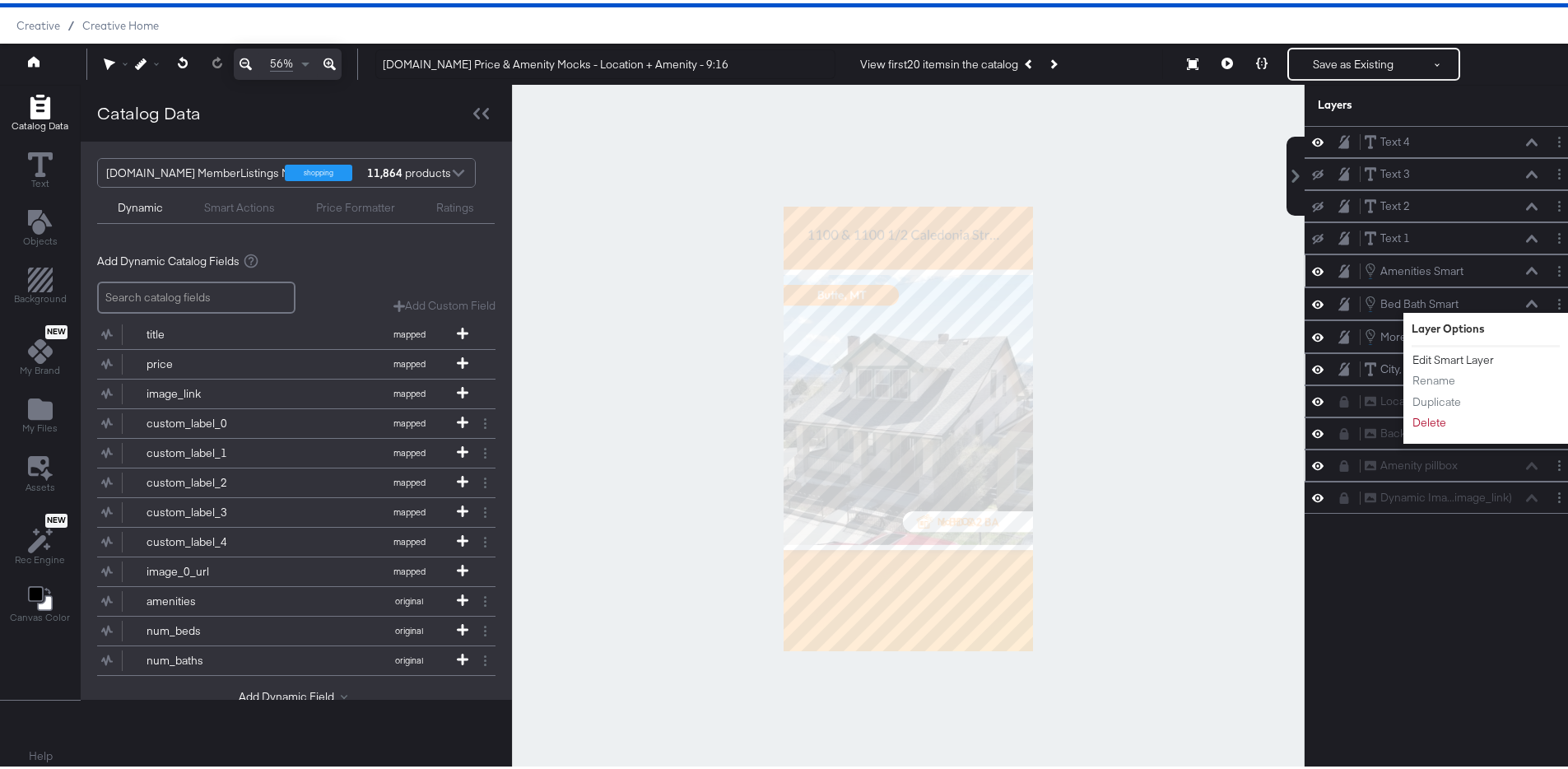 click on "Edit Smart Layer" at bounding box center [1453, 357] 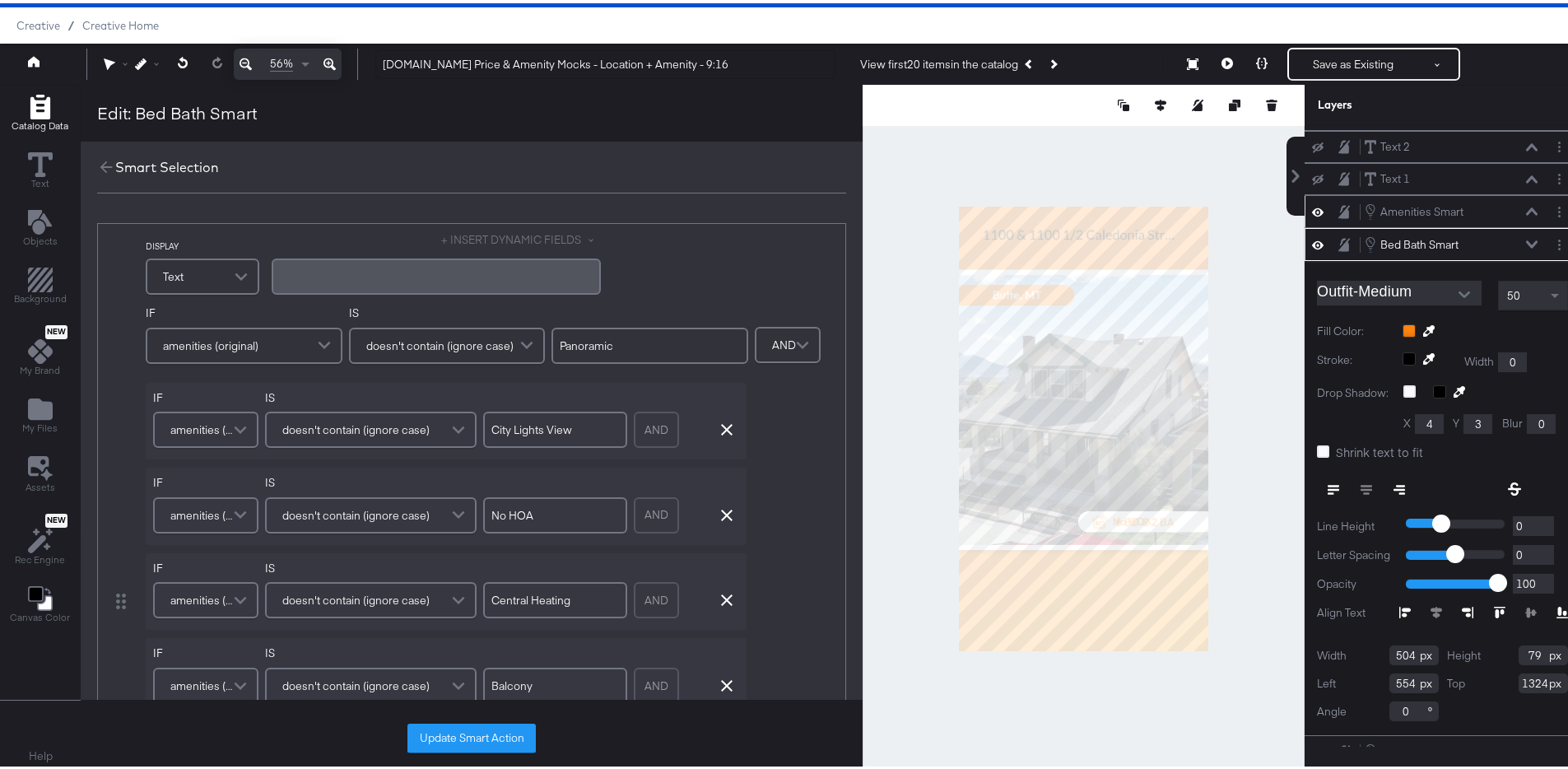 click on "﻿" at bounding box center [436, 273] 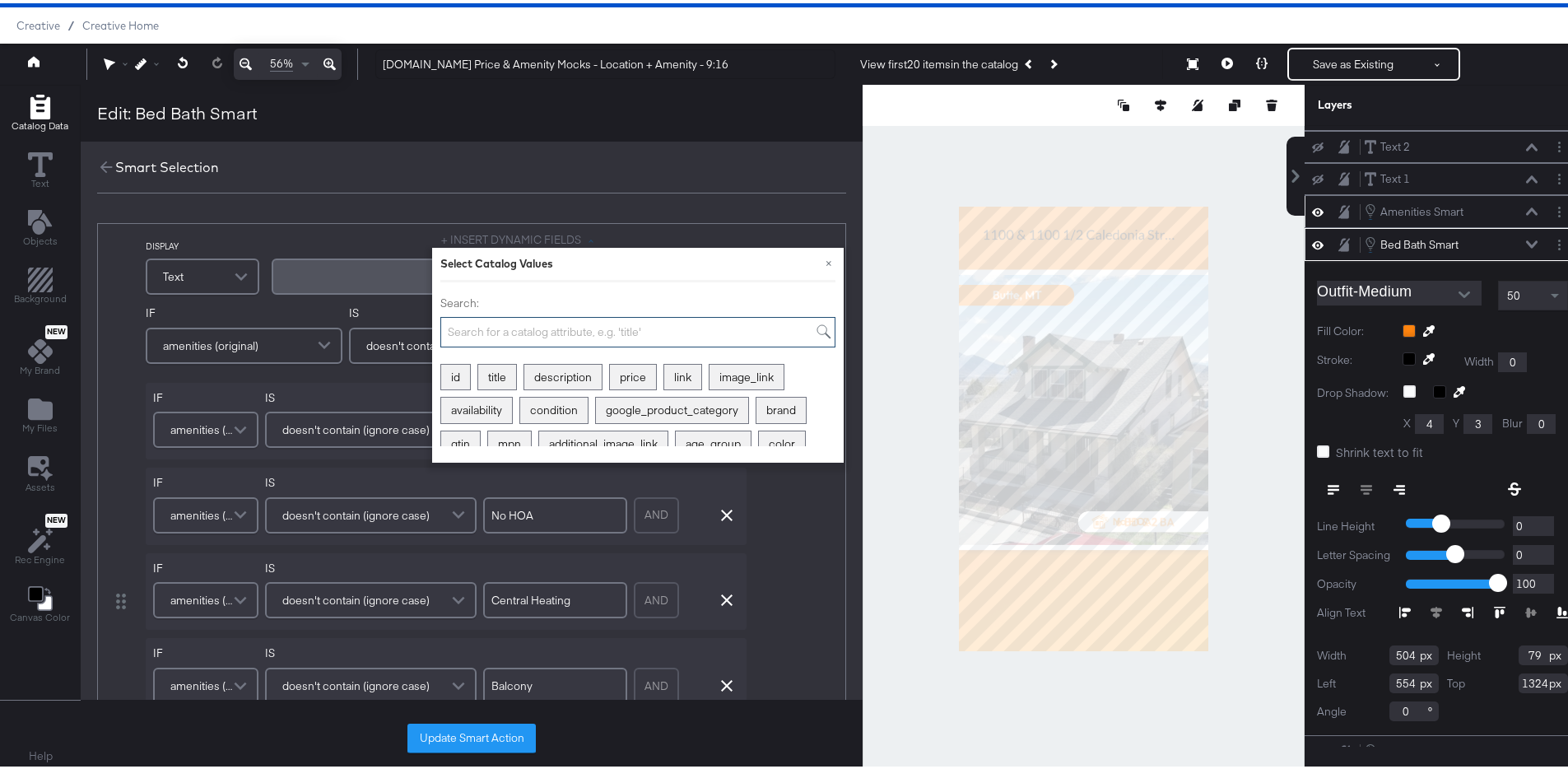 click on "Search:" at bounding box center [638, 329] 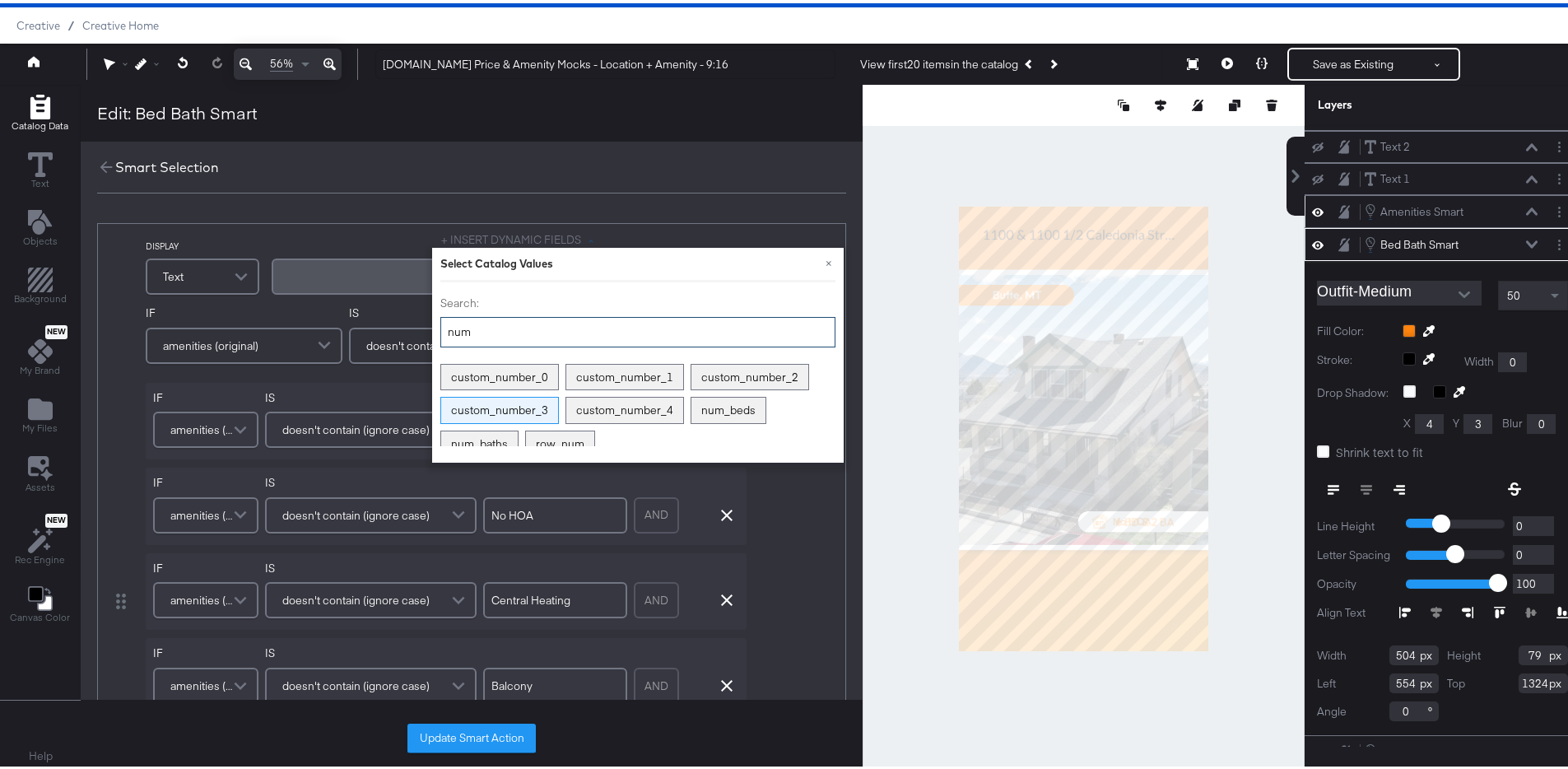 scroll, scrollTop: 17, scrollLeft: 0, axis: vertical 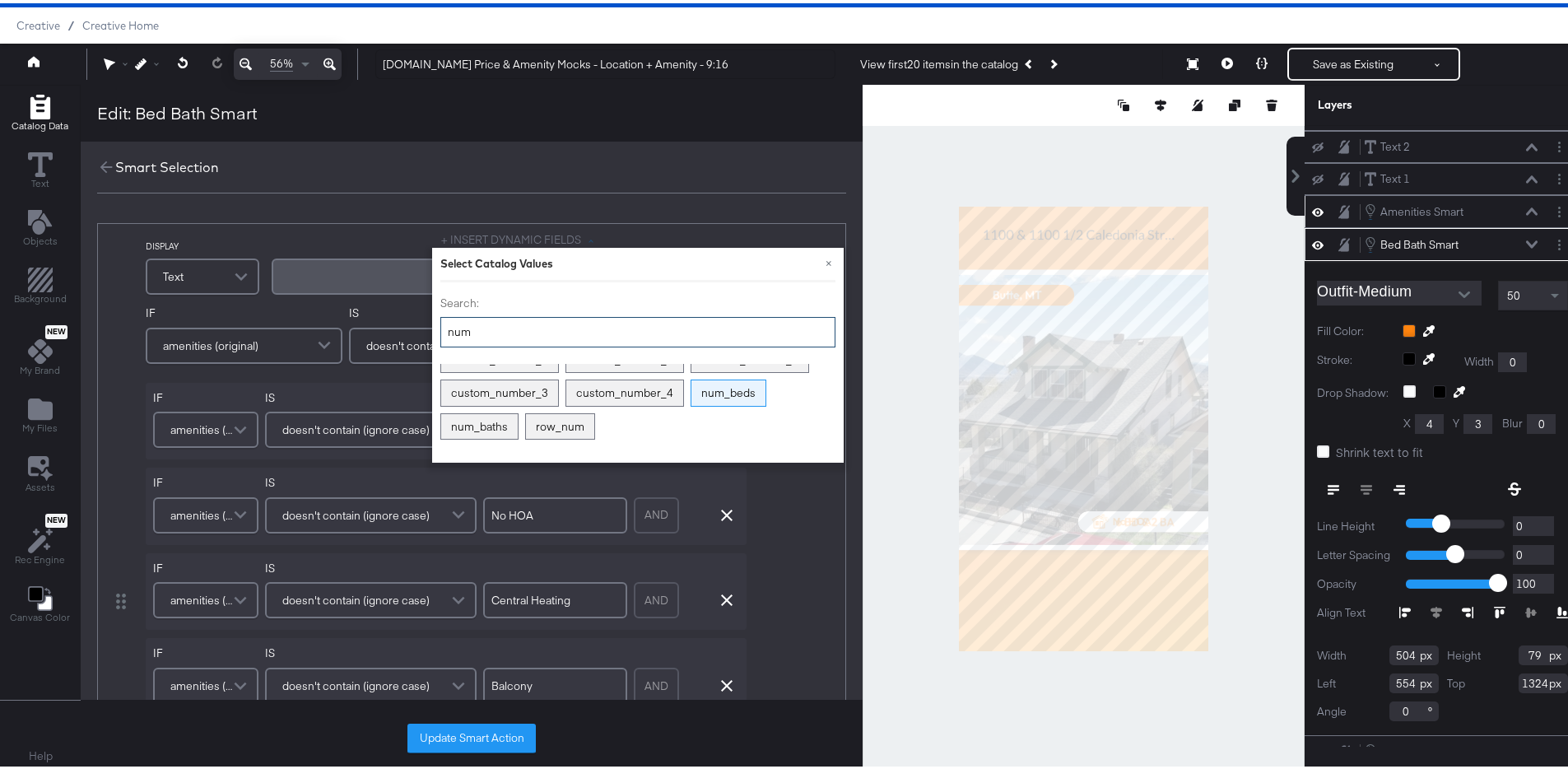 type on "num" 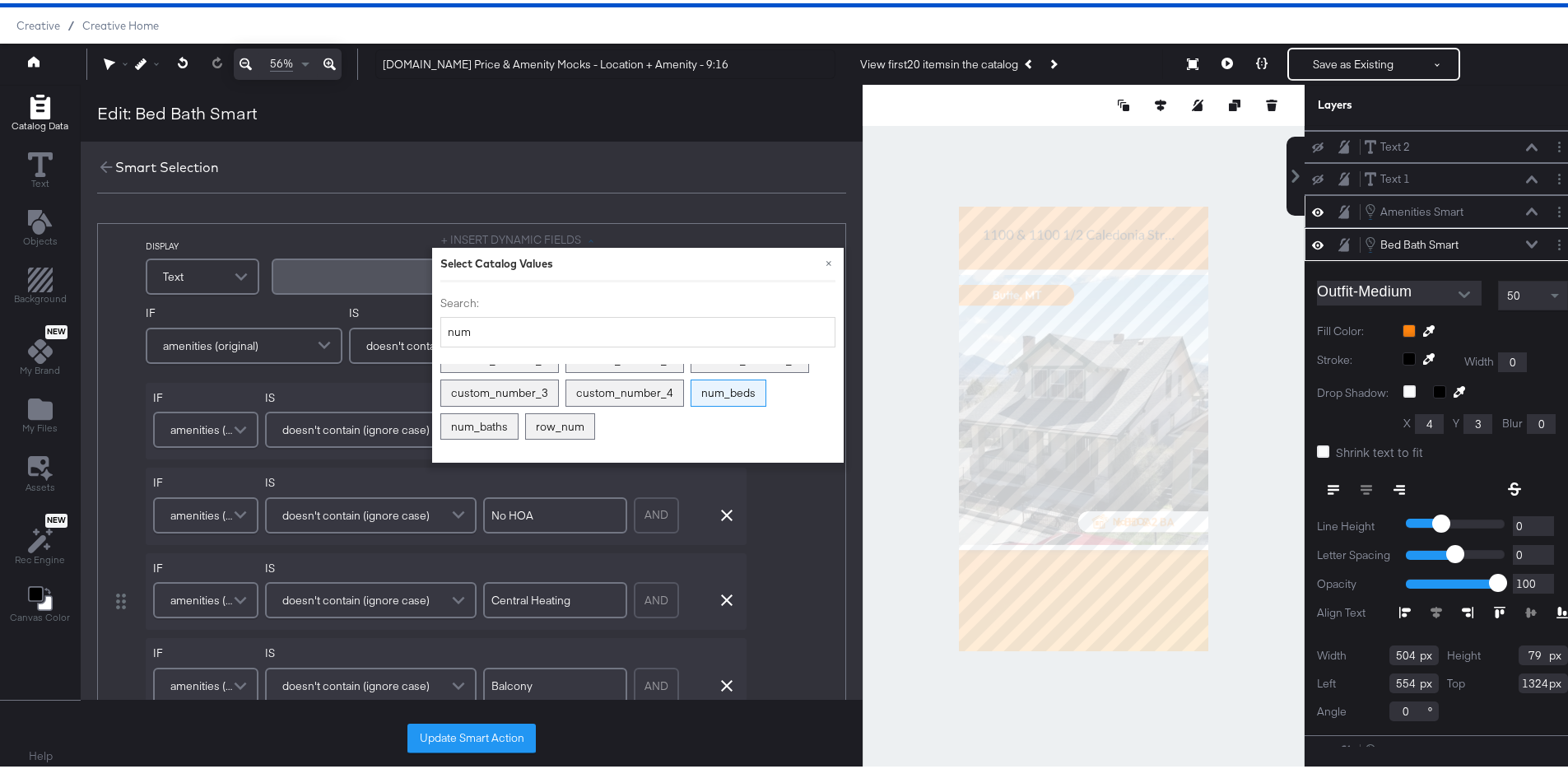 click on "num_beds" at bounding box center (728, 389) 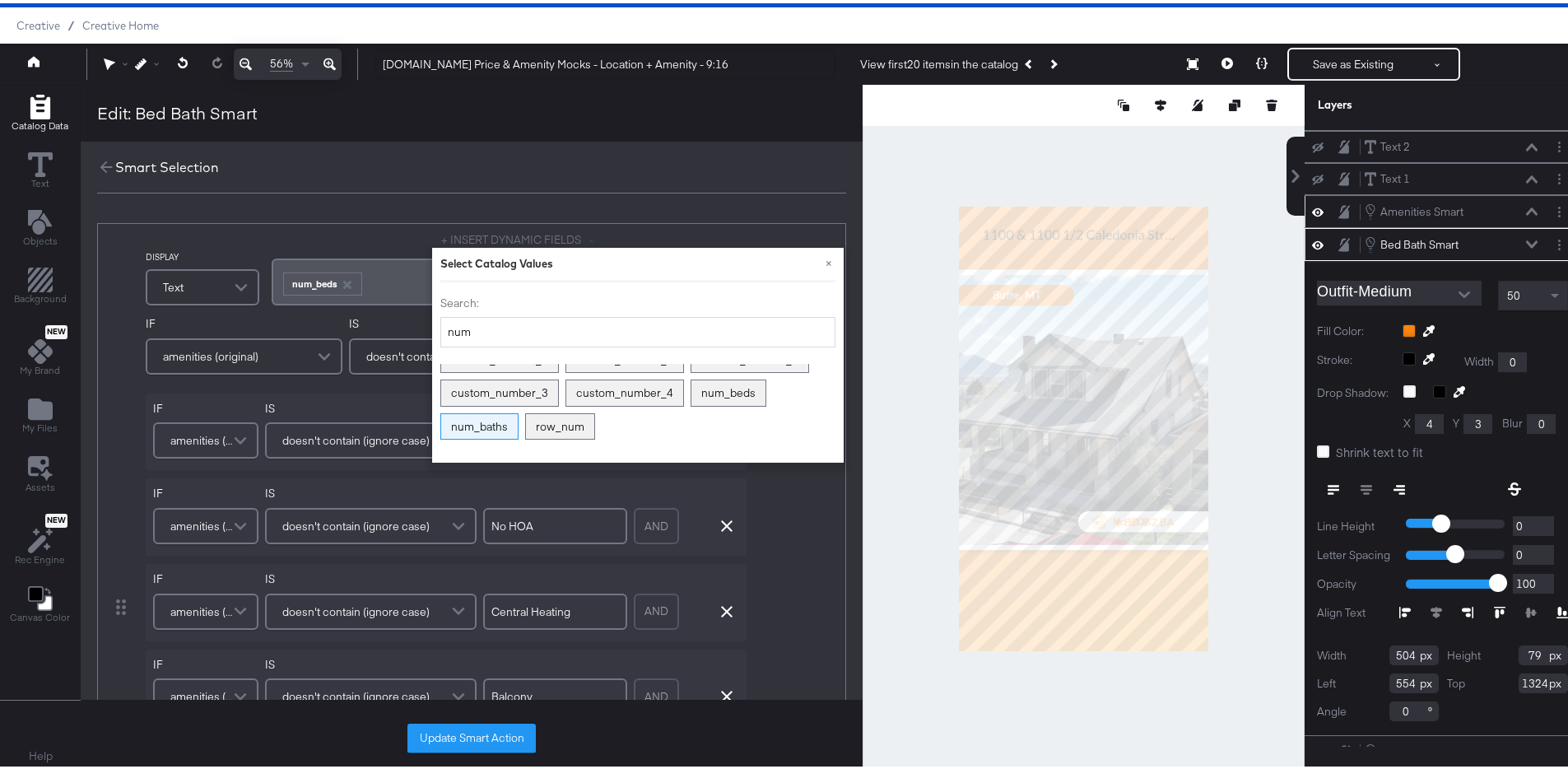 click on "num_baths" at bounding box center (479, 423) 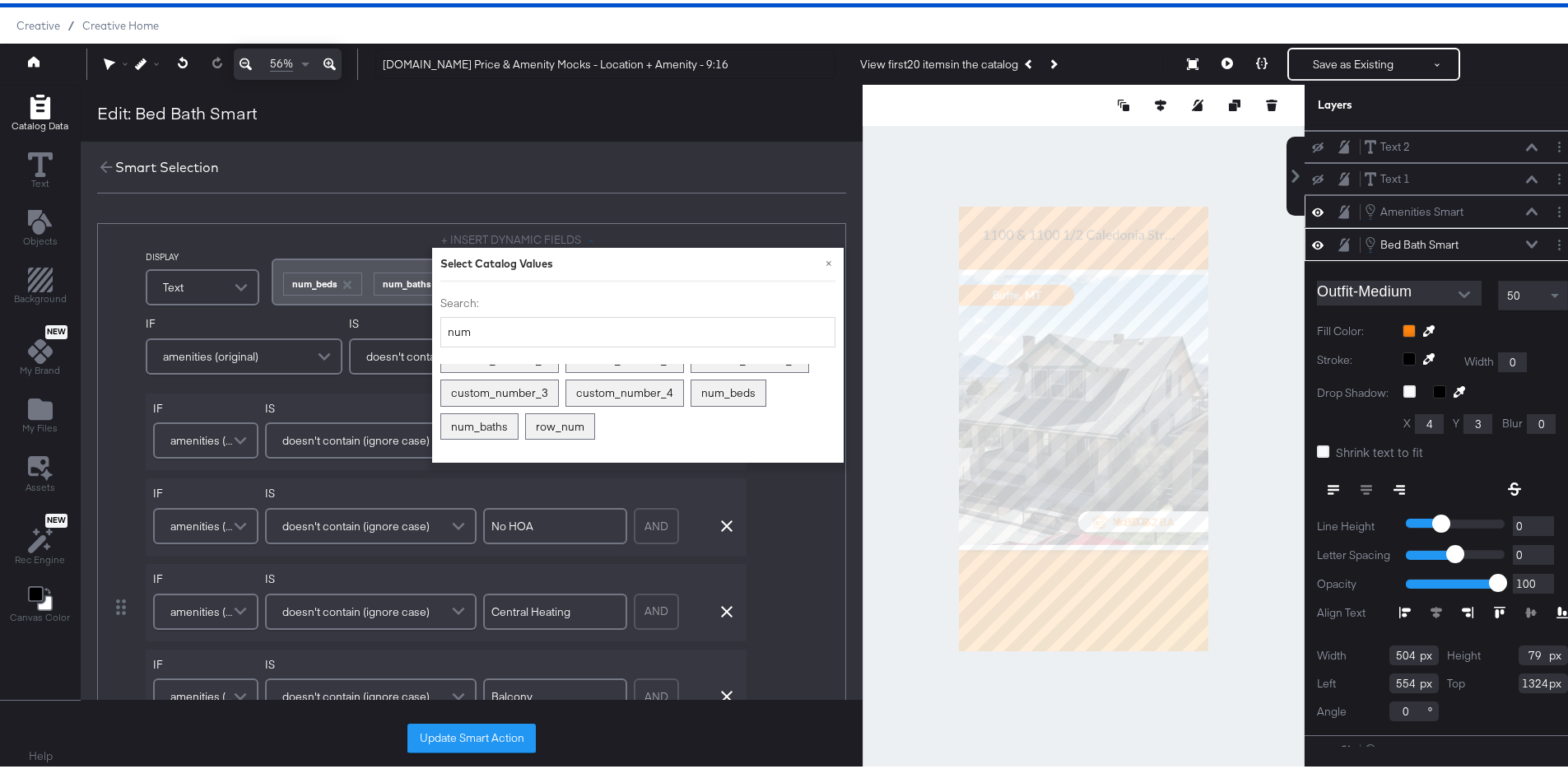 click on "﻿ ﻿ num_beds ﻿ ﻿ num_baths ﻿" at bounding box center (436, 278) 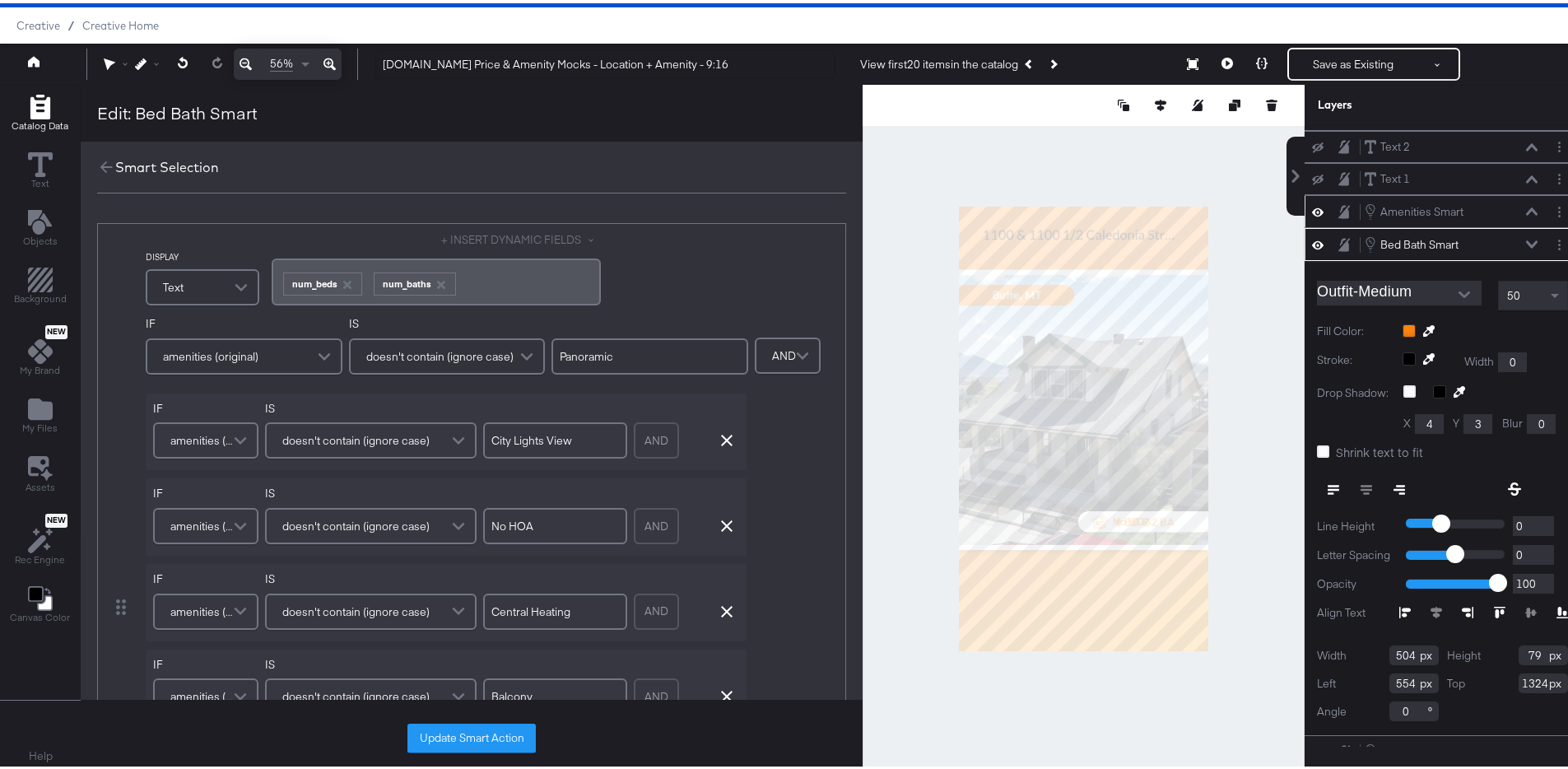 click on "﻿ ﻿ num_beds ﻿ ﻿ num_baths ﻿" at bounding box center [436, 278] 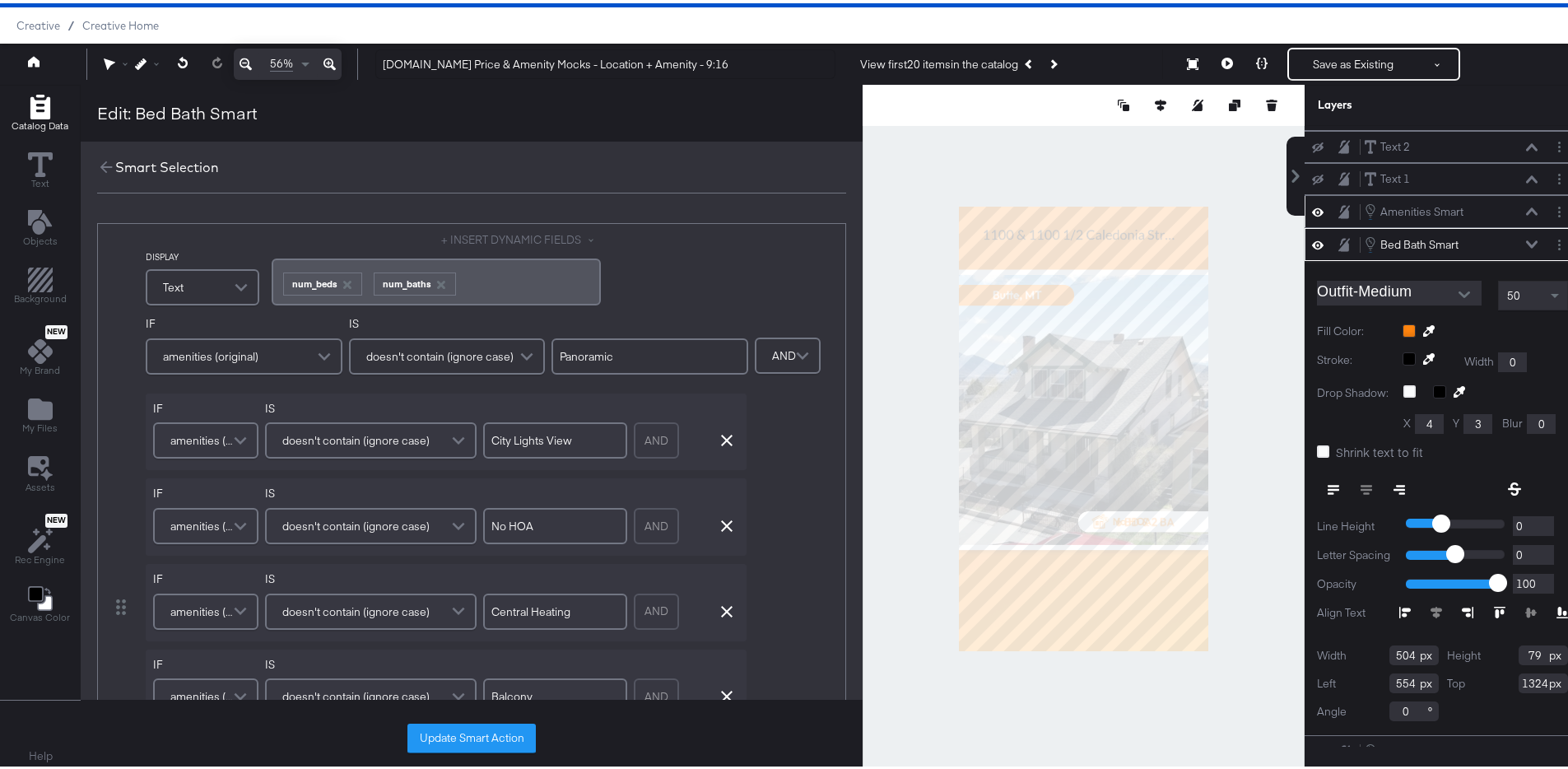 type 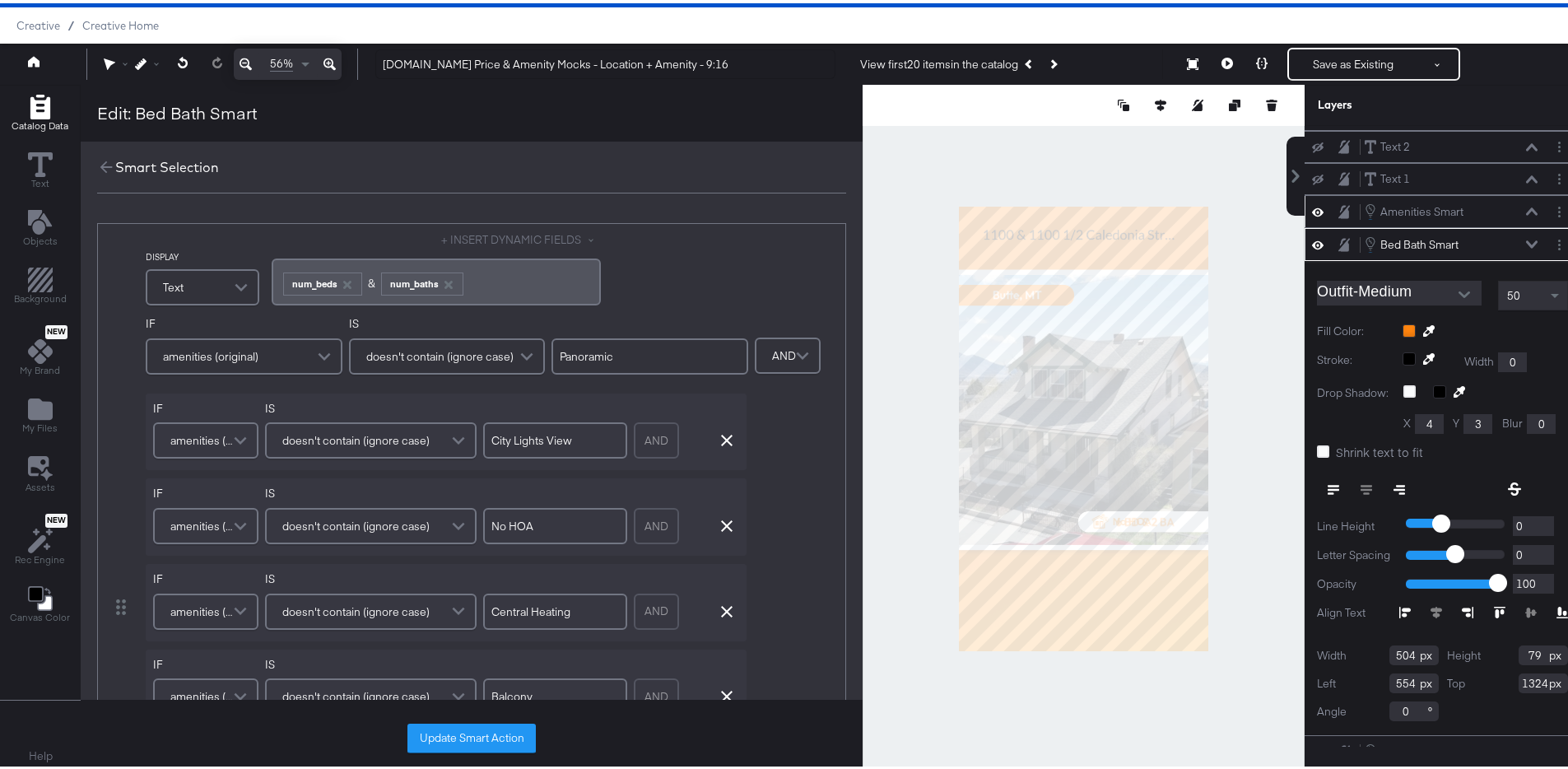 click on "+ INSERT DYNAMIC FIELDS ﻿ ﻿ num_beds &﻿ ﻿ num_baths ﻿" at bounding box center (498, 268) 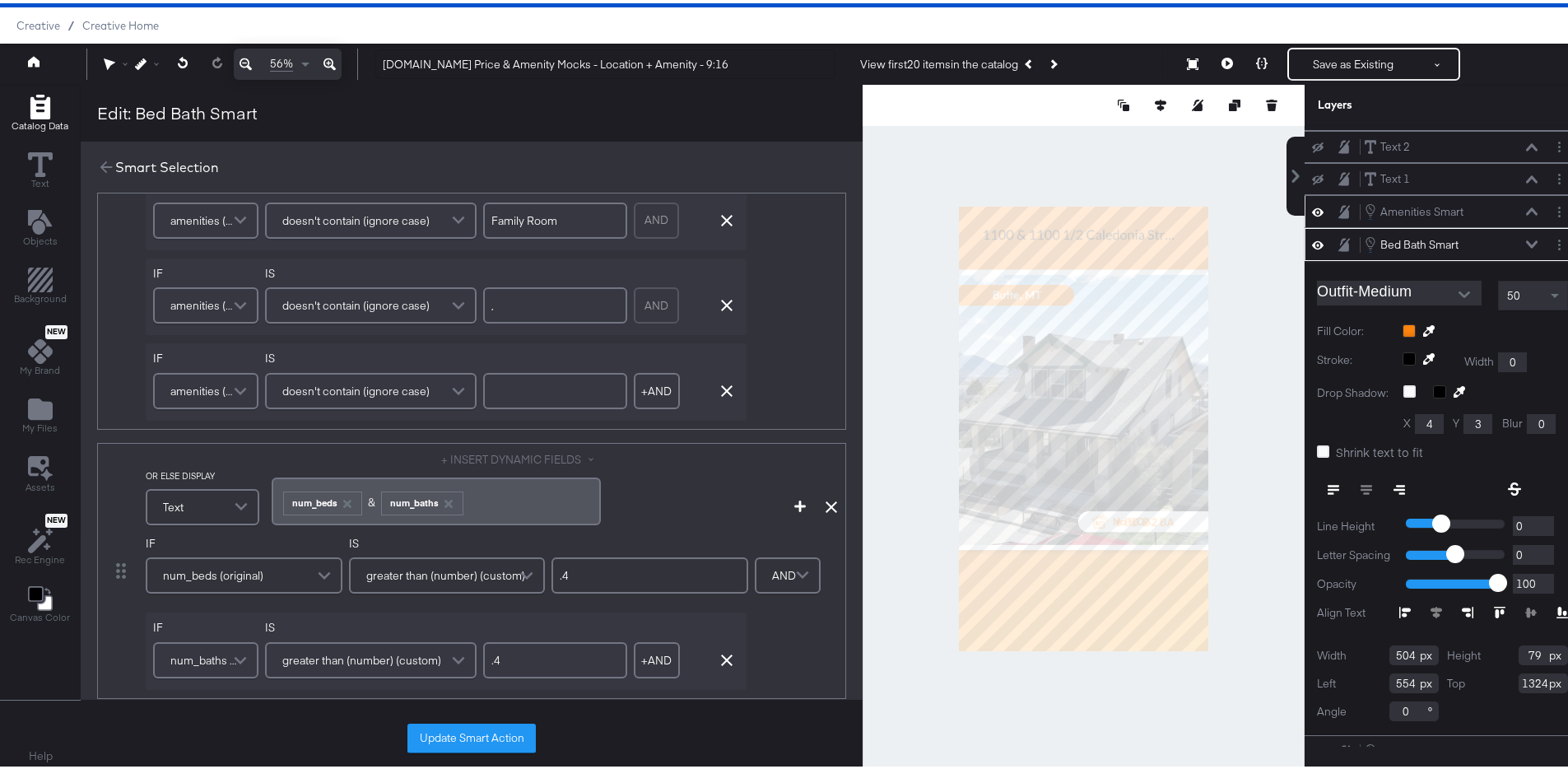 scroll, scrollTop: 628, scrollLeft: 0, axis: vertical 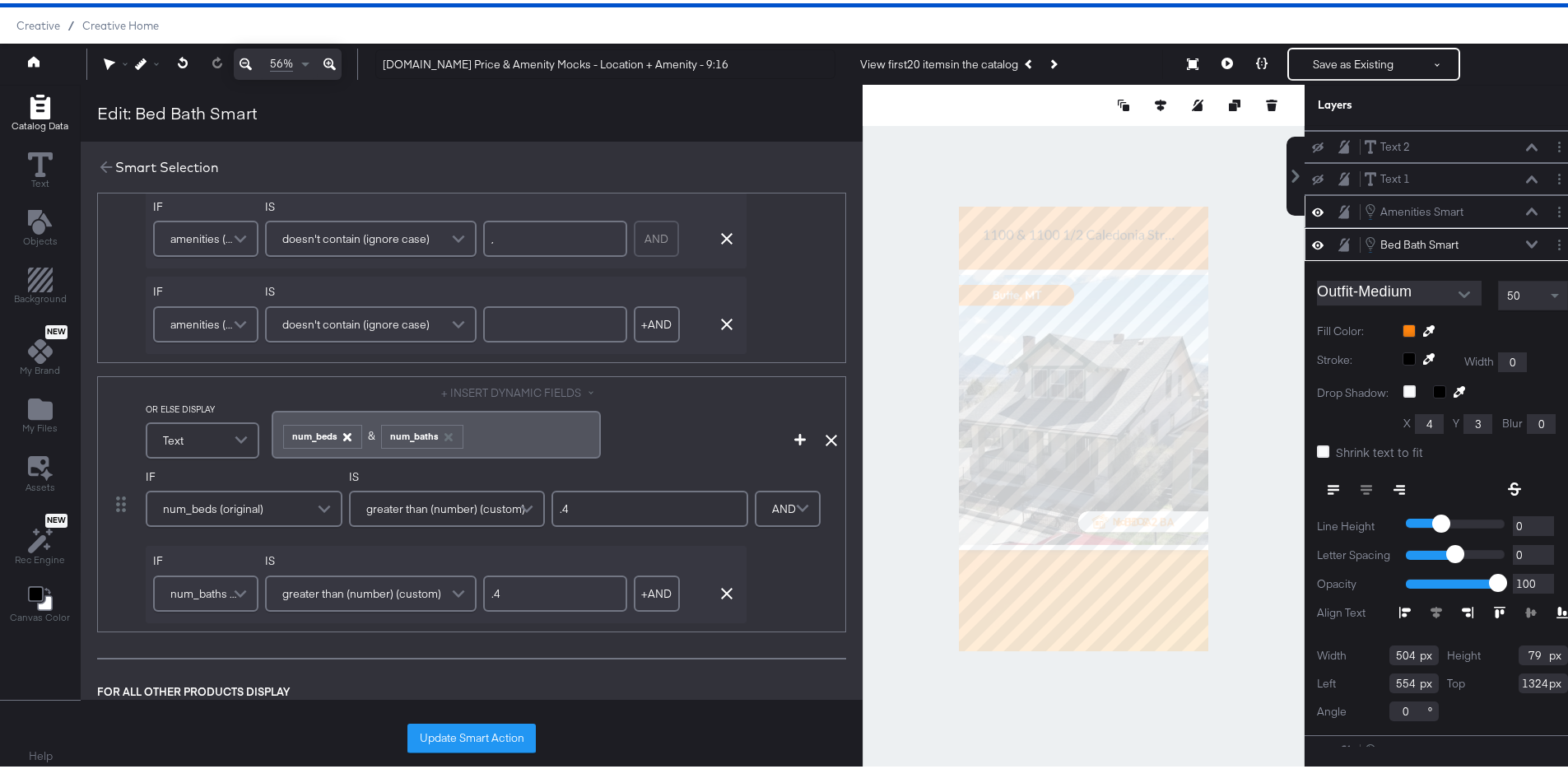 click 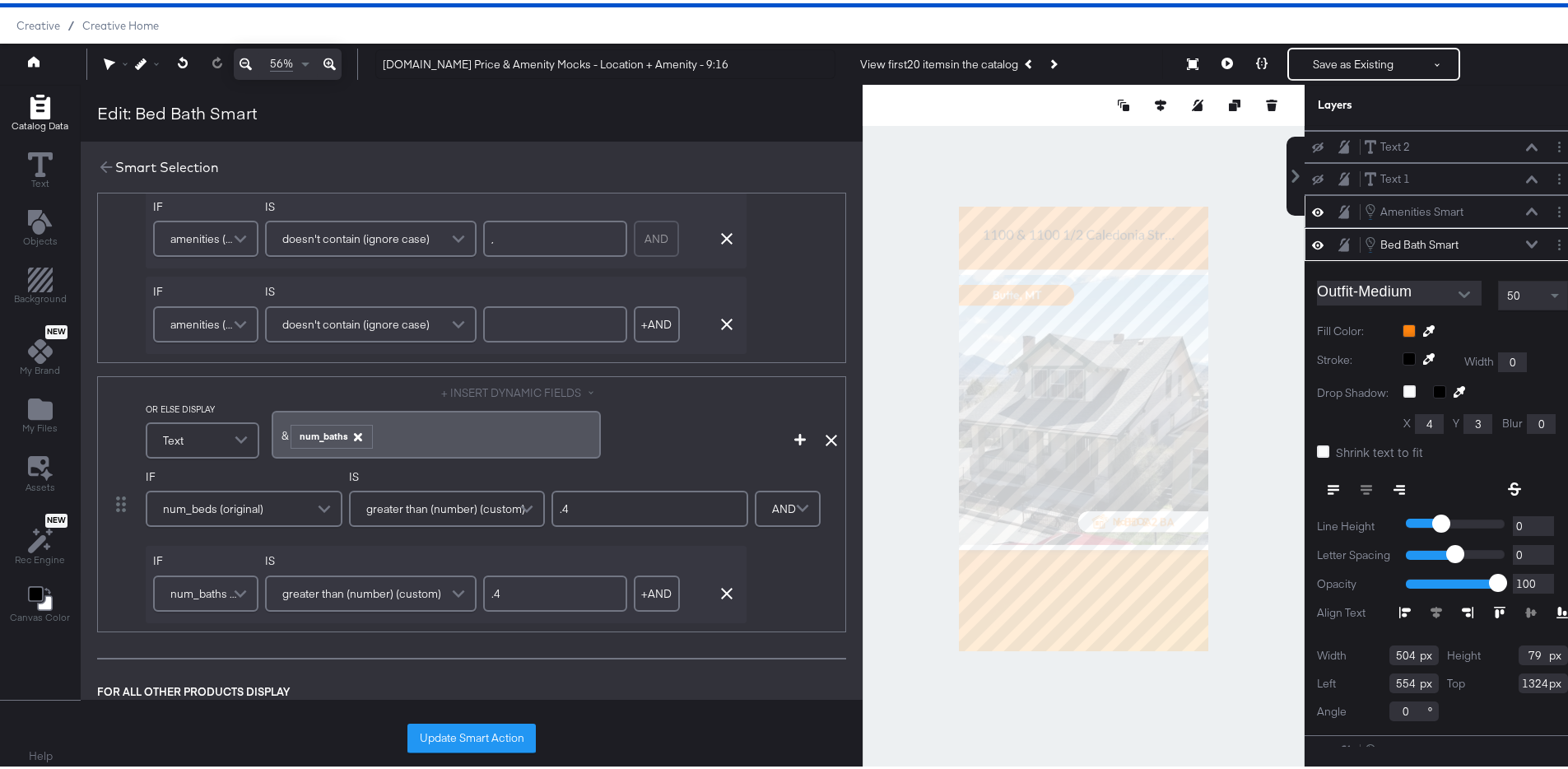 click 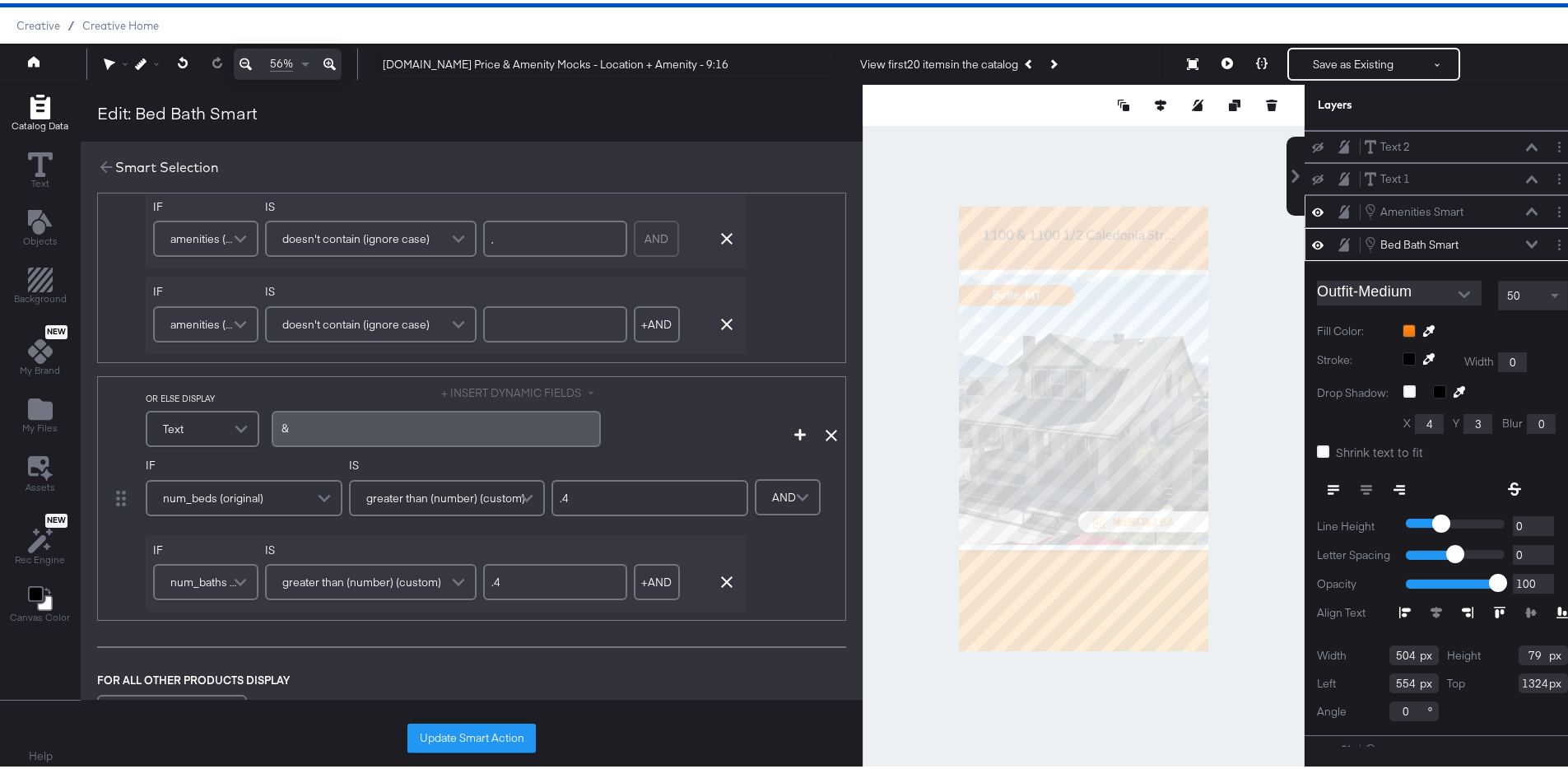 scroll, scrollTop: 617, scrollLeft: 0, axis: vertical 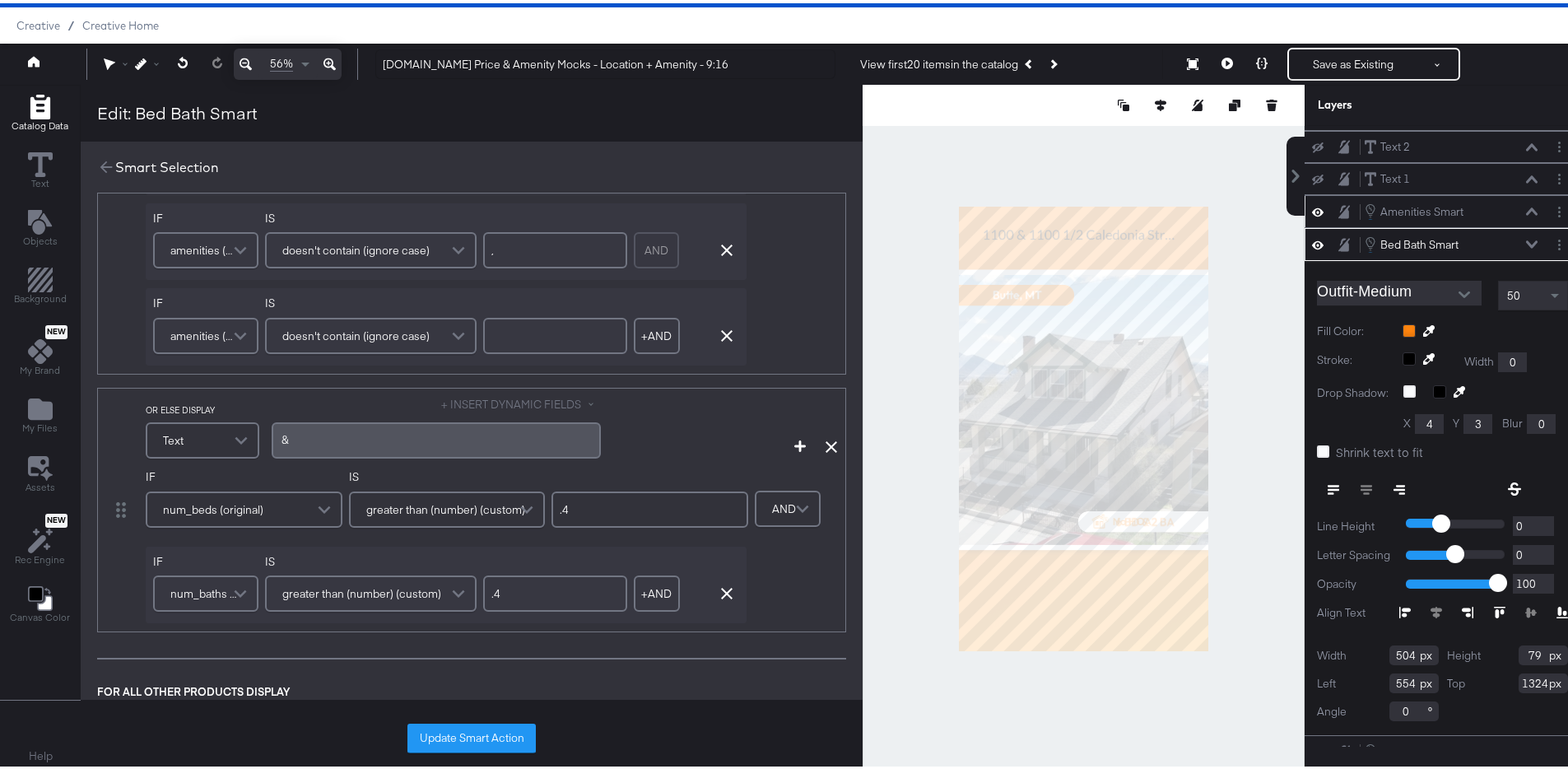 click on "& ﻿" at bounding box center [436, 436] 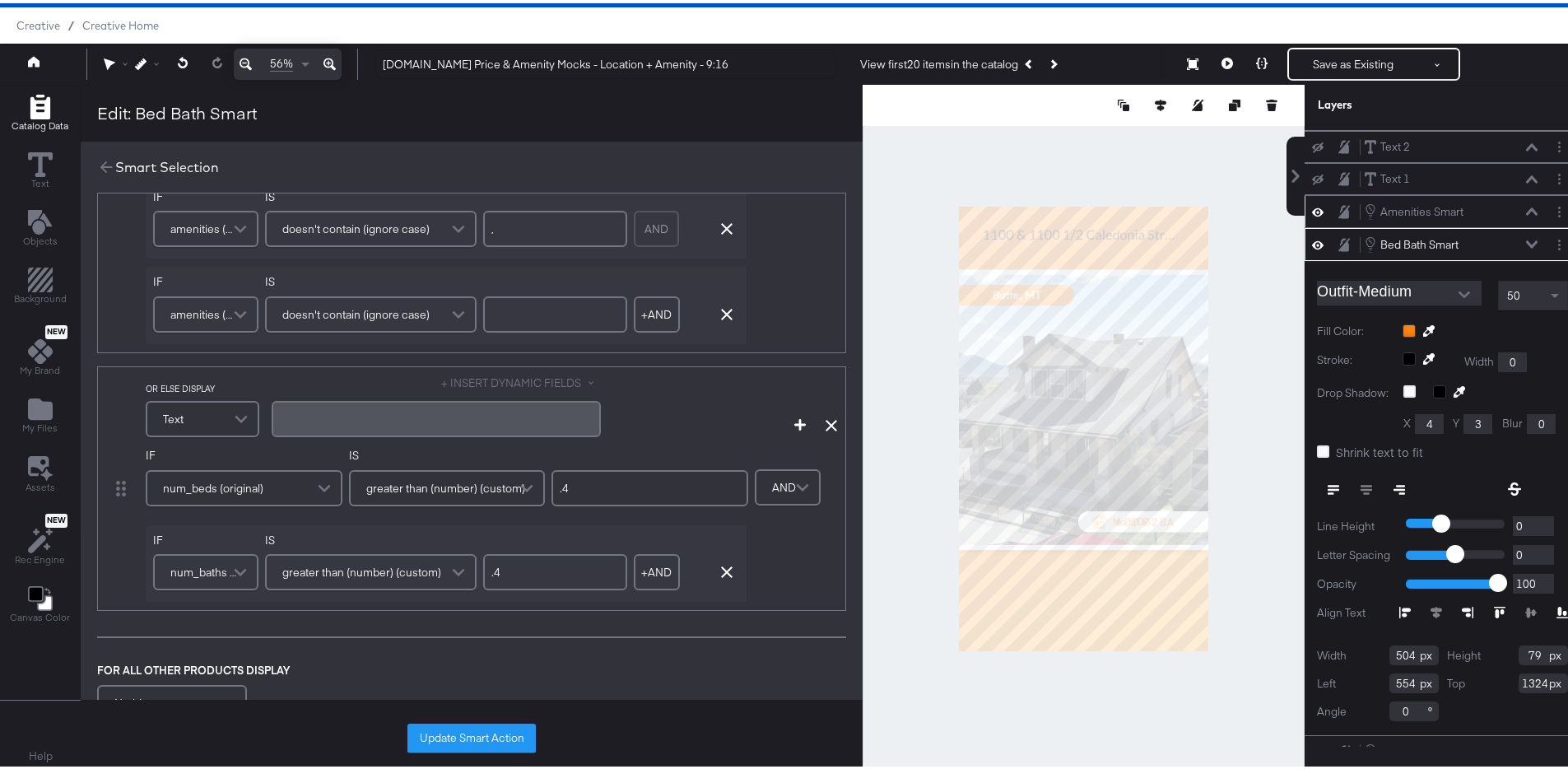 scroll, scrollTop: 667, scrollLeft: 0, axis: vertical 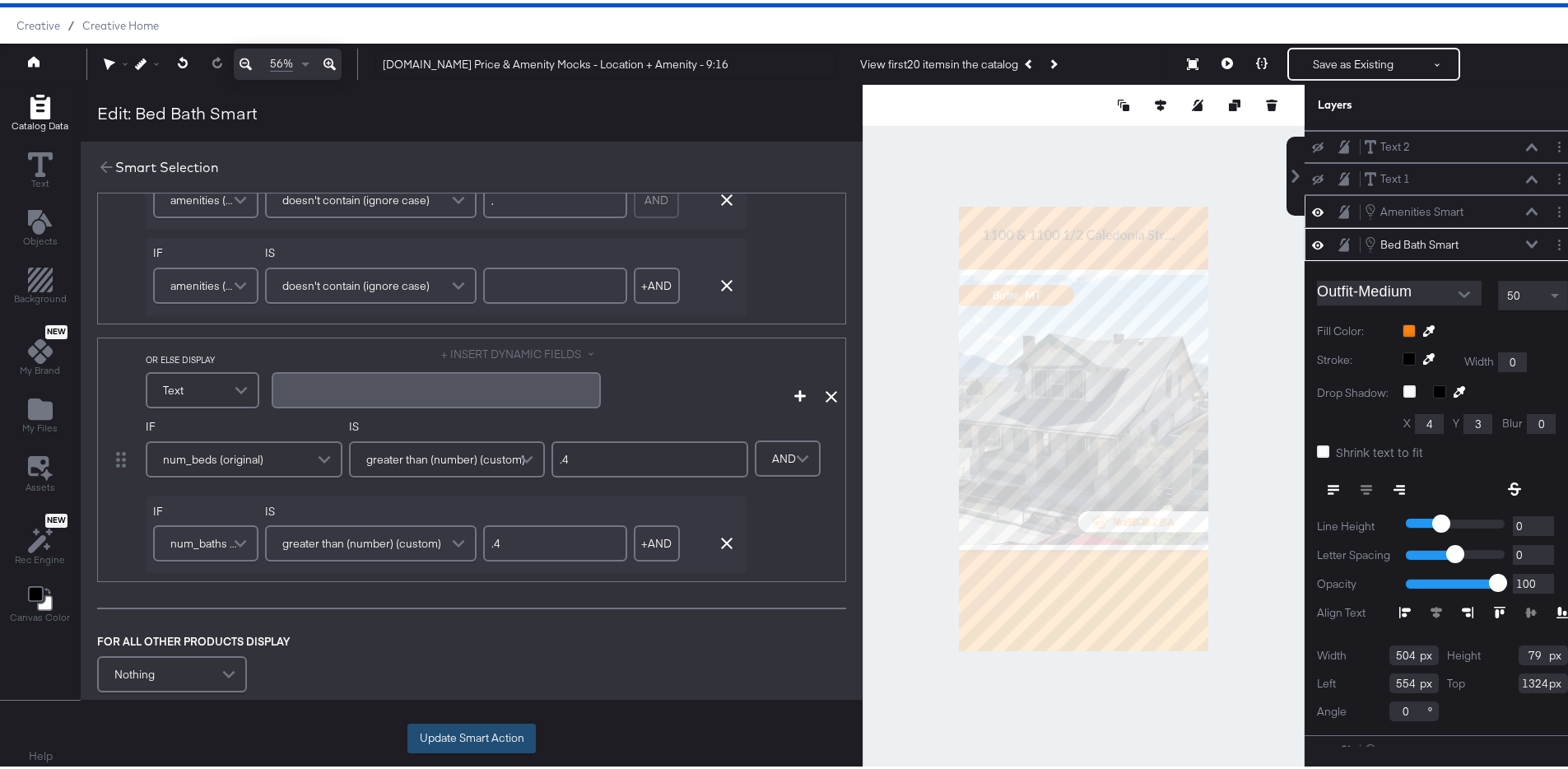 click on "Update Smart Action" at bounding box center [472, 735] 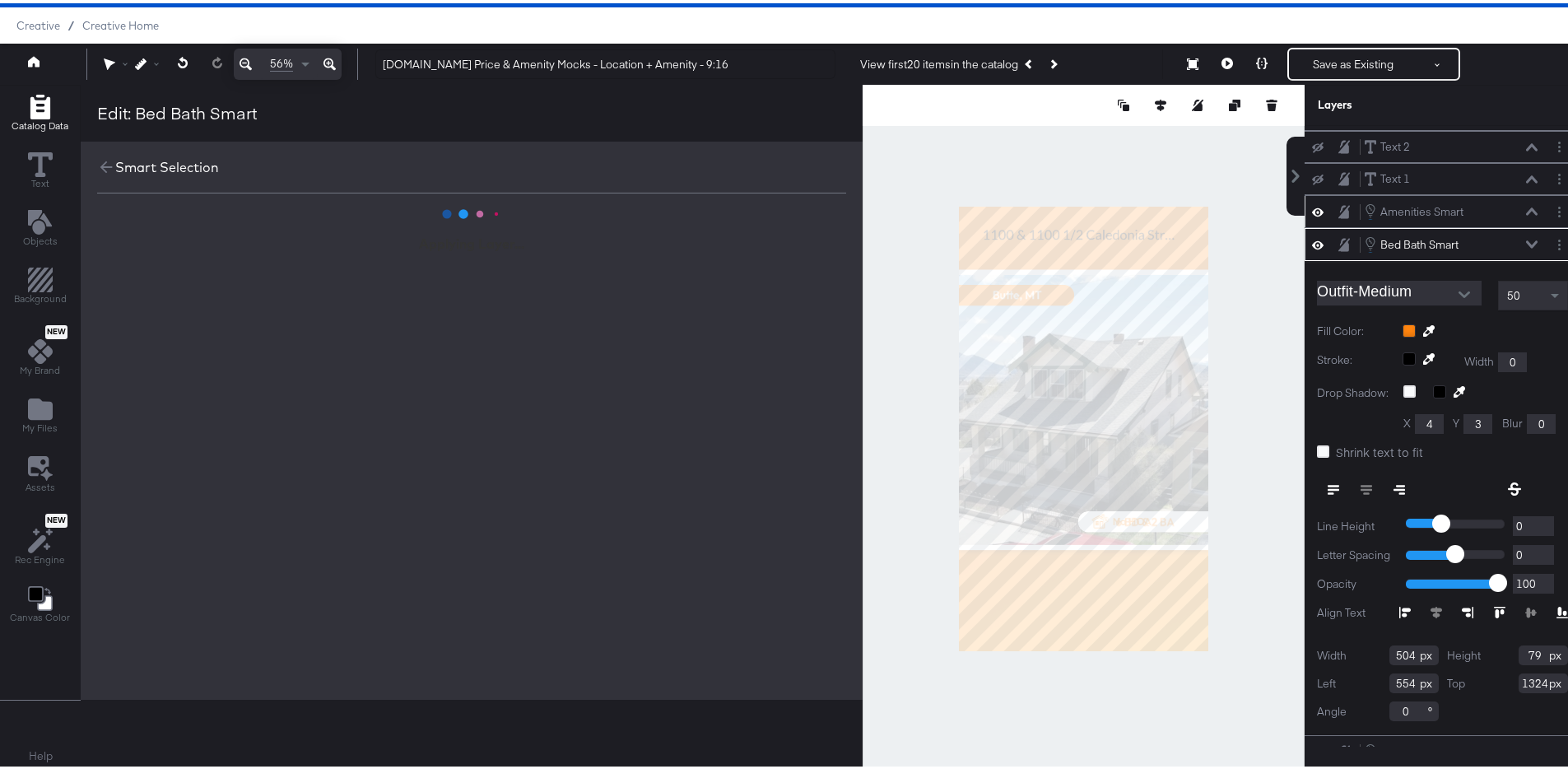 scroll, scrollTop: 0, scrollLeft: 0, axis: both 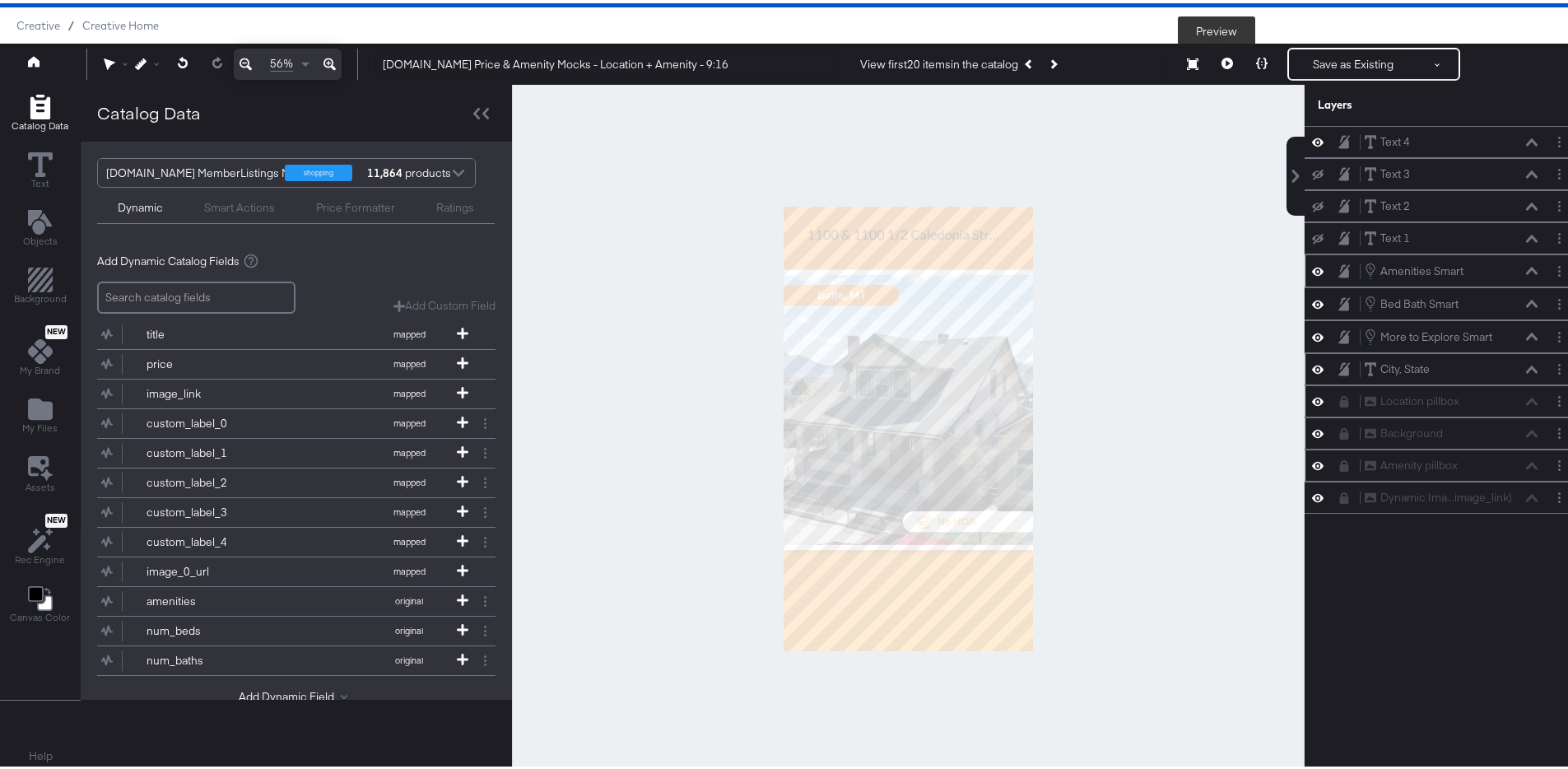 click 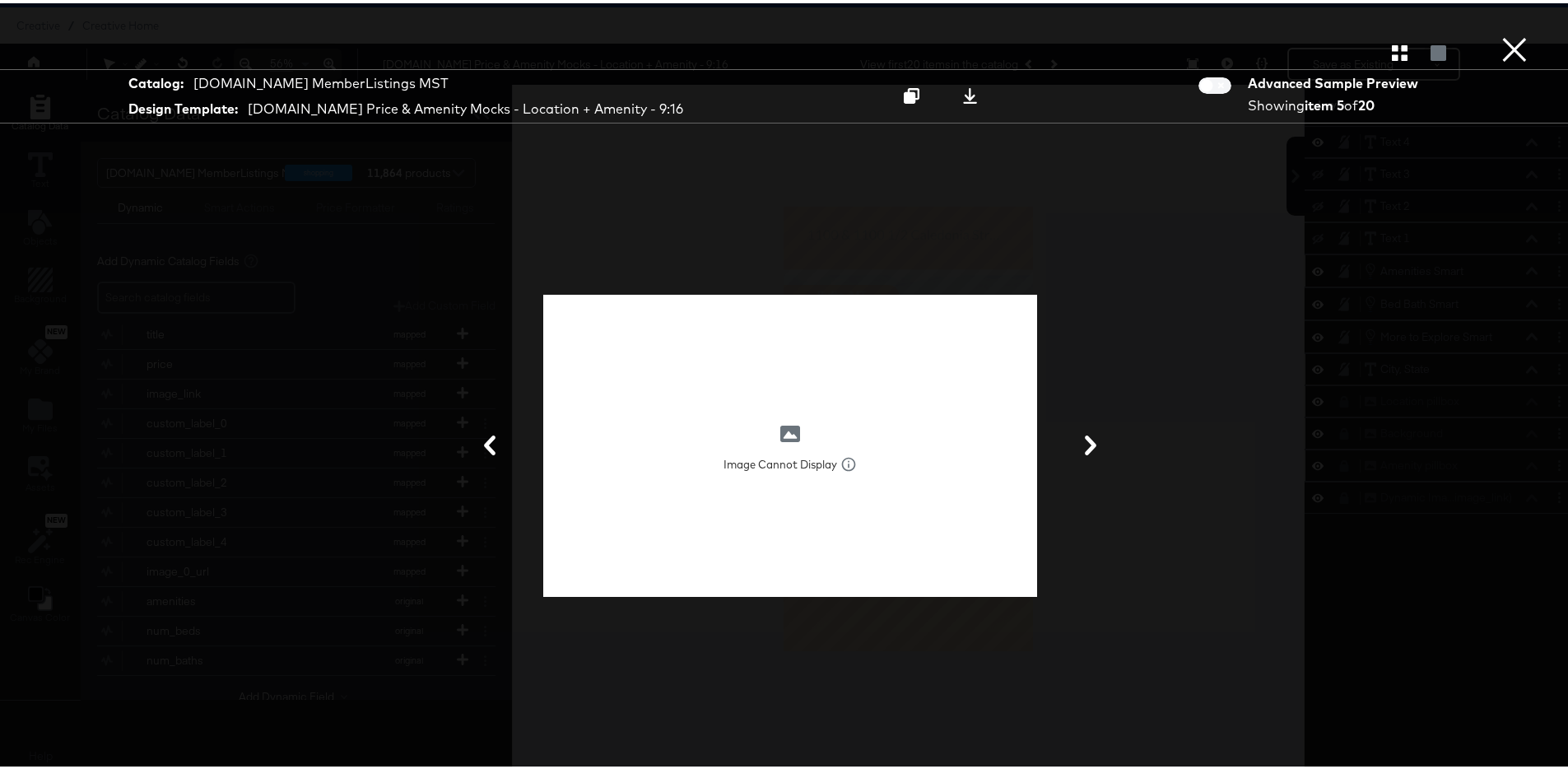 click on "×" at bounding box center [1514, 16] 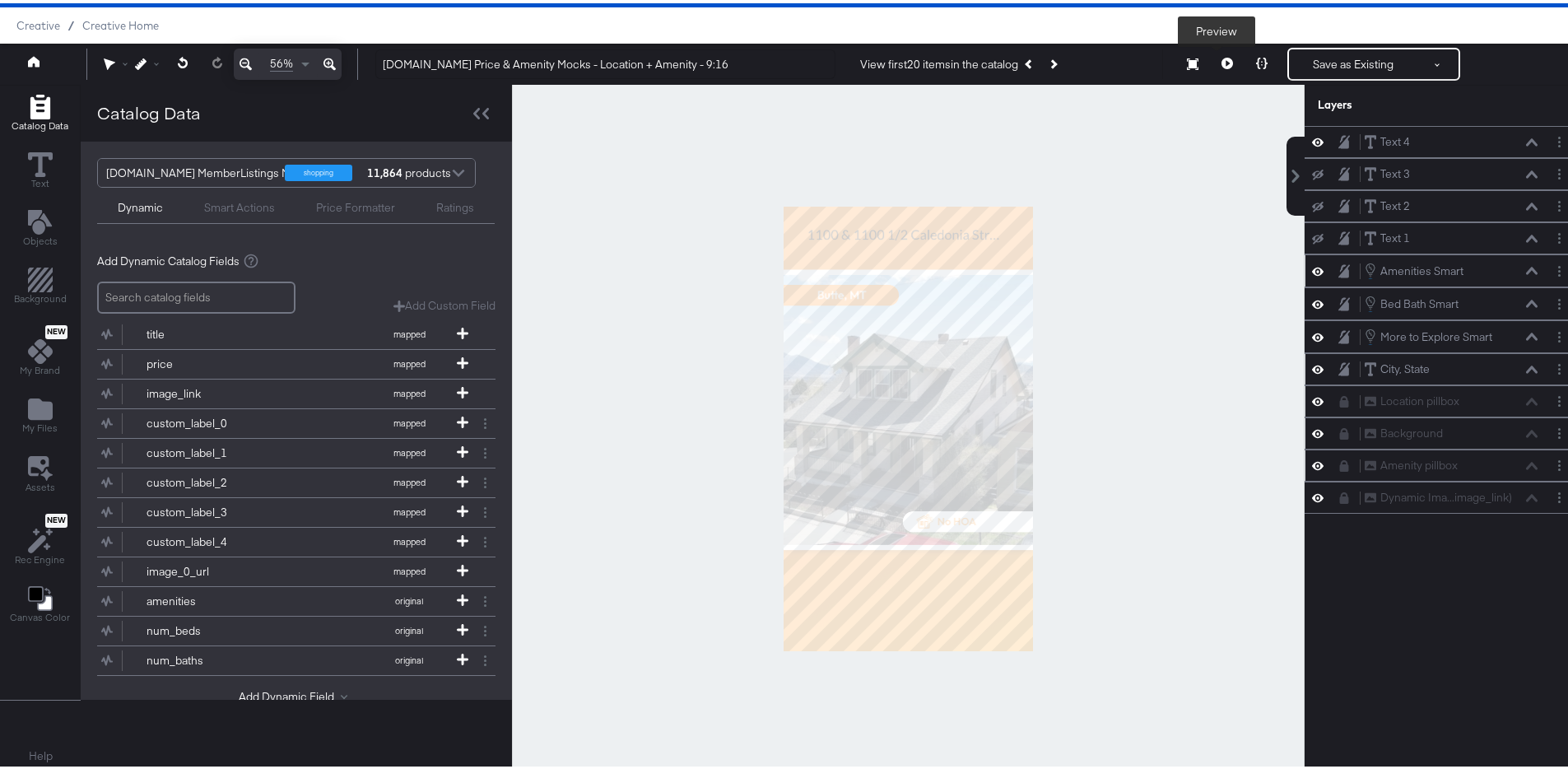 click at bounding box center (1227, 61) 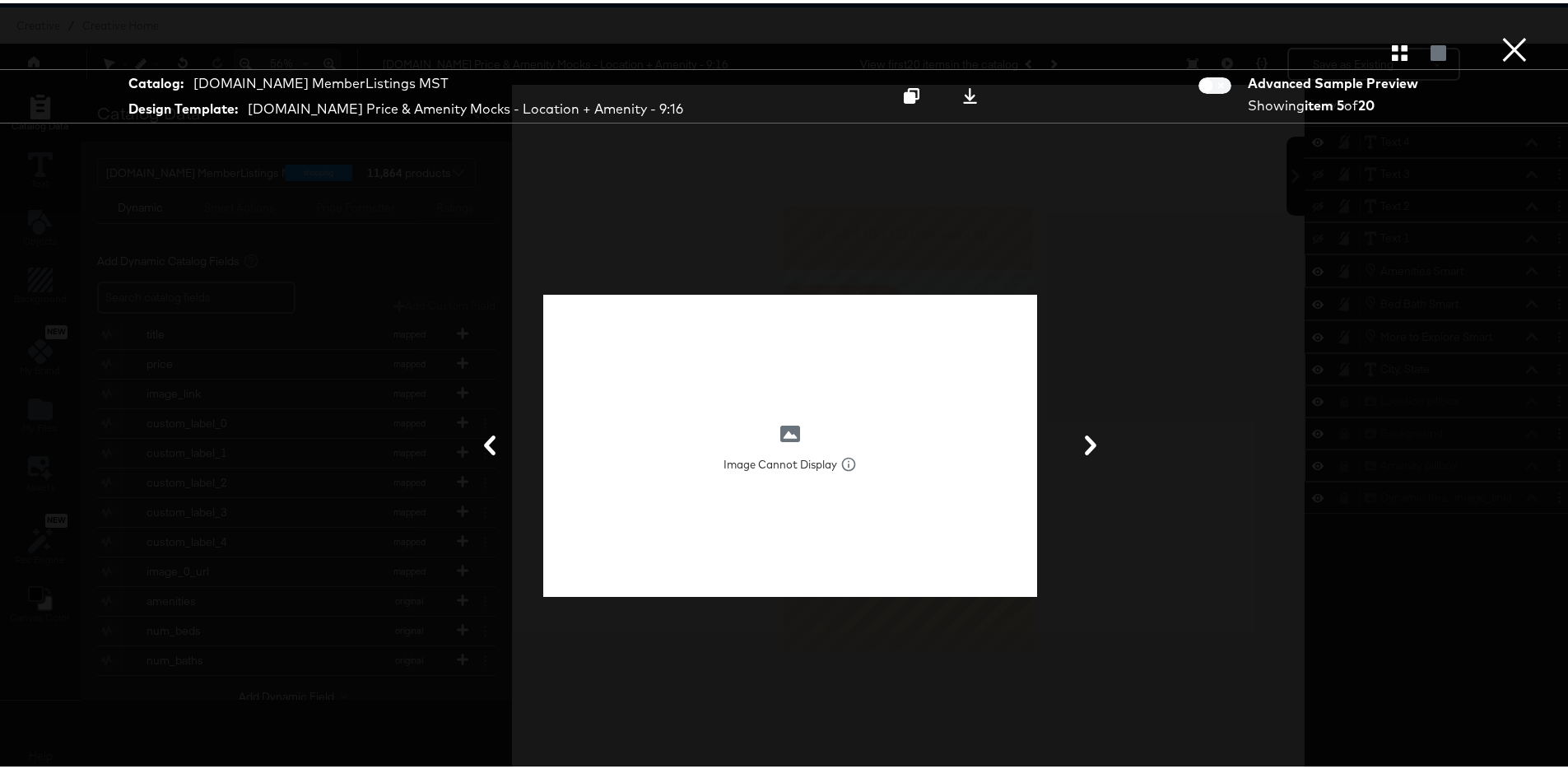 click 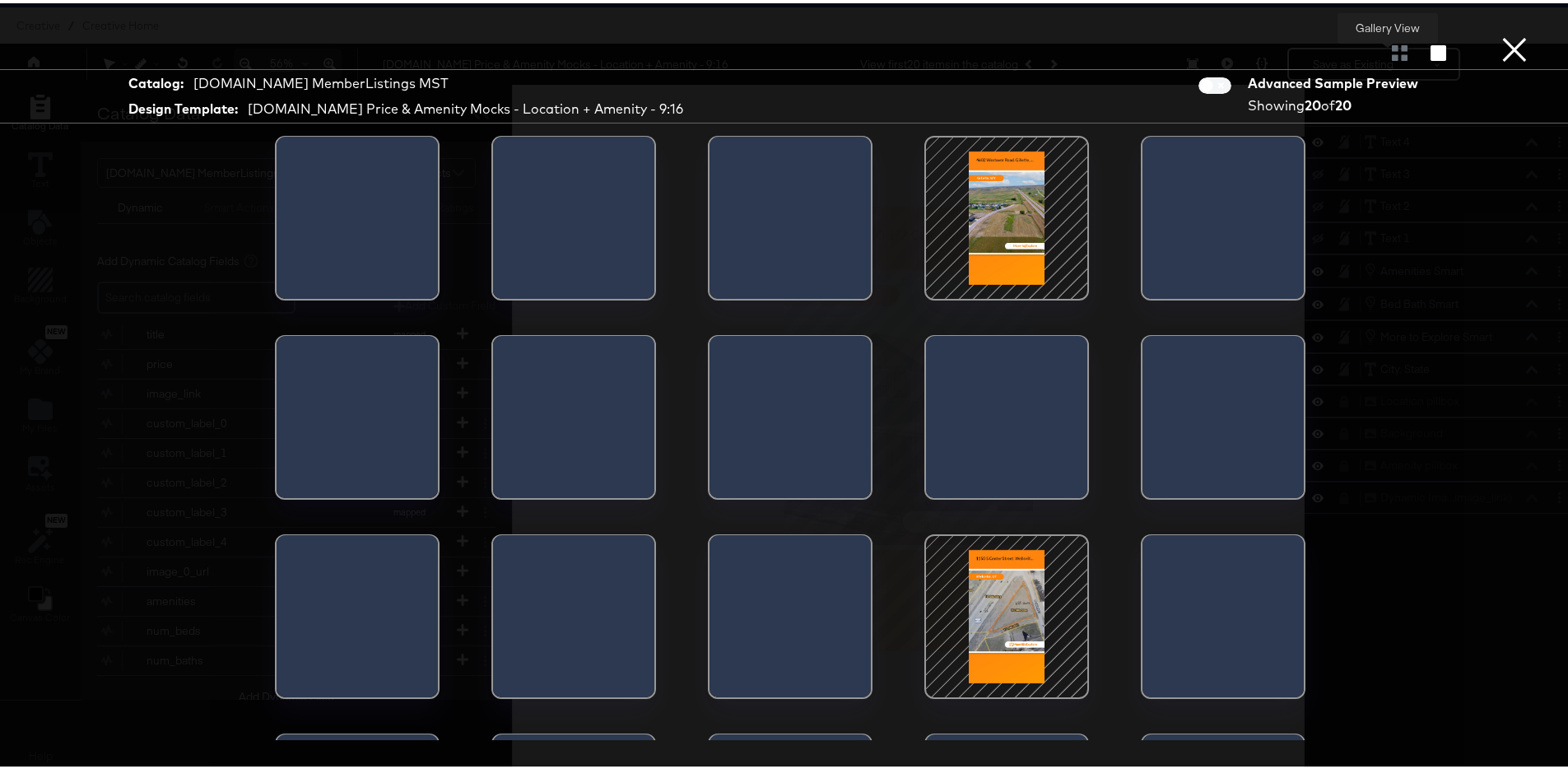 click at bounding box center [1399, 49] 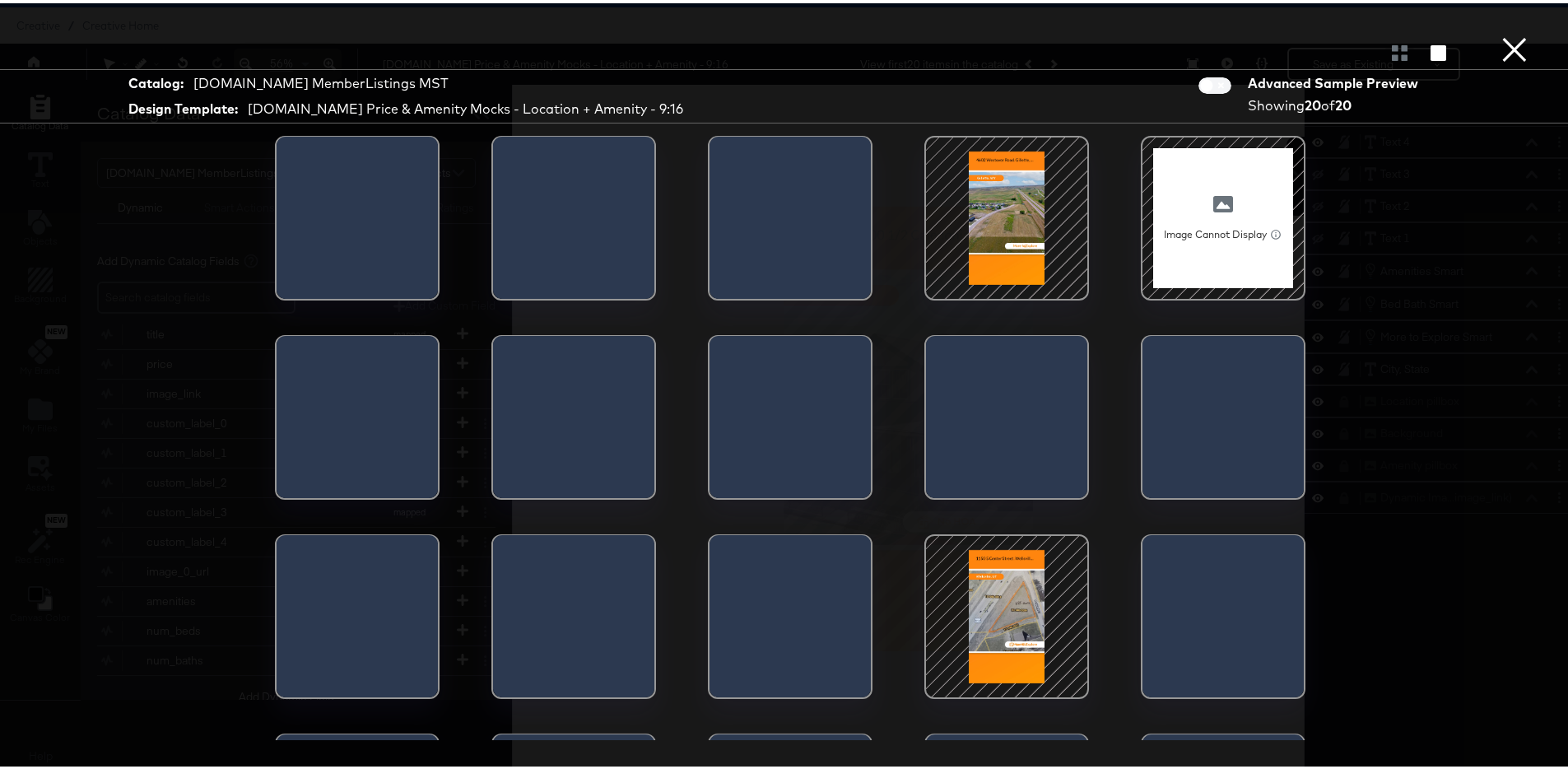 click at bounding box center [1007, 215] 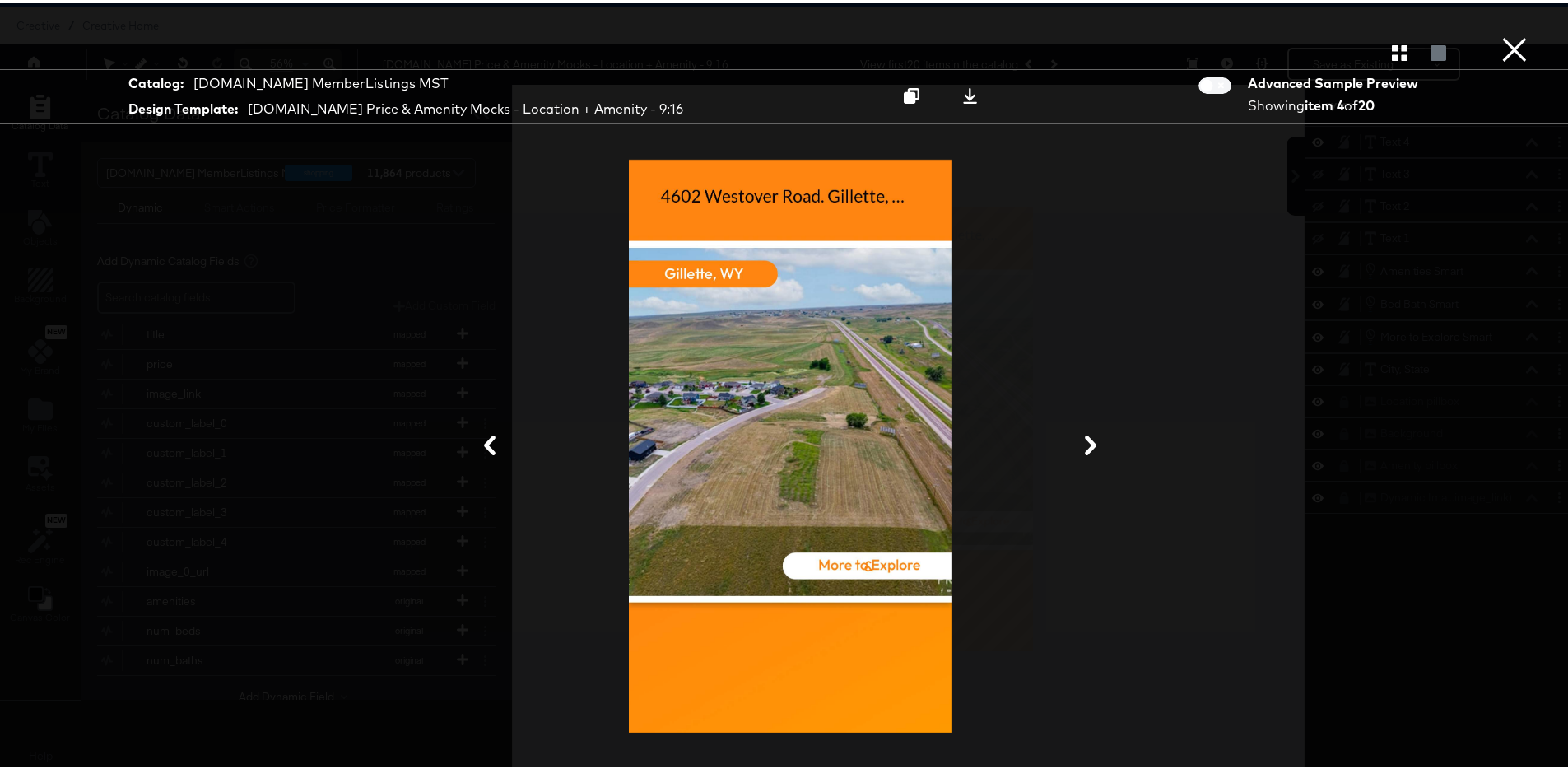 click on "×" at bounding box center (1514, 16) 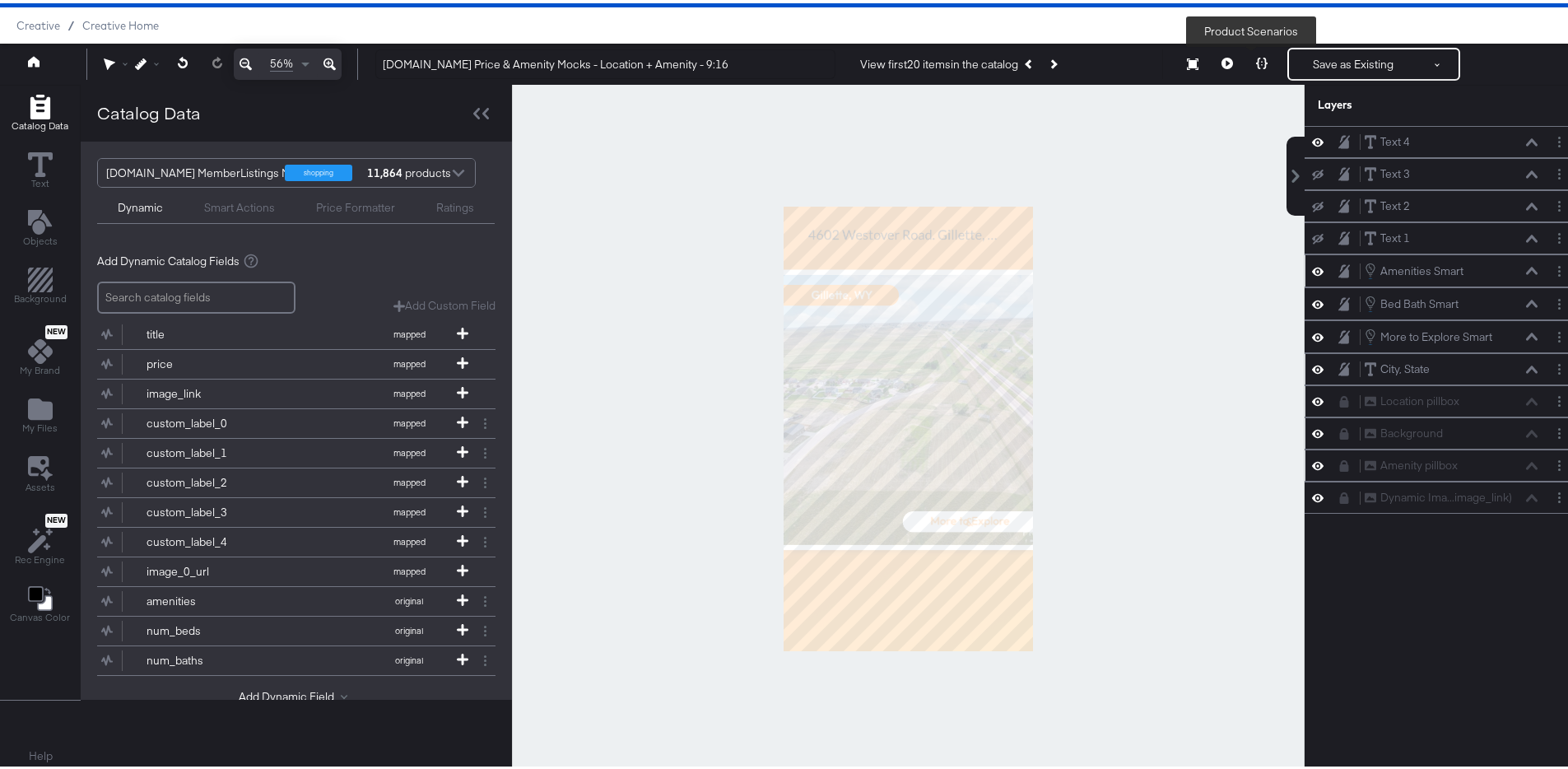 click at bounding box center [1262, 61] 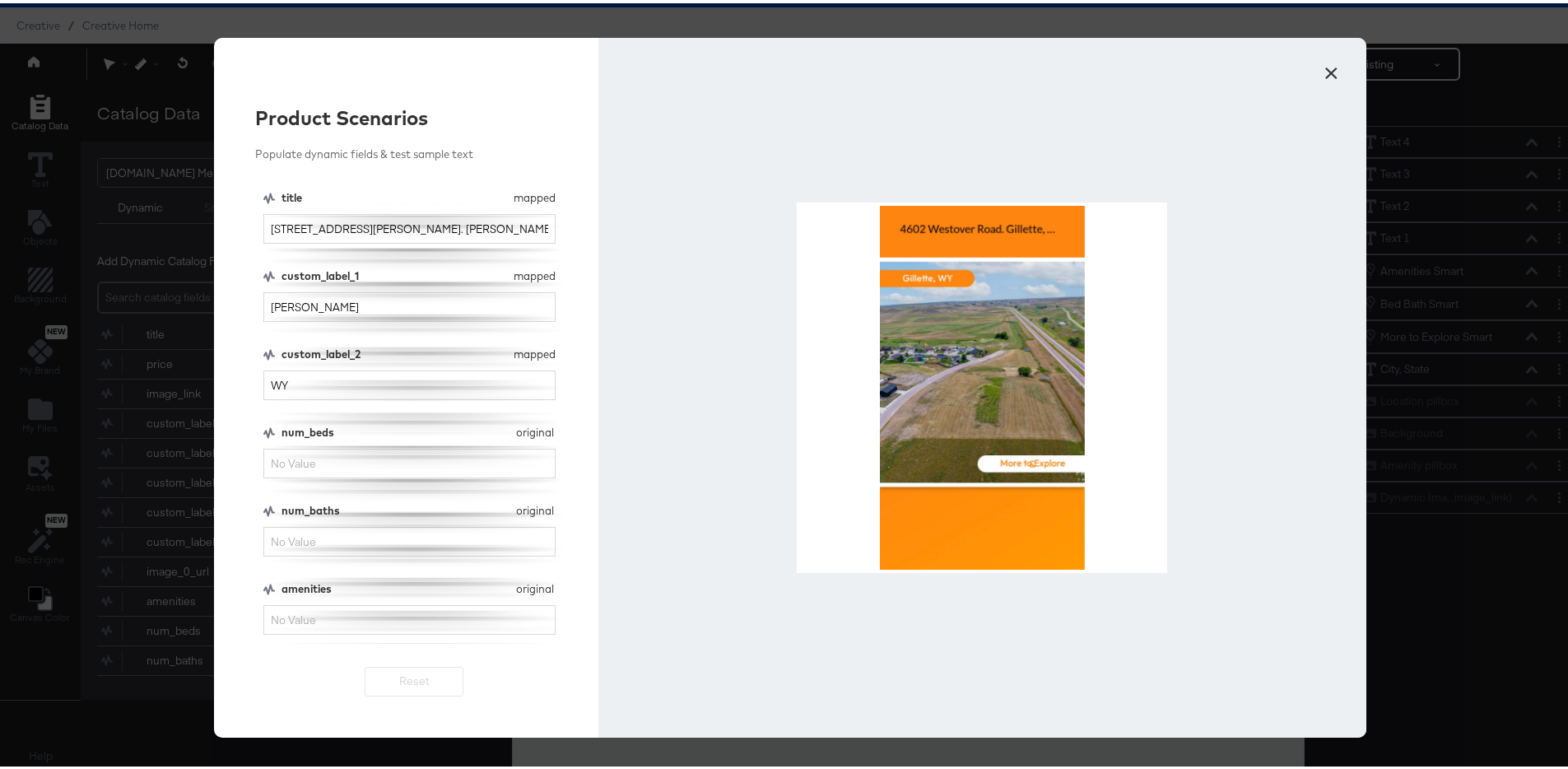 scroll, scrollTop: 0, scrollLeft: 0, axis: both 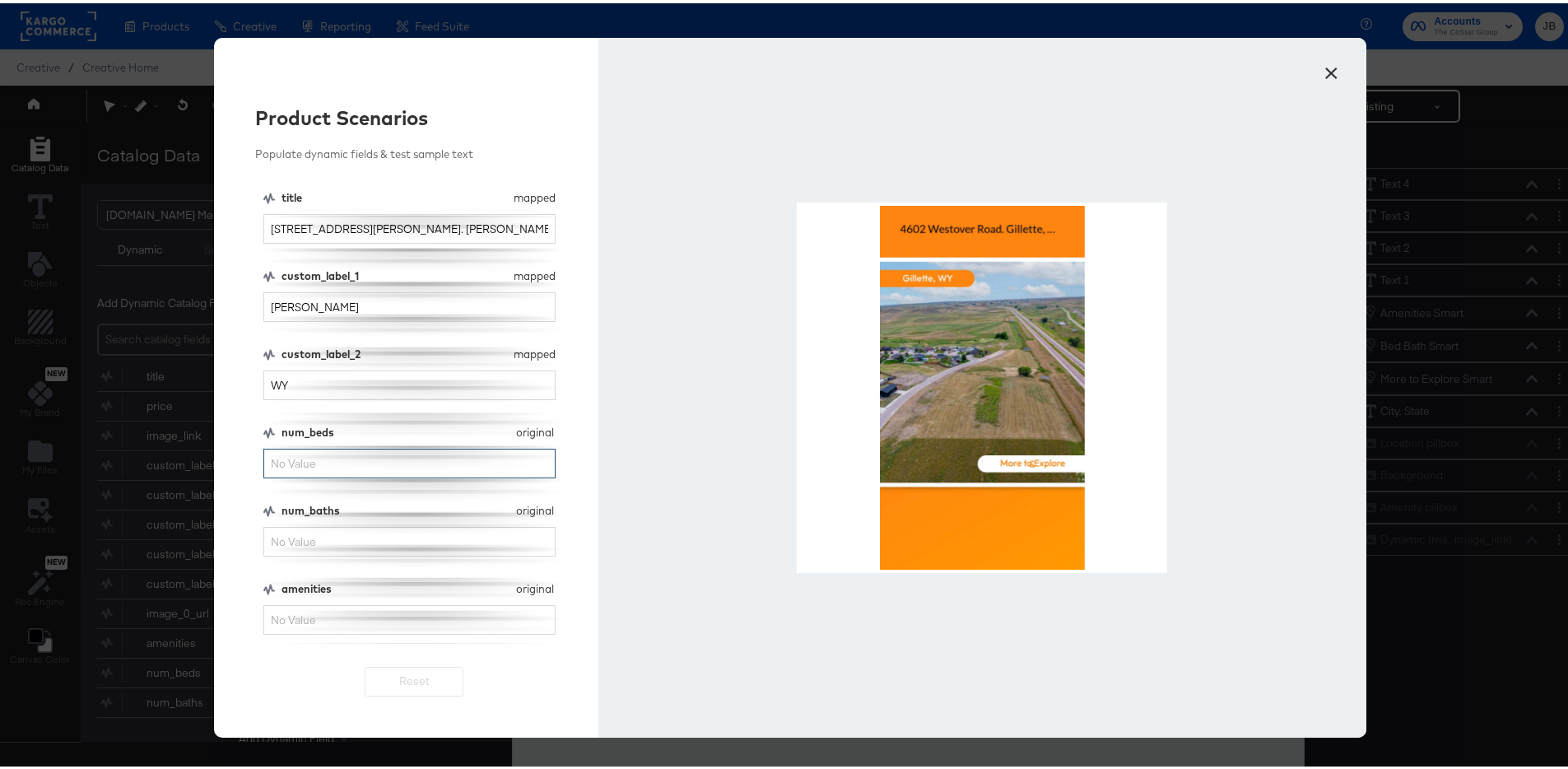 click on "num_beds" at bounding box center [409, 460] 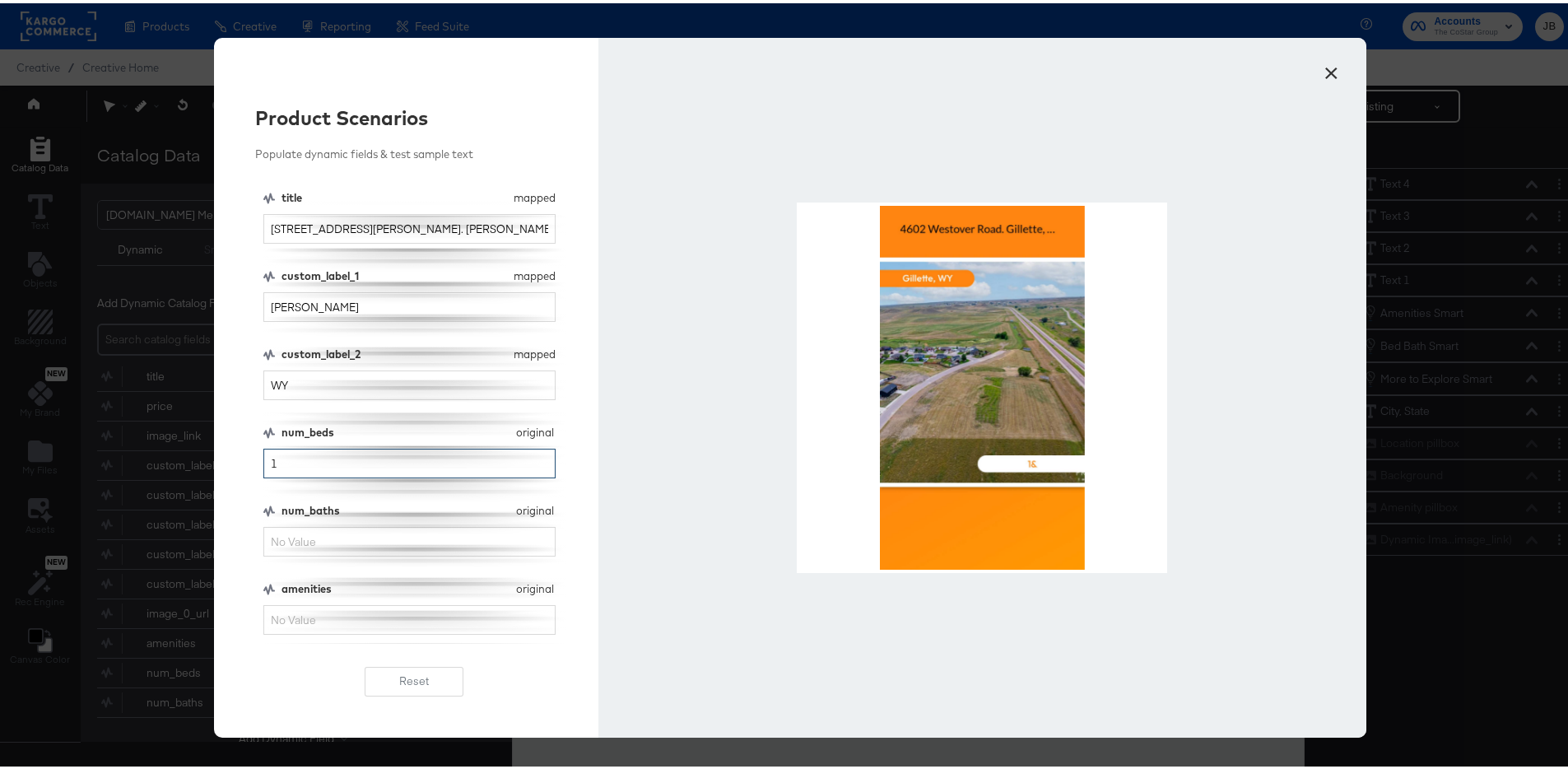 type on "1" 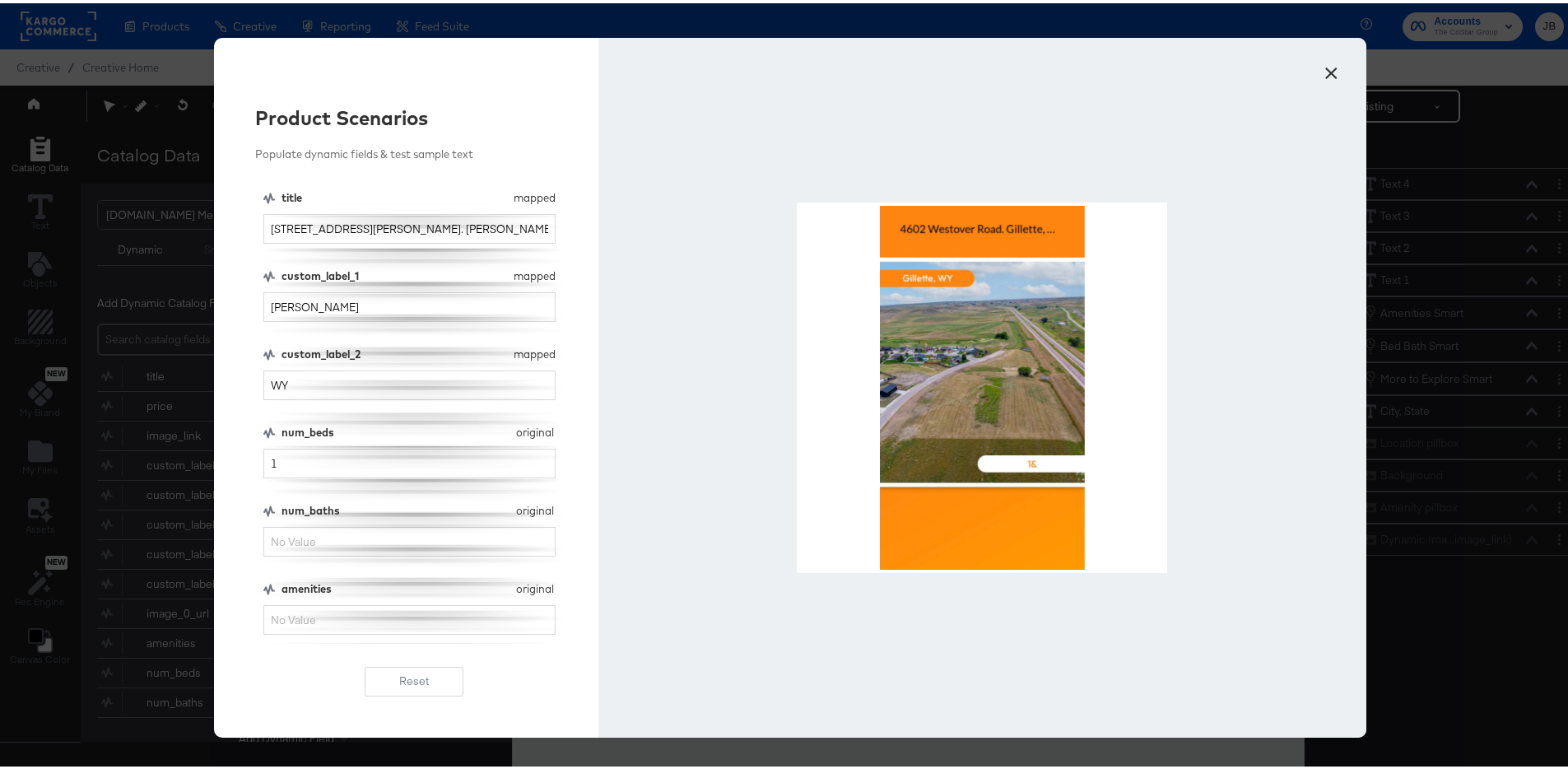 click on "×" at bounding box center [1331, 66] 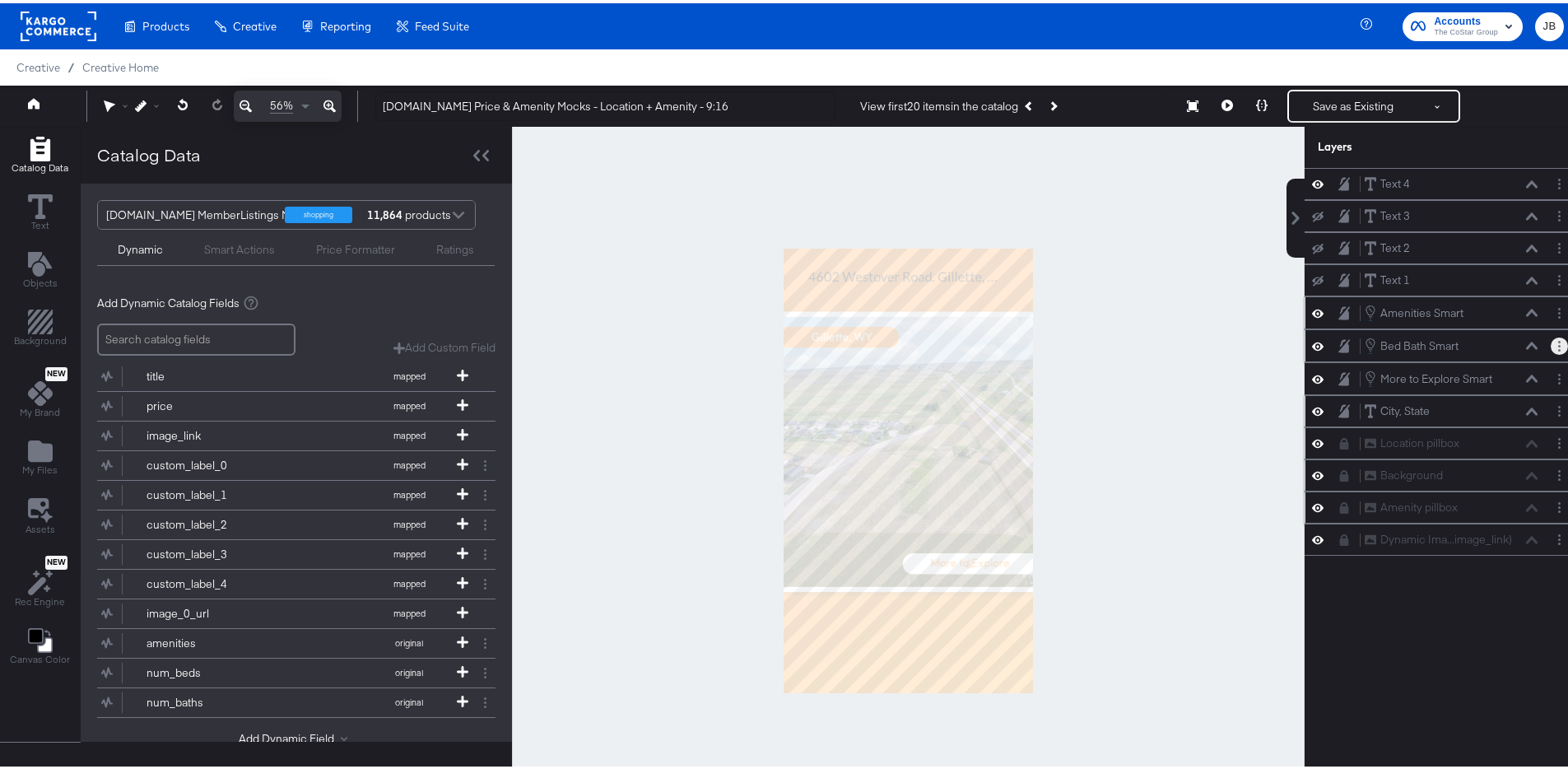 click at bounding box center (1559, 343) 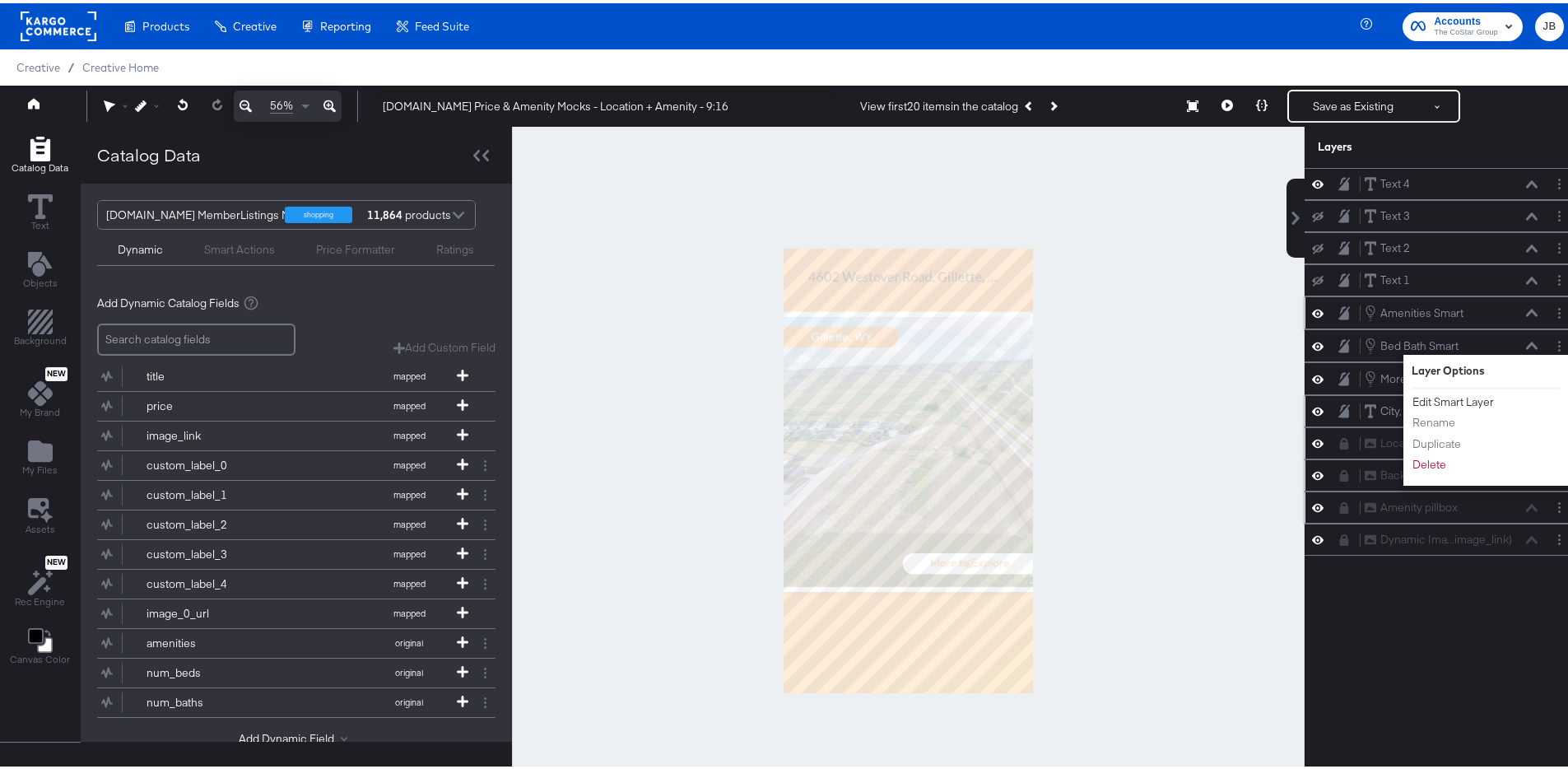 click on "Edit Smart Layer" at bounding box center (1457, 398) 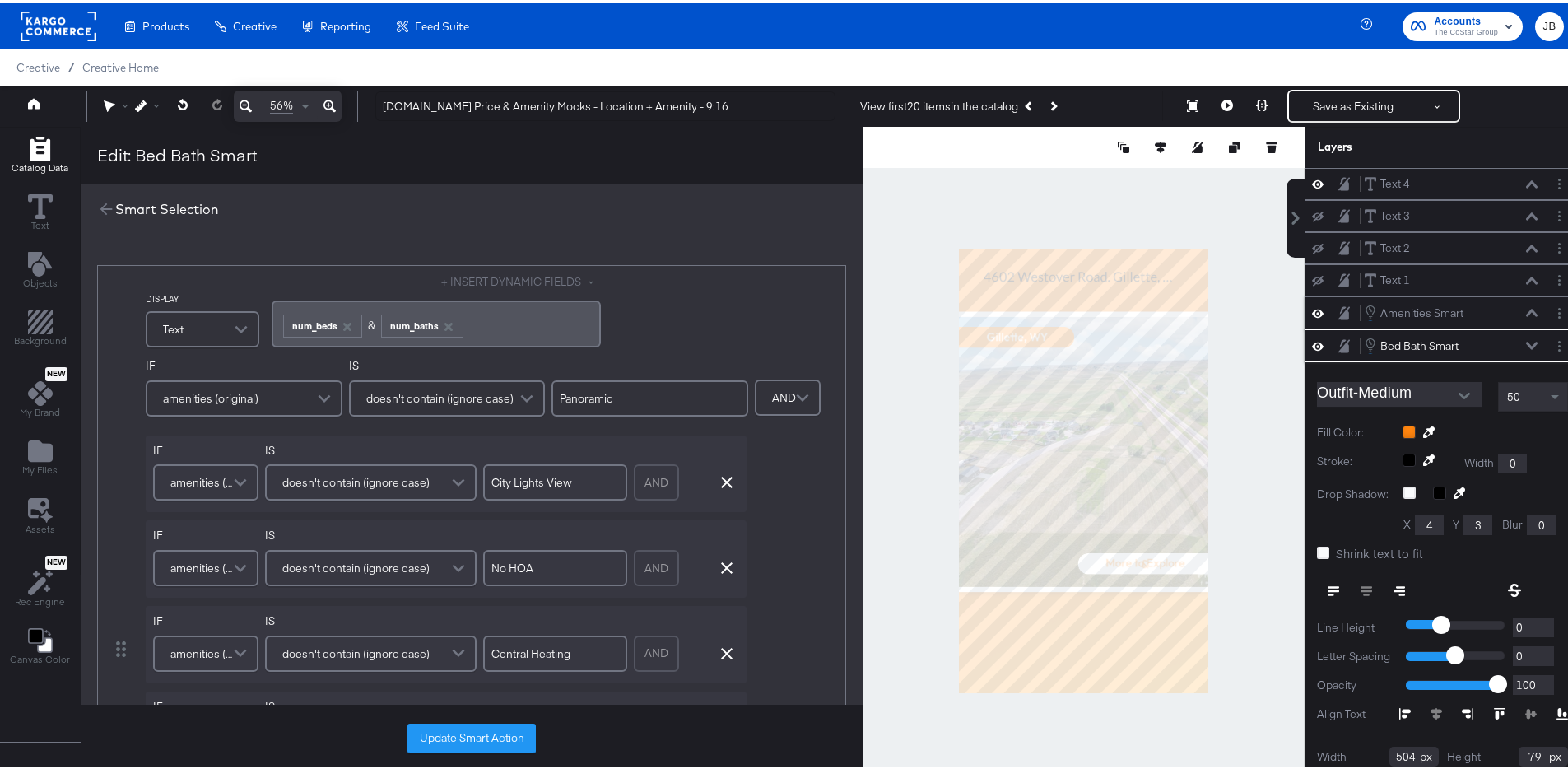 scroll, scrollTop: 4, scrollLeft: 0, axis: vertical 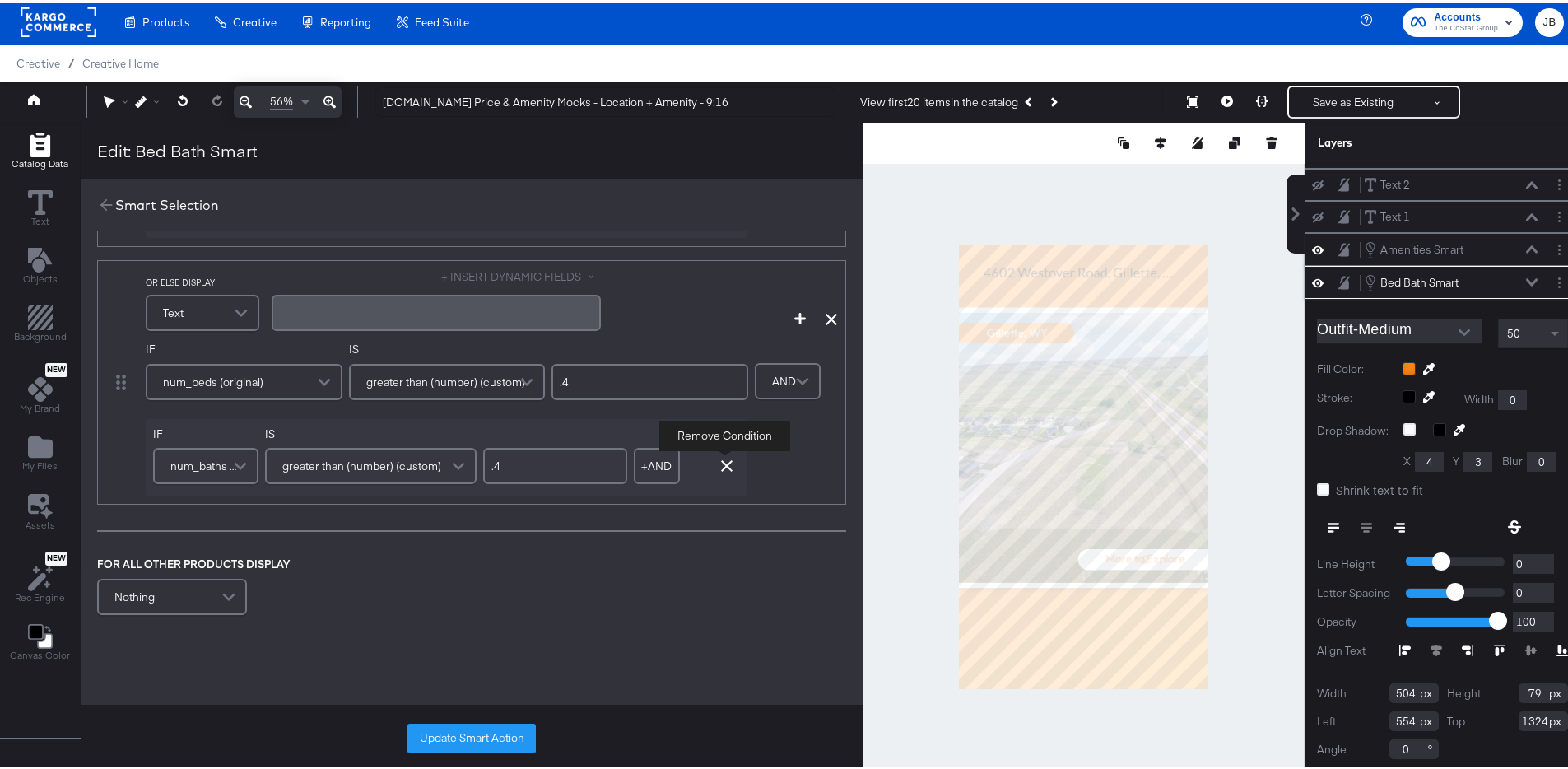 click 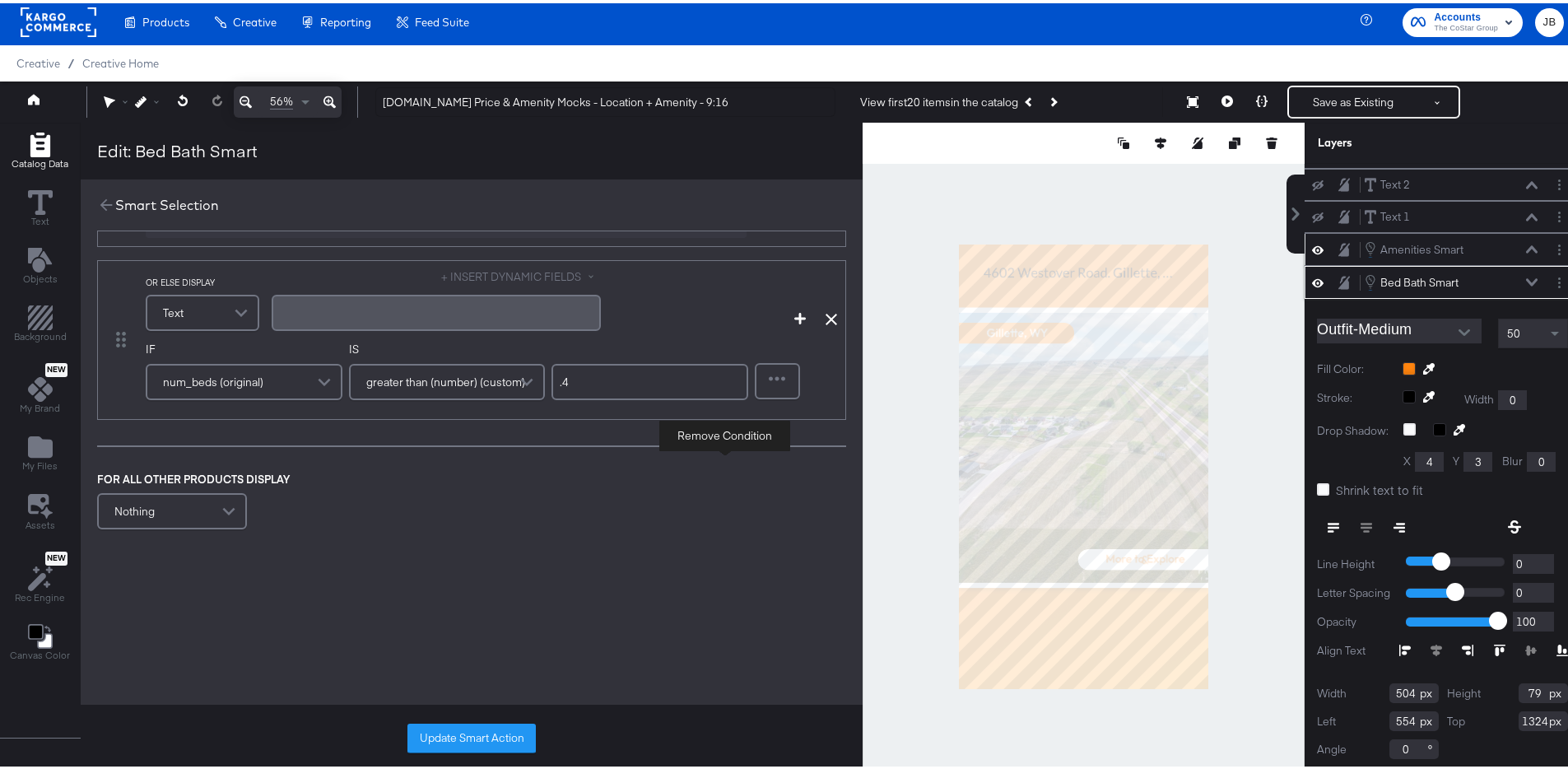 scroll, scrollTop: 697, scrollLeft: 0, axis: vertical 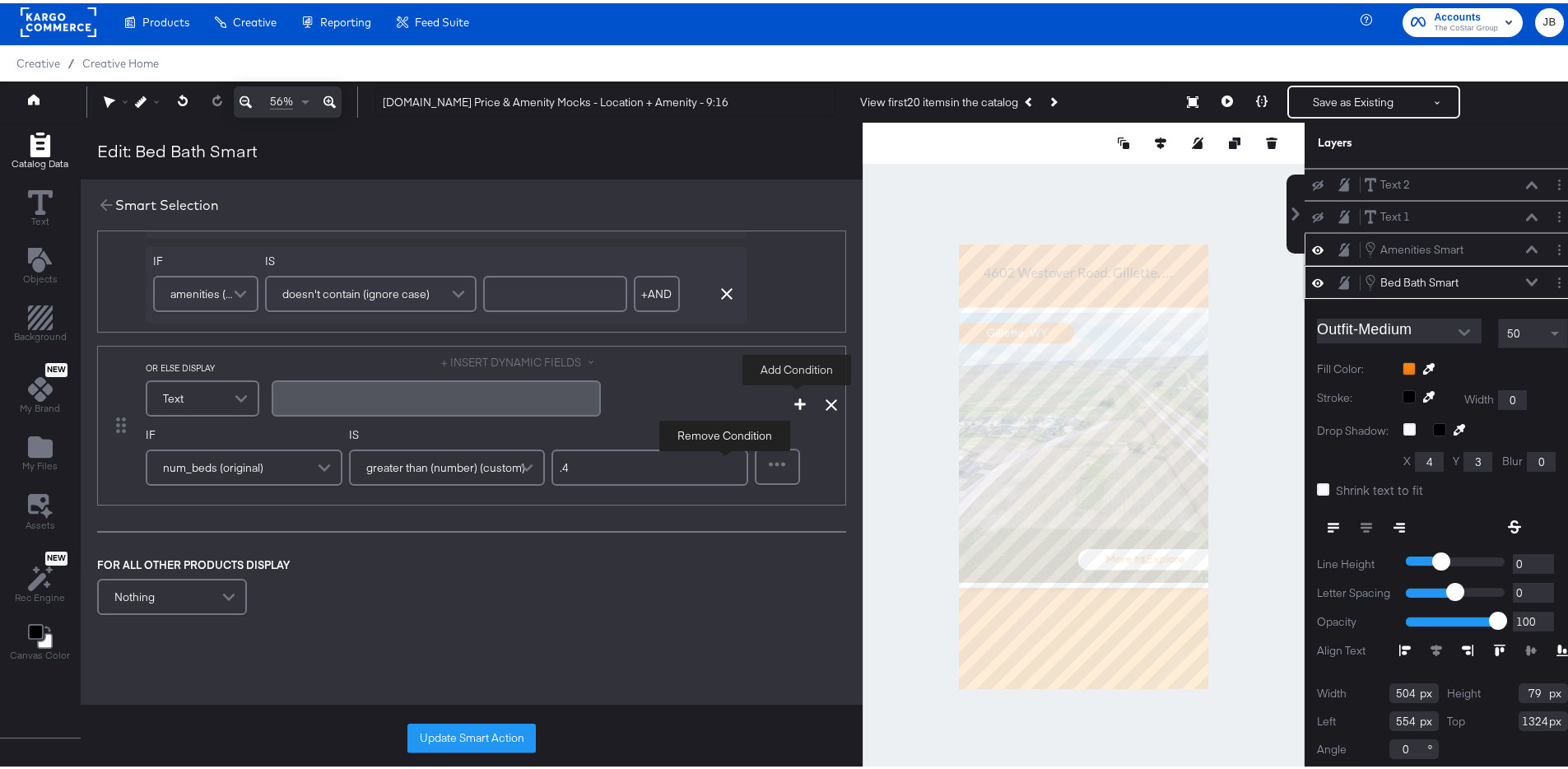 click 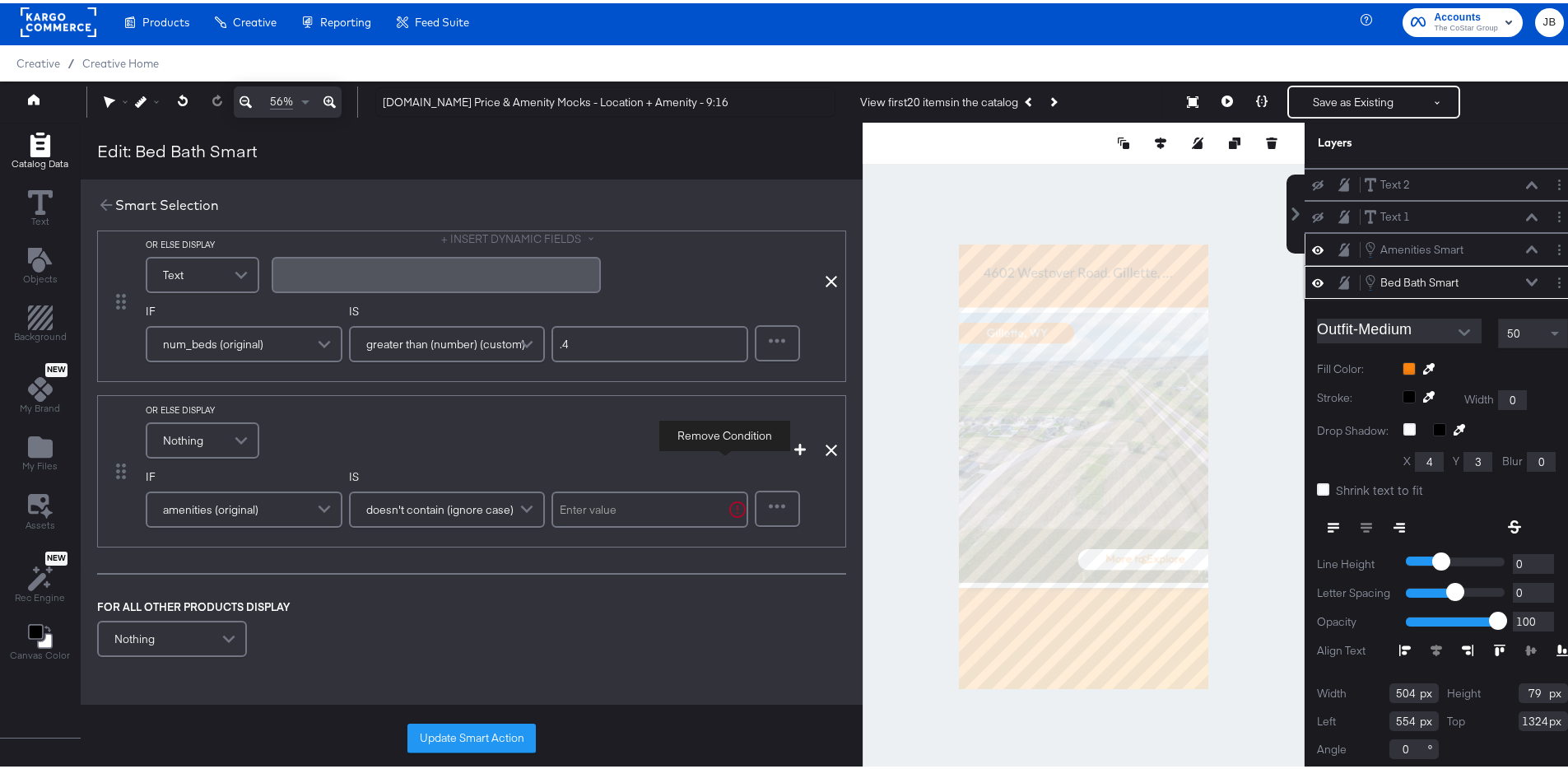 scroll, scrollTop: 809, scrollLeft: 0, axis: vertical 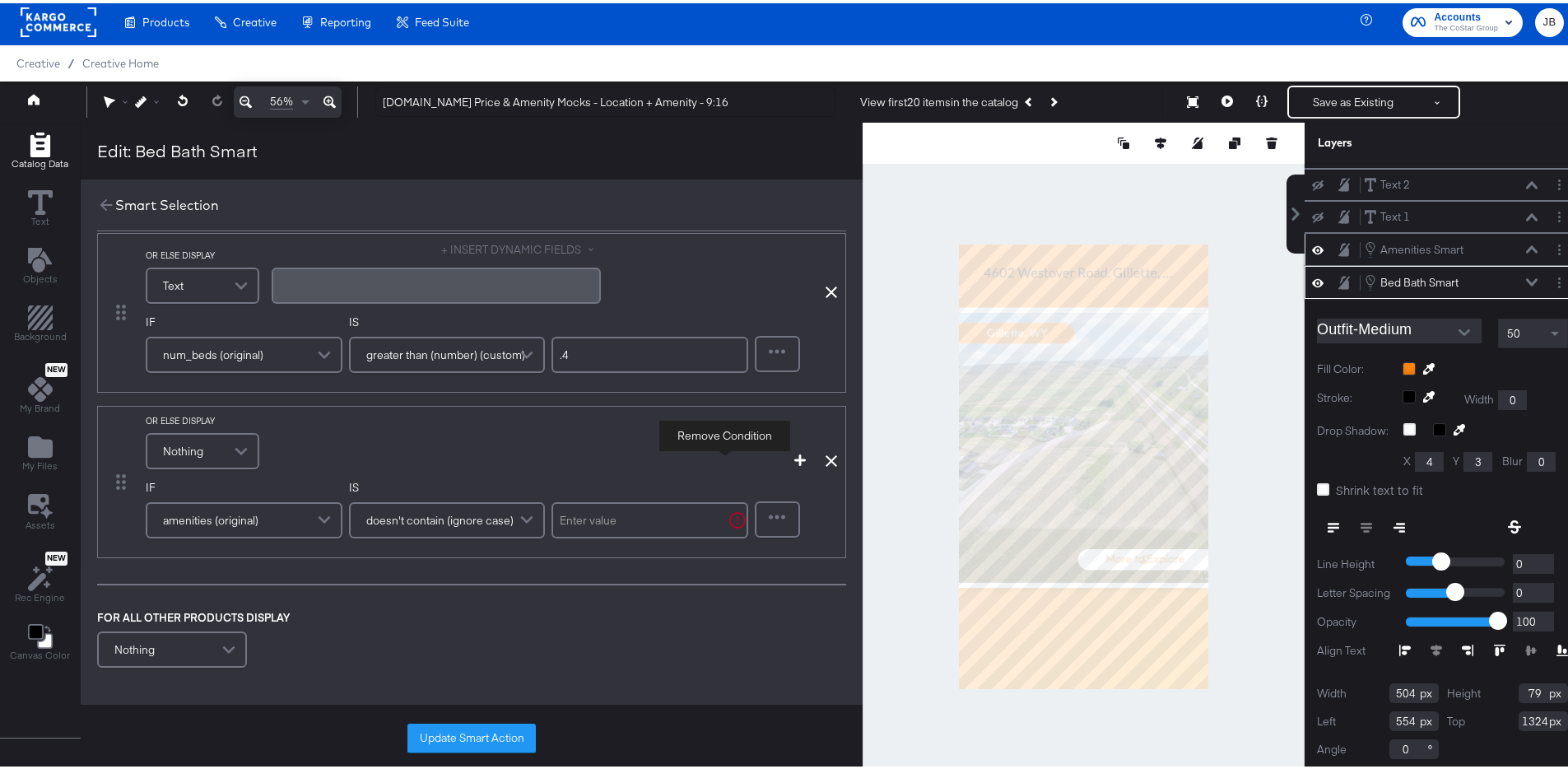 click on "Nothing" at bounding box center (202, 448) 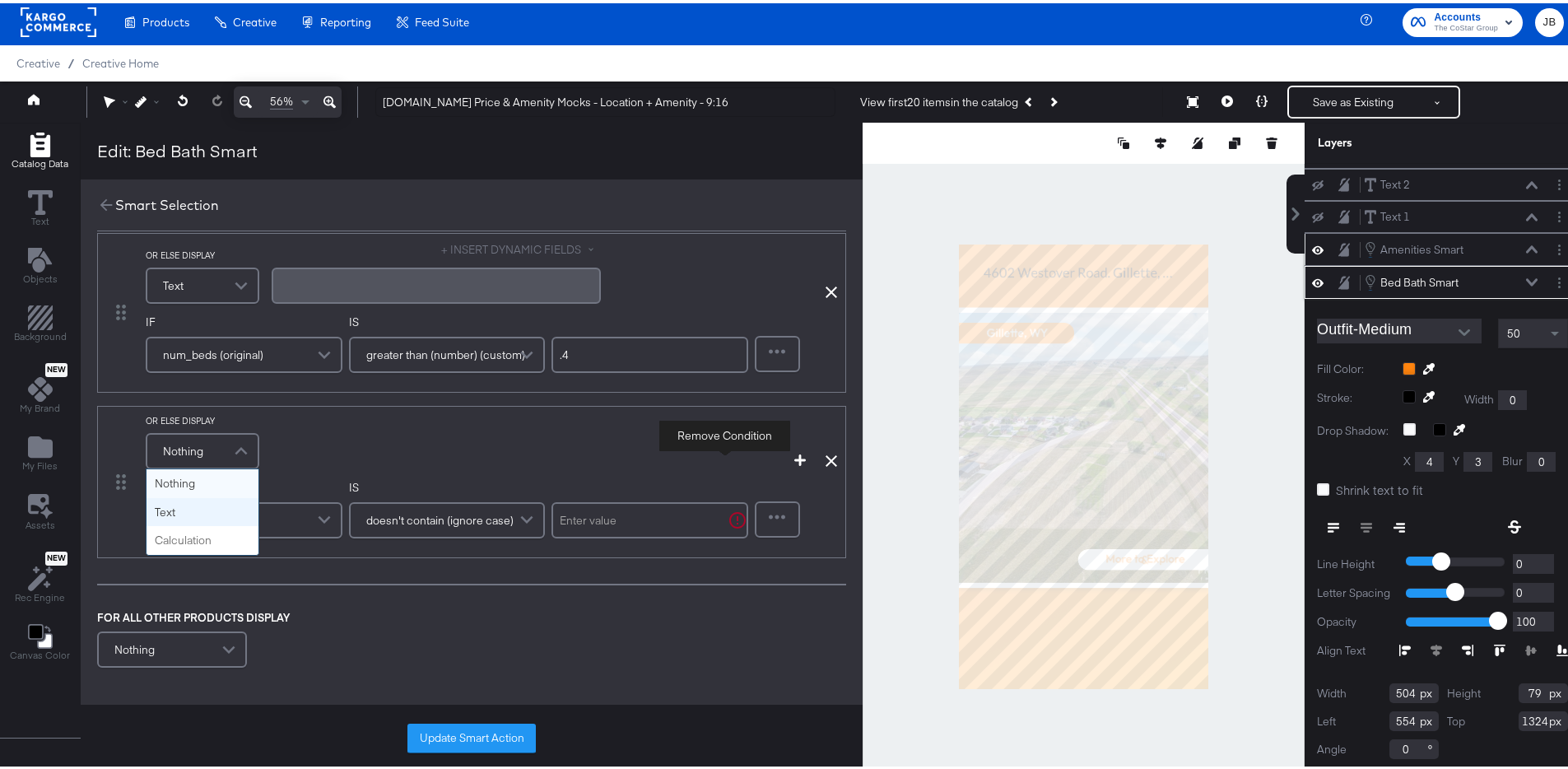 scroll, scrollTop: 817, scrollLeft: 0, axis: vertical 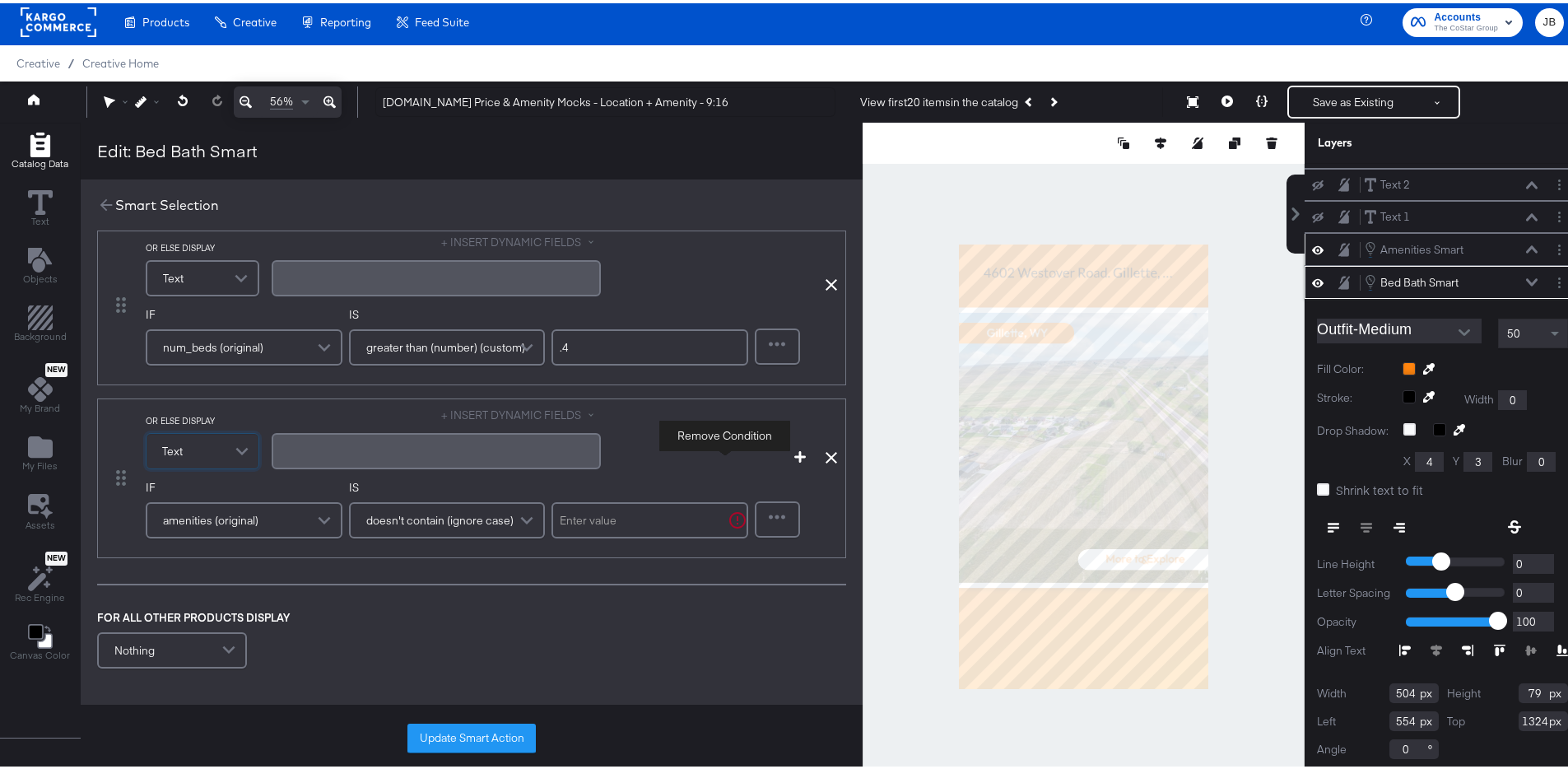 click on "amenities (original)" at bounding box center (244, 517) 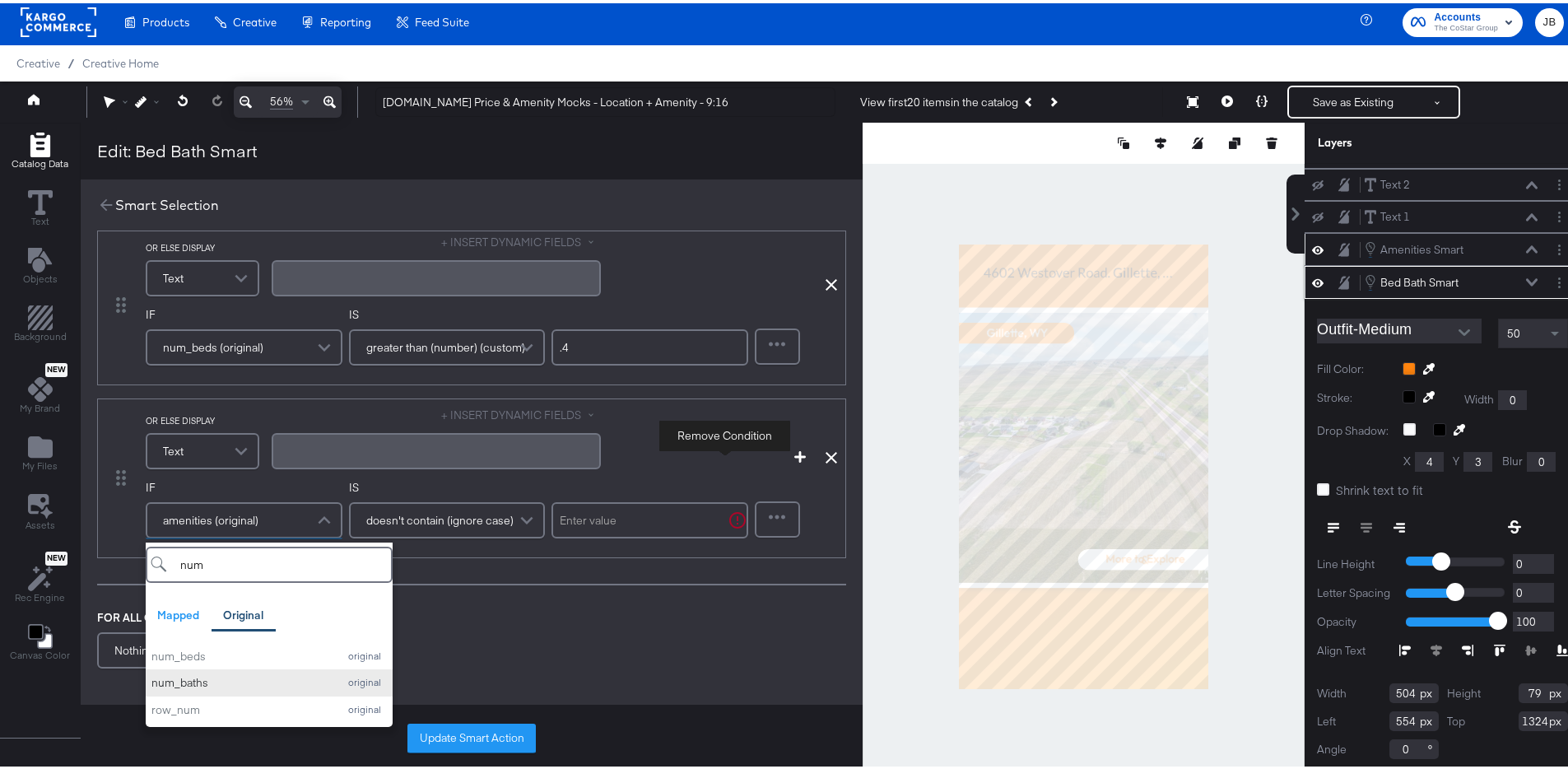 type on "num" 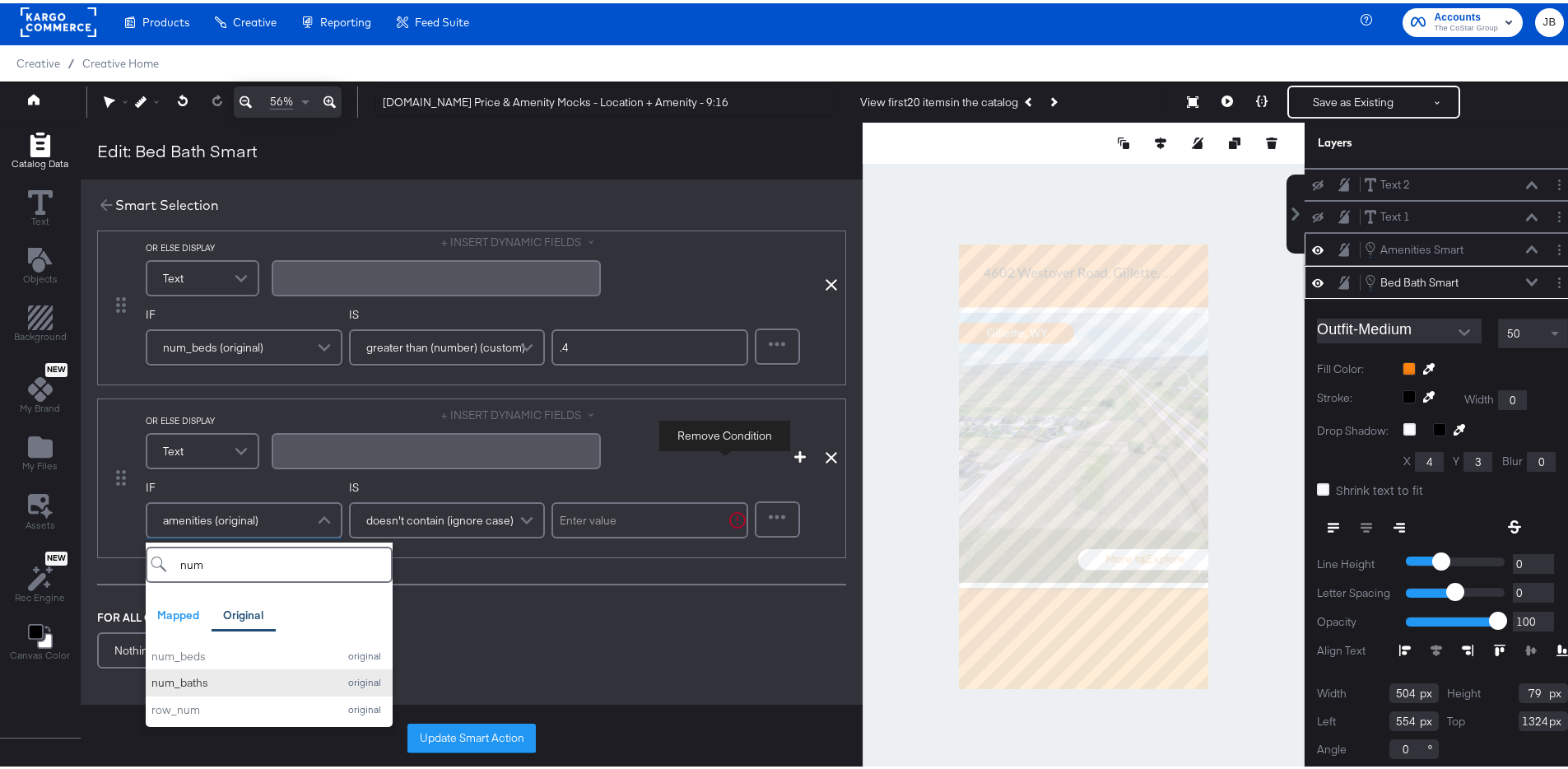 click on "num_baths" at bounding box center (240, 679) 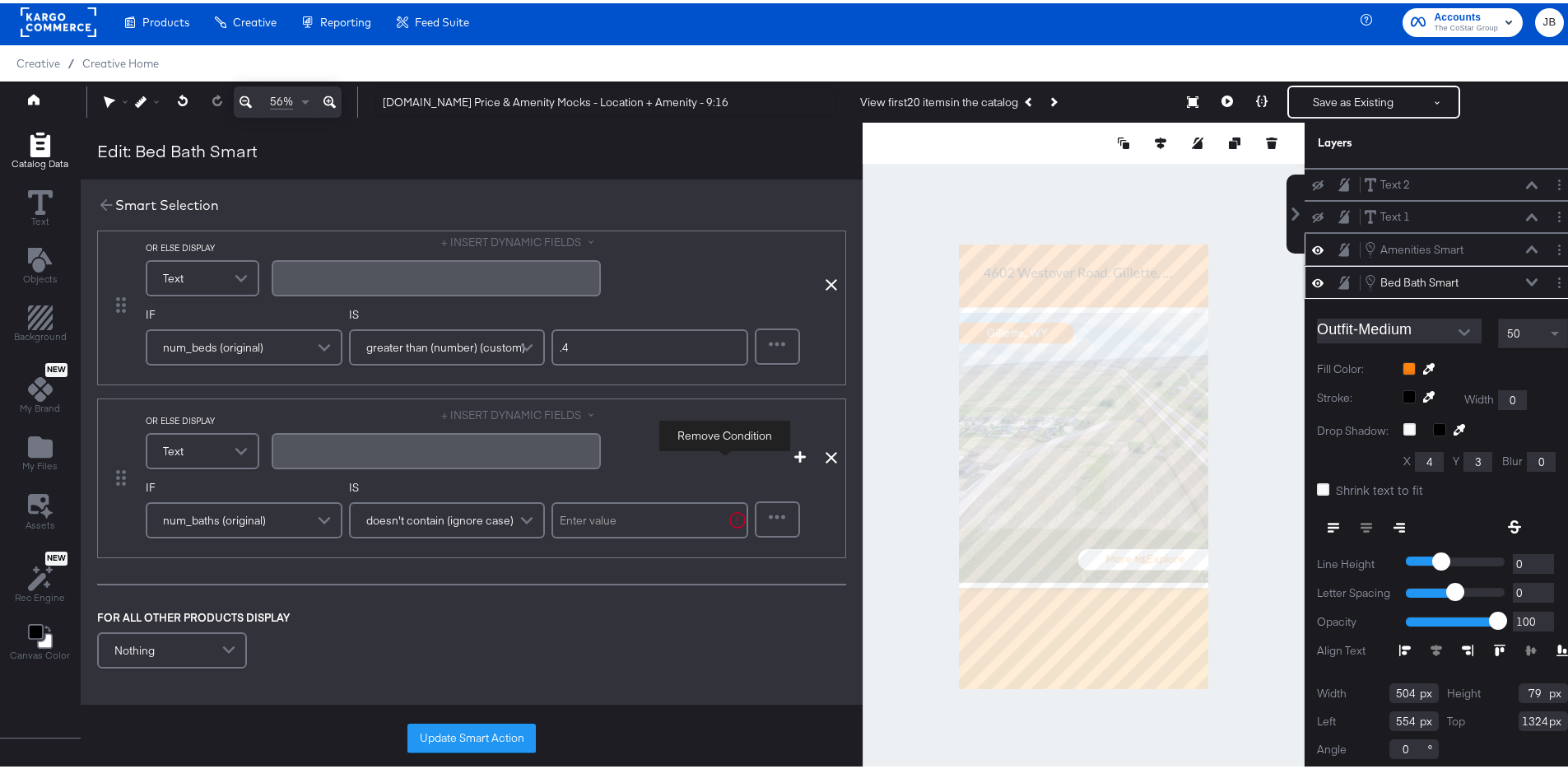 click at bounding box center [649, 517] 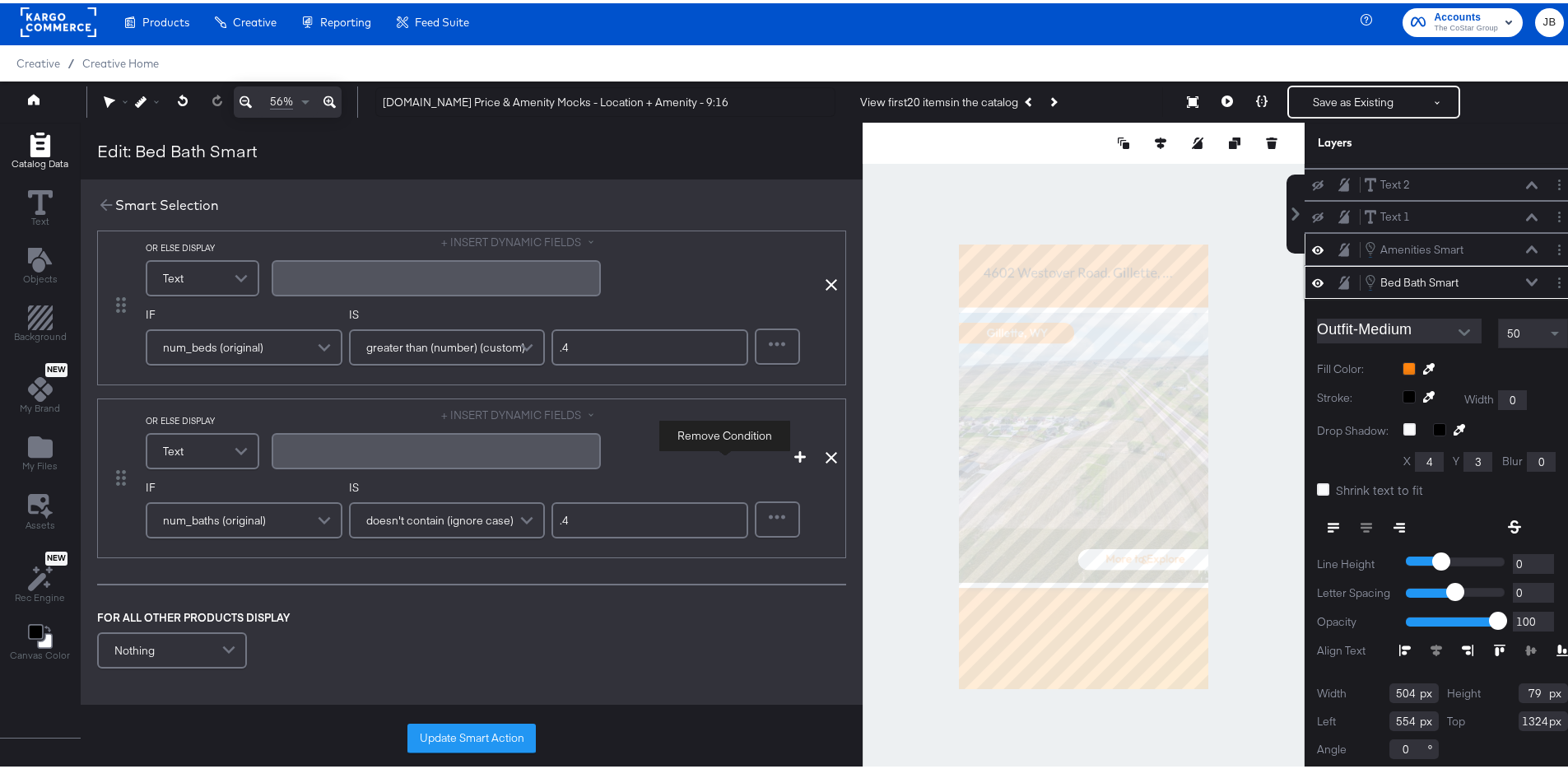 type on ".4" 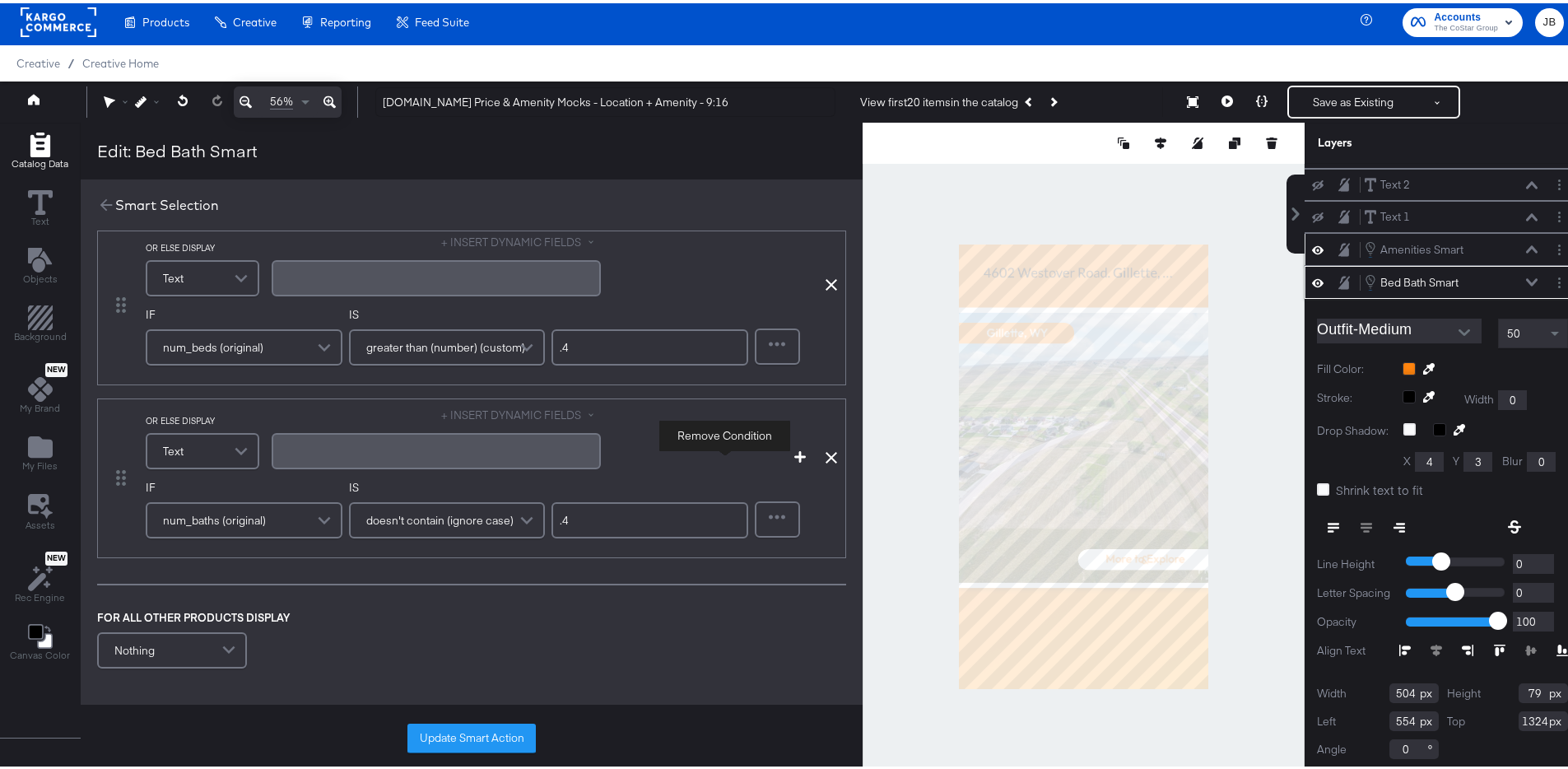 click on "FOR ALL OTHER PRODUCTS DISPLAY Nothing" at bounding box center [472, 638] 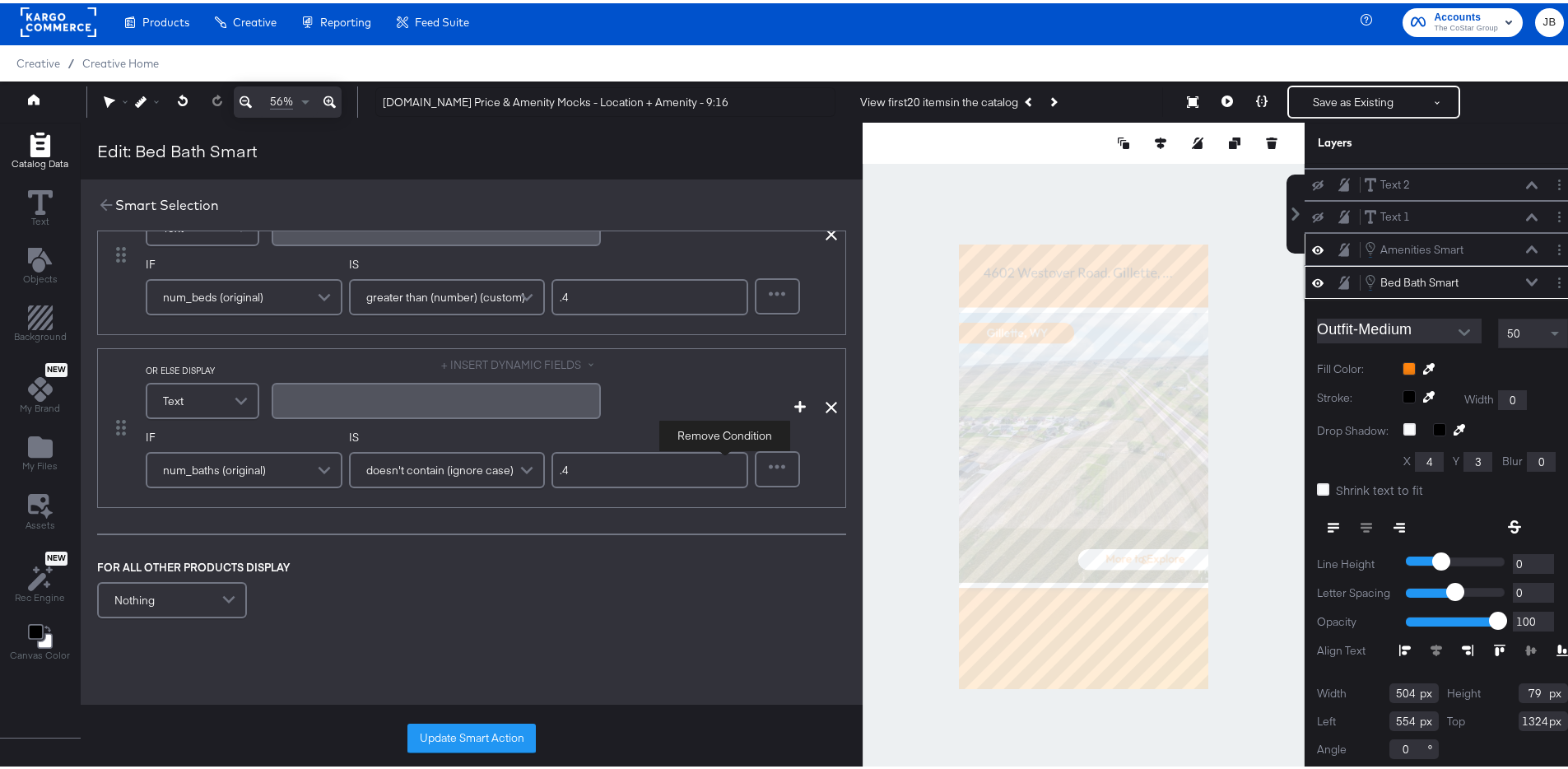 scroll, scrollTop: 975, scrollLeft: 0, axis: vertical 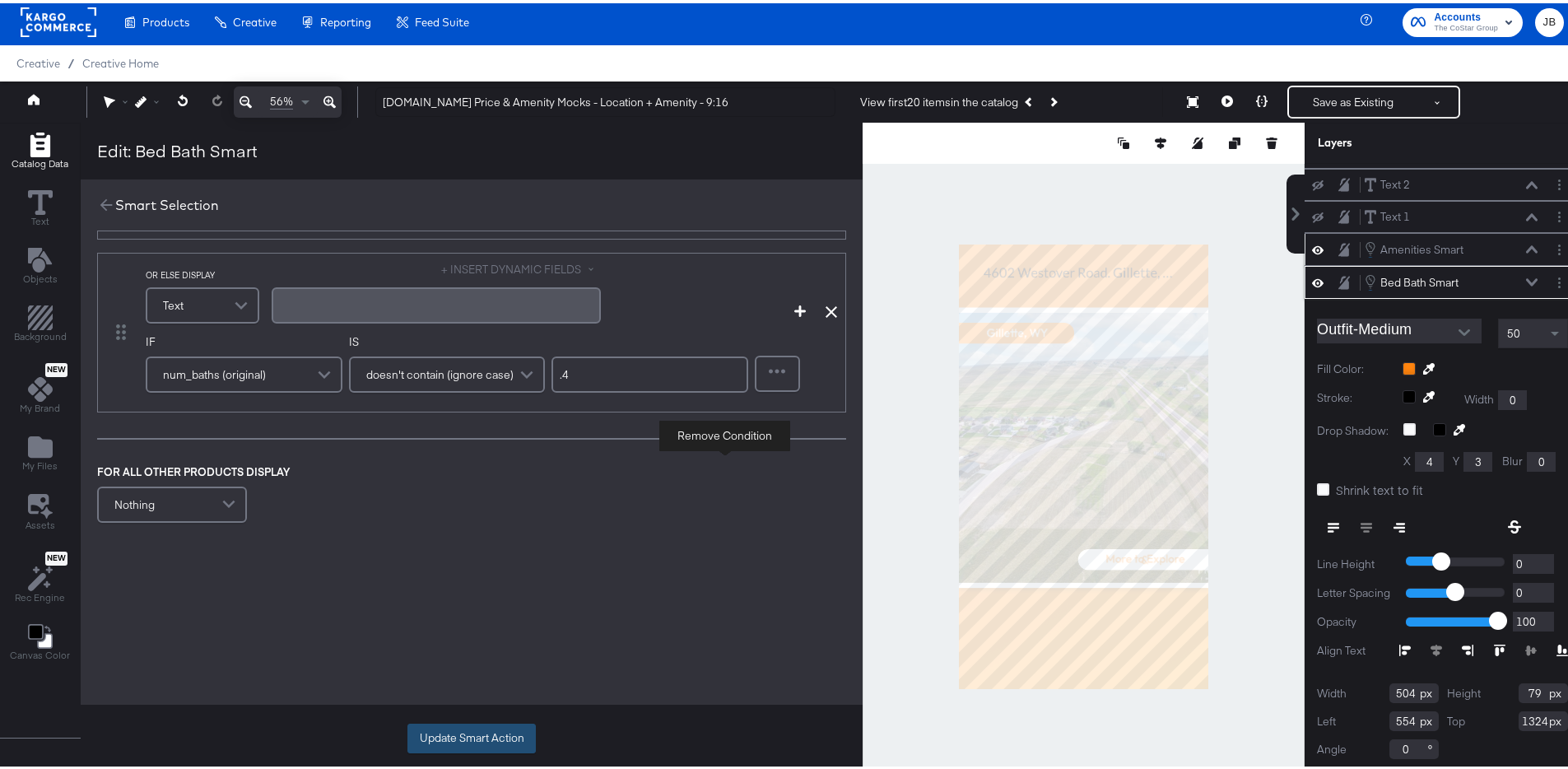 click on "Update Smart Action" at bounding box center (472, 735) 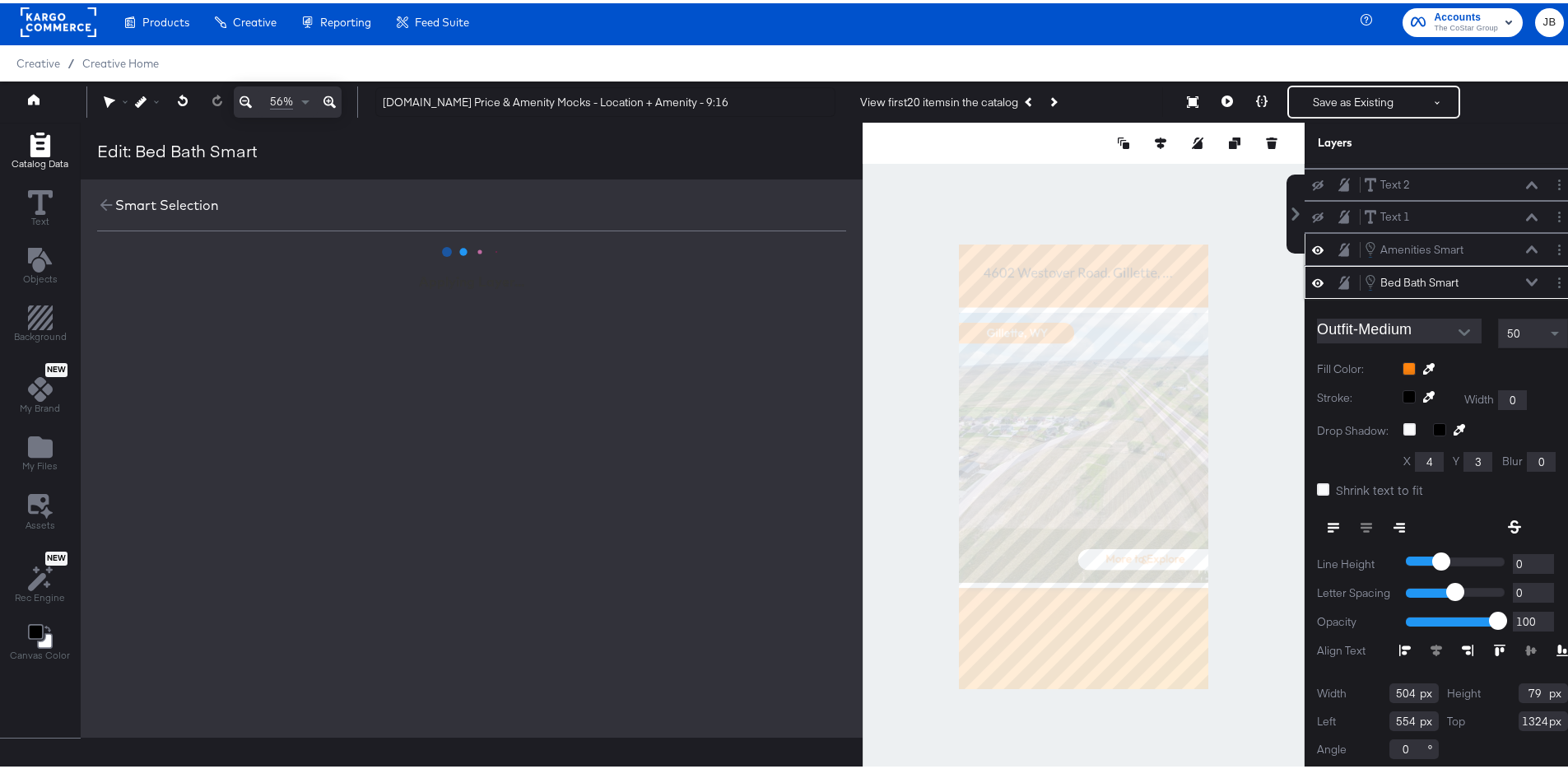 scroll, scrollTop: 0, scrollLeft: 0, axis: both 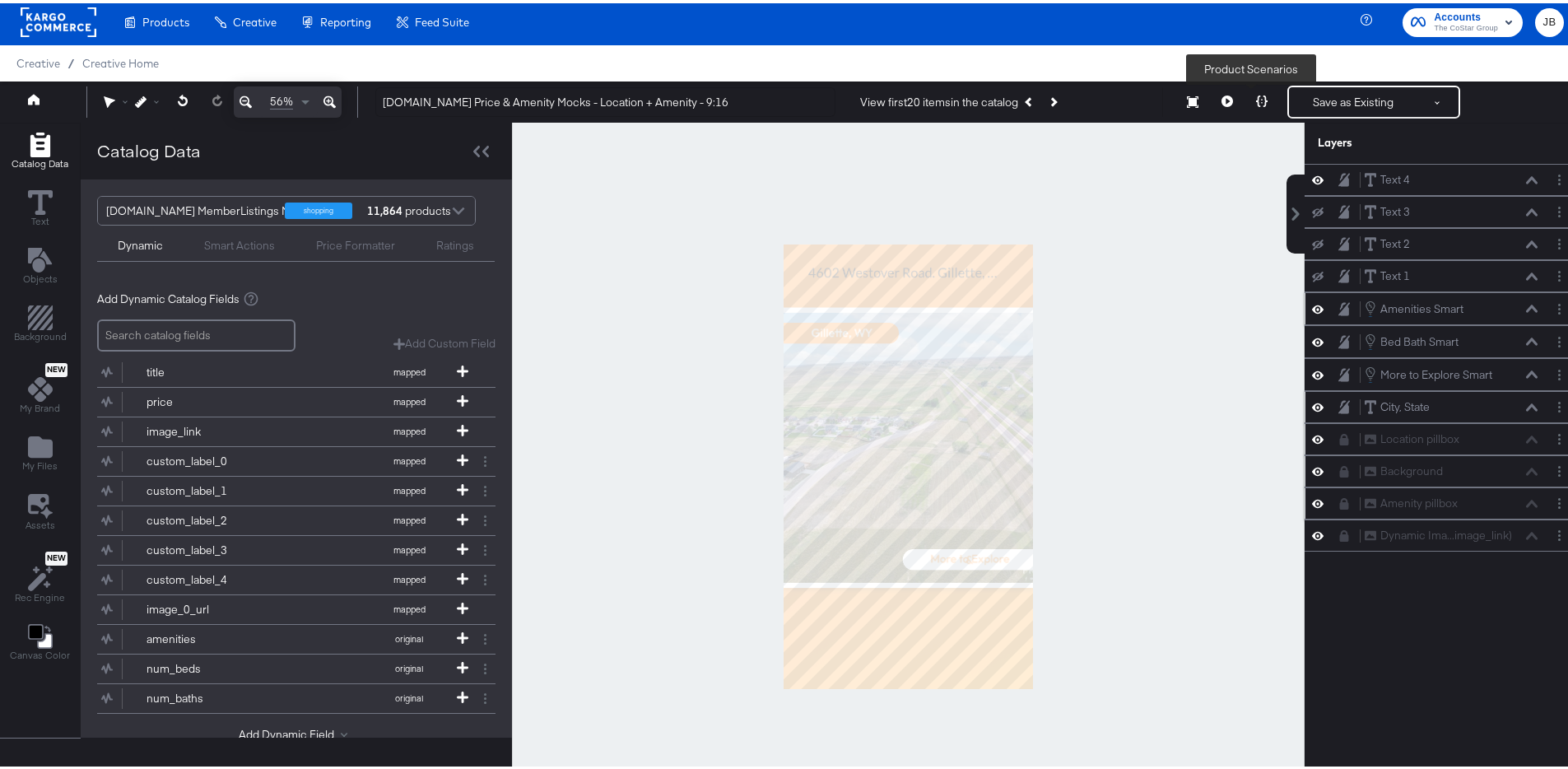 click 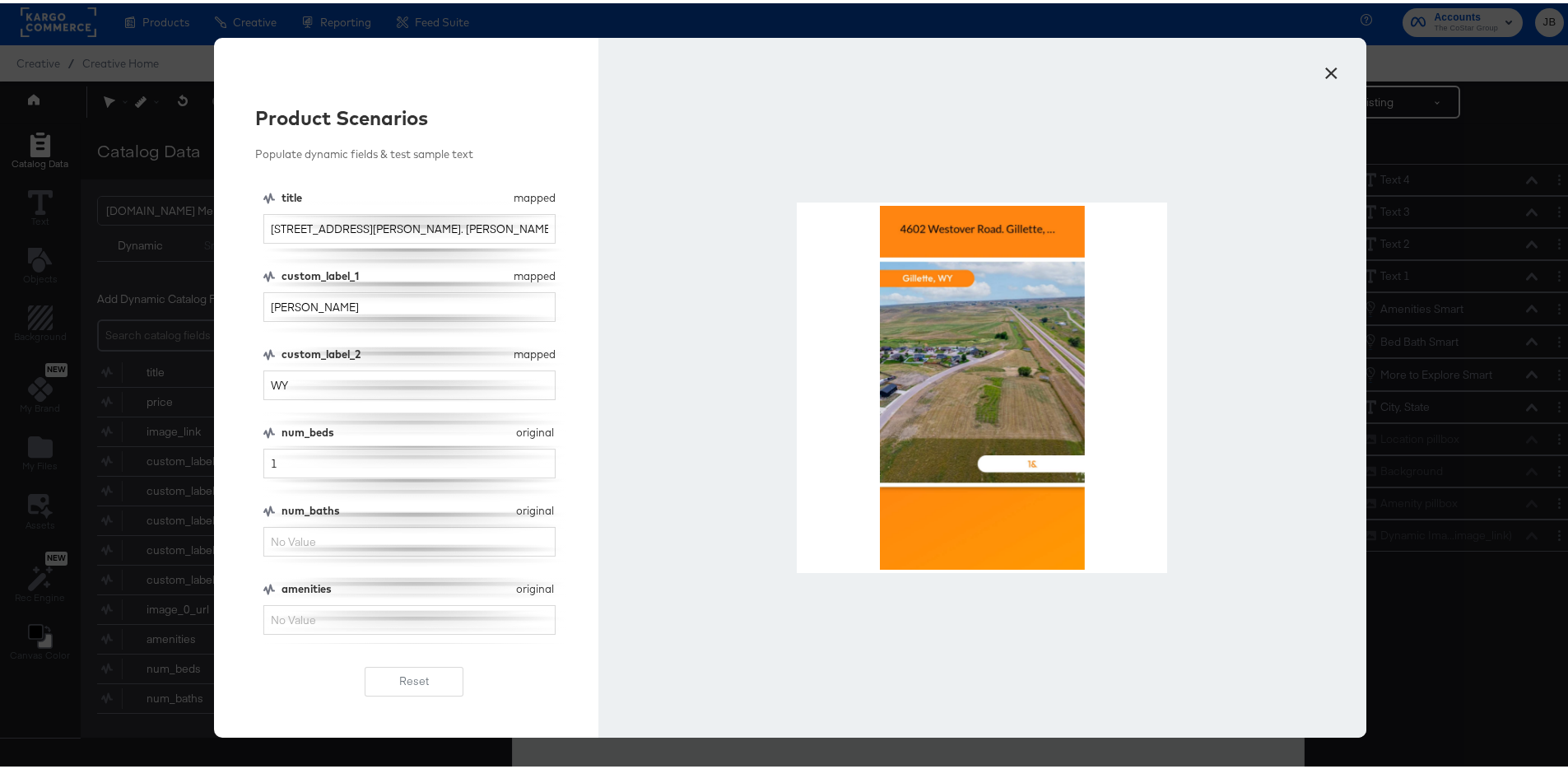 click on "×" at bounding box center [1331, 66] 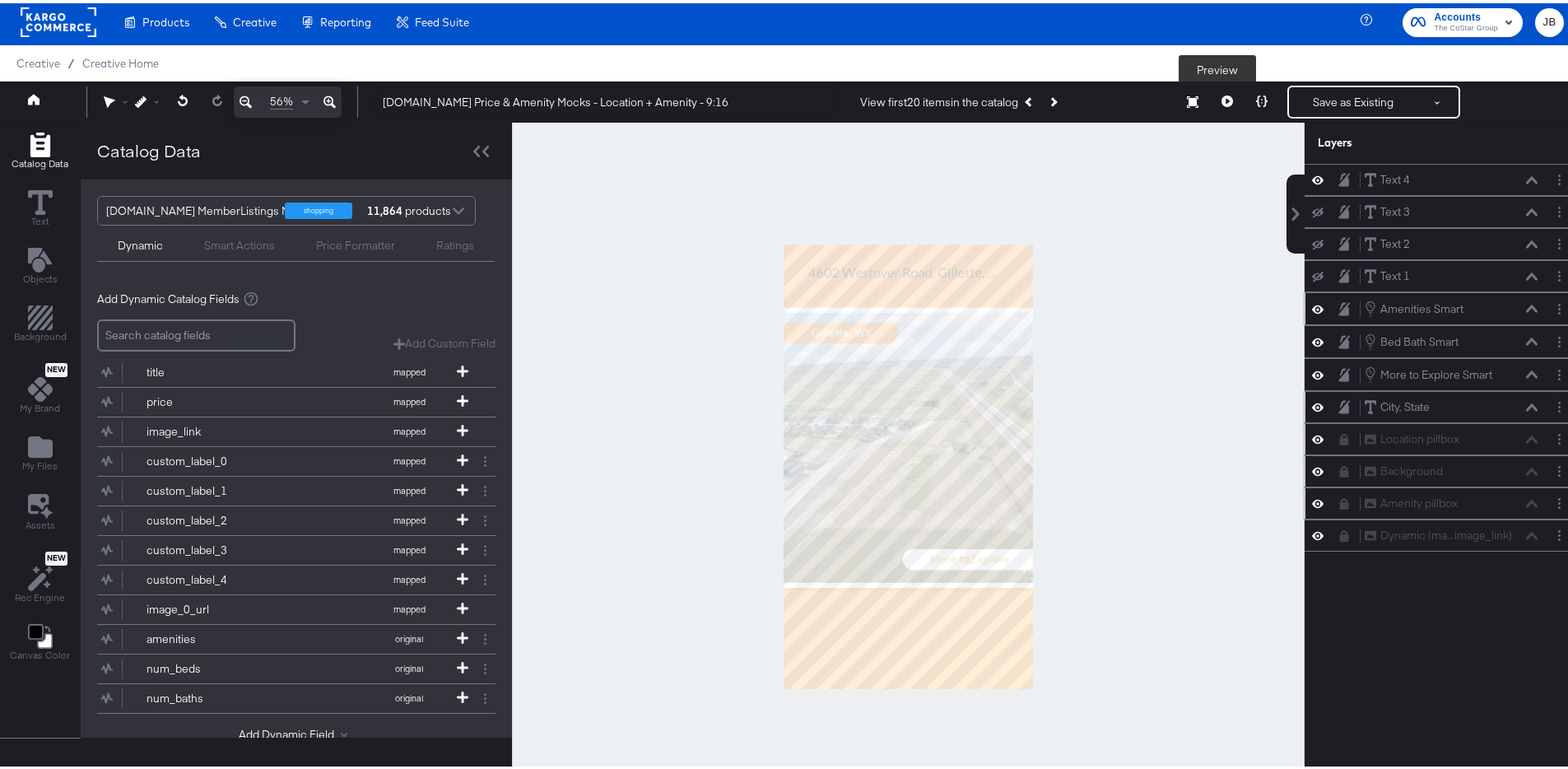 click 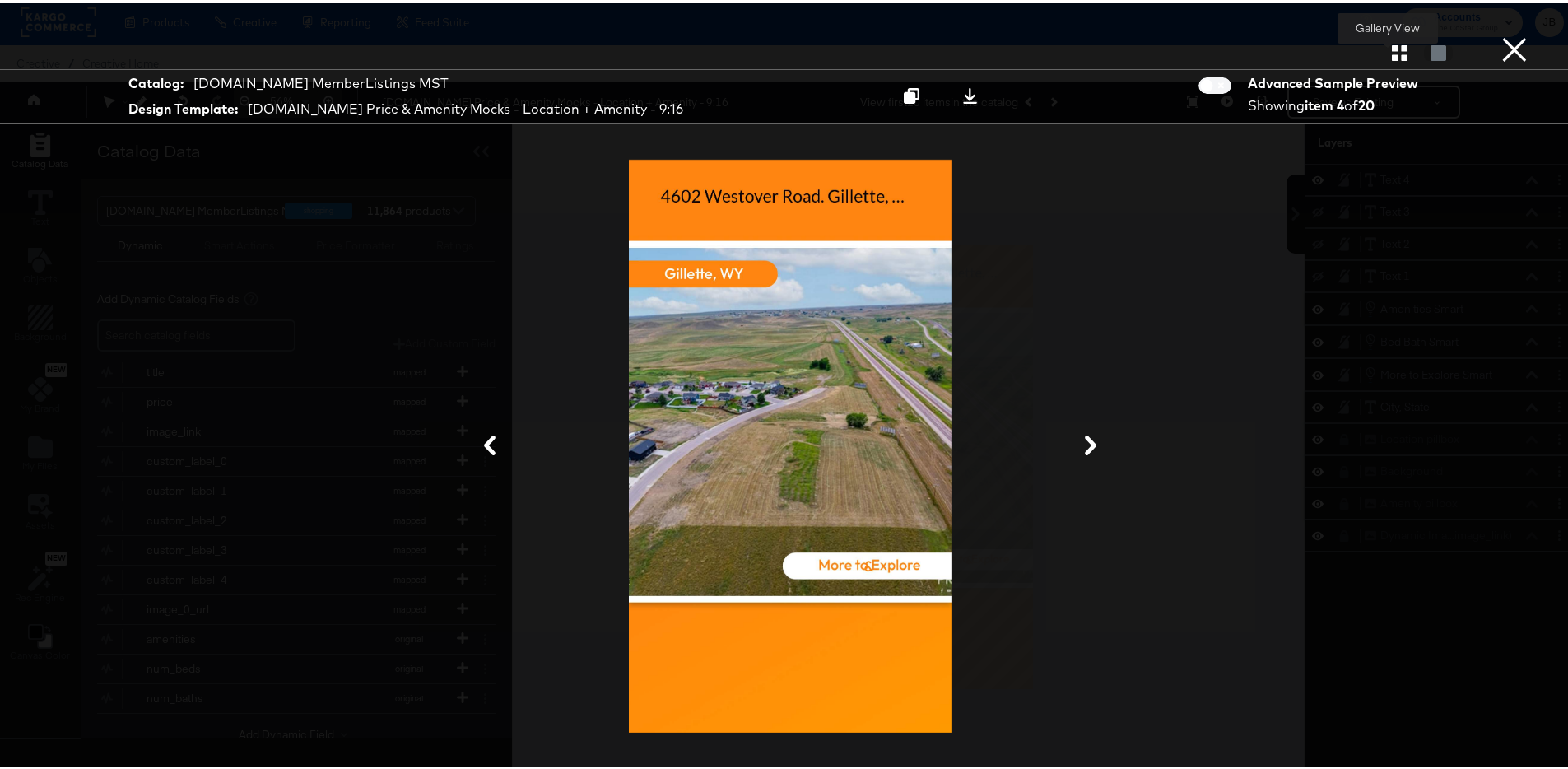 click 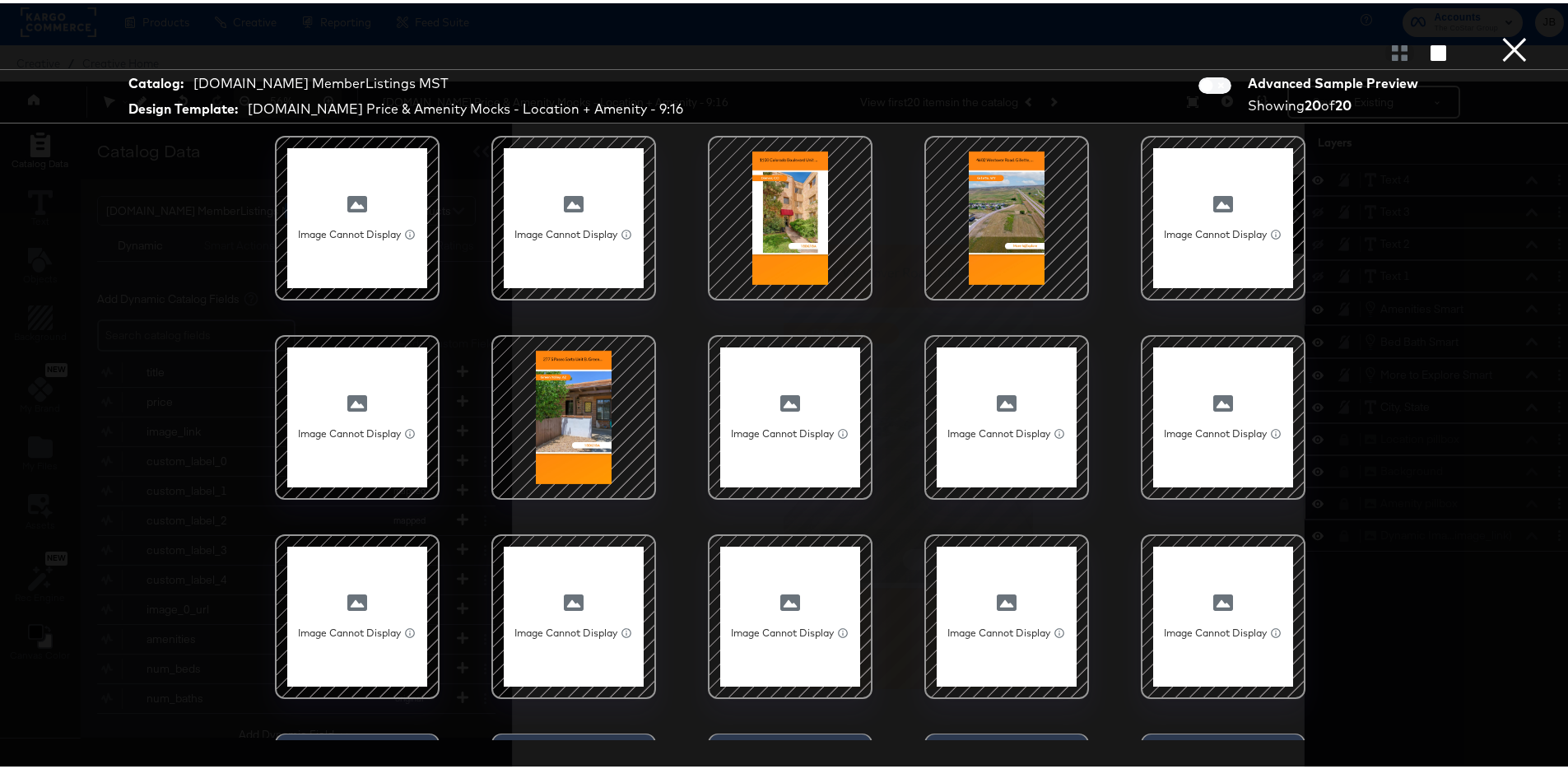 scroll, scrollTop: 42, scrollLeft: 0, axis: vertical 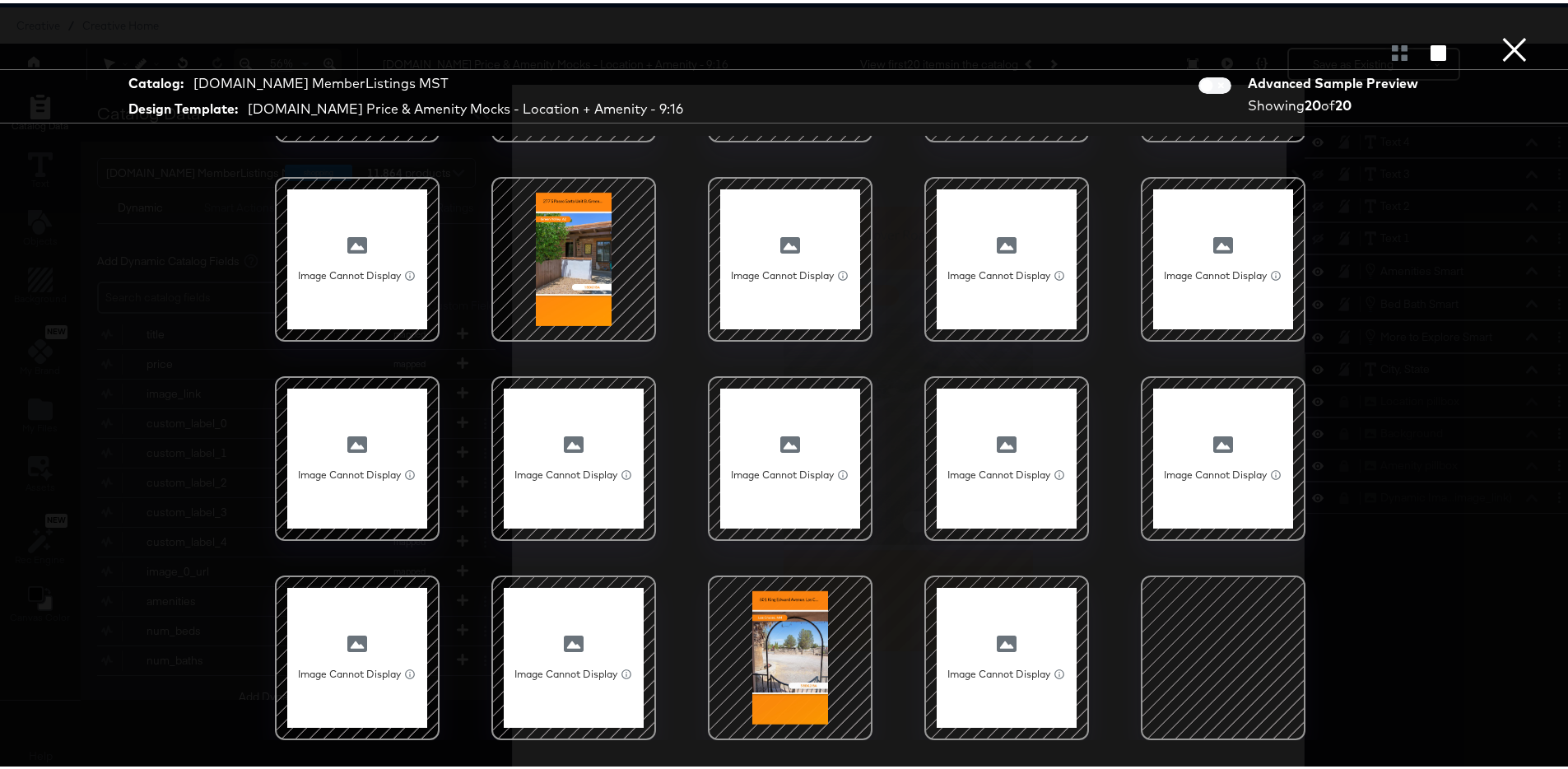 click at bounding box center (790, 655) 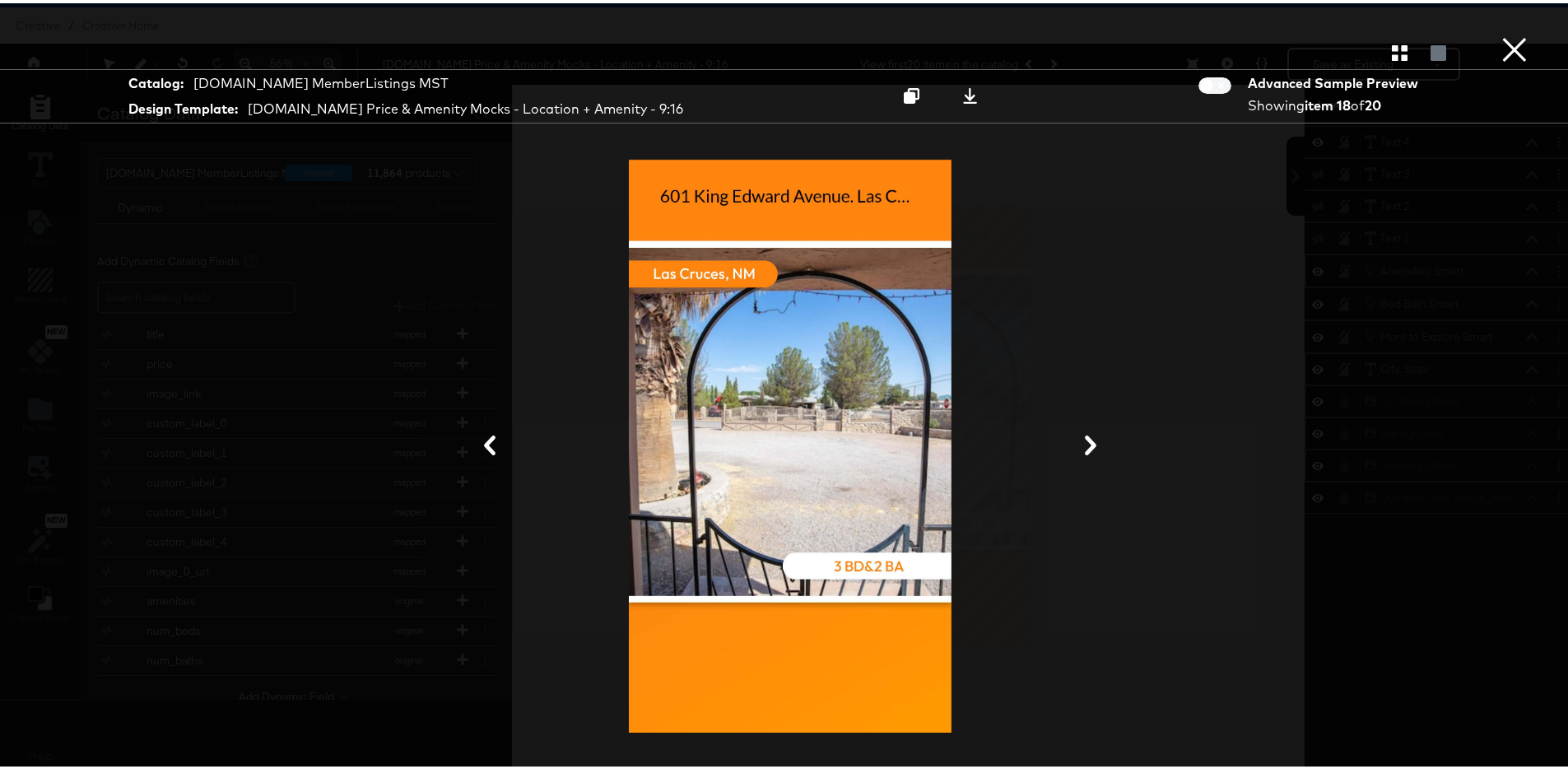 click 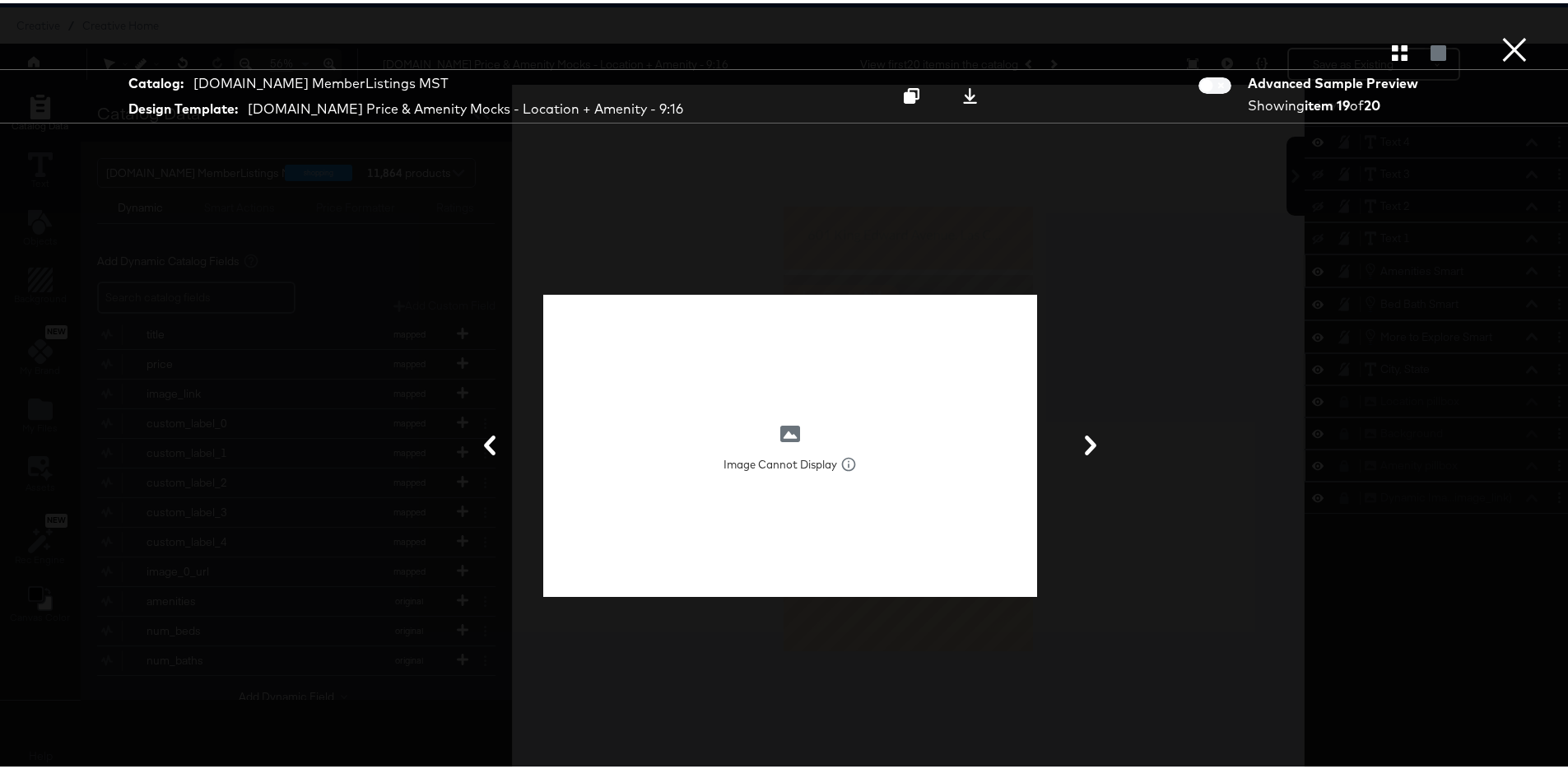 click 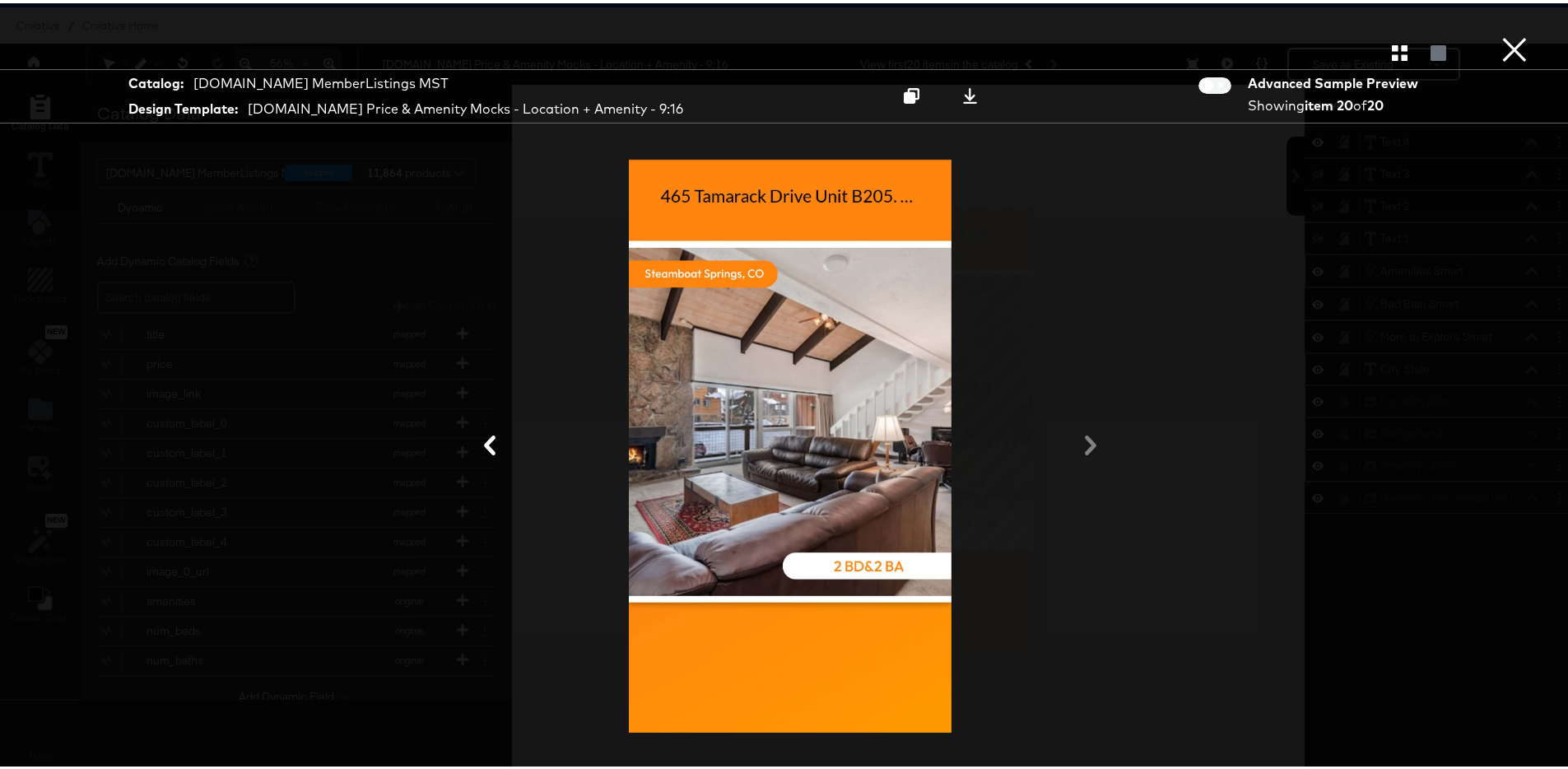 click on "×" at bounding box center (1514, 16) 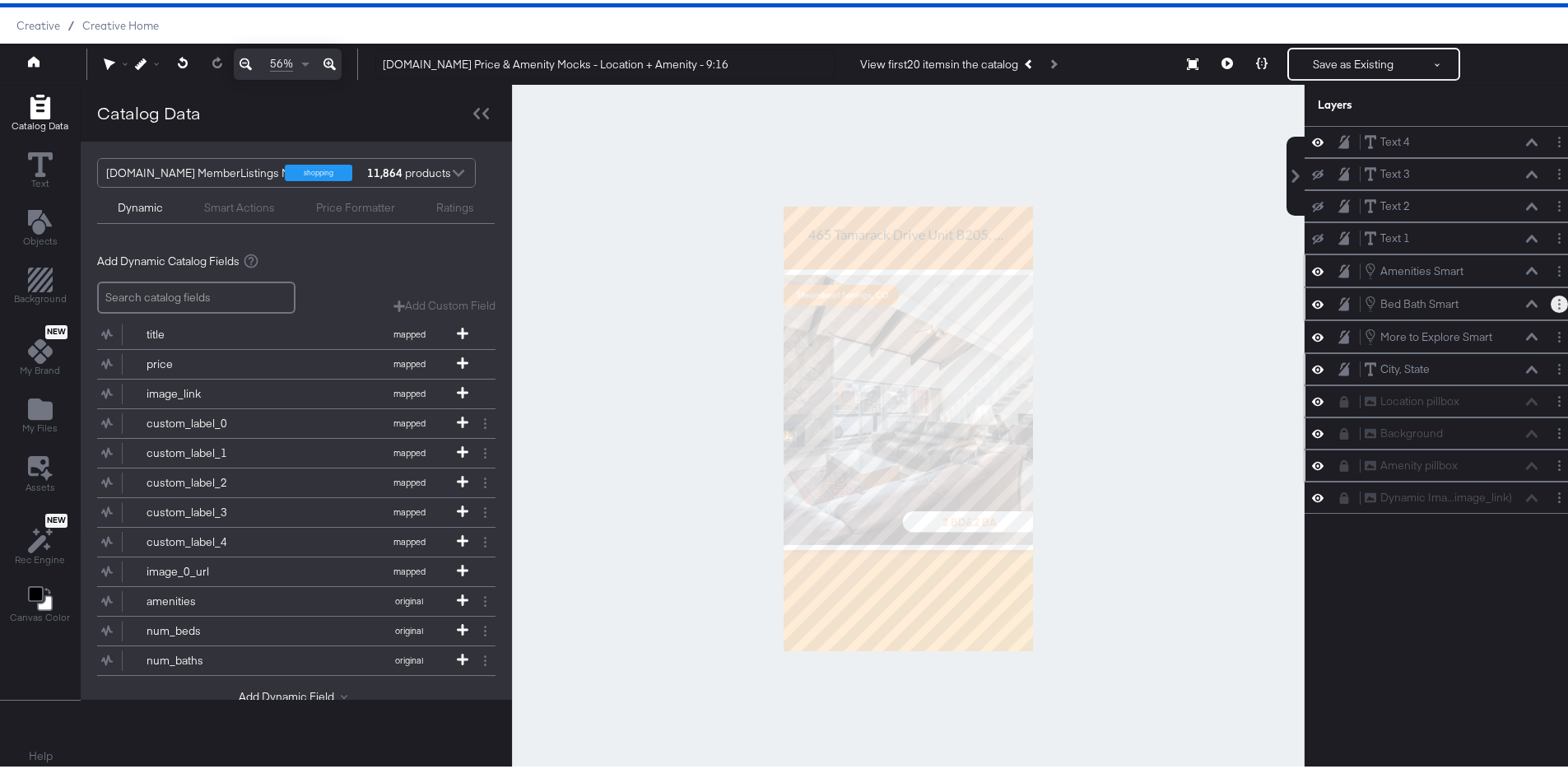 click at bounding box center (1559, 301) 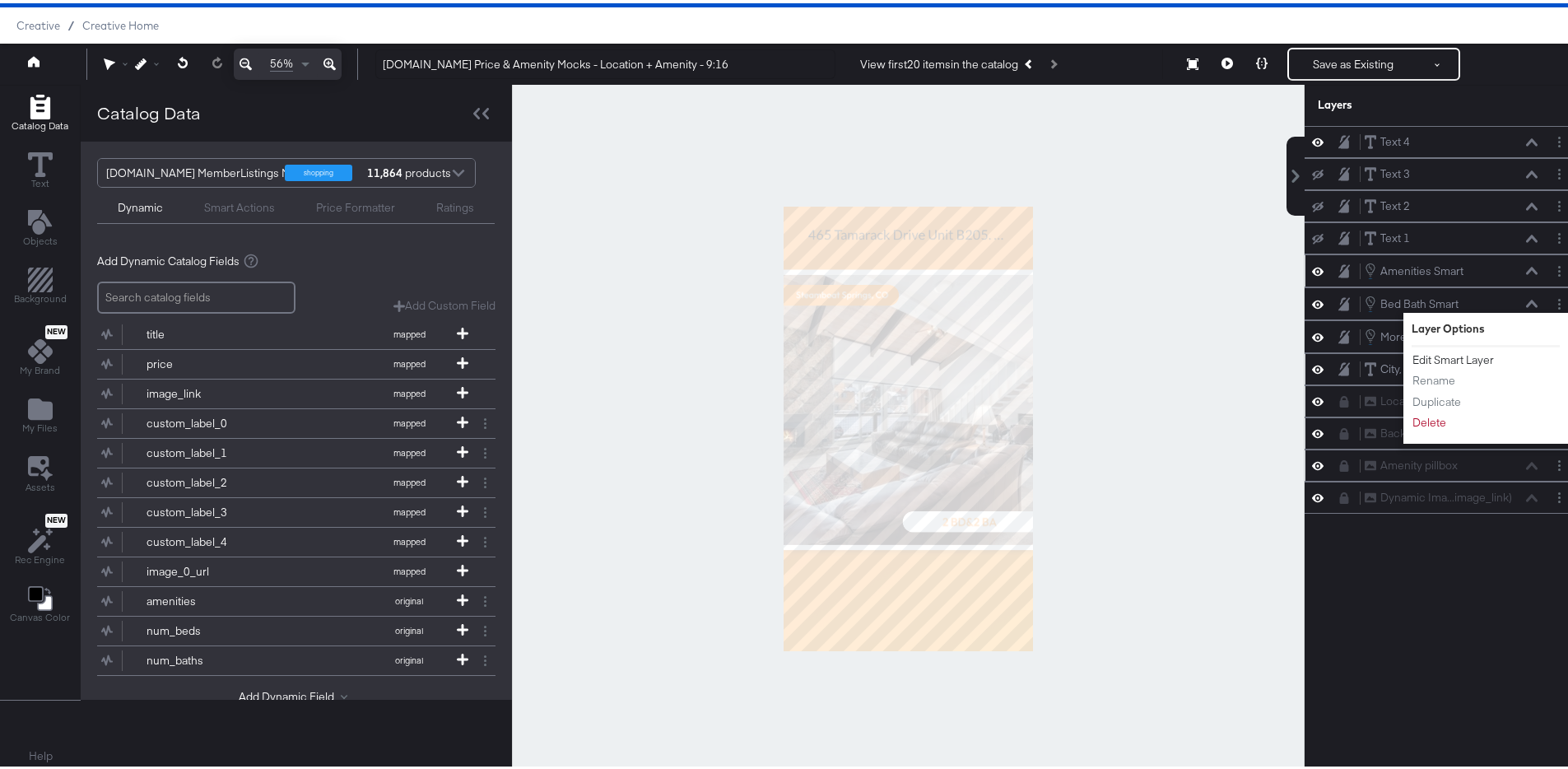 click on "Edit Smart Layer" at bounding box center [1453, 357] 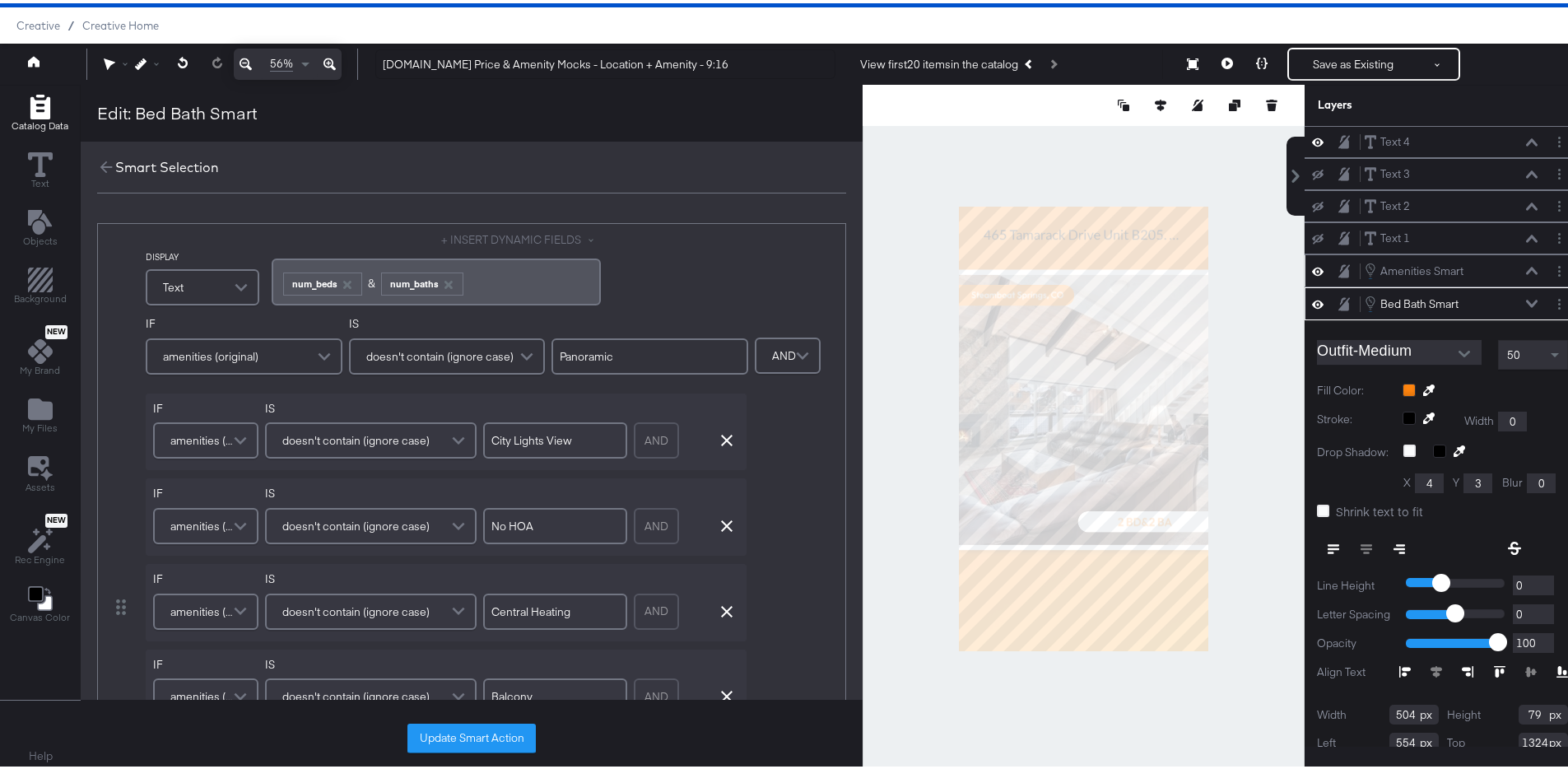 scroll, scrollTop: 59, scrollLeft: 0, axis: vertical 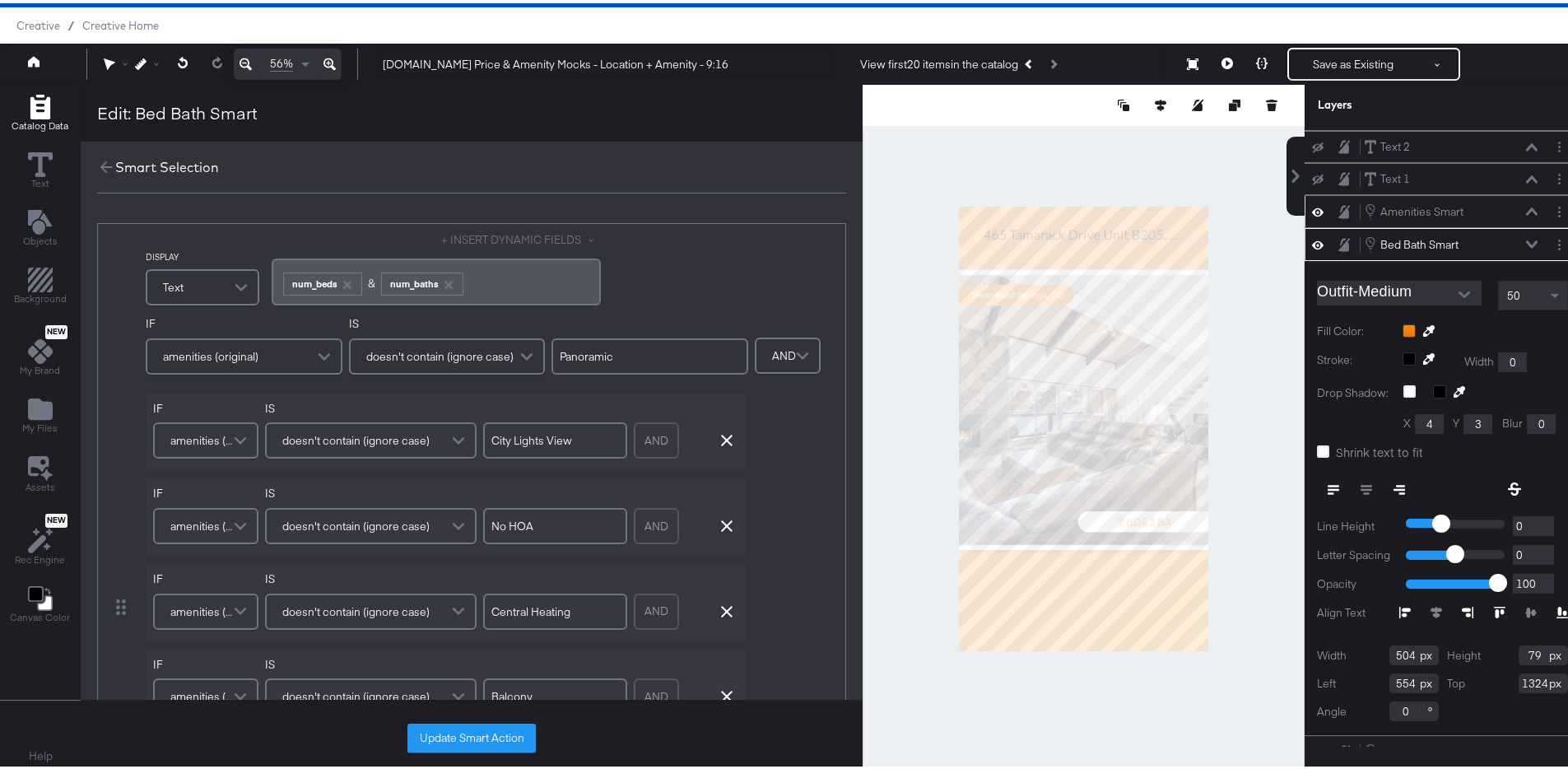 click on "﻿ ﻿ num_beds &﻿ ﻿ num_baths ﻿" at bounding box center [436, 278] 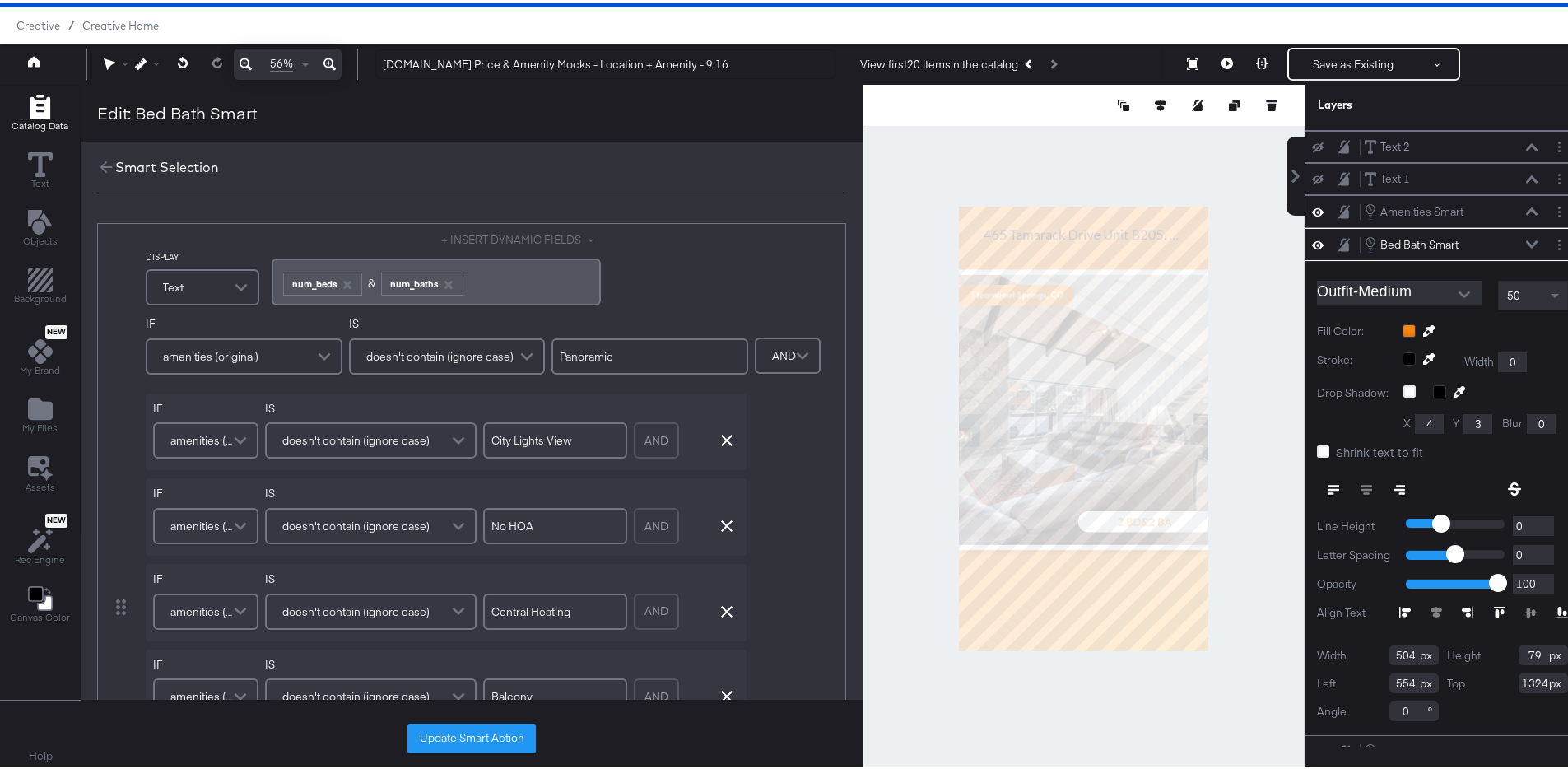 type 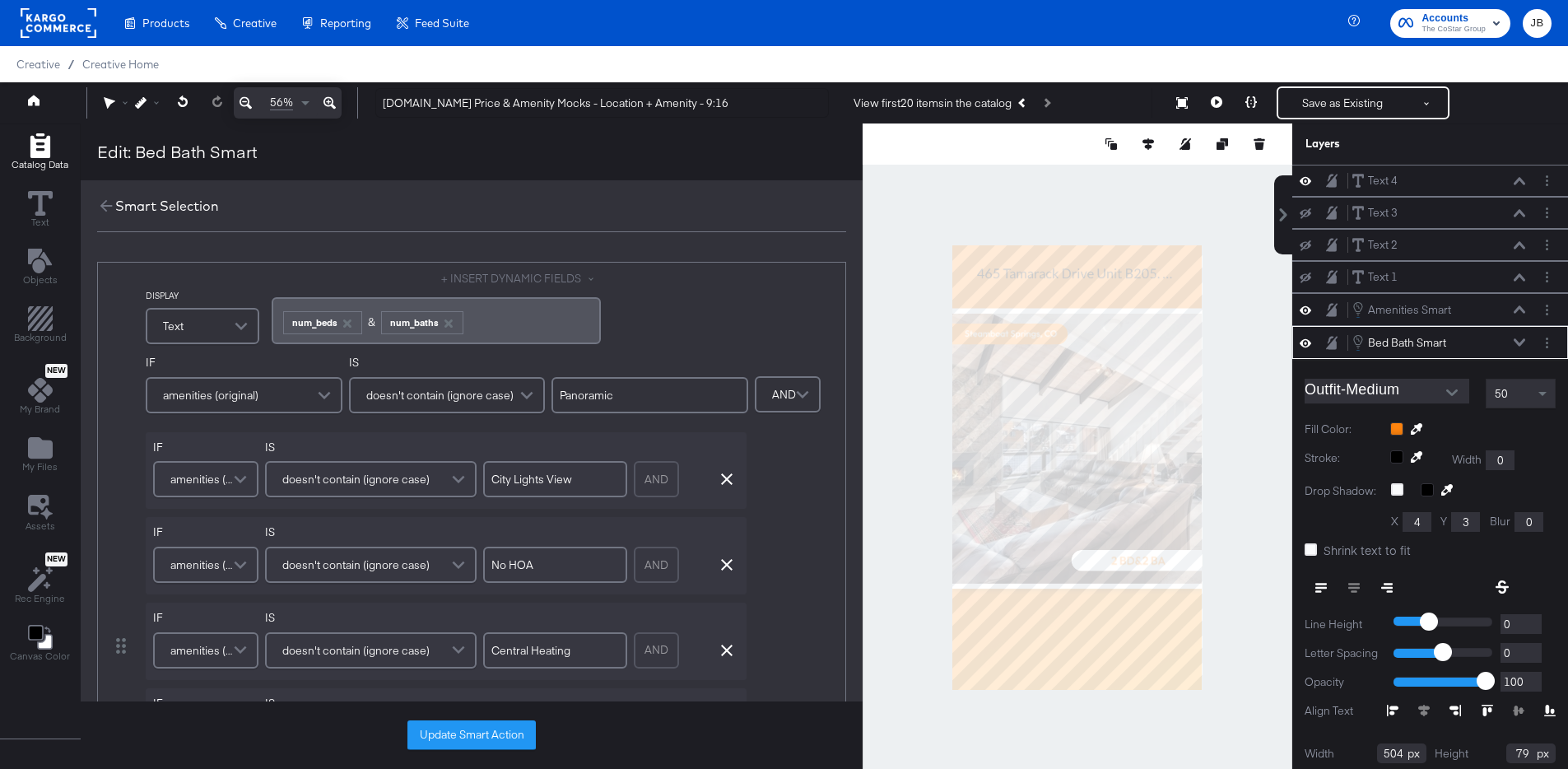 scroll, scrollTop: 42, scrollLeft: 0, axis: vertical 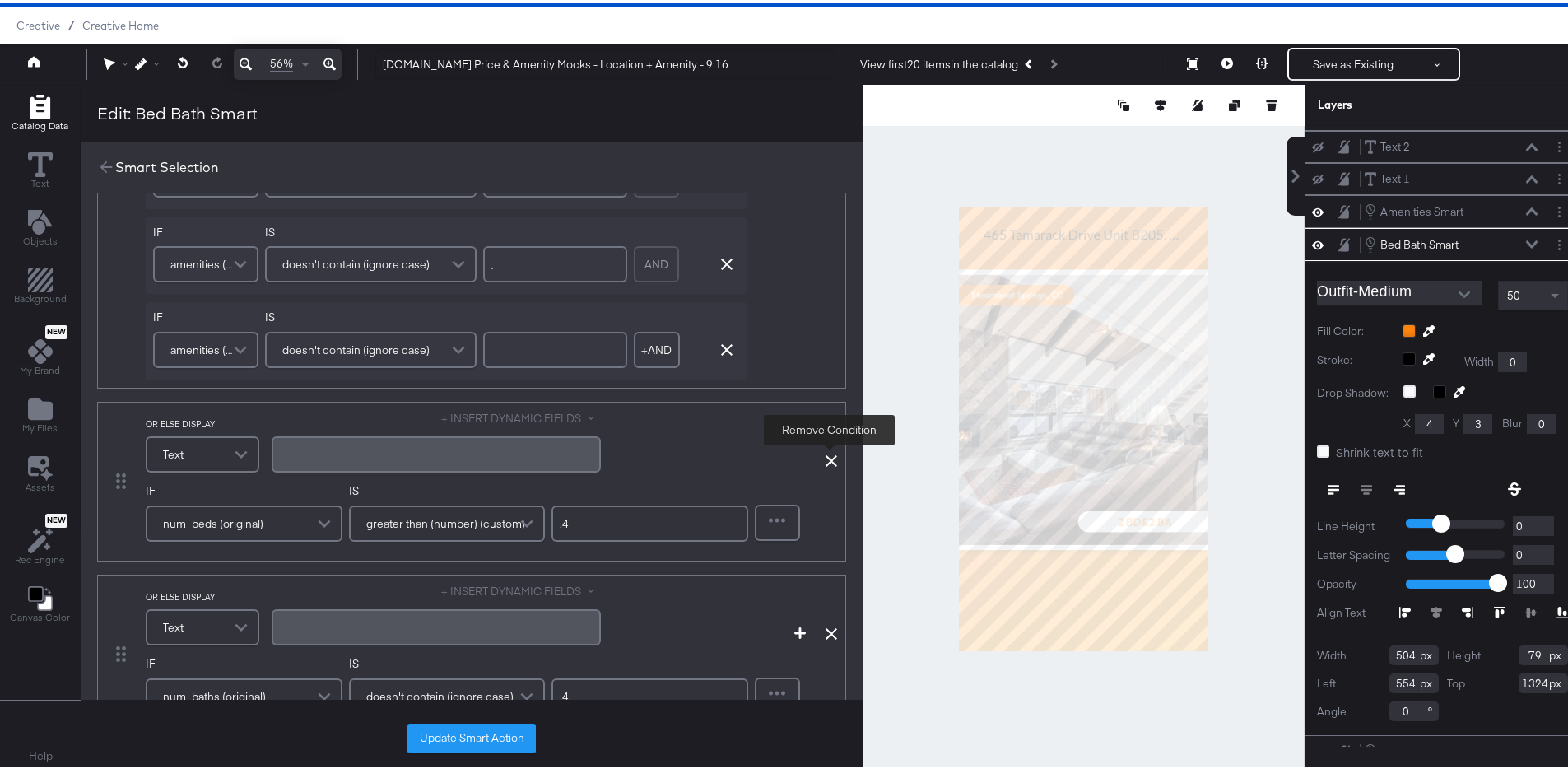 click 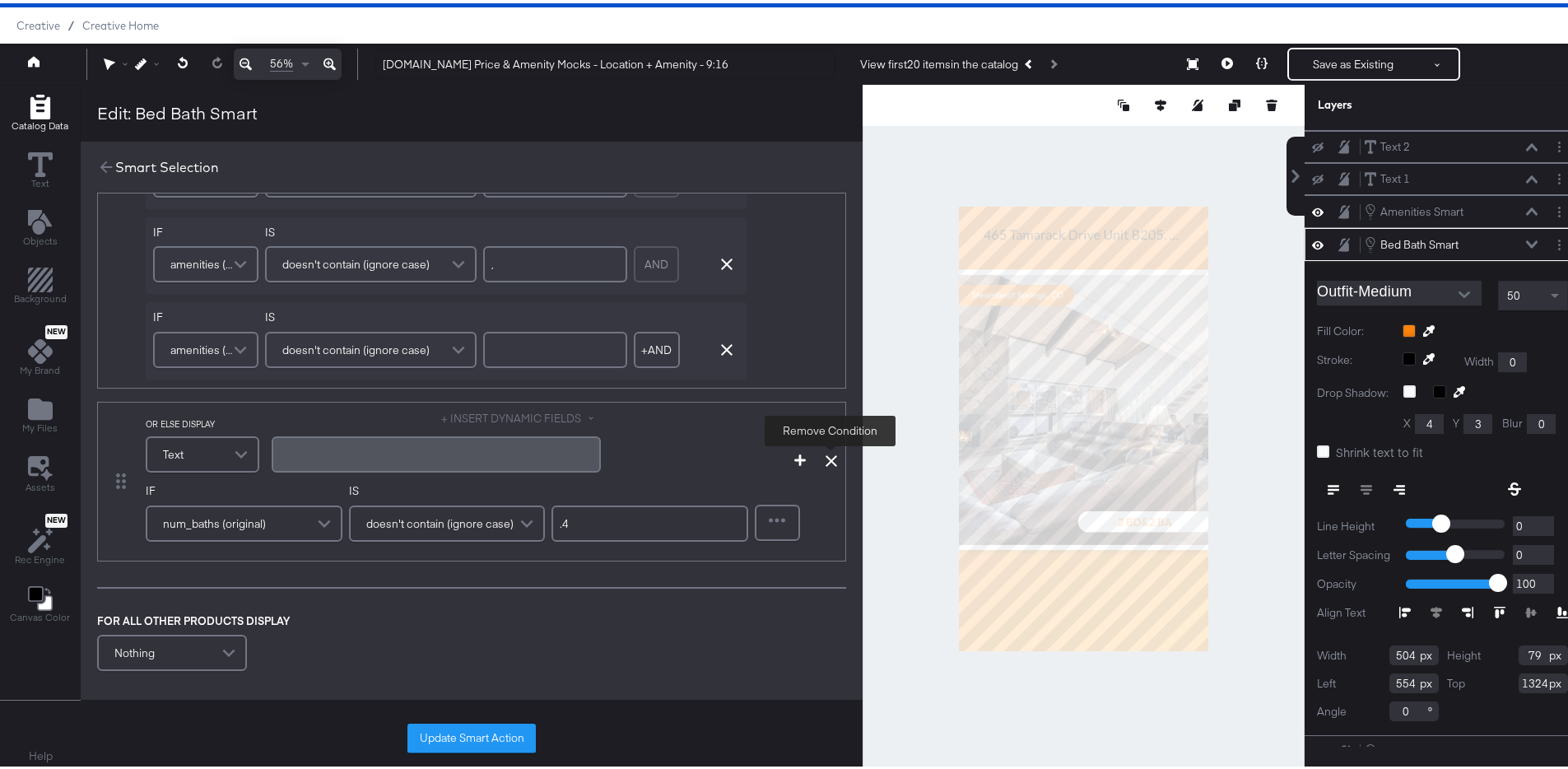 click 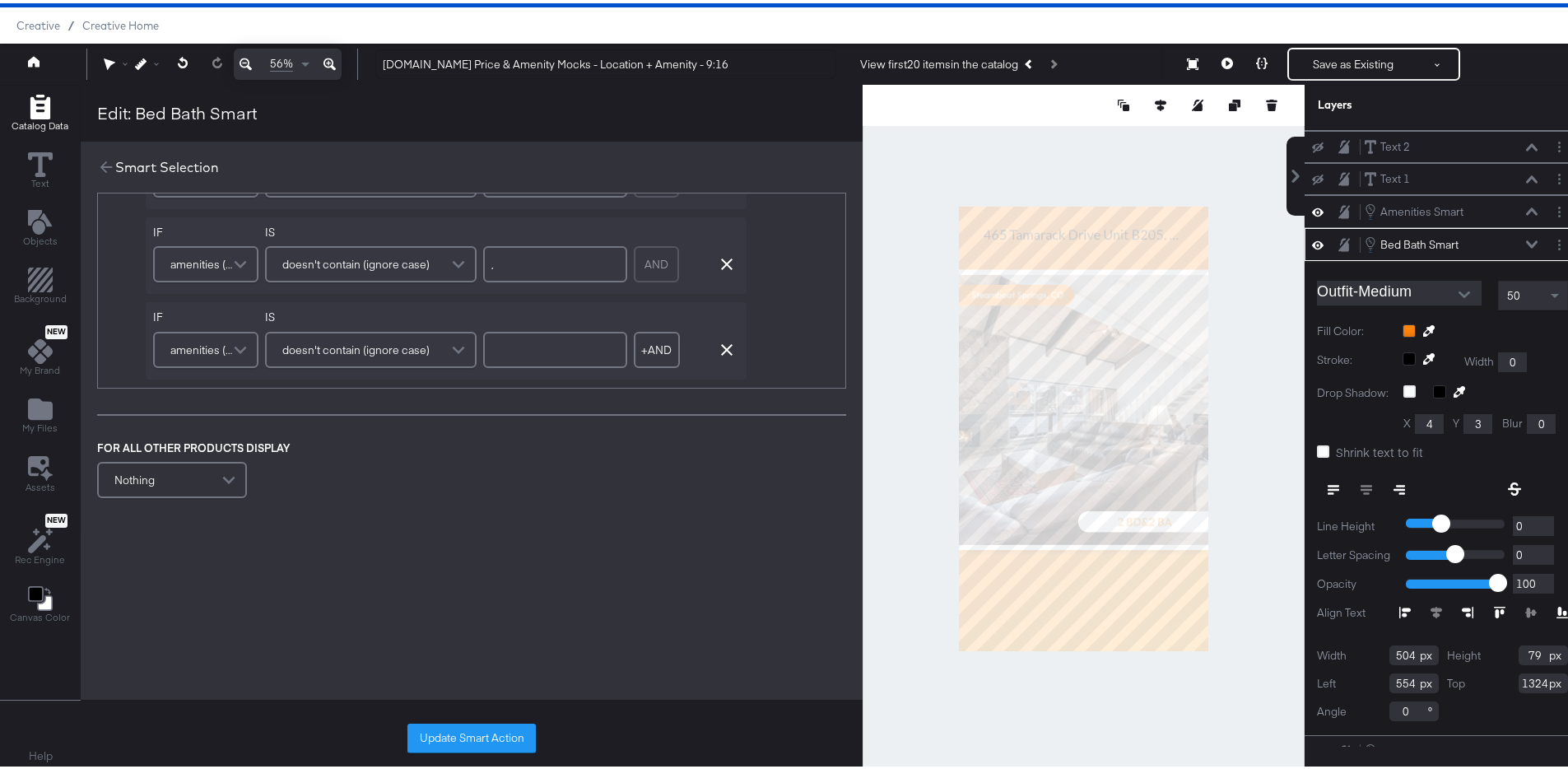 scroll, scrollTop: 430, scrollLeft: 0, axis: vertical 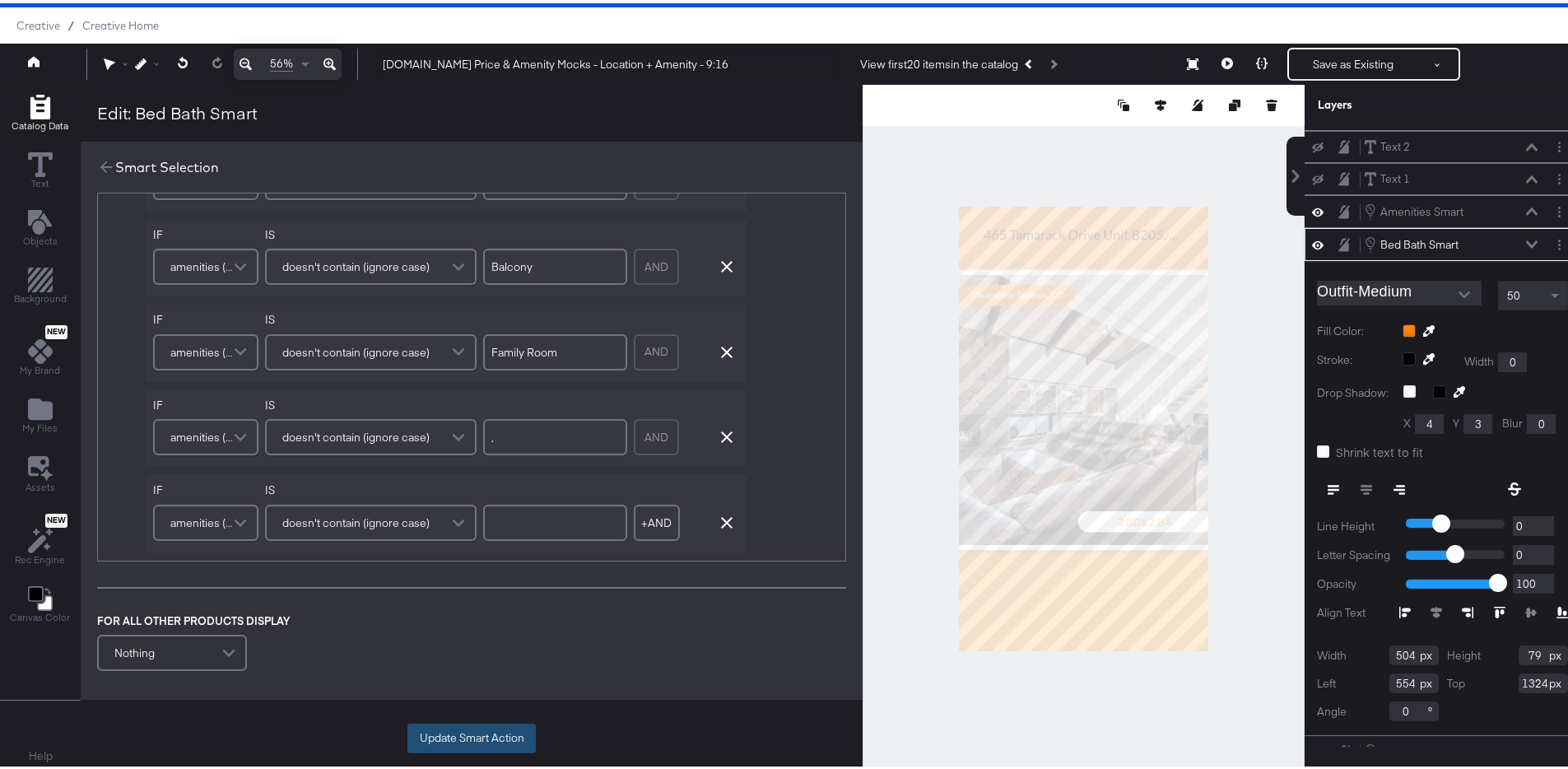 click on "Update Smart Action" at bounding box center (472, 735) 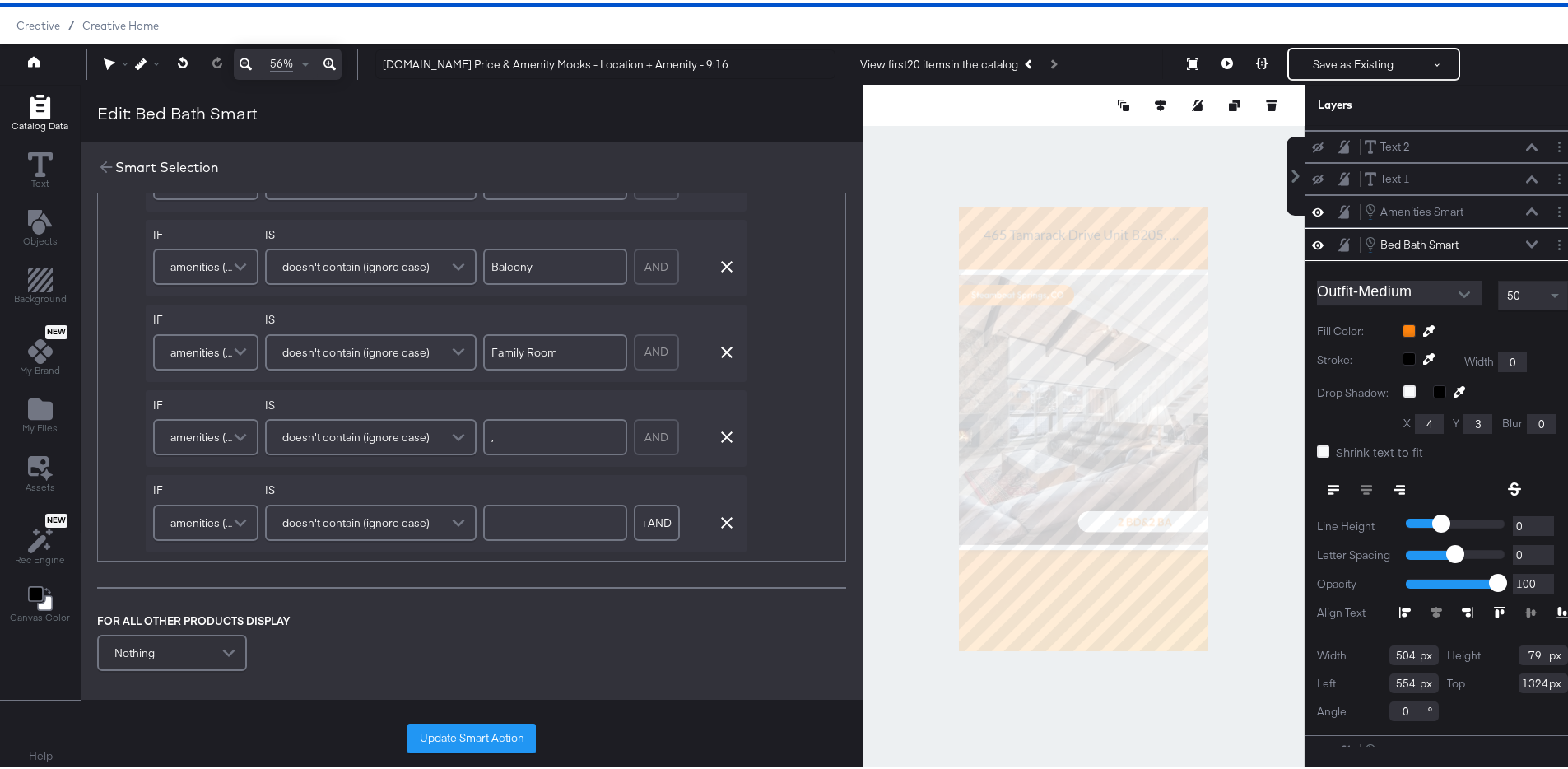 scroll, scrollTop: 0, scrollLeft: 0, axis: both 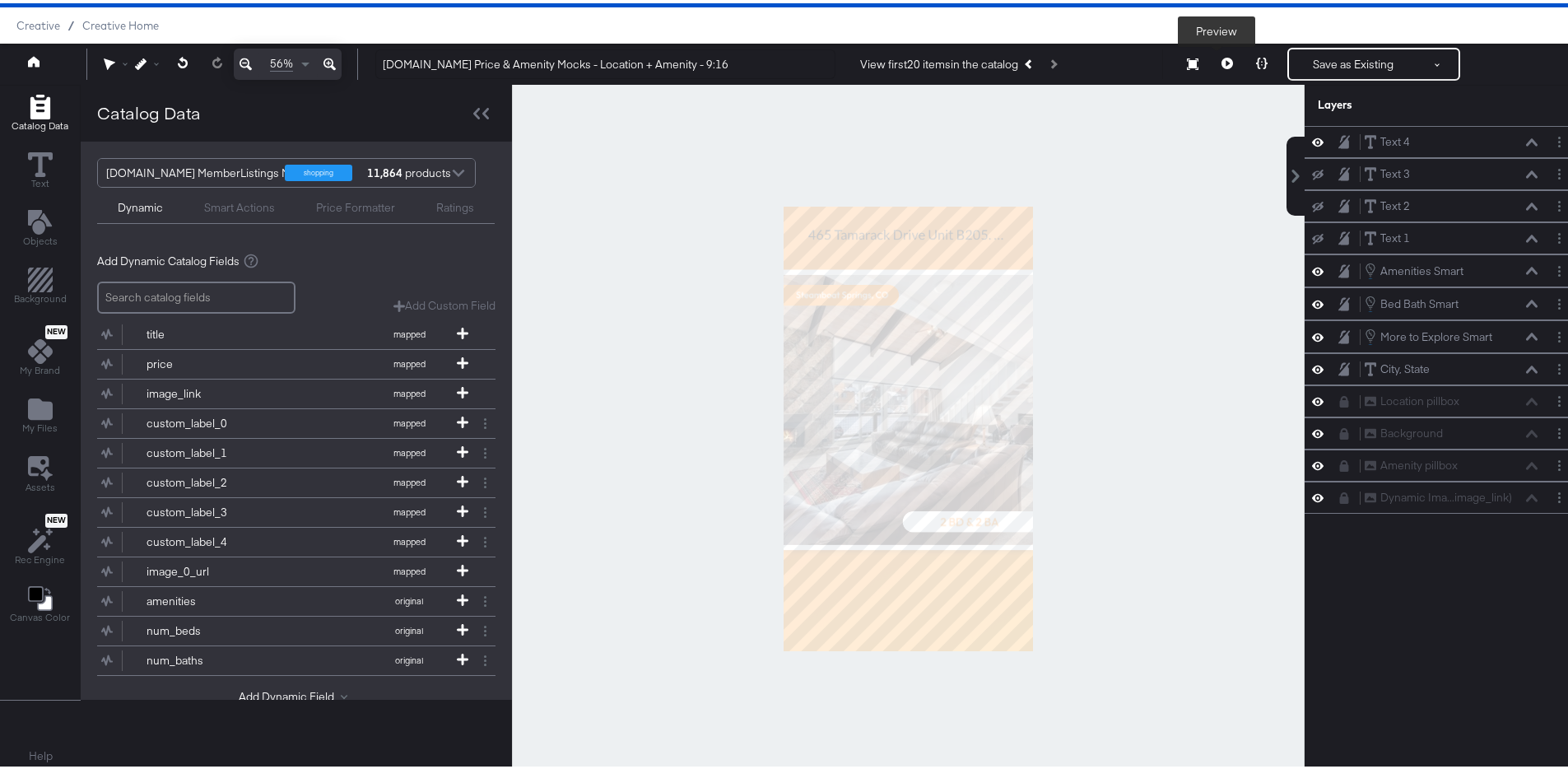 click at bounding box center (1227, 61) 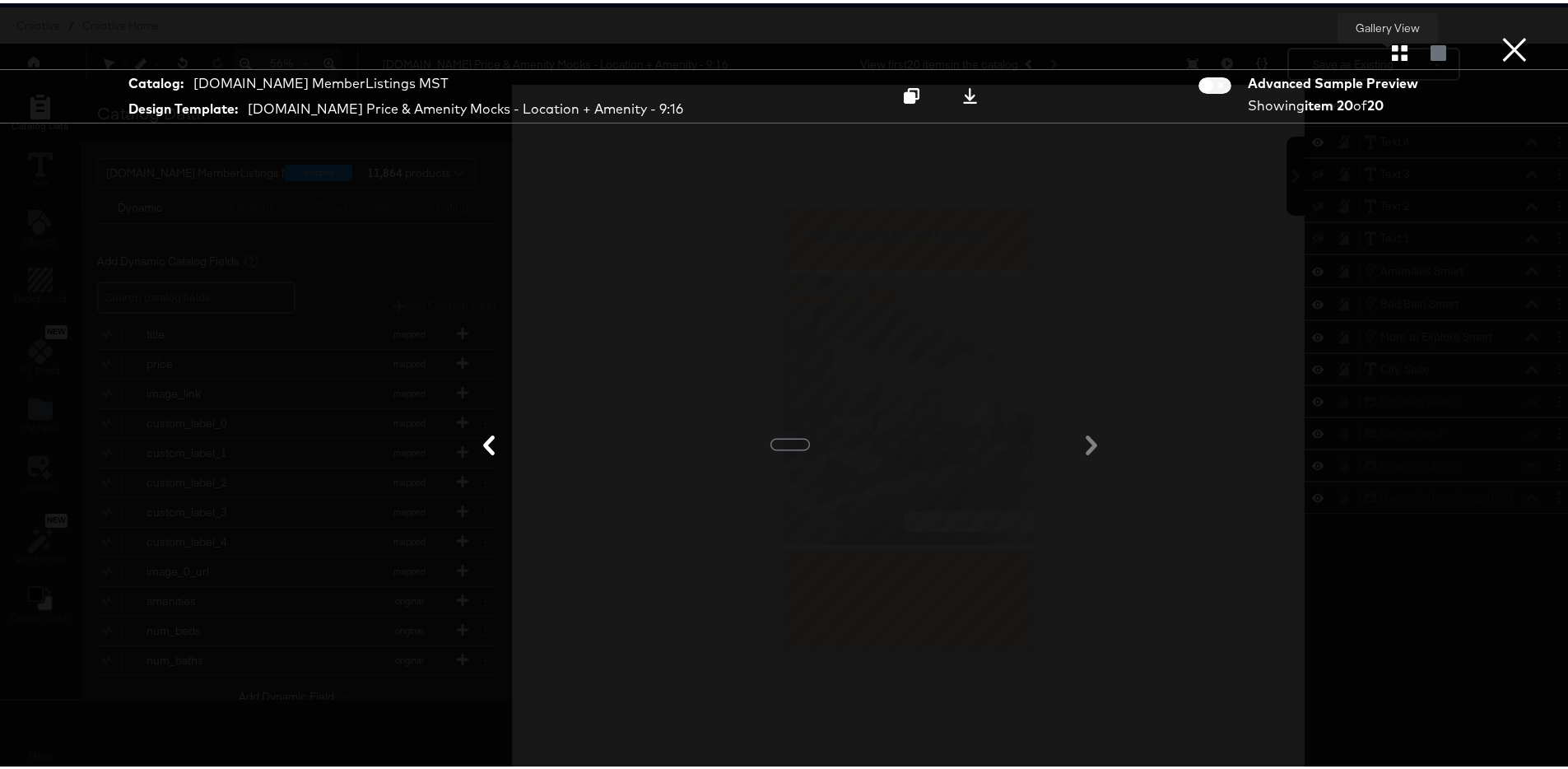click 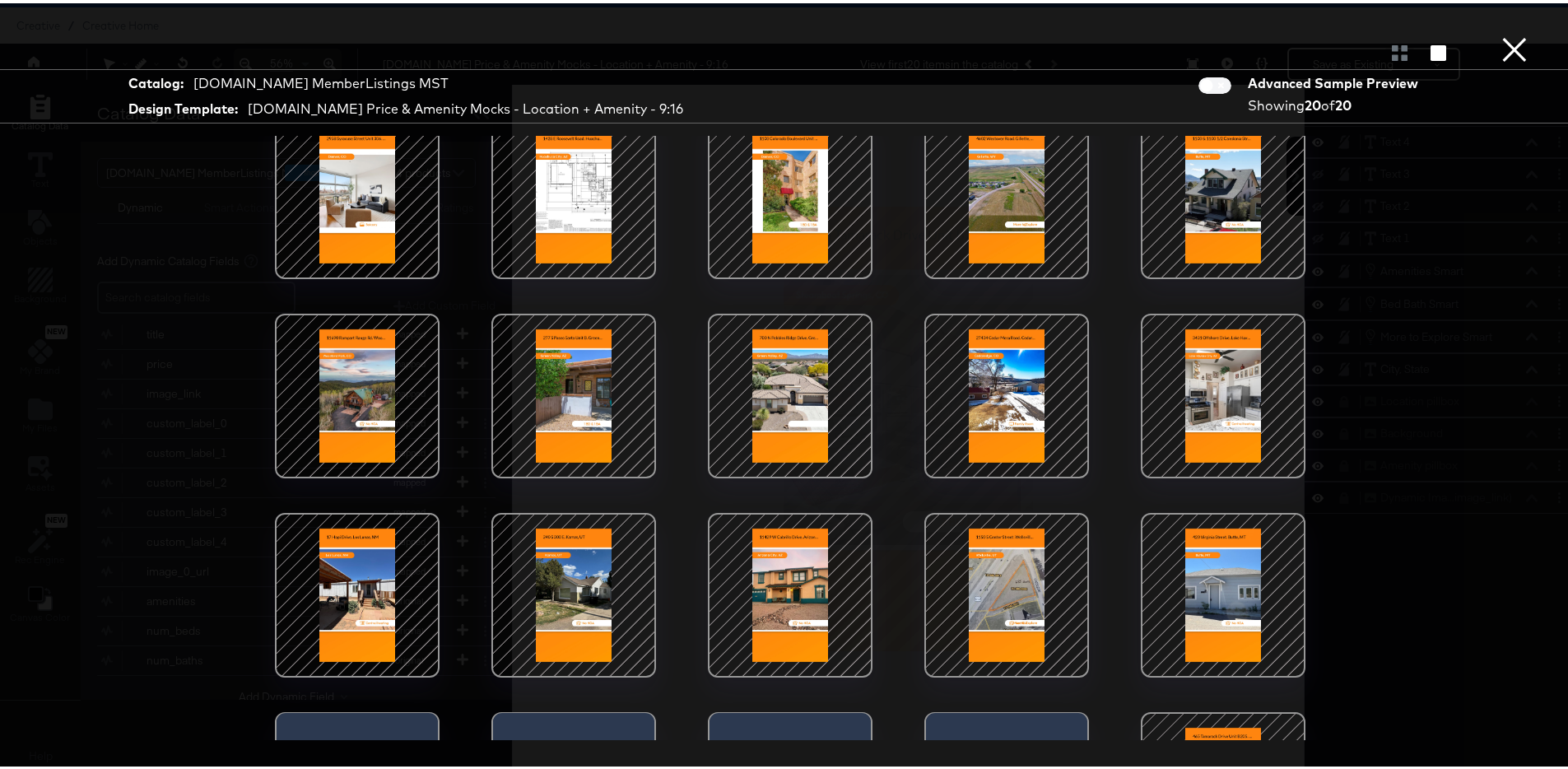 scroll, scrollTop: 154, scrollLeft: 0, axis: vertical 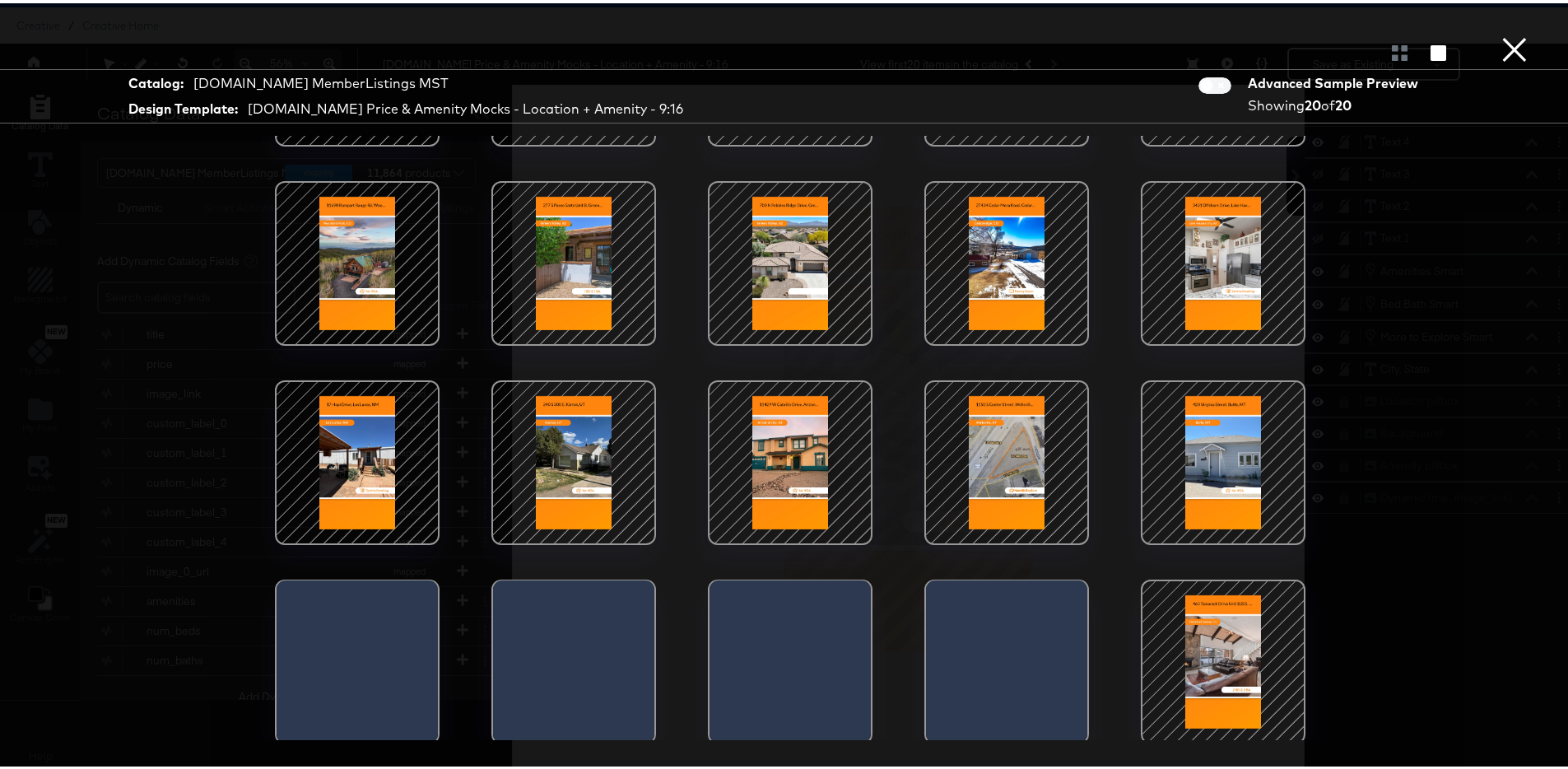 click at bounding box center [1007, 459] 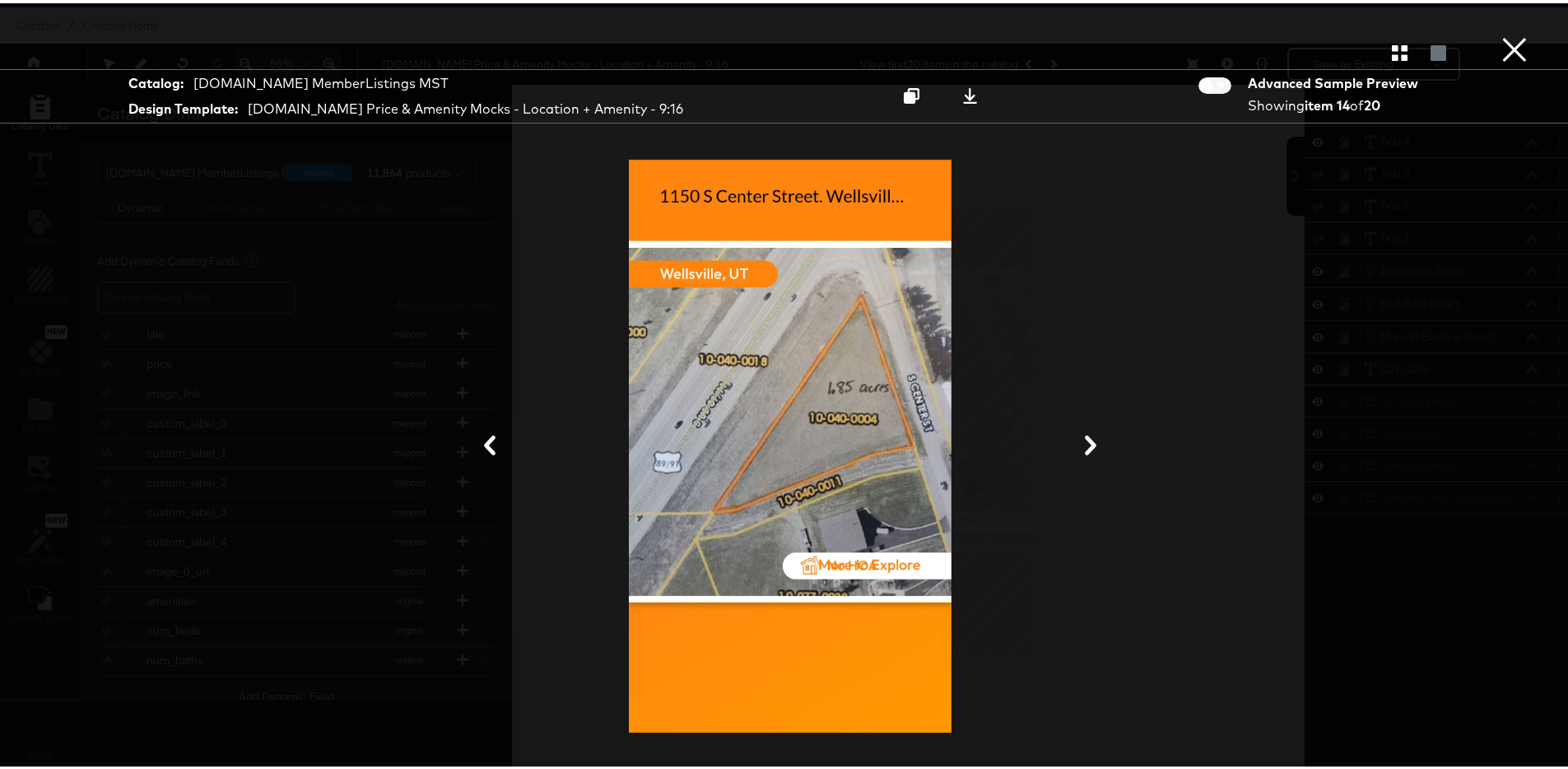 click on "×" at bounding box center [1514, 16] 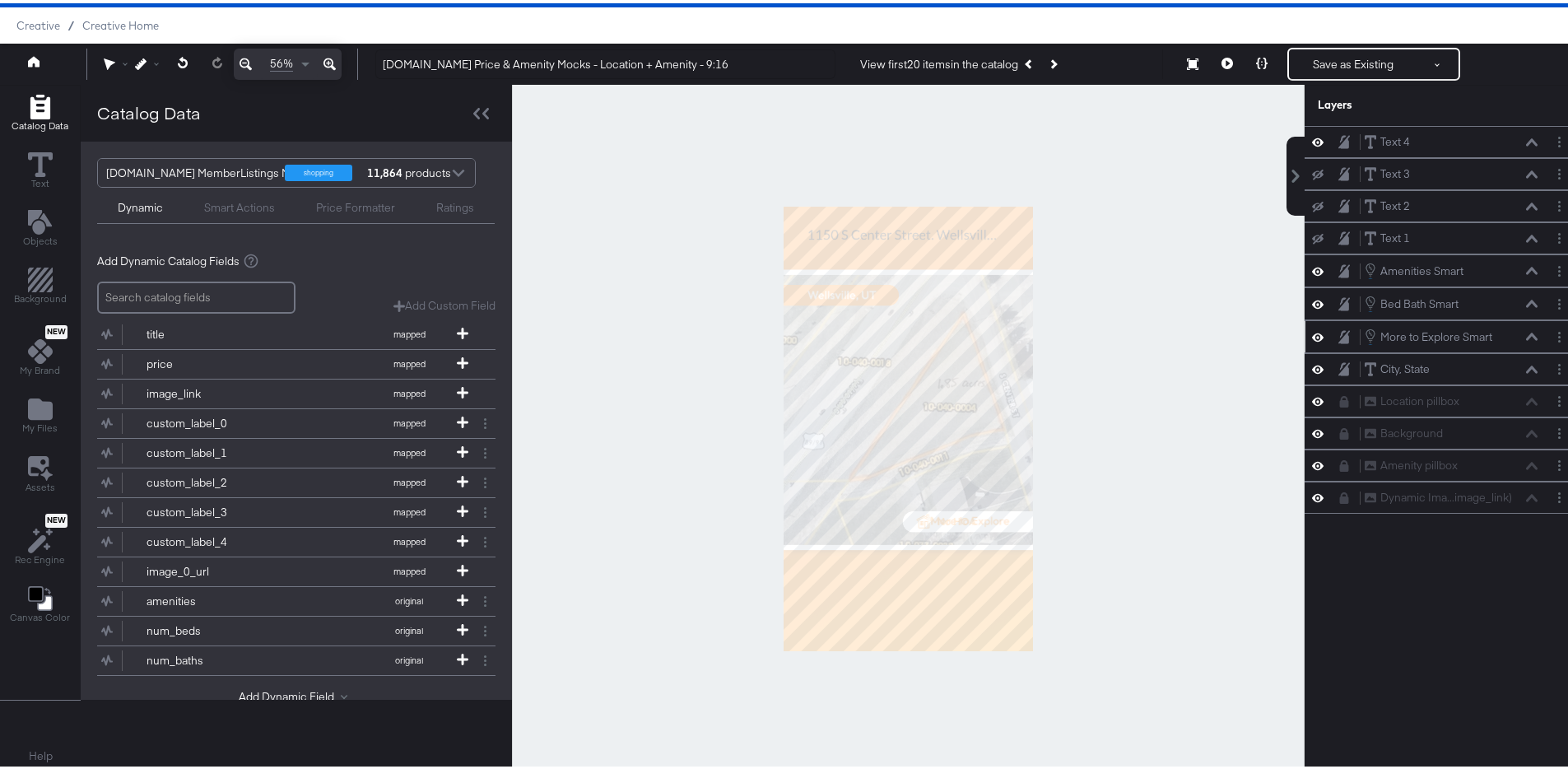 click 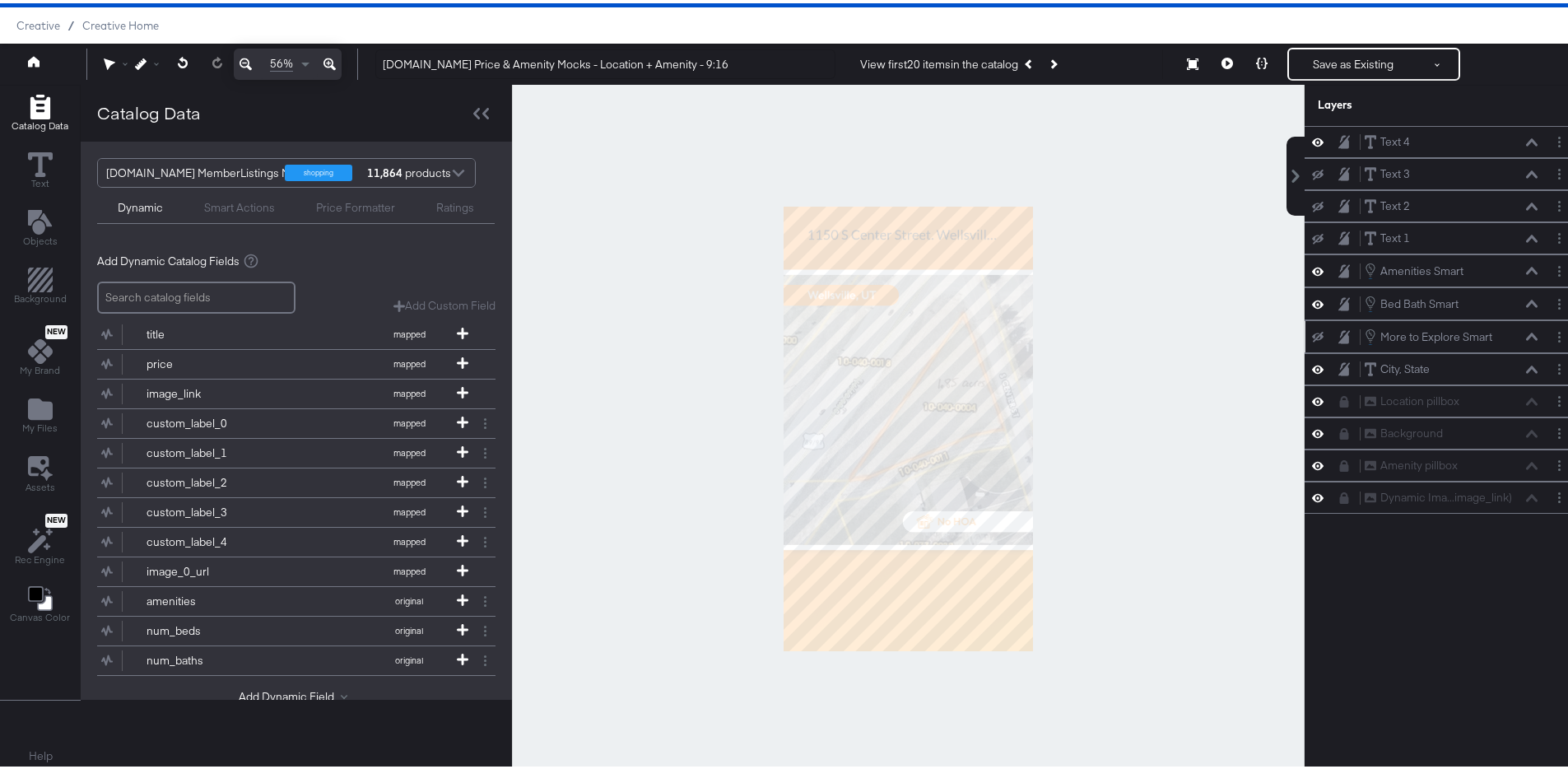 click 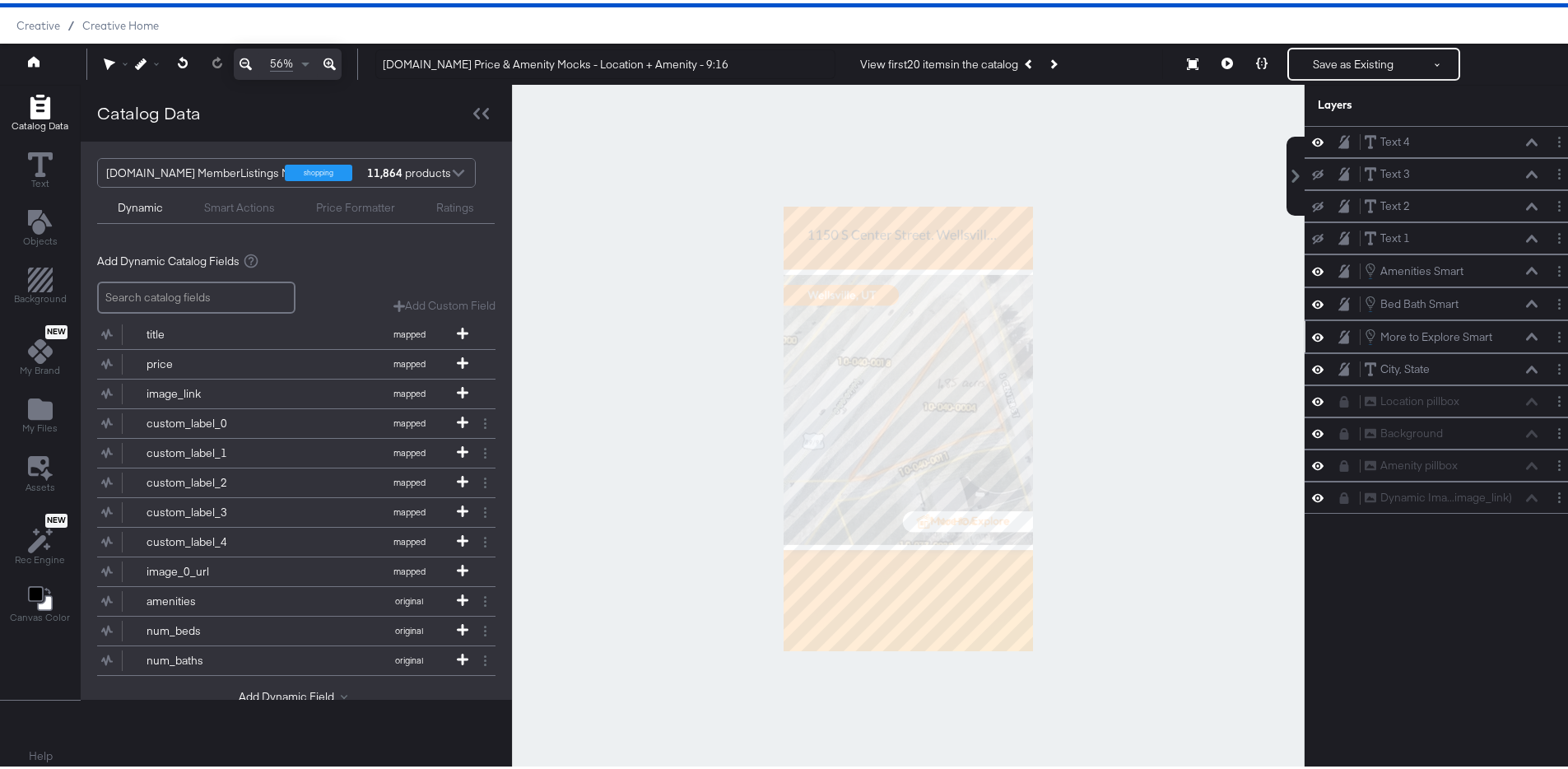 click 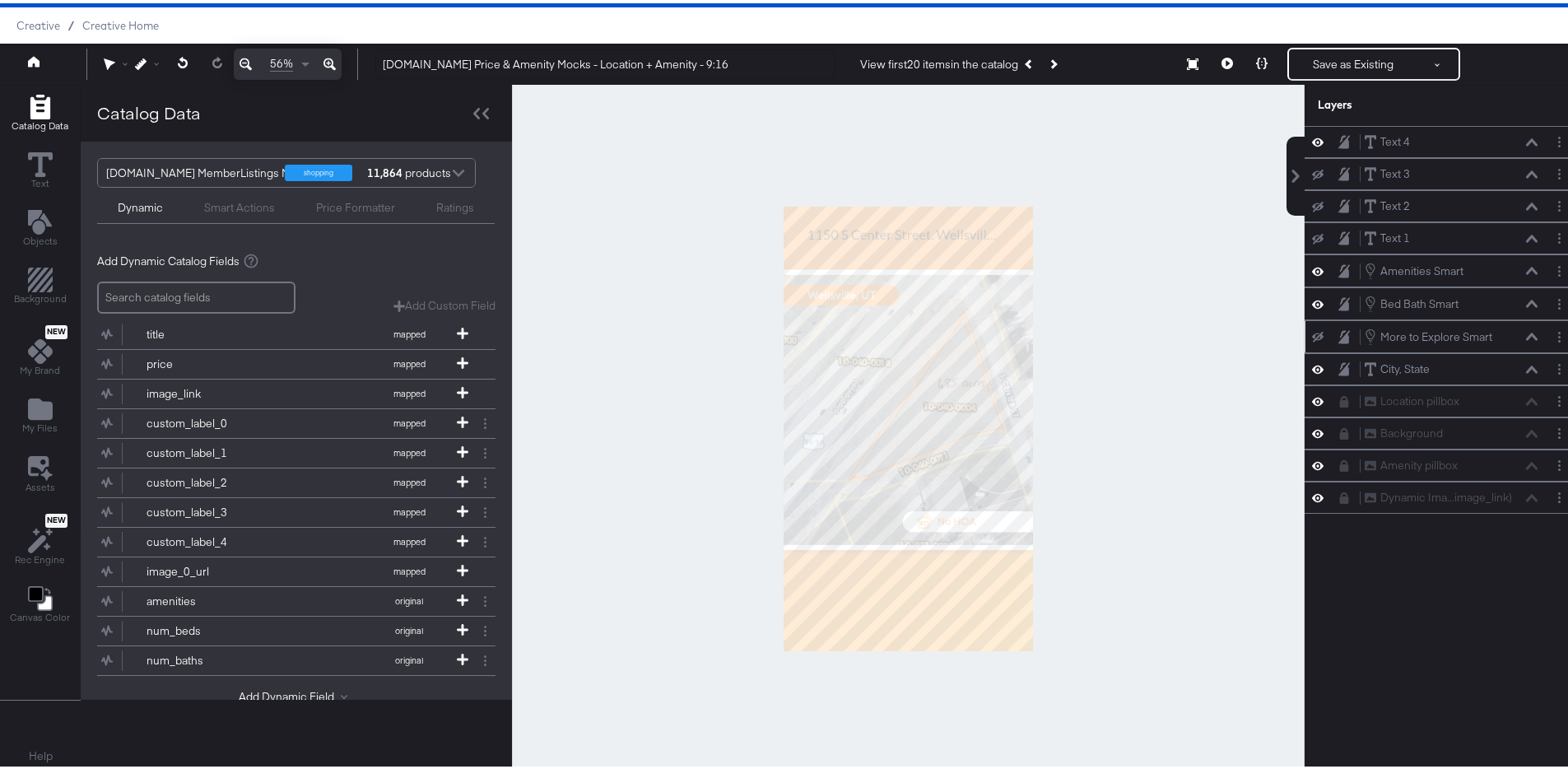 click 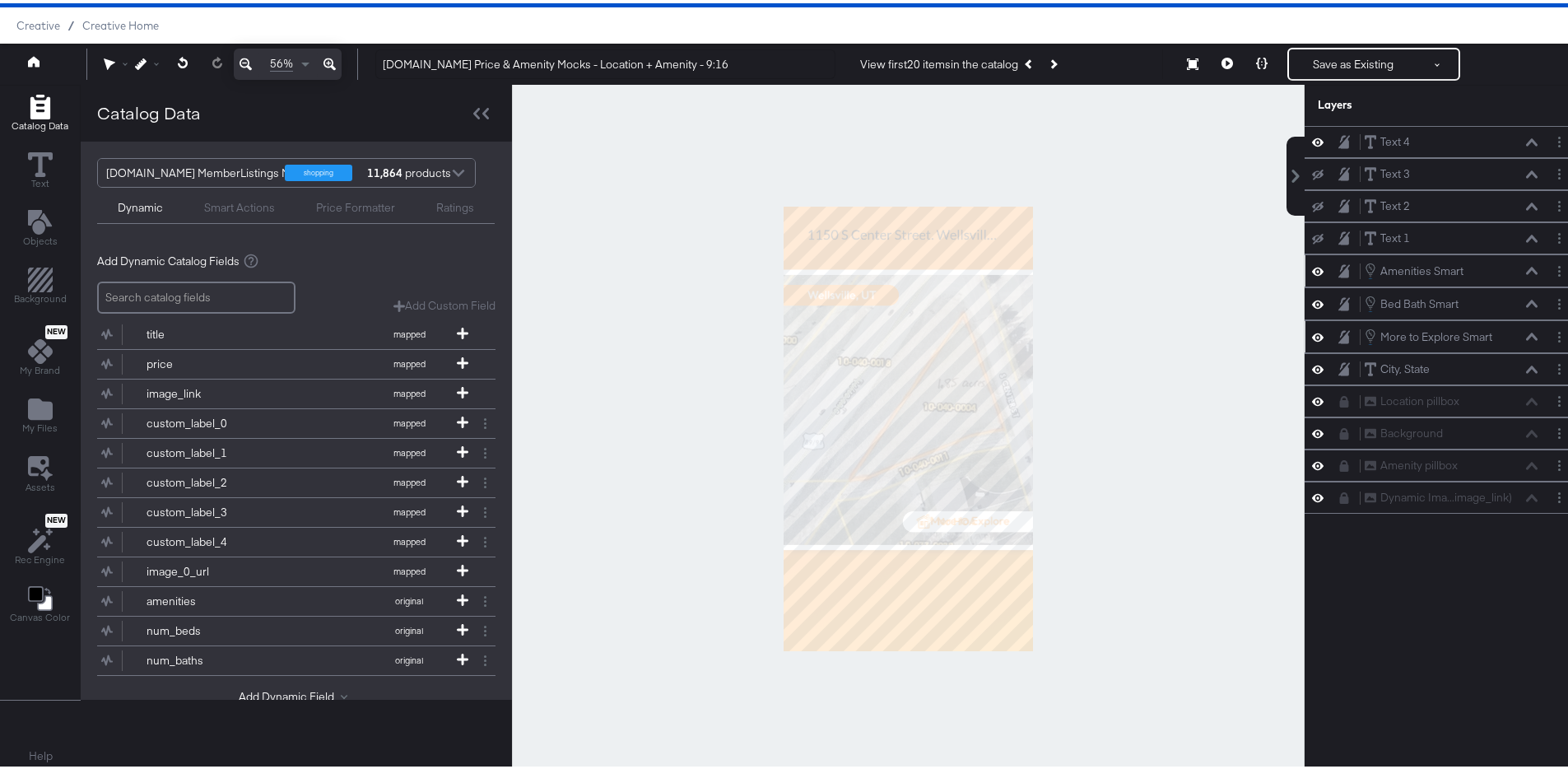 click on "Amenities Smart Amenities Smart" at bounding box center [1442, 268] 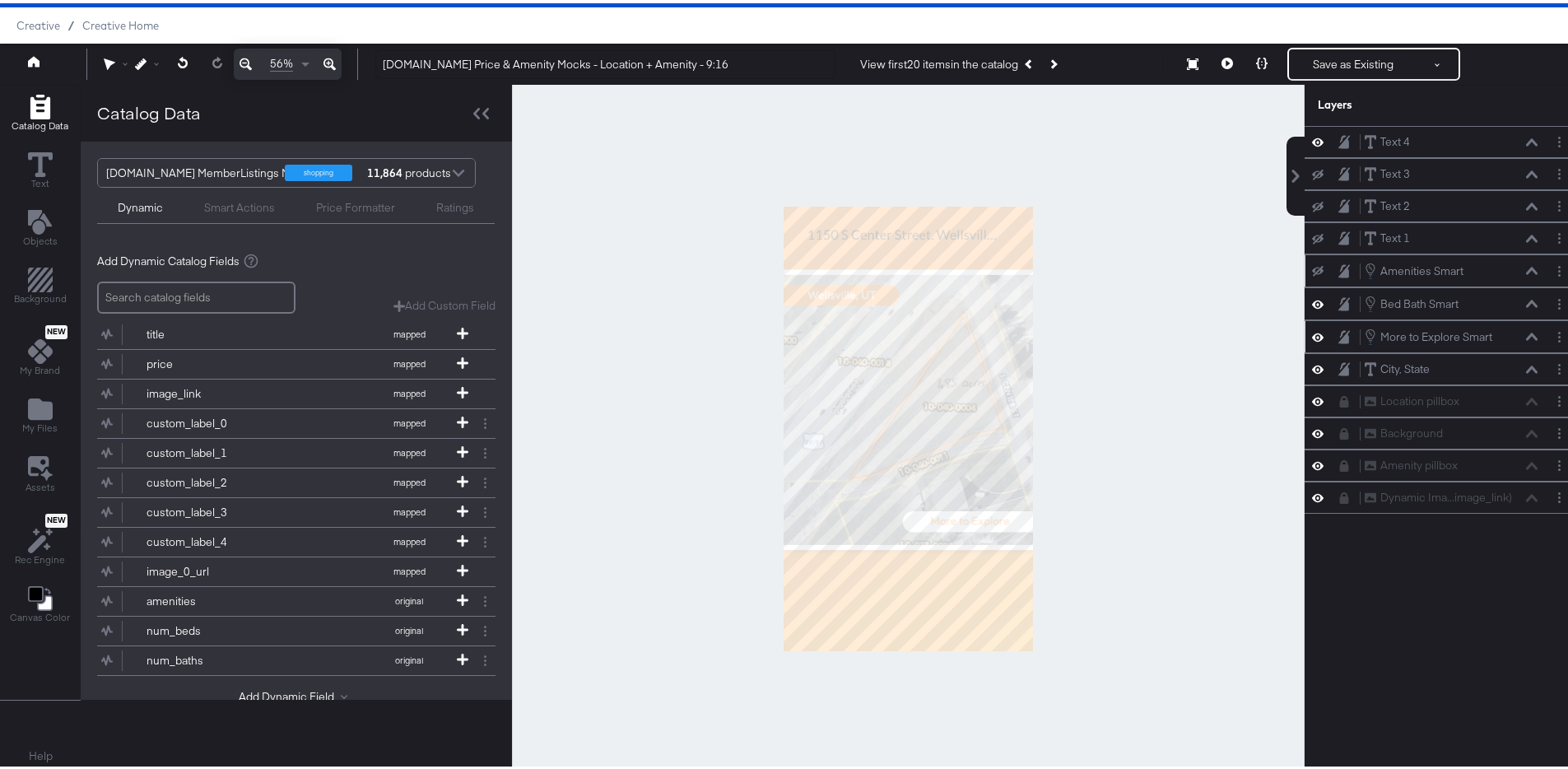 click 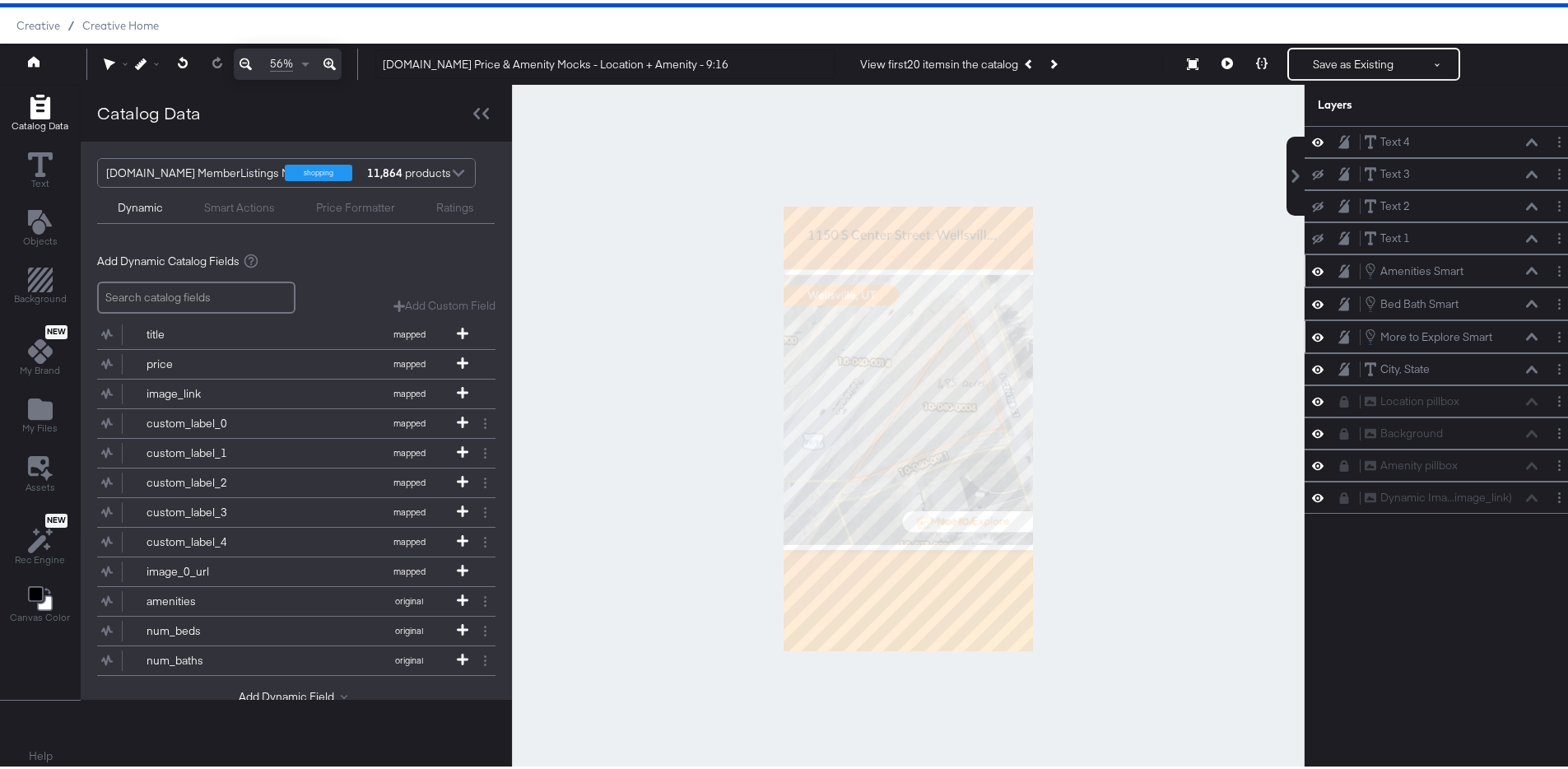 click 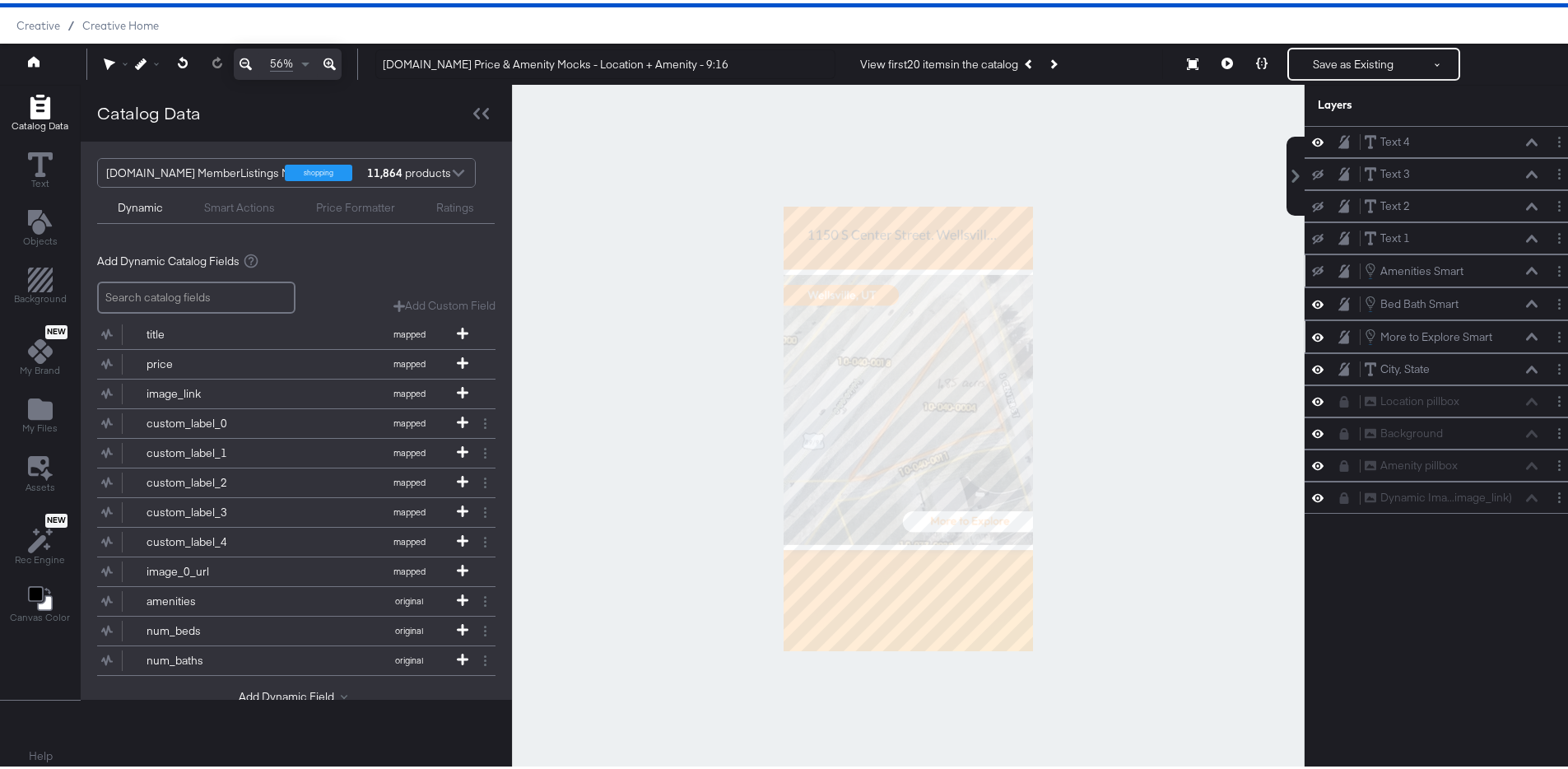 click 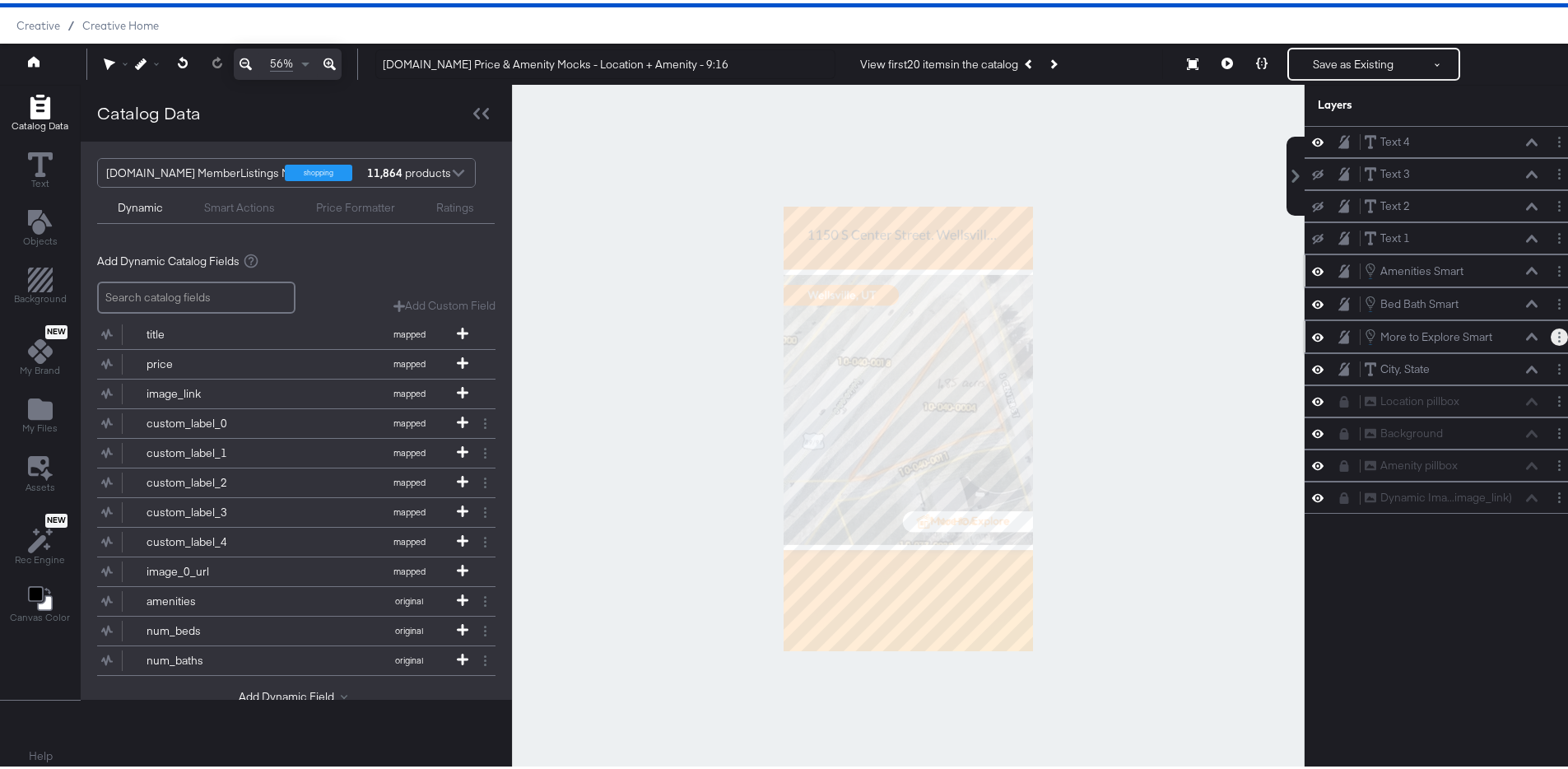 click at bounding box center [1559, 333] 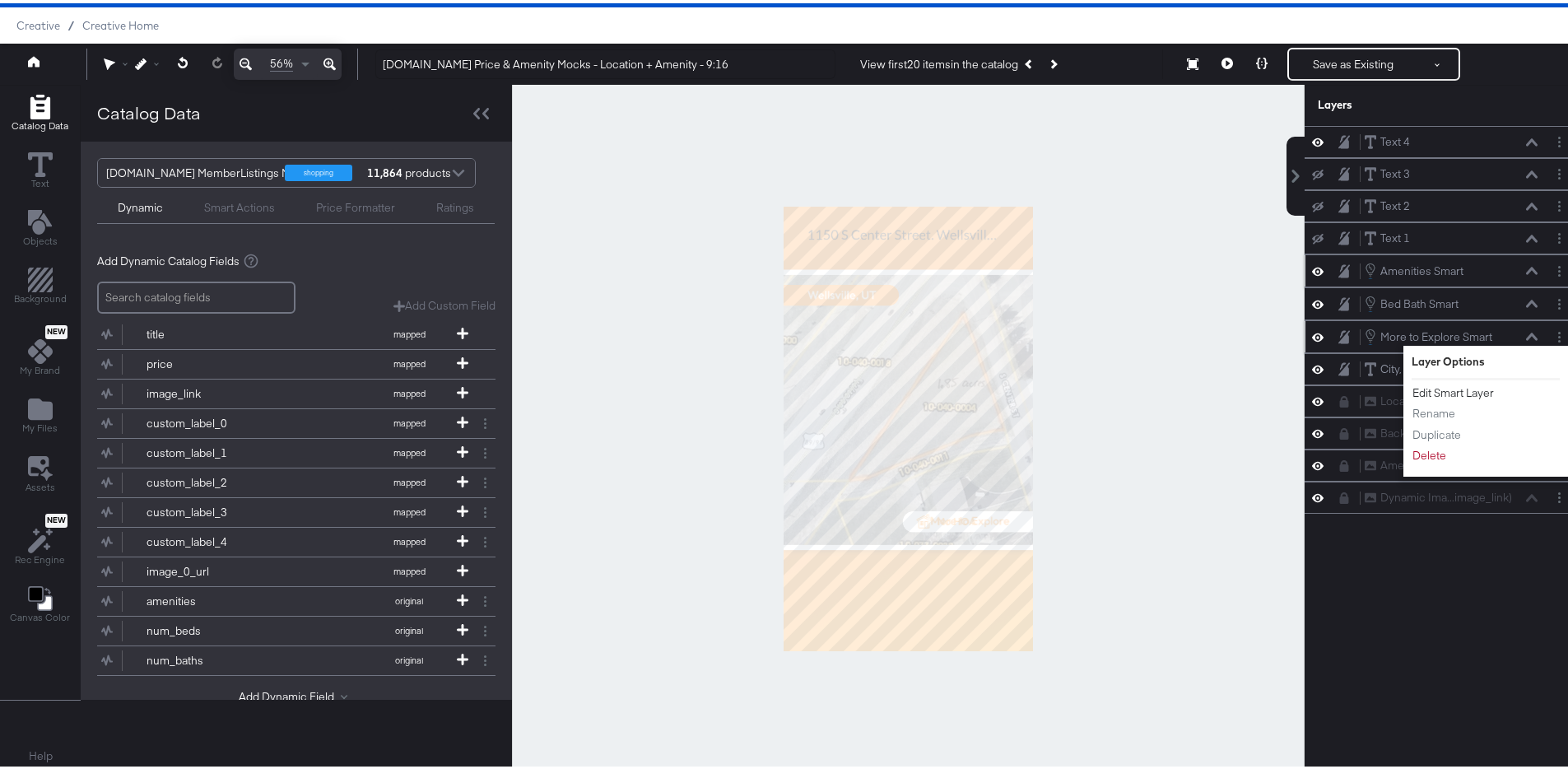 click on "Edit Smart Layer" at bounding box center (1453, 389) 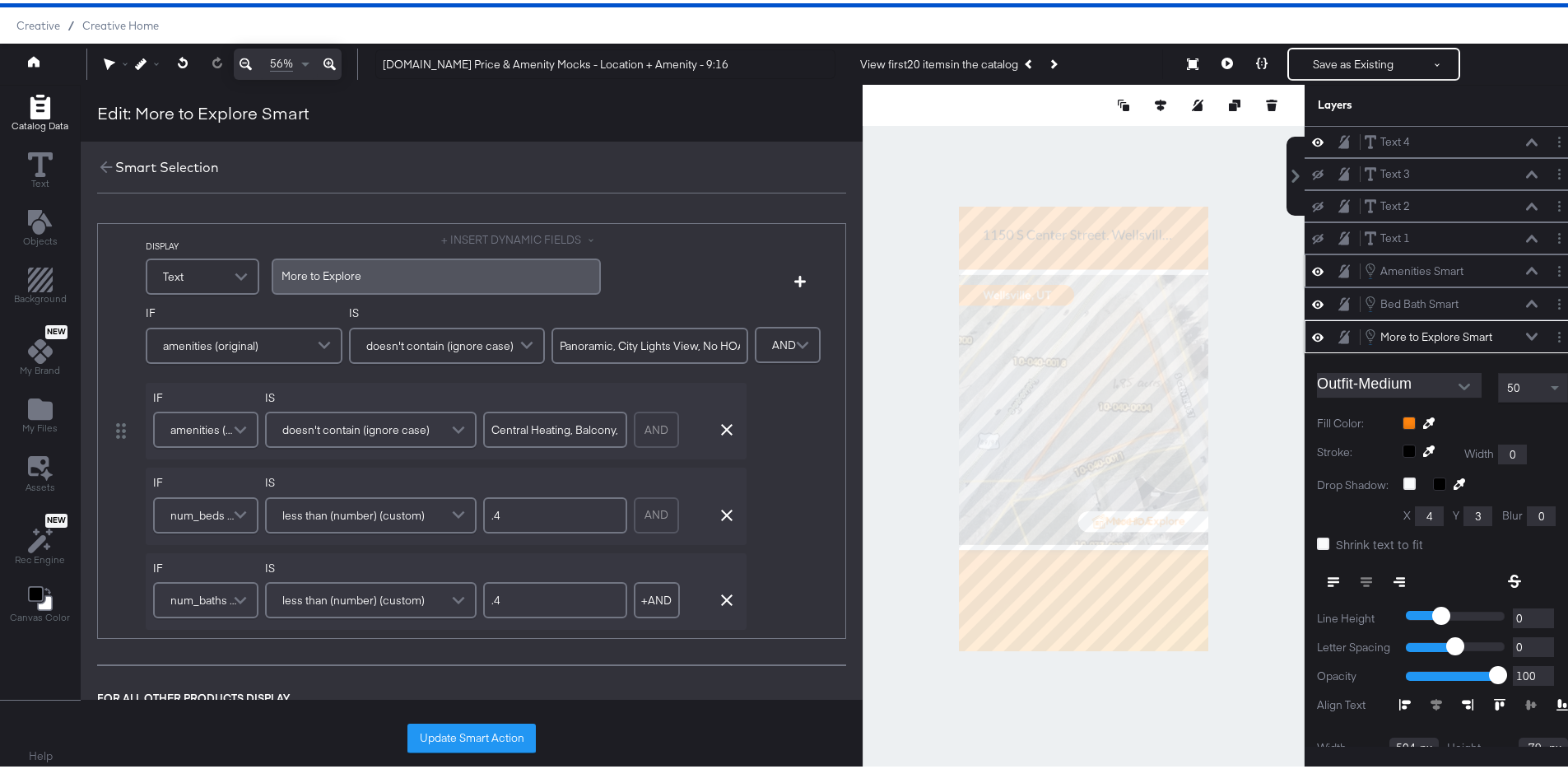scroll, scrollTop: 92, scrollLeft: 0, axis: vertical 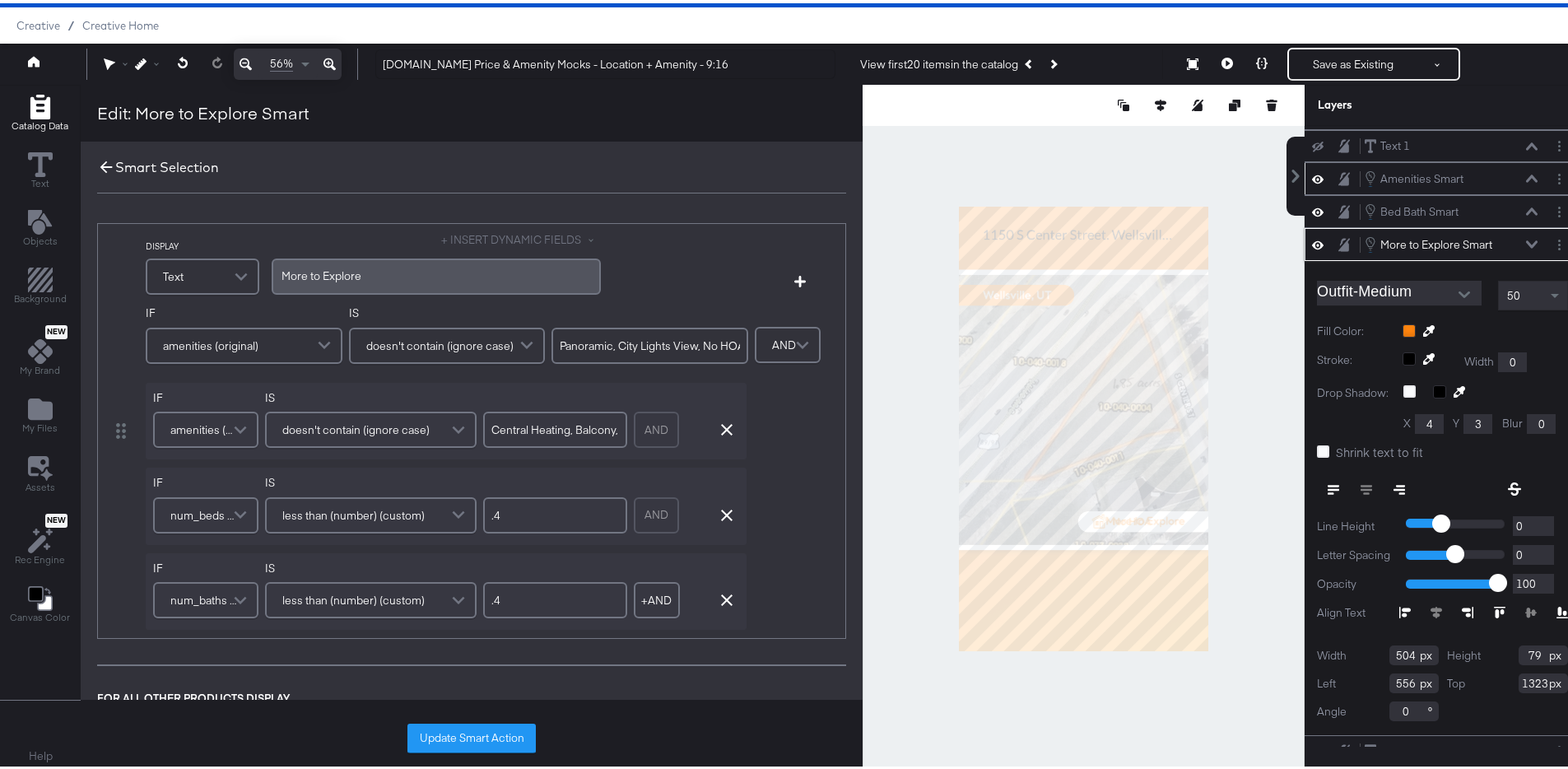 click 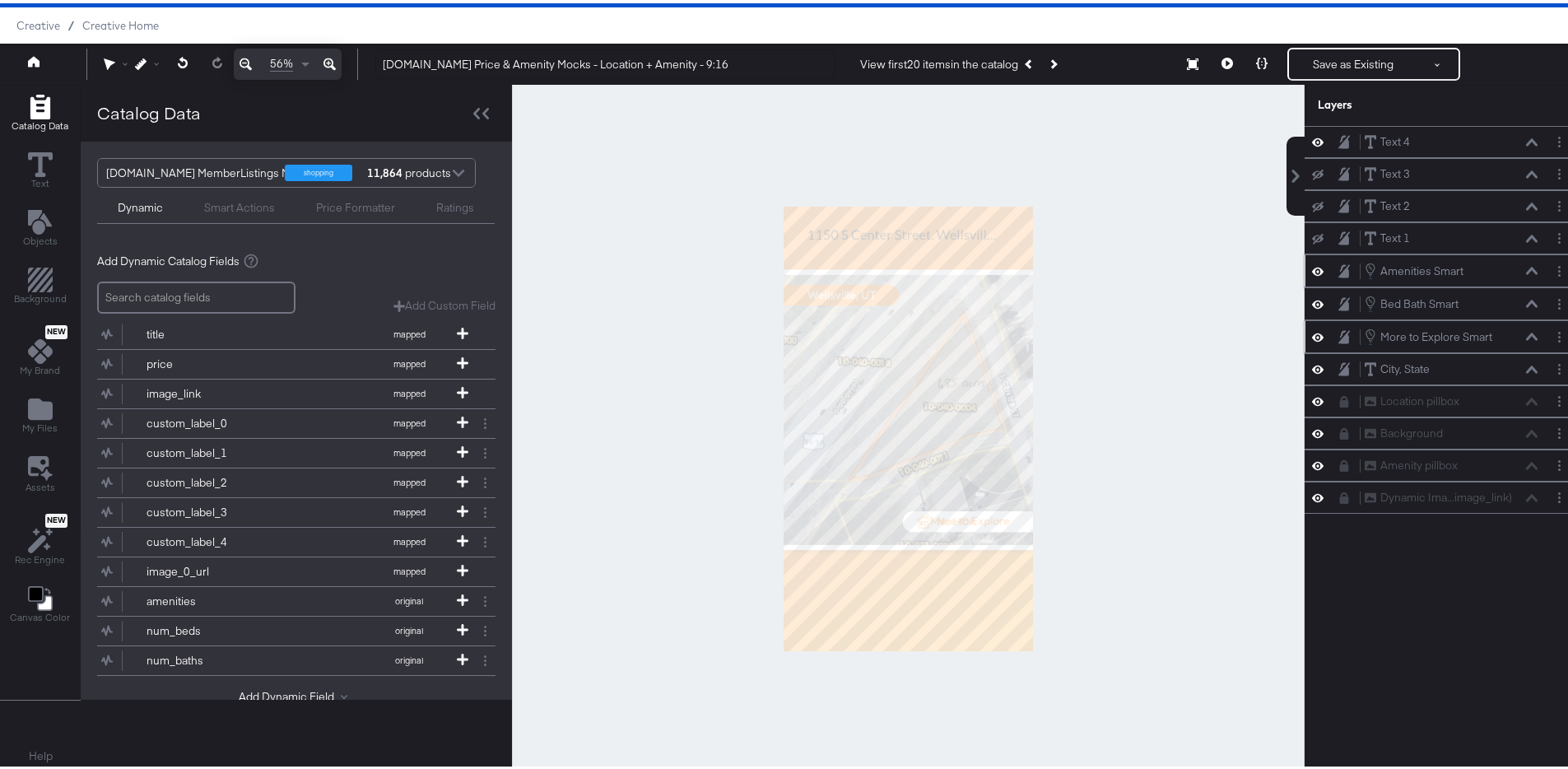 click 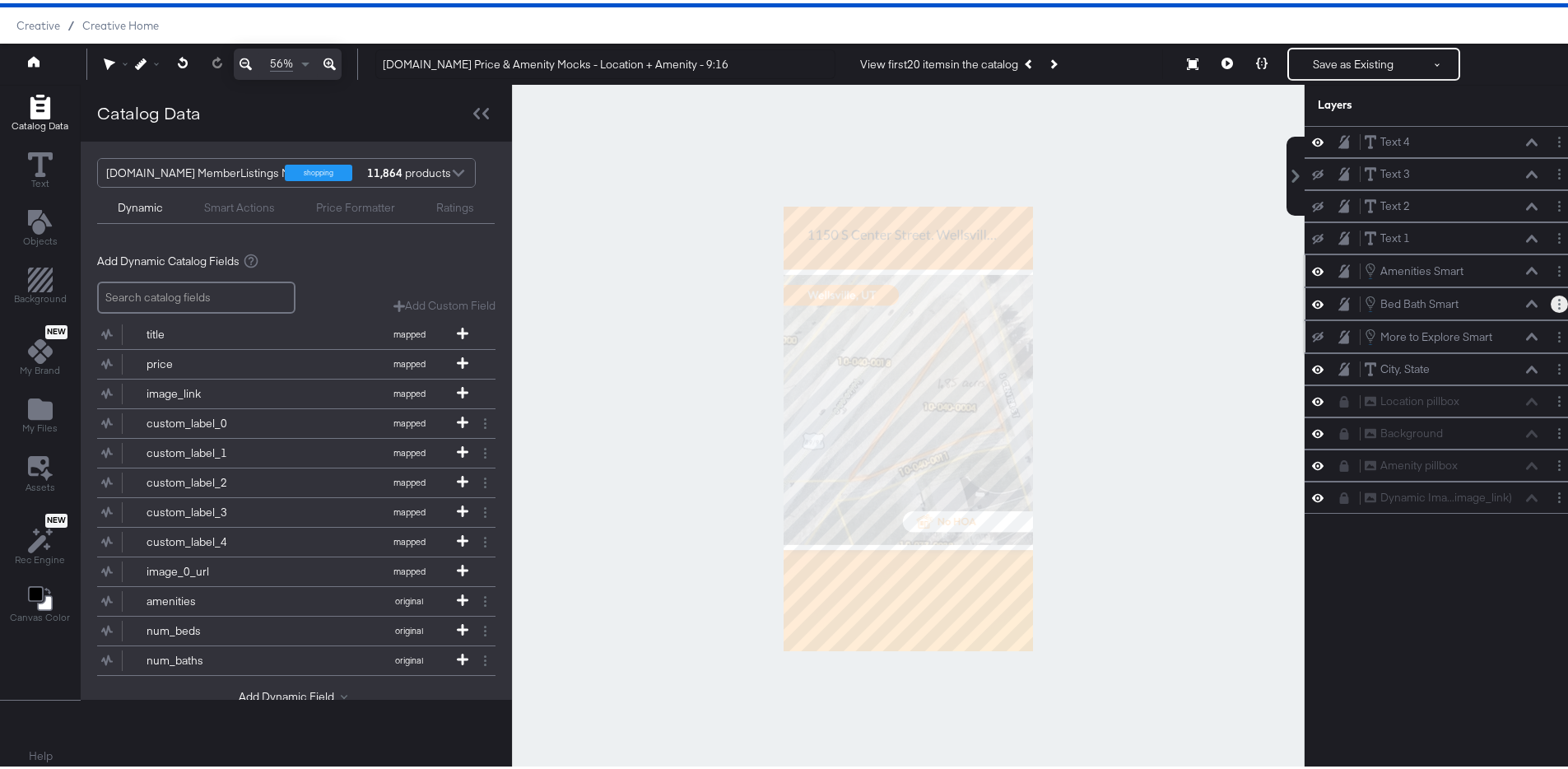 click at bounding box center (1559, 301) 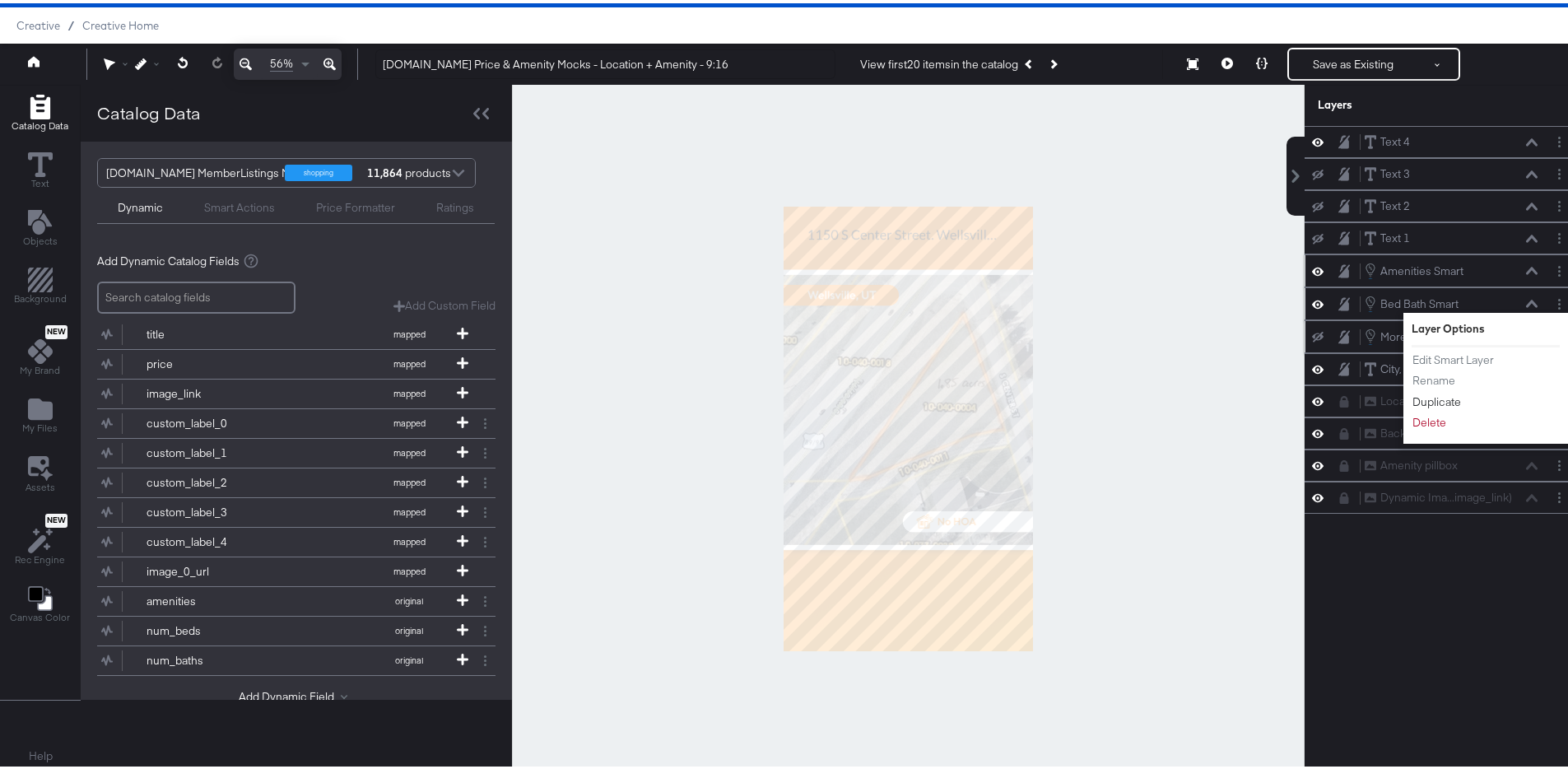 click on "Duplicate" at bounding box center (1436, 398) 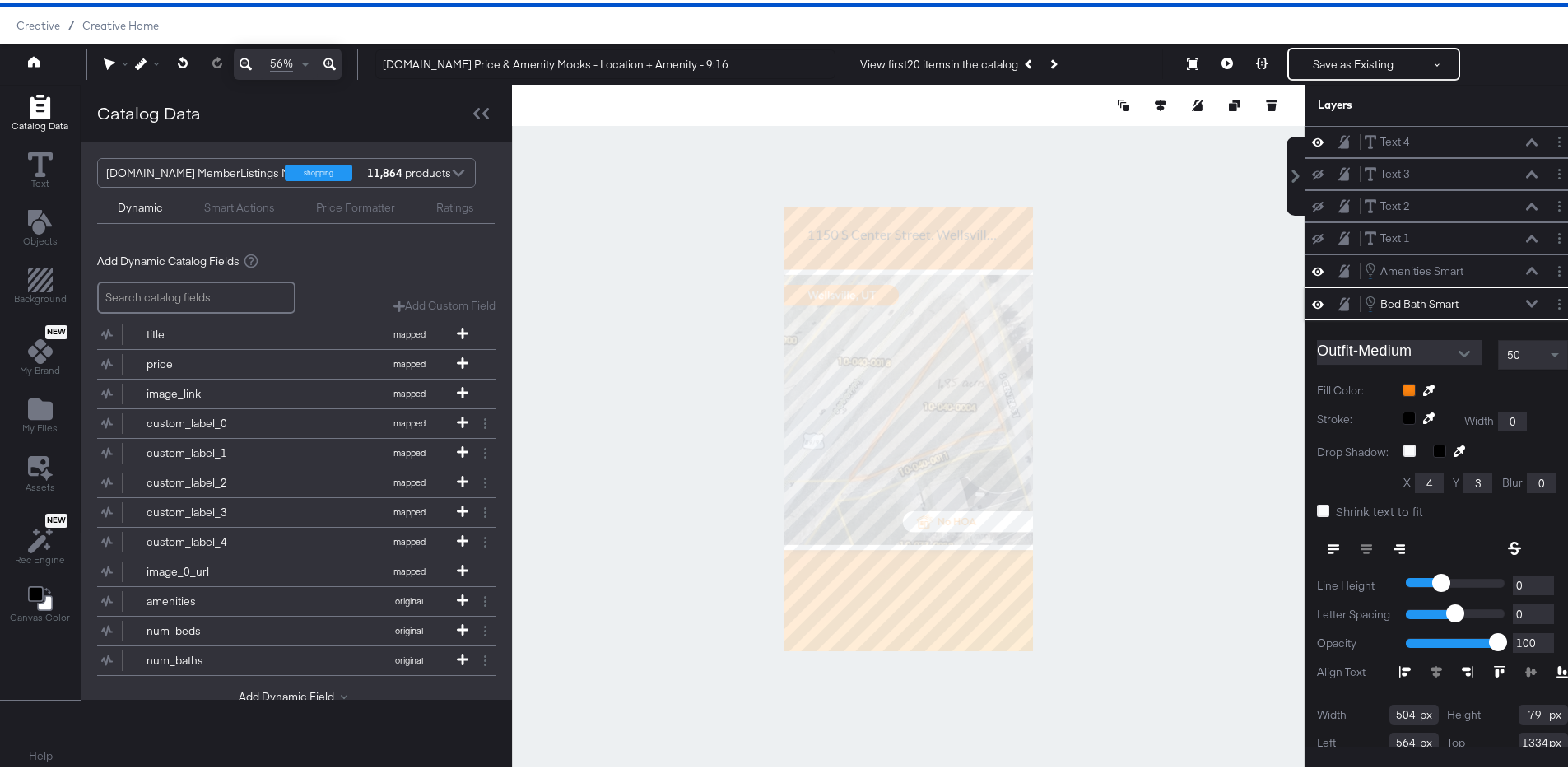 scroll, scrollTop: 59, scrollLeft: 0, axis: vertical 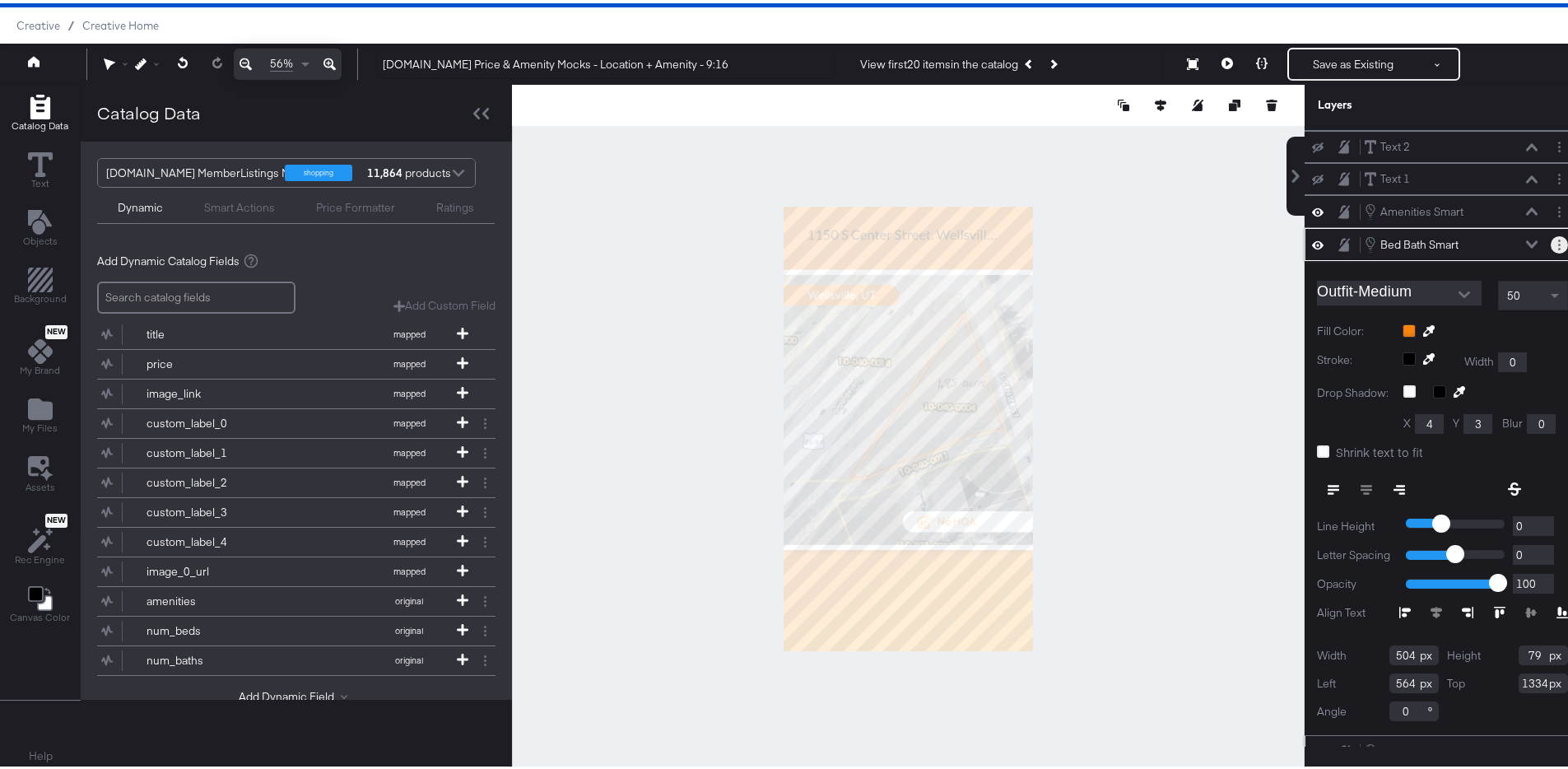 click at bounding box center [1559, 241] 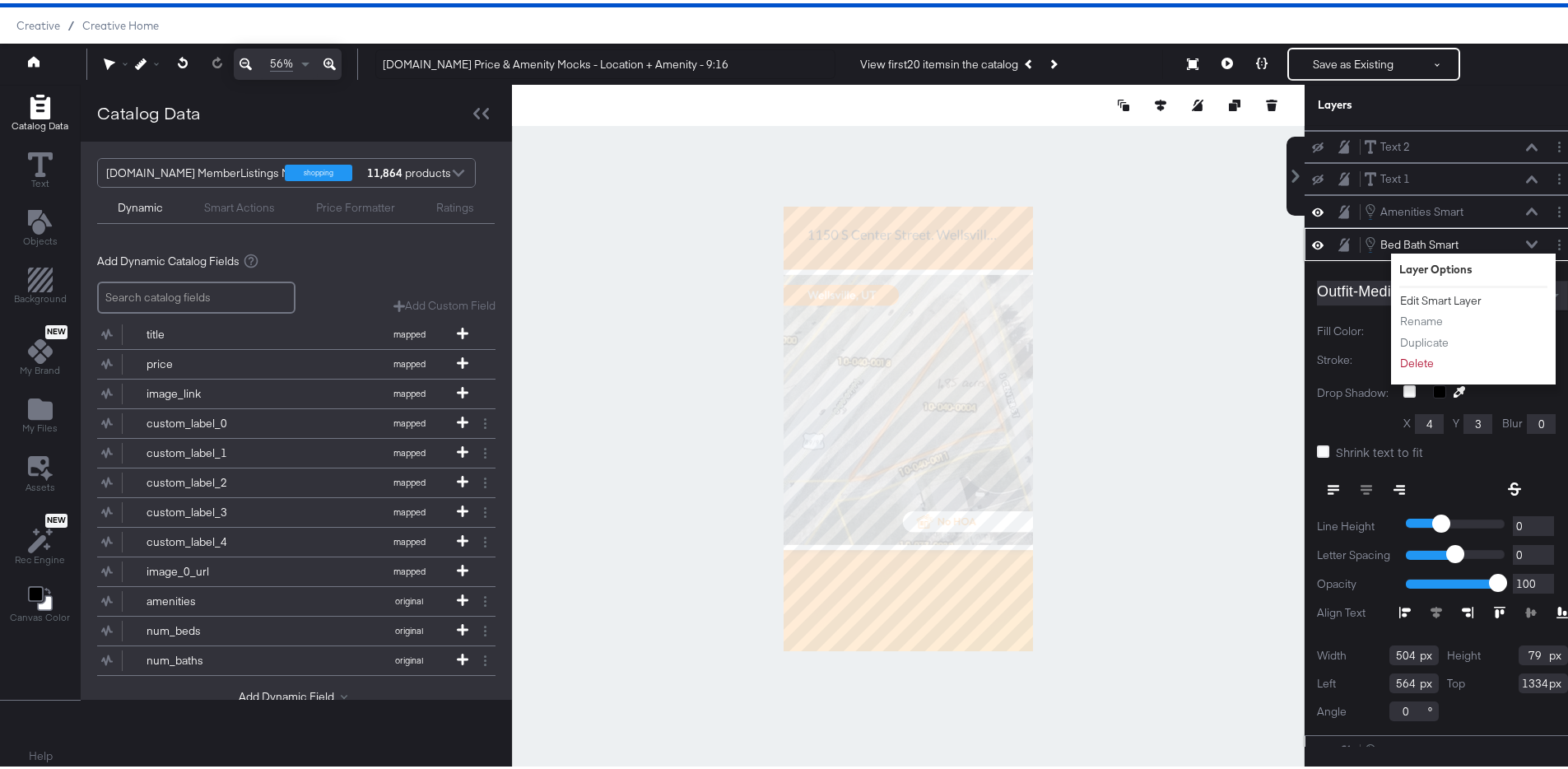 click on "Edit Smart Layer" at bounding box center (1440, 297) 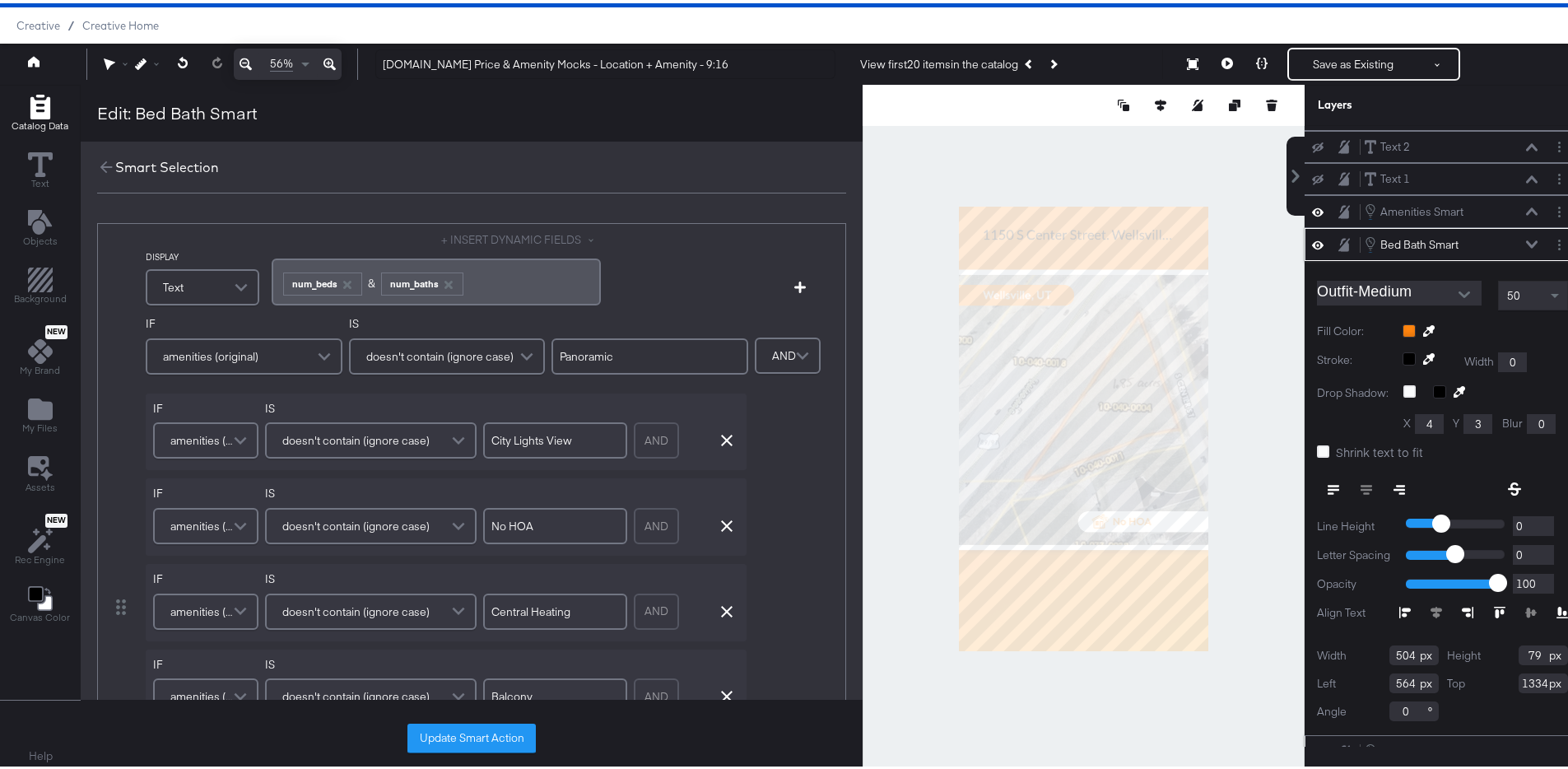 scroll, scrollTop: 59, scrollLeft: 0, axis: vertical 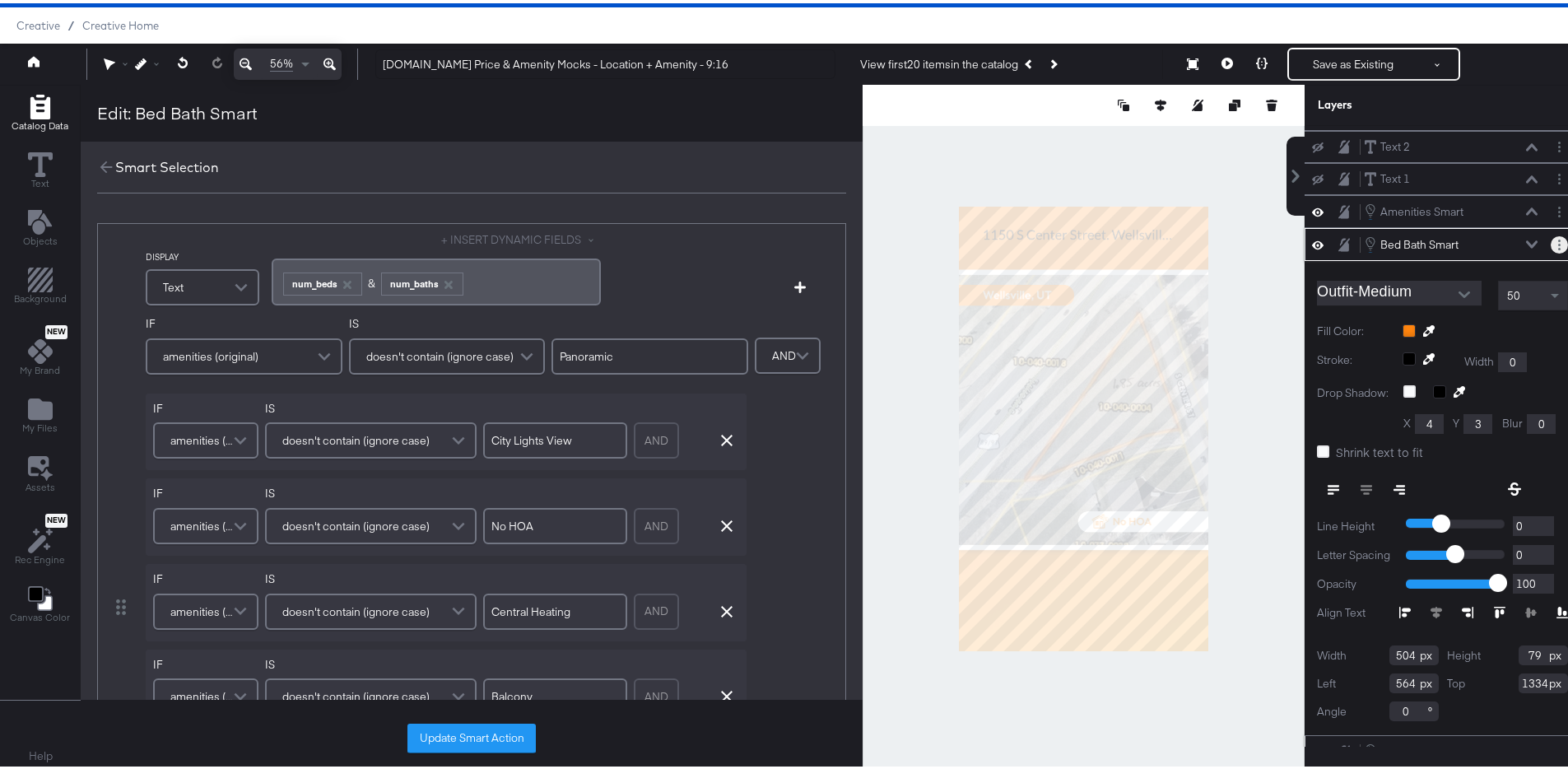 click at bounding box center [1559, 241] 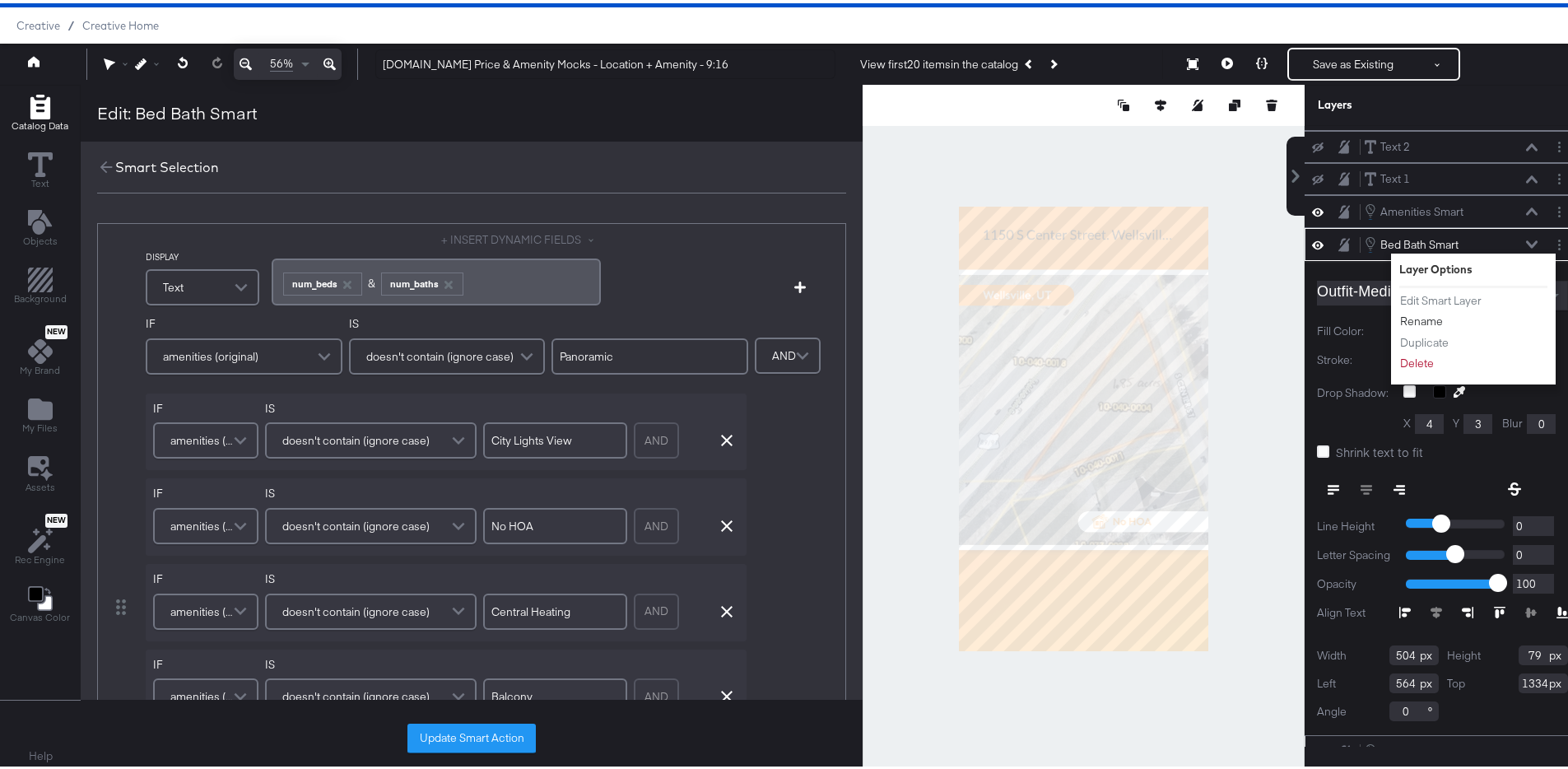 click on "Rename" at bounding box center (1421, 318) 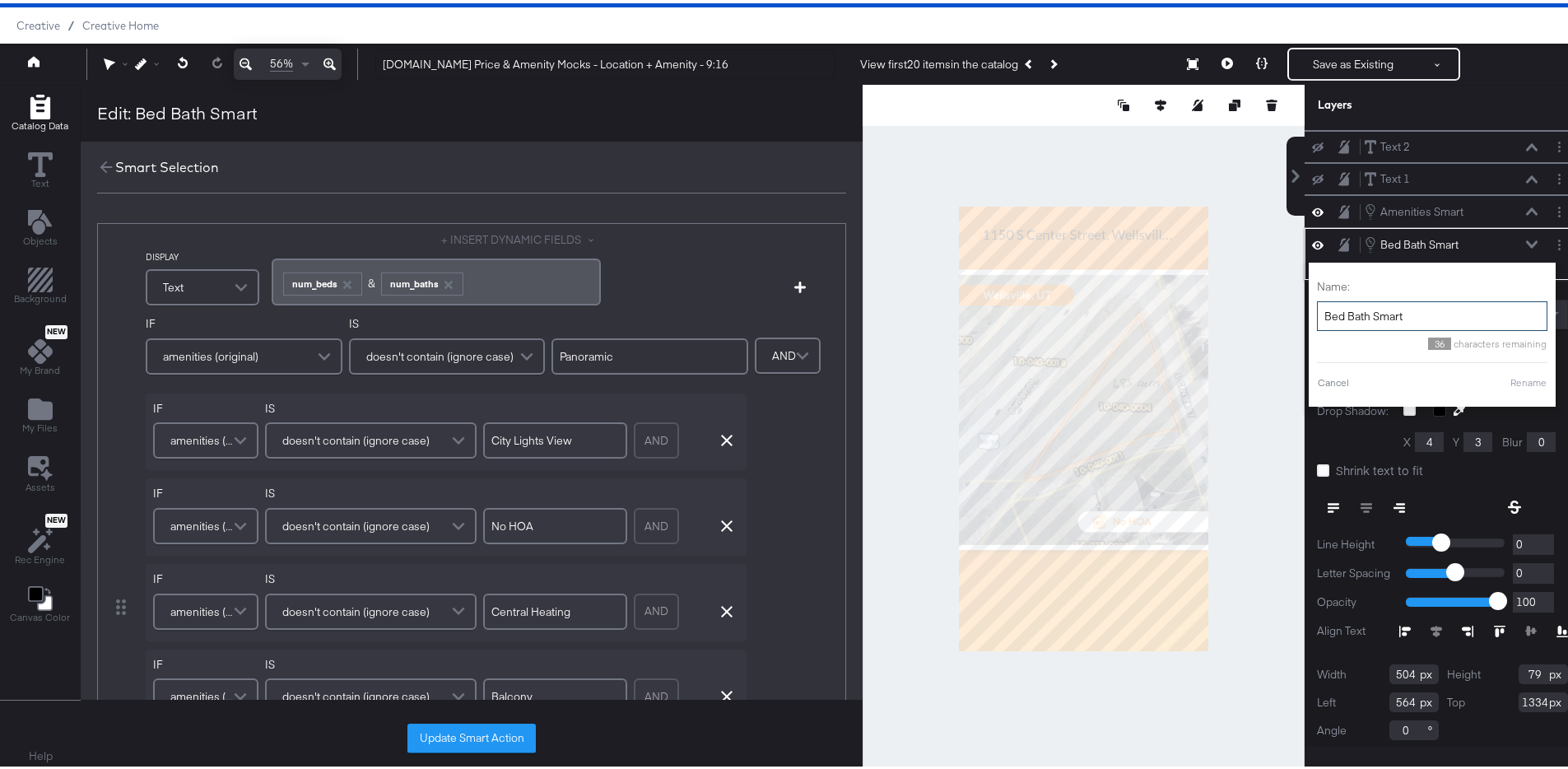 click on "Bed Bath Smart" at bounding box center [1432, 313] 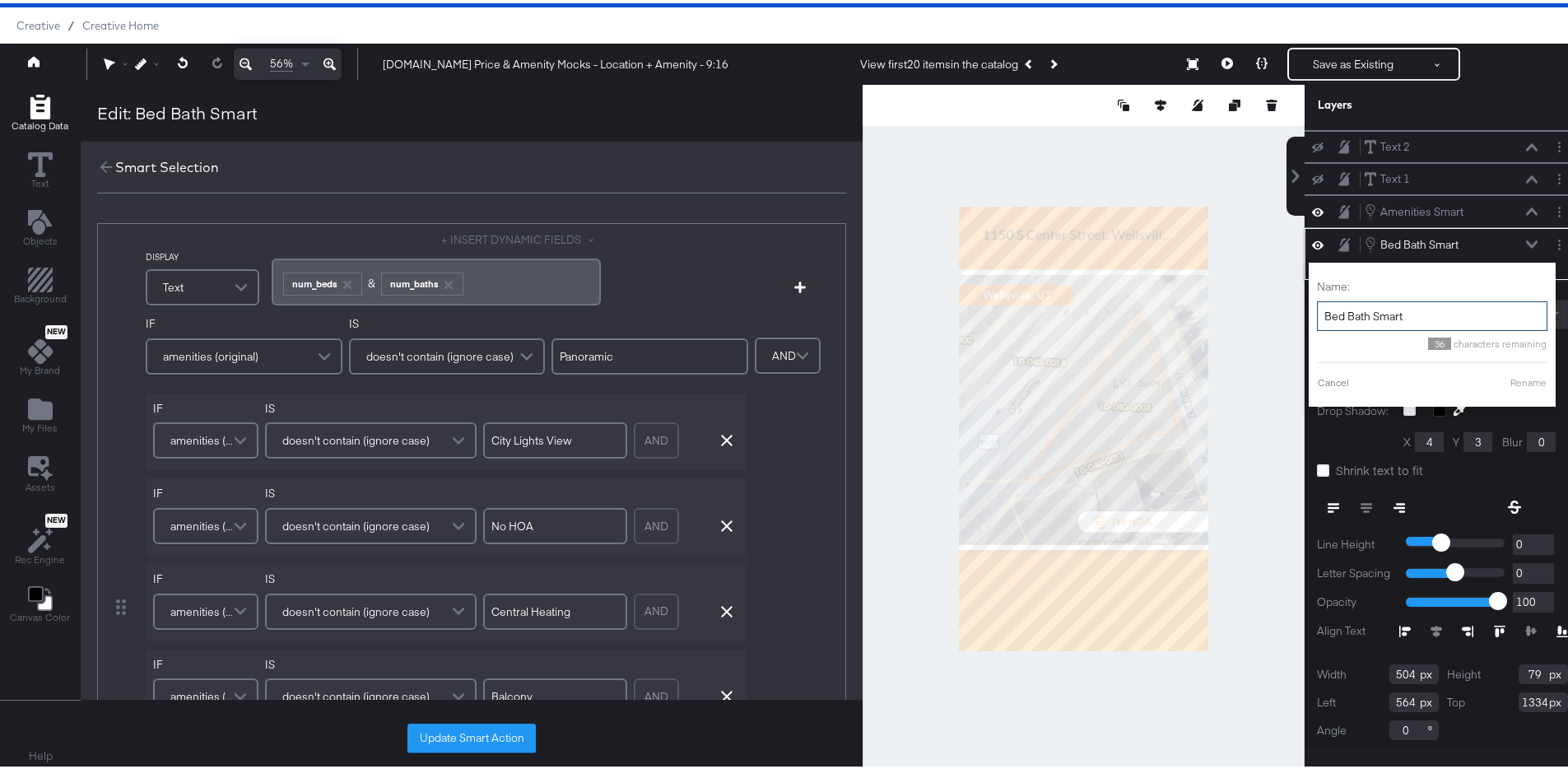 click on "Bed Bath Smart" at bounding box center [1432, 313] 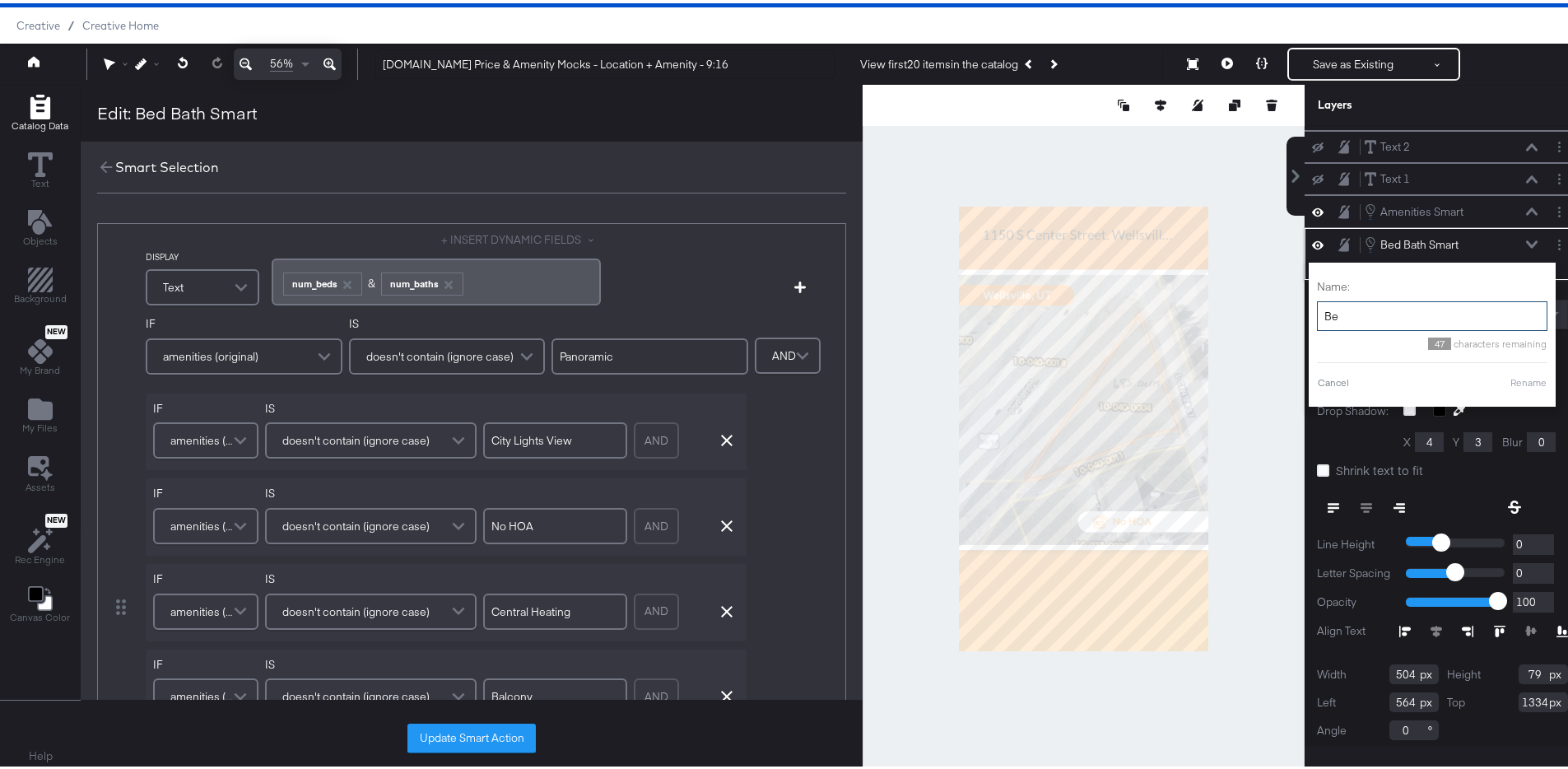 type on "B" 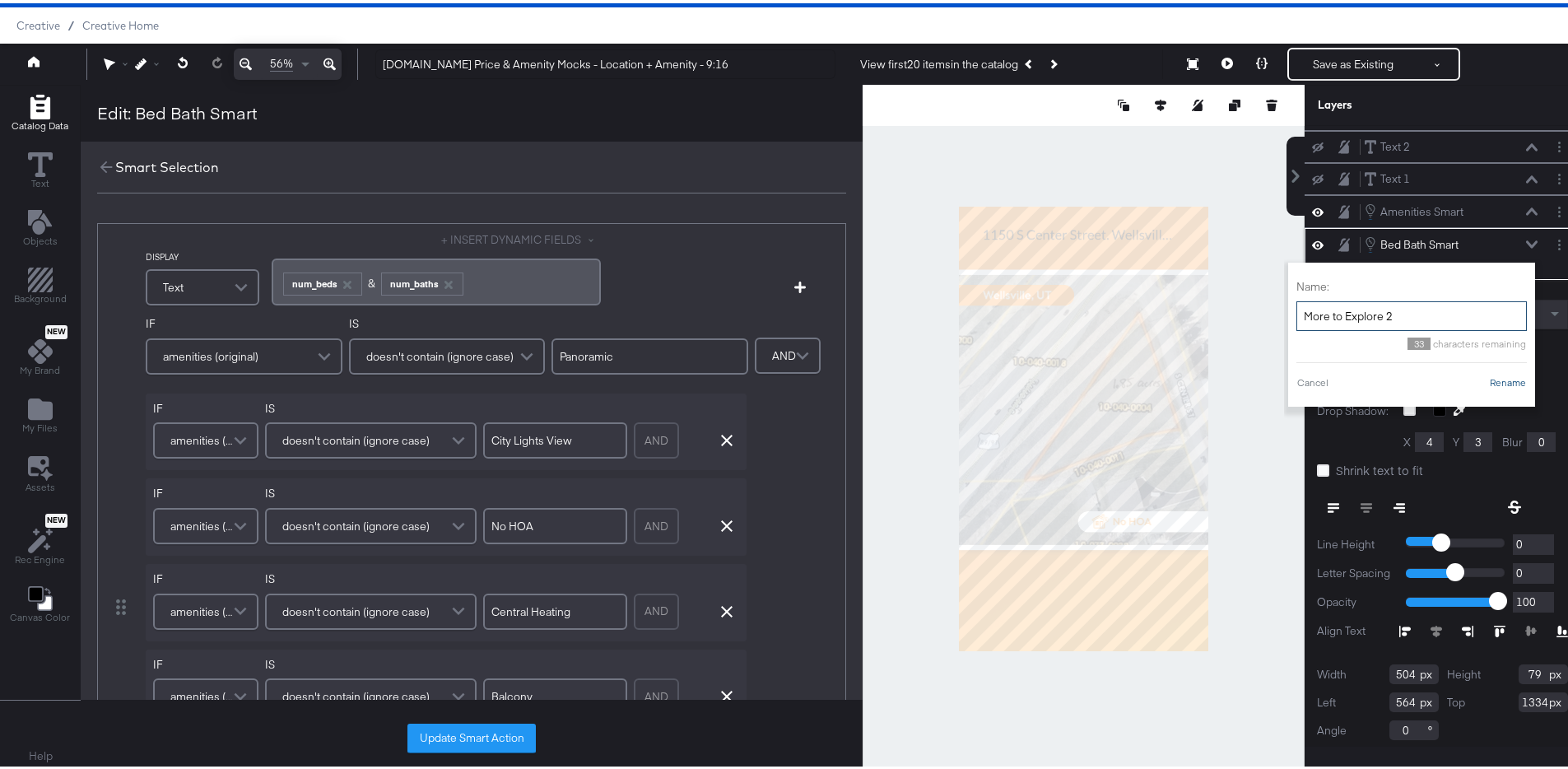type on "More to Explore 2" 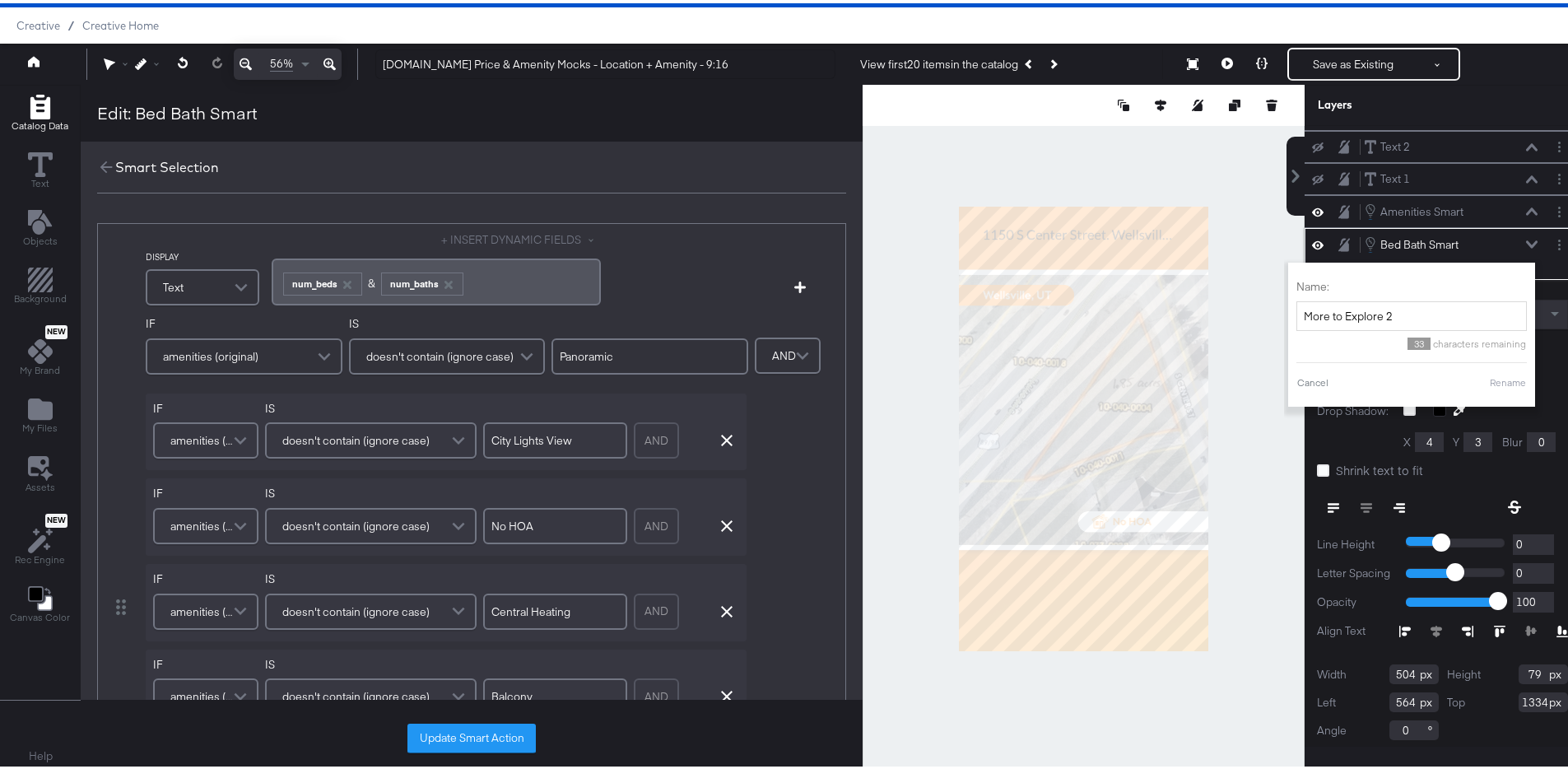 click on "Rename" at bounding box center (1508, 380) 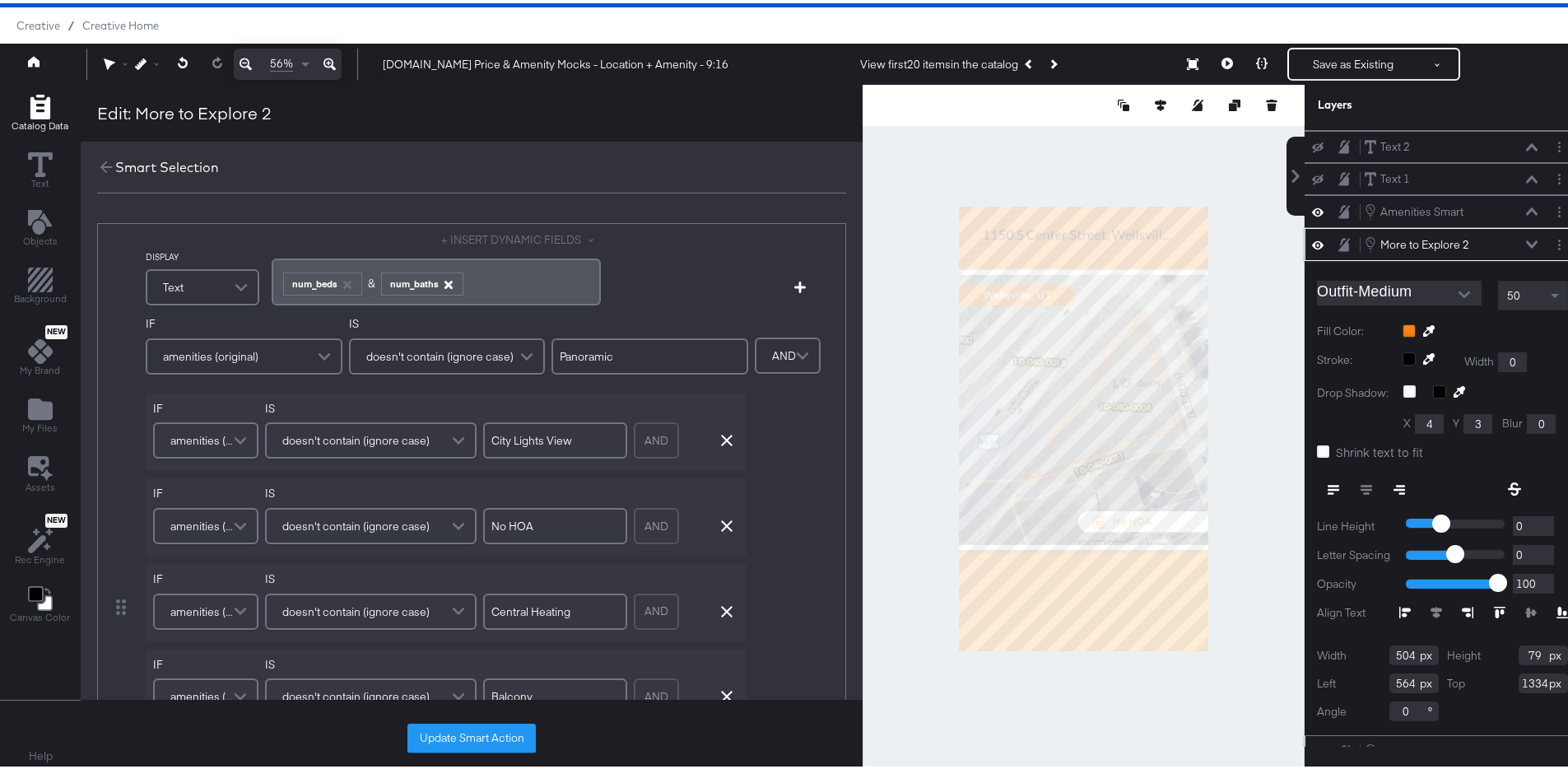 click 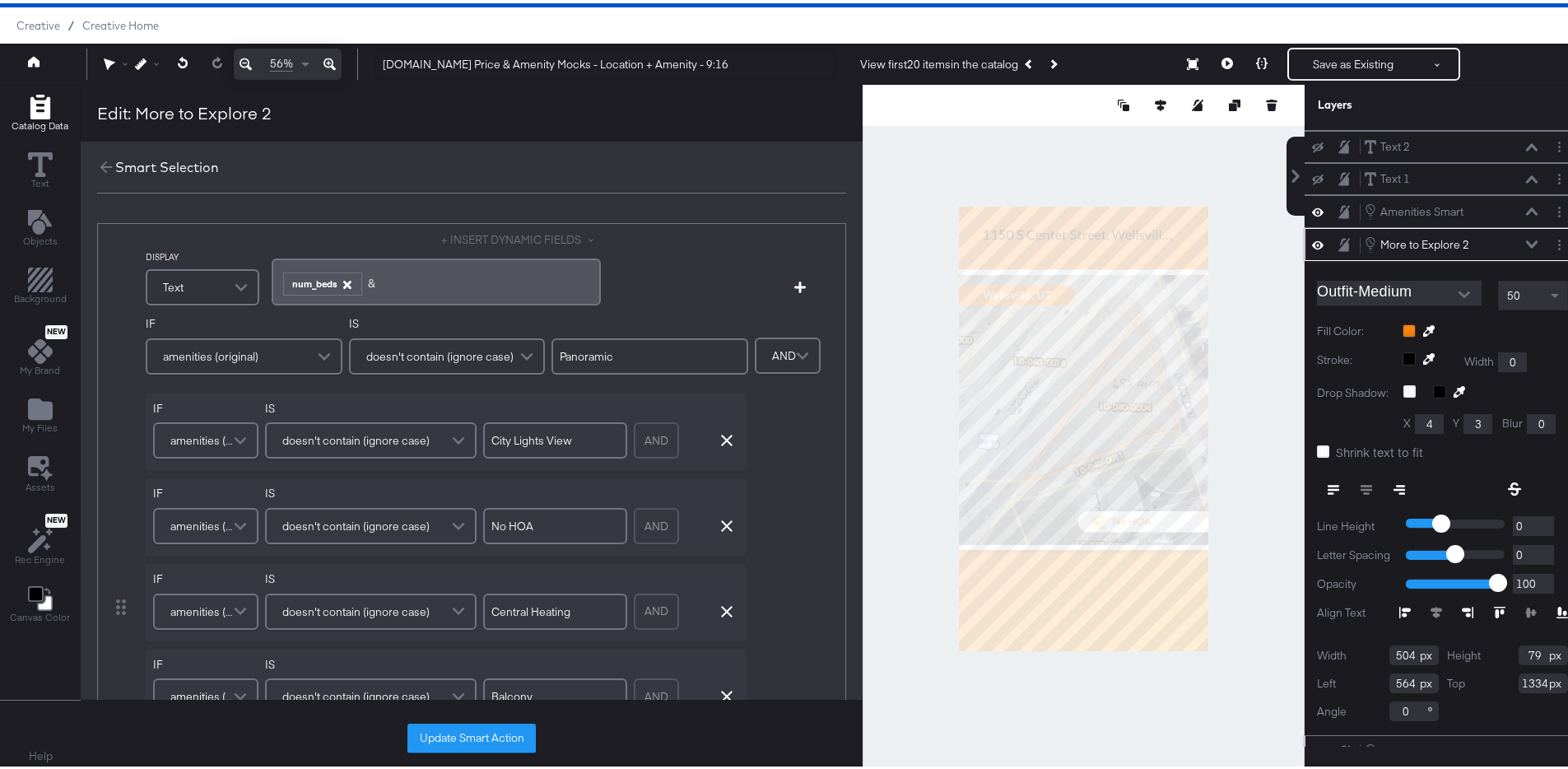 click 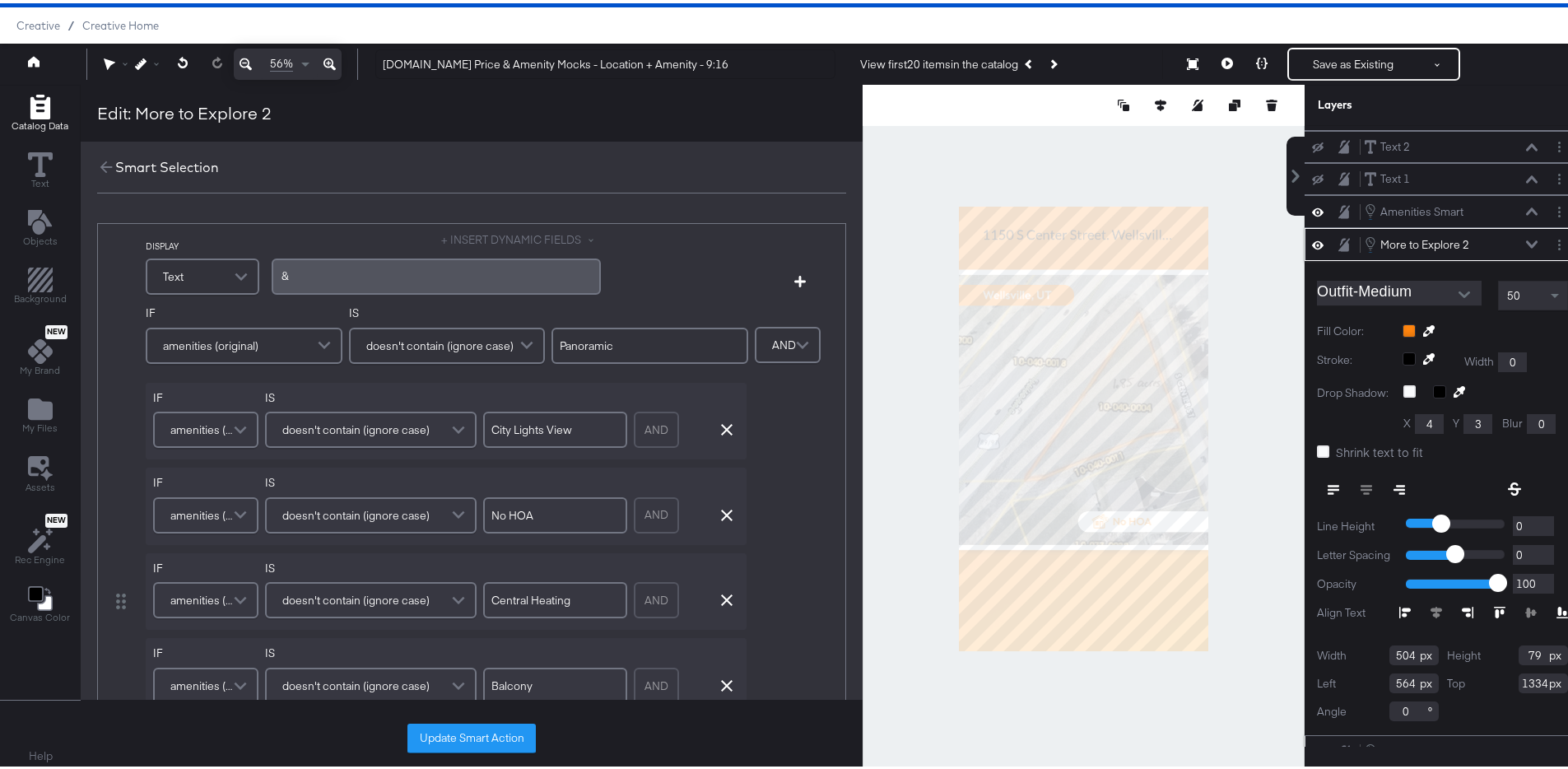 click on "& ﻿" at bounding box center [436, 273] 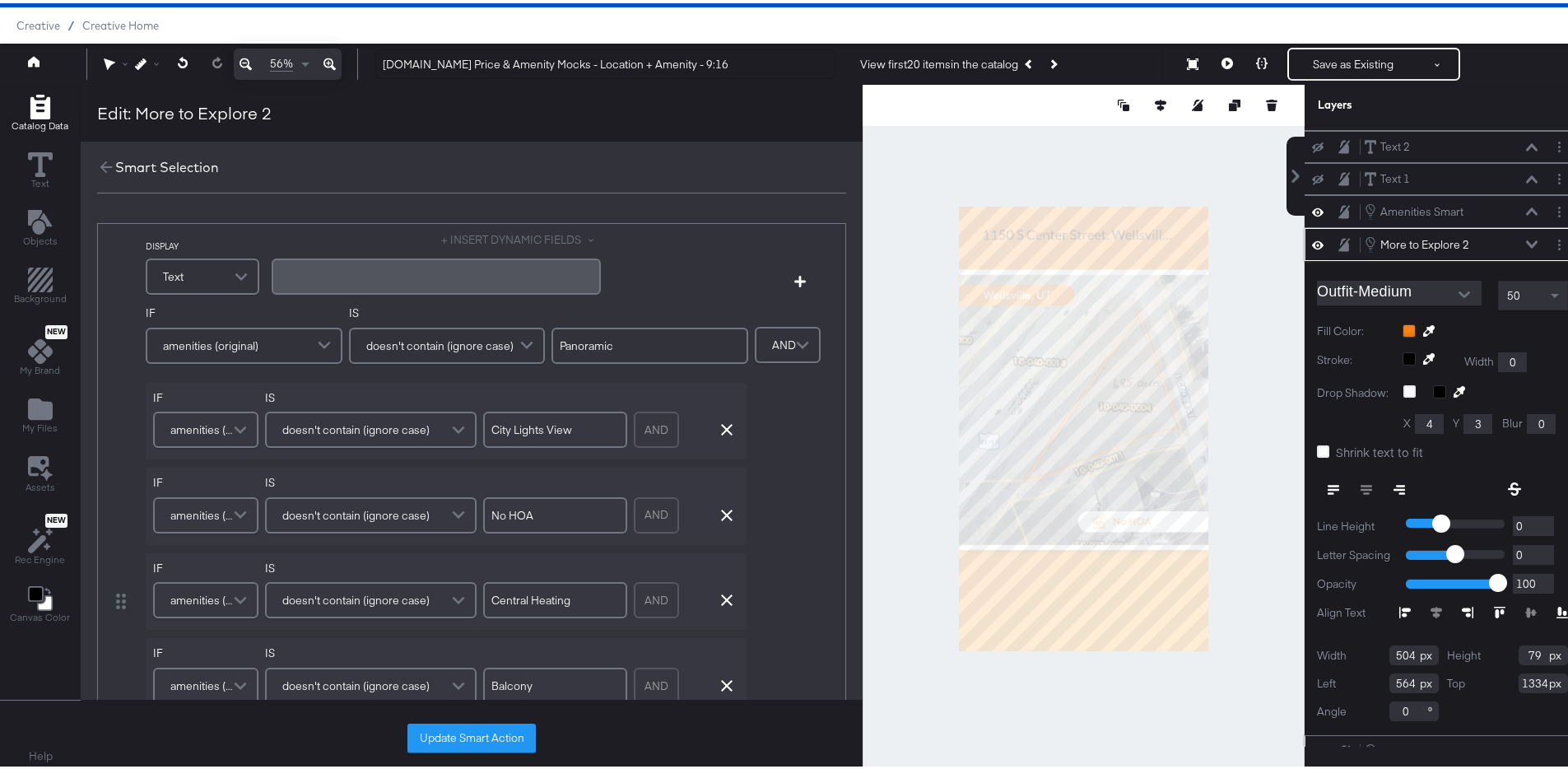type 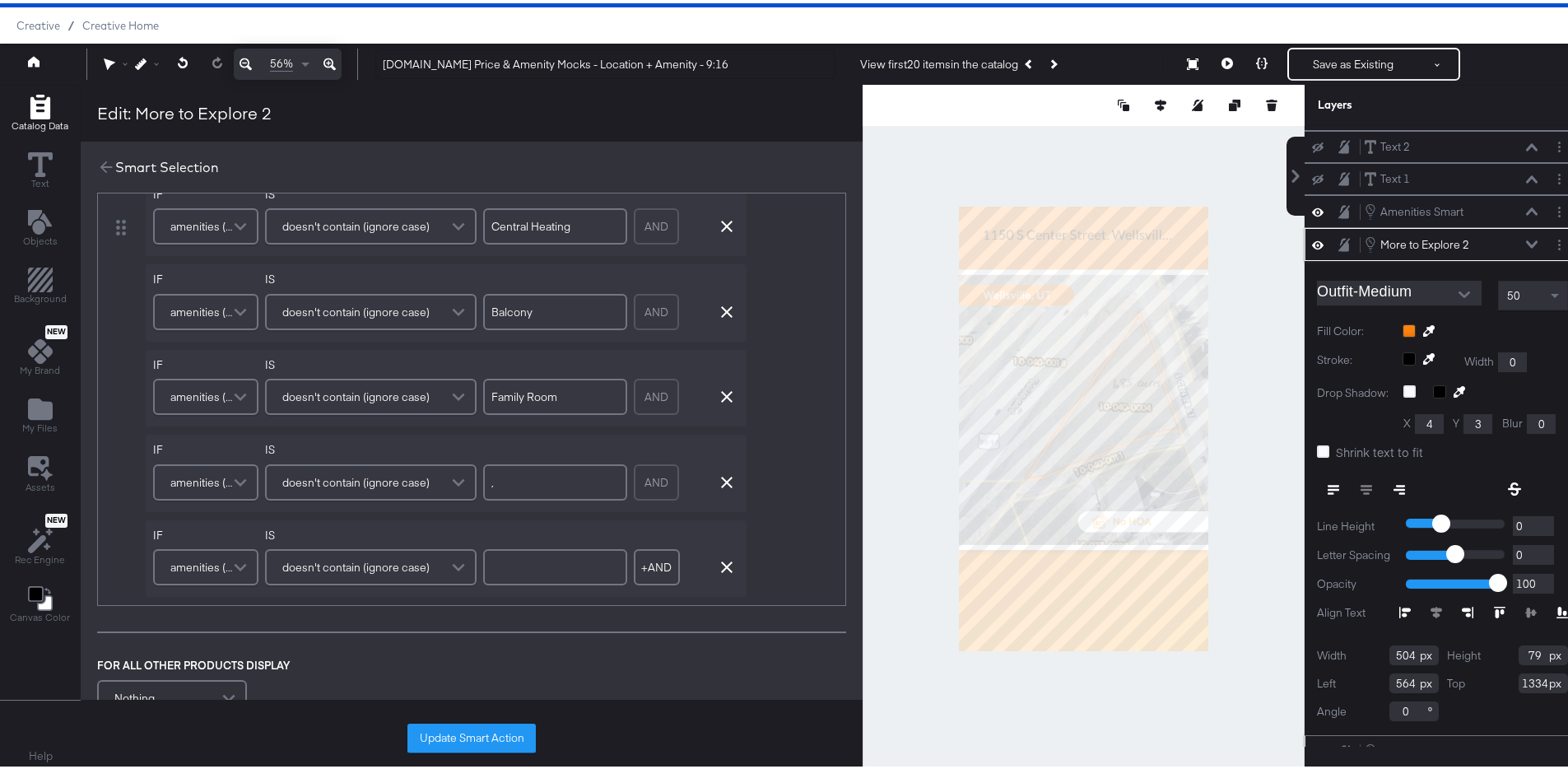 scroll, scrollTop: 384, scrollLeft: 0, axis: vertical 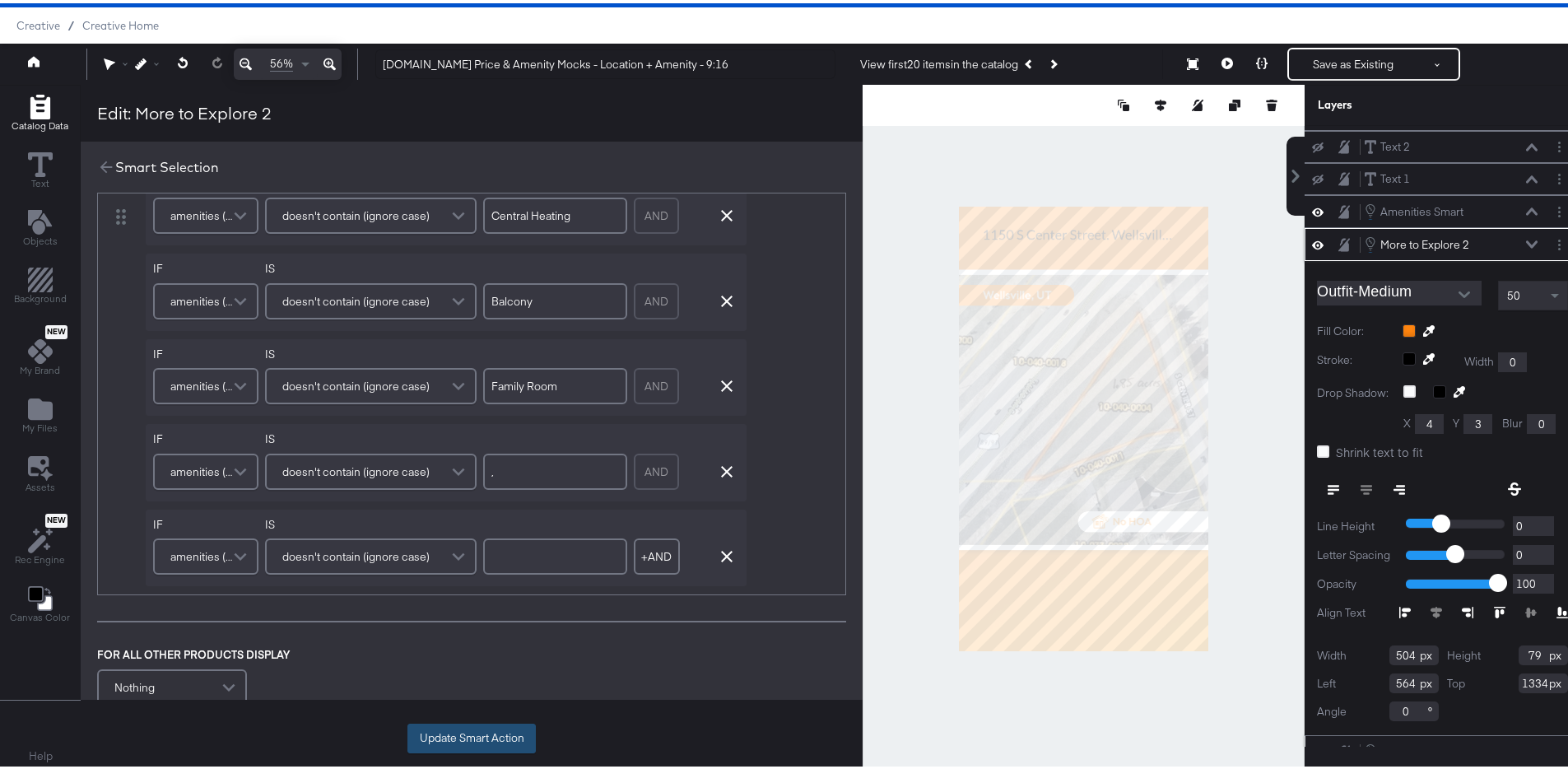 click on "Update Smart Action" at bounding box center [472, 735] 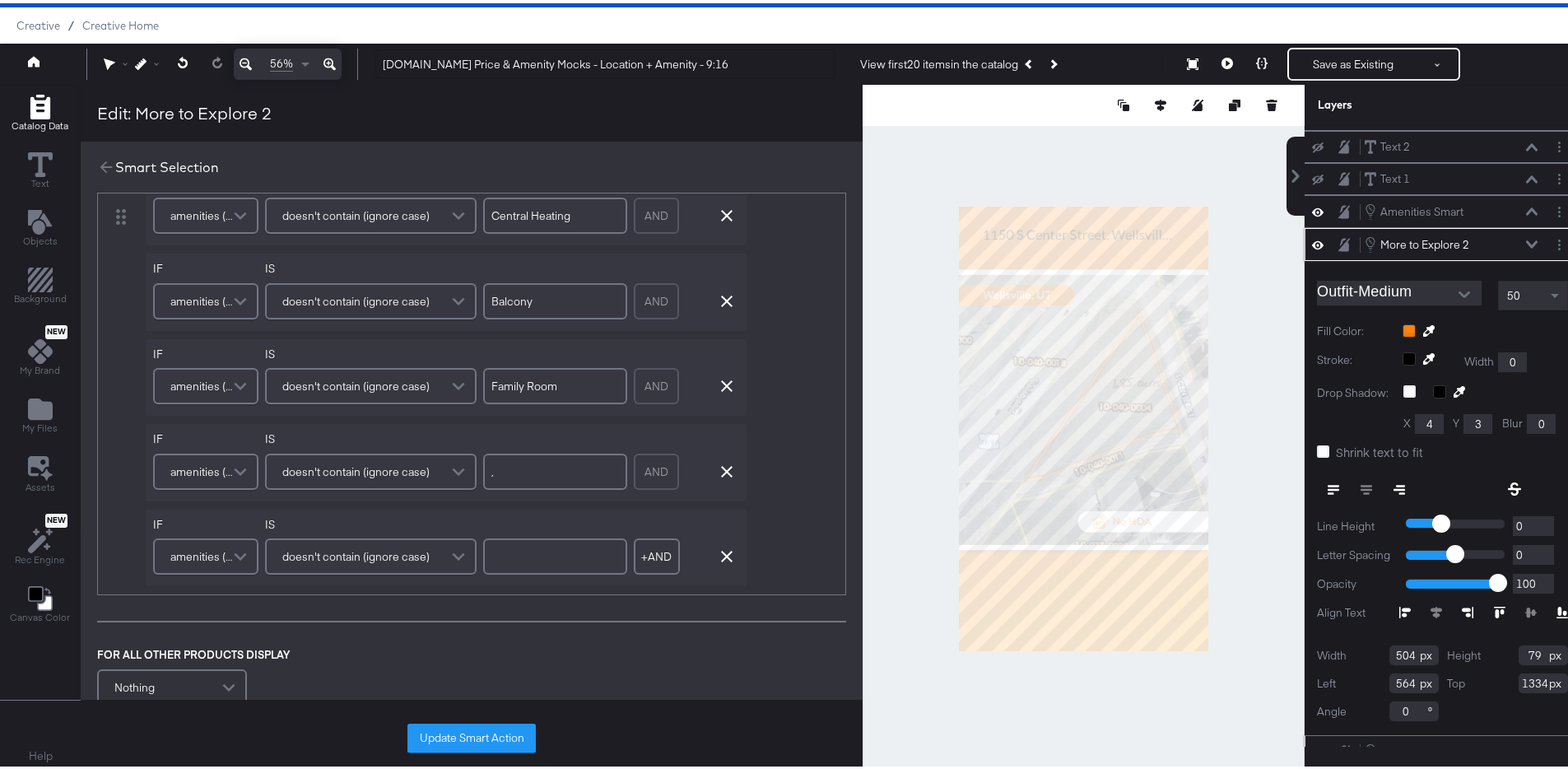scroll, scrollTop: 0, scrollLeft: 0, axis: both 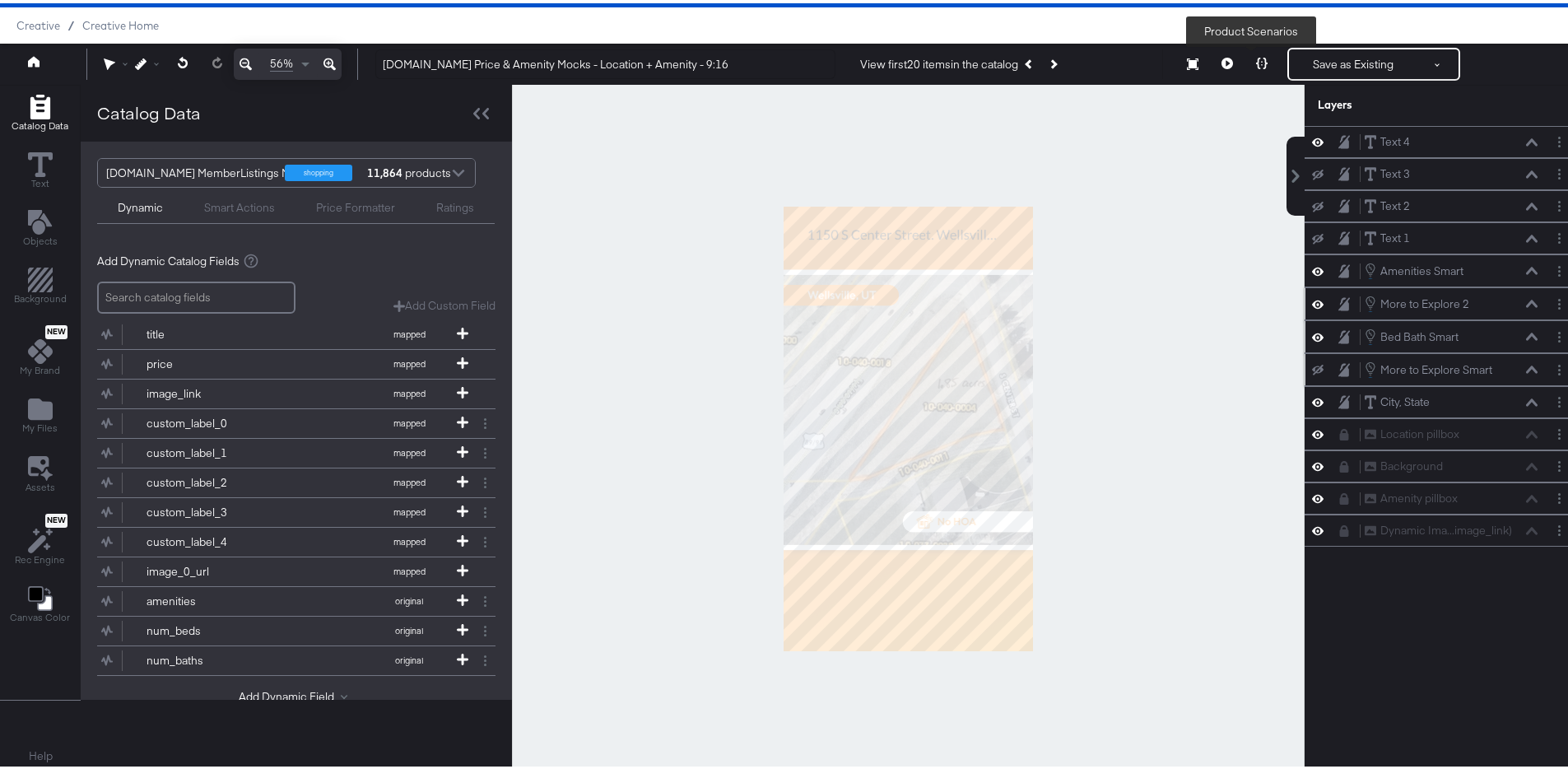 click 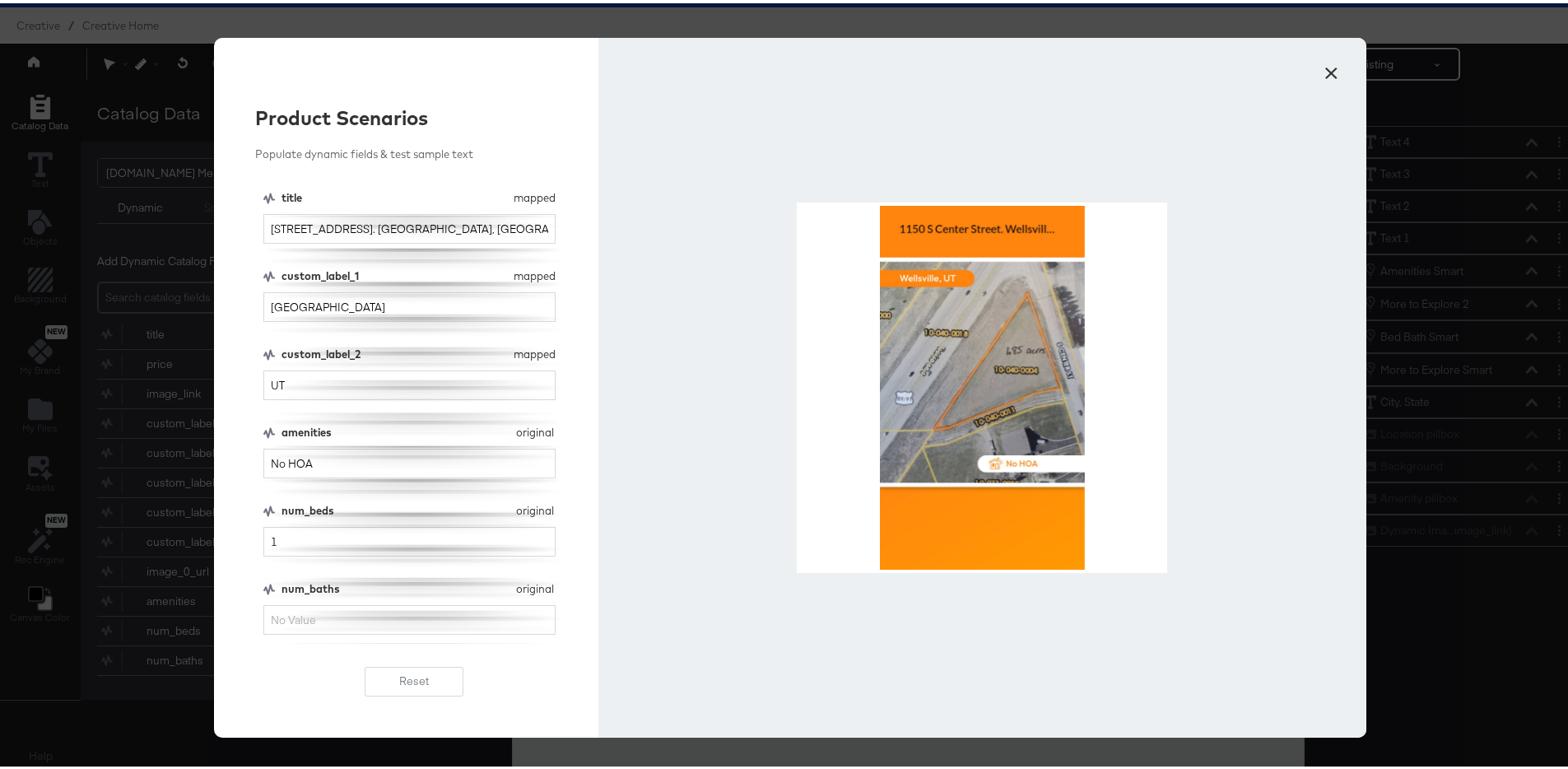 click on "×" at bounding box center [1331, 66] 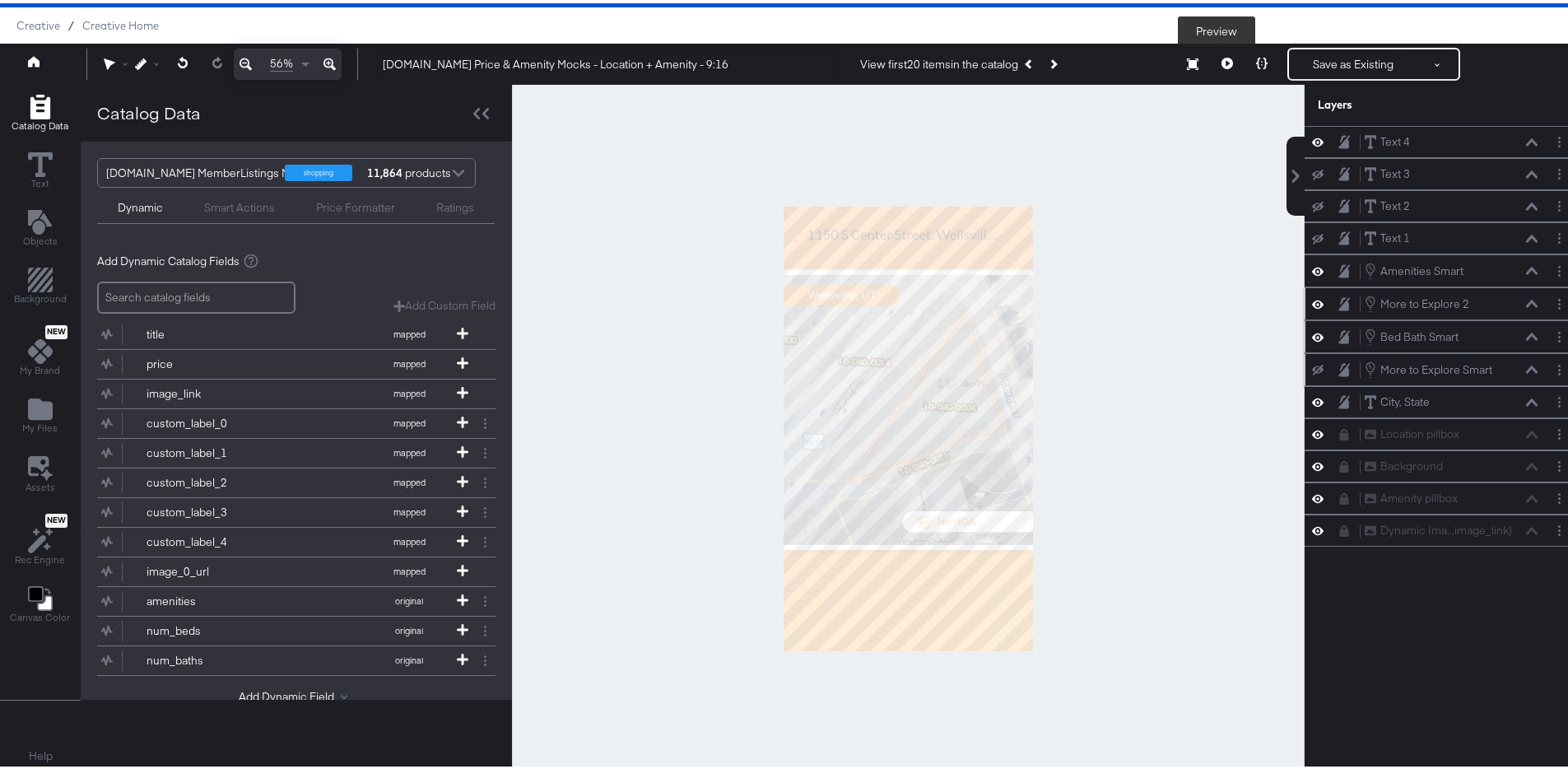 click at bounding box center (1227, 61) 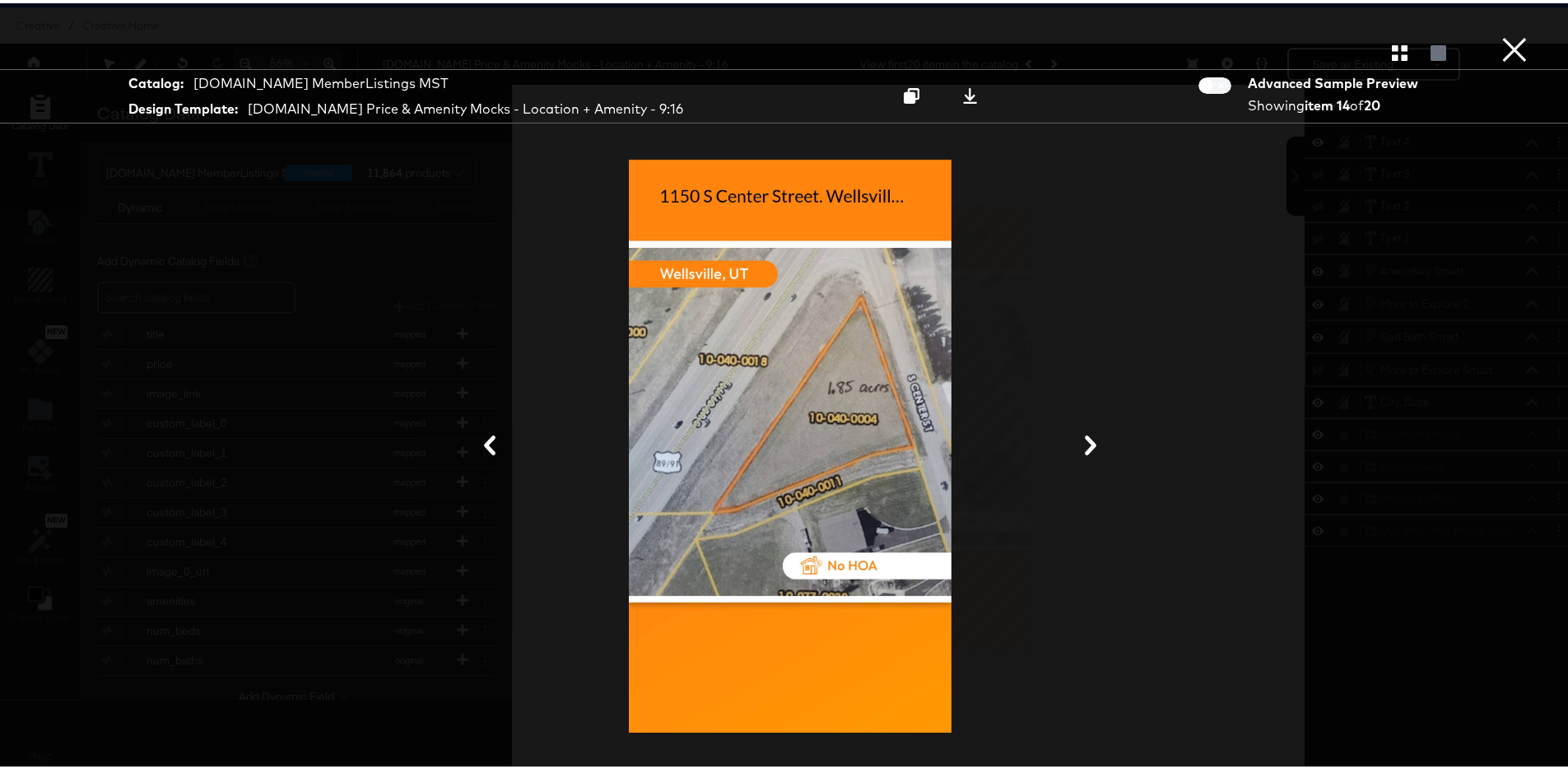 click at bounding box center (1399, 49) 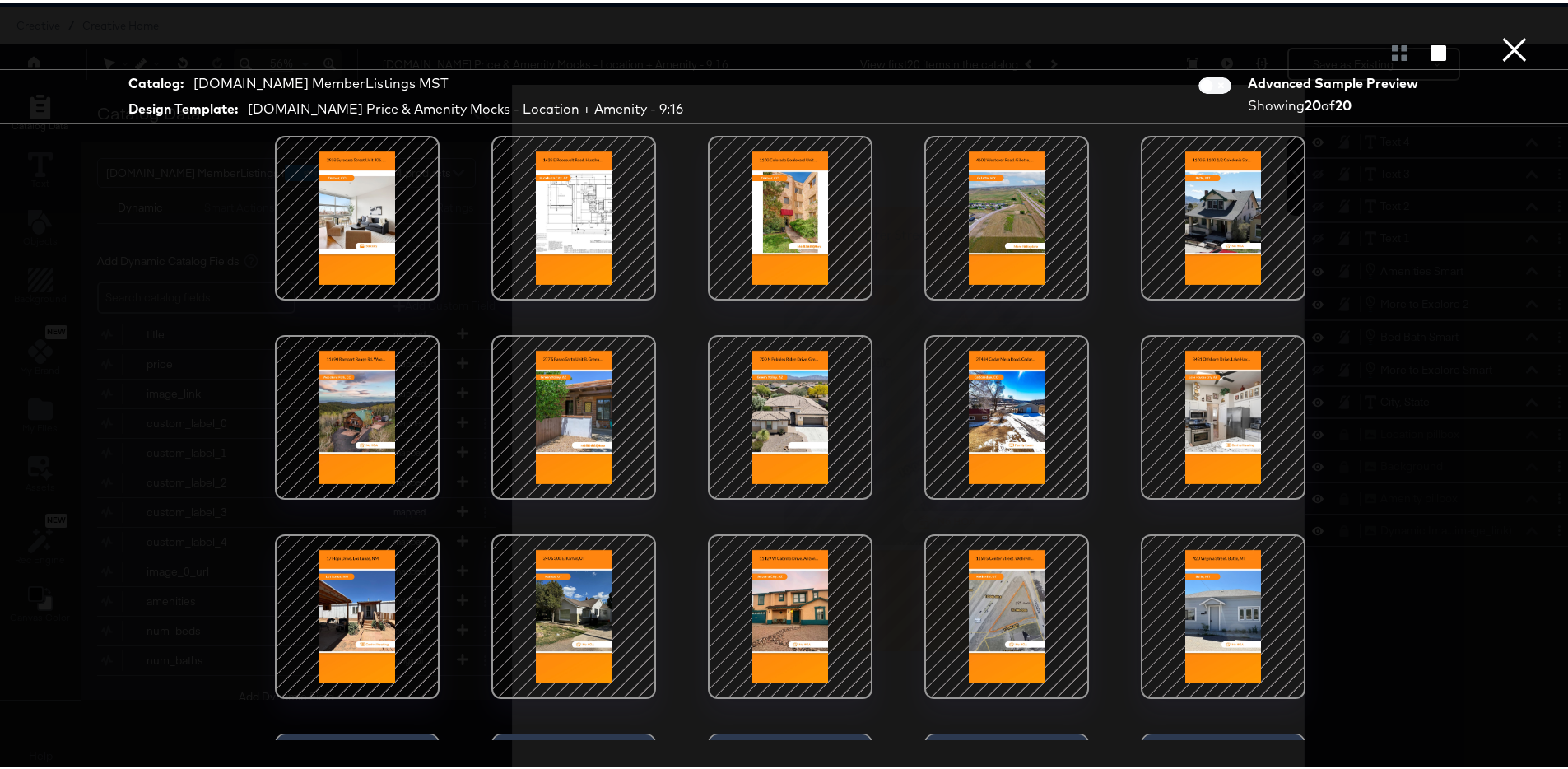 click at bounding box center [1007, 215] 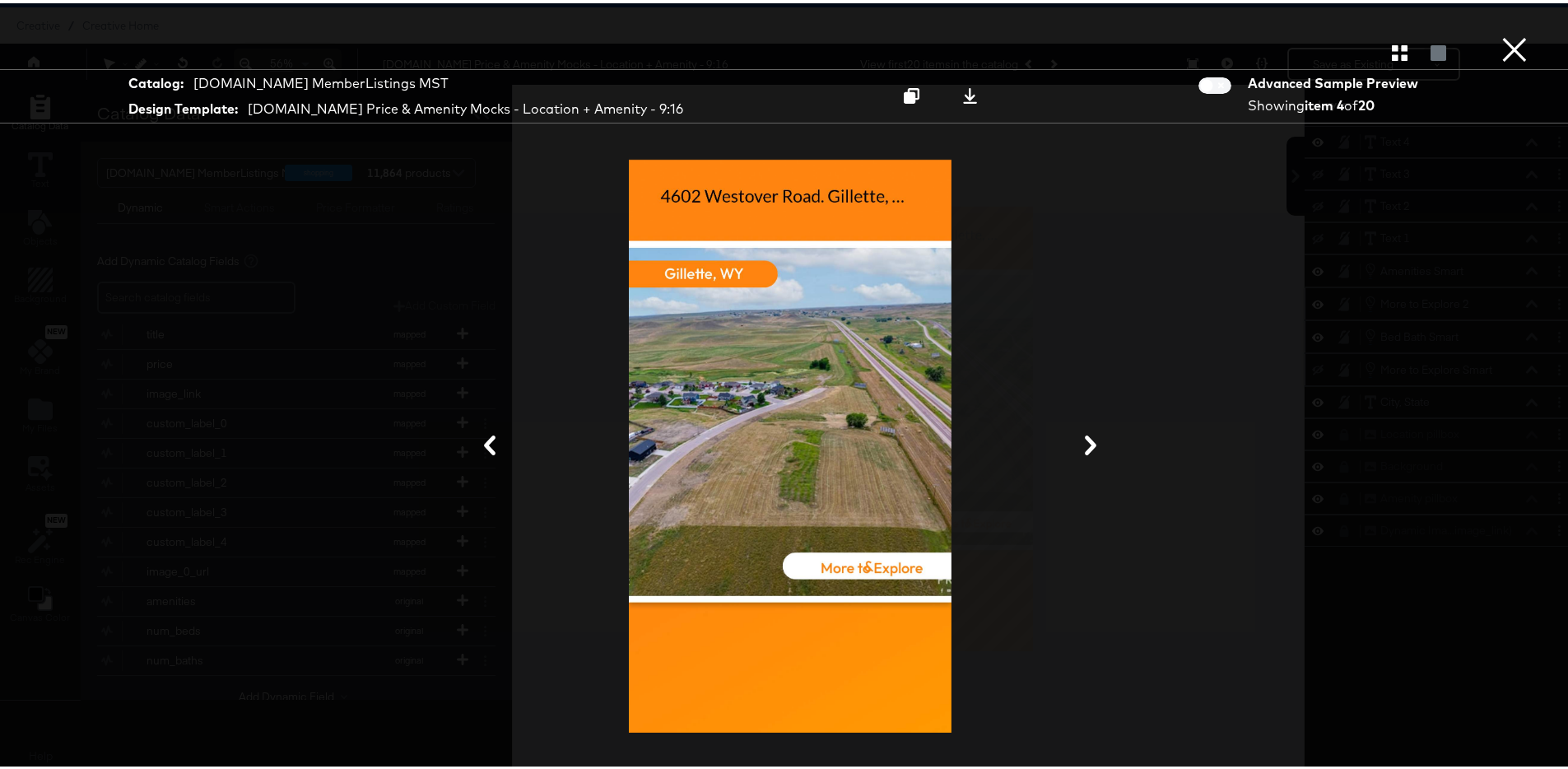 click on "×" at bounding box center [1514, 16] 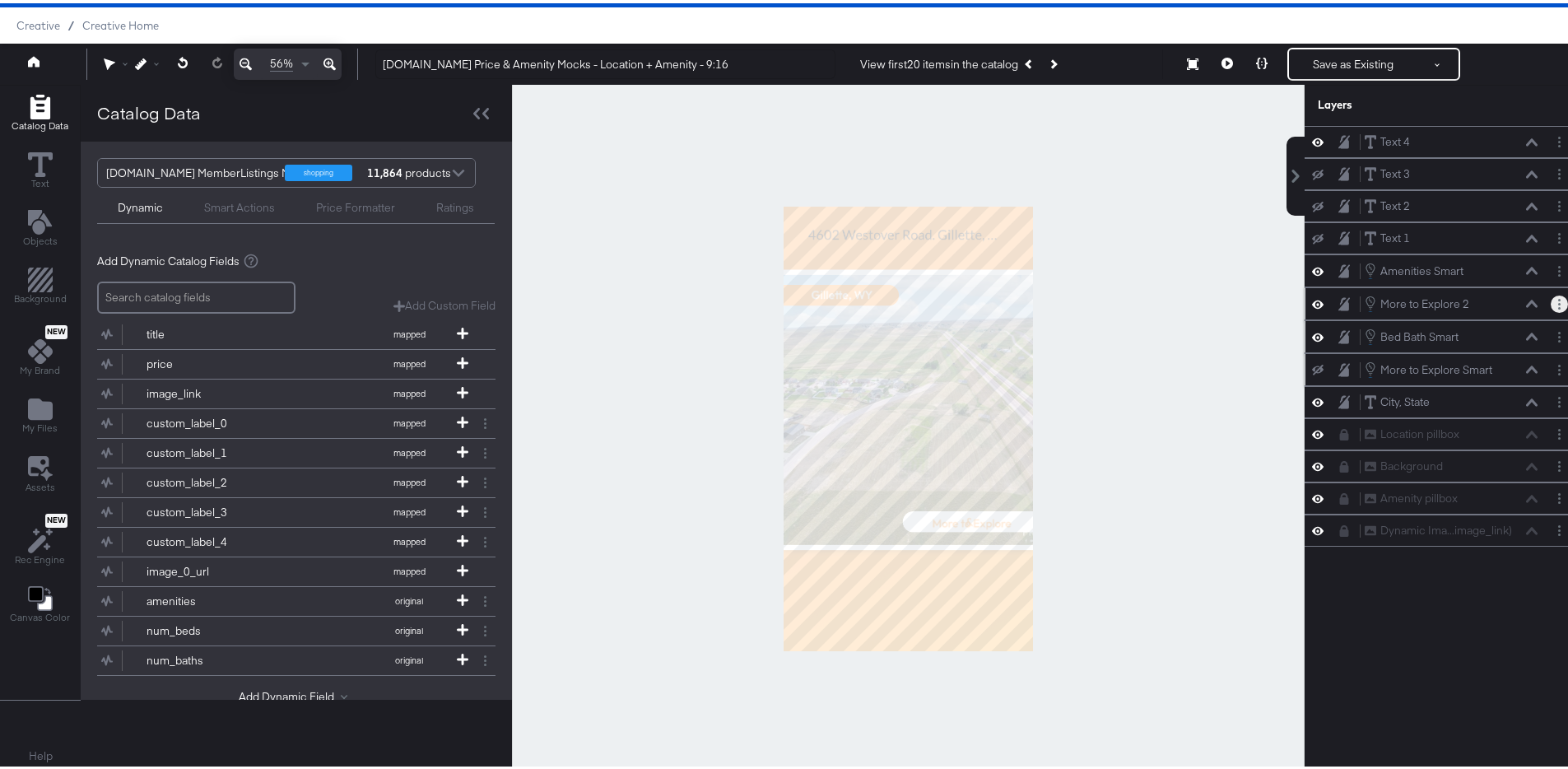 click at bounding box center (1559, 301) 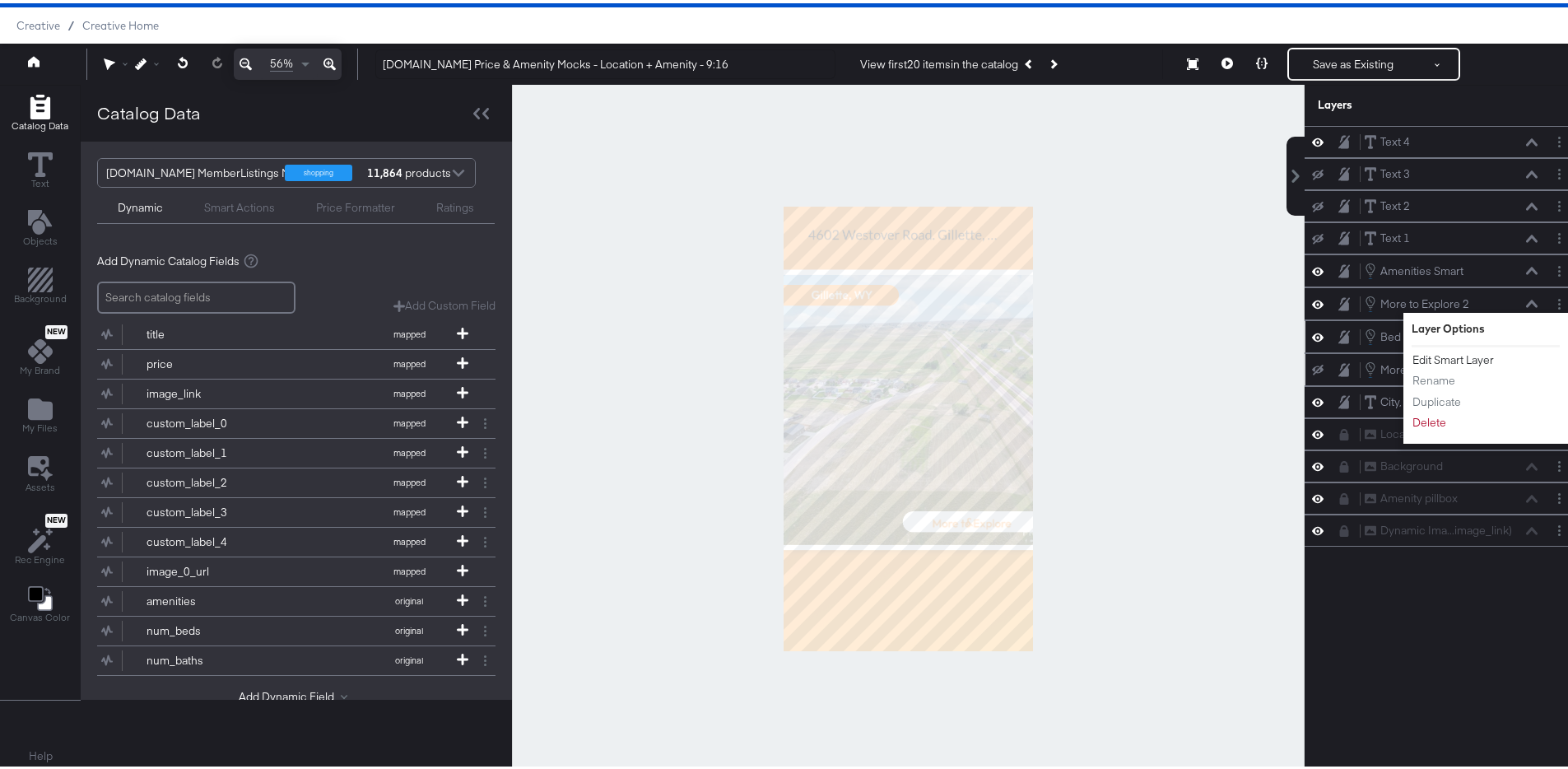 click on "Edit Smart Layer" at bounding box center [1453, 357] 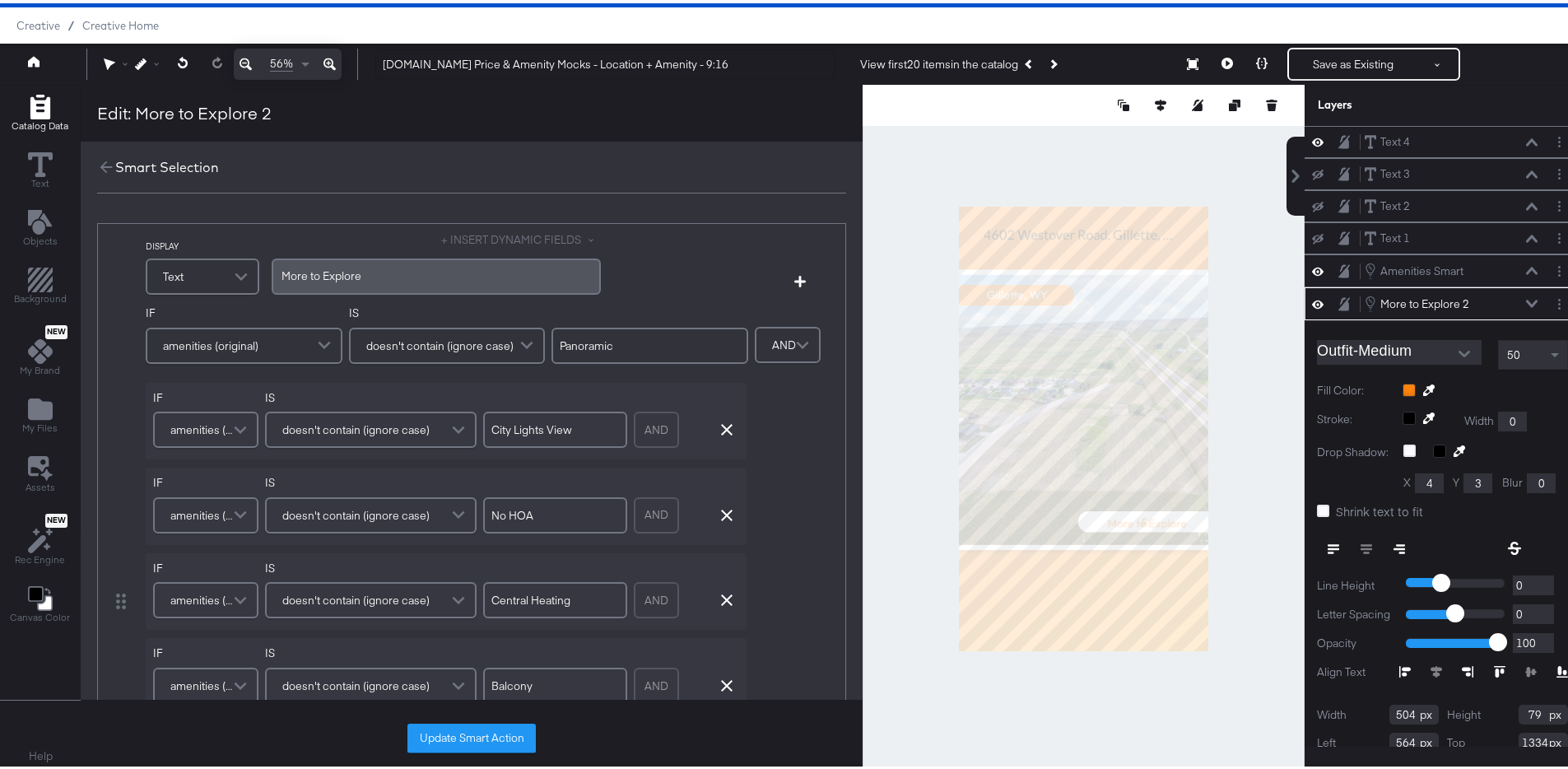 scroll, scrollTop: 59, scrollLeft: 0, axis: vertical 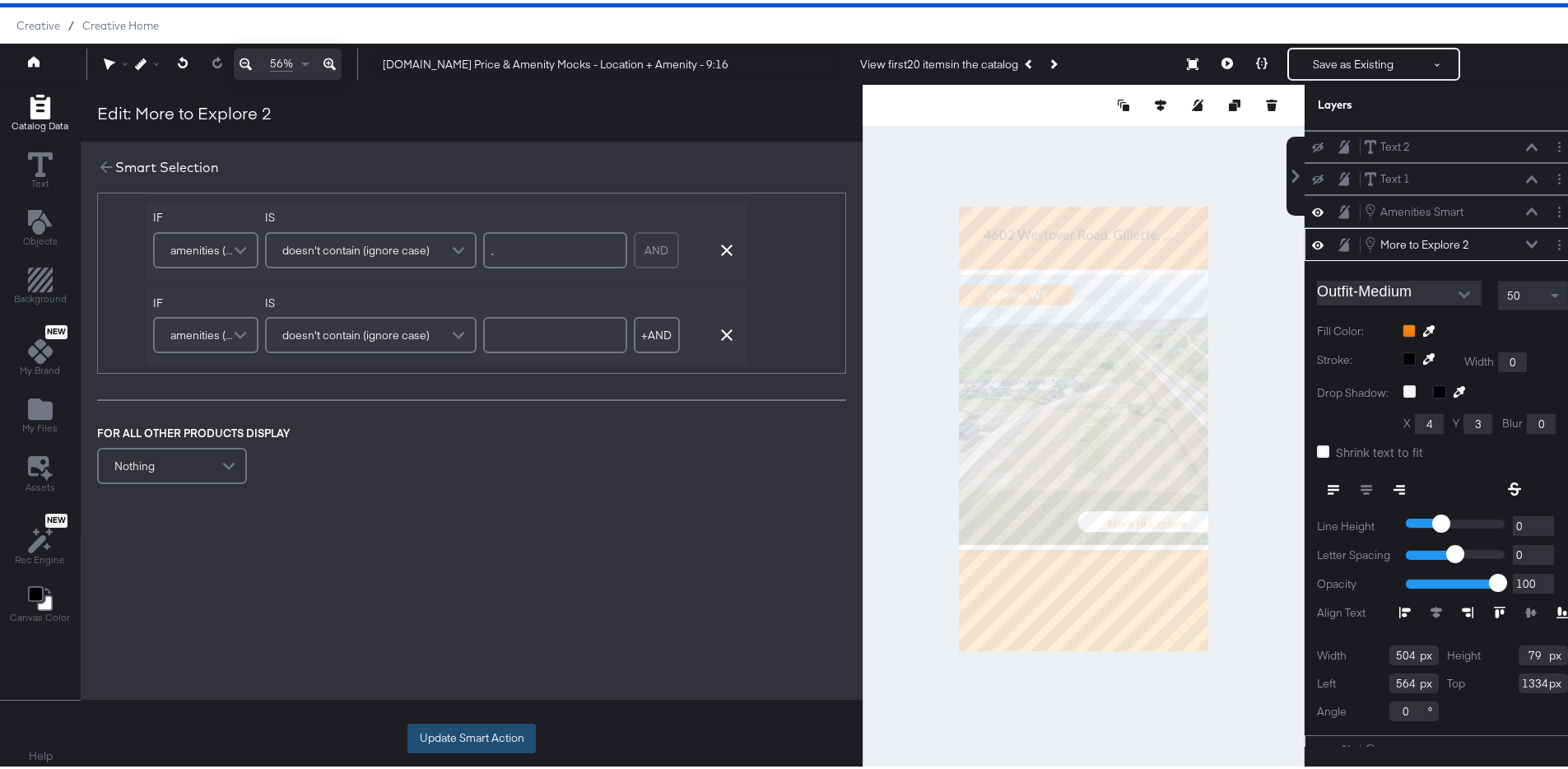 click on "Update Smart Action" at bounding box center (472, 735) 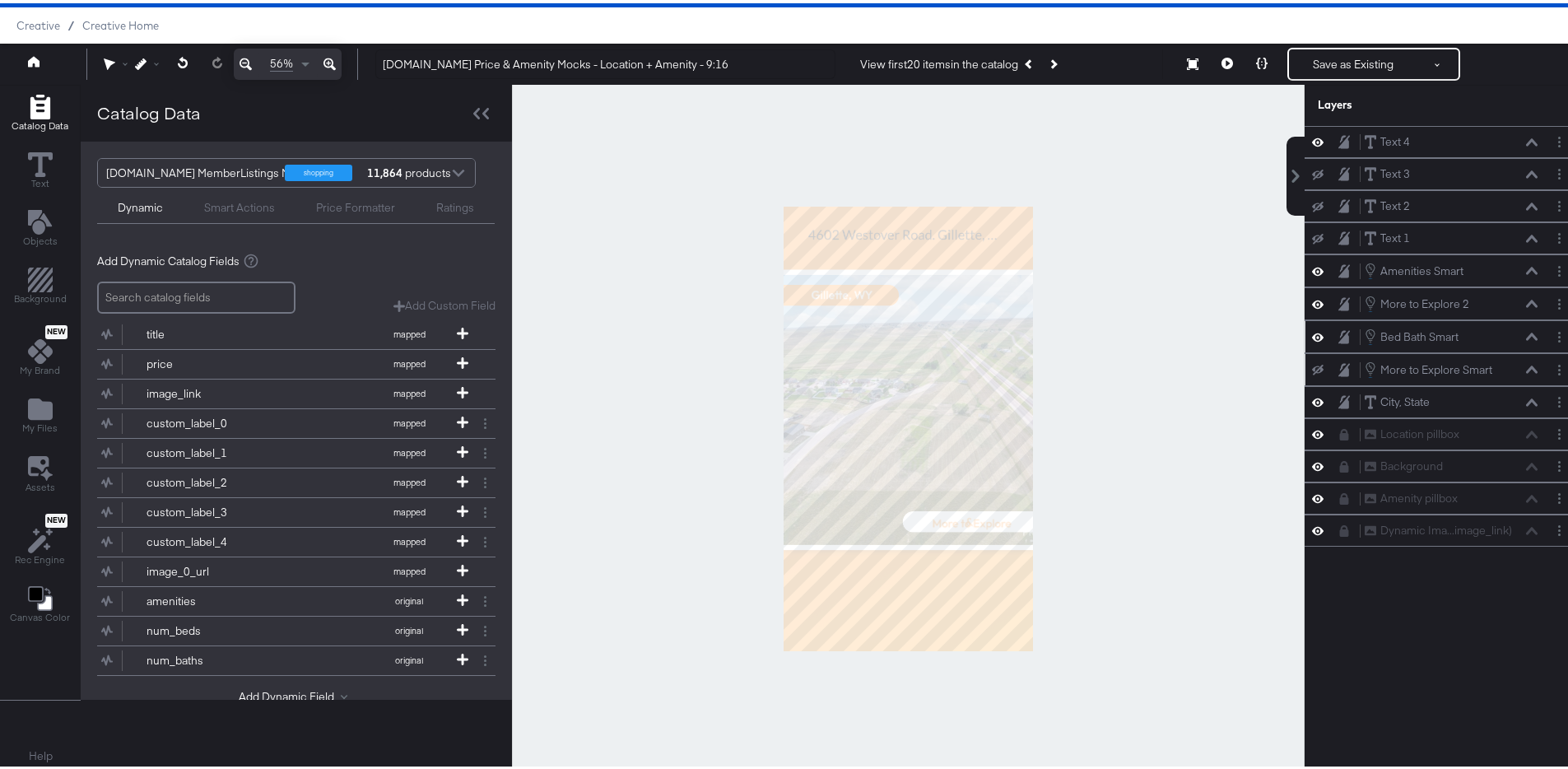scroll, scrollTop: 0, scrollLeft: 0, axis: both 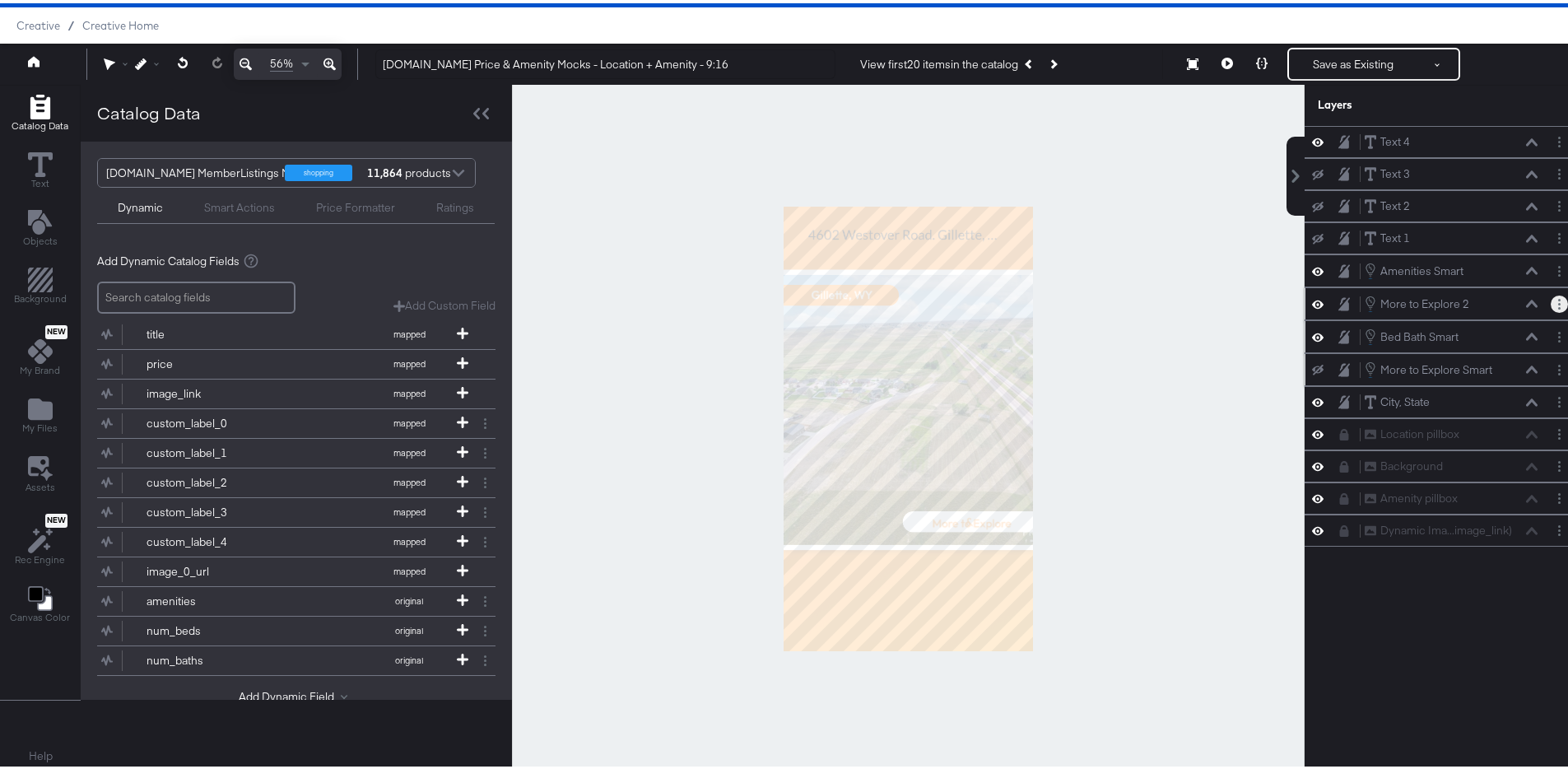 click at bounding box center (1559, 301) 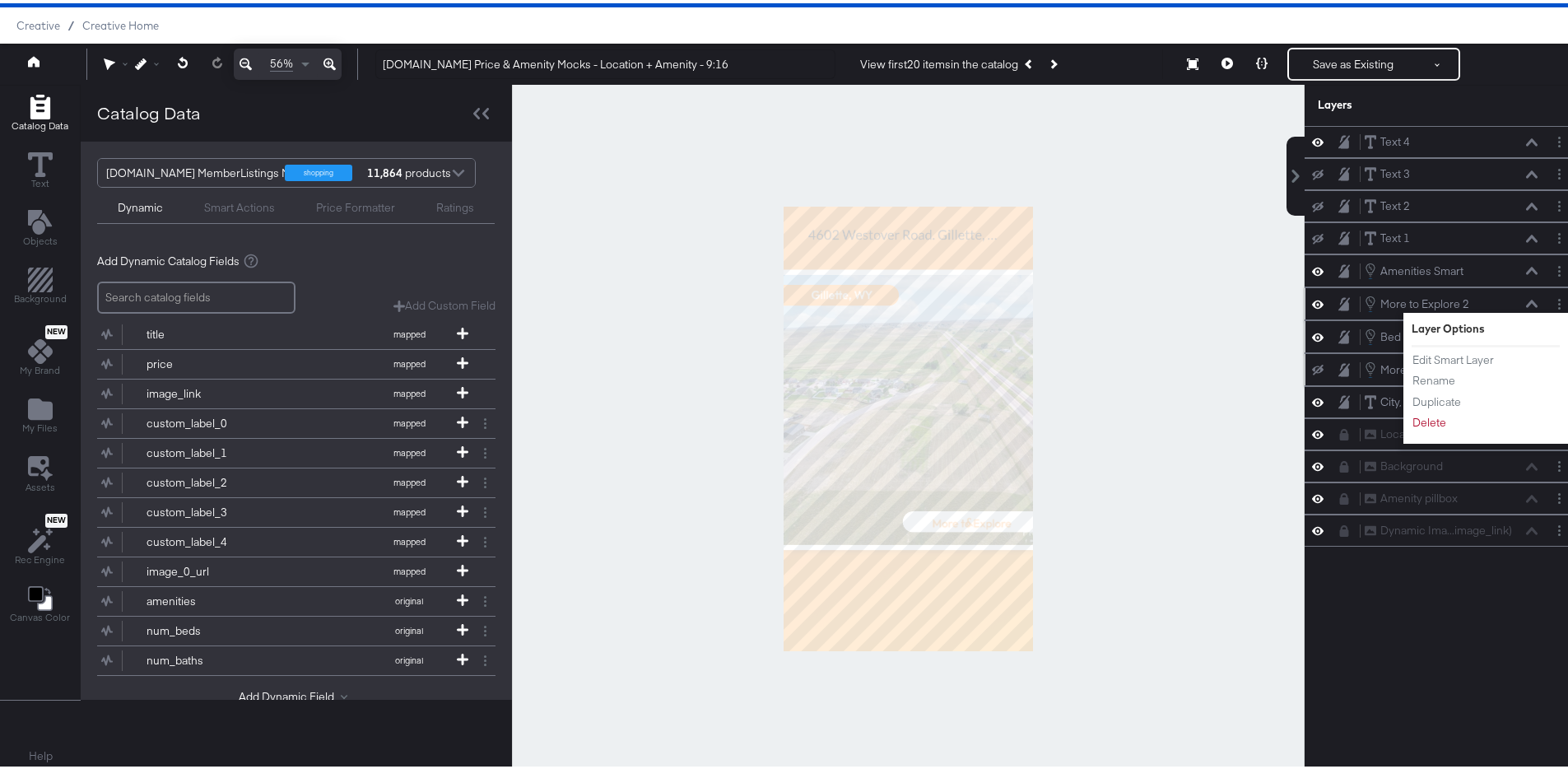click on "More to Explore 2 More to Explore 2" at bounding box center (1451, 301) 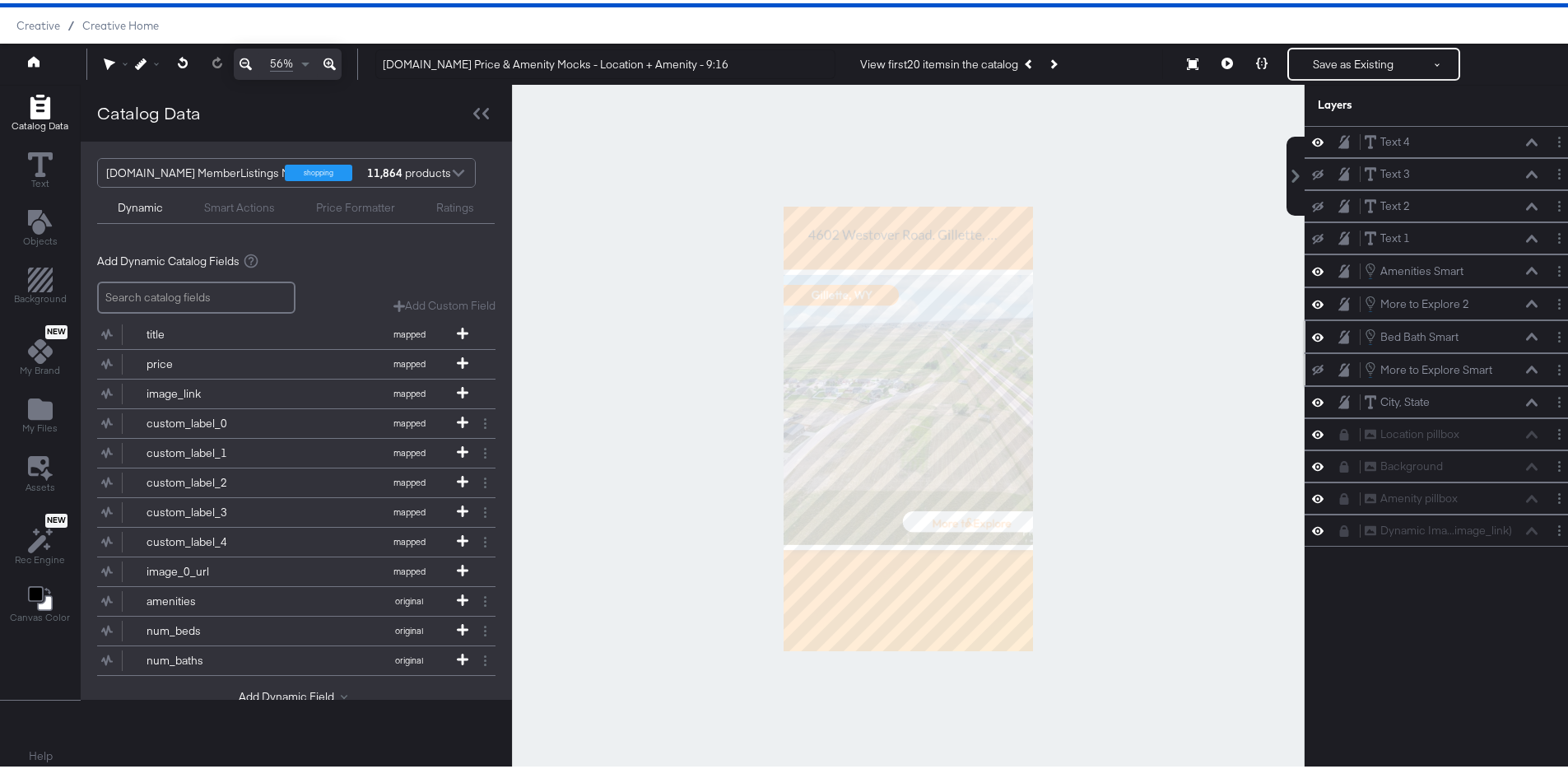 click 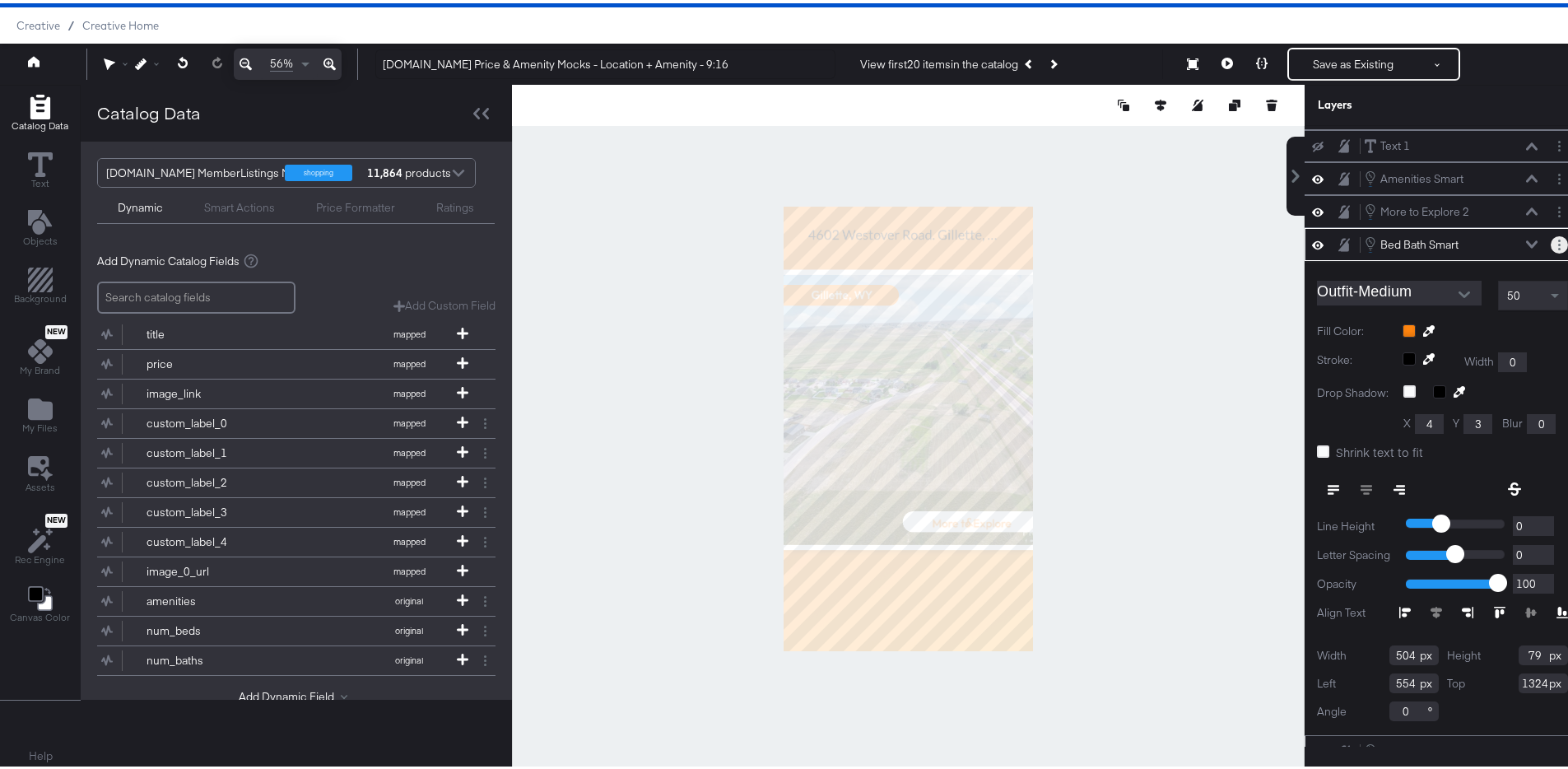 click at bounding box center [1559, 241] 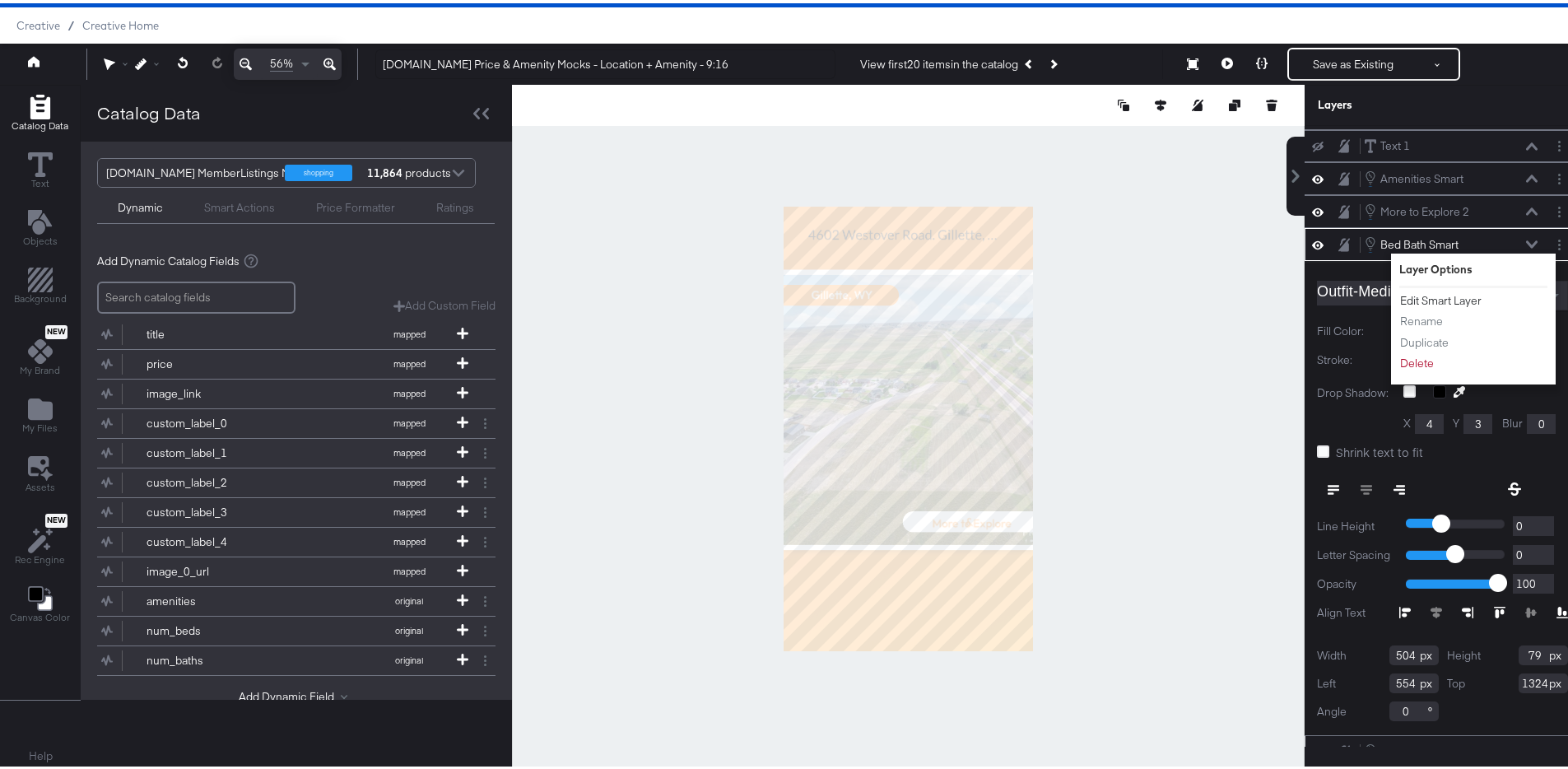 click on "Edit Smart Layer" at bounding box center [1440, 297] 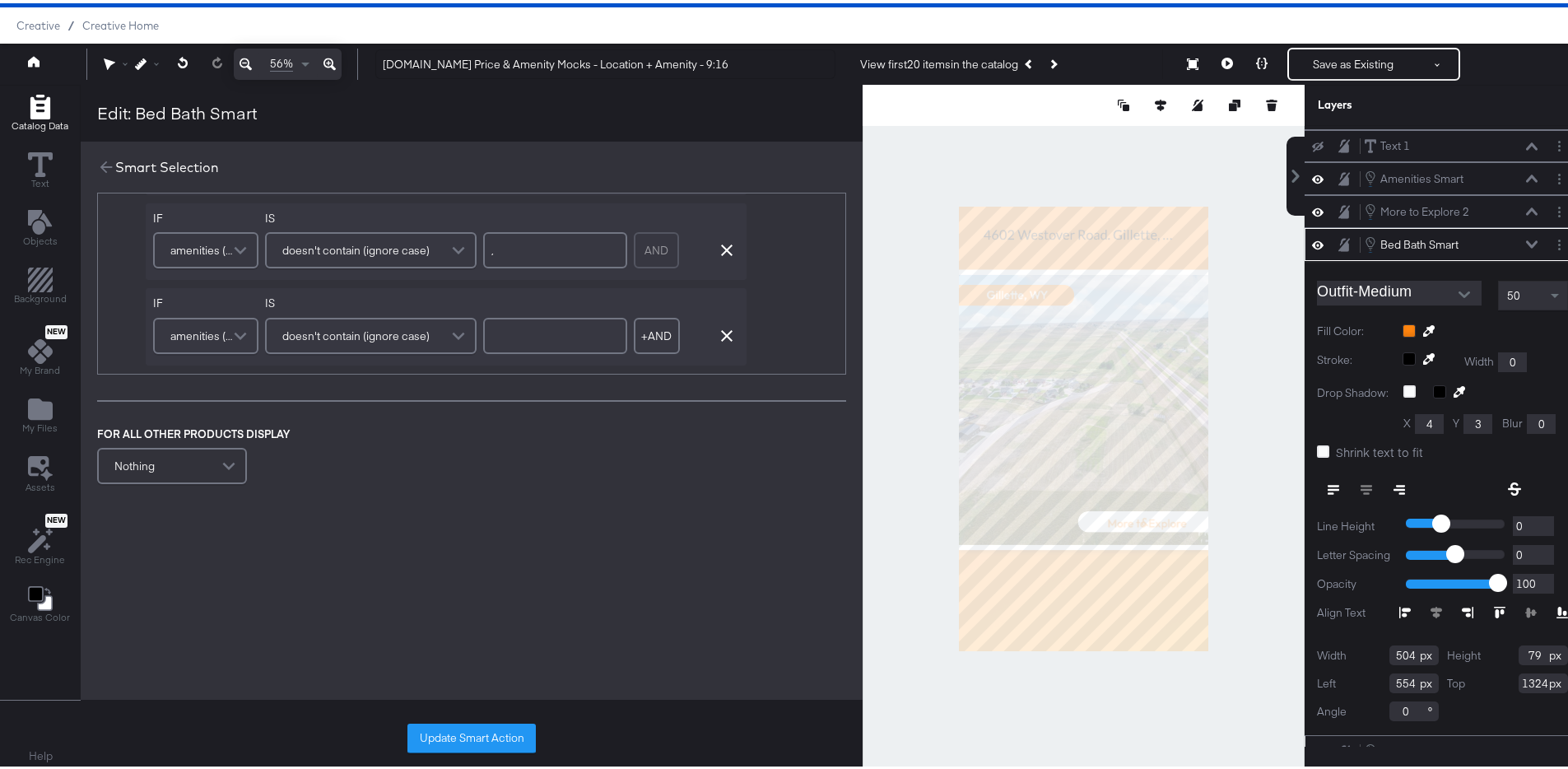 scroll, scrollTop: 92, scrollLeft: 0, axis: vertical 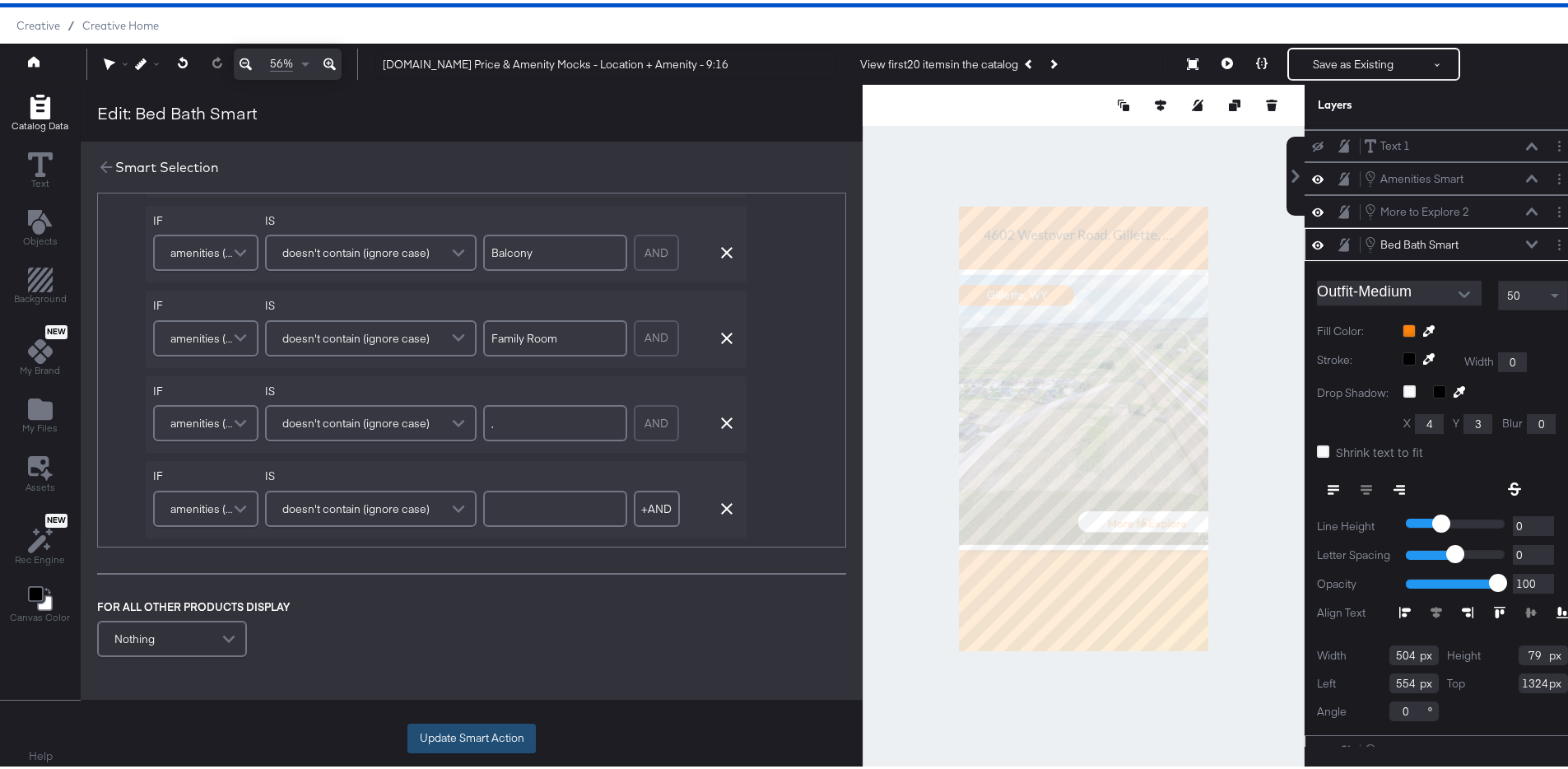 click on "Update Smart Action" at bounding box center (472, 735) 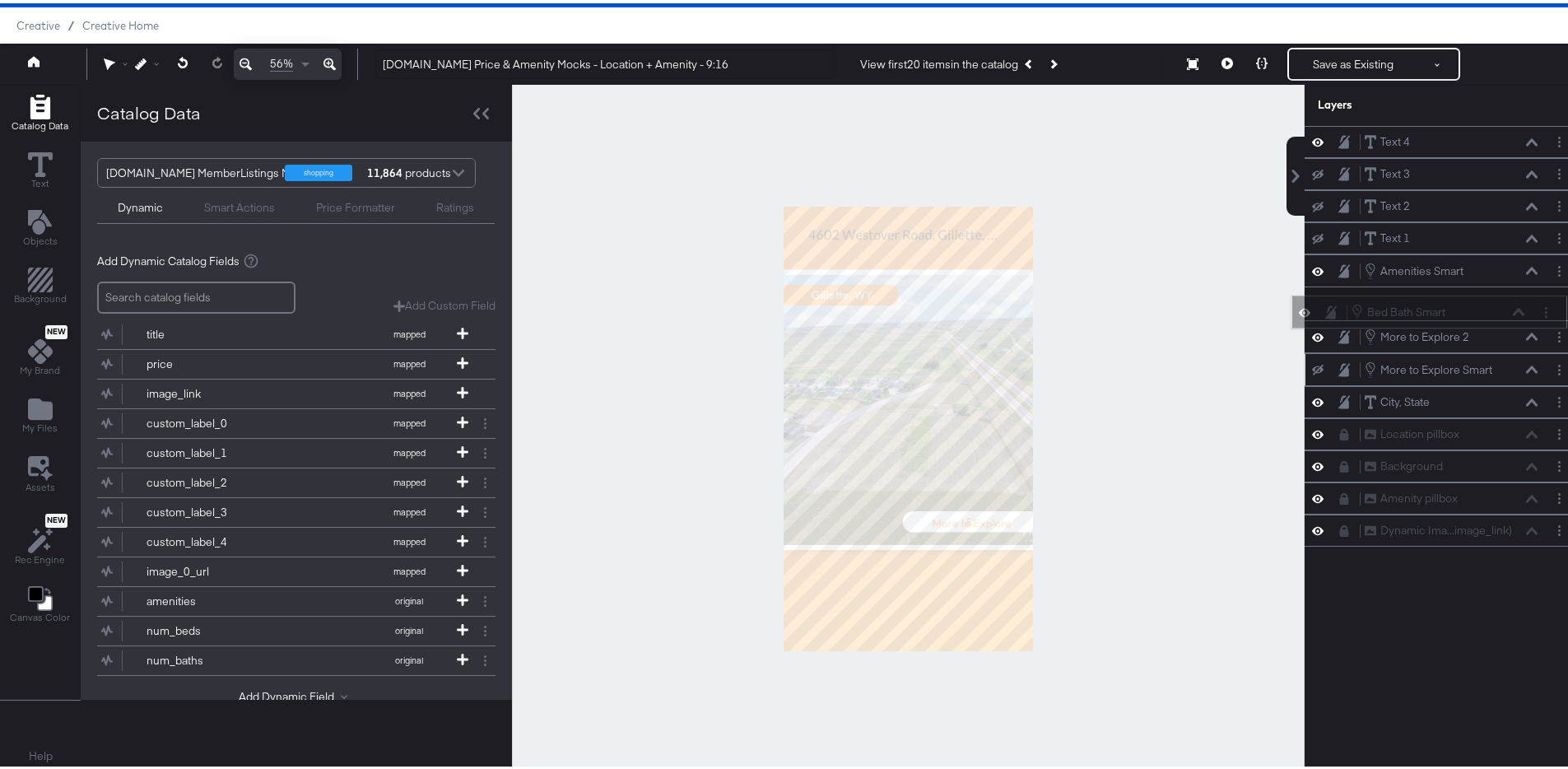 drag, startPoint x: 1474, startPoint y: 334, endPoint x: 1473, endPoint y: 305, distance: 29.017236 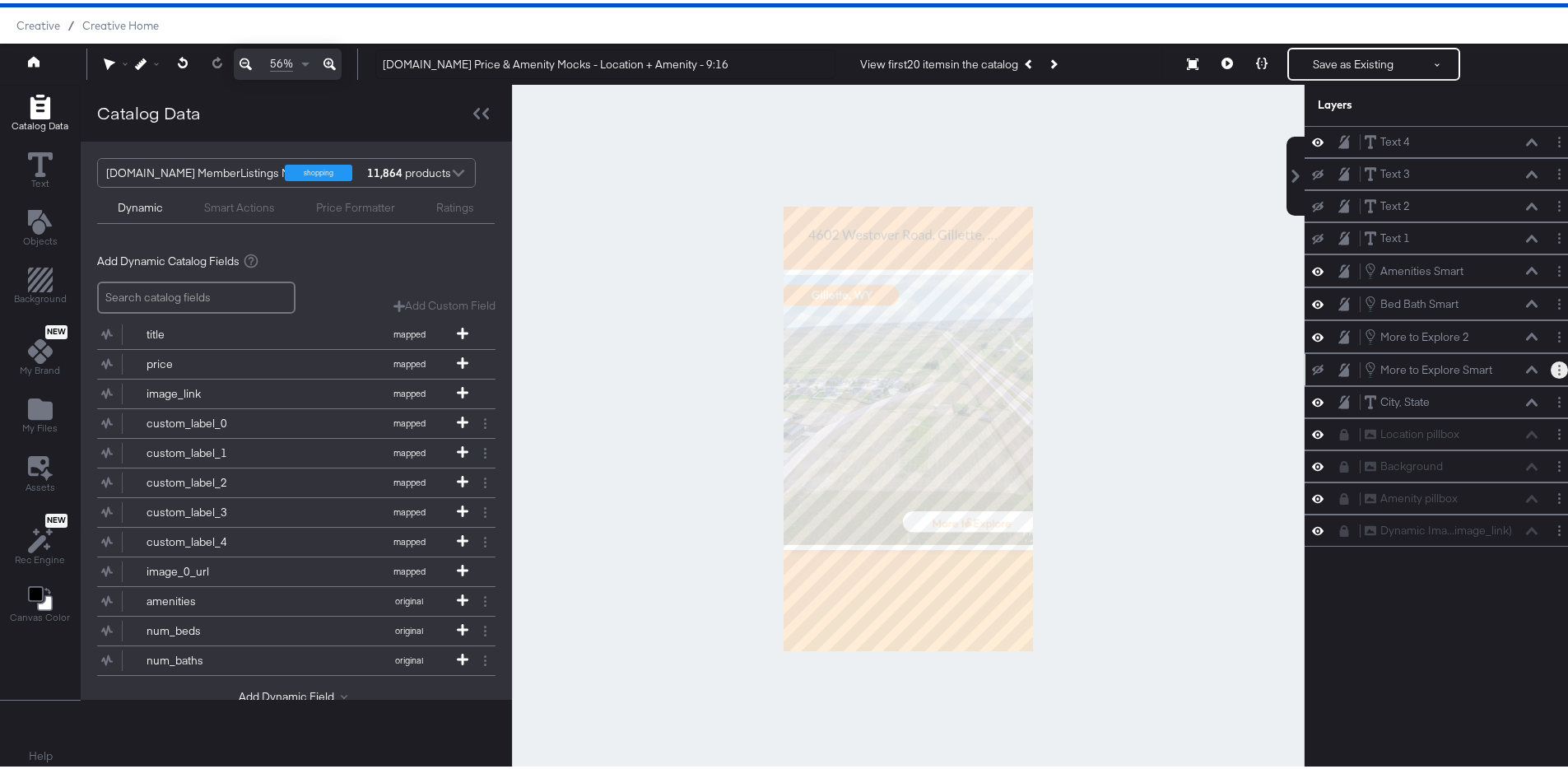 click 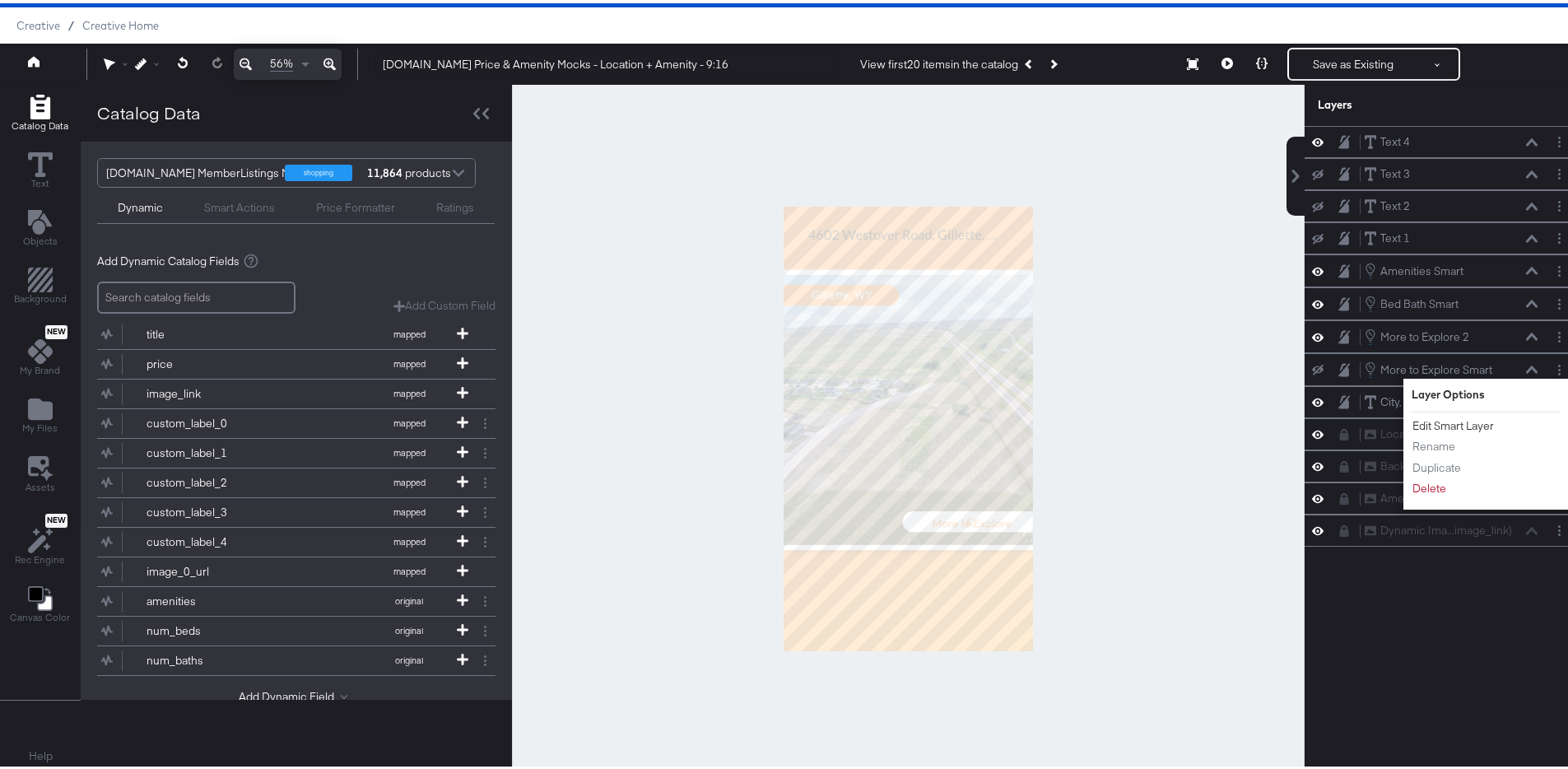 click on "Edit Smart Layer" at bounding box center [1453, 422] 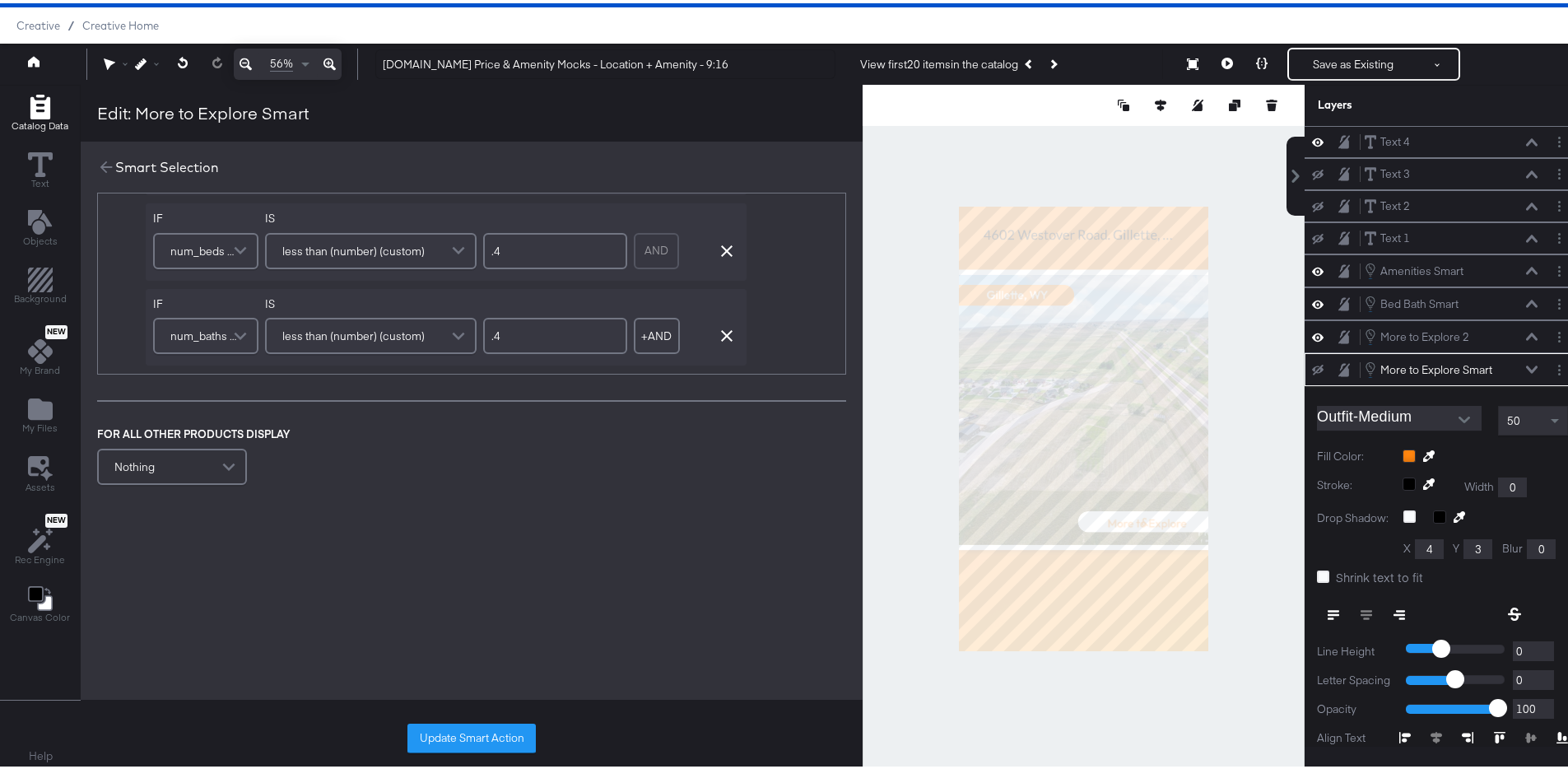 scroll, scrollTop: 125, scrollLeft: 0, axis: vertical 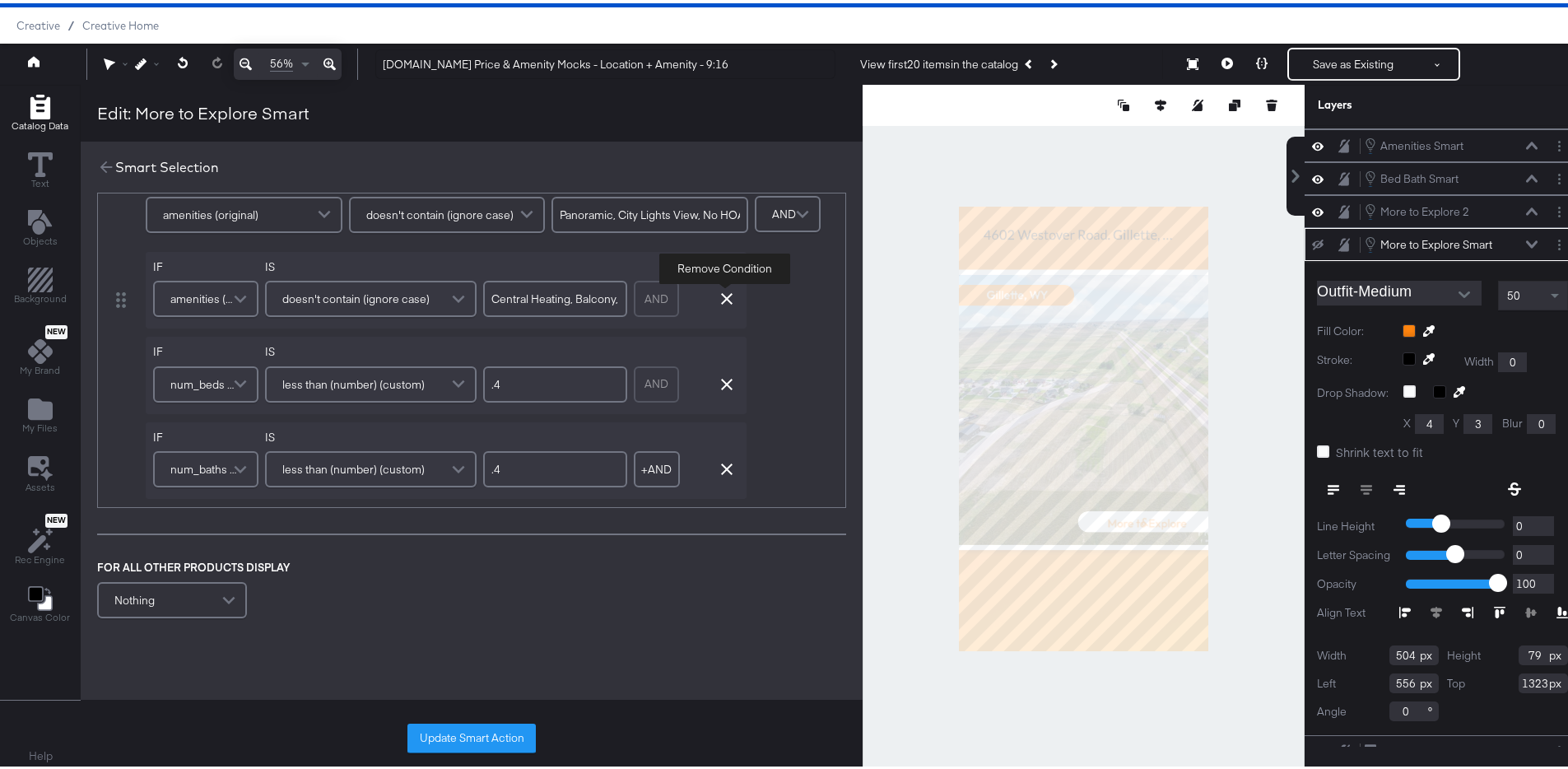 click 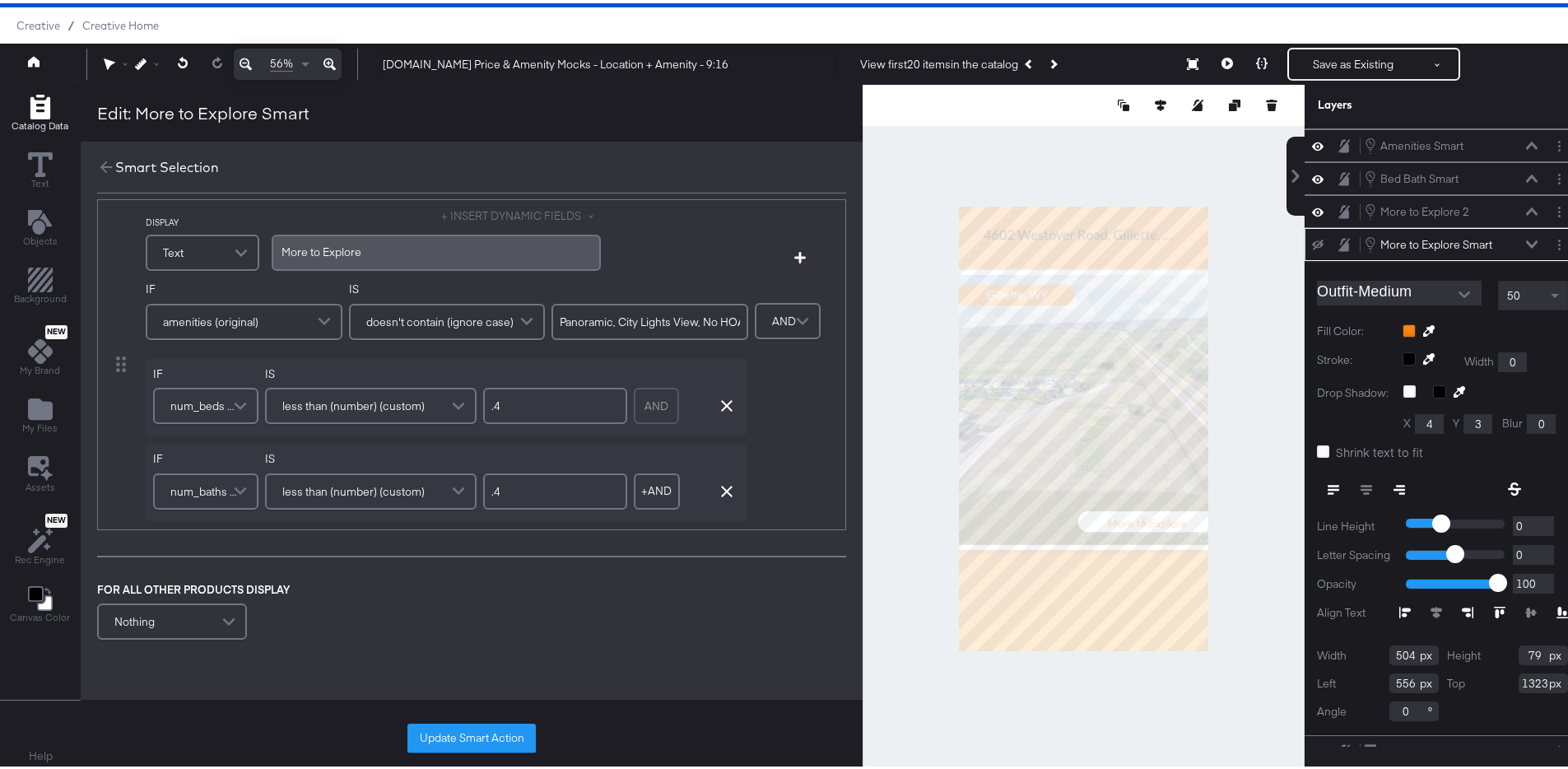 scroll, scrollTop: 2, scrollLeft: 0, axis: vertical 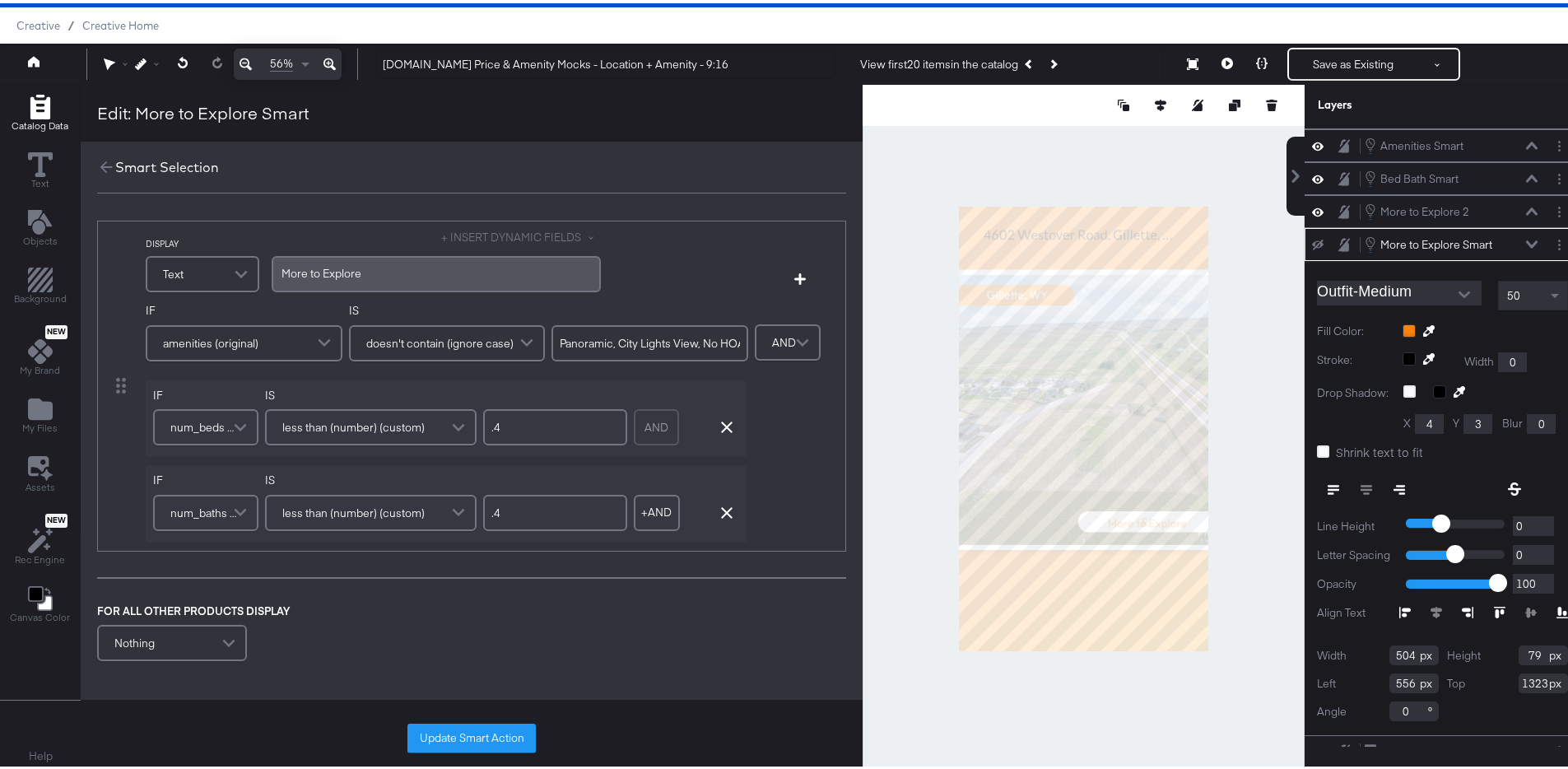 click on "amenities (original)" at bounding box center [244, 340] 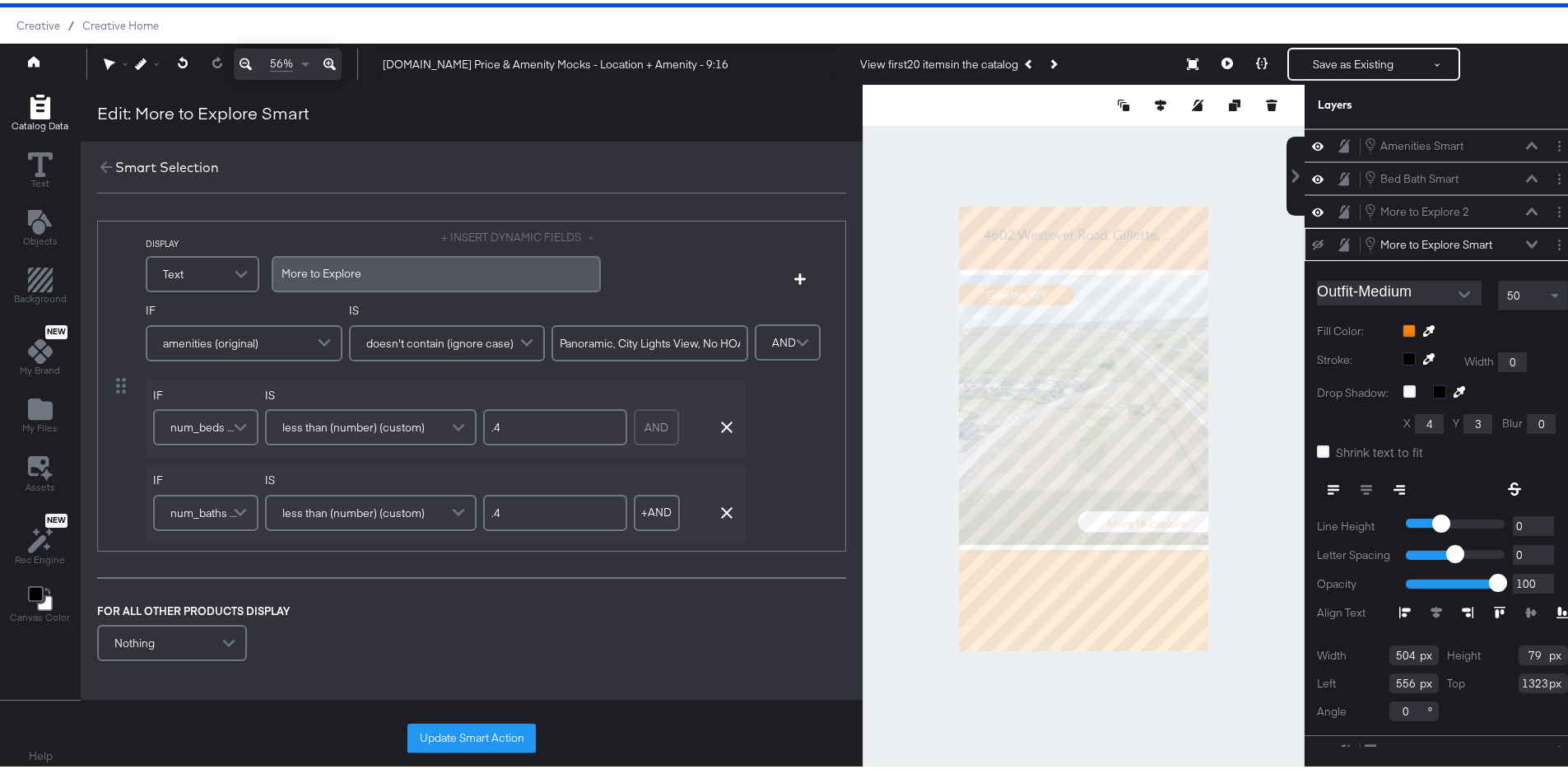 click on "doesn't contain (ignore case)" at bounding box center (440, 340) 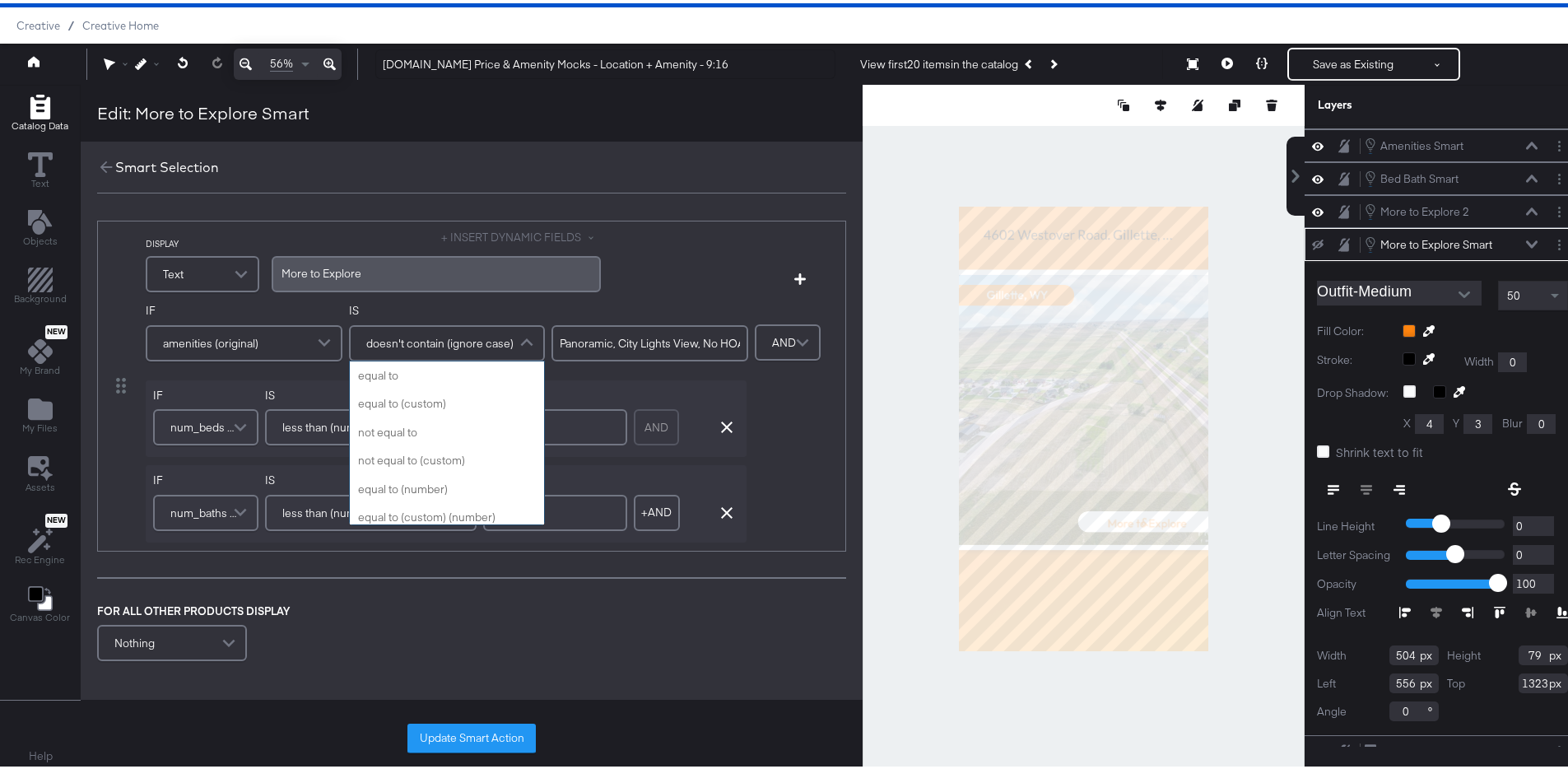 scroll, scrollTop: 566, scrollLeft: 0, axis: vertical 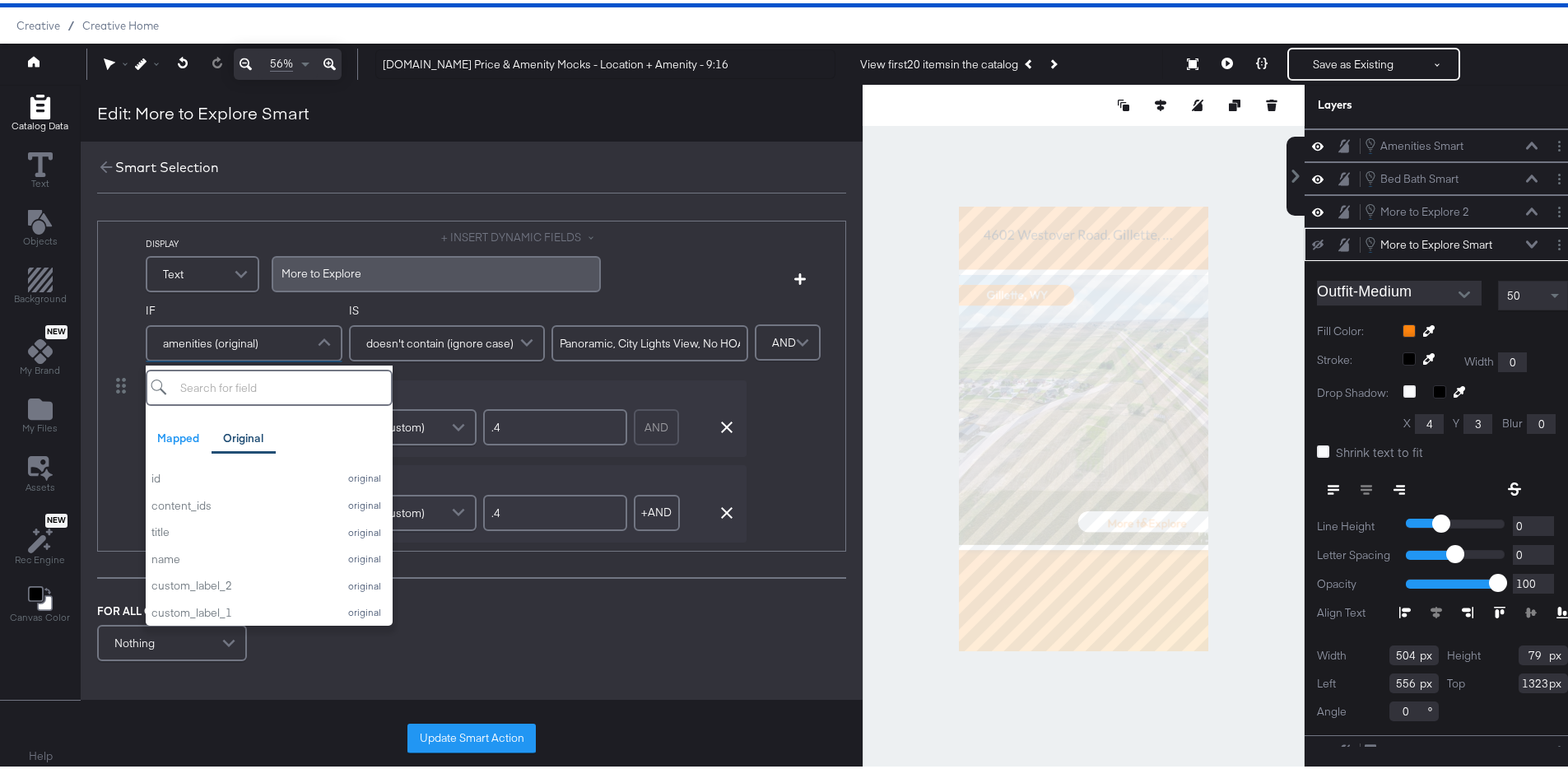 click on "amenities (original)" at bounding box center (211, 340) 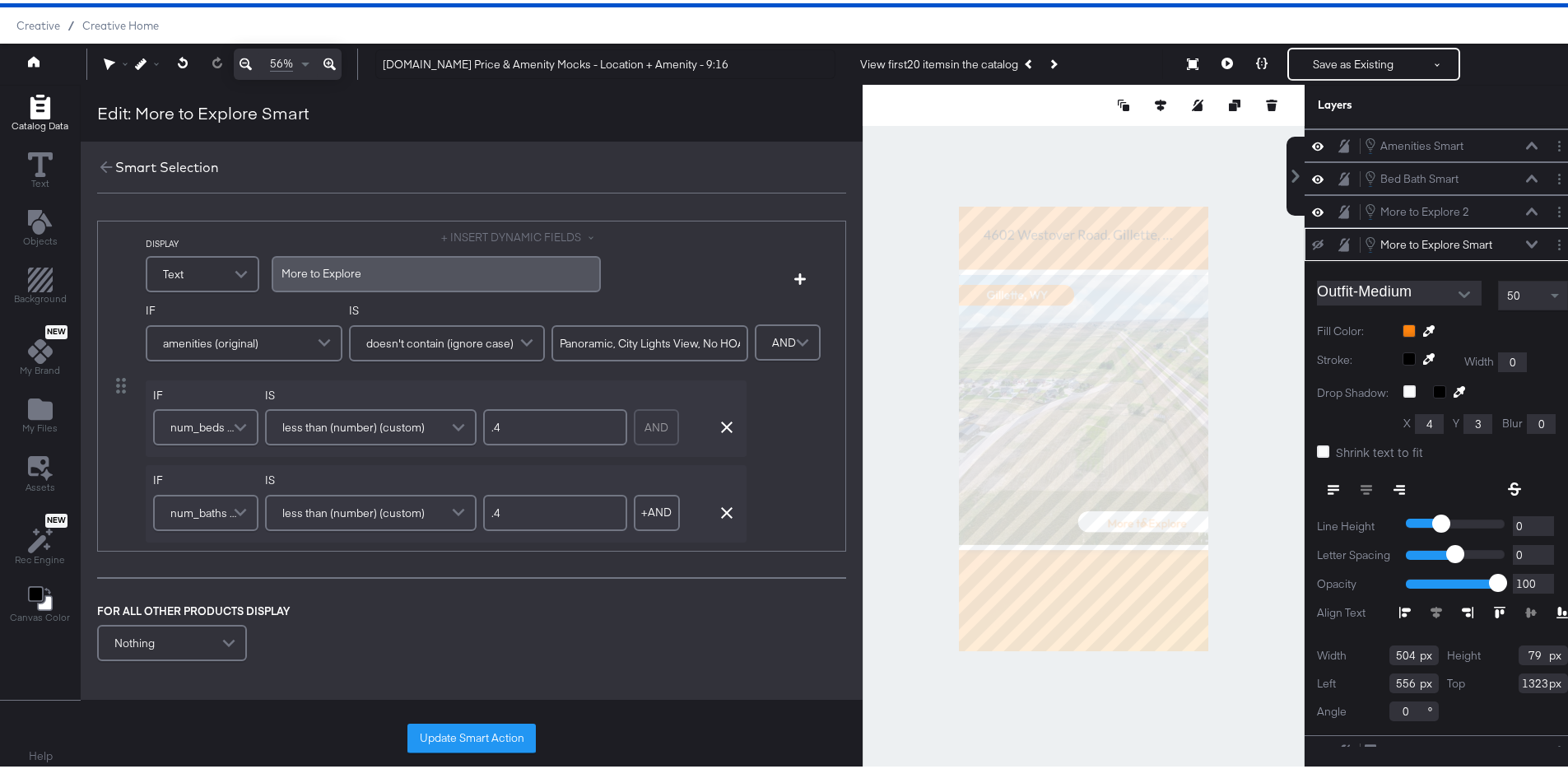 click on "amenities (original)" at bounding box center (211, 340) 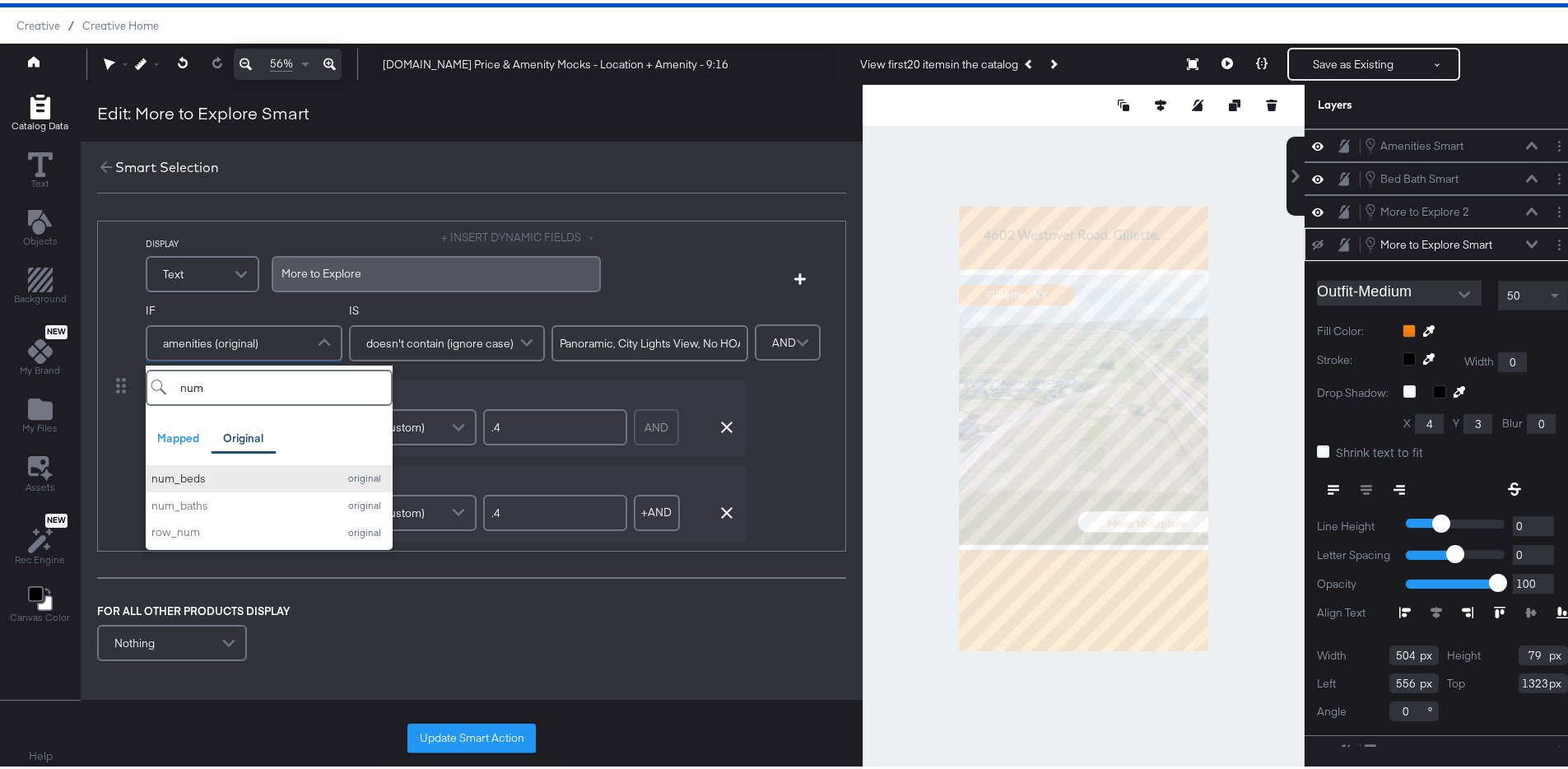 type on "num" 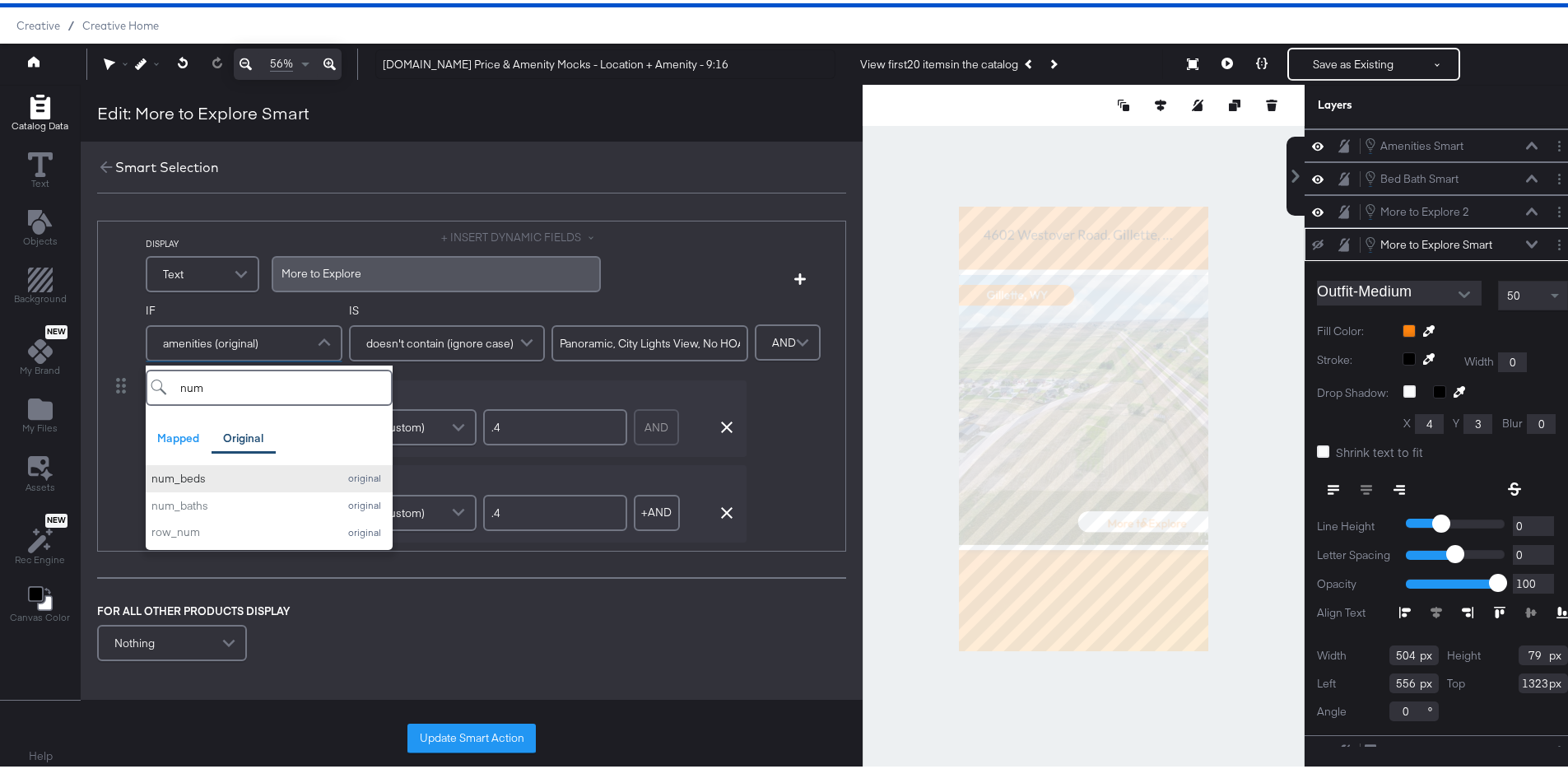 click on "num_beds original" at bounding box center [269, 475] 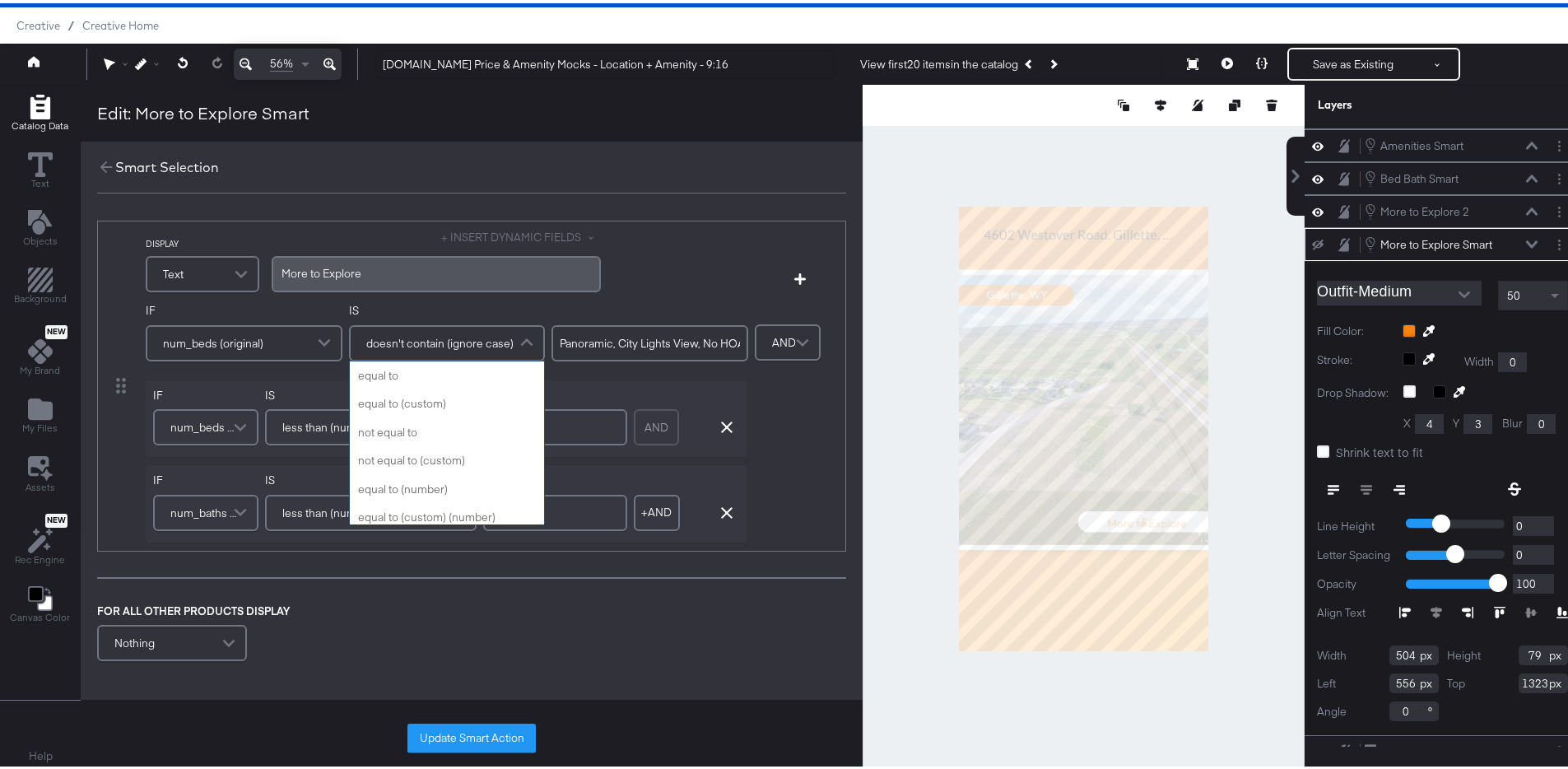 click on "doesn't contain (ignore case)" at bounding box center [440, 340] 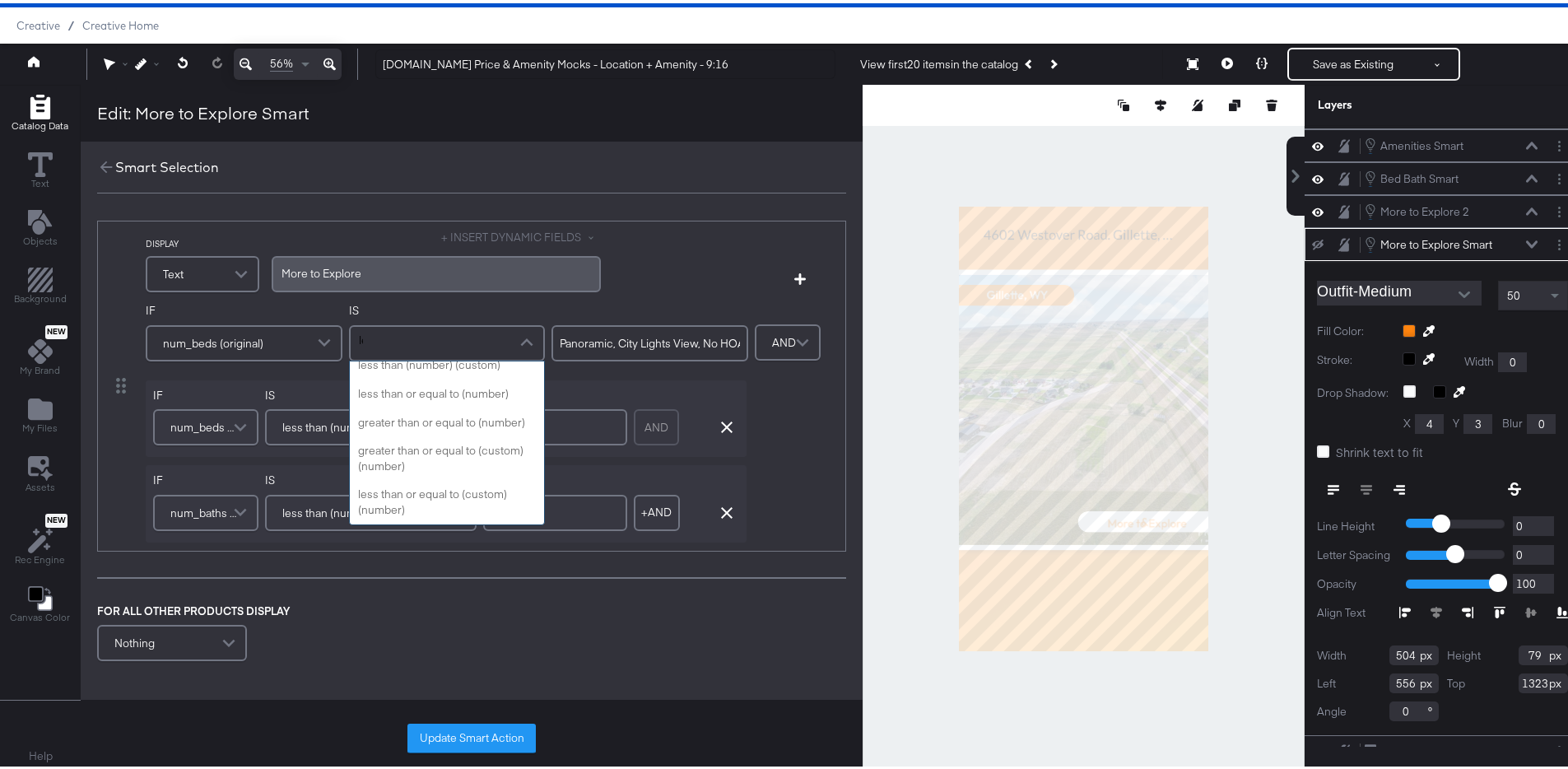 scroll, scrollTop: 0, scrollLeft: 0, axis: both 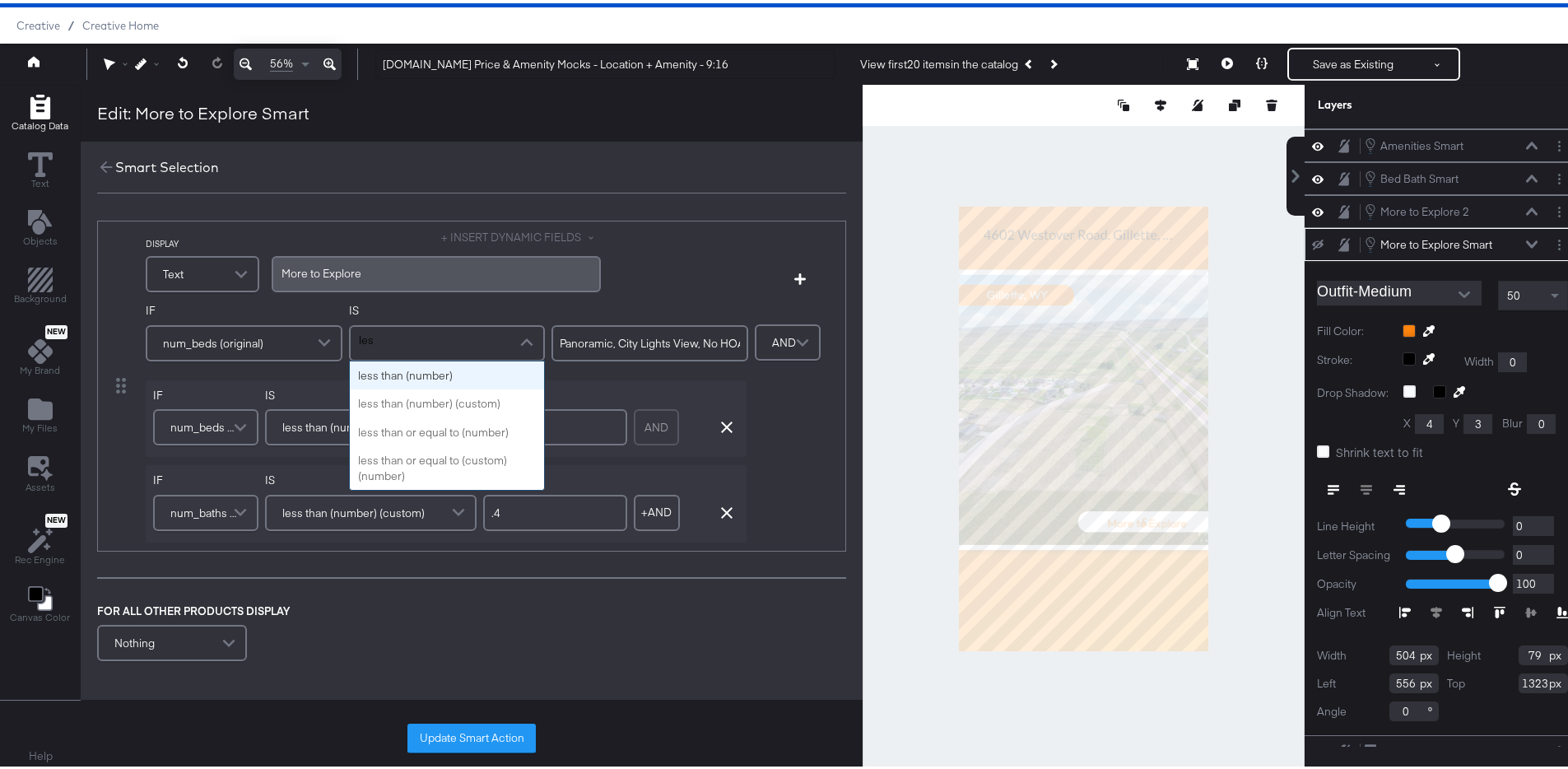 type on "less" 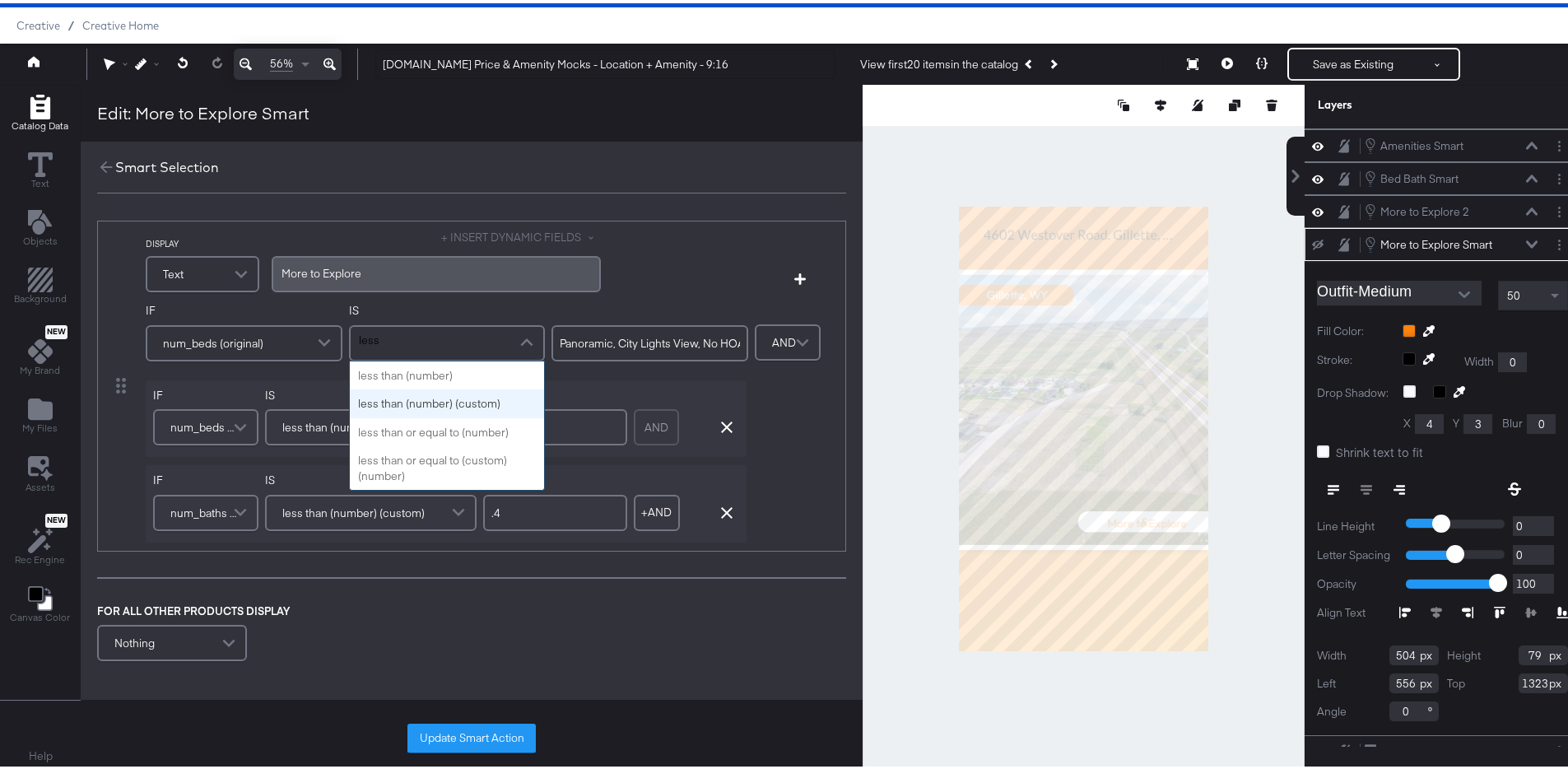 type 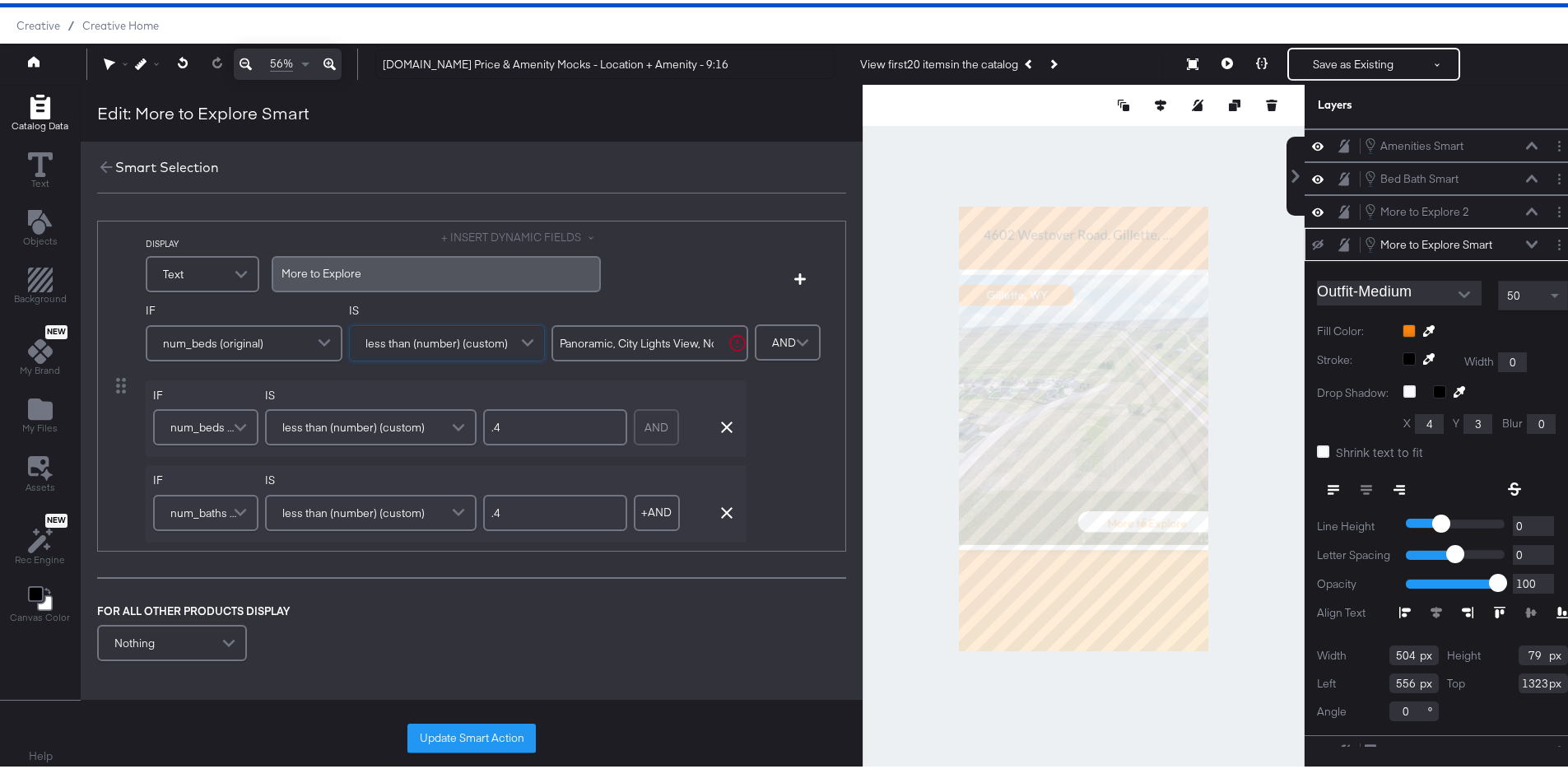 click on "Panoramic, City Lights View, No HOA" at bounding box center [649, 340] 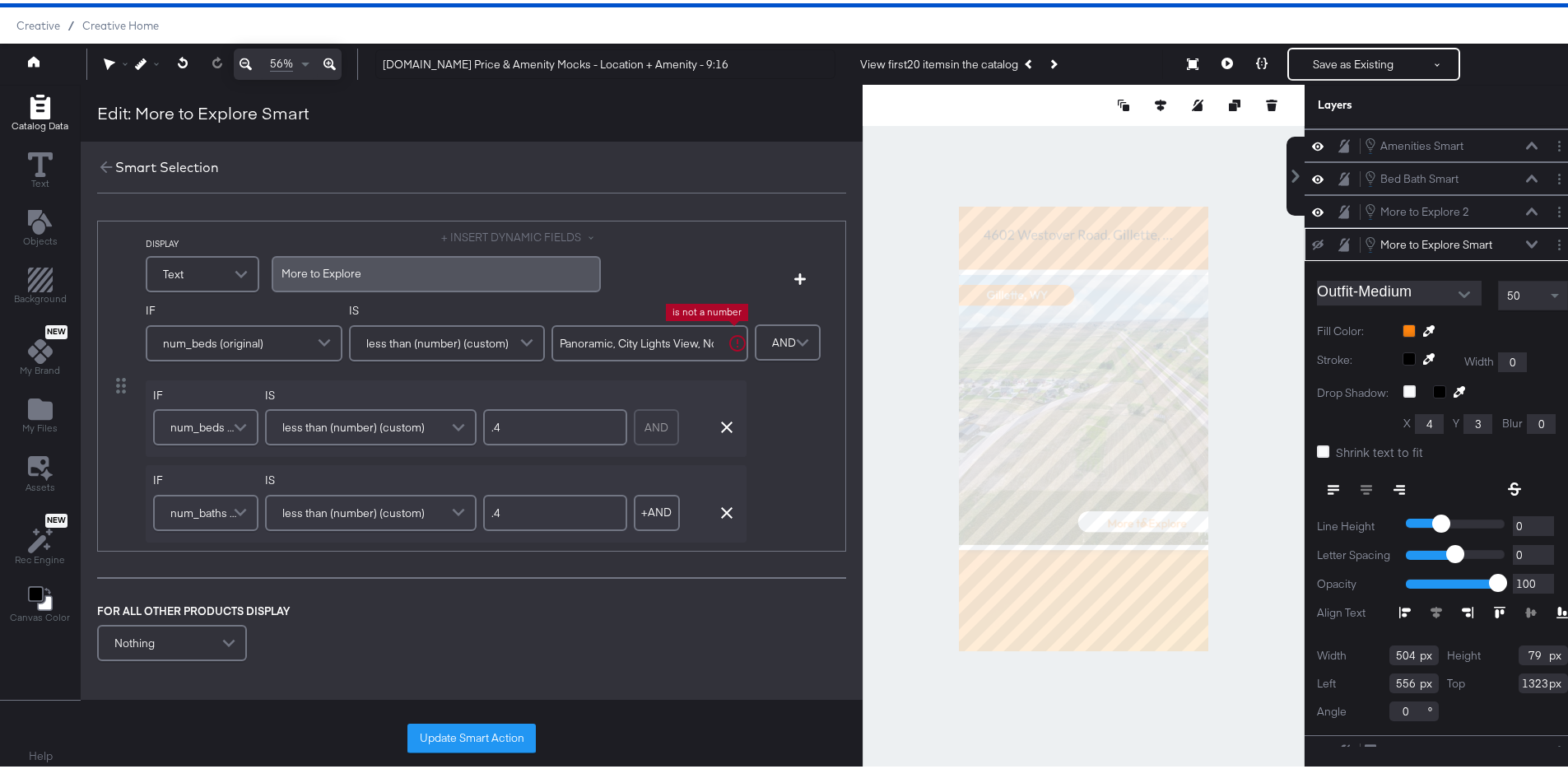 click on "Panoramic, City Lights View, No HOA" at bounding box center (649, 340) 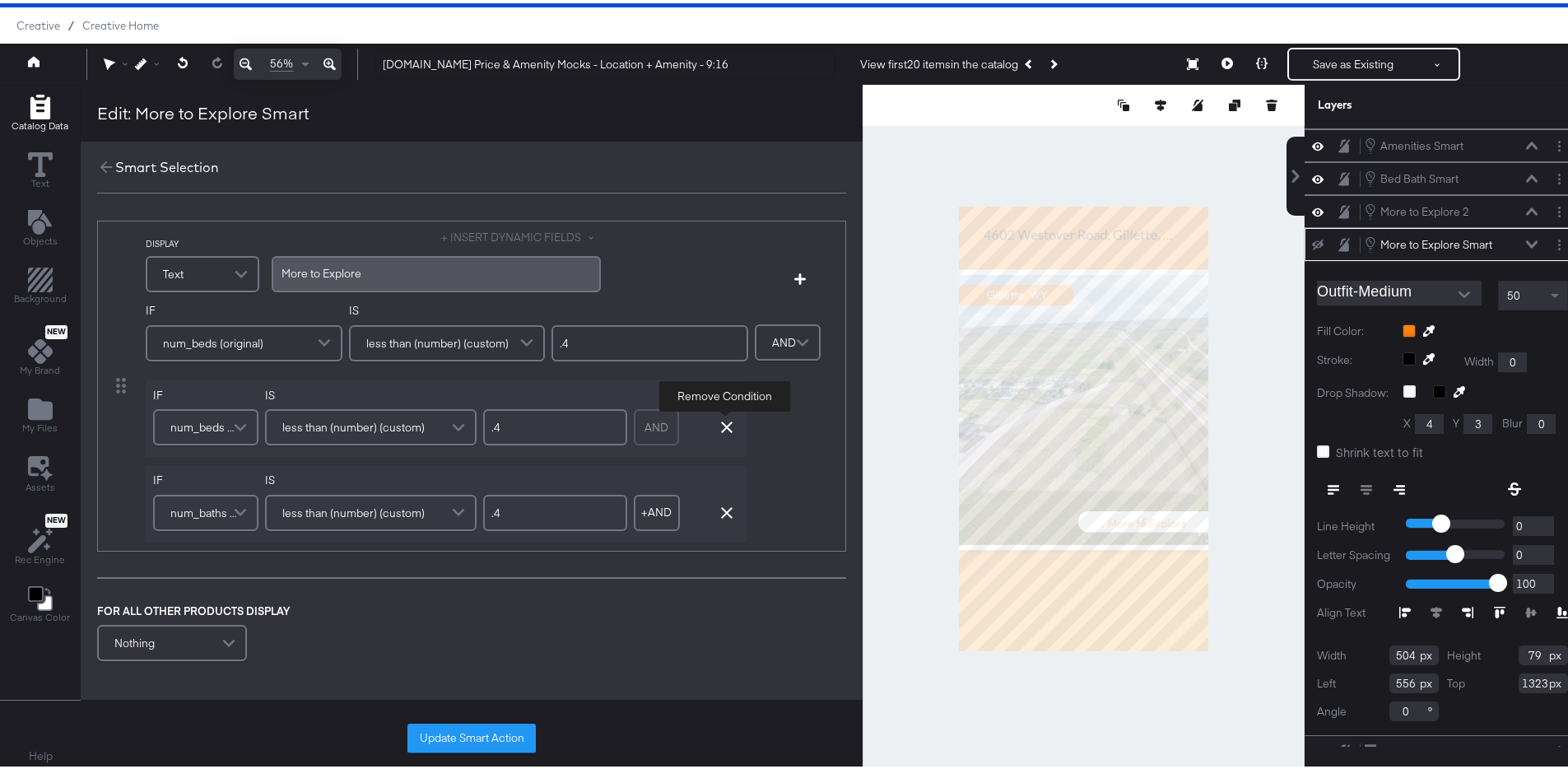 type on ".4" 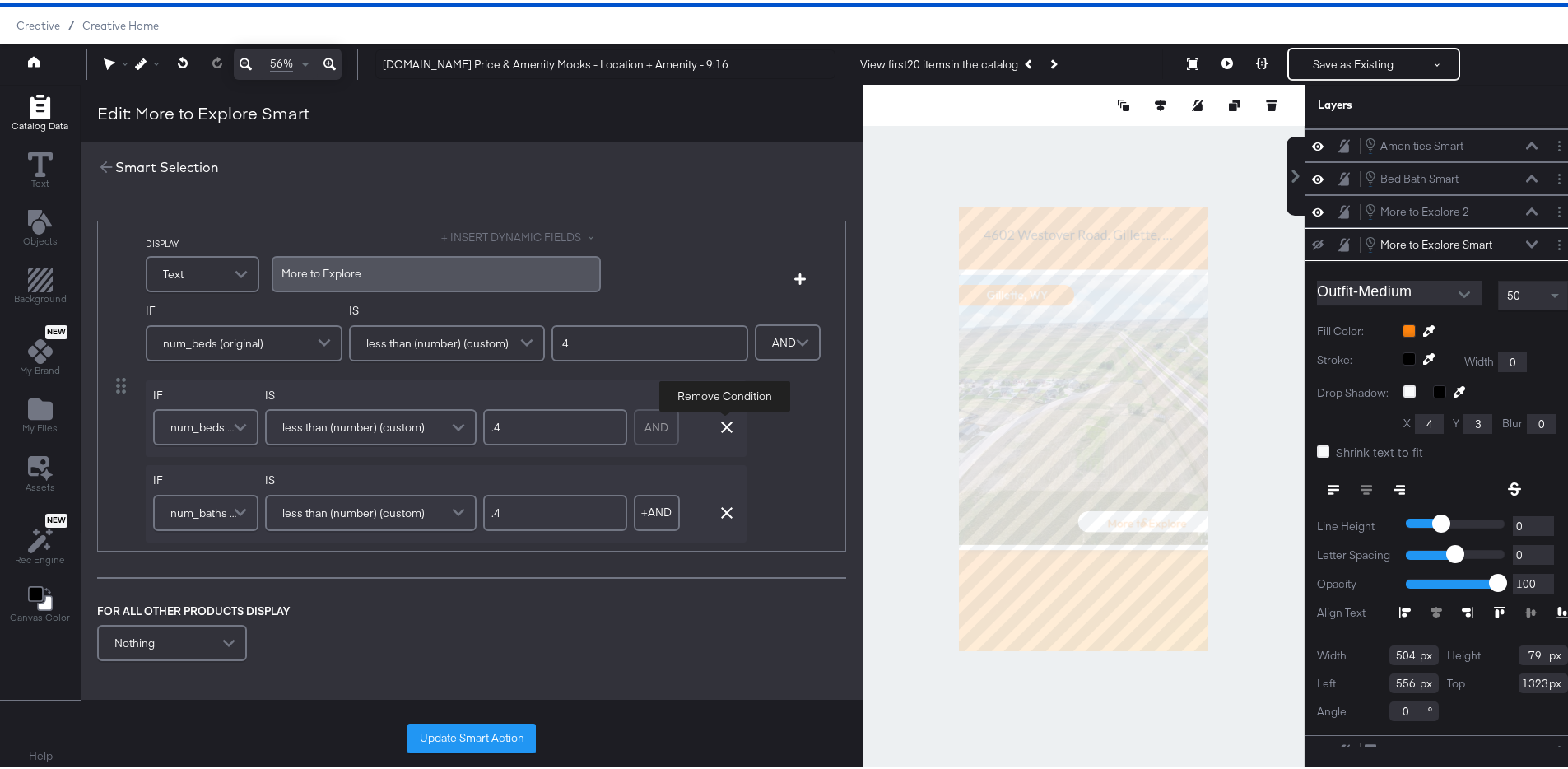 click 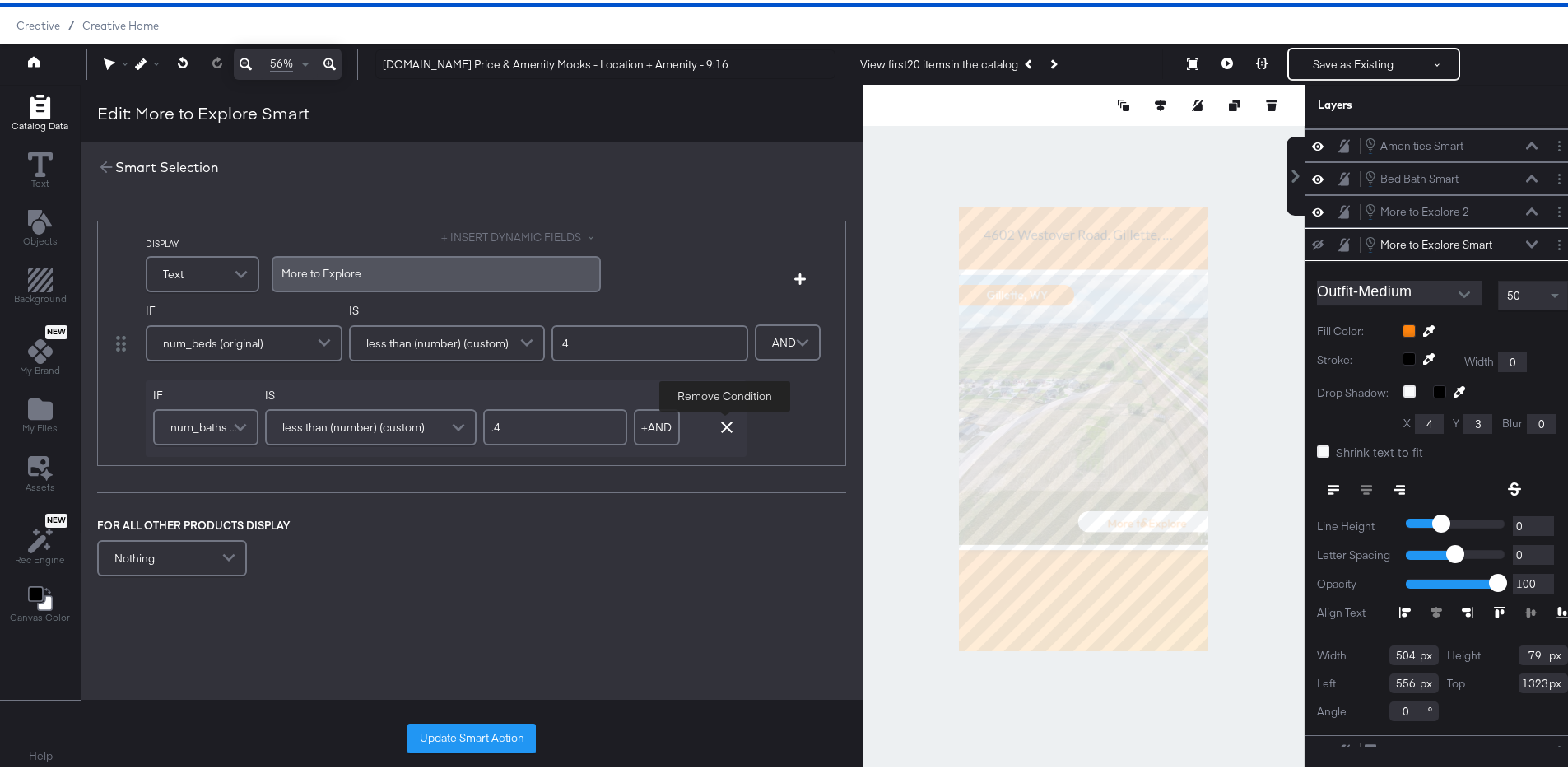 scroll, scrollTop: 0, scrollLeft: 0, axis: both 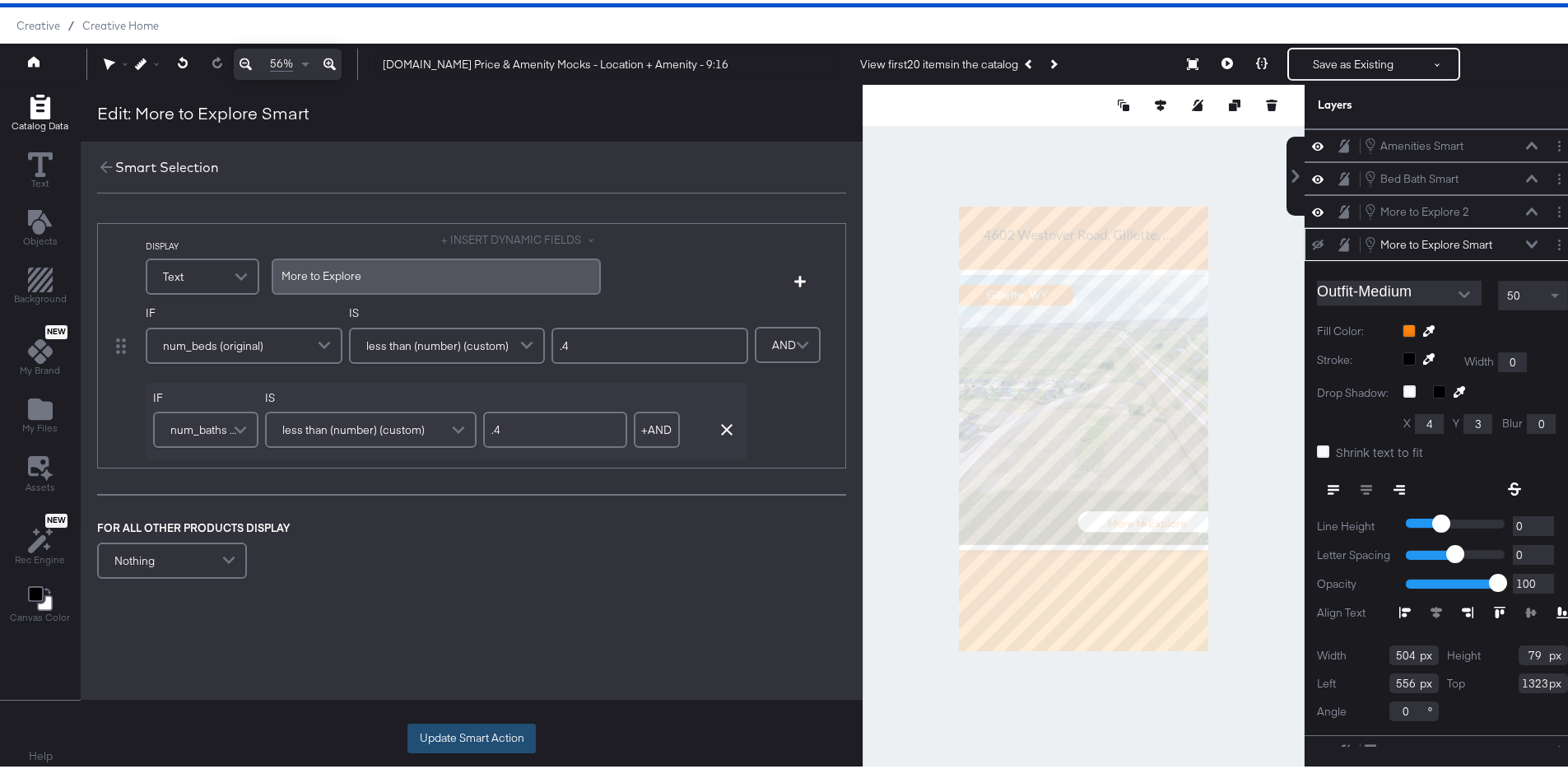 click on "Update Smart Action" at bounding box center (472, 735) 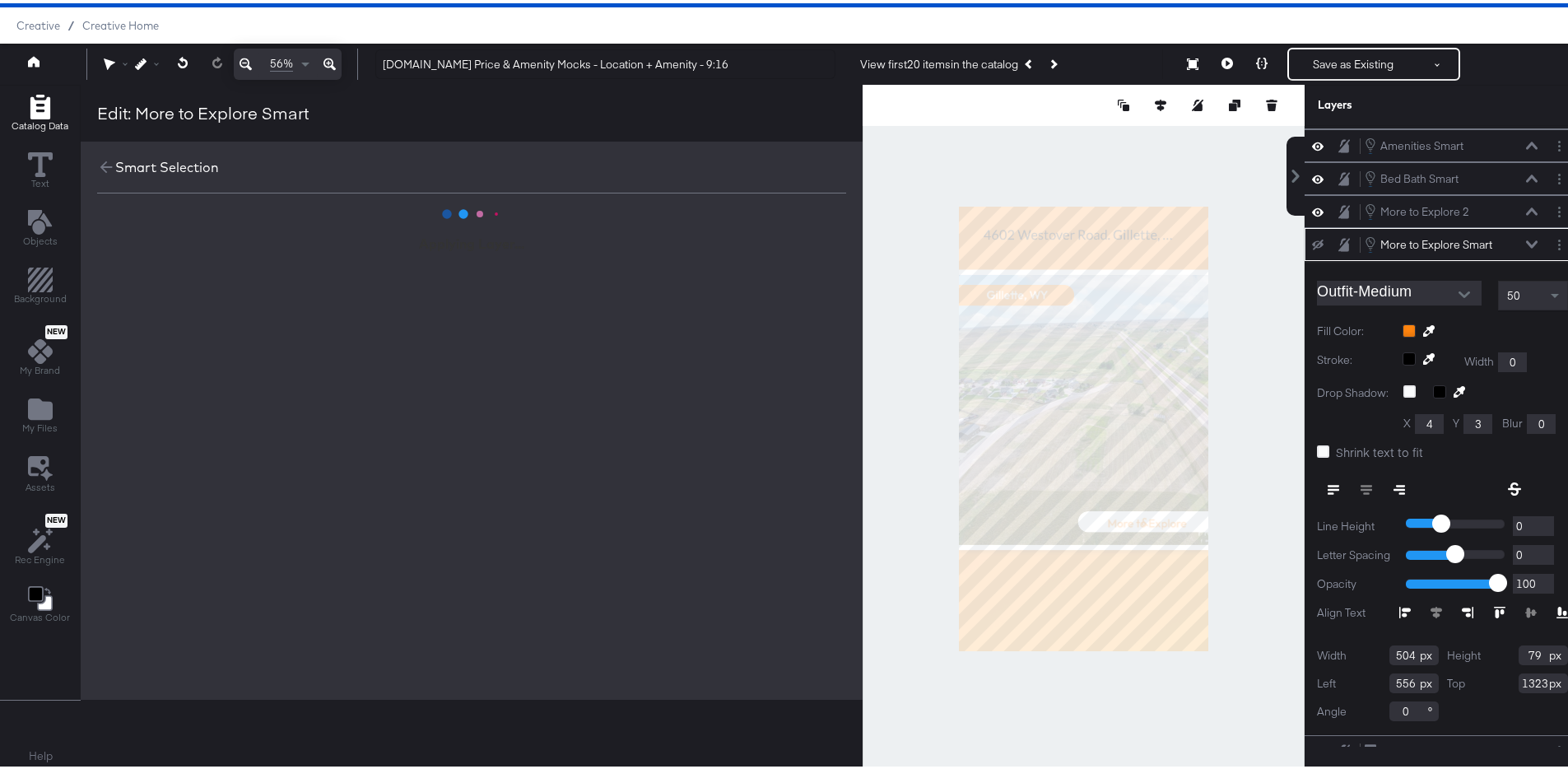 scroll, scrollTop: 0, scrollLeft: 0, axis: both 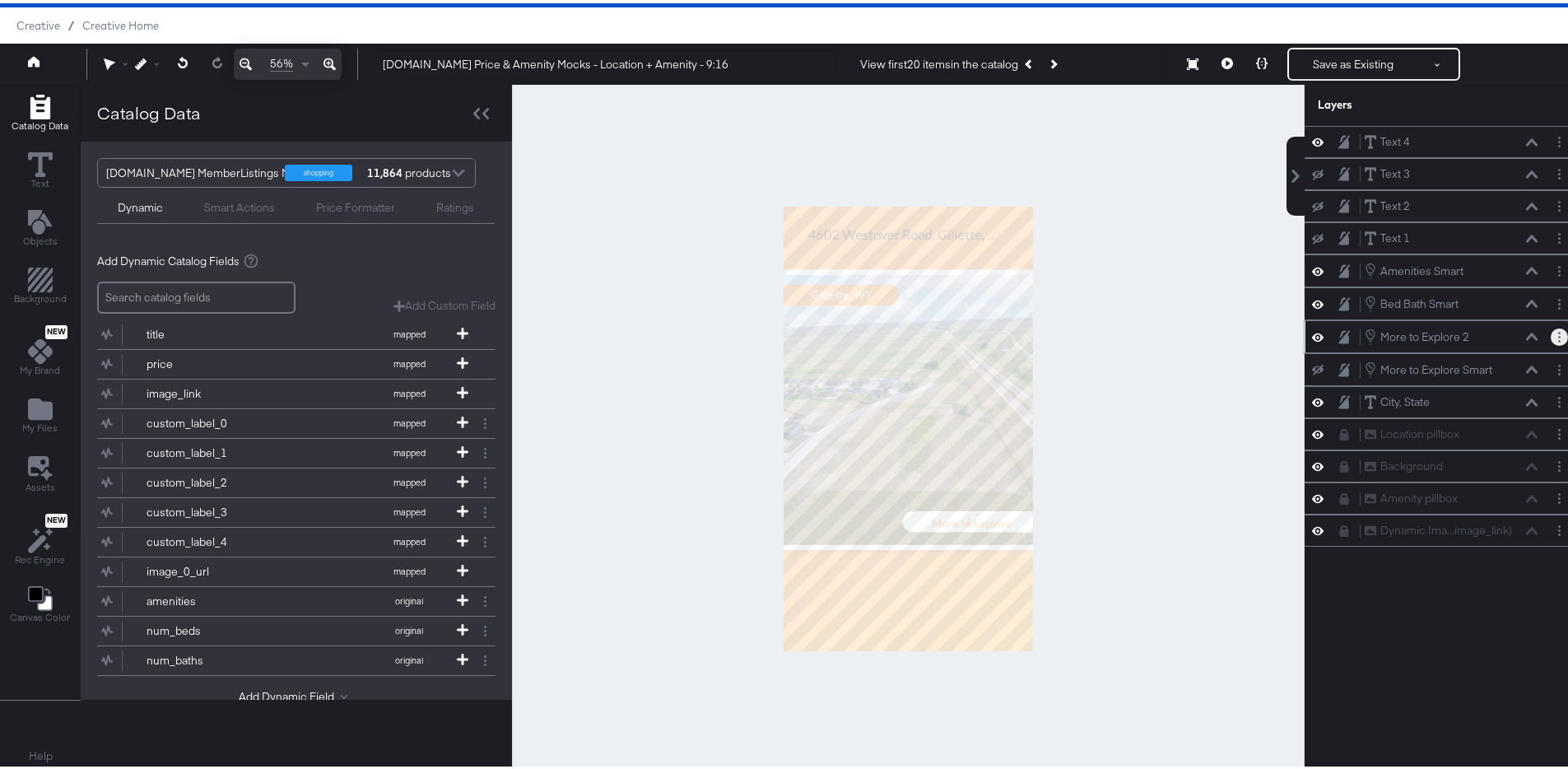 click at bounding box center (1559, 333) 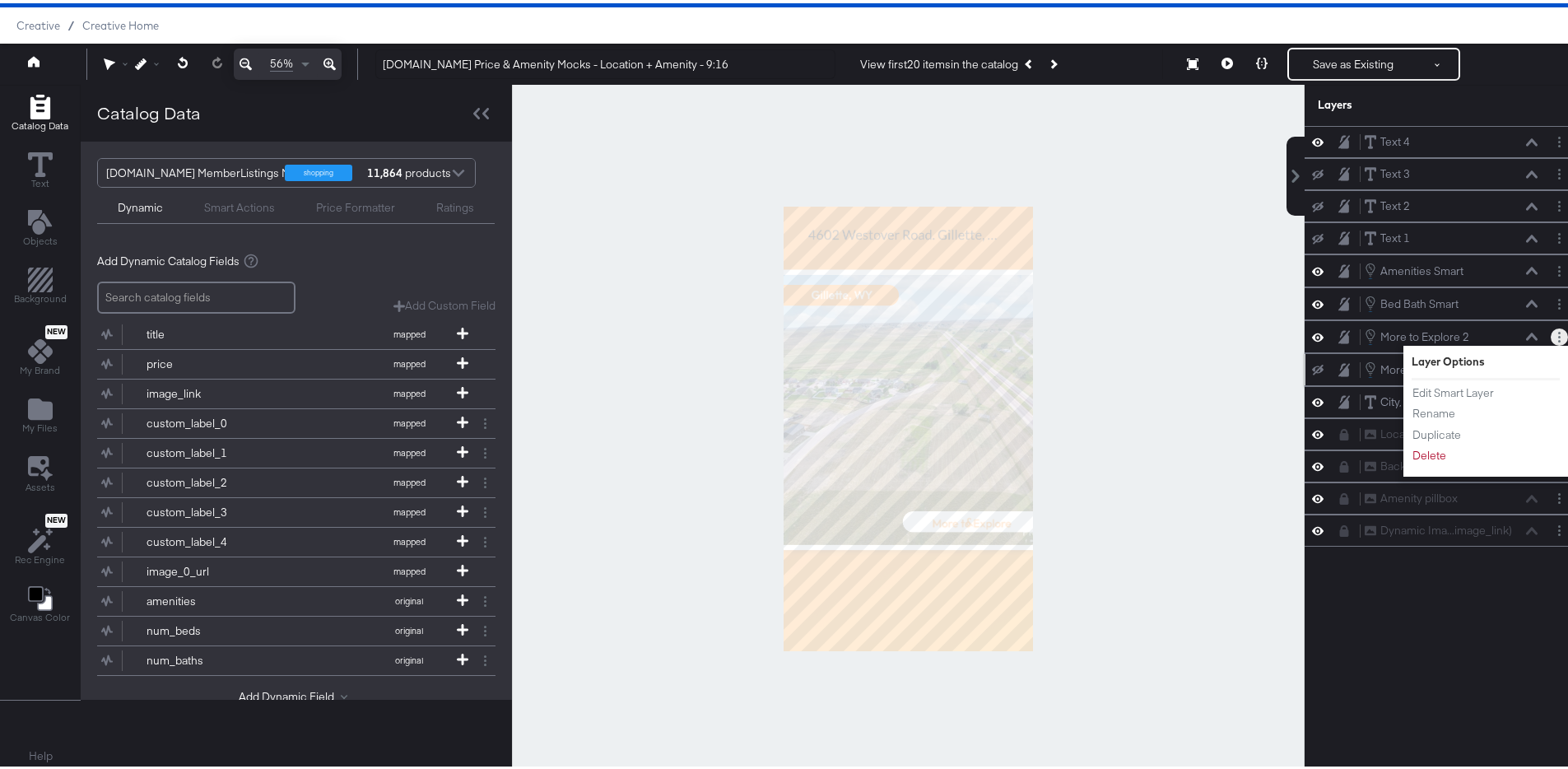 click on "More to Explore Smart More to Explore Smart" at bounding box center [1442, 366] 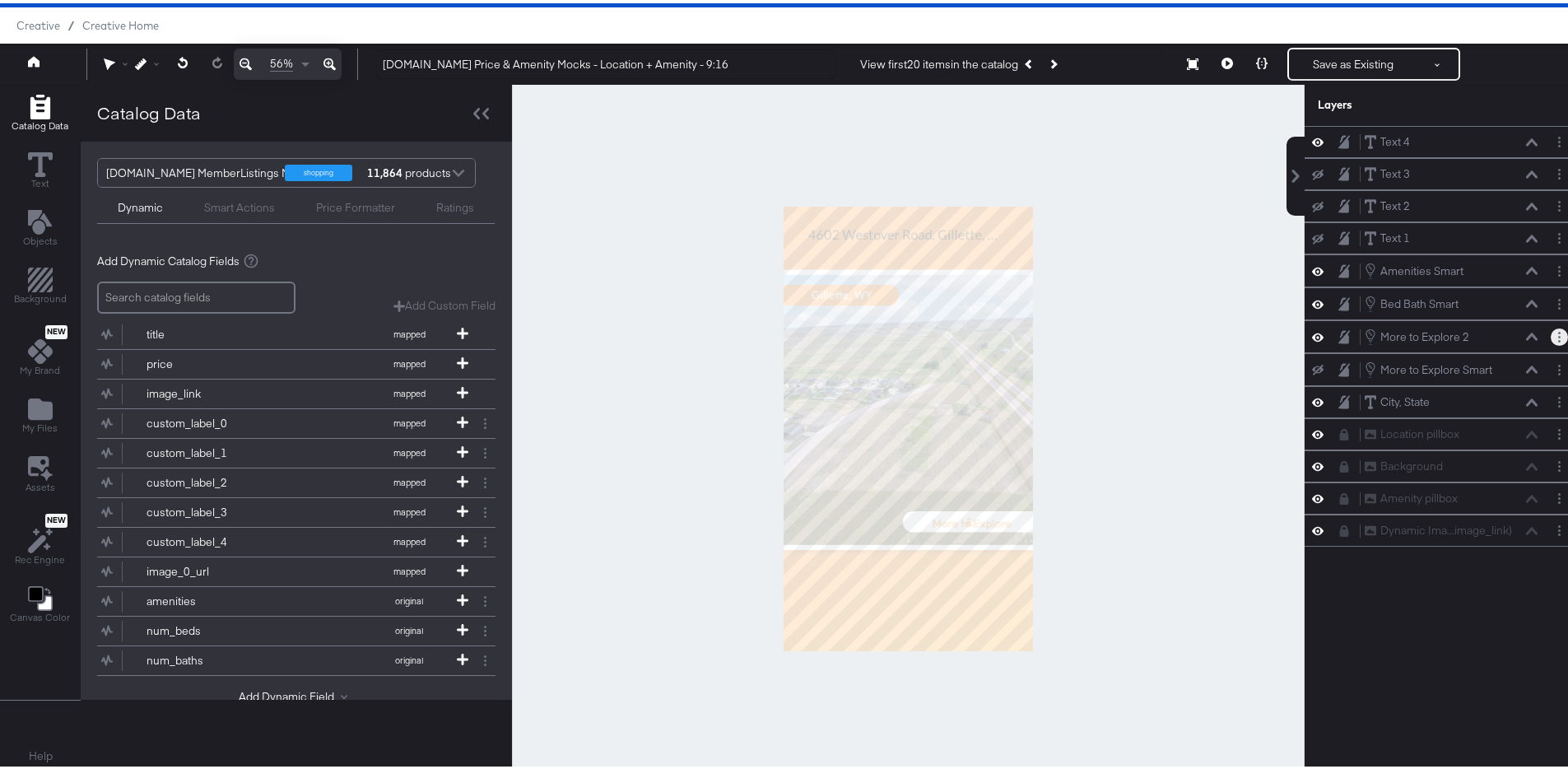 click 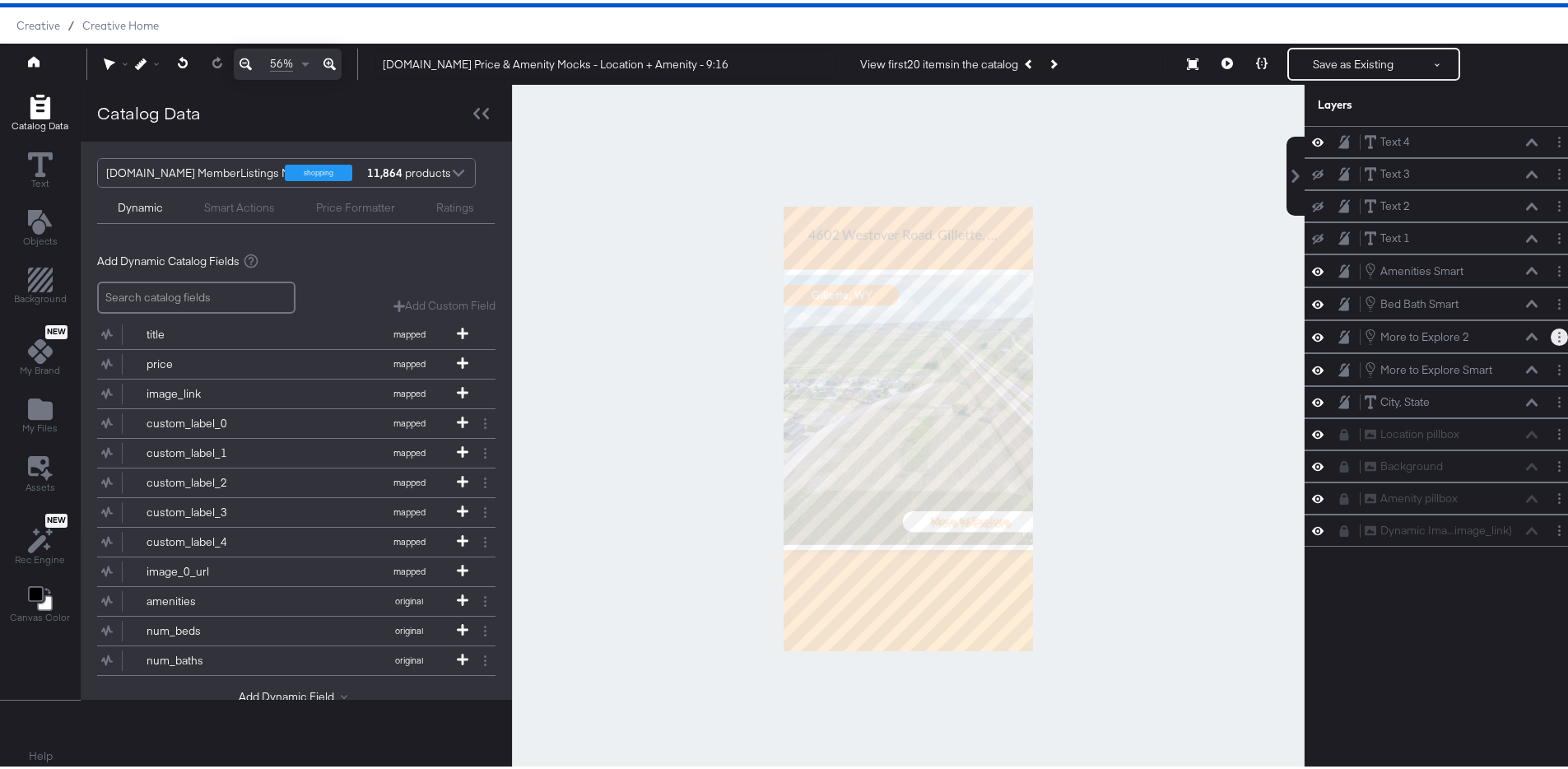 click 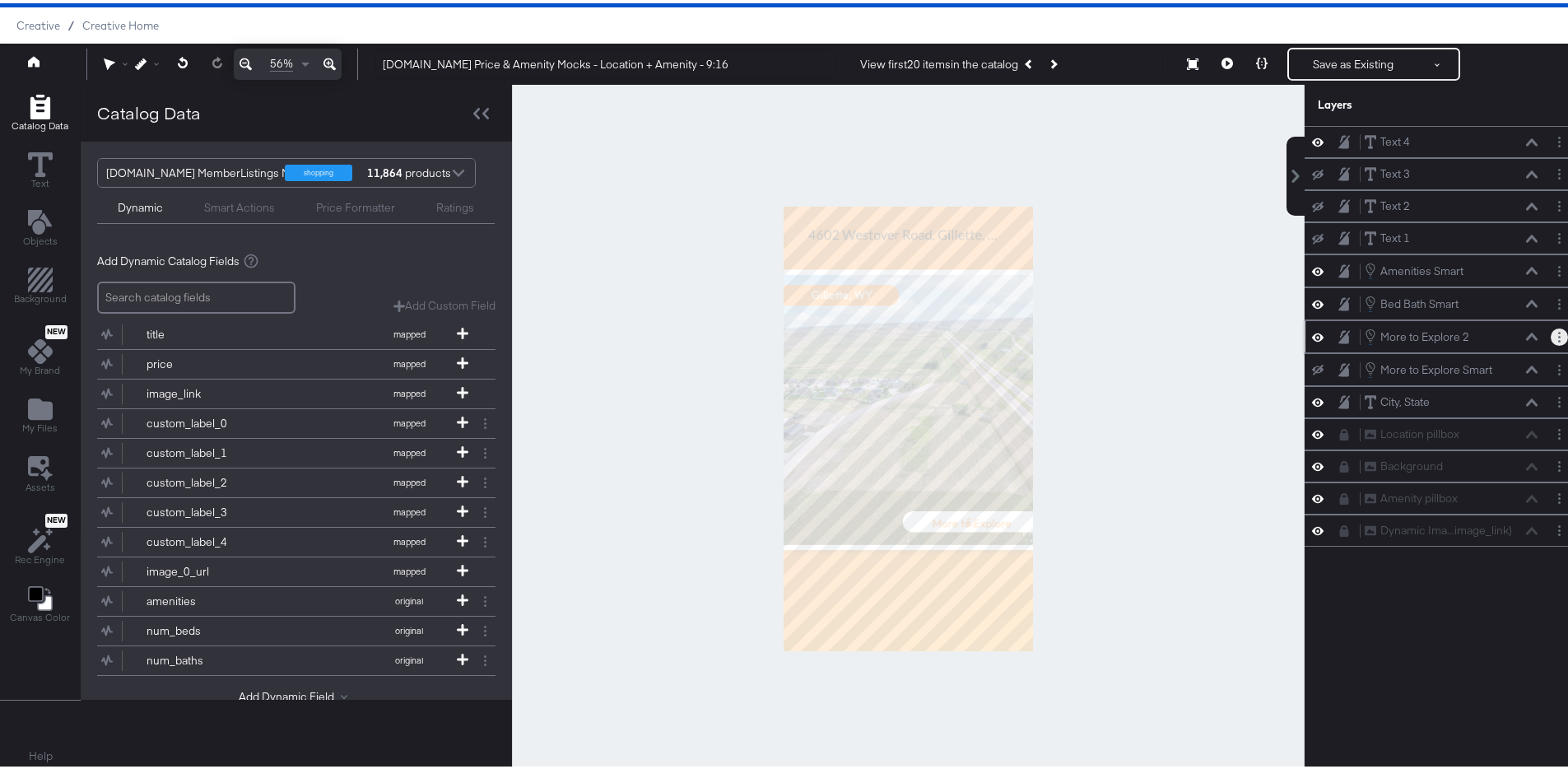 click 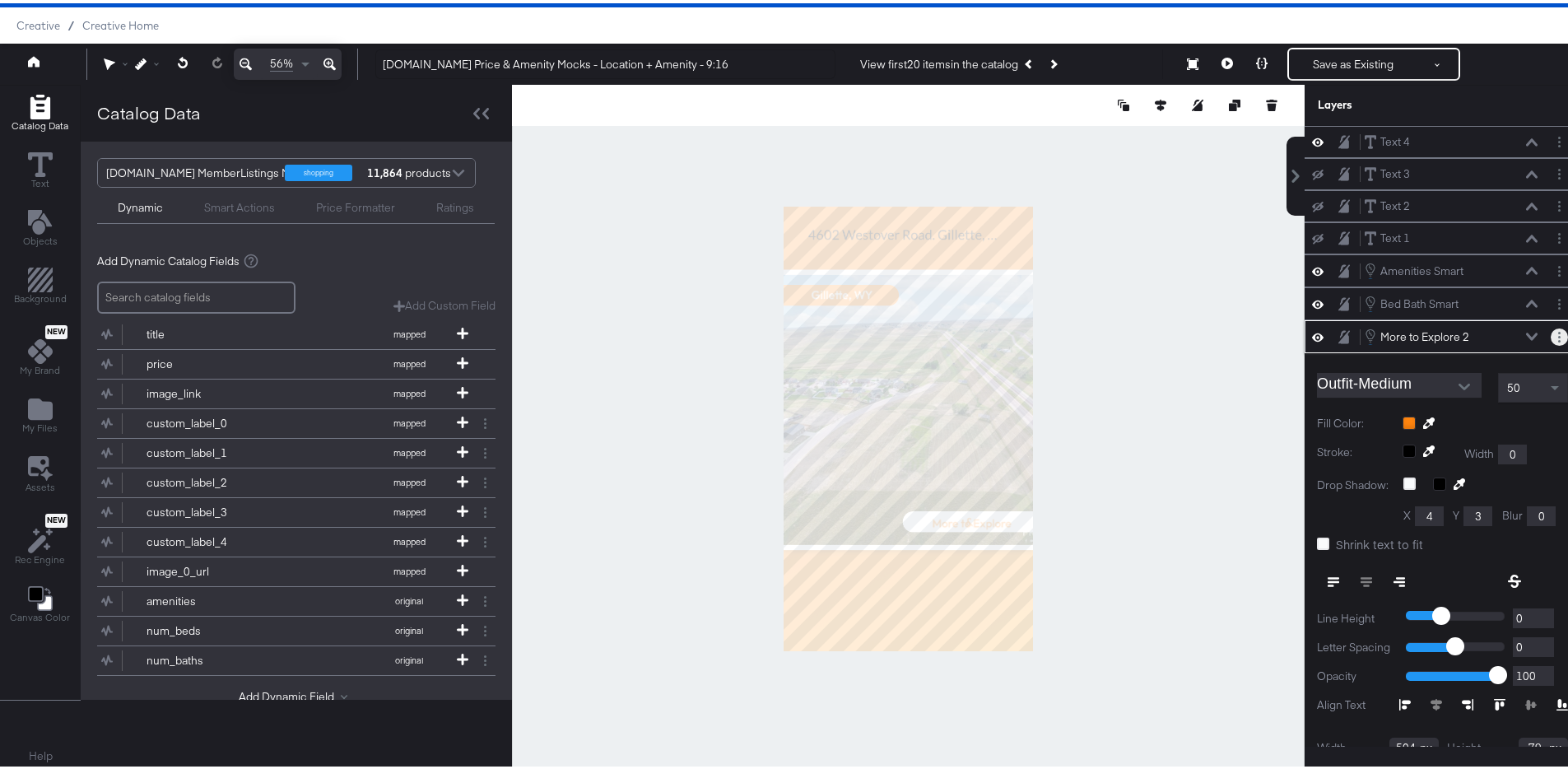 scroll, scrollTop: 92, scrollLeft: 0, axis: vertical 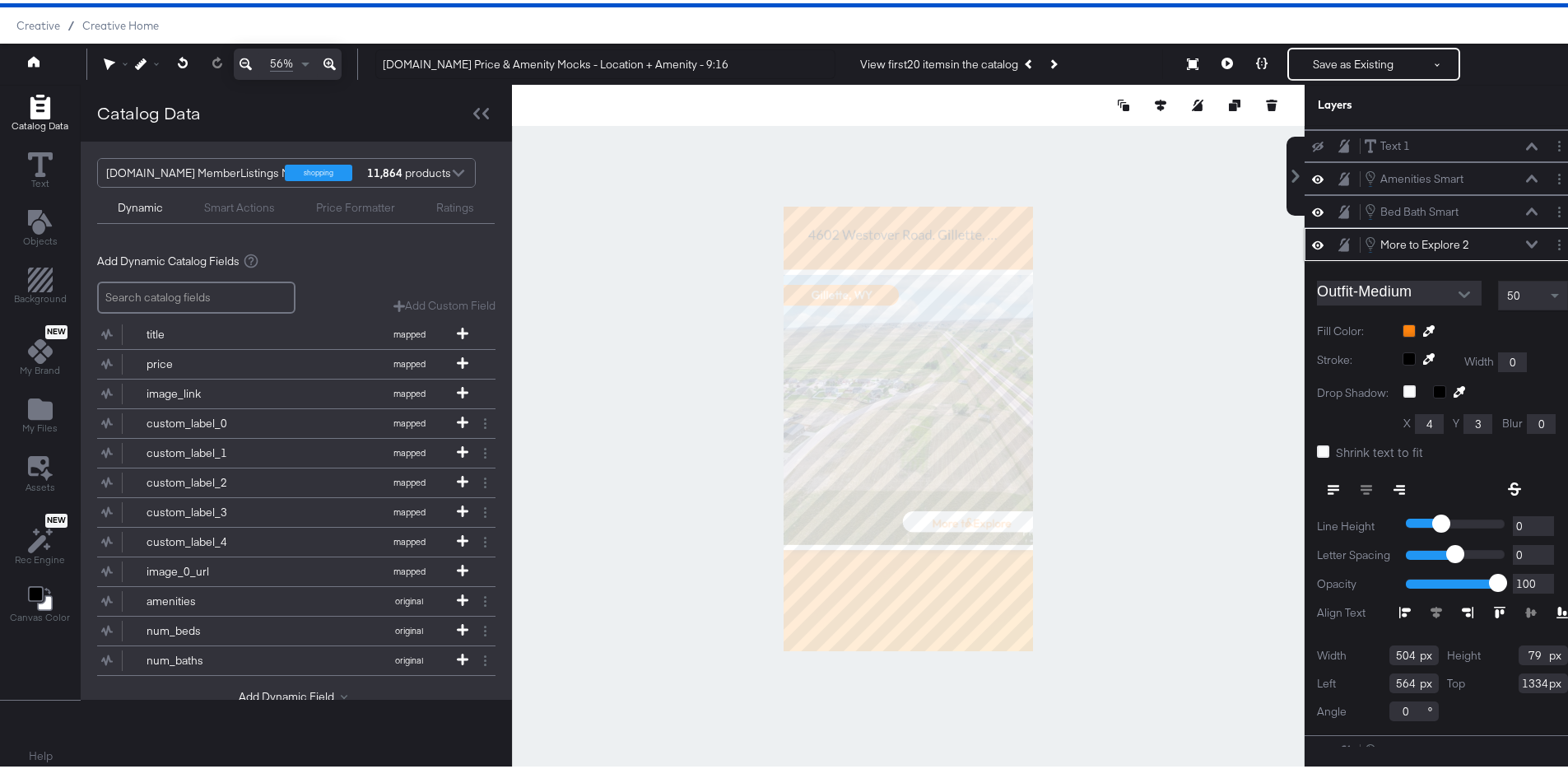 click at bounding box center (1532, 241) 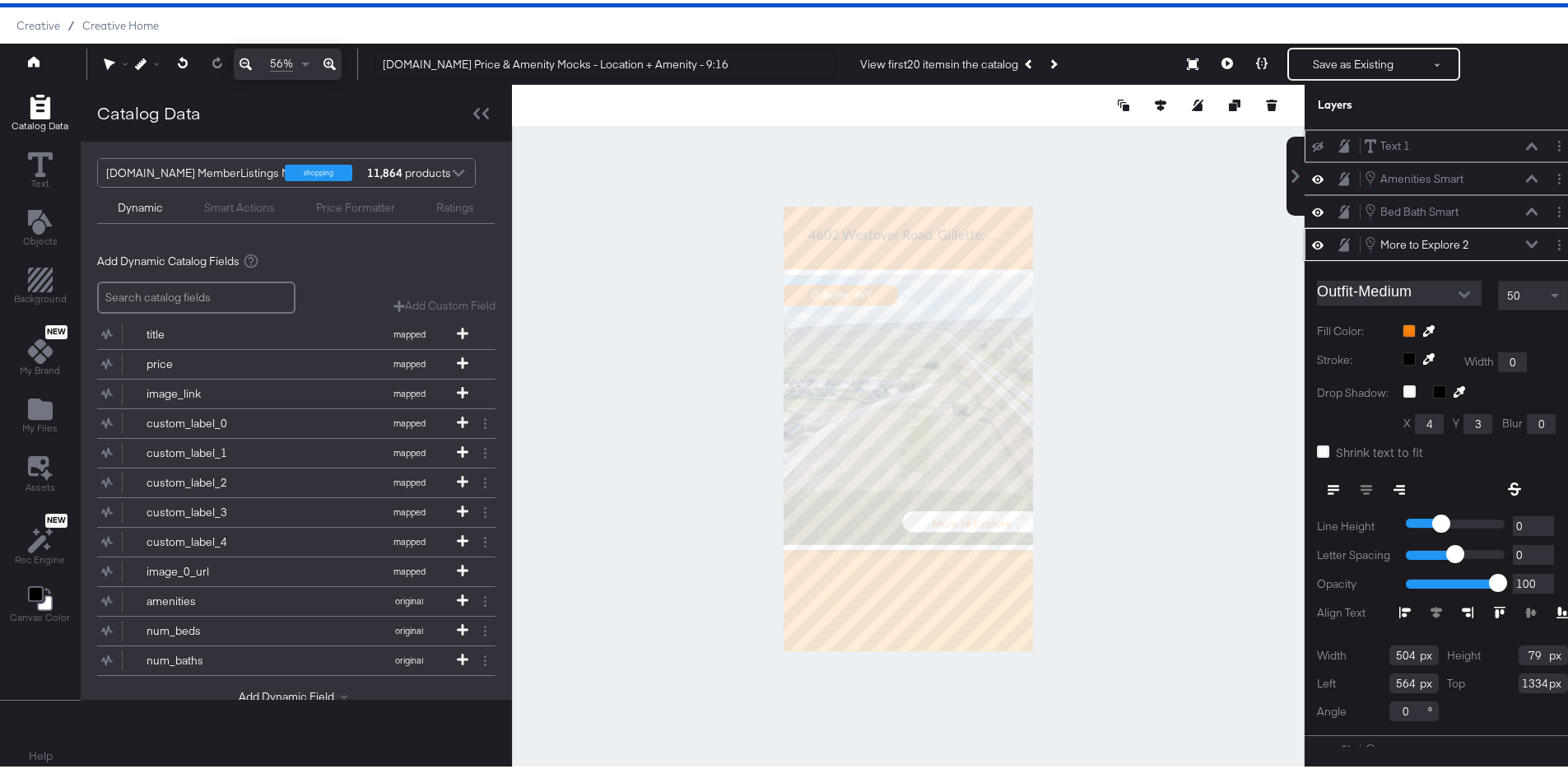 scroll, scrollTop: 0, scrollLeft: 0, axis: both 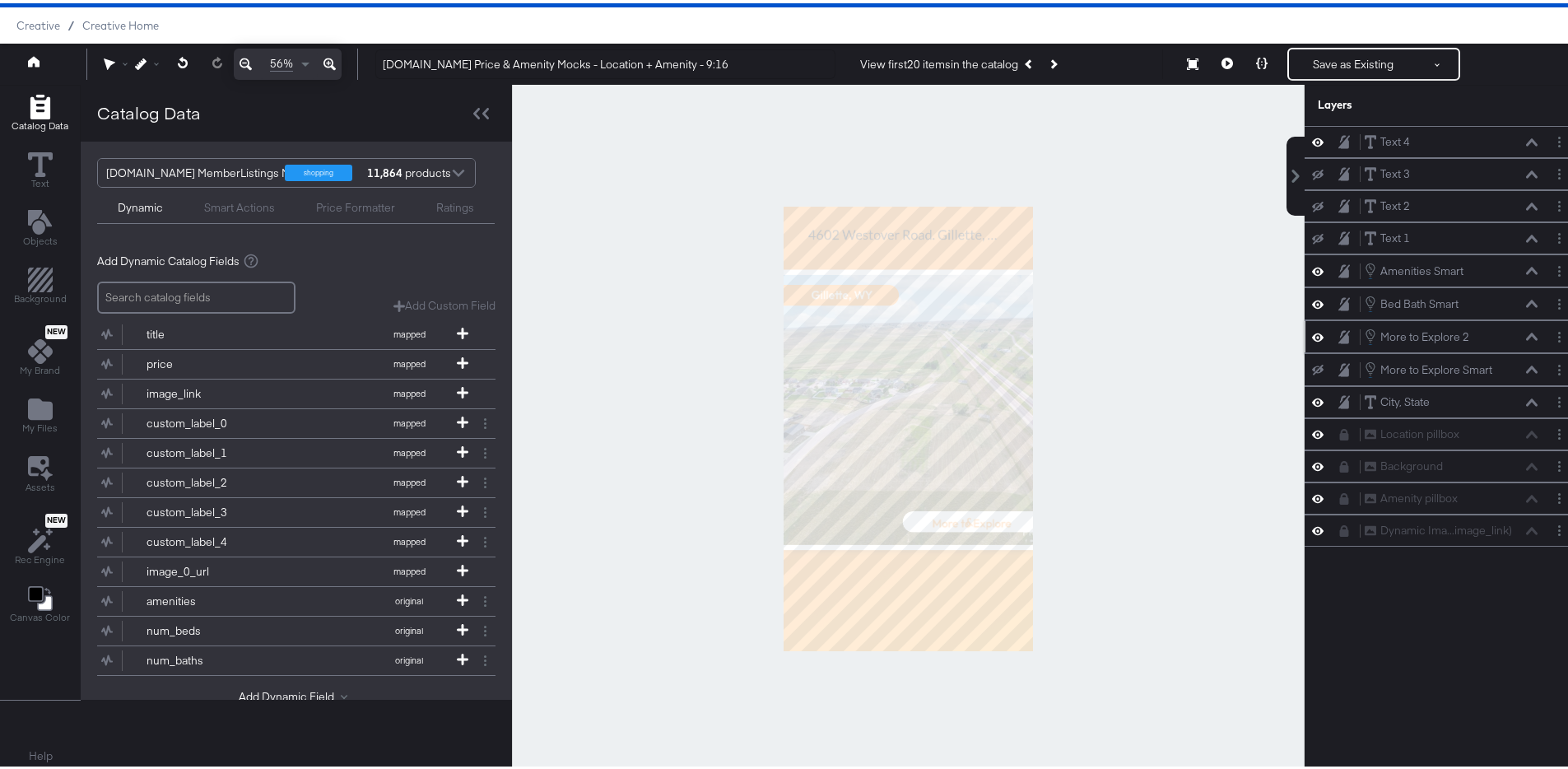 click at bounding box center (1323, 333) 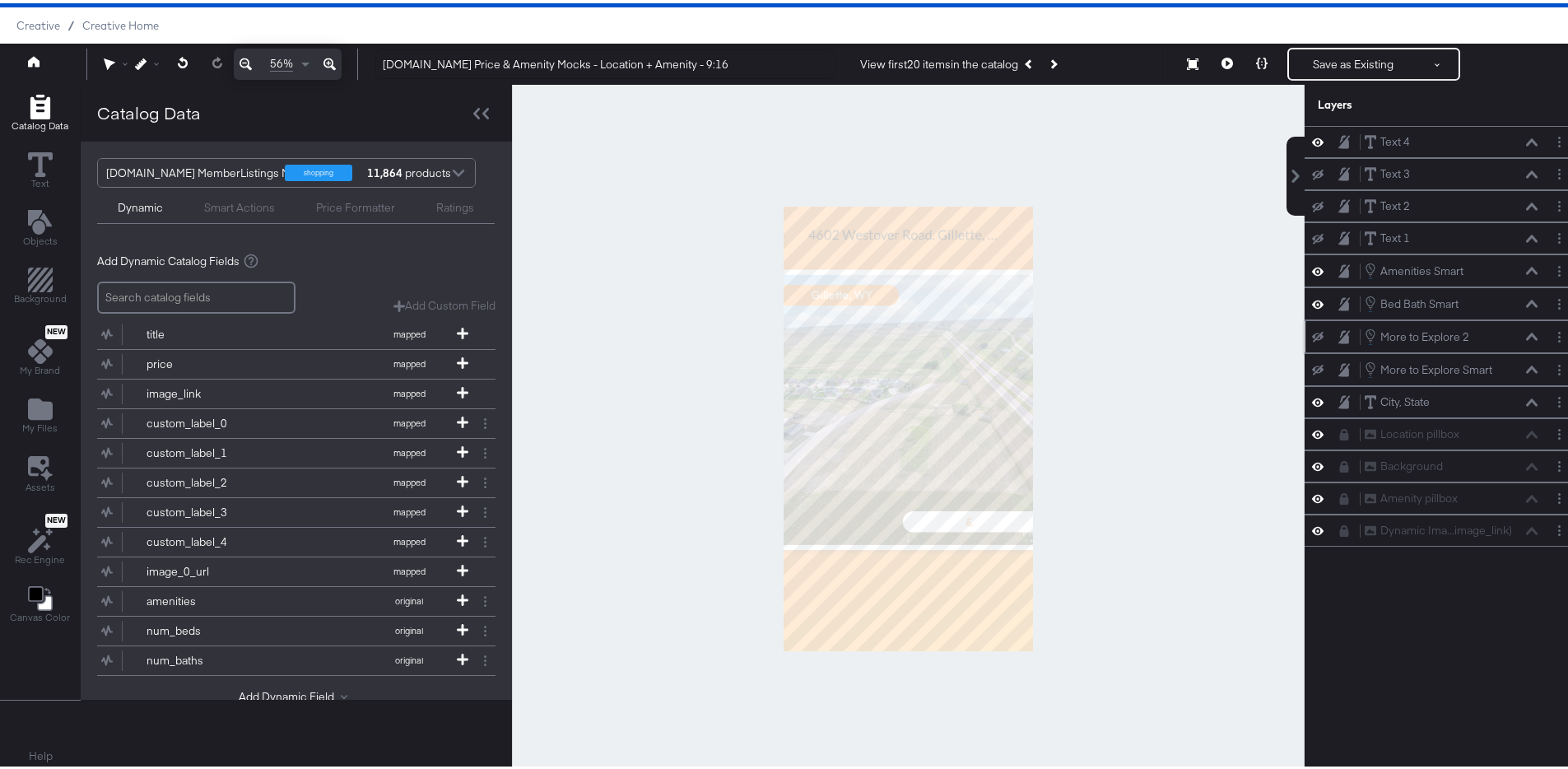 click 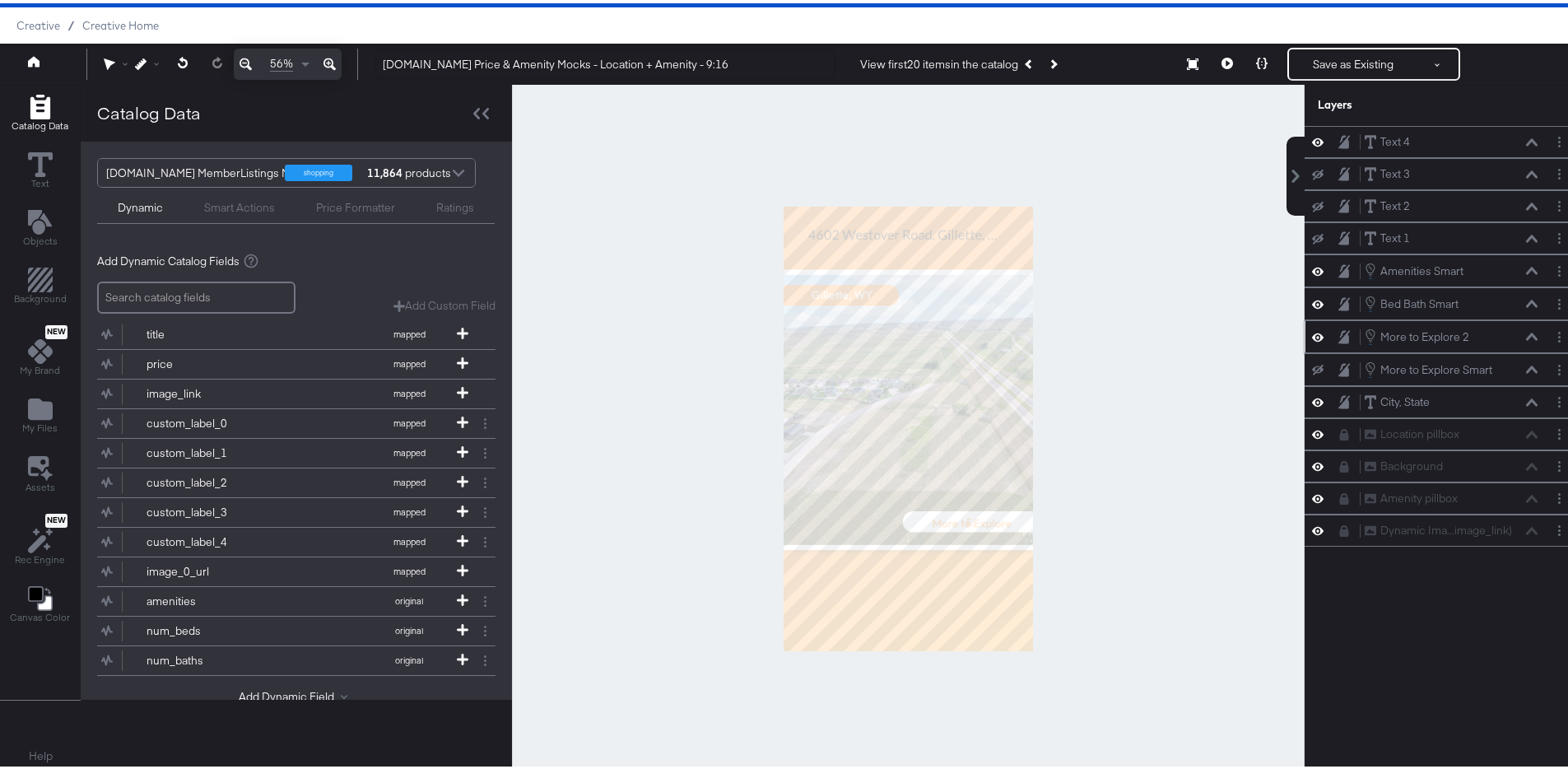click 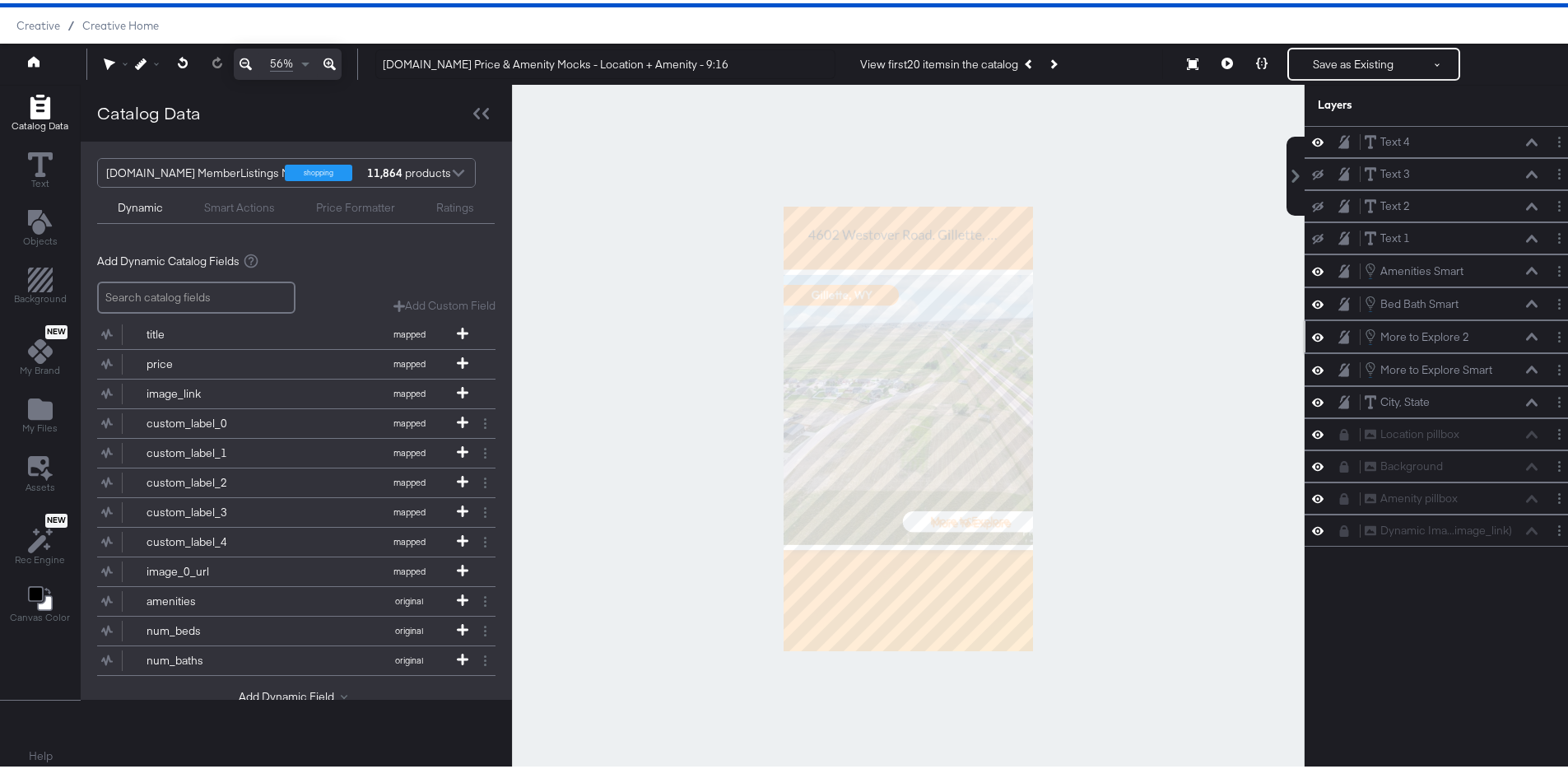 click 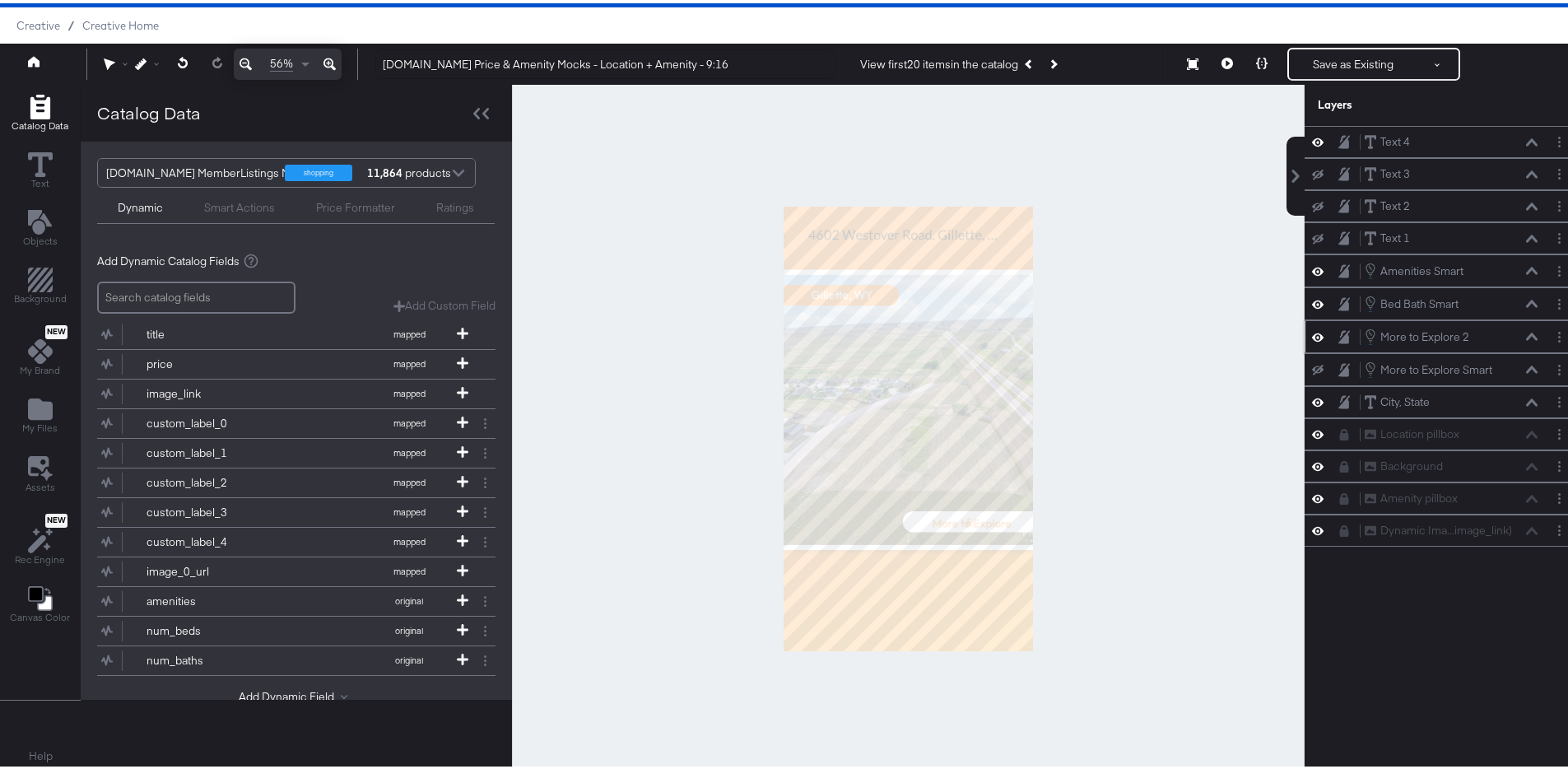 click 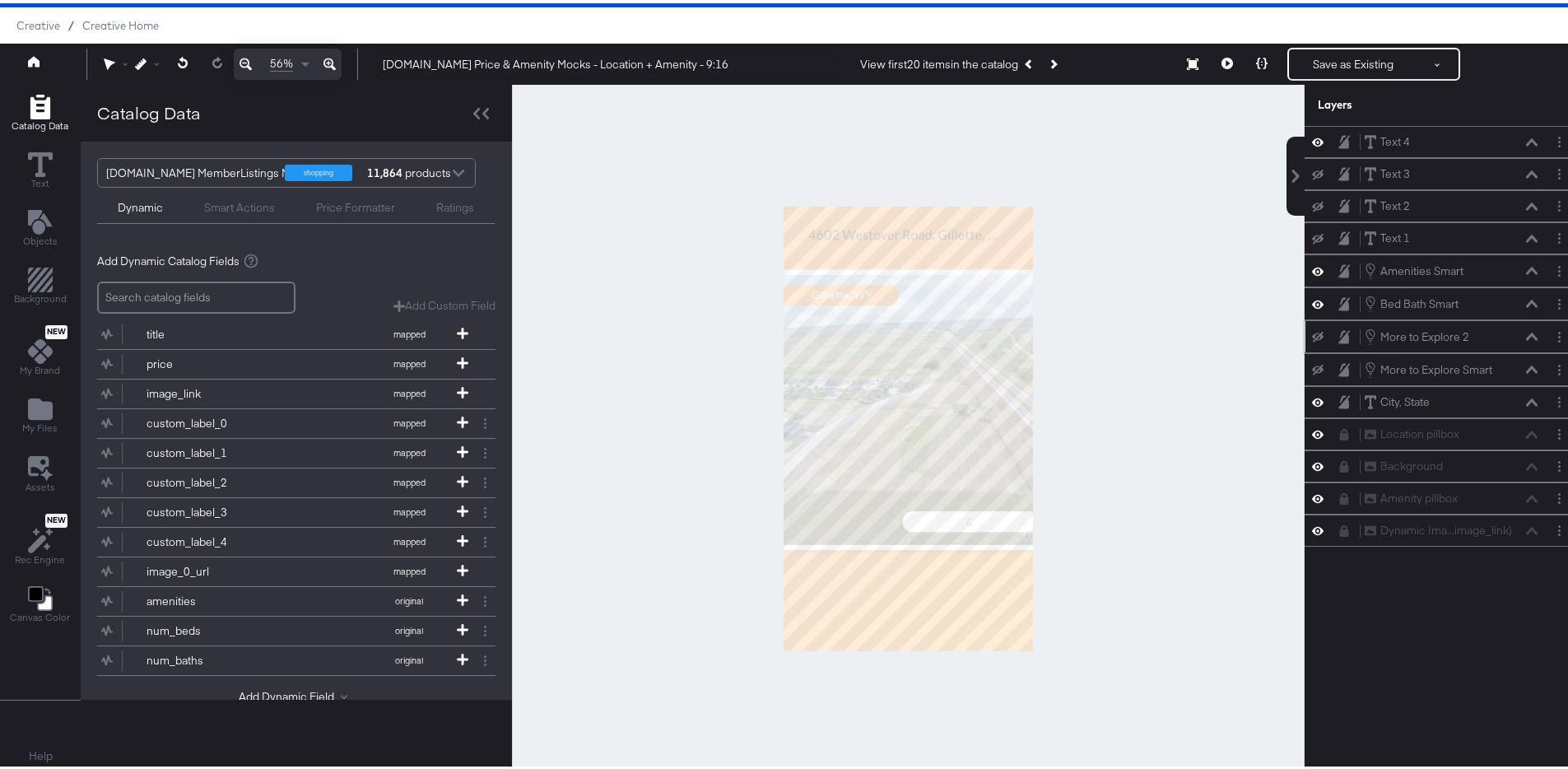 click 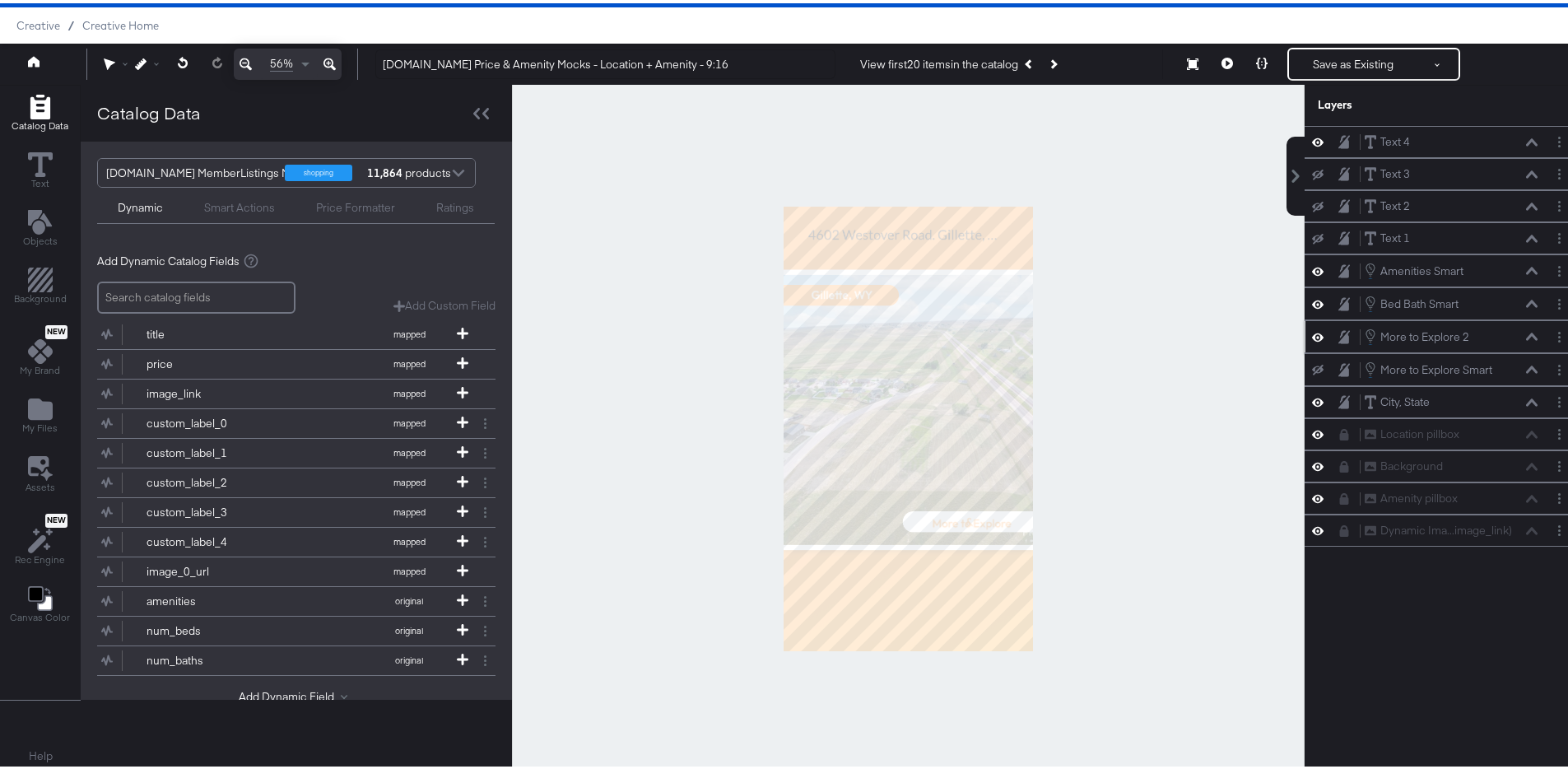 click at bounding box center [1318, 366] 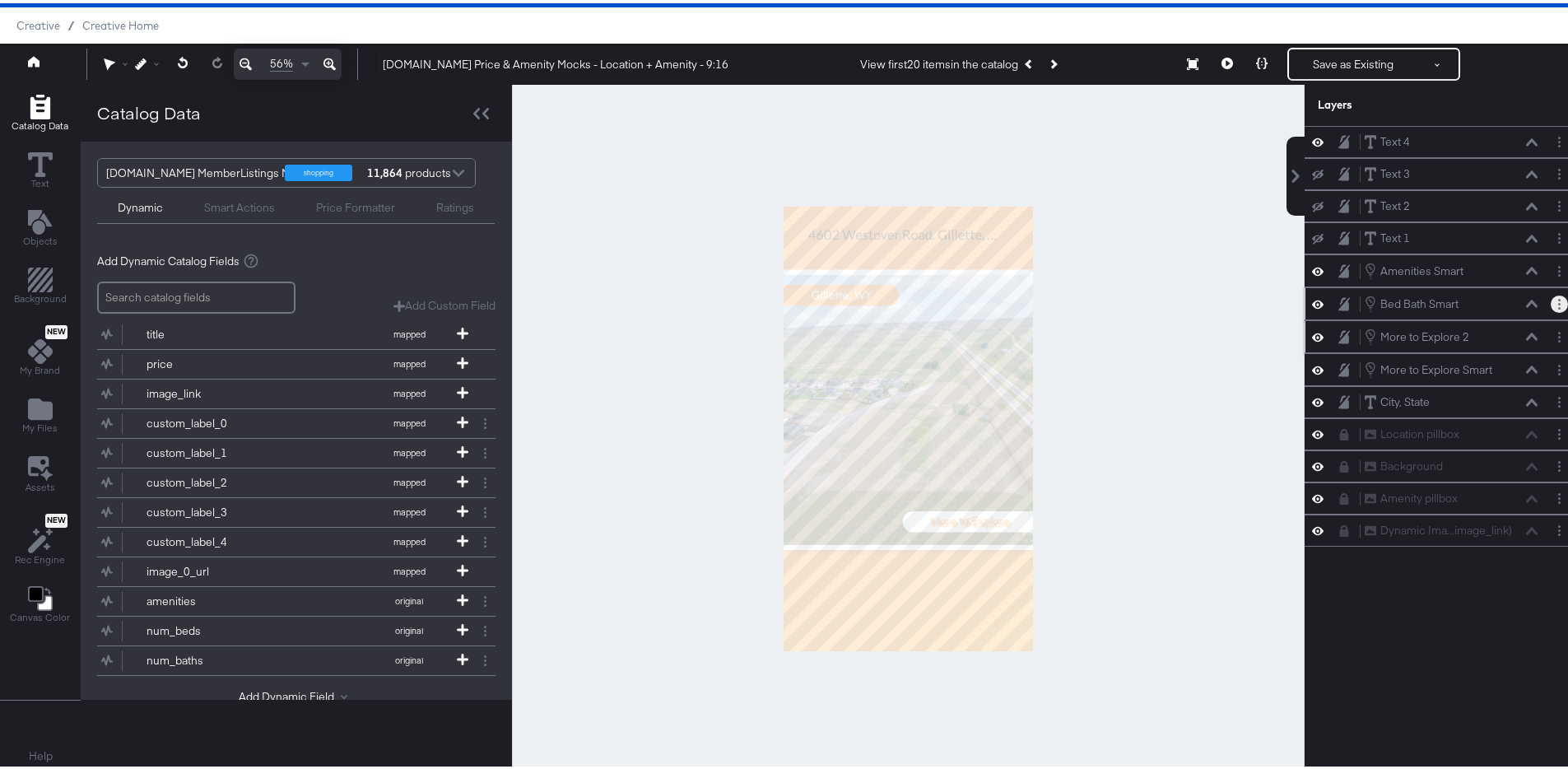 click 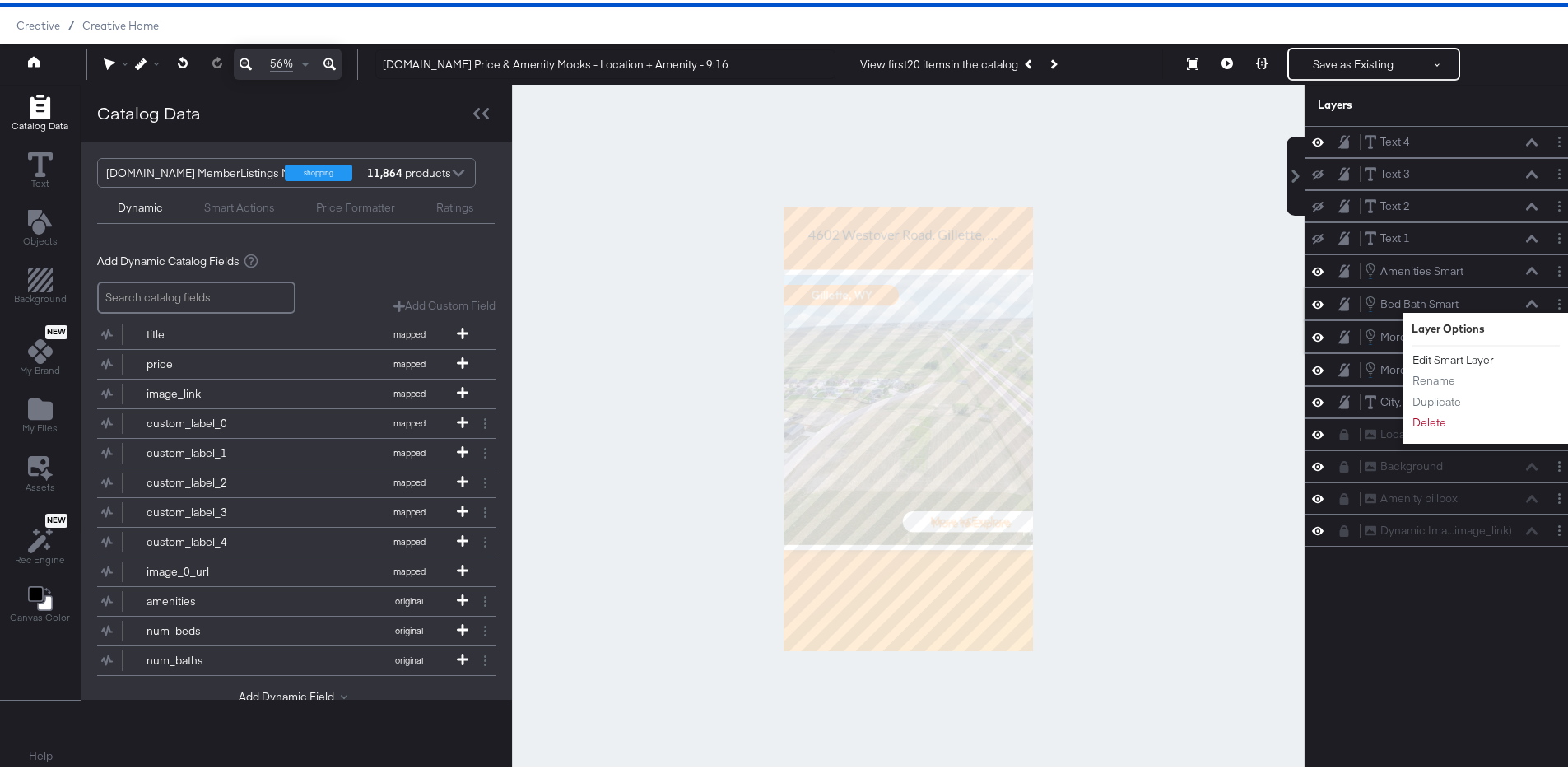 click on "Edit Smart Layer" at bounding box center [1453, 357] 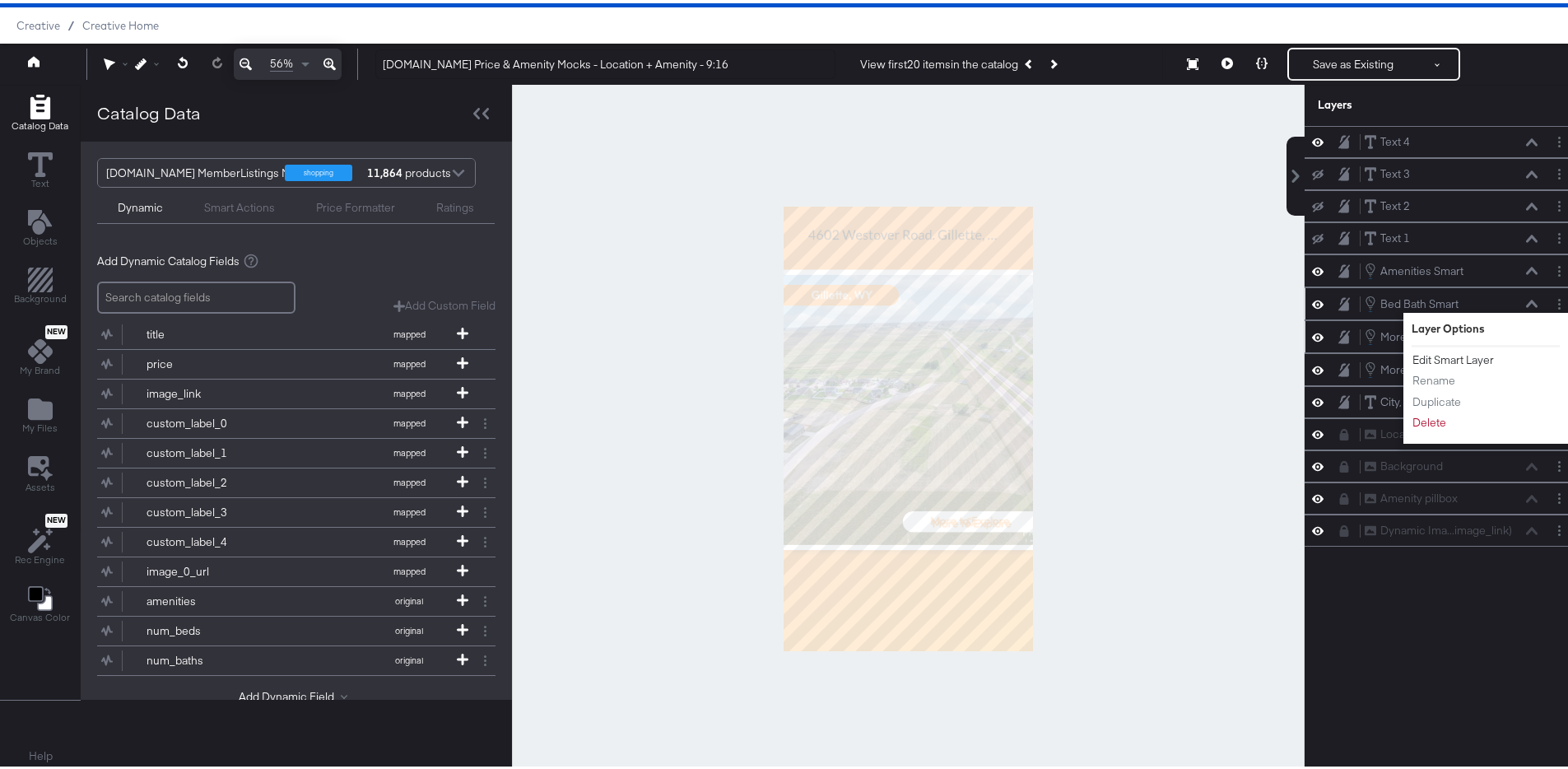 scroll, scrollTop: 59, scrollLeft: 0, axis: vertical 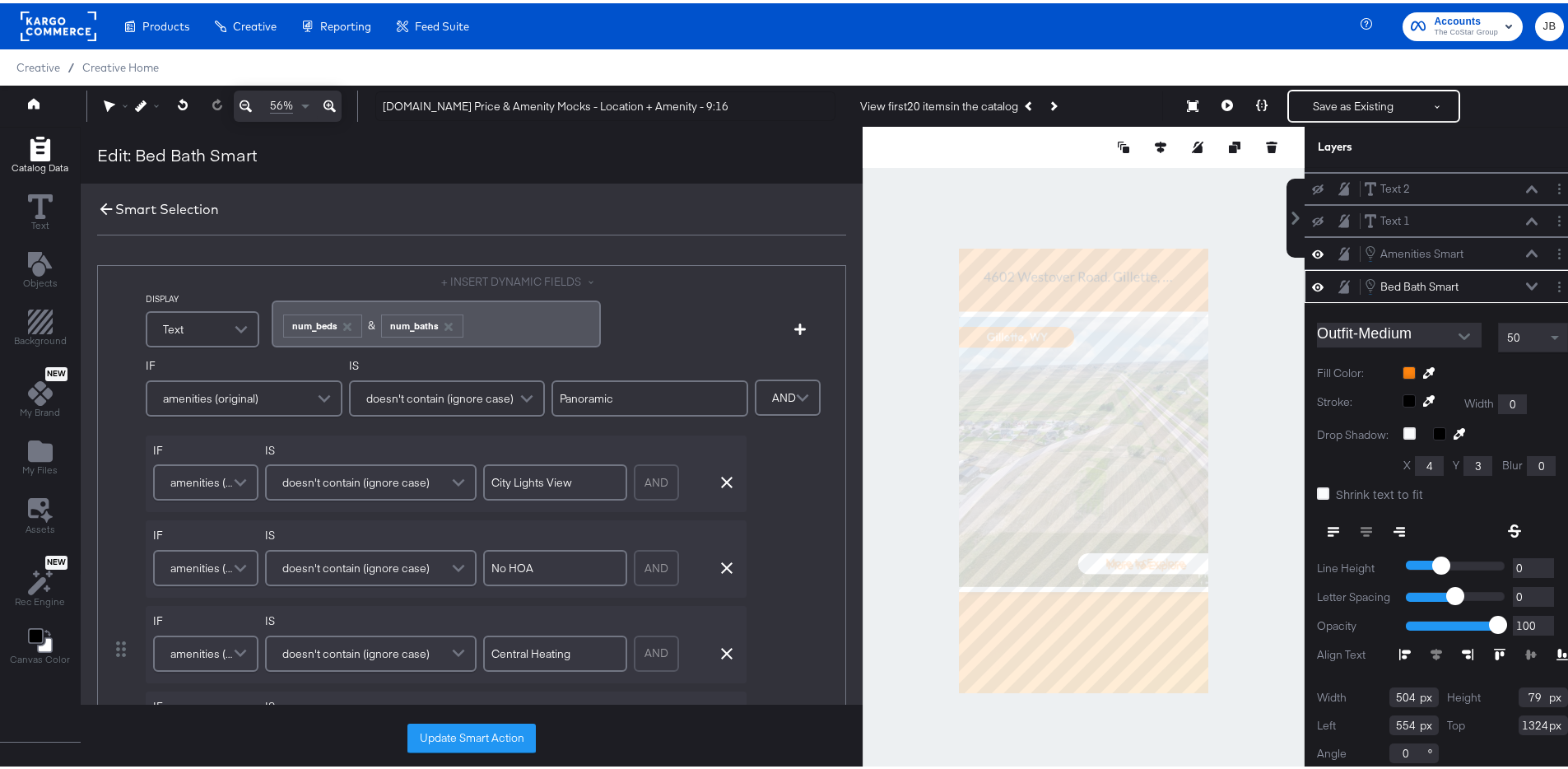 click 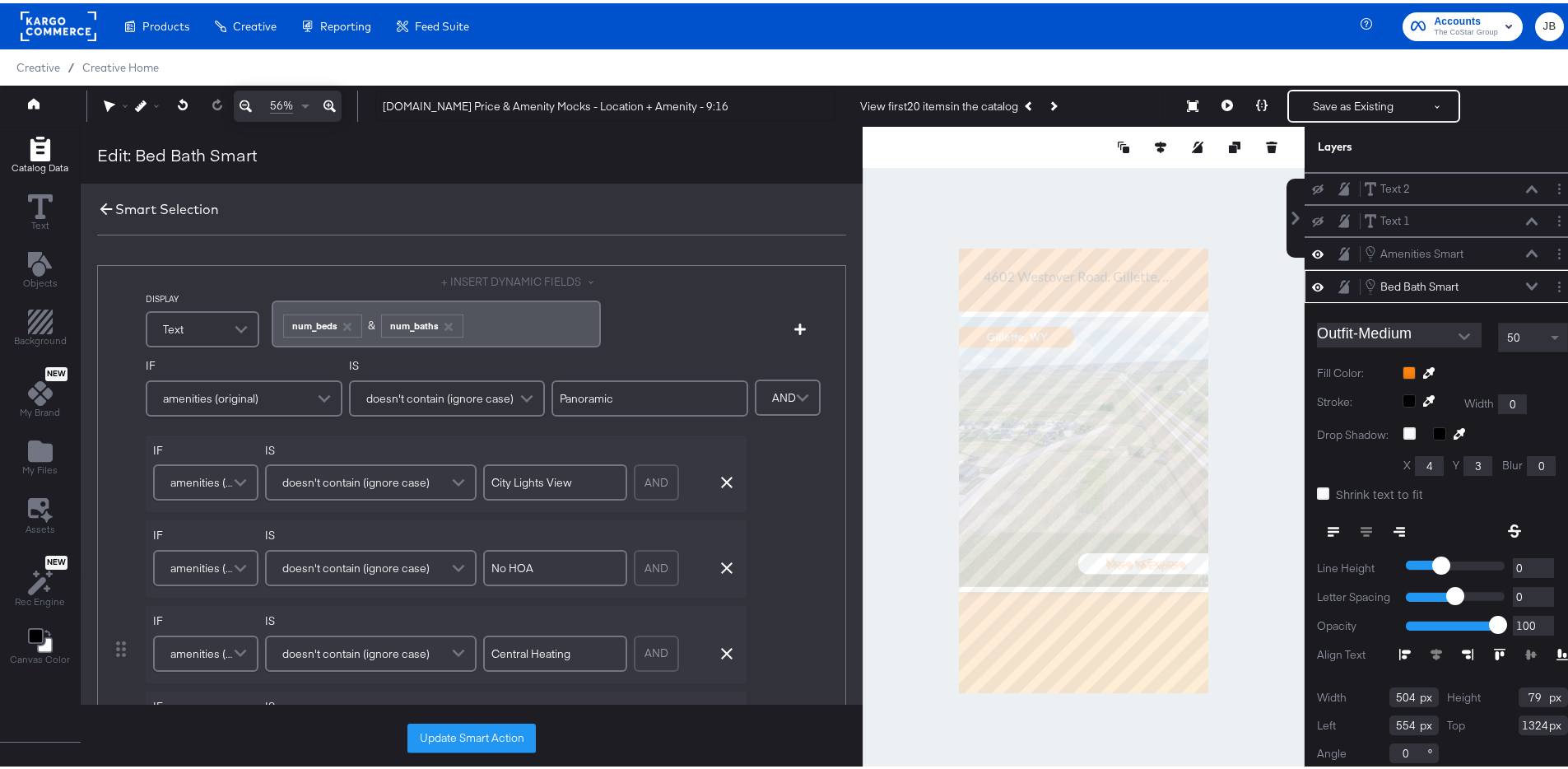 scroll, scrollTop: 0, scrollLeft: 0, axis: both 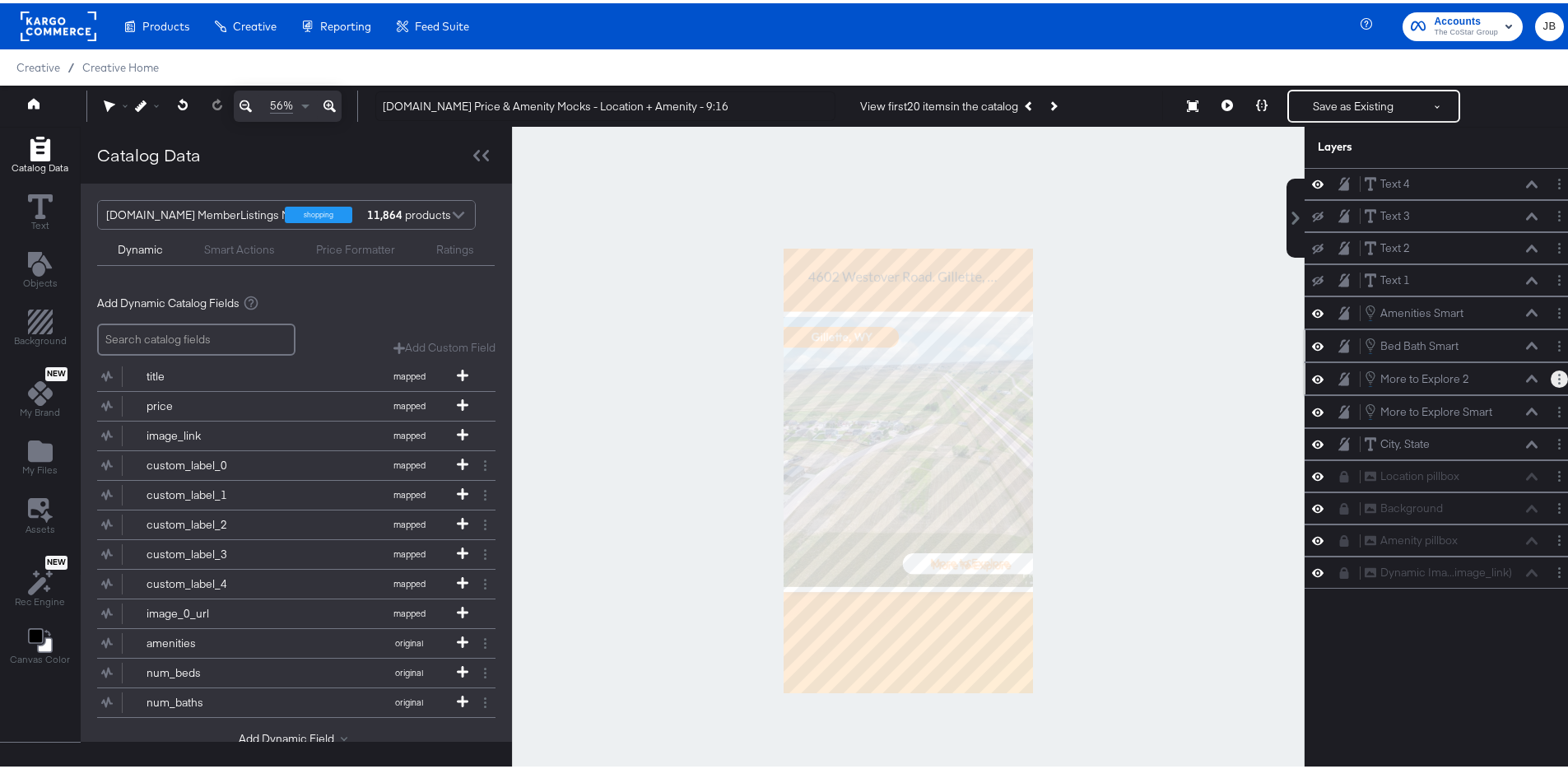 click at bounding box center [1559, 375] 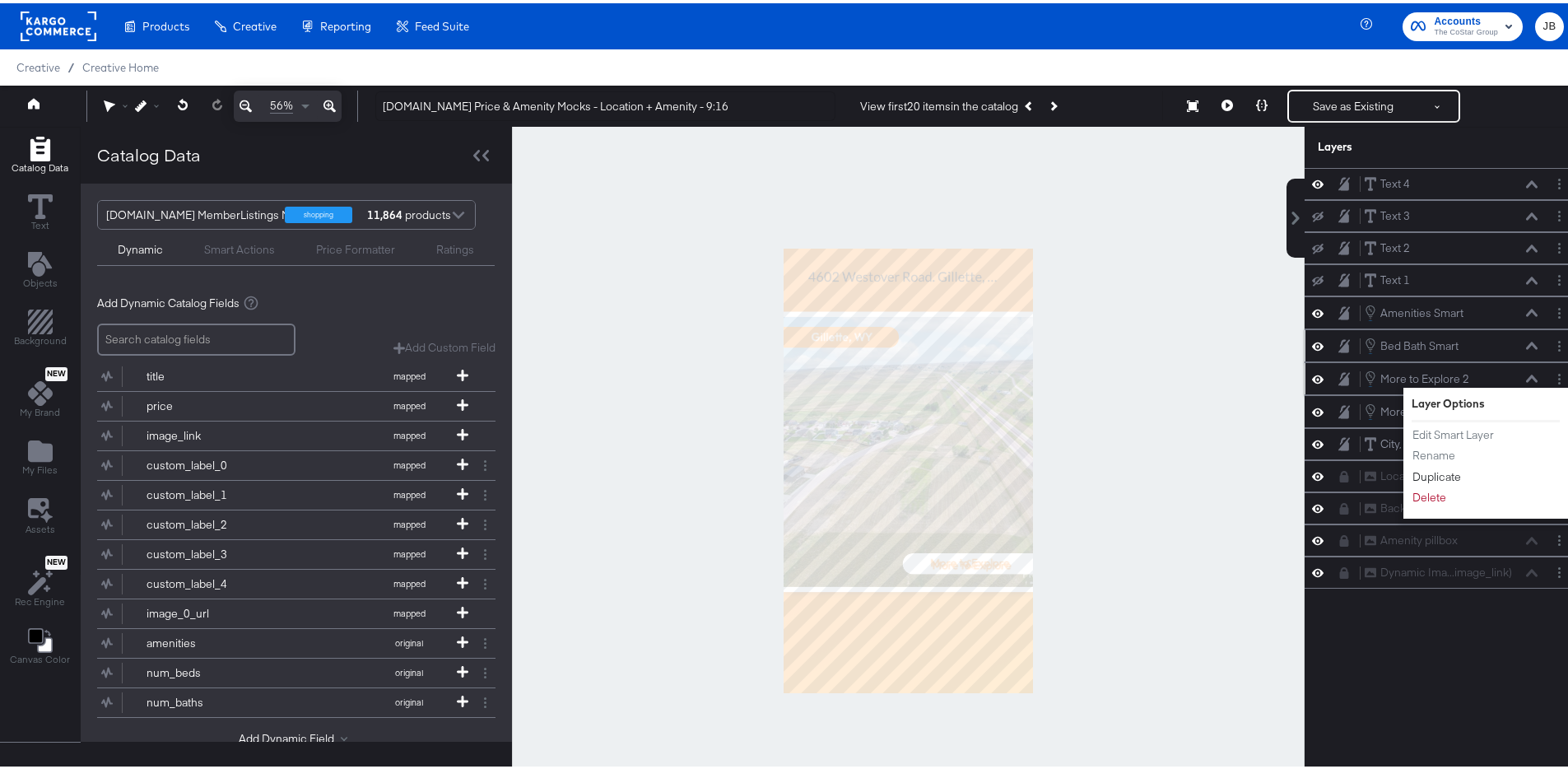 click on "Duplicate" at bounding box center [1436, 473] 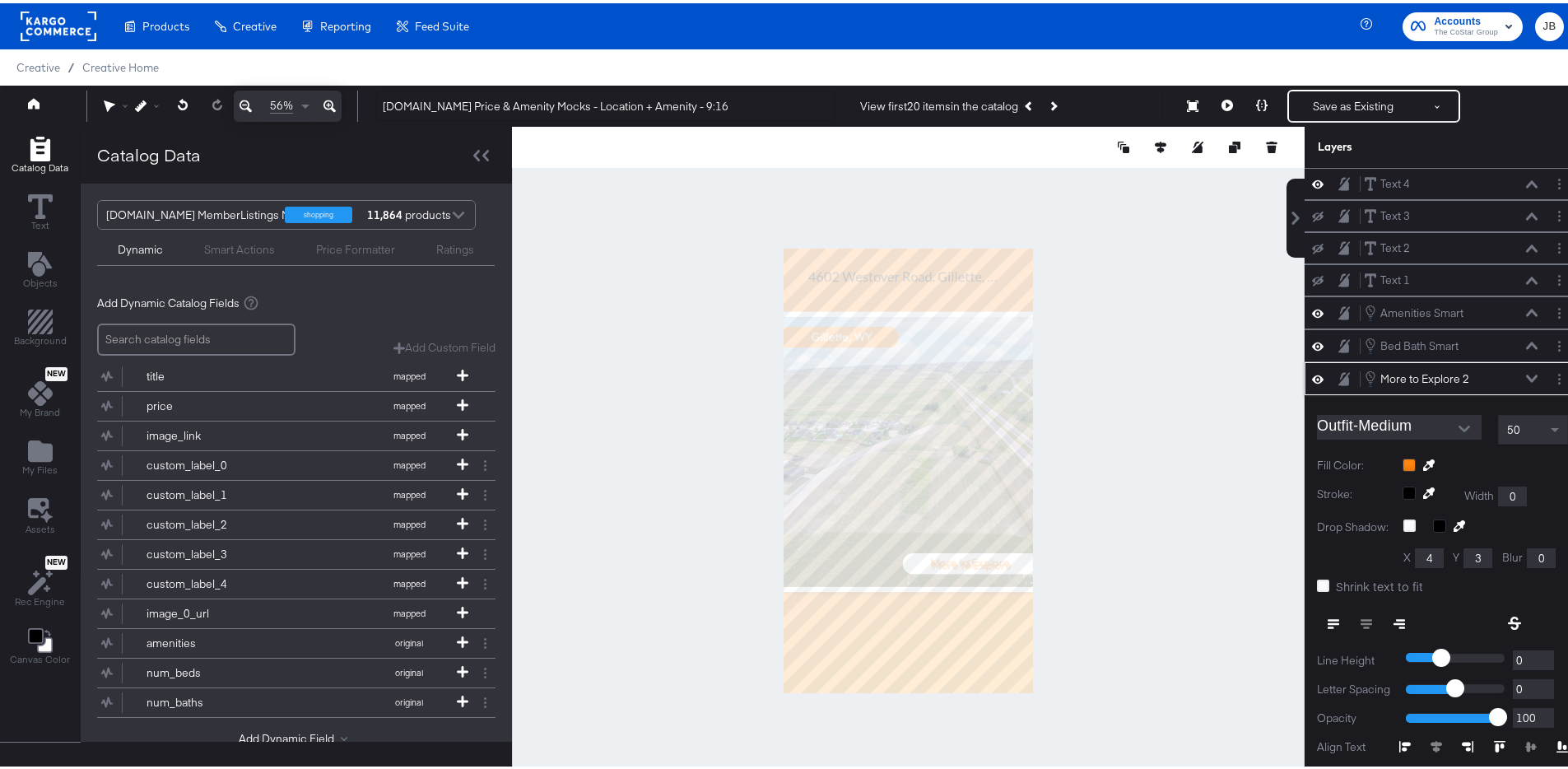 scroll, scrollTop: 4, scrollLeft: 0, axis: vertical 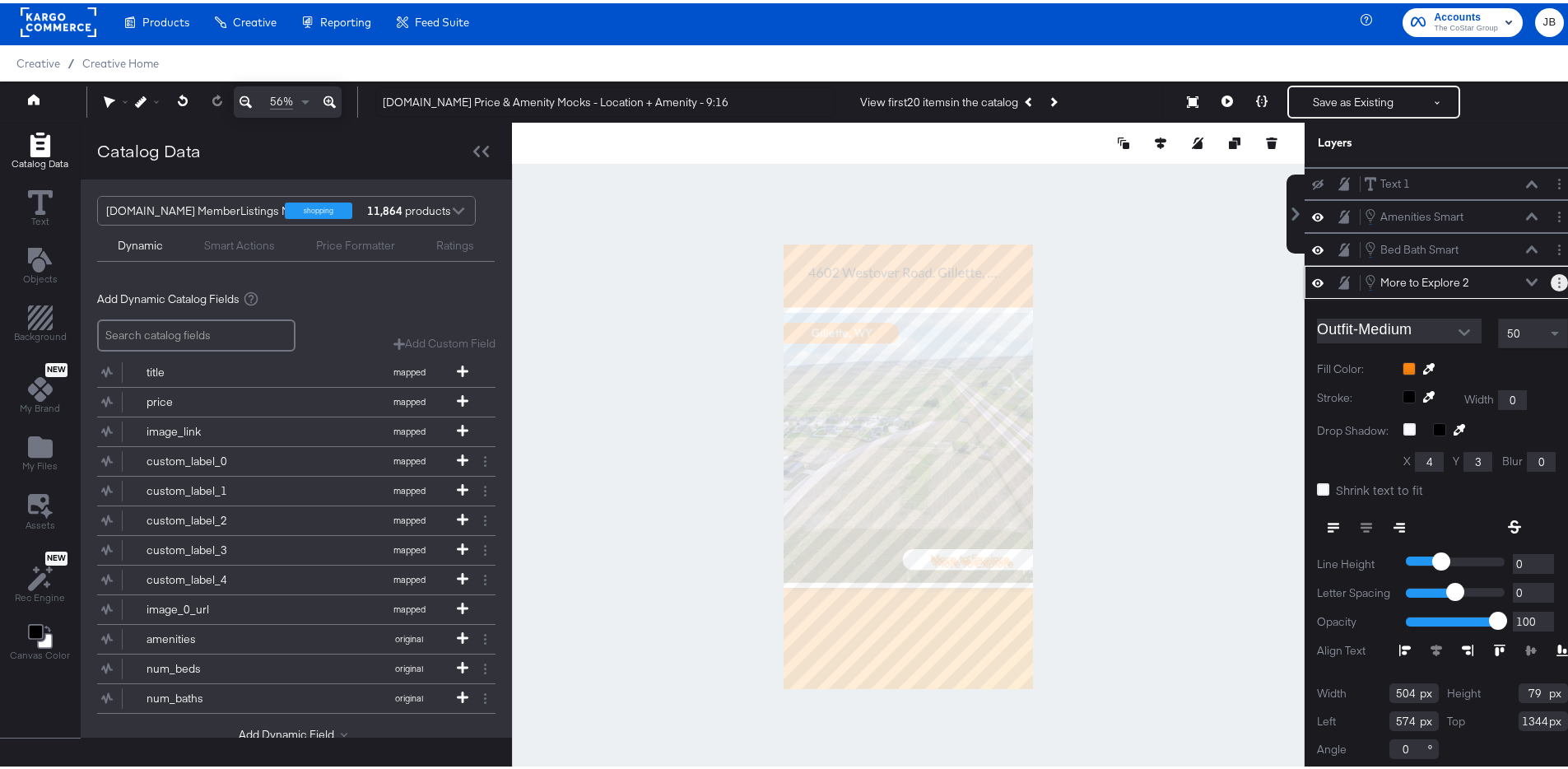 click 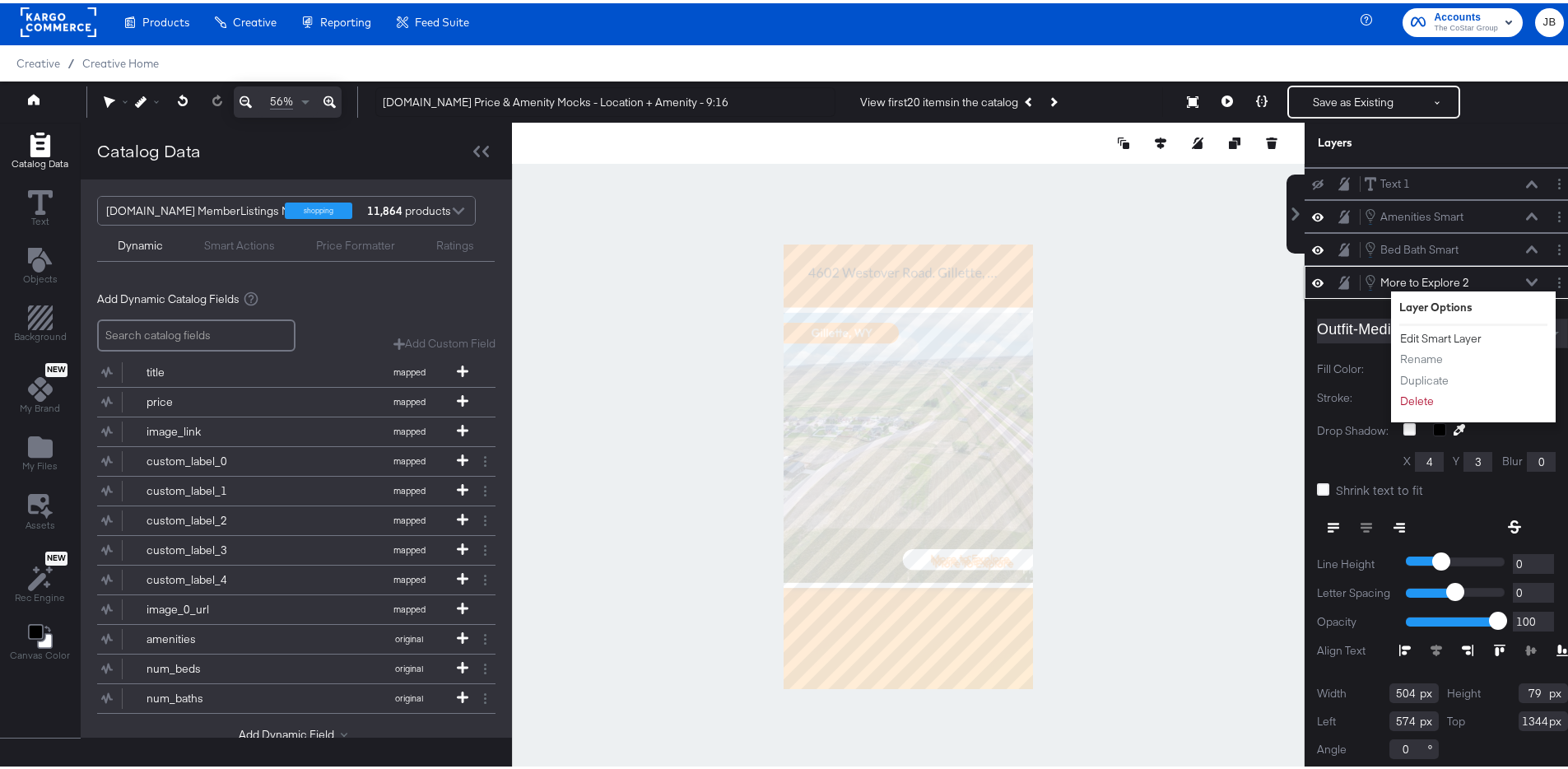 click on "Edit Smart Layer" at bounding box center (1440, 335) 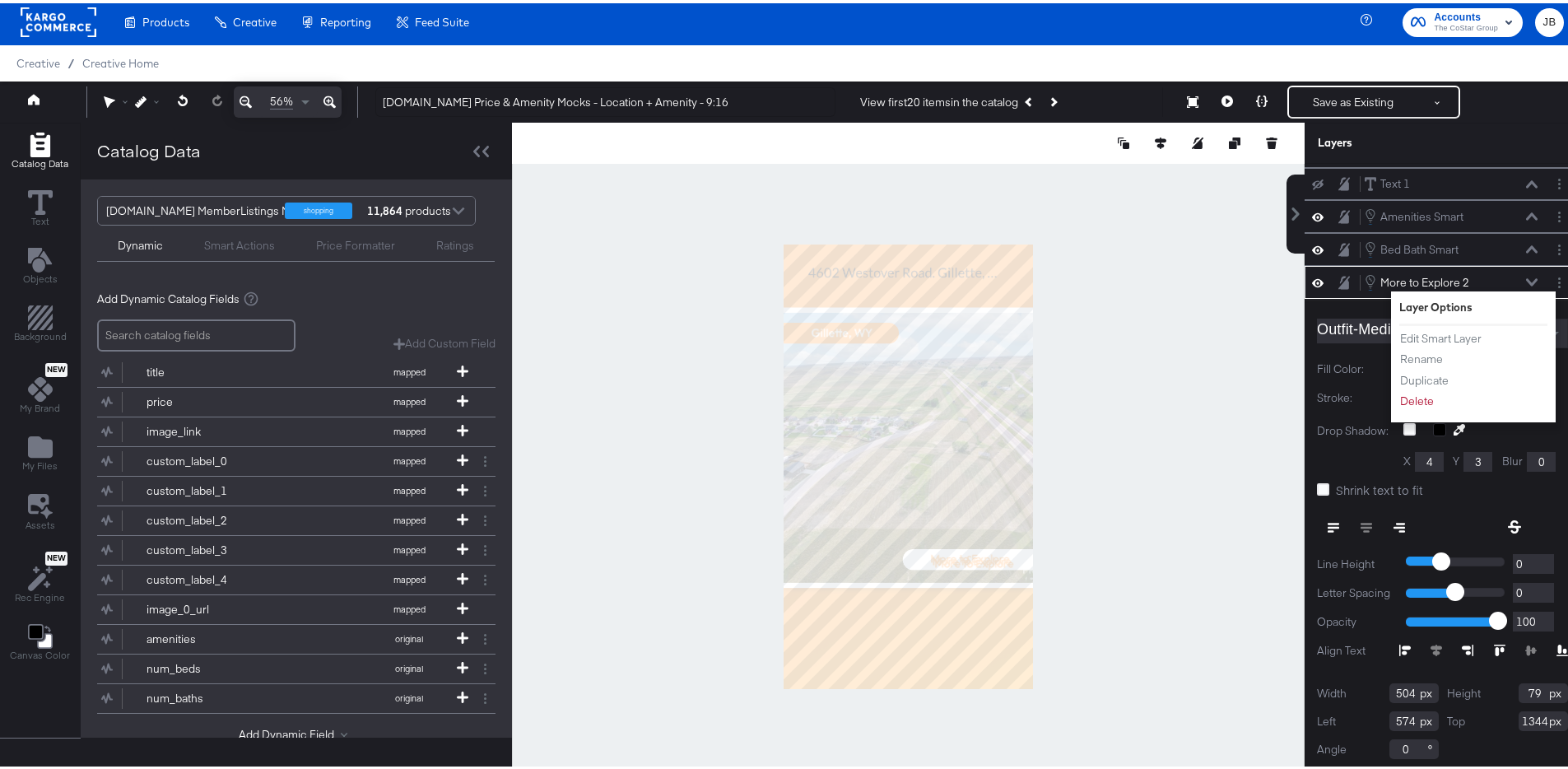 scroll, scrollTop: 92, scrollLeft: 0, axis: vertical 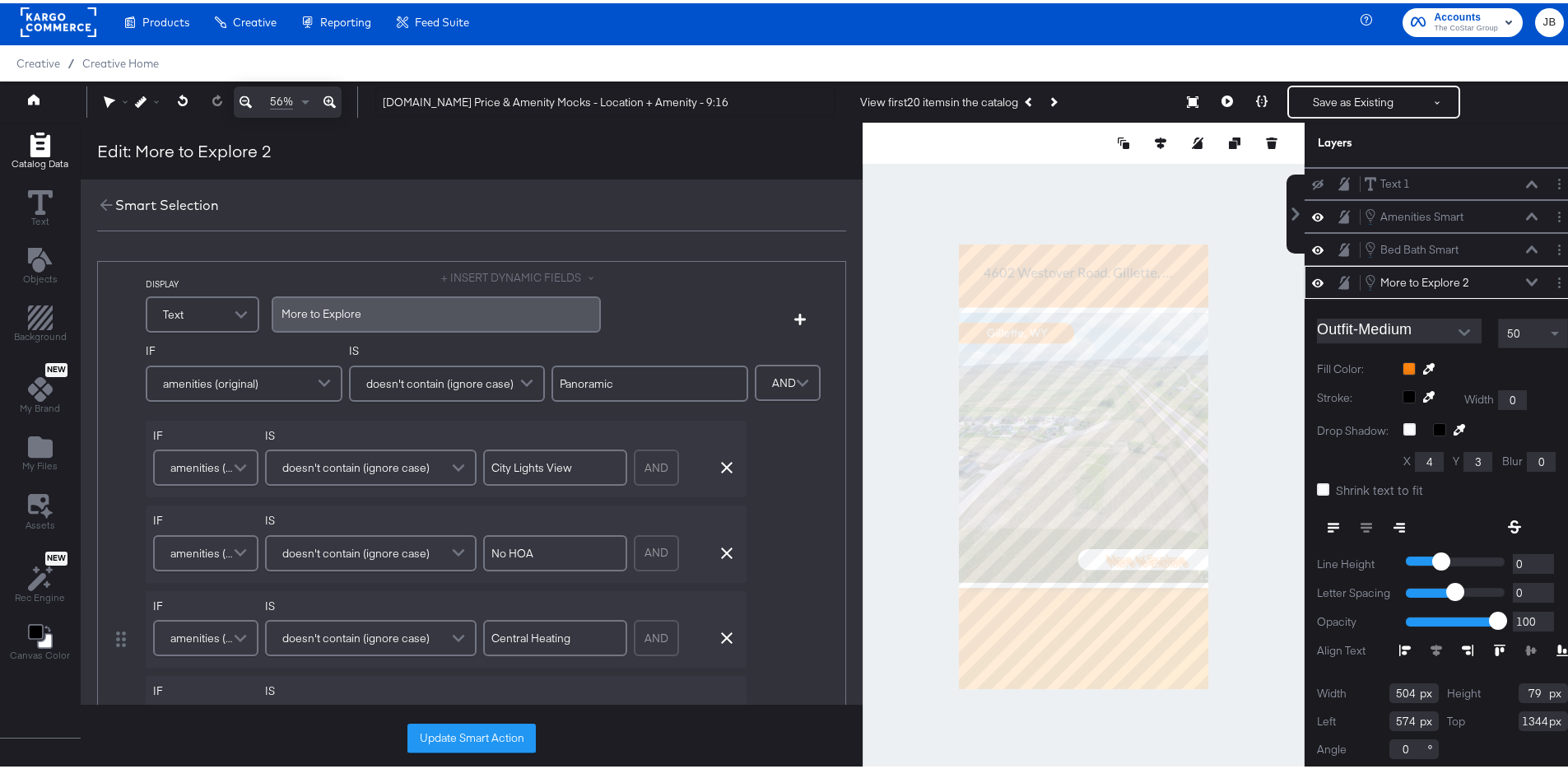 click on "More ﻿to Explore" at bounding box center (436, 310) 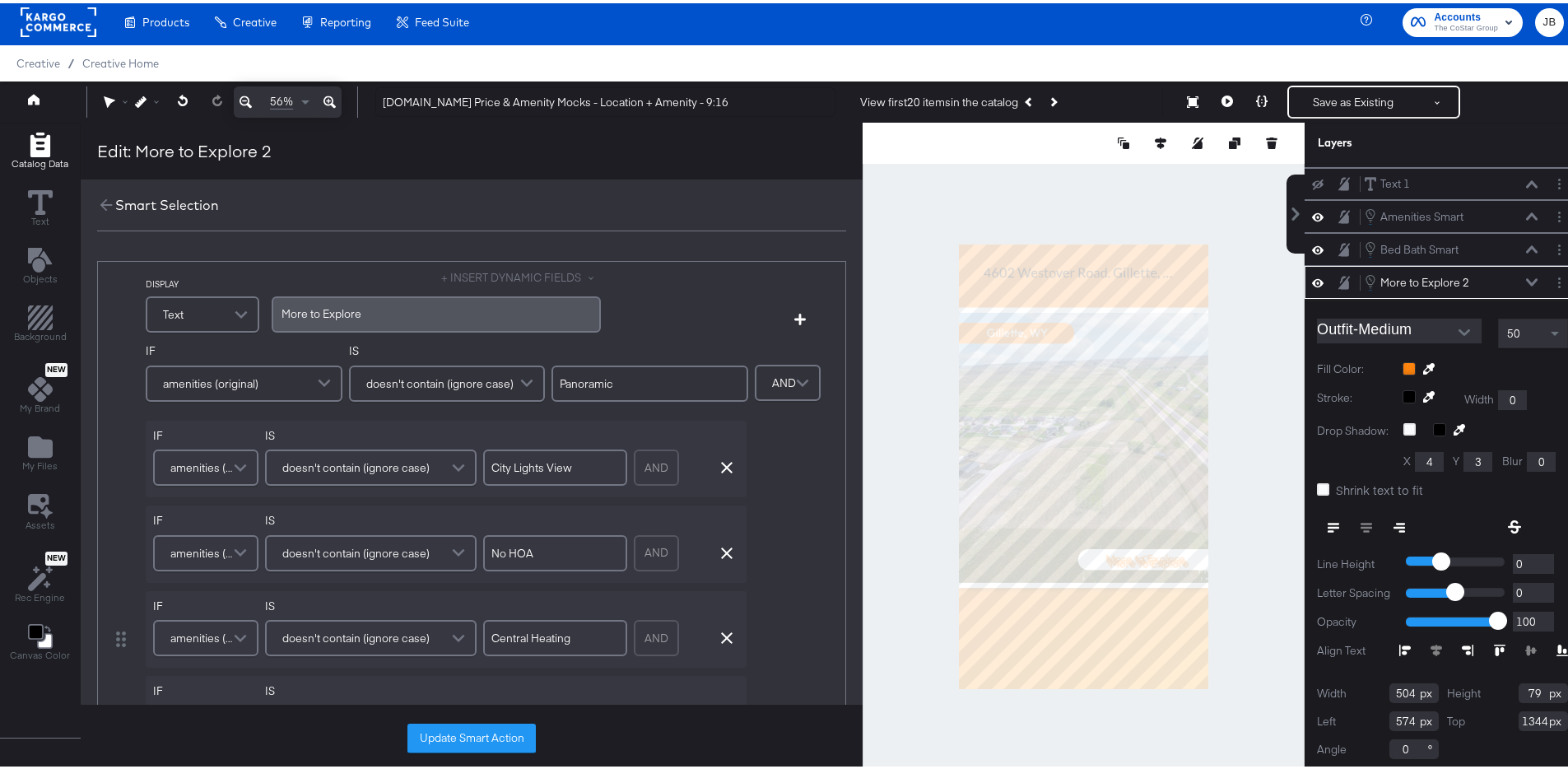 click on "+ INSERT DYNAMIC FIELDS" at bounding box center (521, 274) 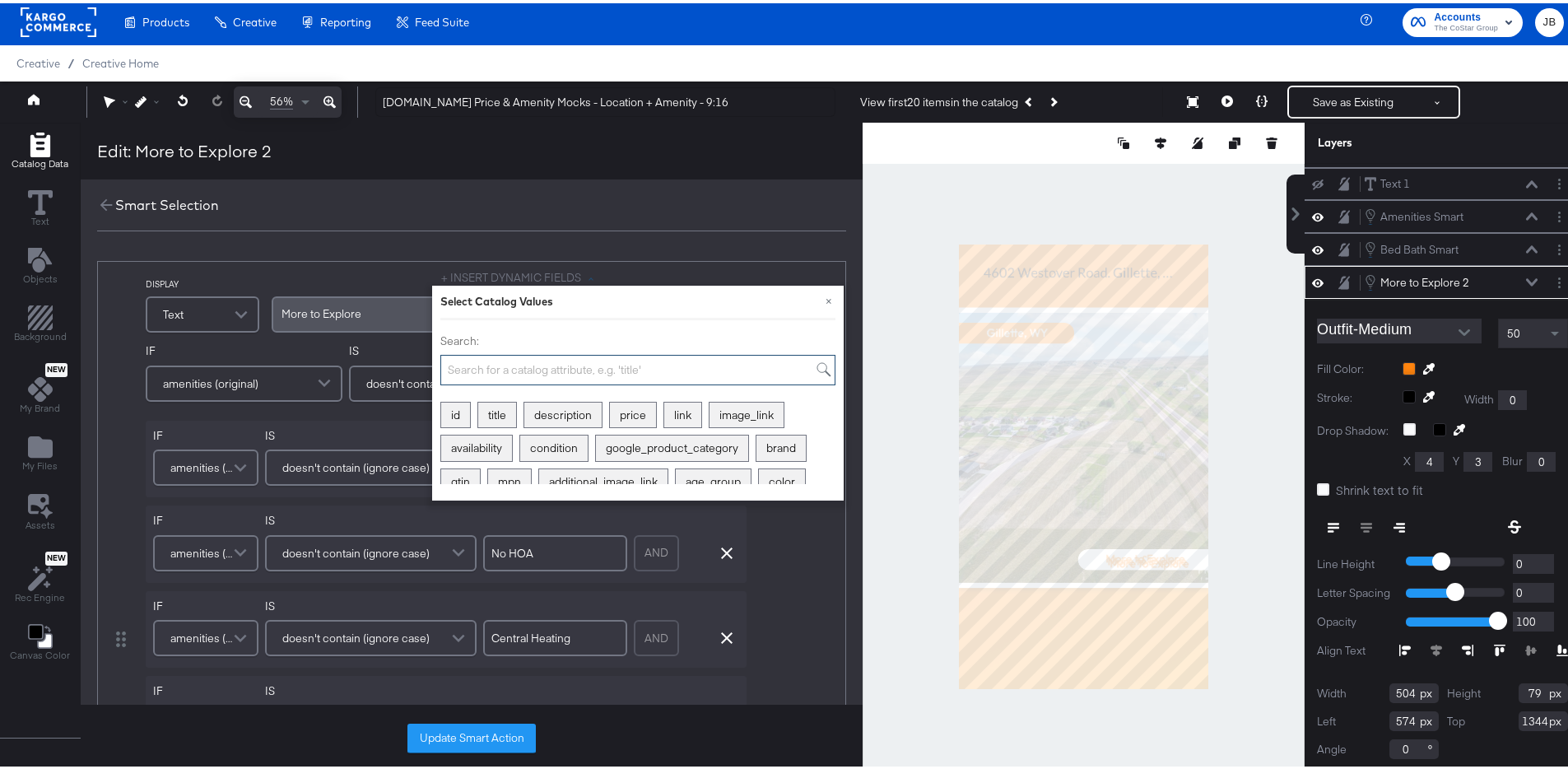 click on "Search:" at bounding box center [638, 366] 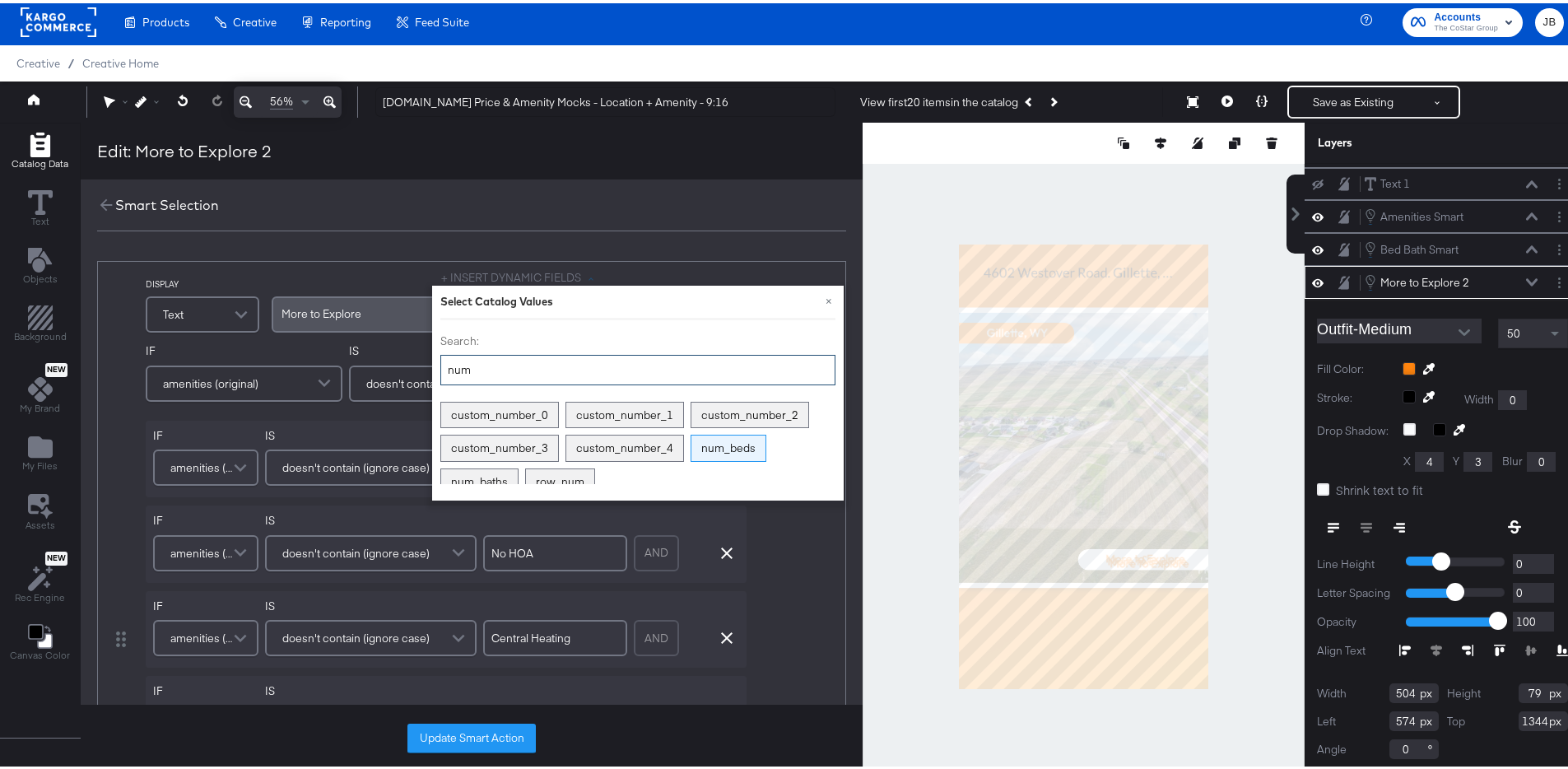 type on "num" 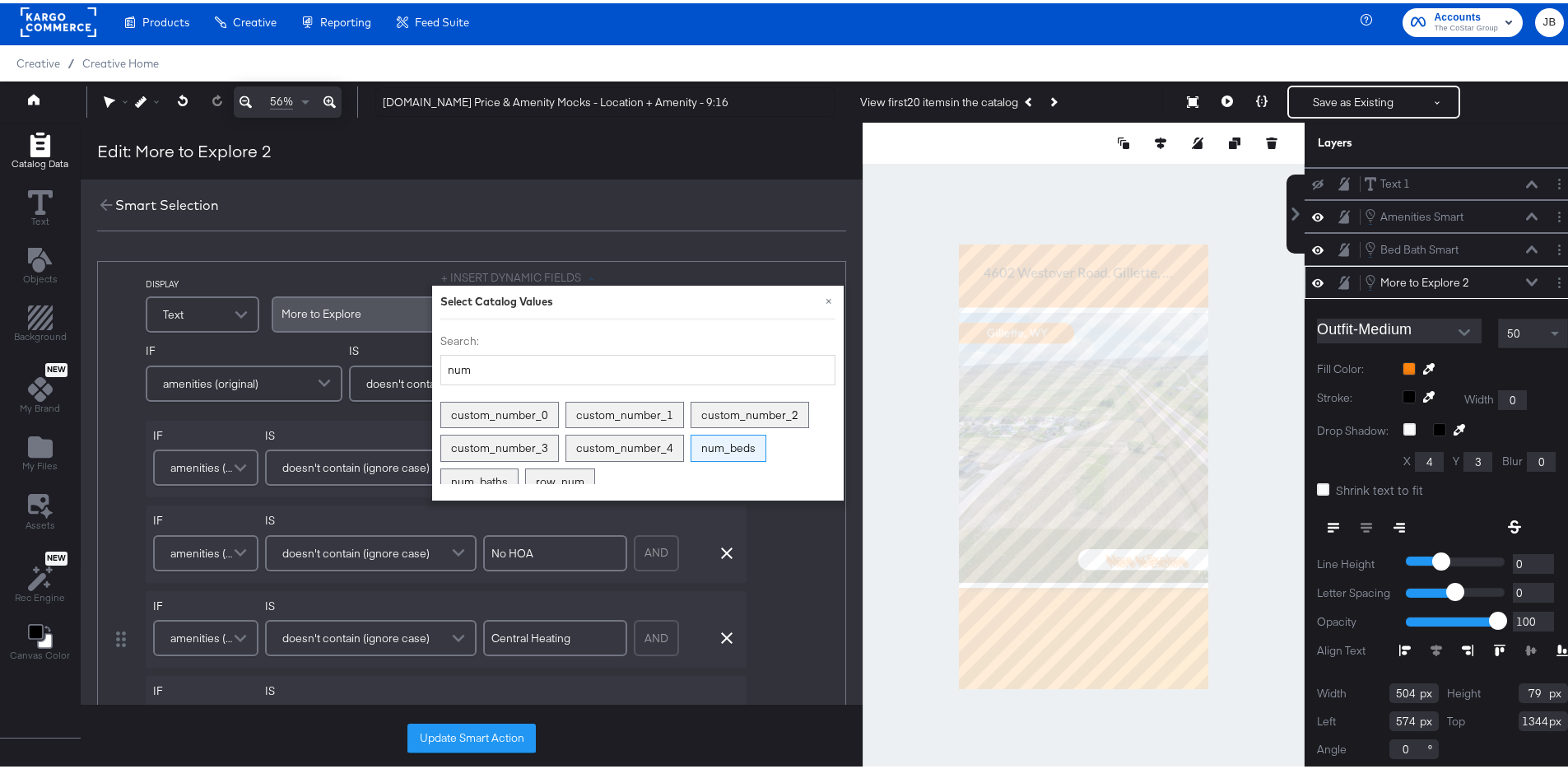 click on "num_beds" at bounding box center (728, 445) 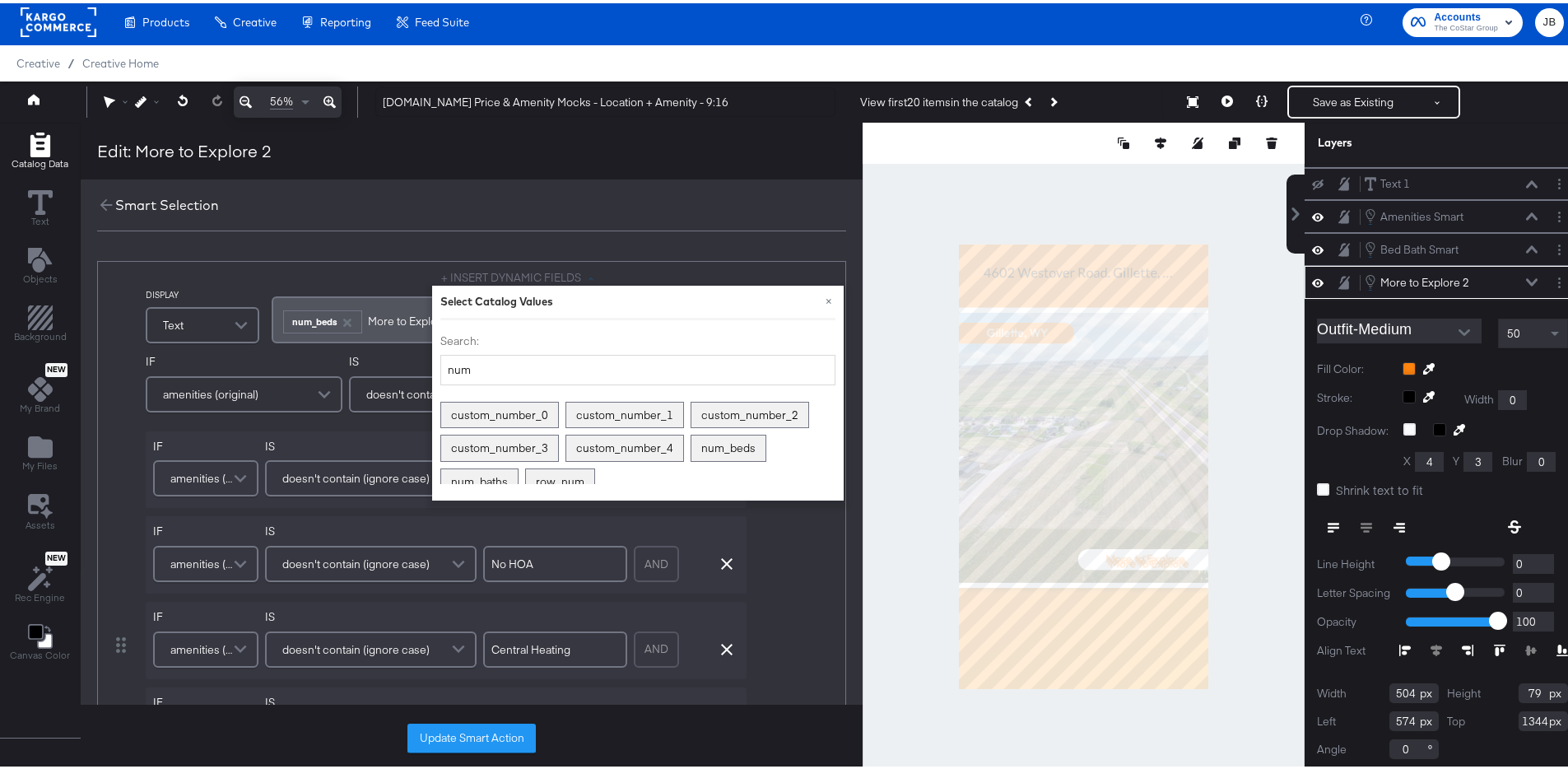 type 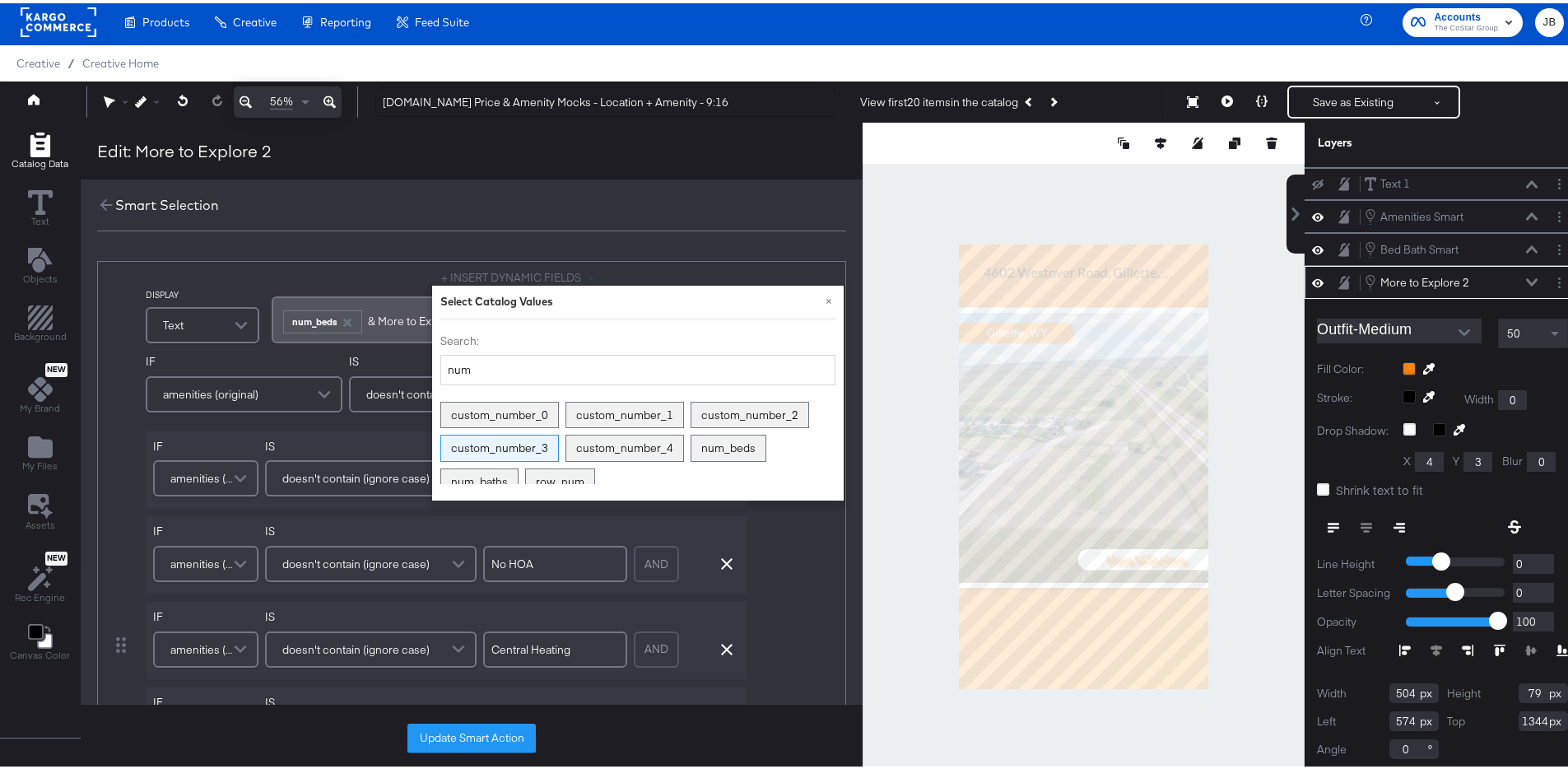 scroll, scrollTop: 25, scrollLeft: 0, axis: vertical 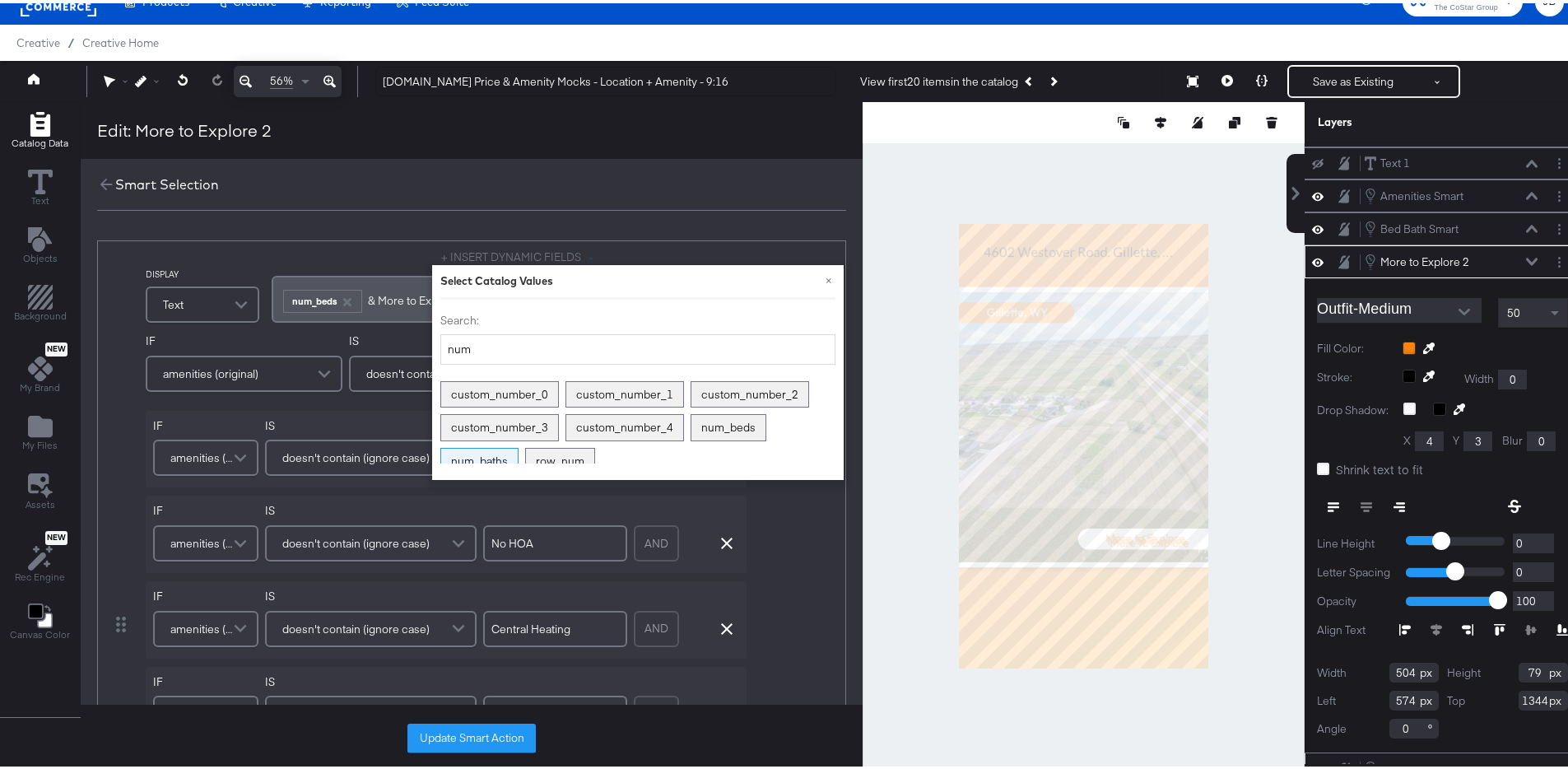 click on "num_baths" at bounding box center [479, 458] 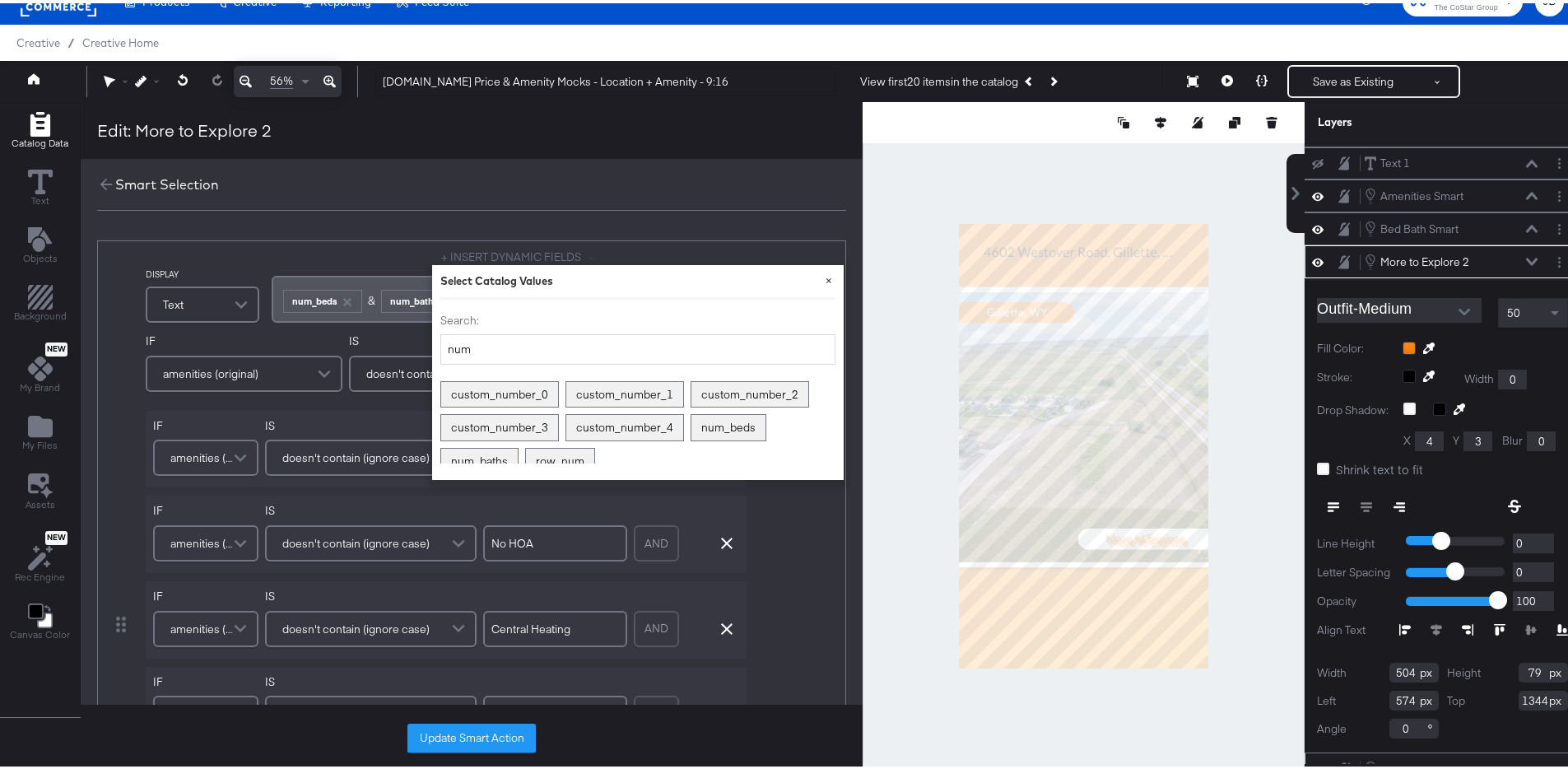 click on "×" at bounding box center [829, 277] 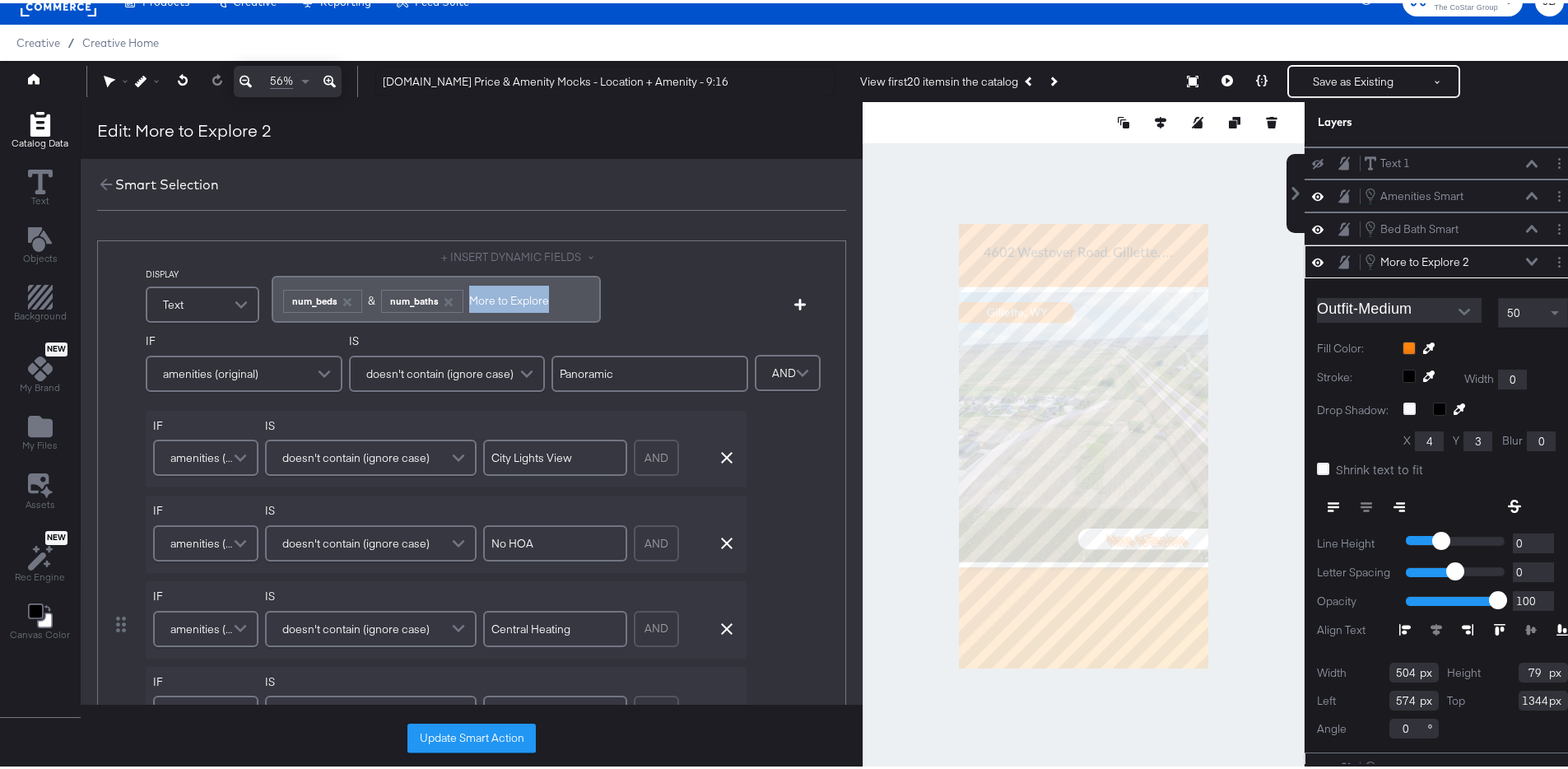 drag, startPoint x: 470, startPoint y: 298, endPoint x: 598, endPoint y: 293, distance: 128.09762 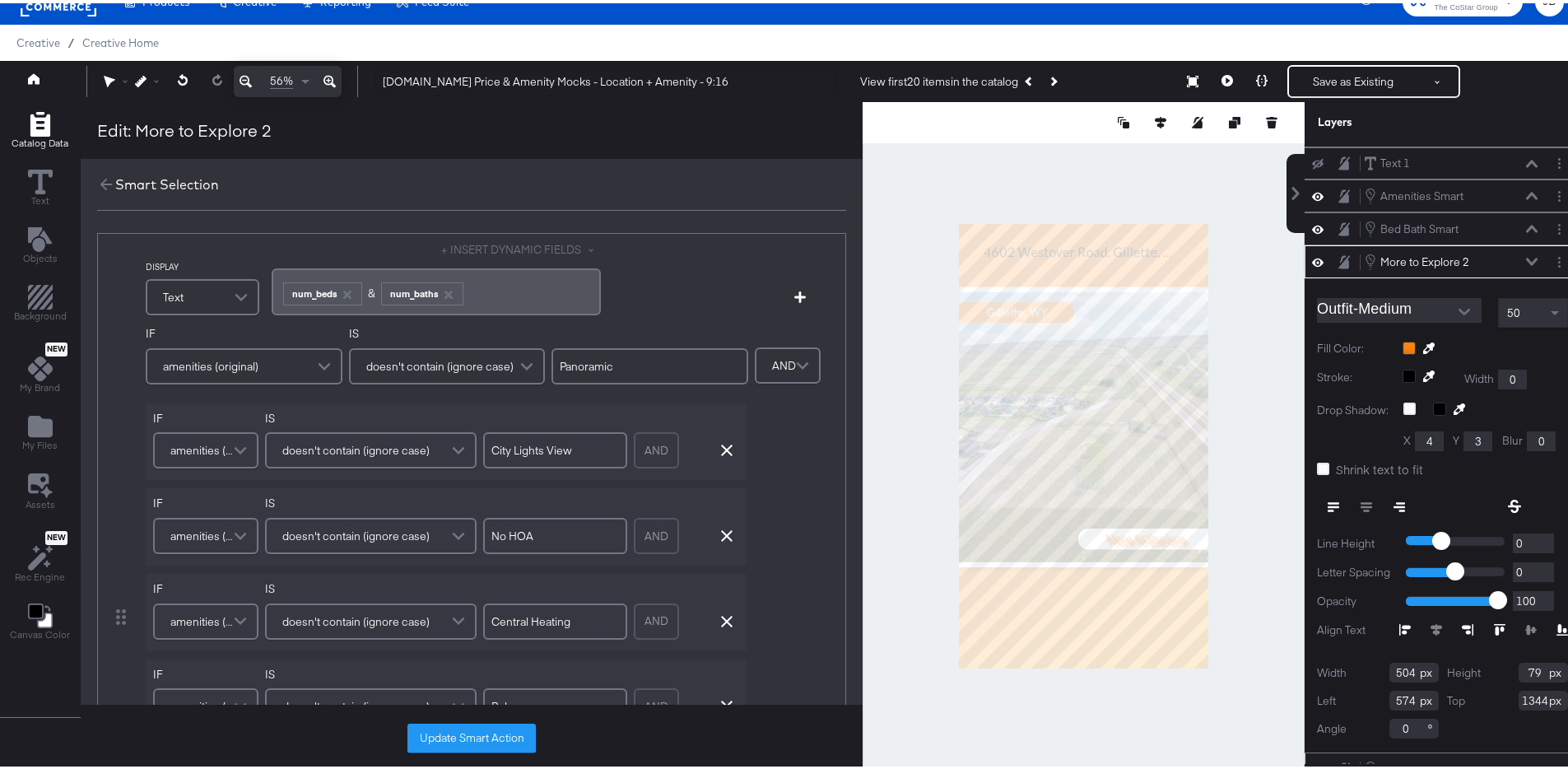 scroll, scrollTop: 0, scrollLeft: 0, axis: both 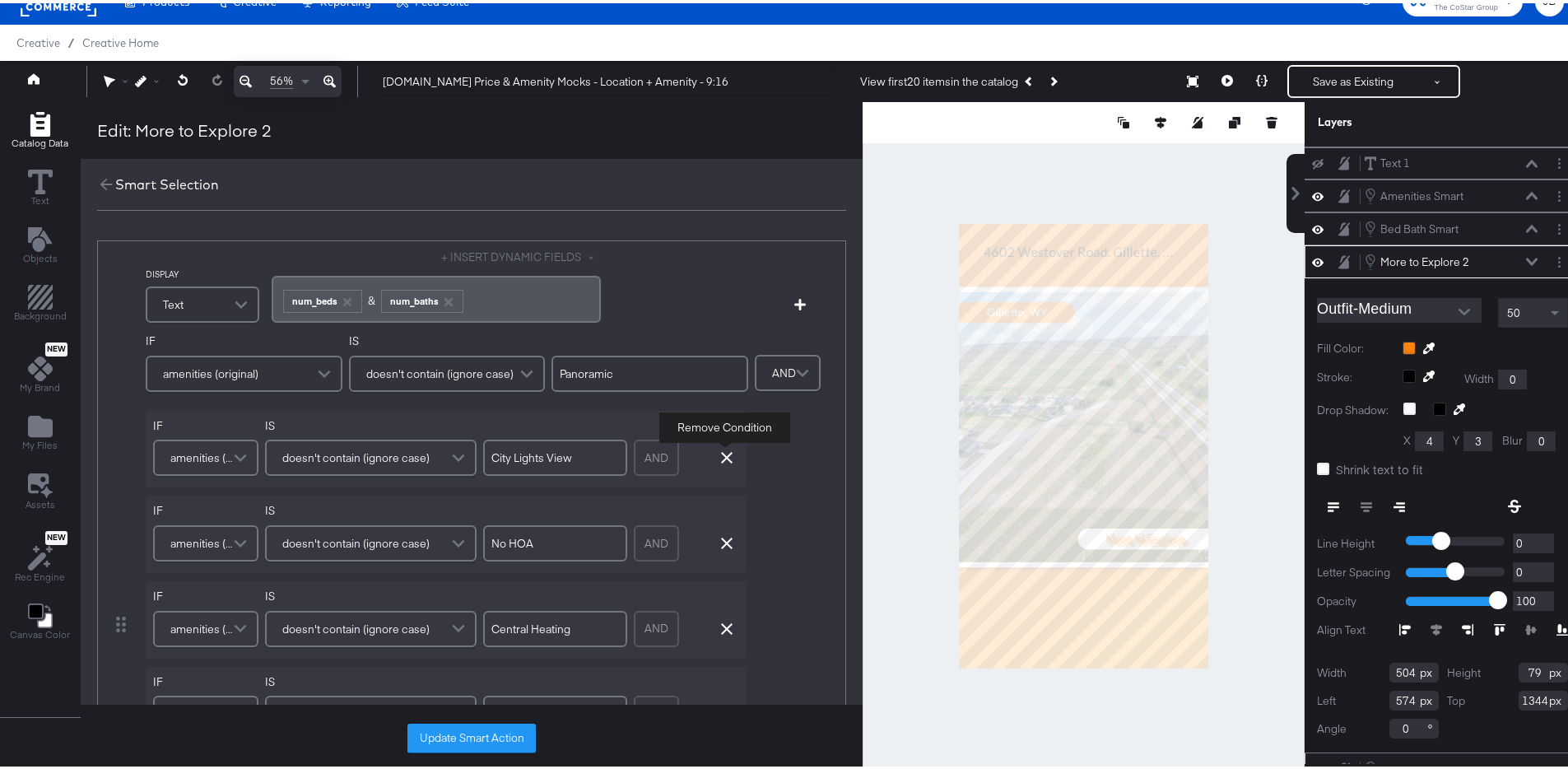 click 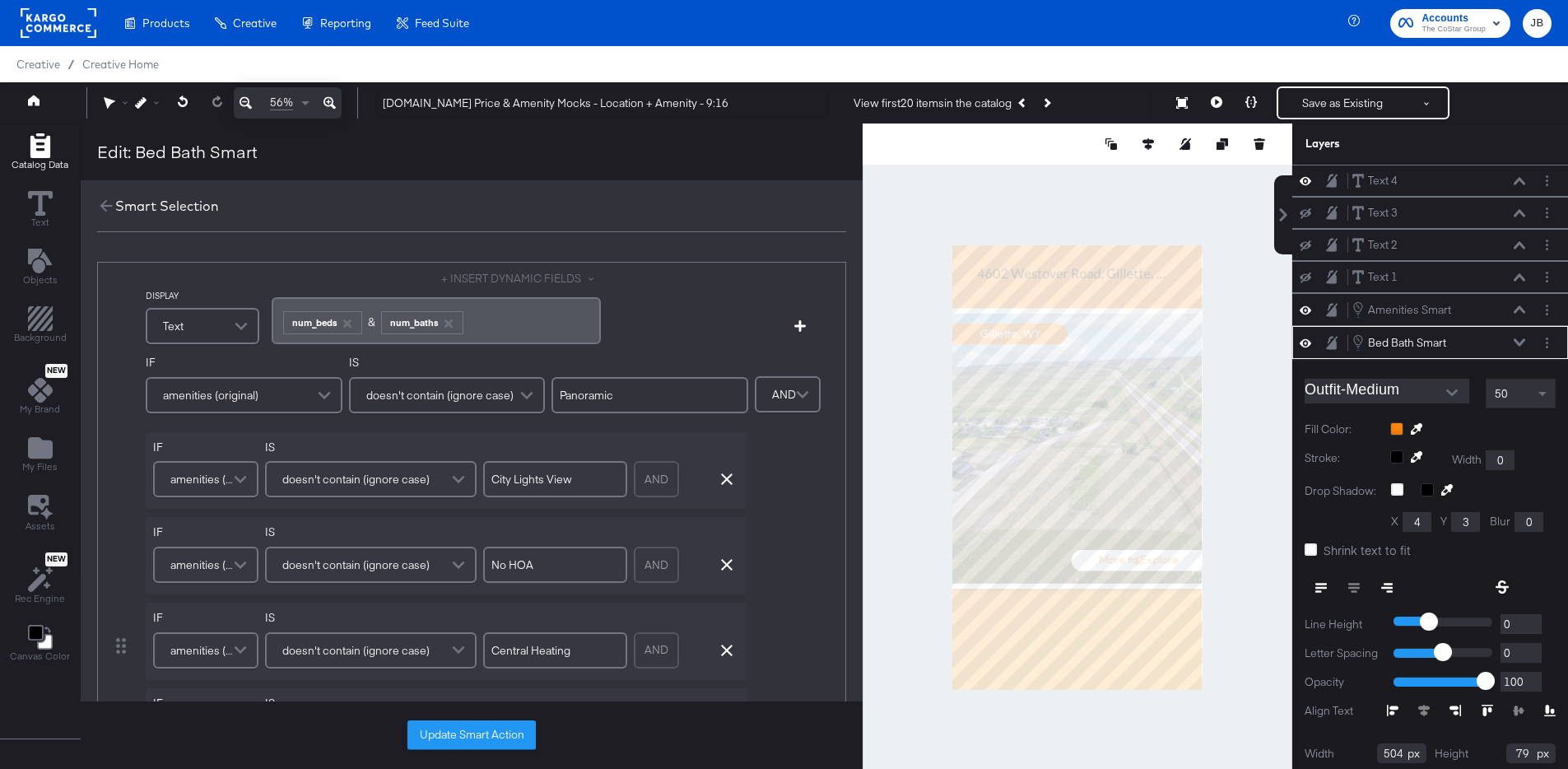 scroll, scrollTop: 25, scrollLeft: 0, axis: vertical 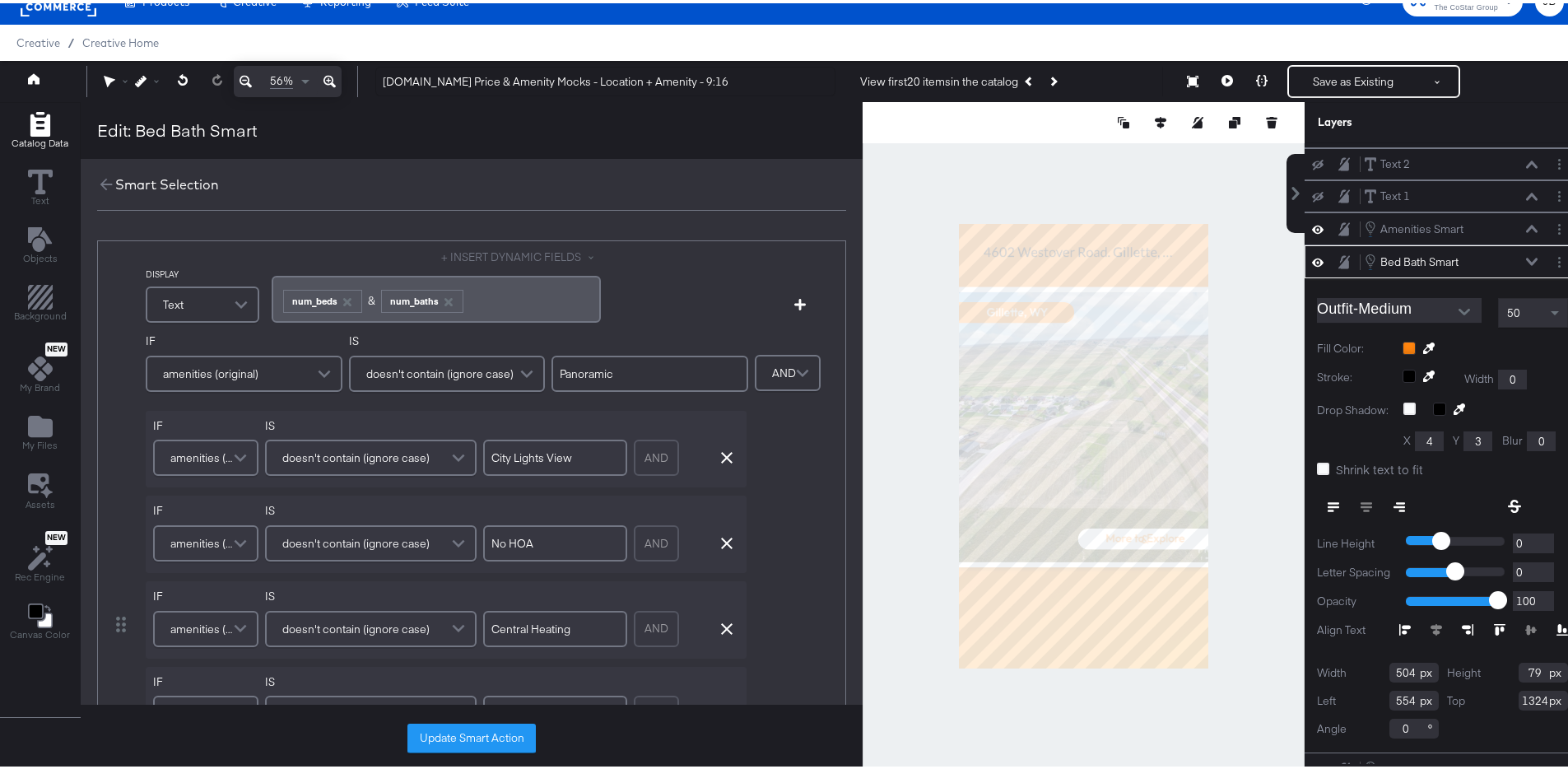 click on "DISPLAY Text + INSERT DYNAMIC FIELDS ﻿ ﻿ num_beds  & ﻿ ﻿ num_baths ﻿ Add Condition" at bounding box center [491, 285] 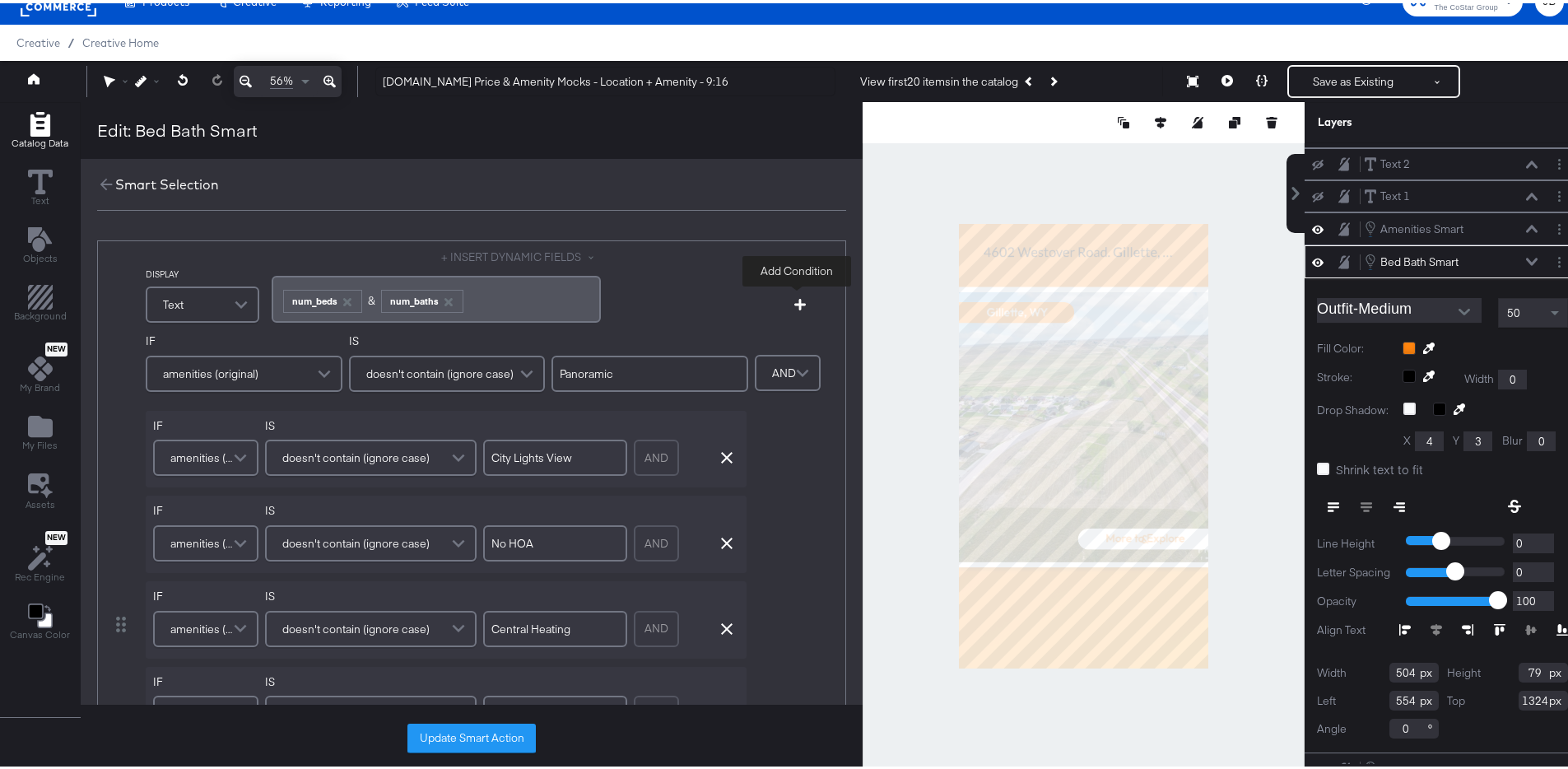 click 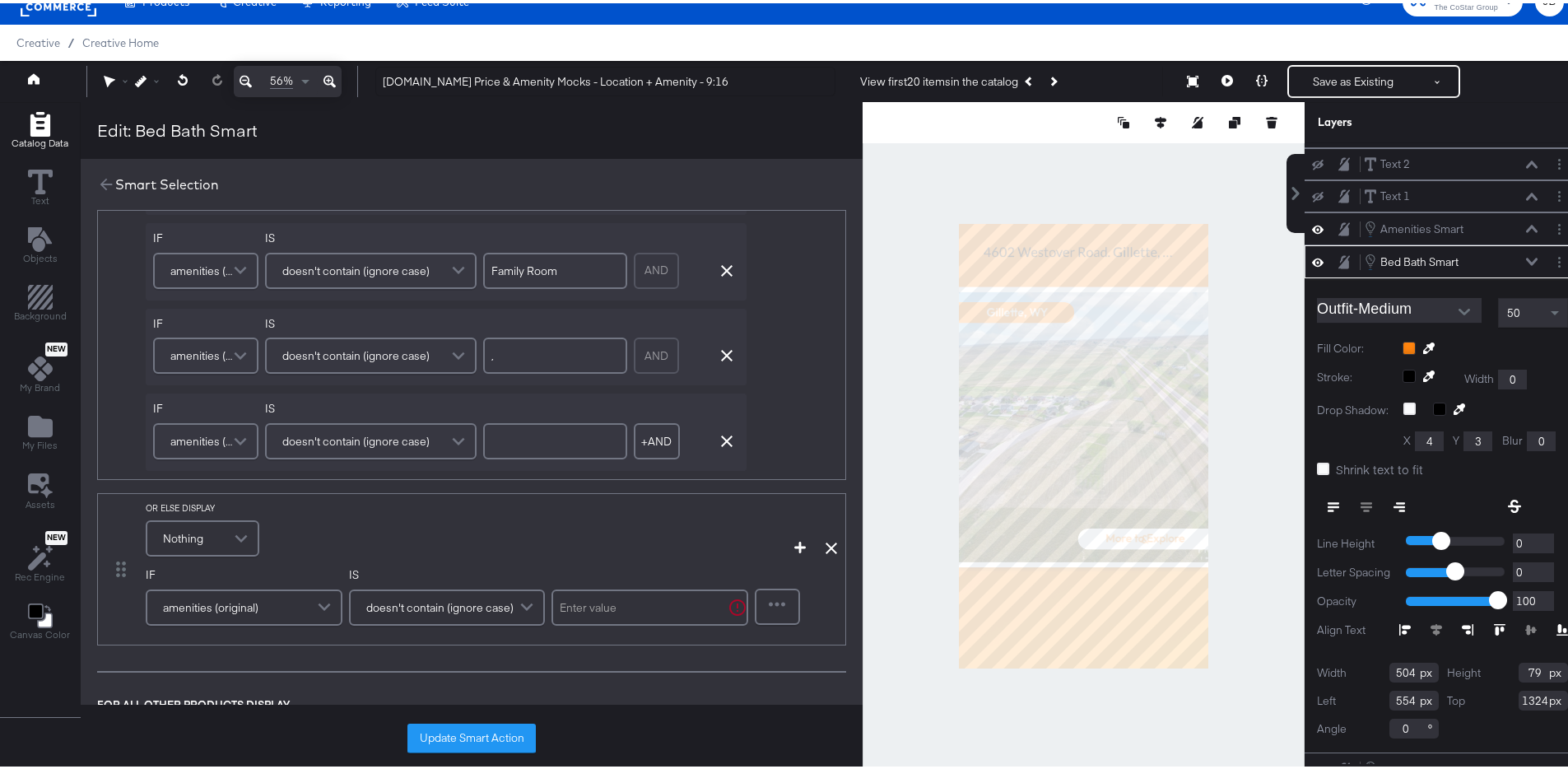 scroll, scrollTop: 550, scrollLeft: 0, axis: vertical 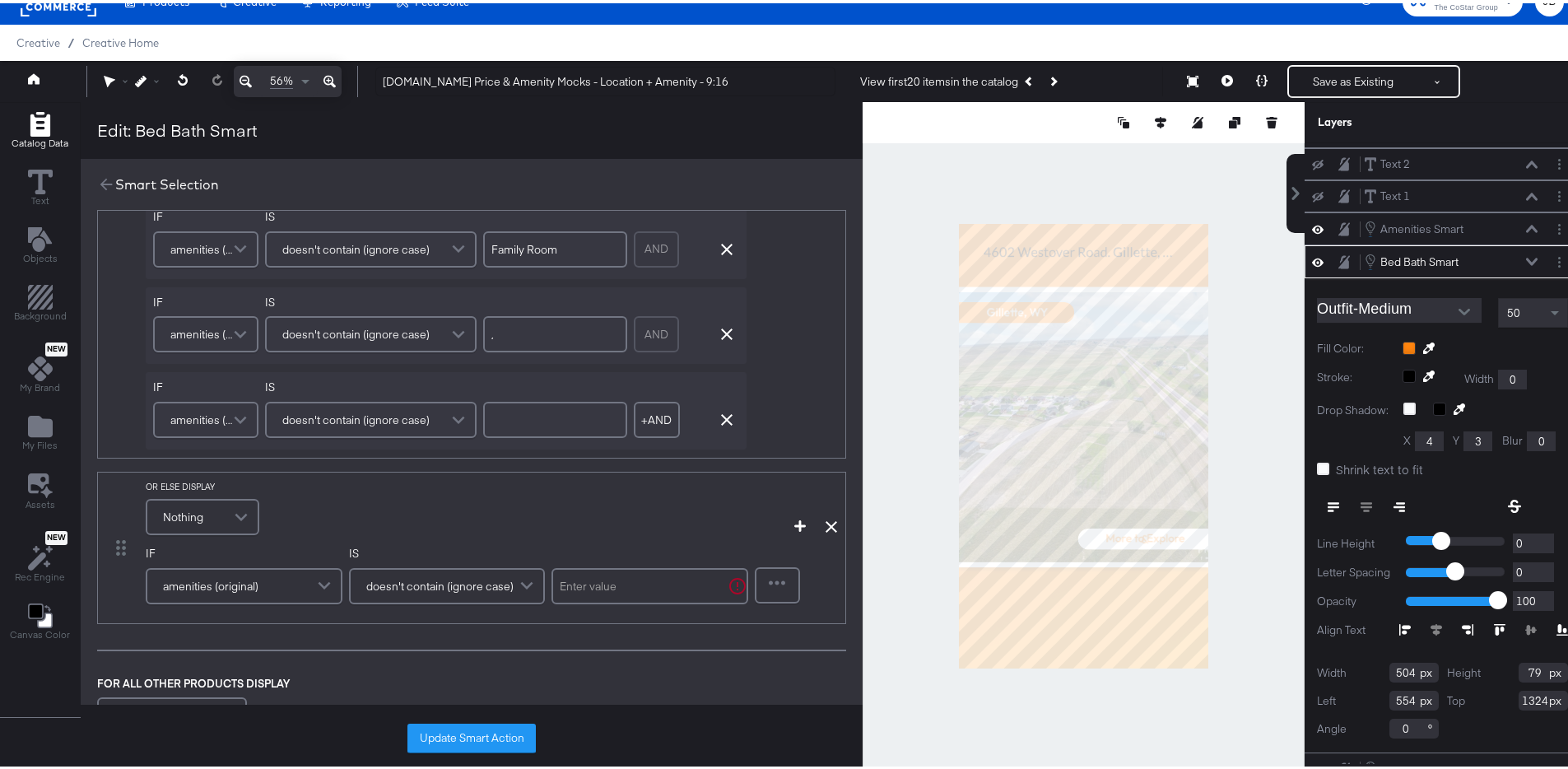 click on "Nothing" at bounding box center [202, 514] 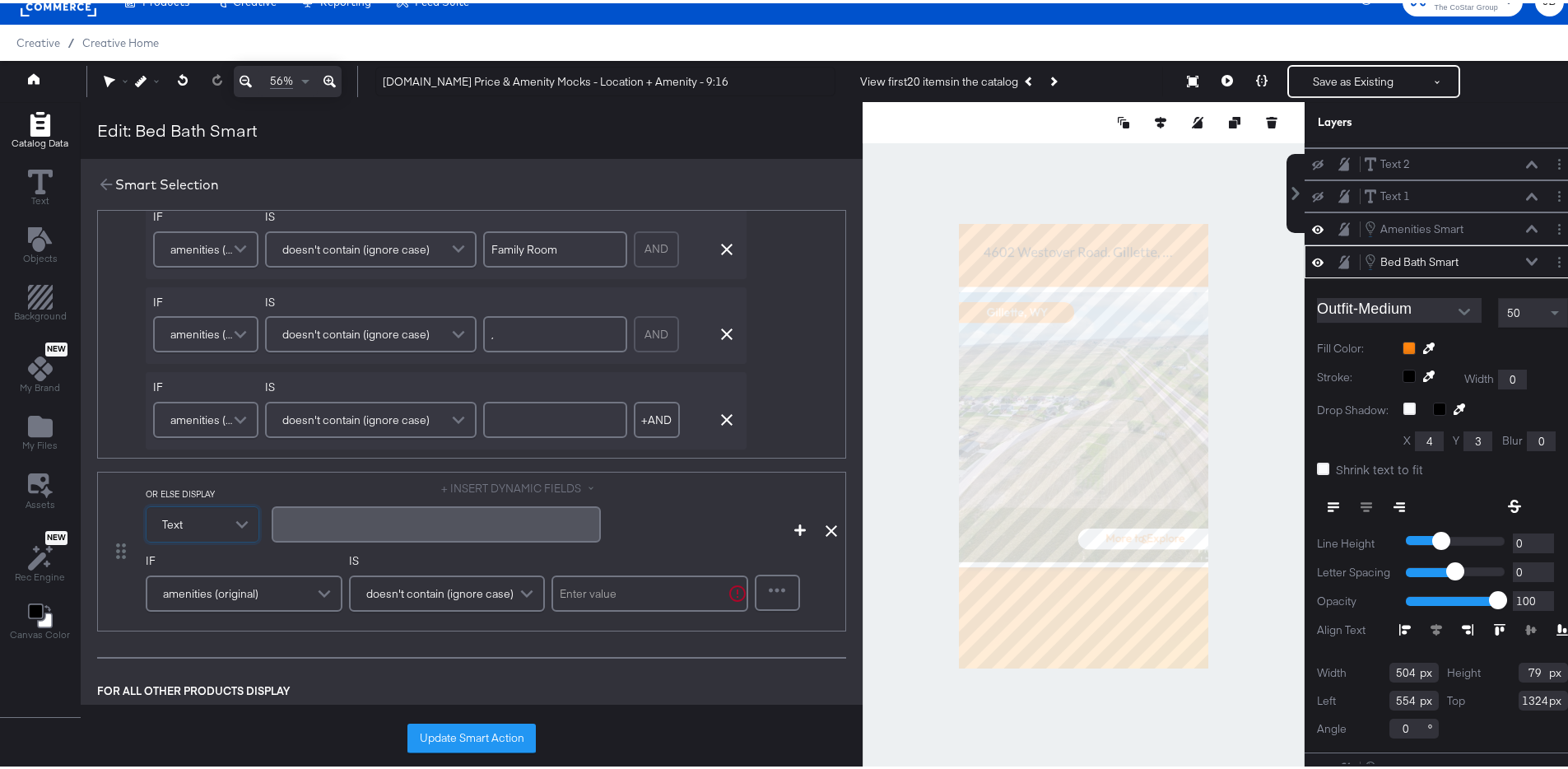 scroll, scrollTop: 557, scrollLeft: 0, axis: vertical 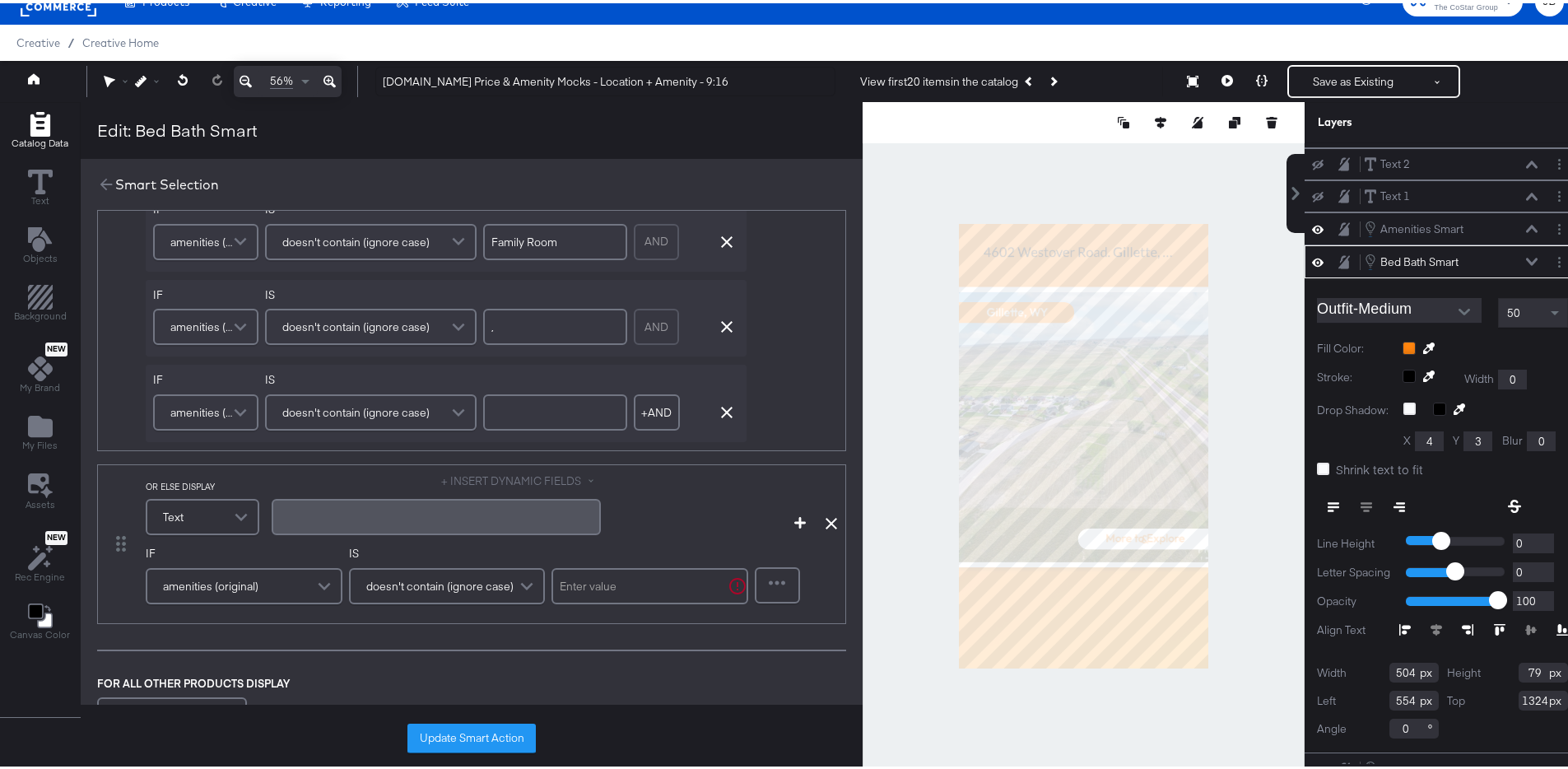 click on "OR ELSE DISPLAY Text + INSERT DYNAMIC FIELDS ﻿ Add Condition Remove Condition IF amenities (original) IS doesn't contain (ignore case) Refine" at bounding box center [472, 541] 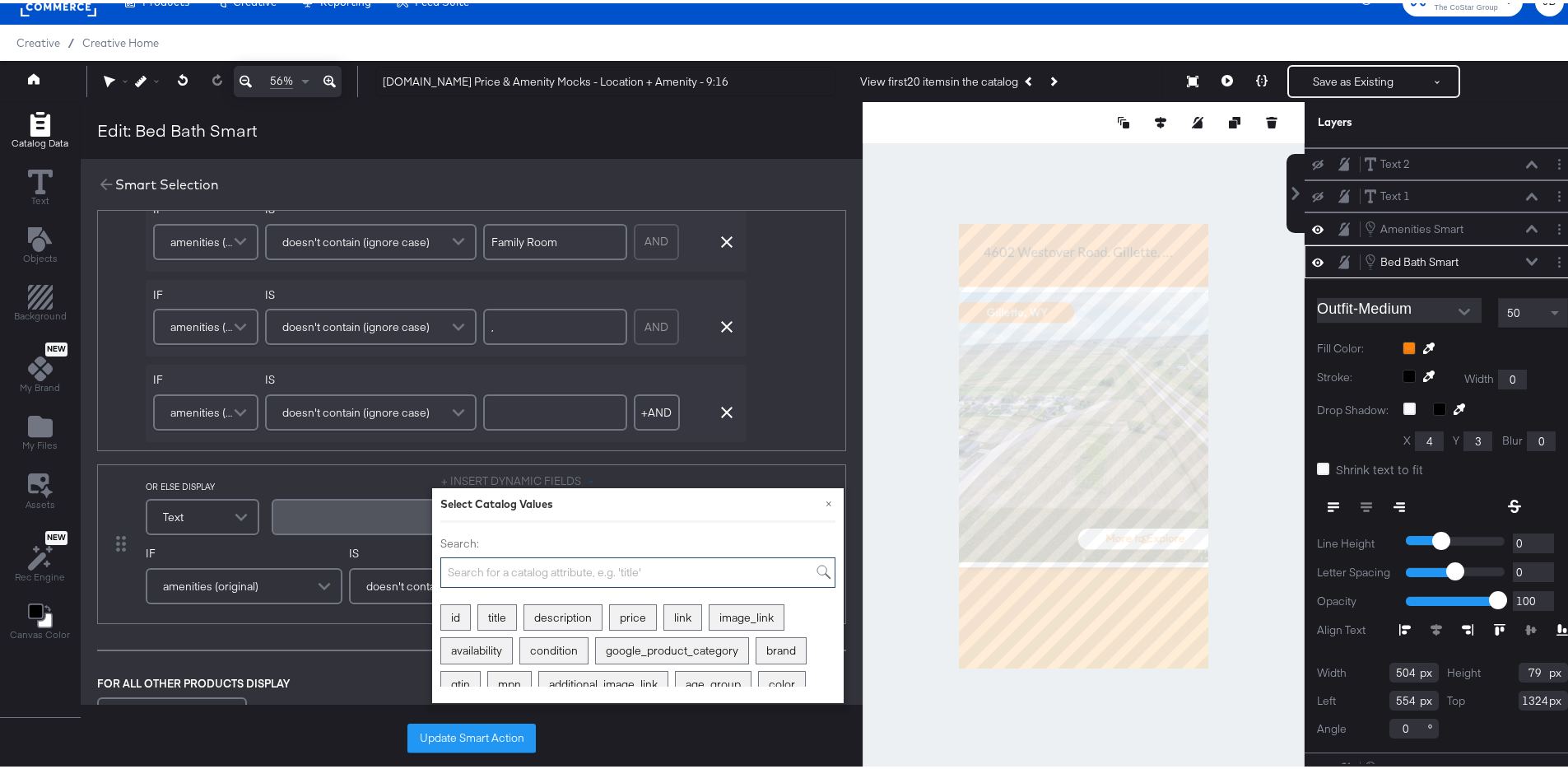 click on "Search:" at bounding box center (638, 569) 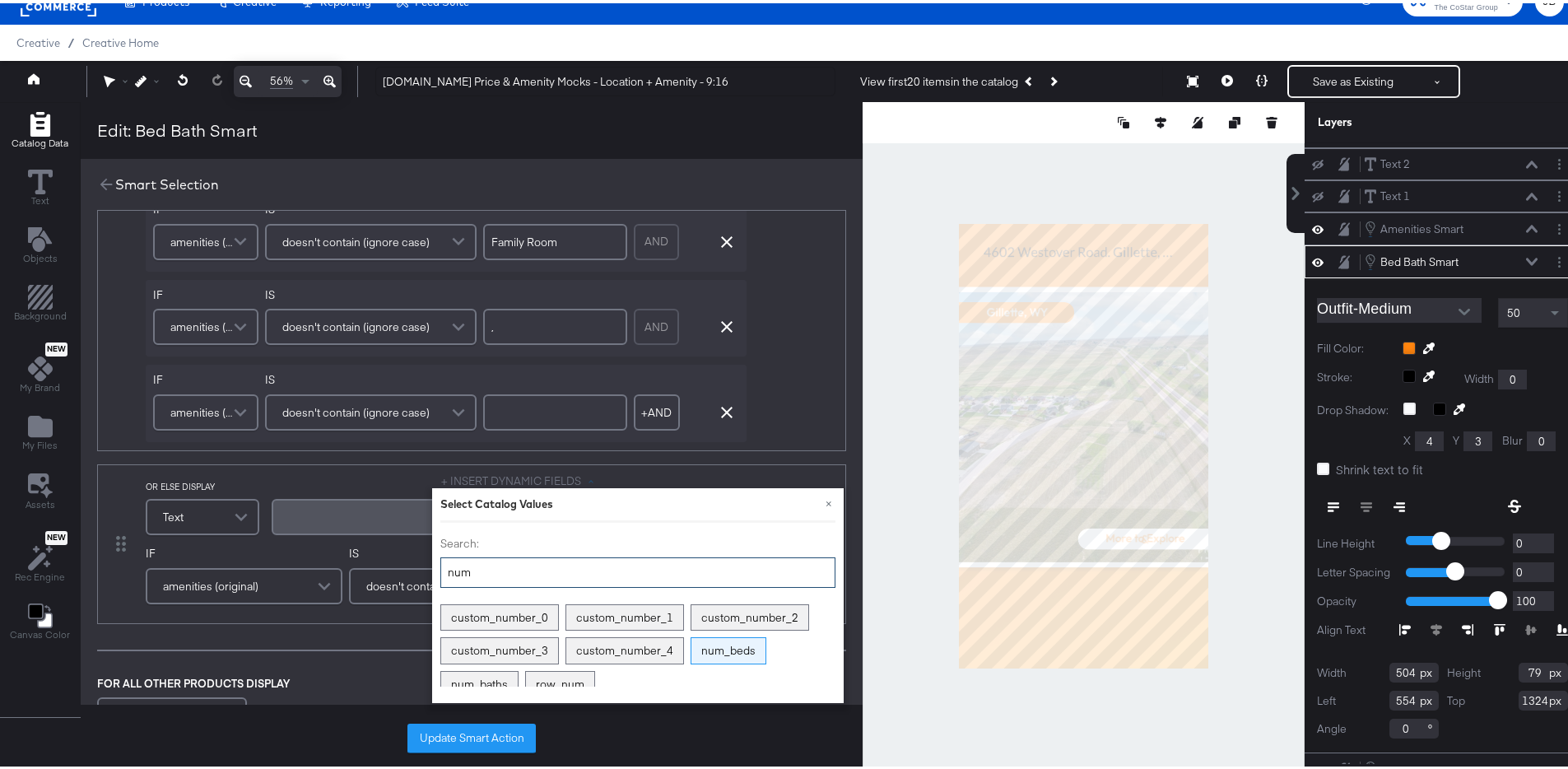 type on "num" 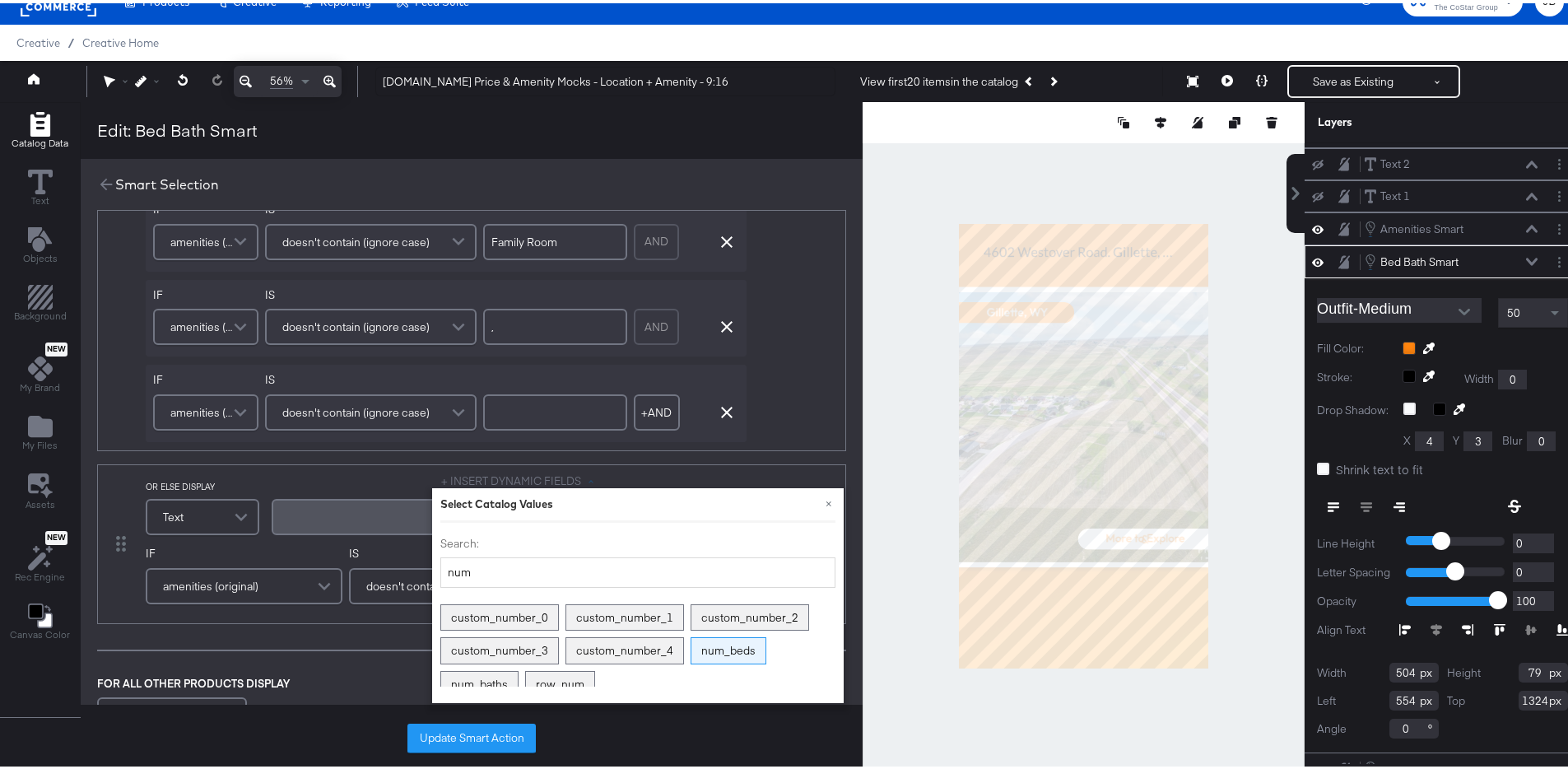 click on "num_beds" at bounding box center [728, 647] 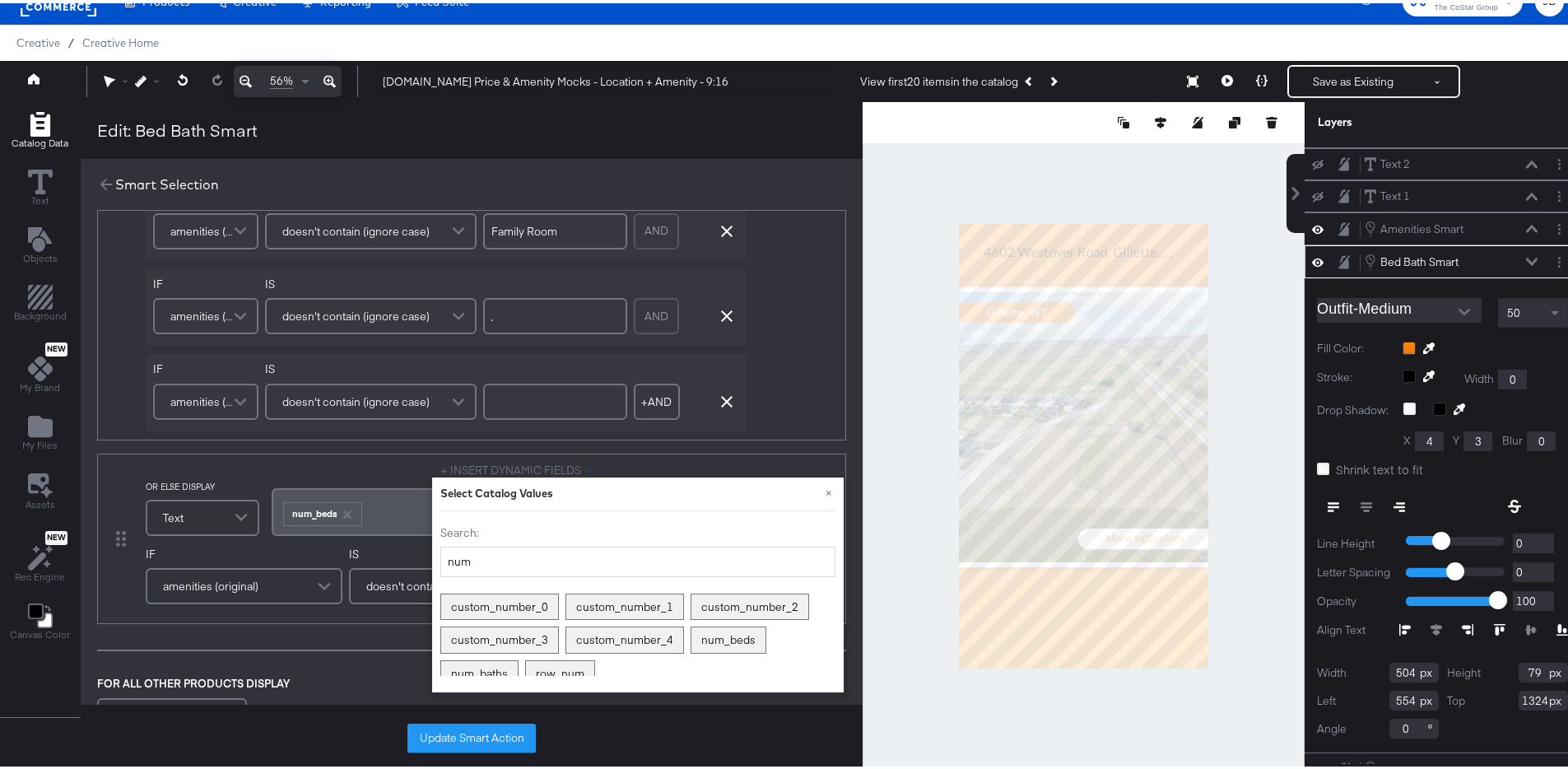 type 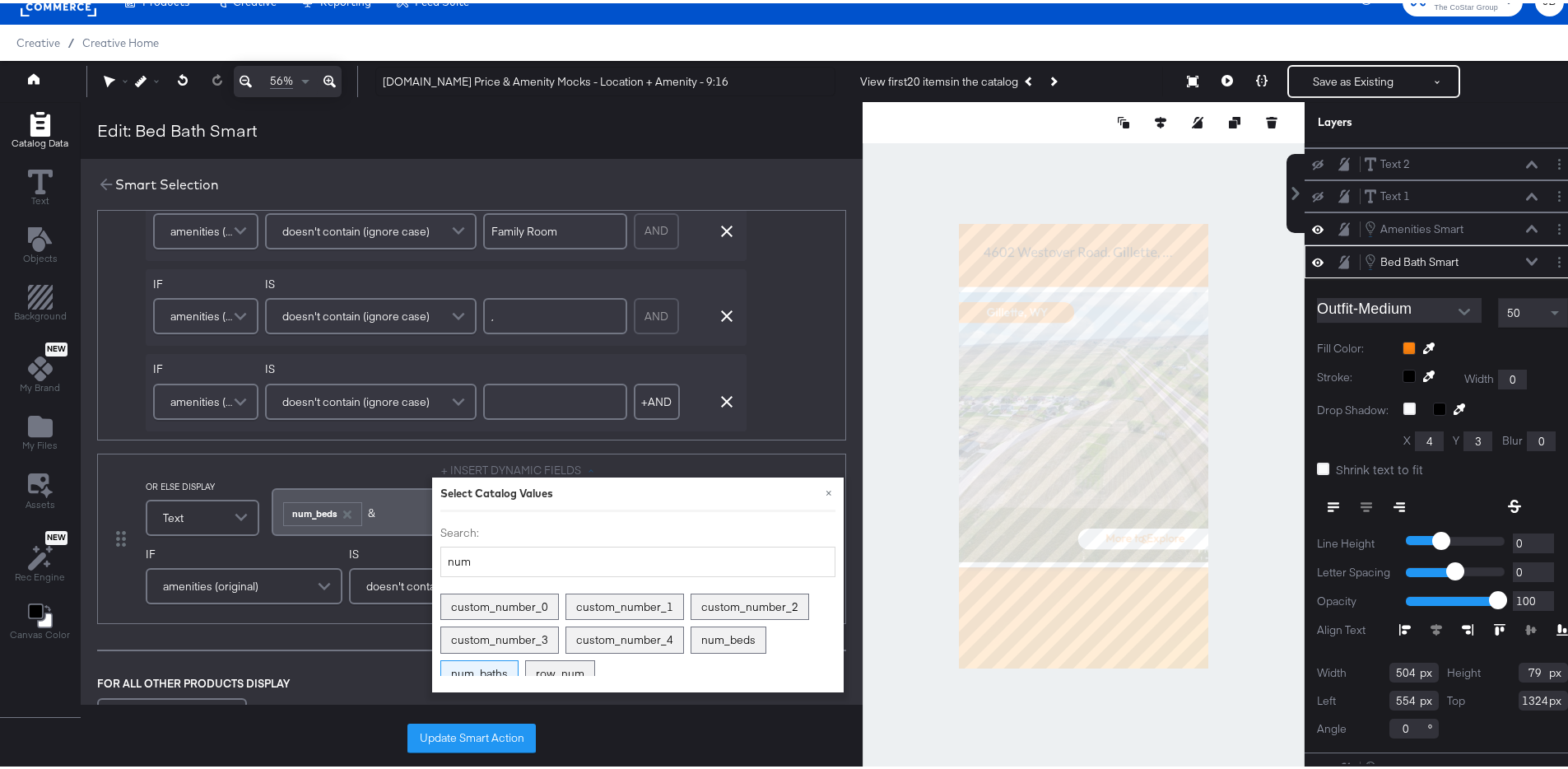 click on "num_baths" at bounding box center (479, 670) 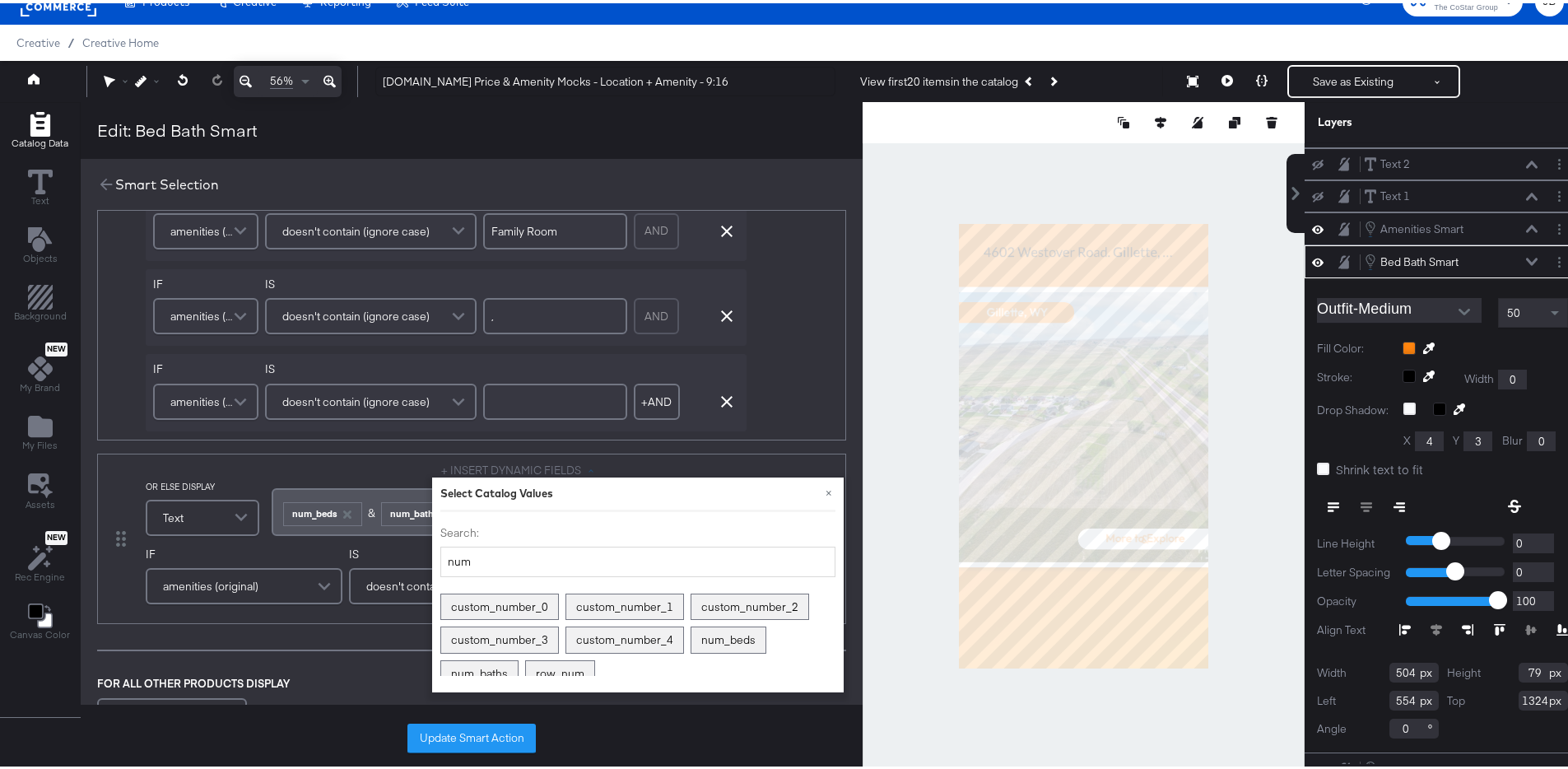 click on "DISPLAY Text + INSERT DYNAMIC FIELDS ﻿ ﻿ num_beds  & ﻿ ﻿ num_baths ﻿ IF amenities (original) IS doesn't contain (ignore case) Panoramic IF amenities (original) IS doesn't contain (ignore case) City Lights View AND Remove Condition IF amenities (original) IS doesn't contain (ignore case) No HOA AND Remove Condition IF amenities (original) IS doesn't contain (ignore case) Central Heating AND Remove Condition IF amenities (original) IS doesn't contain (ignore case) Balcony AND Remove Condition IF amenities (original) IS doesn't contain (ignore case) Family Room AND Remove Condition IF amenities (original) IS doesn't contain (ignore case) , AND Remove Condition IF amenities (original) IS doesn't contain (ignore case) +  AND Add  AND  Condition Remove Condition AND Refine OR ELSE DISPLAY Text + INSERT DYNAMIC FIELDS × Select Catalog Values Search: num custom_number_0 custom_number_1 custom_number_2 custom_number_3 custom_number_4 num_beds num_baths row_num ﻿ ﻿ num_beds  ﻿&  ﻿ num_baths ﻿ IF IS" at bounding box center (472, 202) 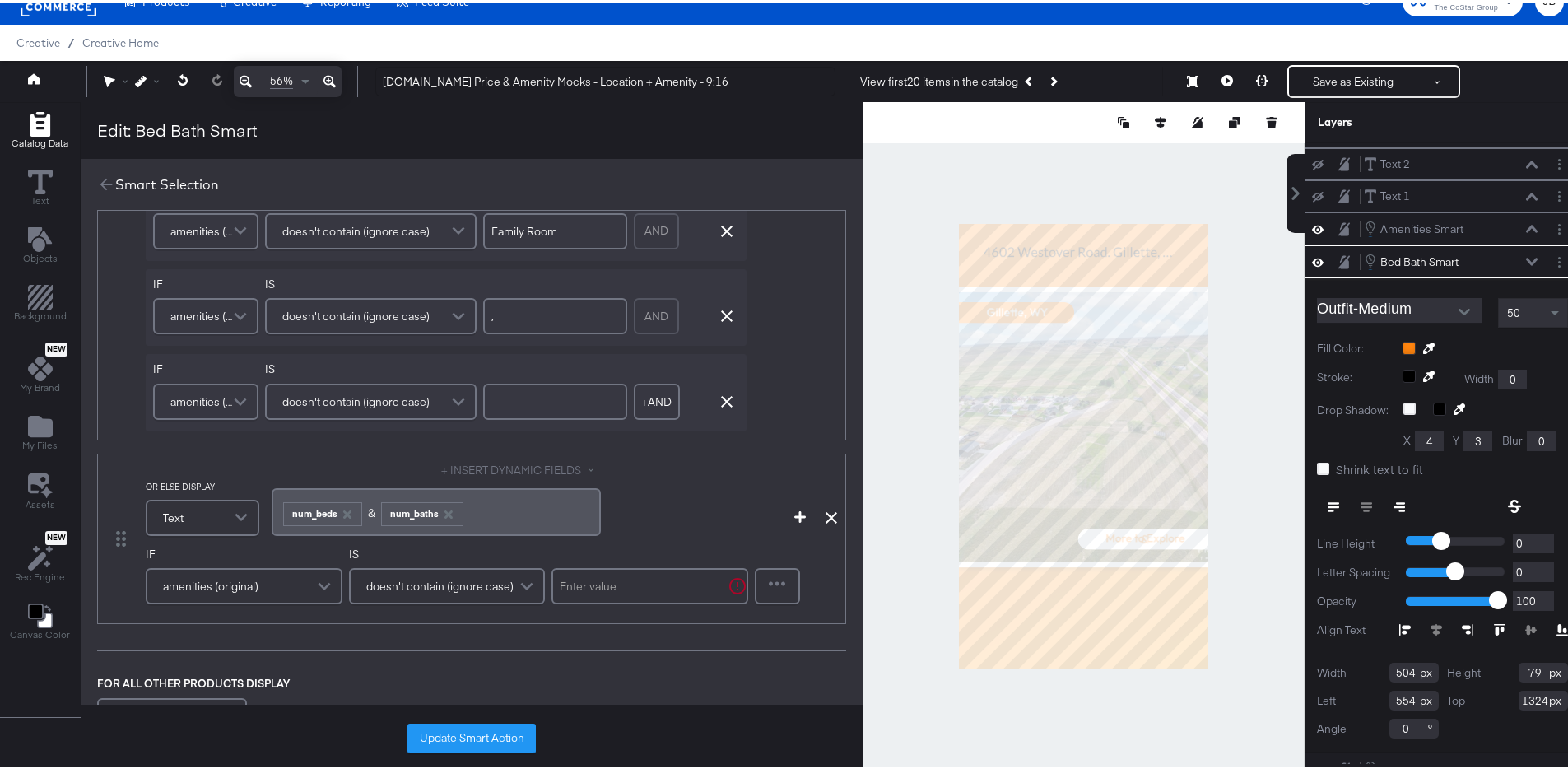 click on "amenities (original)" at bounding box center [244, 583] 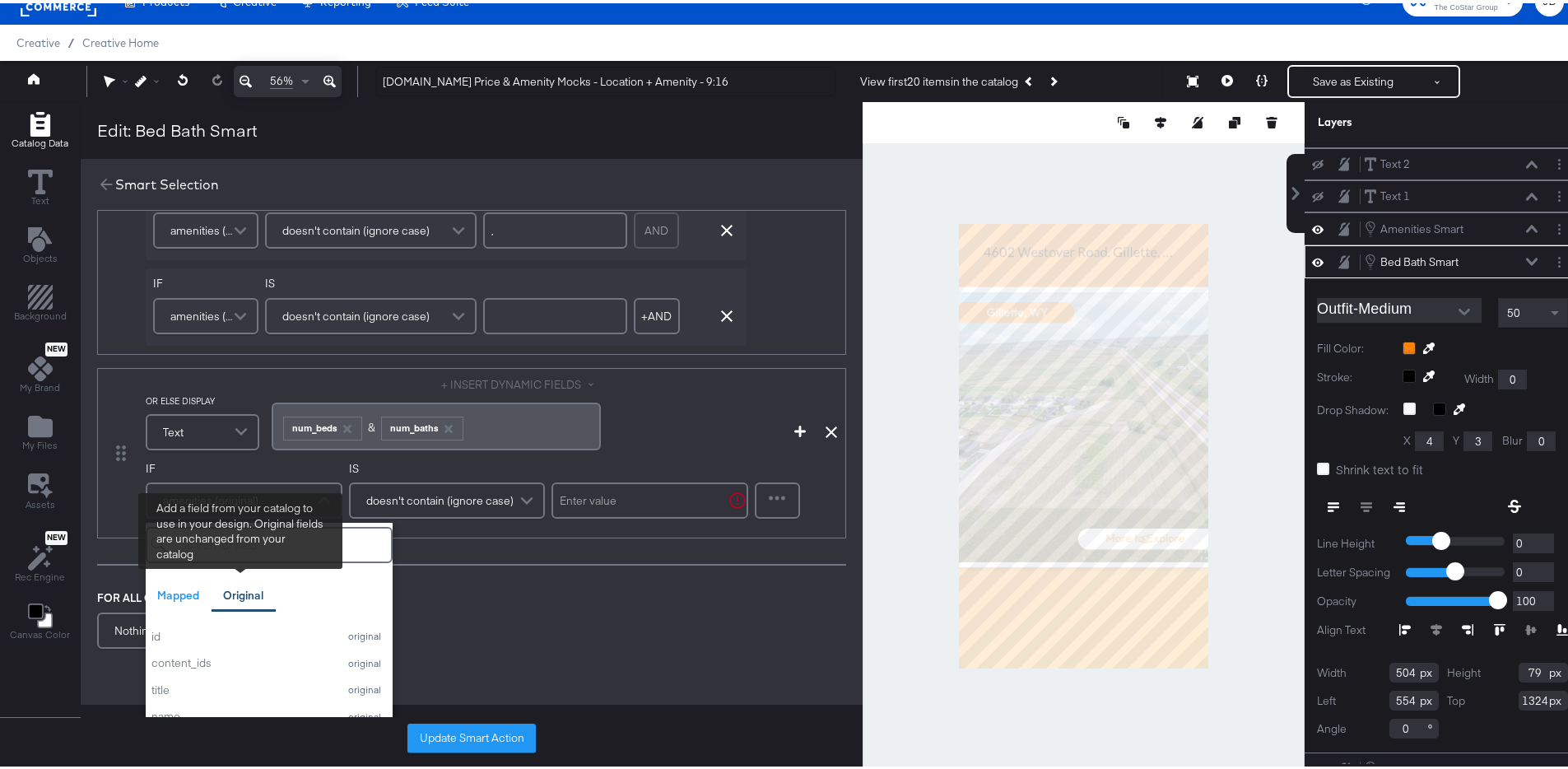 scroll, scrollTop: 675, scrollLeft: 0, axis: vertical 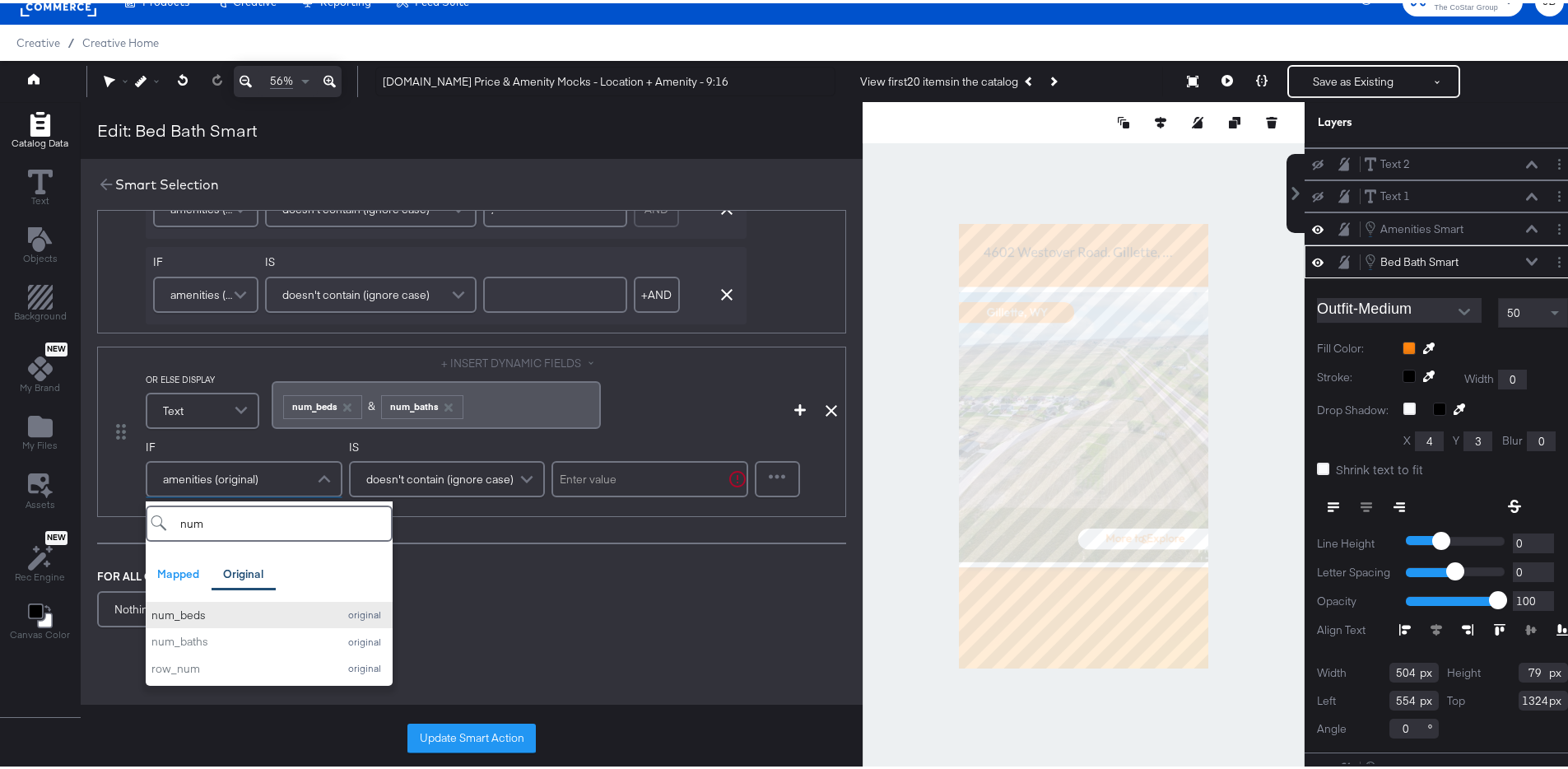 type on "num" 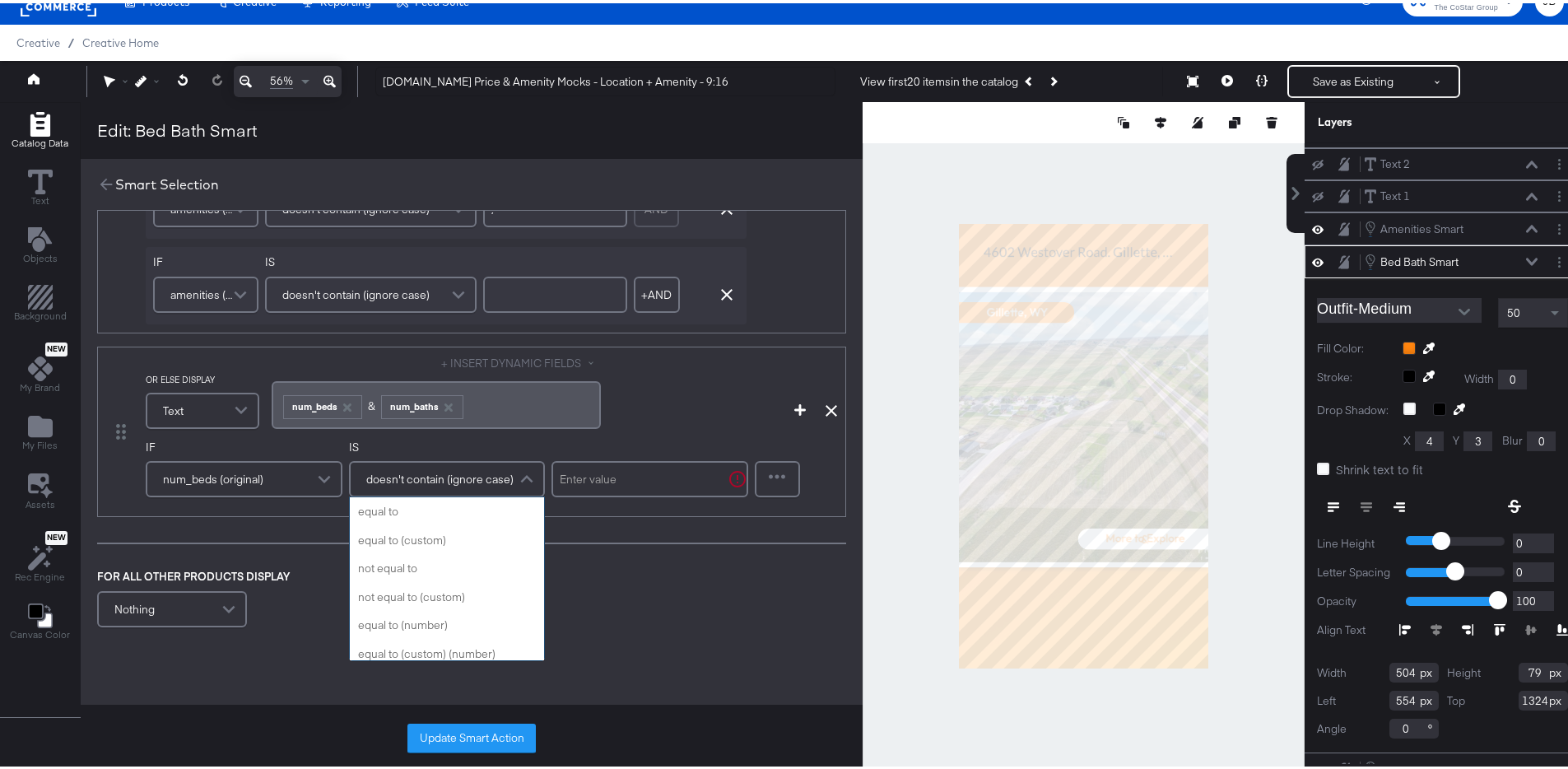 click on "doesn't contain (ignore case)" at bounding box center (440, 476) 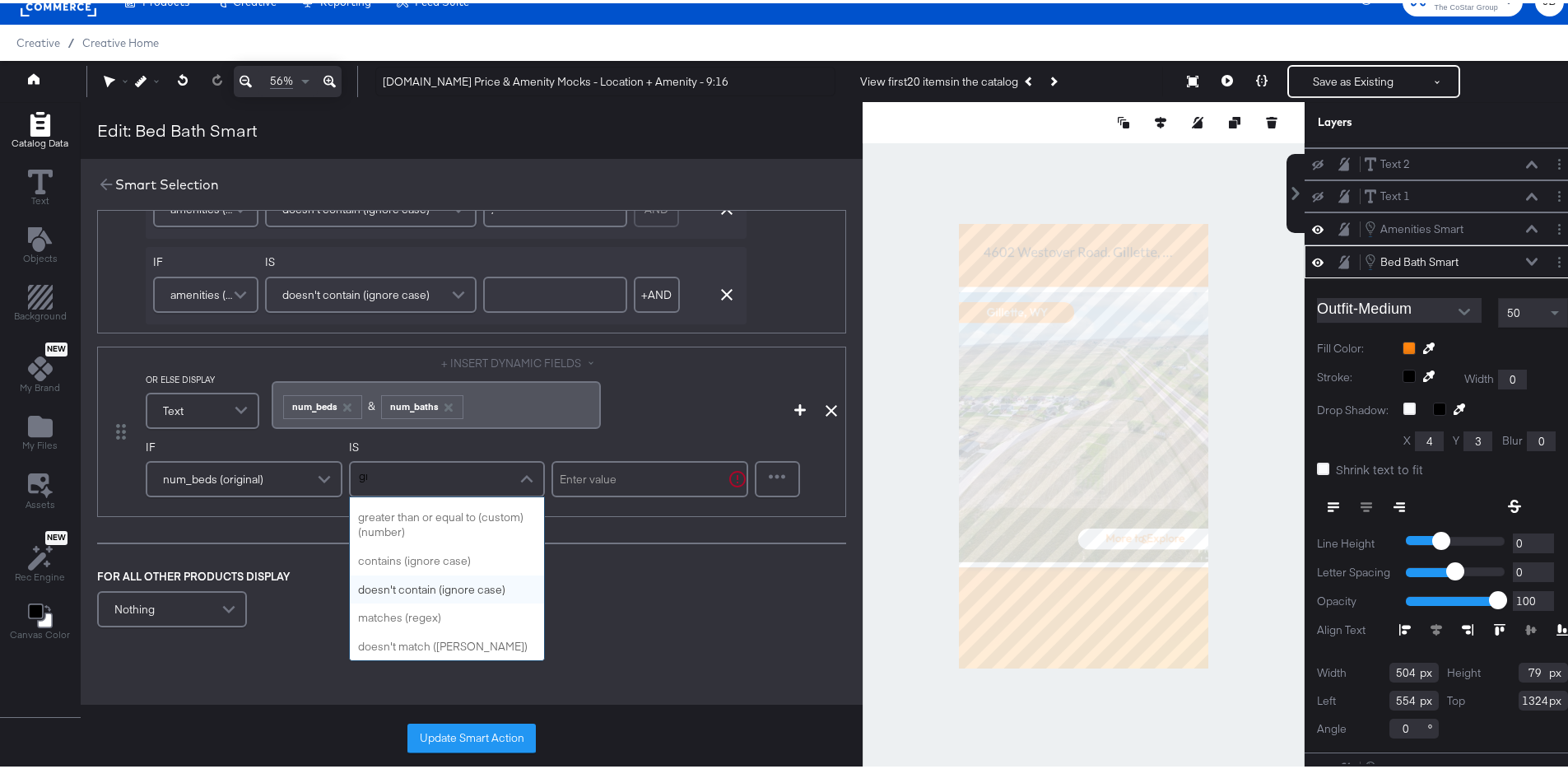 scroll, scrollTop: 0, scrollLeft: 0, axis: both 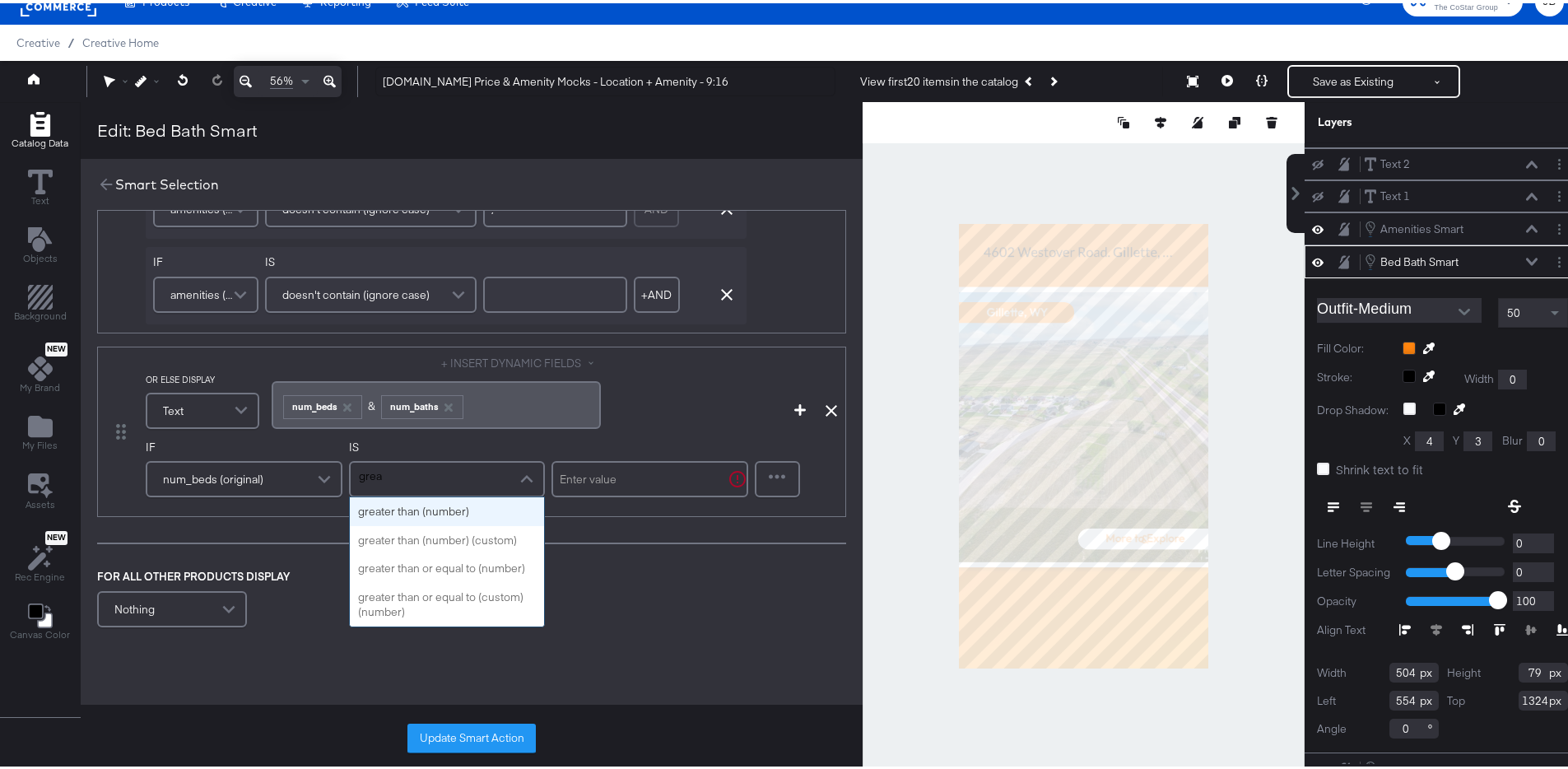 type on "great" 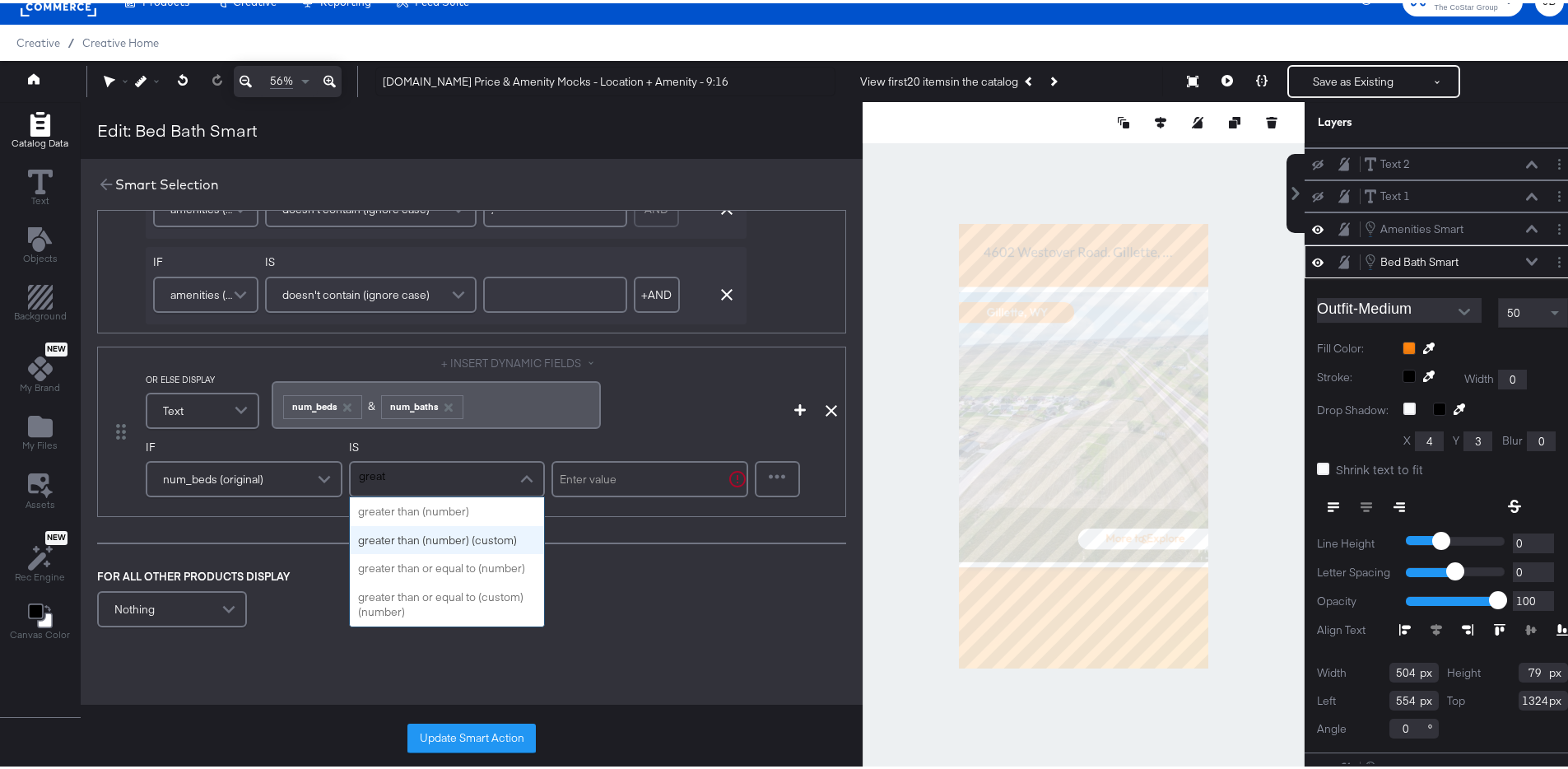 type 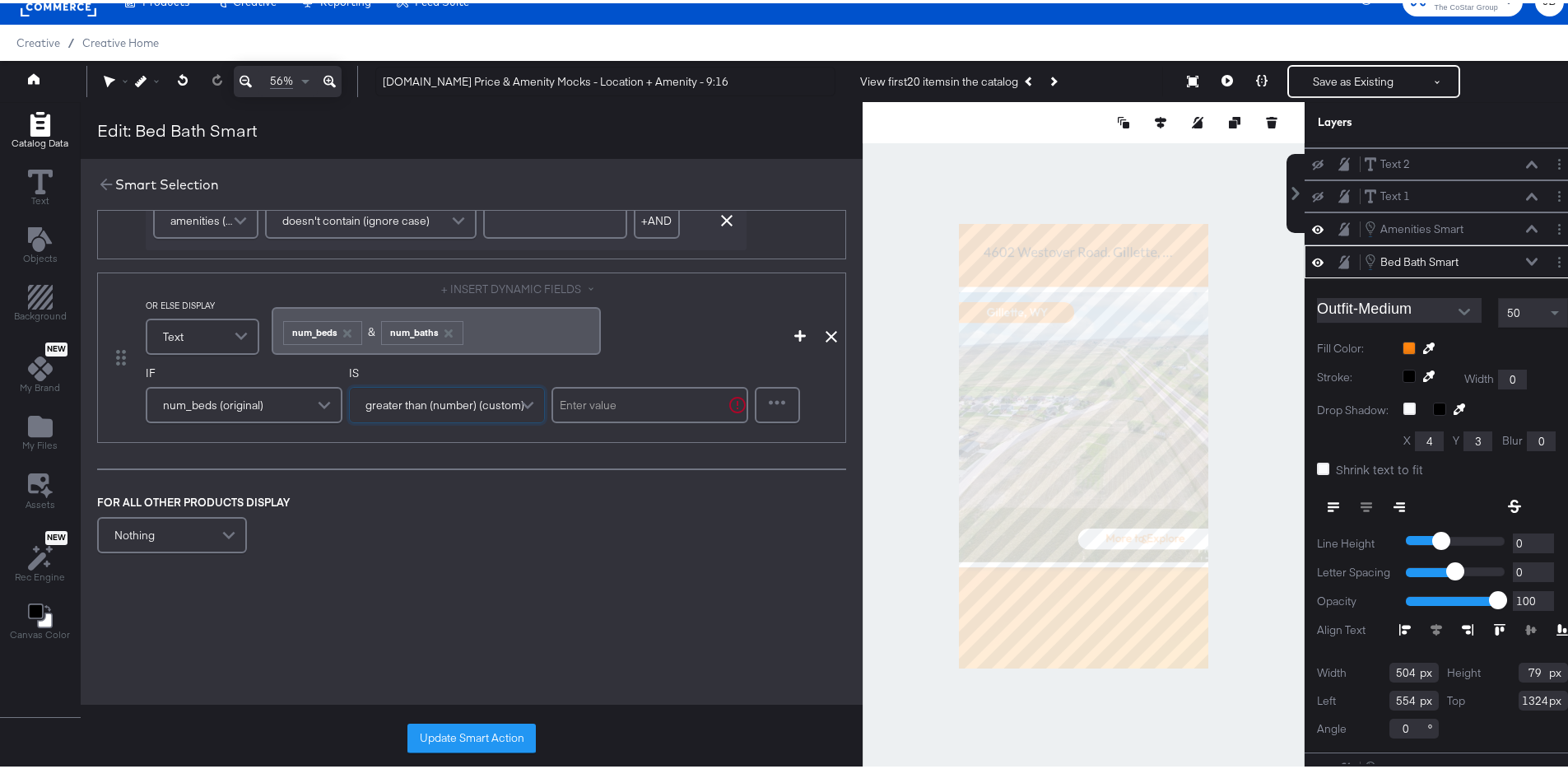 scroll, scrollTop: 728, scrollLeft: 0, axis: vertical 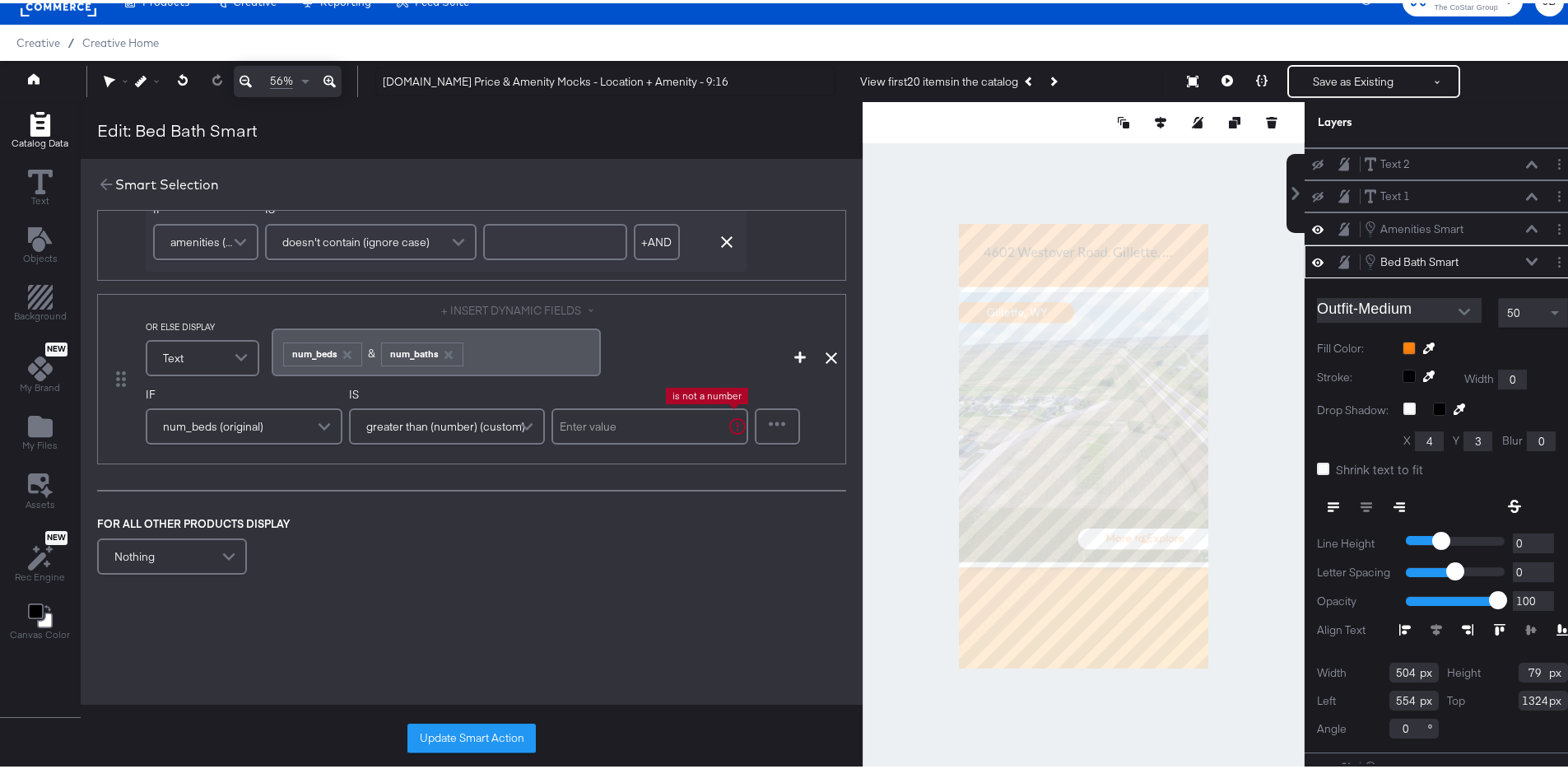 click at bounding box center [649, 423] 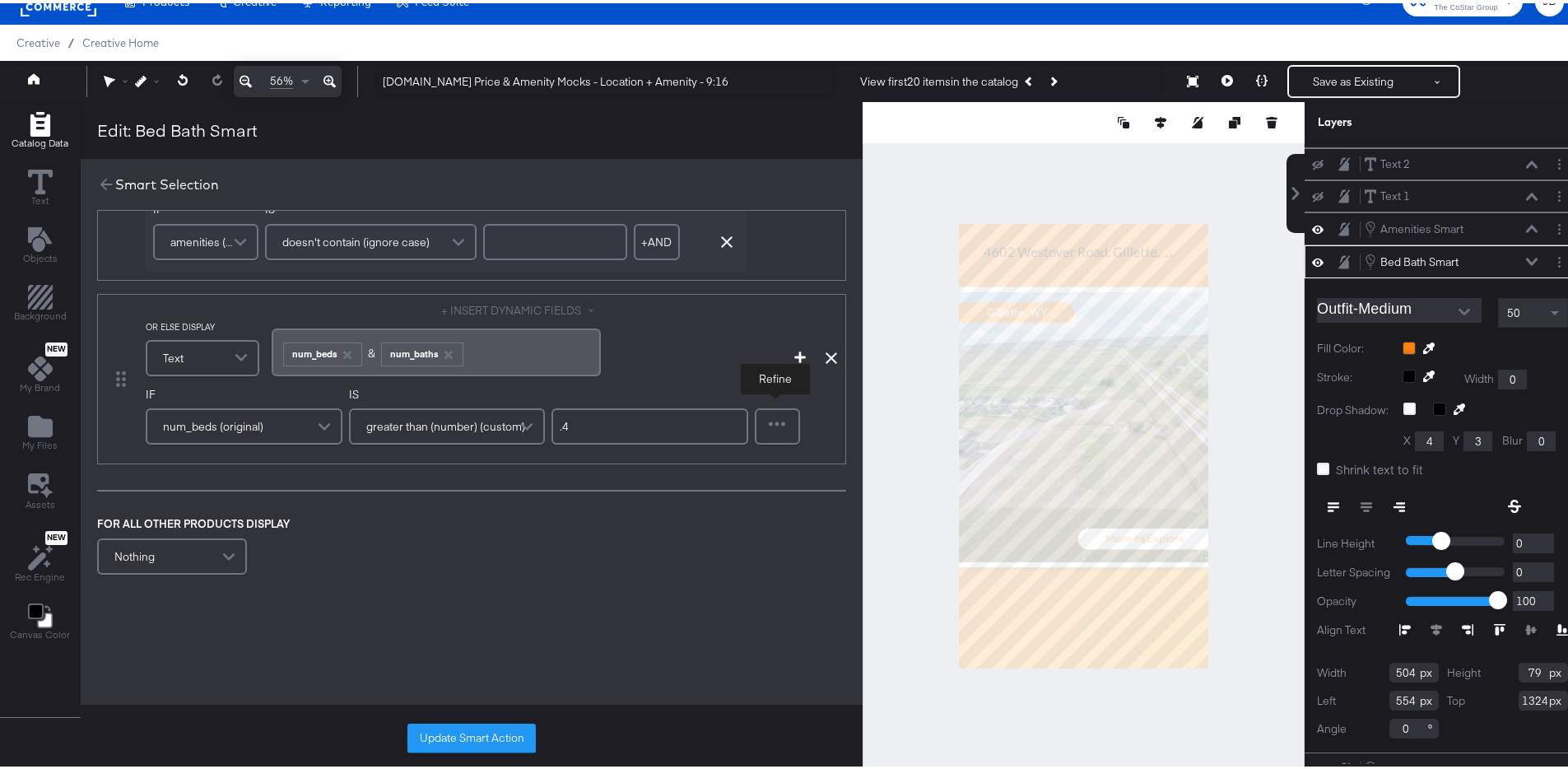 type on ".4" 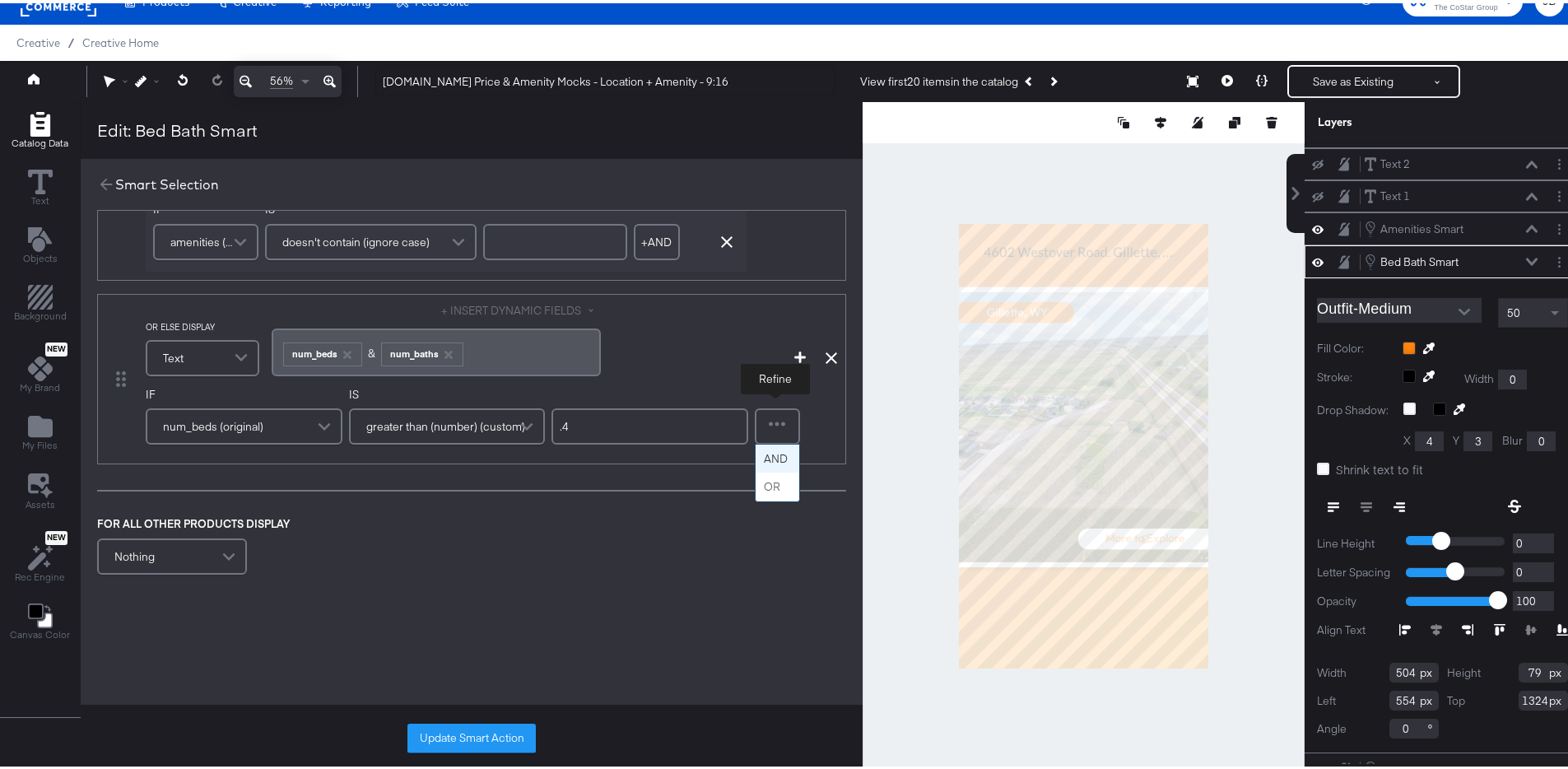 click at bounding box center [777, 423] 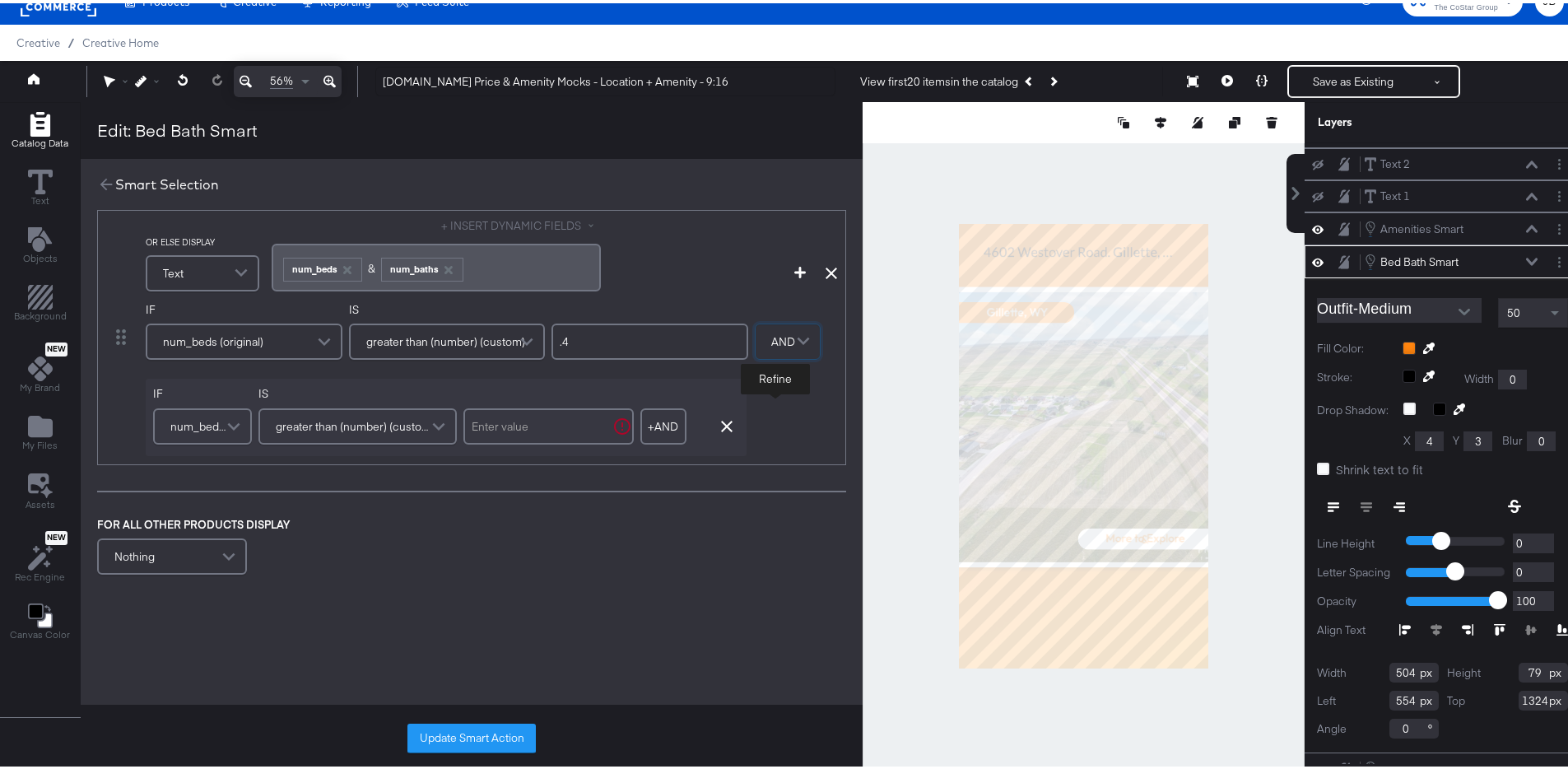click at bounding box center [548, 423] 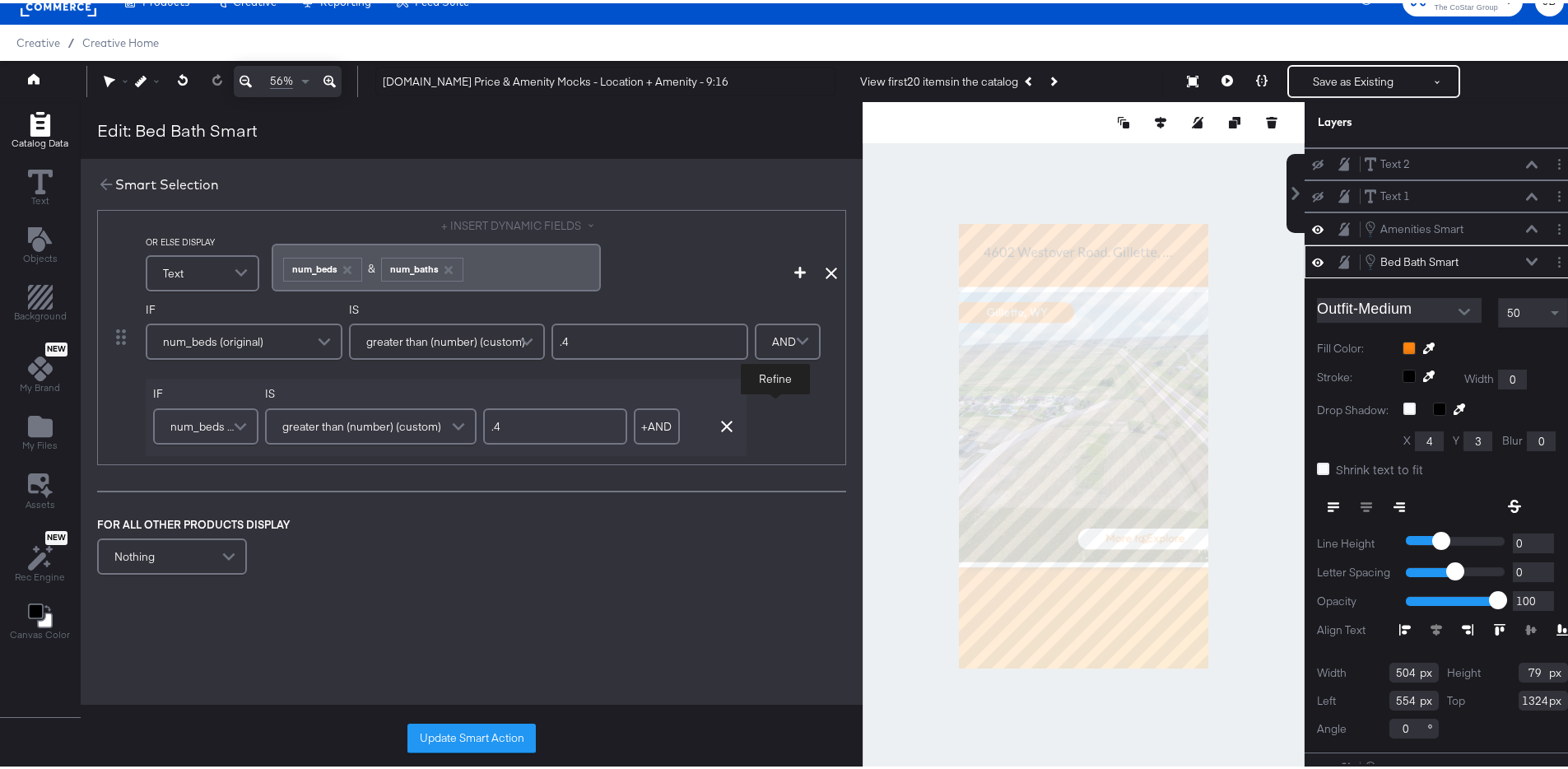 type on ".4" 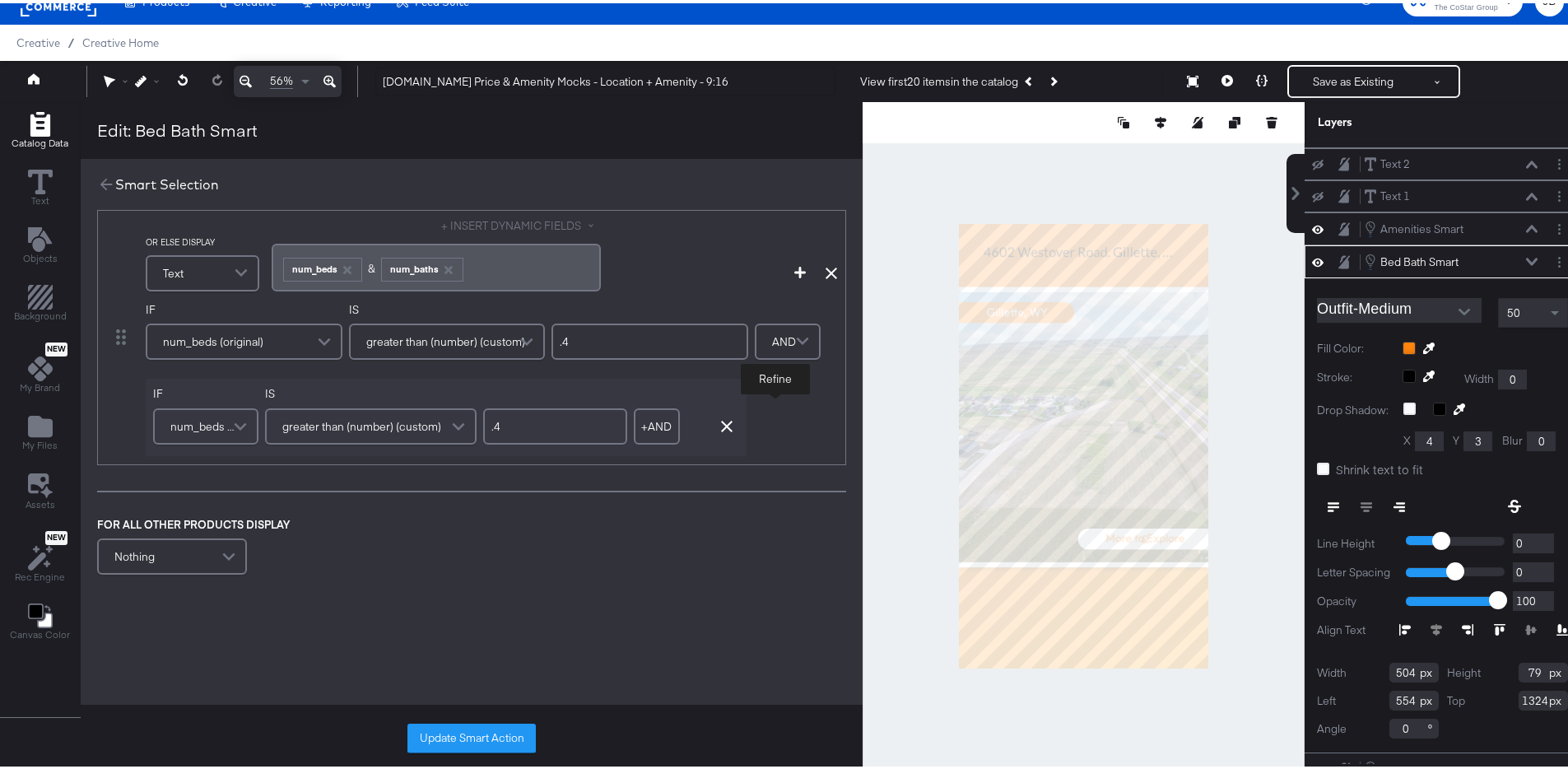 click on "FOR ALL OTHER PRODUCTS DISPLAY" at bounding box center [303, 521] 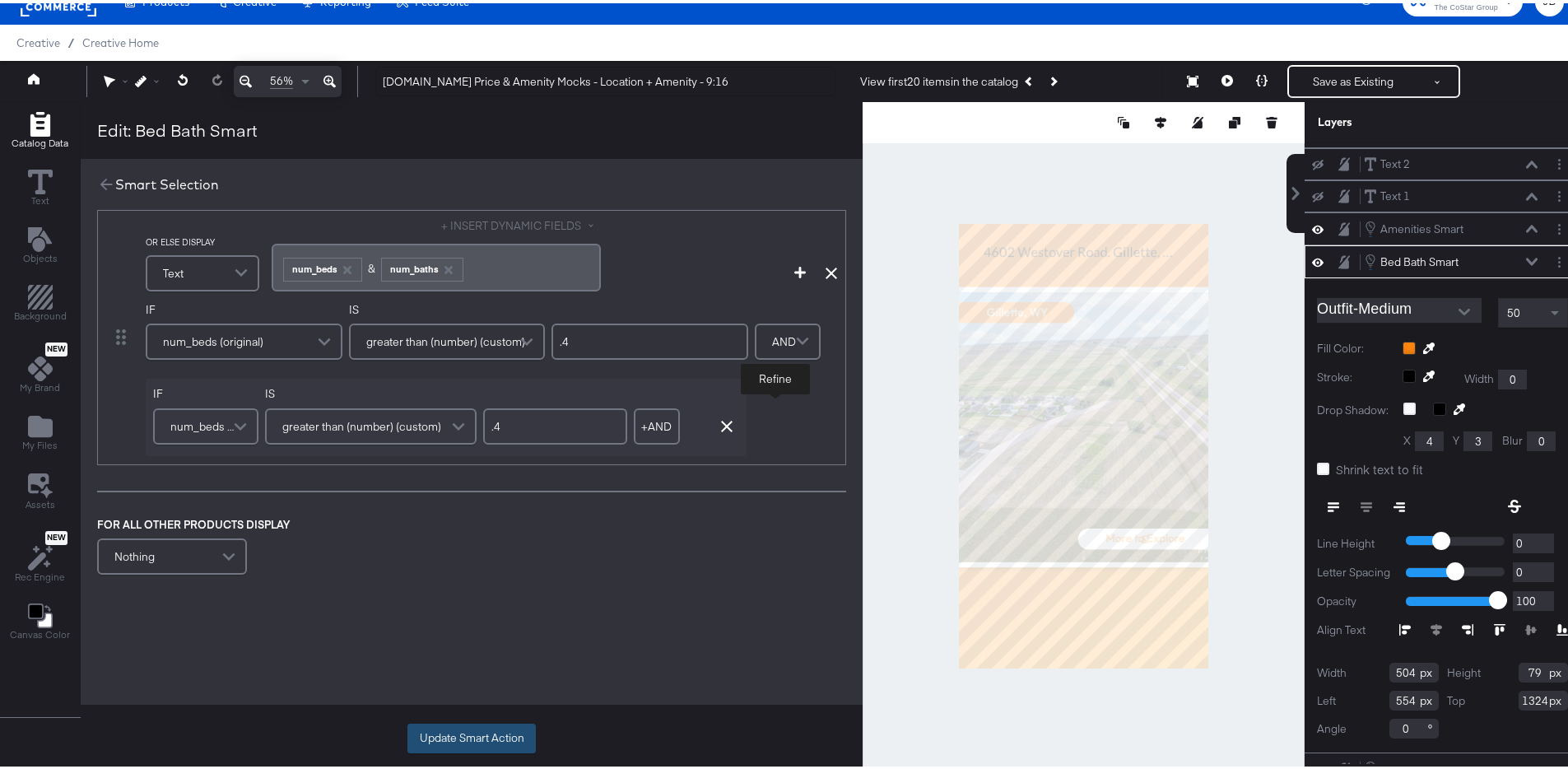 click on "Update Smart Action" at bounding box center (472, 735) 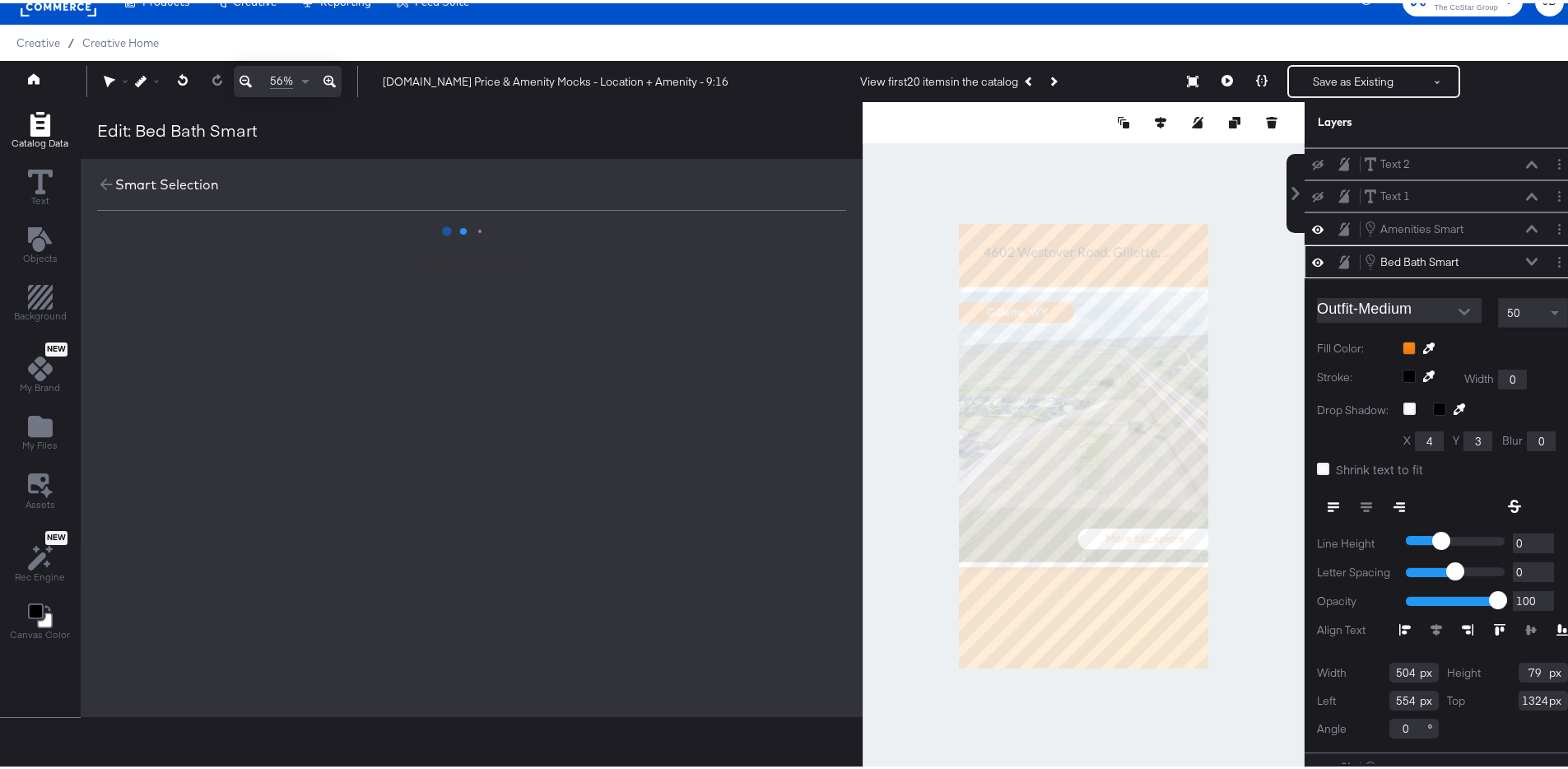 scroll, scrollTop: 0, scrollLeft: 0, axis: both 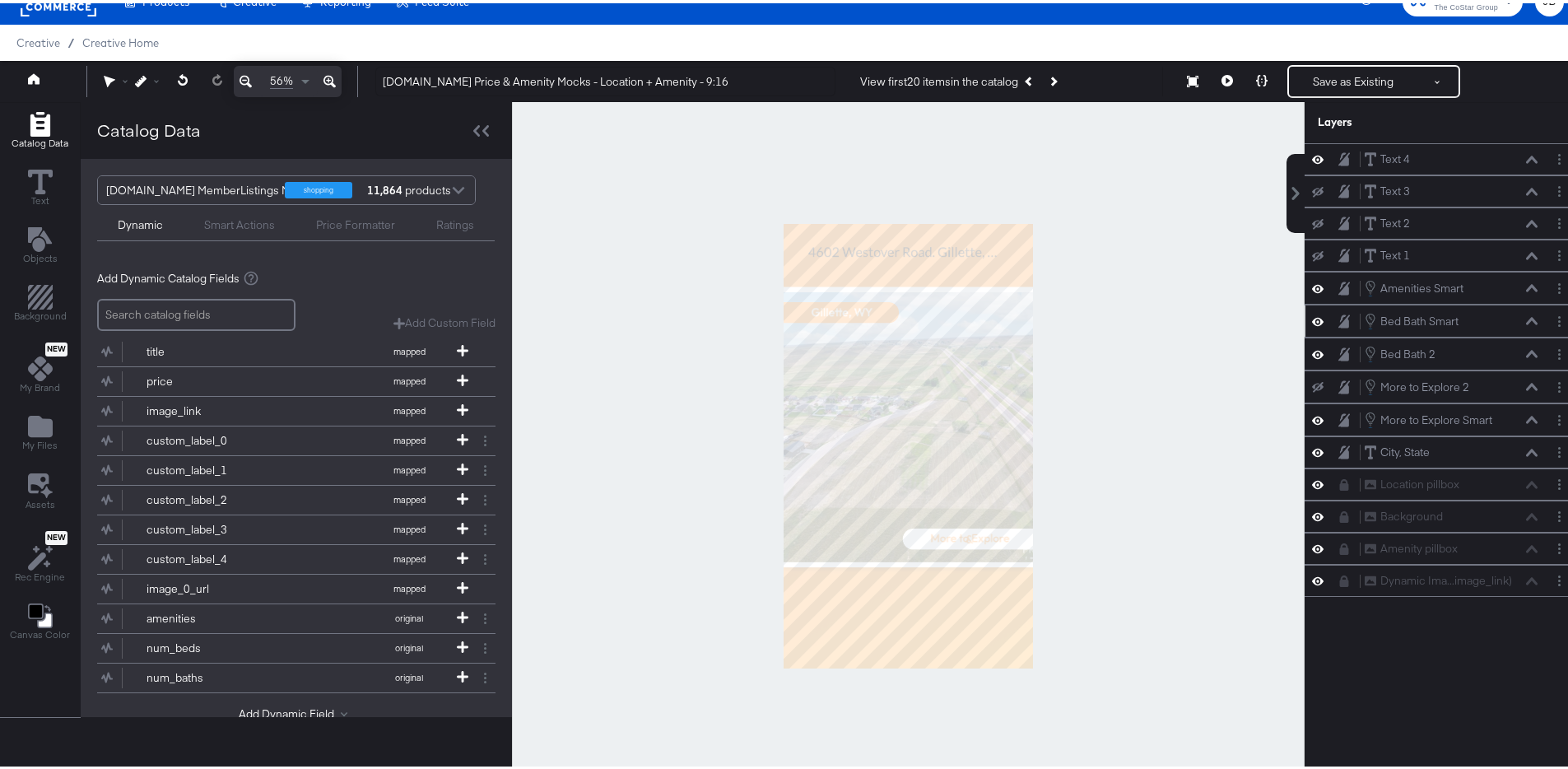 click 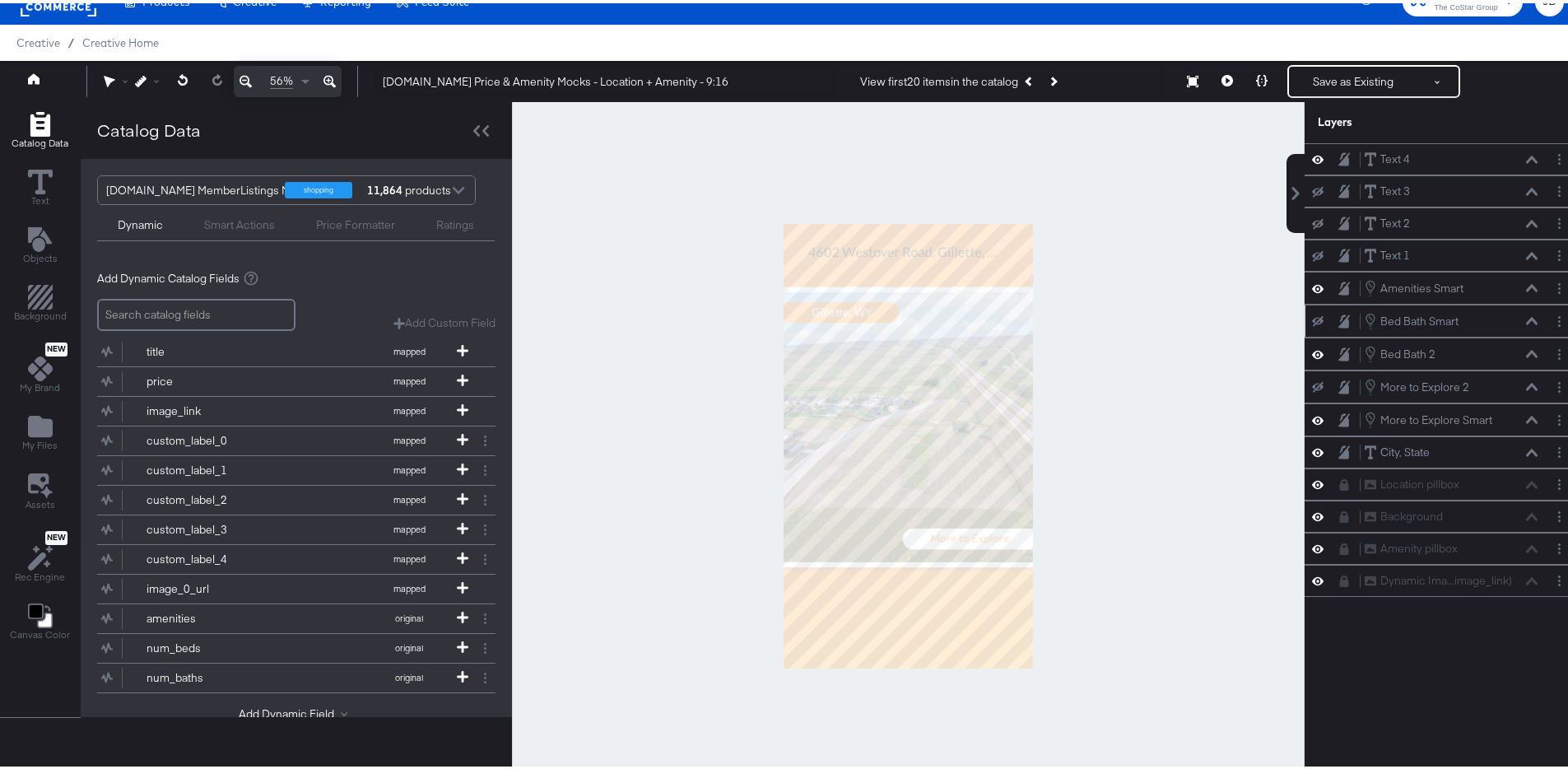 click 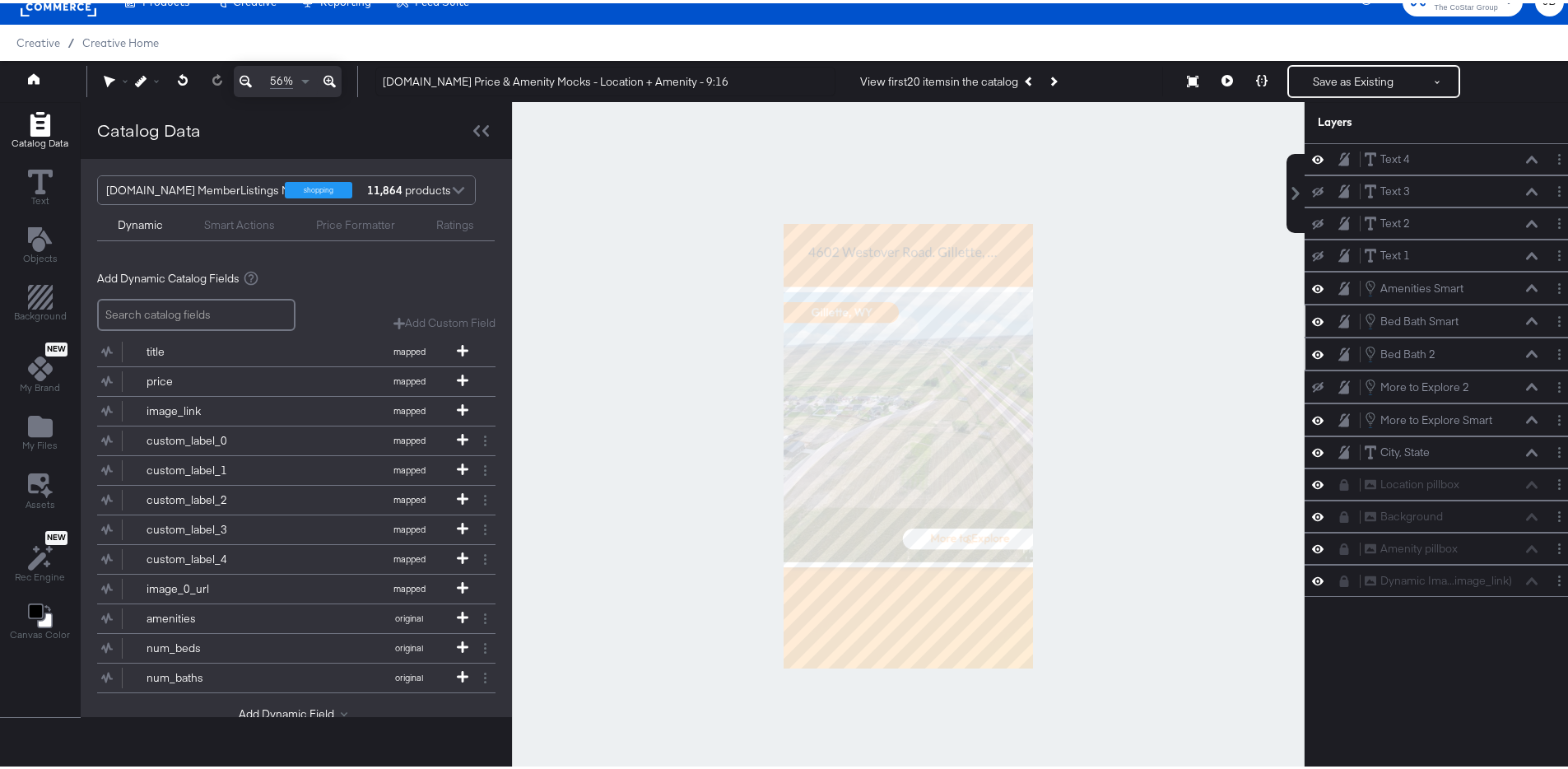 click 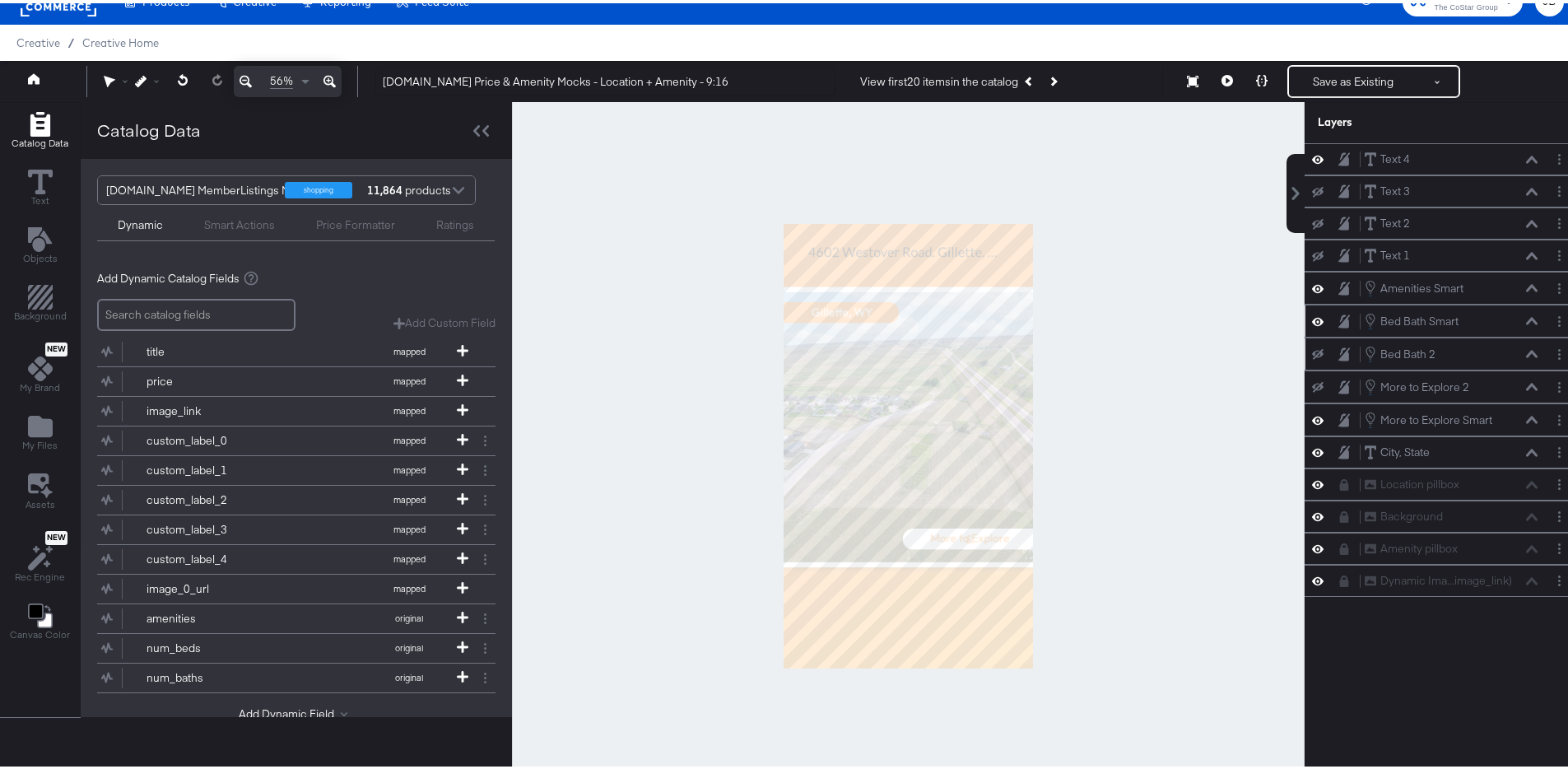 click 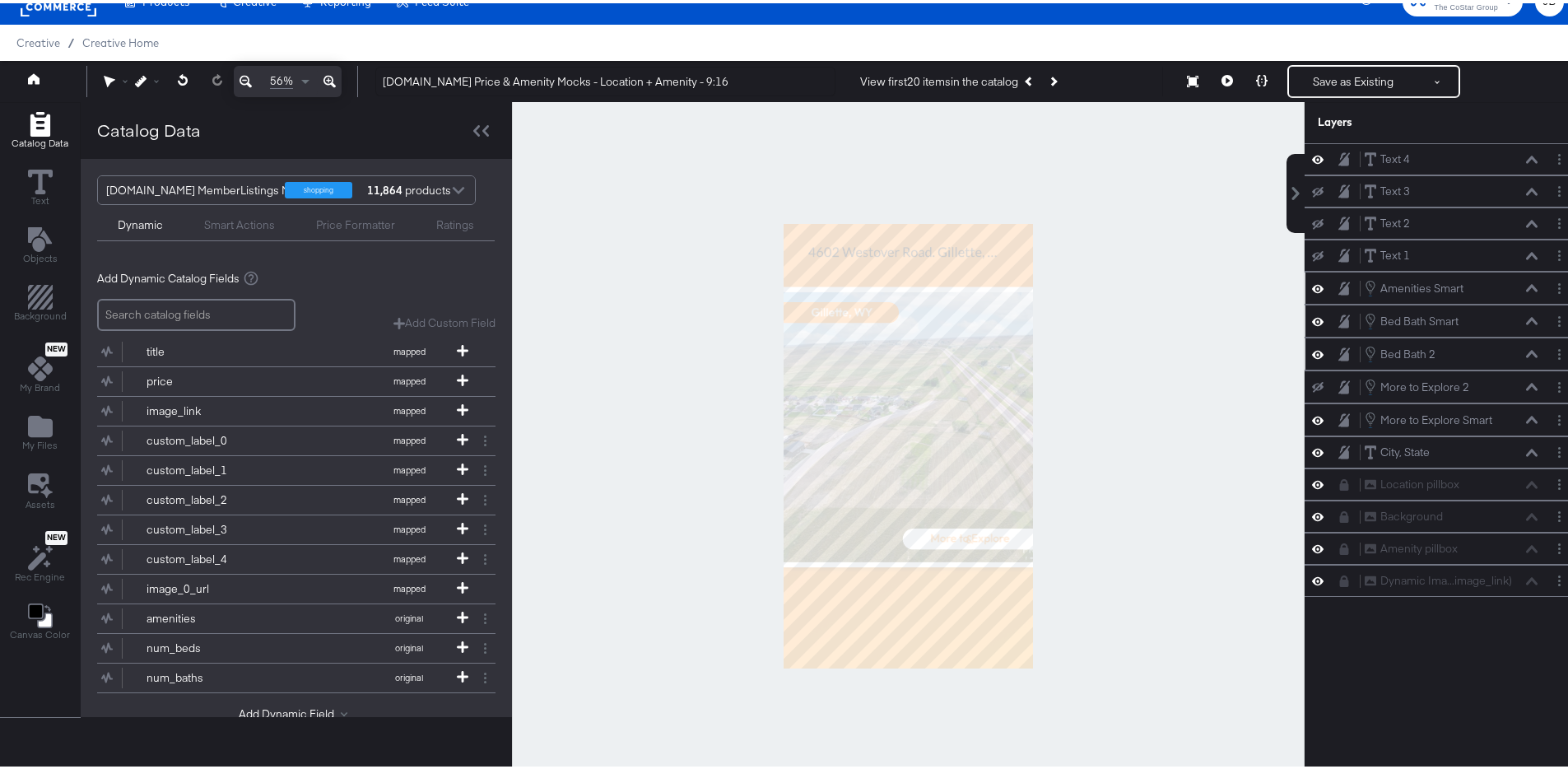 click on "Amenities Smart Amenities Smart" at bounding box center [1442, 285] 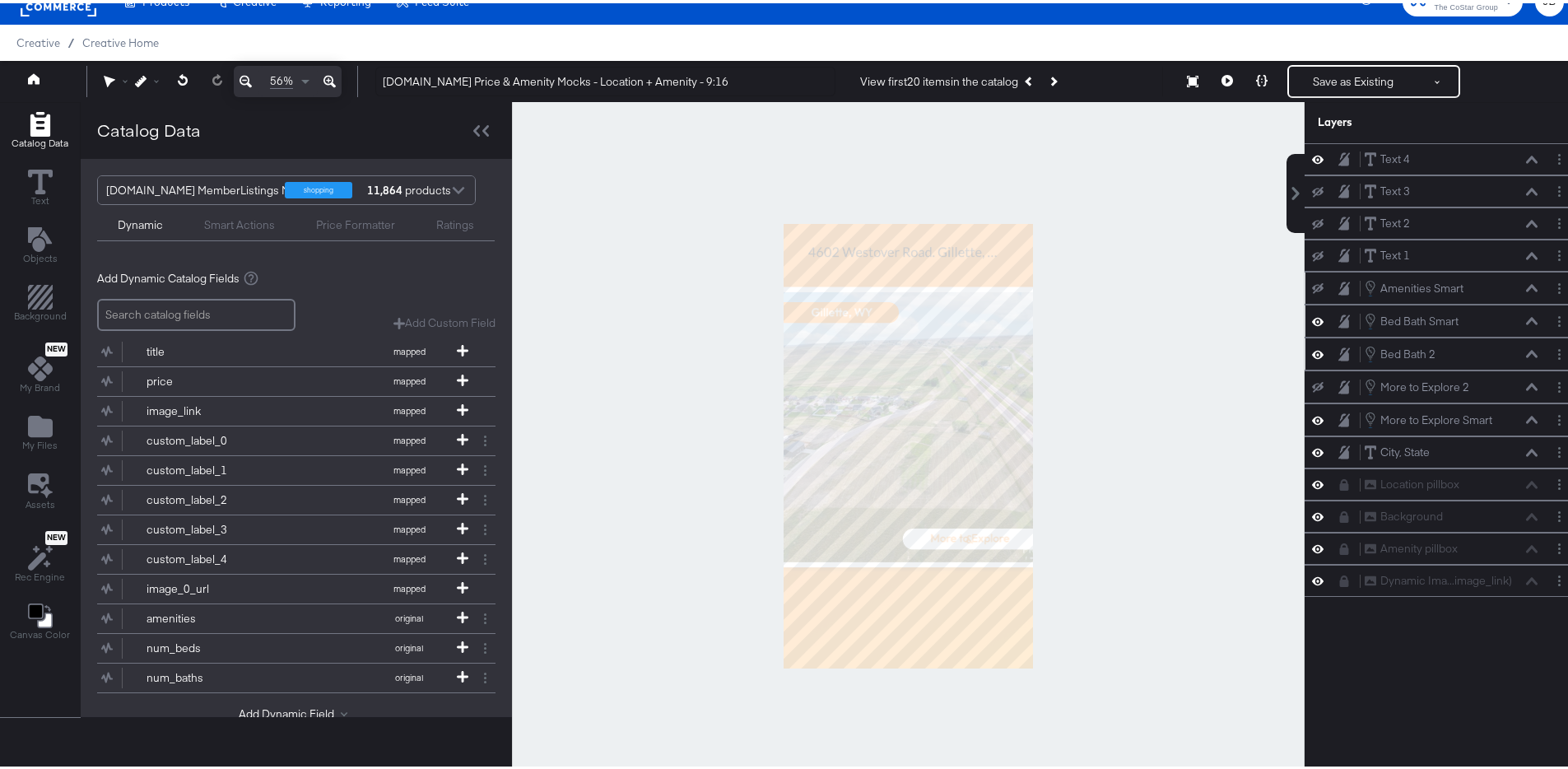 click 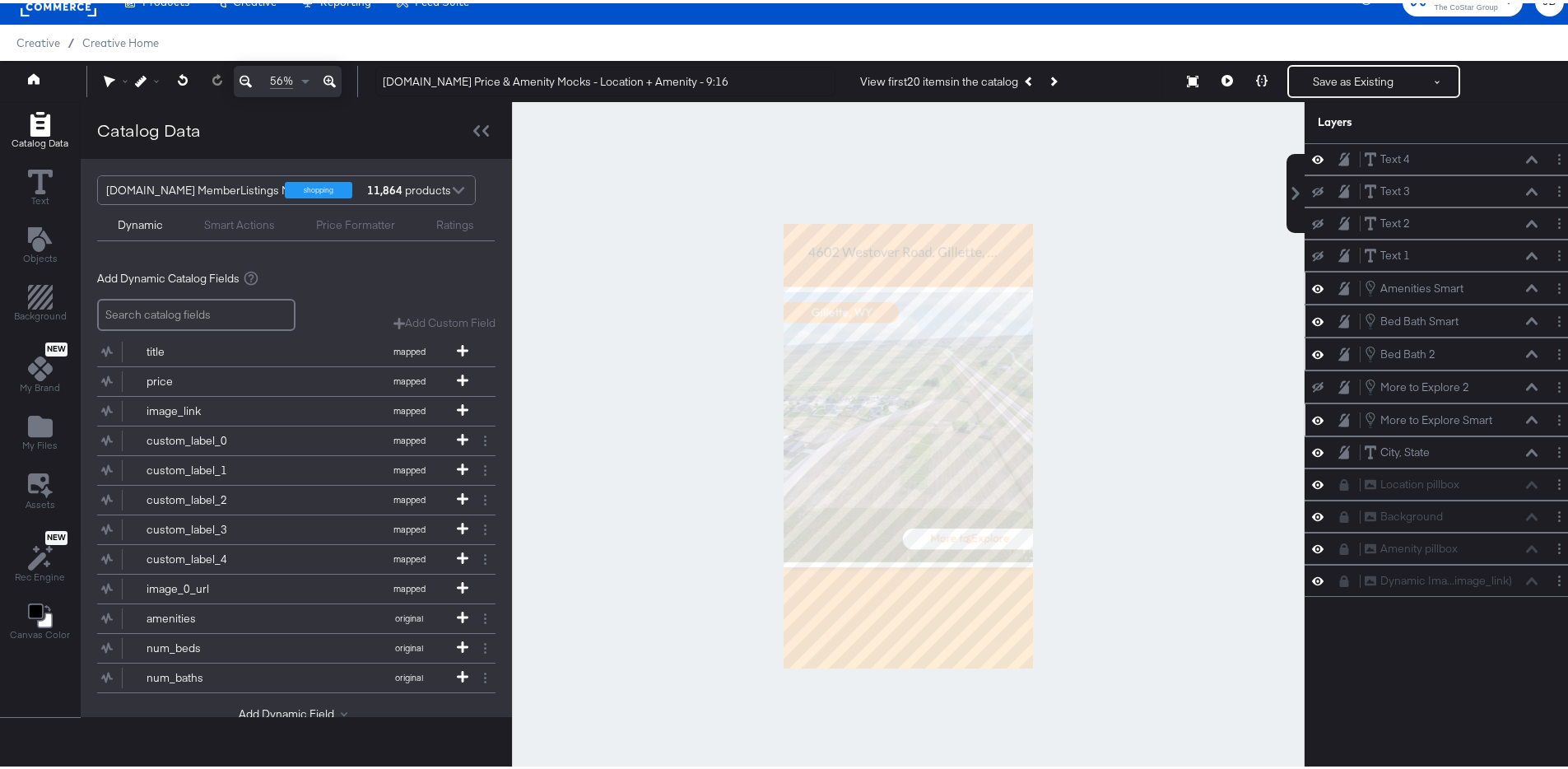 click 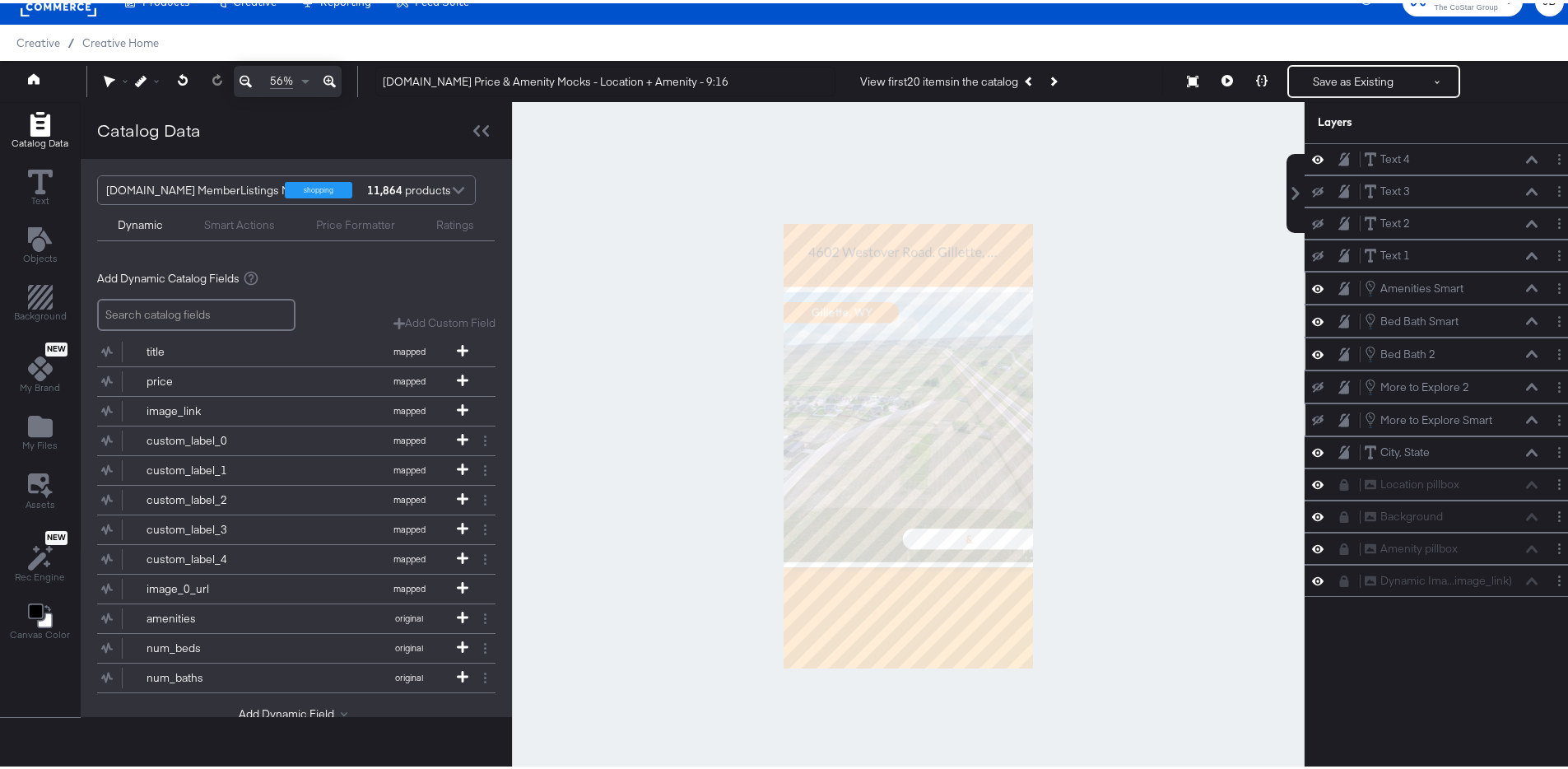 click 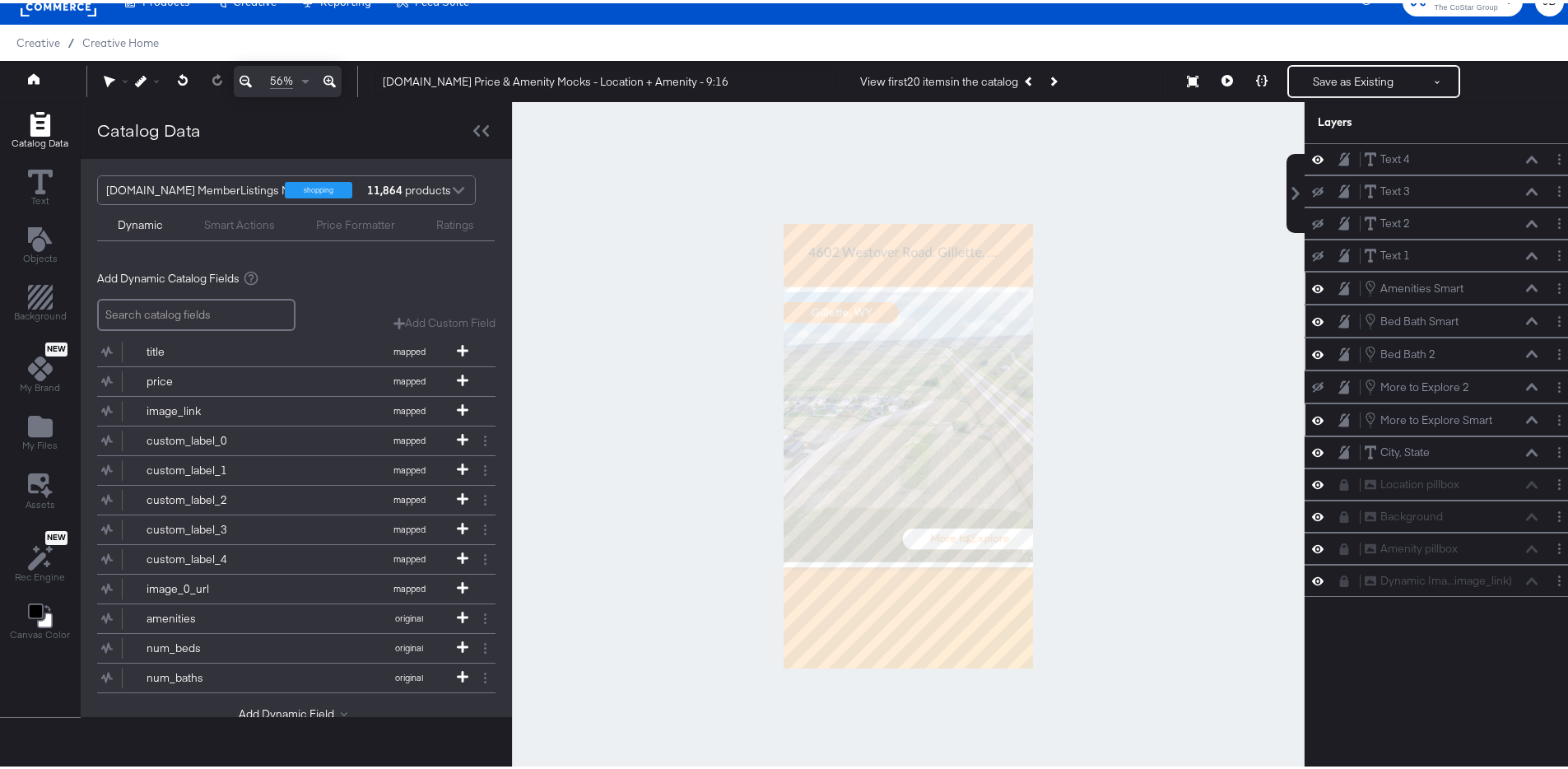 click 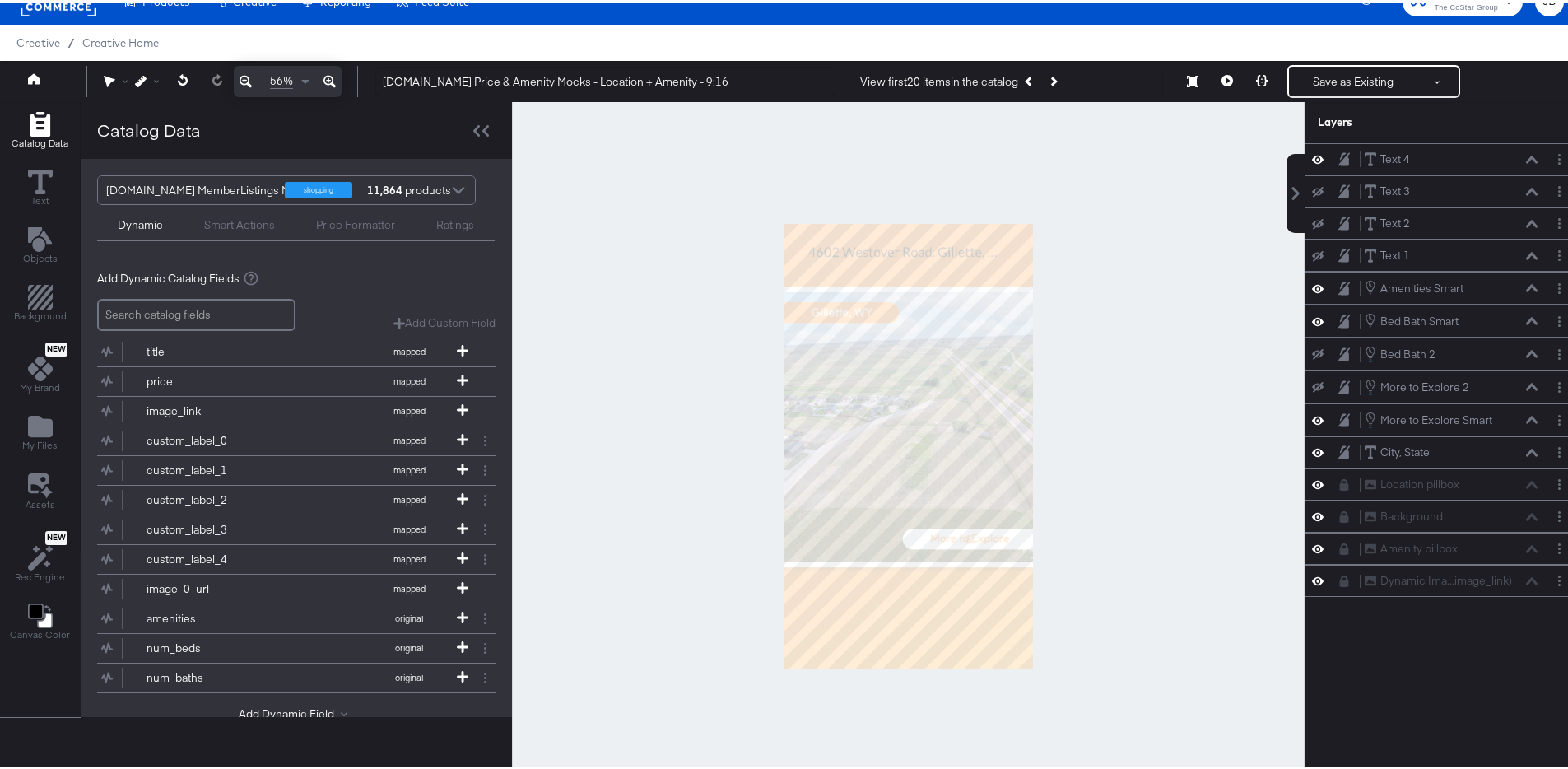 click 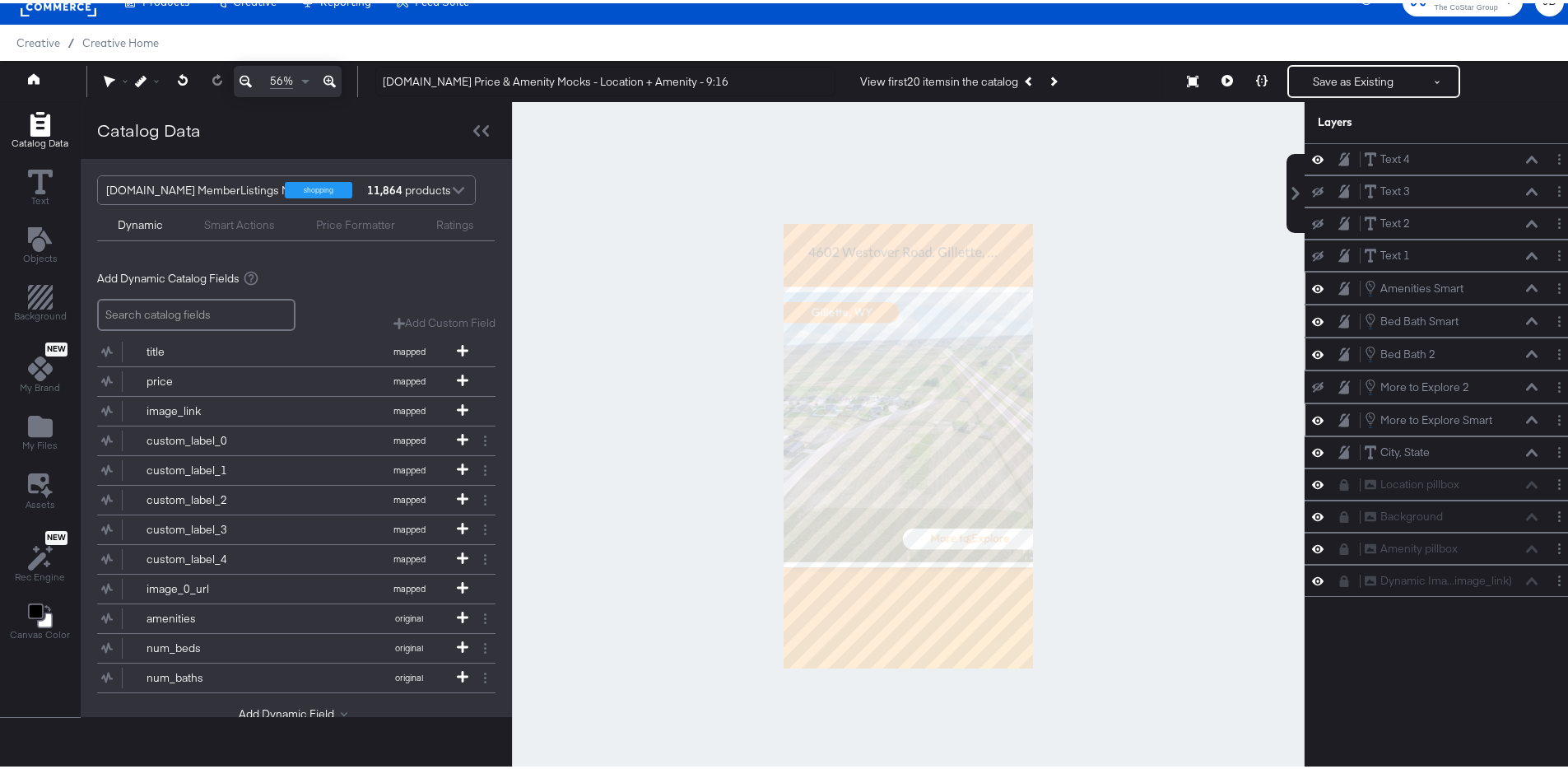 click on "Bed Bath Smart Bed Bath Smart" at bounding box center (1442, 318) 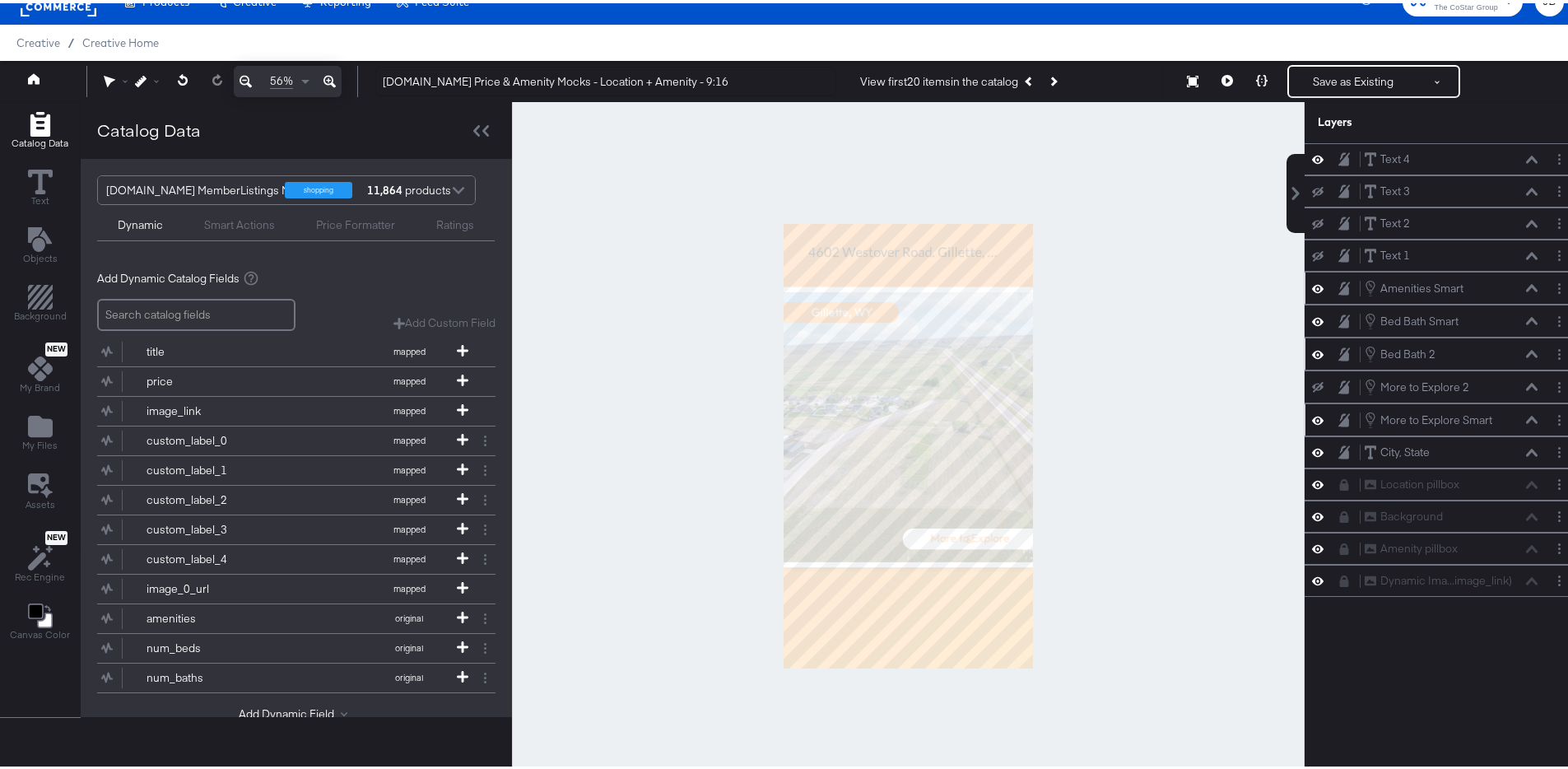 click 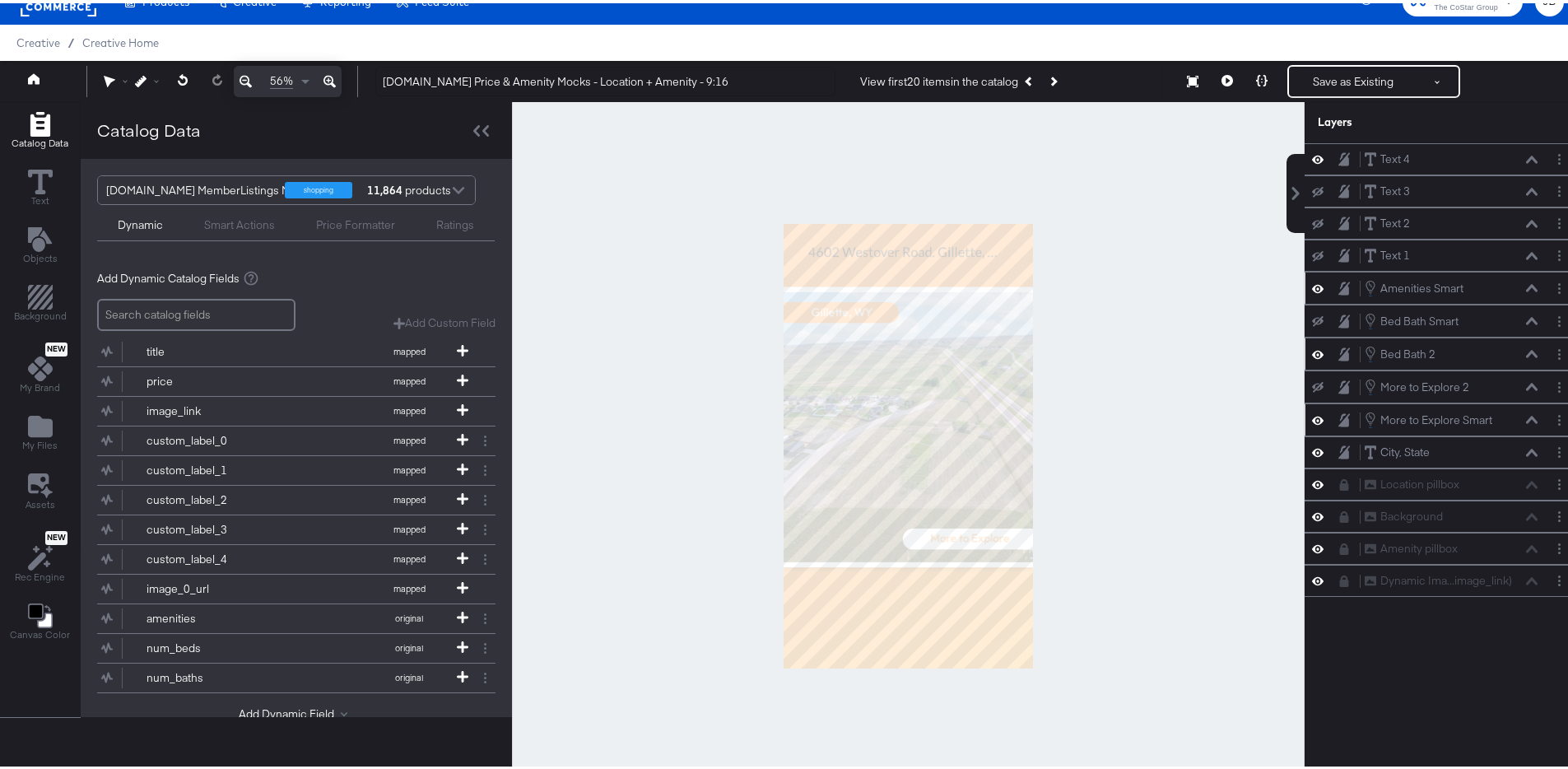 click 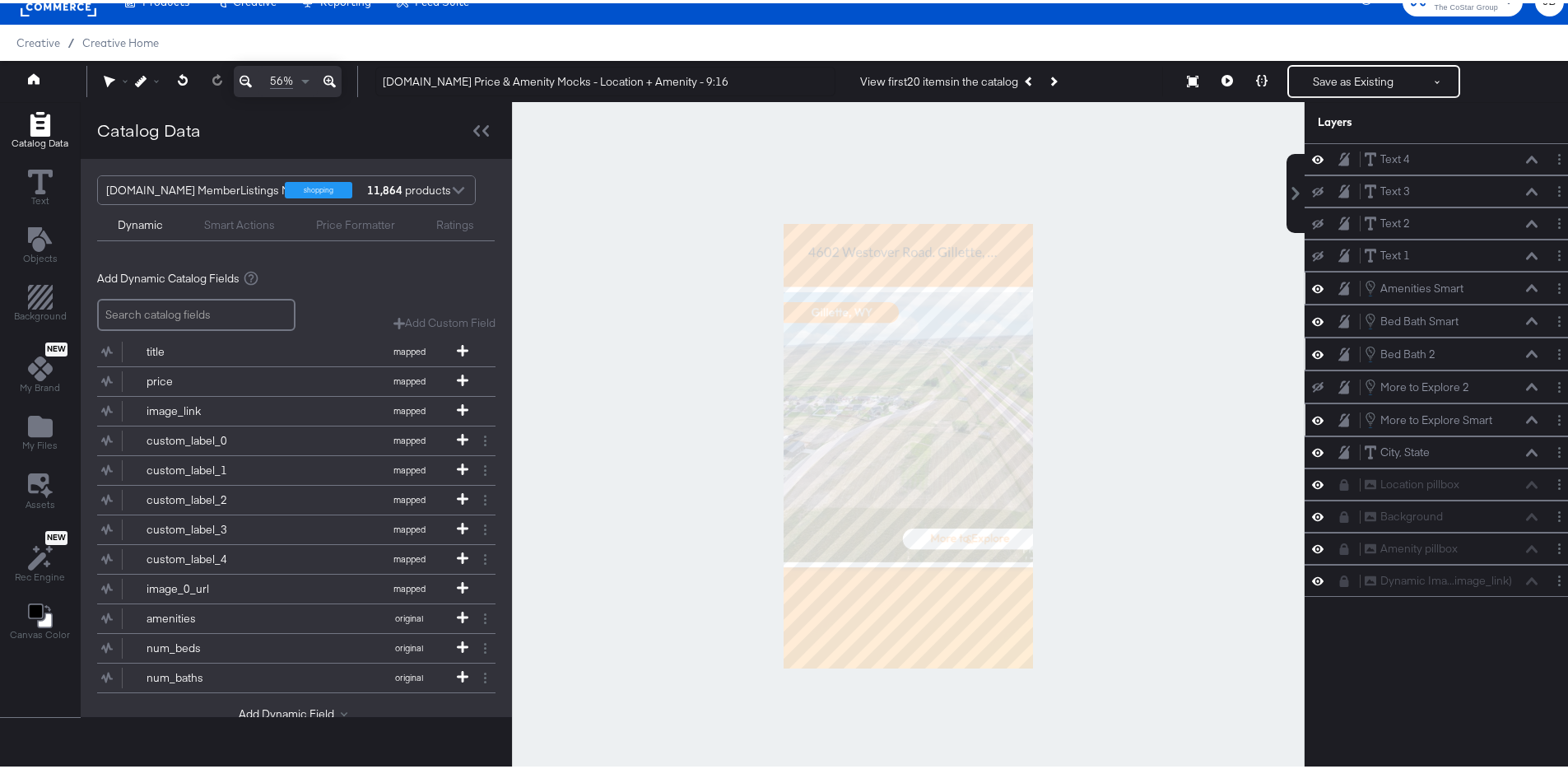 click 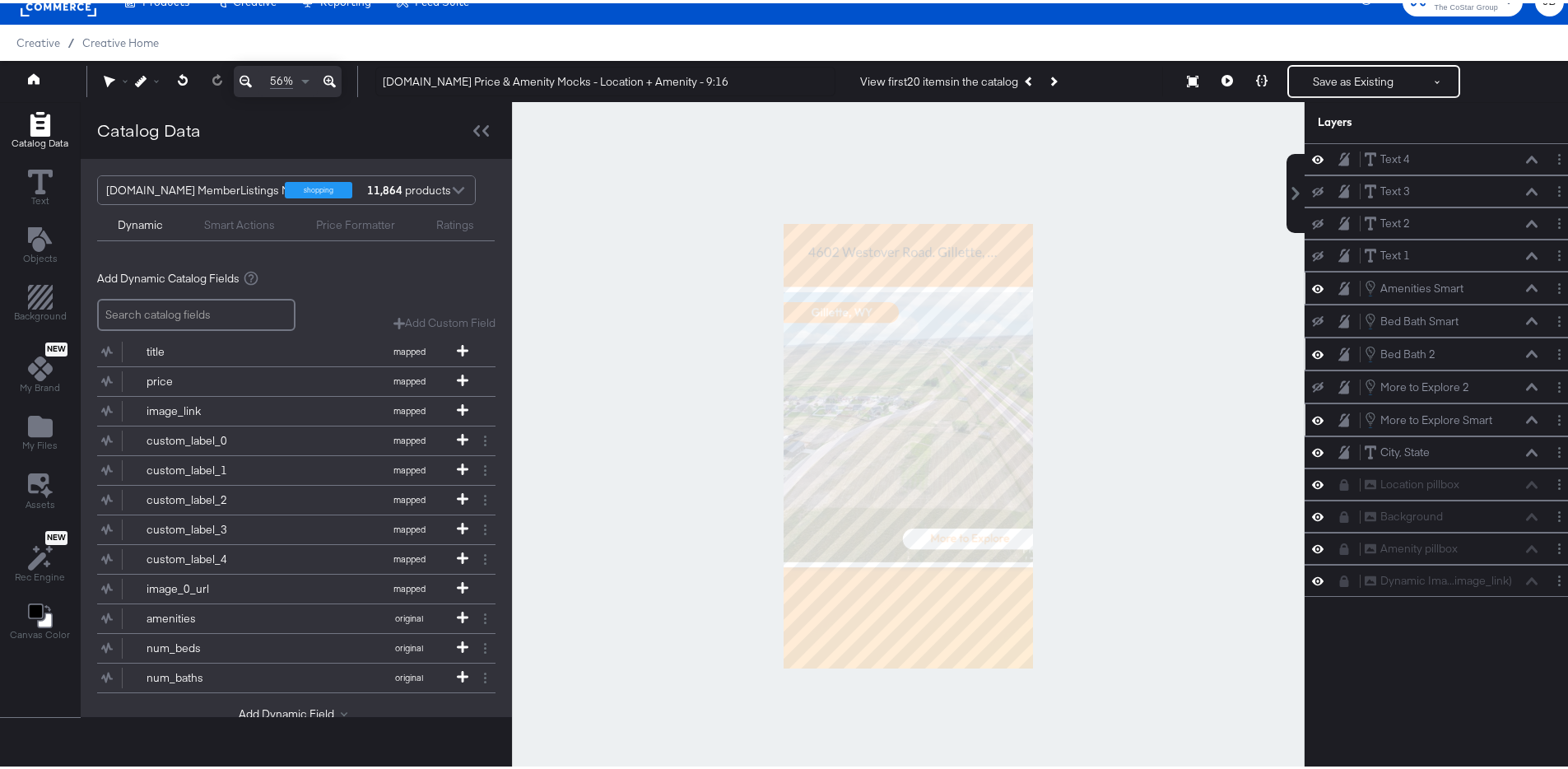 click 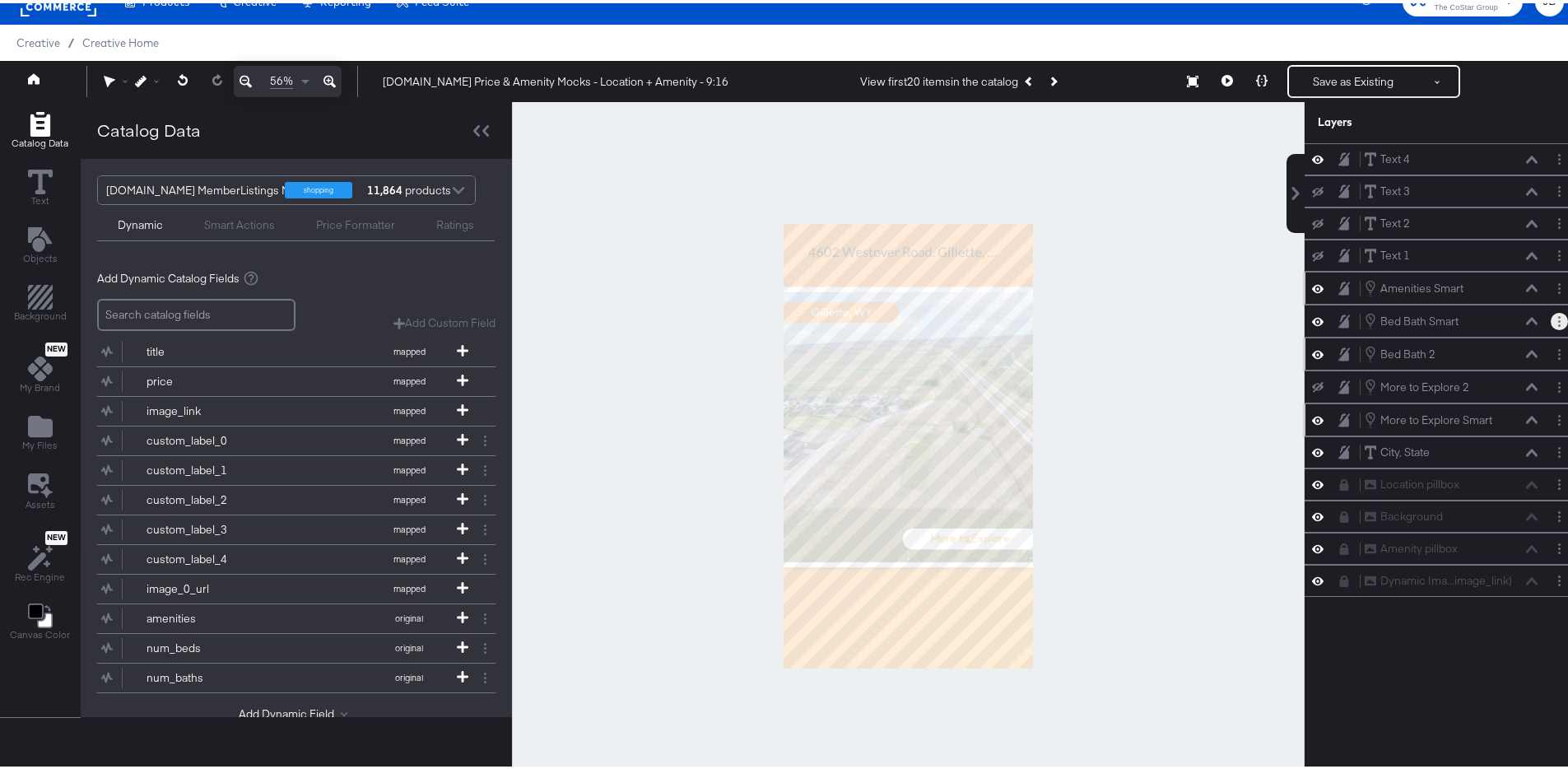 click at bounding box center (1559, 318) 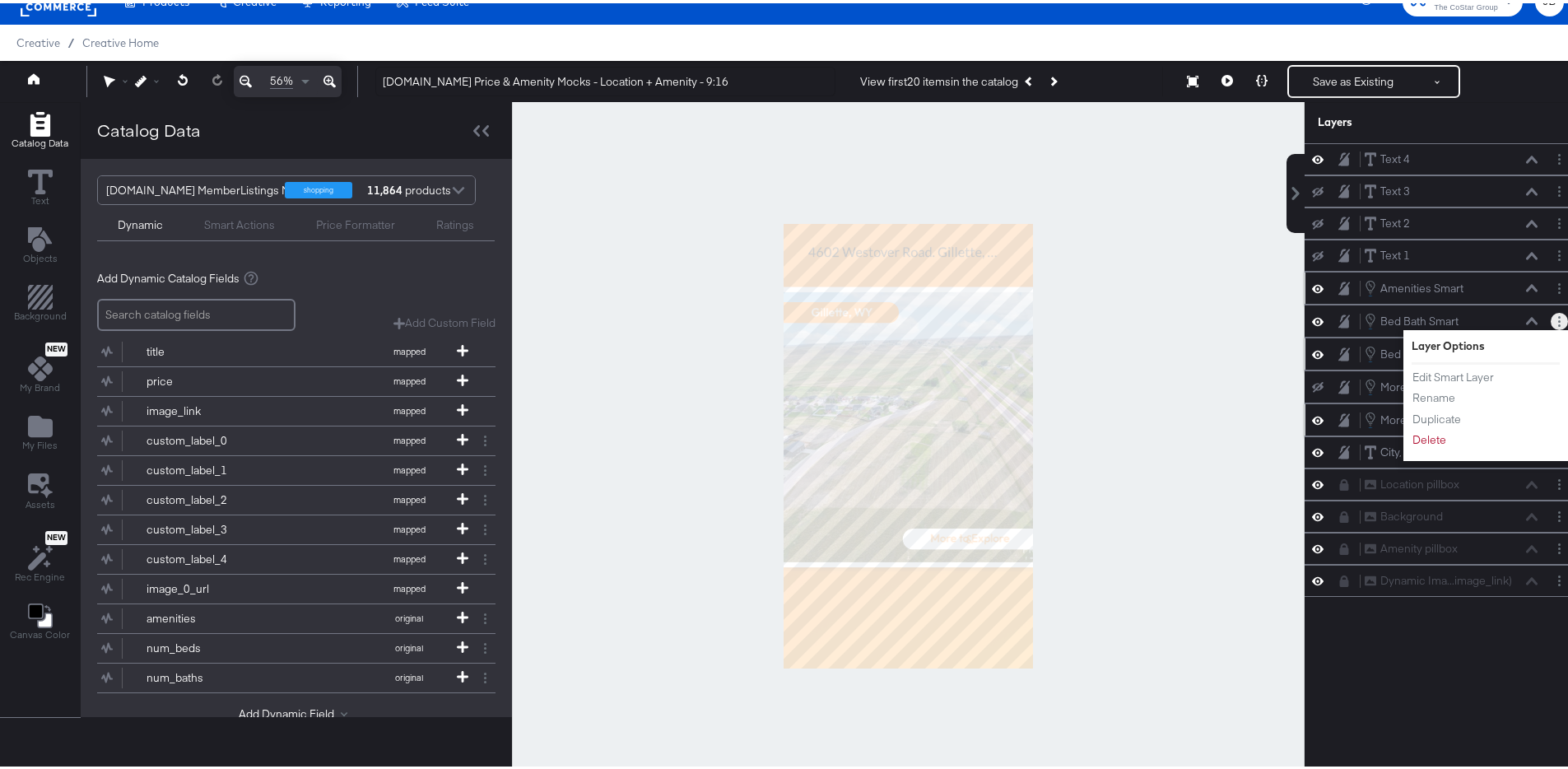 click 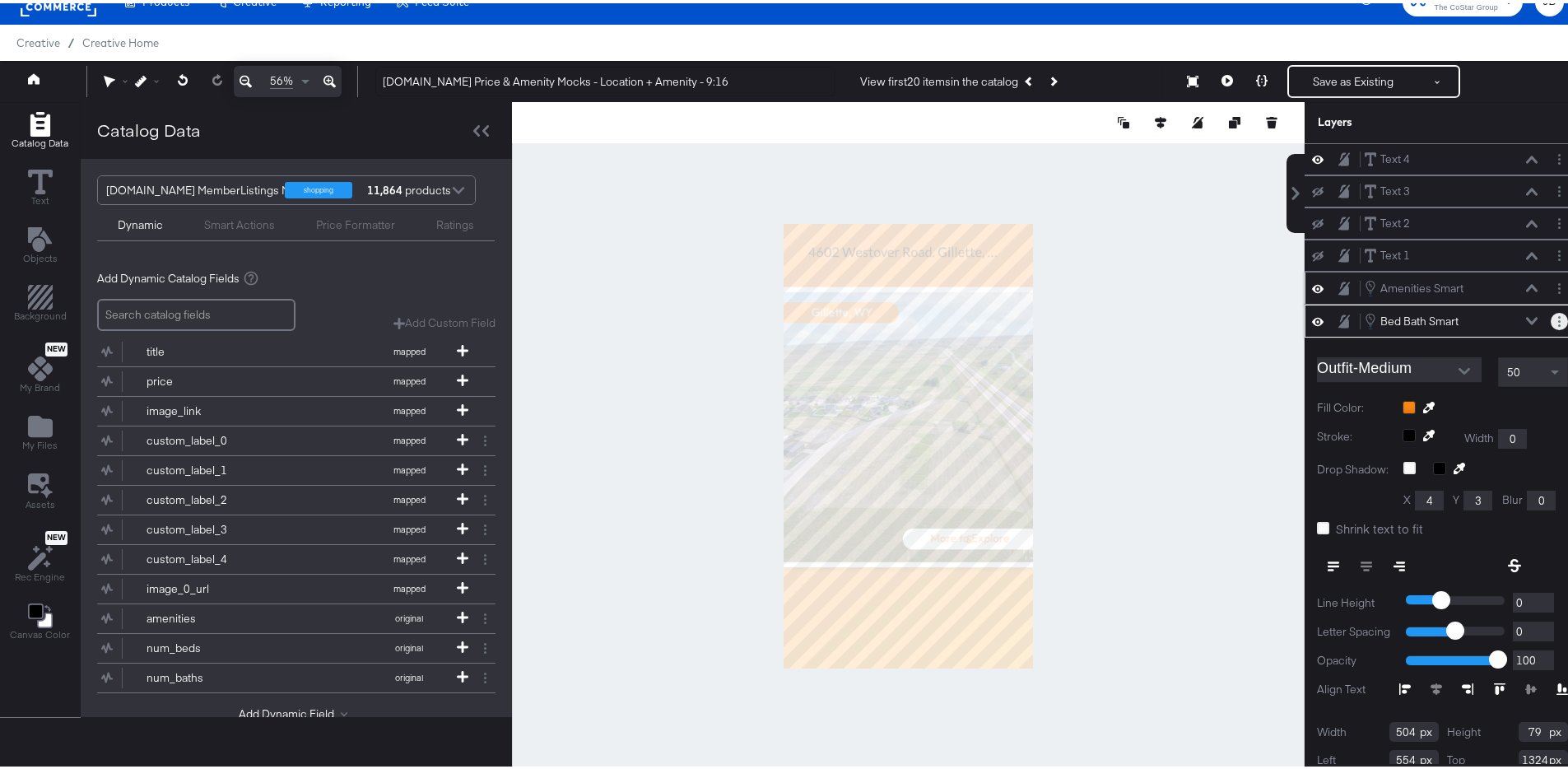 scroll, scrollTop: 59, scrollLeft: 0, axis: vertical 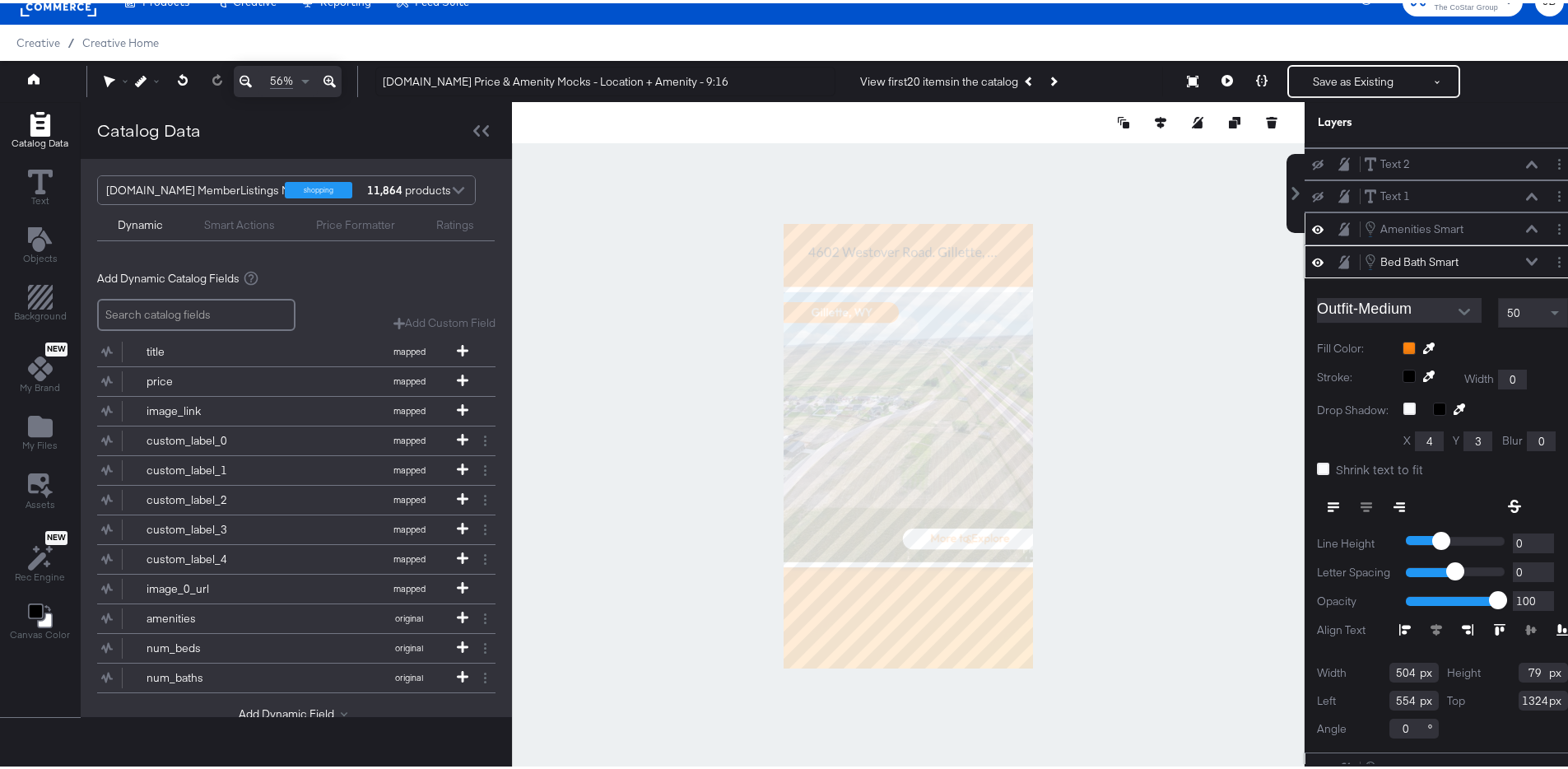 click 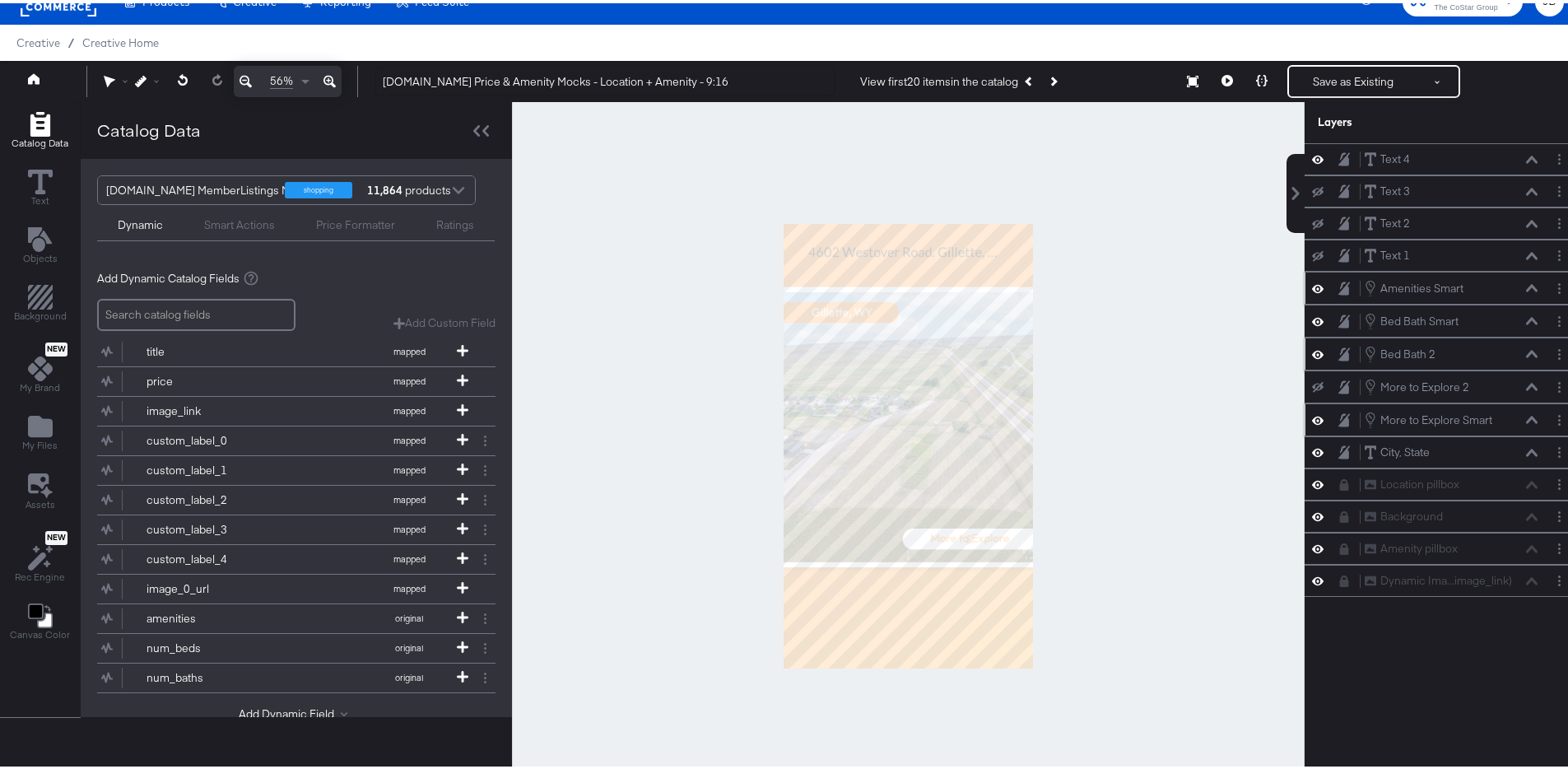scroll, scrollTop: 0, scrollLeft: 0, axis: both 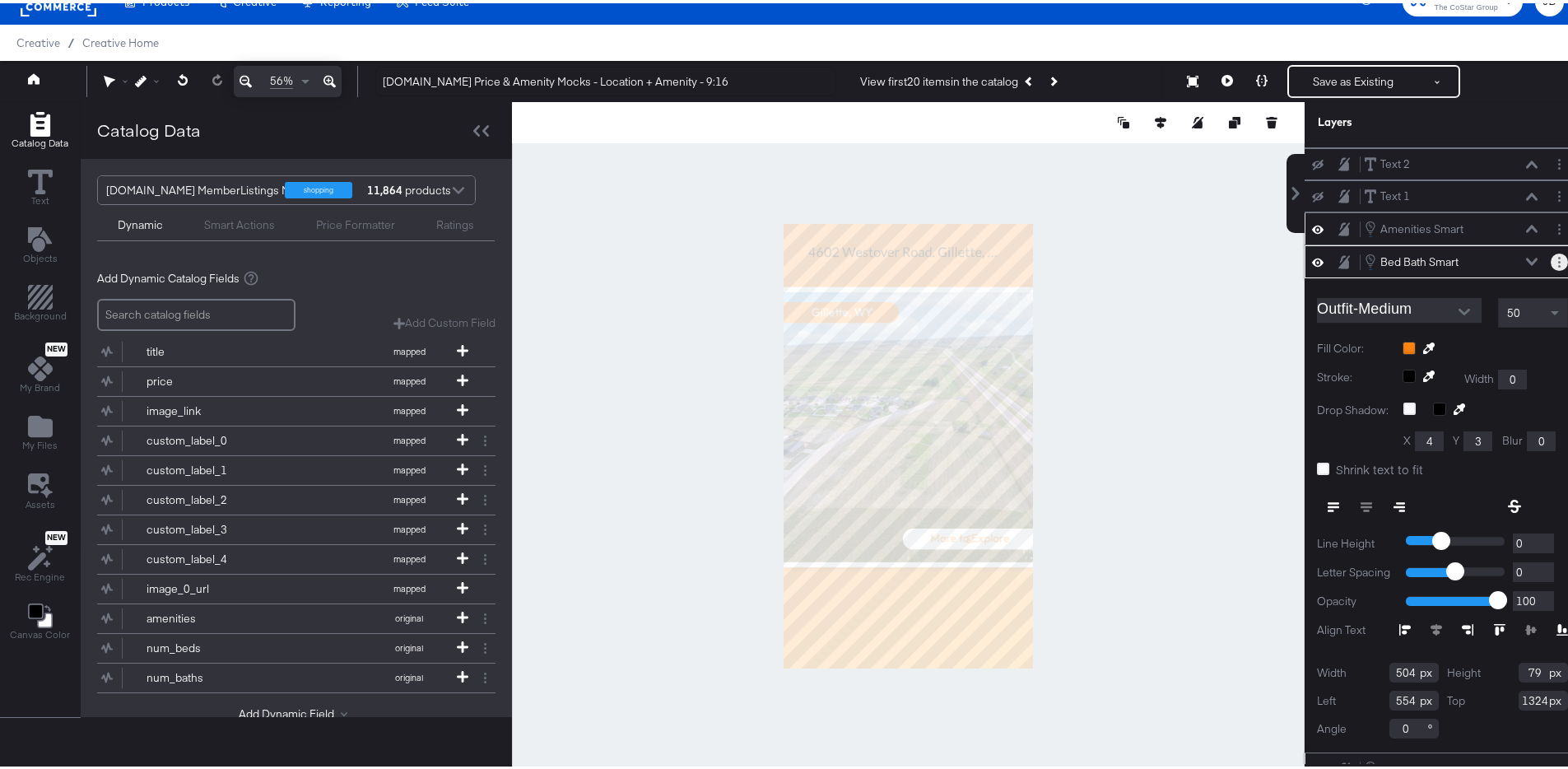 click at bounding box center (1559, 259) 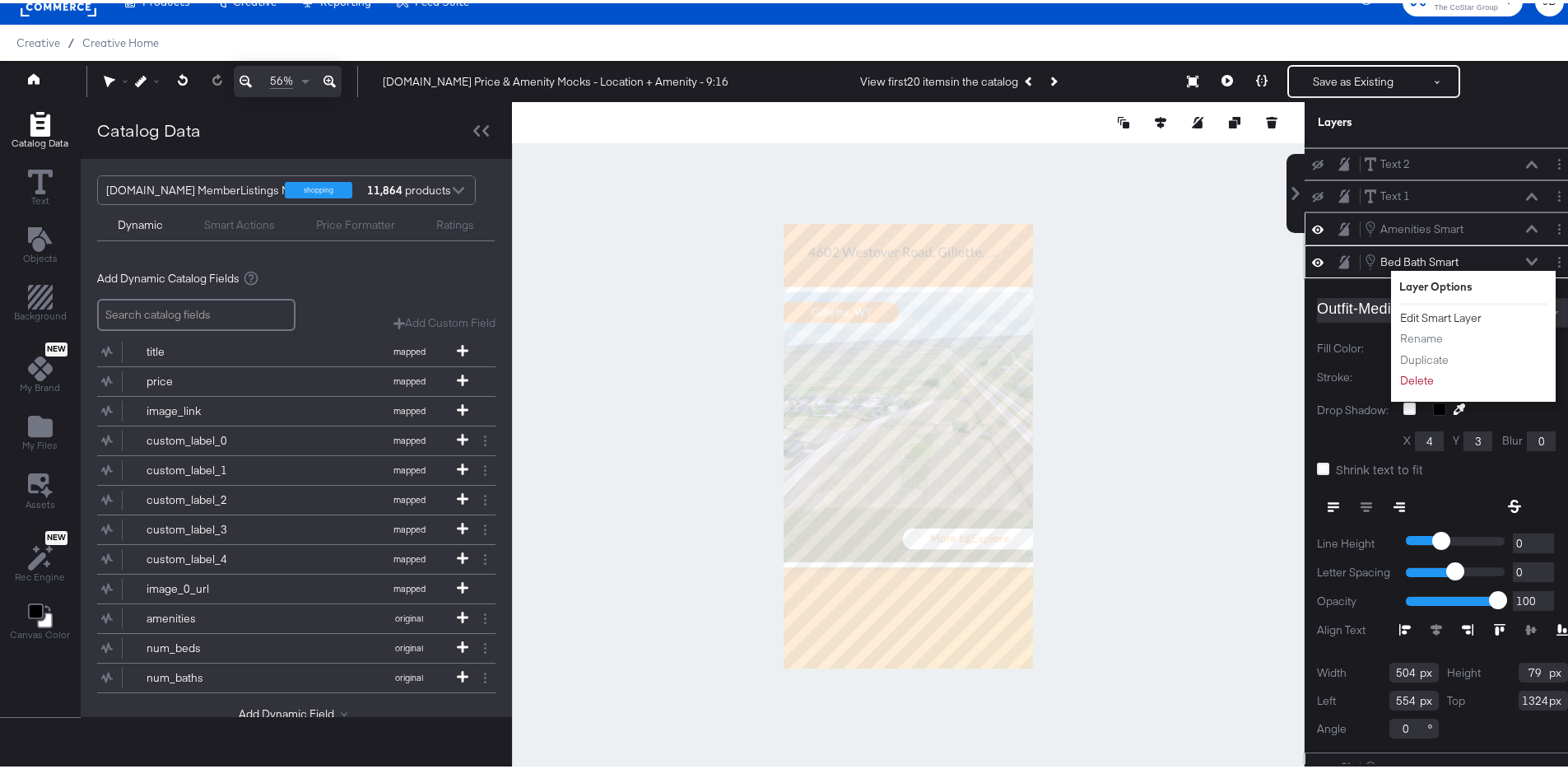 click on "Edit Smart Layer" at bounding box center [1440, 315] 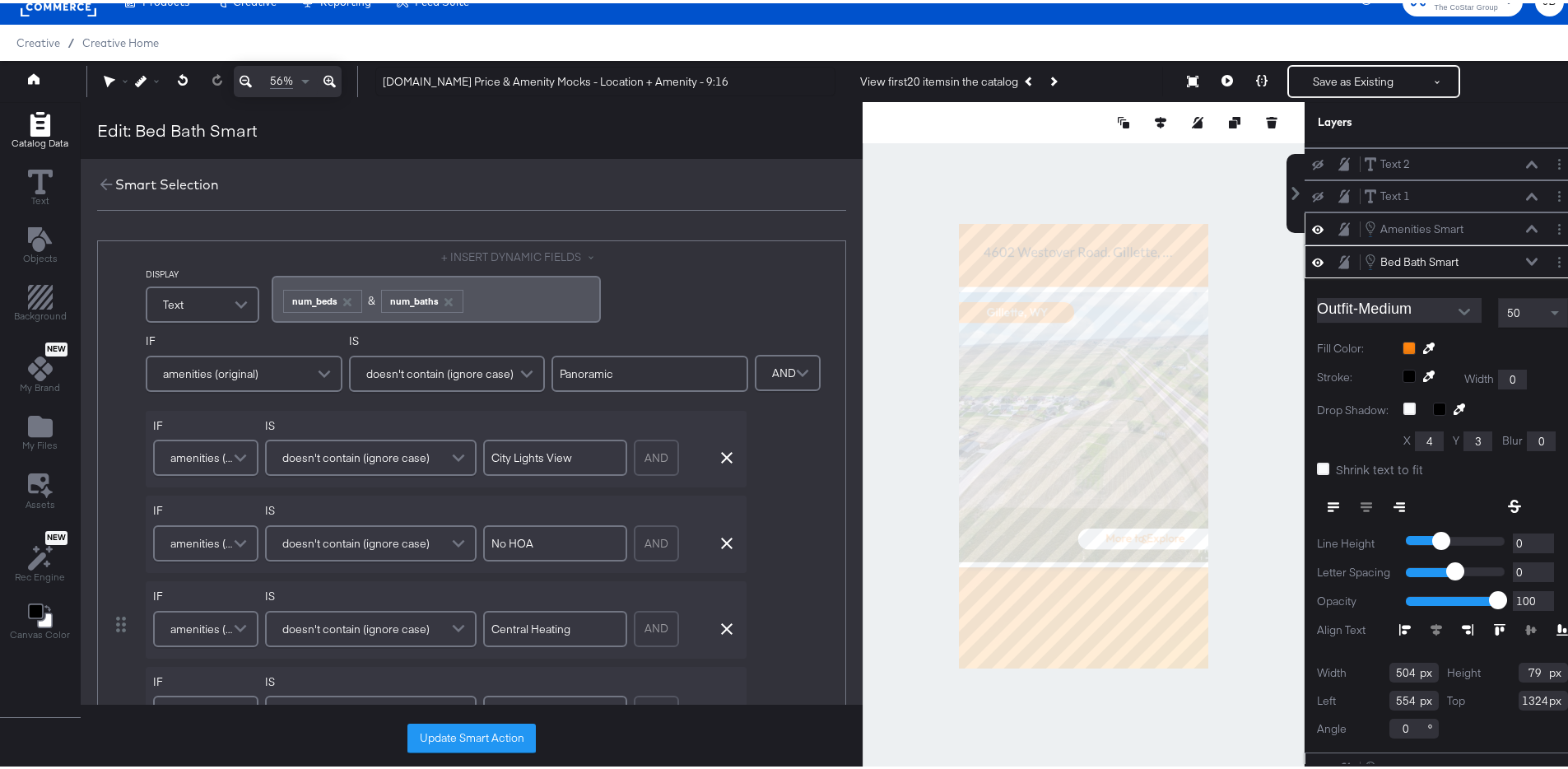 scroll, scrollTop: 59, scrollLeft: 0, axis: vertical 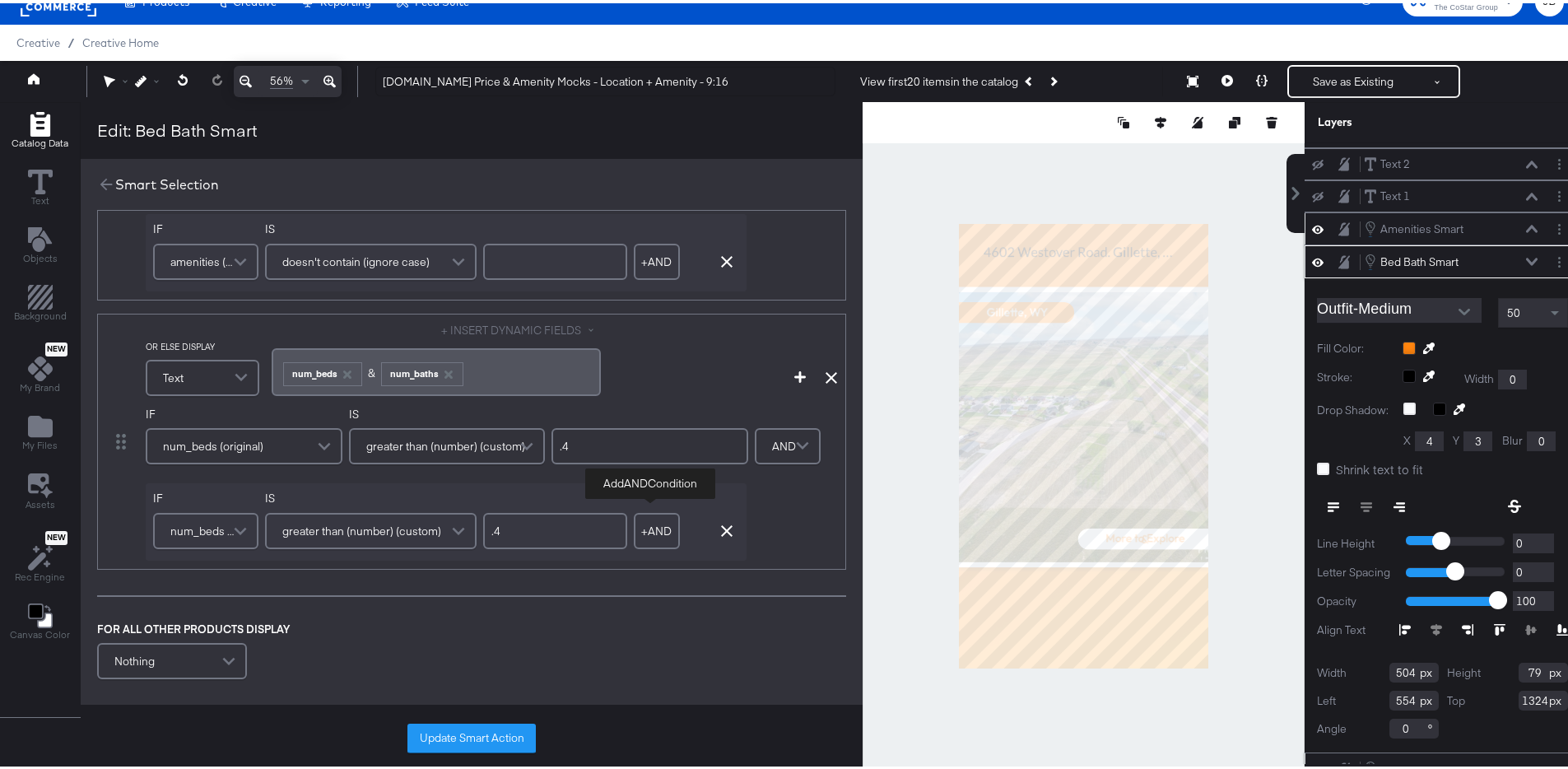 click on "+  AND" at bounding box center [657, 528] 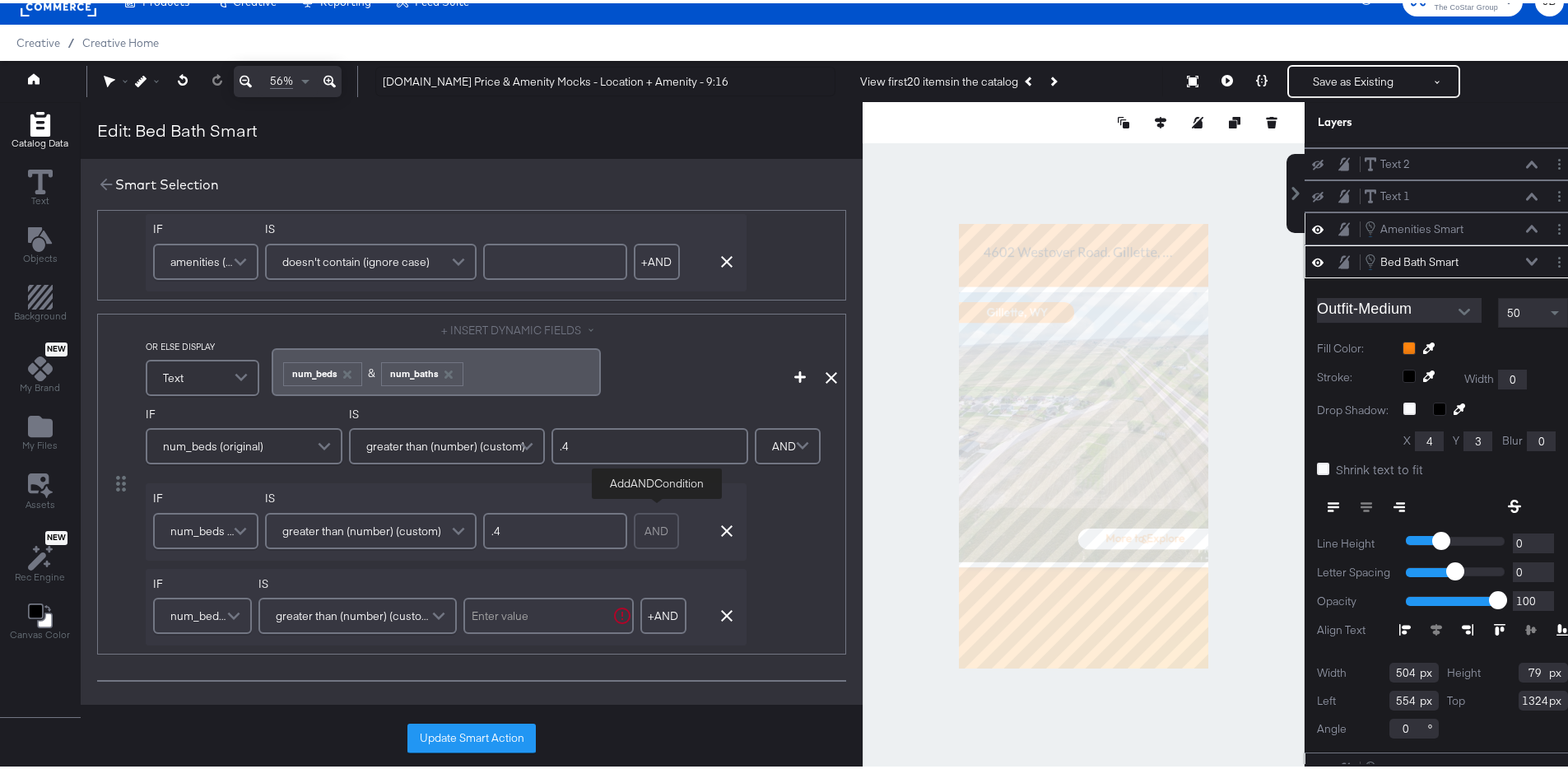scroll, scrollTop: 793, scrollLeft: 0, axis: vertical 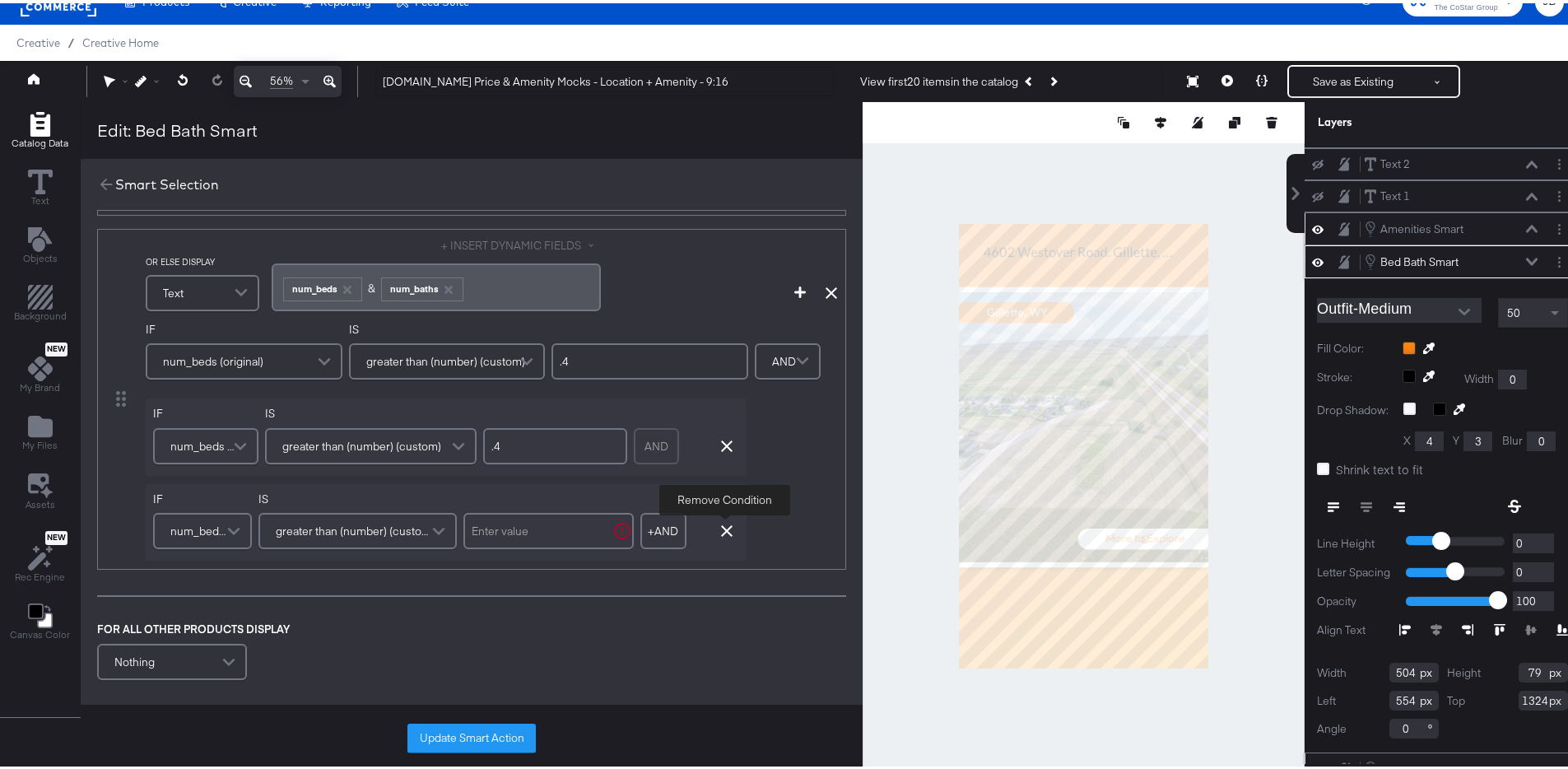 click 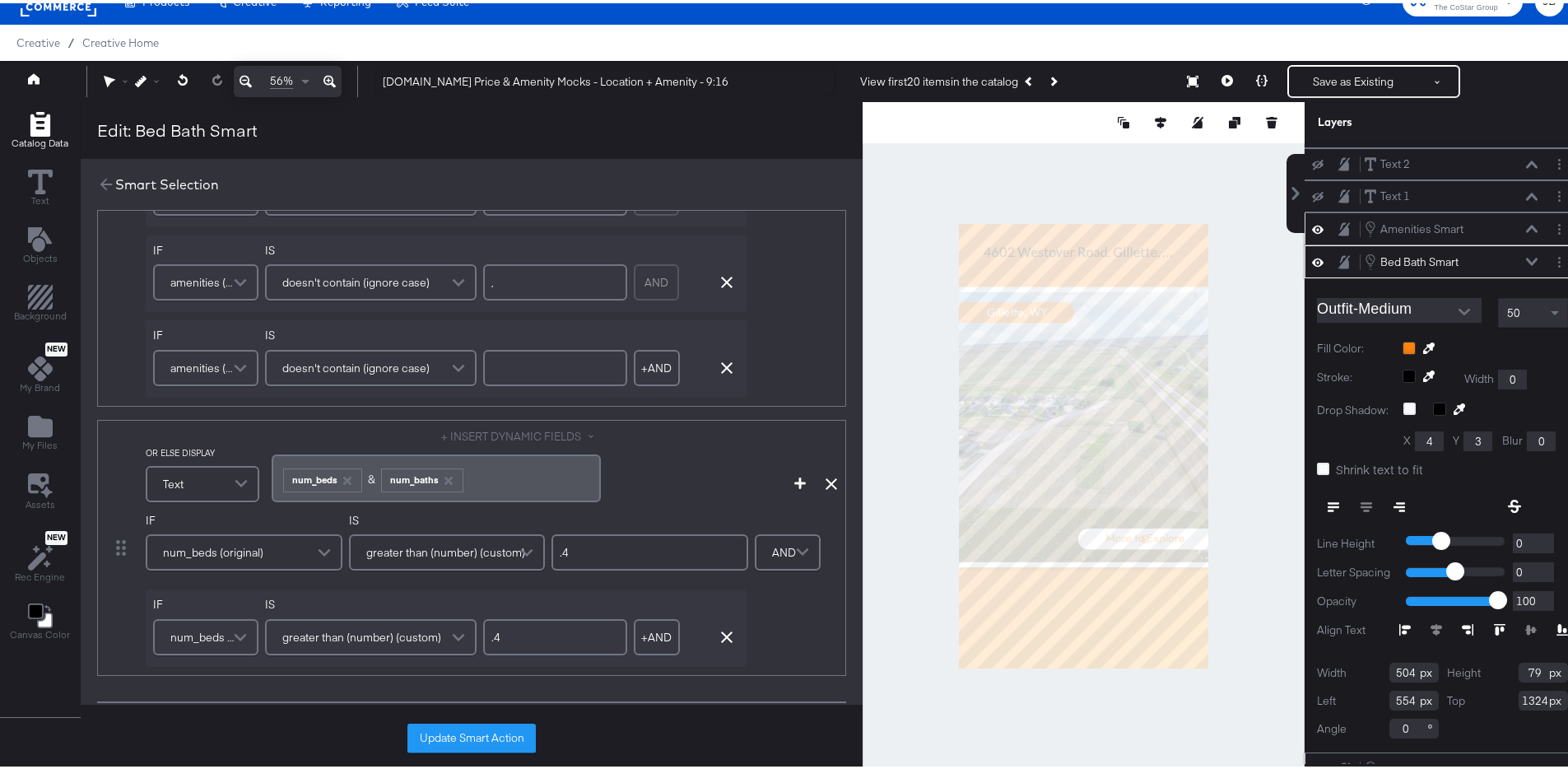 scroll, scrollTop: 898, scrollLeft: 0, axis: vertical 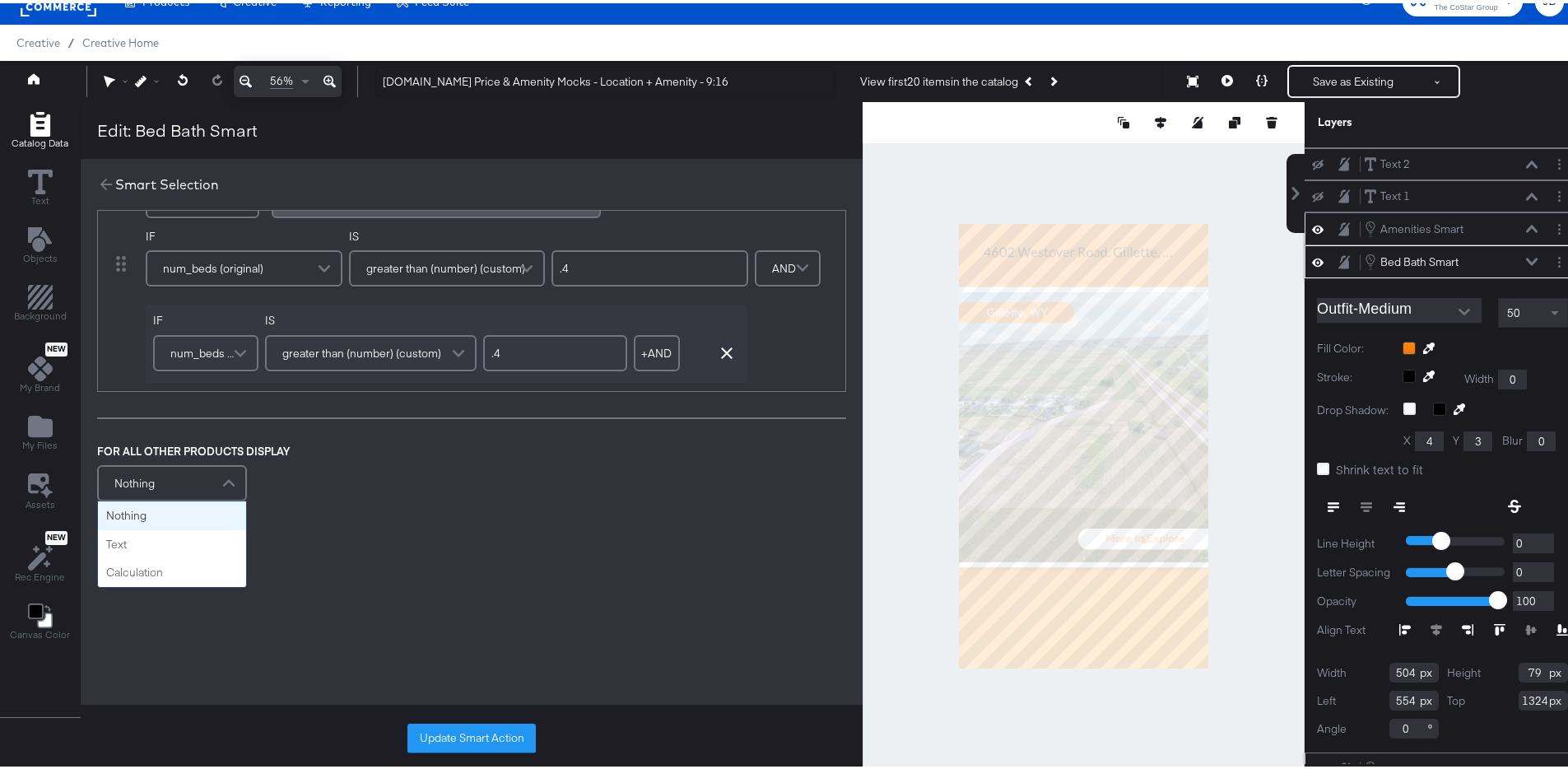 click on "Nothing" at bounding box center (172, 480) 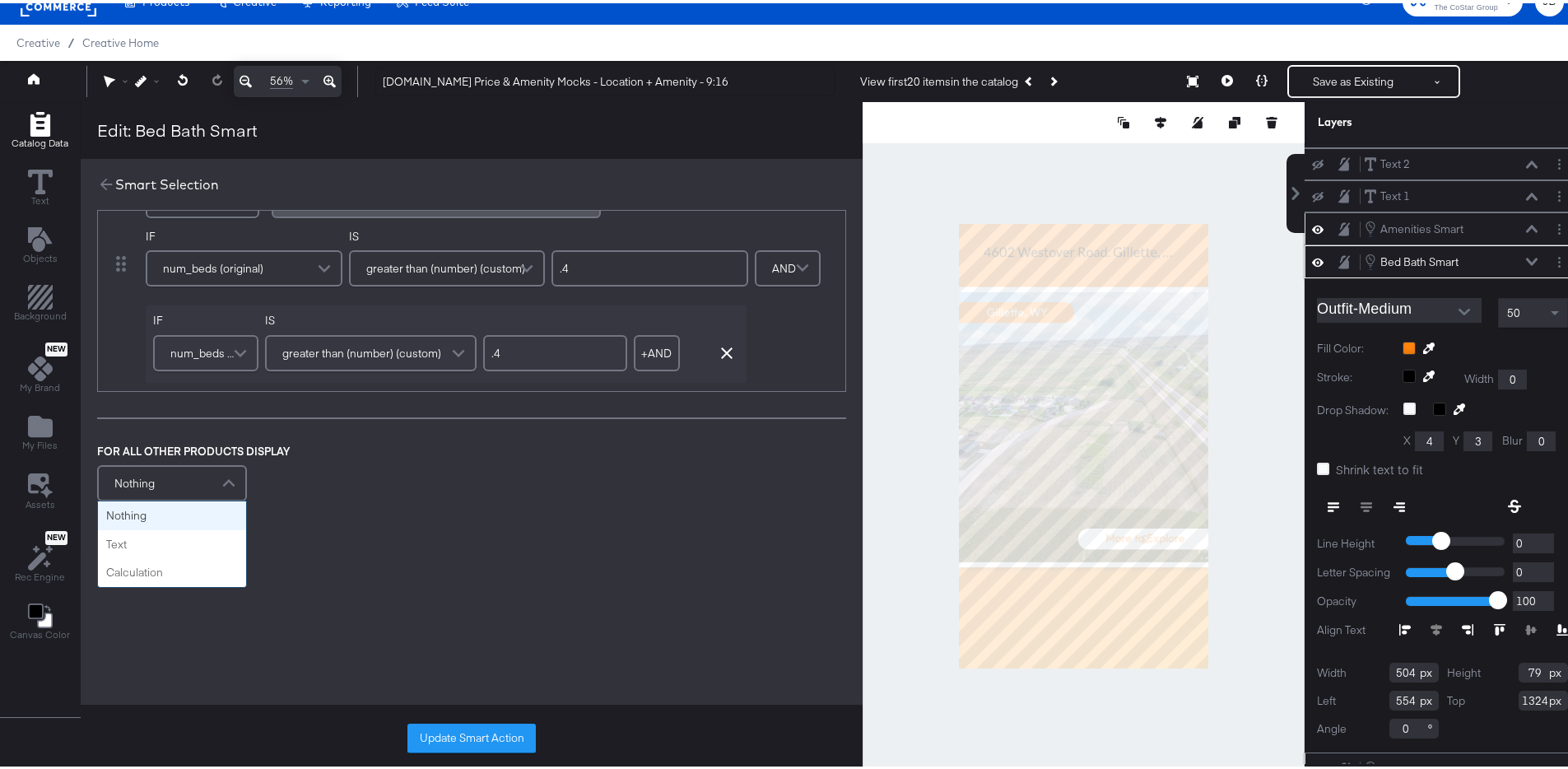 click on "DISPLAY Text + INSERT DYNAMIC FIELDS ﻿ ﻿ num_beds  & ﻿ ﻿ num_baths ﻿ IF amenities (original) IS doesn't contain (ignore case) Panoramic IF amenities (original) IS doesn't contain (ignore case) City Lights View AND Remove Condition IF amenities (original) IS doesn't contain (ignore case) No HOA AND Remove Condition IF amenities (original) IS doesn't contain (ignore case) Central Heating AND Remove Condition IF amenities (original) IS doesn't contain (ignore case) Balcony AND Remove Condition IF amenities (original) IS doesn't contain (ignore case) Family Room AND Remove Condition IF amenities (original) IS doesn't contain (ignore case) , AND Remove Condition IF amenities (original) IS doesn't contain (ignore case) +  AND Add  AND  Condition Remove Condition AND Refine OR ELSE DISPLAY Text + INSERT DYNAMIC FIELDS ﻿ ﻿ num_beds  ﻿&  ﻿ num_baths ﻿ Add Condition Remove Condition IF num_beds (original) IS greater than (number) (custom) .4 IF num_beds (original) IS greater than (number) (custom)" at bounding box center (472, -73) 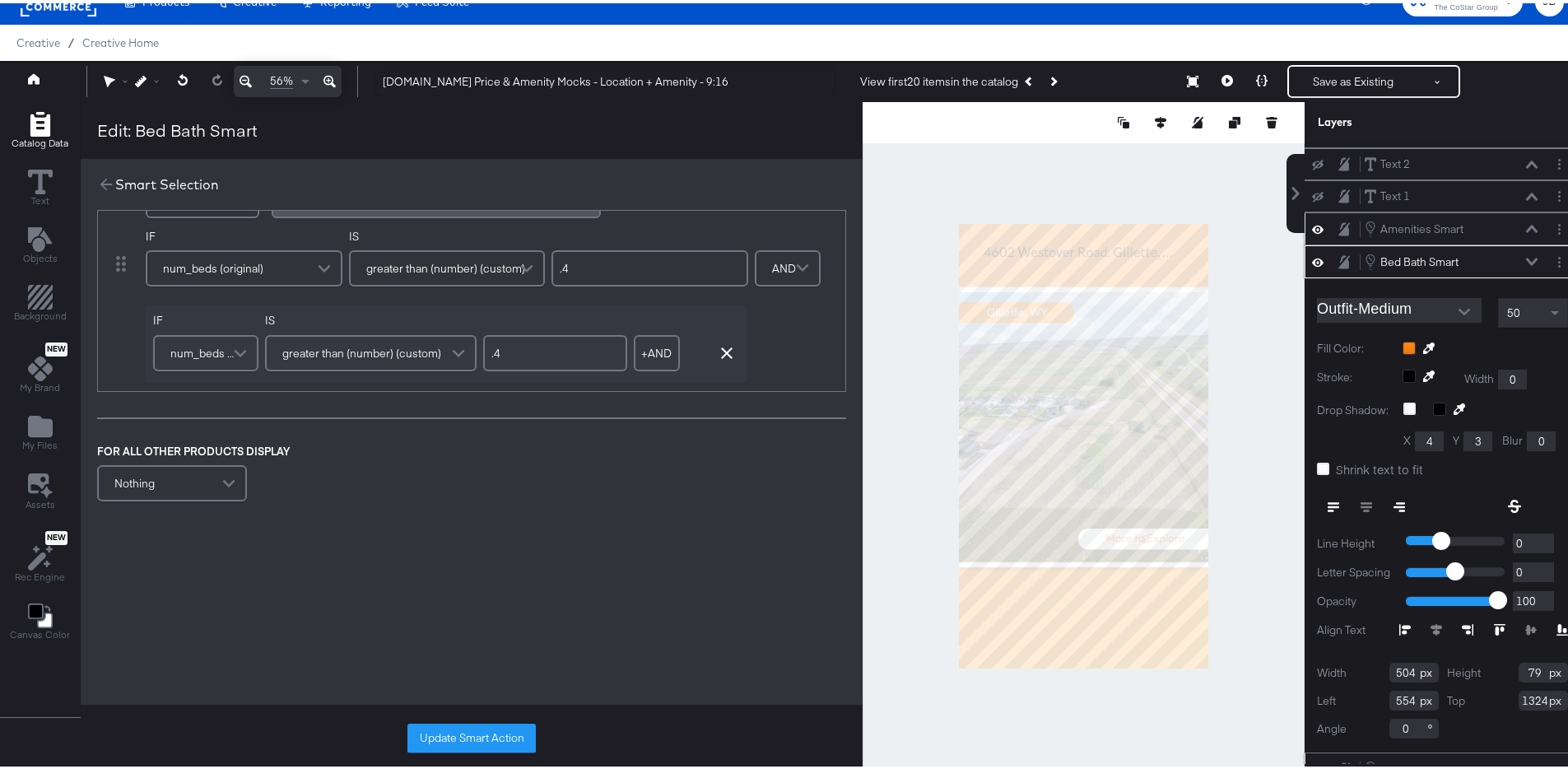 click on "Nothing" at bounding box center (172, 480) 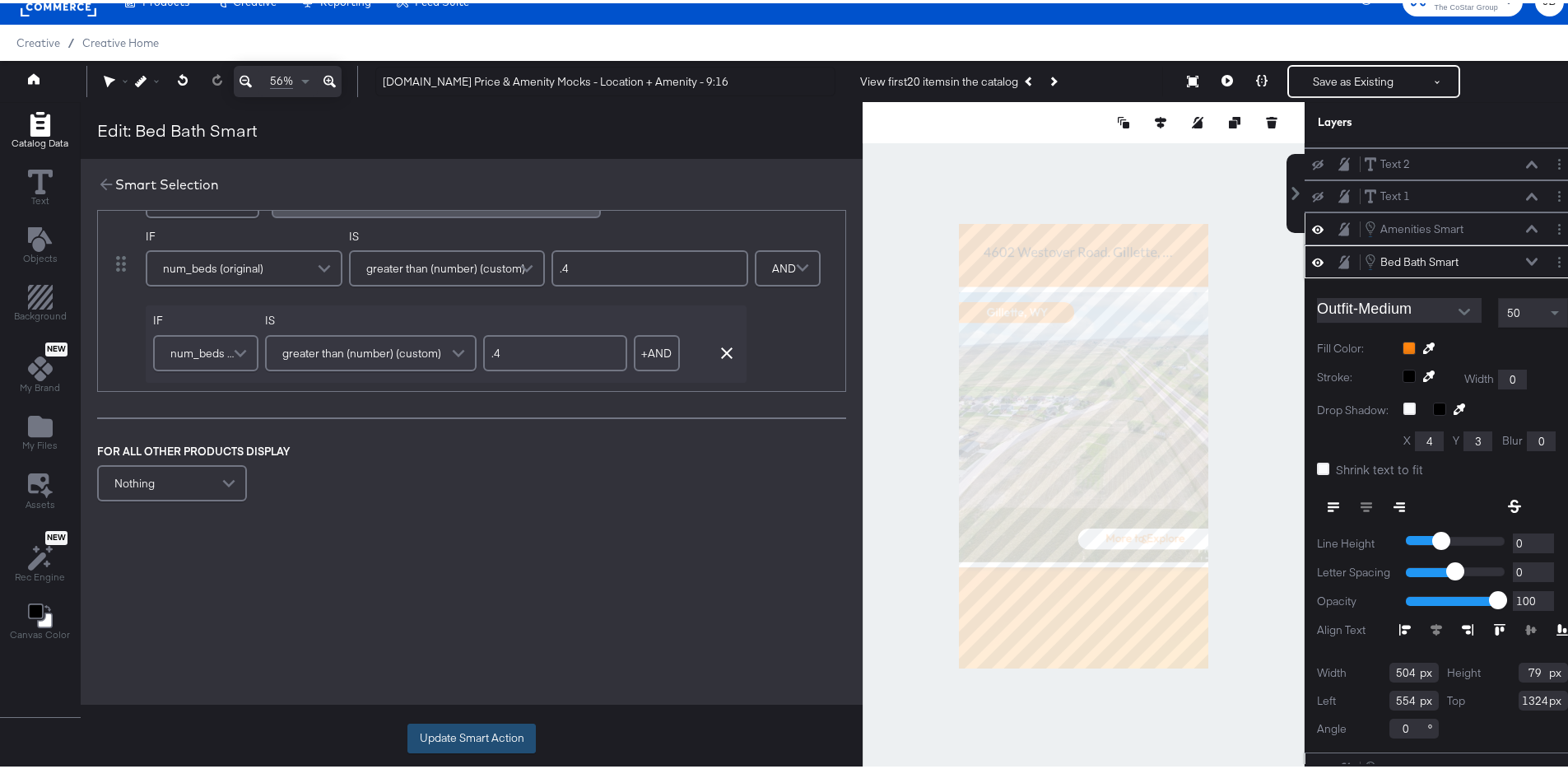 click on "Update Smart Action" at bounding box center (472, 735) 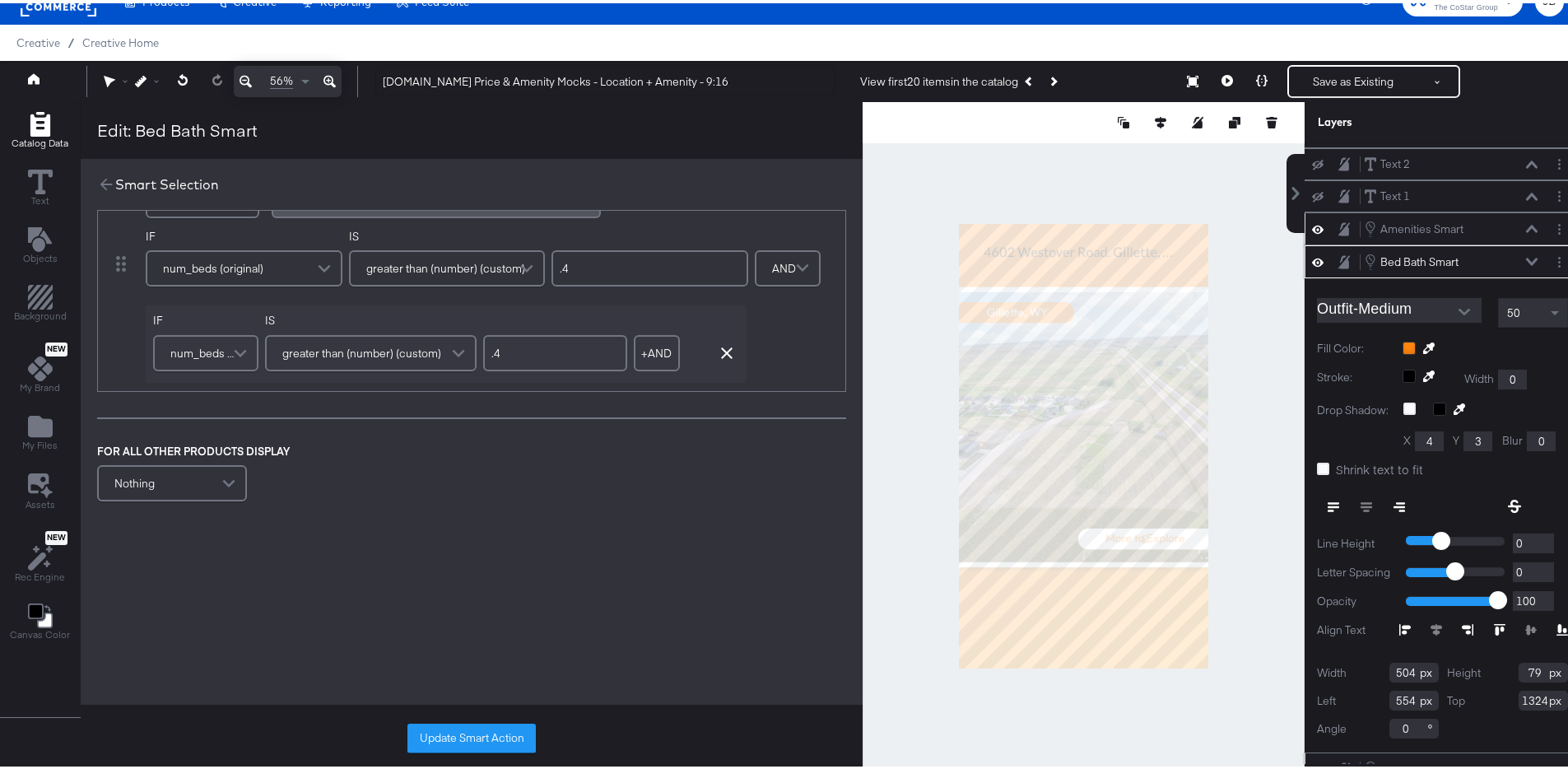 scroll, scrollTop: 0, scrollLeft: 0, axis: both 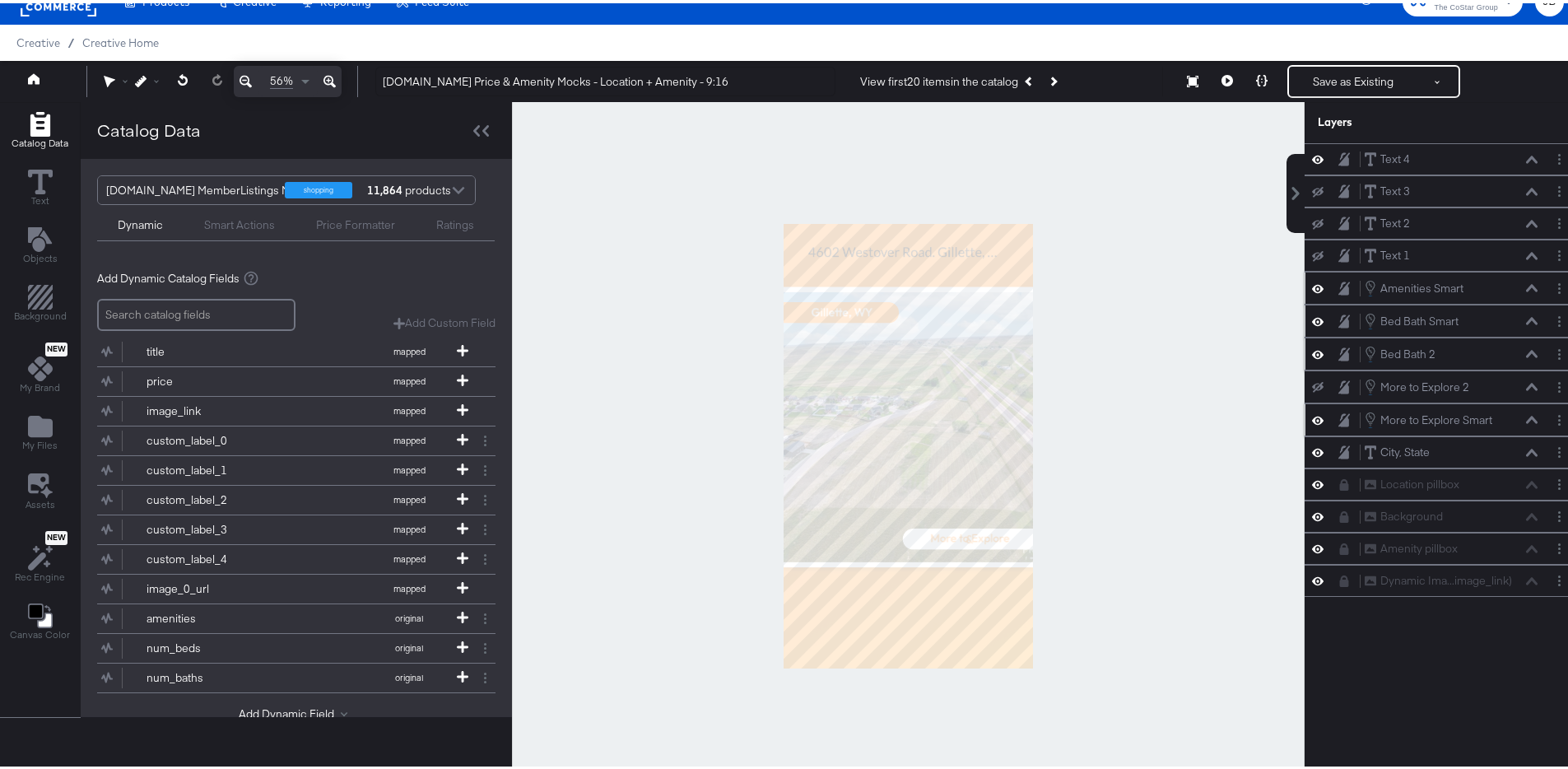 click 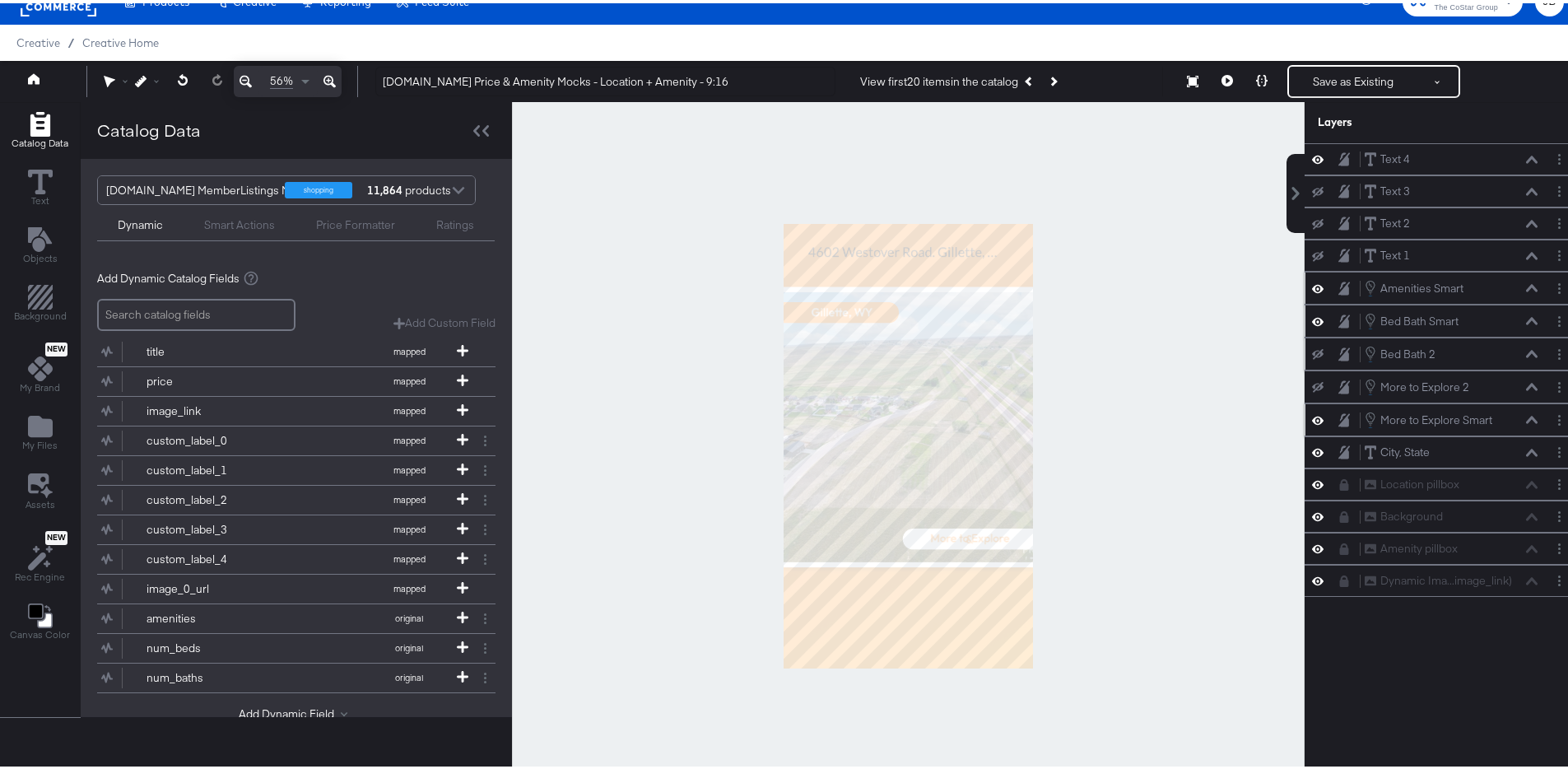 click at bounding box center [1323, 351] 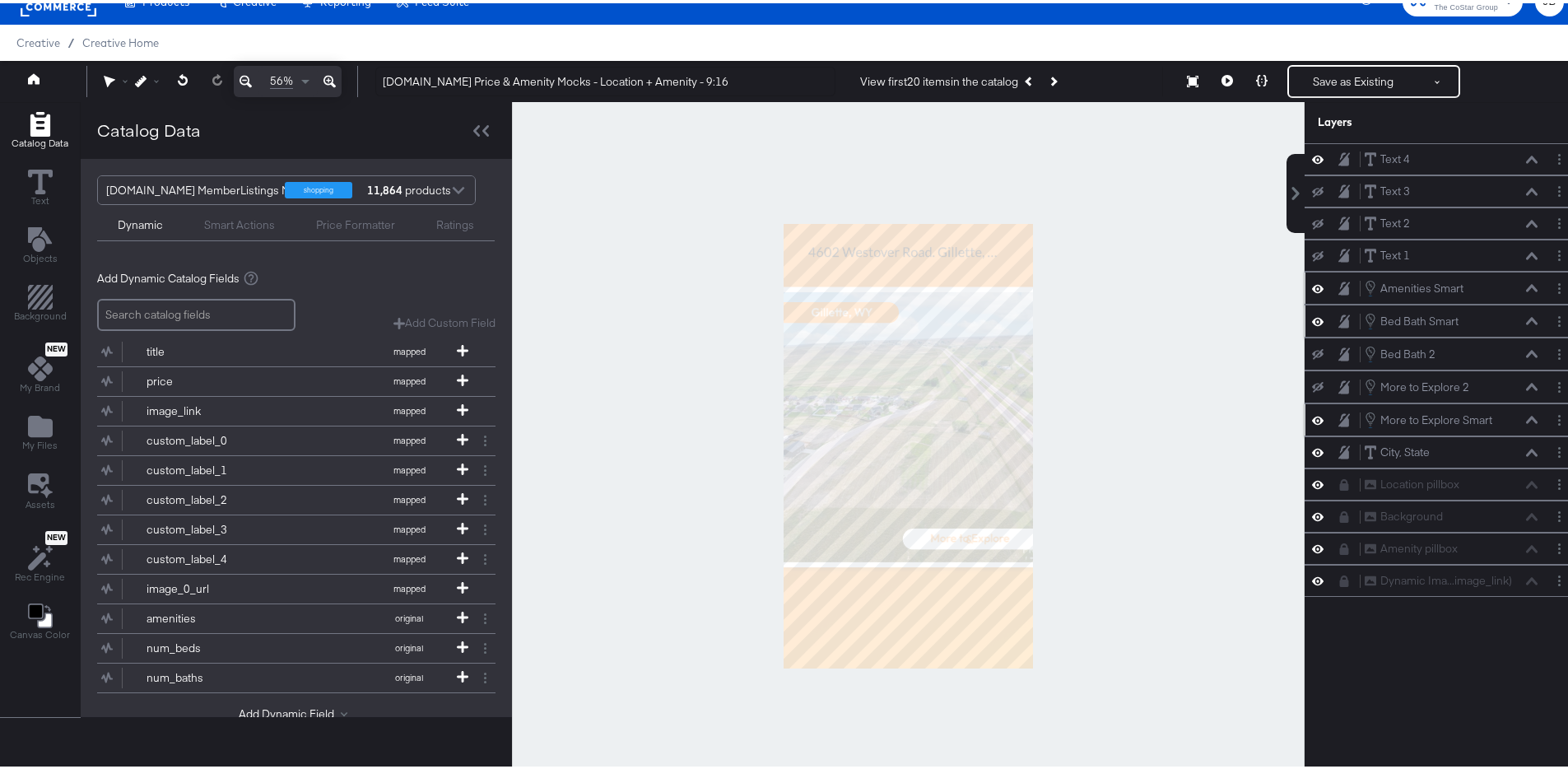 click 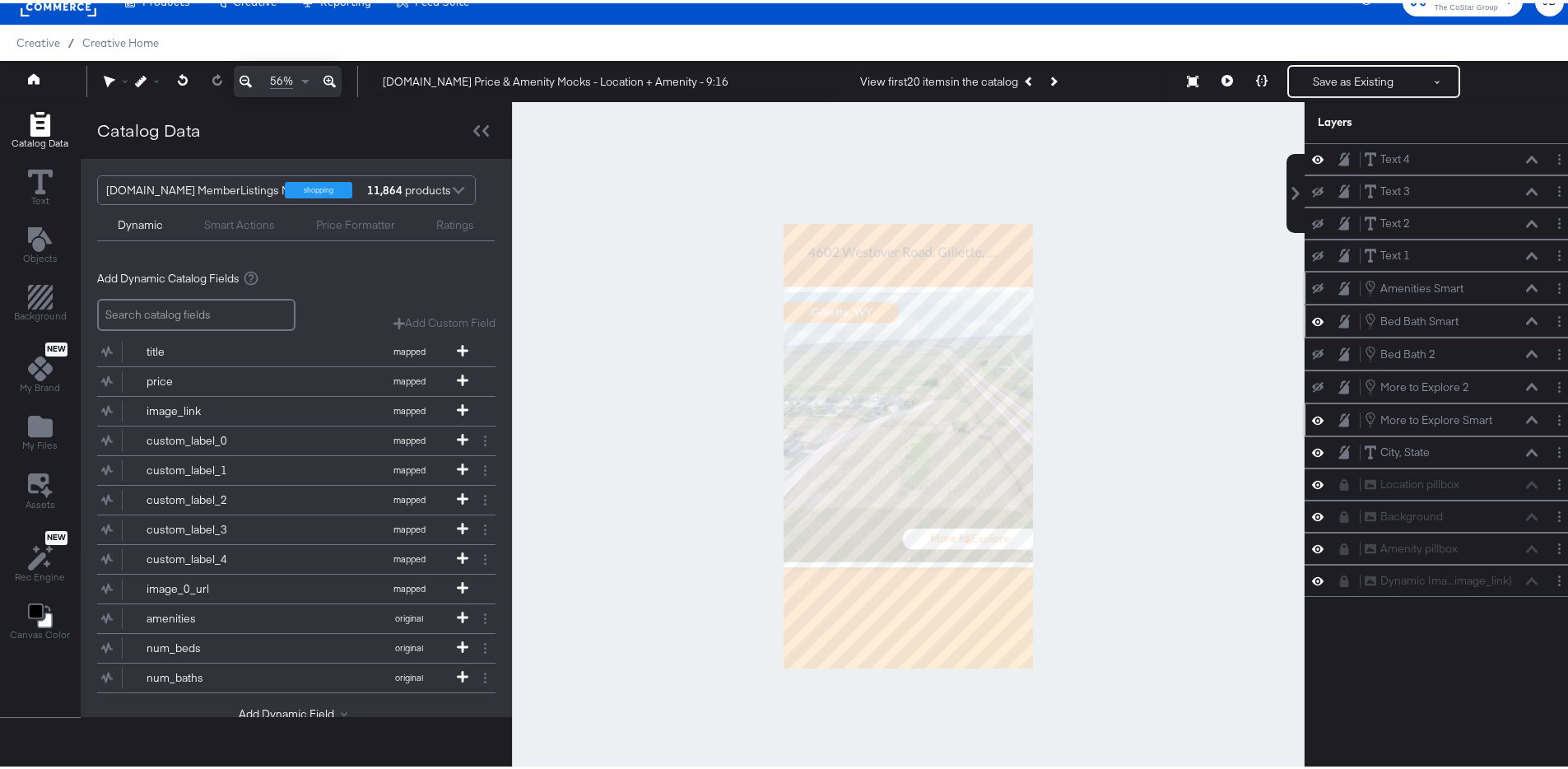 click 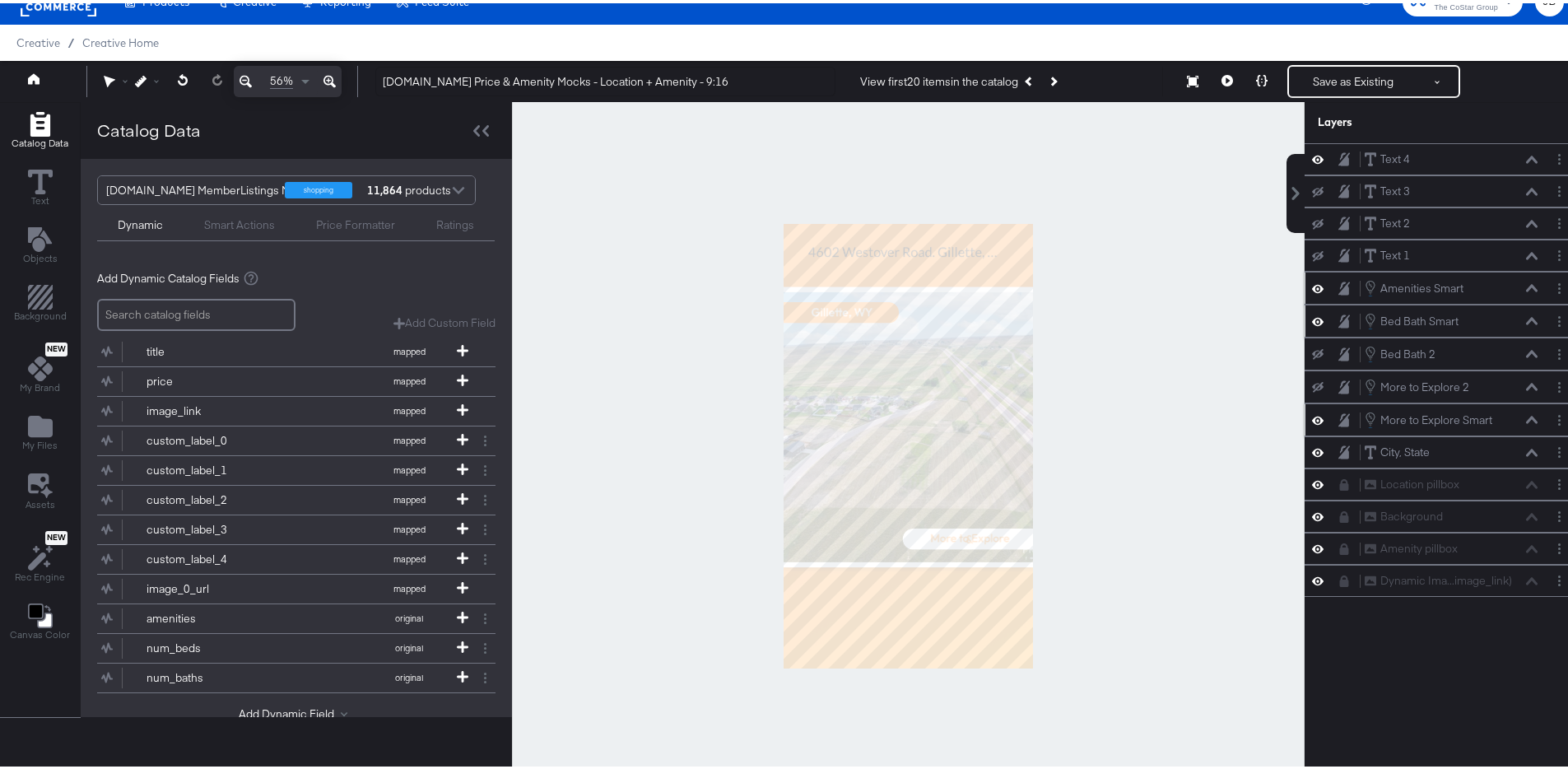 click 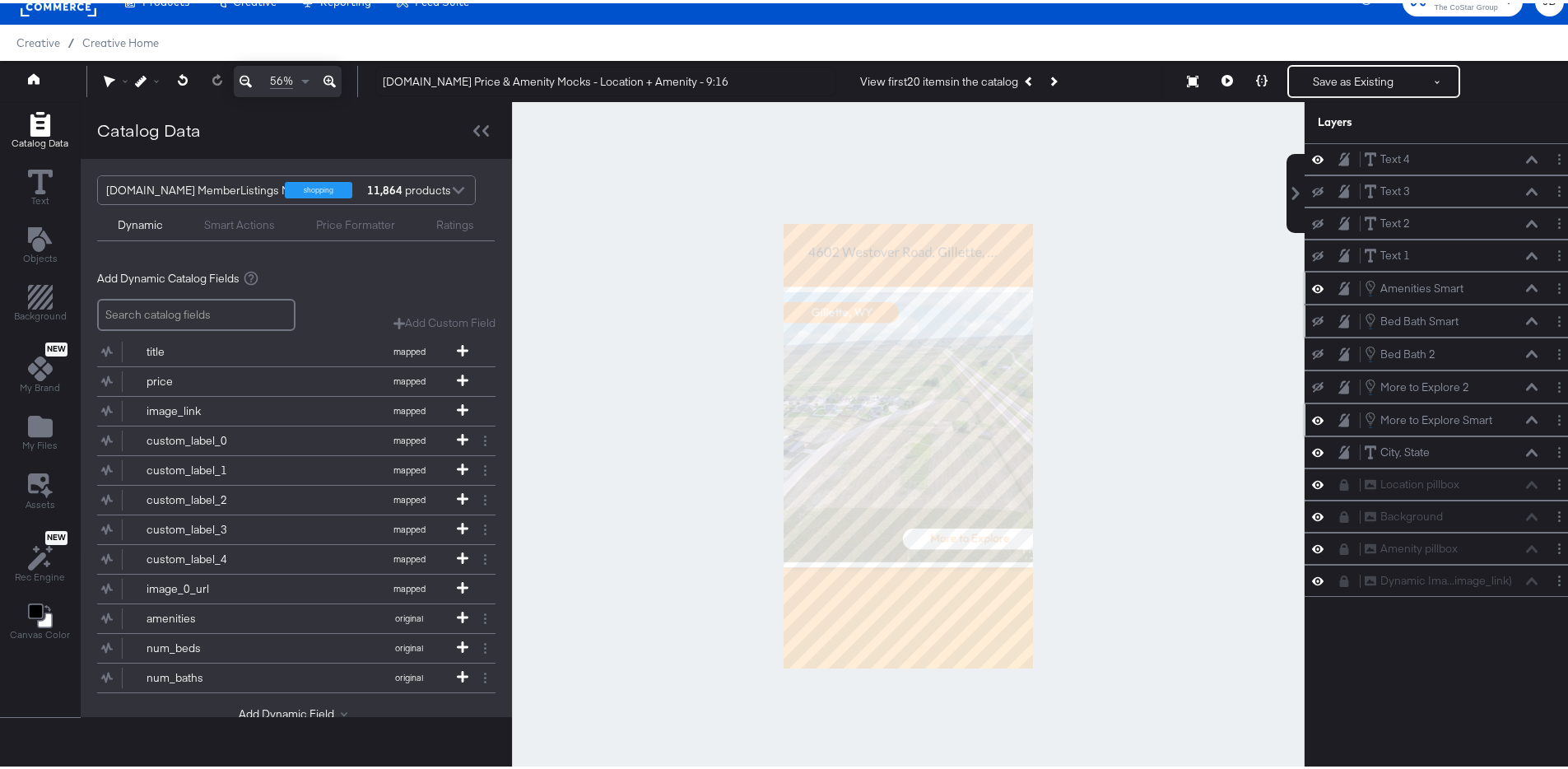 click 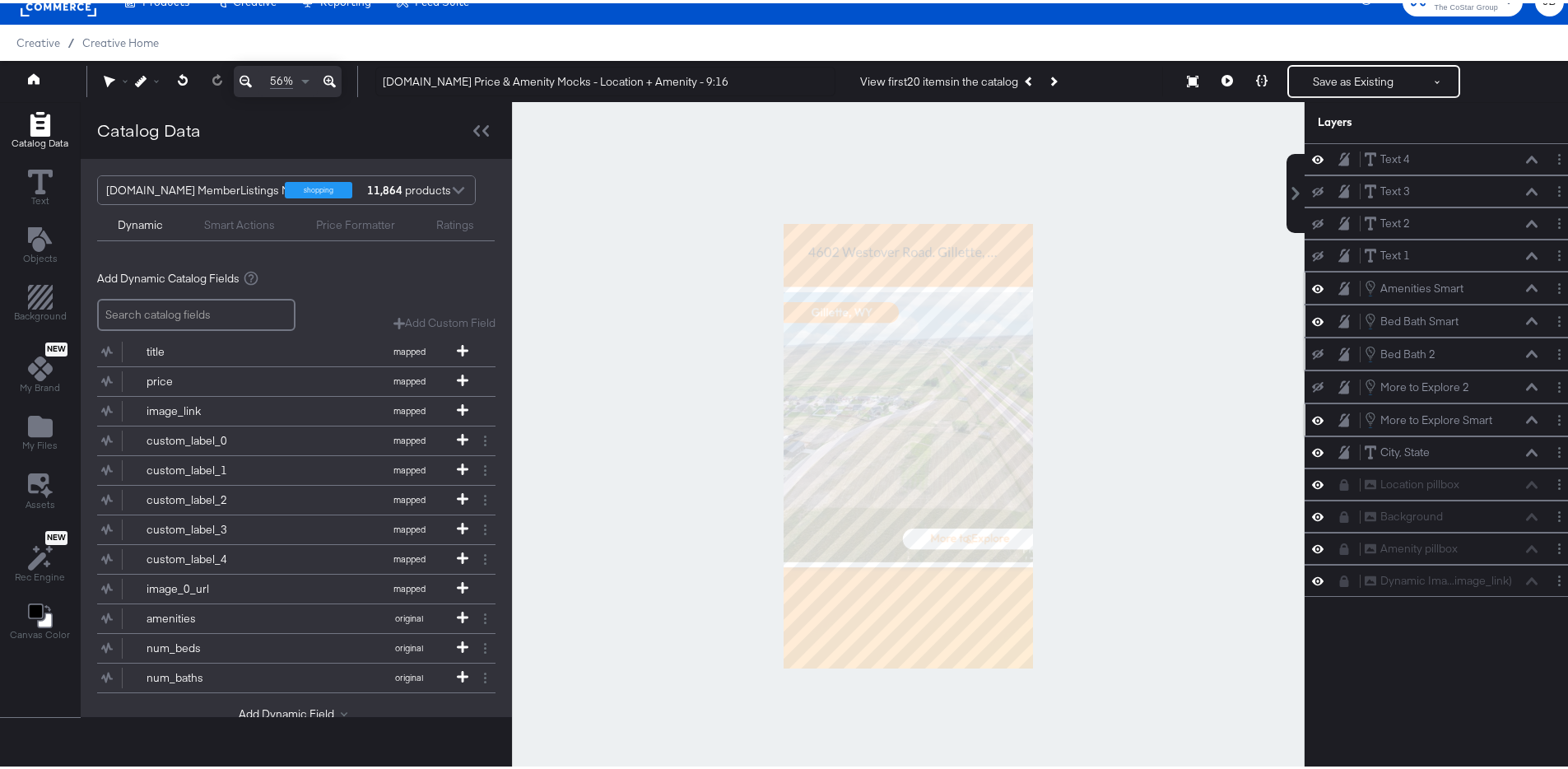 click at bounding box center [1318, 351] 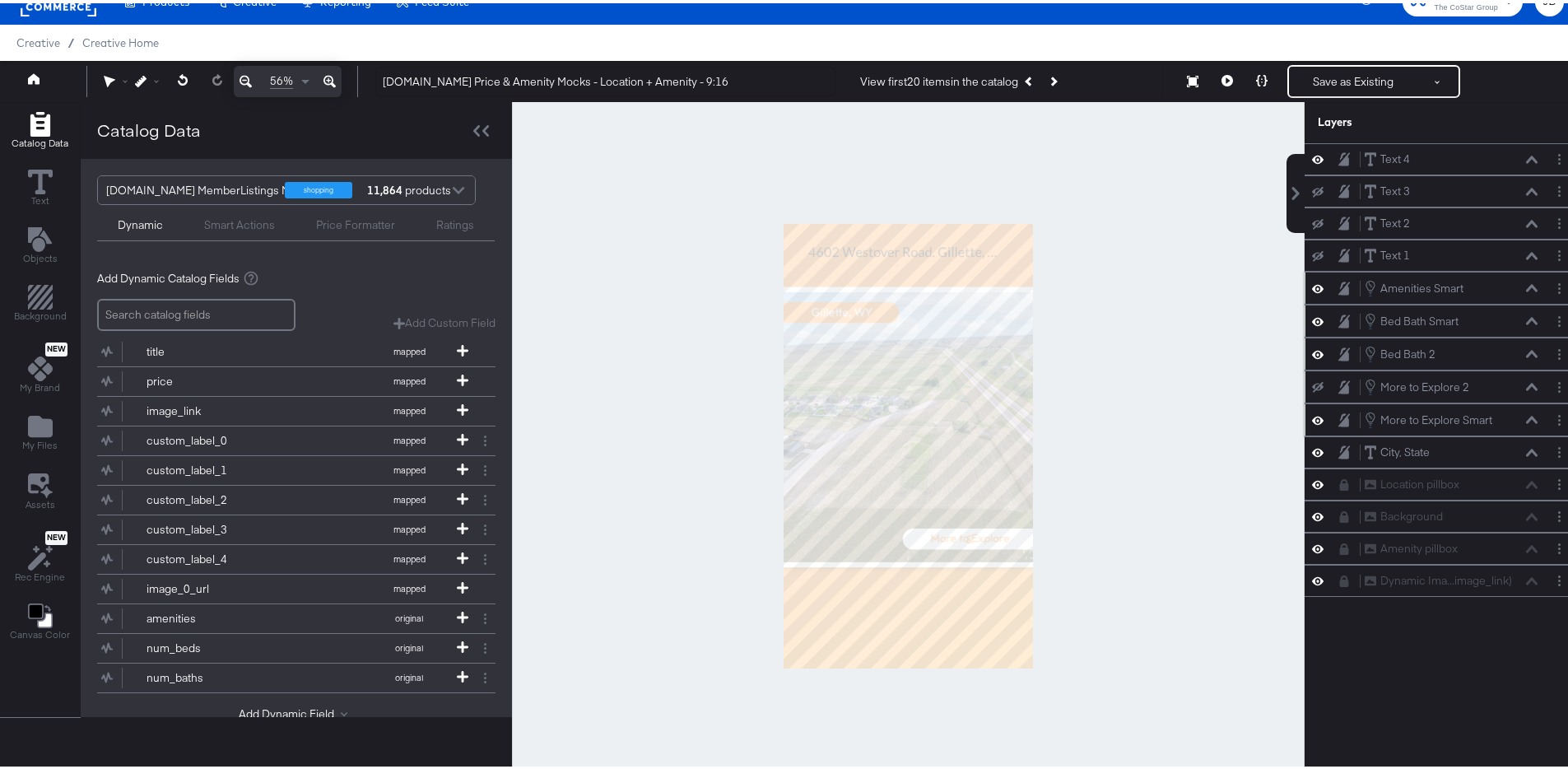 click on "More to Explore 2 More to Explore 2" at bounding box center [1442, 384] 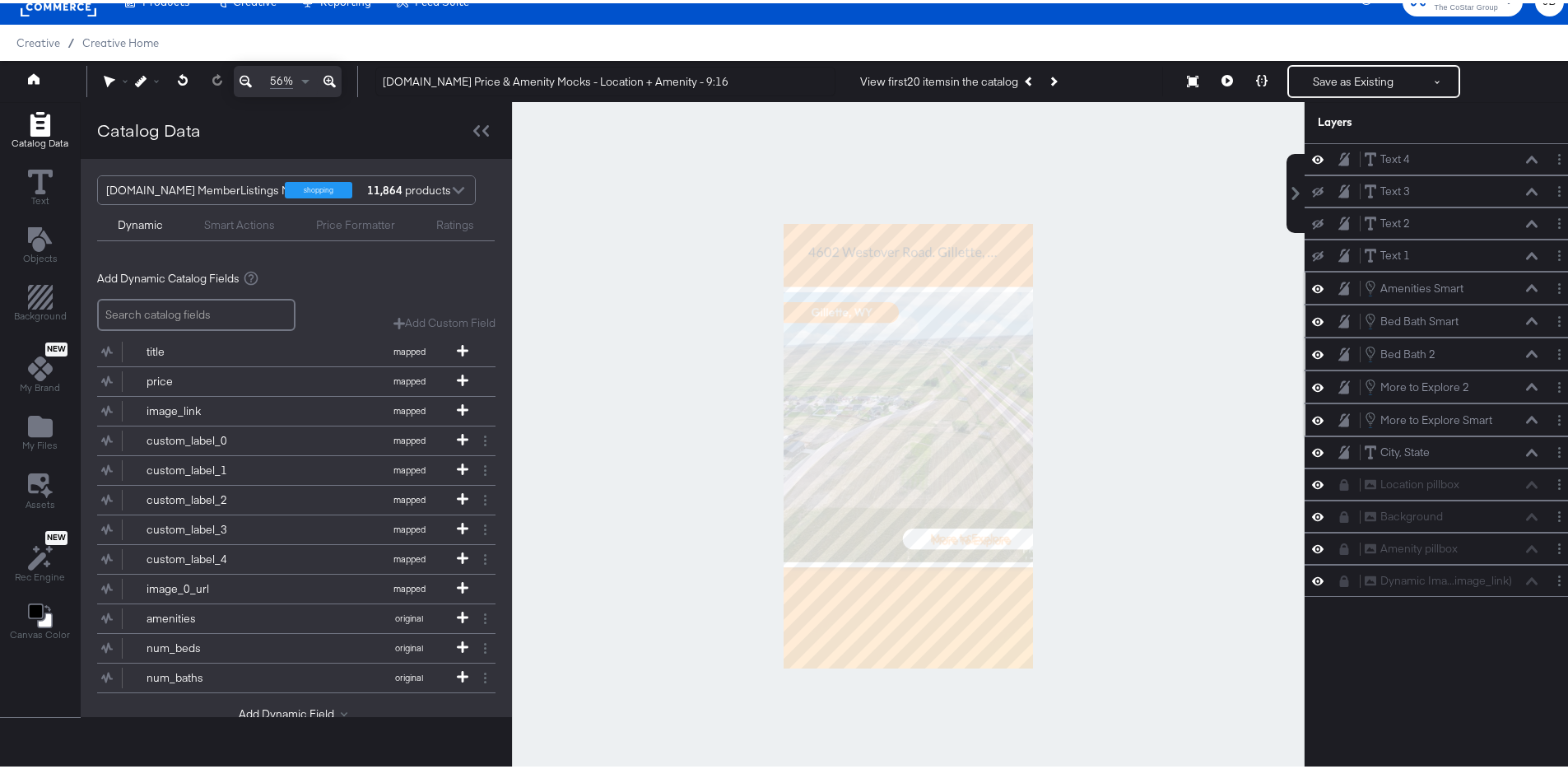 click 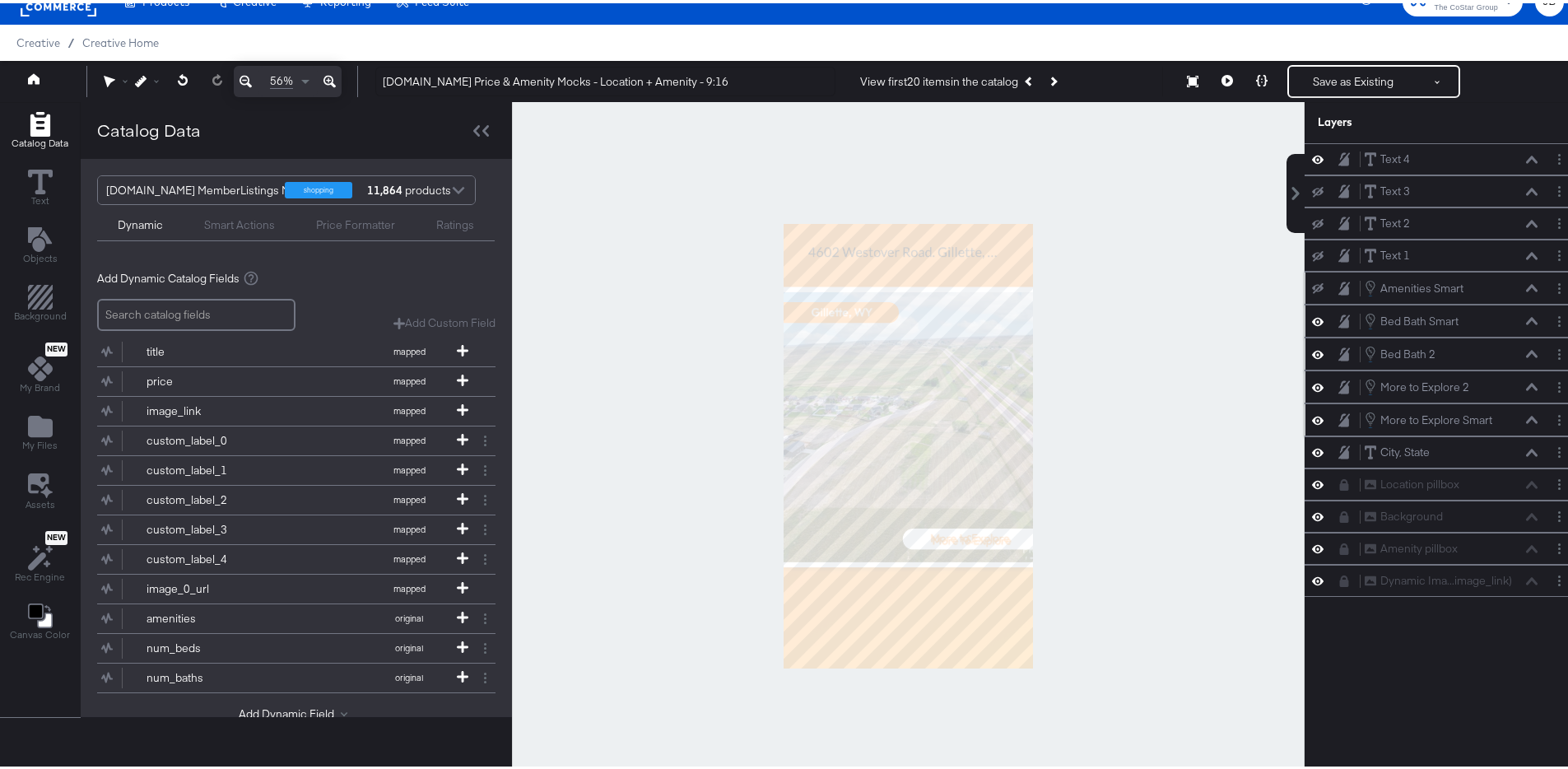 click 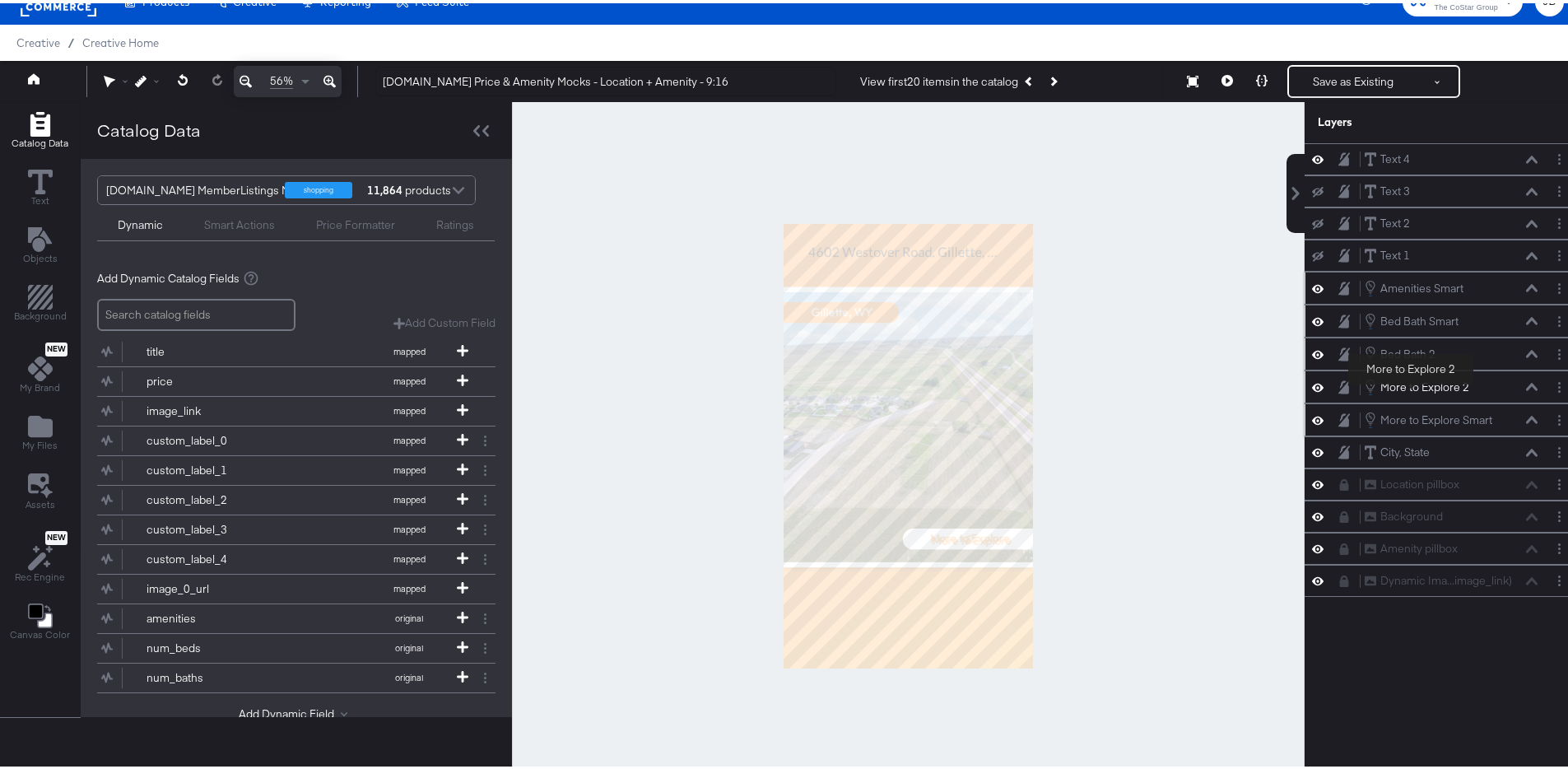 click on "More to Explore 2" at bounding box center (1425, 384) 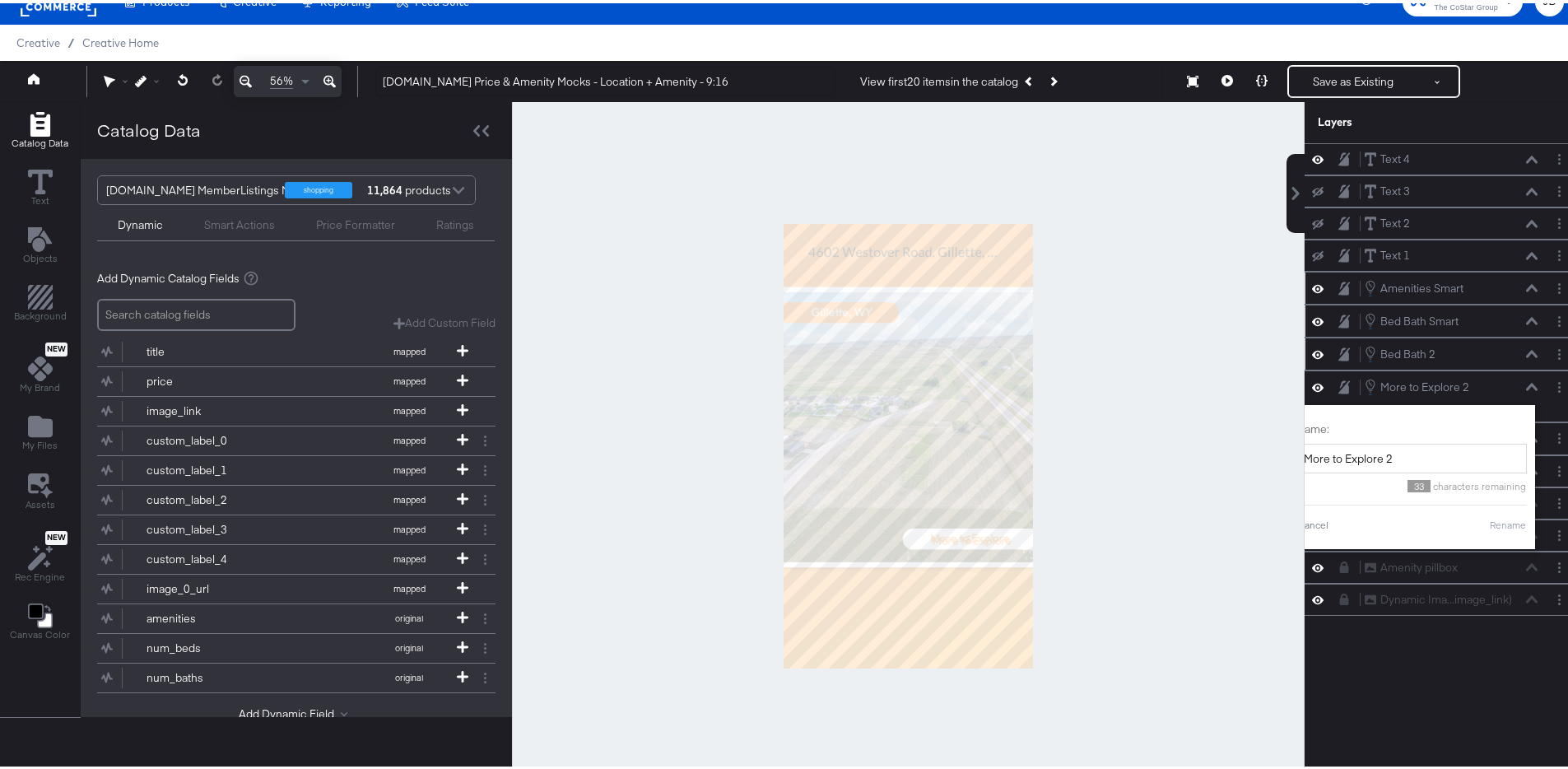 click at bounding box center (908, 442) 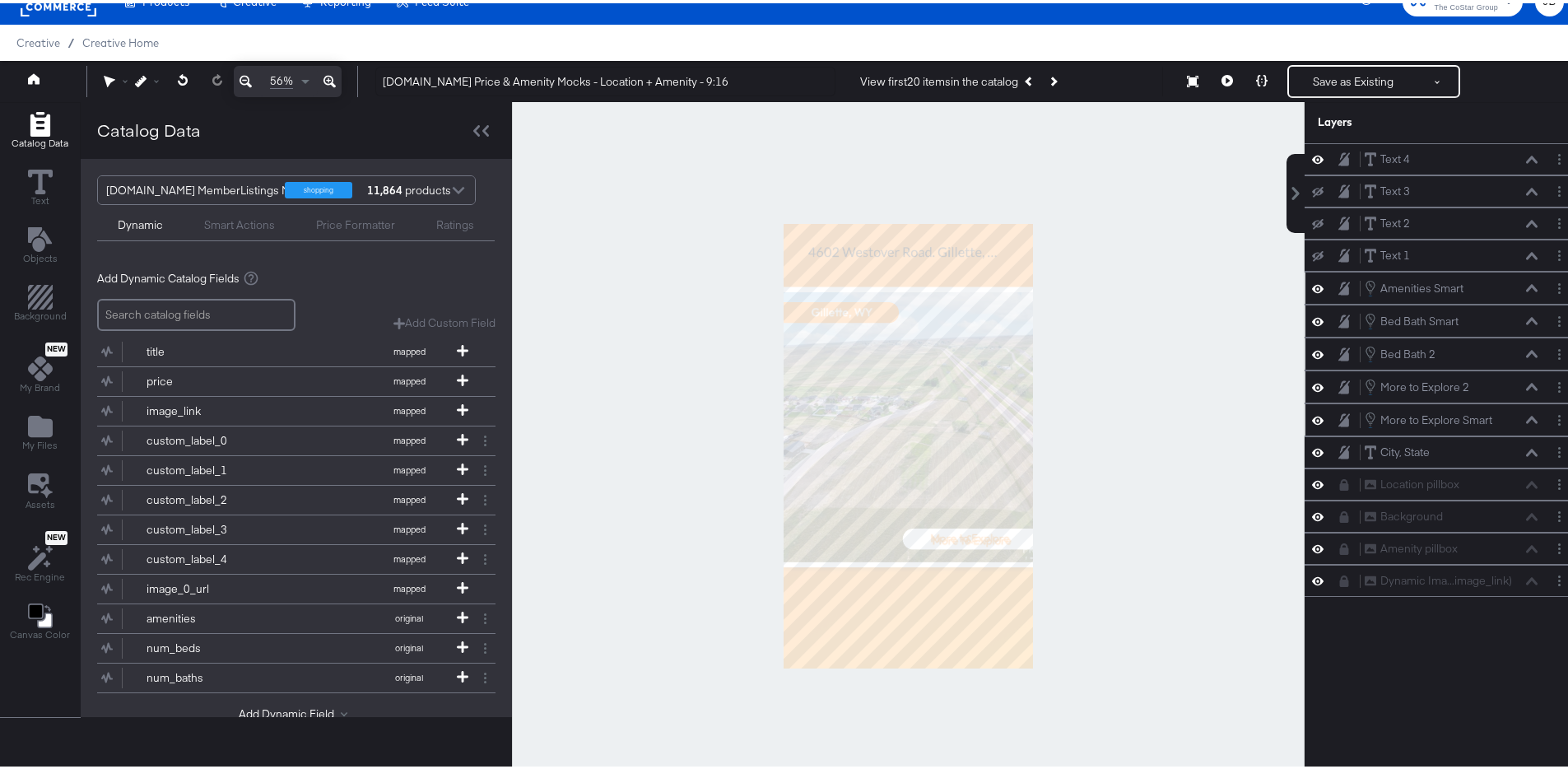 click 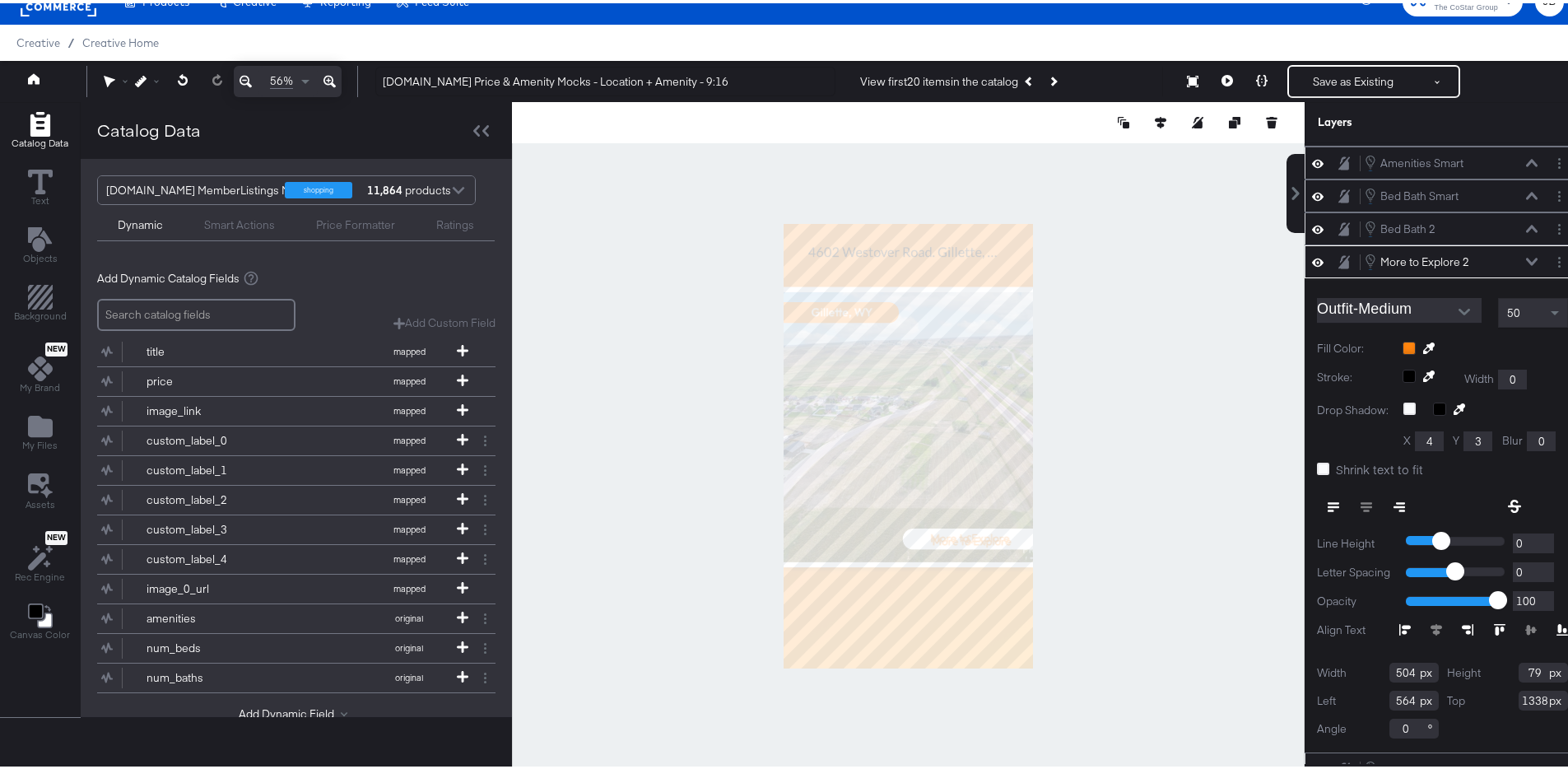 type on "1339" 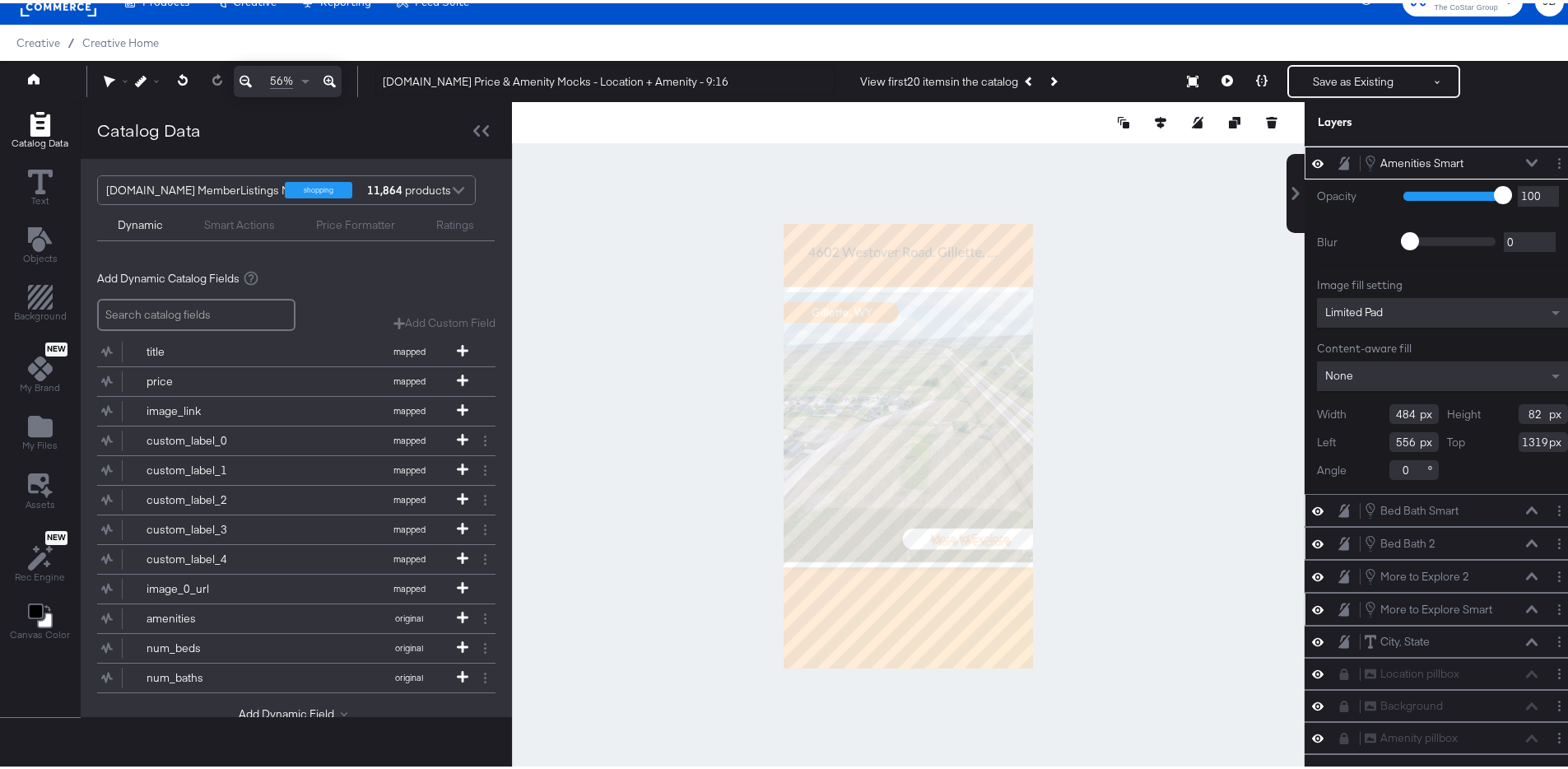 type on "573" 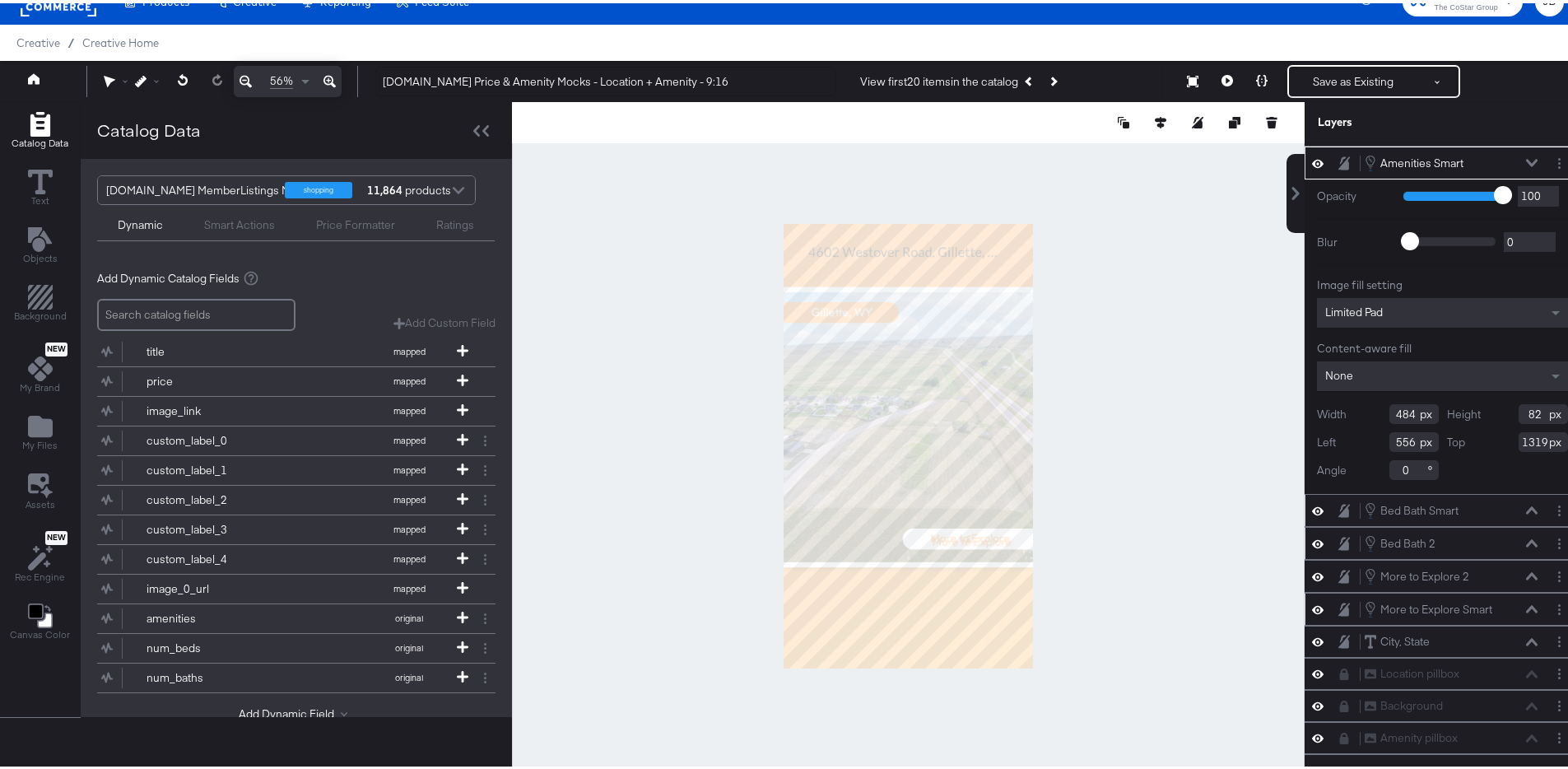 type on "1611" 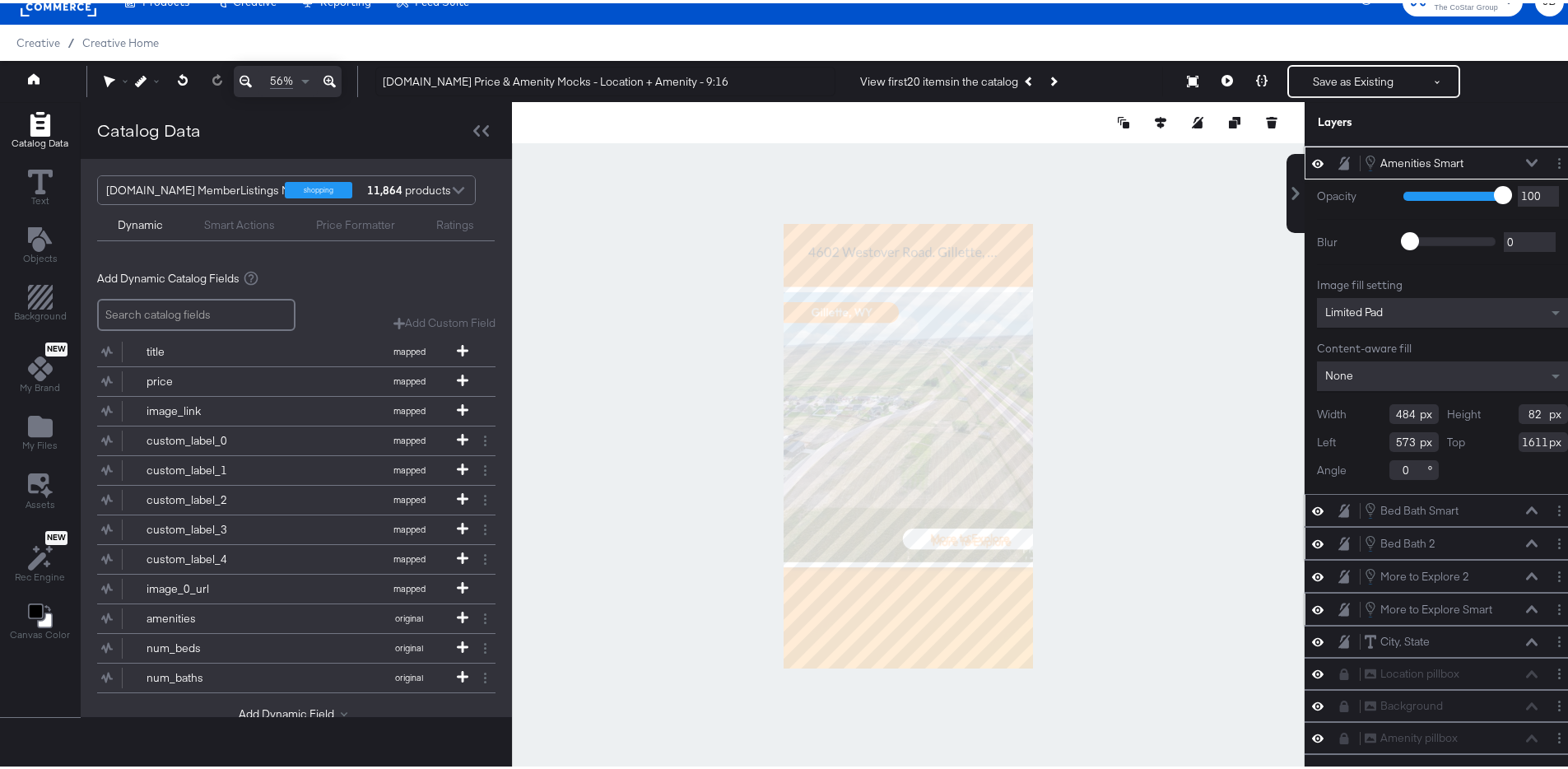 click at bounding box center (1532, 160) 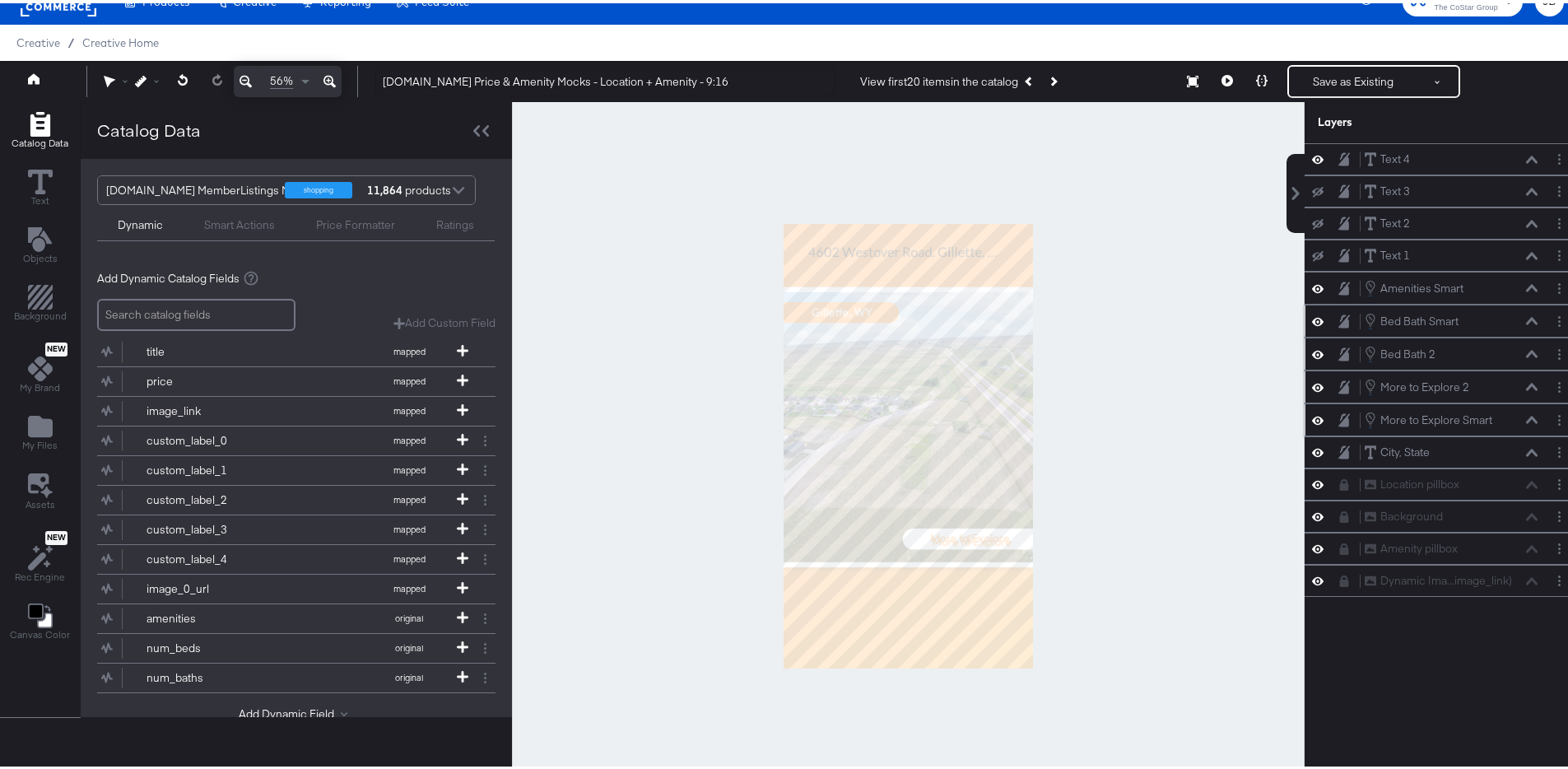 type 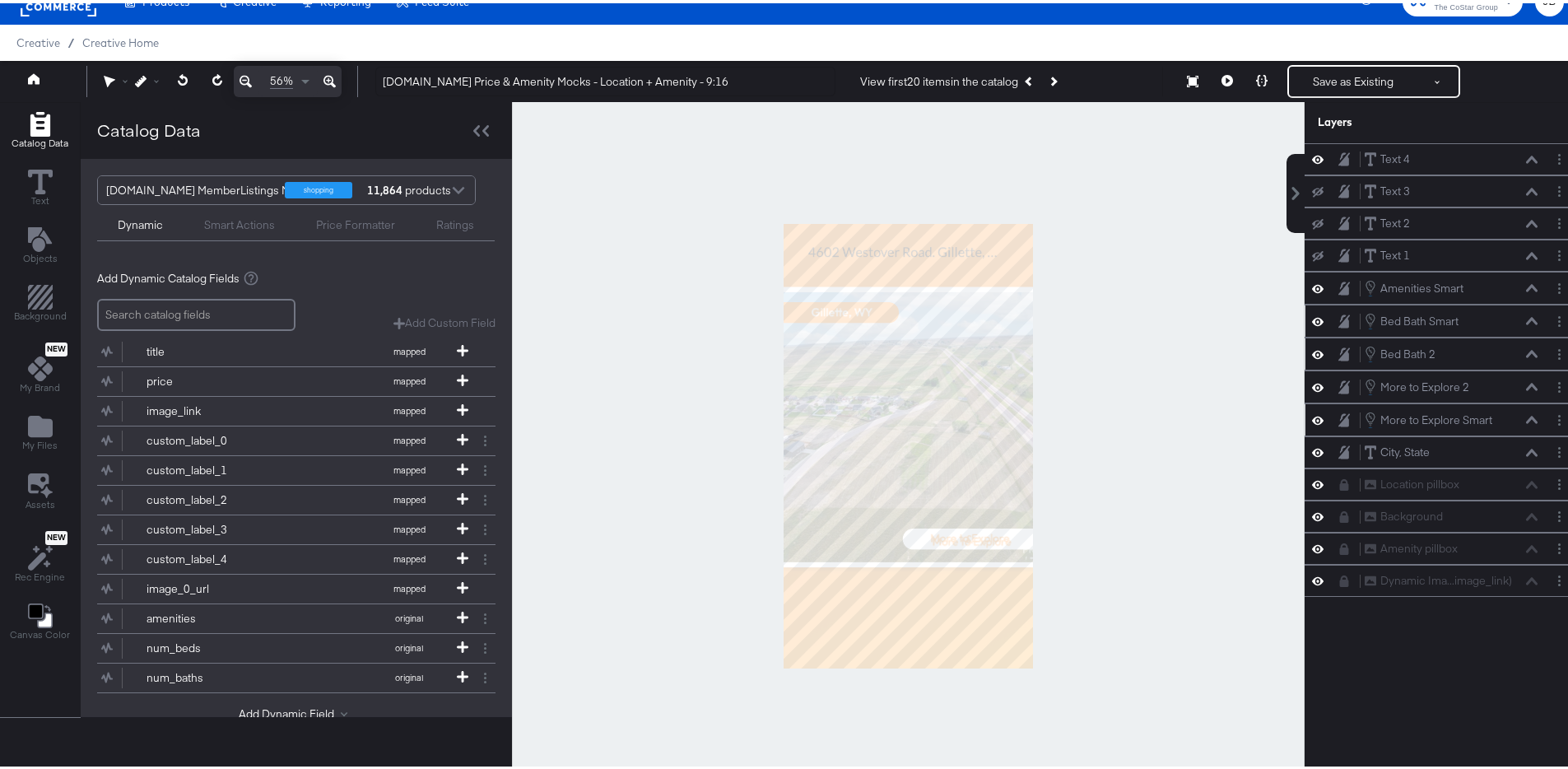 click at bounding box center [908, 442] 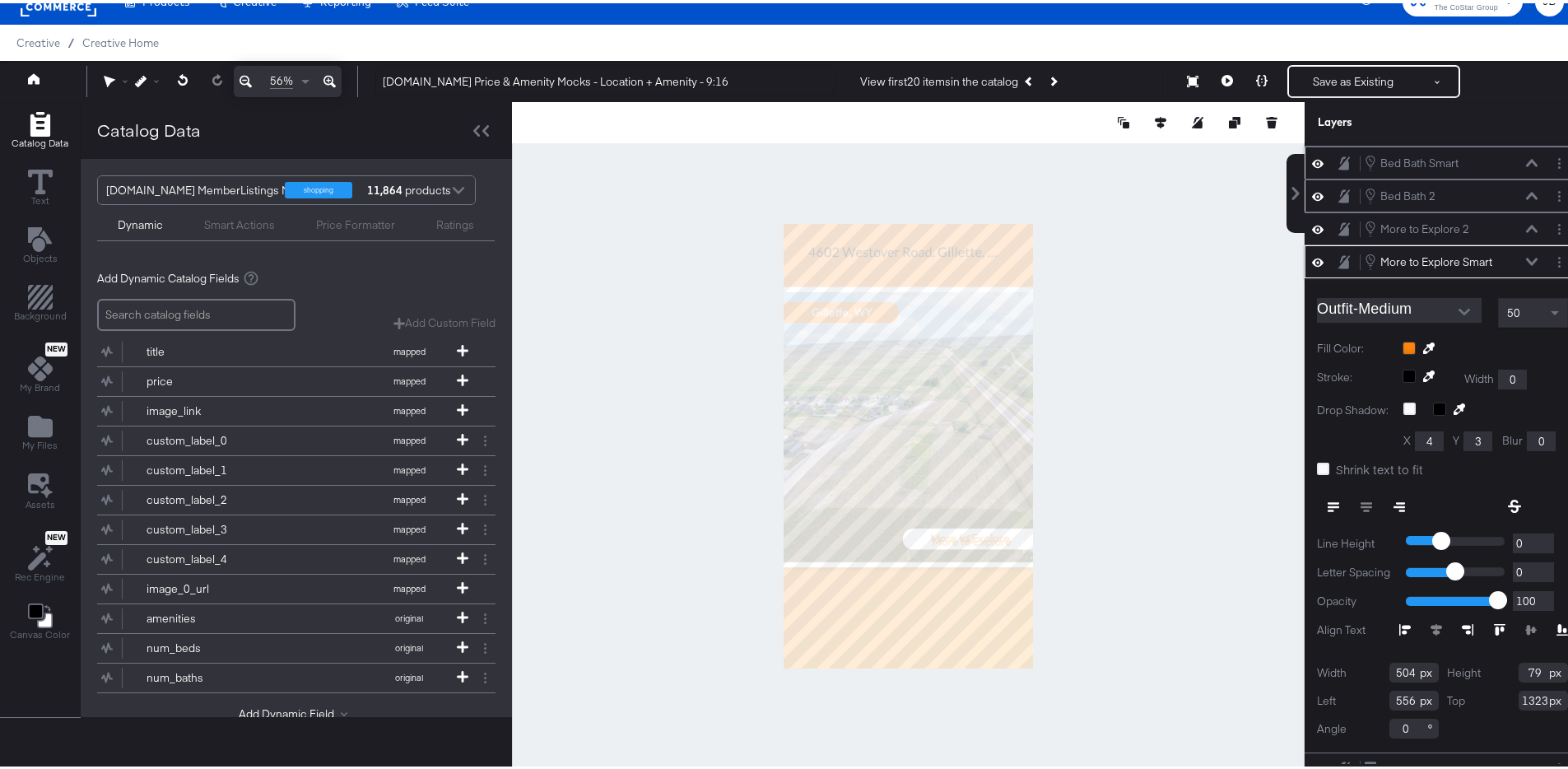 click 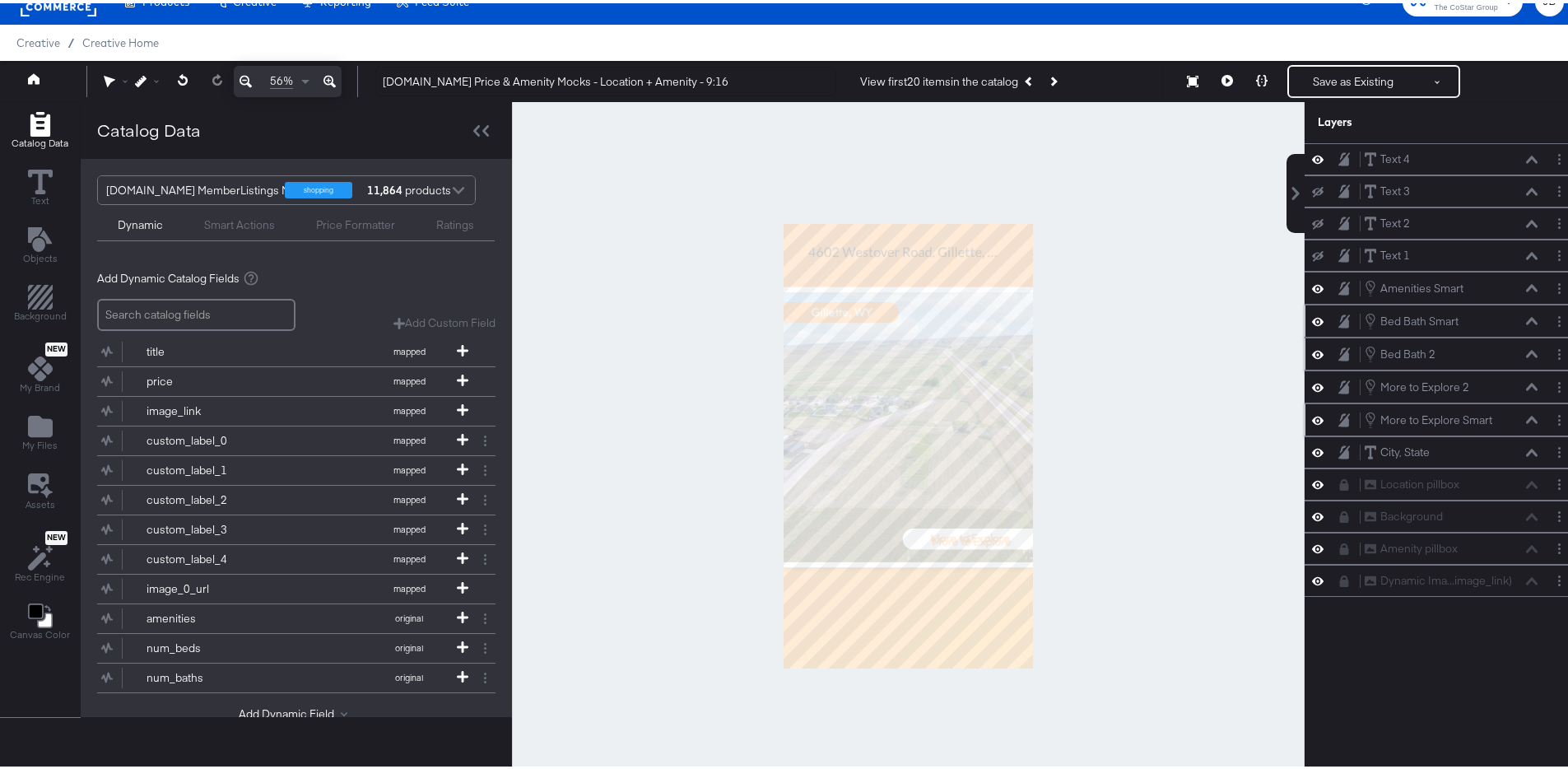 scroll, scrollTop: 0, scrollLeft: 0, axis: both 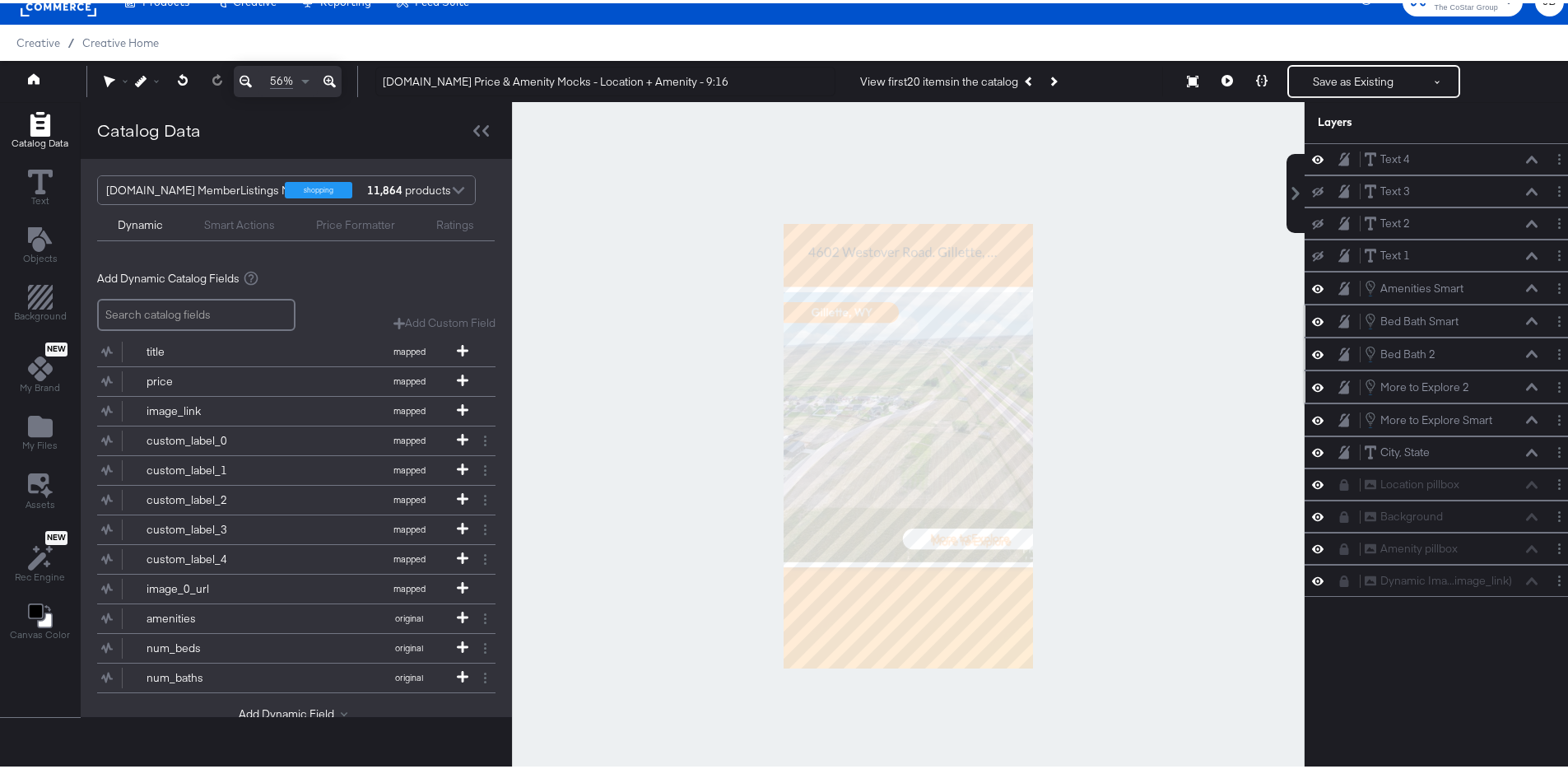click 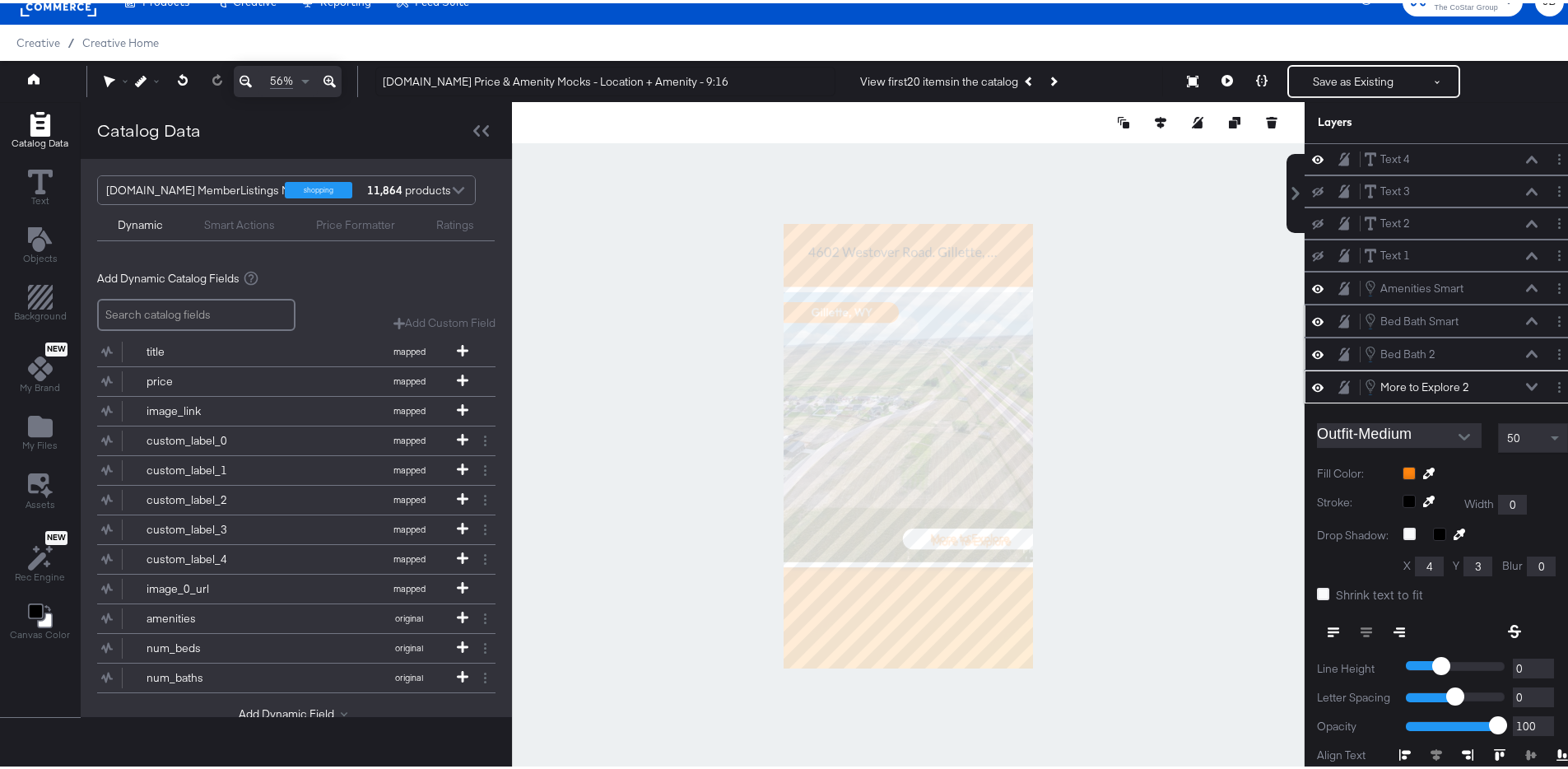 scroll, scrollTop: 125, scrollLeft: 0, axis: vertical 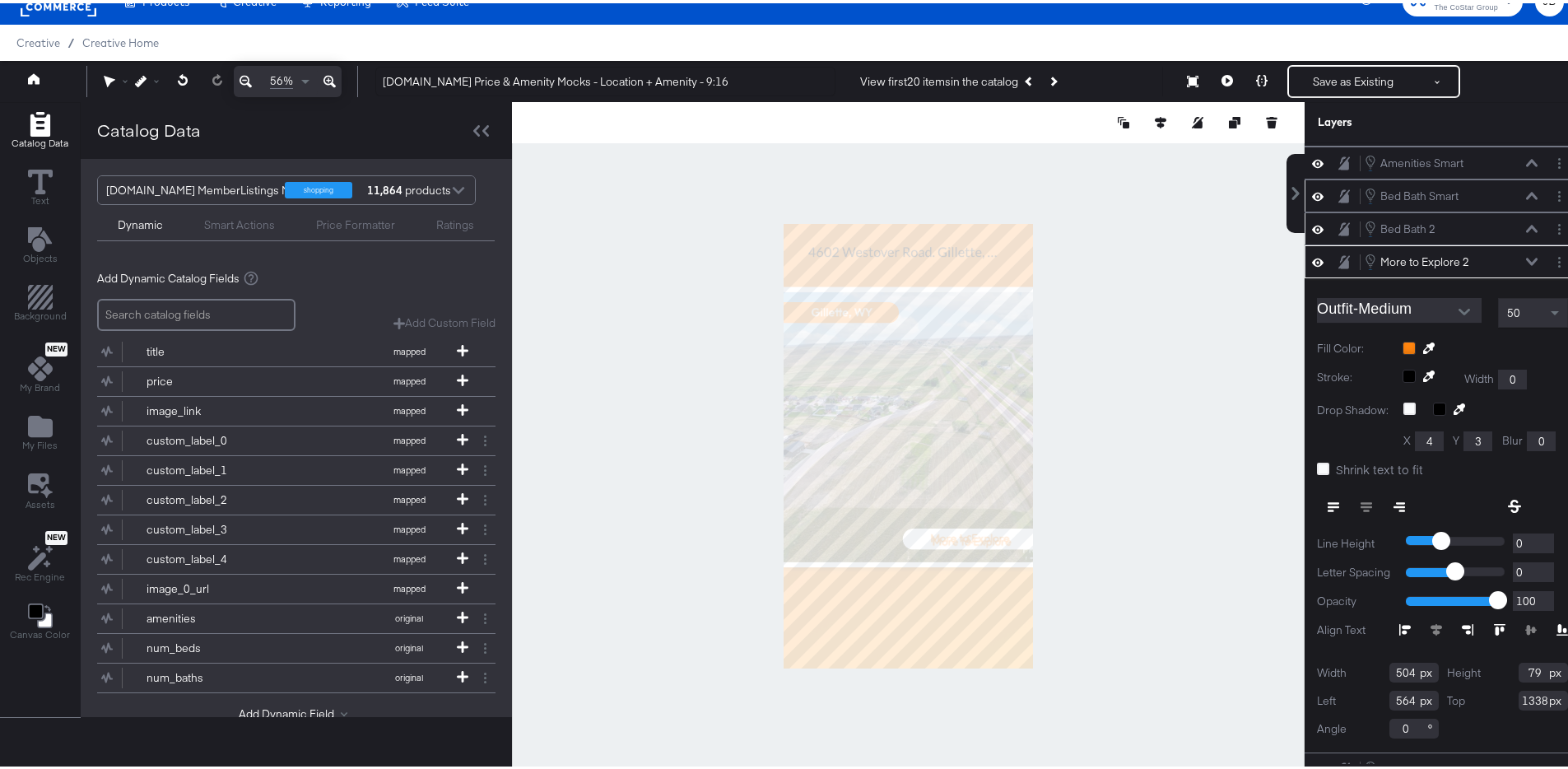 click on "More to Explore 2 More to Explore 2" at bounding box center (1455, 259) 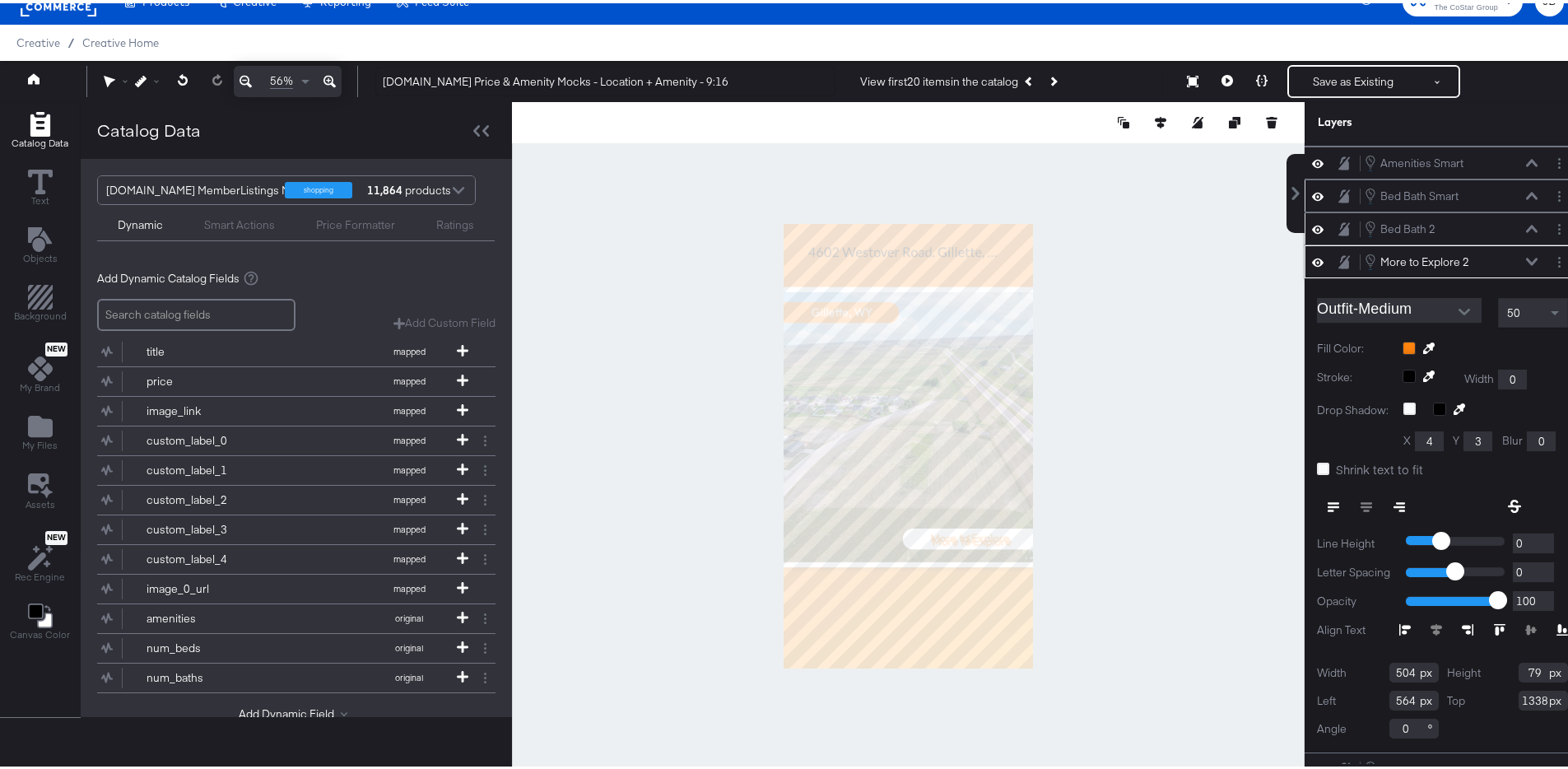 click at bounding box center [1532, 259] 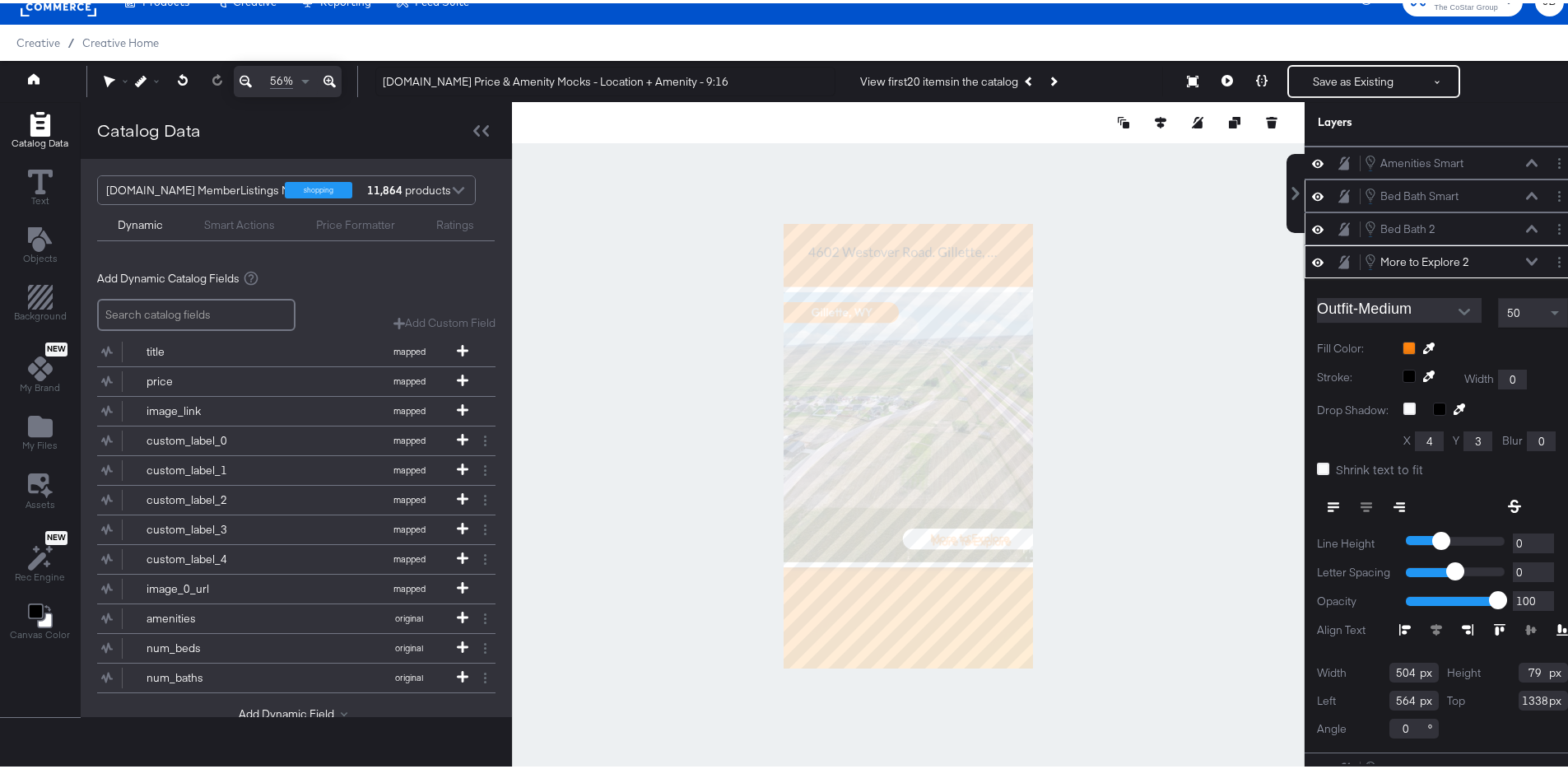 scroll, scrollTop: 0, scrollLeft: 0, axis: both 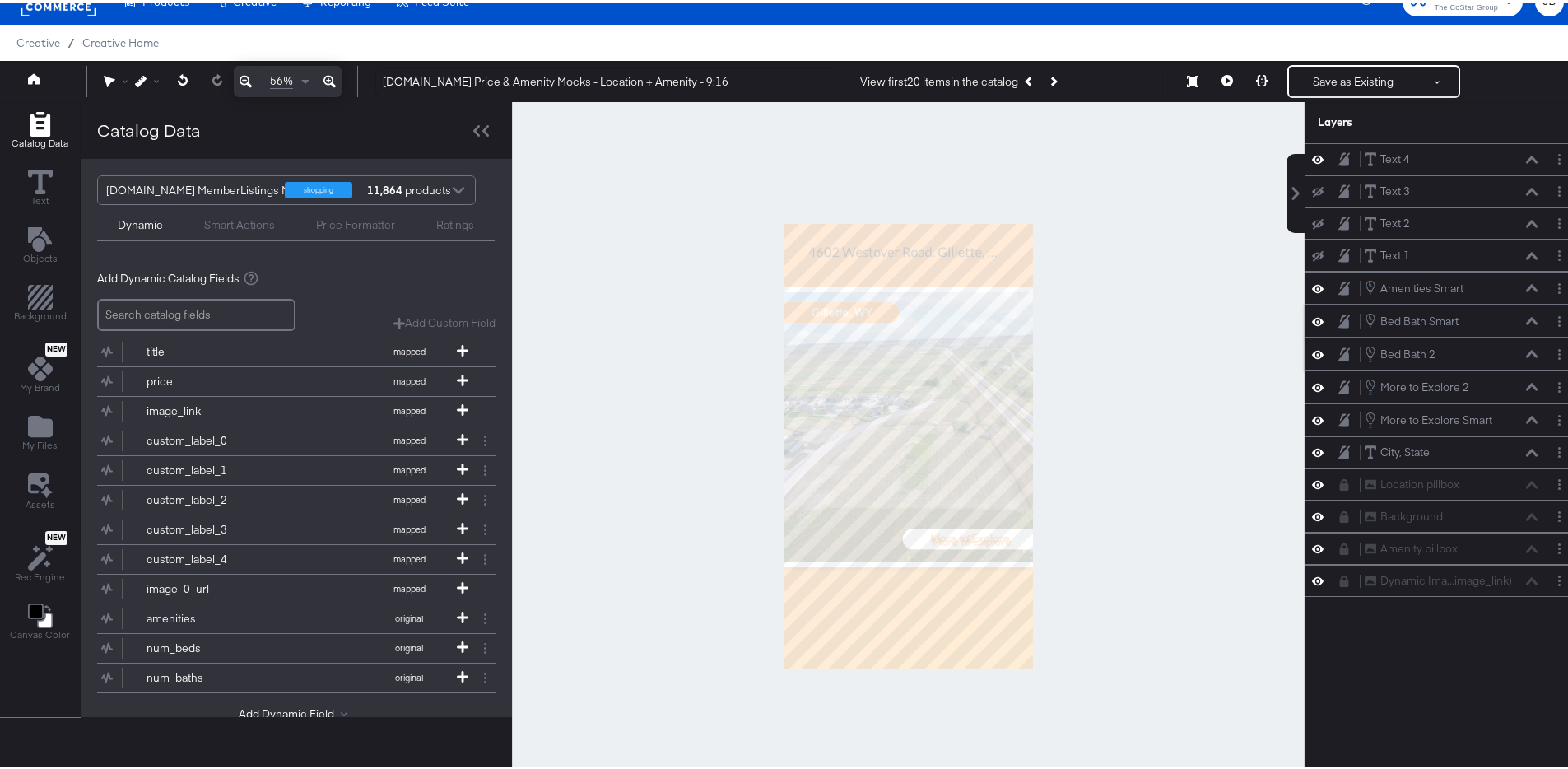 click 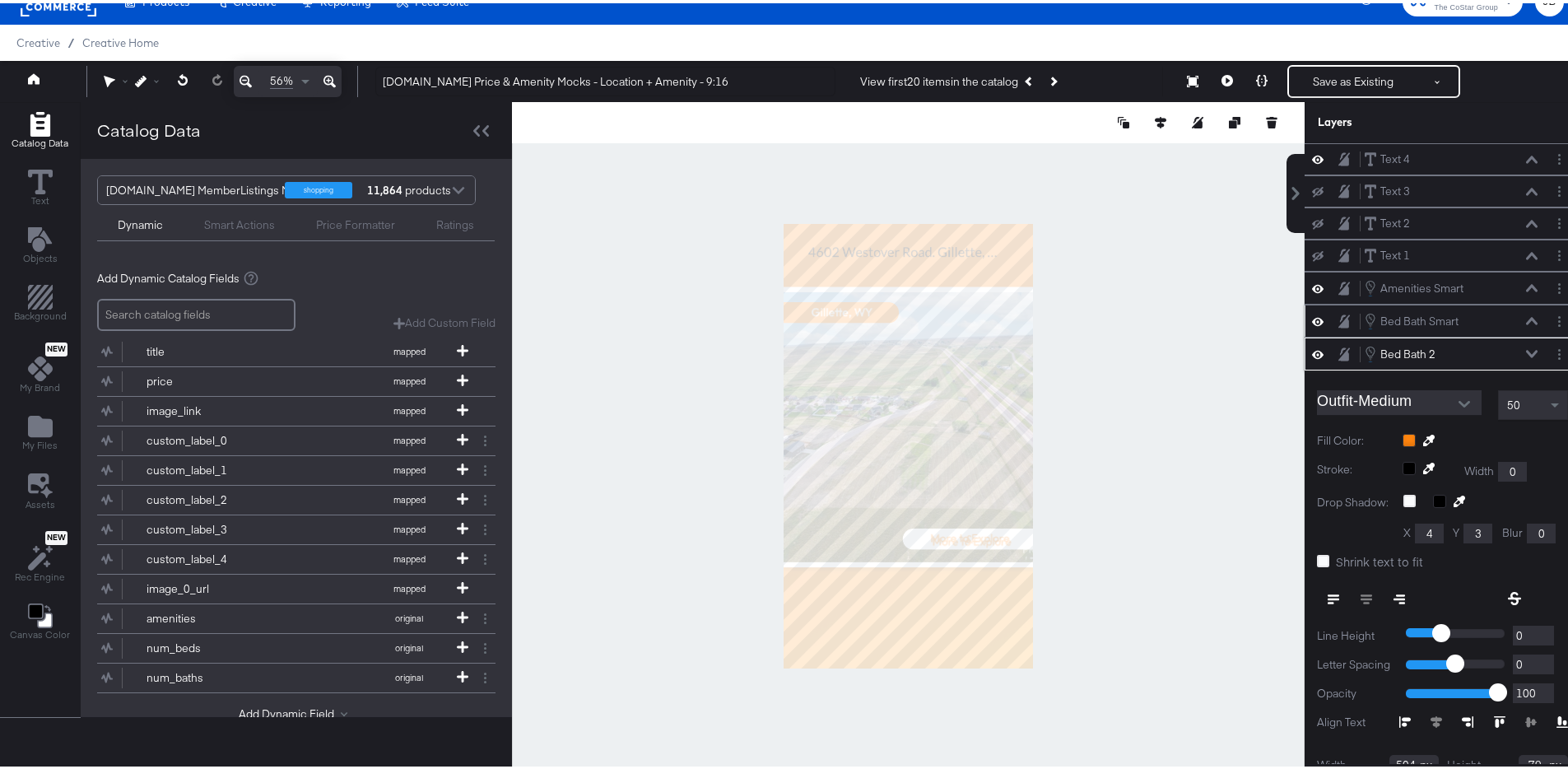 scroll, scrollTop: 92, scrollLeft: 0, axis: vertical 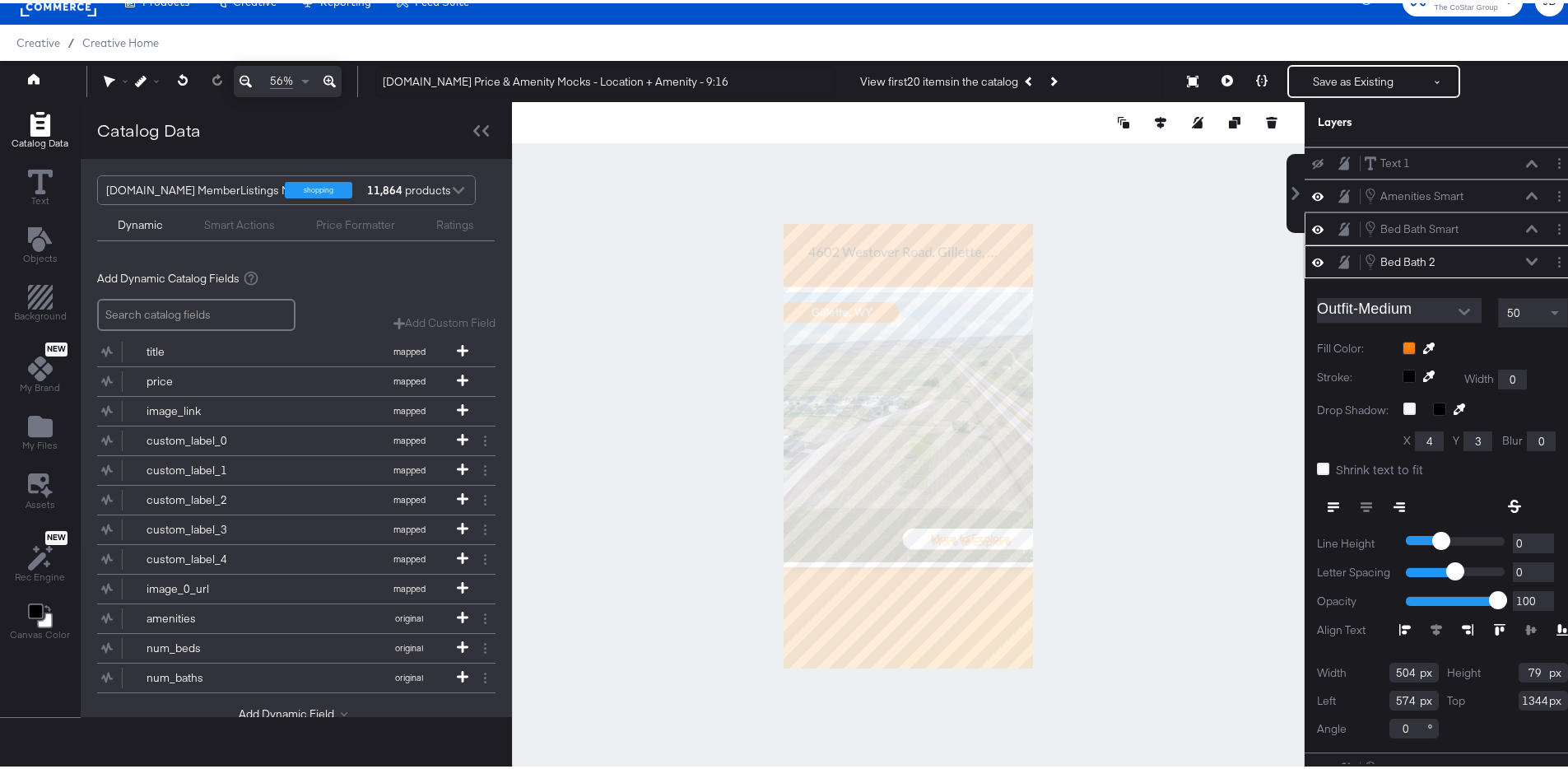 click 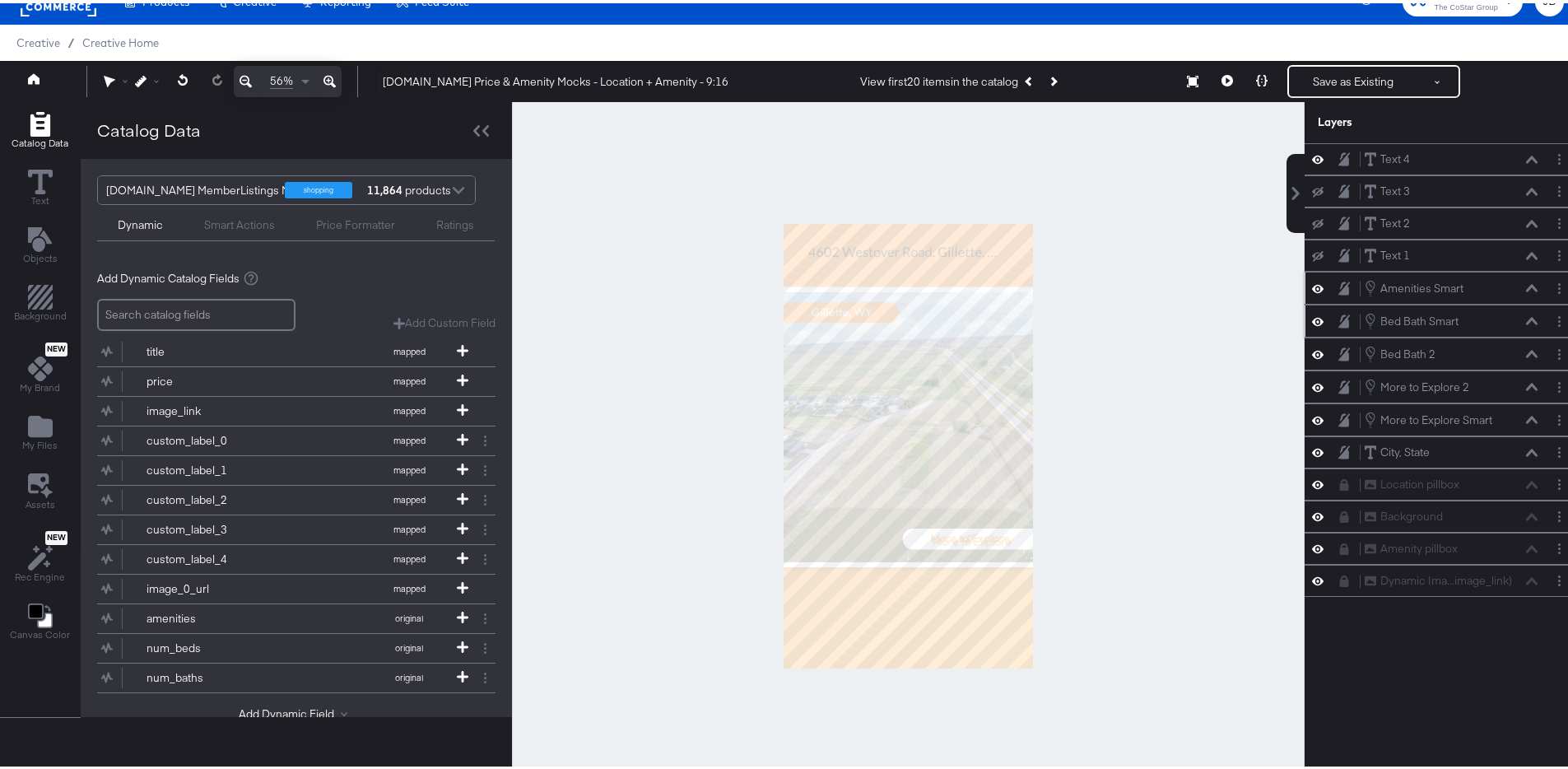 click 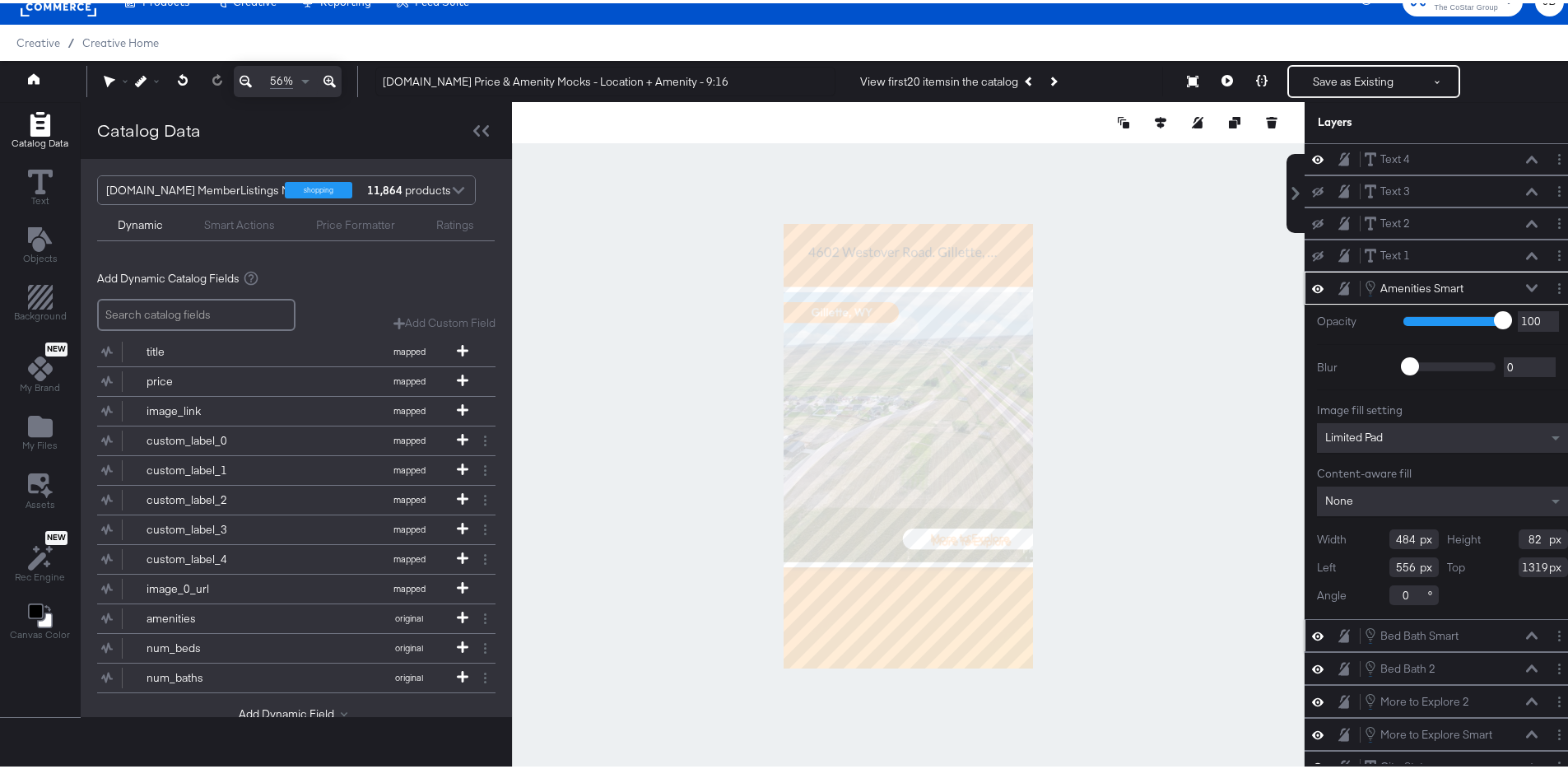 click 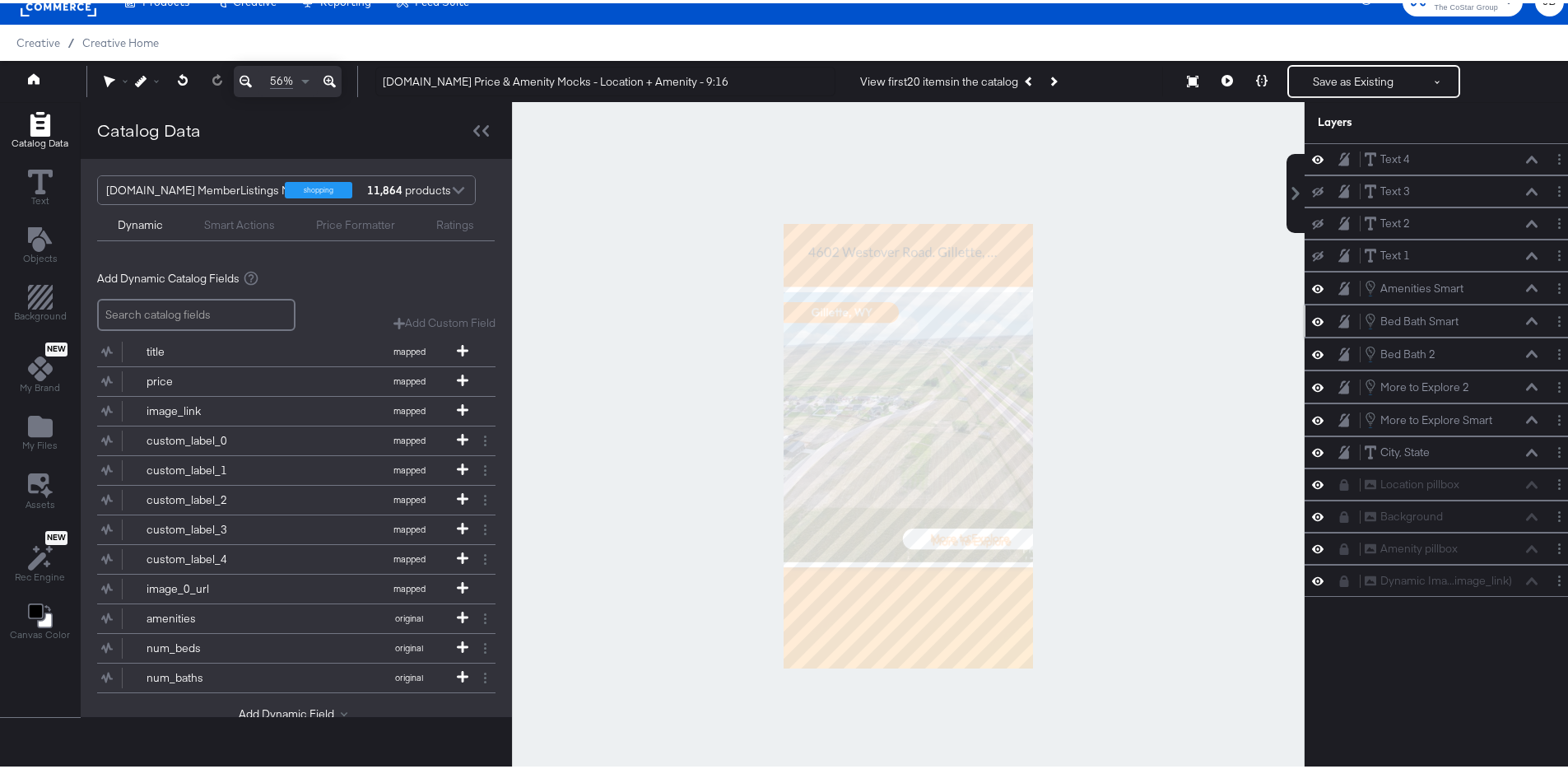click 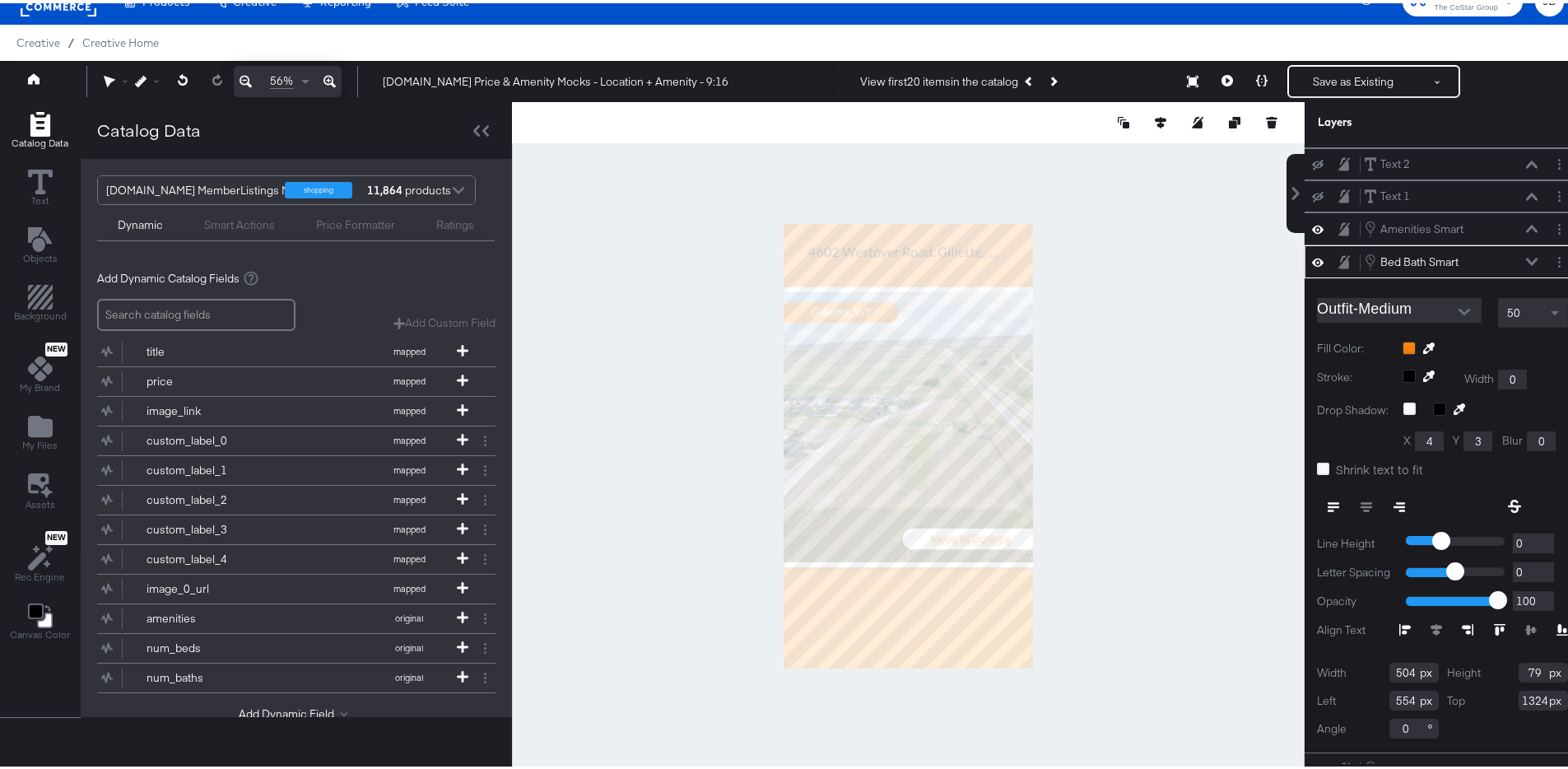 click 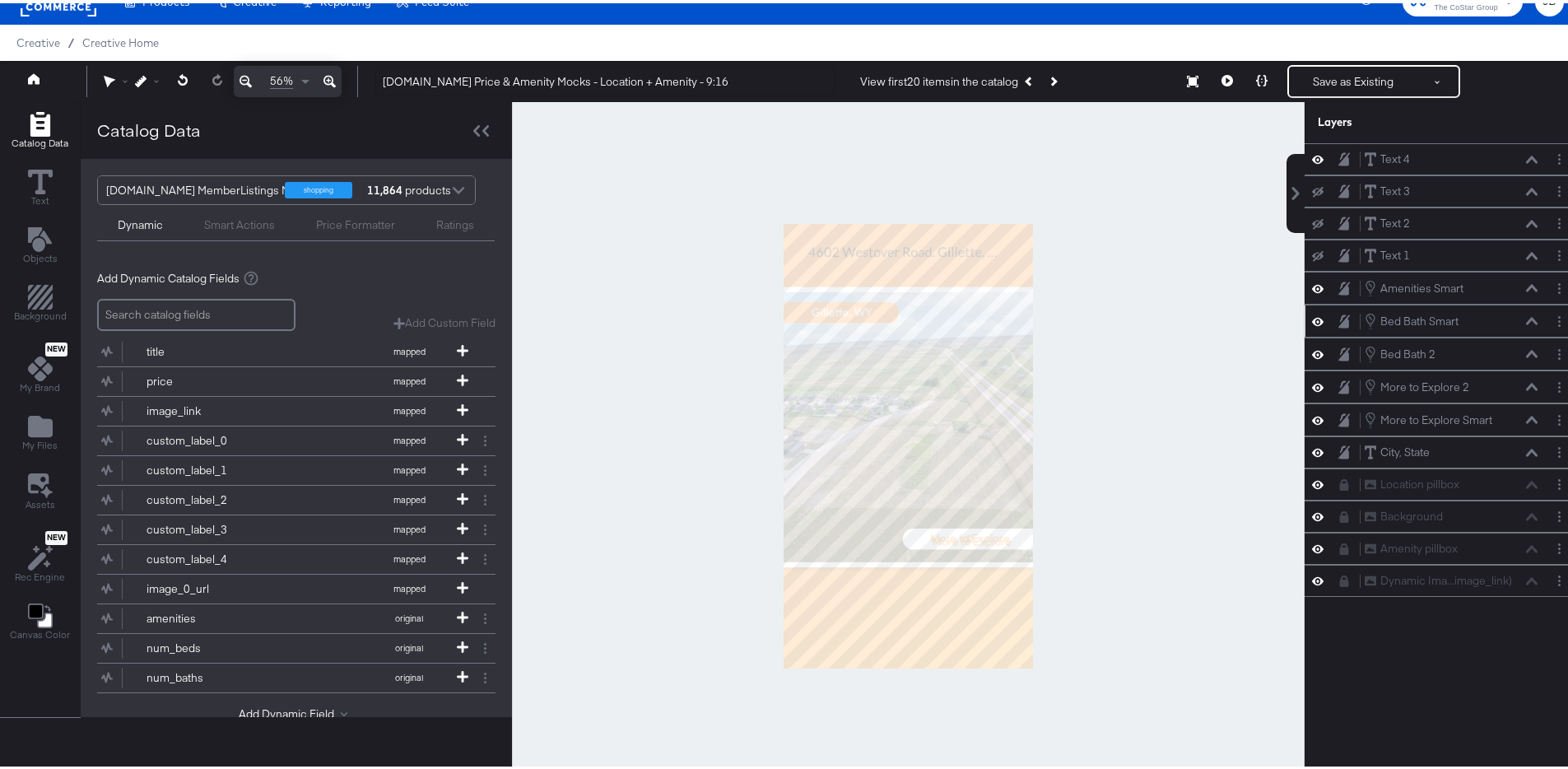 scroll, scrollTop: 0, scrollLeft: 0, axis: both 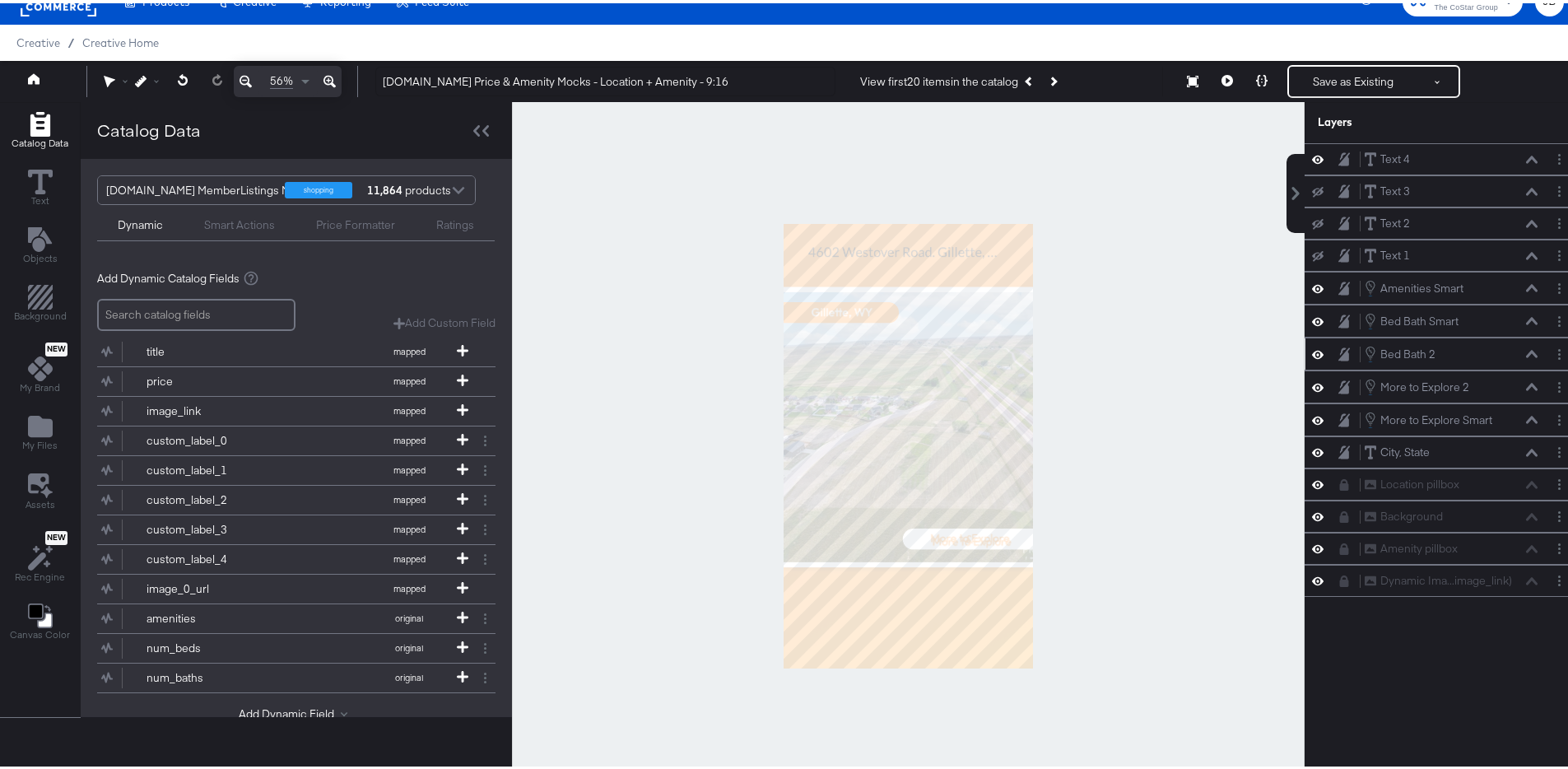 click 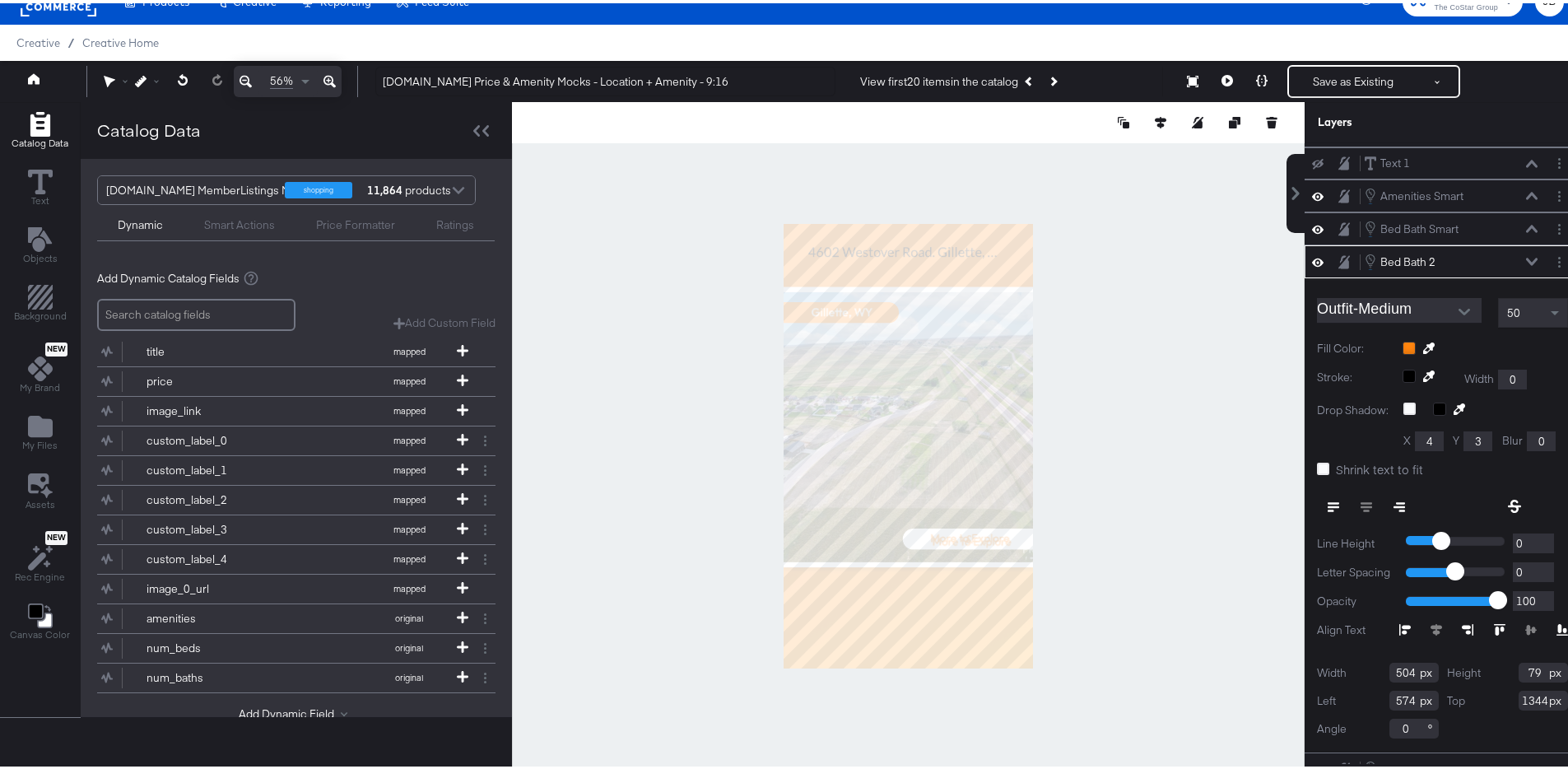 click 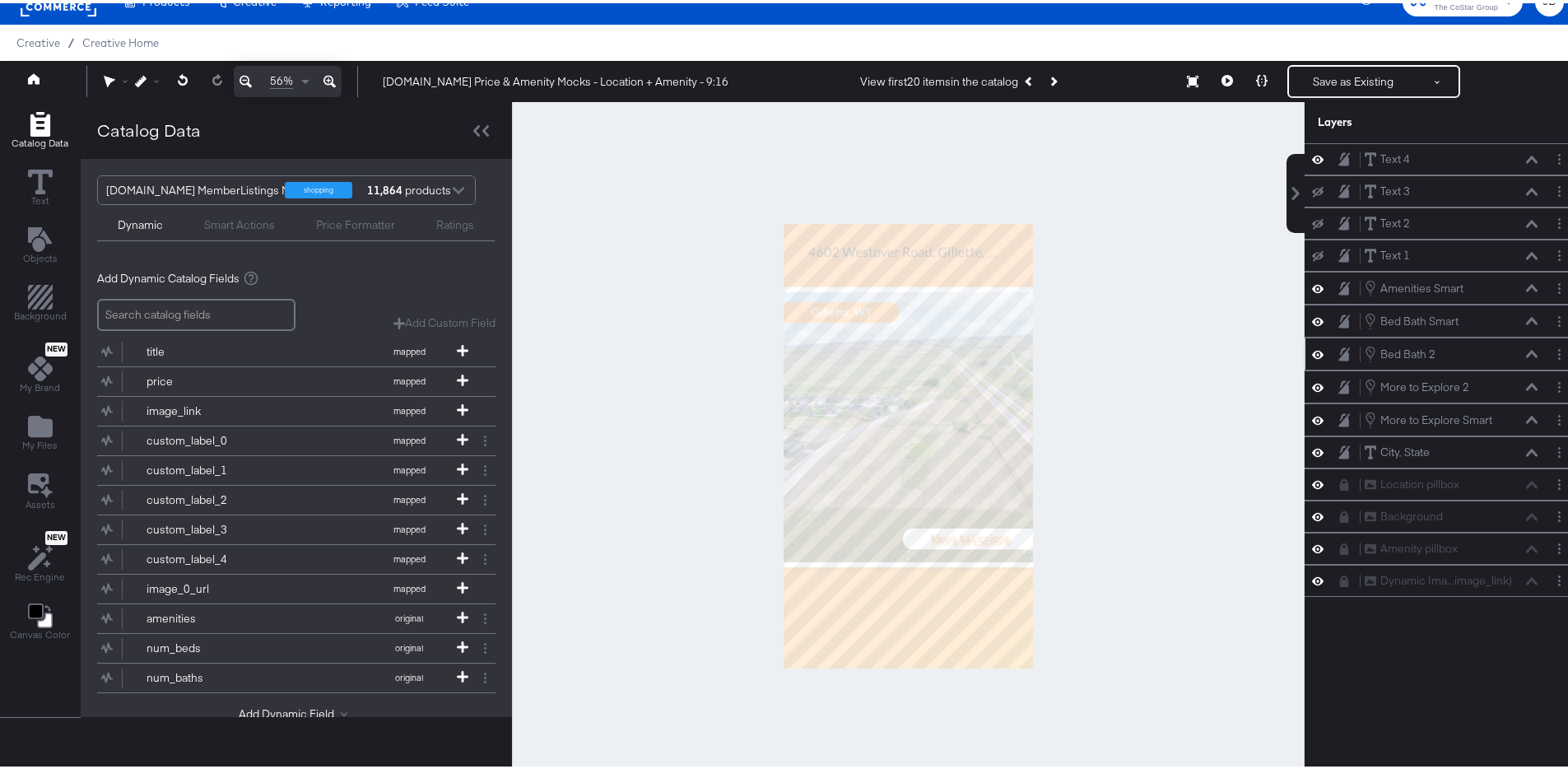 scroll, scrollTop: 0, scrollLeft: 0, axis: both 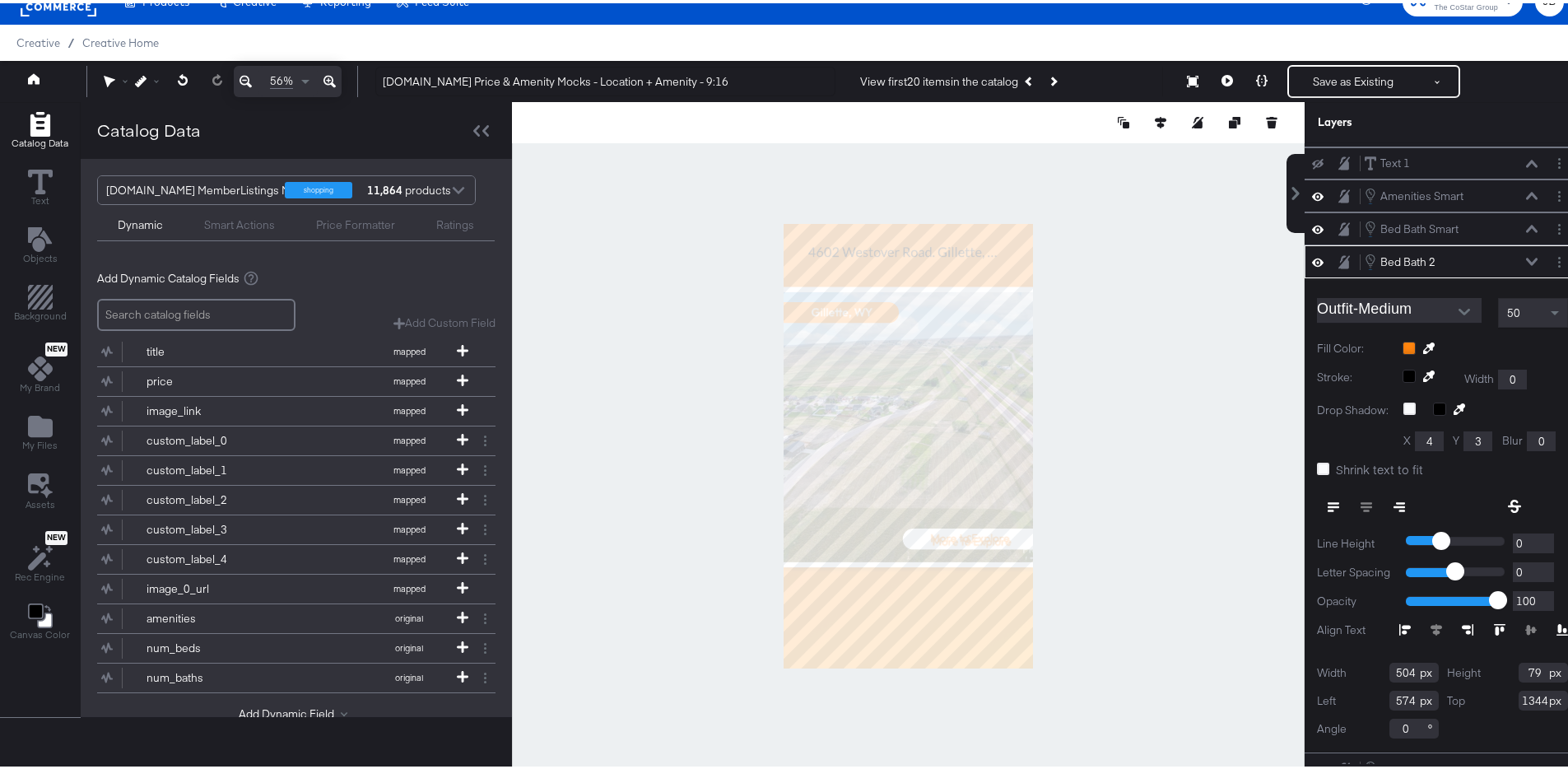 click at bounding box center (1532, 259) 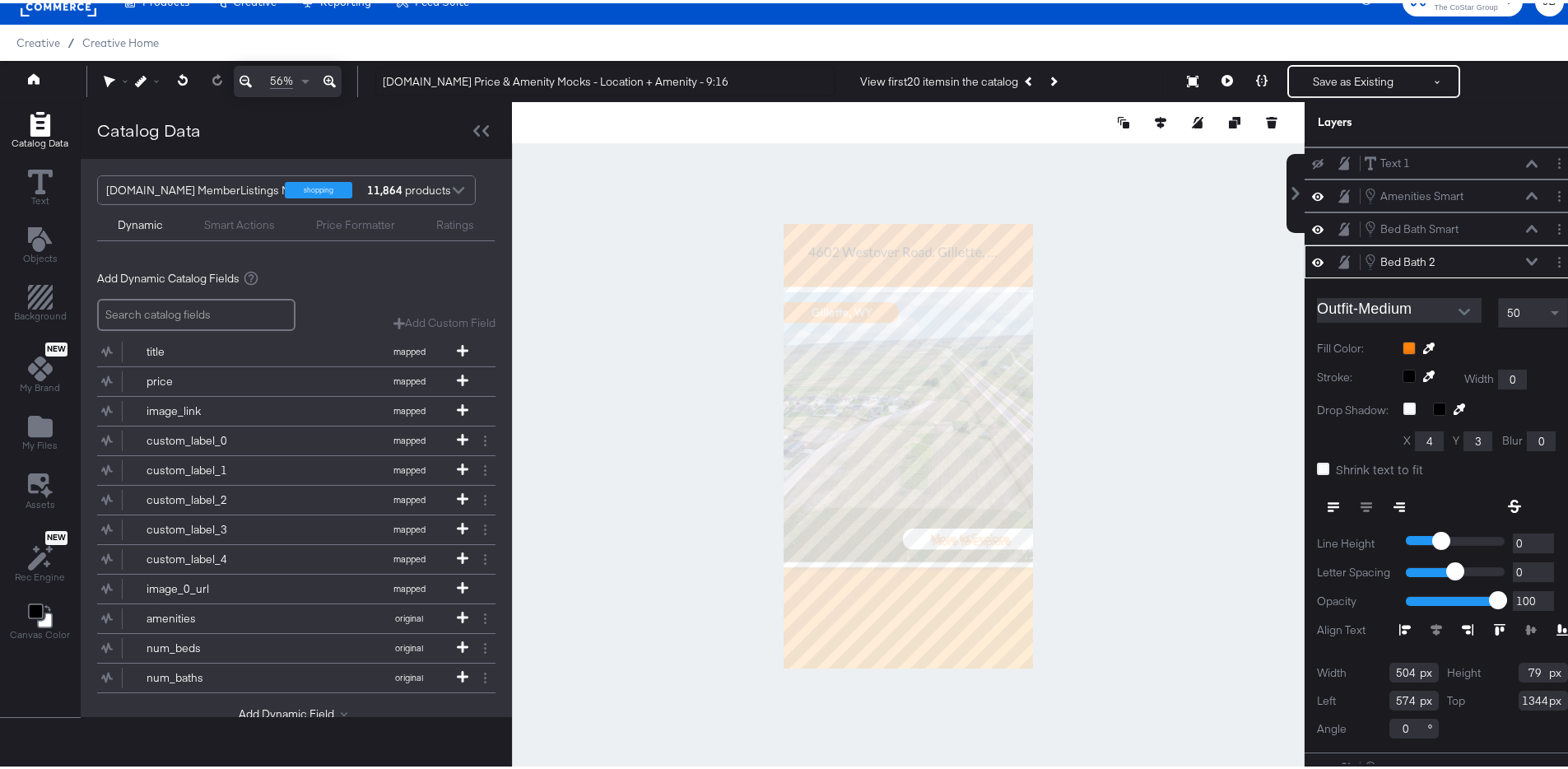 scroll, scrollTop: 0, scrollLeft: 0, axis: both 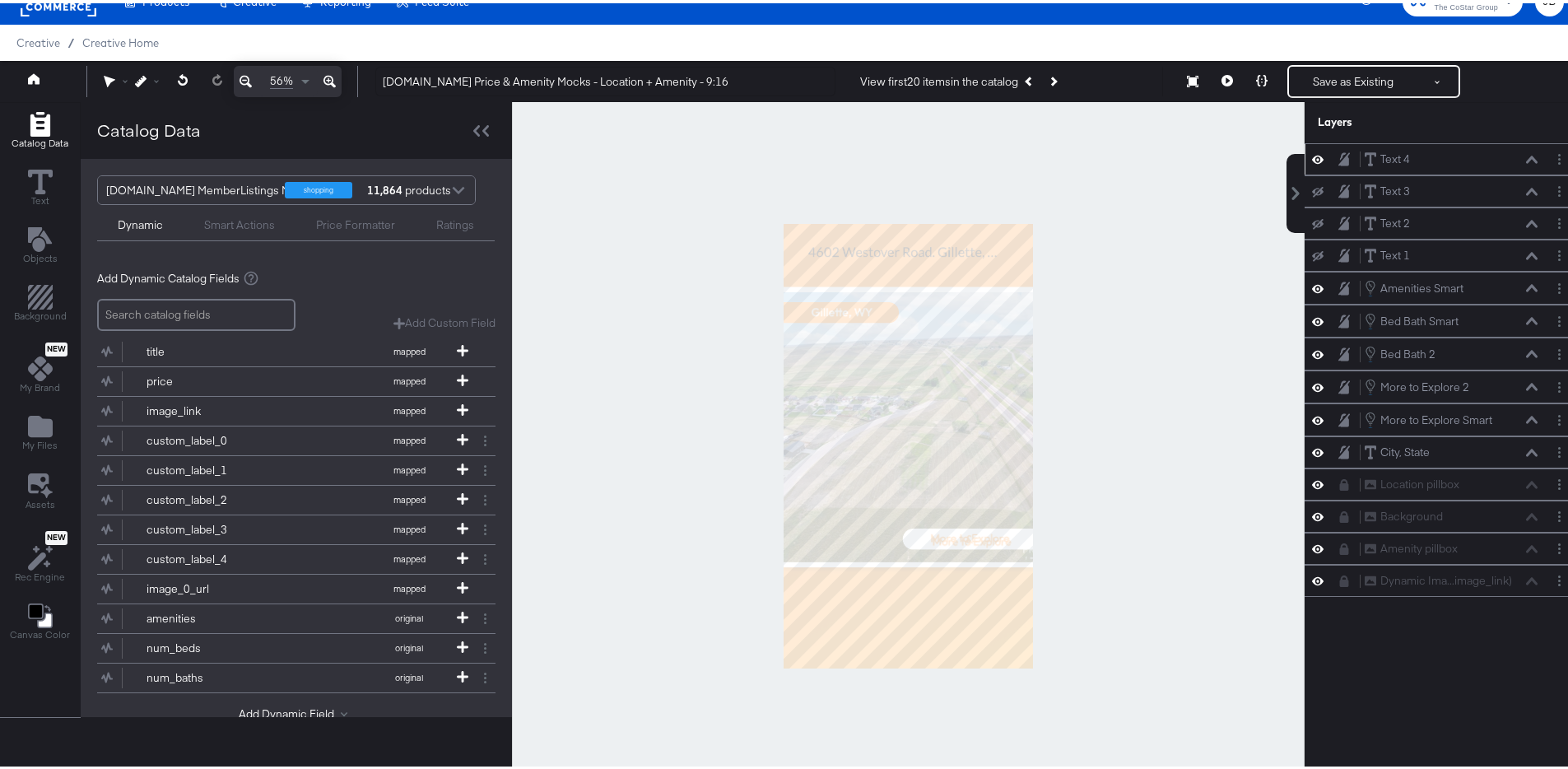 click 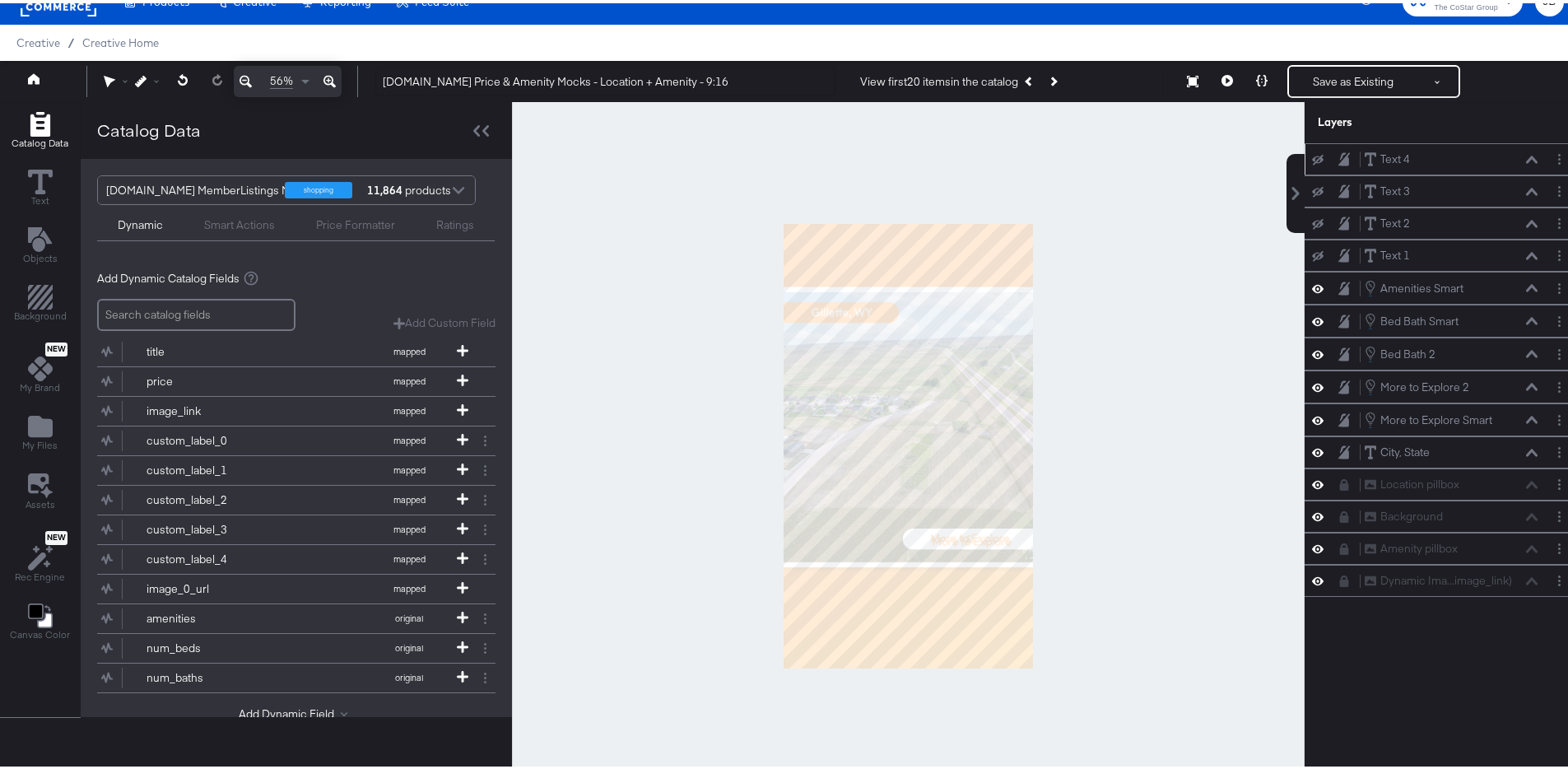 click 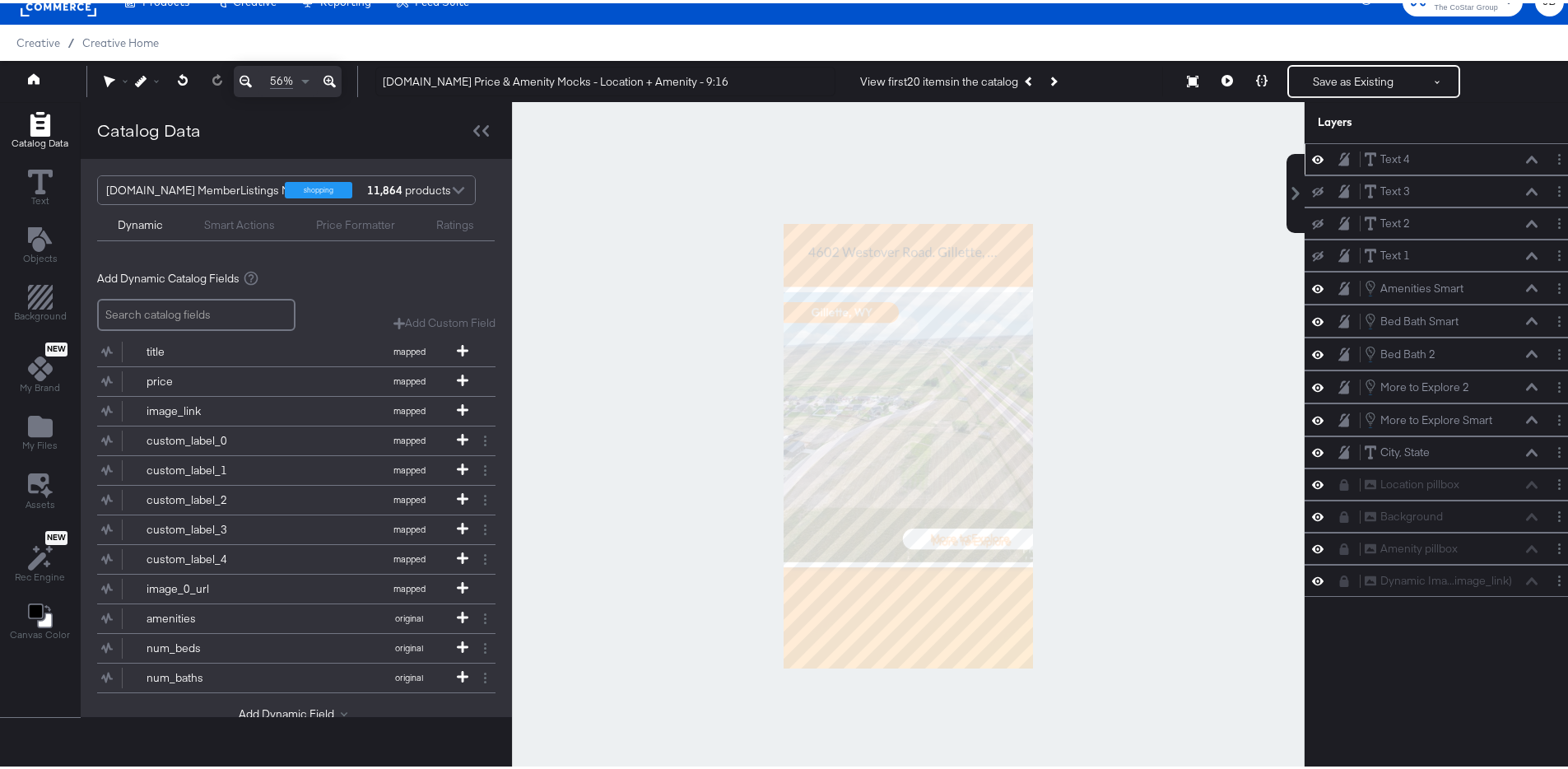 click 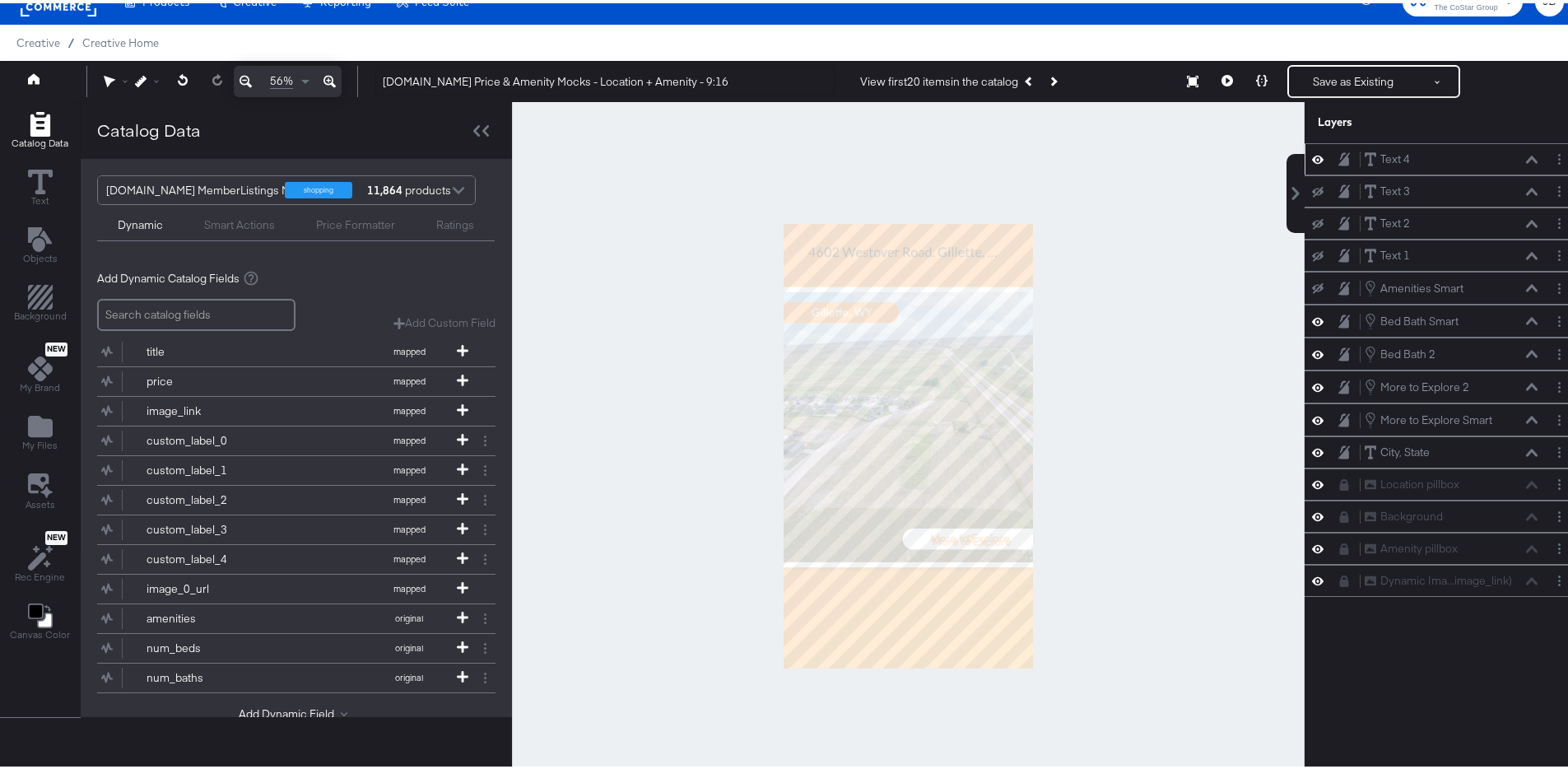 click 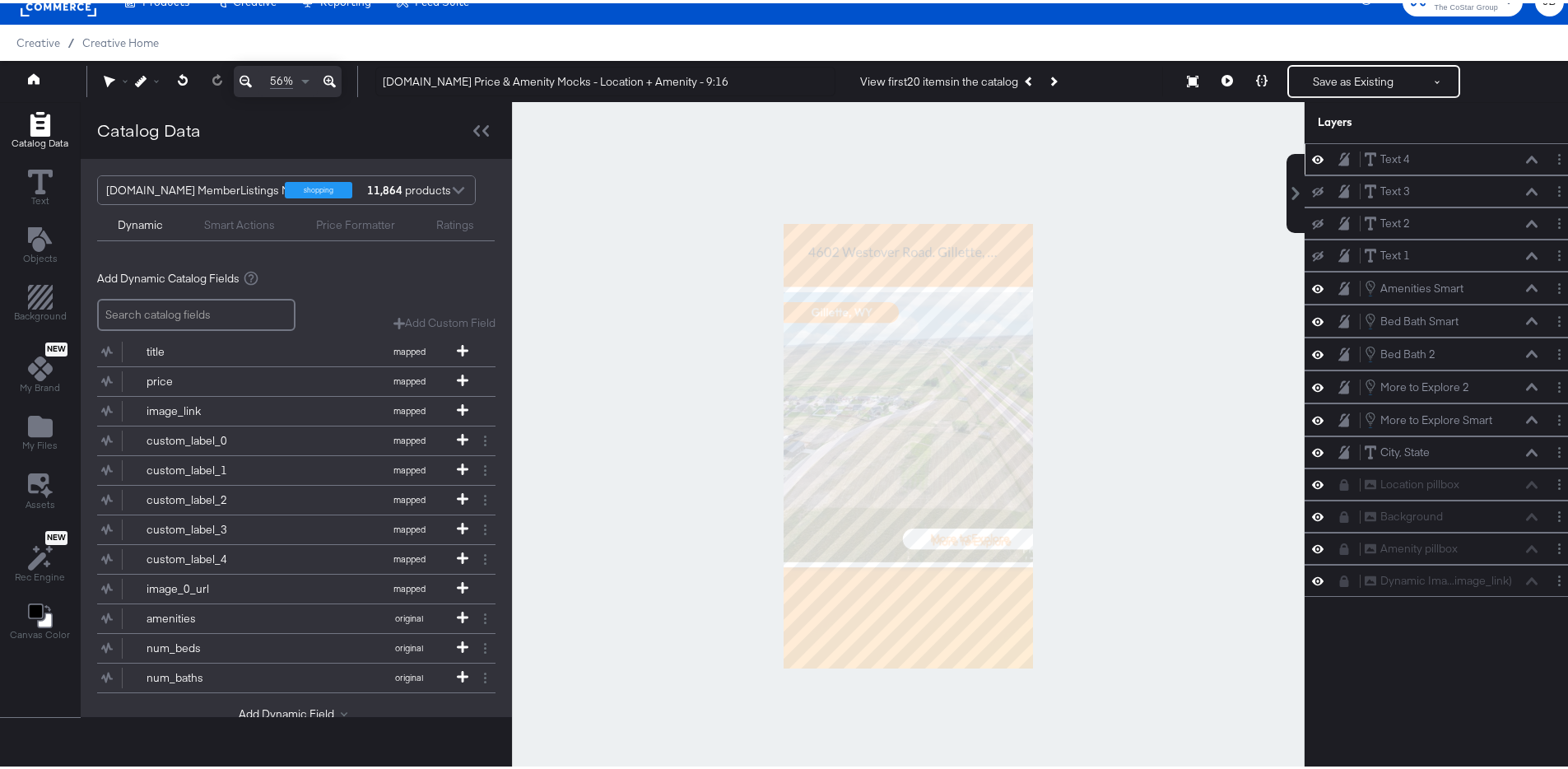 click 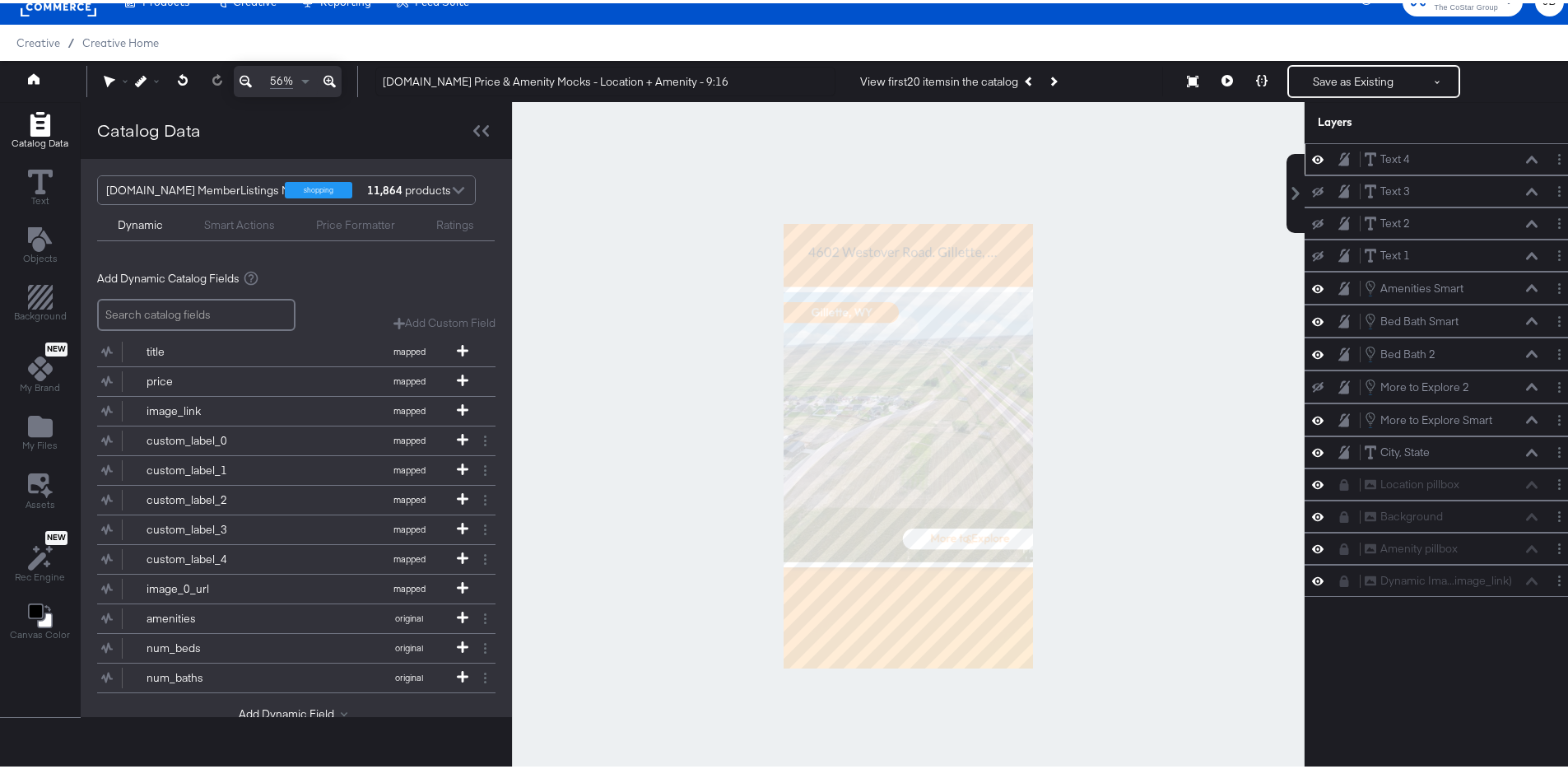 click 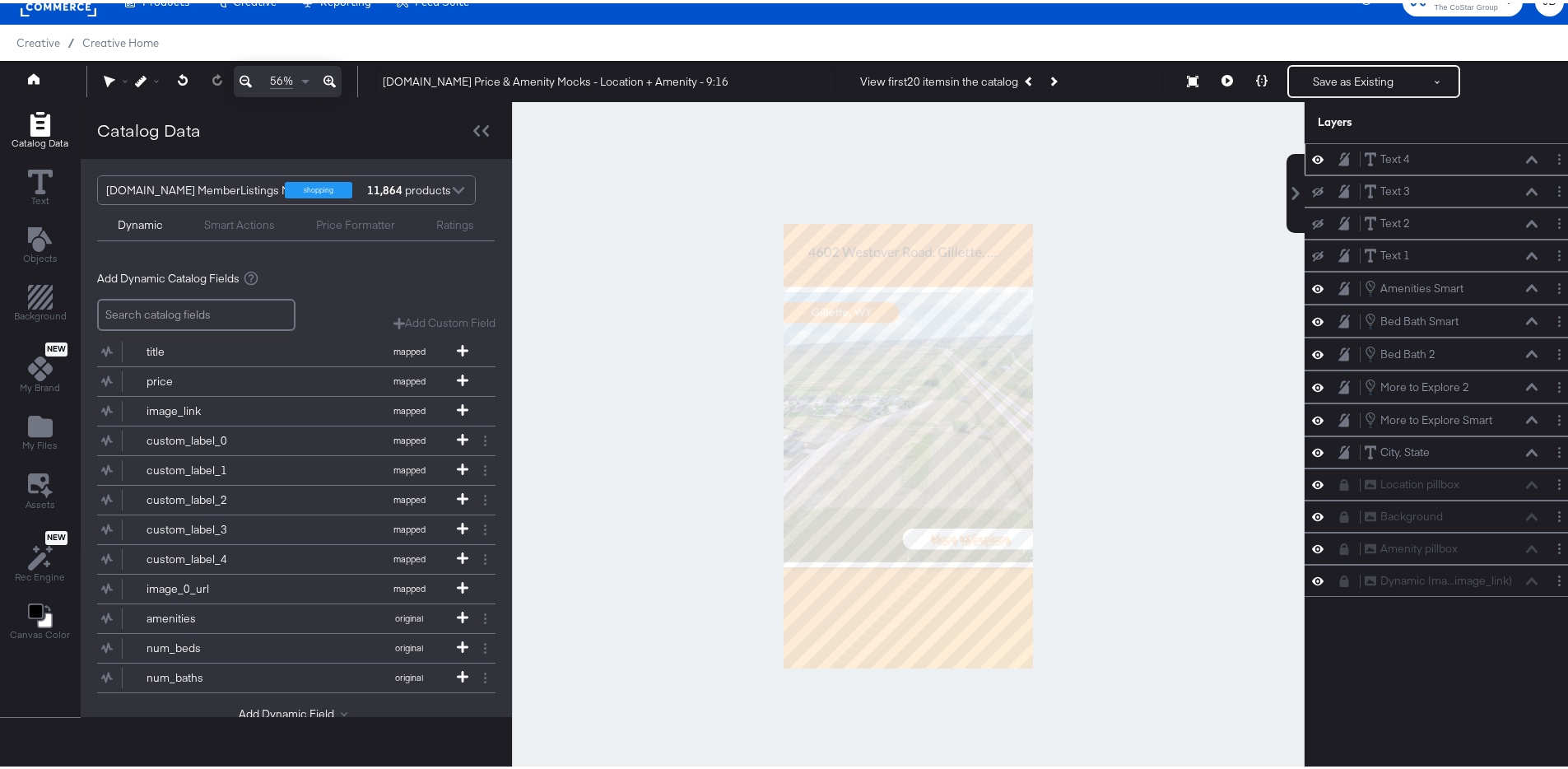 click 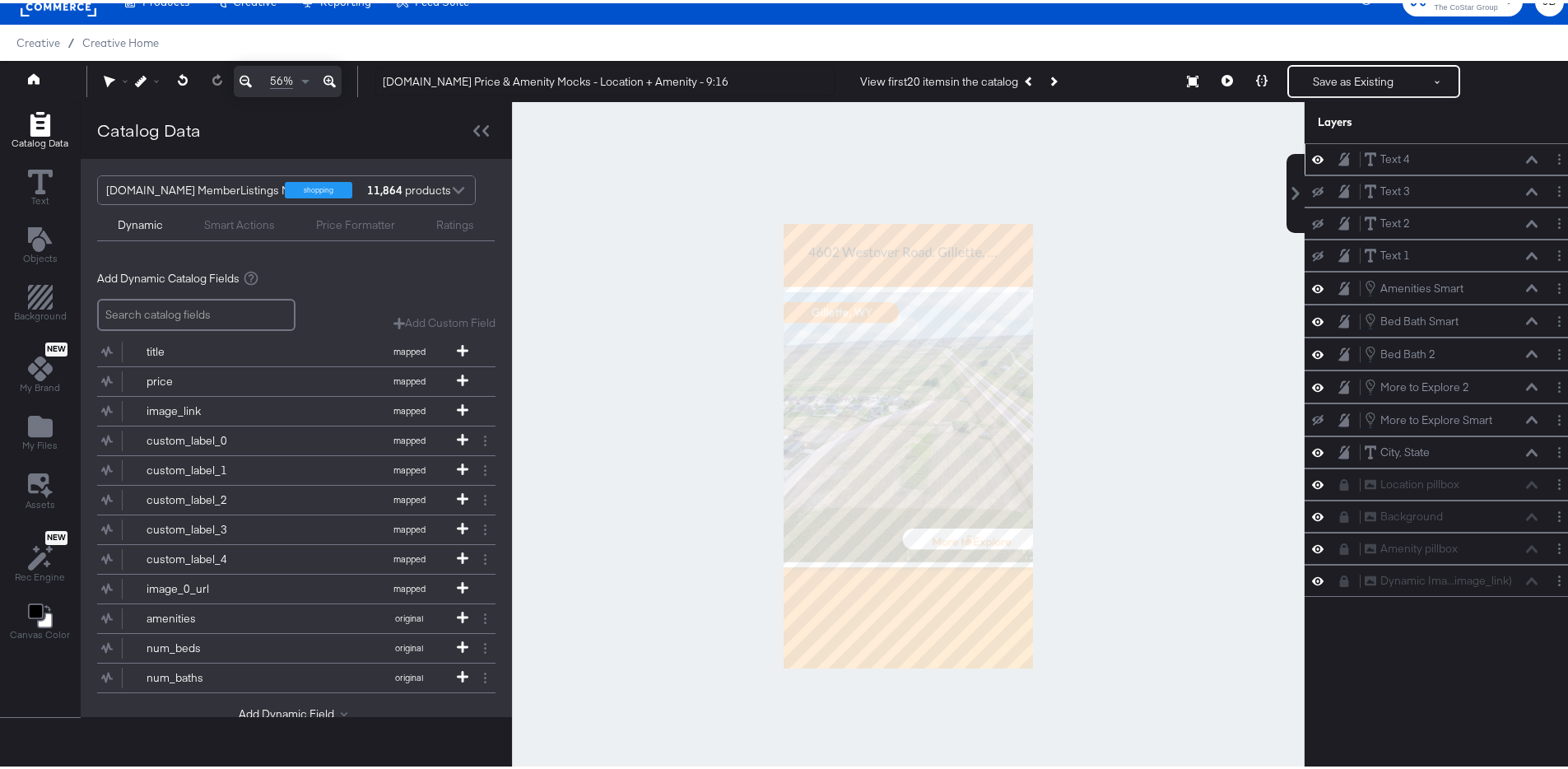 click 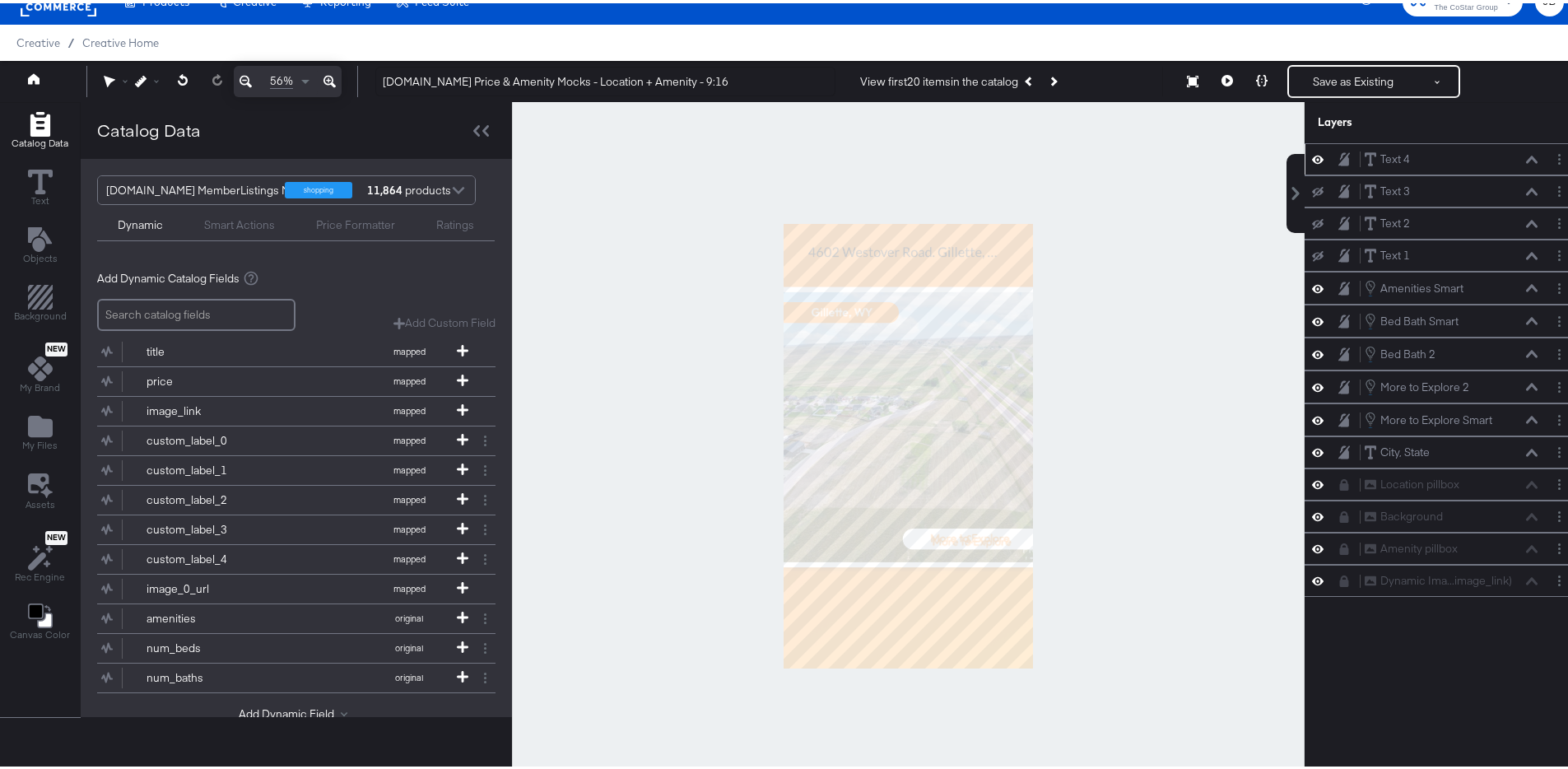 click 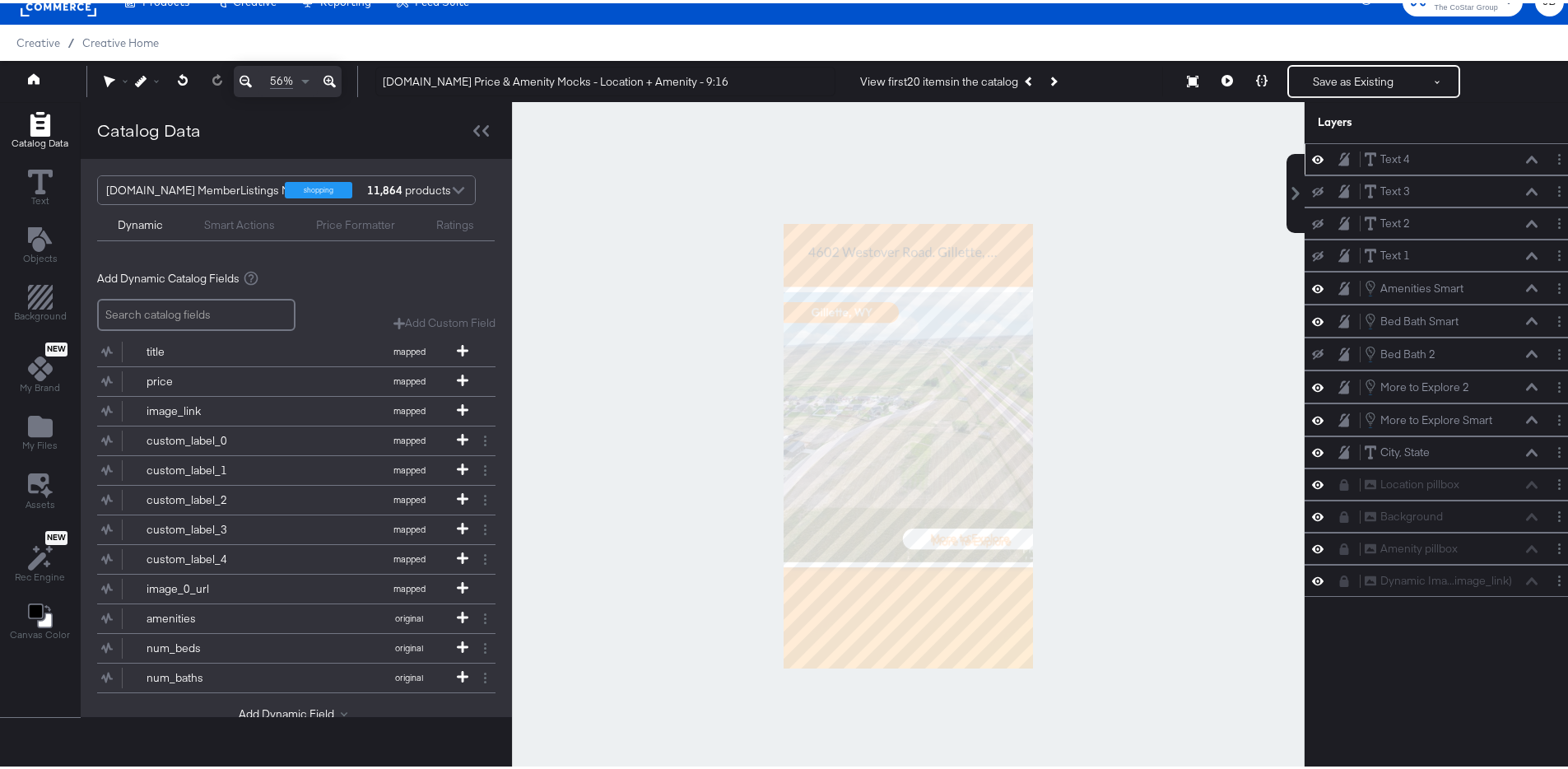 click 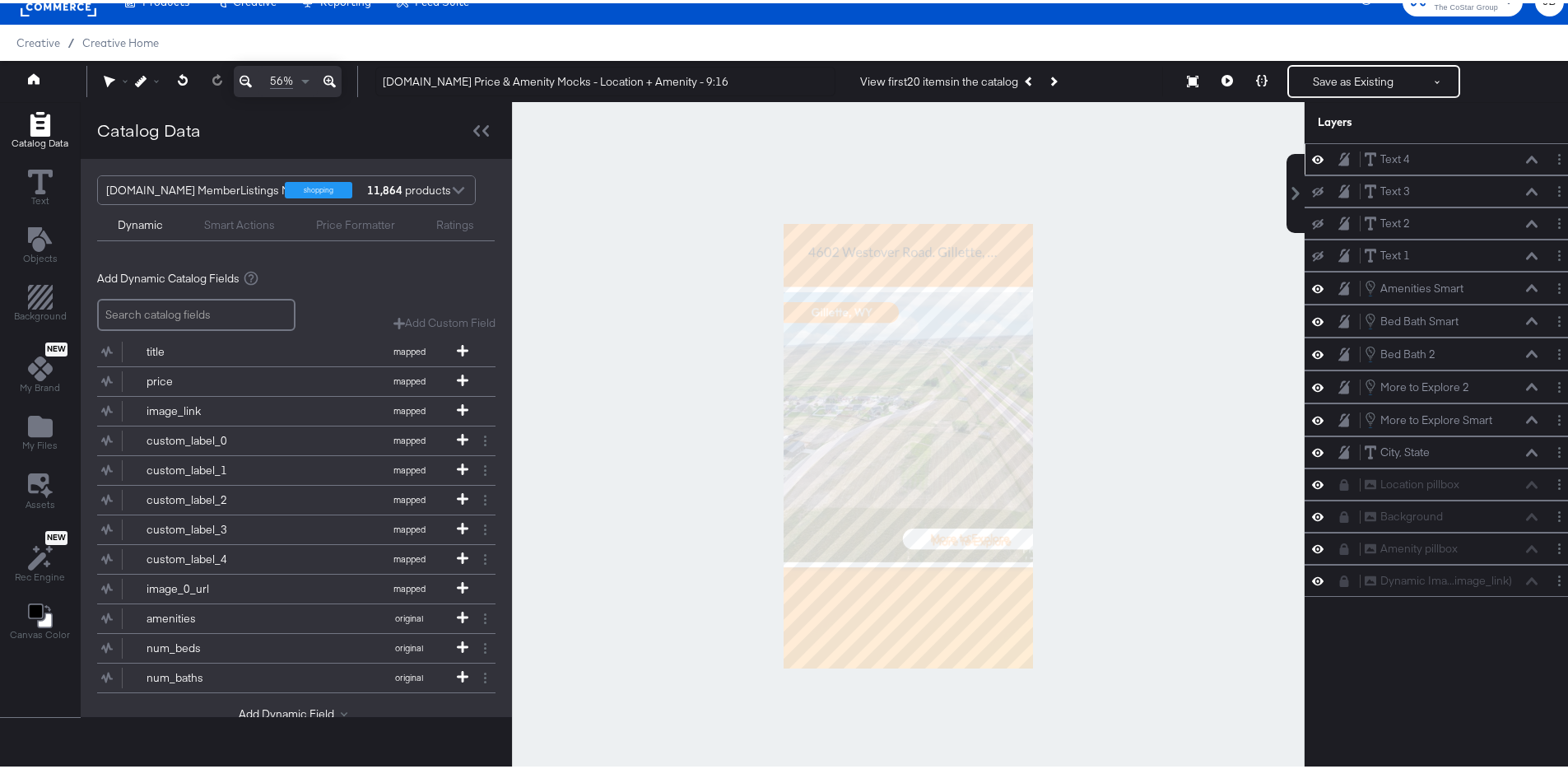 click 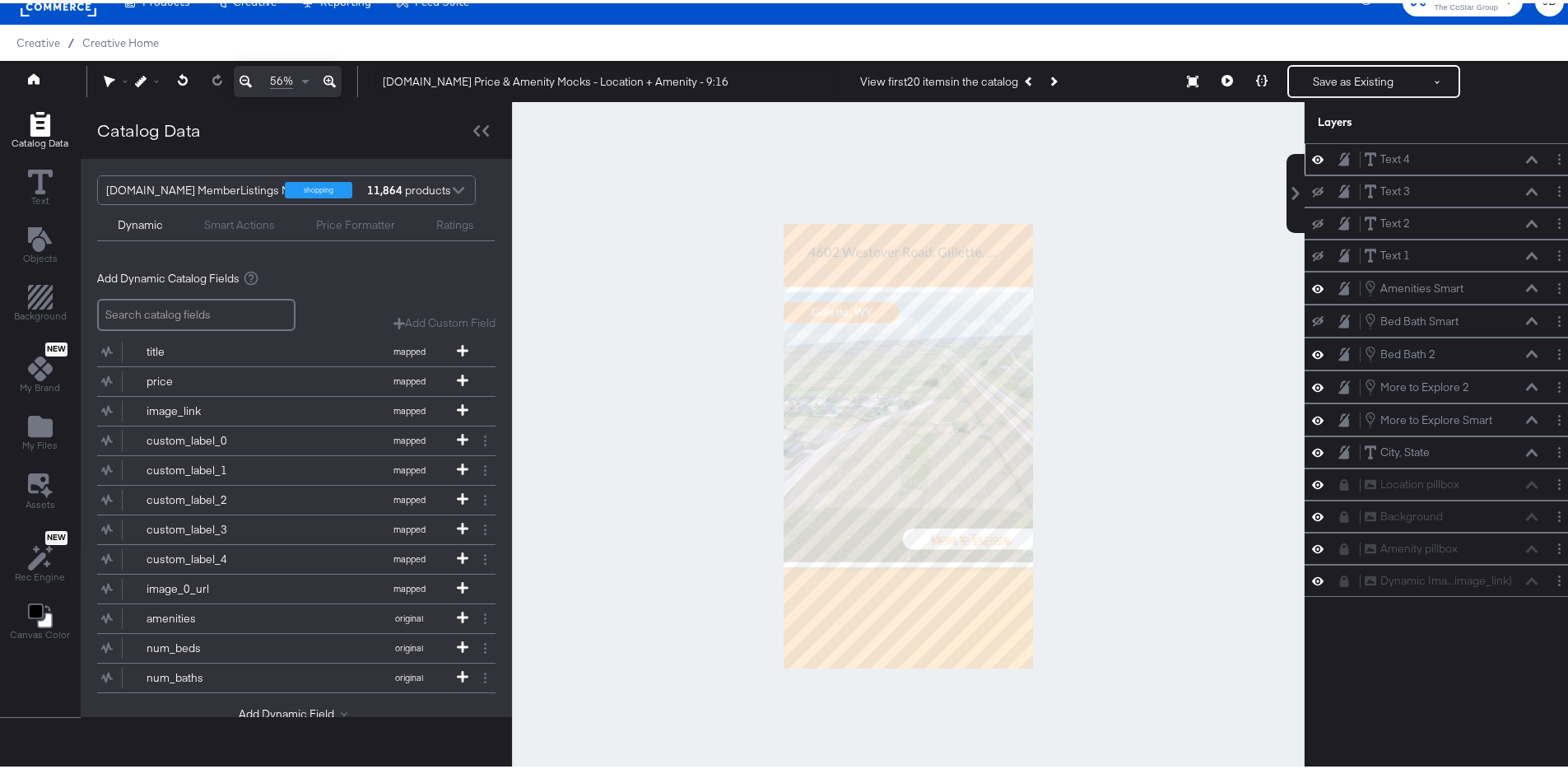 click 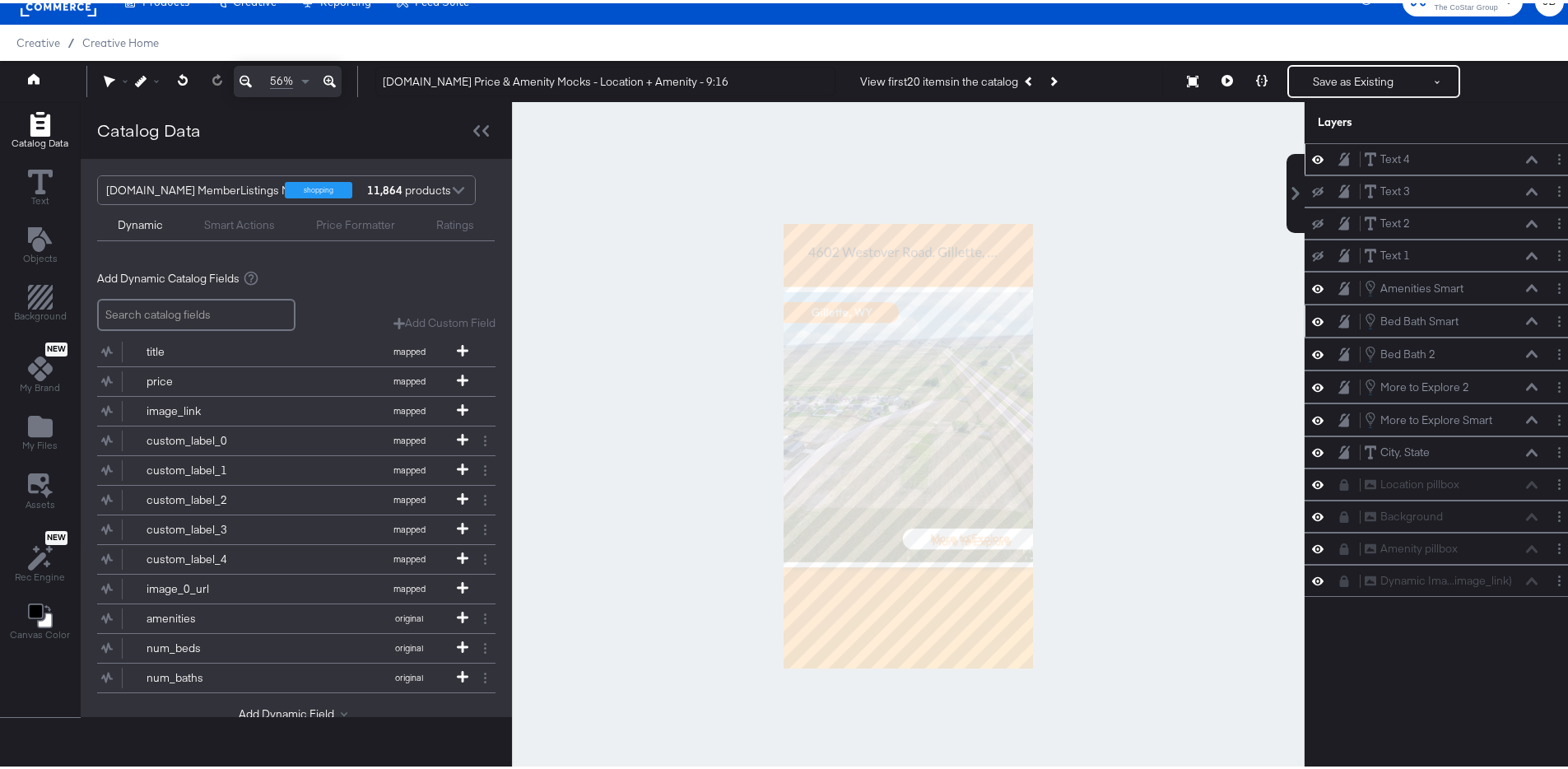 click 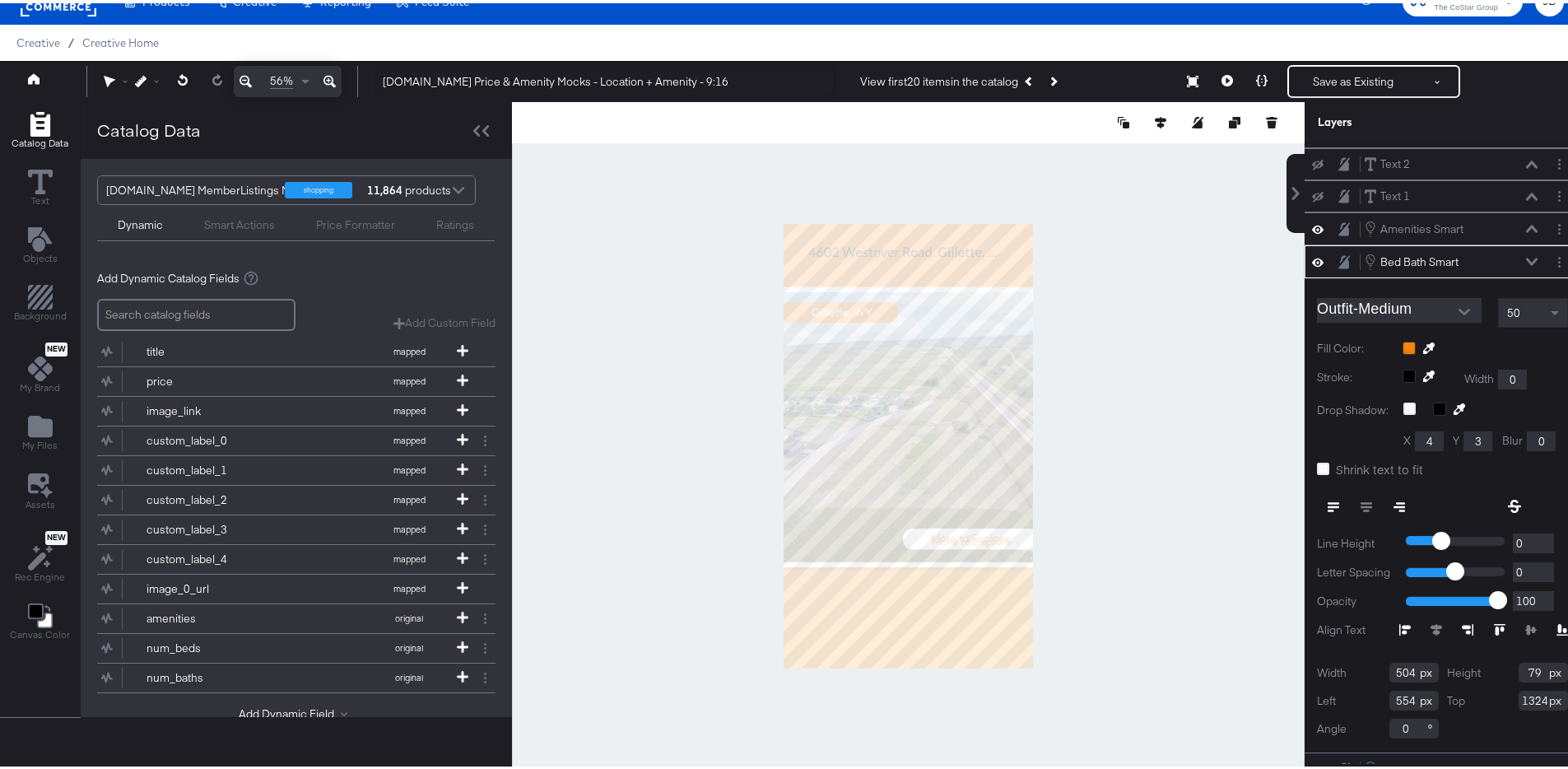 click at bounding box center (1562, 259) 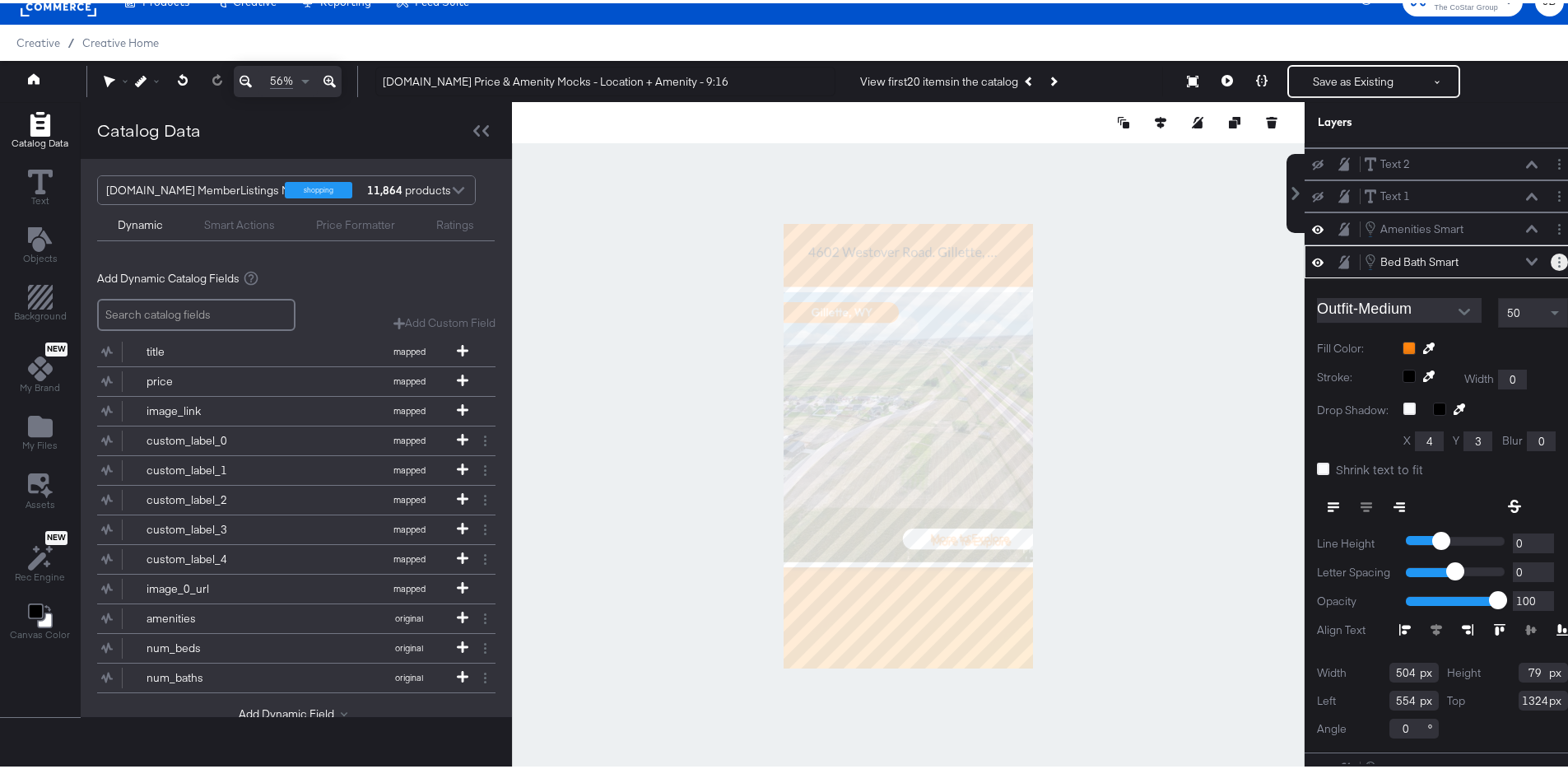 click 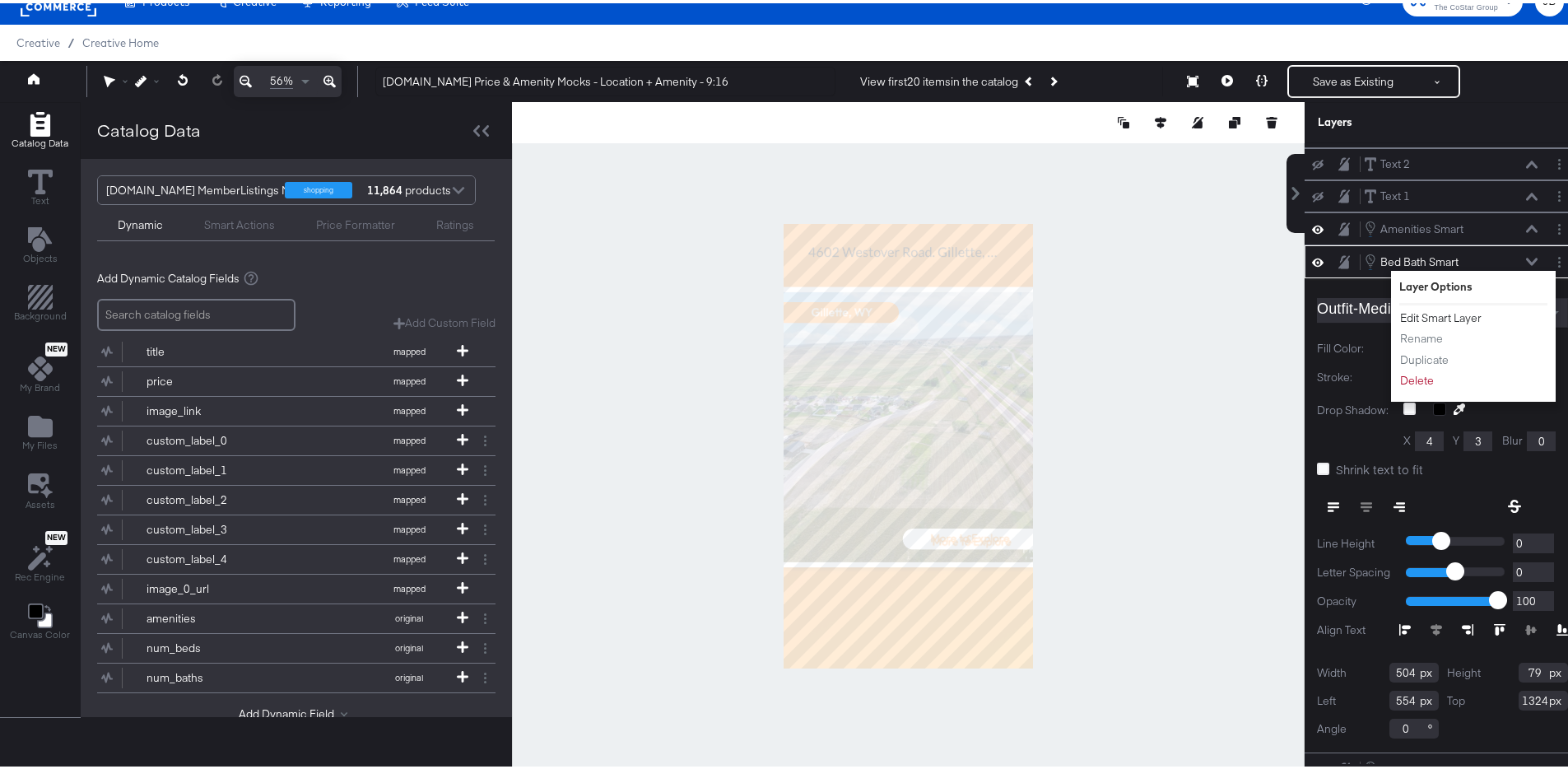 click on "Edit Smart Layer" at bounding box center (1440, 315) 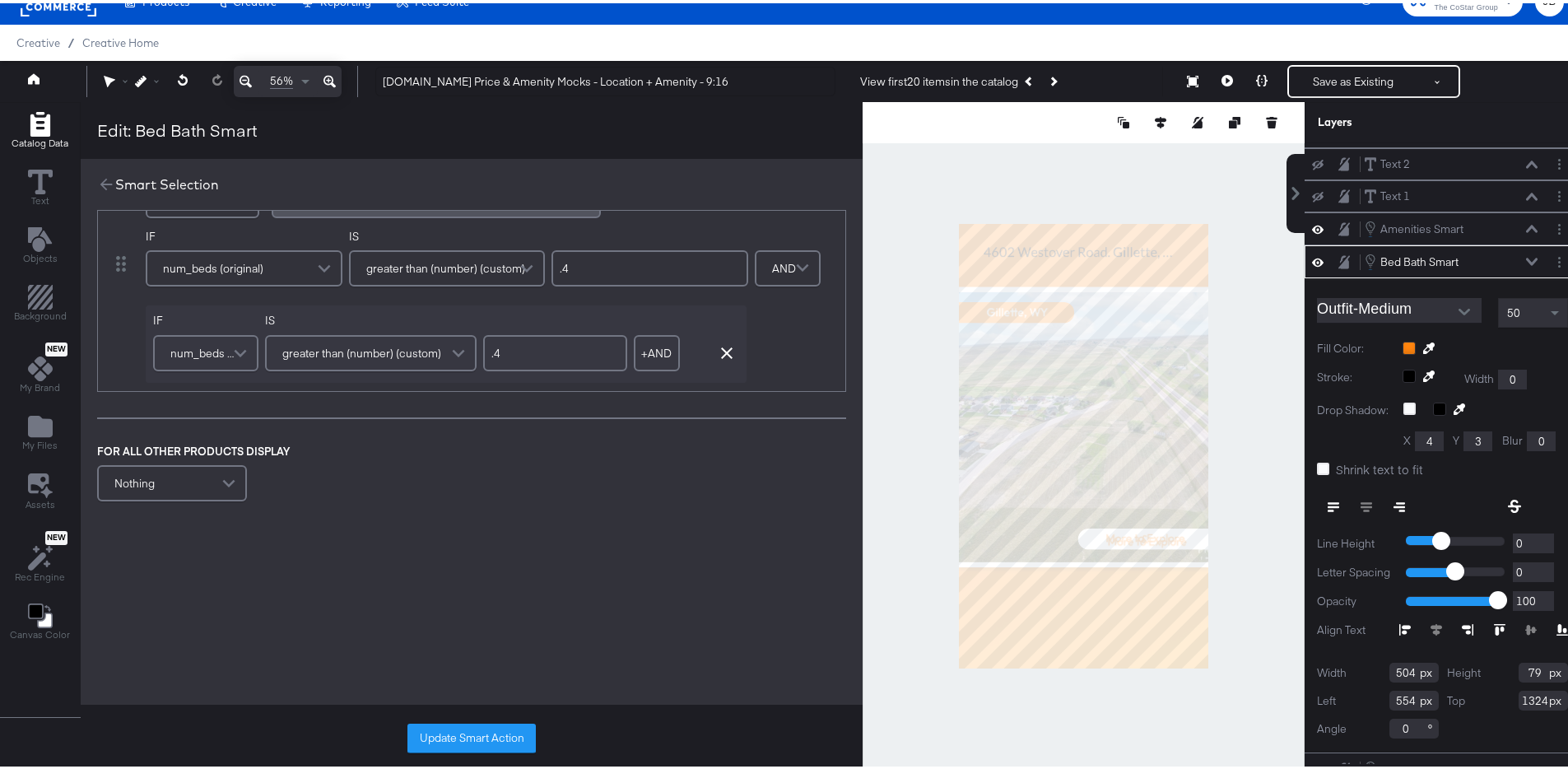 scroll, scrollTop: 59, scrollLeft: 0, axis: vertical 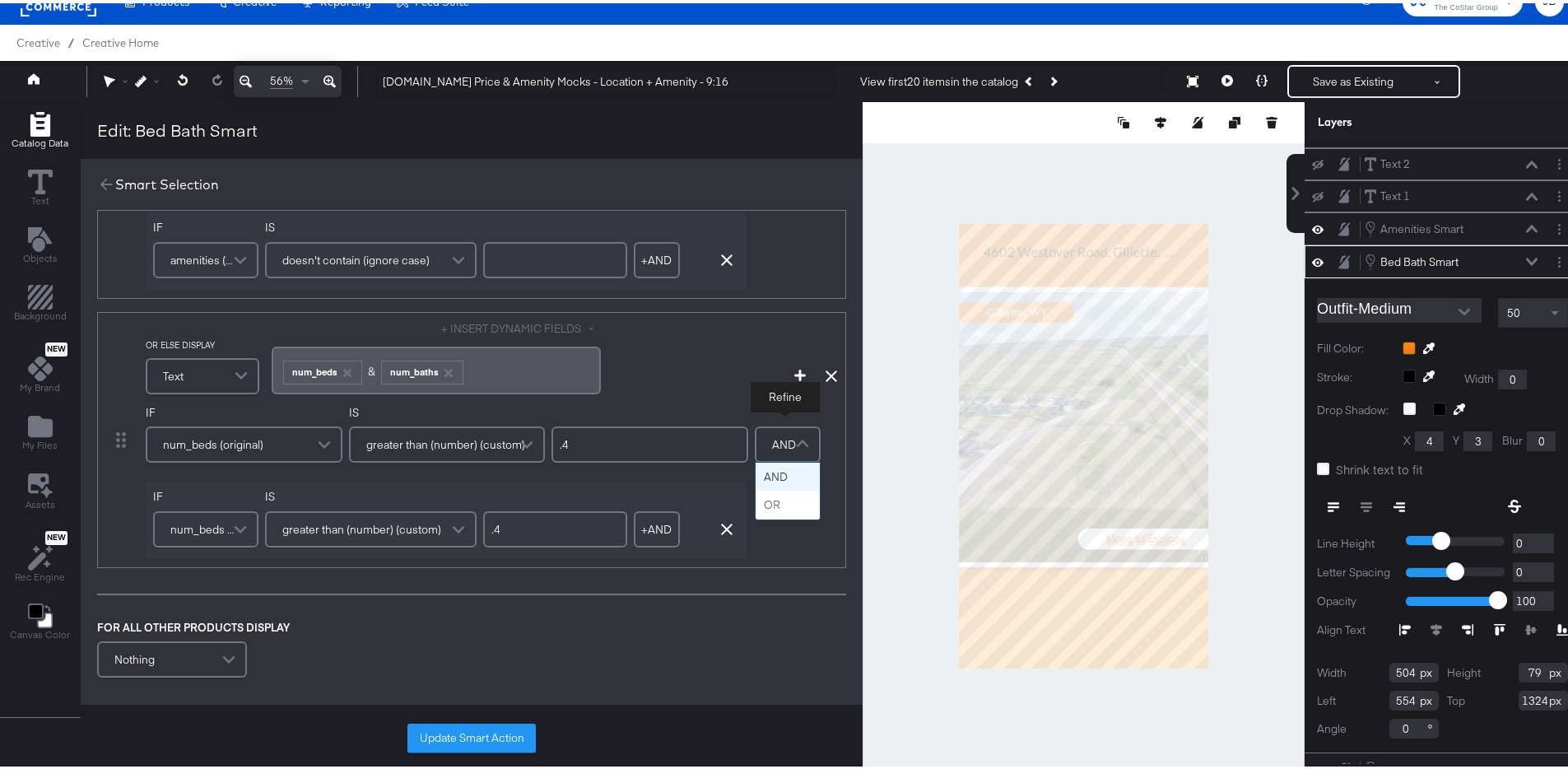 click at bounding box center (804, 441) 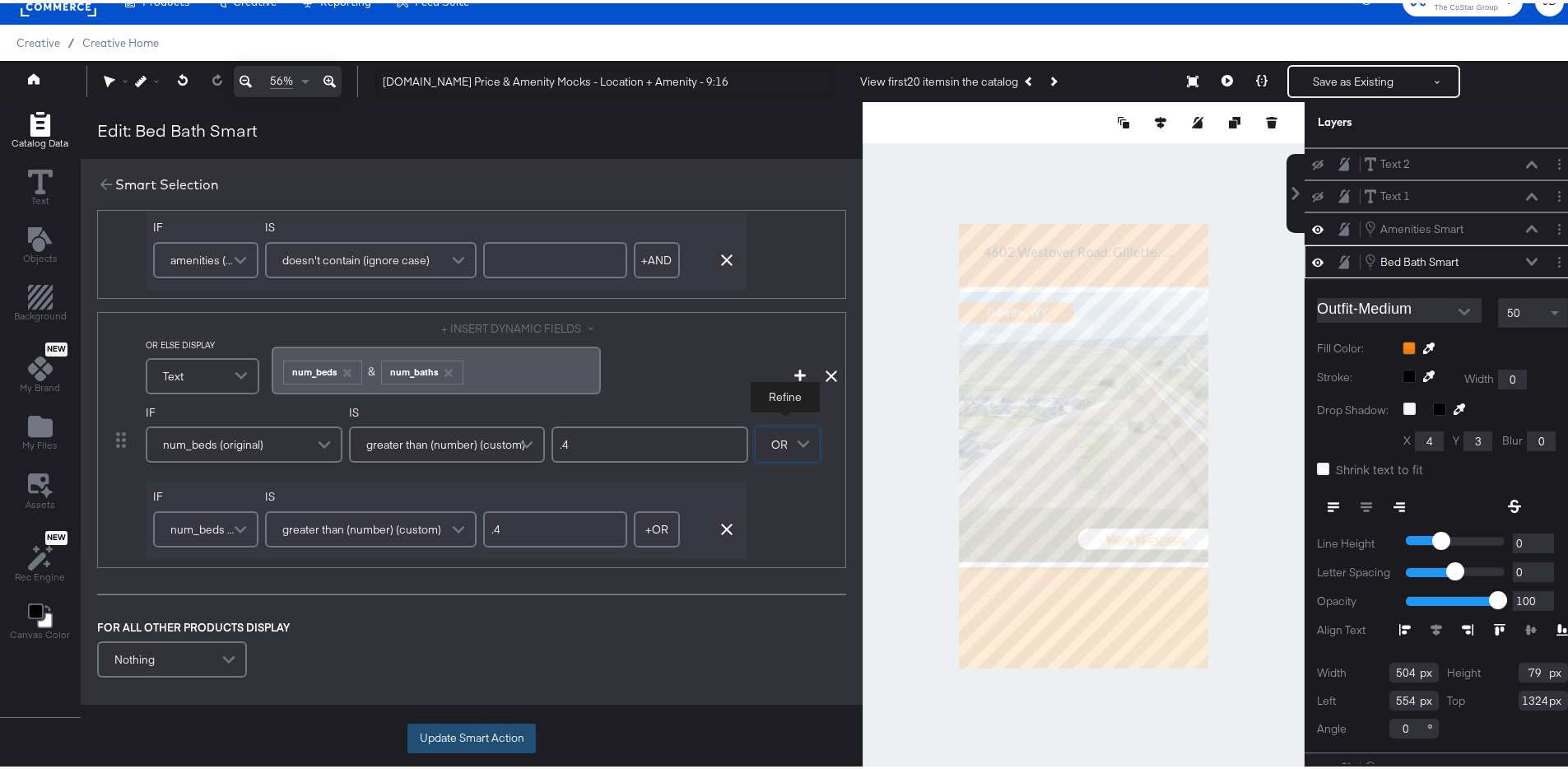 click on "Update Smart Action" at bounding box center [472, 735] 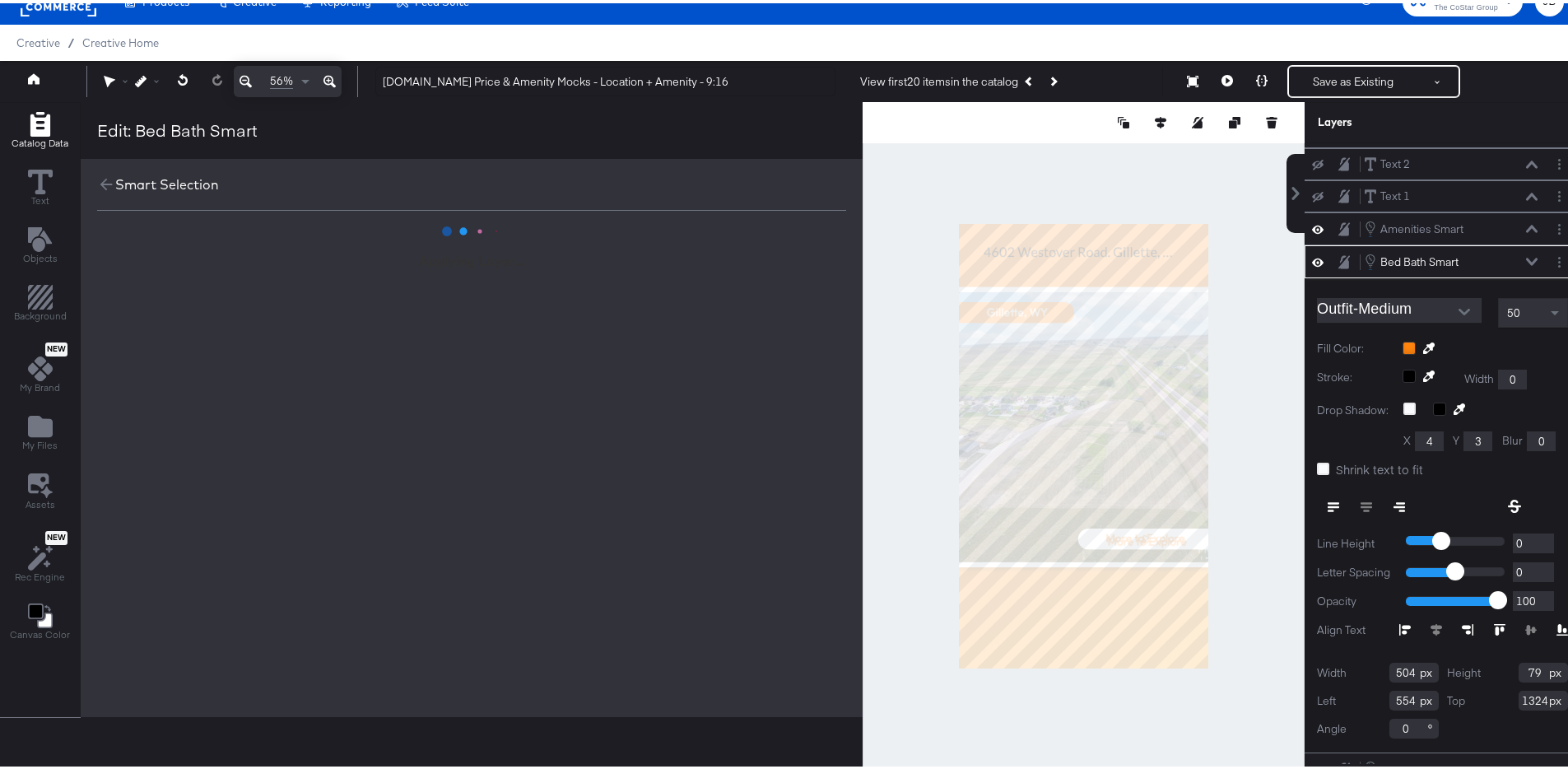 scroll, scrollTop: 0, scrollLeft: 0, axis: both 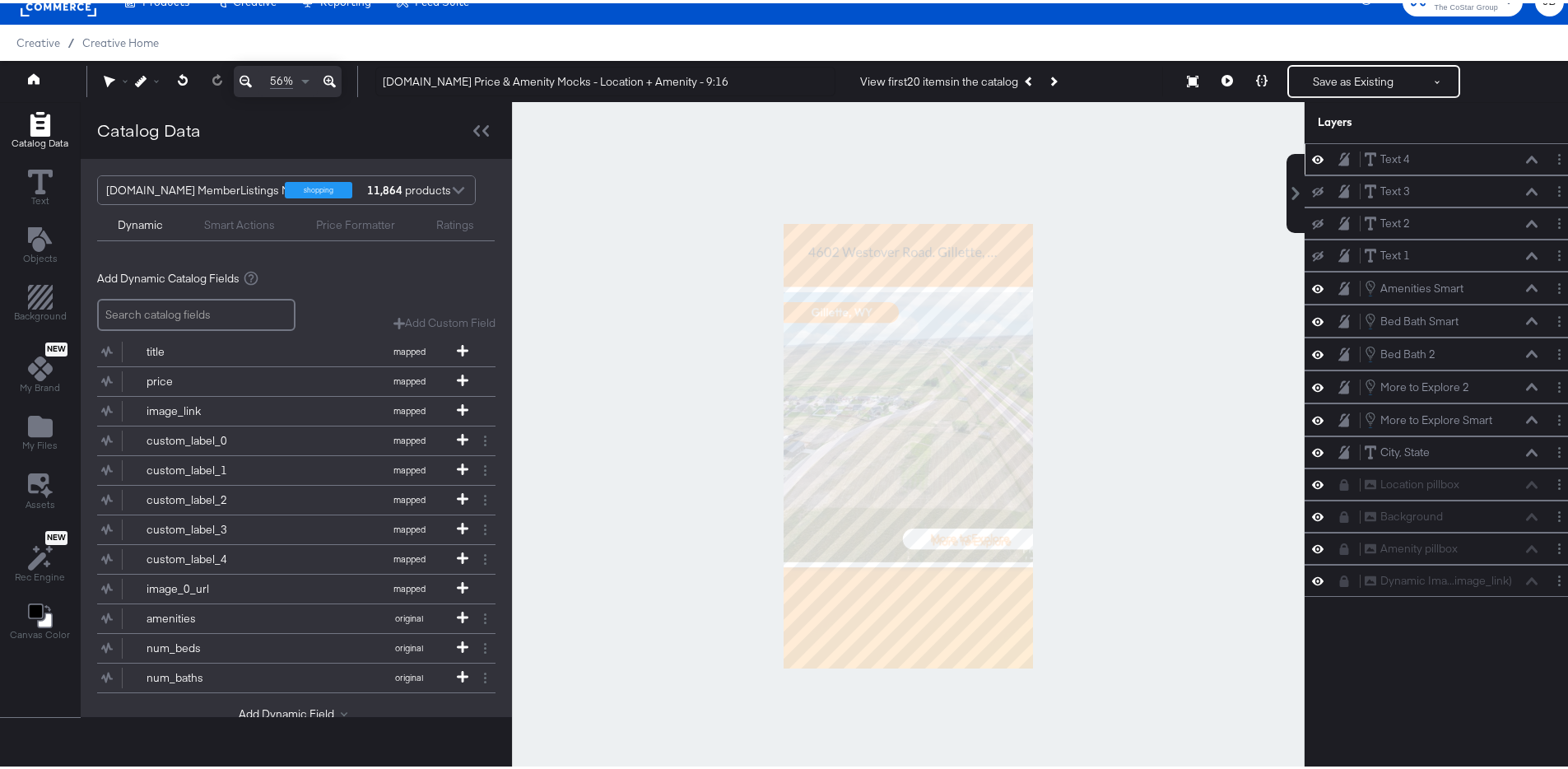 click 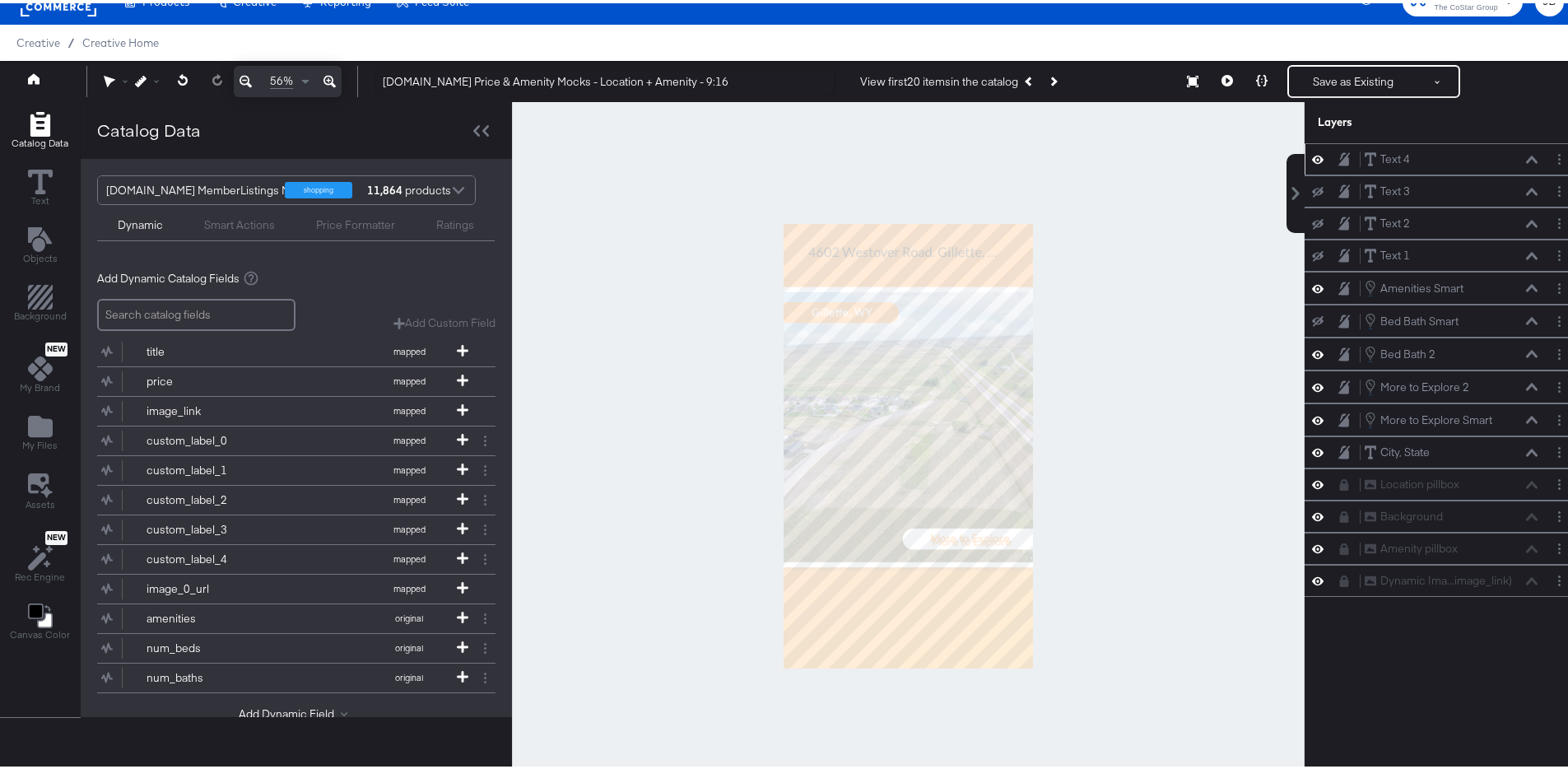 click 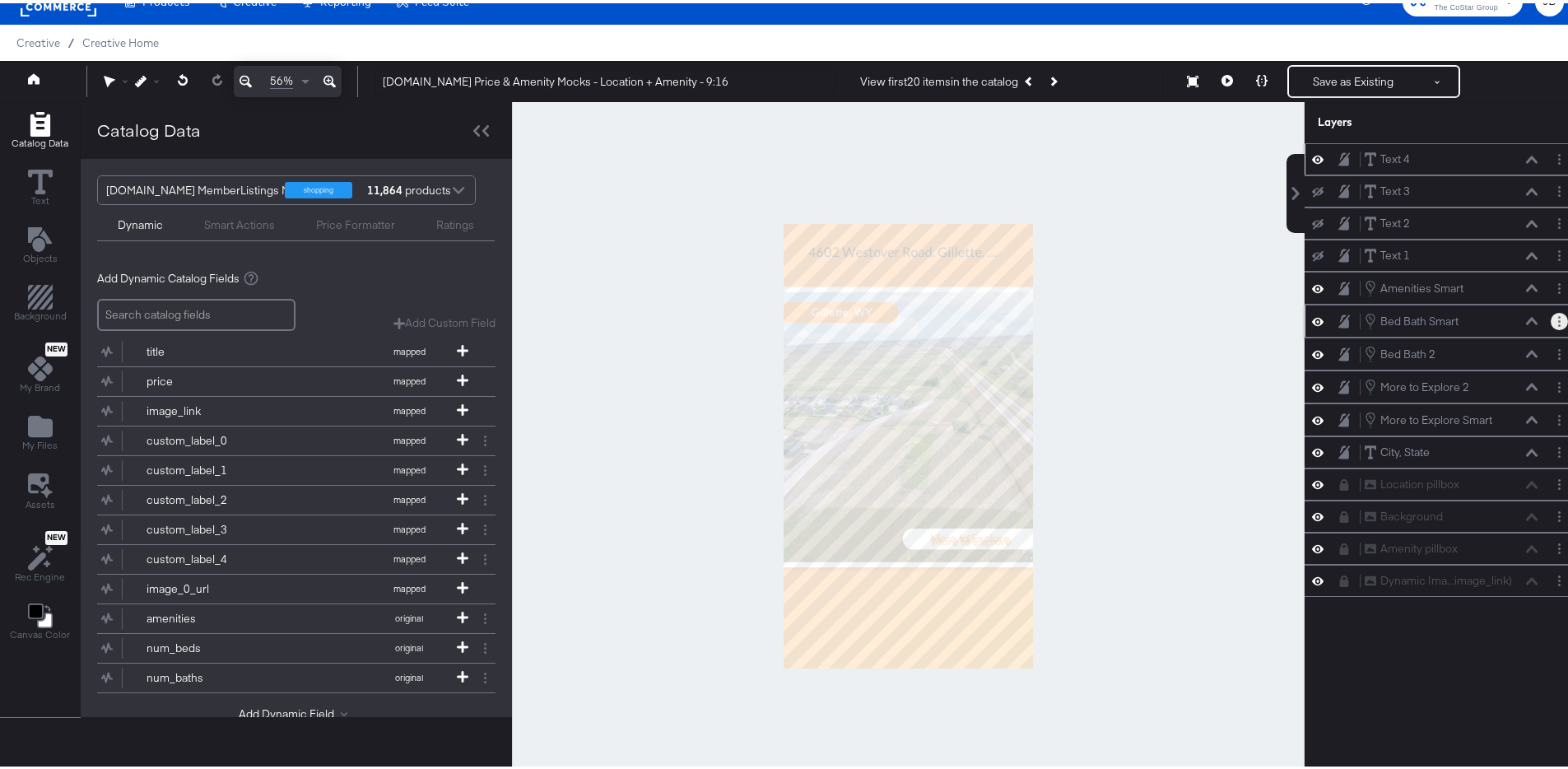 click at bounding box center [1559, 318] 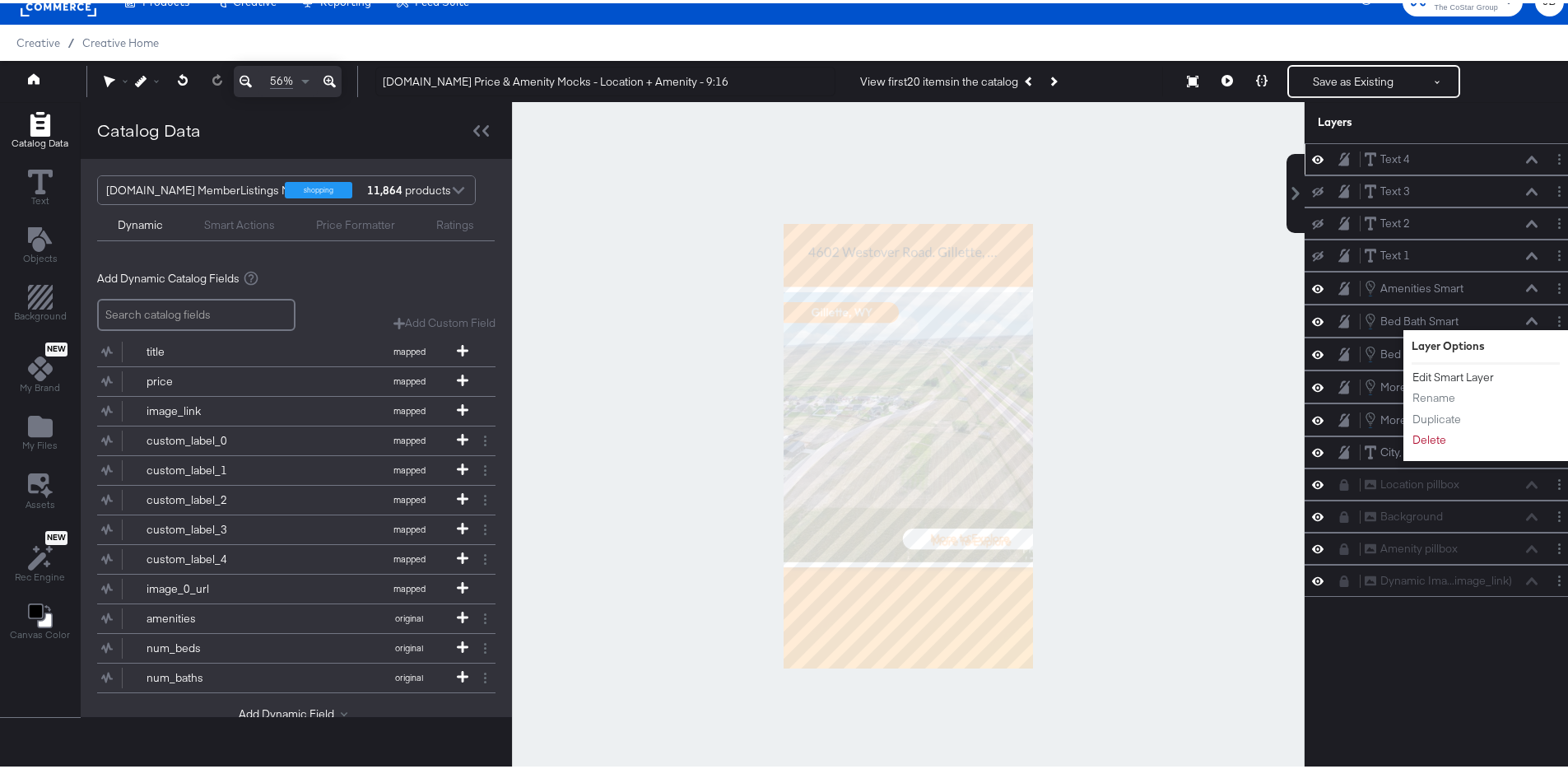 click on "Edit Smart Layer" at bounding box center (1453, 374) 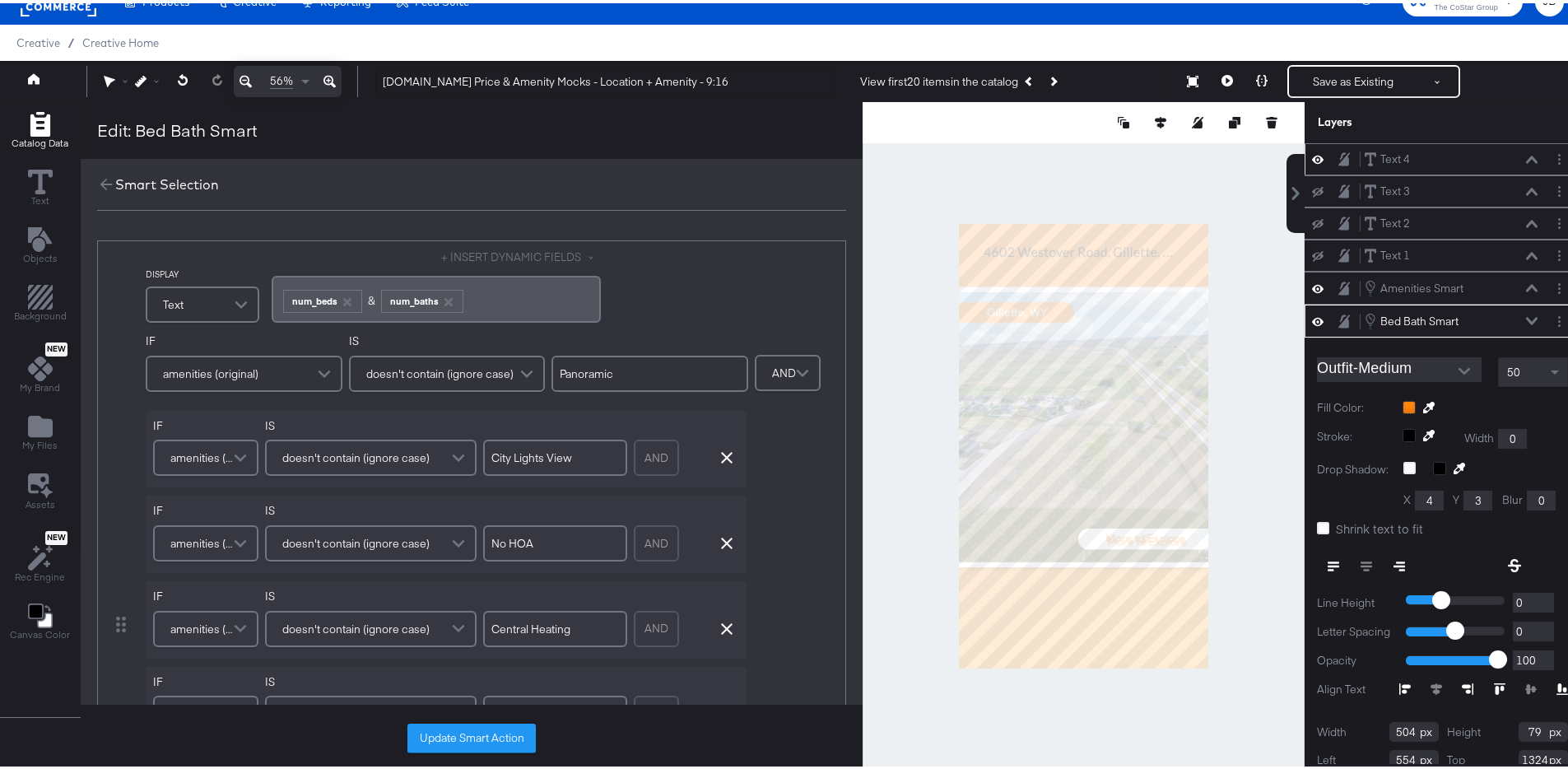 scroll, scrollTop: 59, scrollLeft: 0, axis: vertical 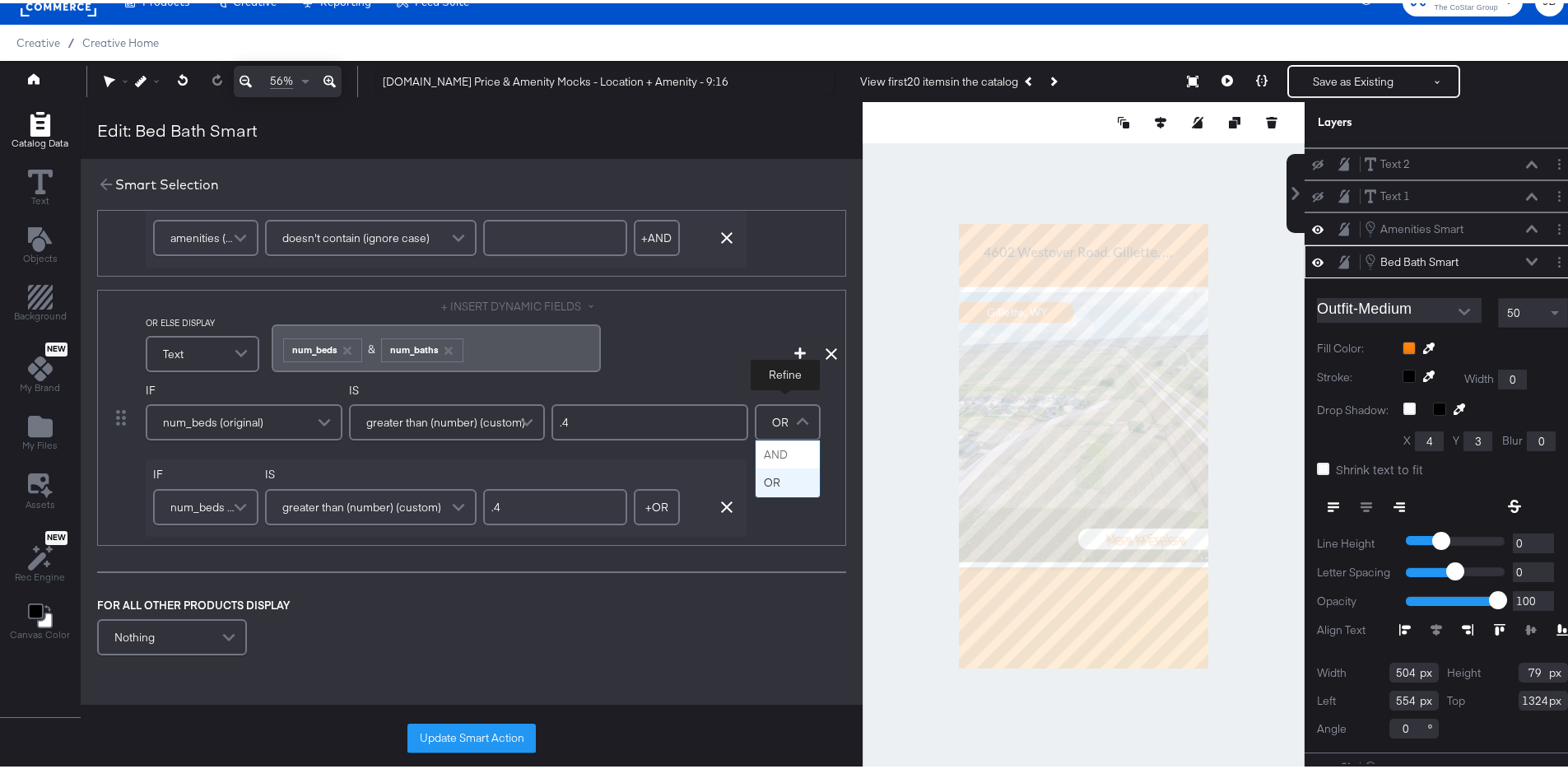 click at bounding box center [804, 419] 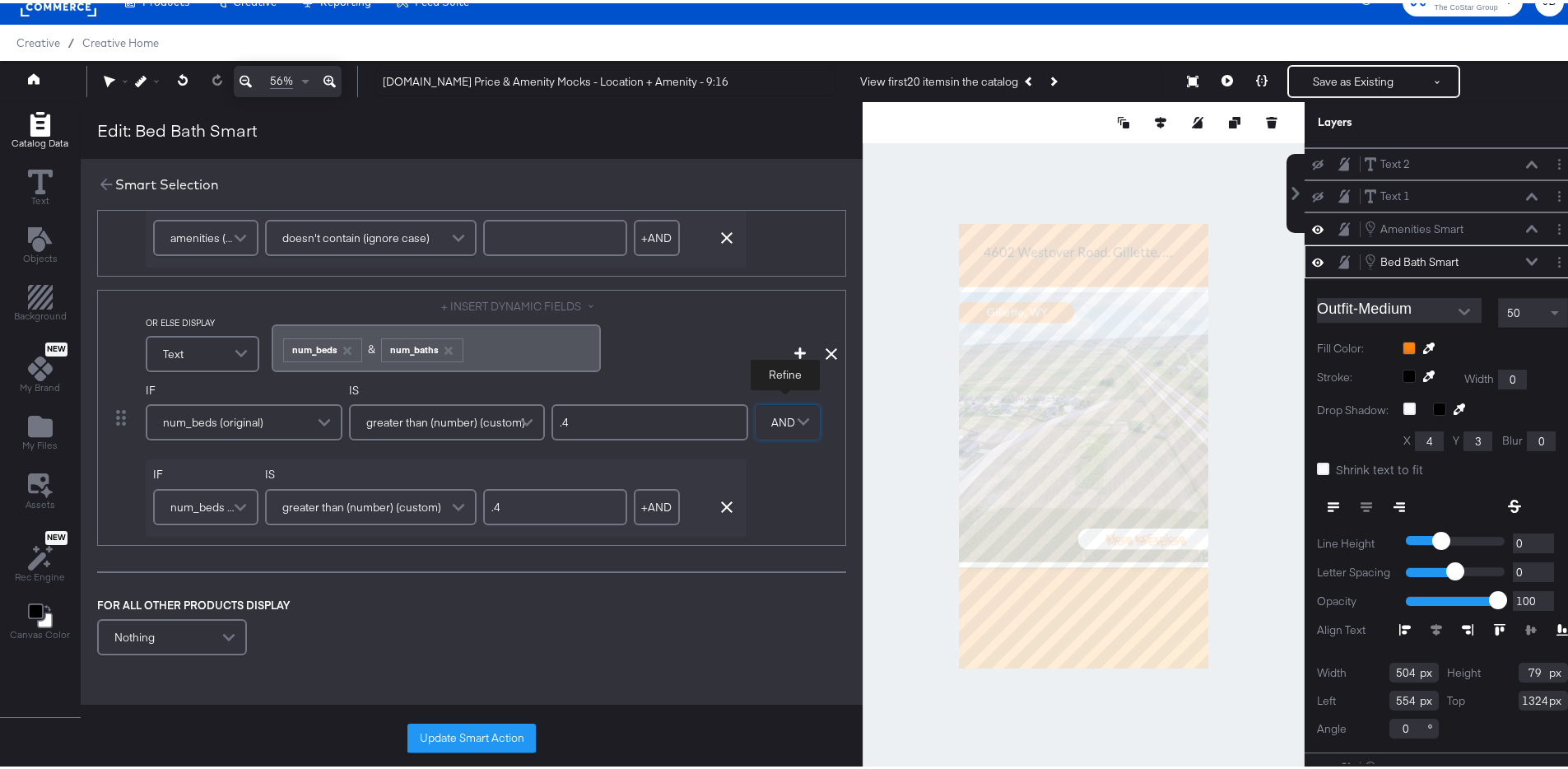 click on "FOR ALL OTHER PRODUCTS DISPLAY Nothing" at bounding box center [472, 626] 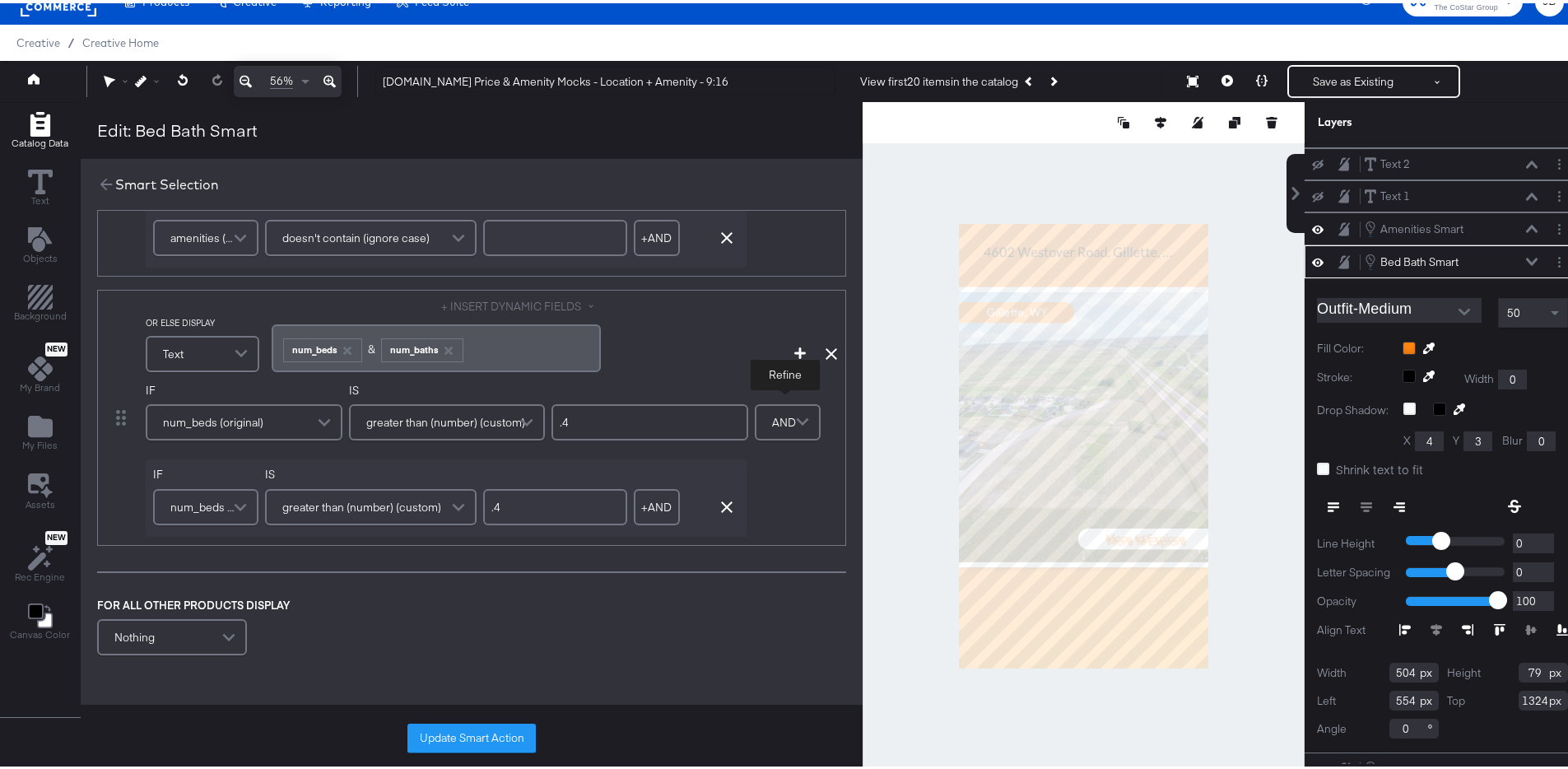 scroll, scrollTop: 0, scrollLeft: 0, axis: both 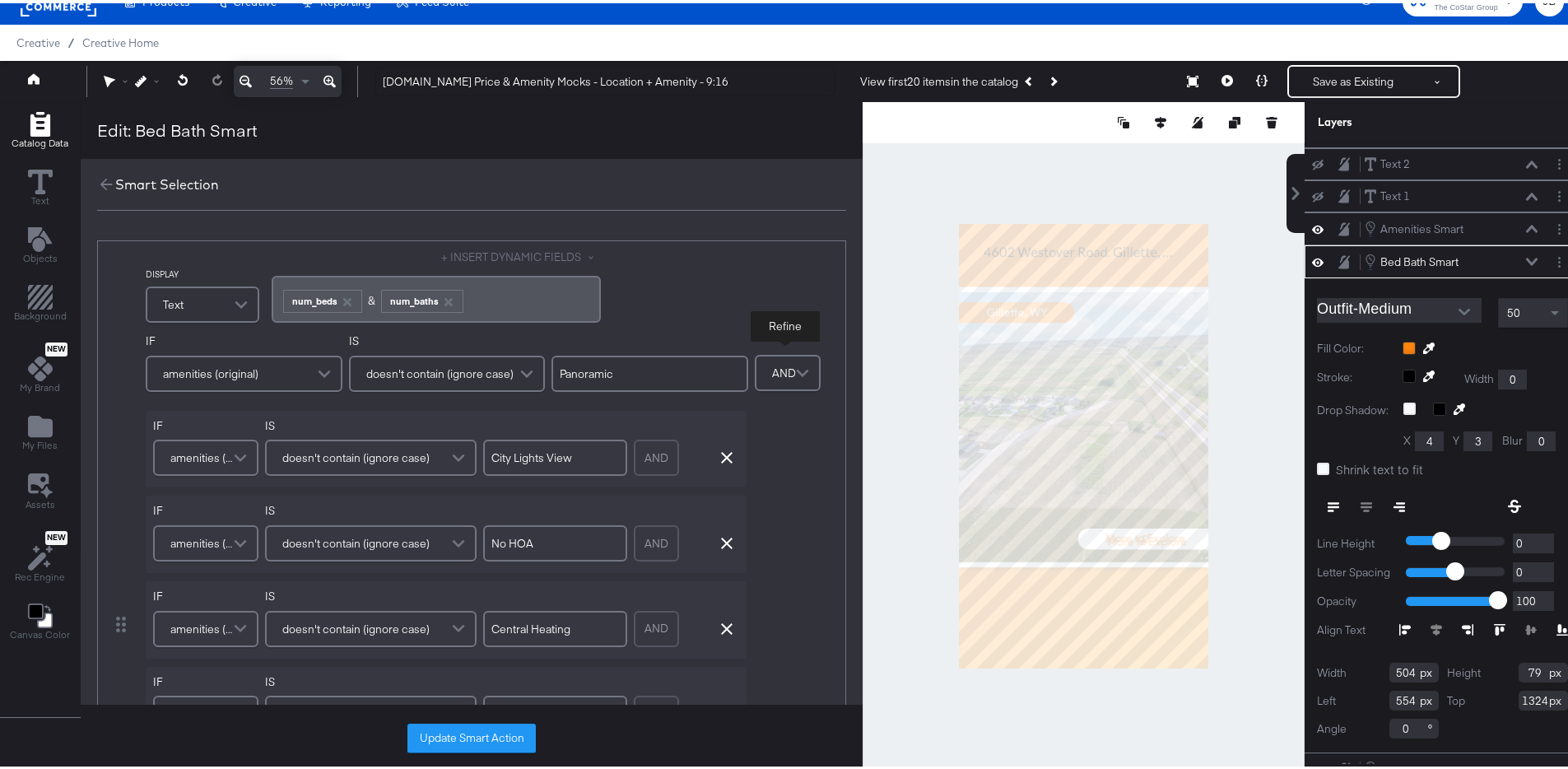 click at bounding box center (804, 370) 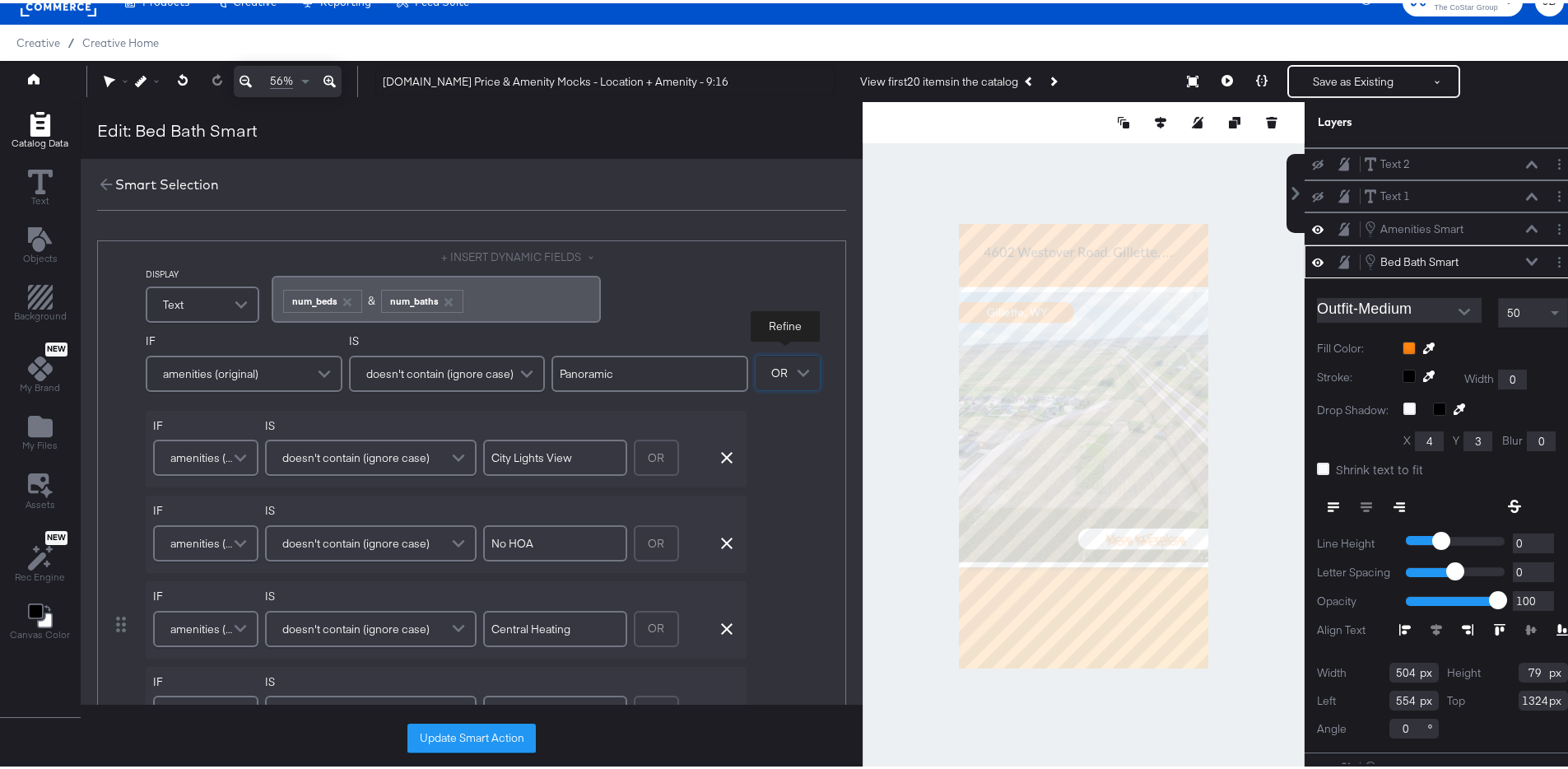 scroll, scrollTop: 433, scrollLeft: 0, axis: vertical 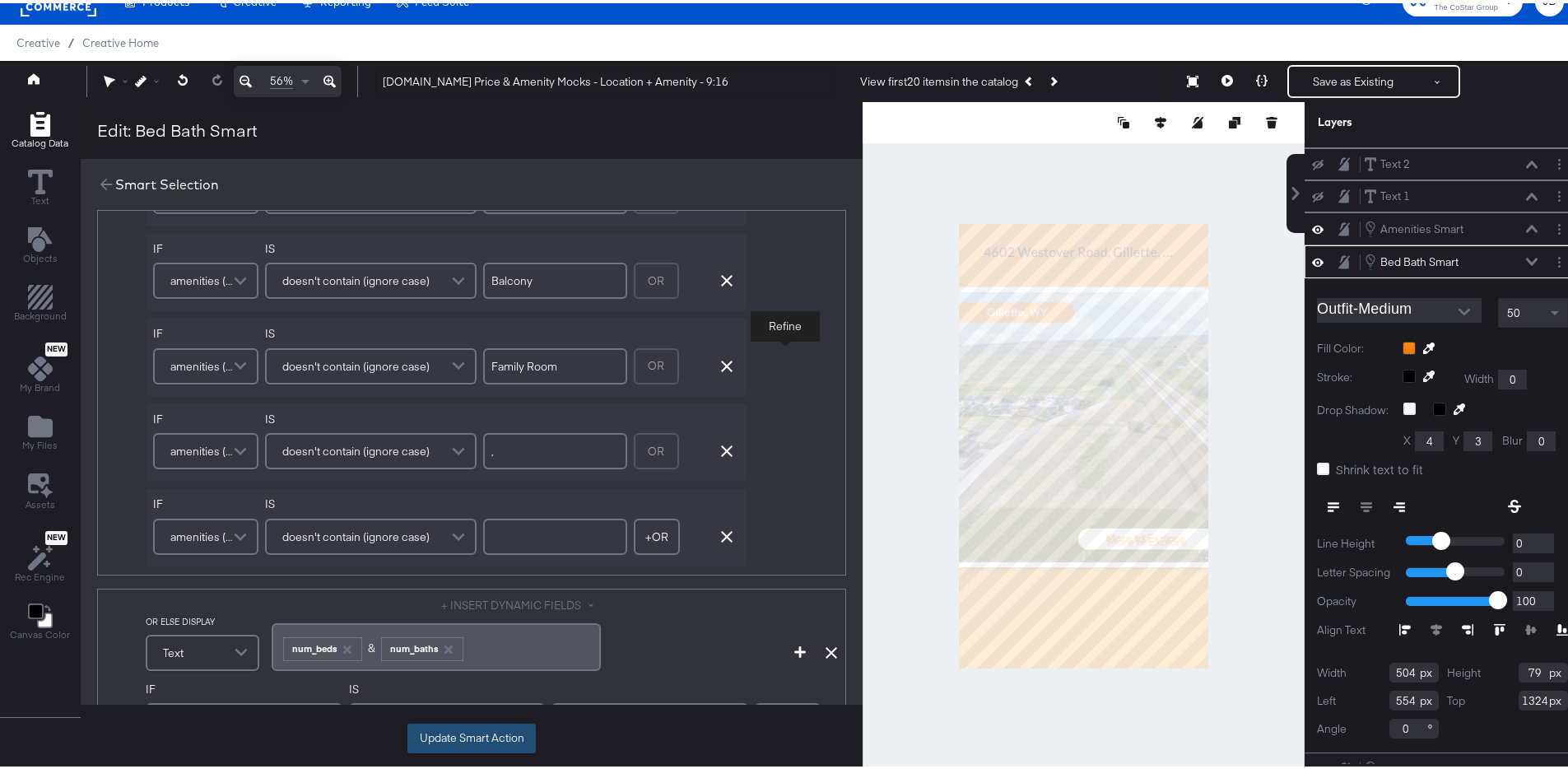 click on "Update Smart Action" at bounding box center (472, 735) 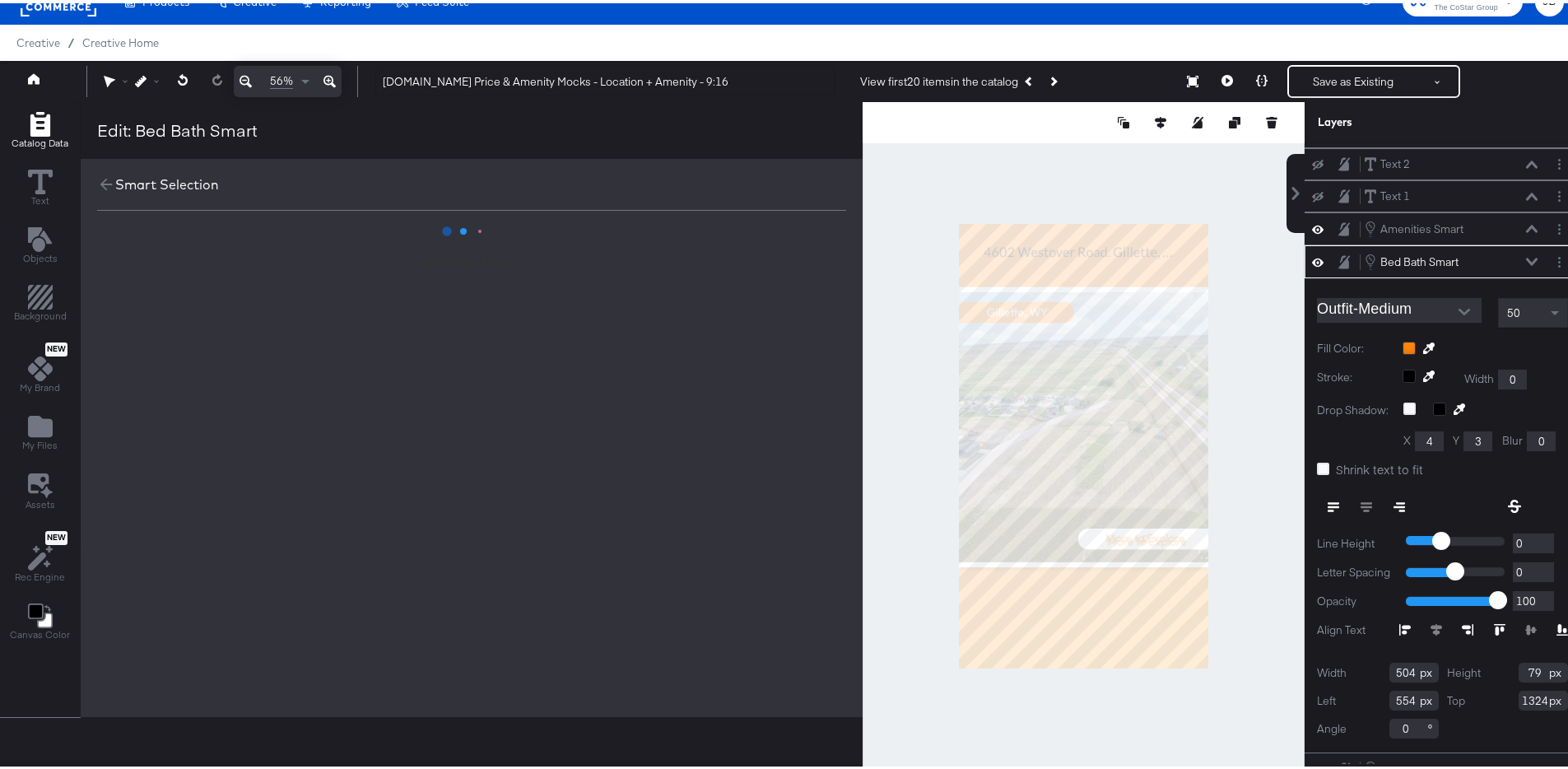 scroll, scrollTop: 0, scrollLeft: 0, axis: both 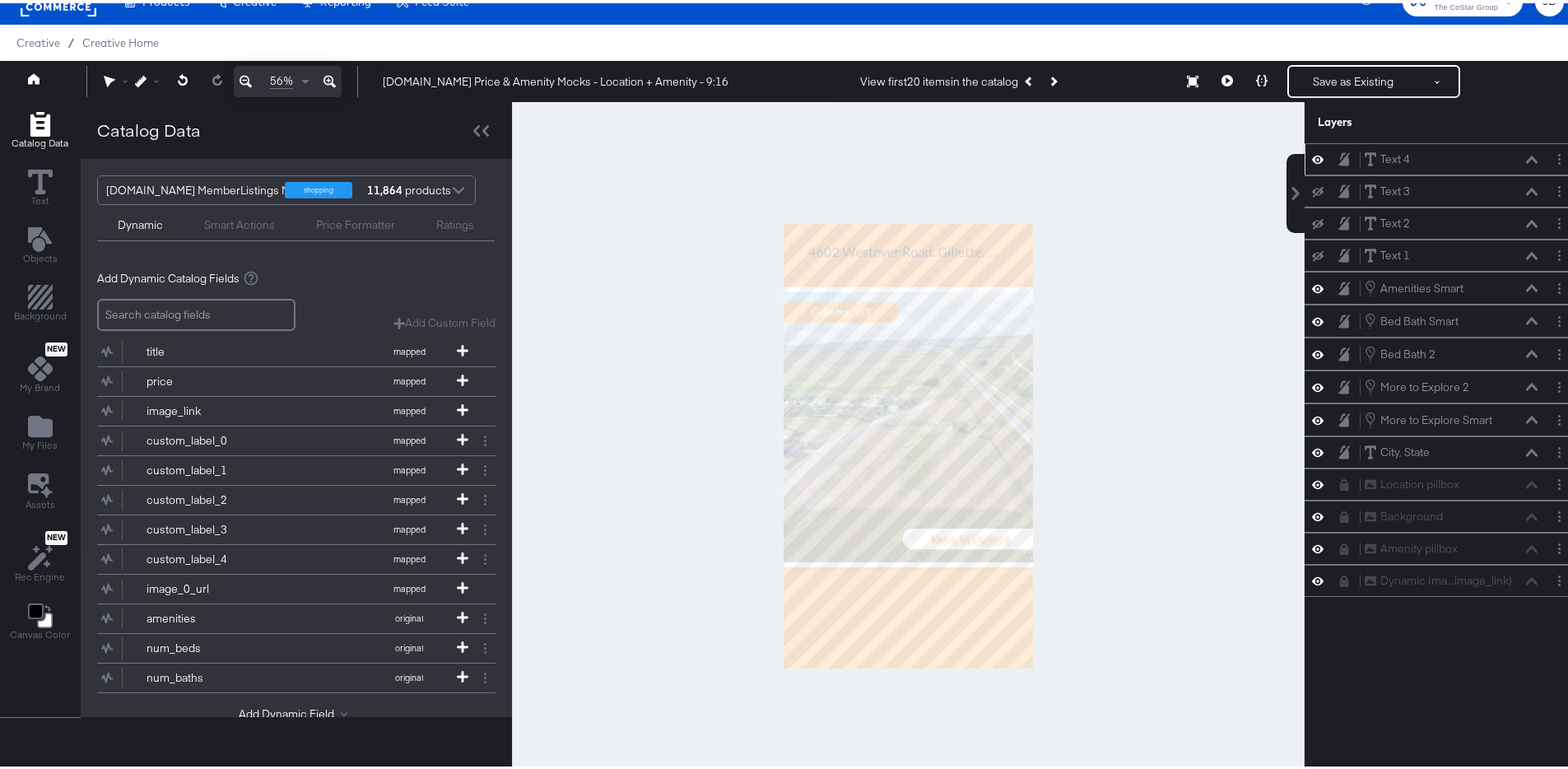 click 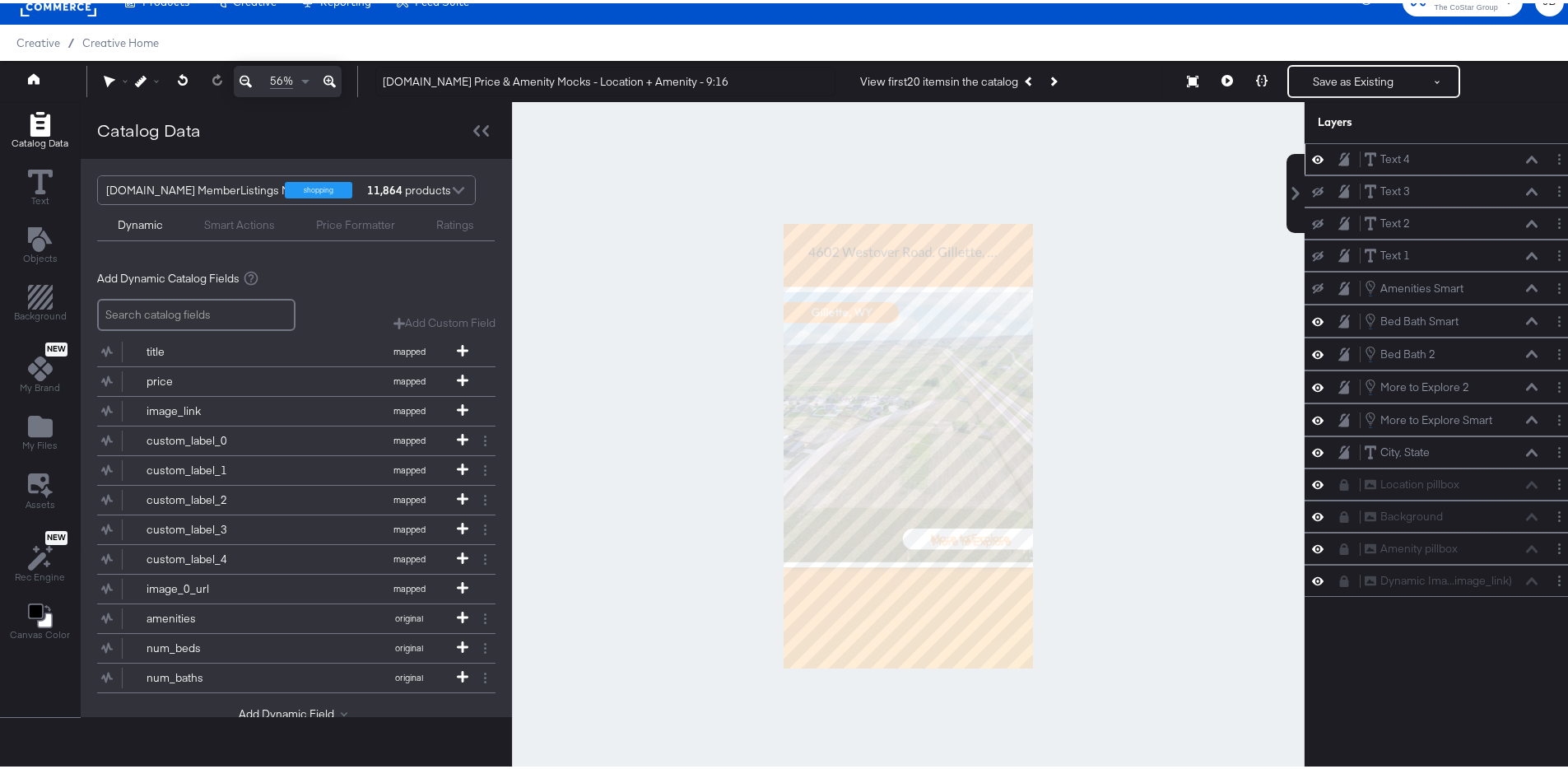 click 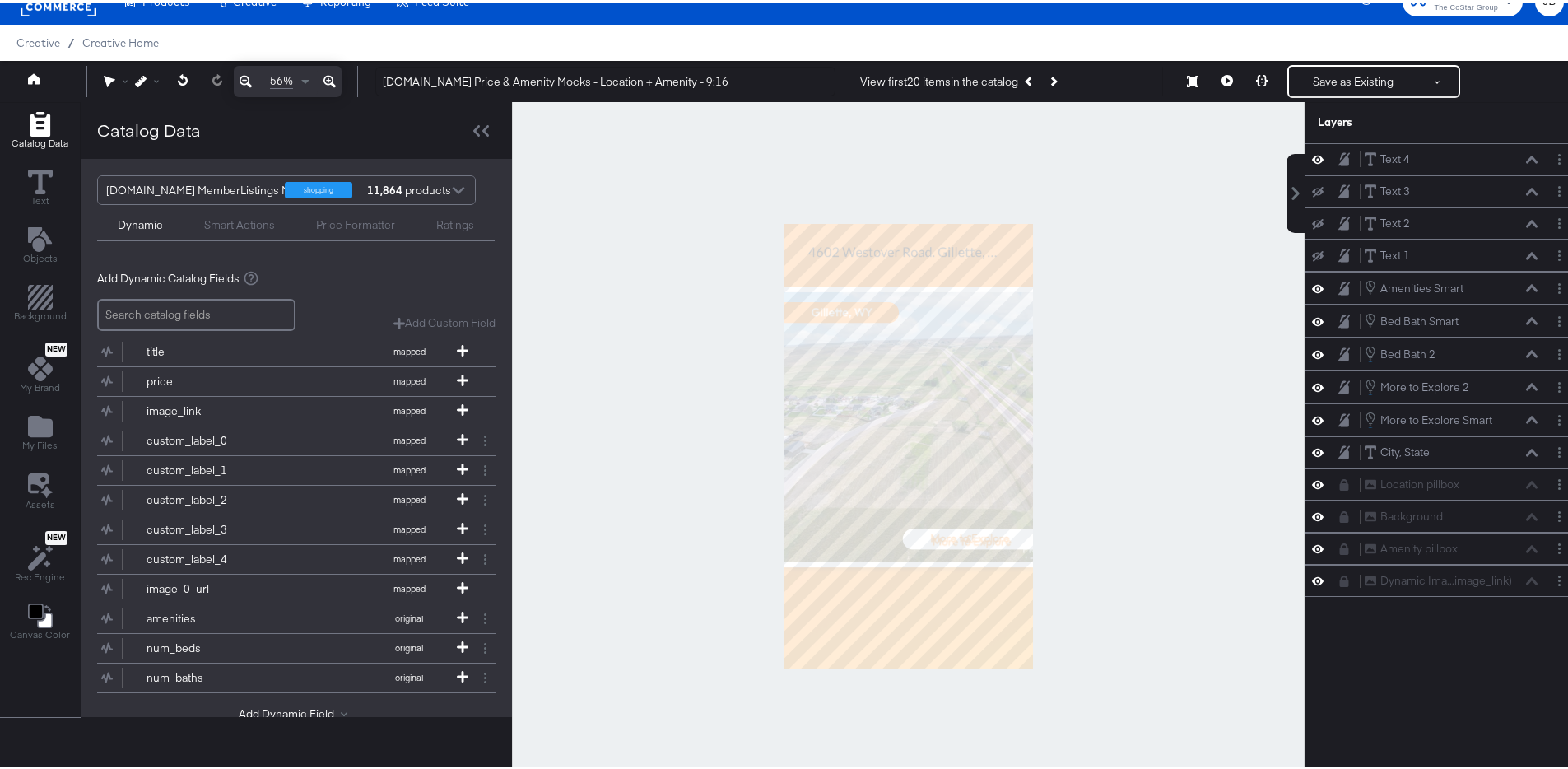 click 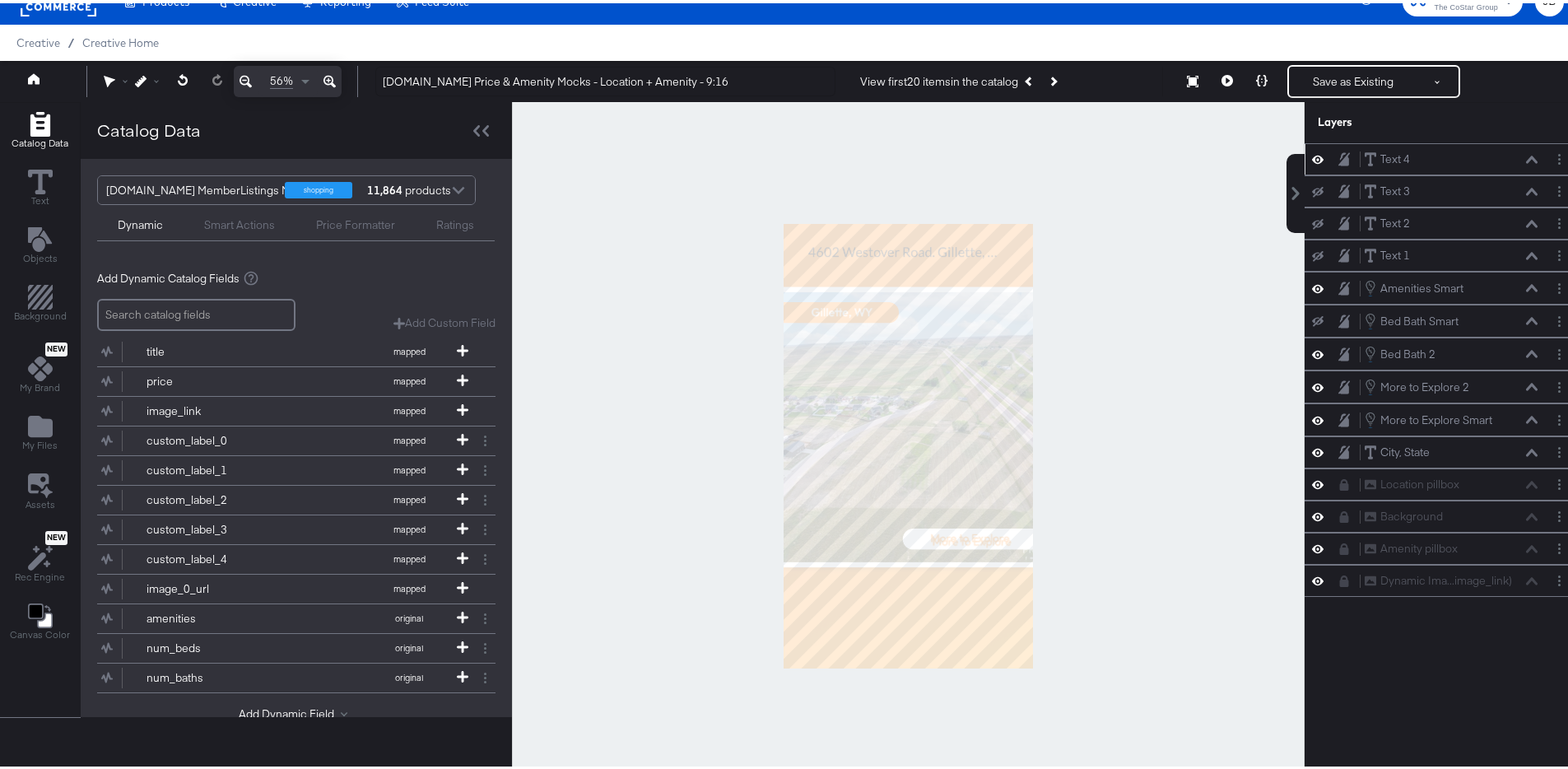 click 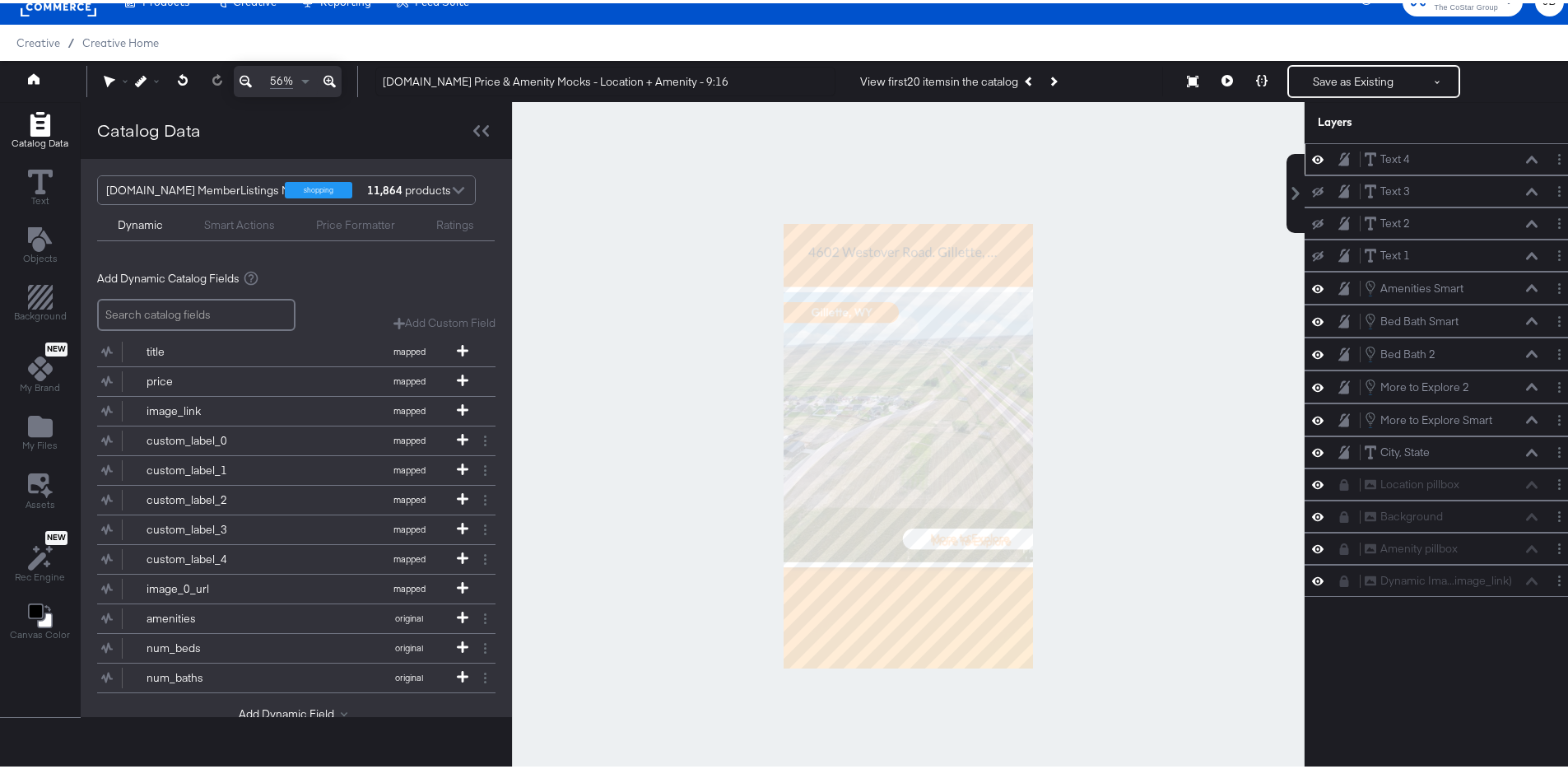 click 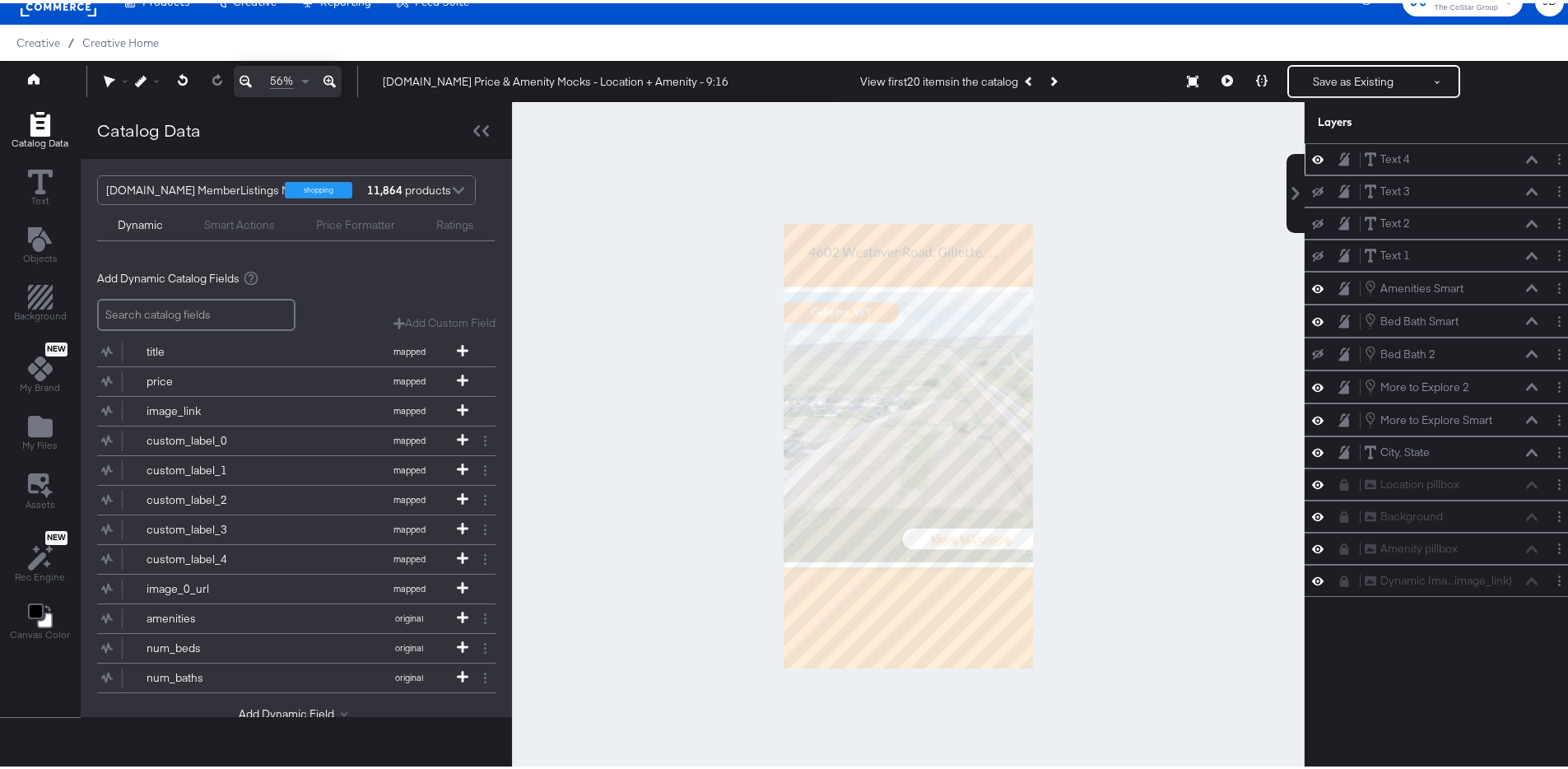 click 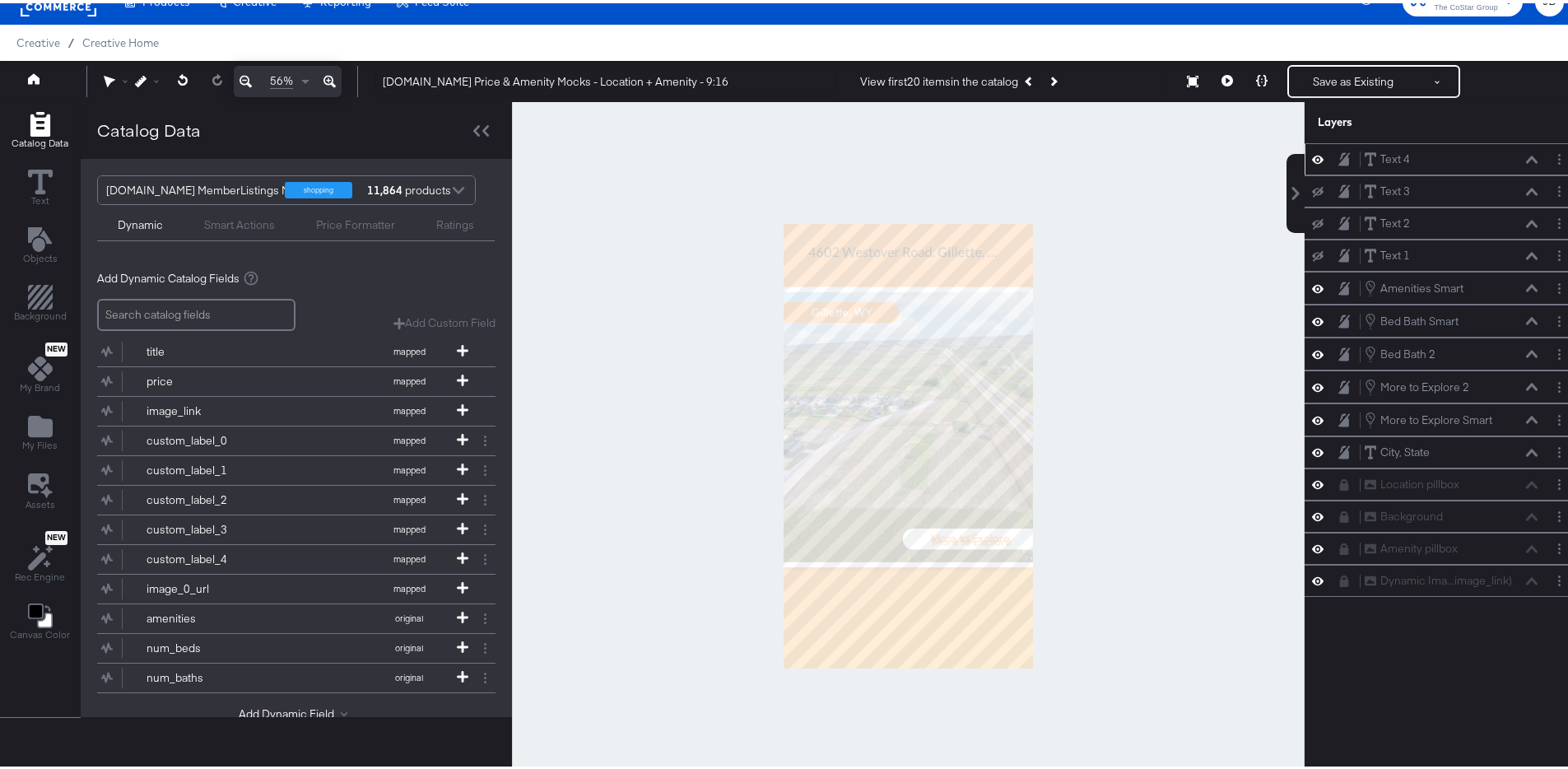 click 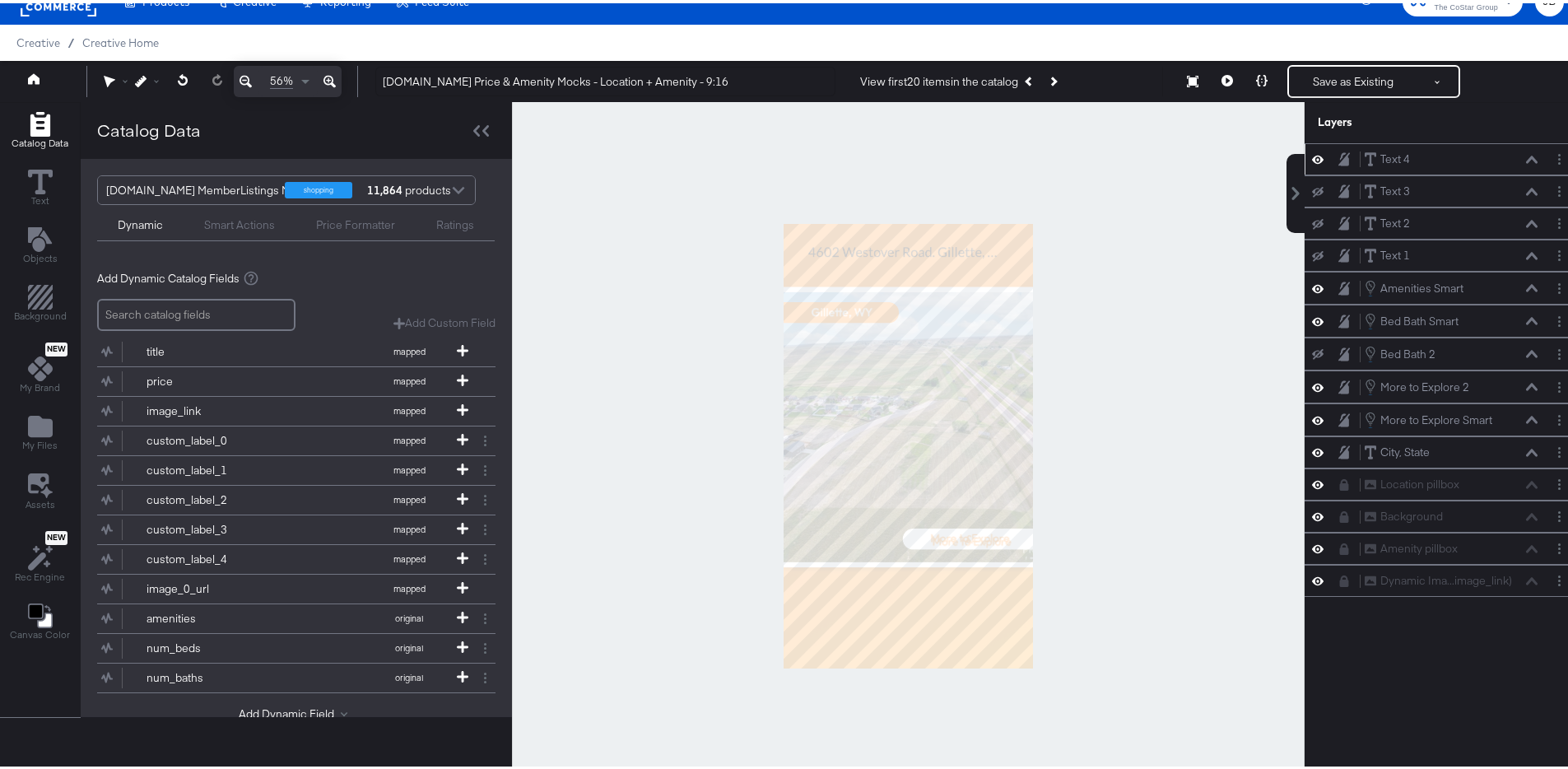 click 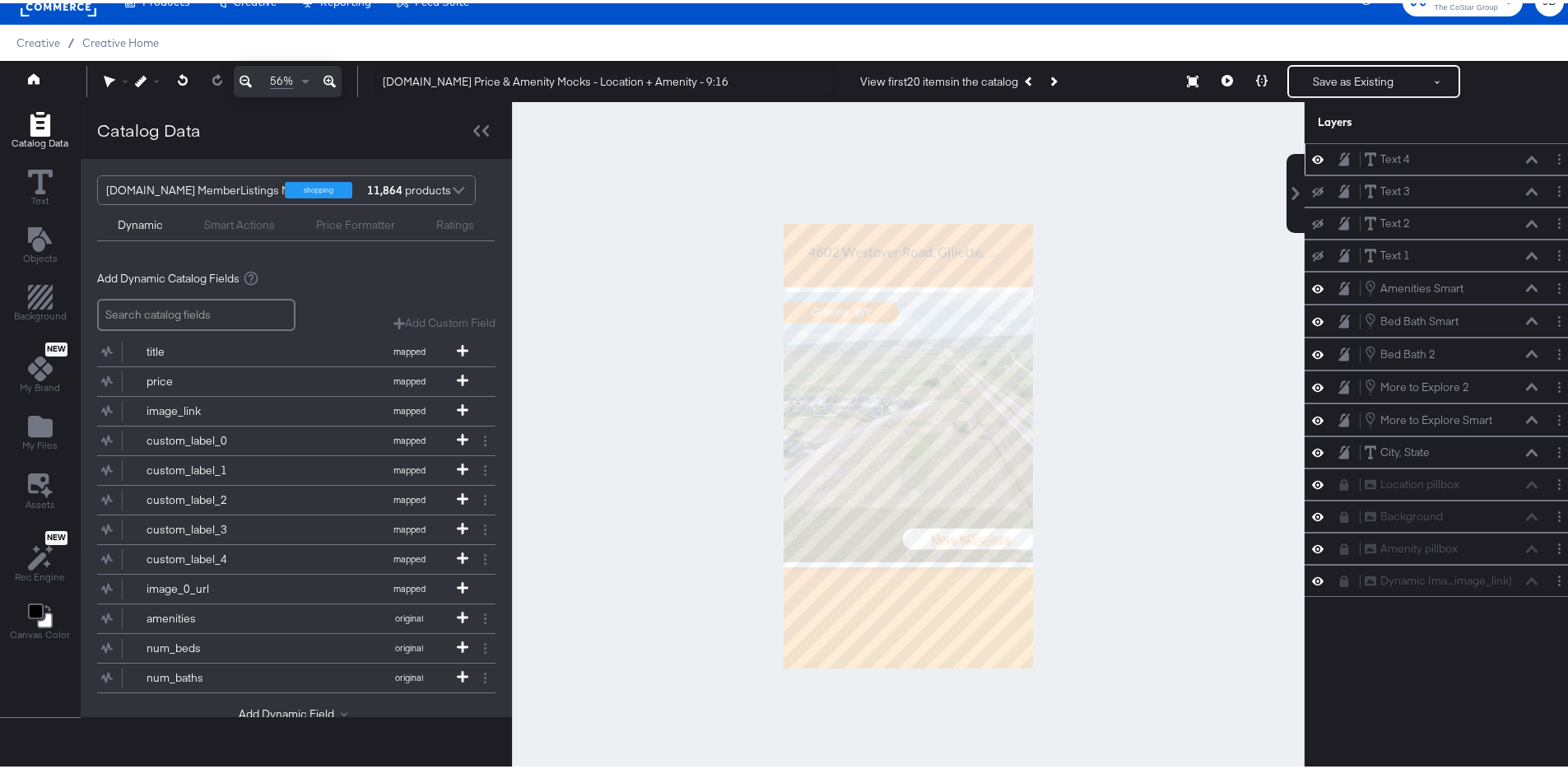 click 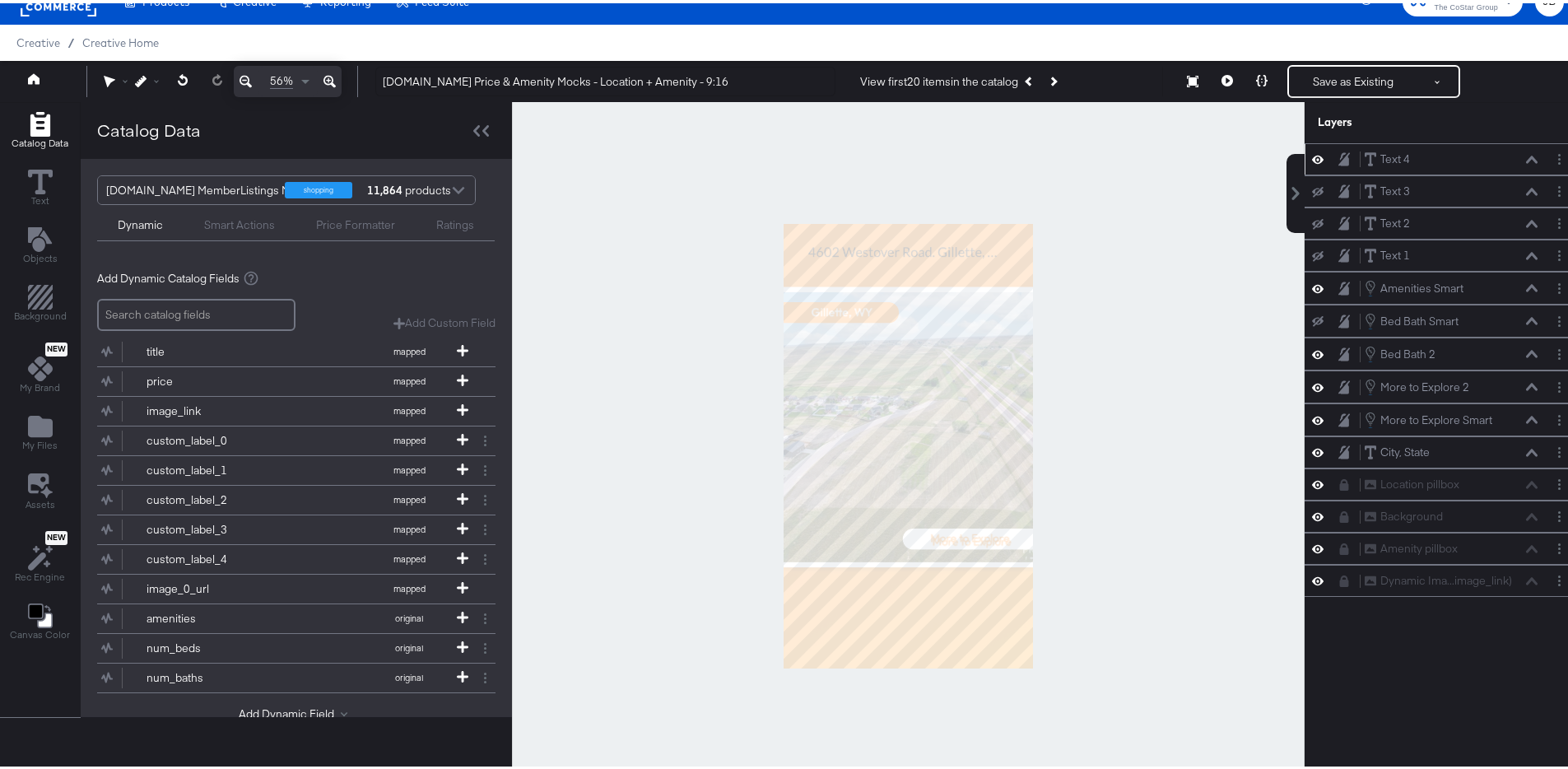 click at bounding box center (1323, 351) 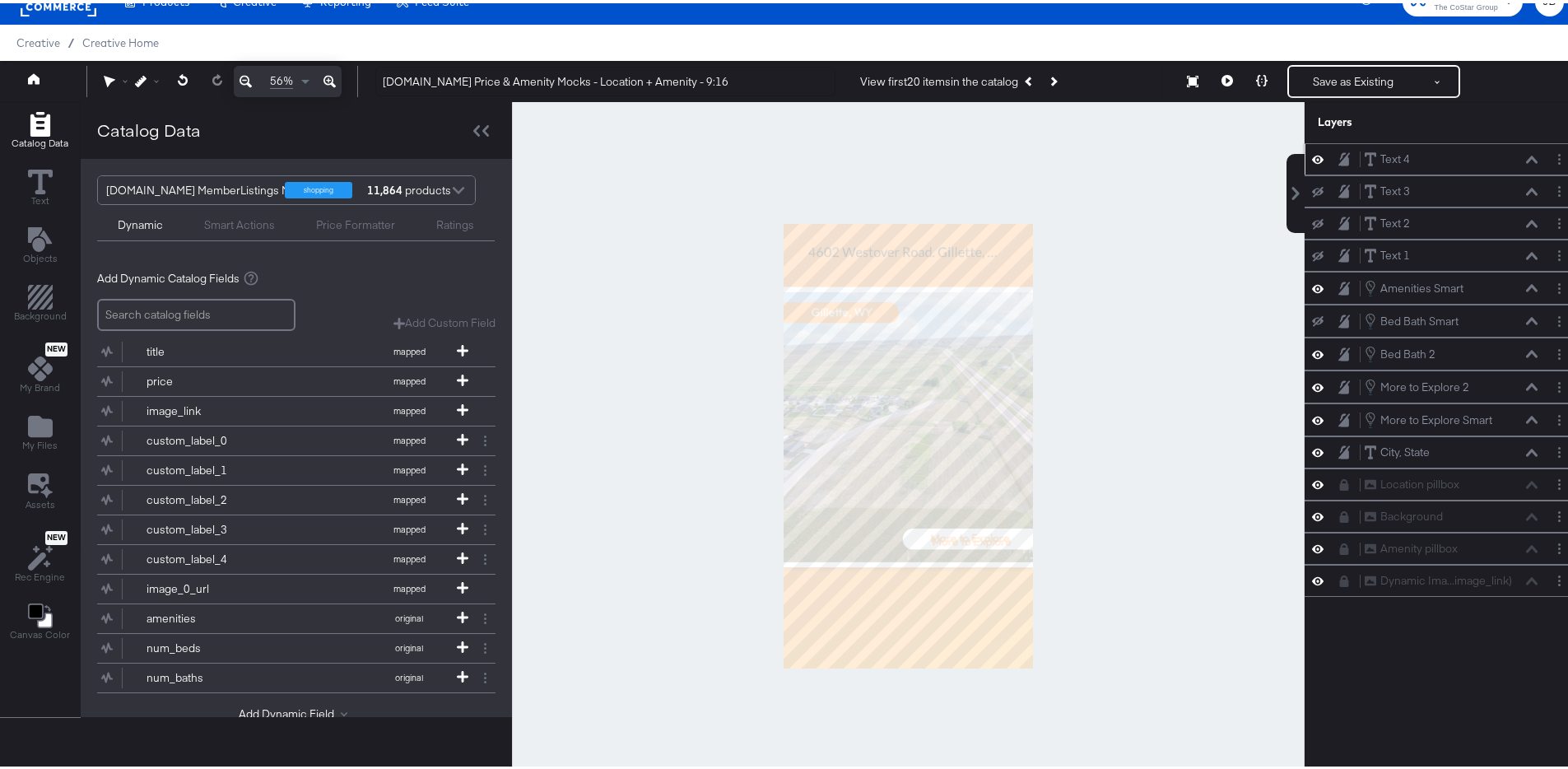 click at bounding box center (1318, 351) 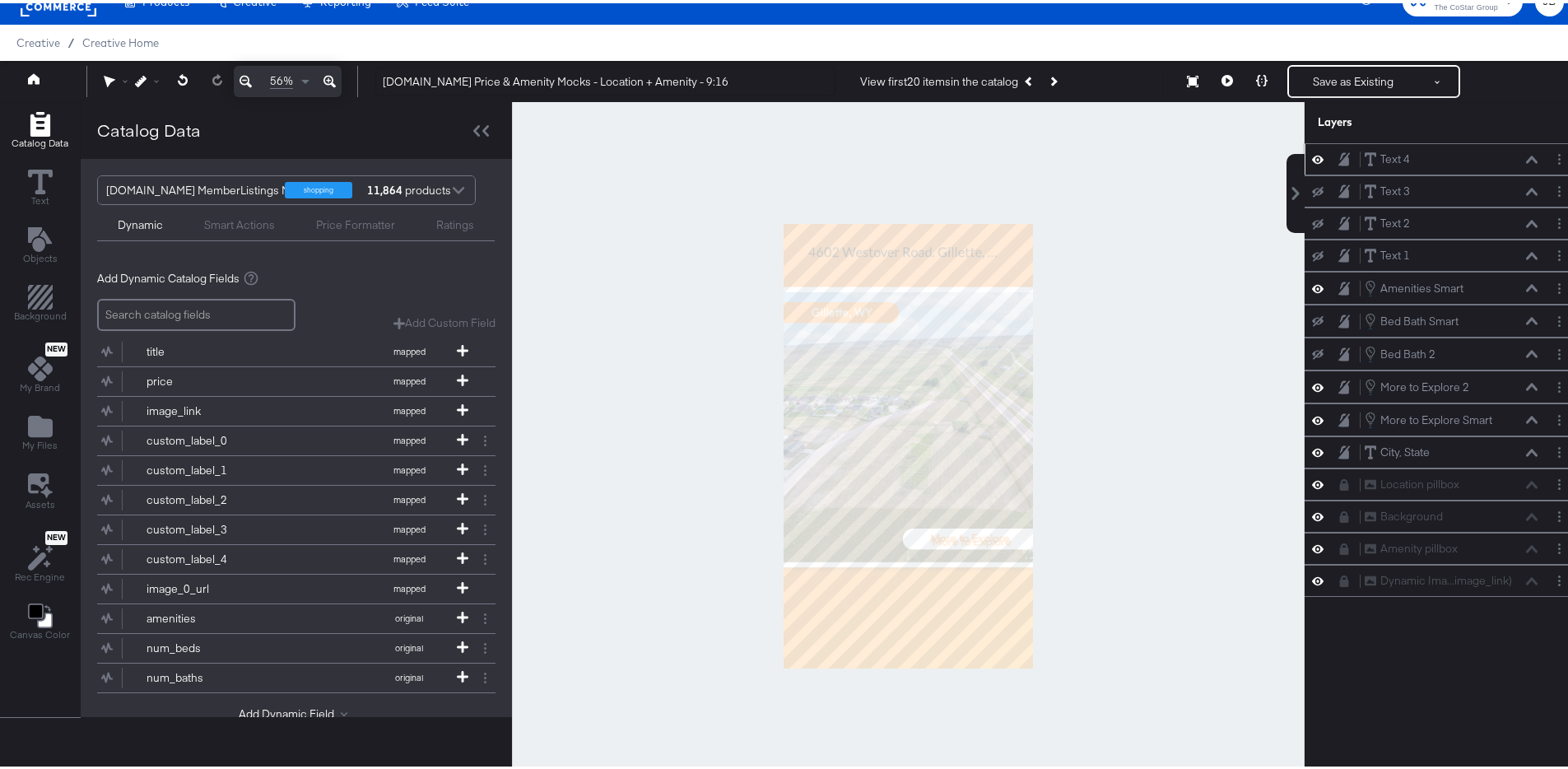click 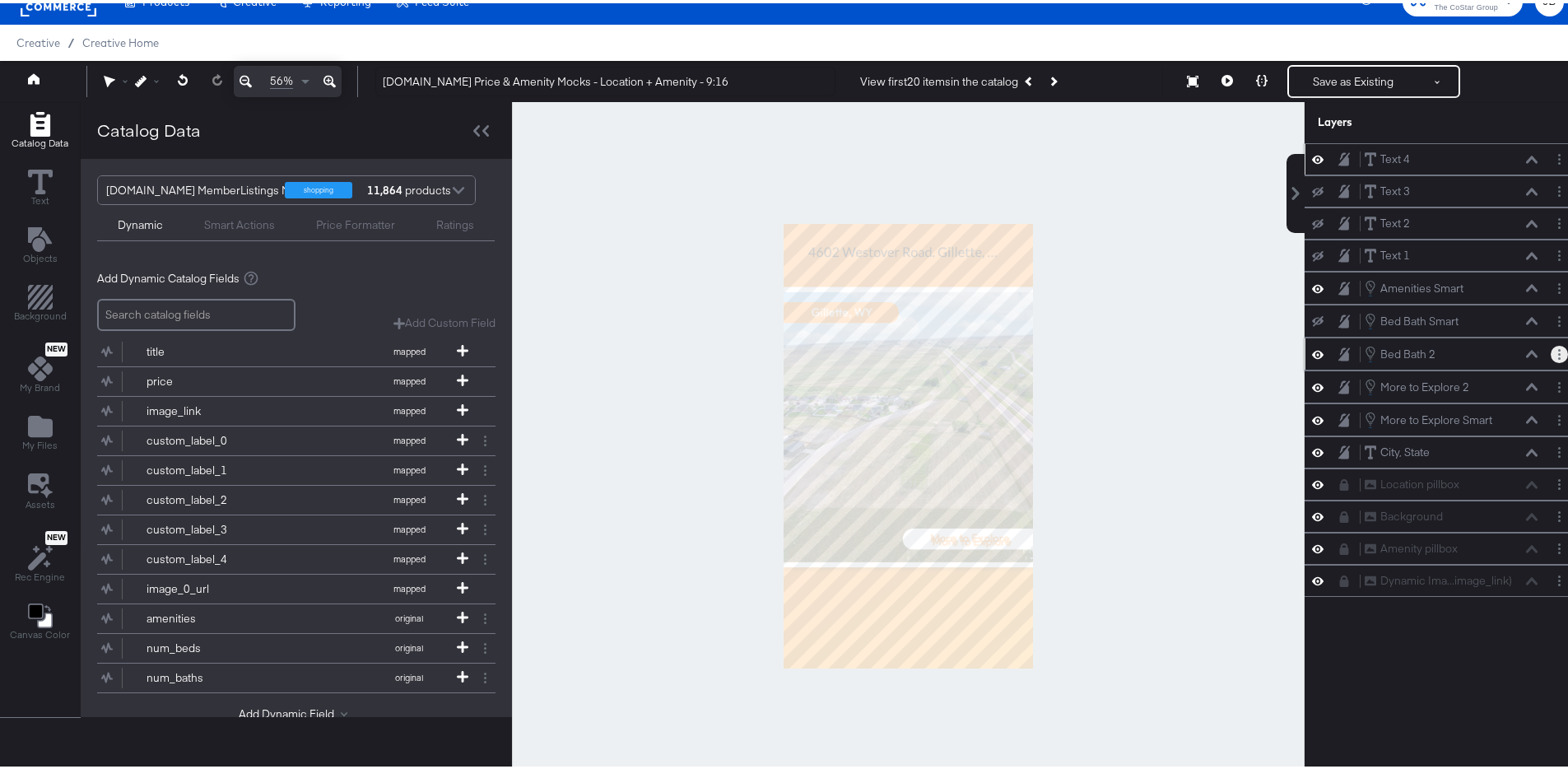 click at bounding box center [1559, 351] 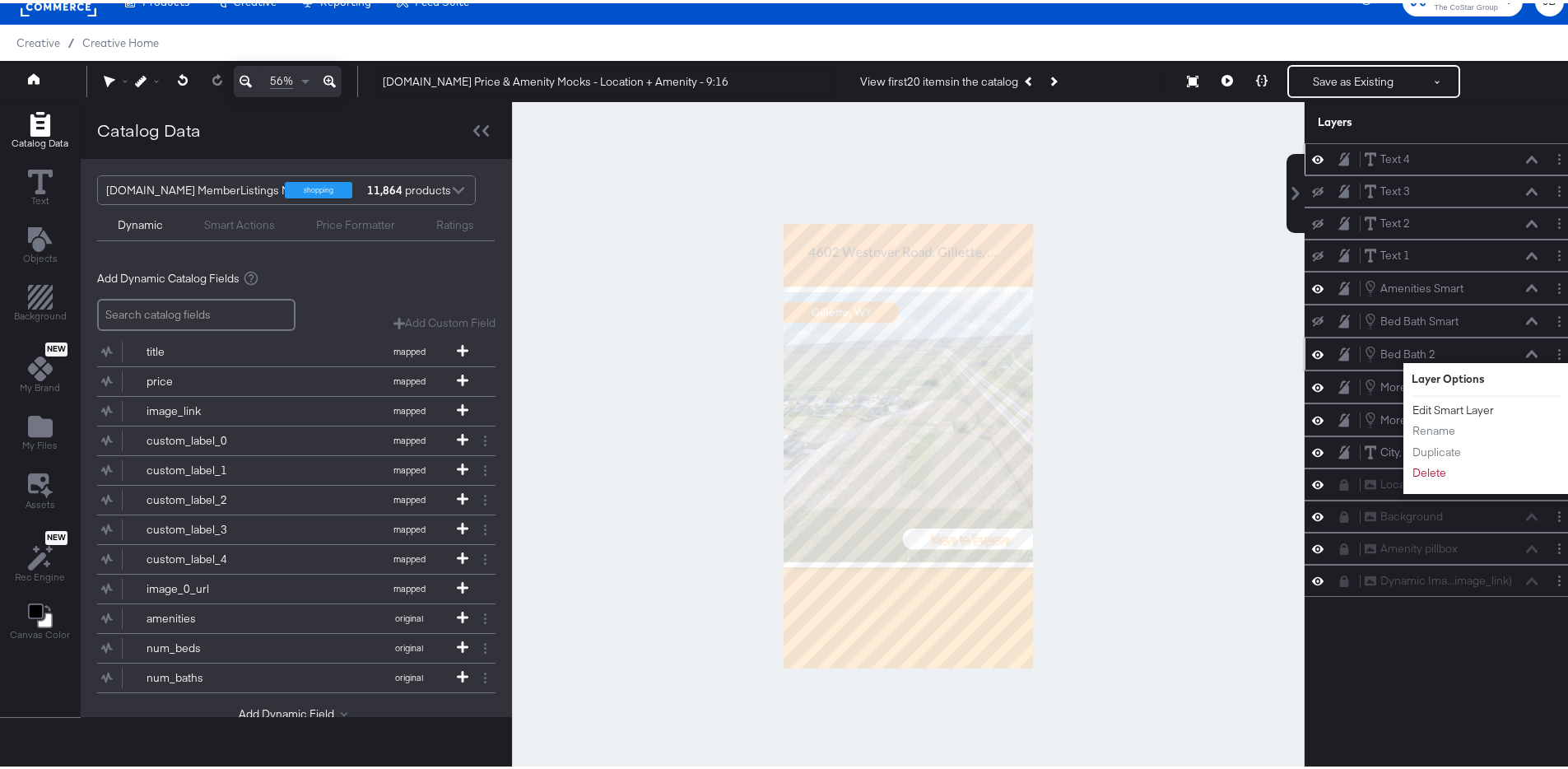 click on "Edit Smart Layer" at bounding box center [1453, 407] 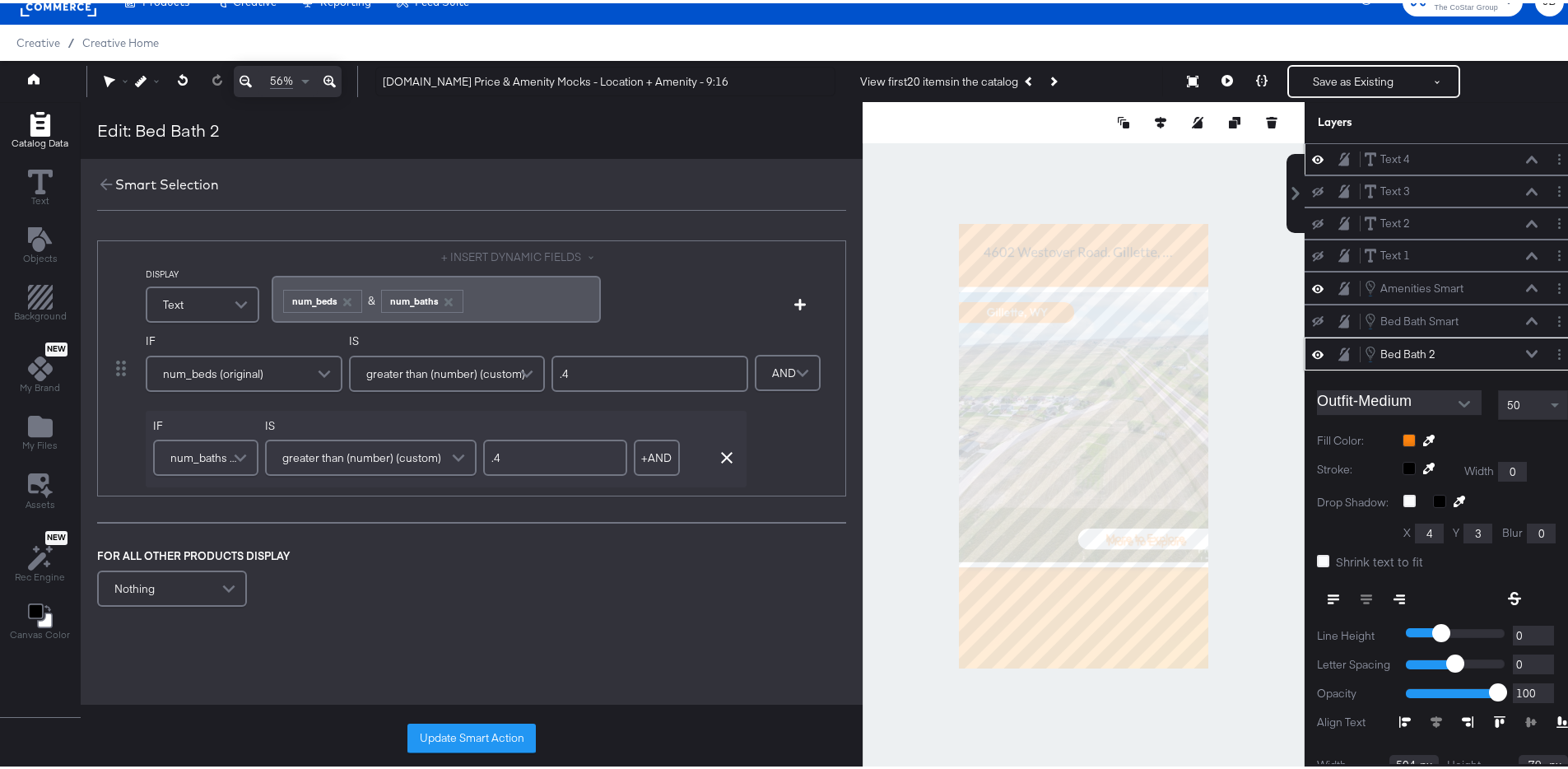 scroll, scrollTop: 92, scrollLeft: 0, axis: vertical 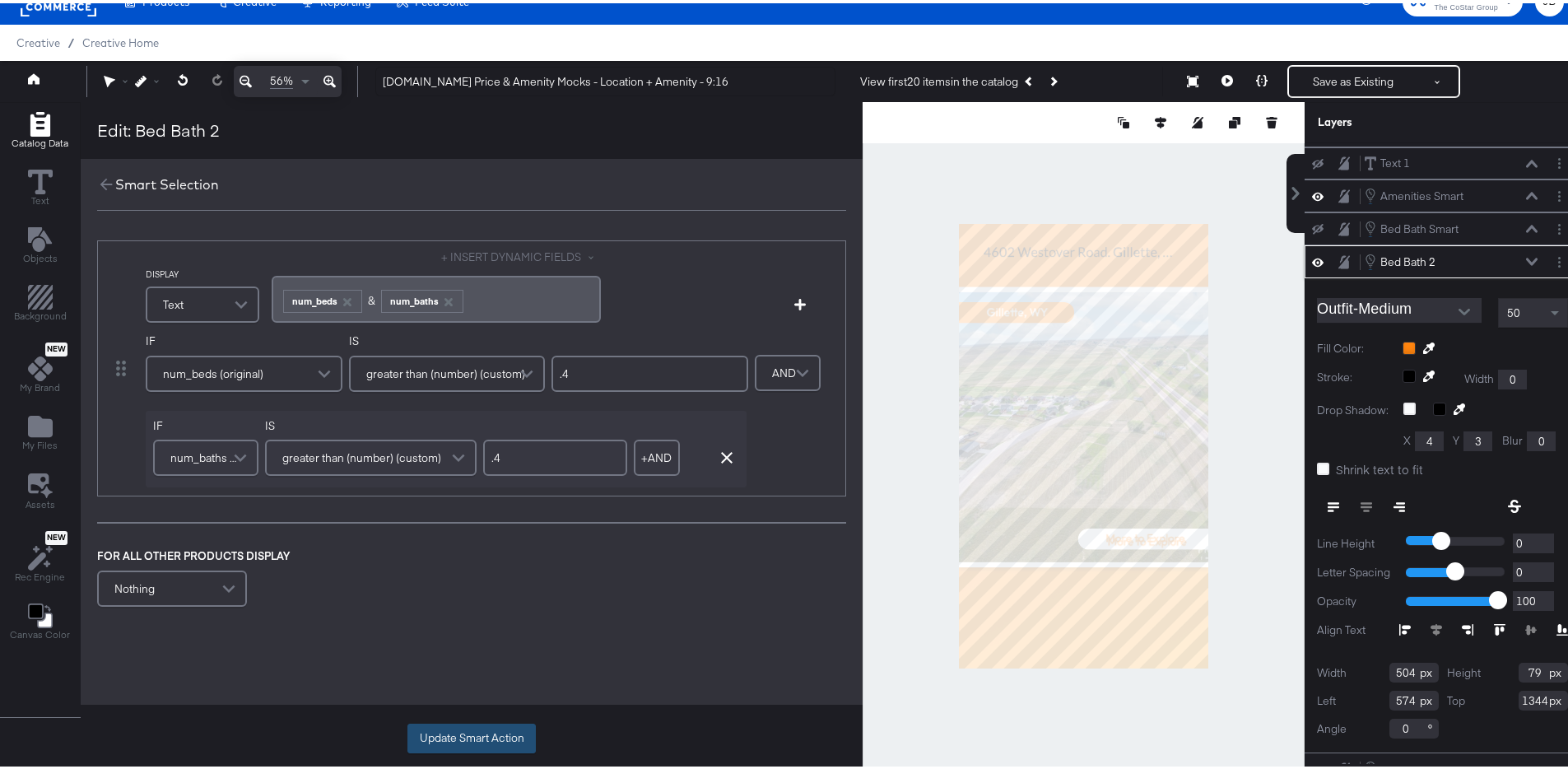 click on "Update Smart Action" at bounding box center [472, 735] 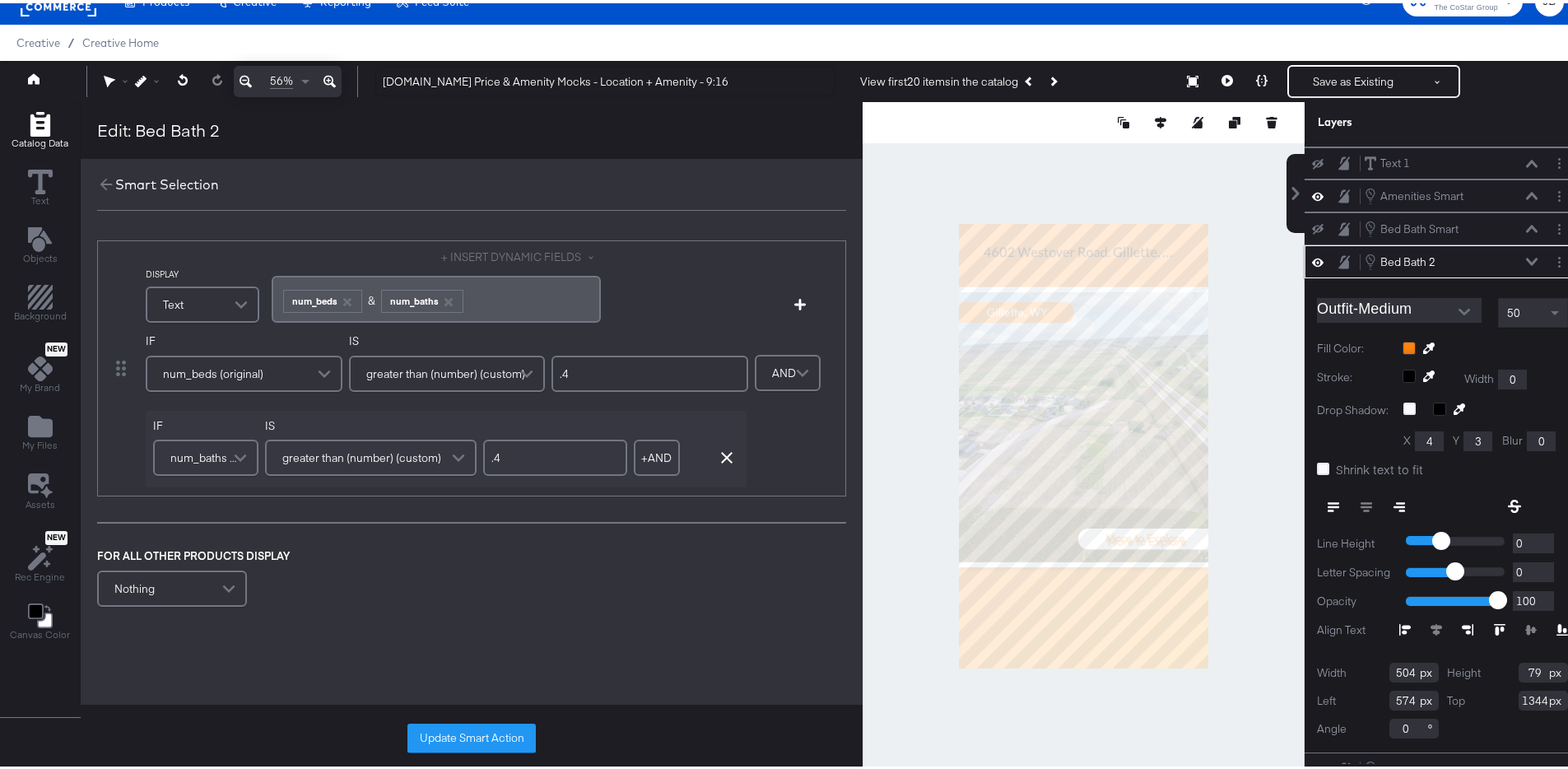 scroll, scrollTop: 0, scrollLeft: 0, axis: both 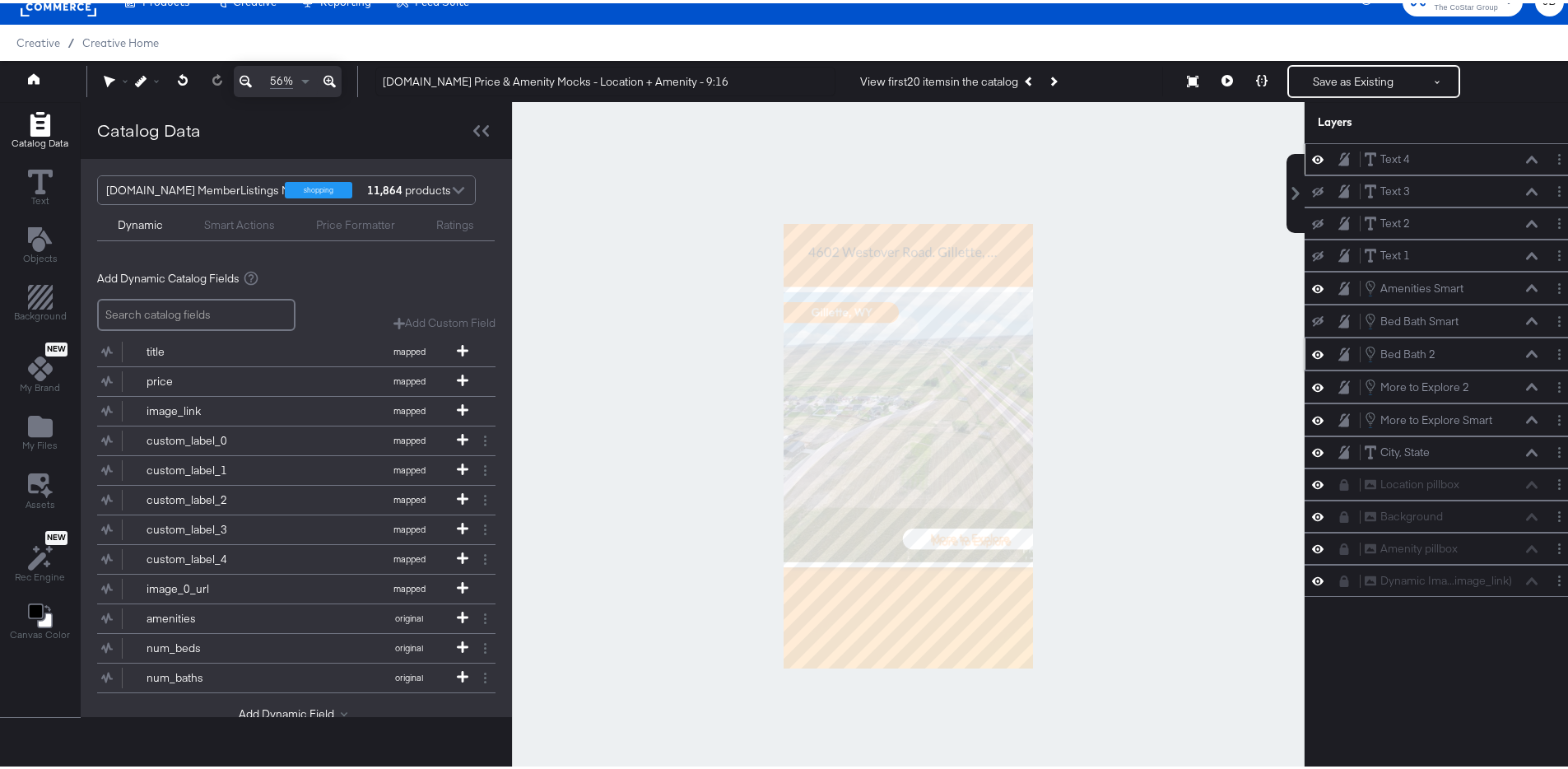 click 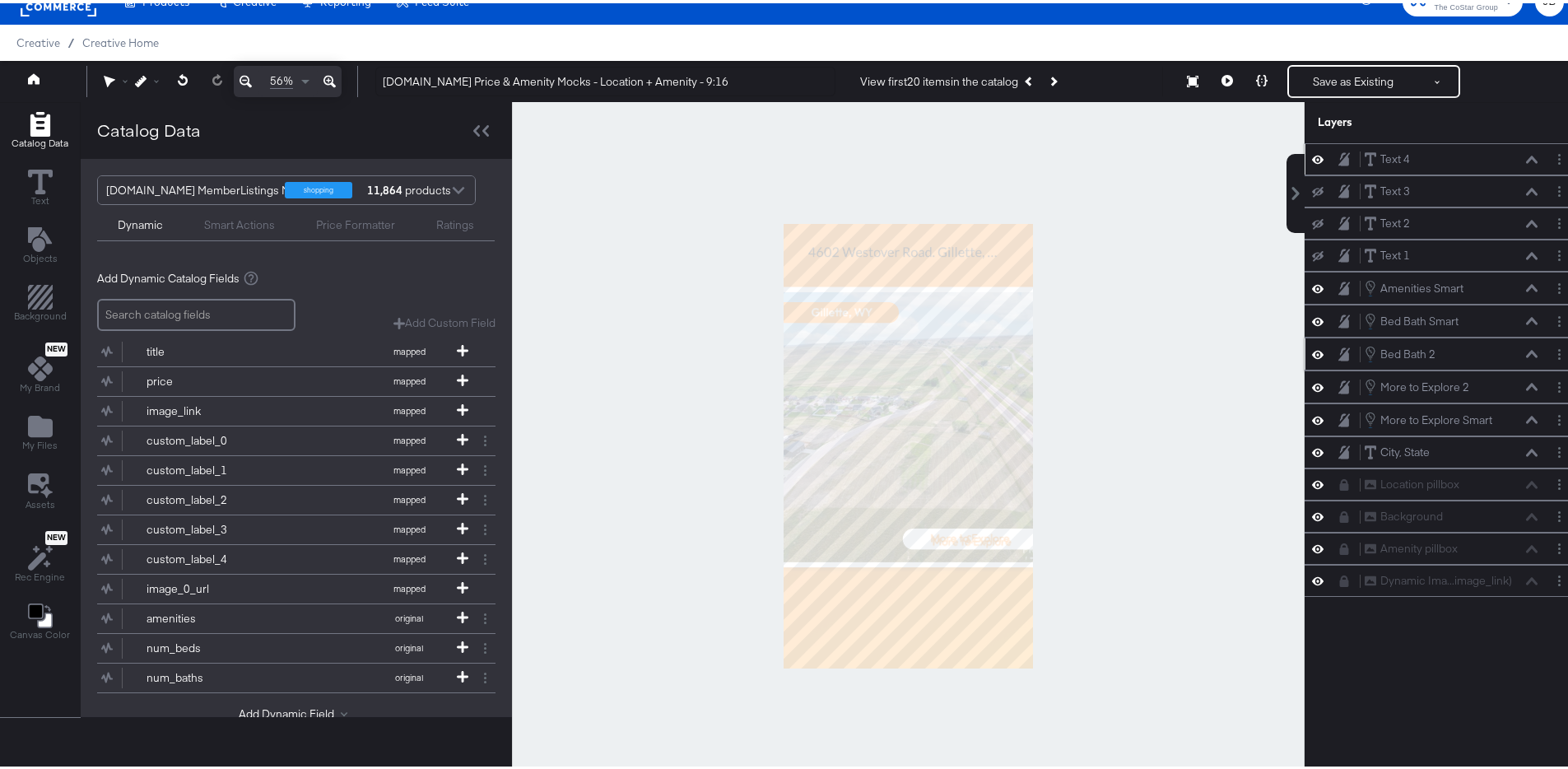click 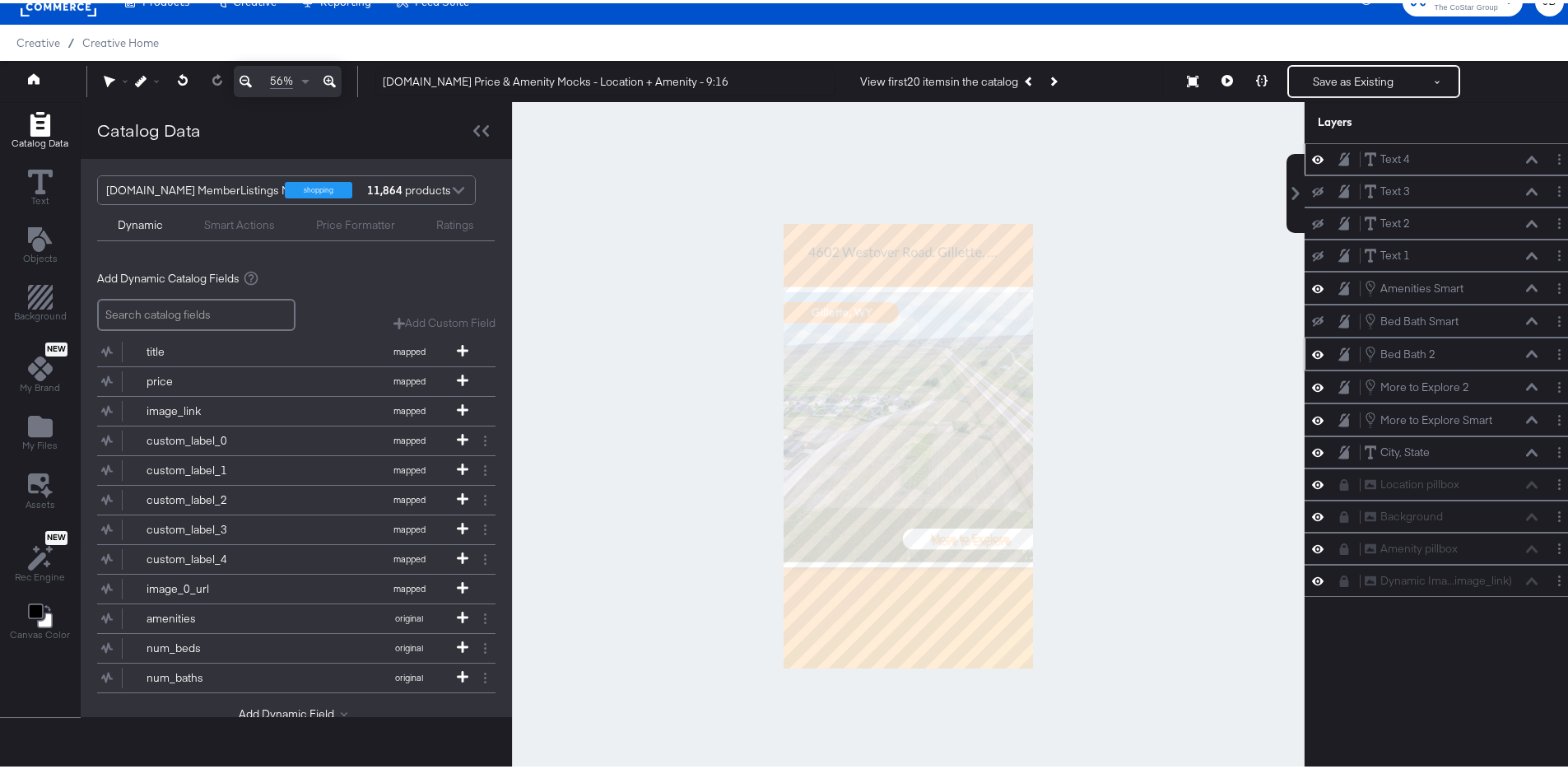 click 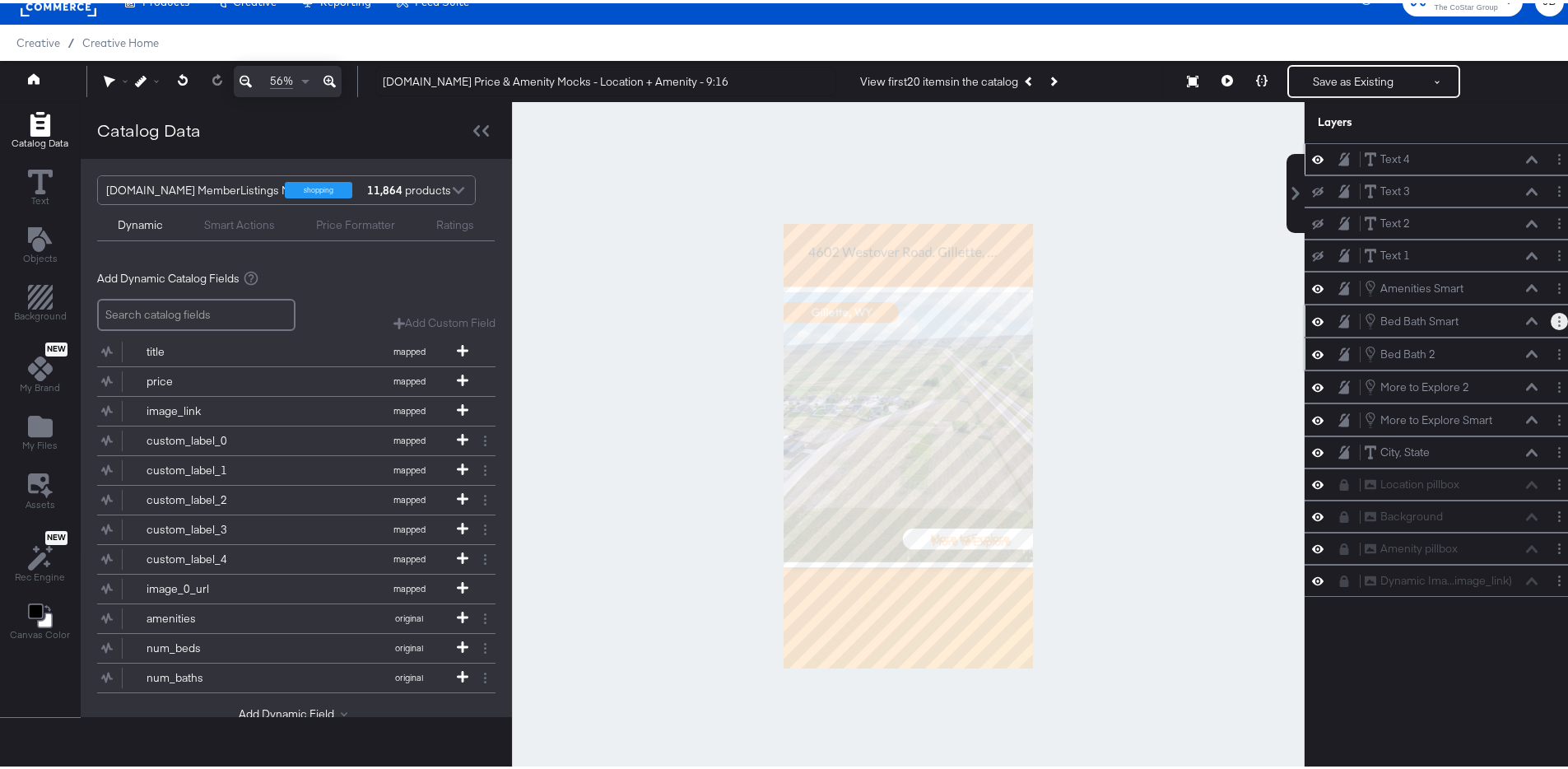 click 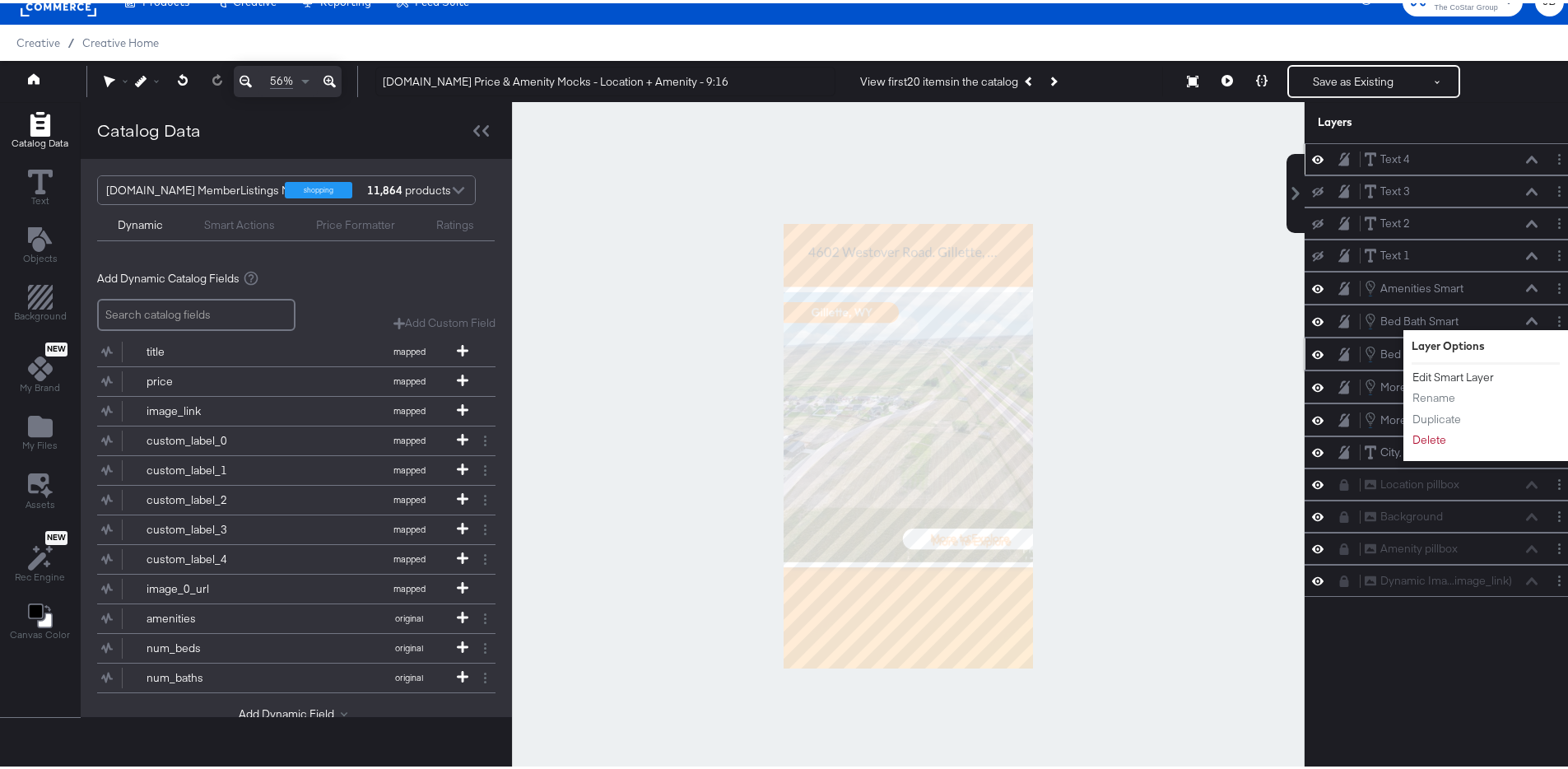 click on "Edit Smart Layer" at bounding box center (1453, 374) 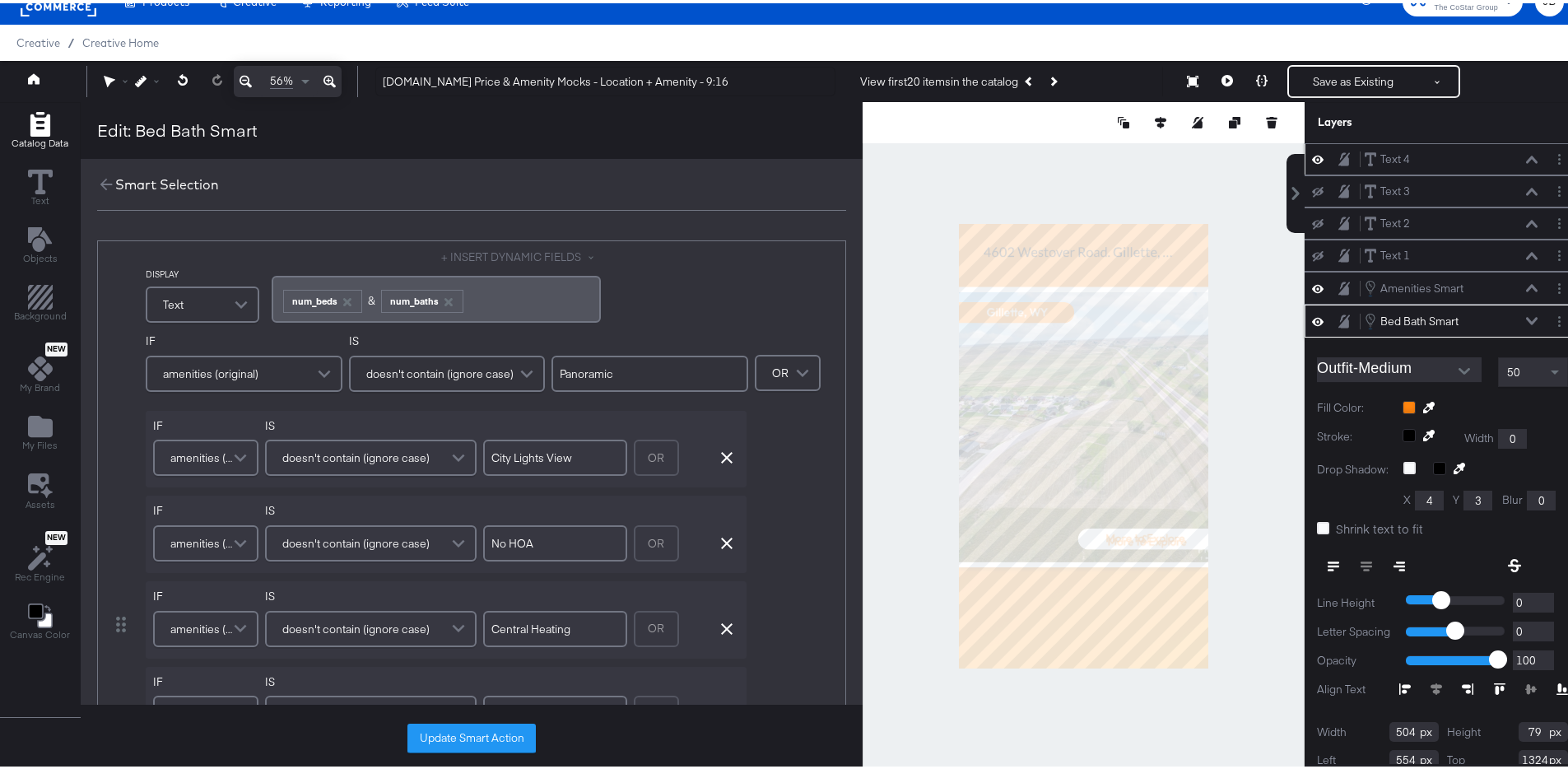 scroll, scrollTop: 59, scrollLeft: 0, axis: vertical 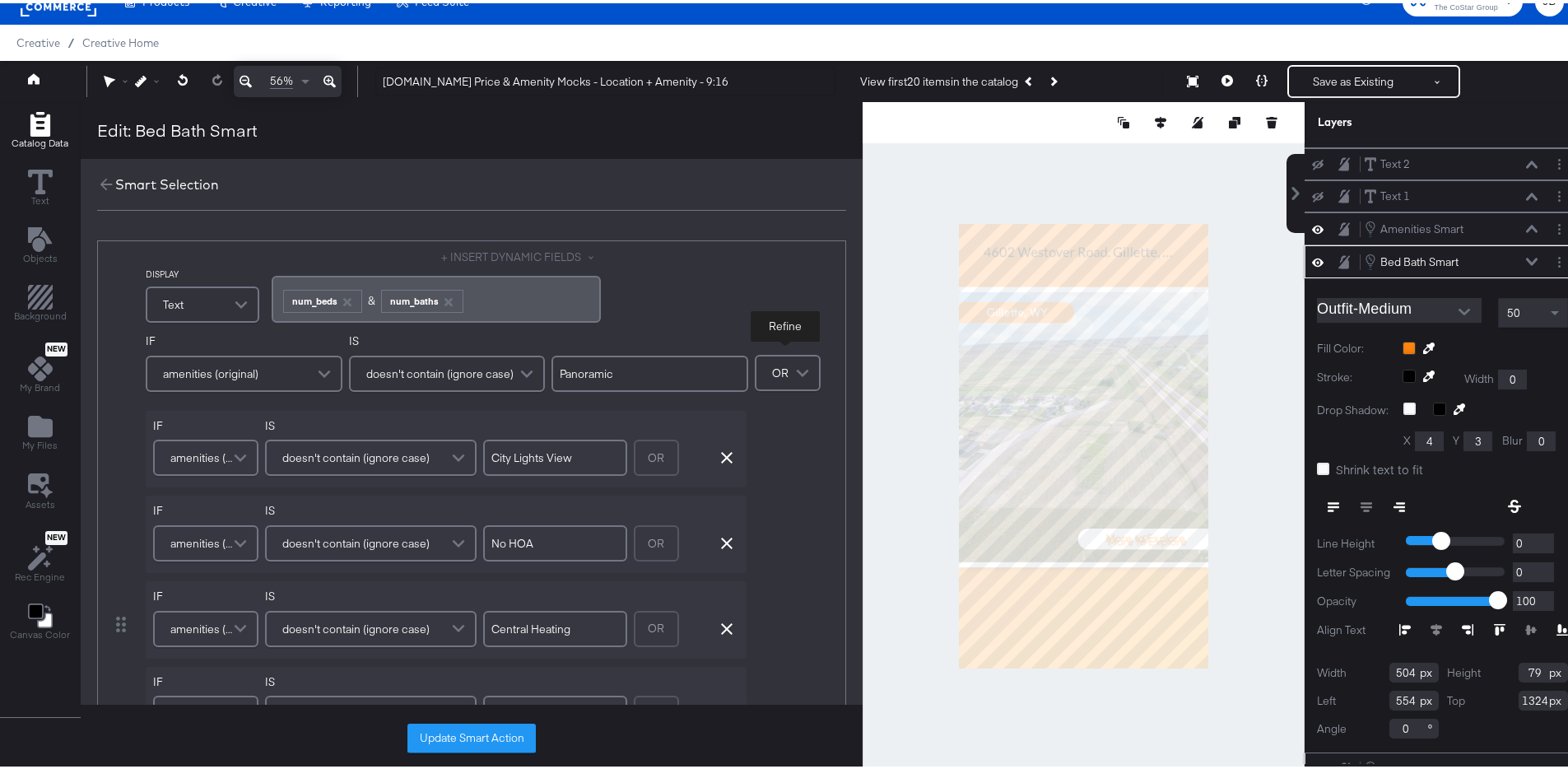 click at bounding box center (804, 370) 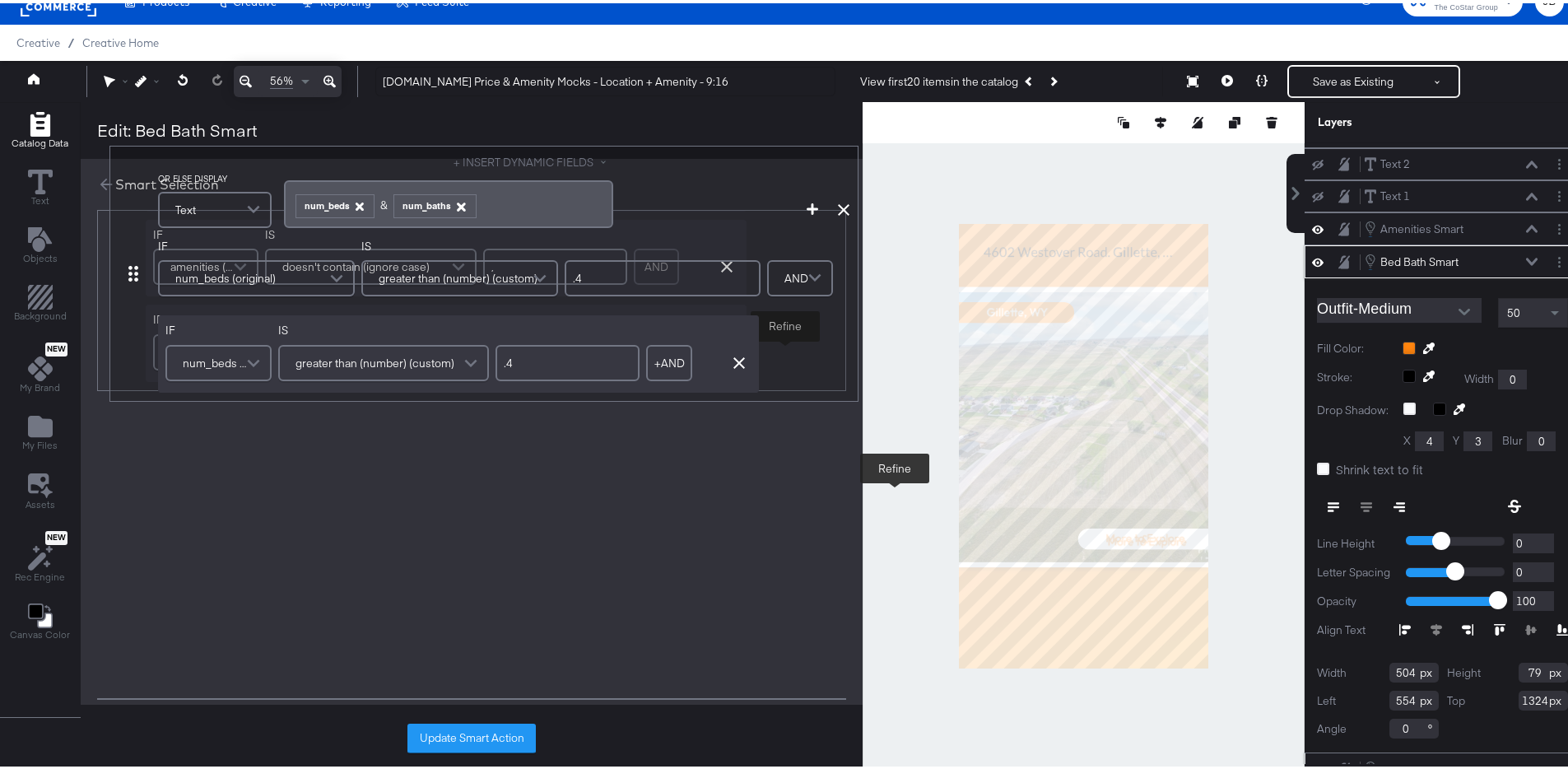 scroll, scrollTop: 287, scrollLeft: 0, axis: vertical 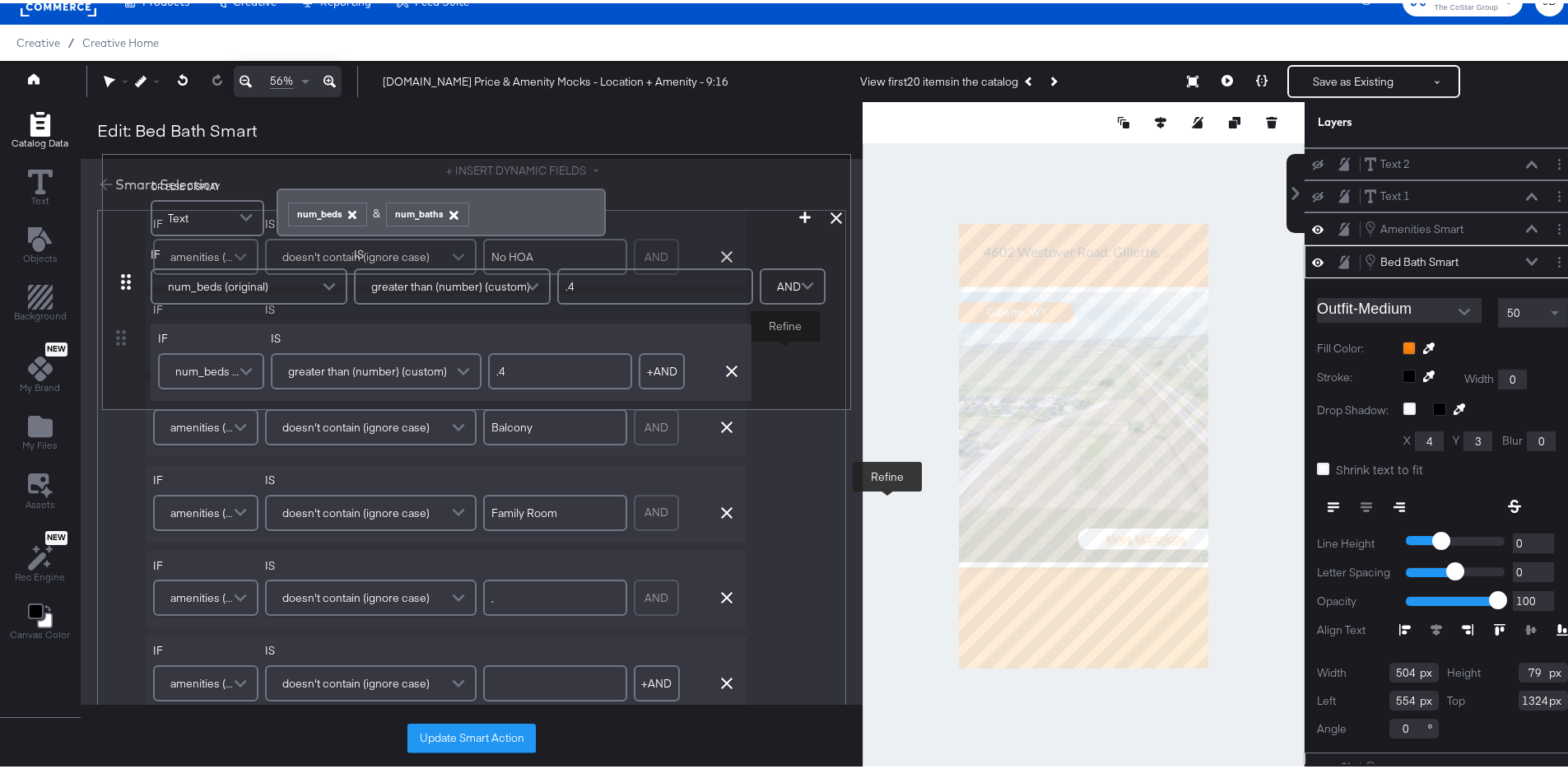 drag, startPoint x: 115, startPoint y: 384, endPoint x: 124, endPoint y: 280, distance: 104.3887 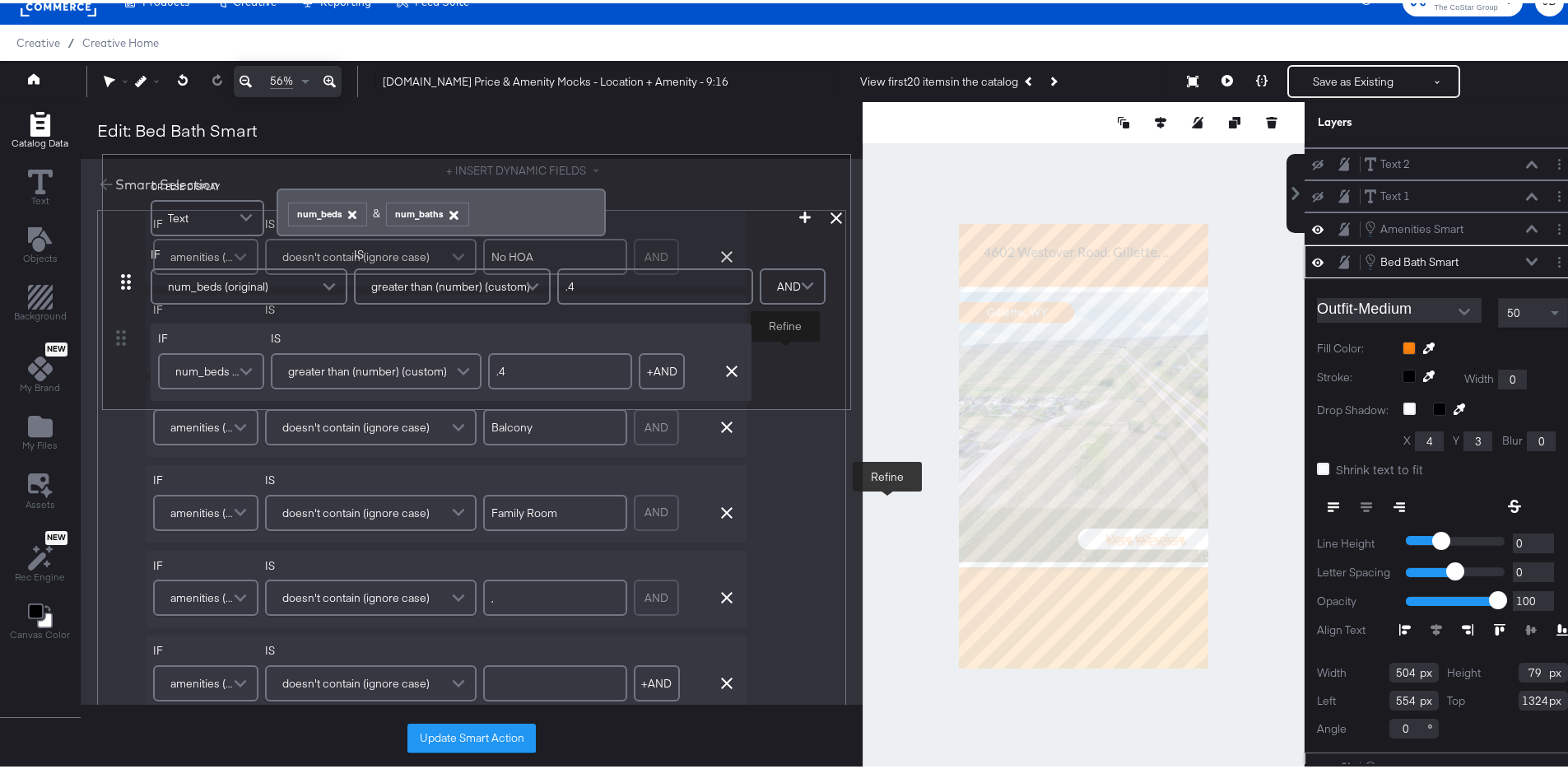 click on "DISPLAY Text + INSERT DYNAMIC FIELDS ﻿ ﻿ num_beds  & ﻿ ﻿ num_baths ﻿ IF amenities (original) IS doesn't contain (ignore case) Panoramic IF amenities (original) IS doesn't contain (ignore case) City Lights View AND Remove Condition IF amenities (original) IS doesn't contain (ignore case) No HOA AND Remove Condition IF amenities (original) IS doesn't contain (ignore case) Central Heating AND Remove Condition IF amenities (original) IS doesn't contain (ignore case) Balcony AND Remove Condition IF amenities (original) IS doesn't contain (ignore case) Family Room AND Remove Condition IF amenities (original) IS doesn't contain (ignore case) , AND Remove Condition IF amenities (original) IS doesn't contain (ignore case) +  AND Add  AND  Condition Remove Condition AND Refine OR ELSE DISPLAY Text + INSERT DYNAMIC FIELDS ﻿ ﻿ num_beds  ﻿&  ﻿ num_baths ﻿ Add Condition Remove Condition IF num_beds (original) IS greater than (number) (custom) .4 IF num_beds (original) IS greater than (number) (custom)" at bounding box center (472, 475) 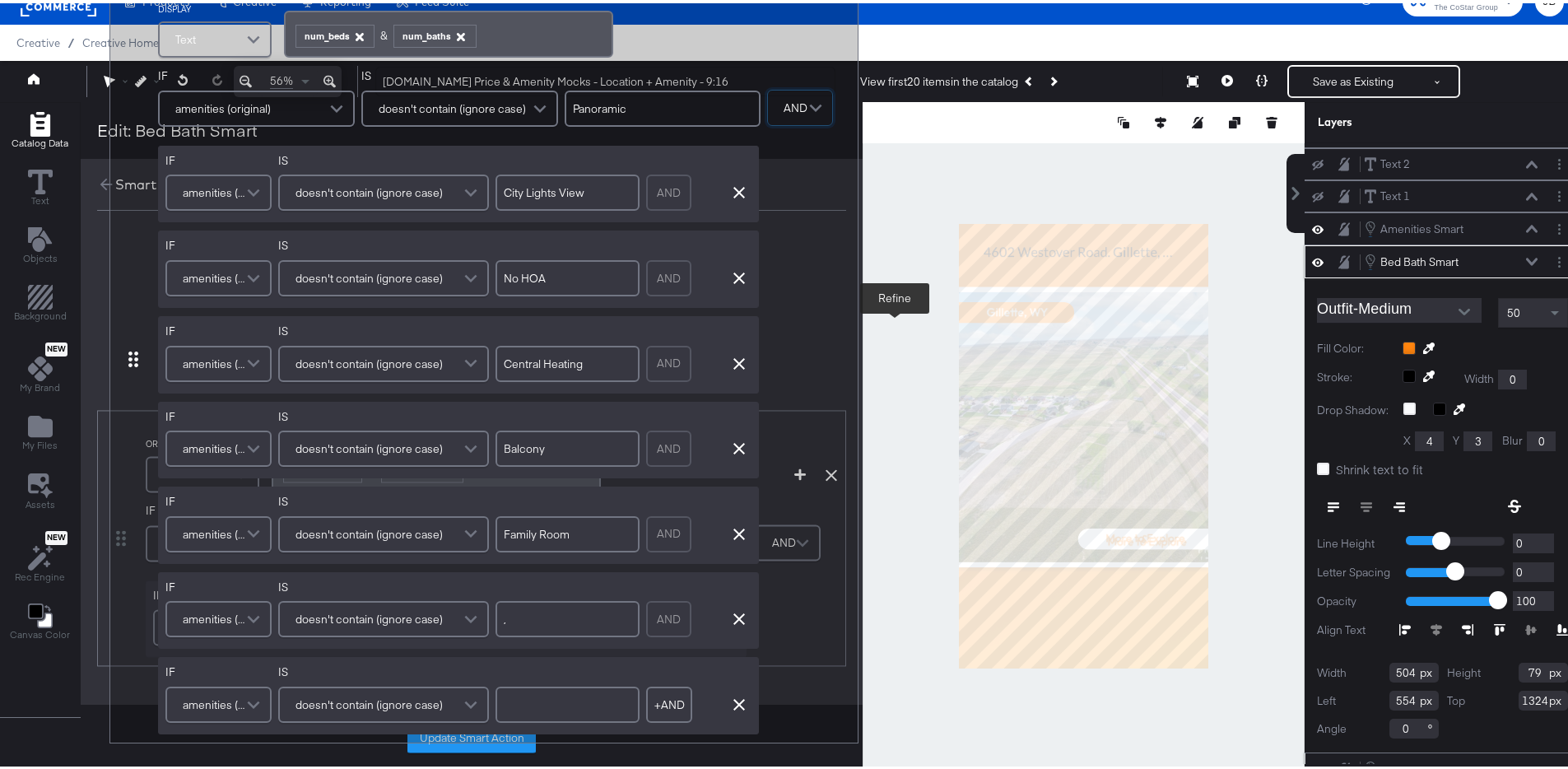 scroll, scrollTop: 695, scrollLeft: 0, axis: vertical 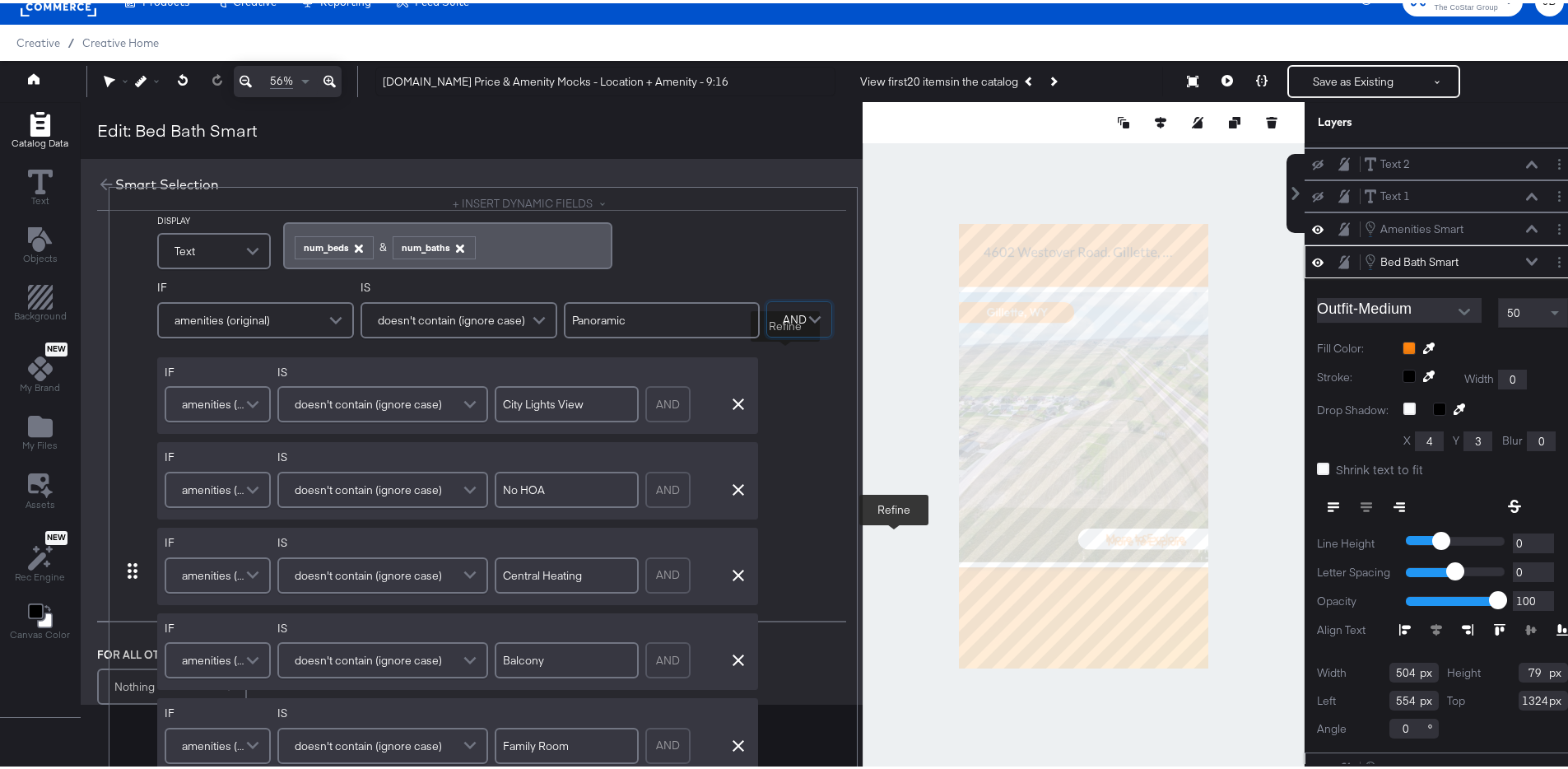 drag, startPoint x: 112, startPoint y: 263, endPoint x: 128, endPoint y: 584, distance: 321.3985 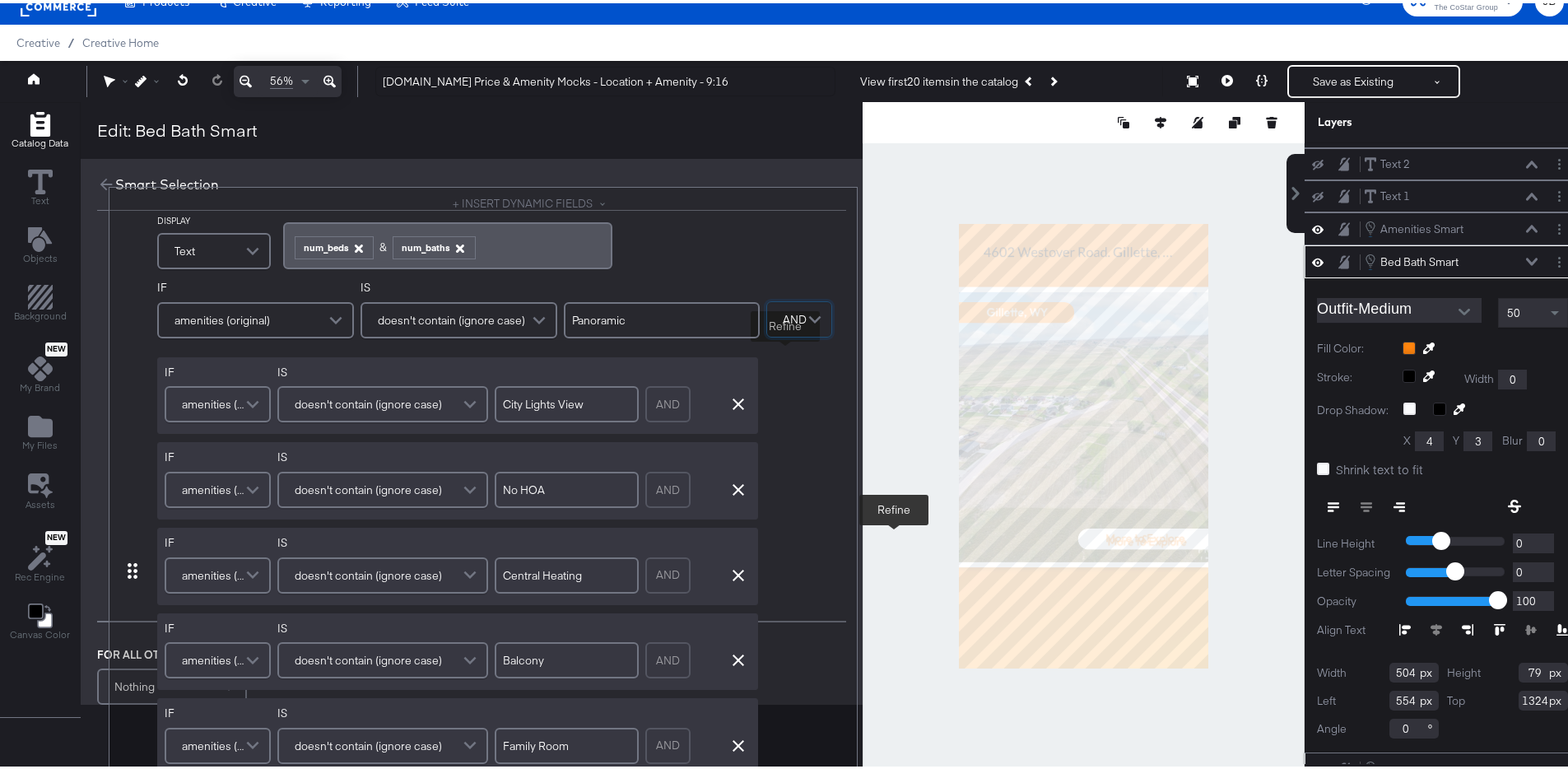 click on "DISPLAY Text + INSERT DYNAMIC FIELDS ﻿ ﻿ num_beds  & ﻿ ﻿ num_baths ﻿ IF amenities (original) IS doesn't contain (ignore case) Panoramic IF amenities (original) IS doesn't contain (ignore case) City Lights View AND Remove Condition IF amenities (original) IS doesn't contain (ignore case) No HOA AND Remove Condition IF amenities (original) IS doesn't contain (ignore case) Central Heating AND Remove Condition IF amenities (original) IS doesn't contain (ignore case) Balcony AND Remove Condition IF amenities (original) IS doesn't contain (ignore case) Family Room AND Remove Condition IF amenities (original) IS doesn't contain (ignore case) , AND Remove Condition IF amenities (original) IS doesn't contain (ignore case) +  AND Add  AND  Condition Remove Condition AND Refine OR ELSE DISPLAY Text + INSERT DYNAMIC FIELDS ﻿ ﻿ num_beds  ﻿&  ﻿ num_baths ﻿ Add Condition Remove Condition IF num_beds (original) IS greater than (number) (custom) .4 IF num_beds (original) IS greater than (number) (custom)" at bounding box center (472, 67) 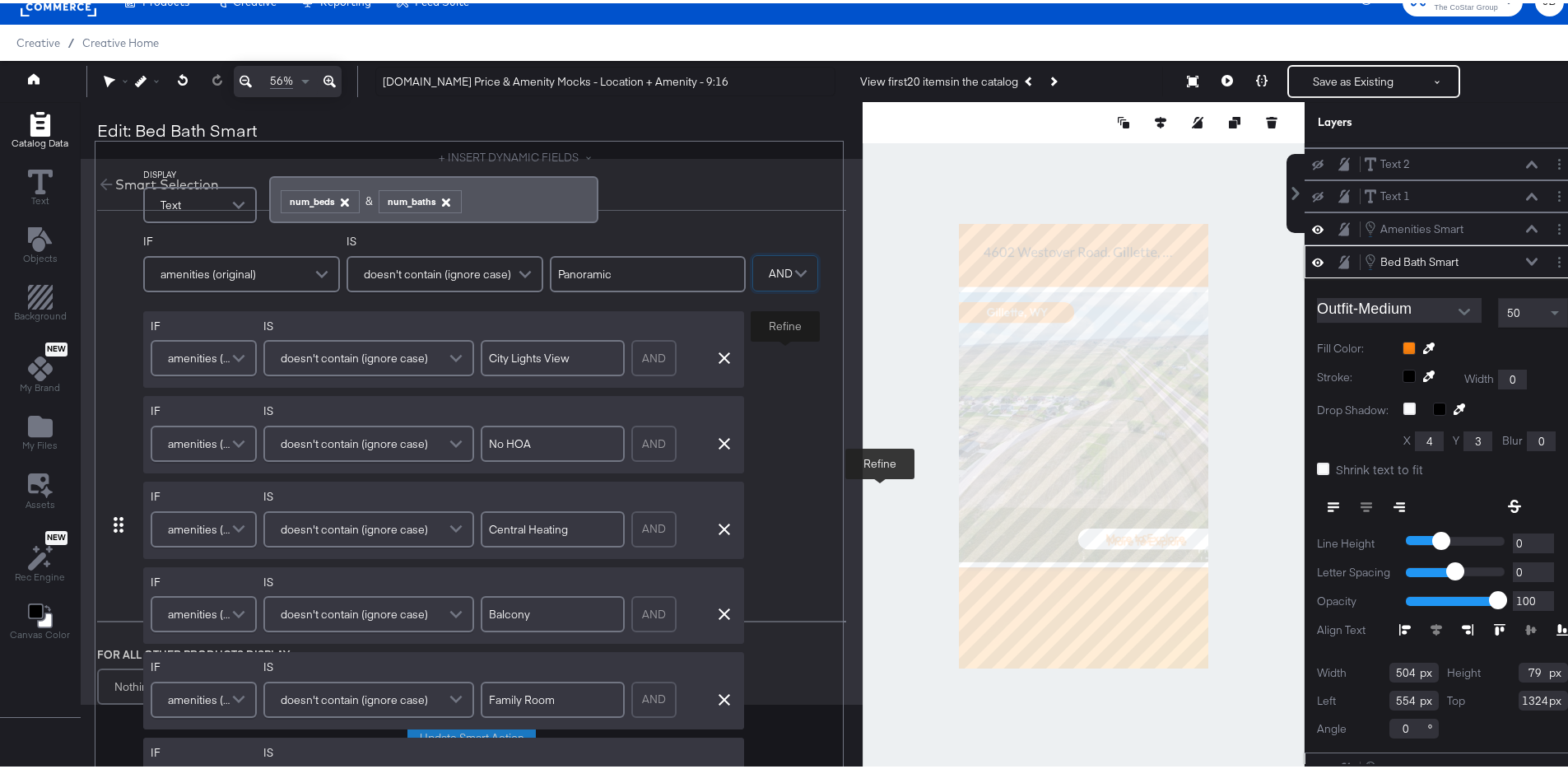 type on ".4" 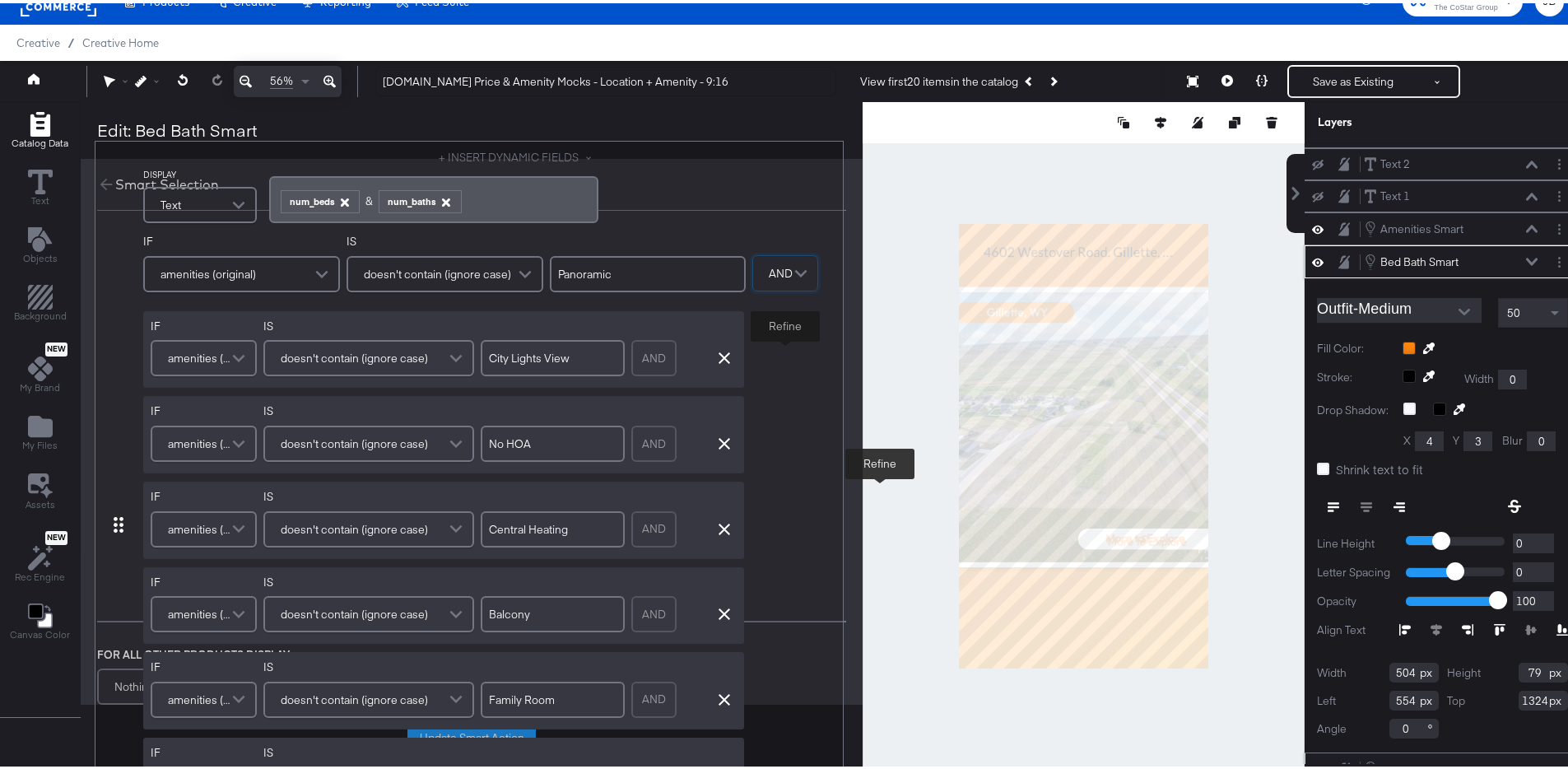 type on ".4" 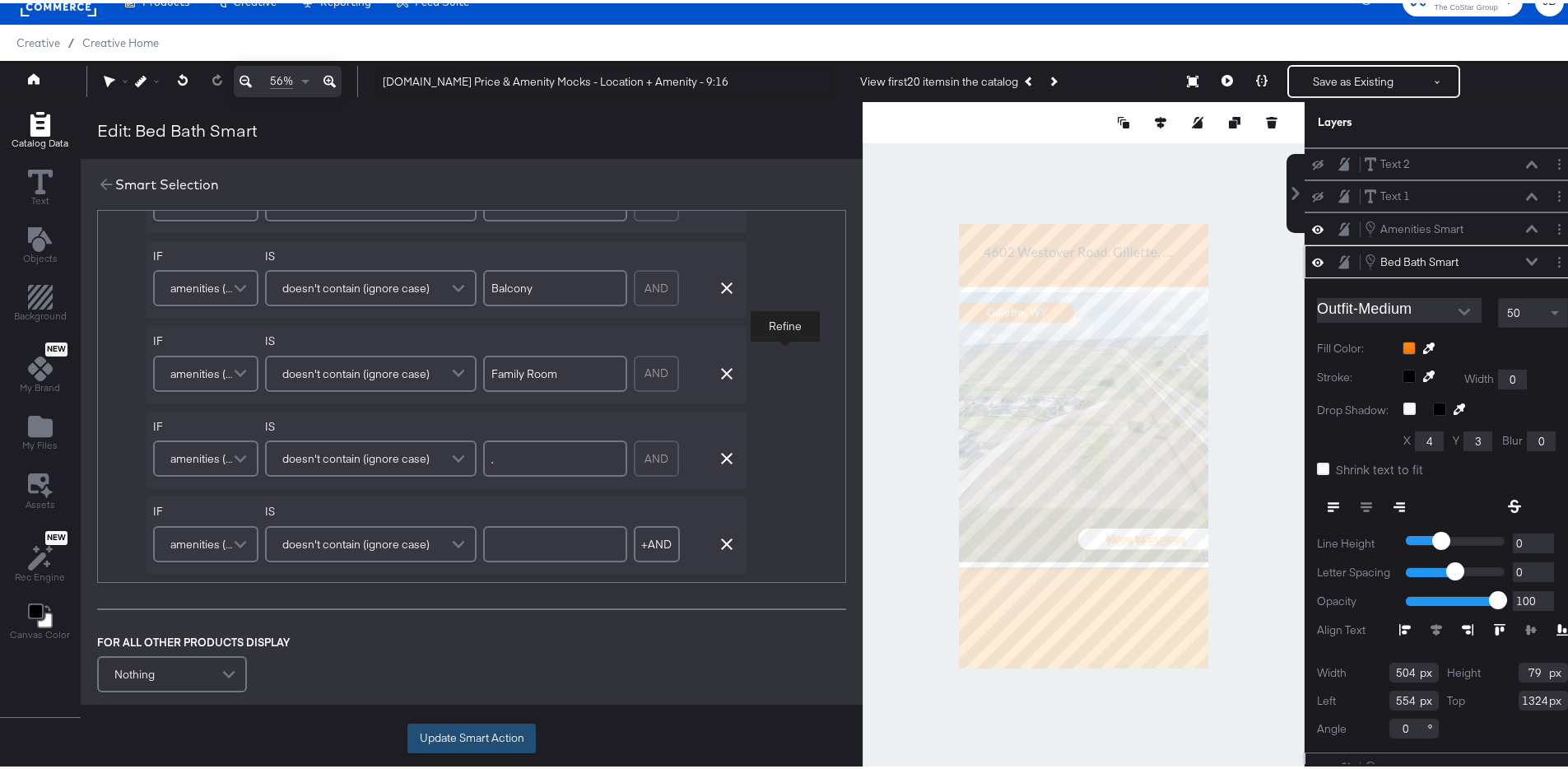 click on "Update Smart Action" at bounding box center [472, 735] 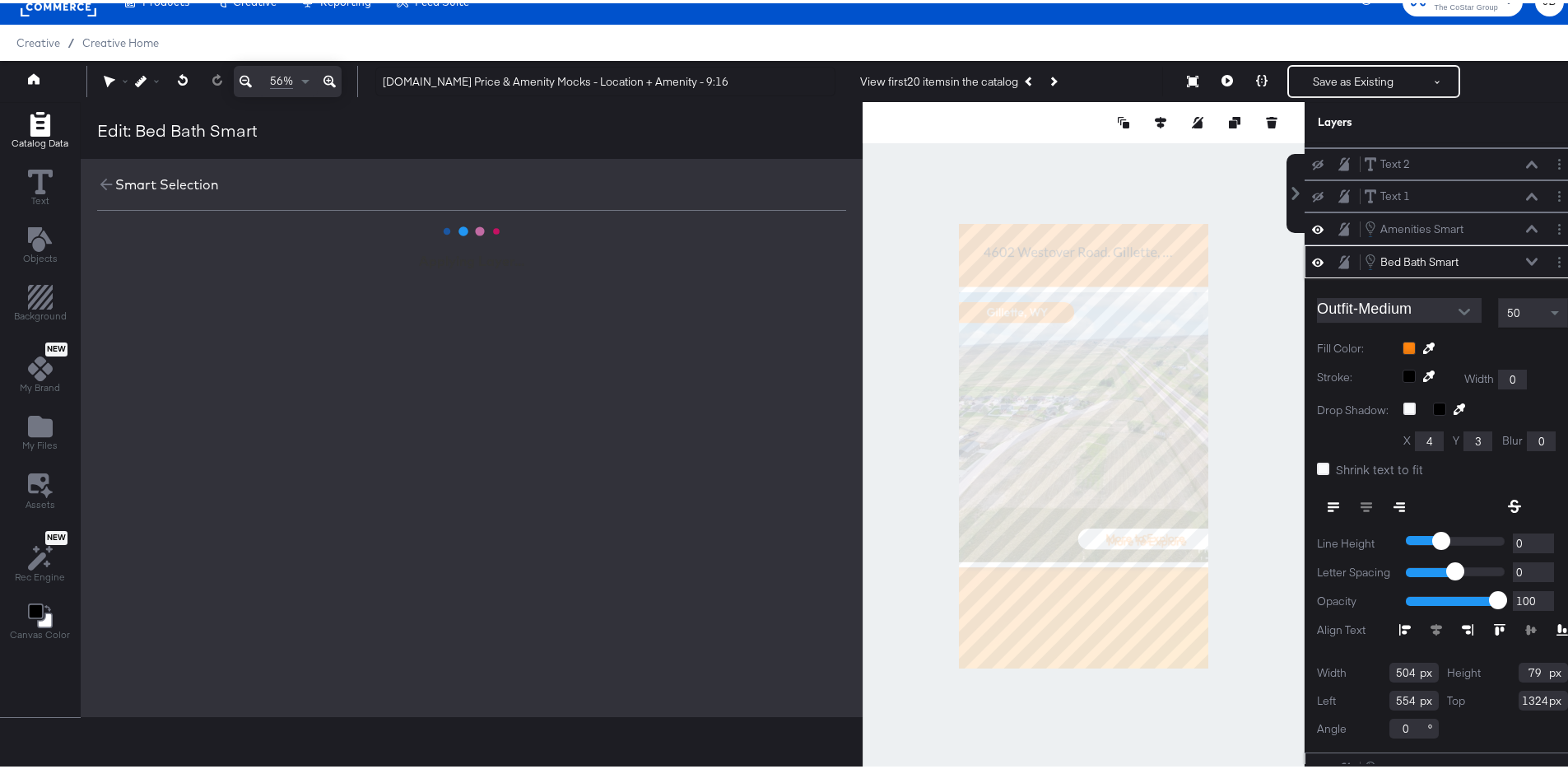 scroll, scrollTop: 0, scrollLeft: 0, axis: both 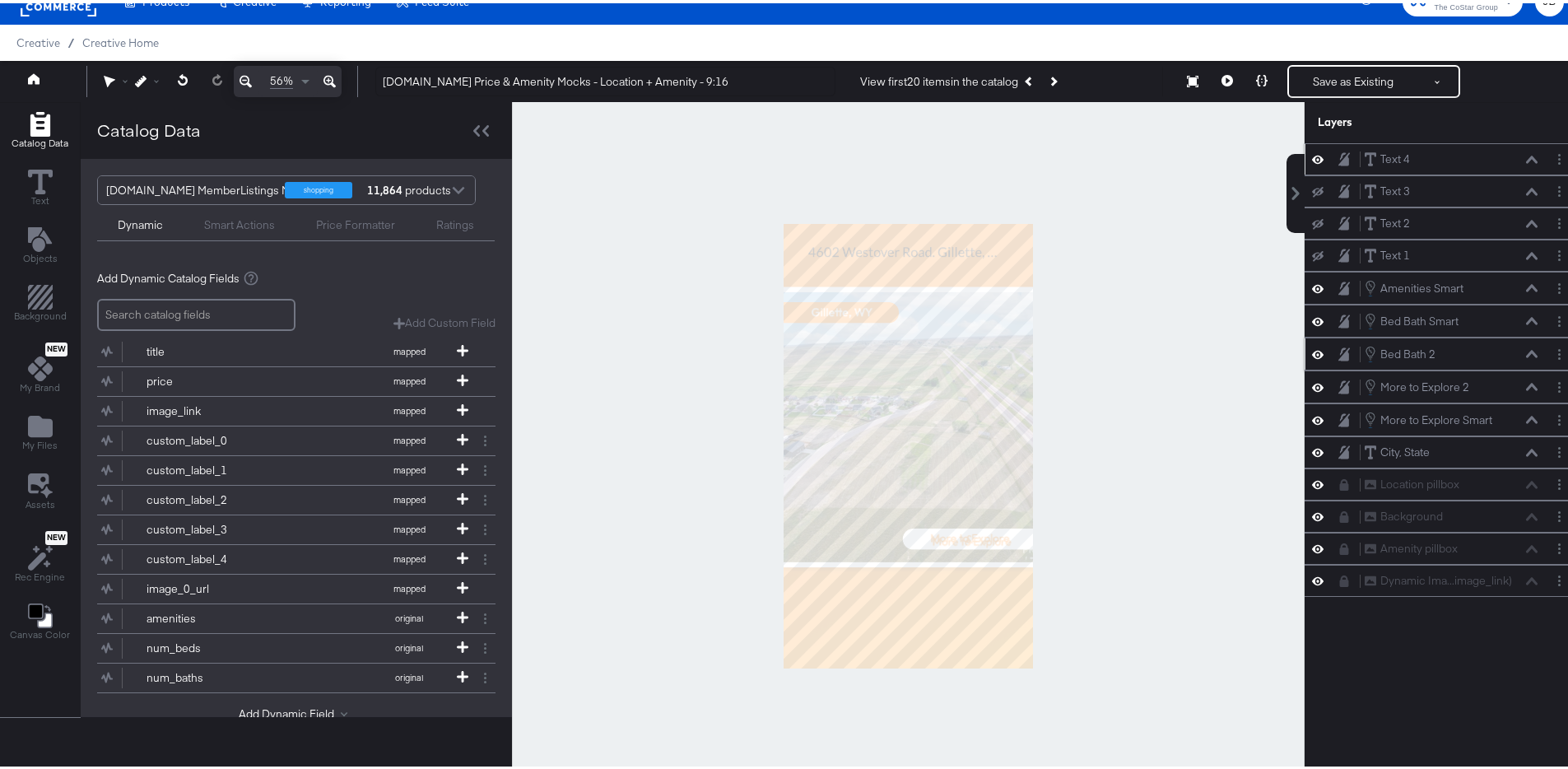 click 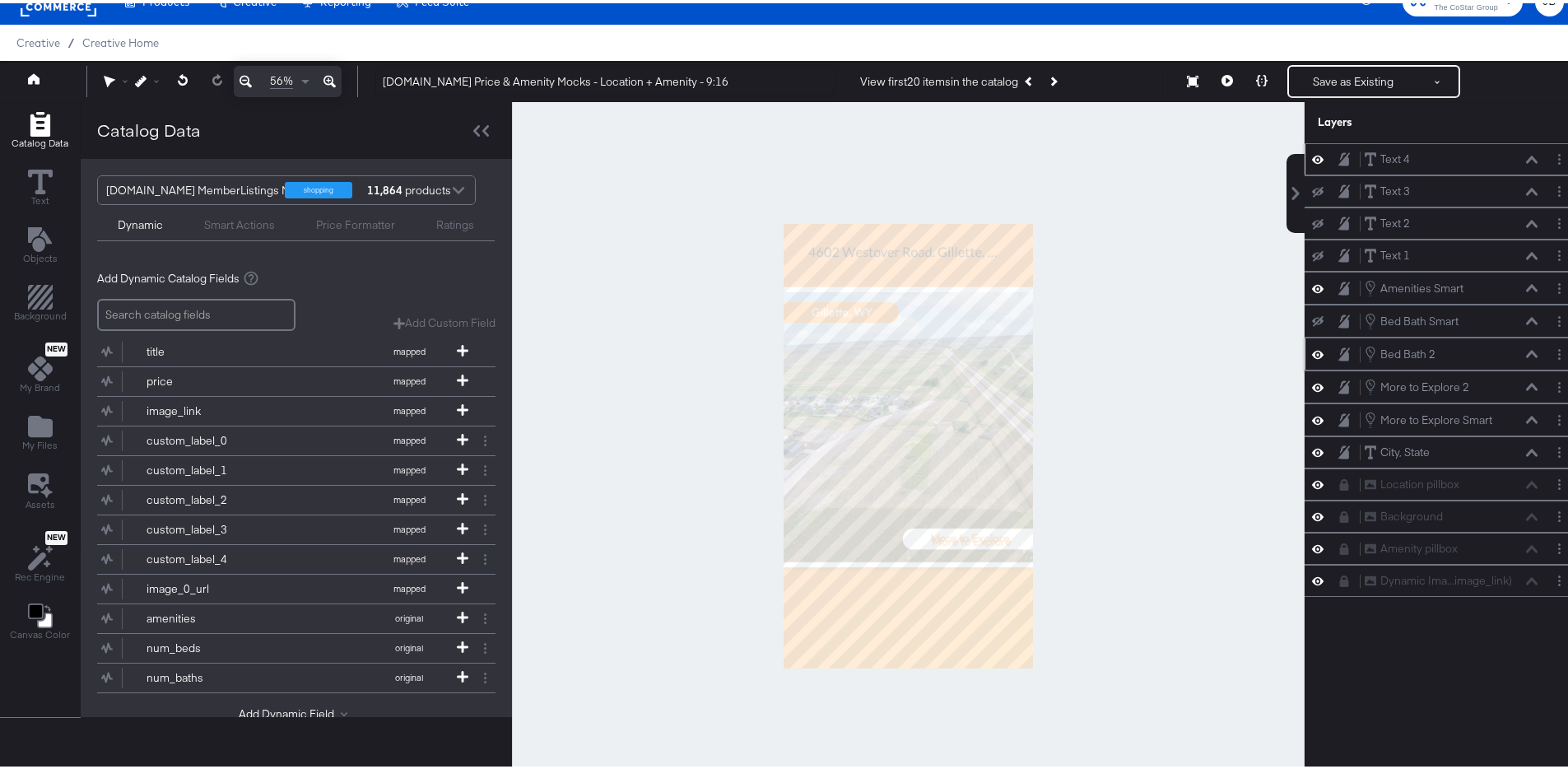 click 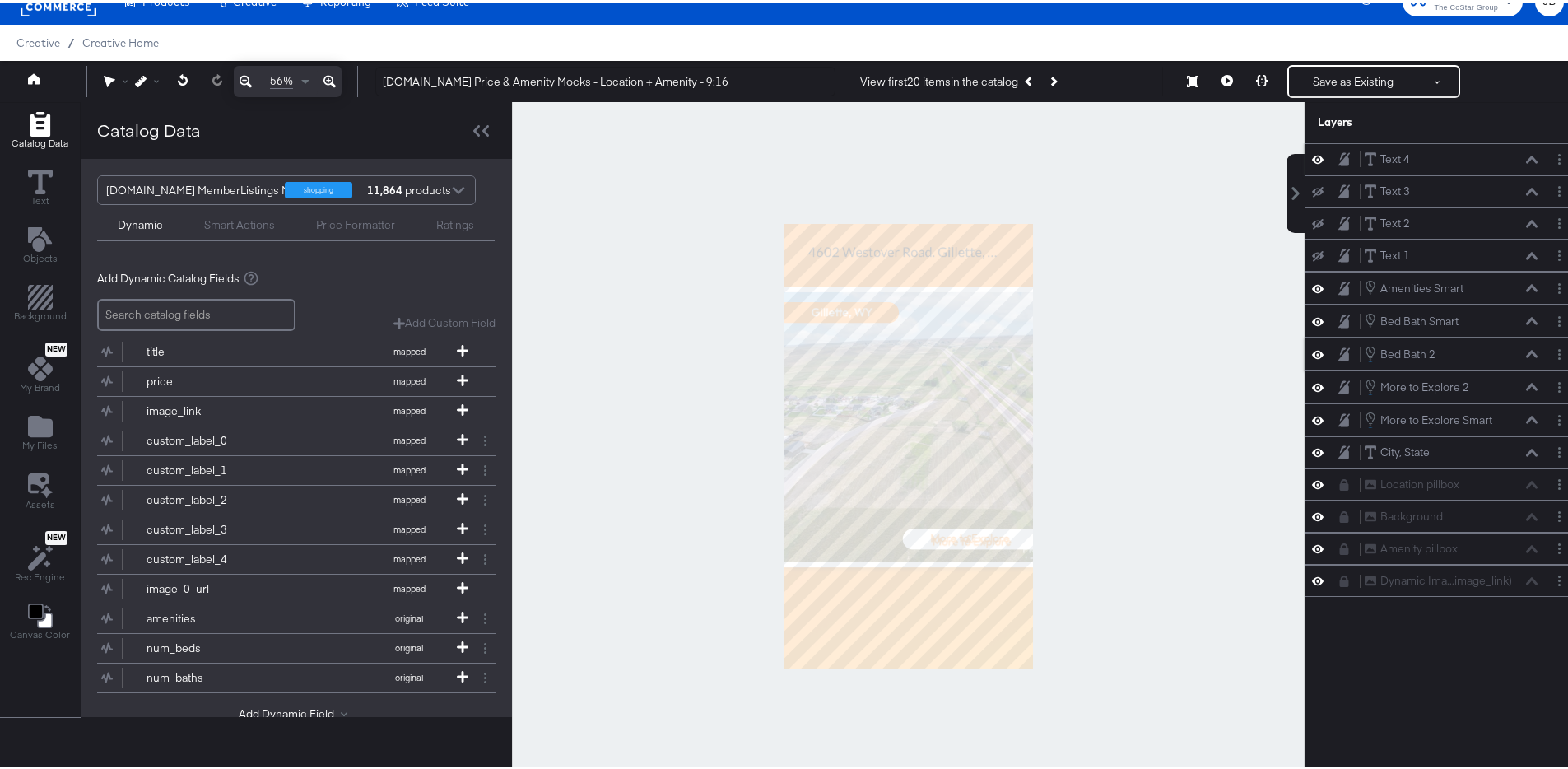 click 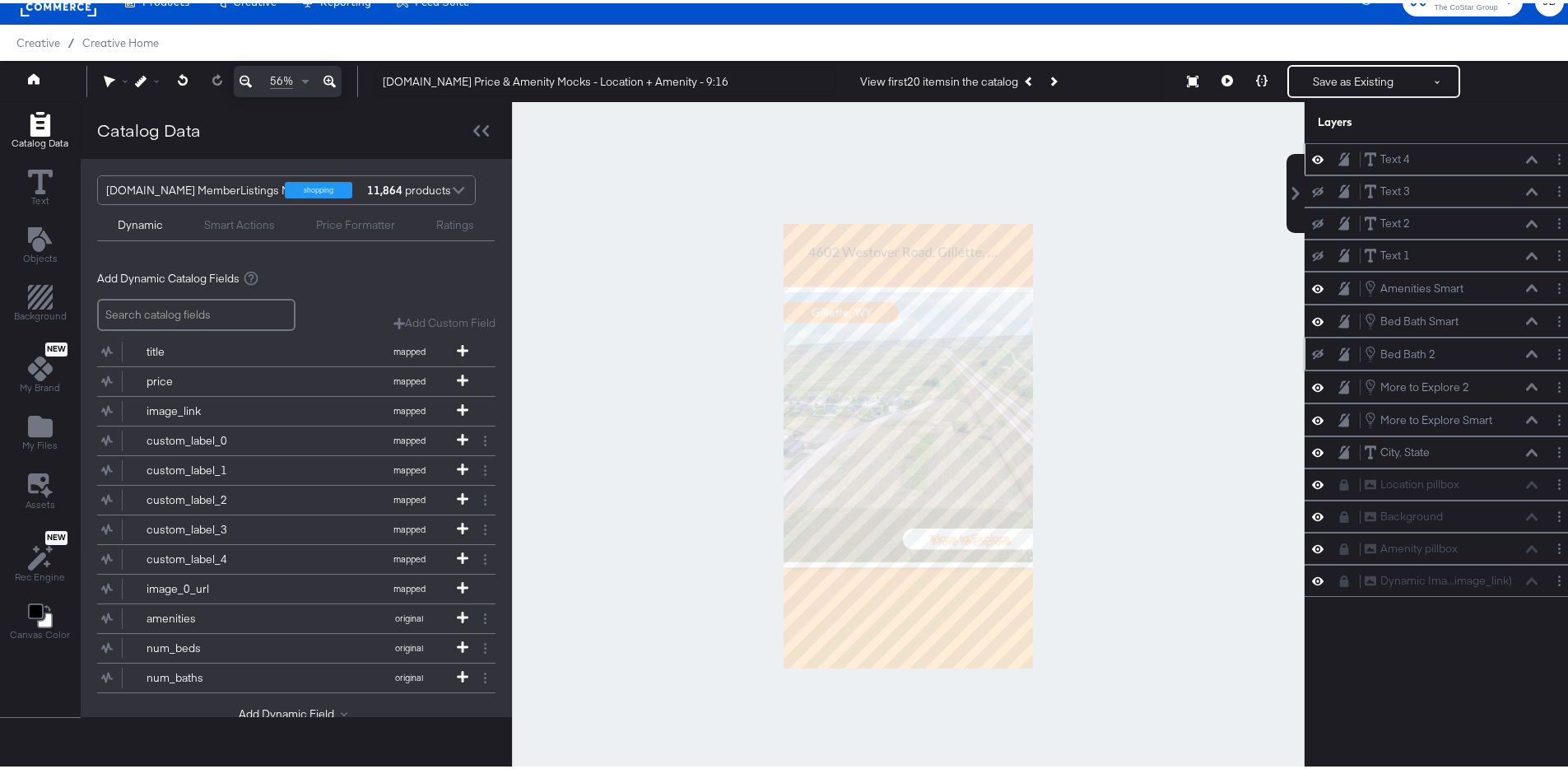 click 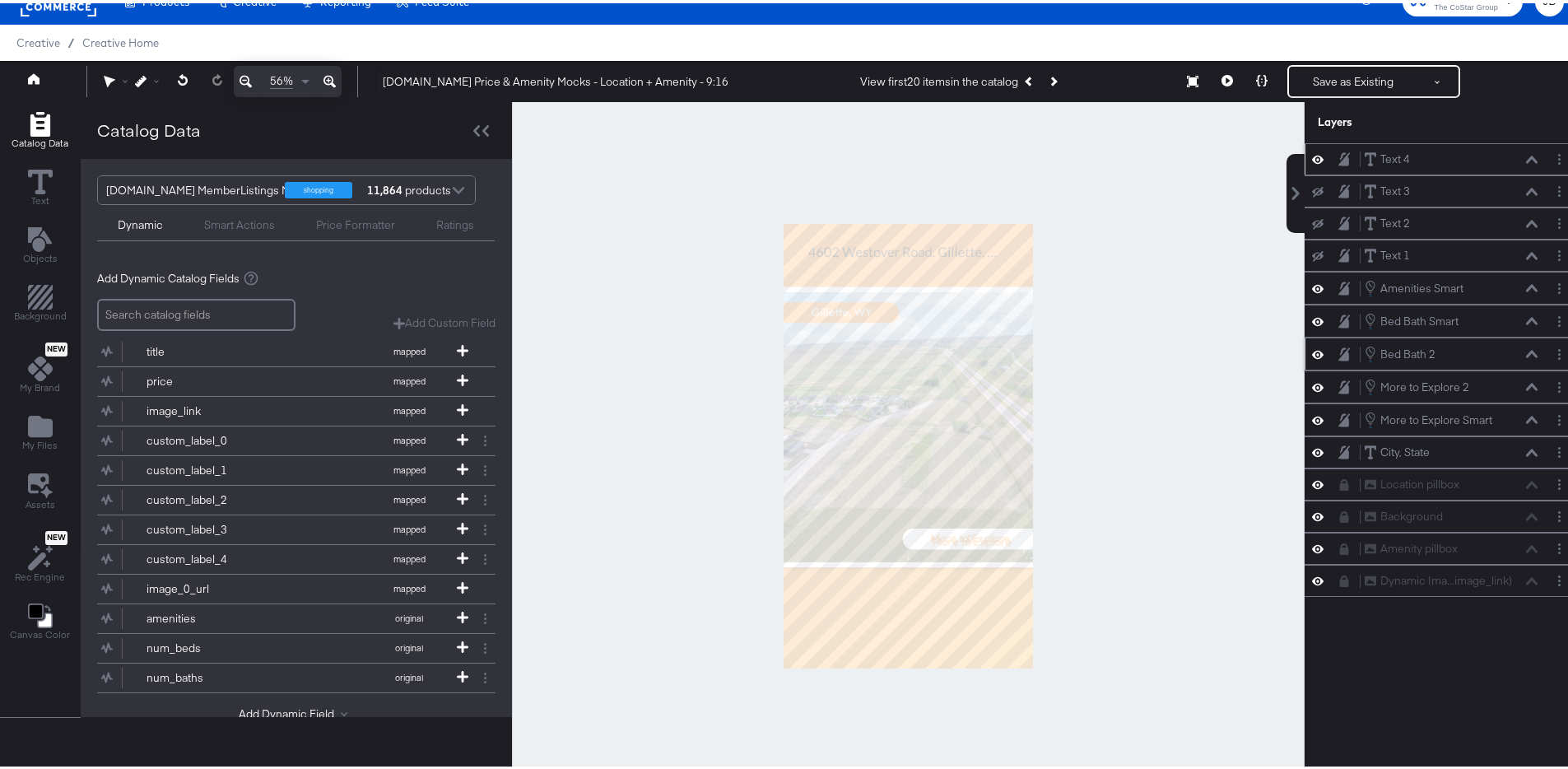 click 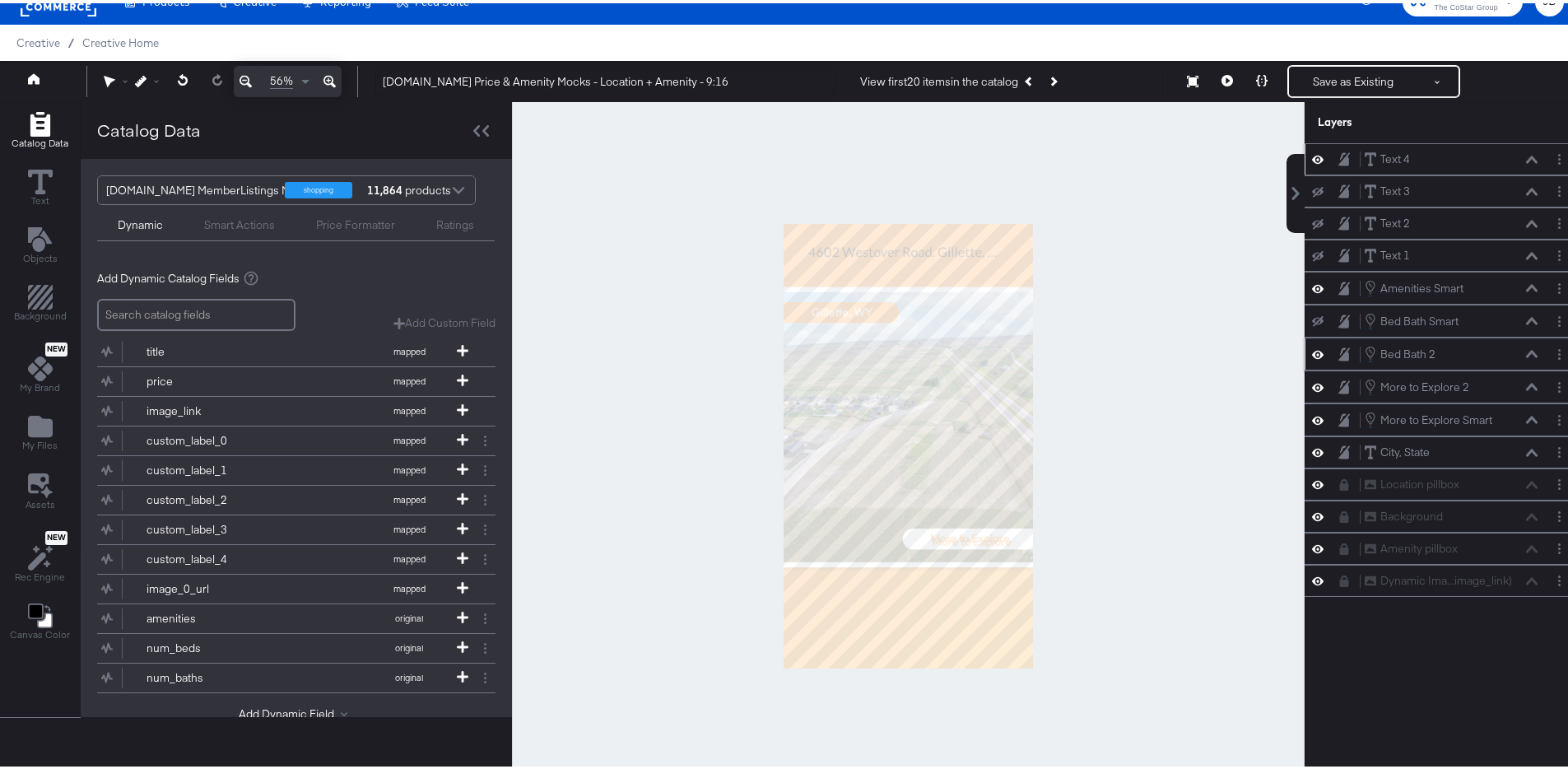 click 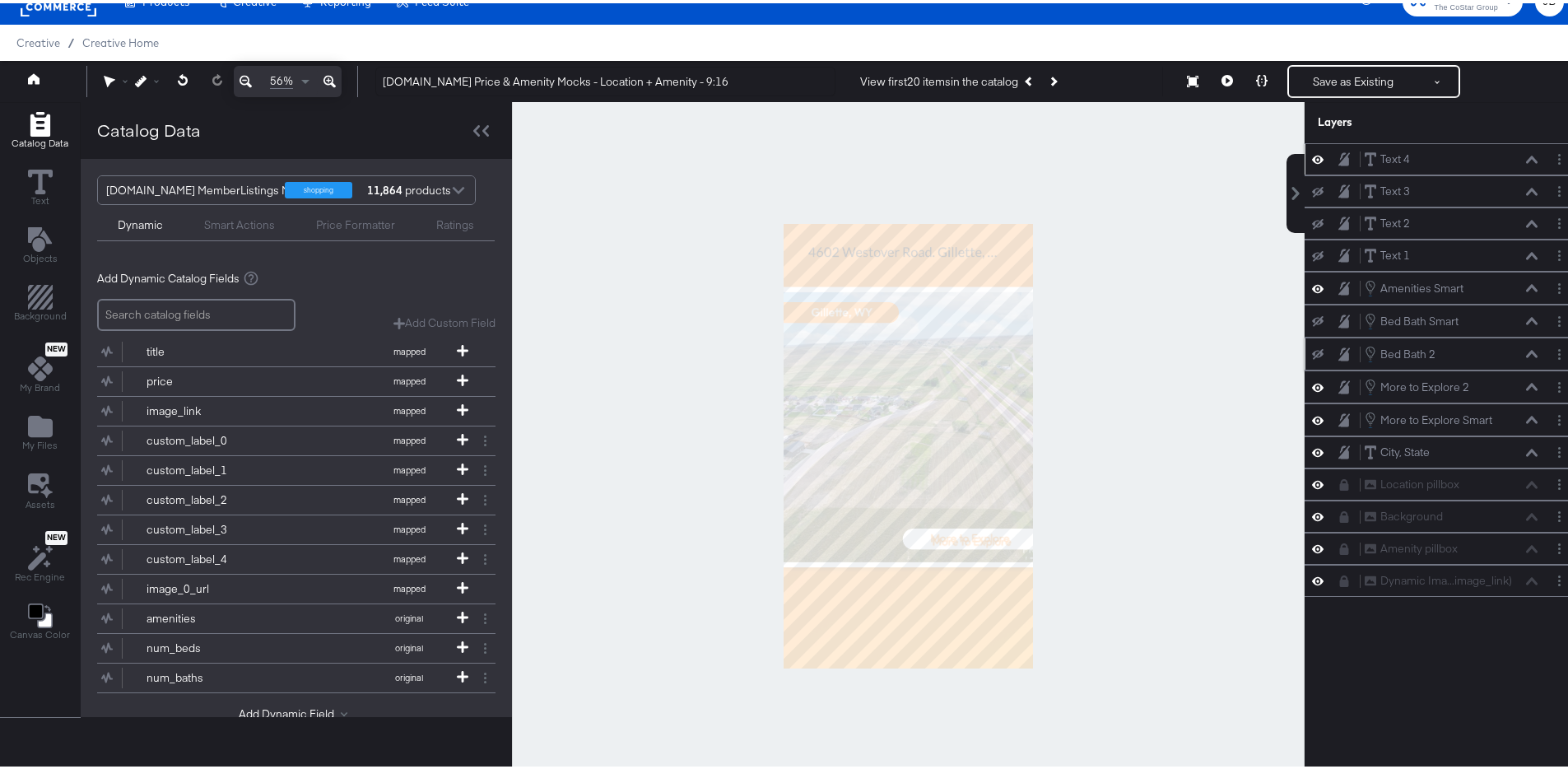 click 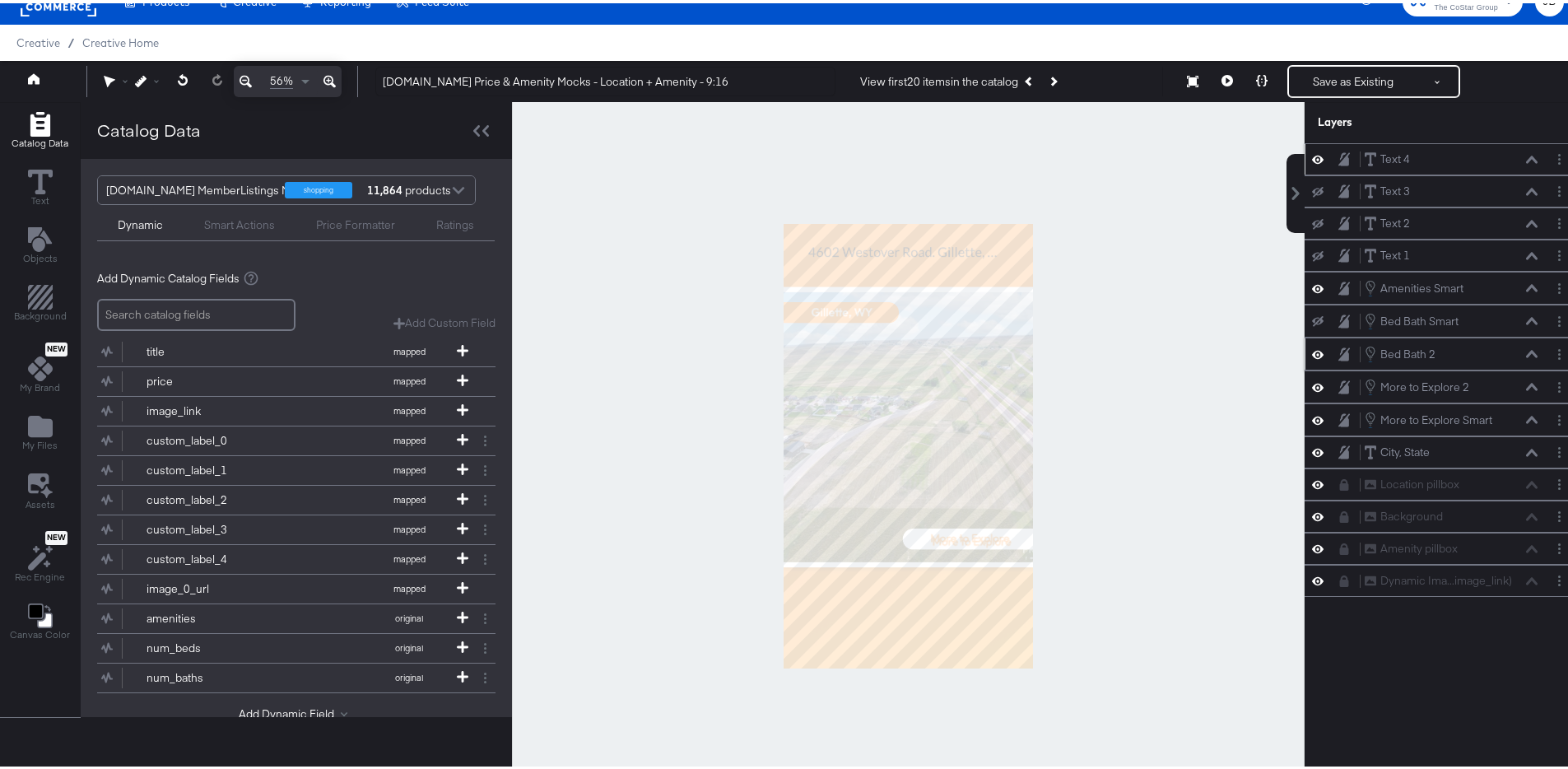click 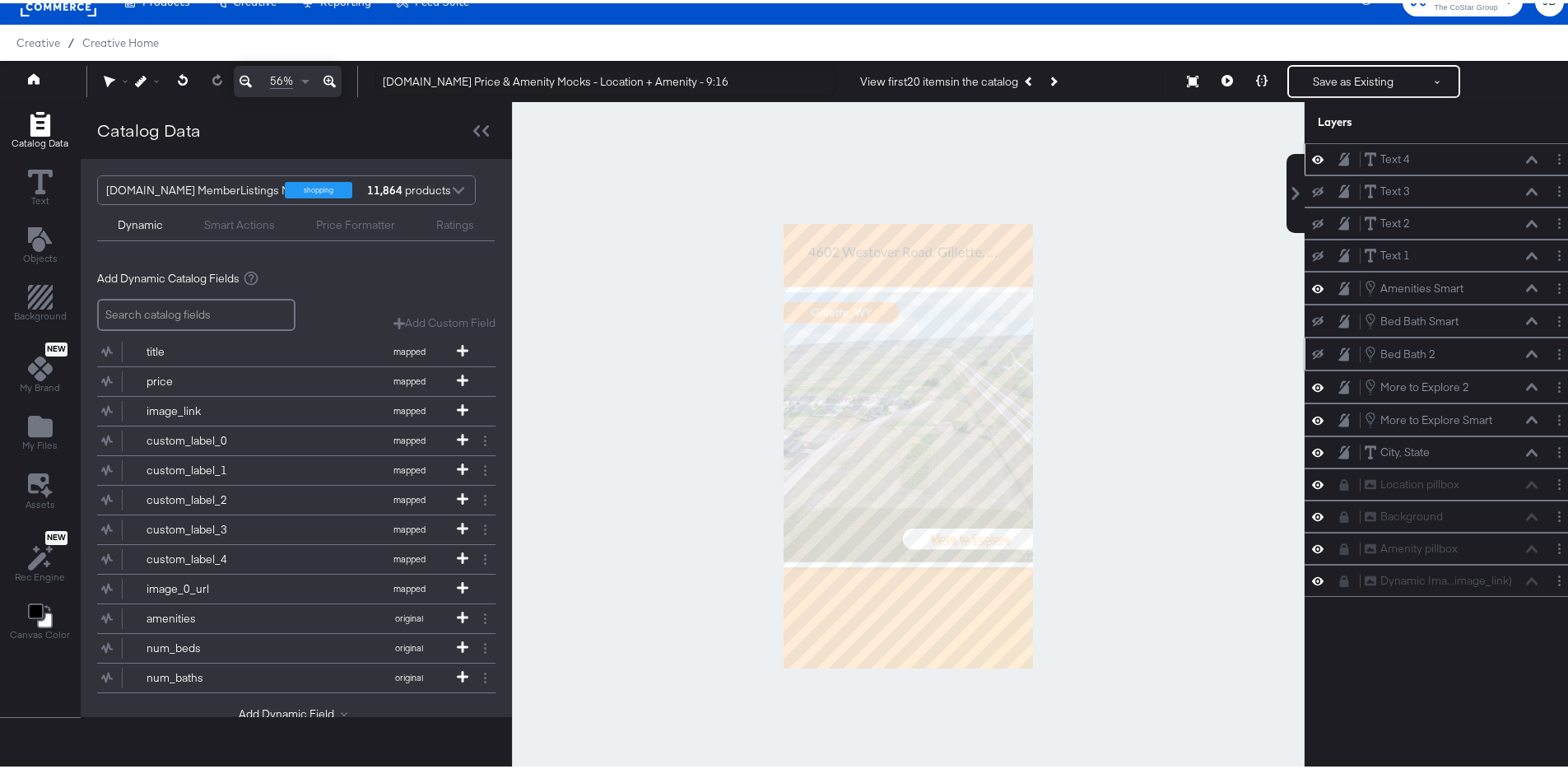 click 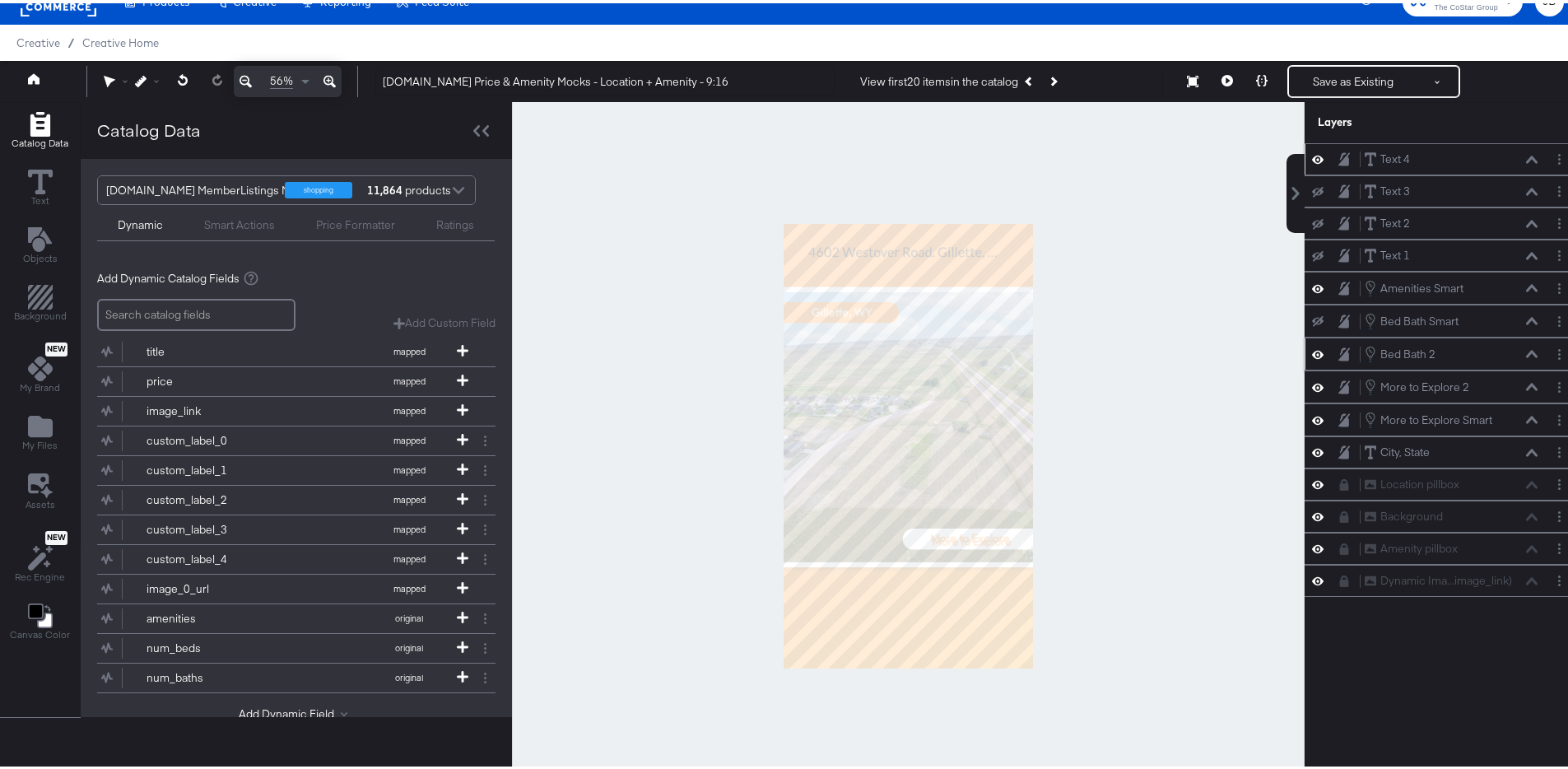 click 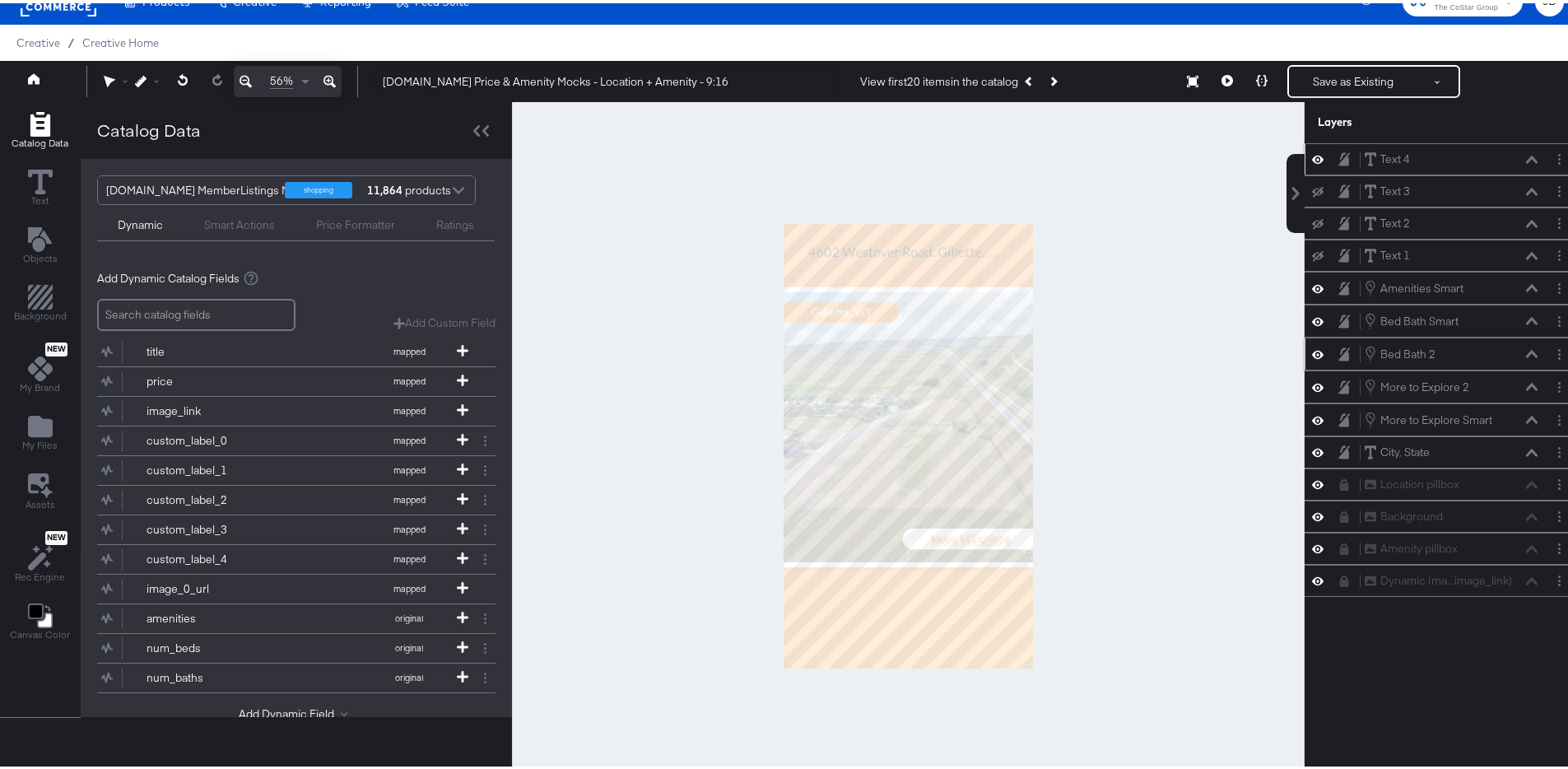 click 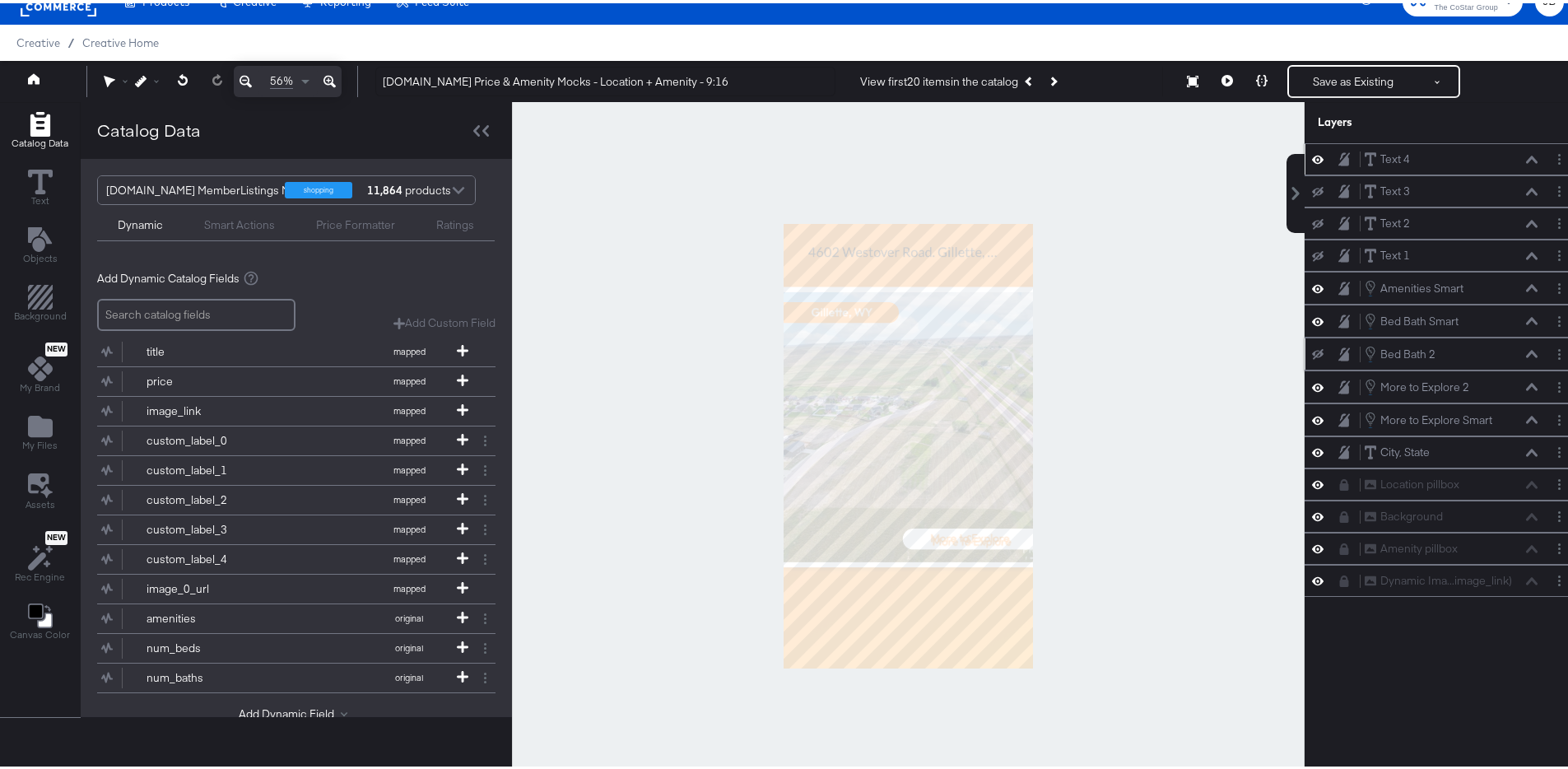 click 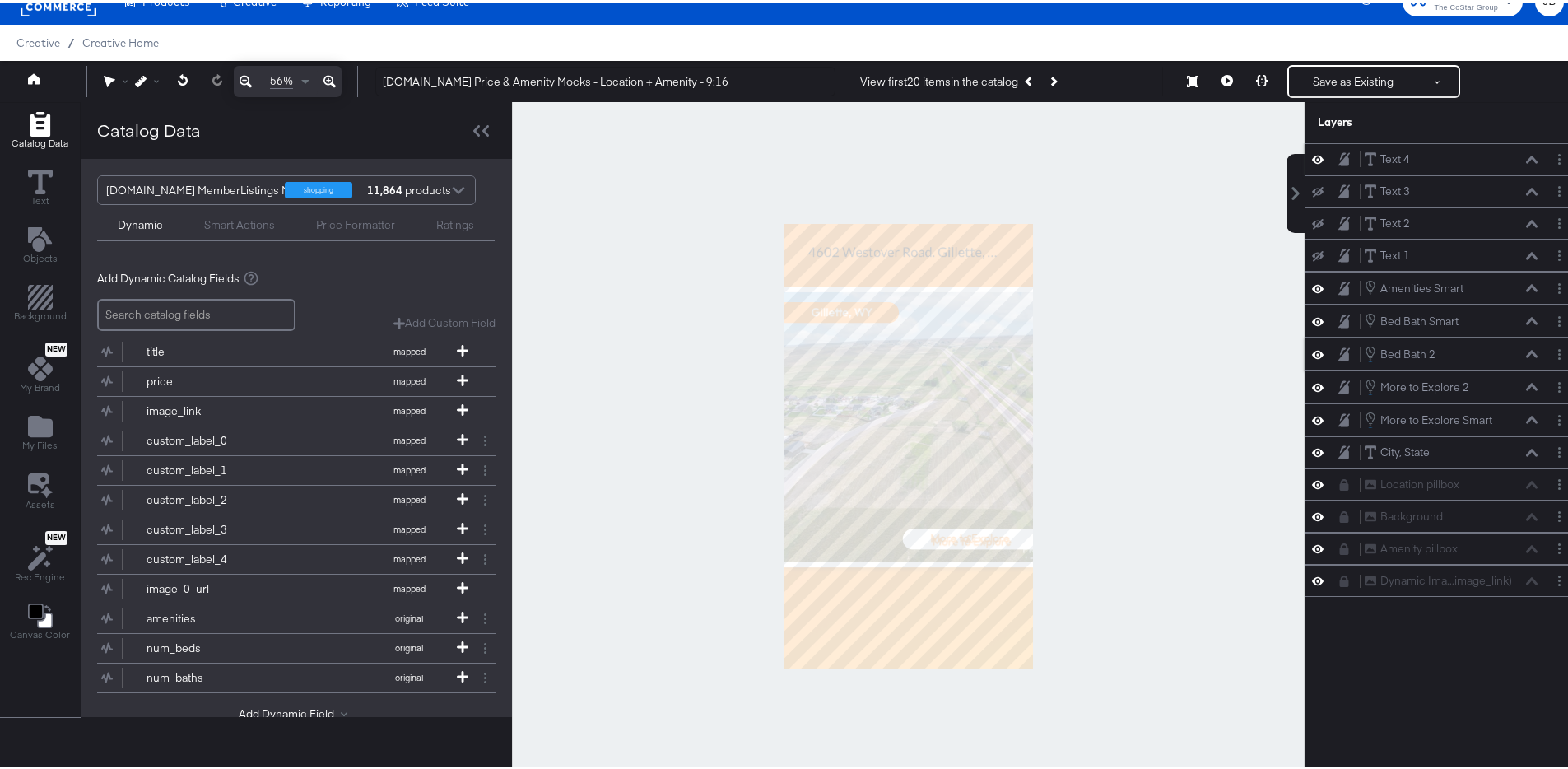 click 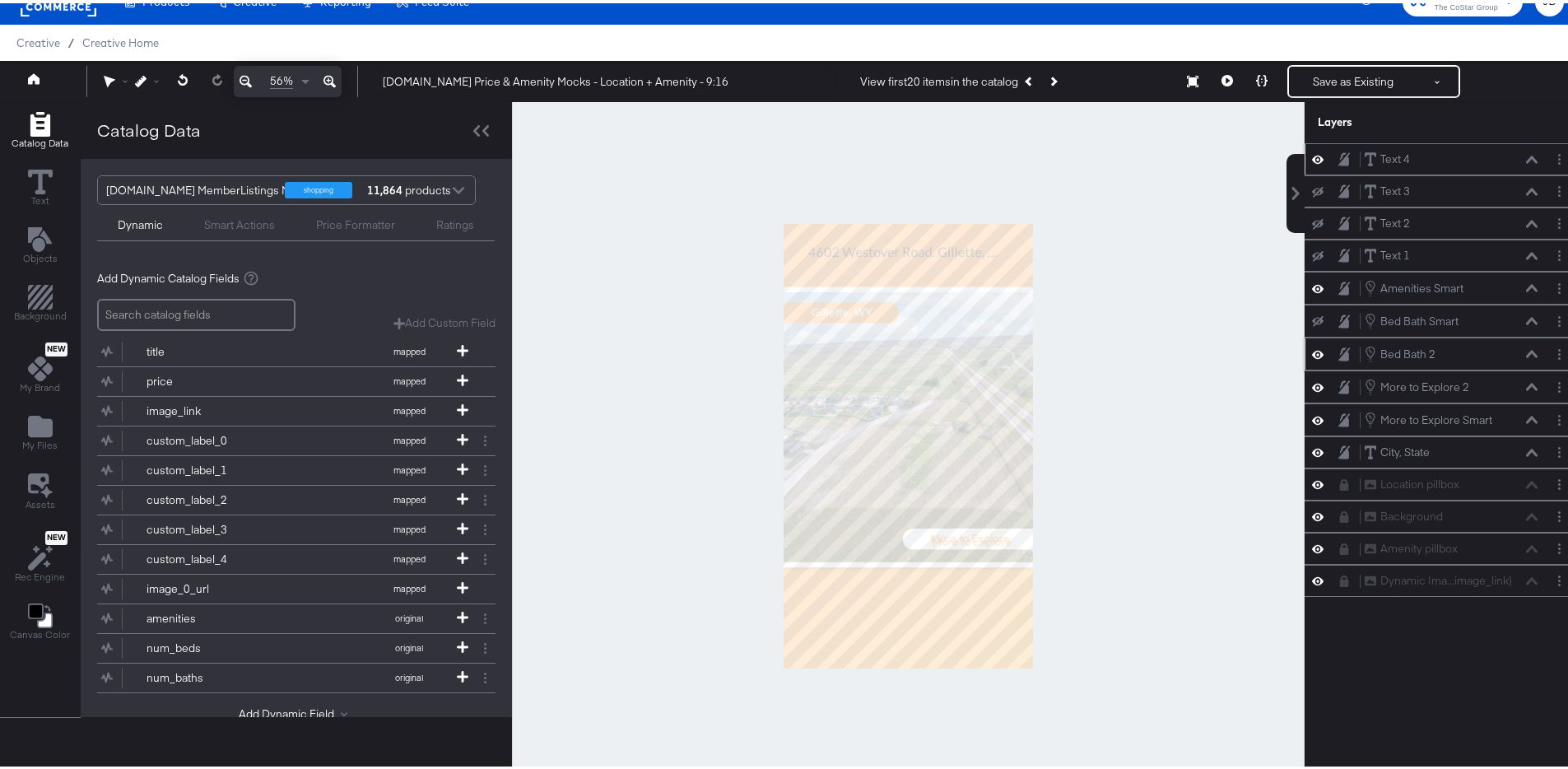 click 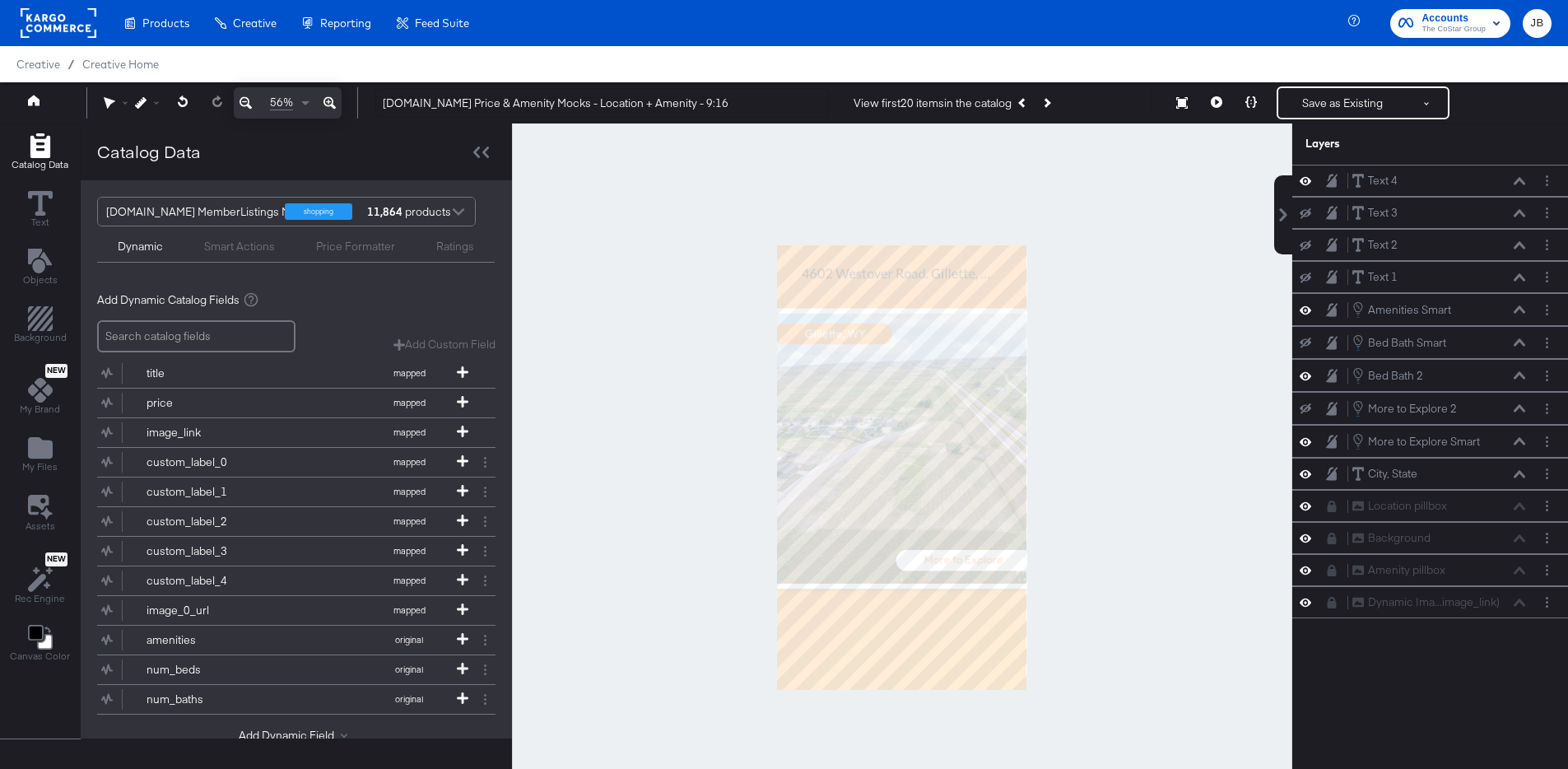 scroll, scrollTop: 25, scrollLeft: 0, axis: vertical 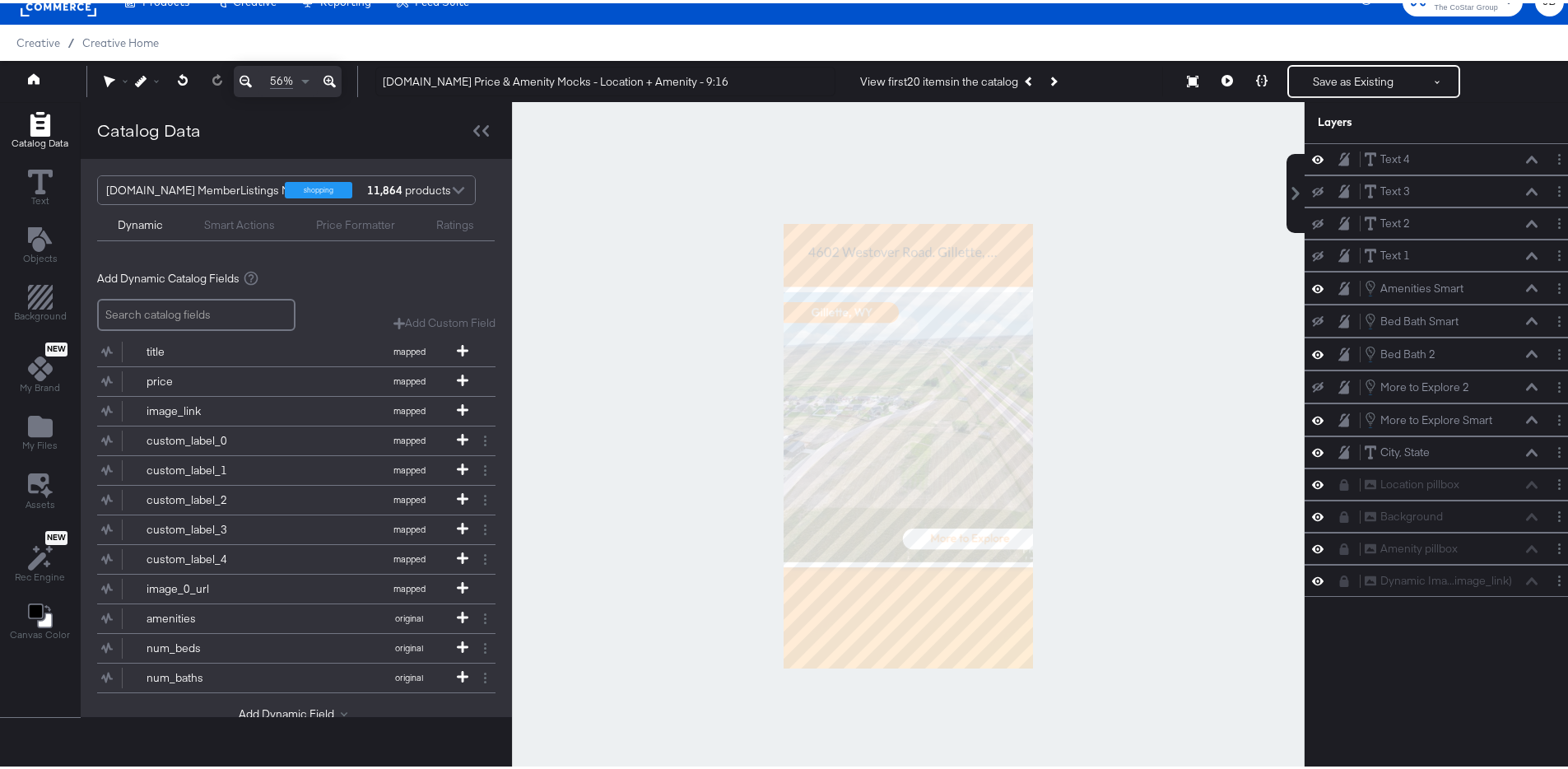 click 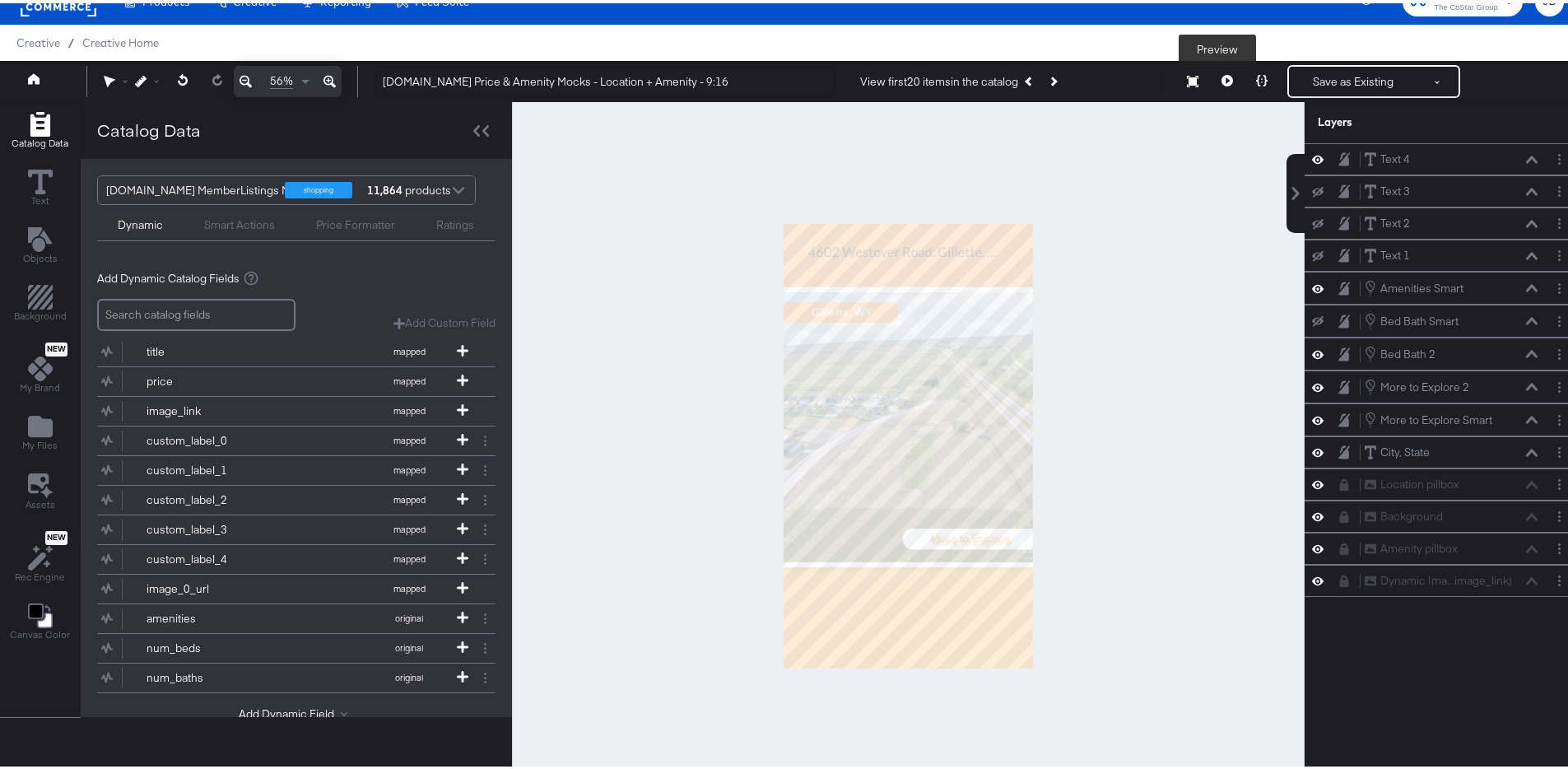 click at bounding box center (1227, 78) 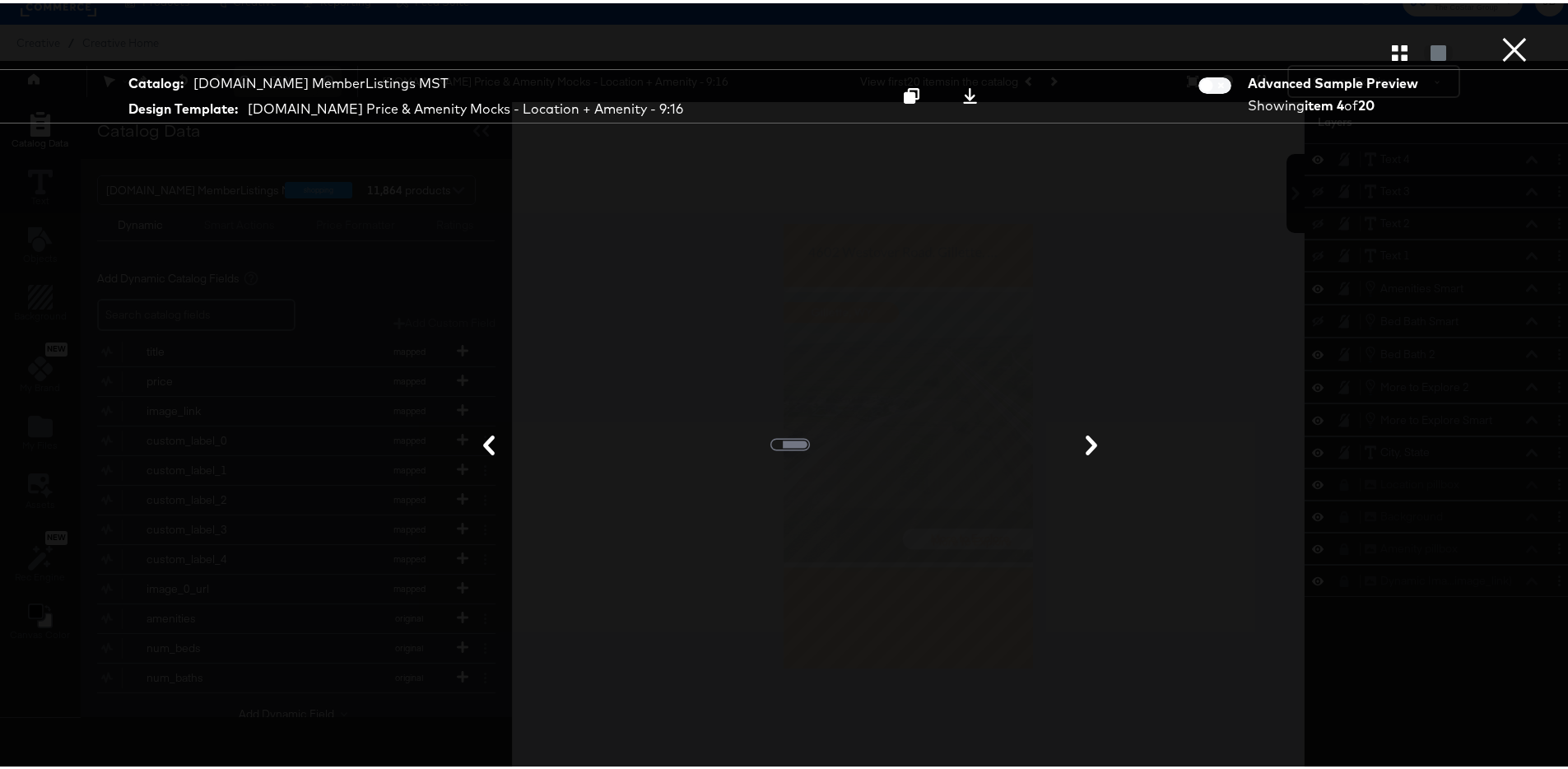 click on "Gallery View" at bounding box center (1419, 49) 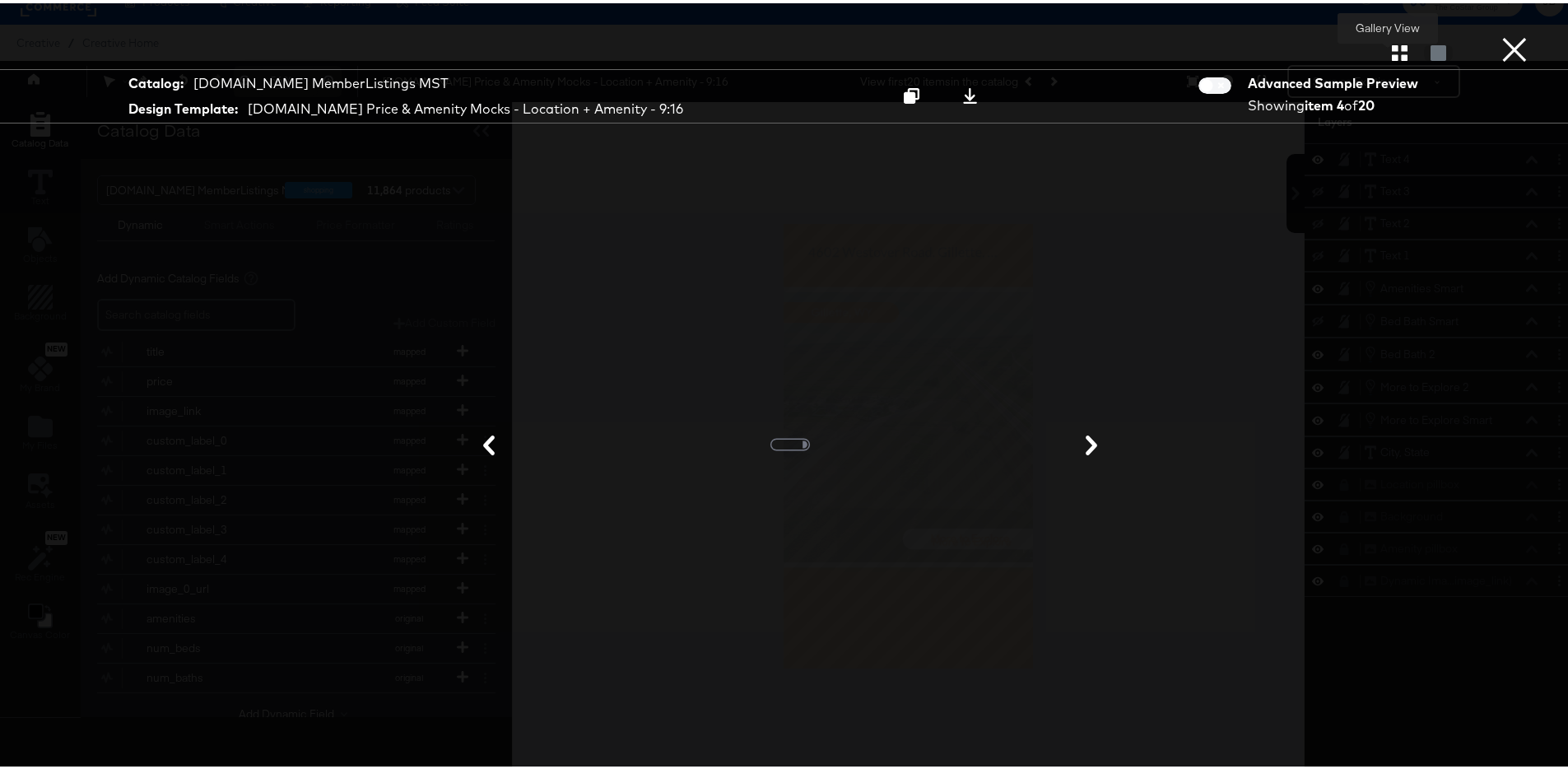click 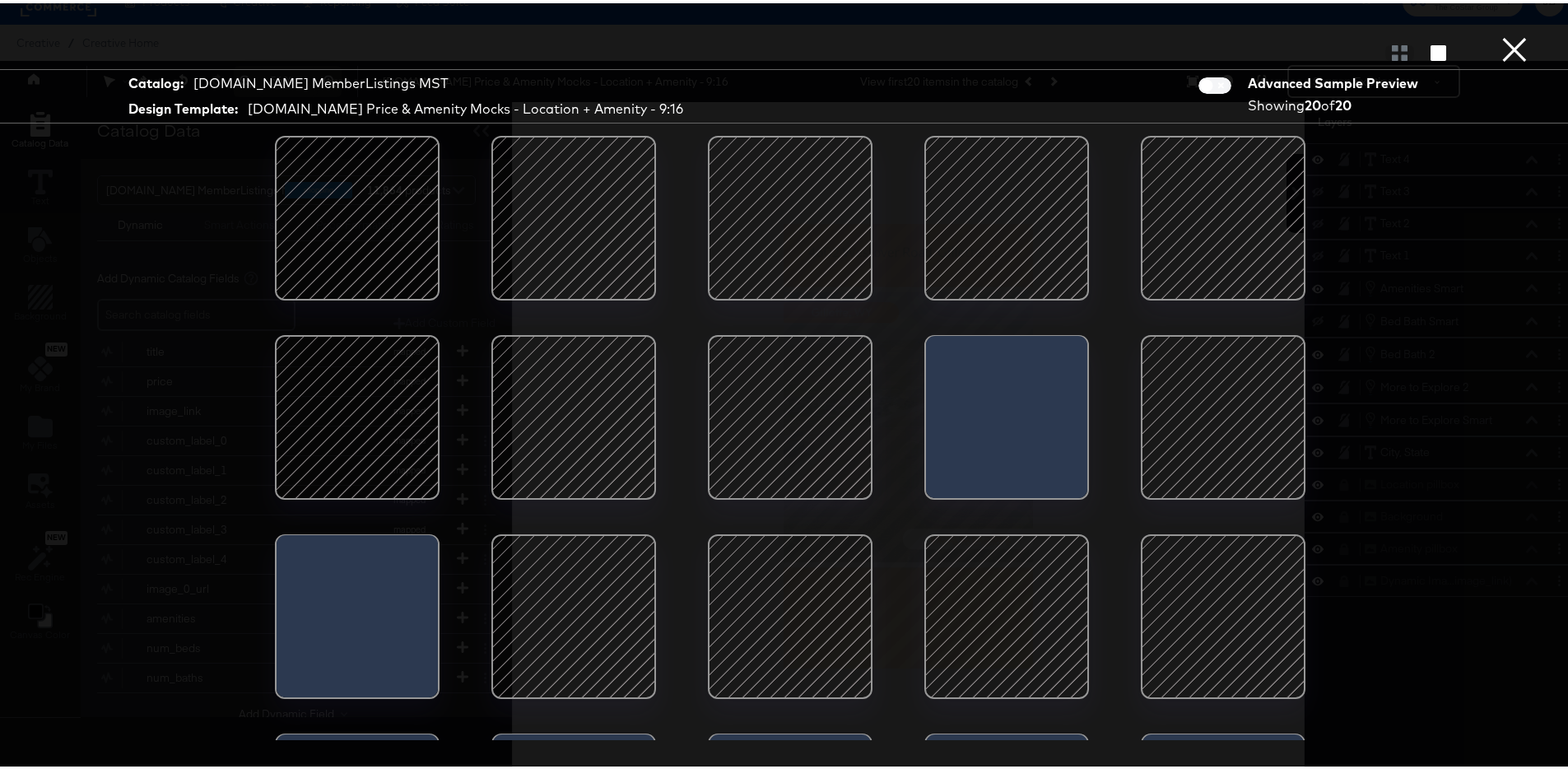 click at bounding box center (574, 414) 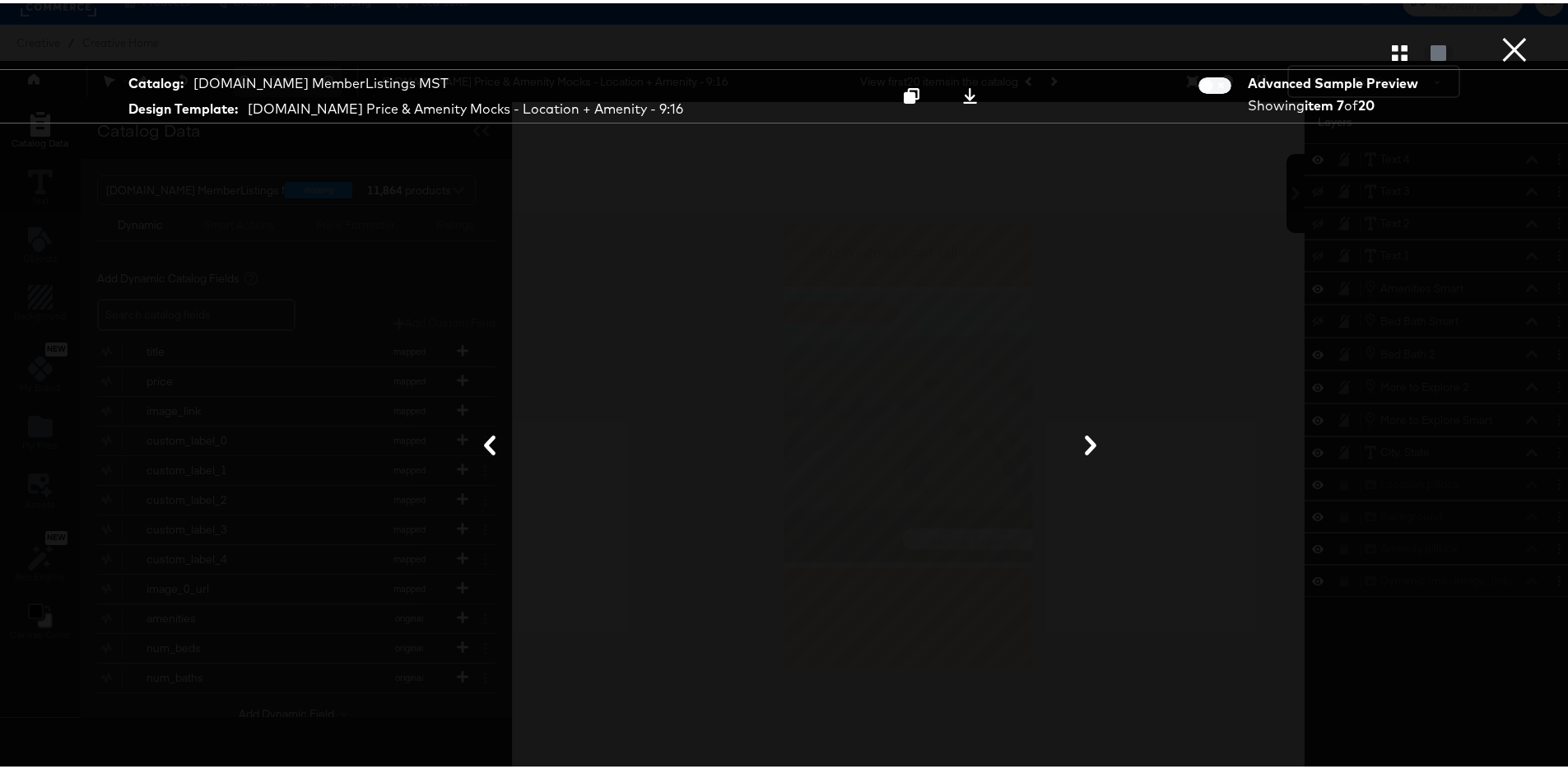 click 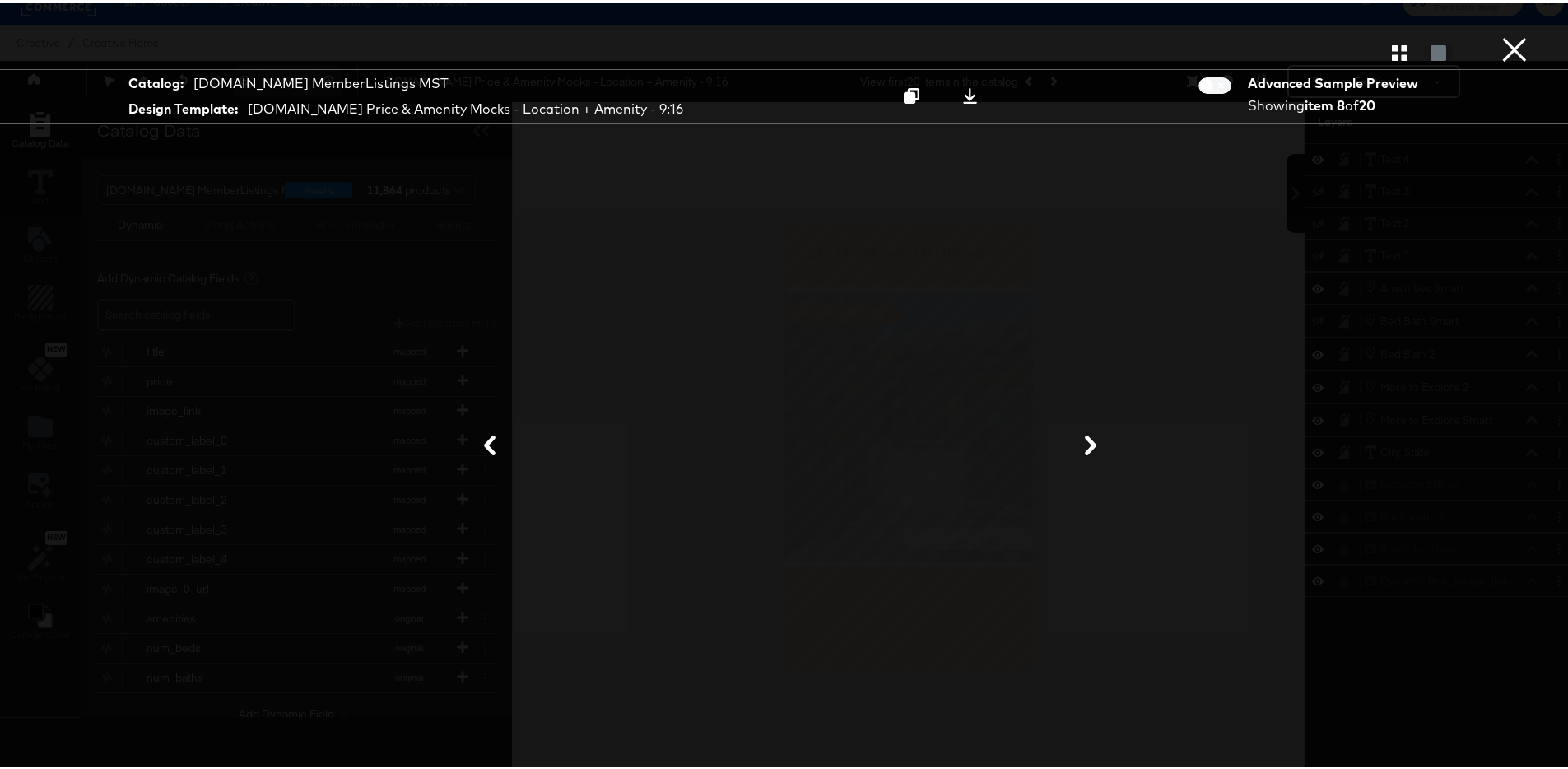click 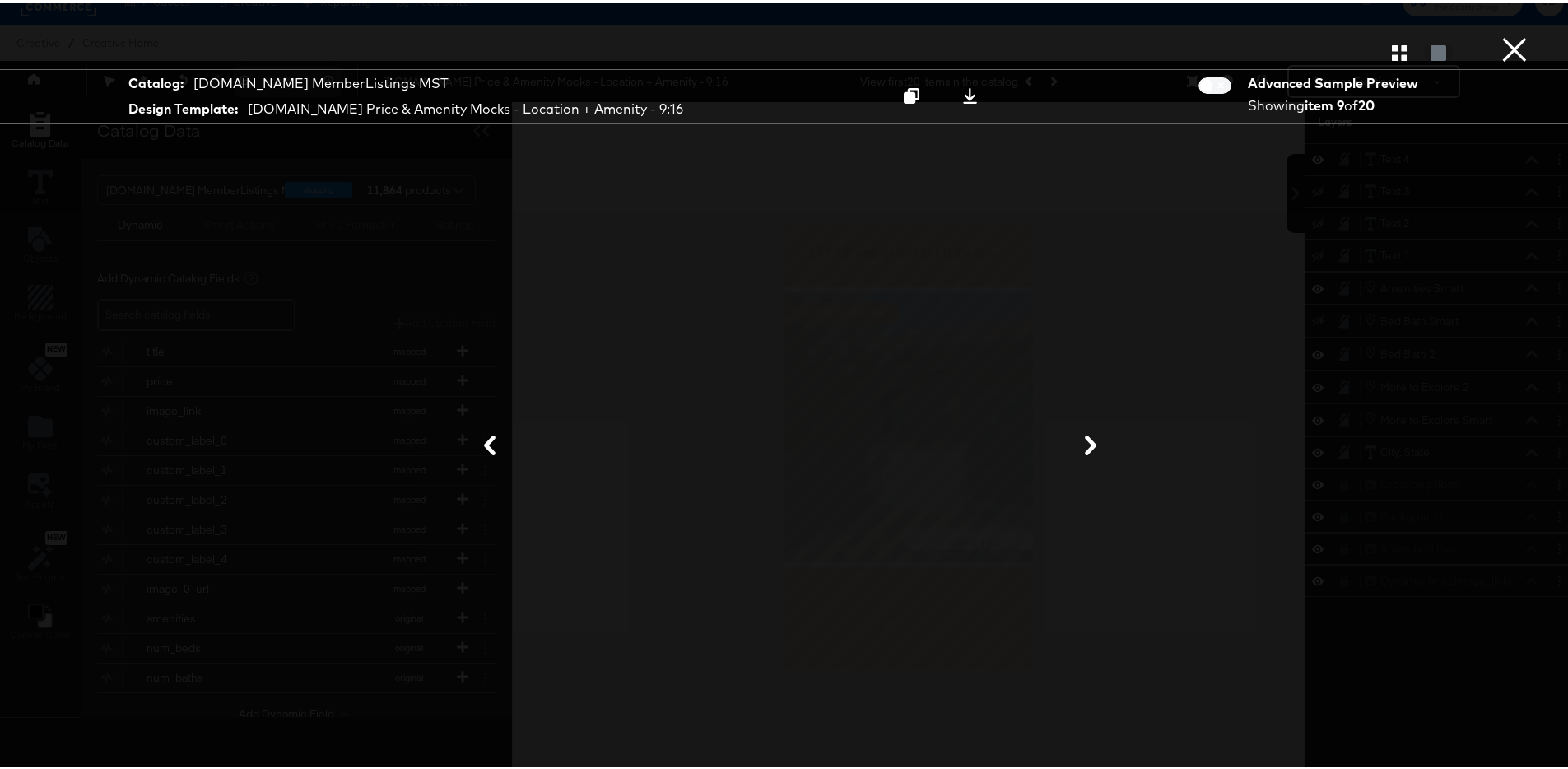 click 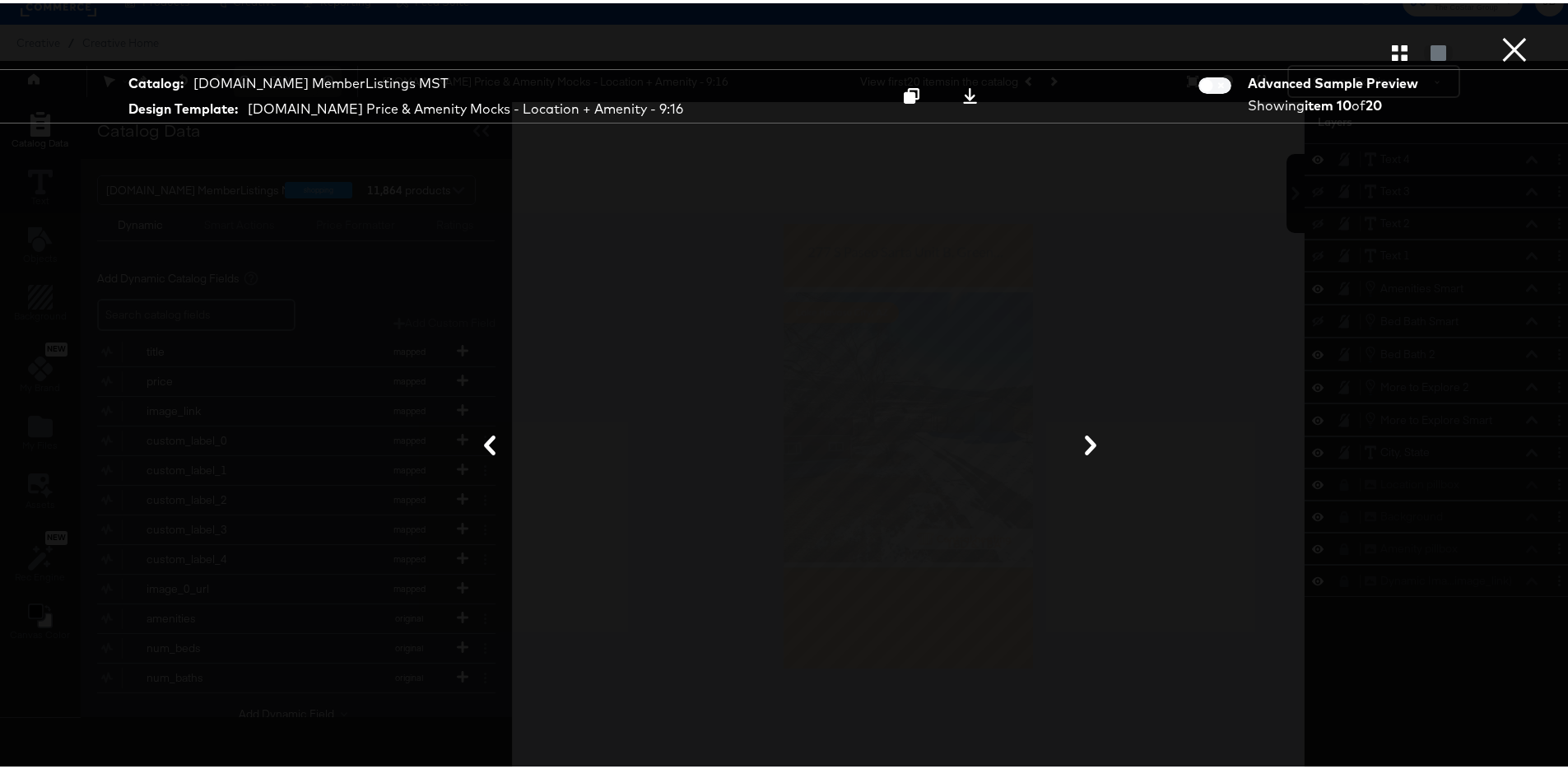 click 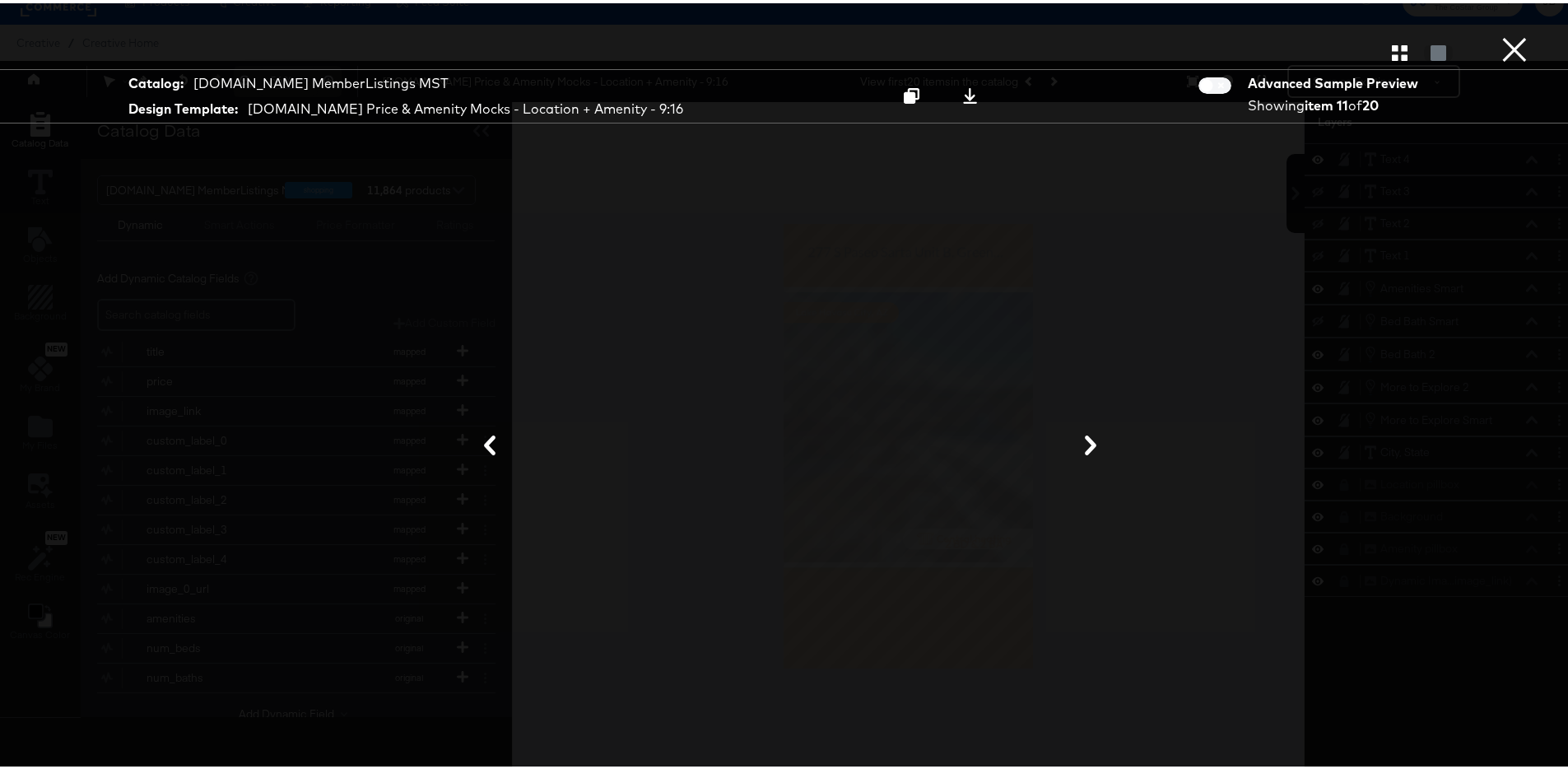 click 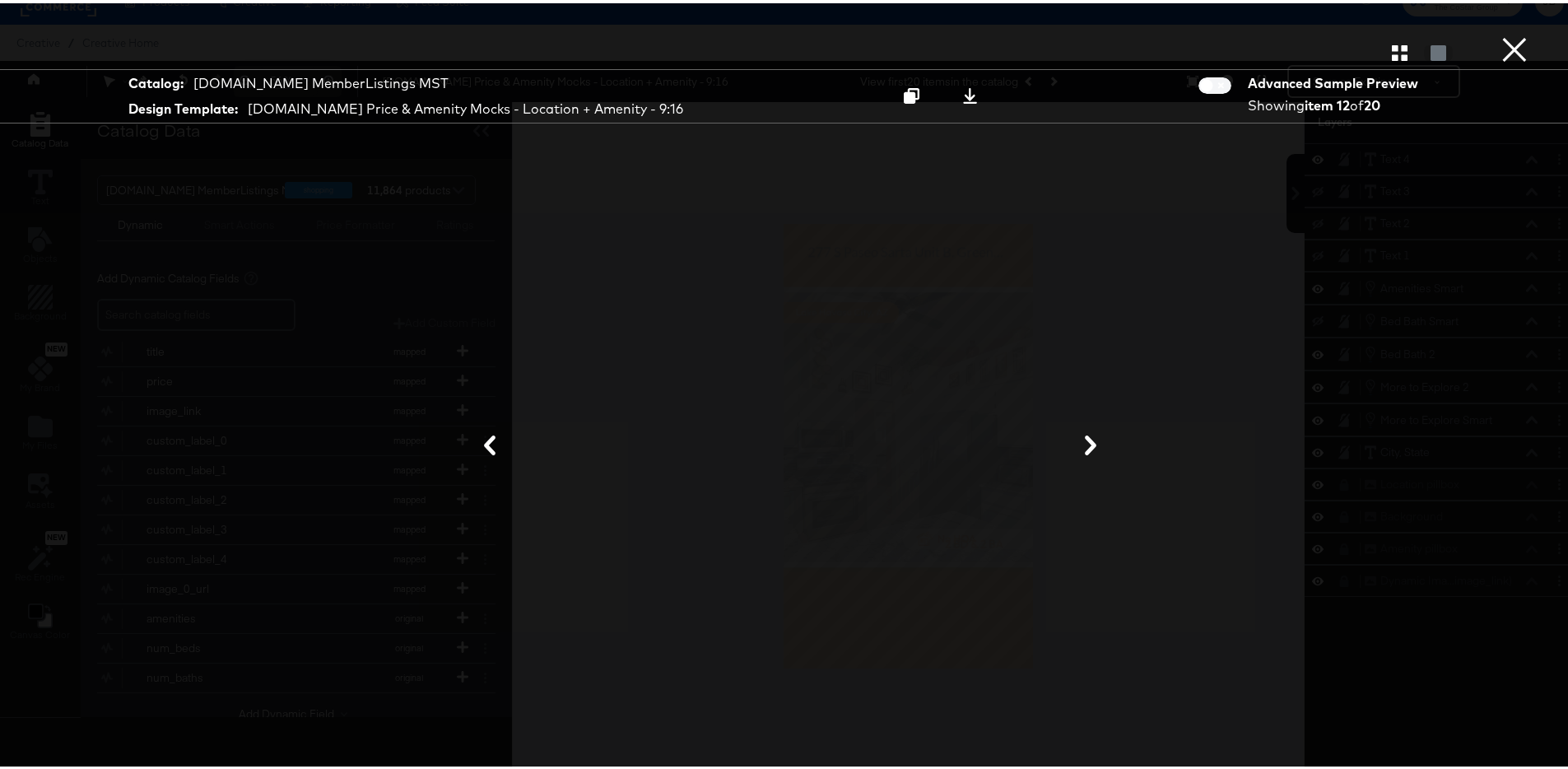 click 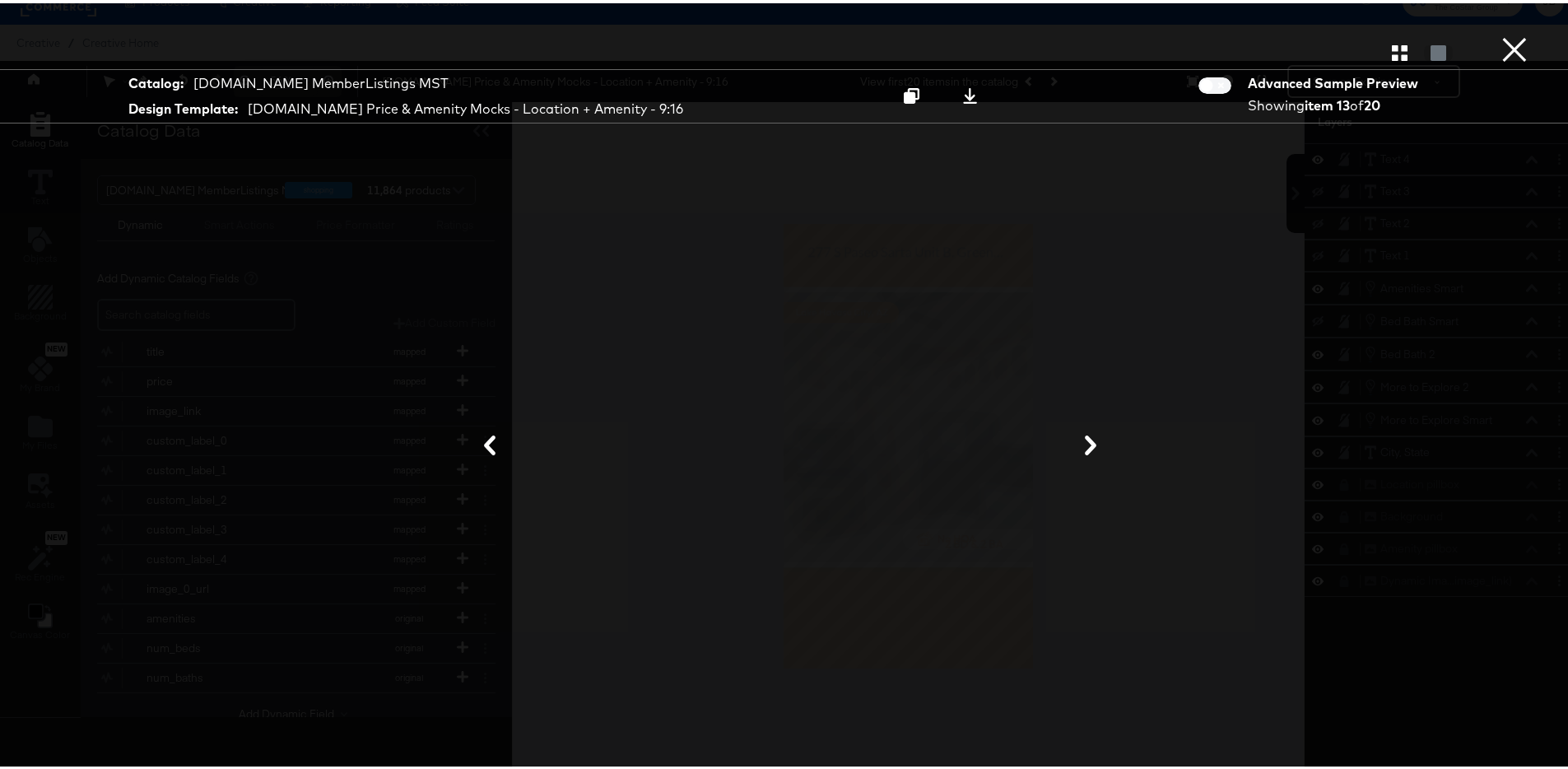 click 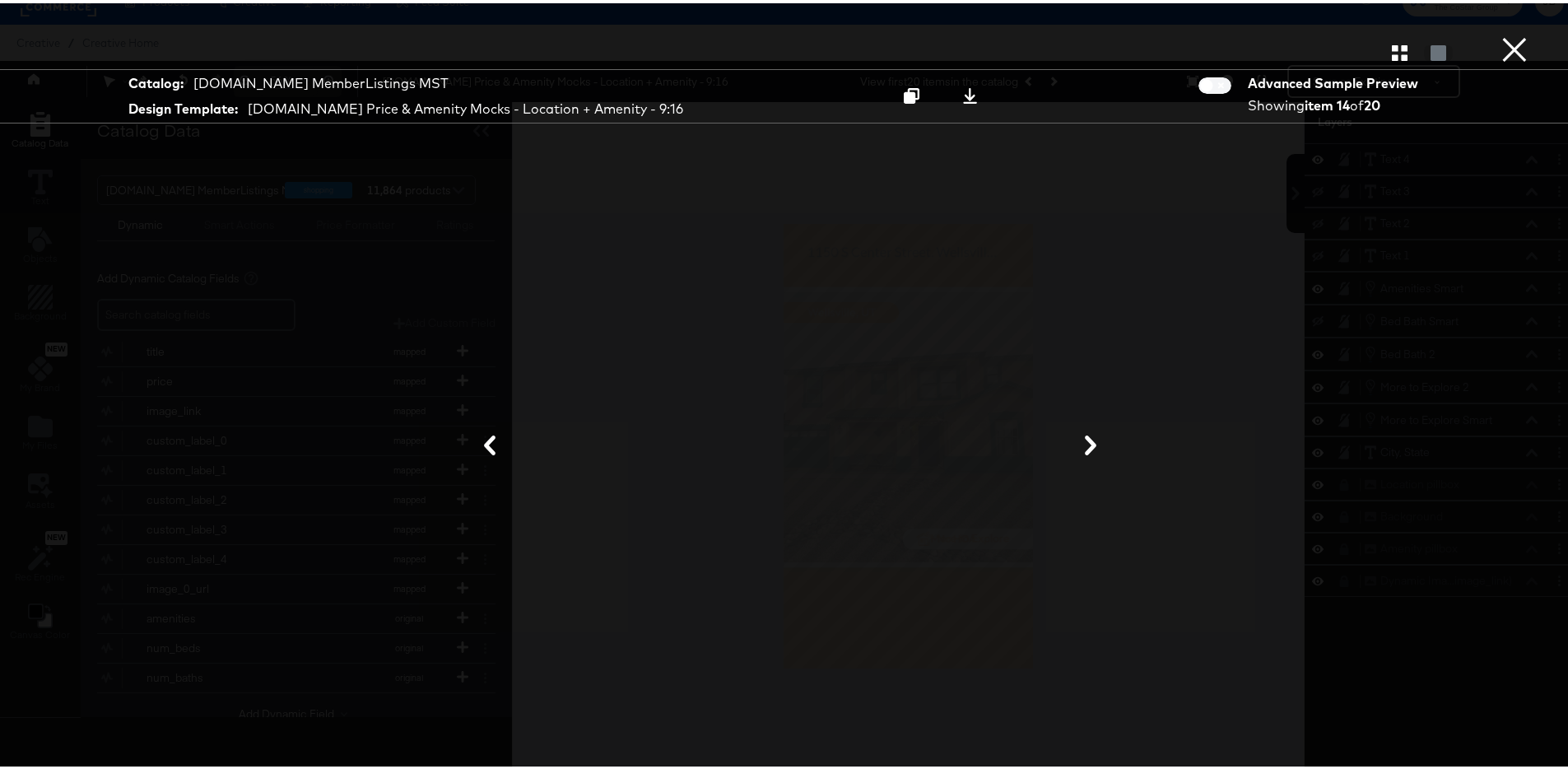 click at bounding box center (490, 443) 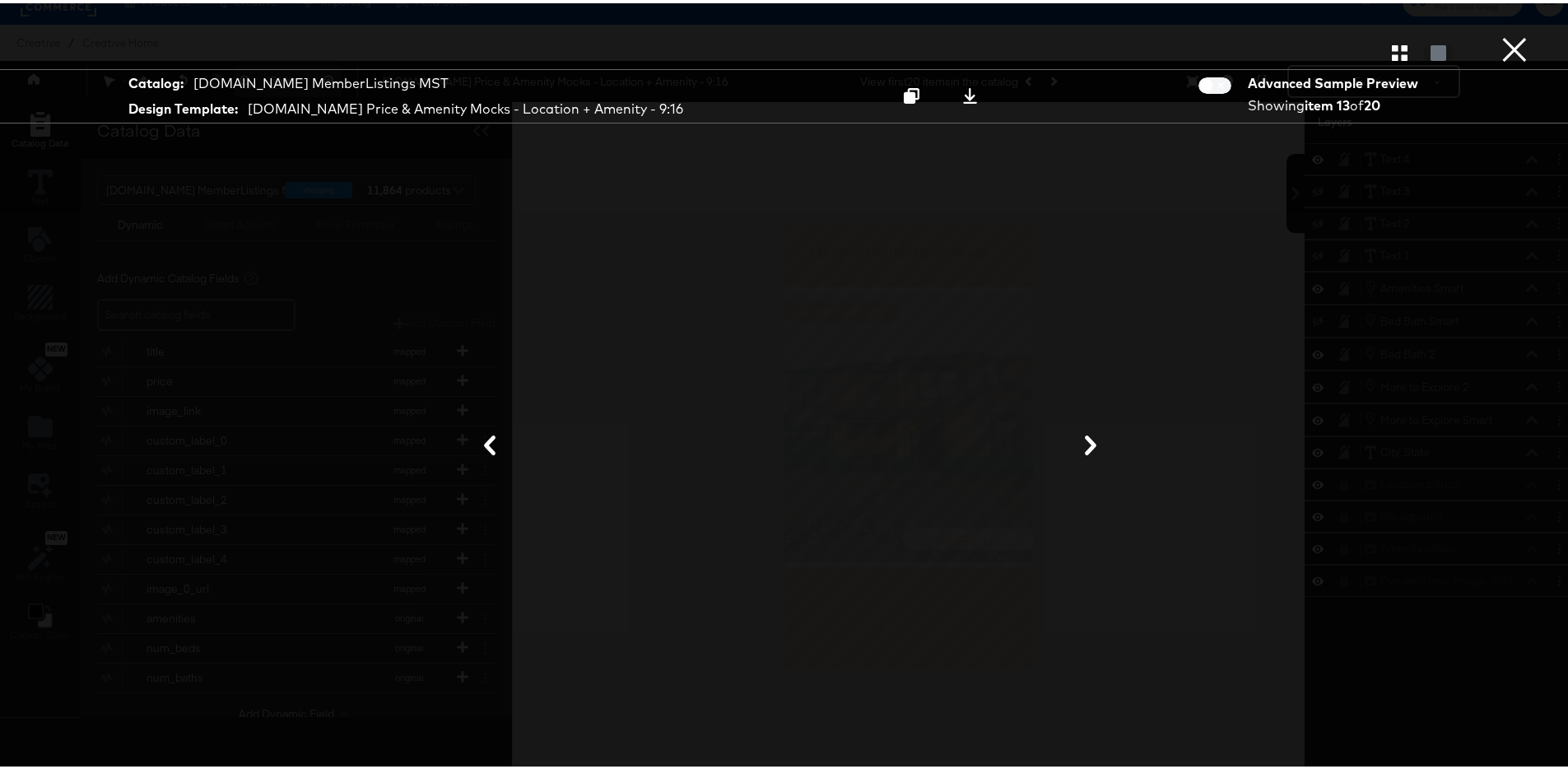 click on "×" at bounding box center [1514, 16] 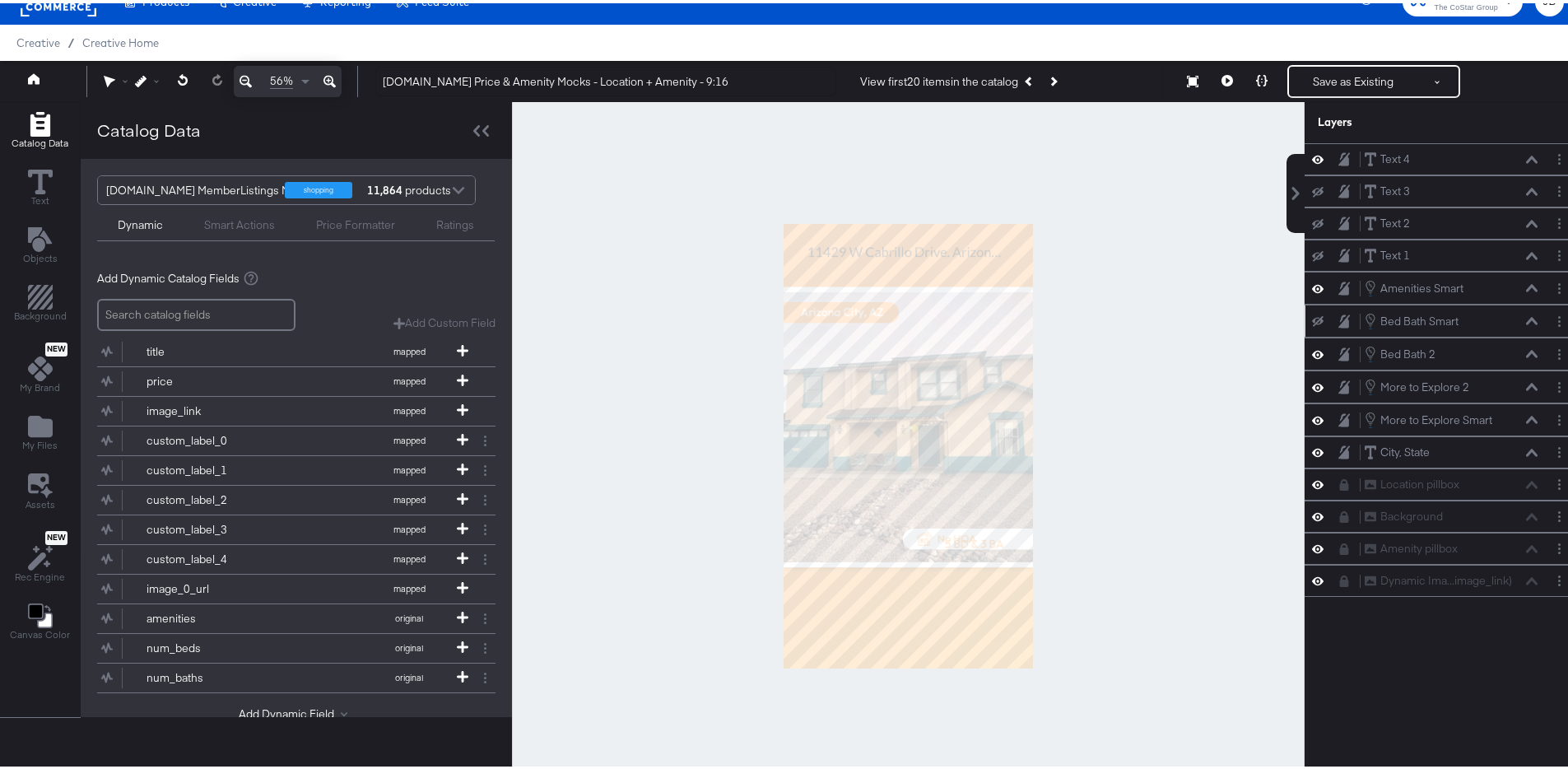 click 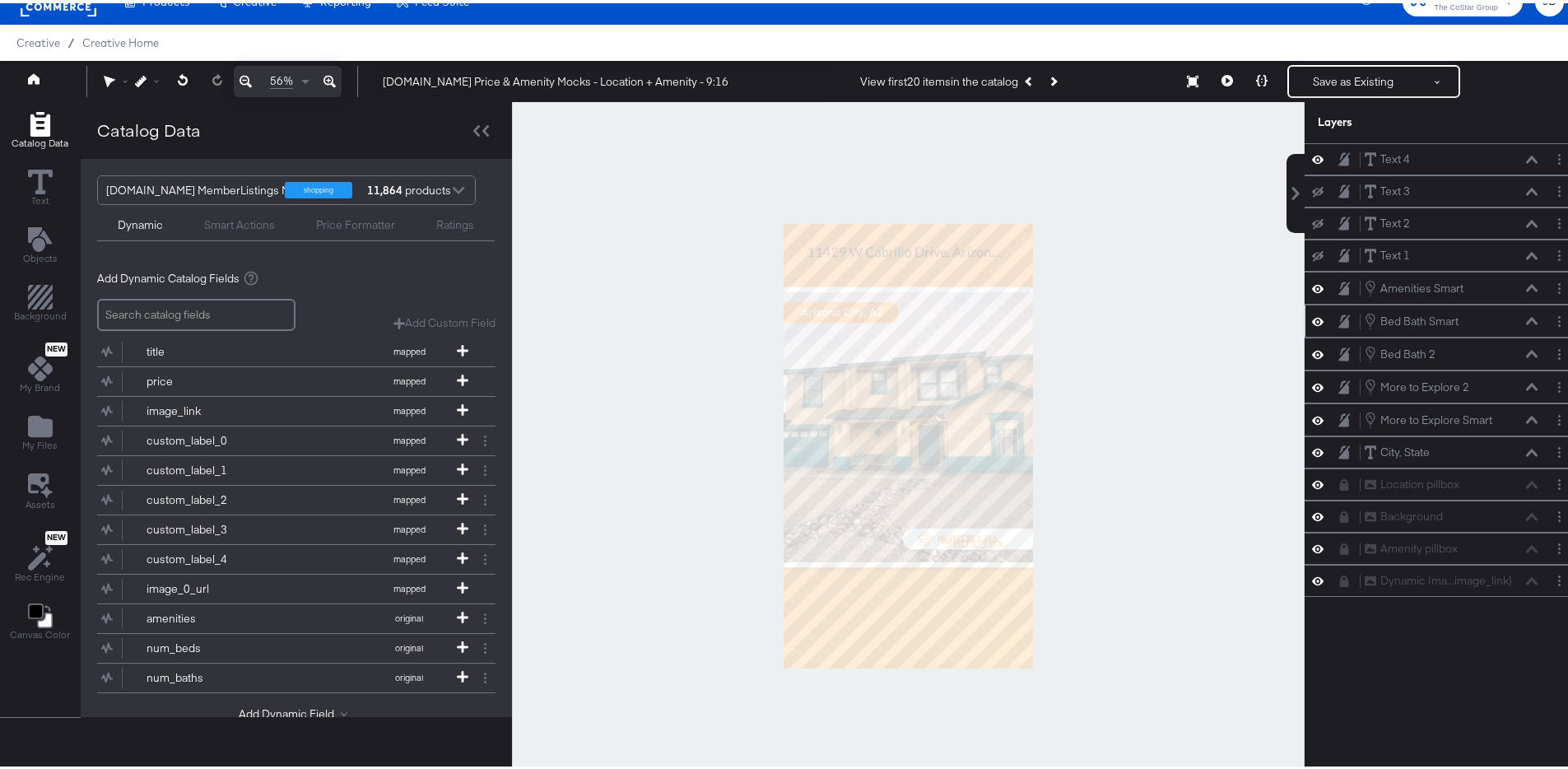 click 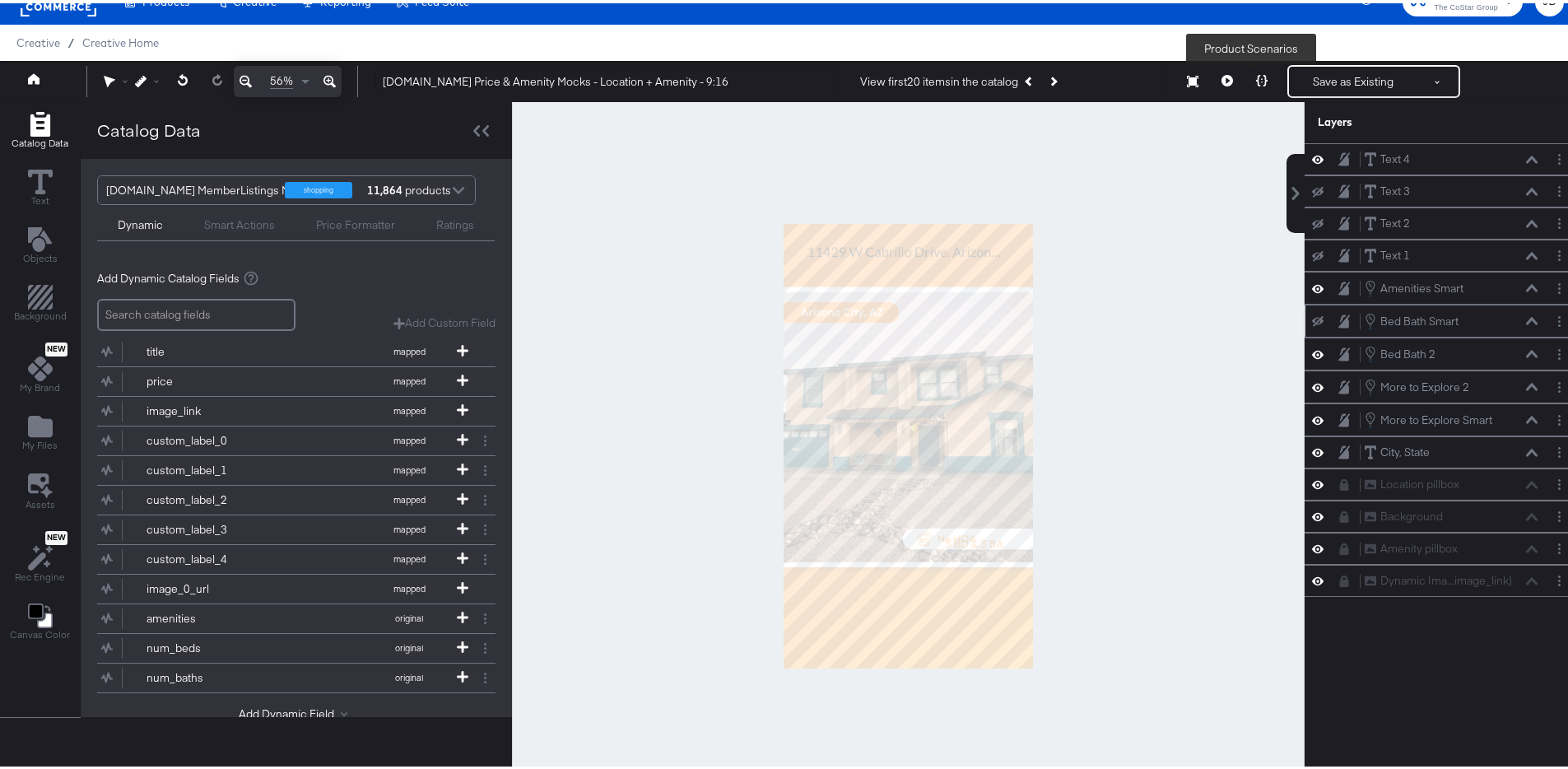 click 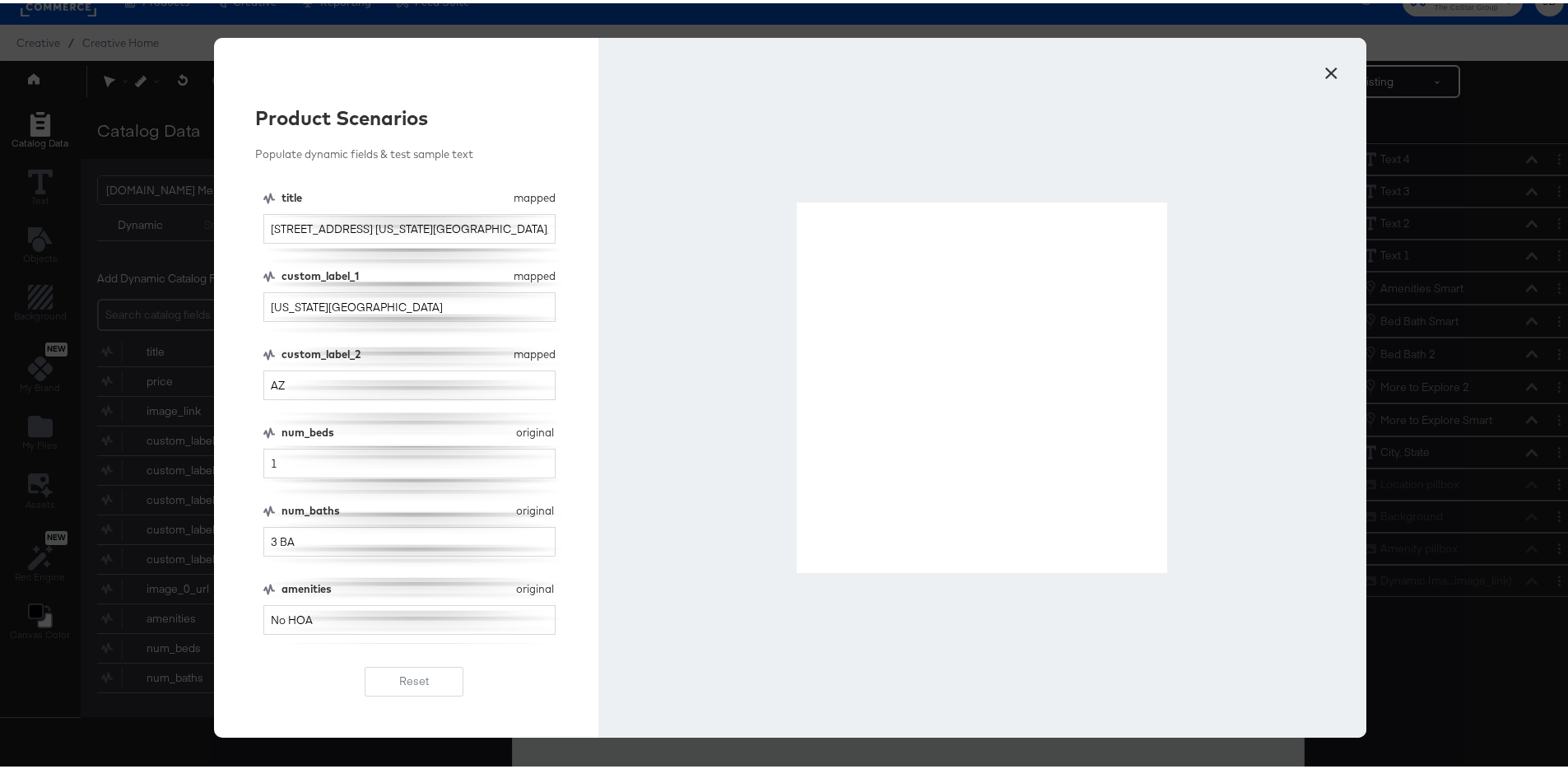 click on "×" at bounding box center (1331, 66) 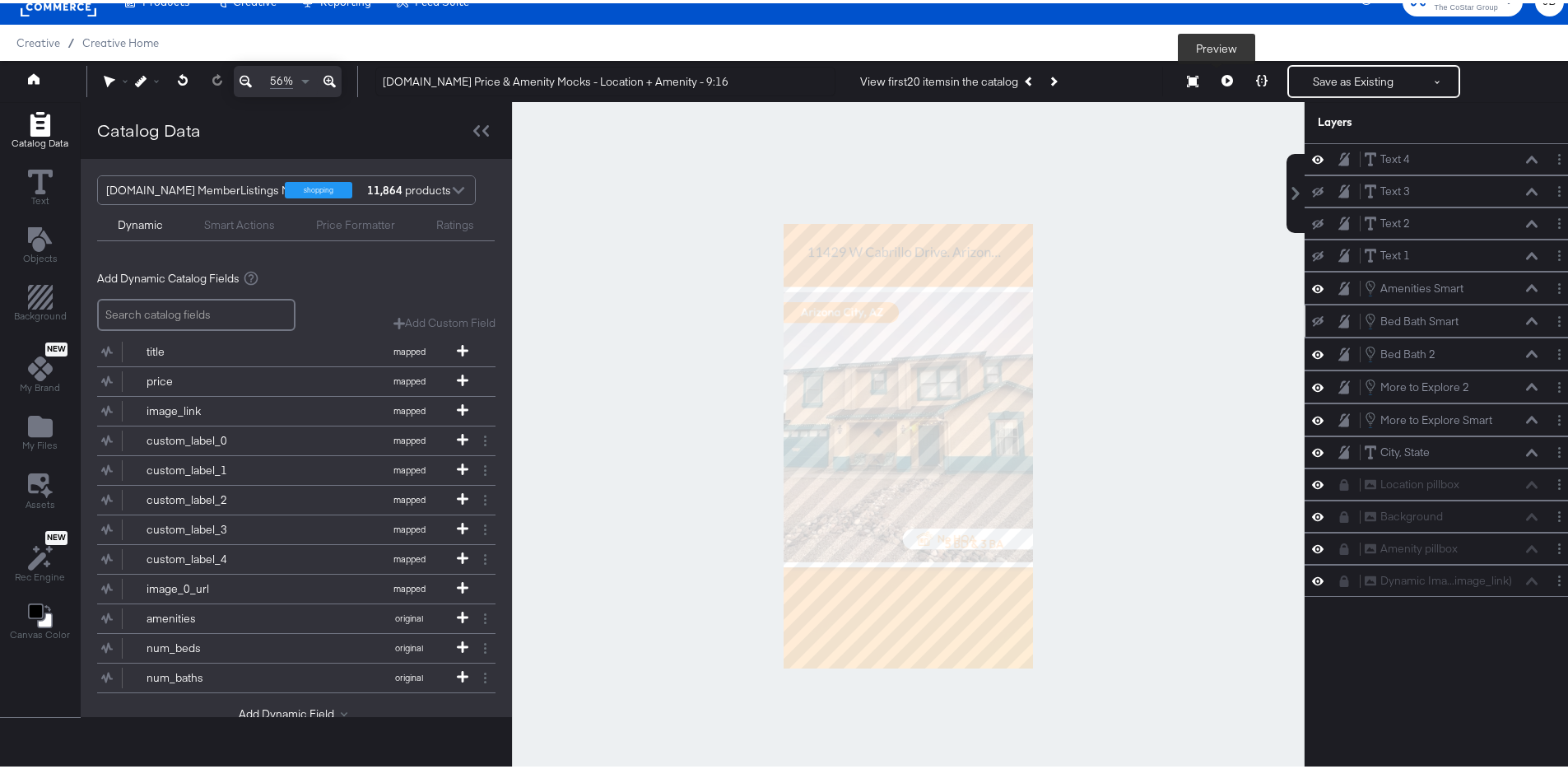 click at bounding box center [1227, 78] 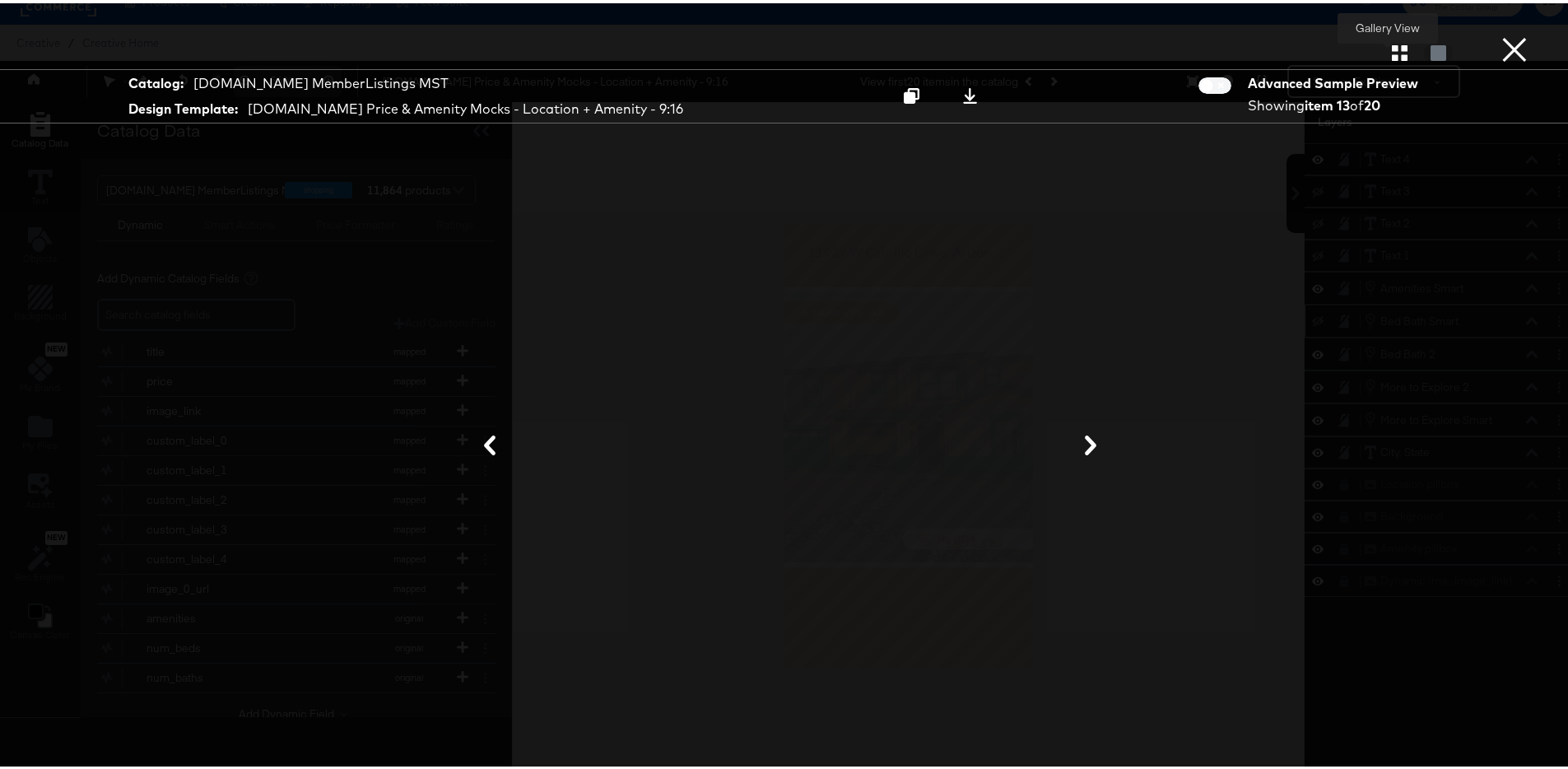 click at bounding box center (1399, 49) 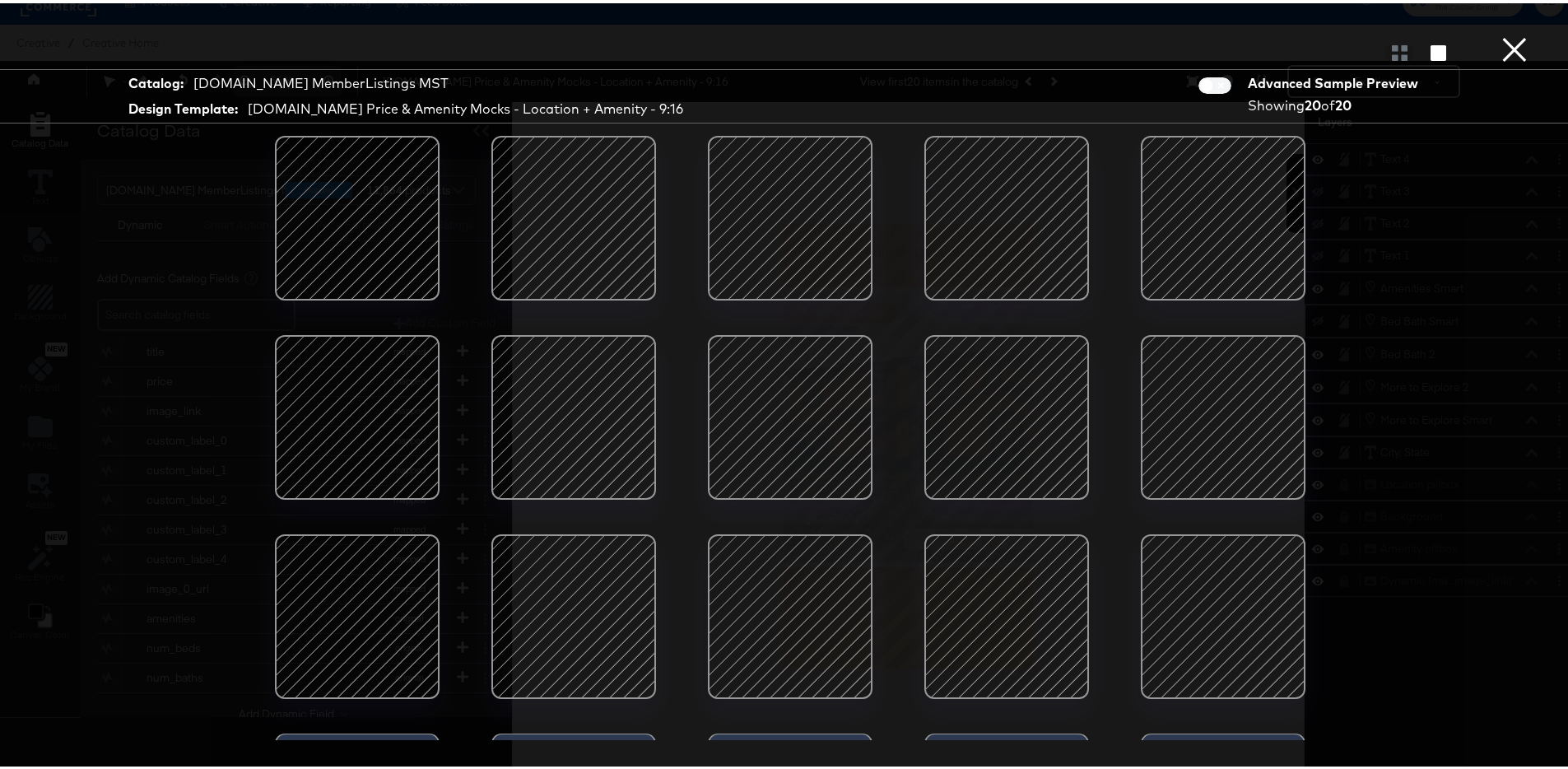 click at bounding box center [1007, 215] 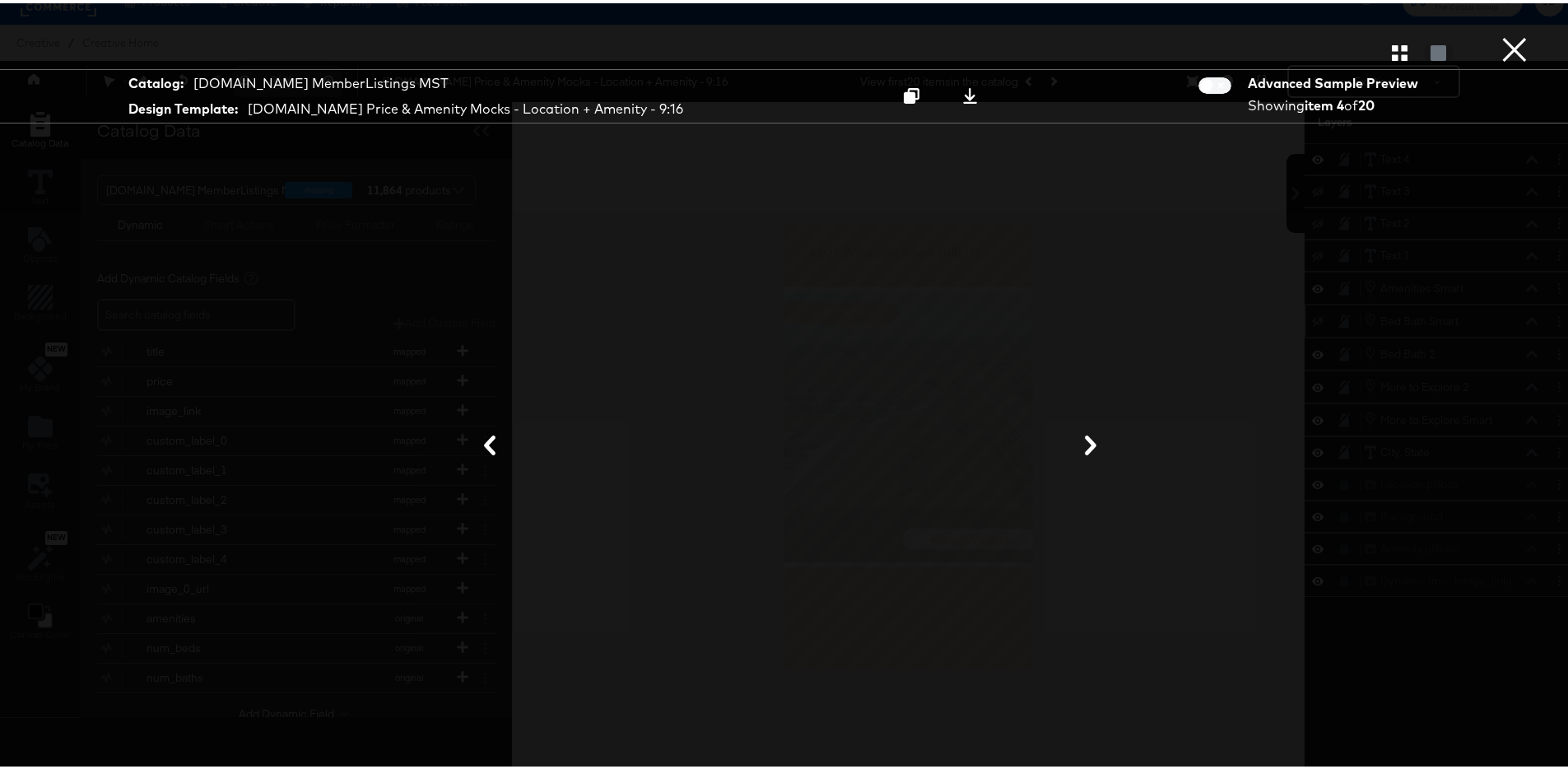 click 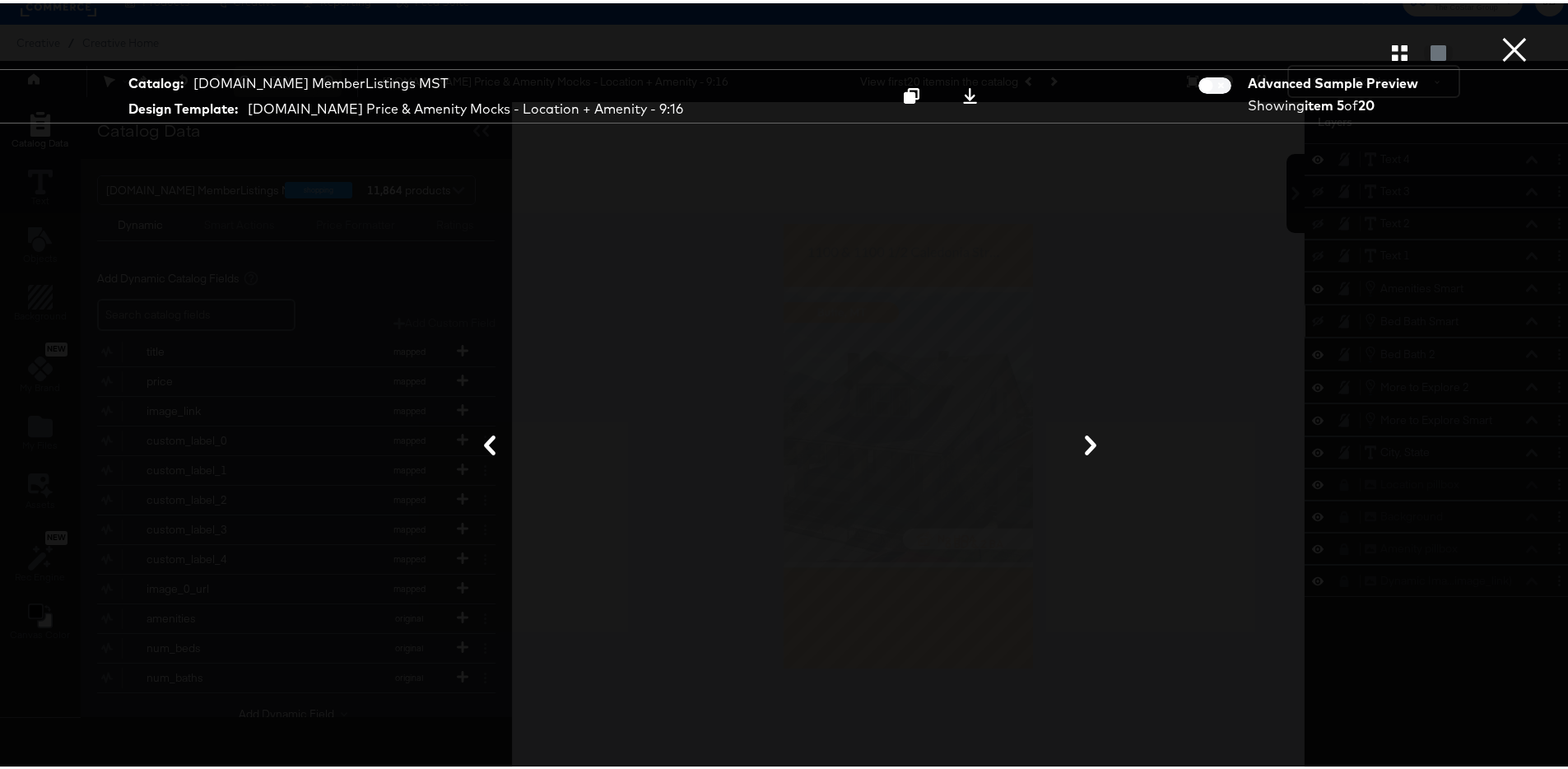 click on "×" at bounding box center [1514, 16] 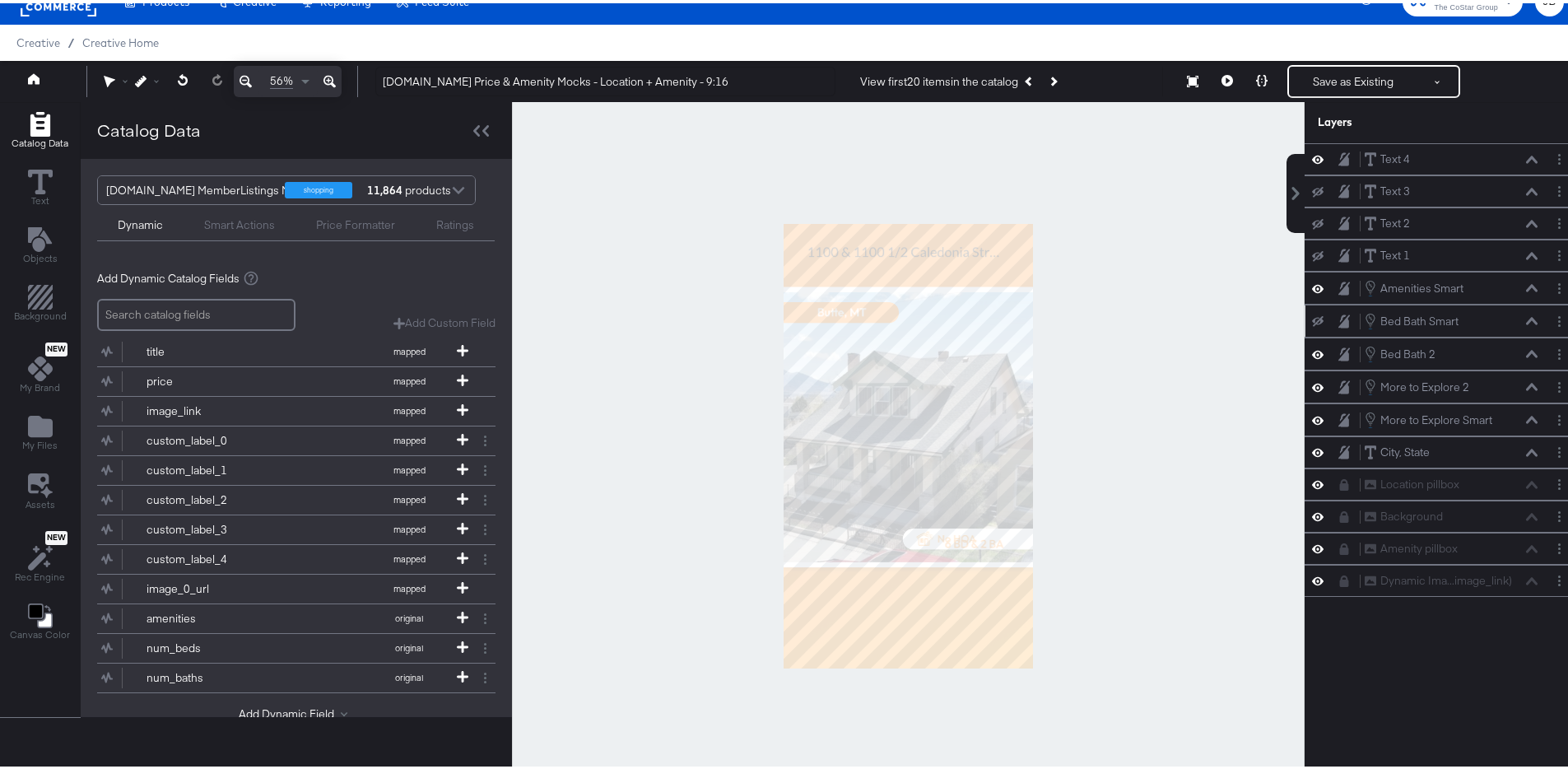 click 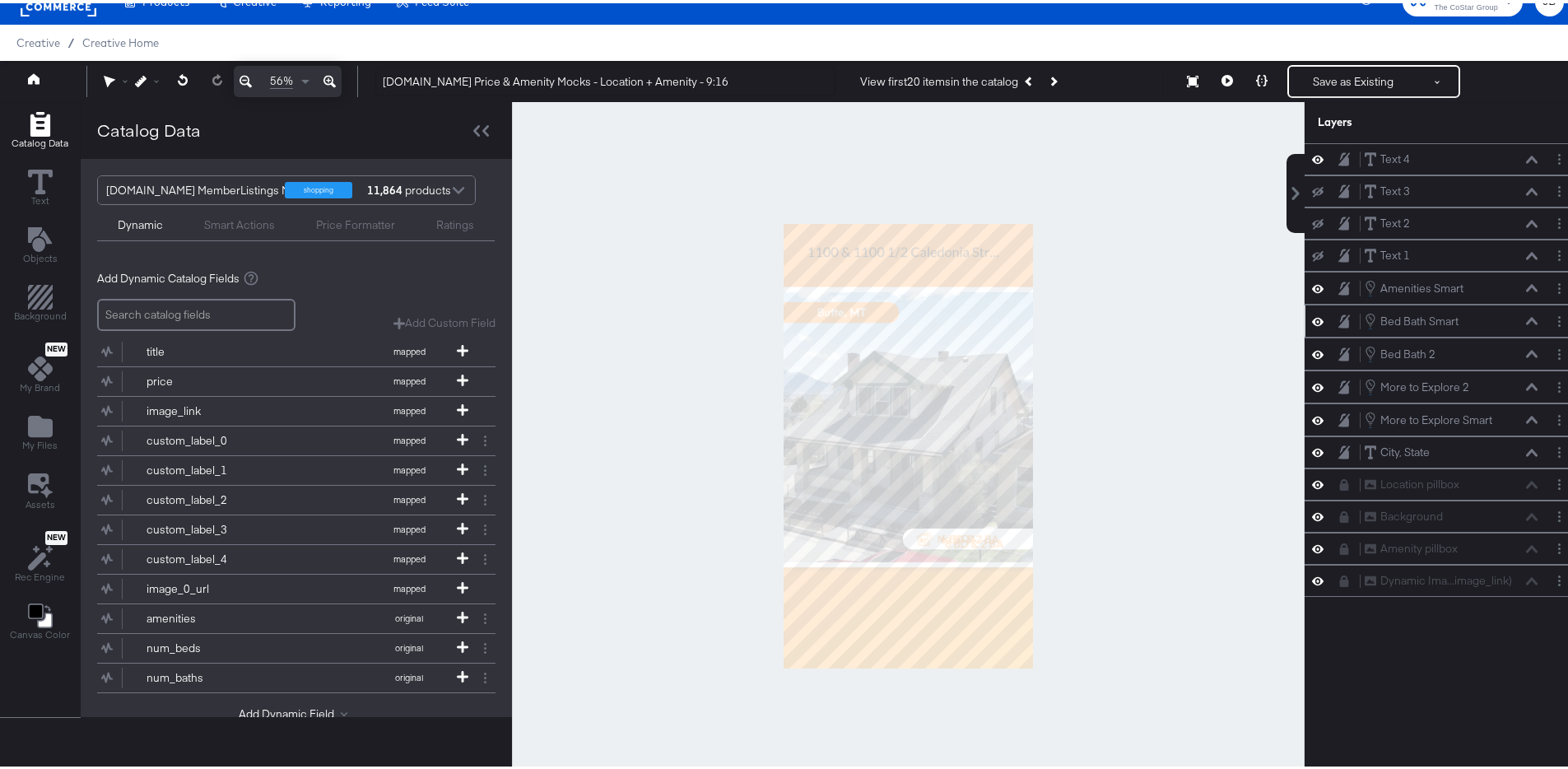 click 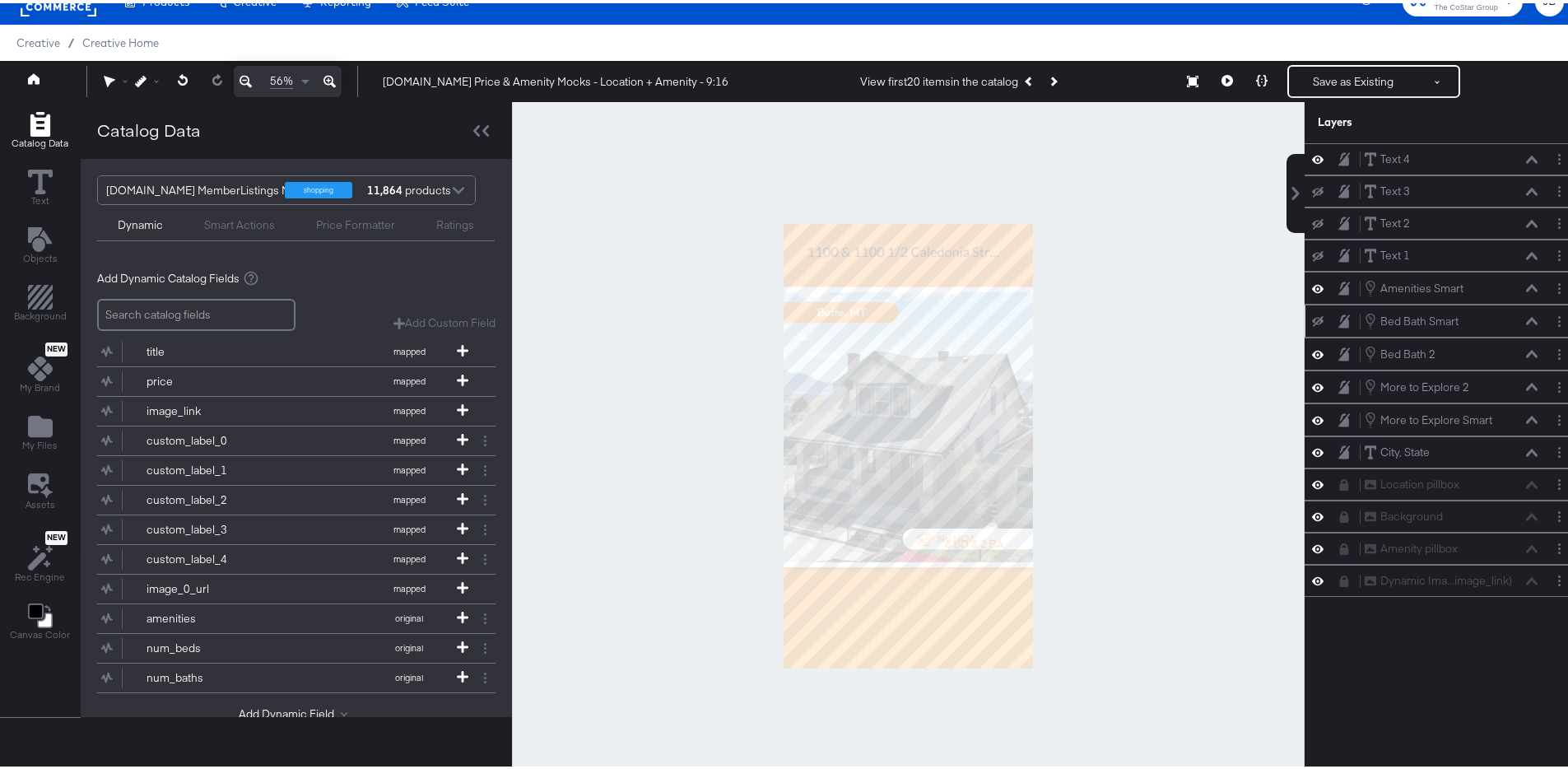 click 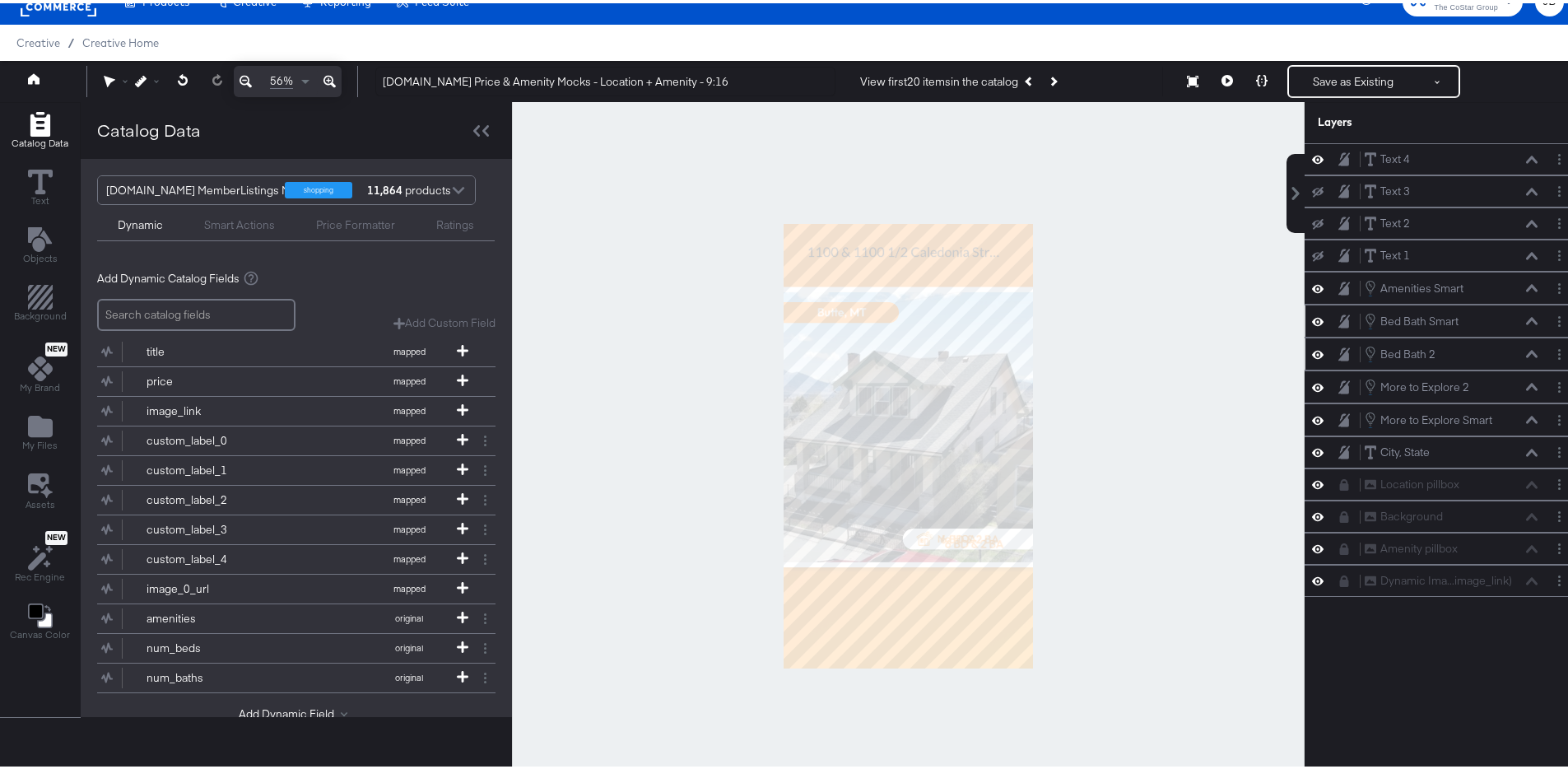 click 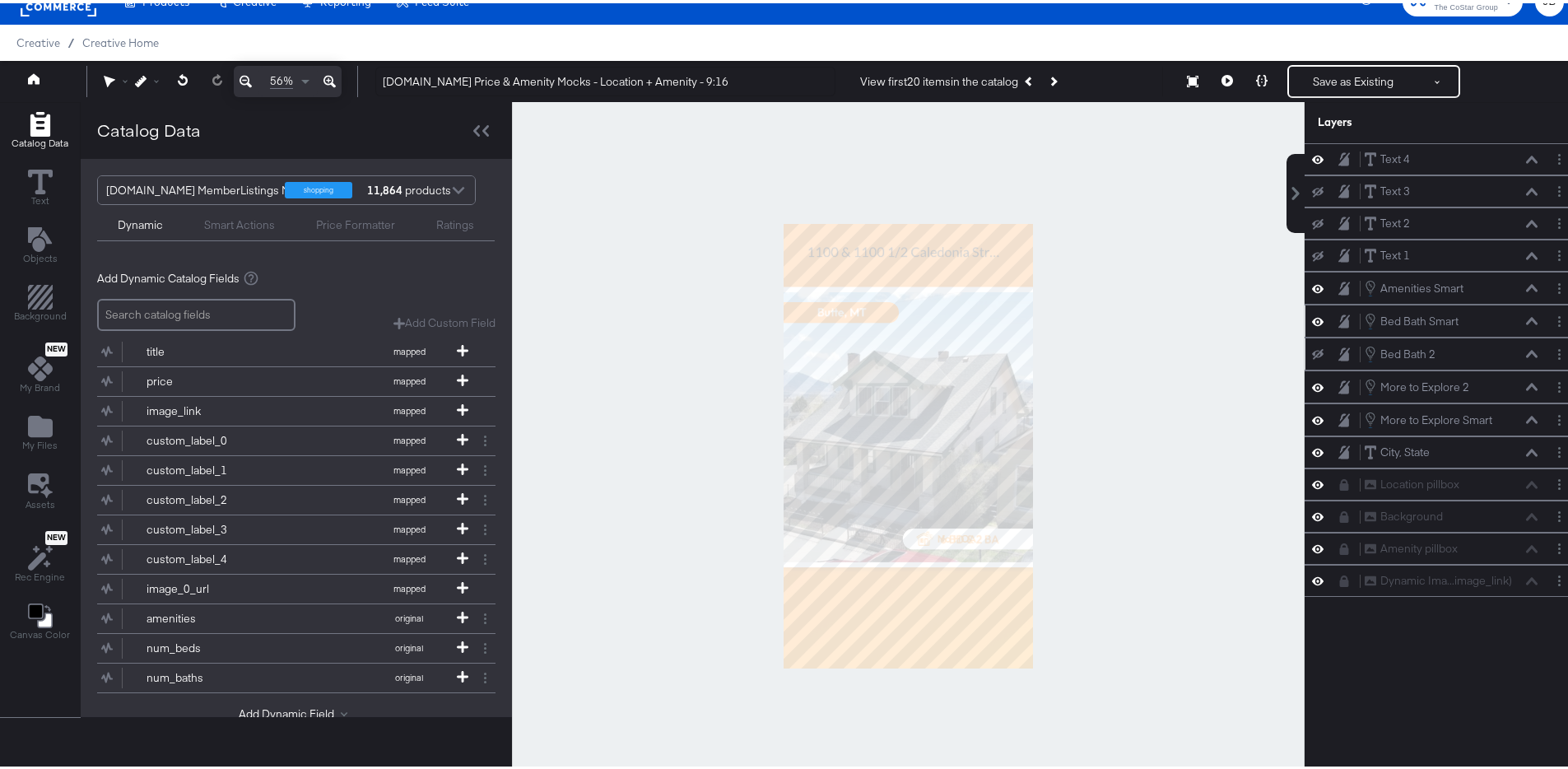 click 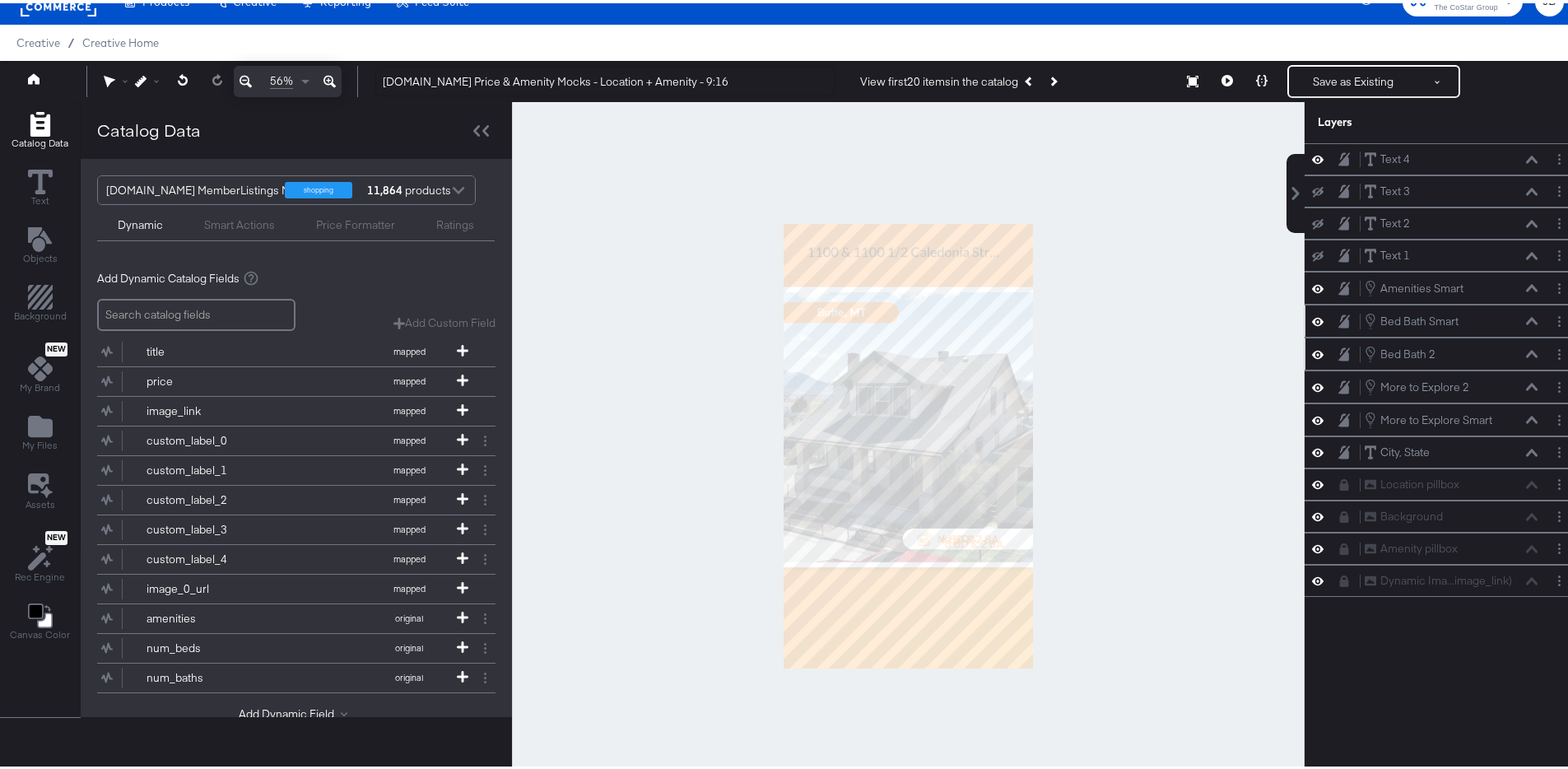 click 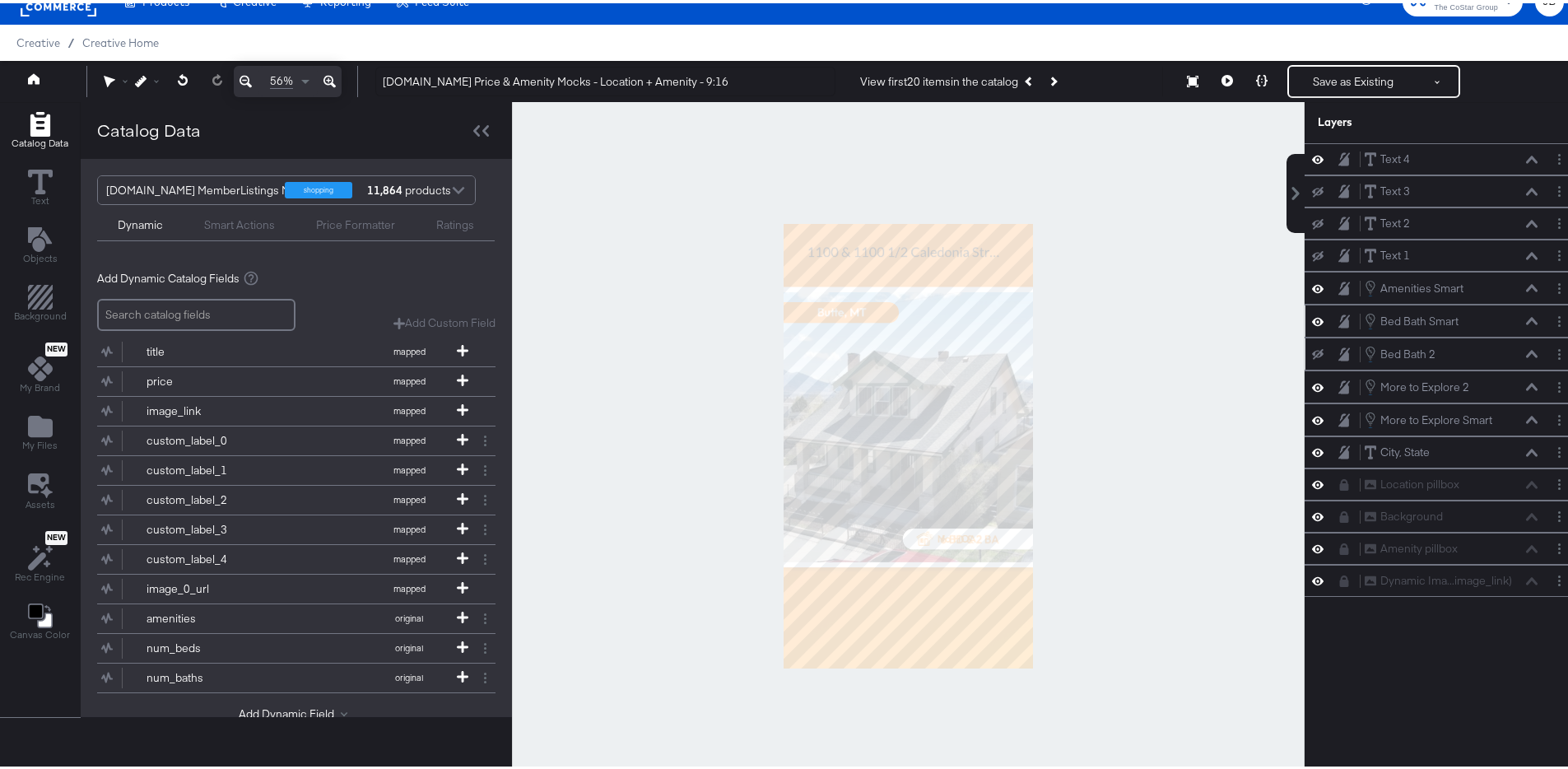 click 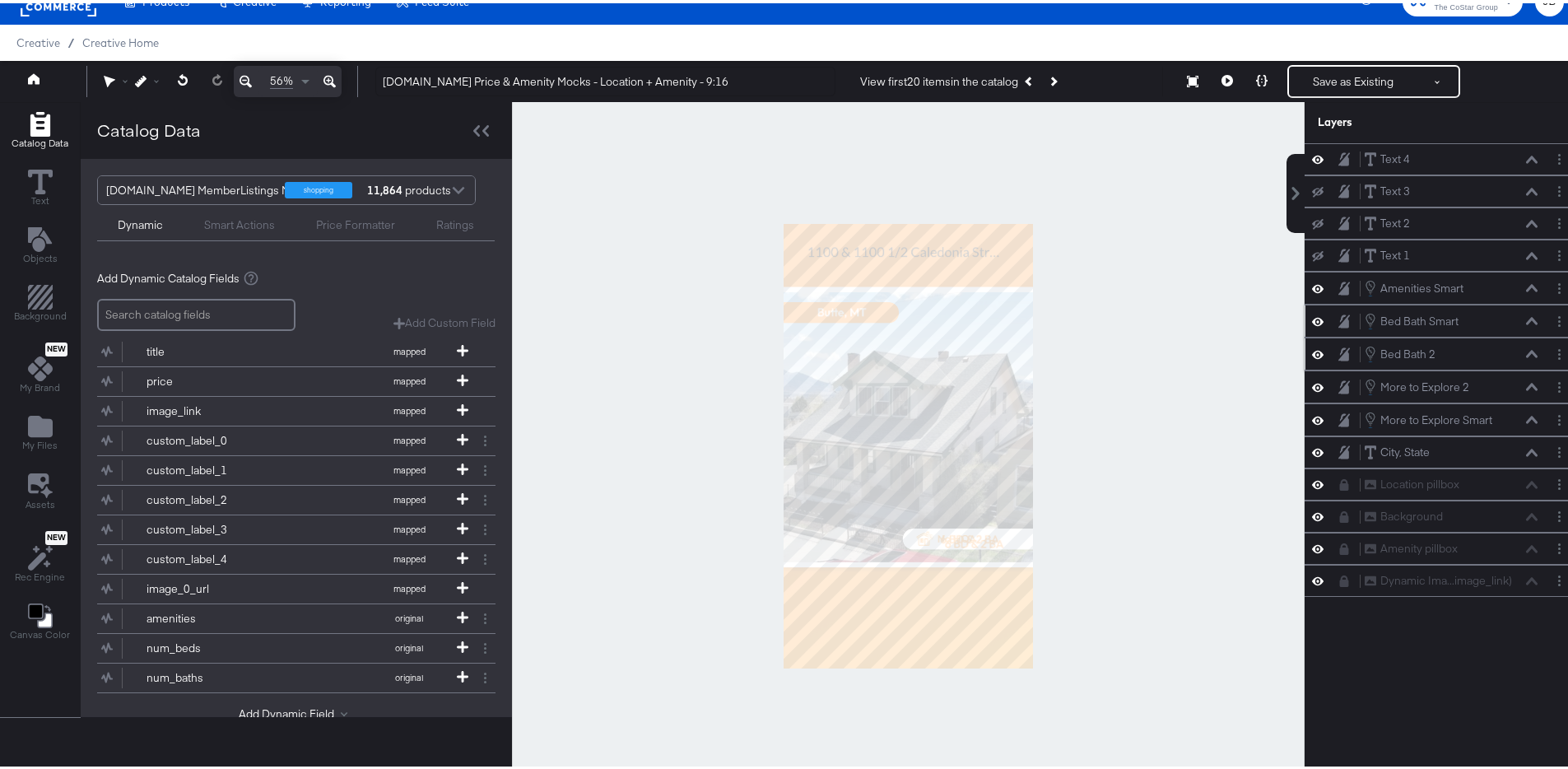 click at bounding box center [1318, 318] 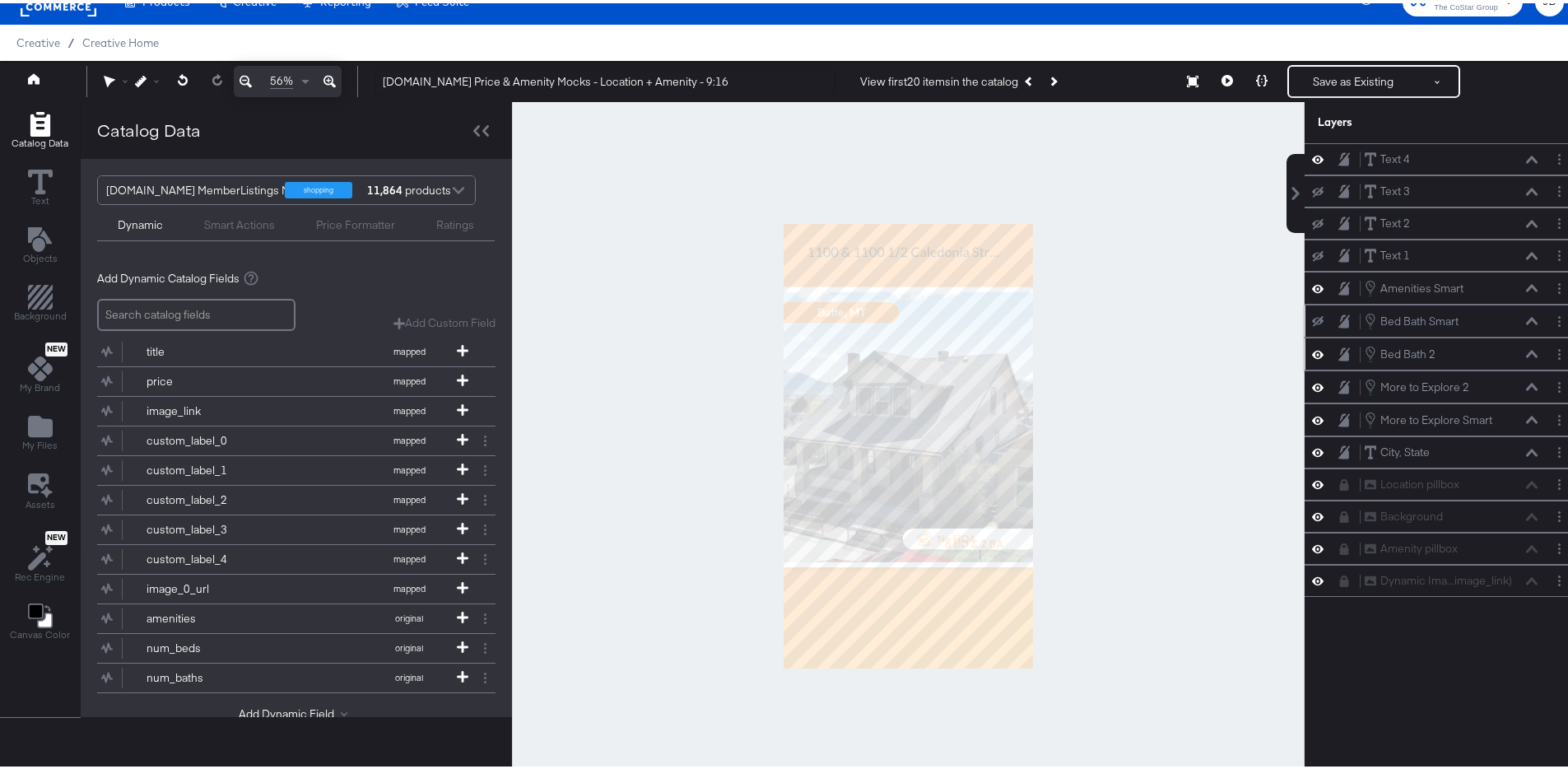 click on "Bed Bath Smart Bed Bath Smart" at bounding box center (1442, 318) 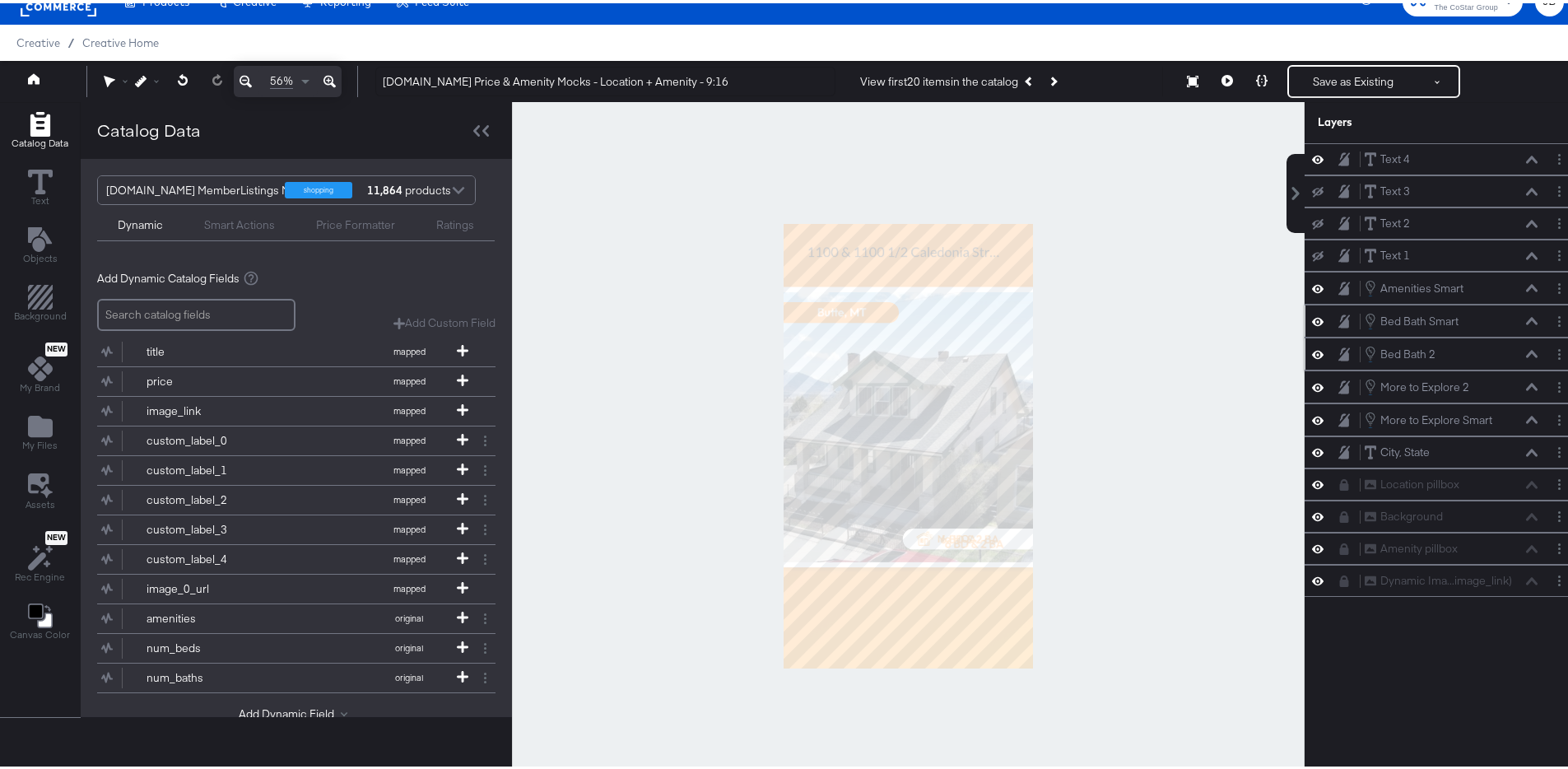 click 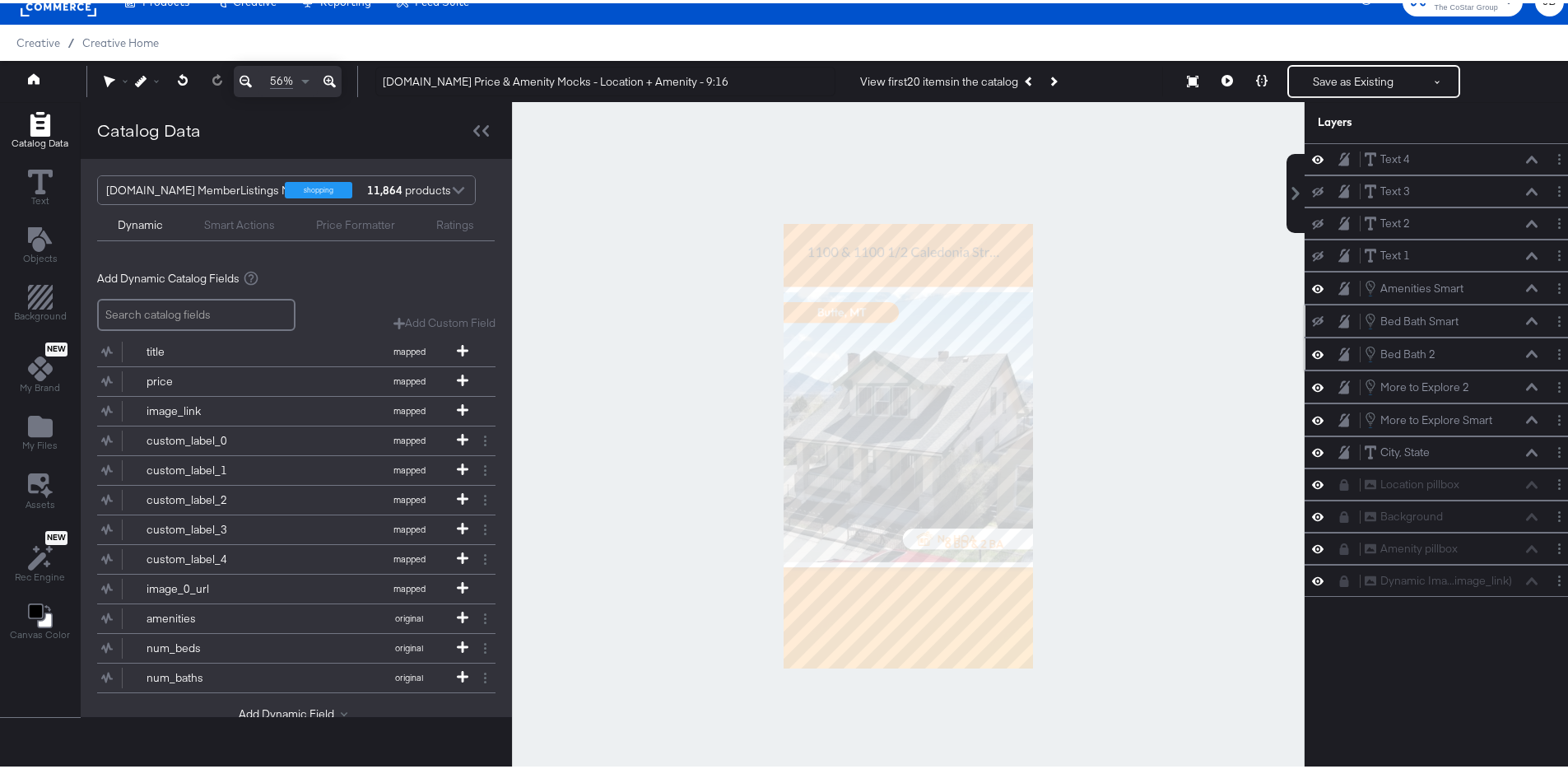 click 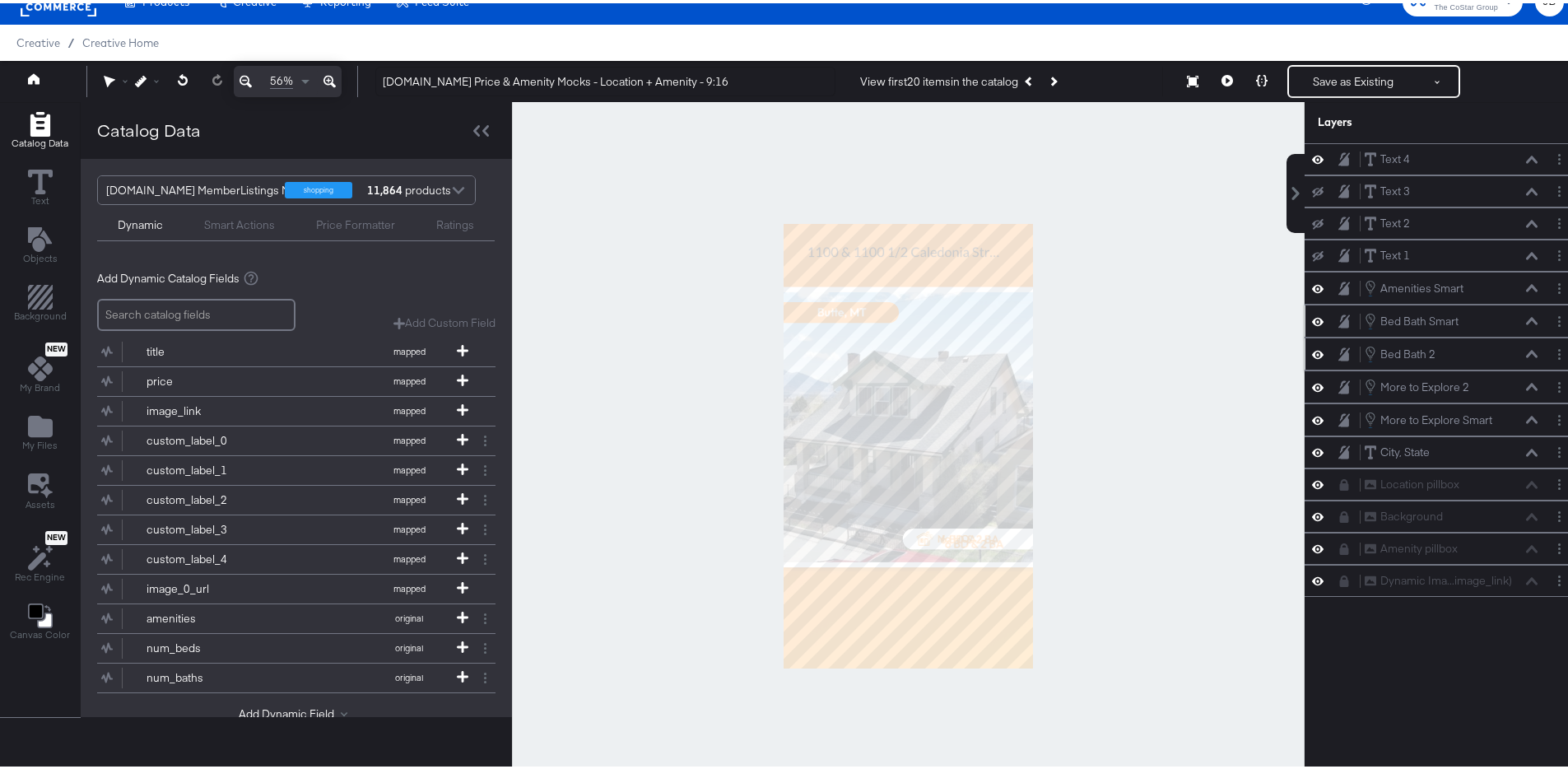 click at bounding box center (1562, 318) 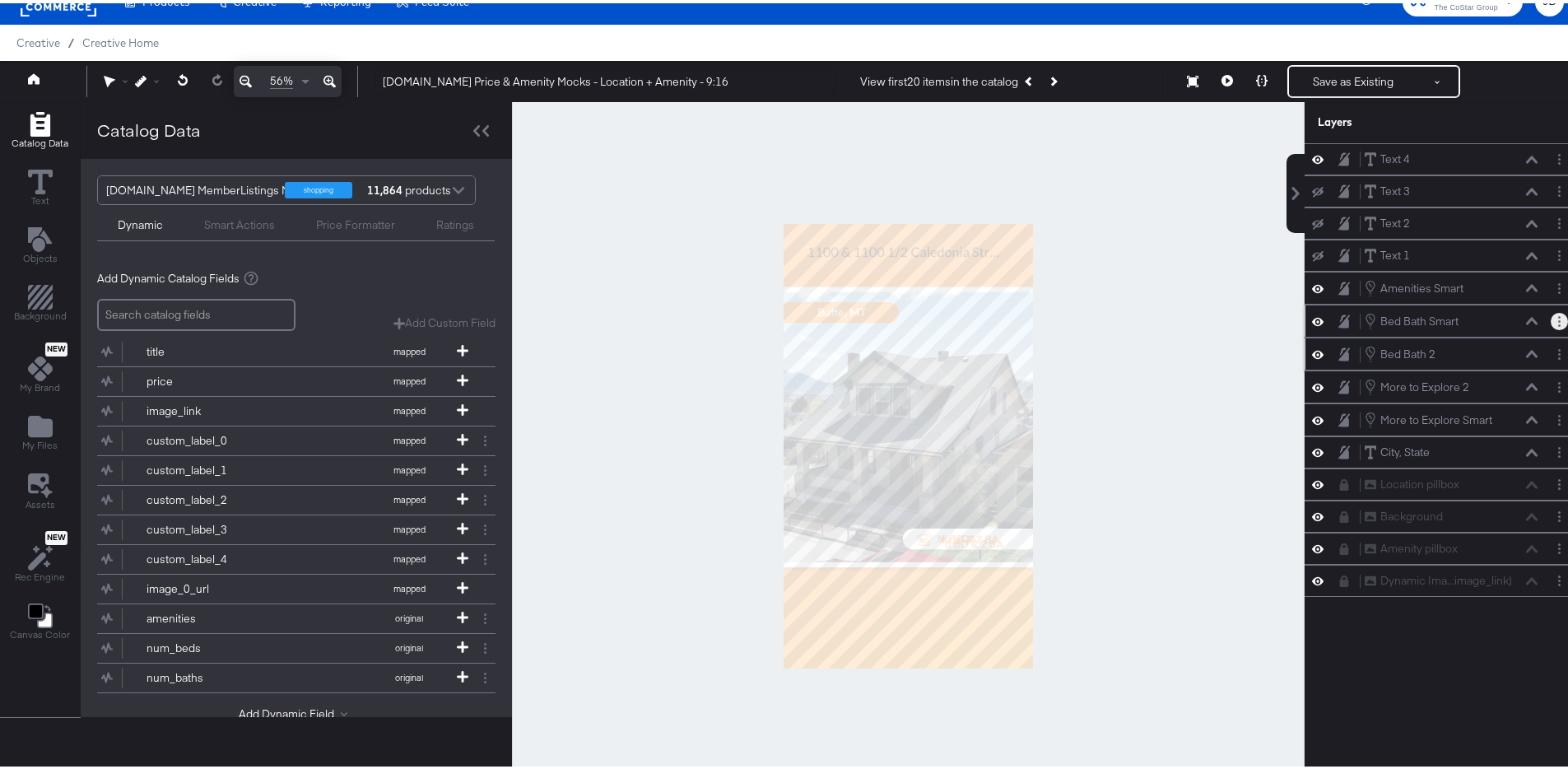 click at bounding box center (1559, 318) 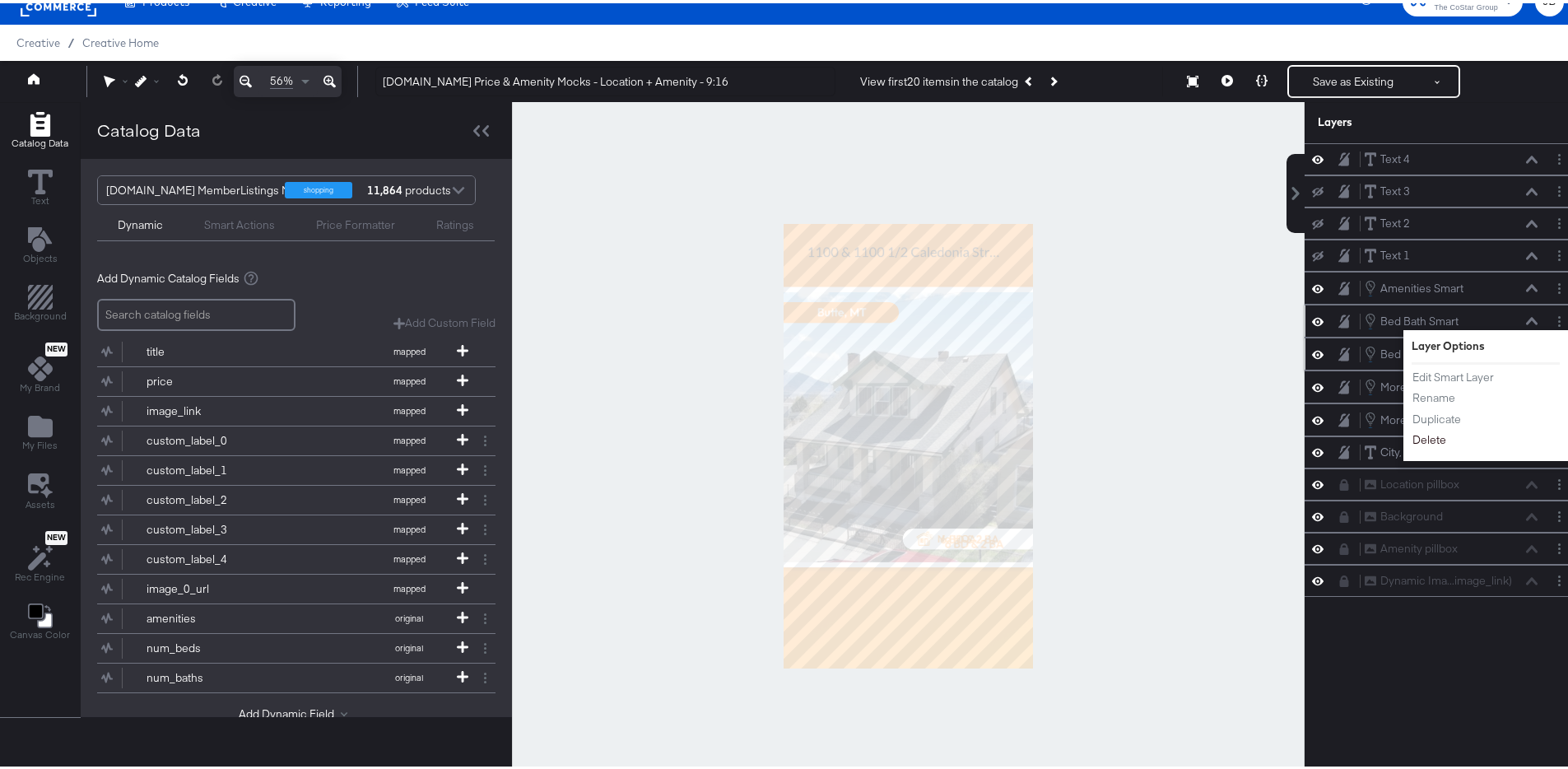 click on "Delete" at bounding box center [1429, 436] 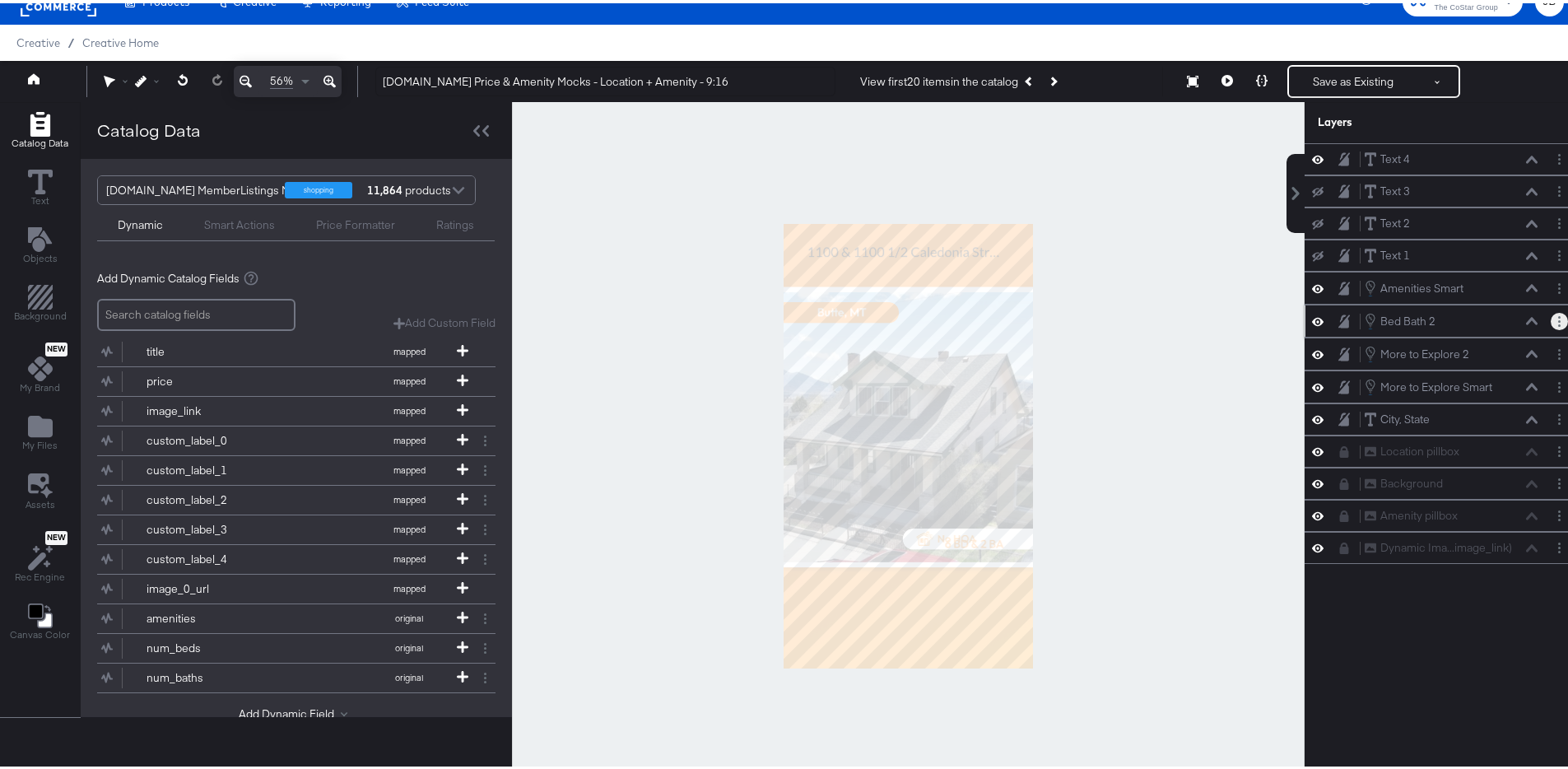 click at bounding box center (1559, 318) 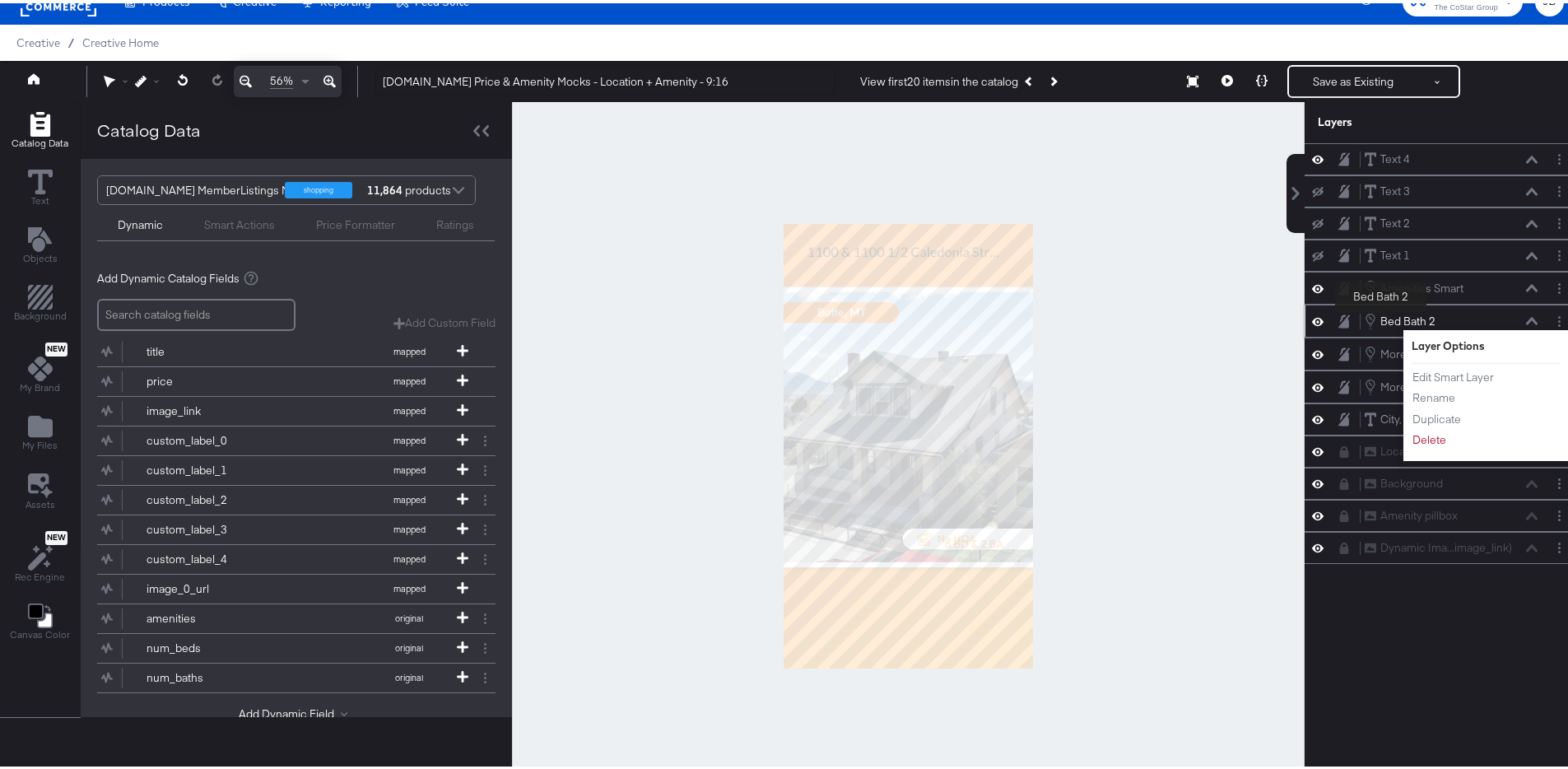 click on "Bed Bath 2" at bounding box center [1407, 318] 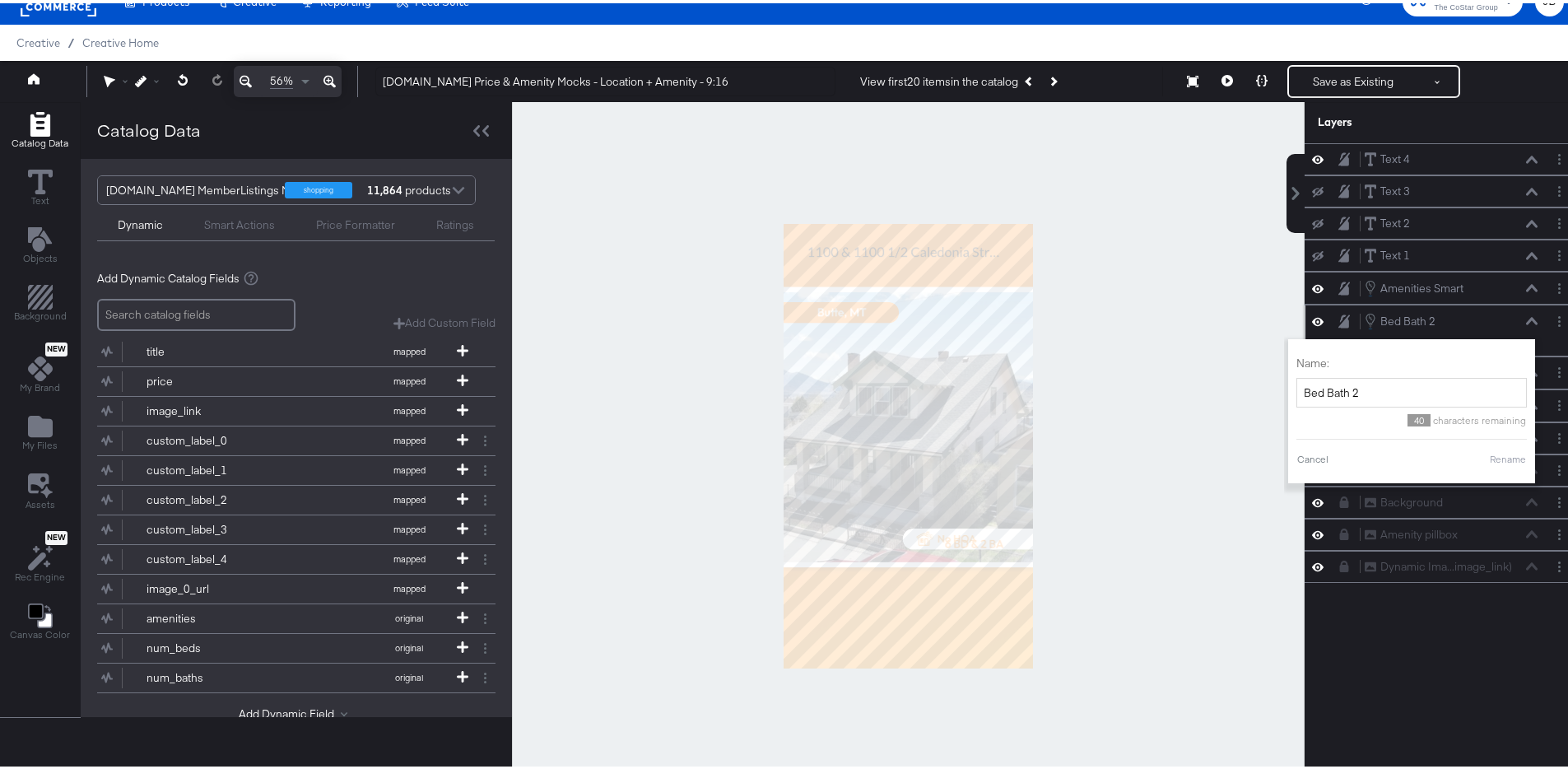 click on "Bed Bath 2 Bed Bath 2" at bounding box center (1451, 318) 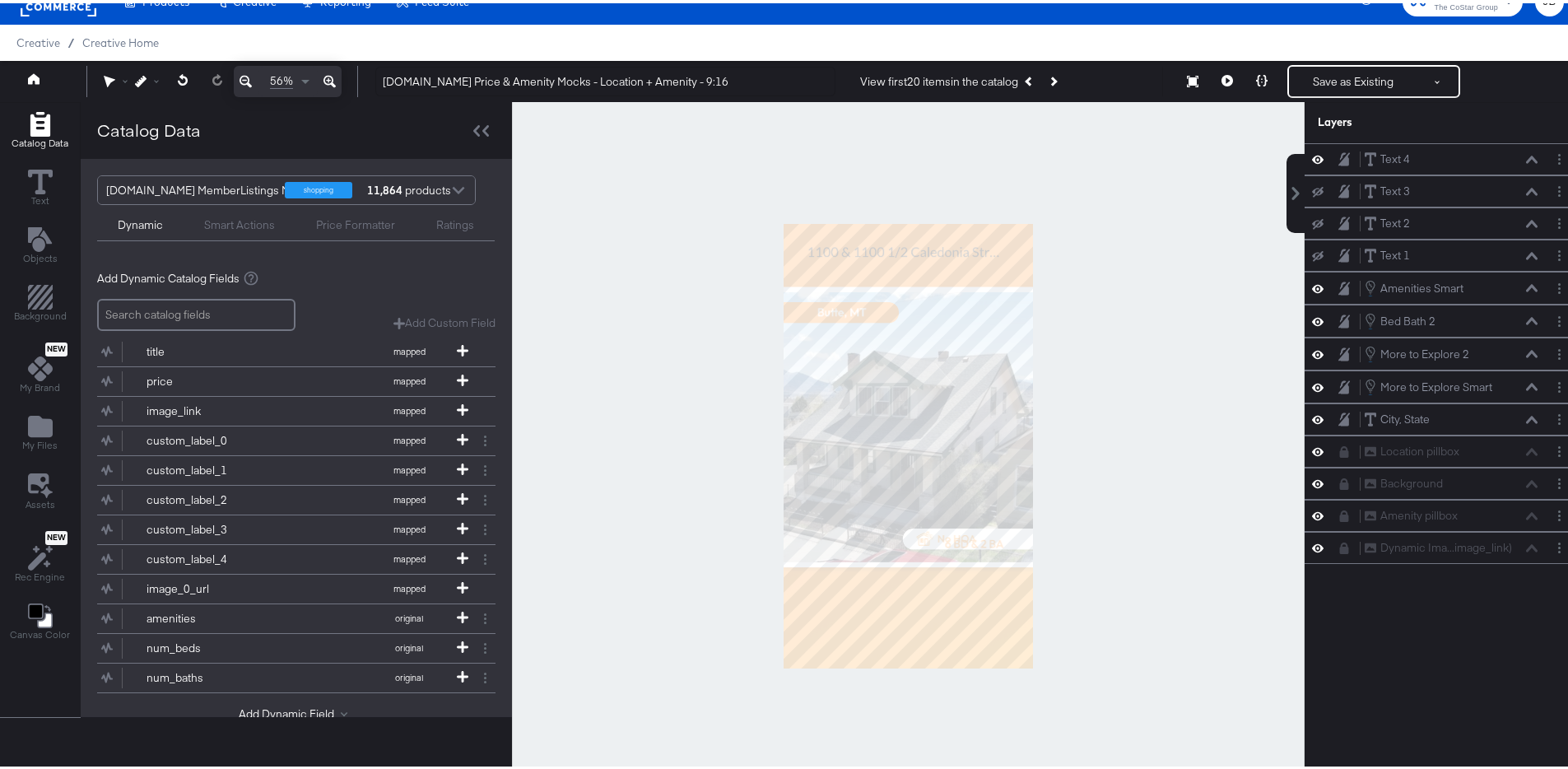 click 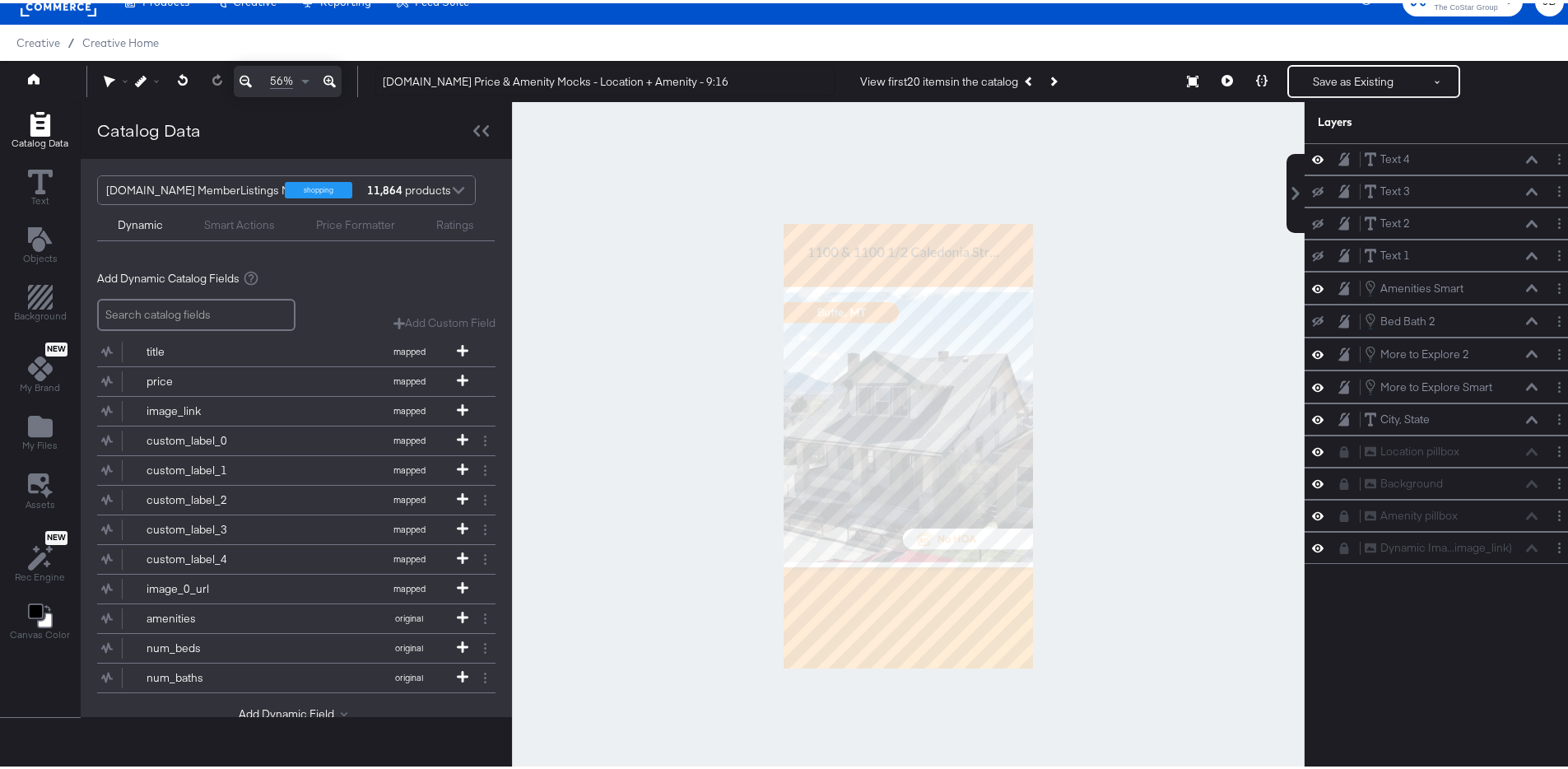 click 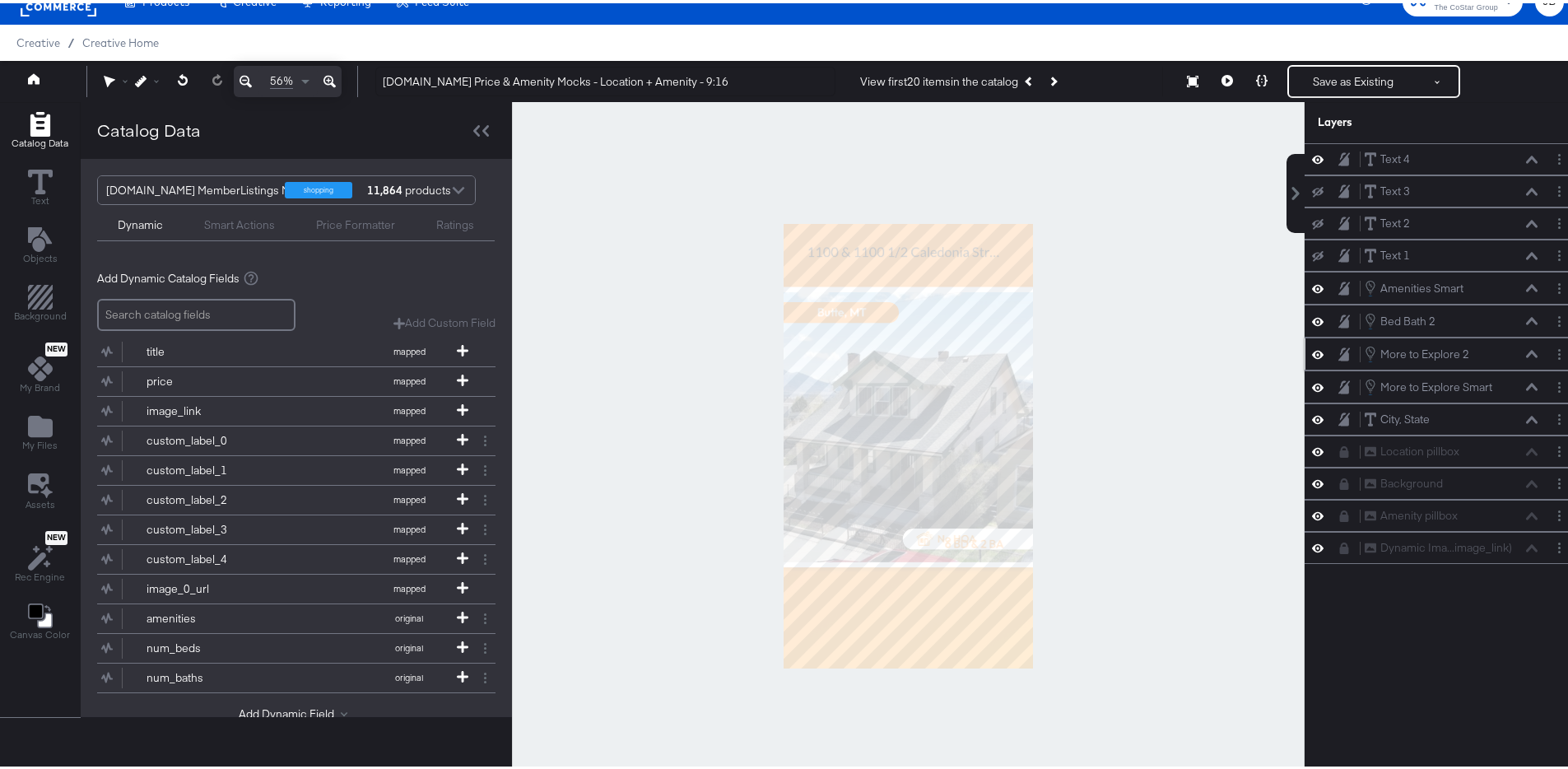 click 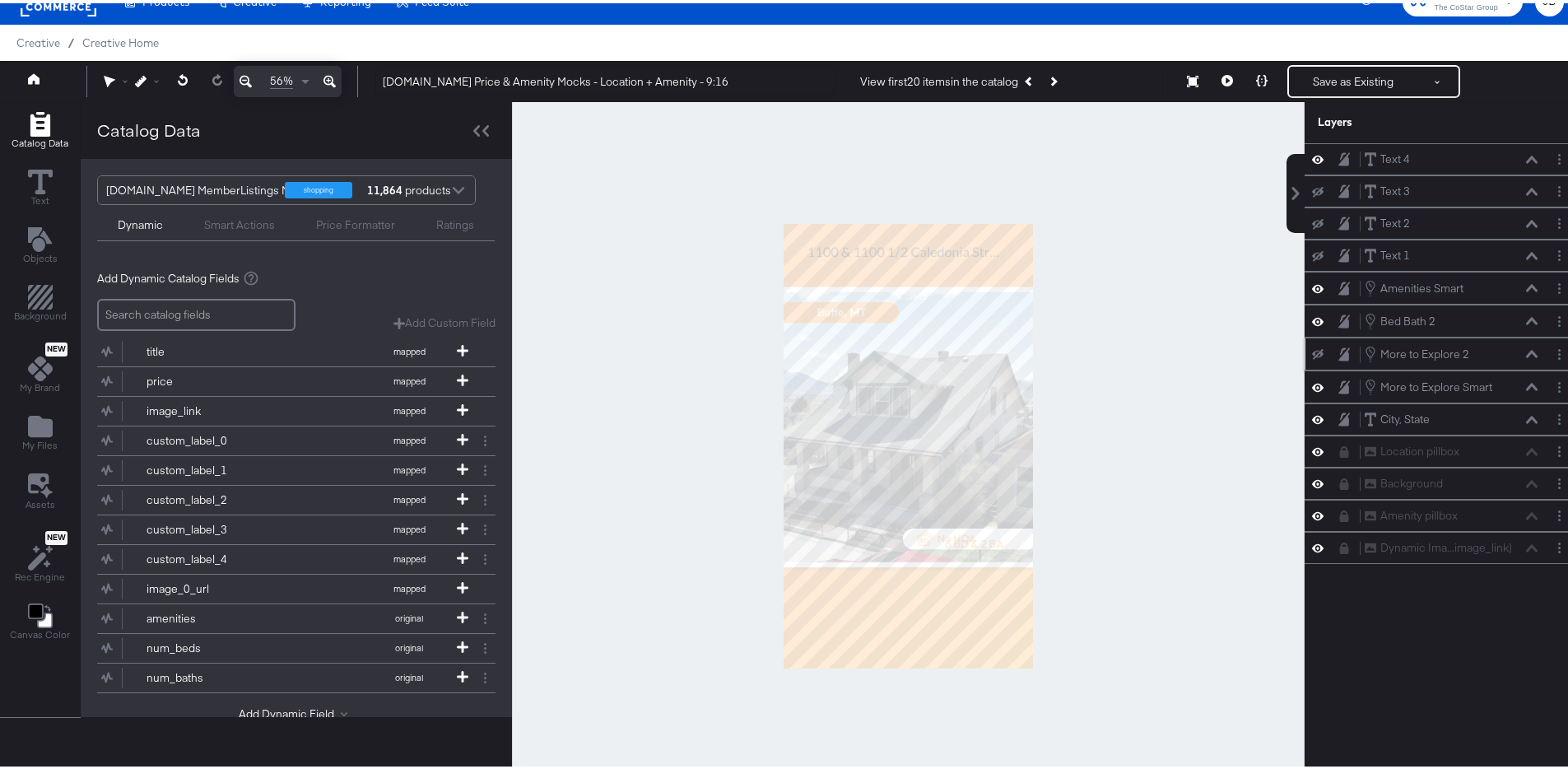click 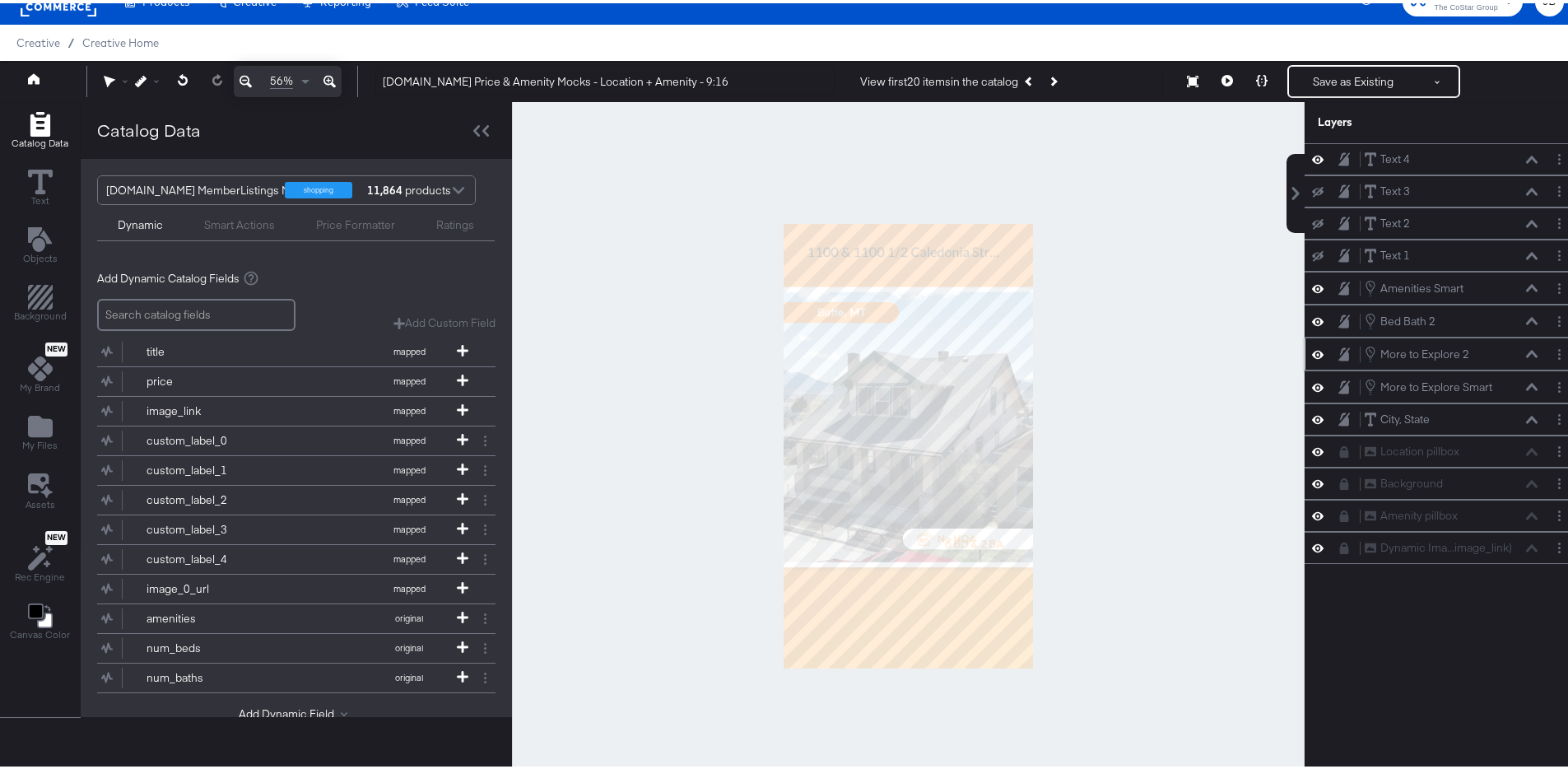 click 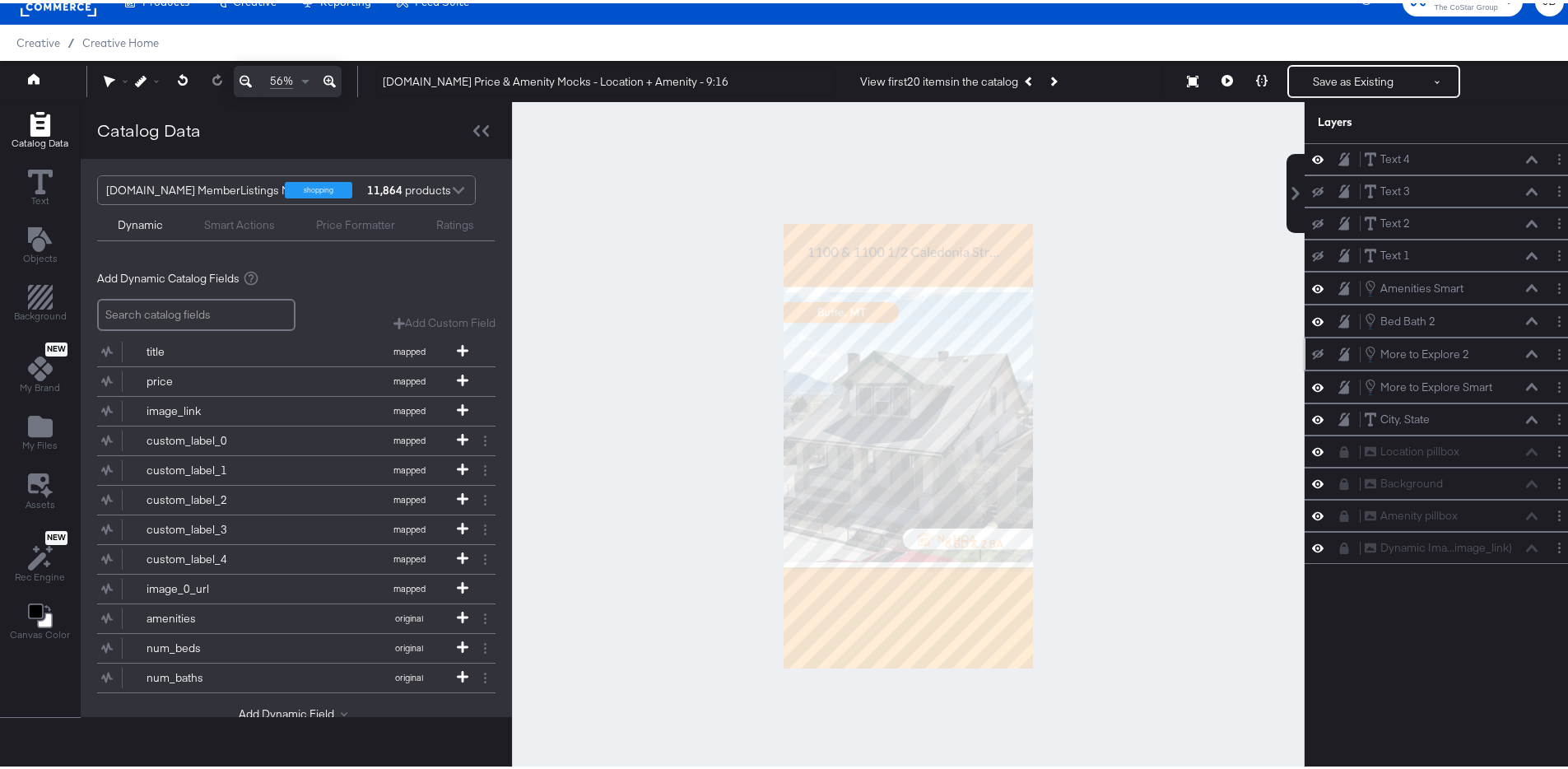 click 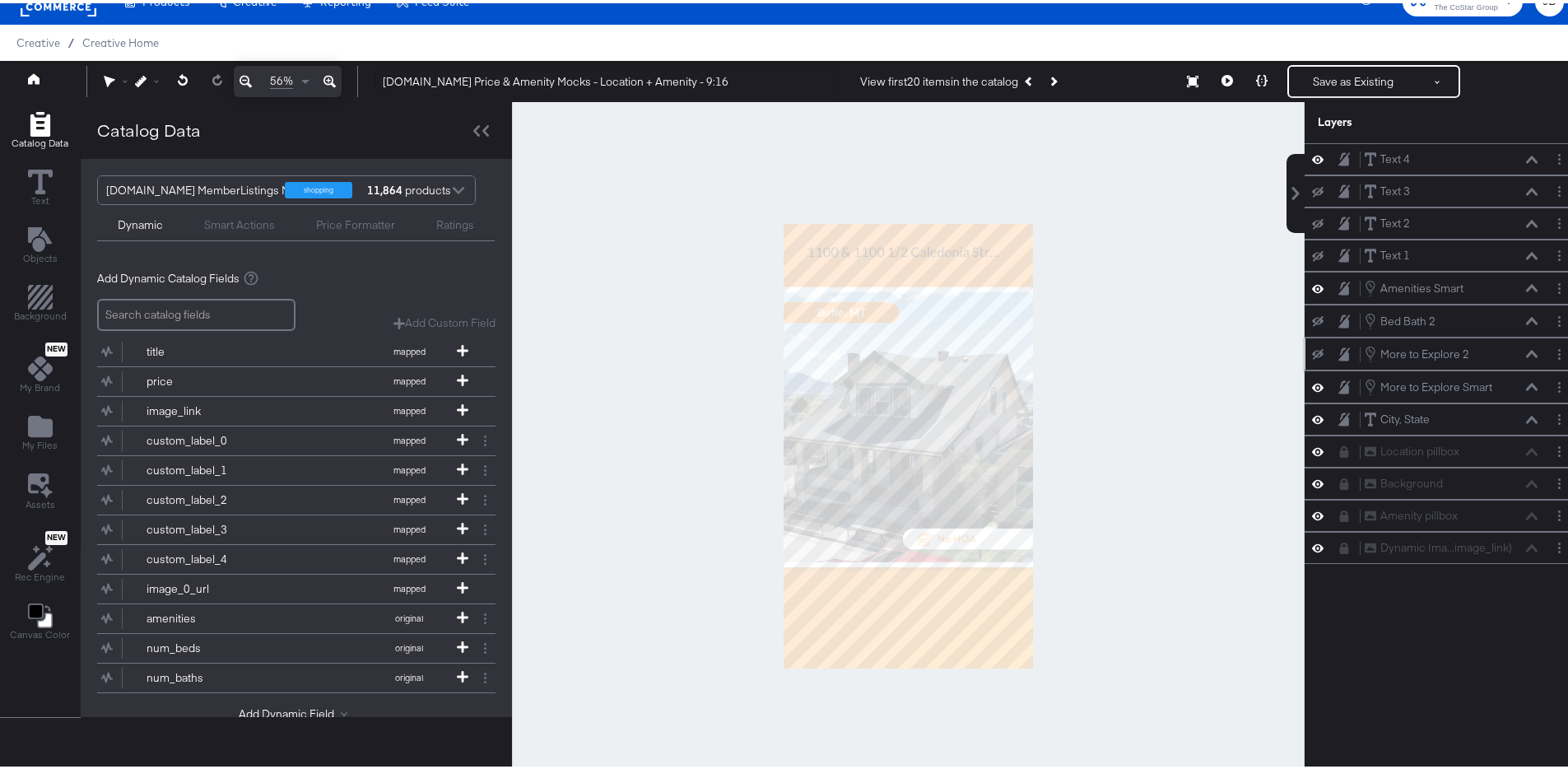 click 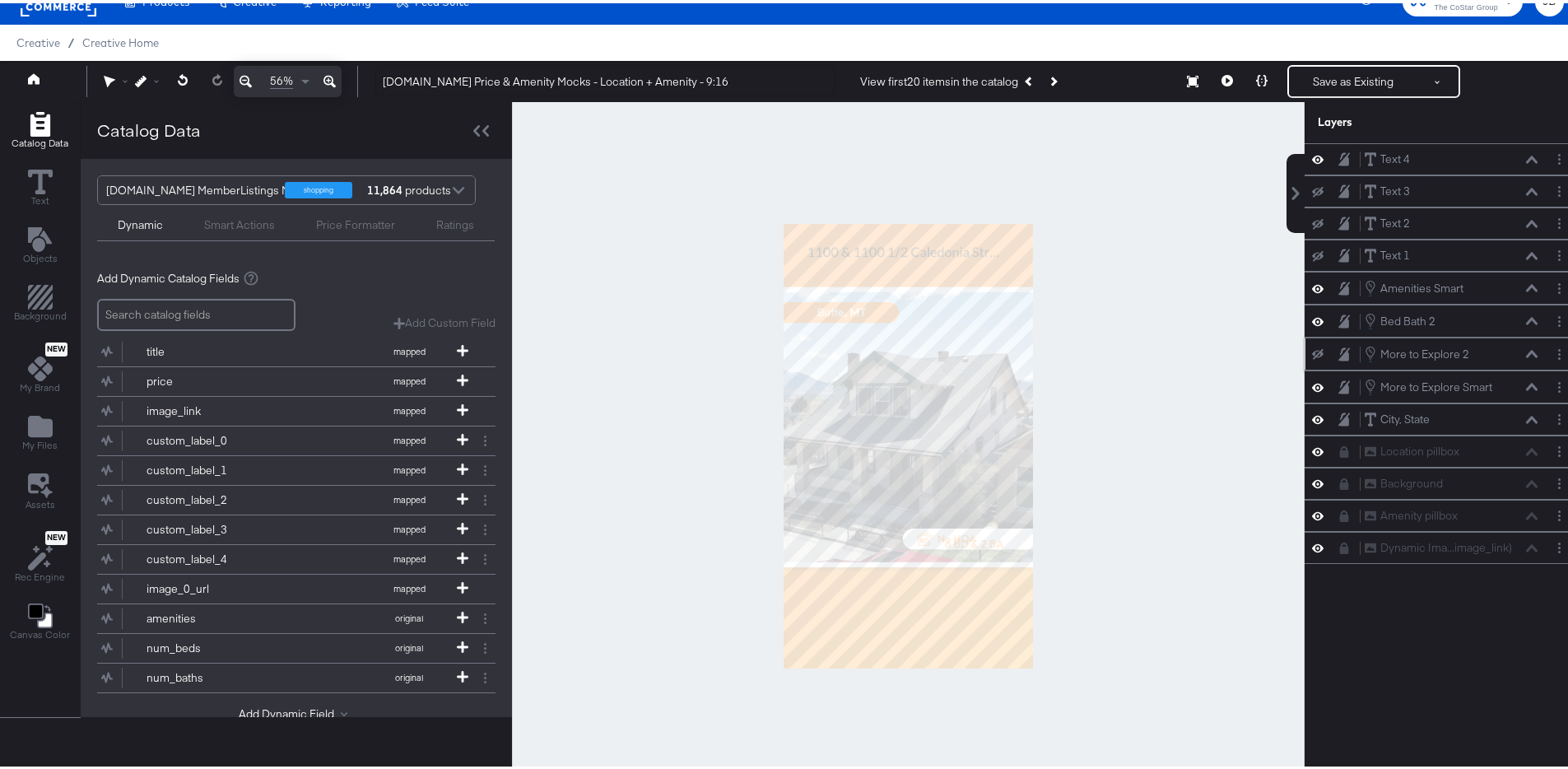 click at bounding box center [1318, 351] 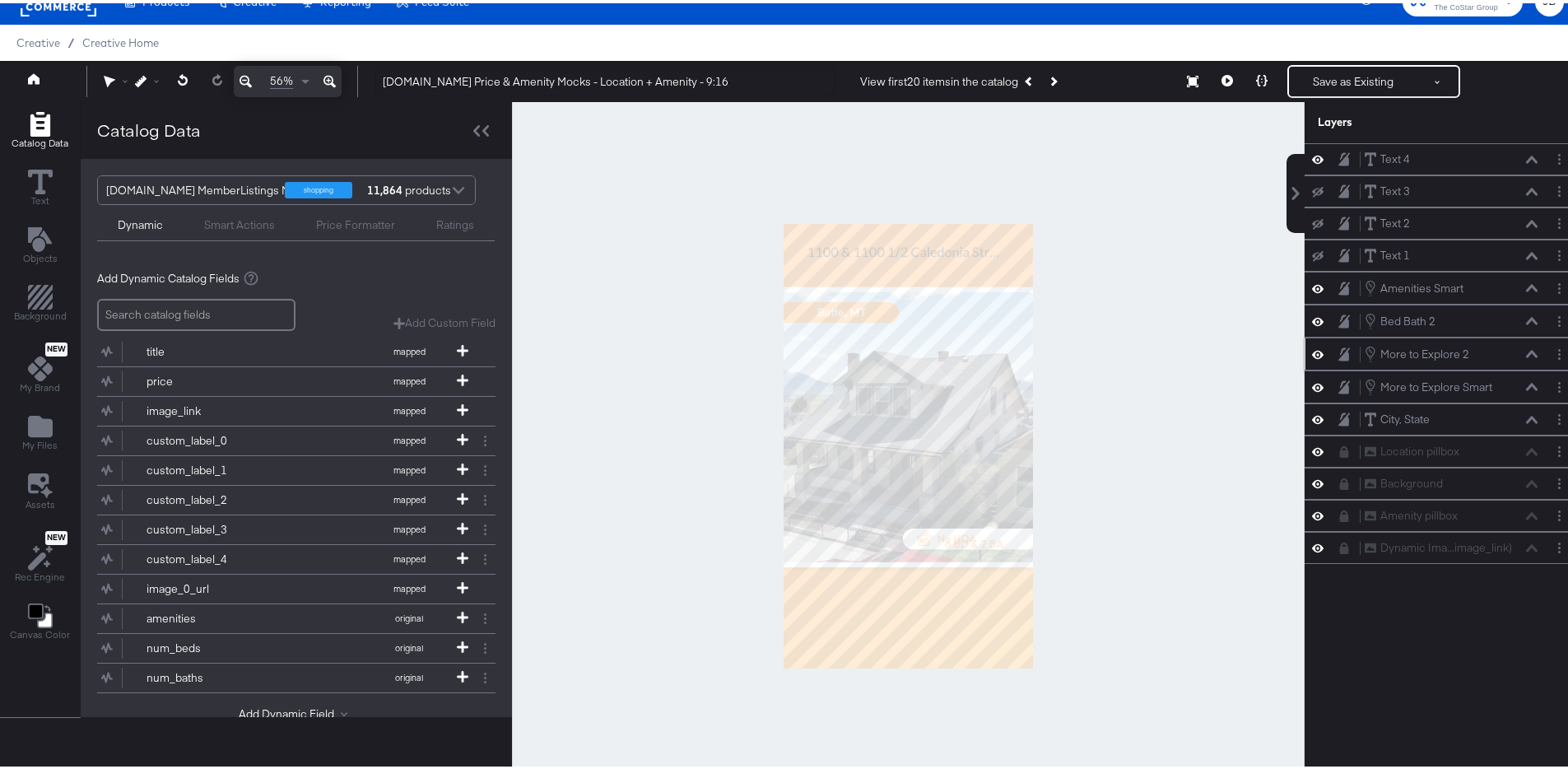click at bounding box center (1318, 351) 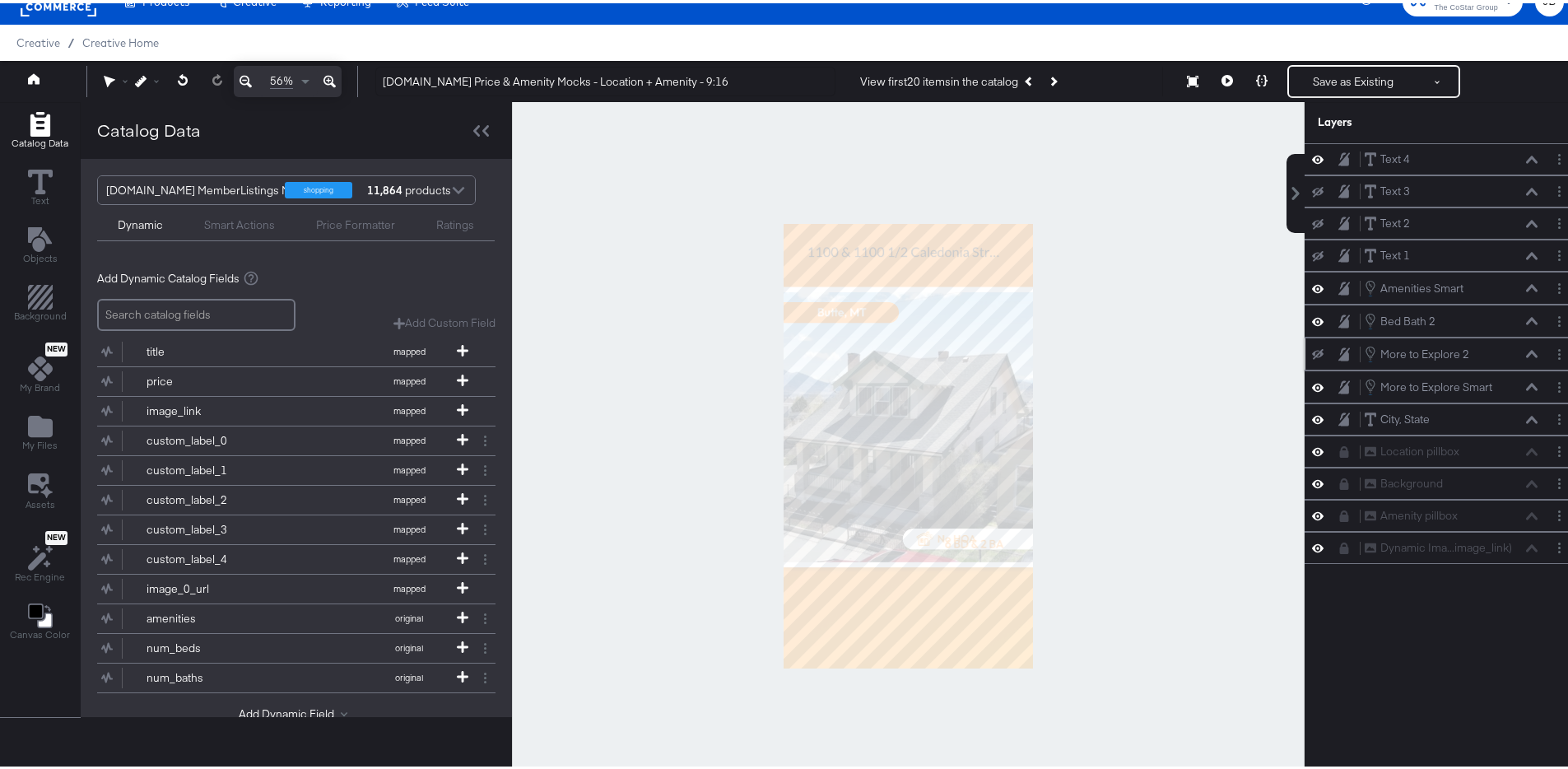click at bounding box center (1318, 351) 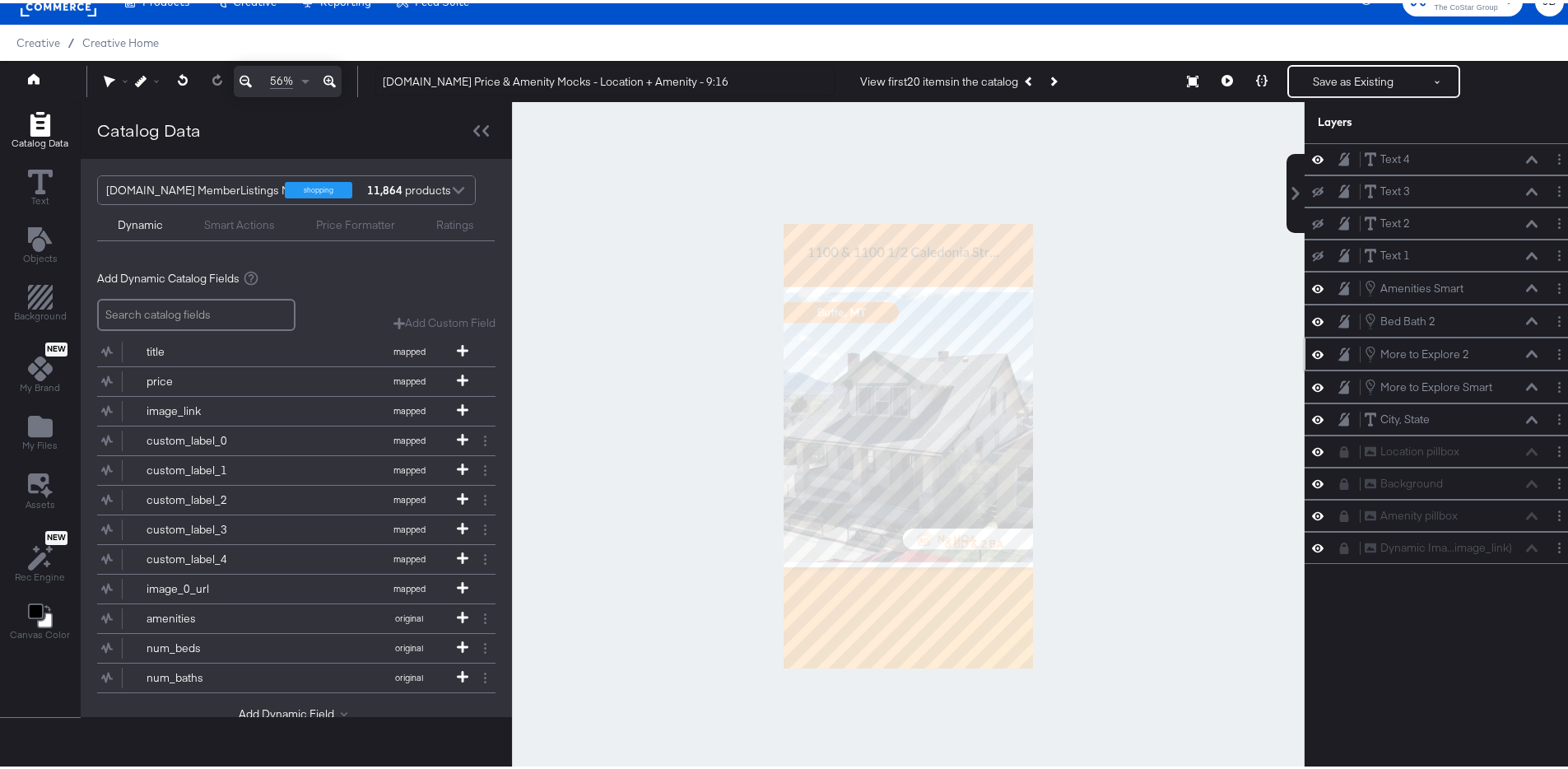 click 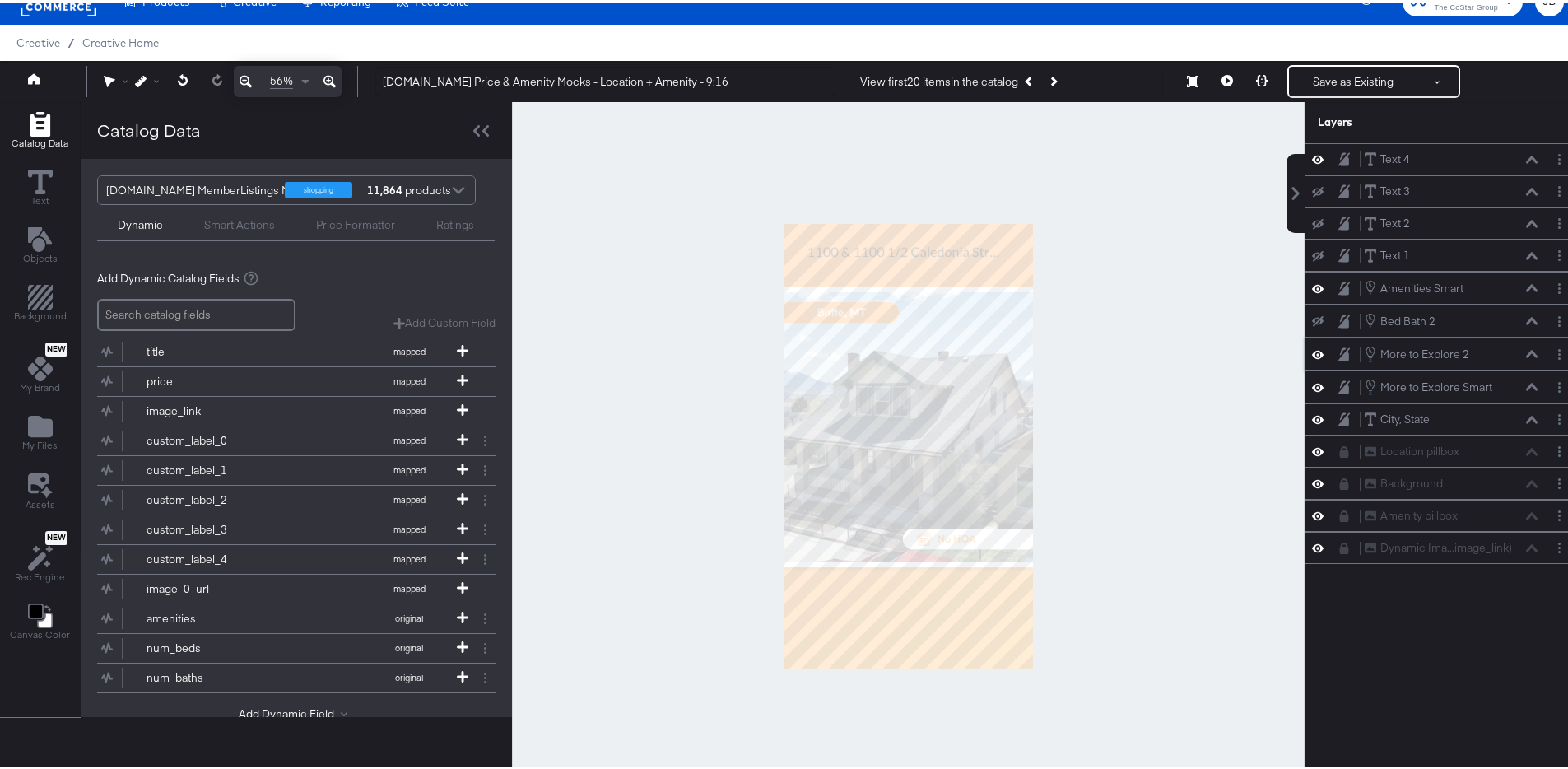 click 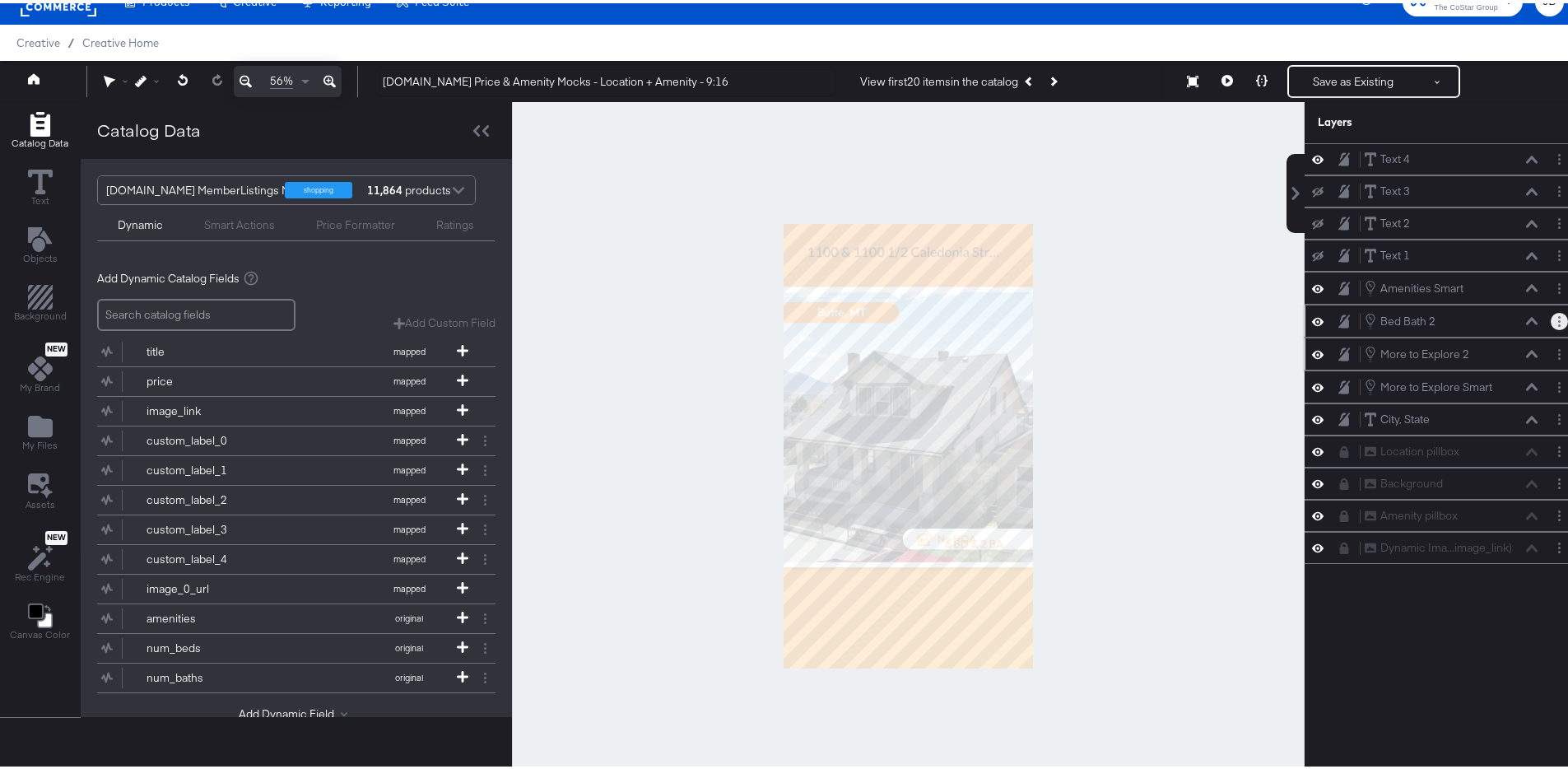 click at bounding box center [1559, 318] 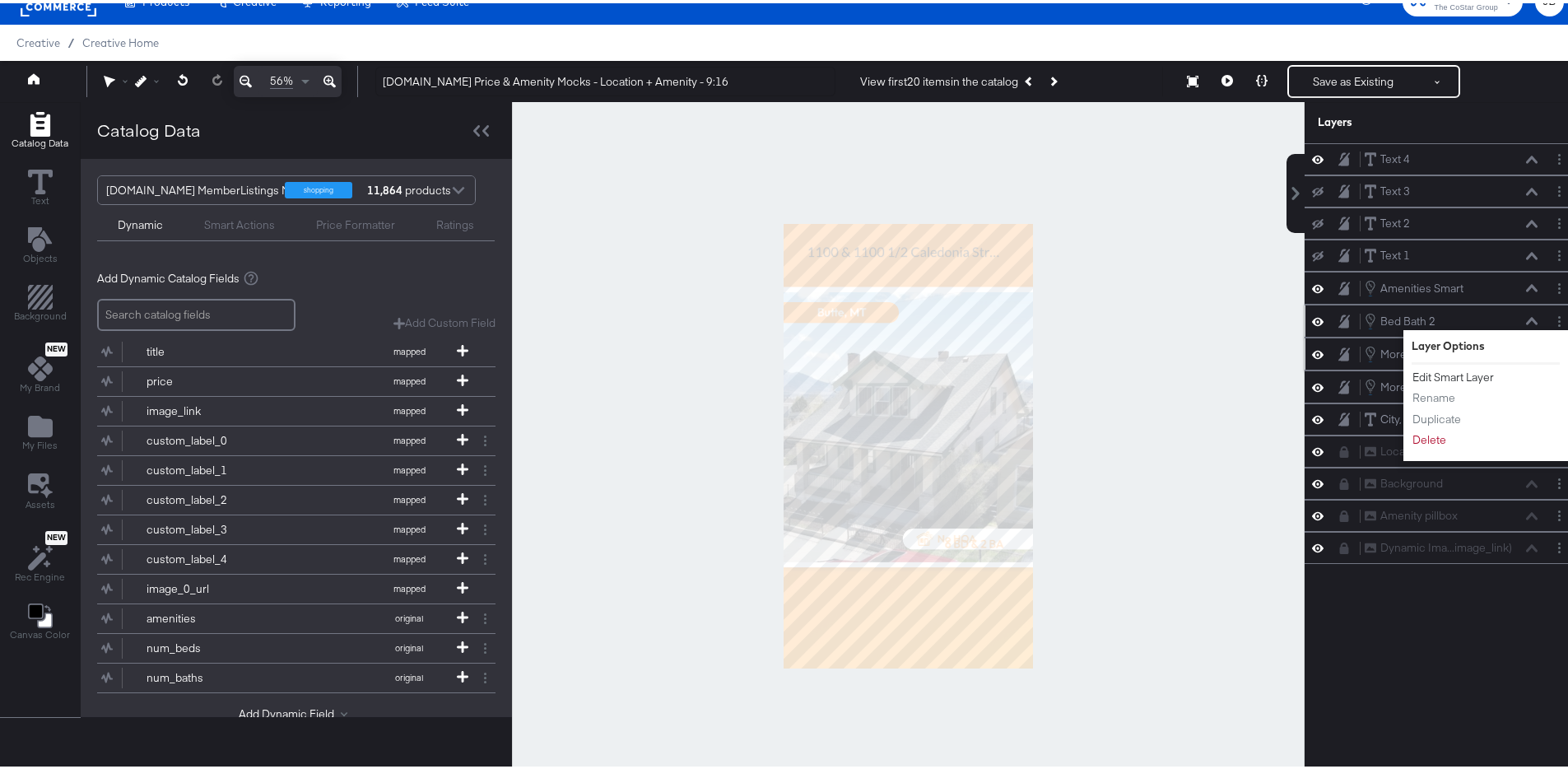 click on "Edit Smart Layer" at bounding box center (1453, 374) 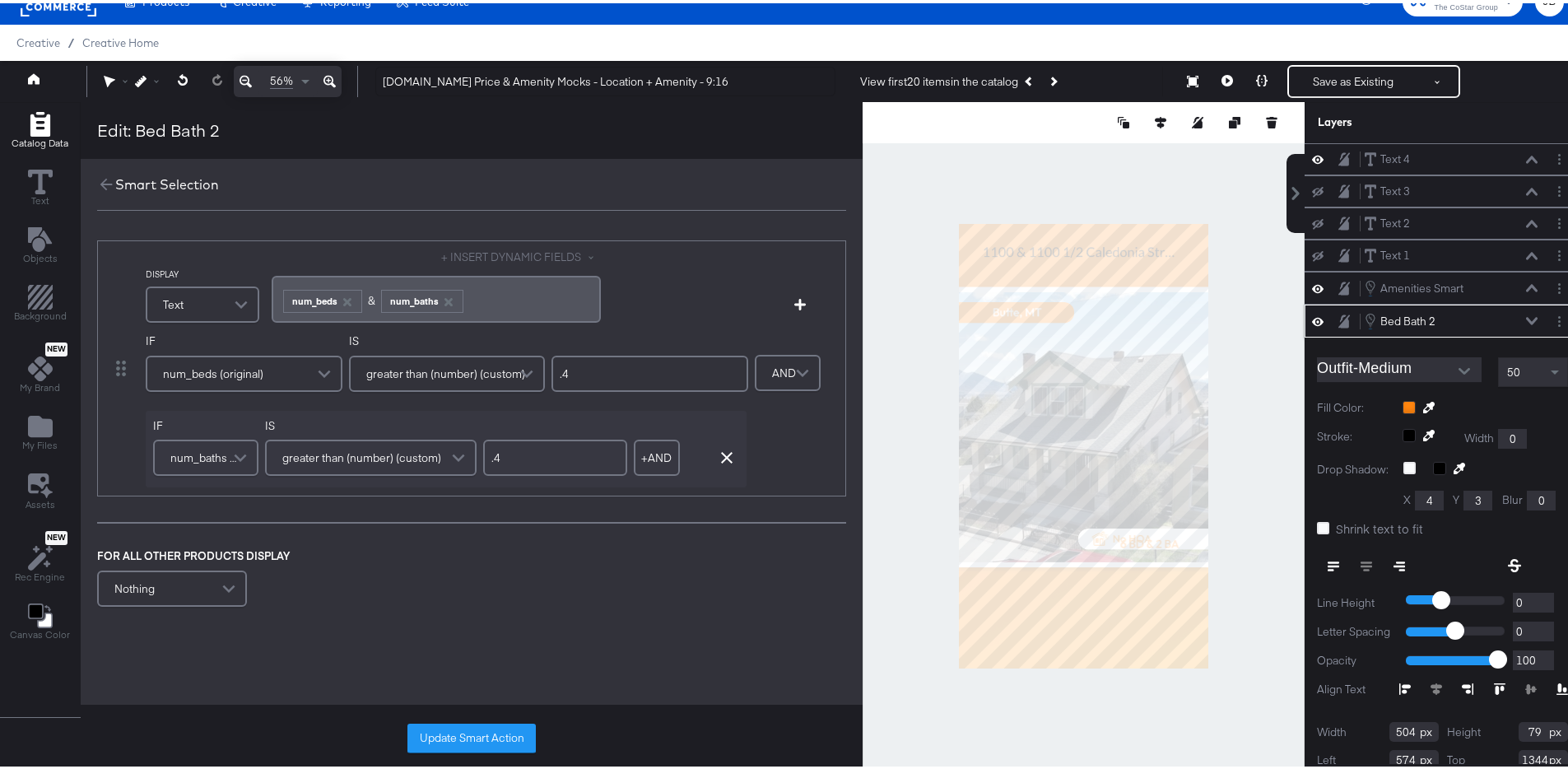 scroll, scrollTop: 59, scrollLeft: 0, axis: vertical 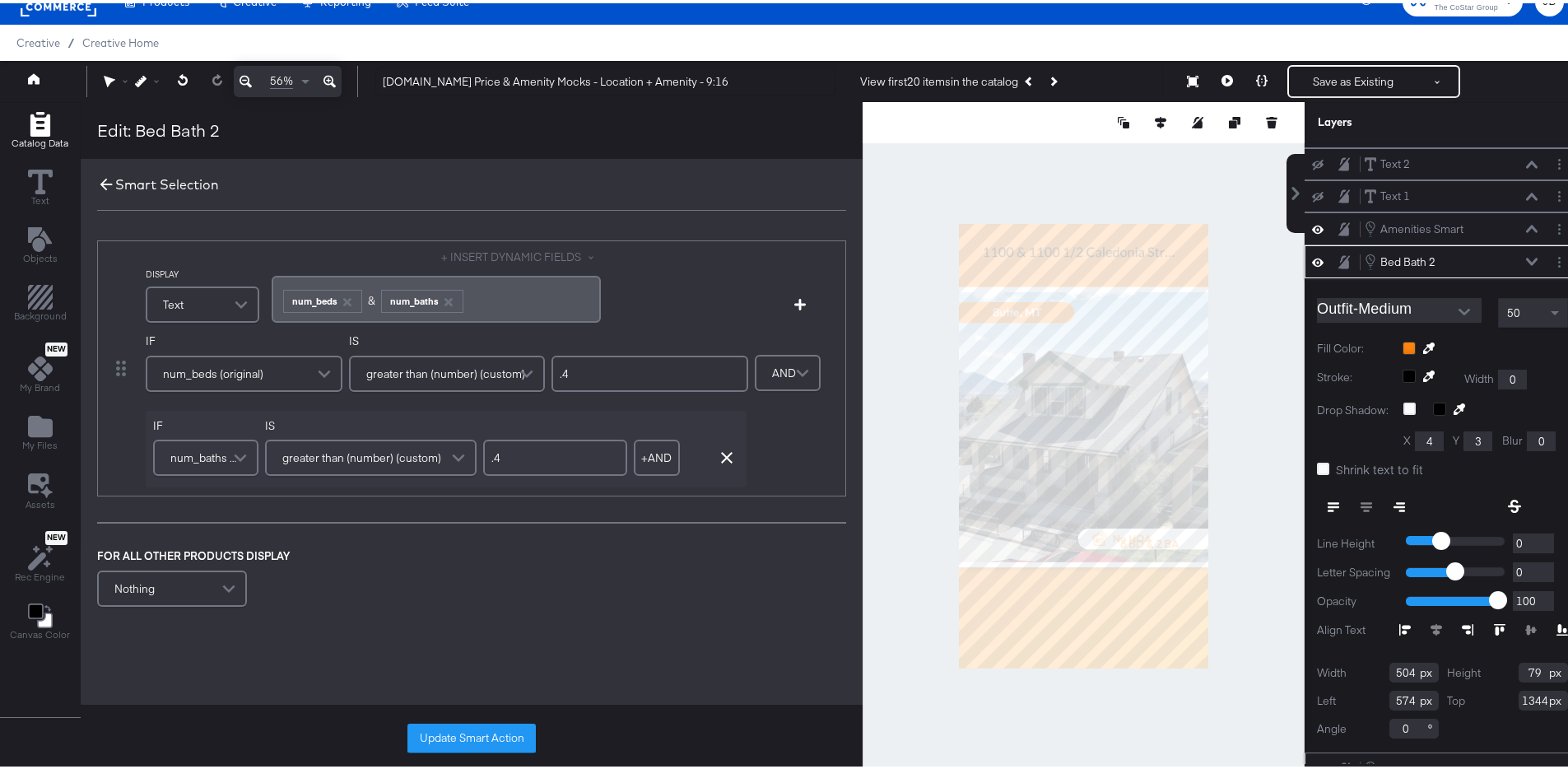 click 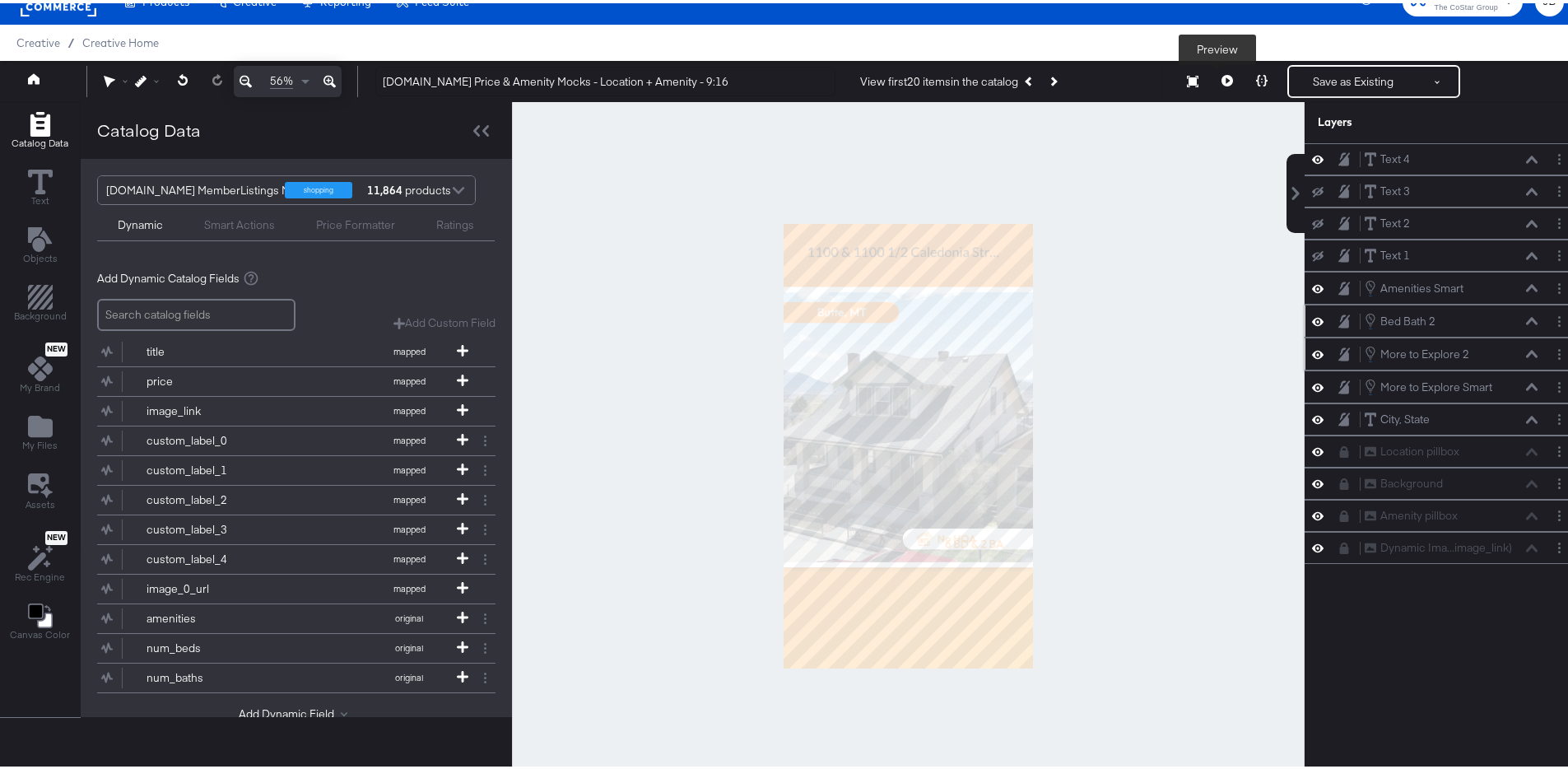 click 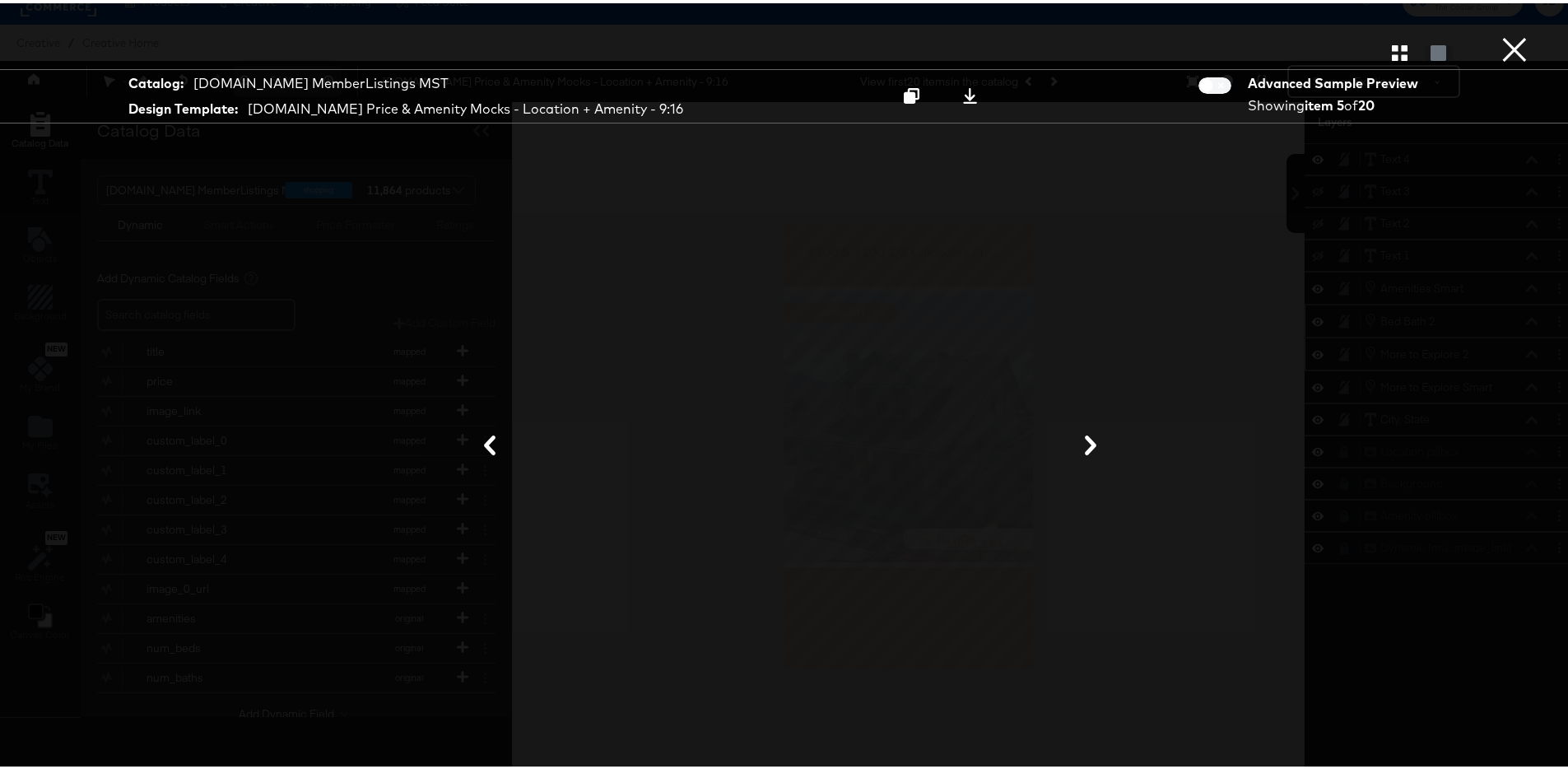 click at bounding box center (790, 49) 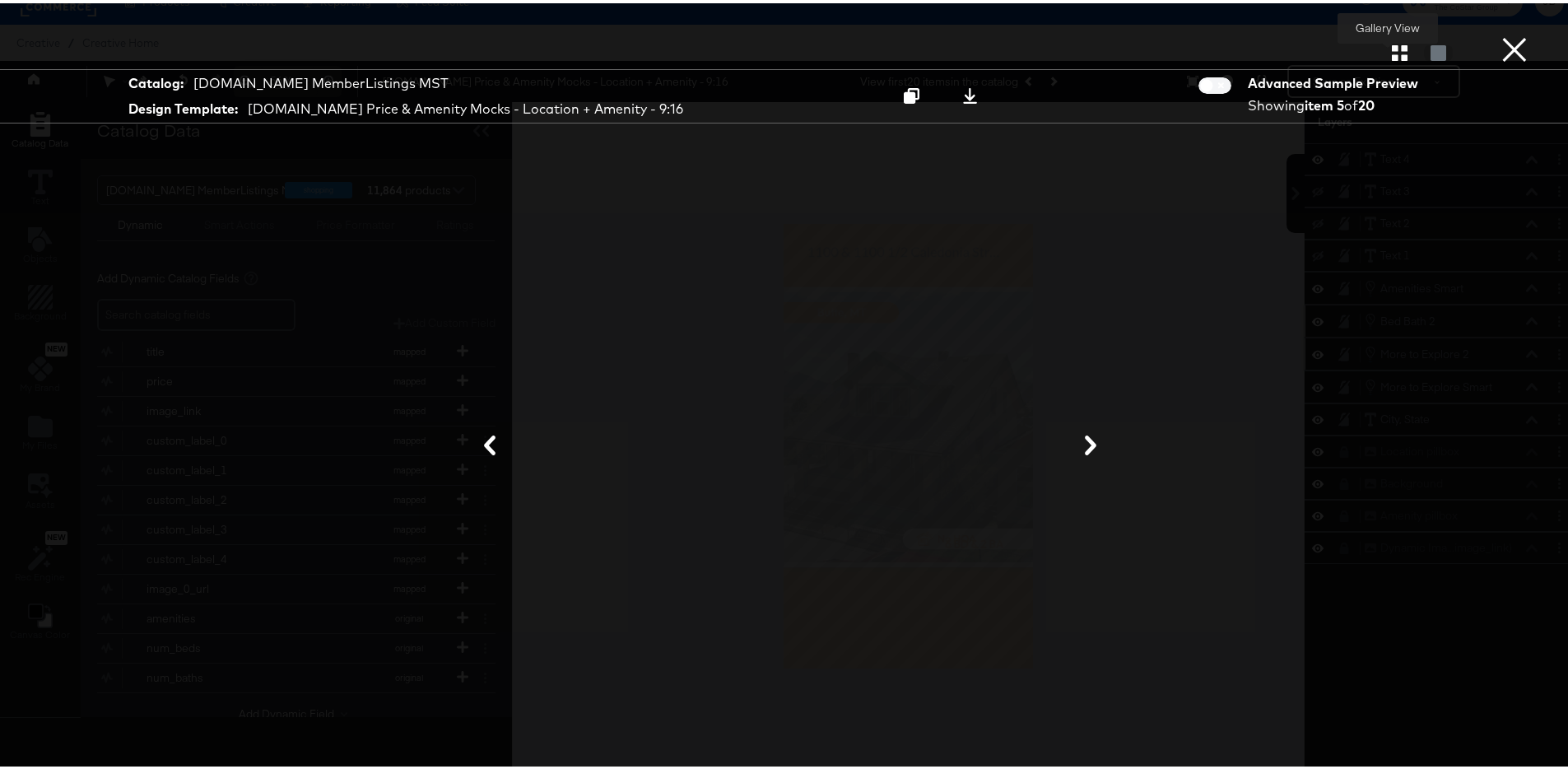 click 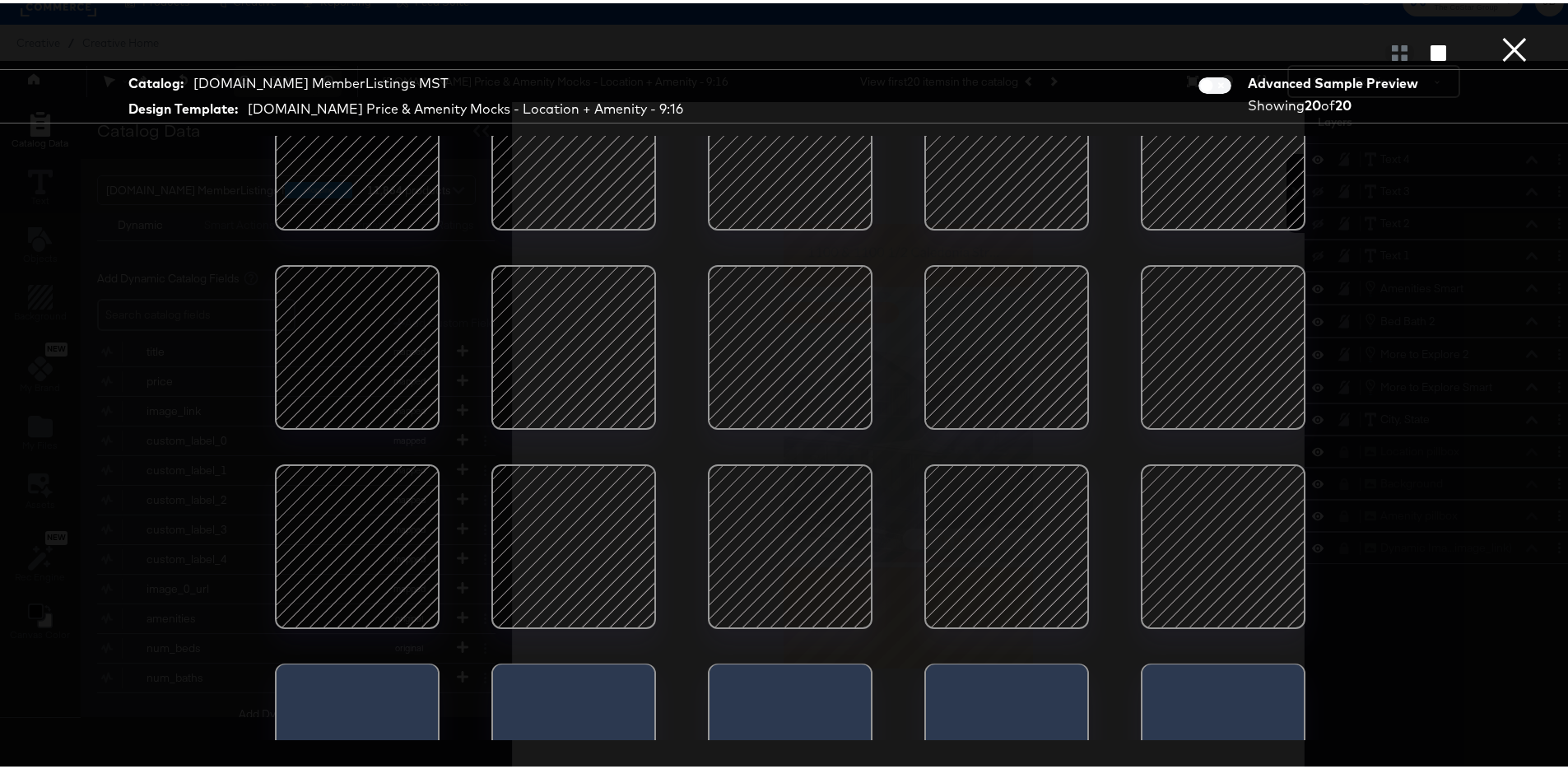 scroll, scrollTop: 81, scrollLeft: 0, axis: vertical 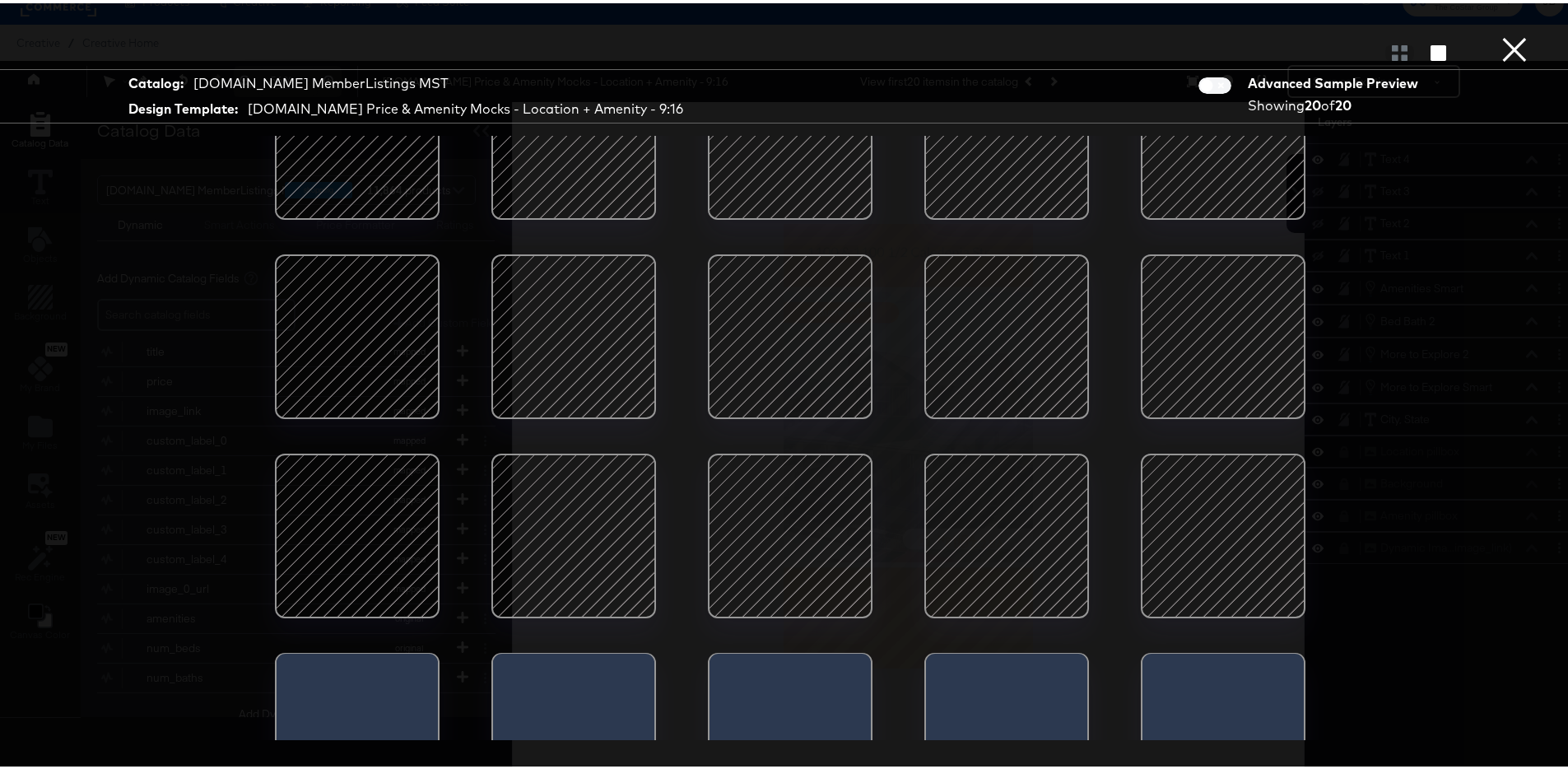 click at bounding box center [1007, 333] 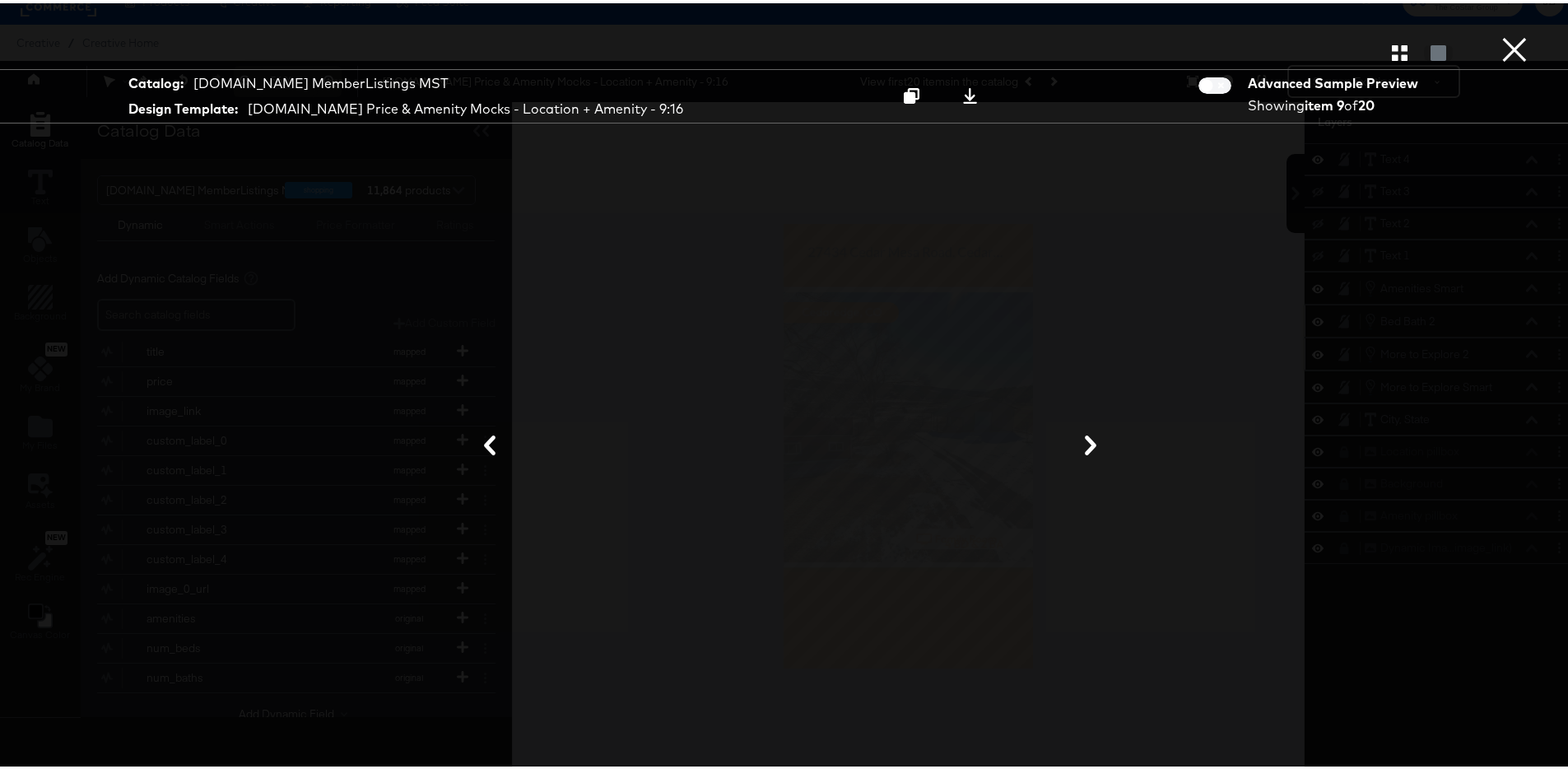 click 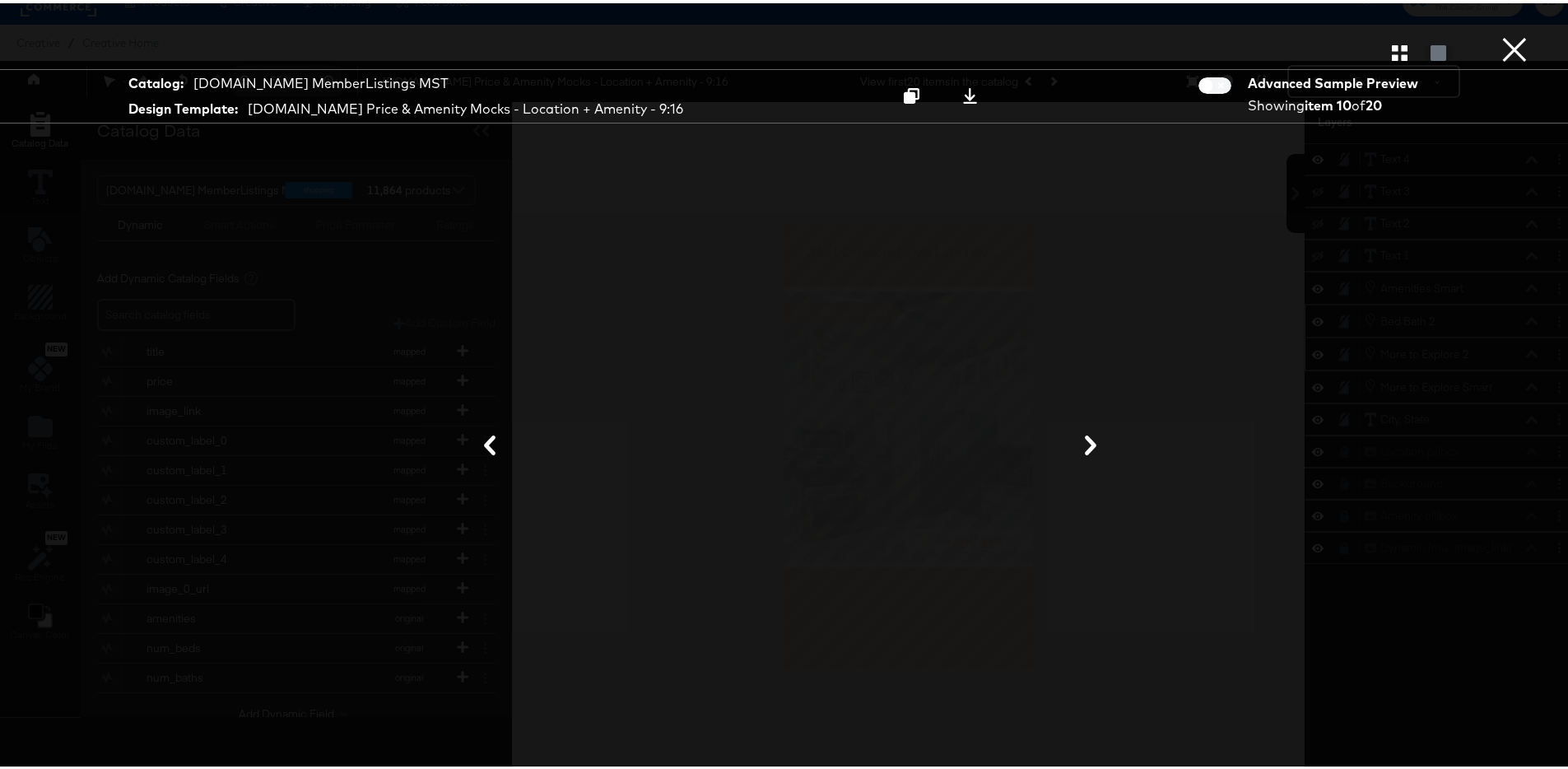 click 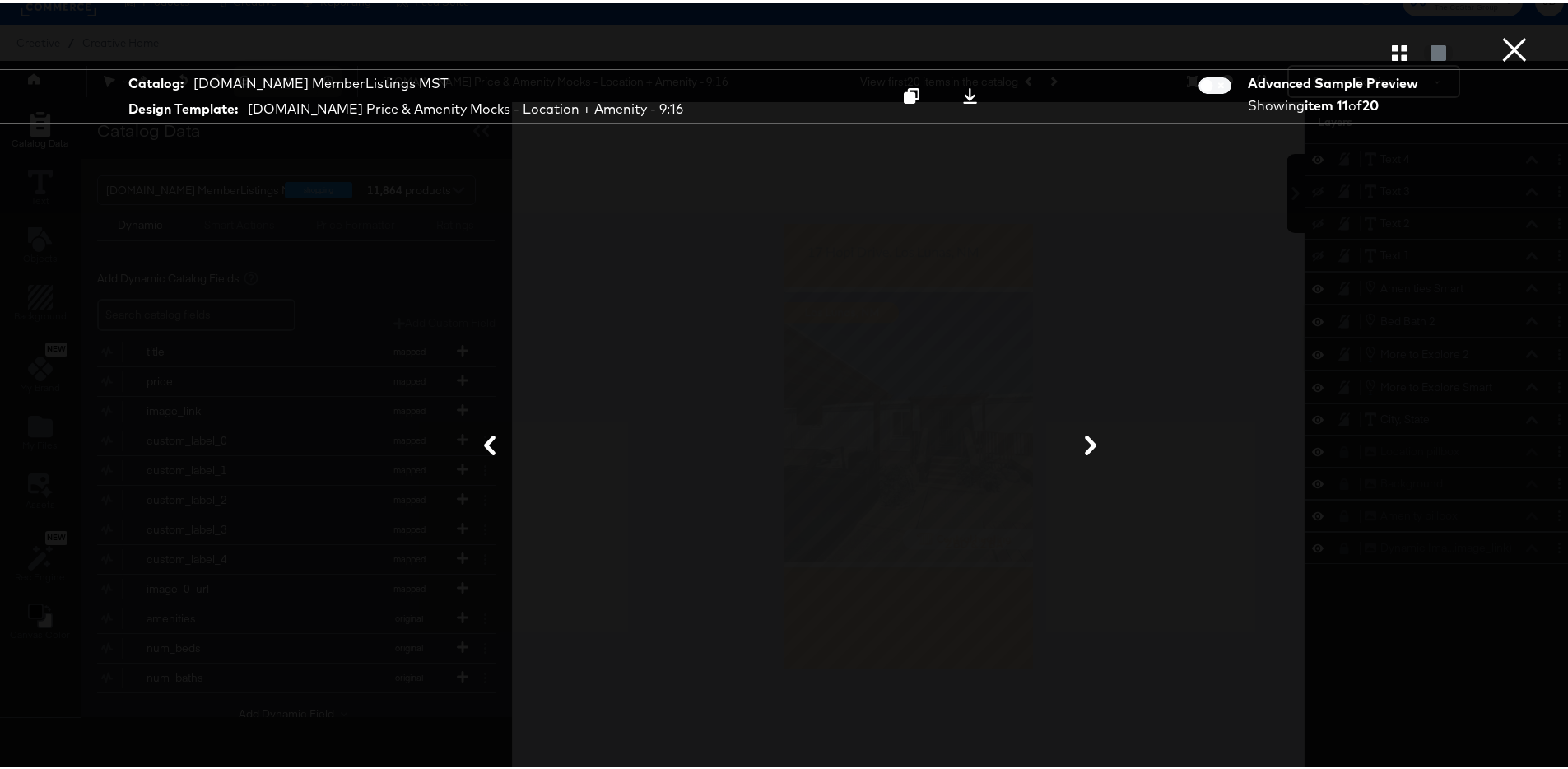 click 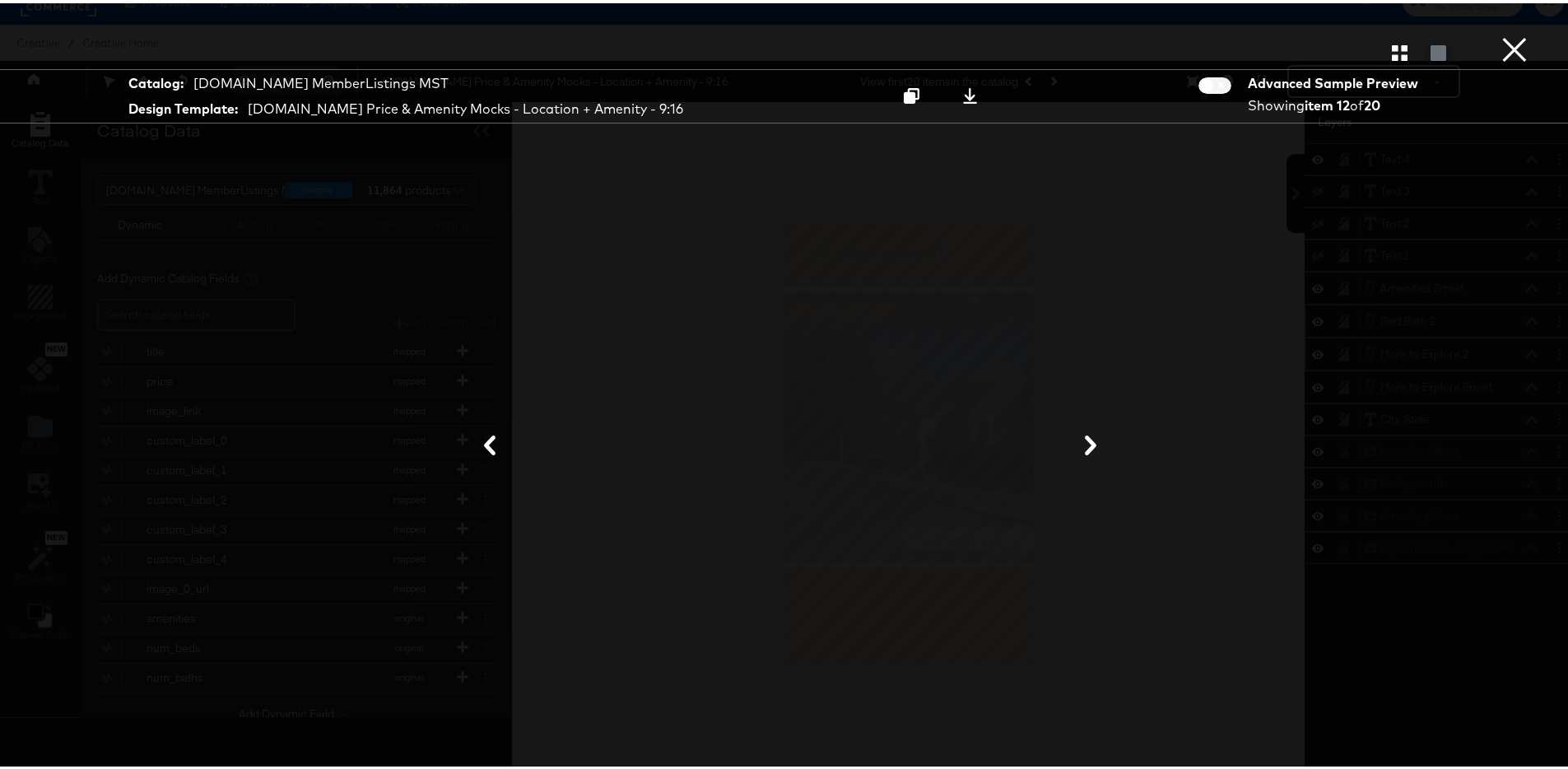 click 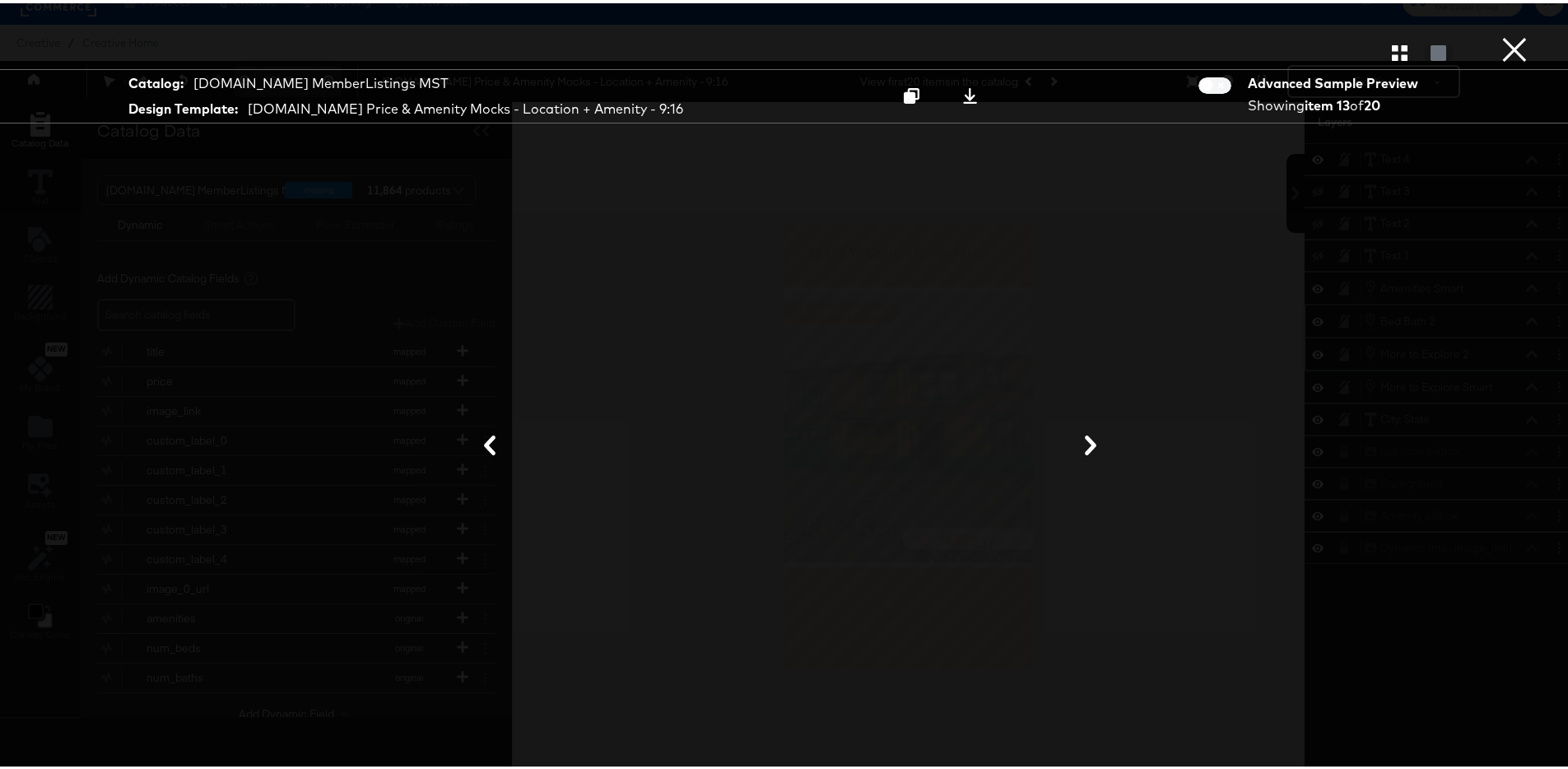 click 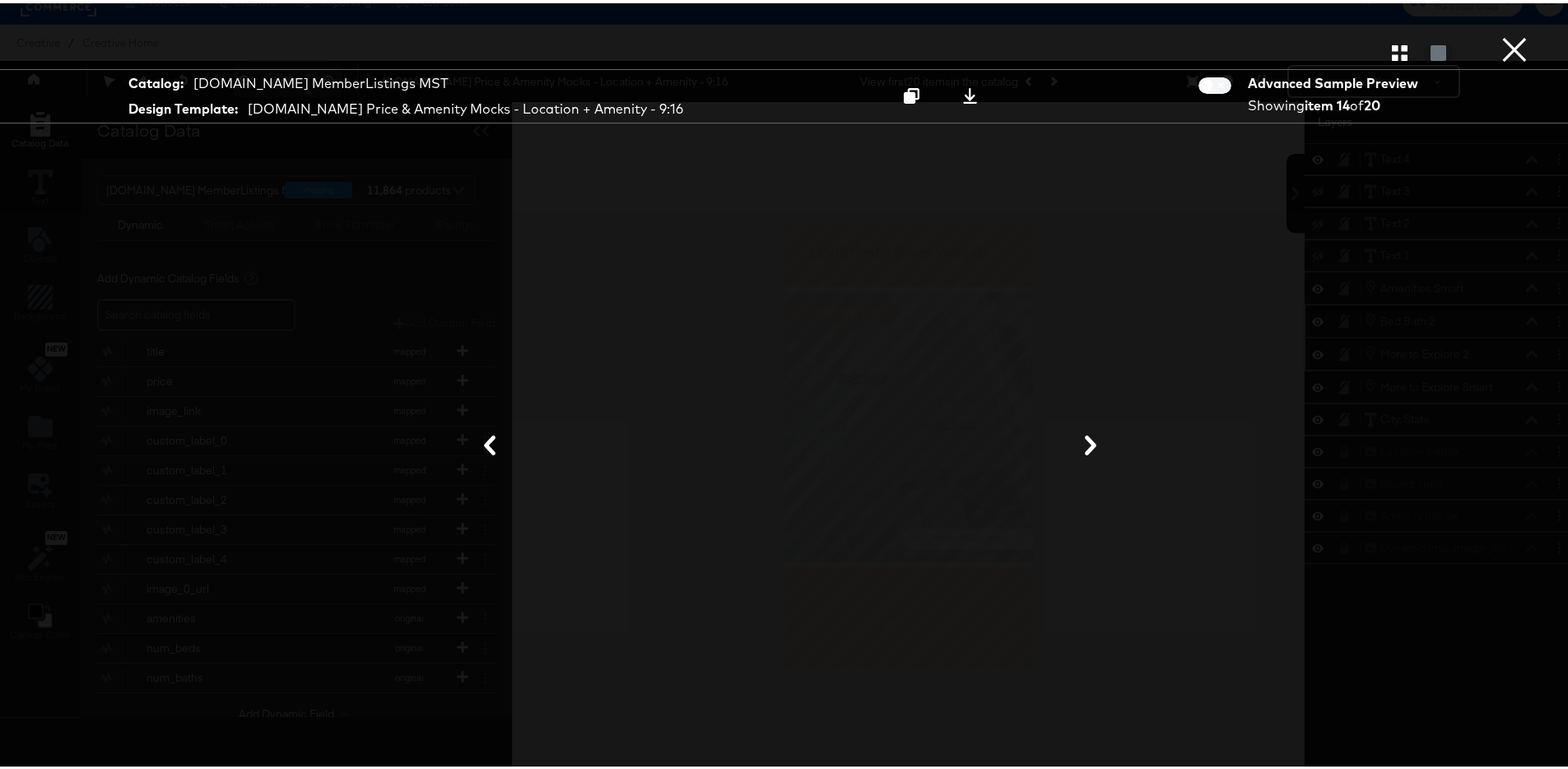 click on "×" at bounding box center (1514, 16) 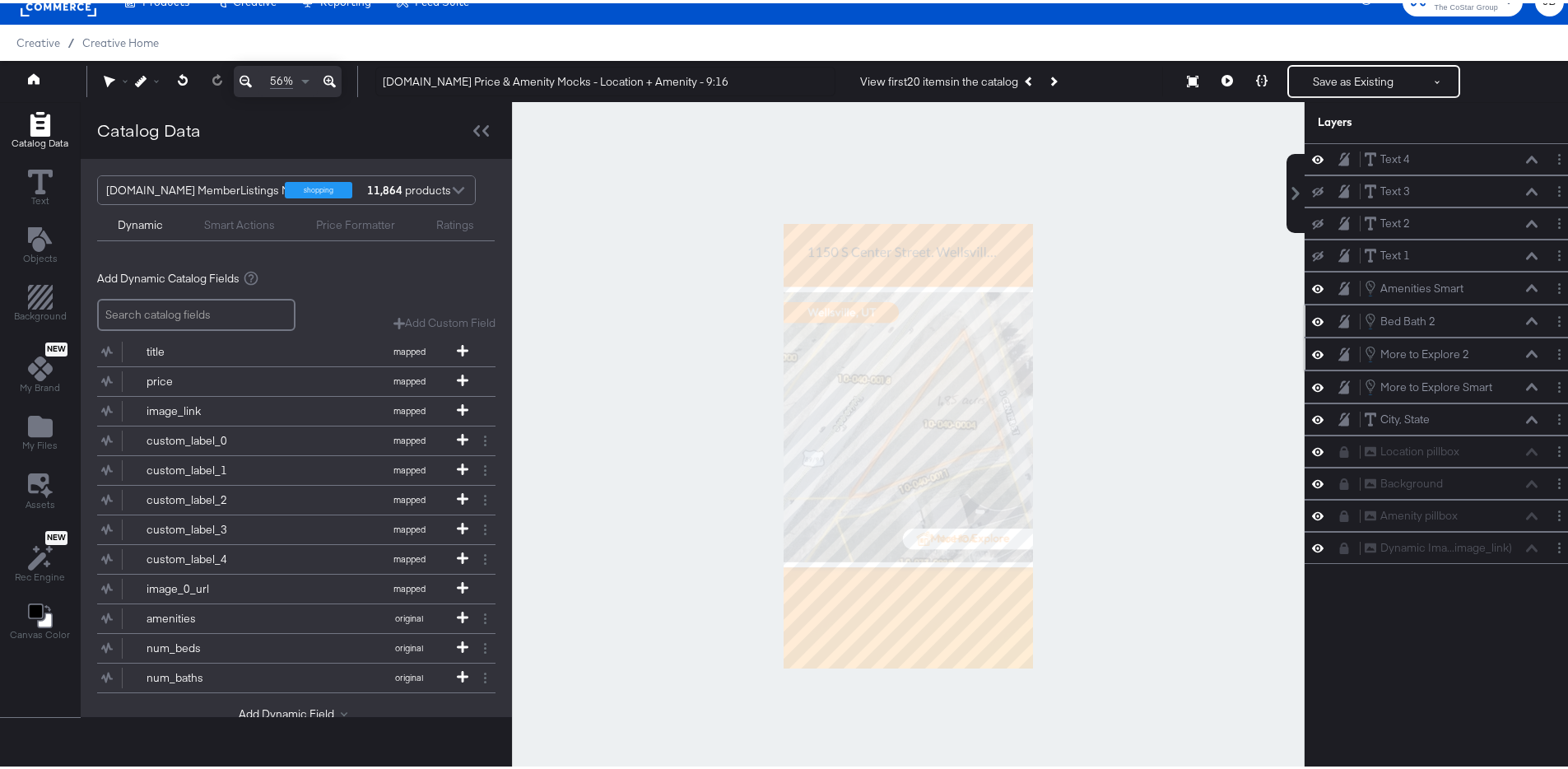 click 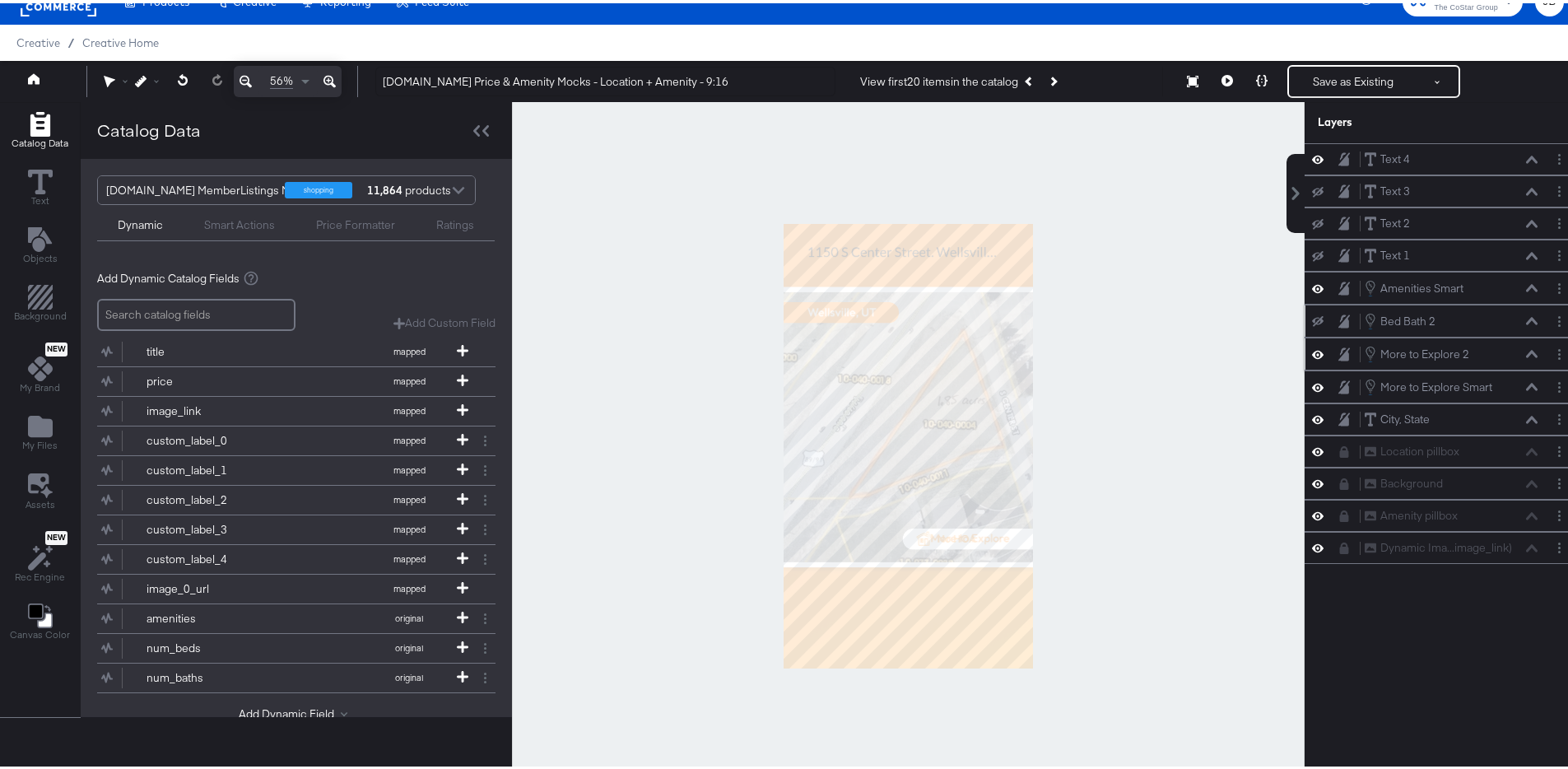 click 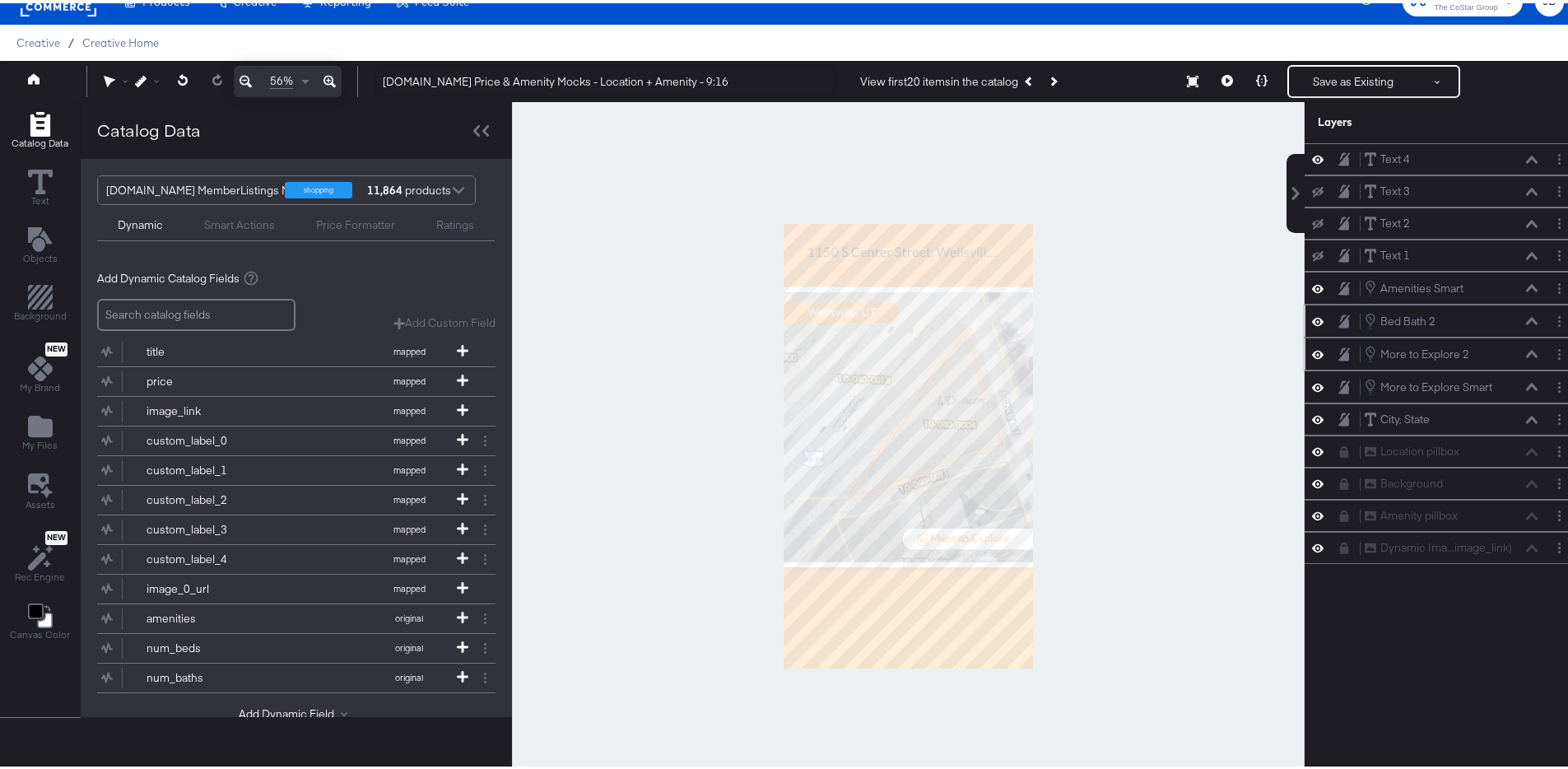 click 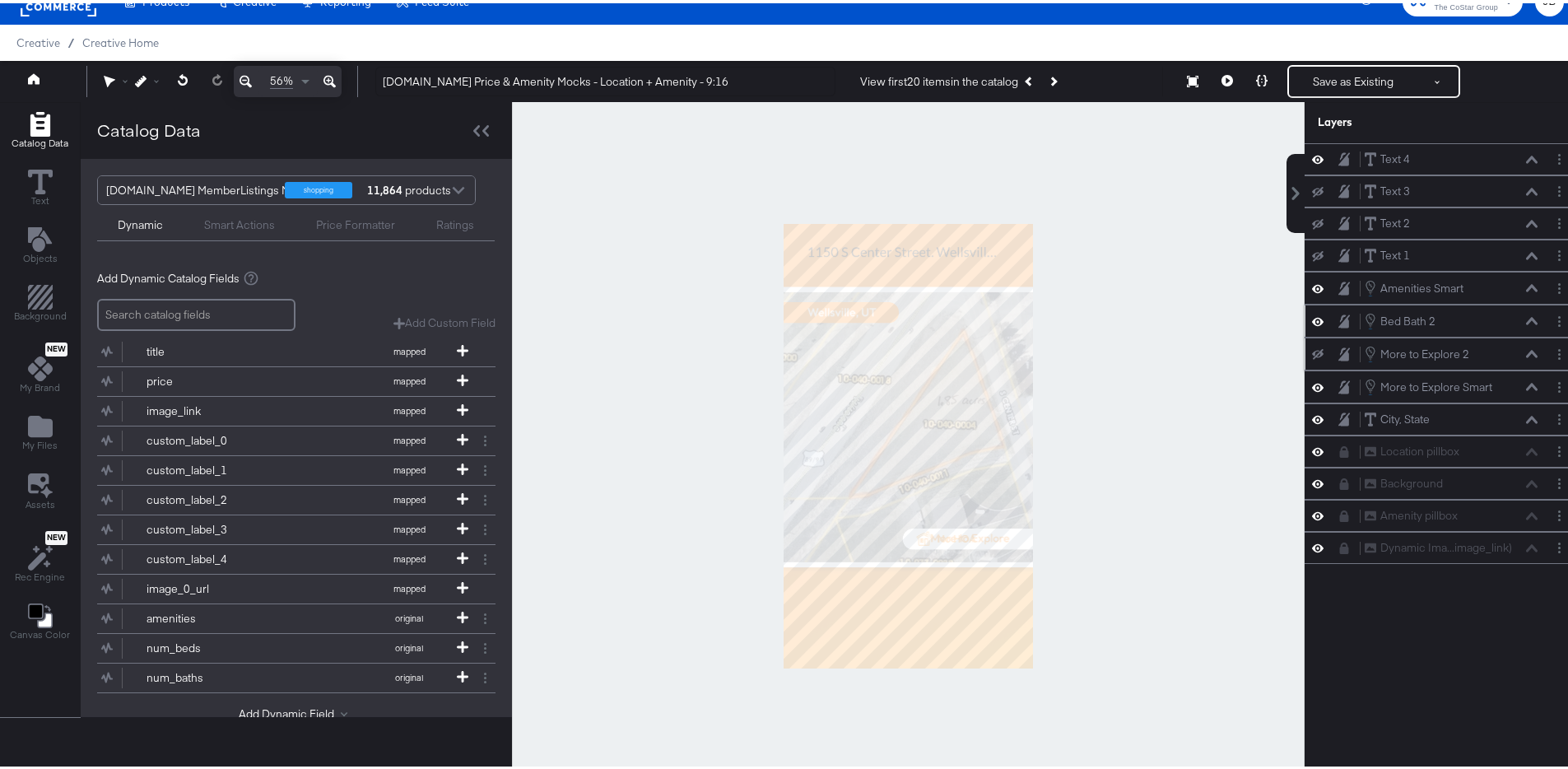 click 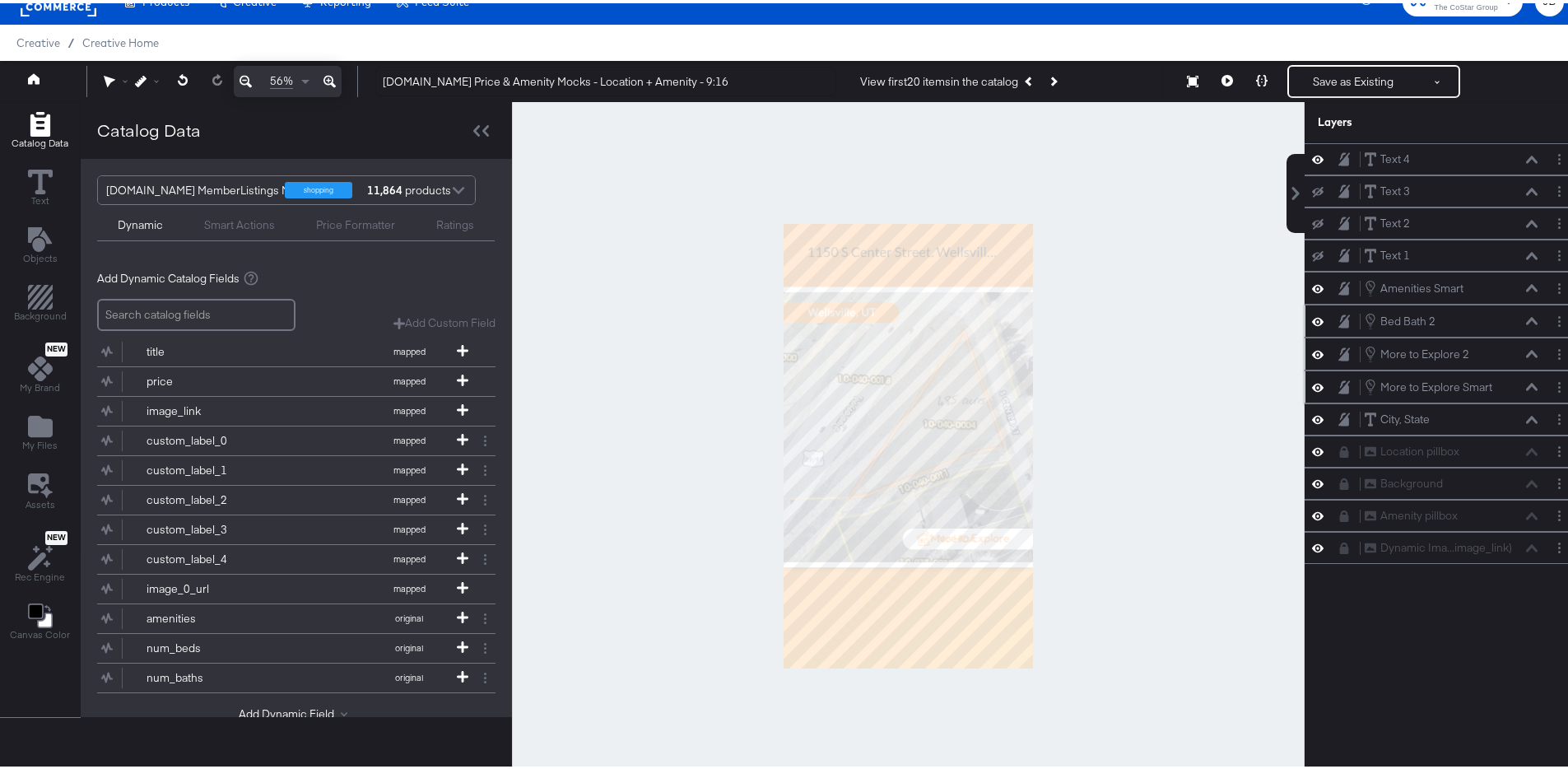 click 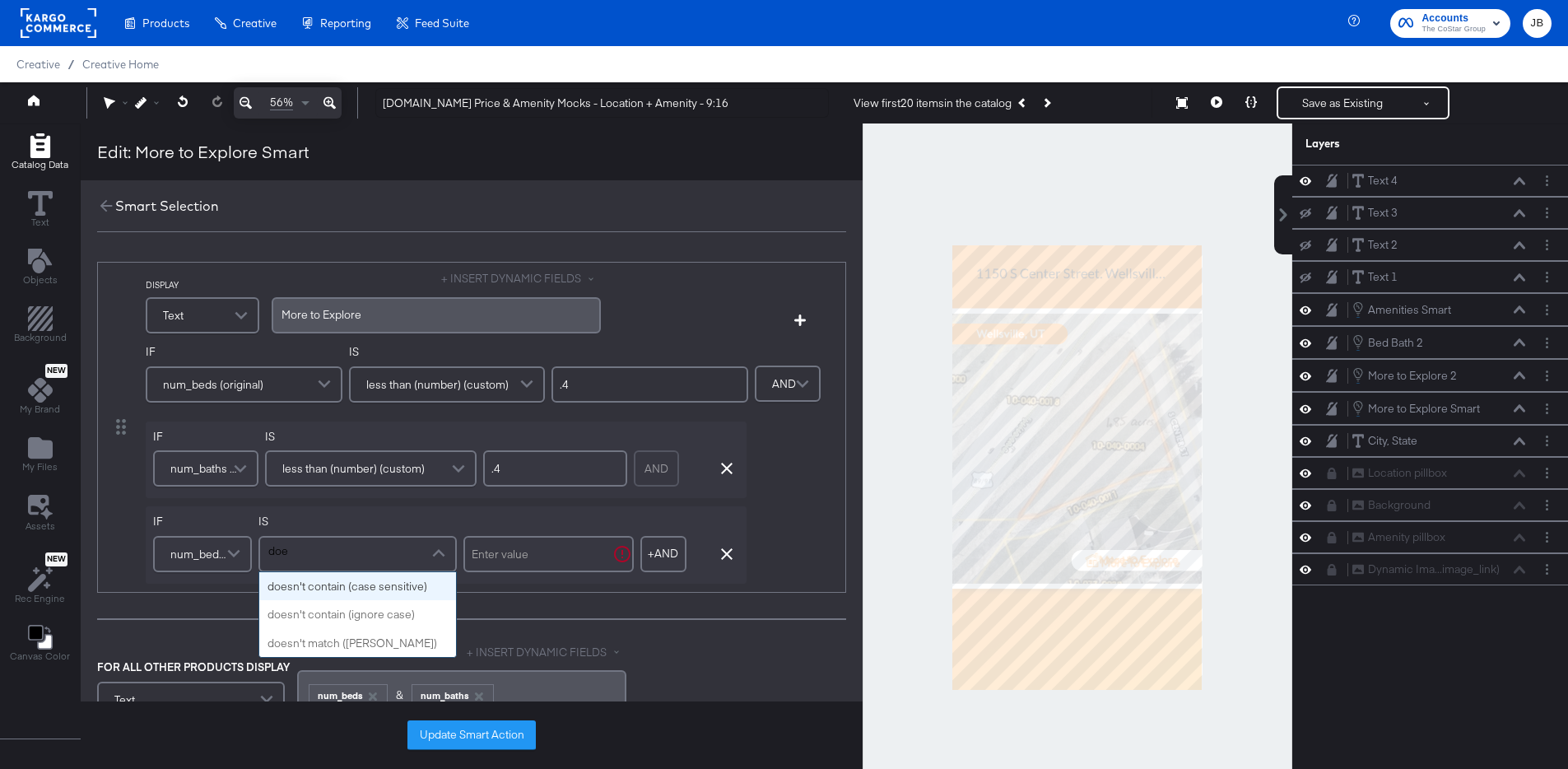 scroll, scrollTop: 25, scrollLeft: 0, axis: vertical 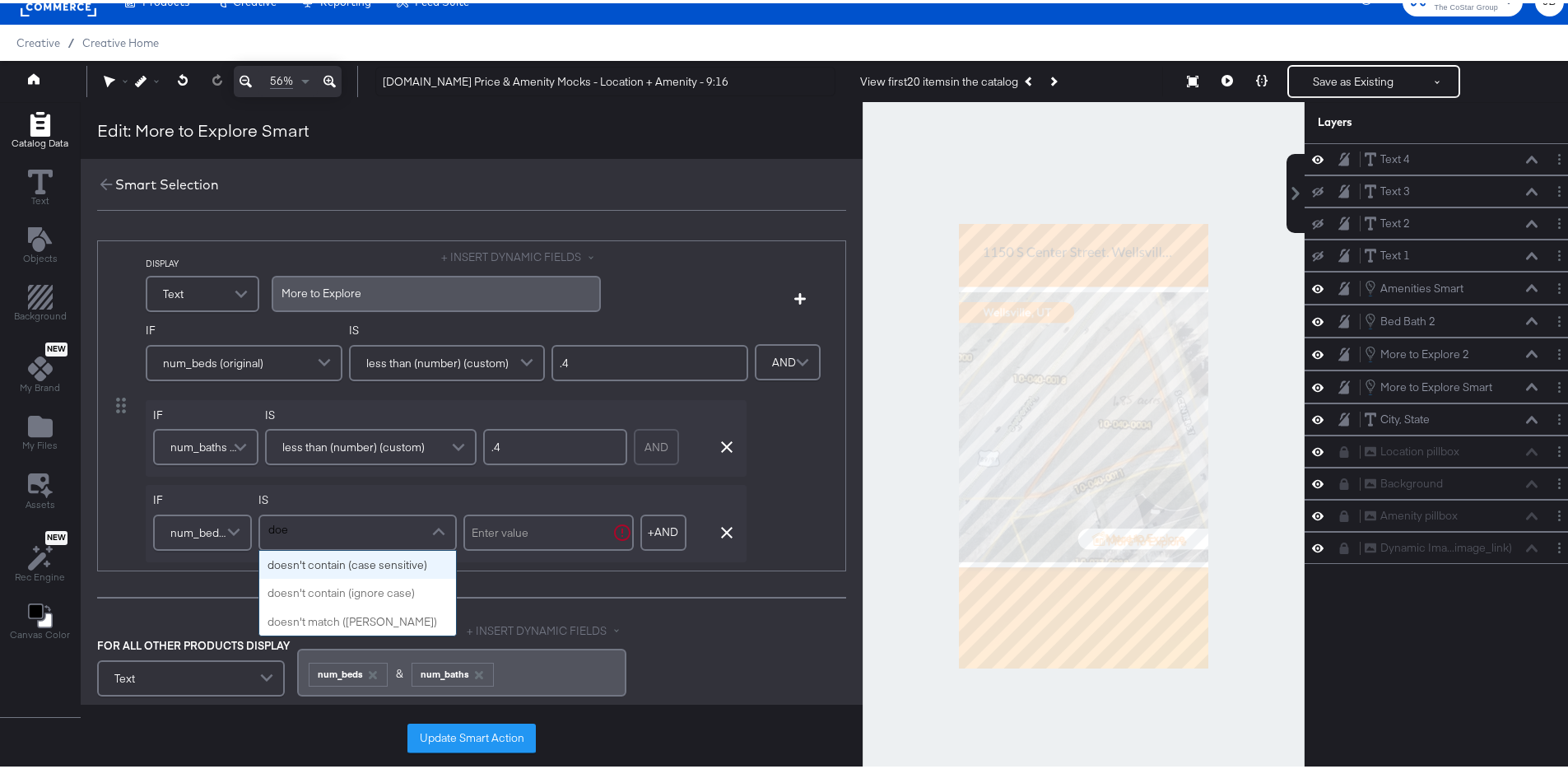 type 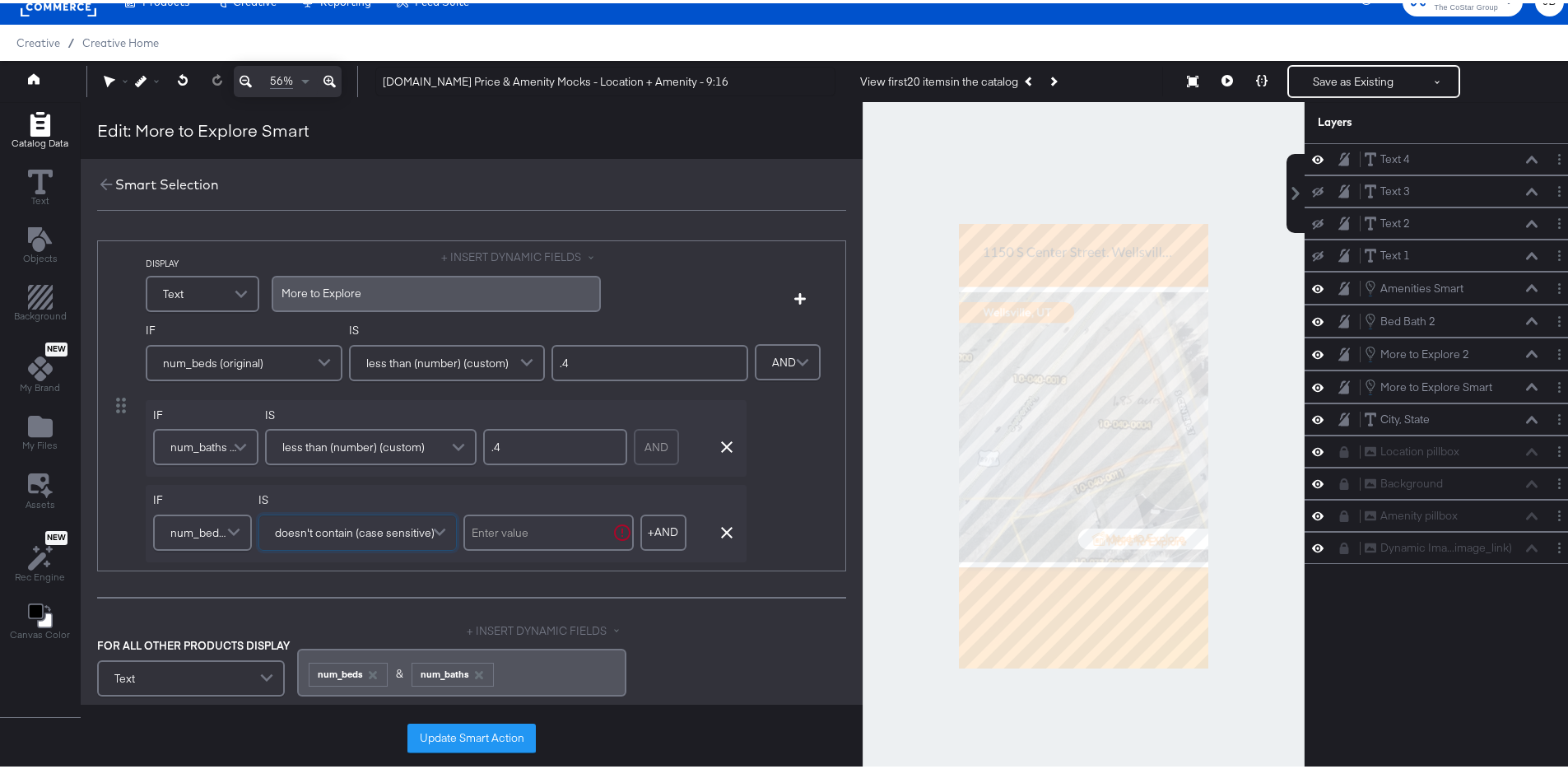 click at bounding box center (548, 529) 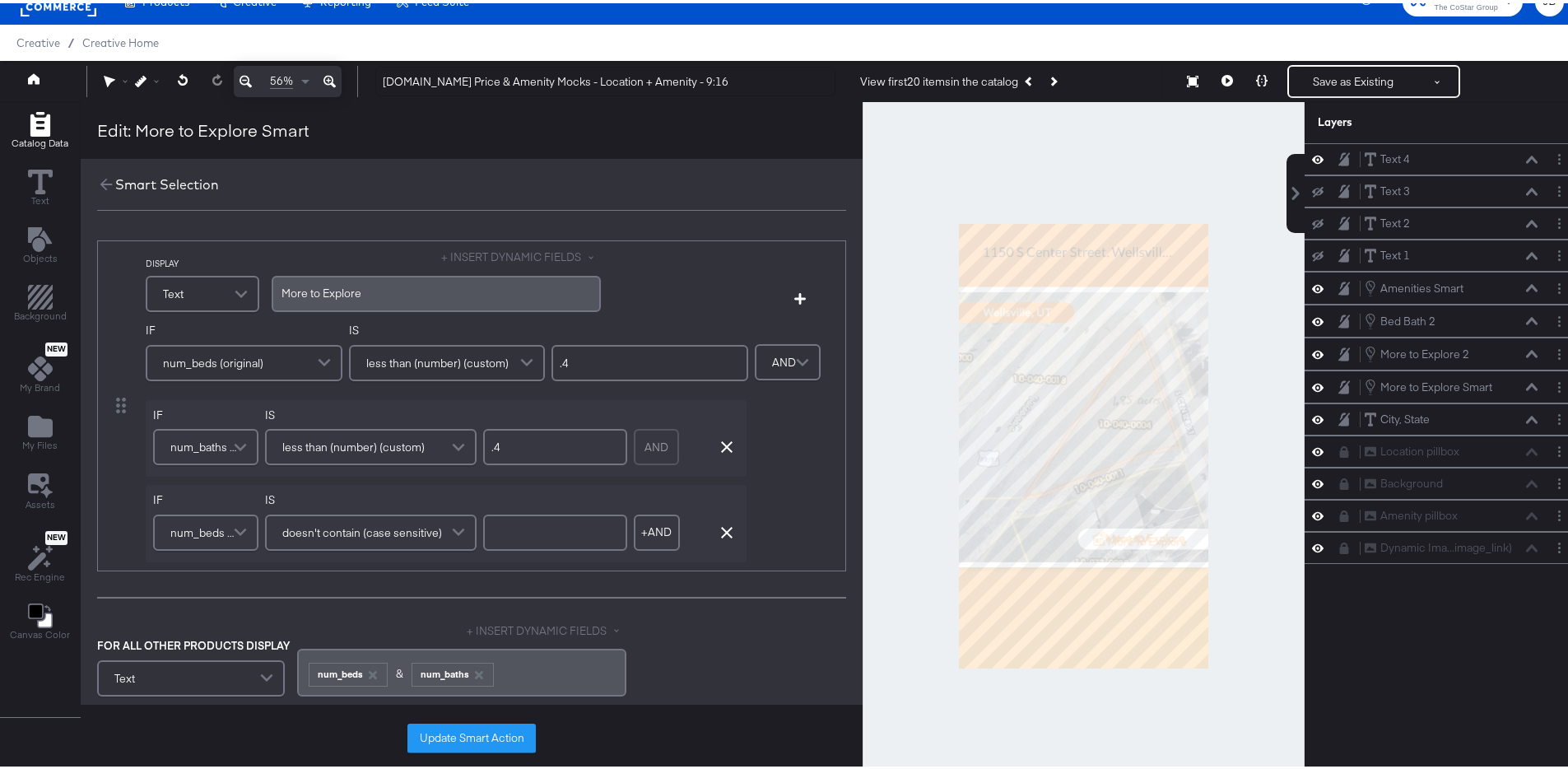 type 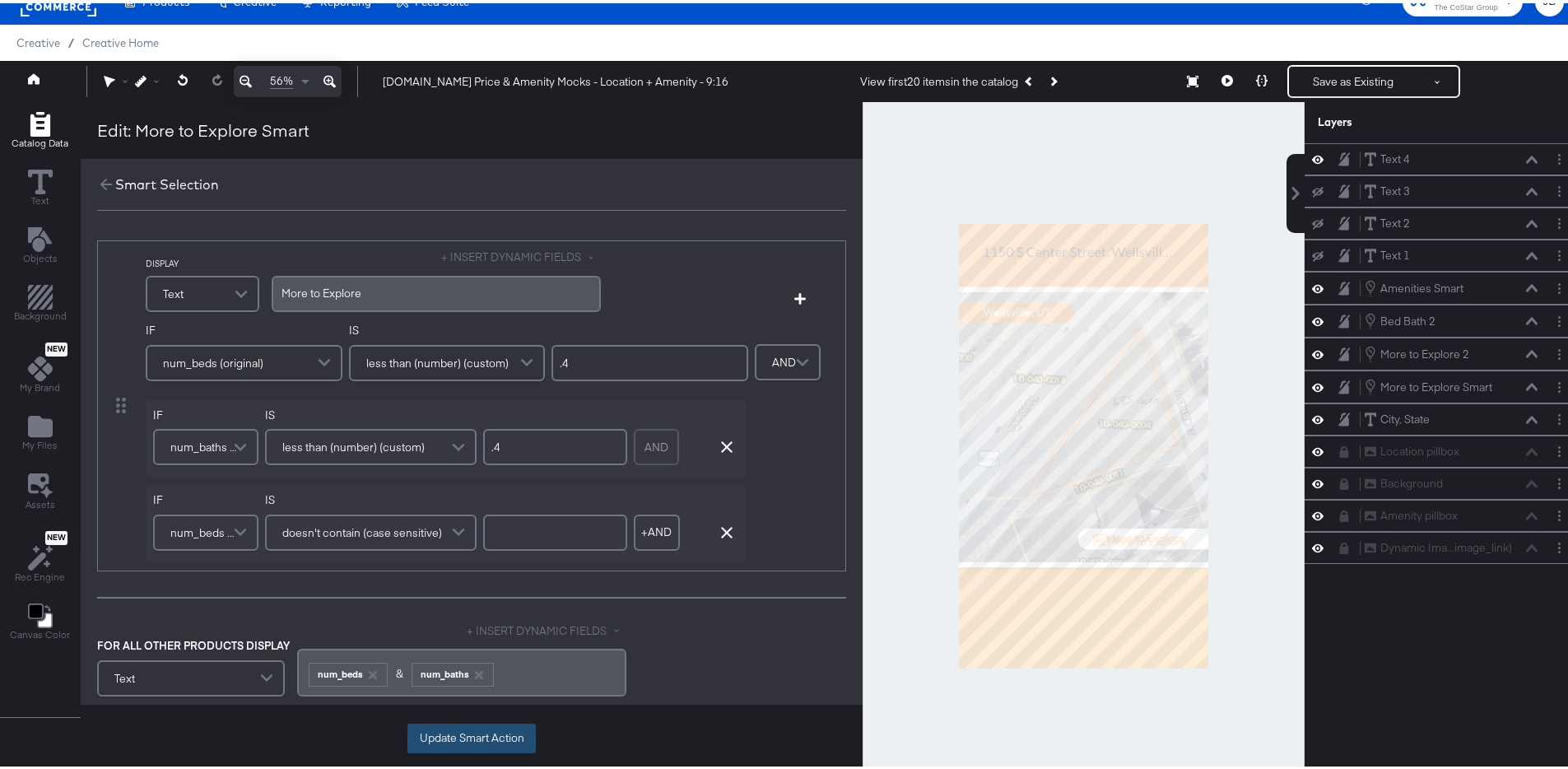 click on "Update Smart Action" at bounding box center [472, 735] 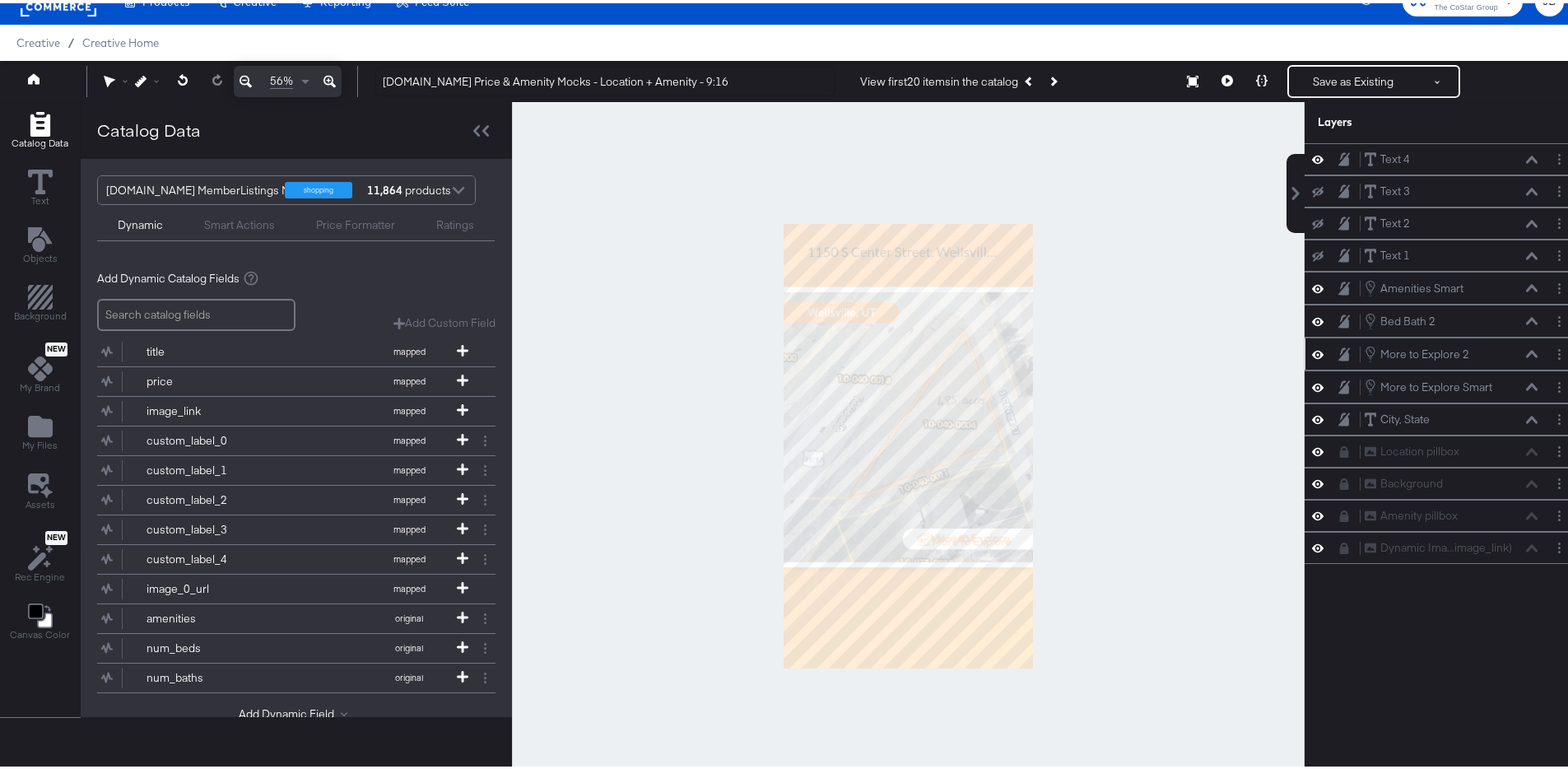 click 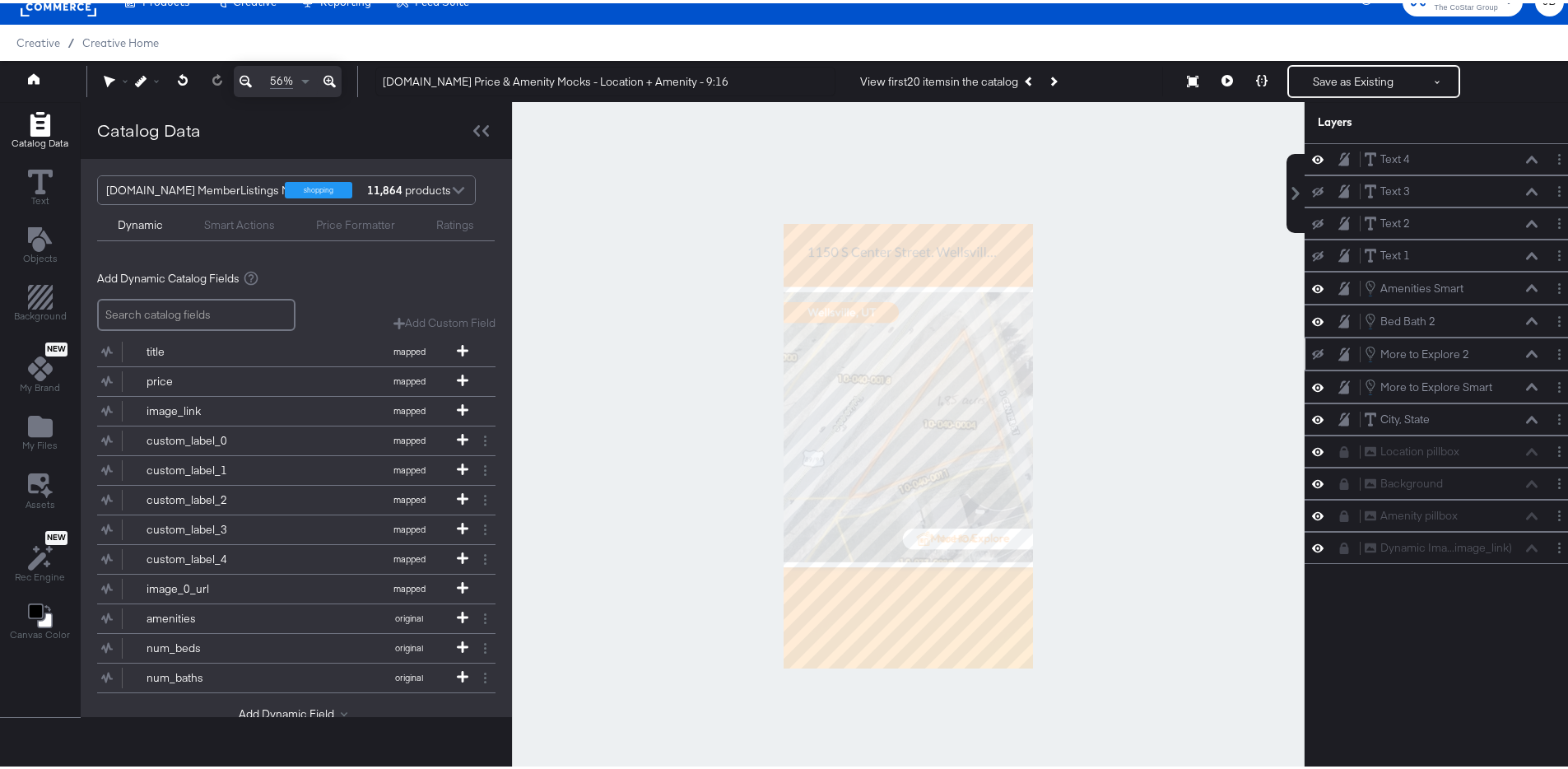 click 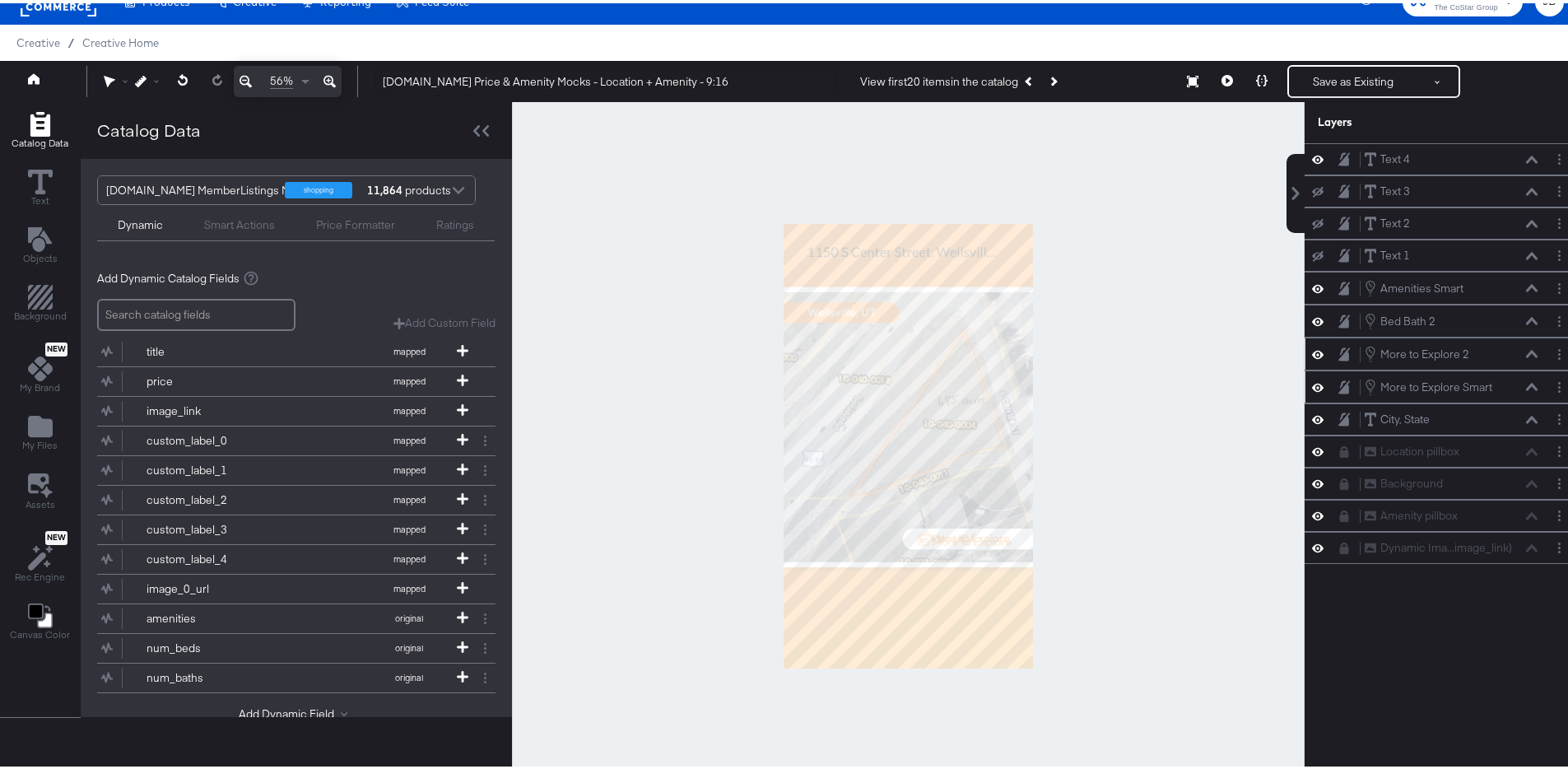 click 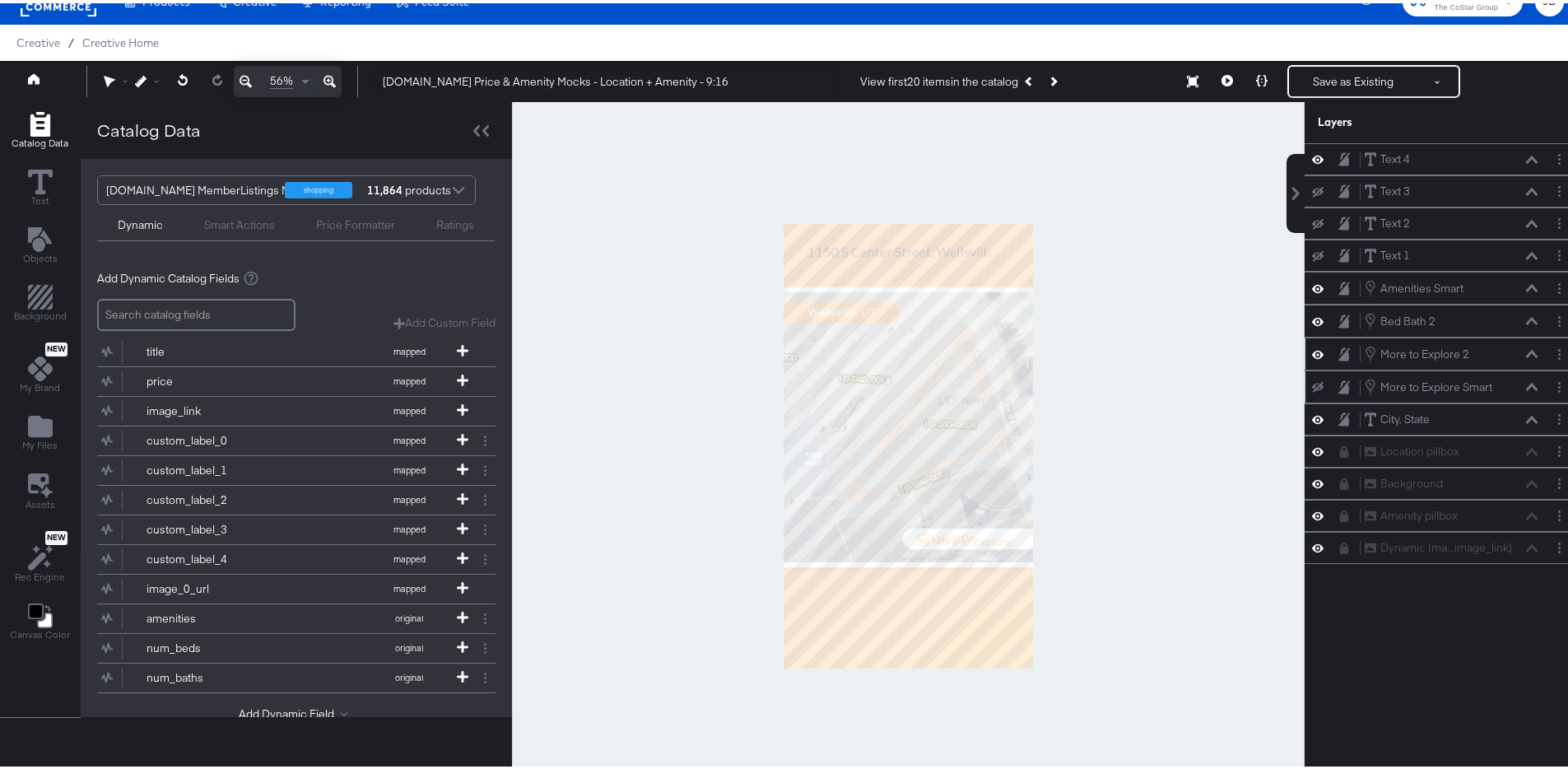 click 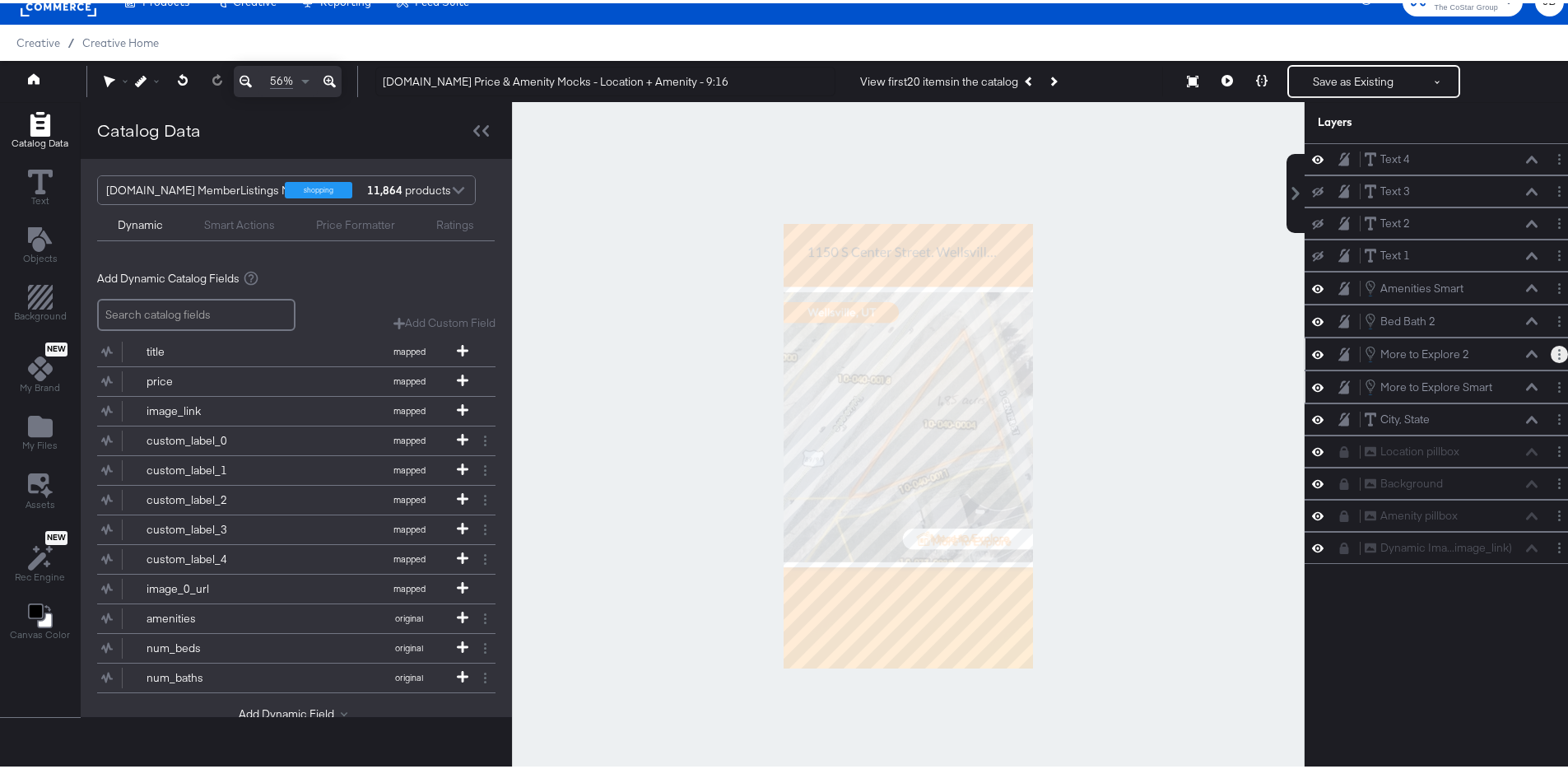 click 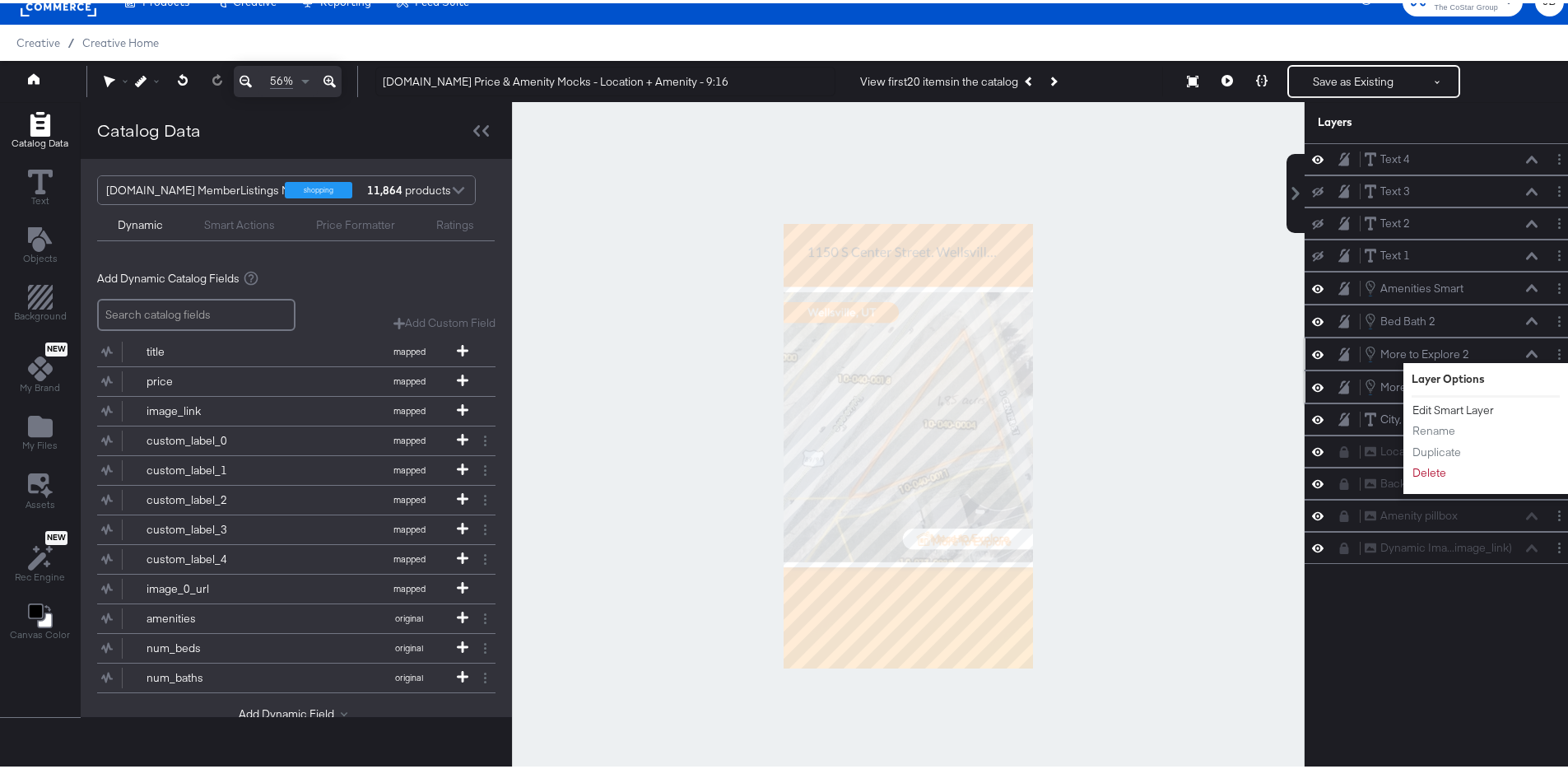 click on "Edit Smart Layer" at bounding box center (1453, 407) 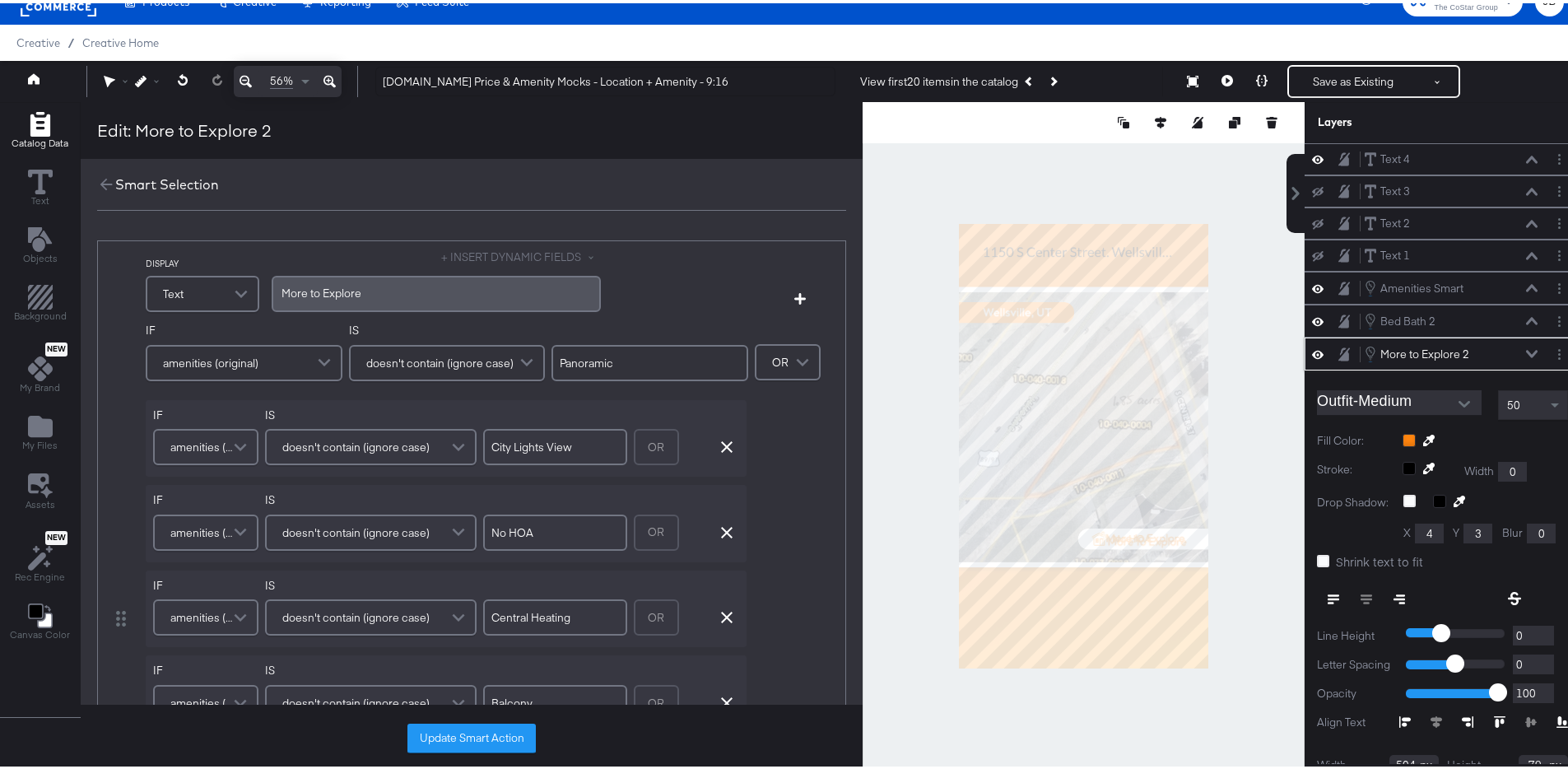 scroll, scrollTop: 92, scrollLeft: 0, axis: vertical 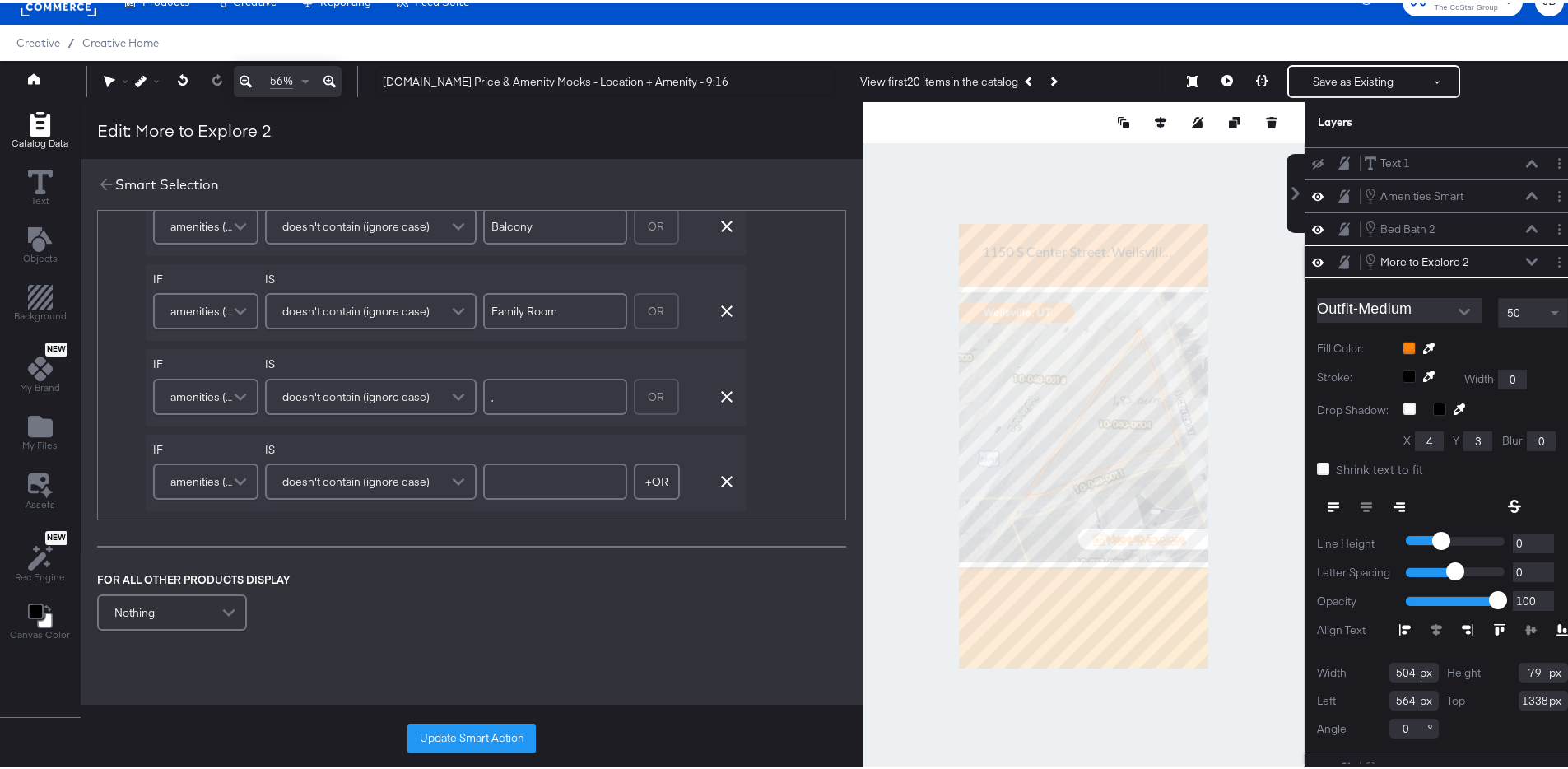 click at bounding box center [555, 478] 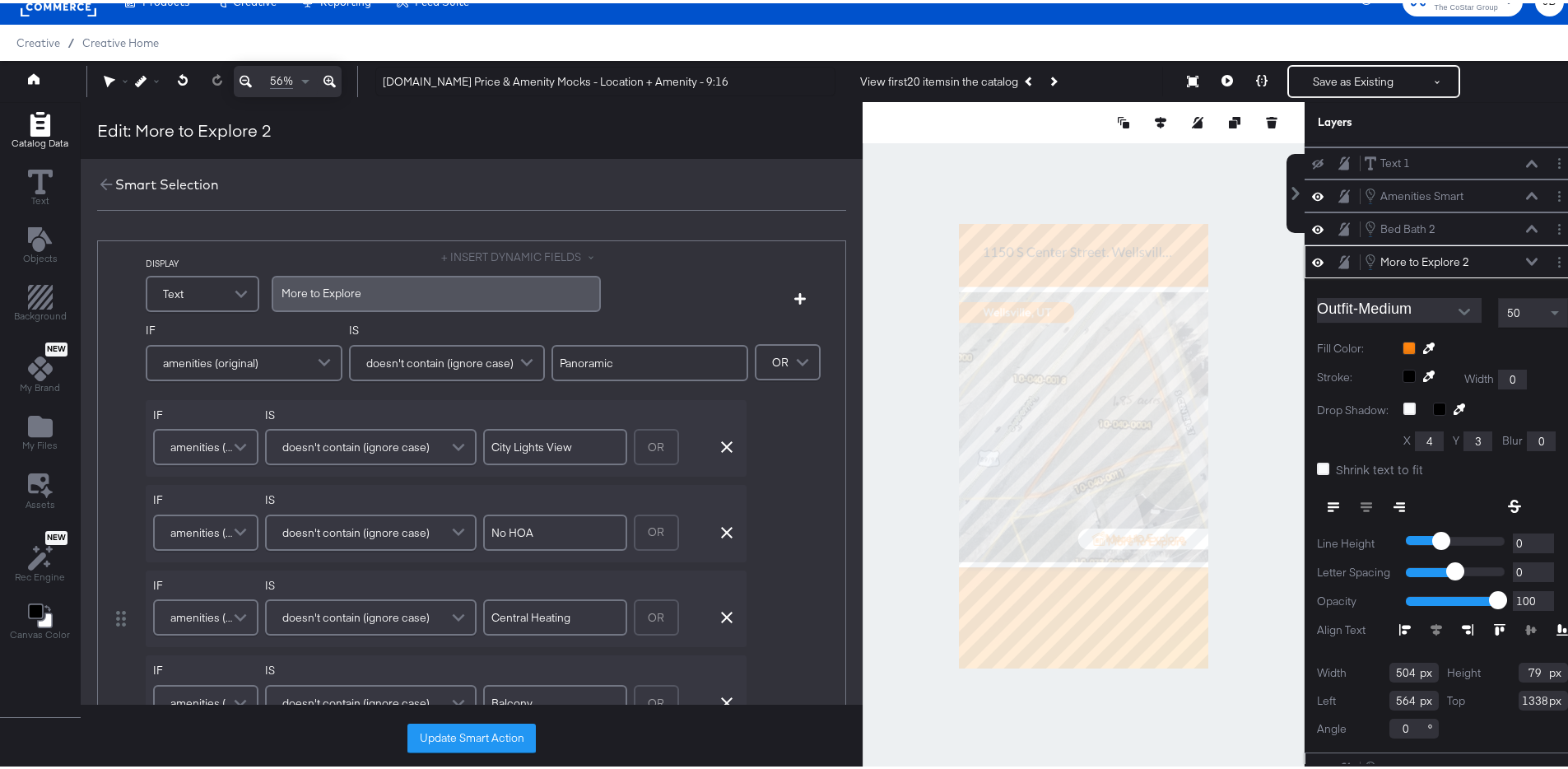 scroll, scrollTop: 518, scrollLeft: 0, axis: vertical 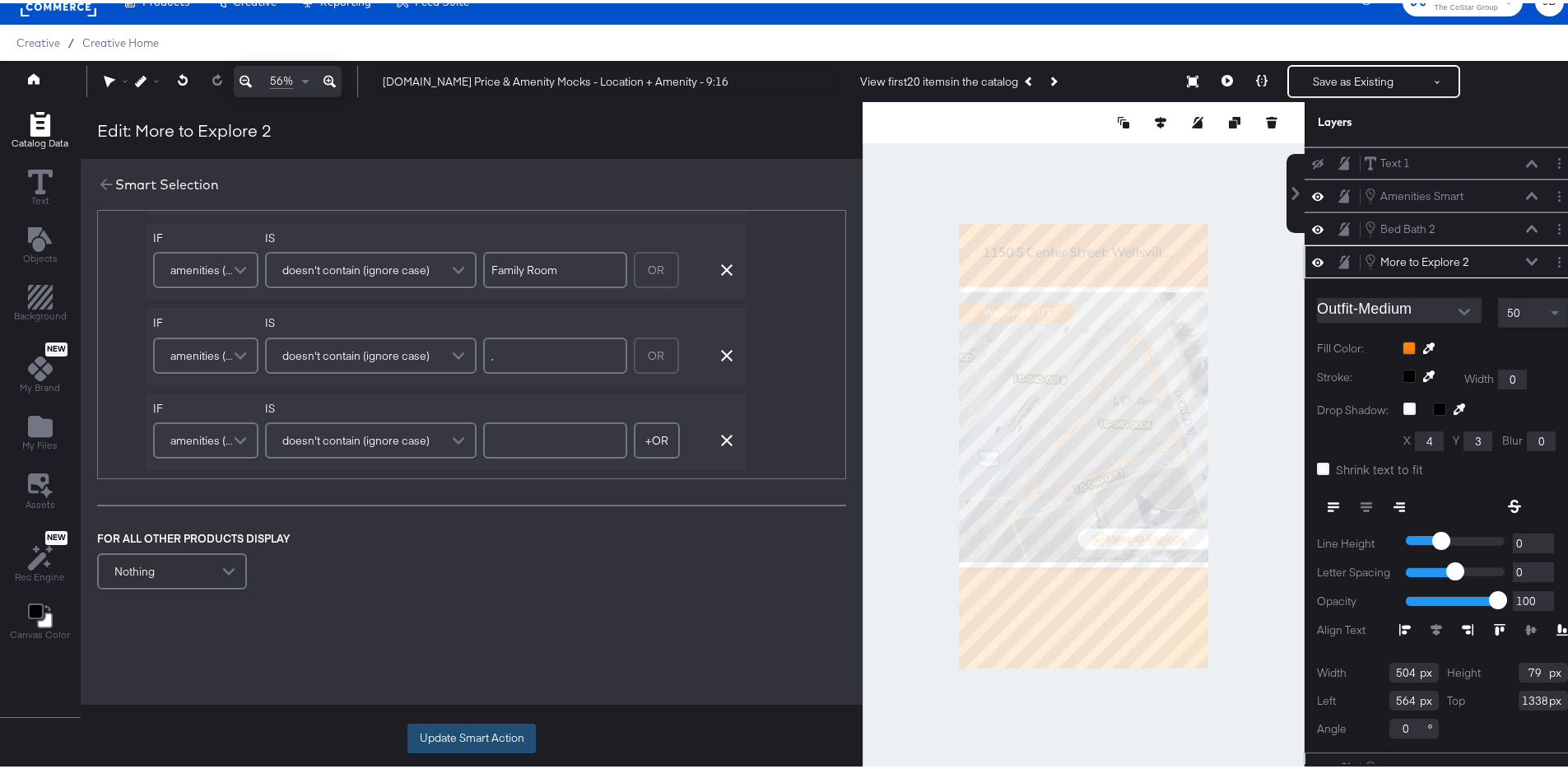 click on "Update Smart Action" at bounding box center [472, 735] 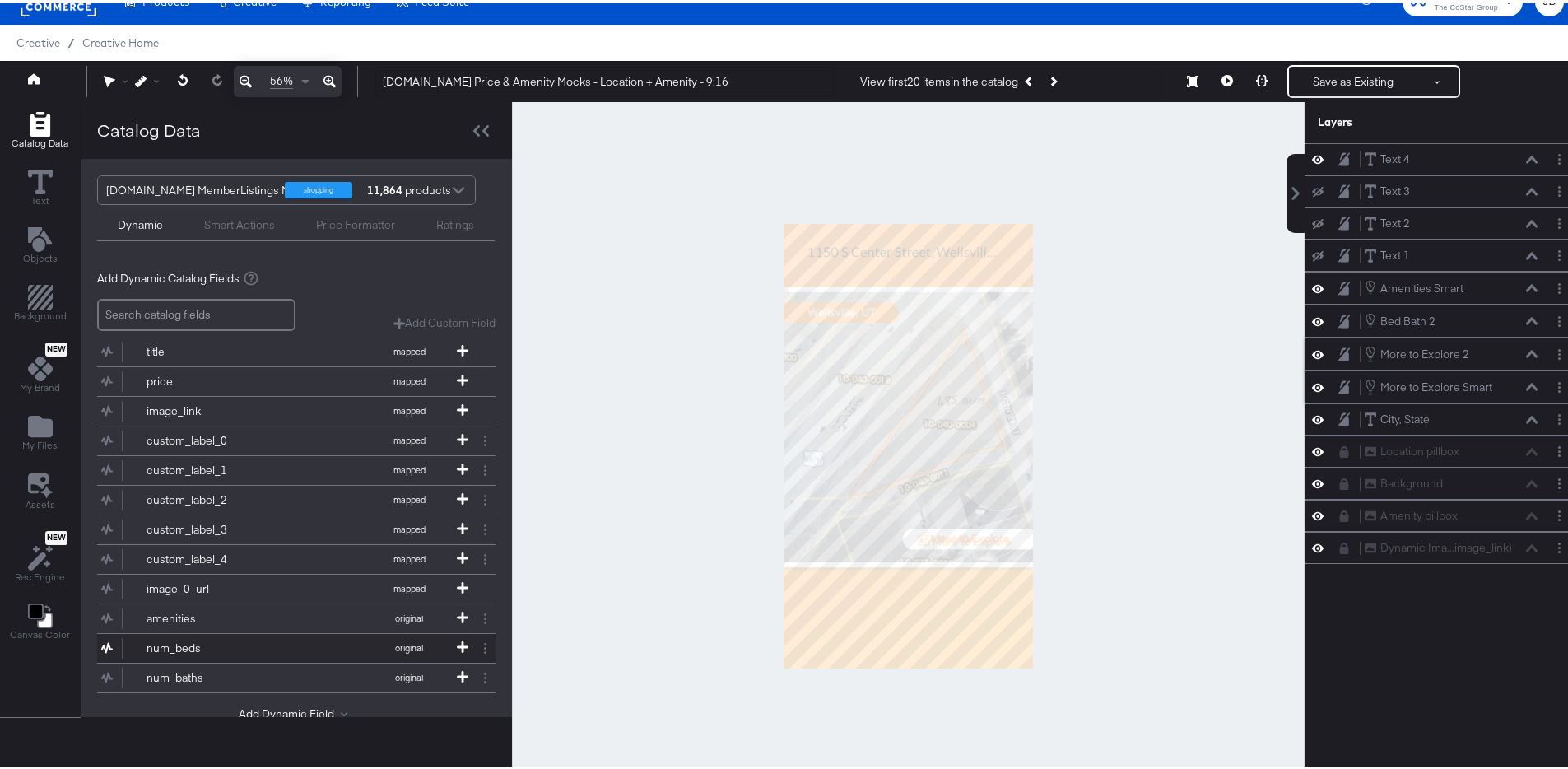 scroll, scrollTop: 0, scrollLeft: 0, axis: both 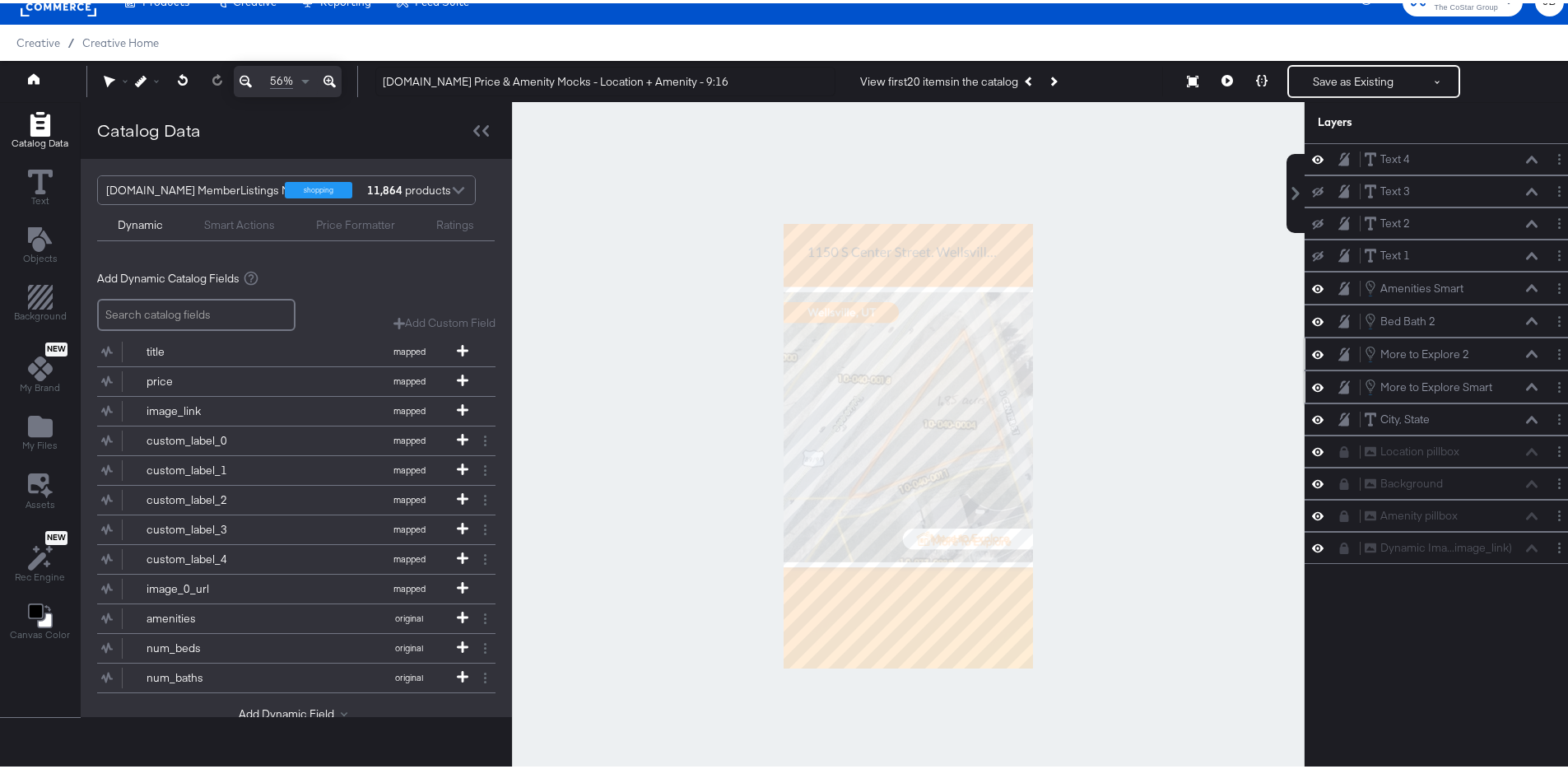 click 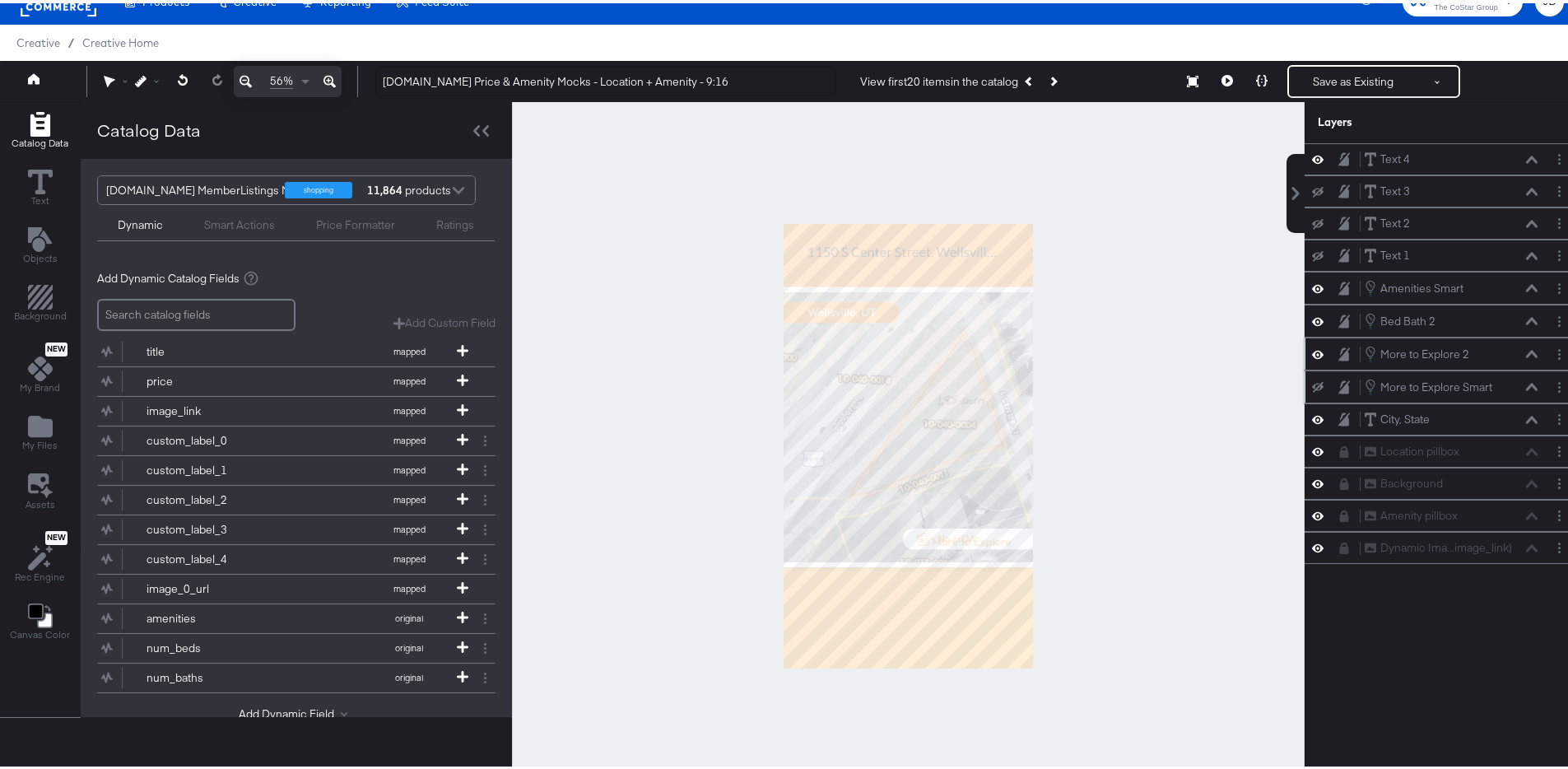 click 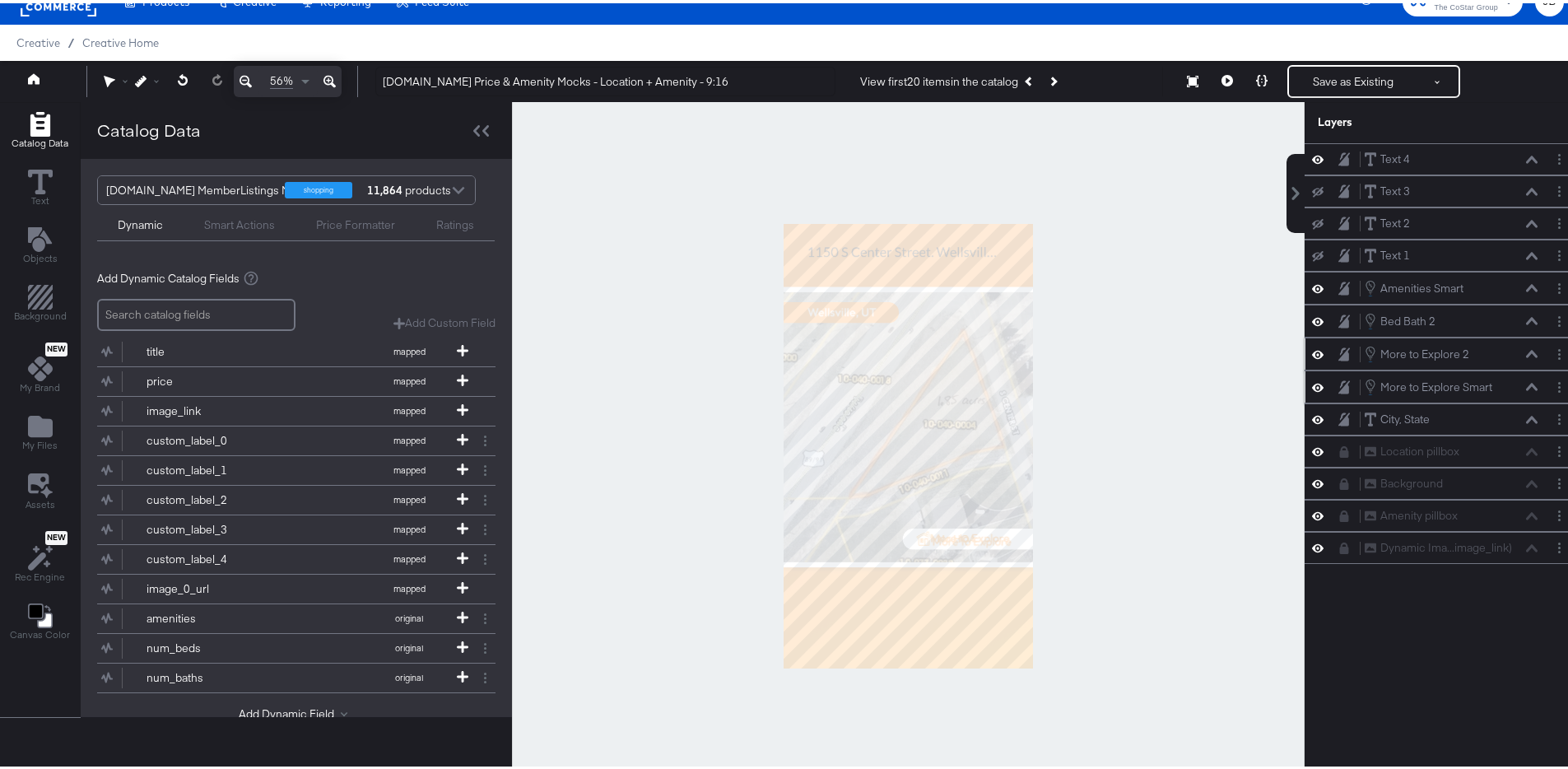 click 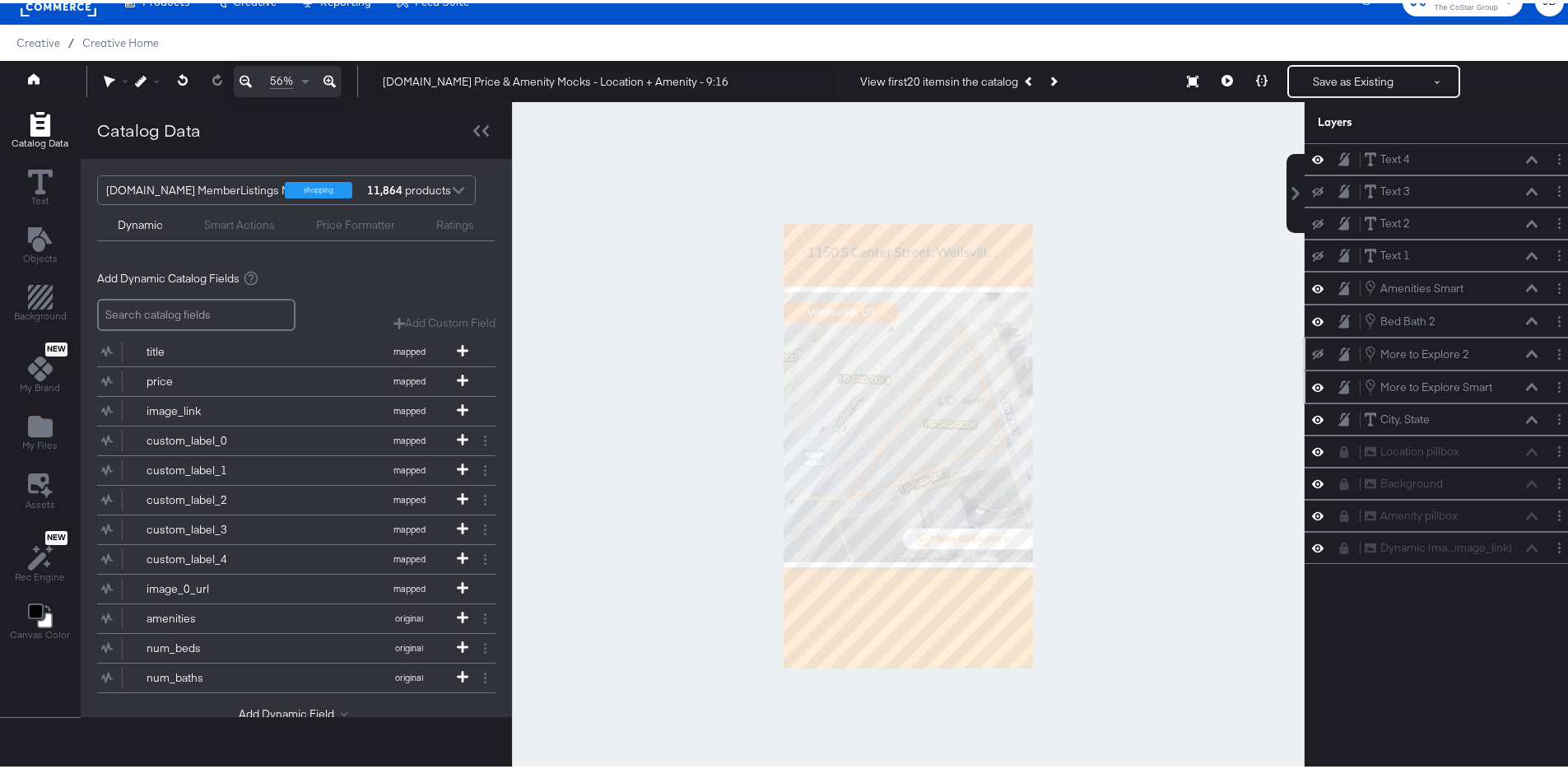 click 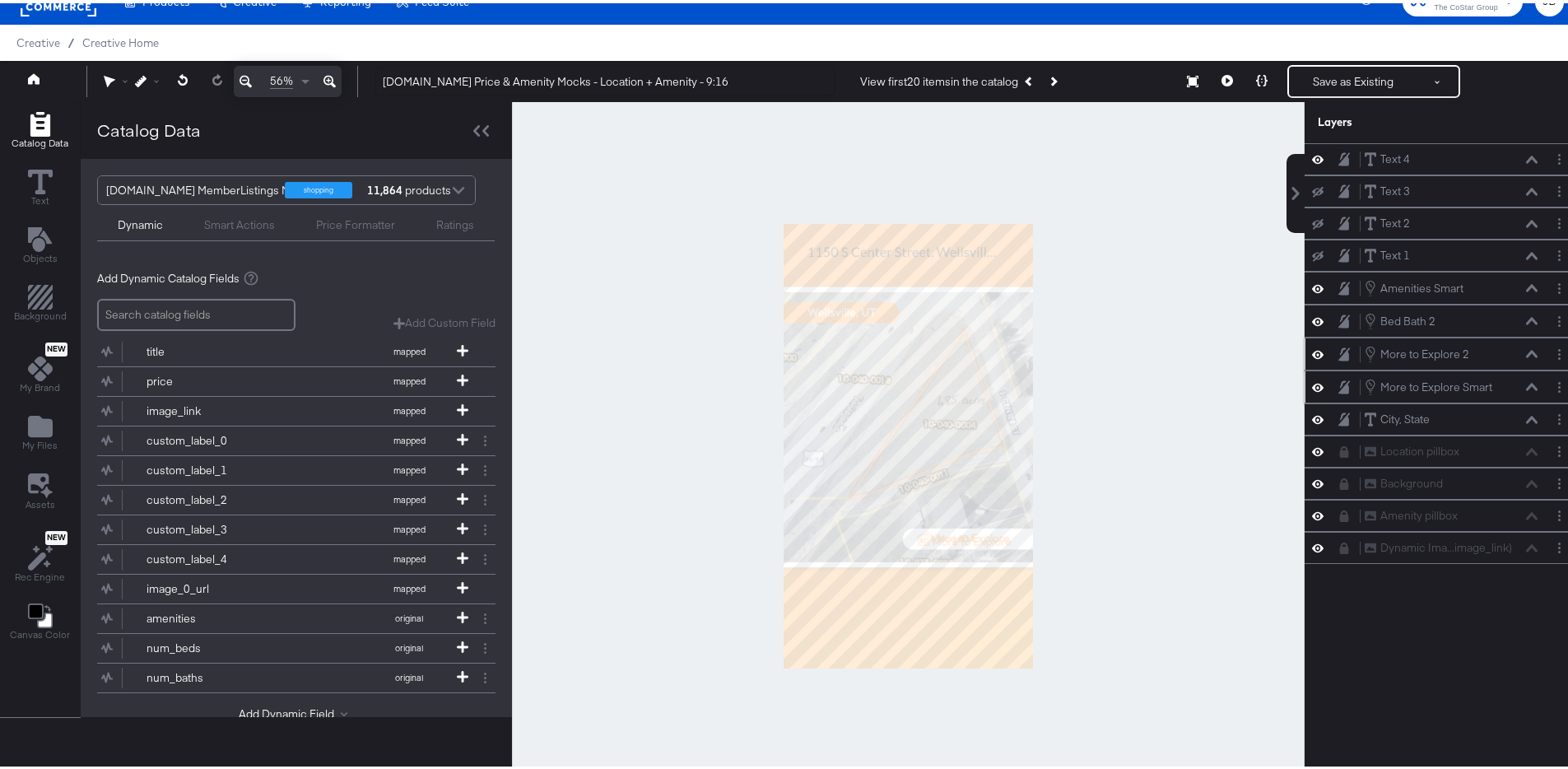click at bounding box center [1562, 351] 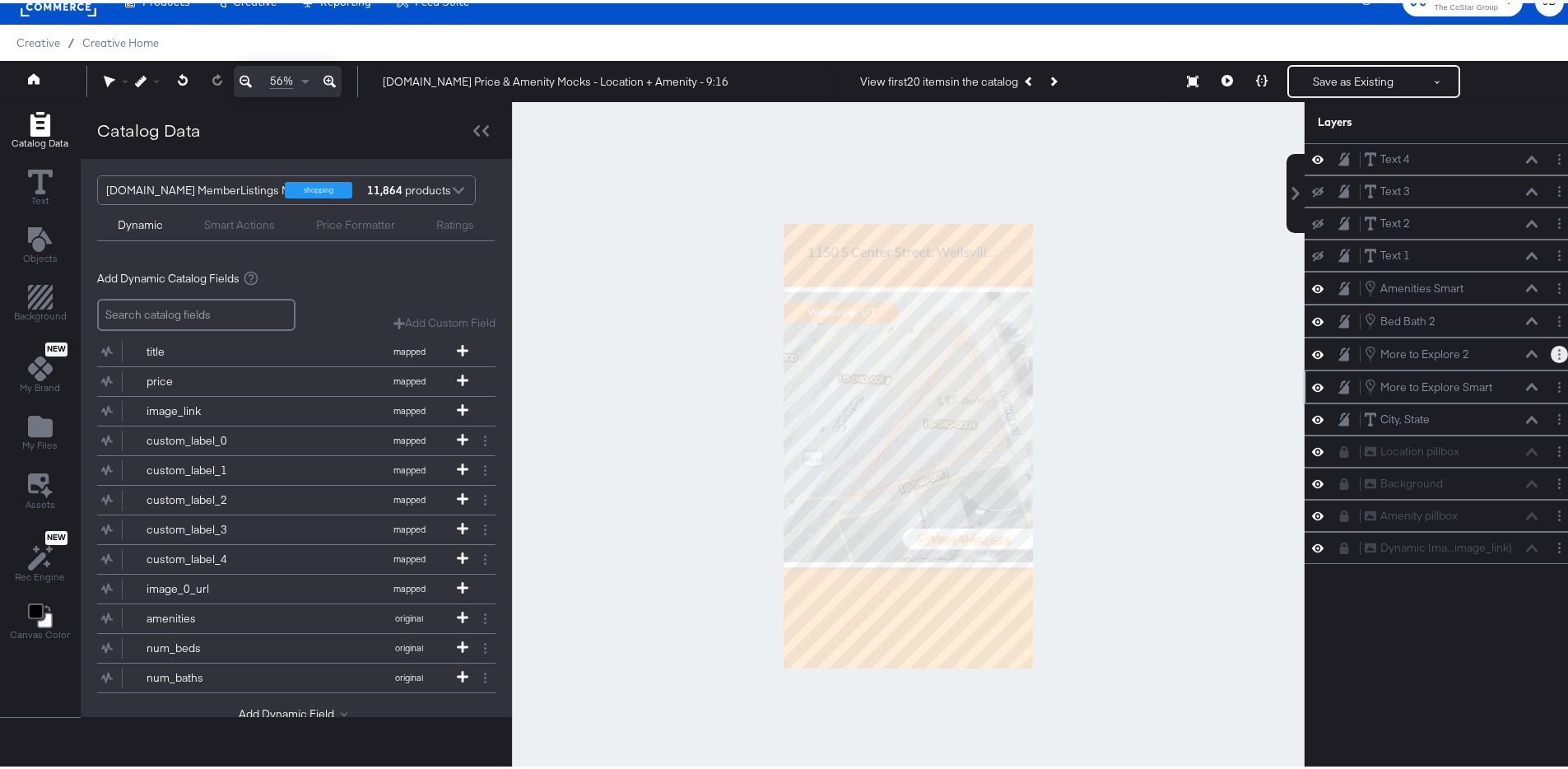 click at bounding box center (1559, 351) 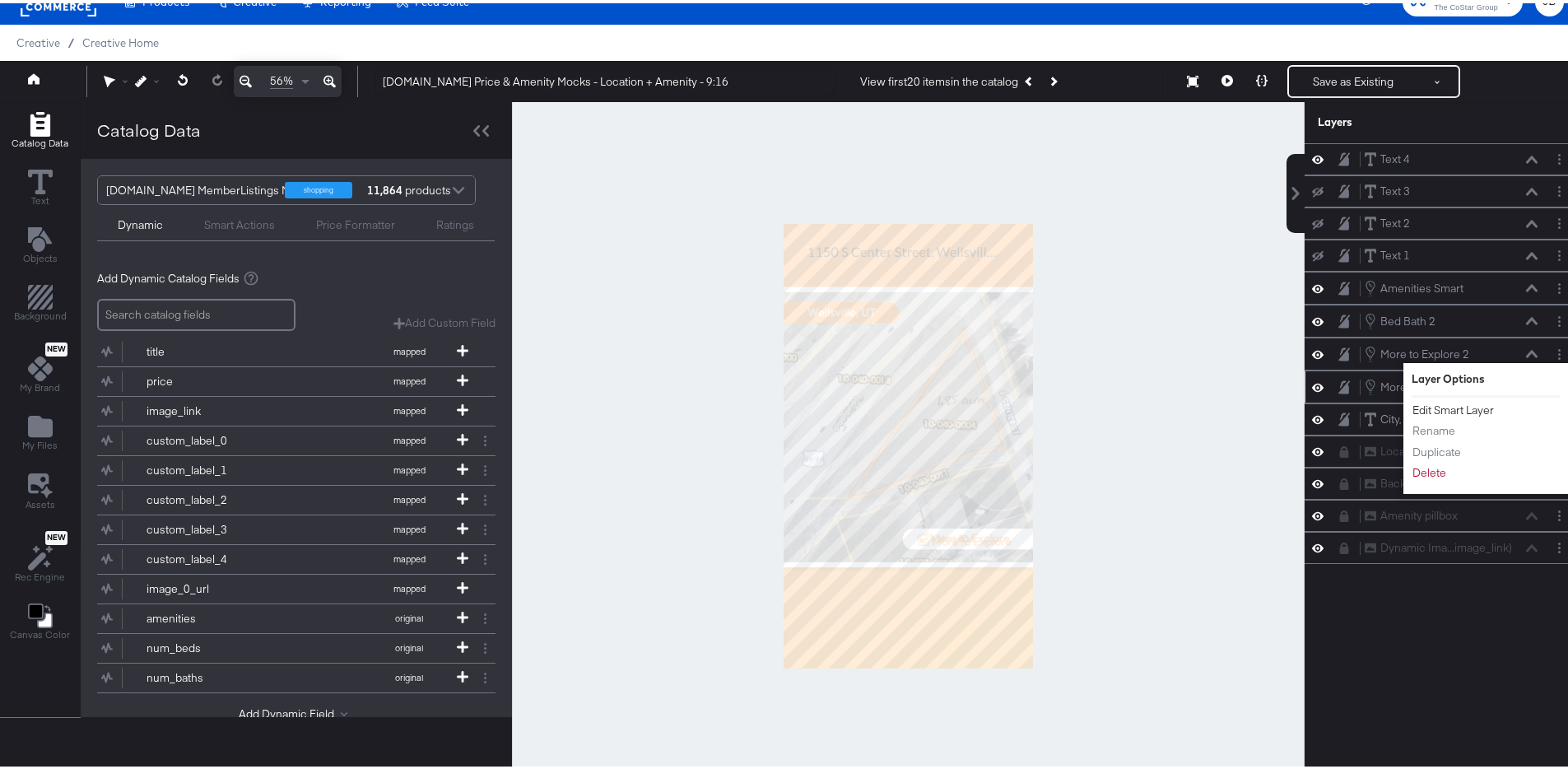 click on "Edit Smart Layer" at bounding box center (1453, 407) 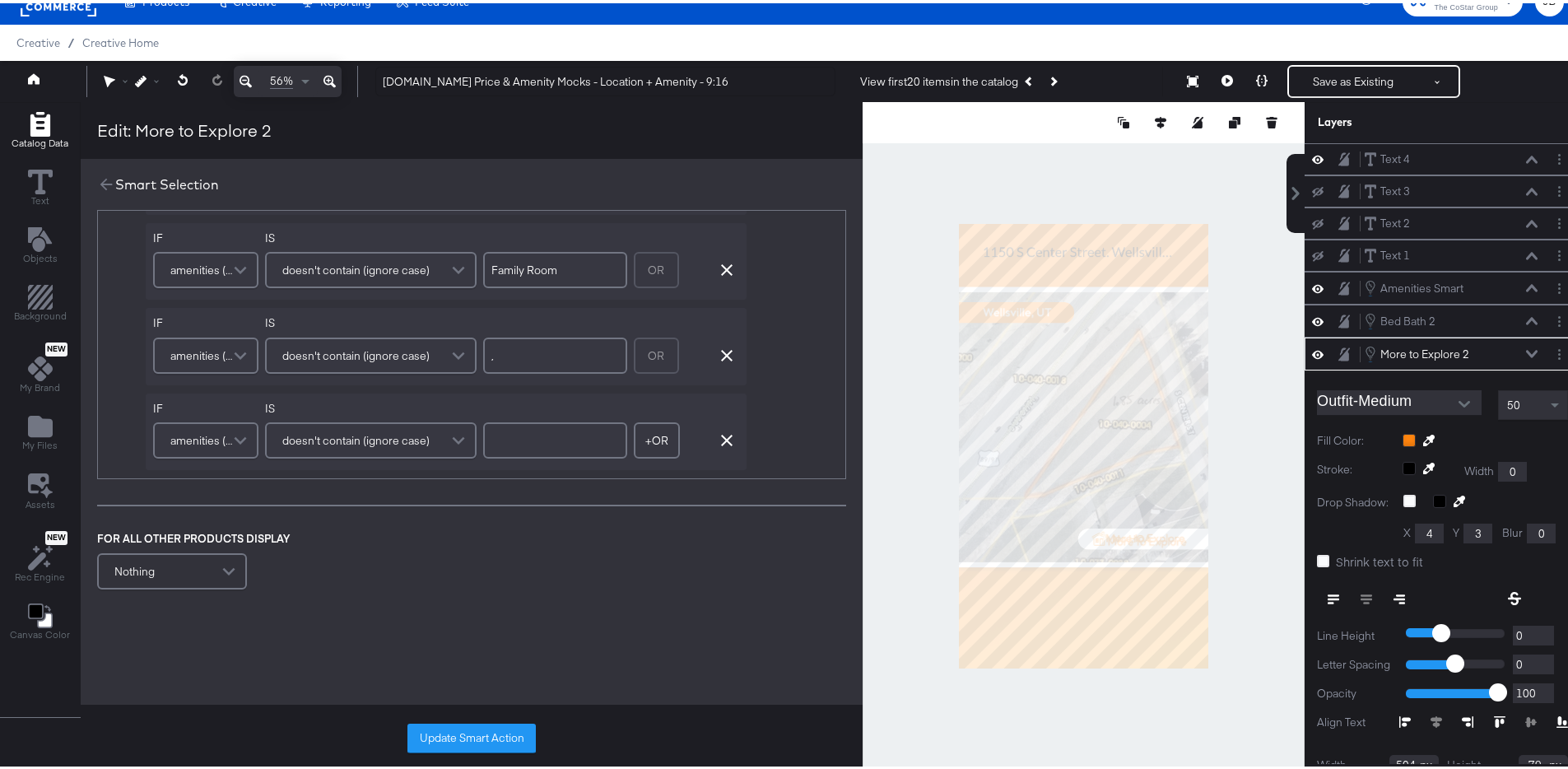 scroll, scrollTop: 92, scrollLeft: 0, axis: vertical 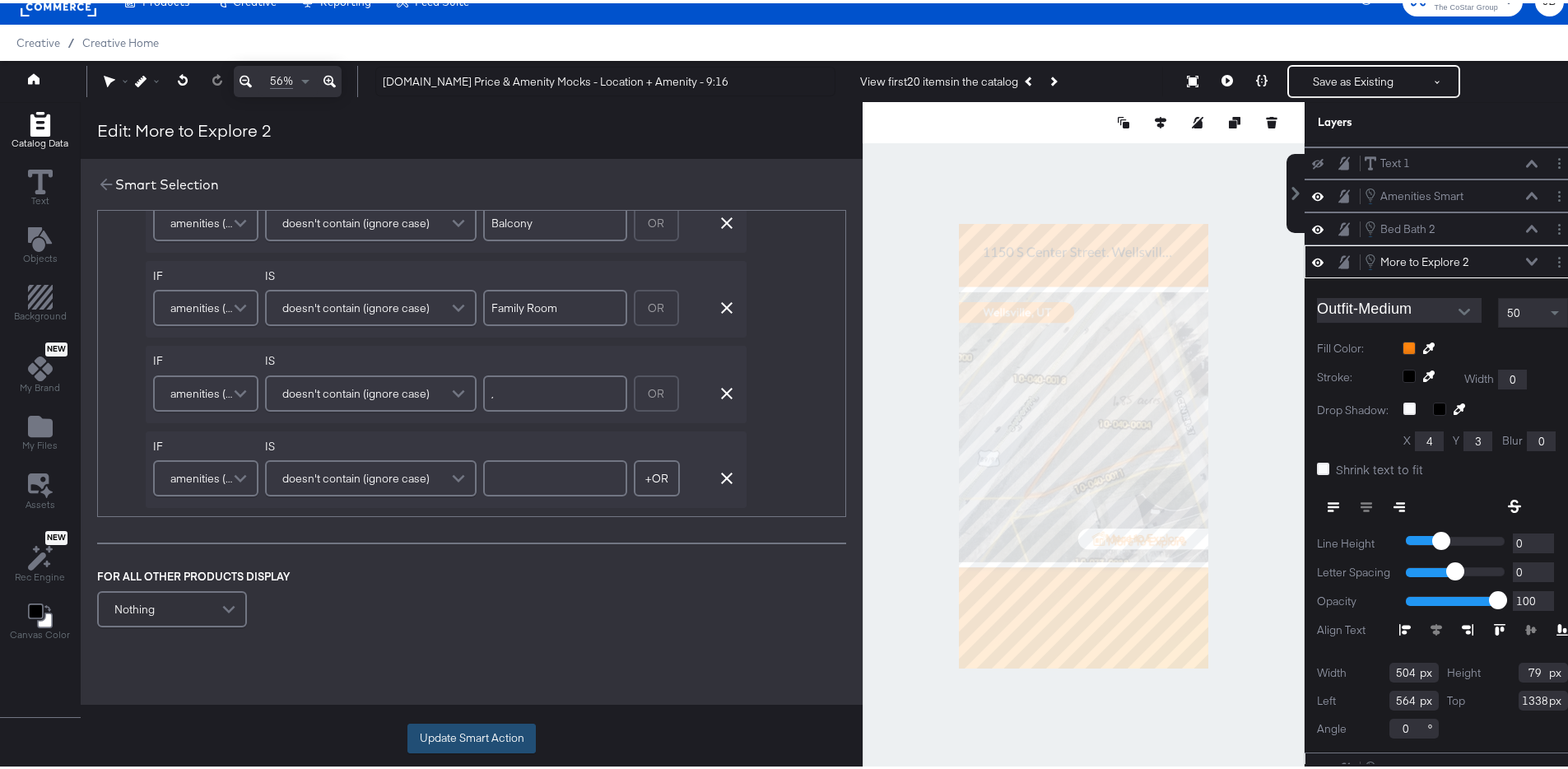 click on "Update Smart Action" at bounding box center (472, 735) 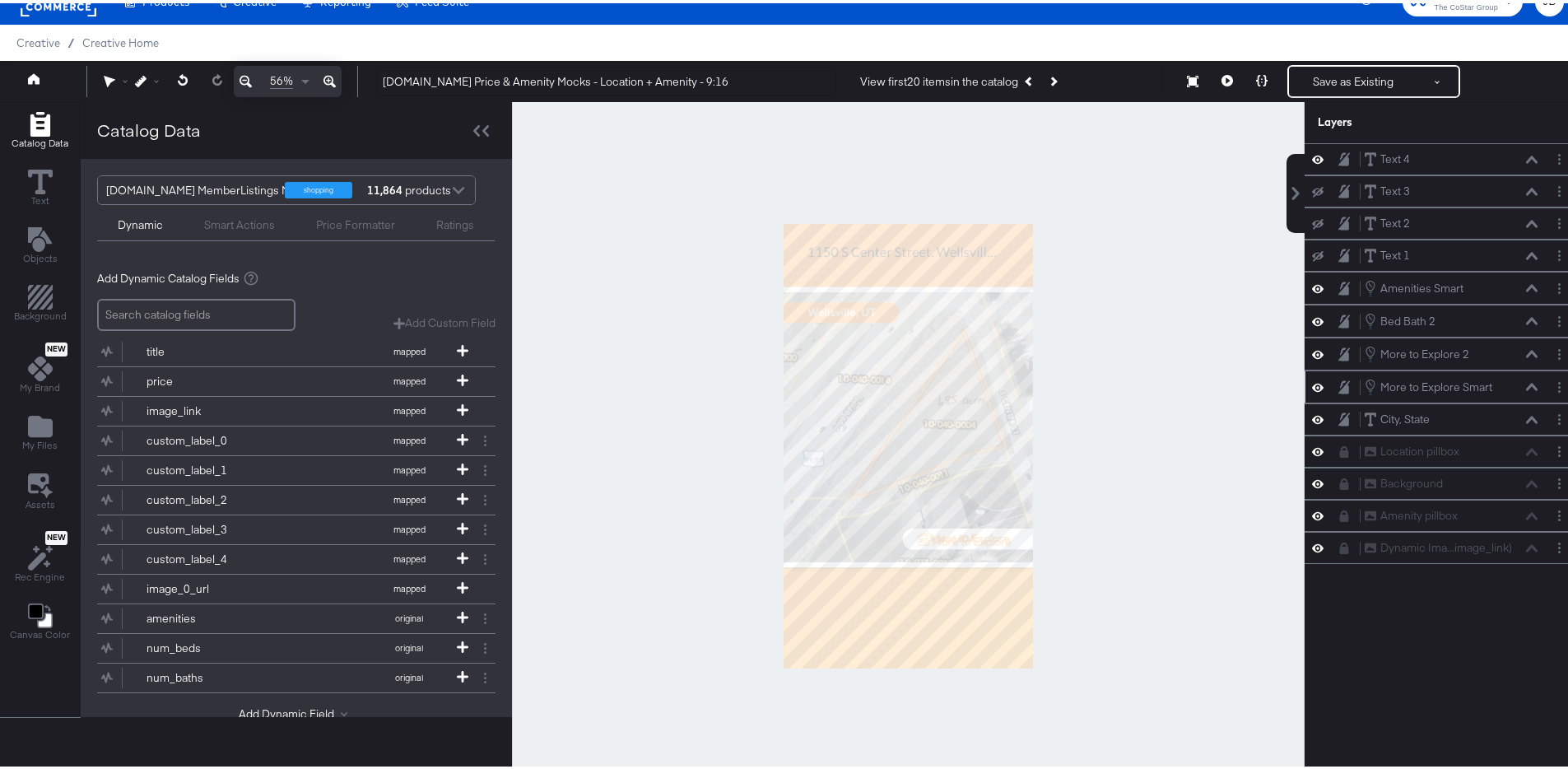 scroll, scrollTop: 0, scrollLeft: 0, axis: both 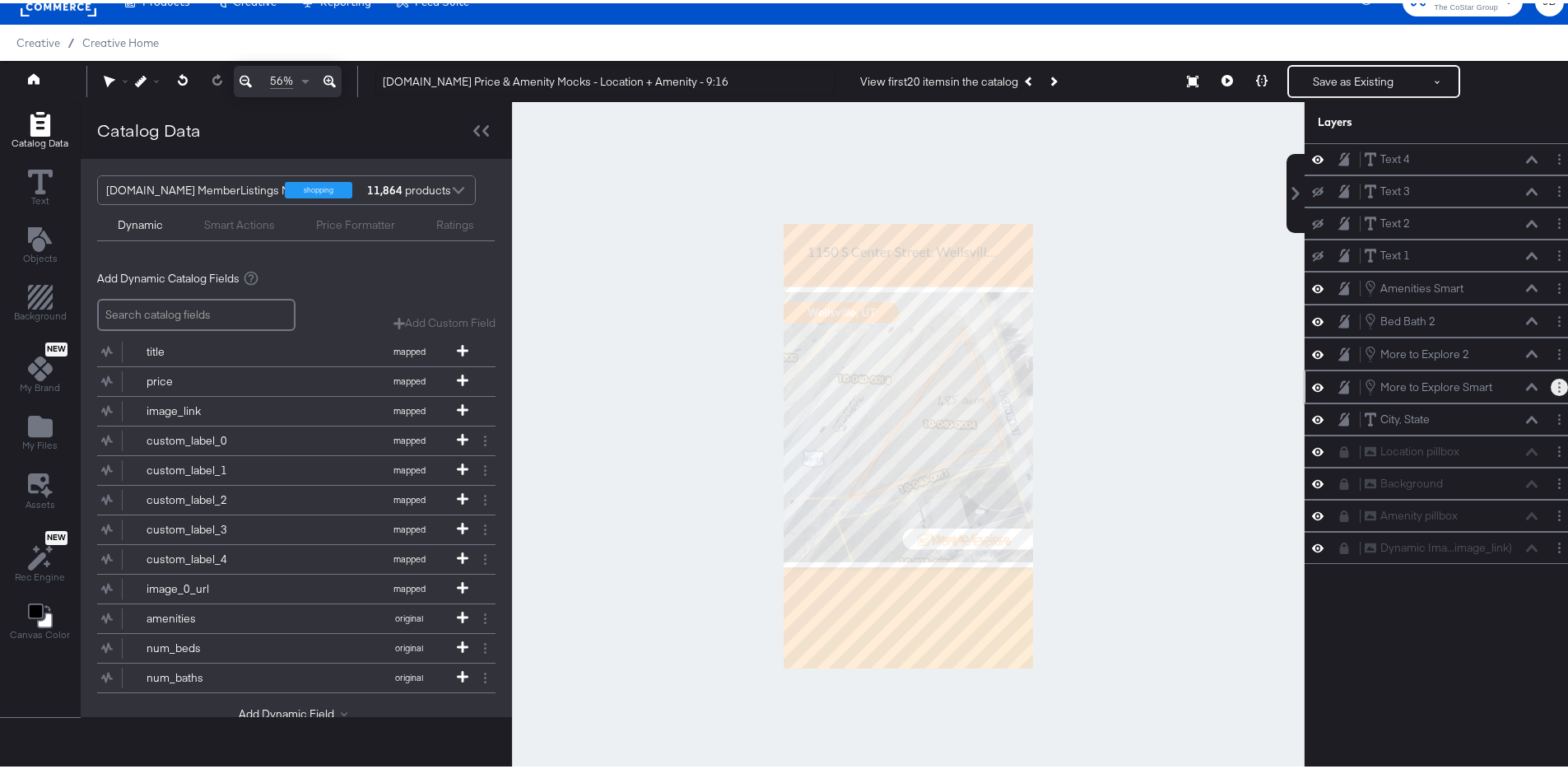 click at bounding box center (1559, 384) 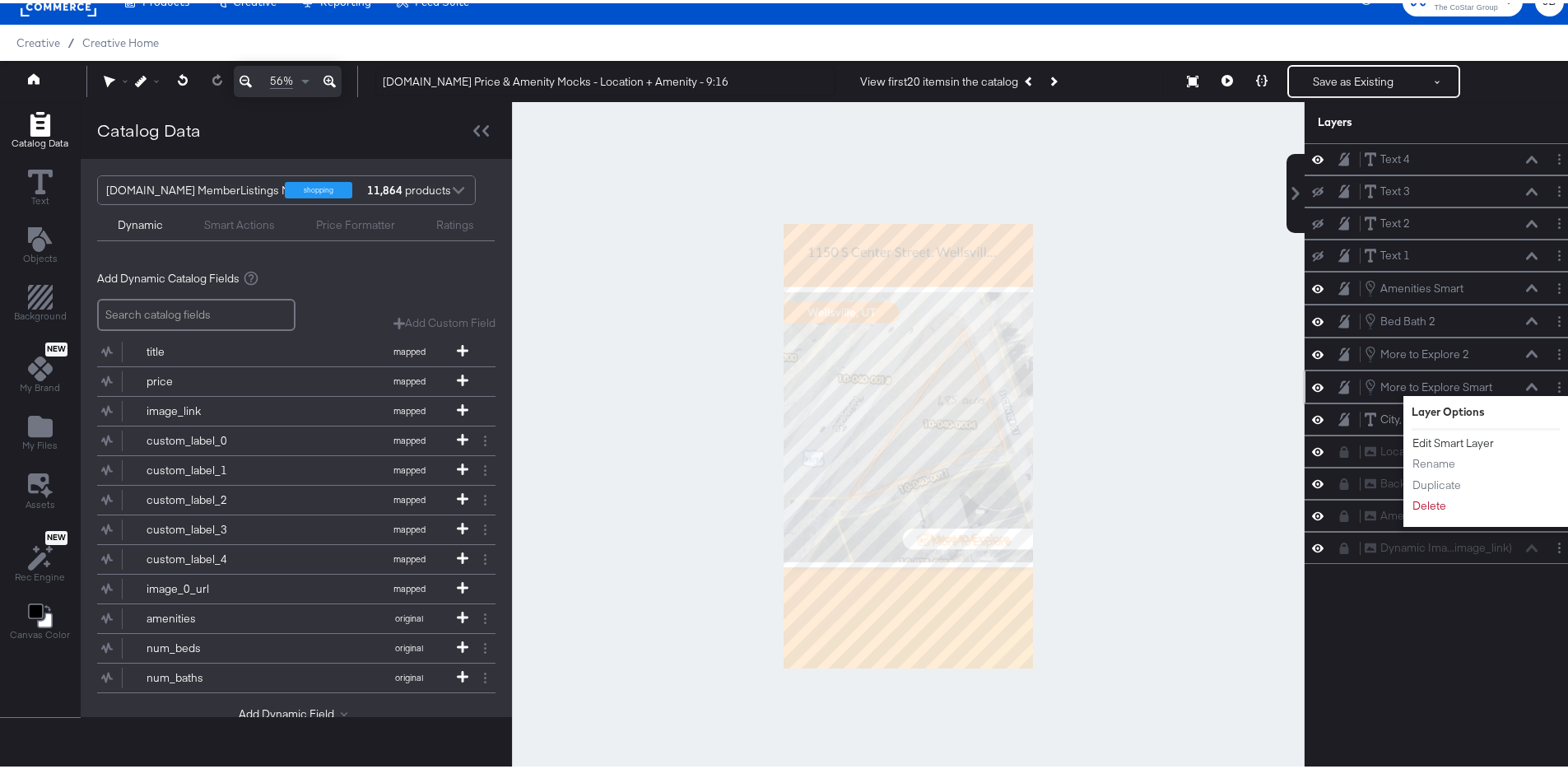 click on "Edit Smart Layer" at bounding box center [1453, 440] 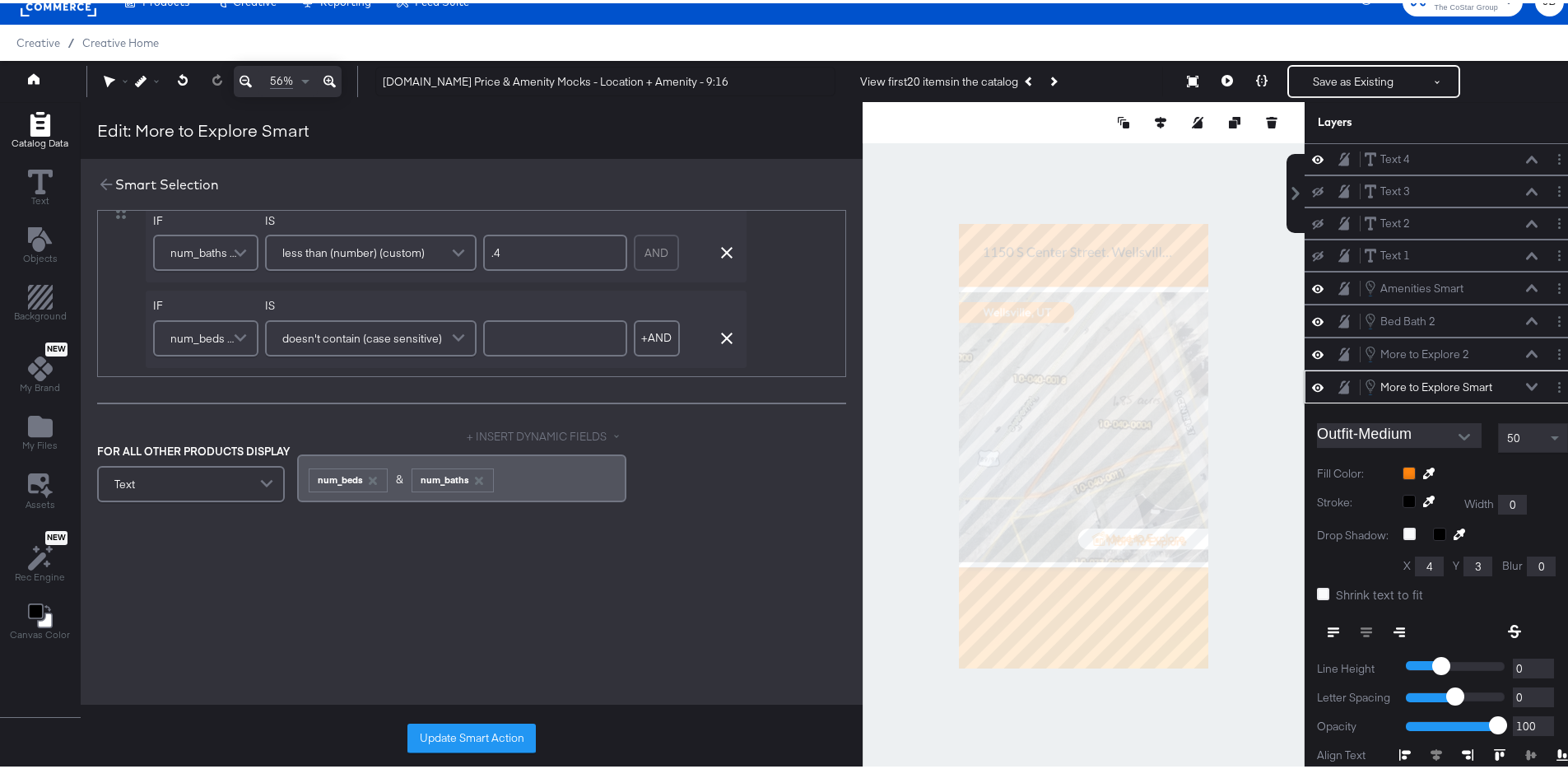 scroll, scrollTop: 125, scrollLeft: 0, axis: vertical 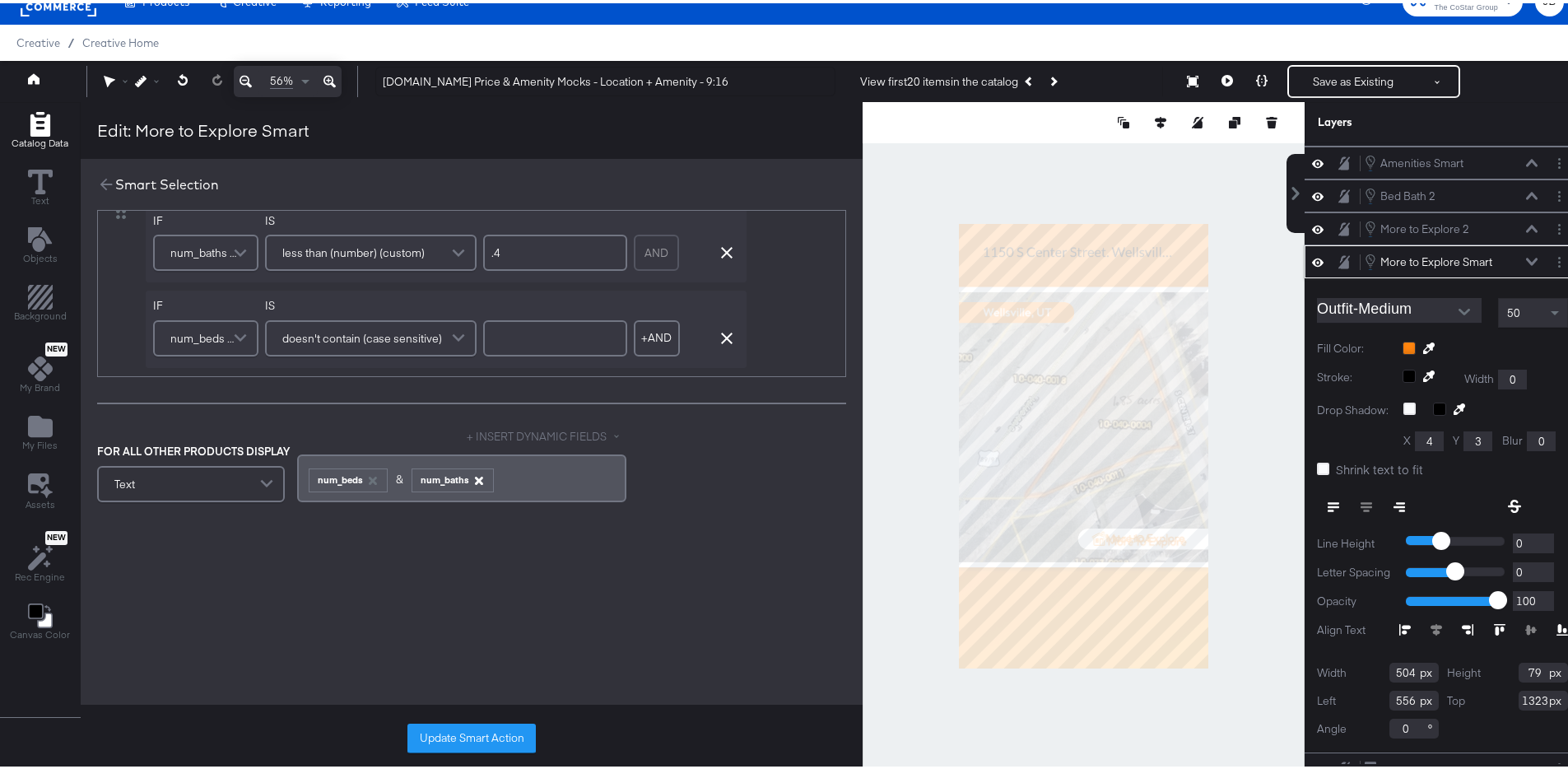 click 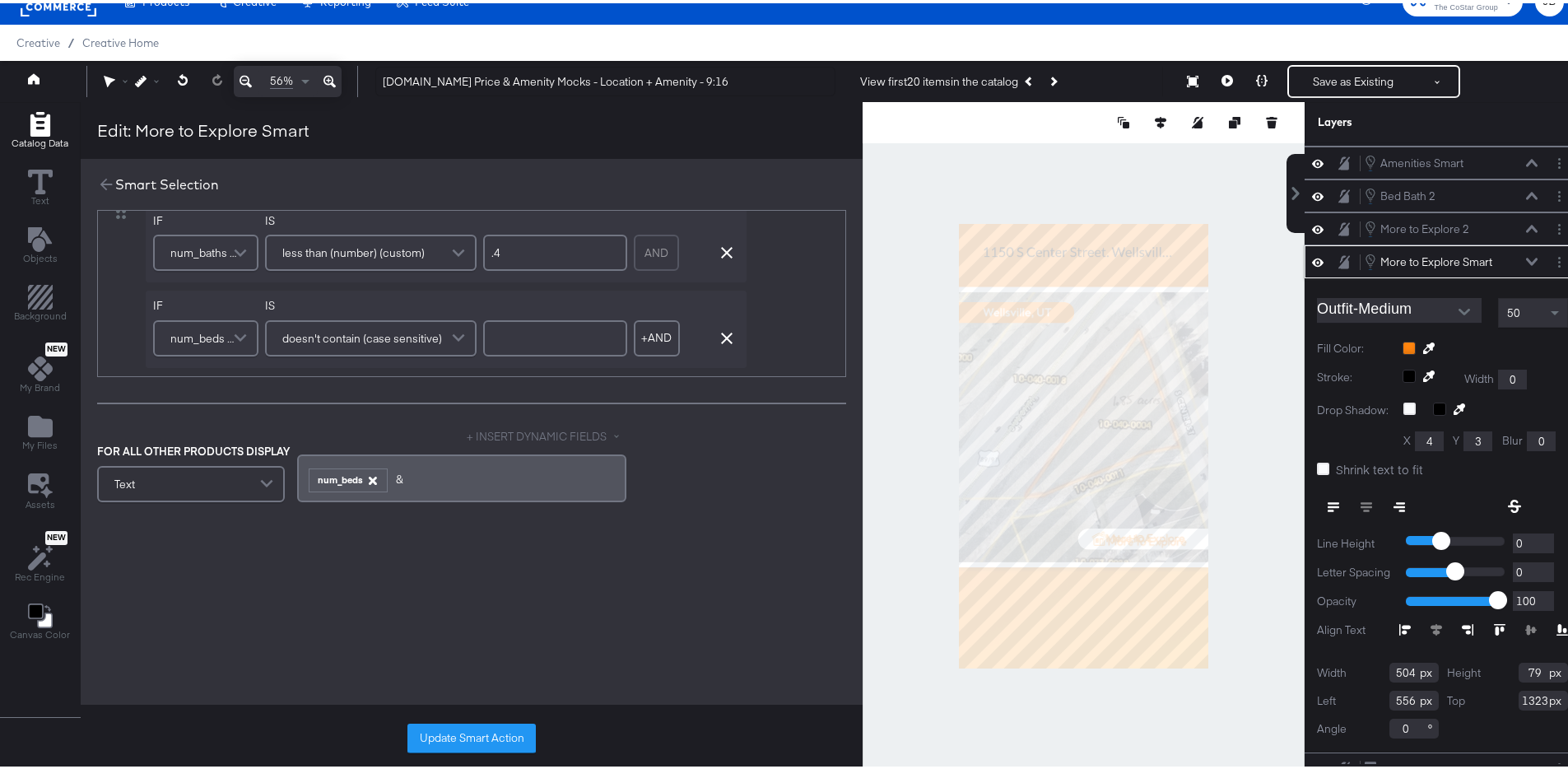 click 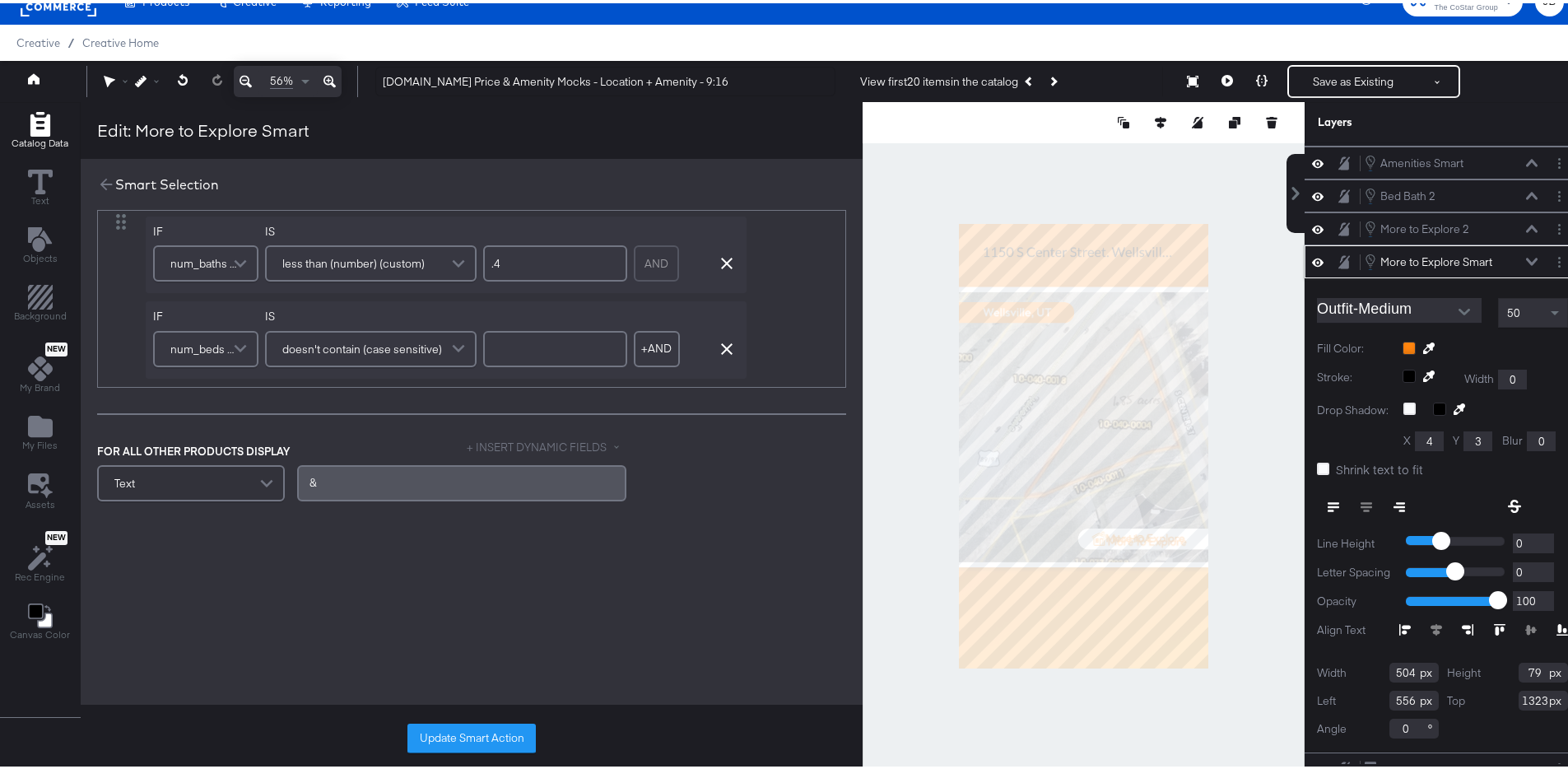 scroll, scrollTop: 196, scrollLeft: 0, axis: vertical 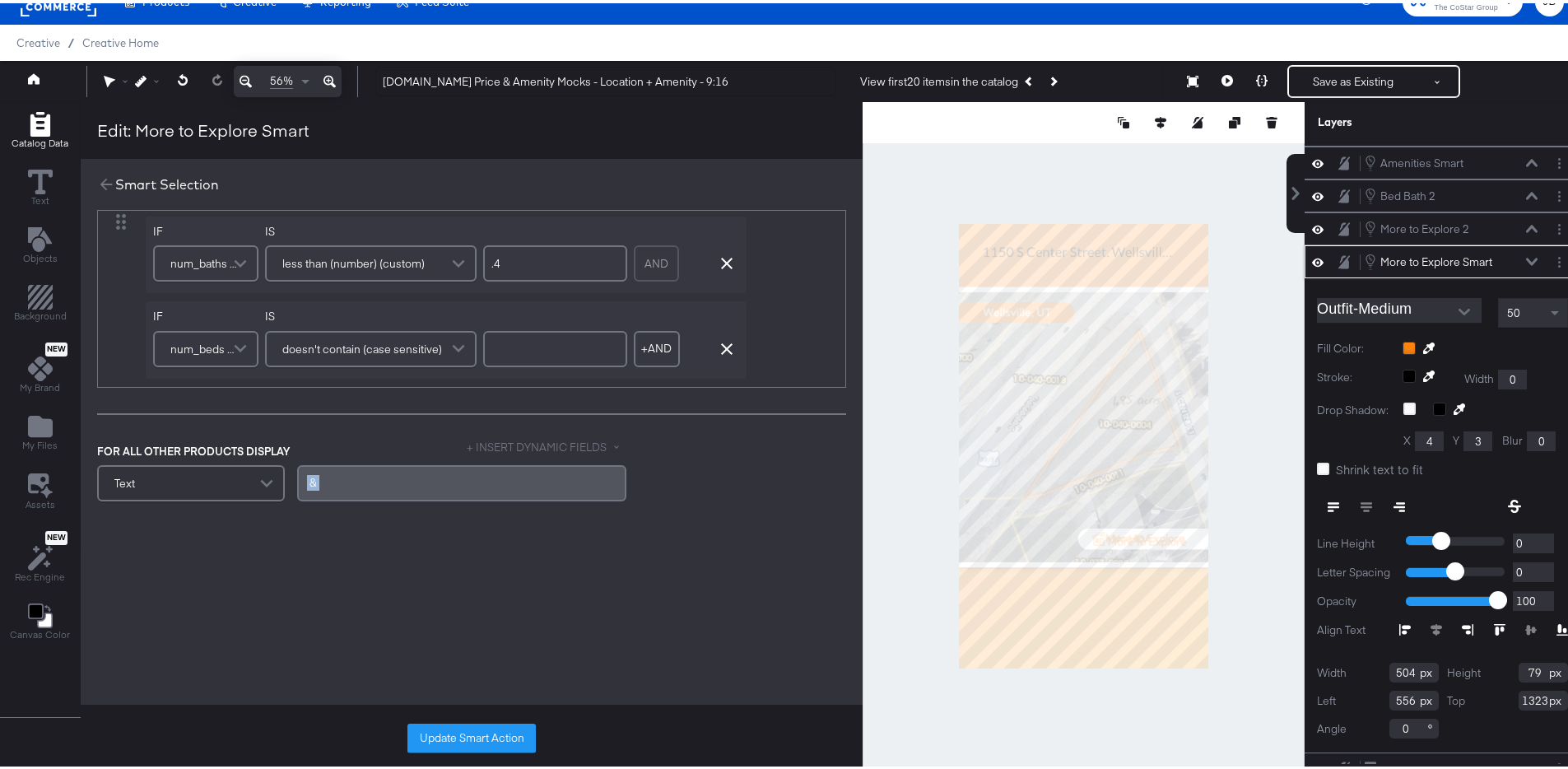 drag, startPoint x: 375, startPoint y: 465, endPoint x: 291, endPoint y: 466, distance: 84.006 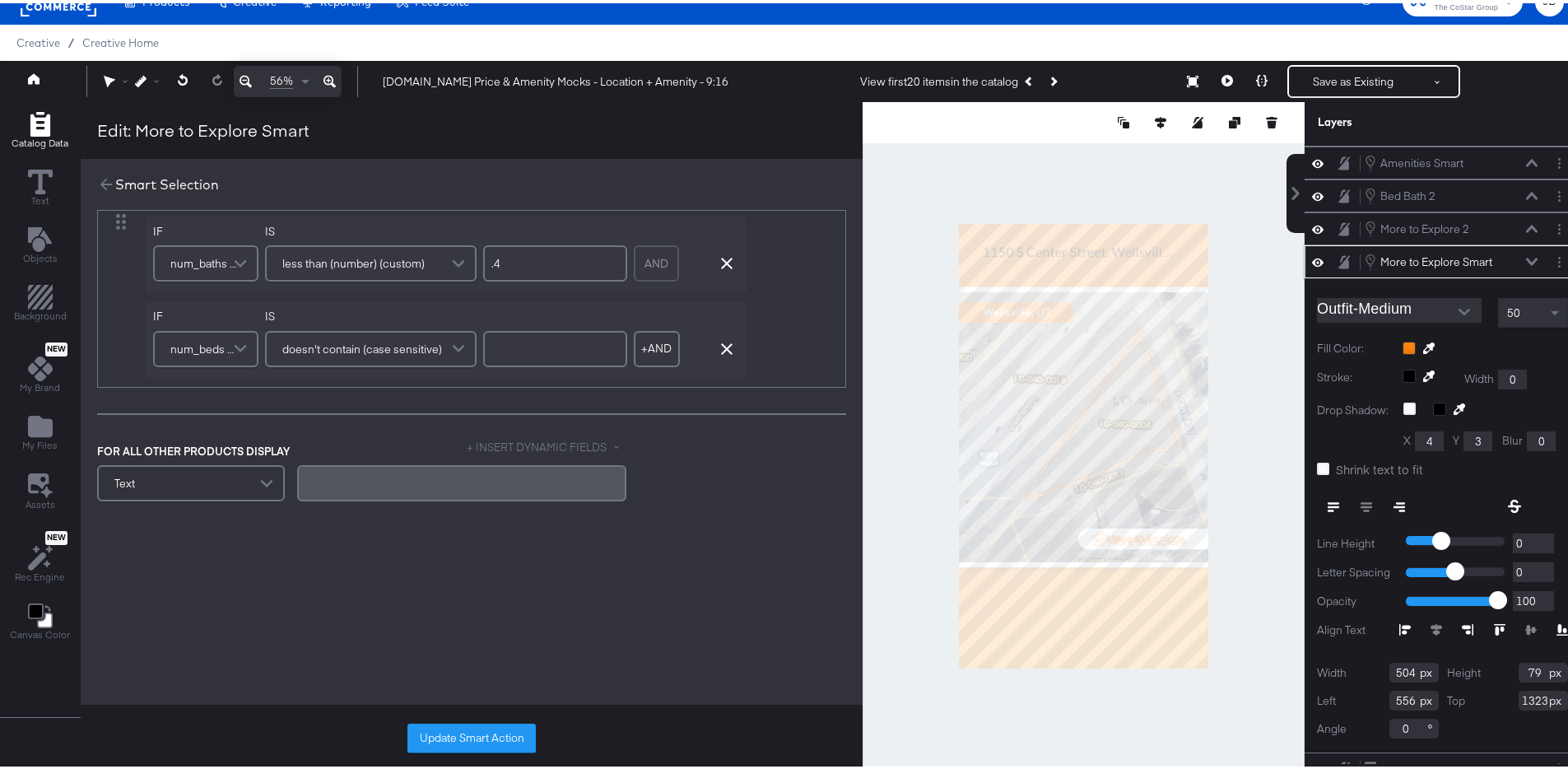 scroll, scrollTop: 0, scrollLeft: 0, axis: both 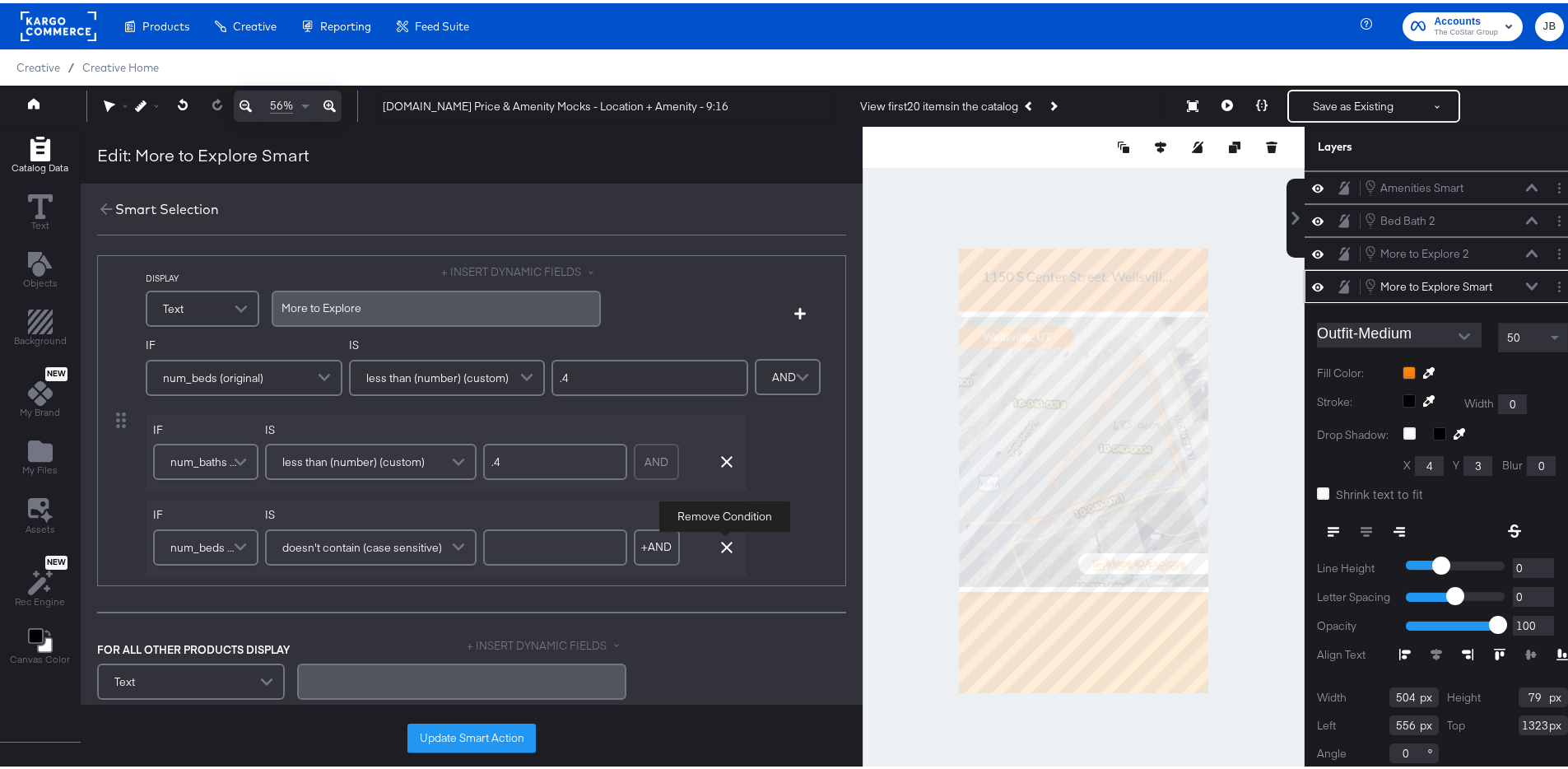 click 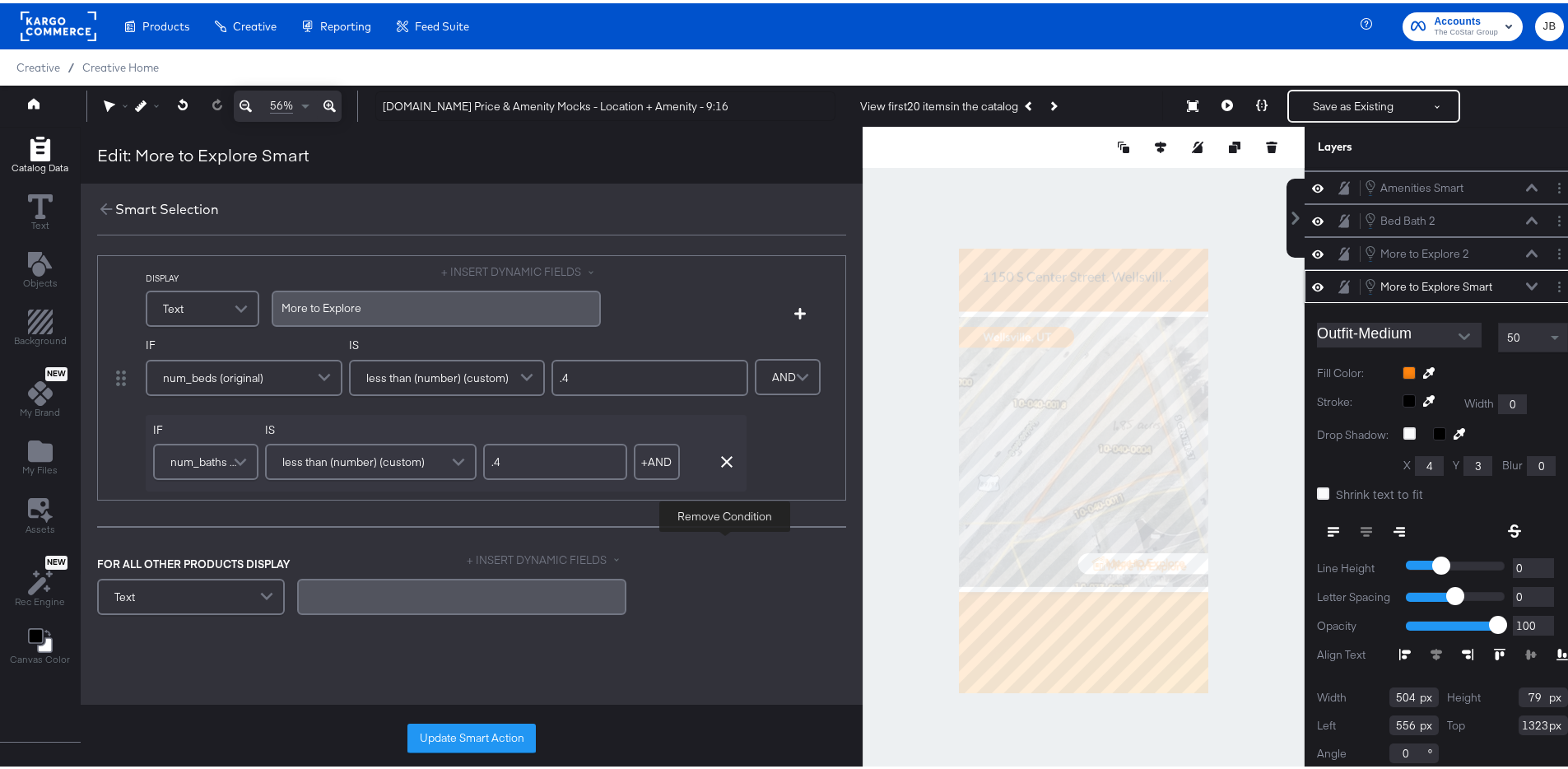 scroll, scrollTop: 0, scrollLeft: 0, axis: both 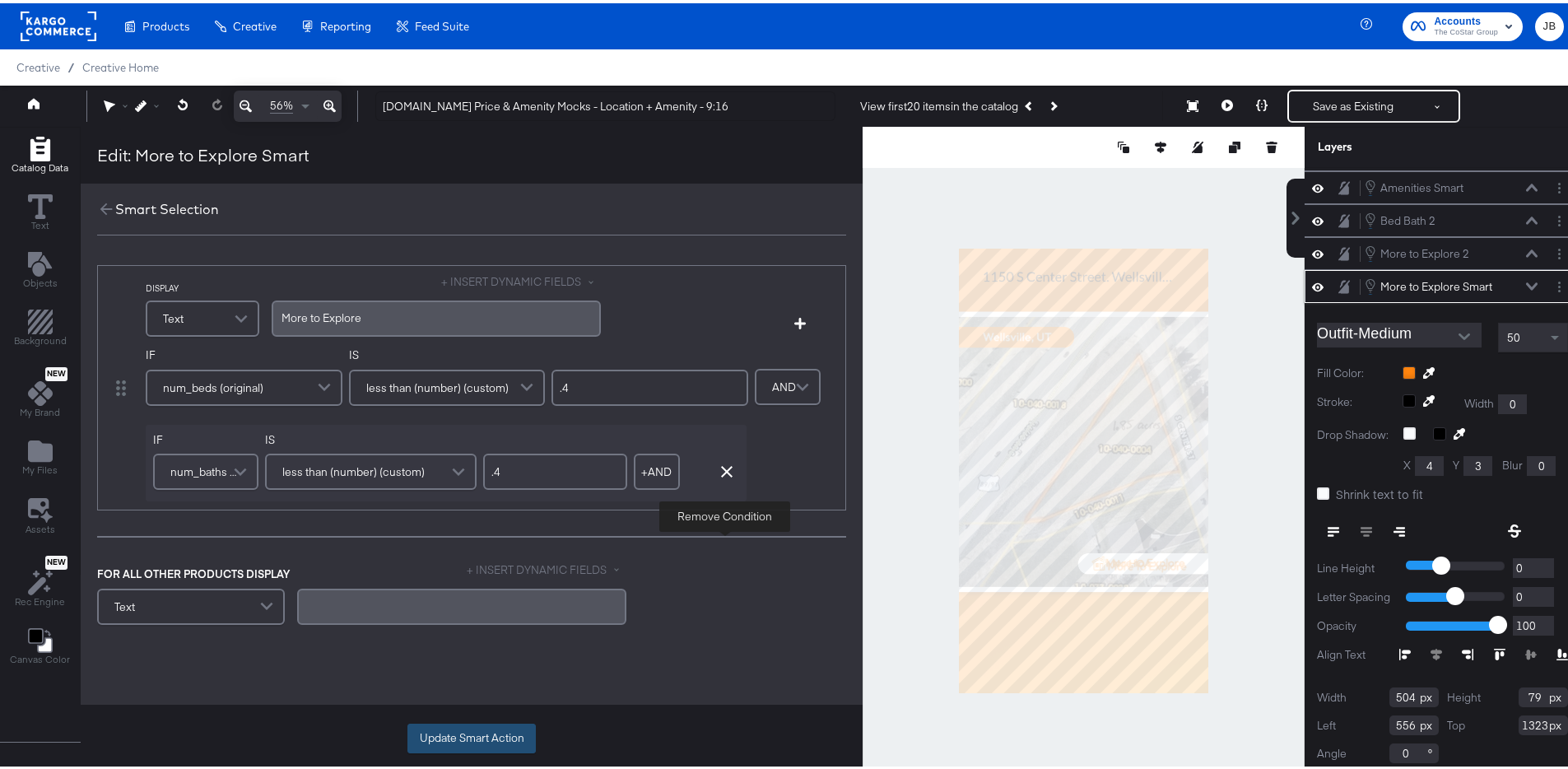click on "Update Smart Action" at bounding box center [472, 735] 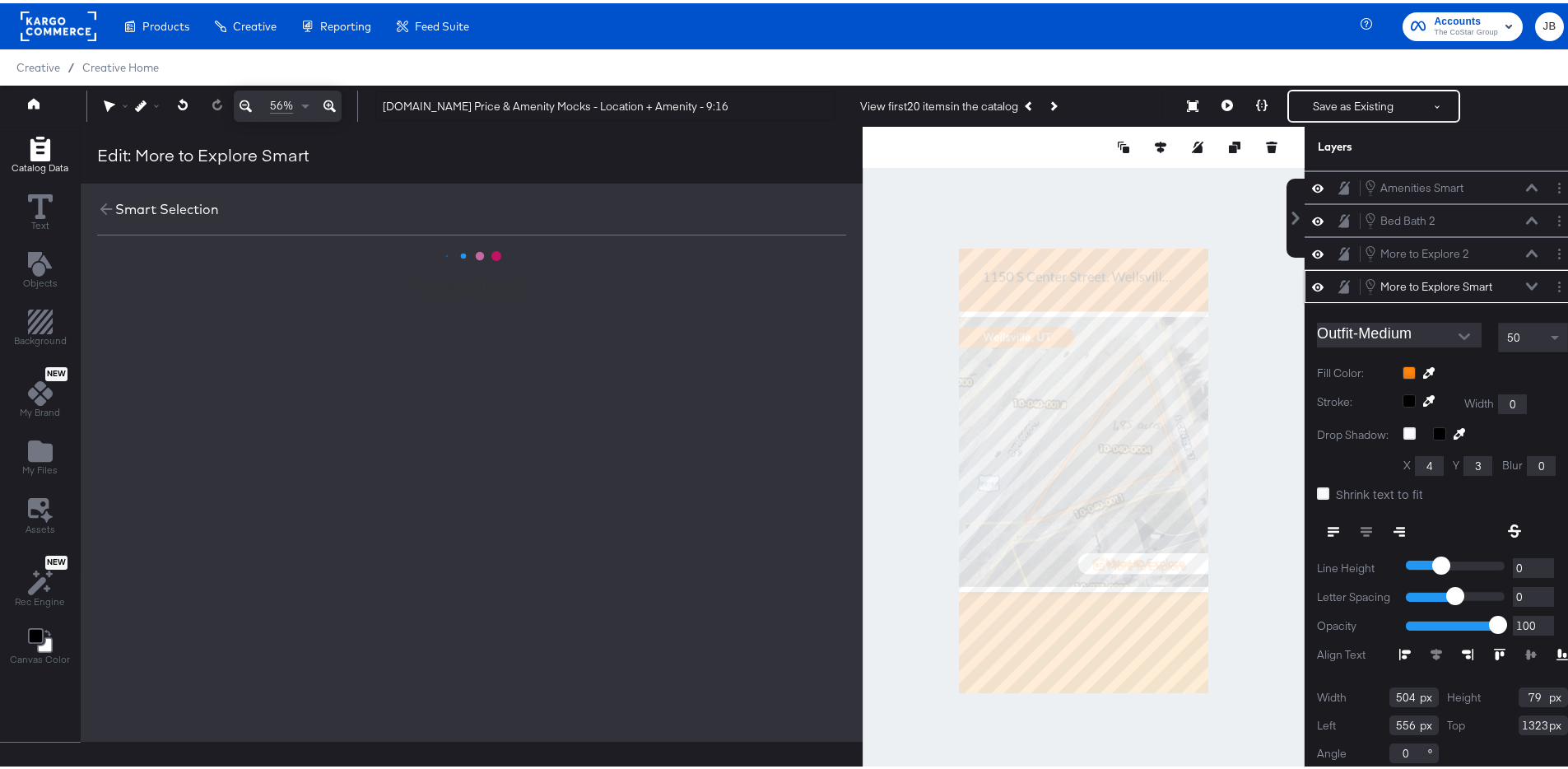 scroll, scrollTop: 0, scrollLeft: 0, axis: both 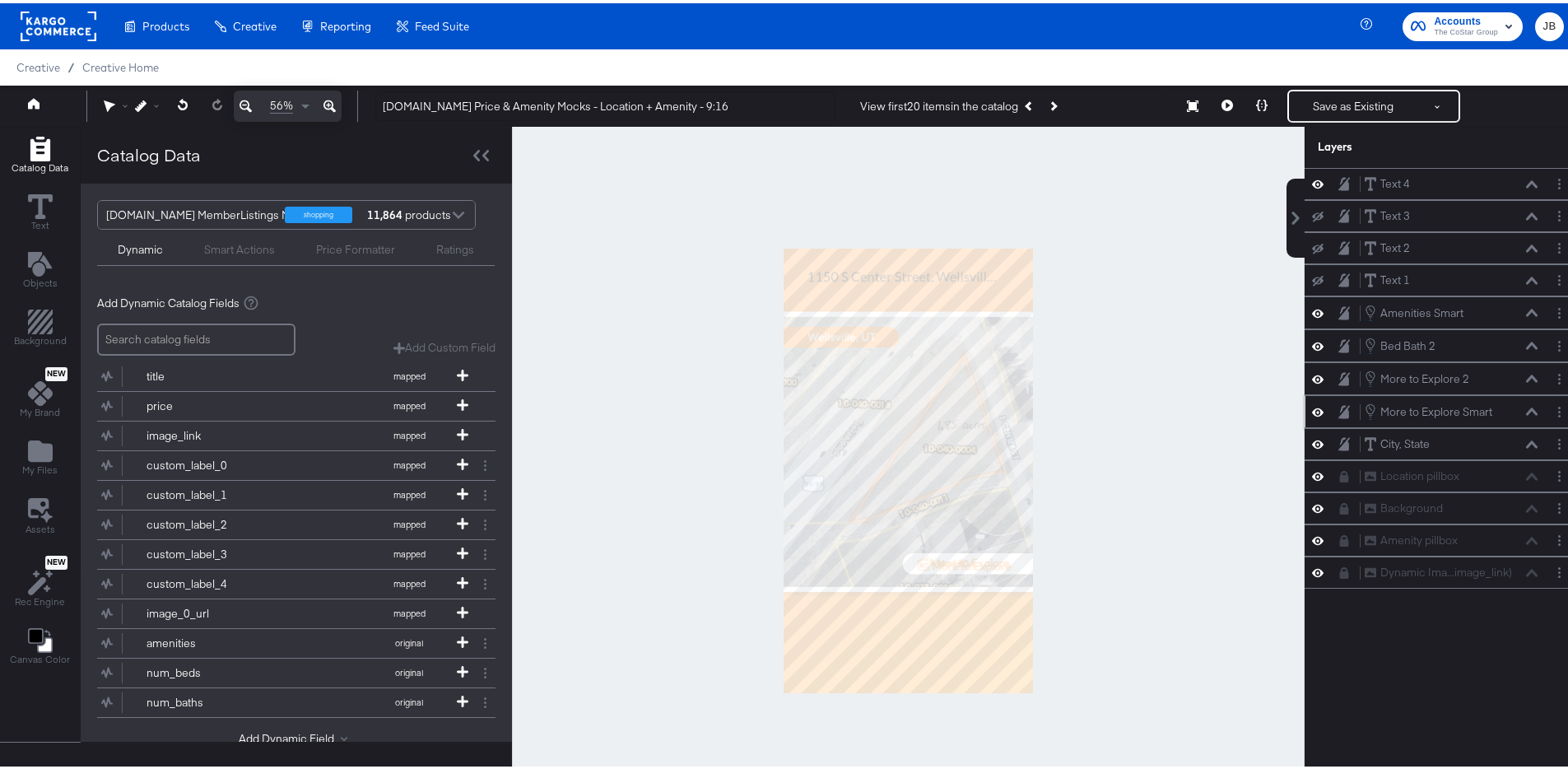 click 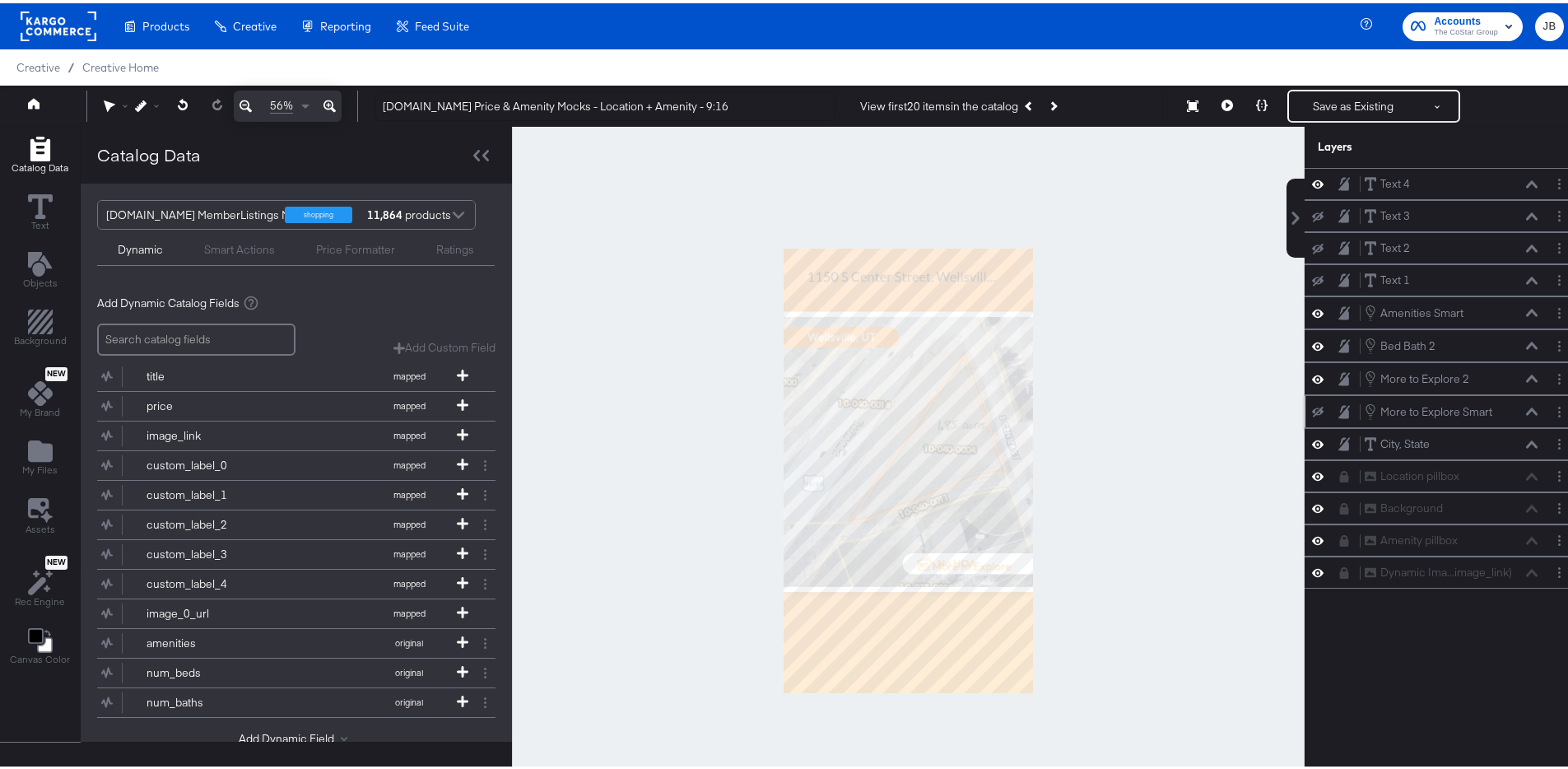click 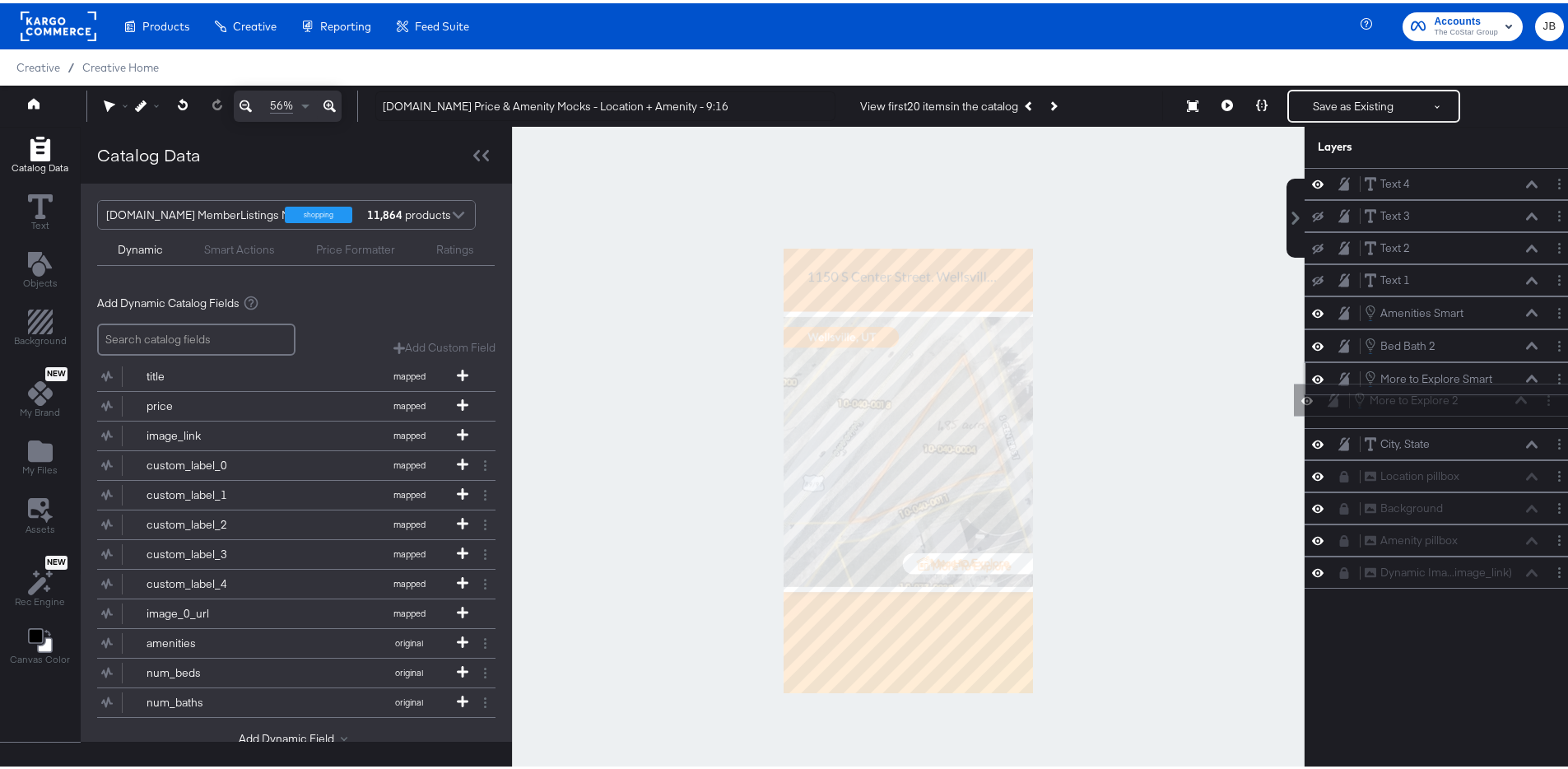 drag, startPoint x: 1482, startPoint y: 380, endPoint x: 1484, endPoint y: 410, distance: 30.066593 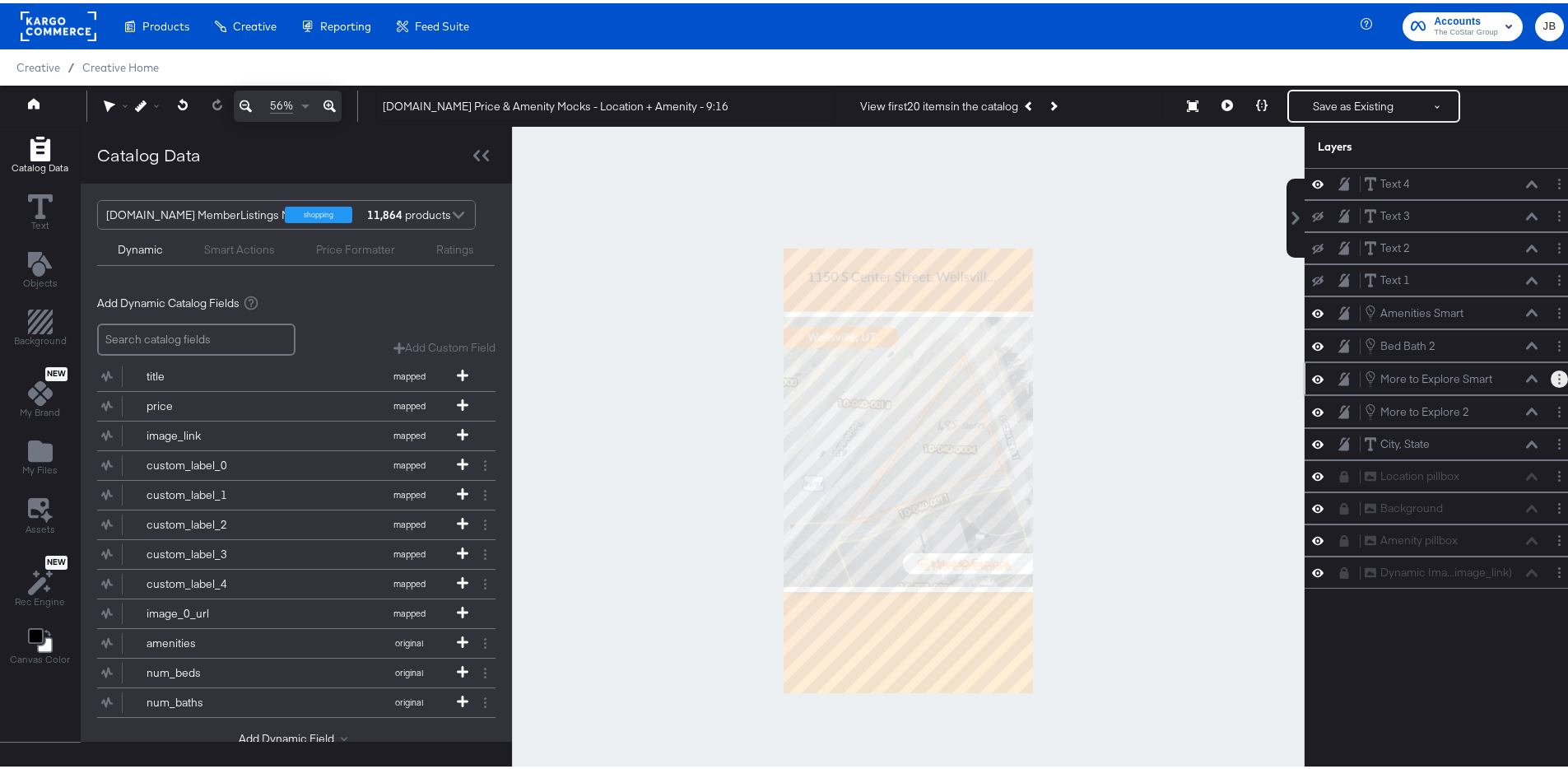 click at bounding box center [1559, 375] 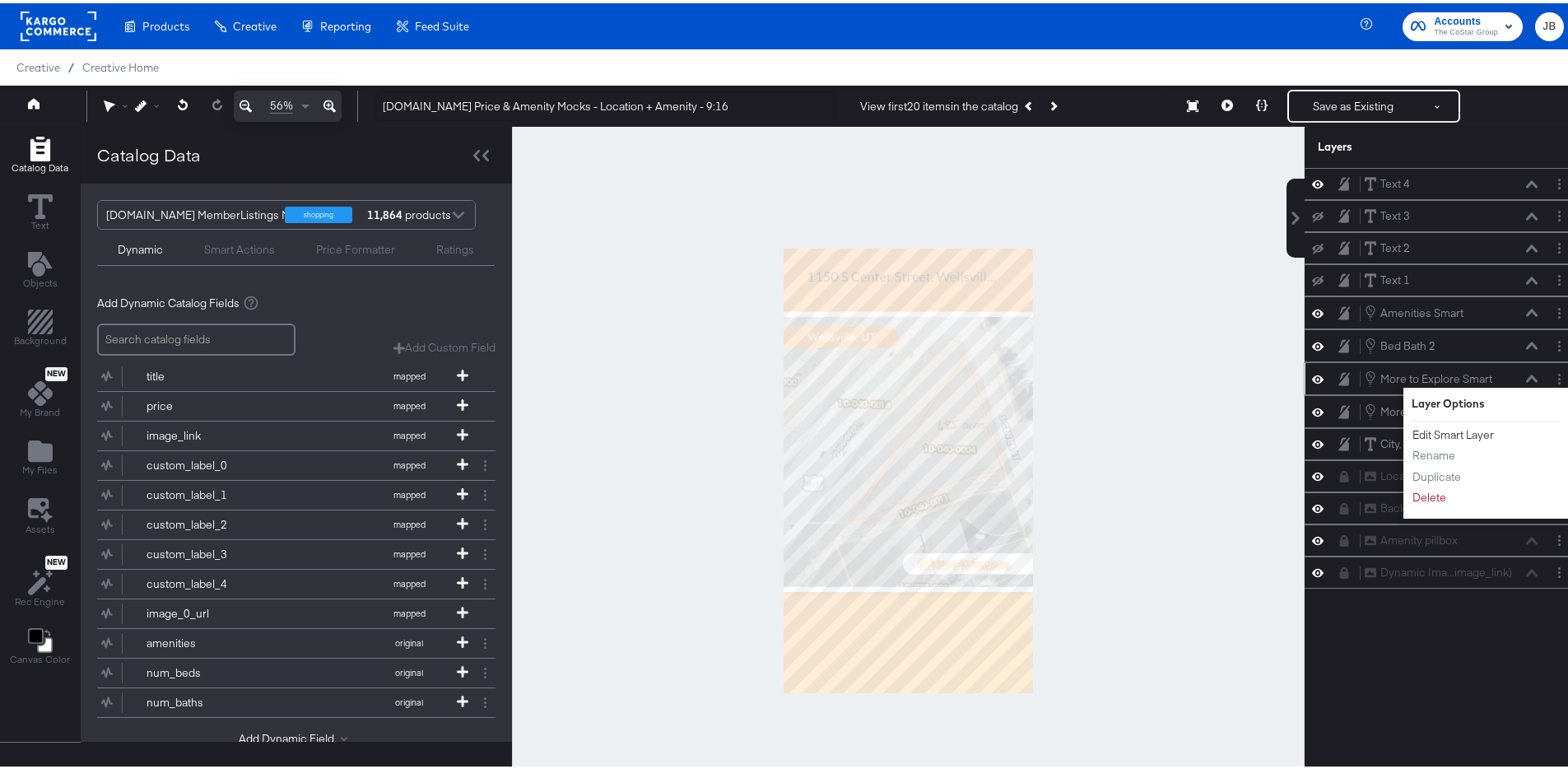 click on "Edit Smart Layer" at bounding box center (1453, 431) 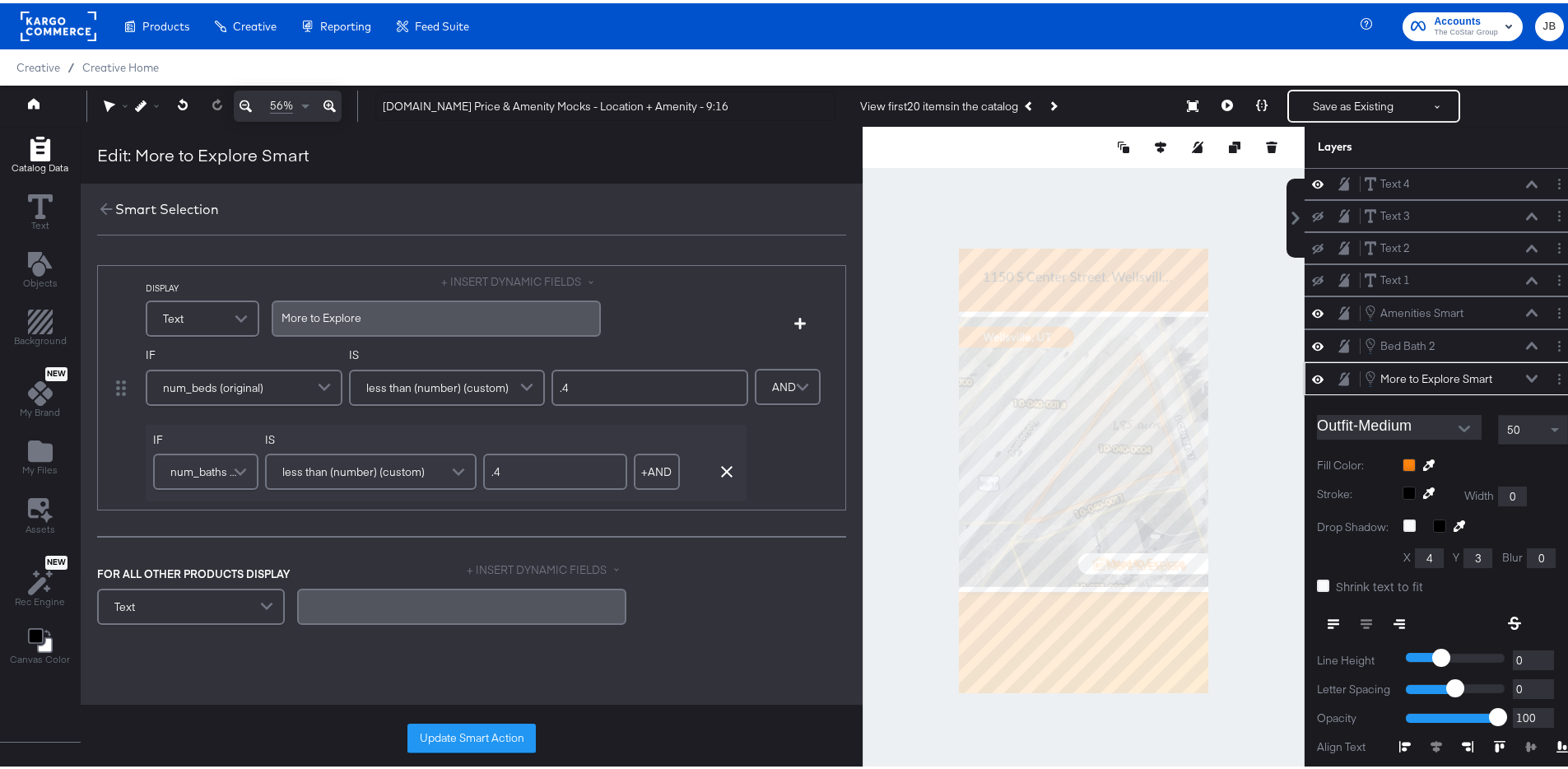 scroll, scrollTop: 92, scrollLeft: 0, axis: vertical 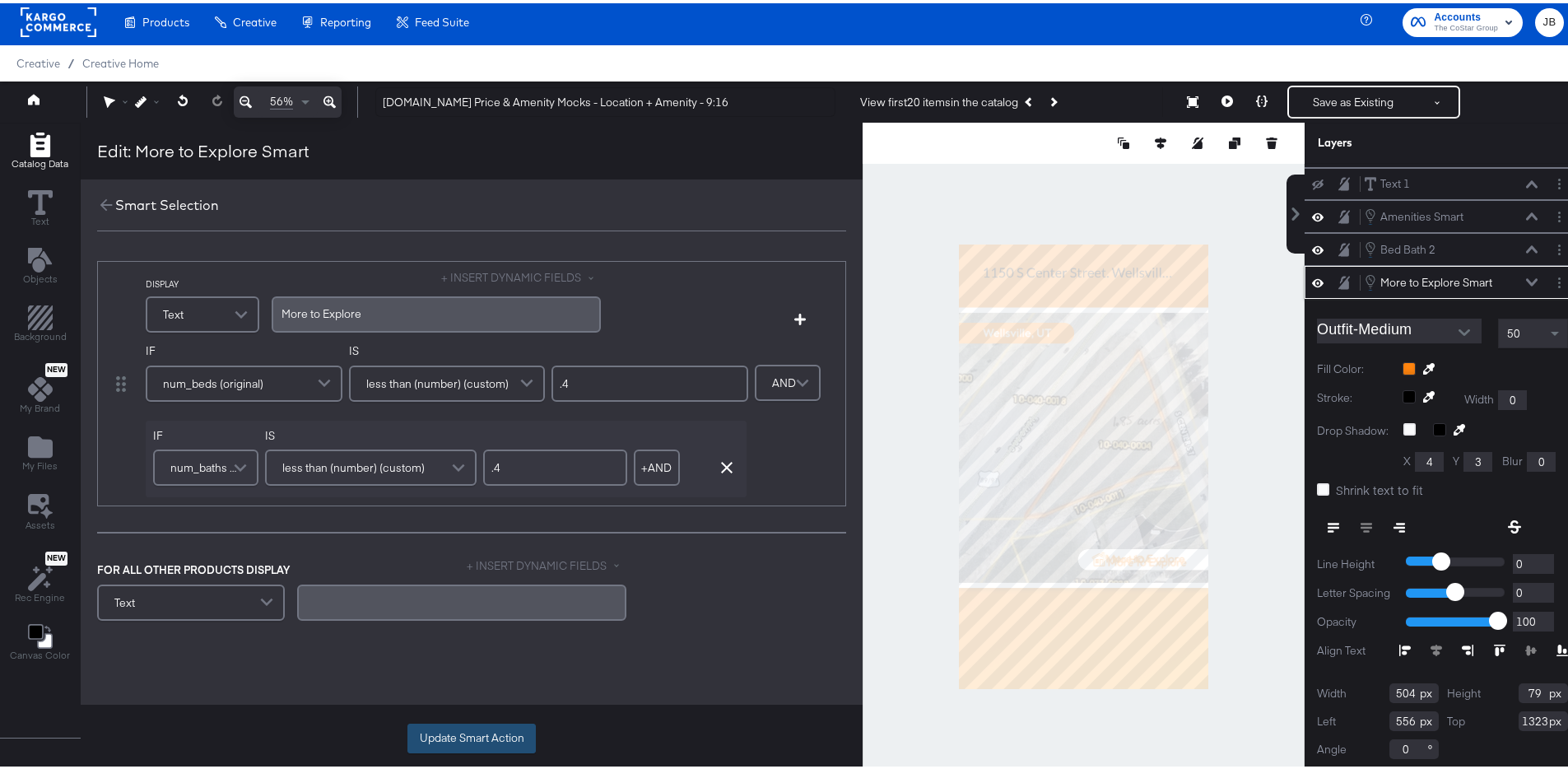 click on "Update Smart Action" at bounding box center (472, 735) 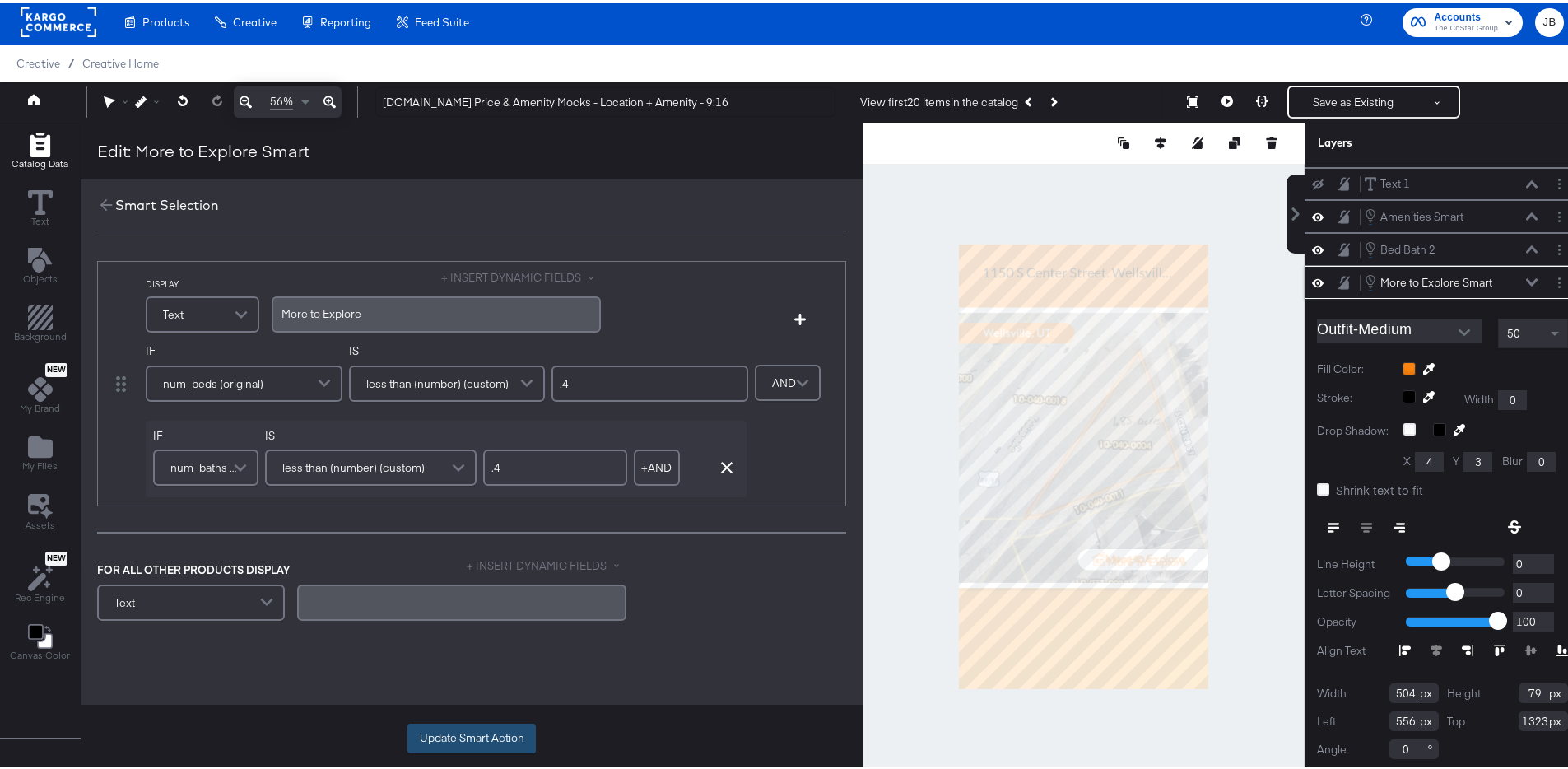 scroll, scrollTop: 0, scrollLeft: 0, axis: both 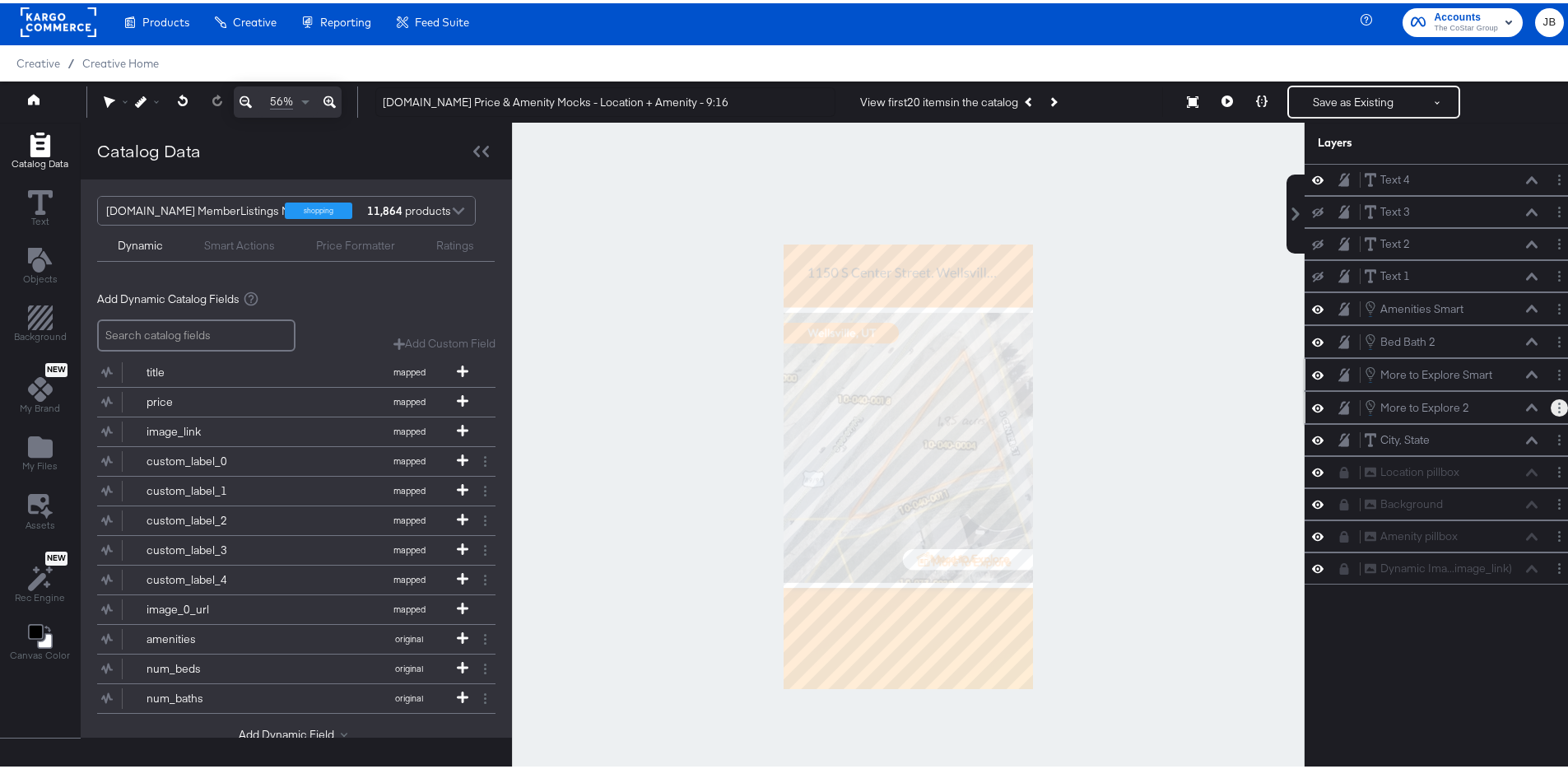click at bounding box center [1559, 404] 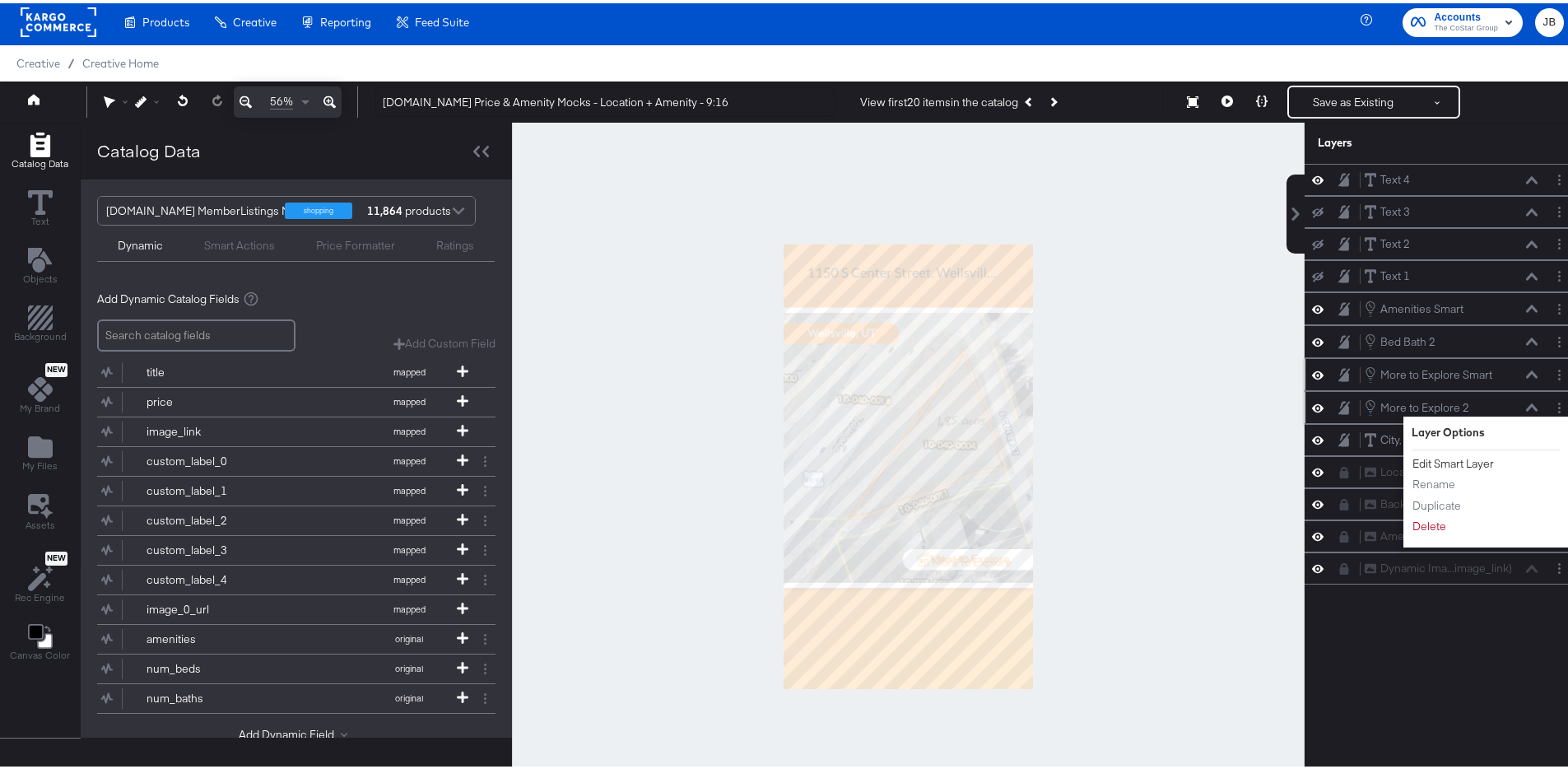 click on "Edit Smart Layer" at bounding box center [1453, 460] 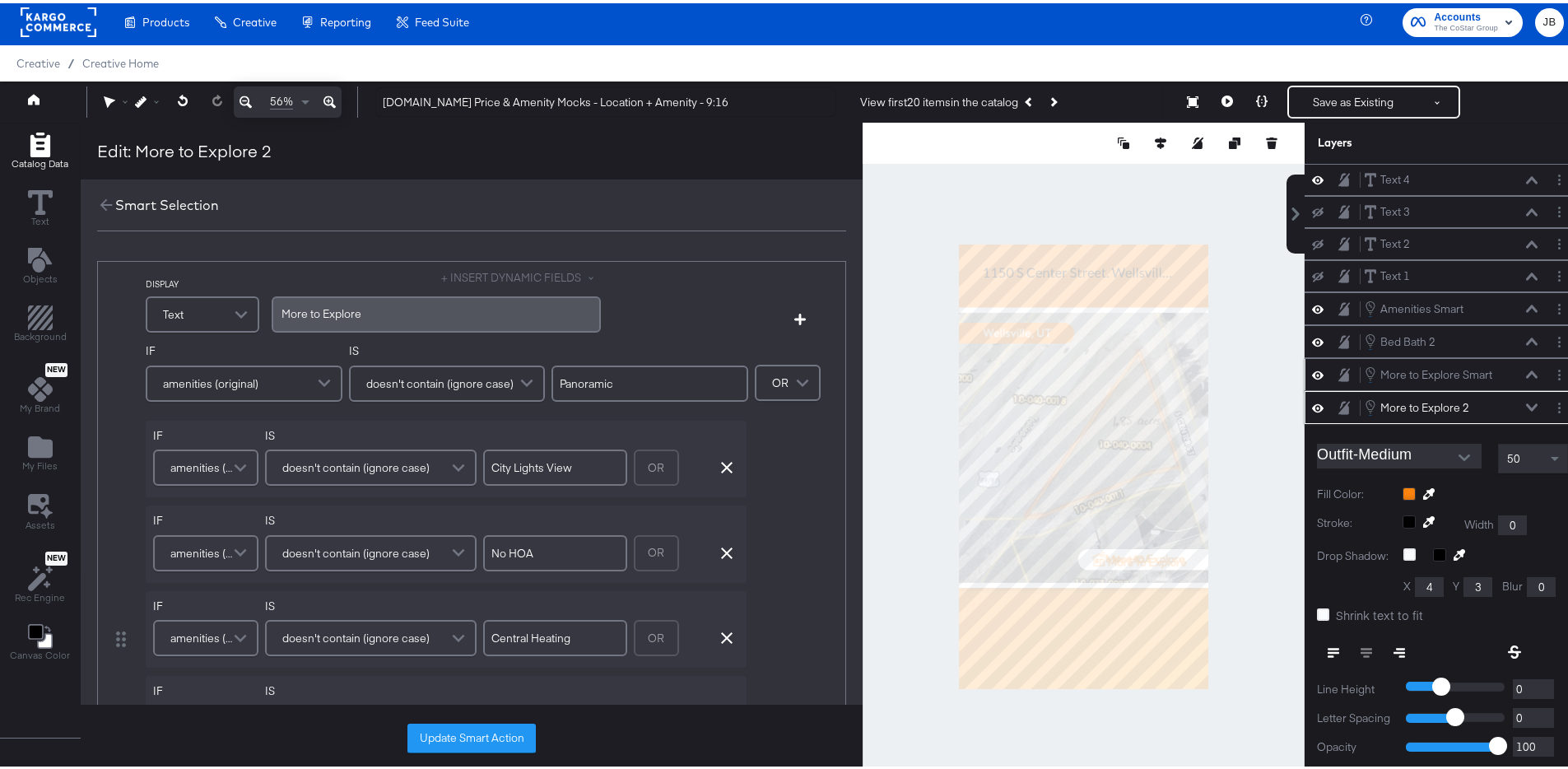 scroll, scrollTop: 125, scrollLeft: 0, axis: vertical 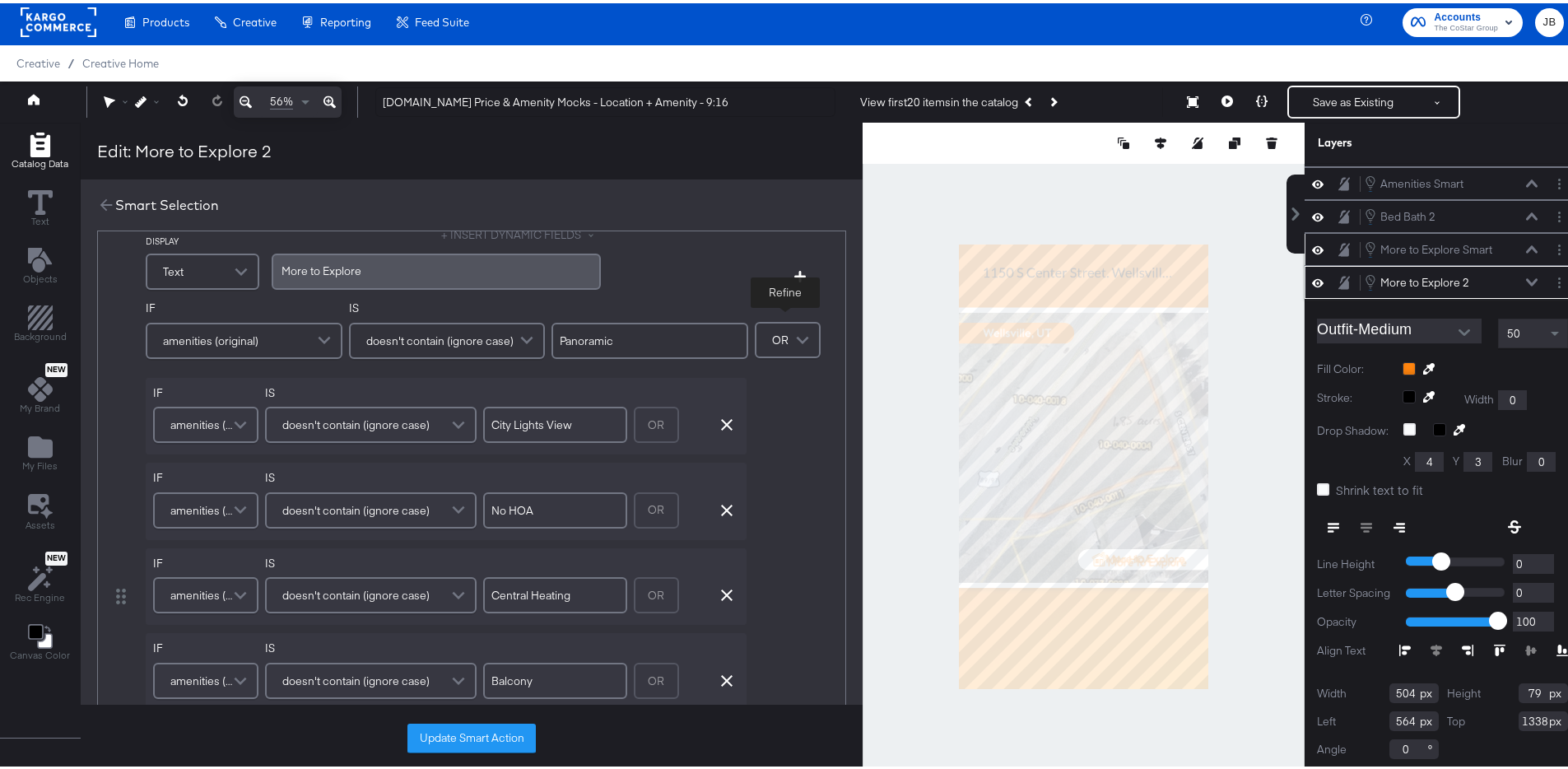 click on "OR Refine" at bounding box center [788, 337] 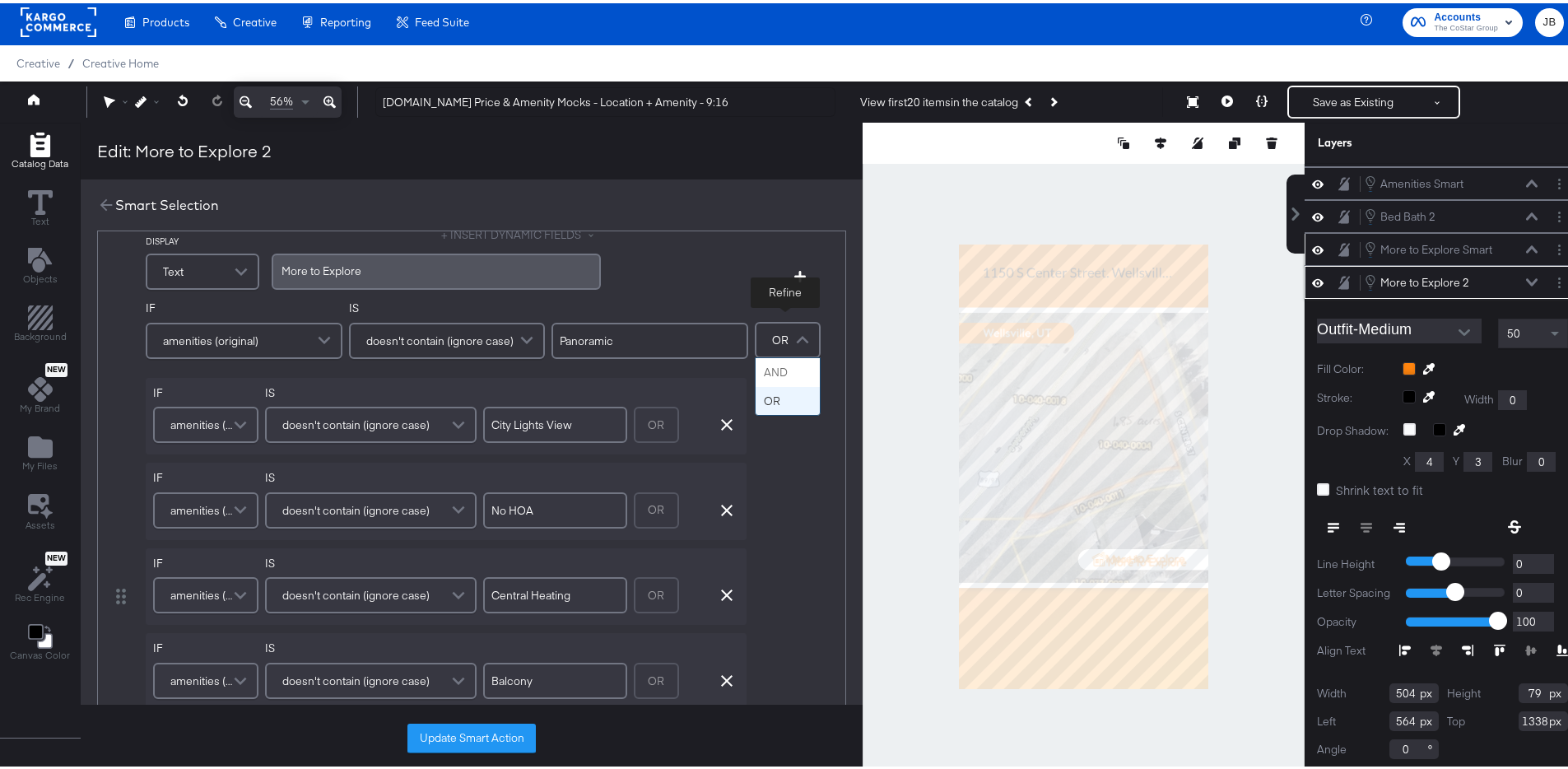 click on "OR" at bounding box center [780, 337] 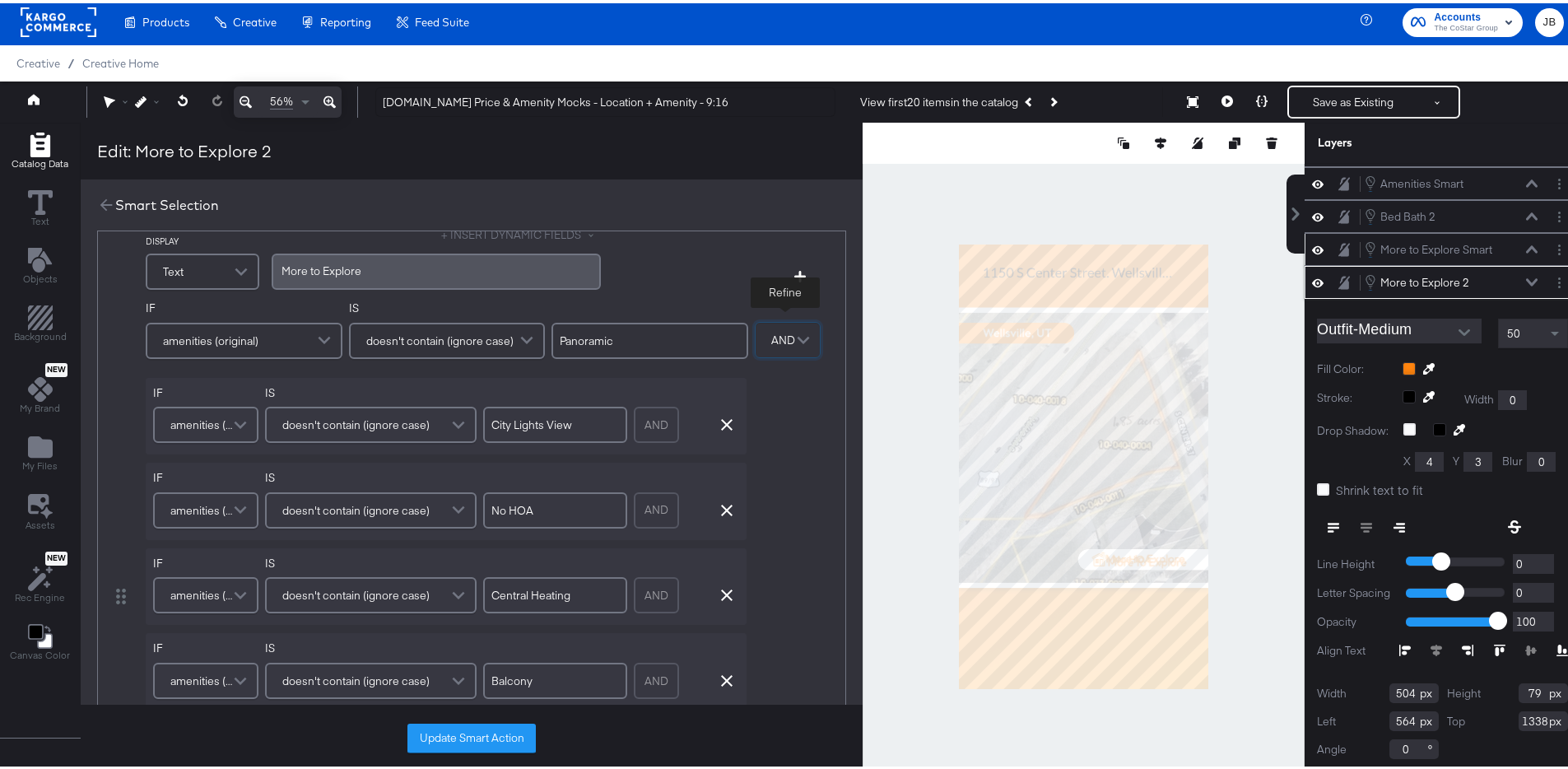 drag, startPoint x: 765, startPoint y: 368, endPoint x: 752, endPoint y: 384, distance: 20.615528 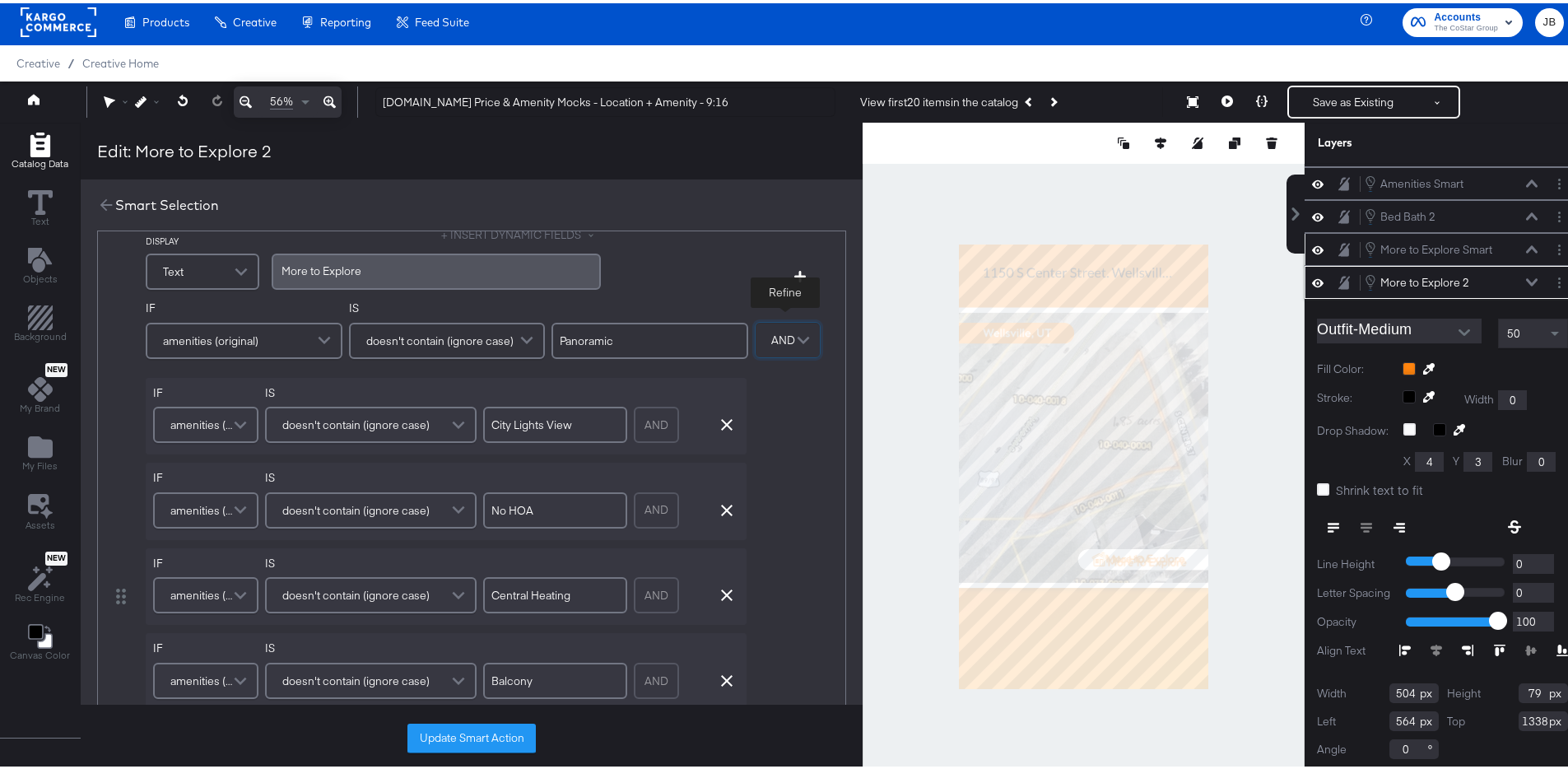 scroll, scrollTop: 618, scrollLeft: 0, axis: vertical 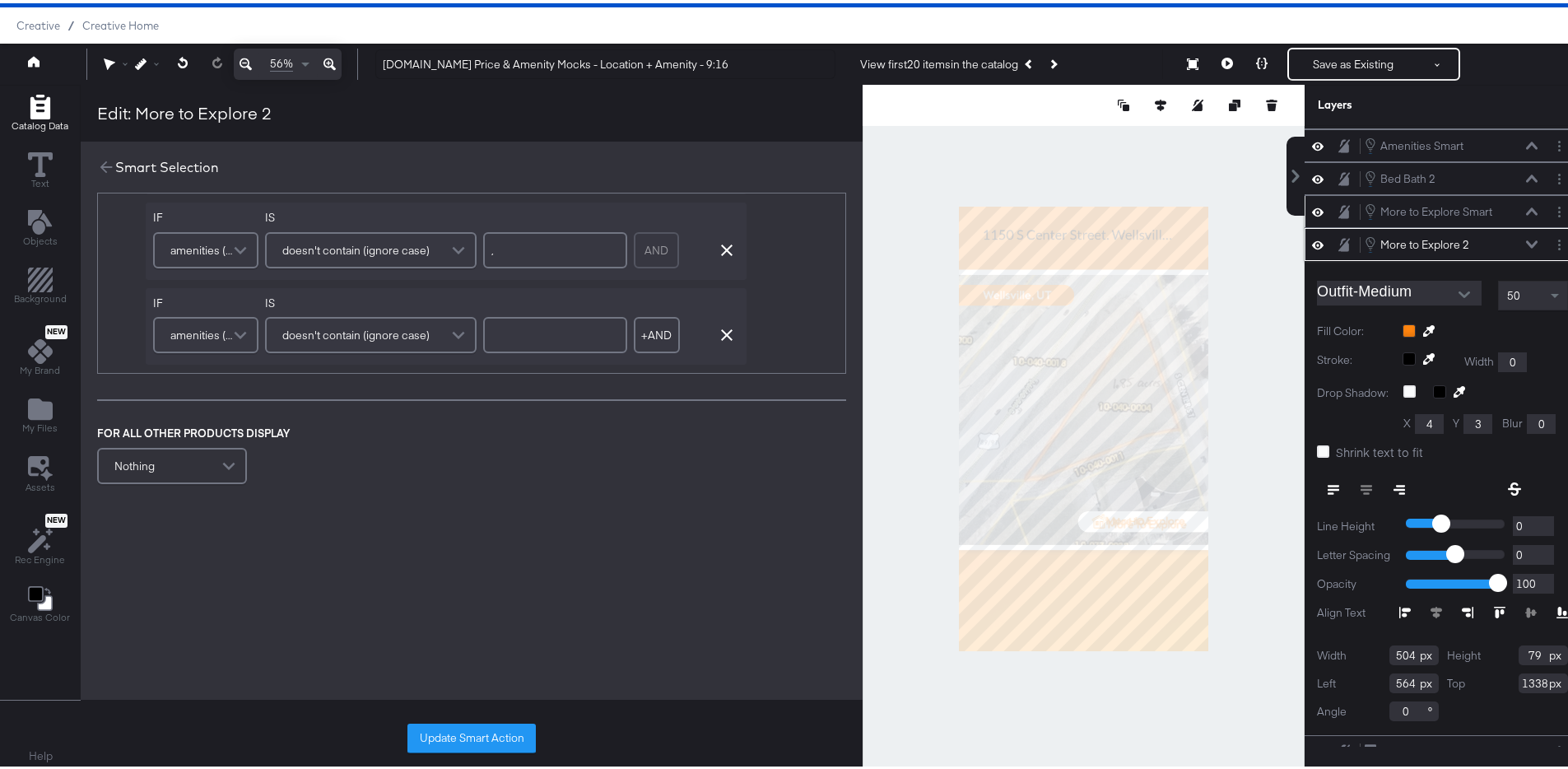 click on "Update Smart Action" at bounding box center [472, 735] 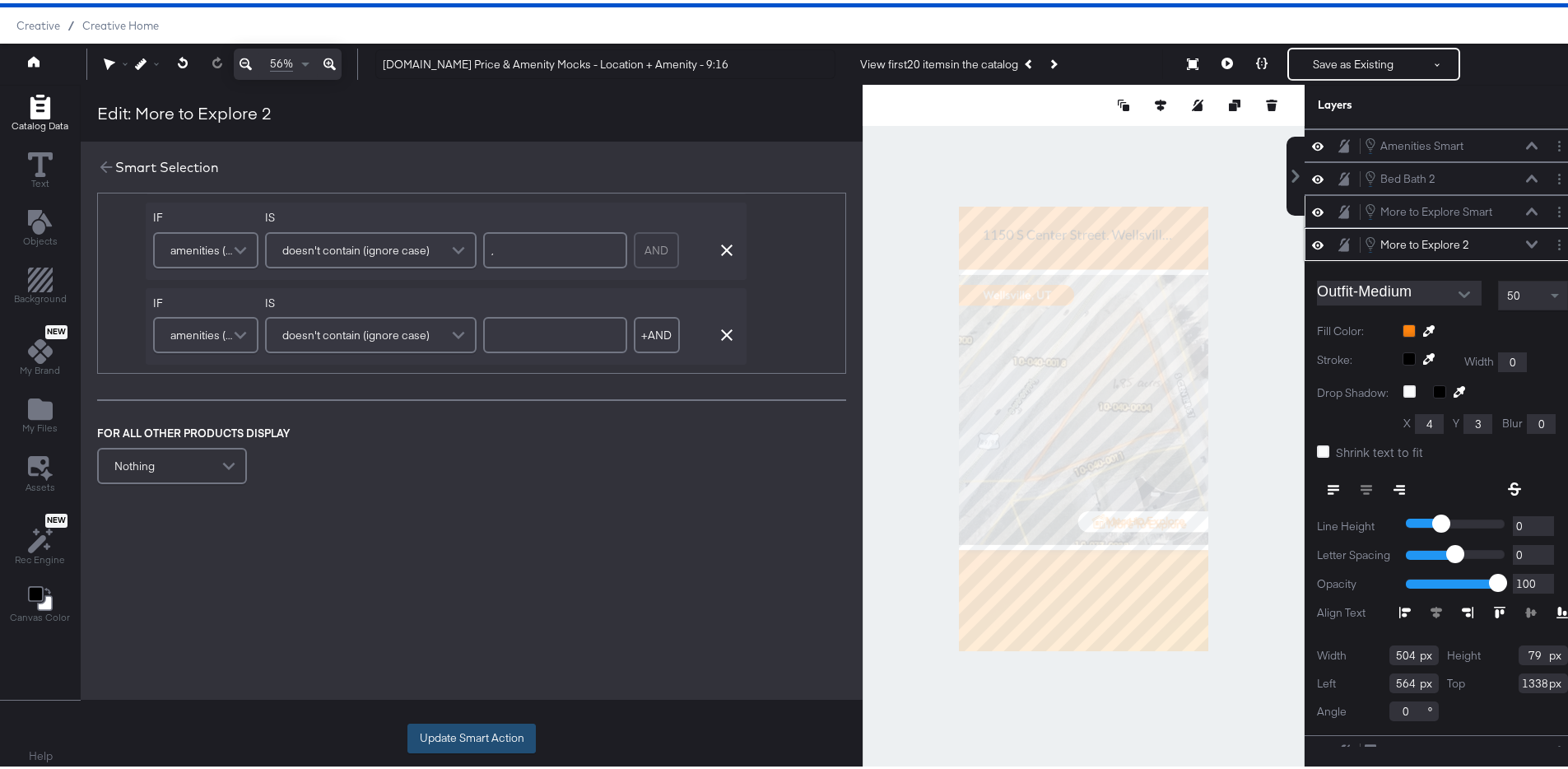 click on "Update Smart Action" at bounding box center (472, 735) 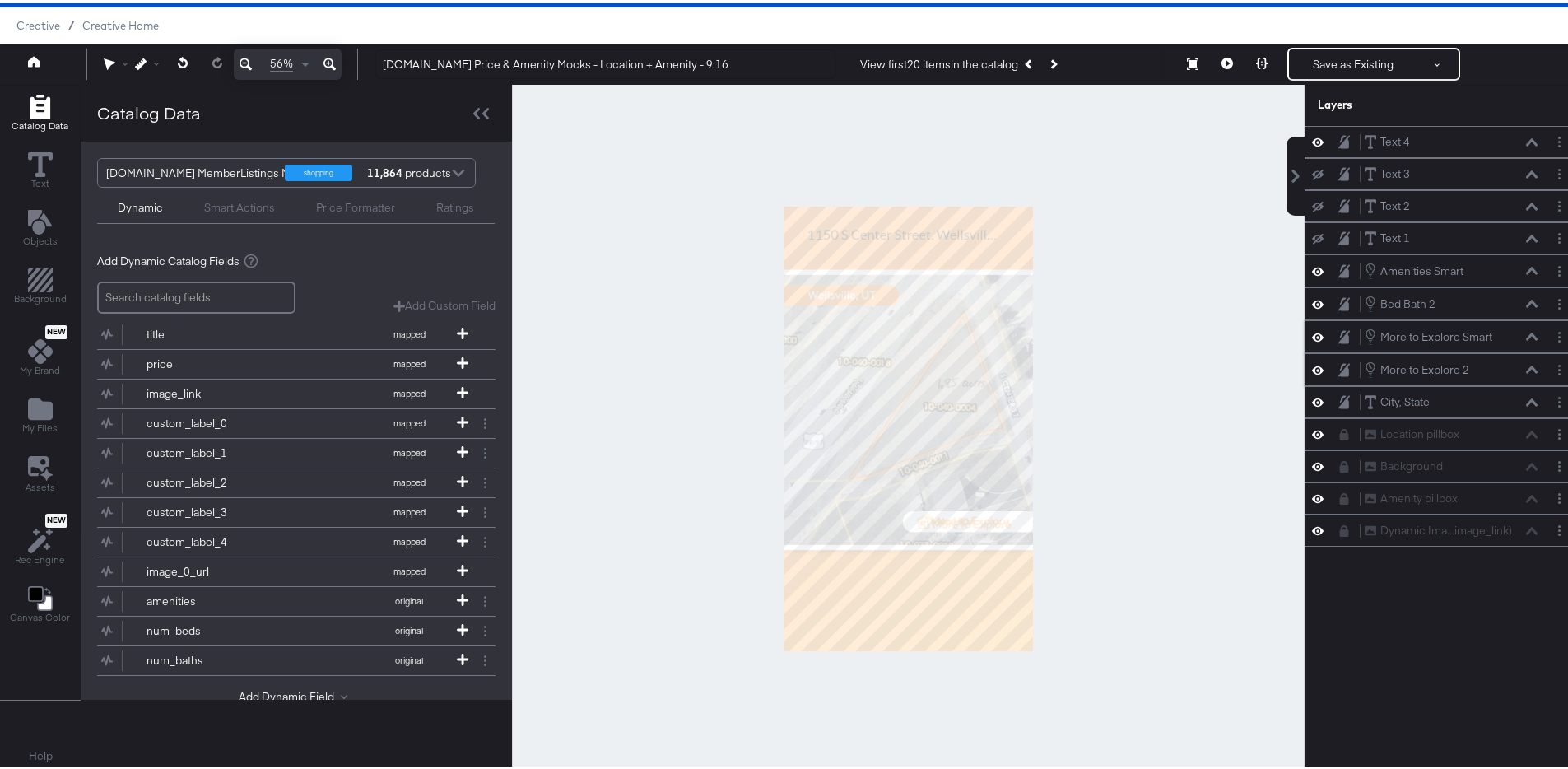 scroll, scrollTop: 0, scrollLeft: 0, axis: both 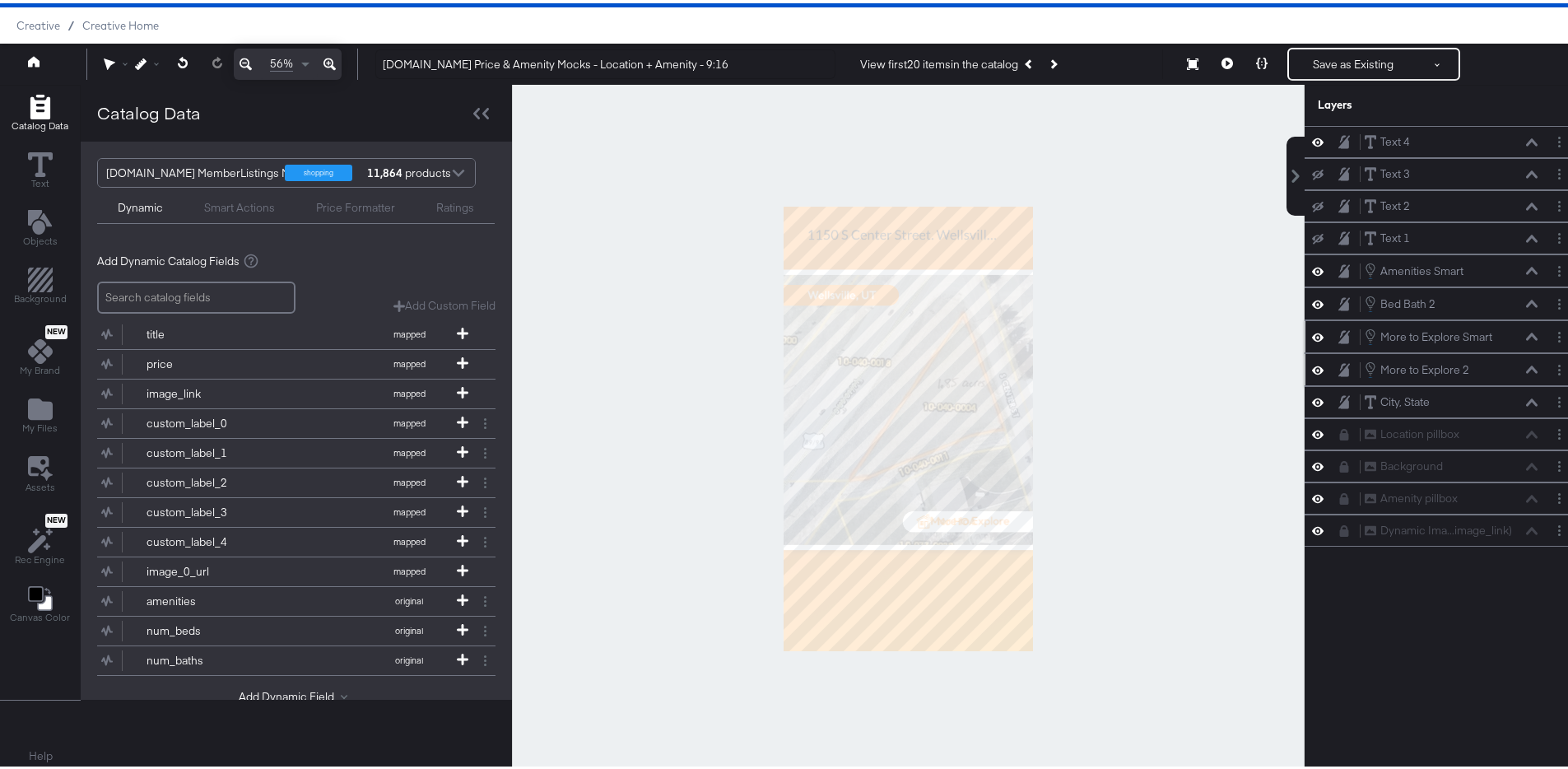 click 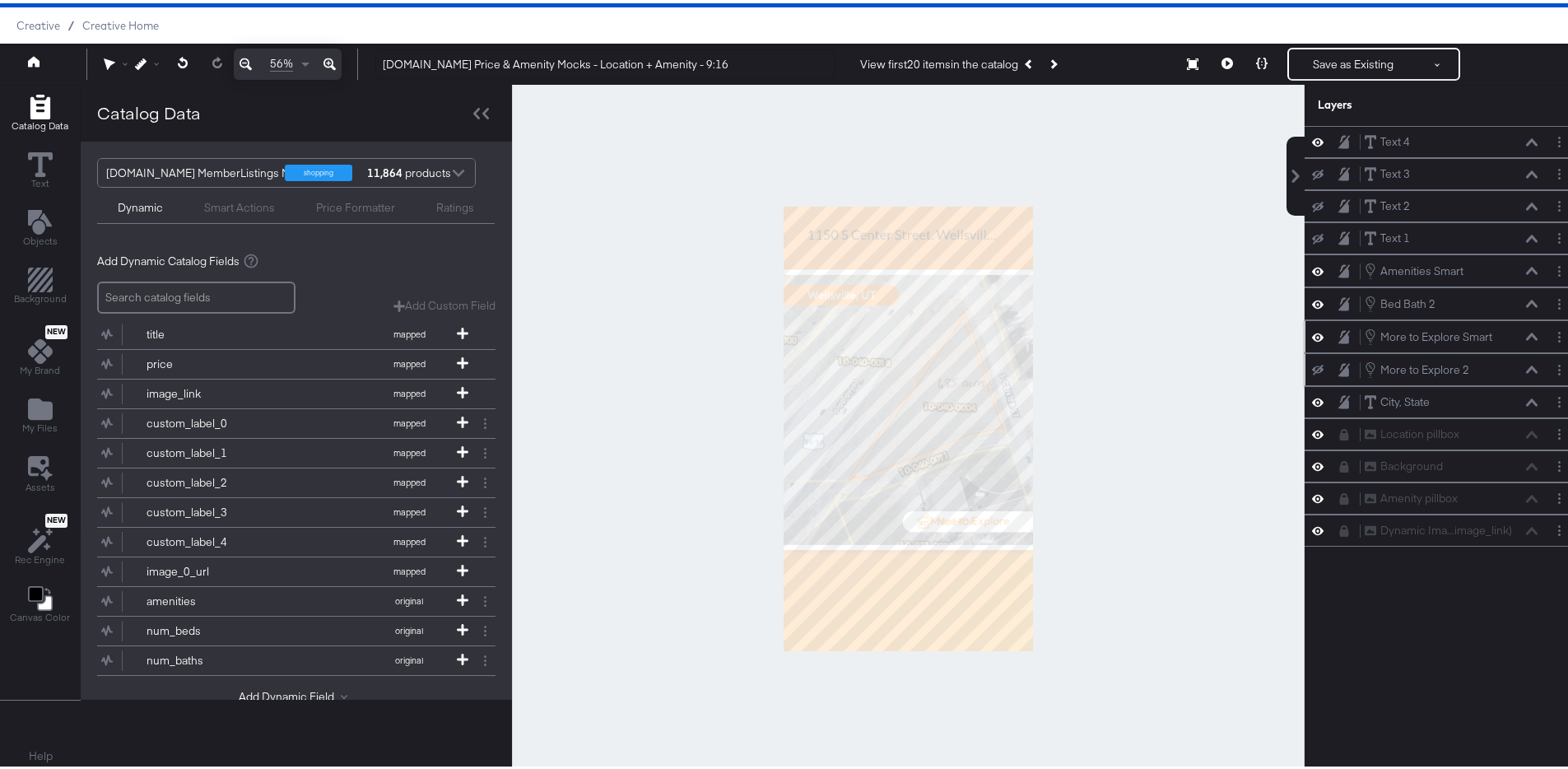 click 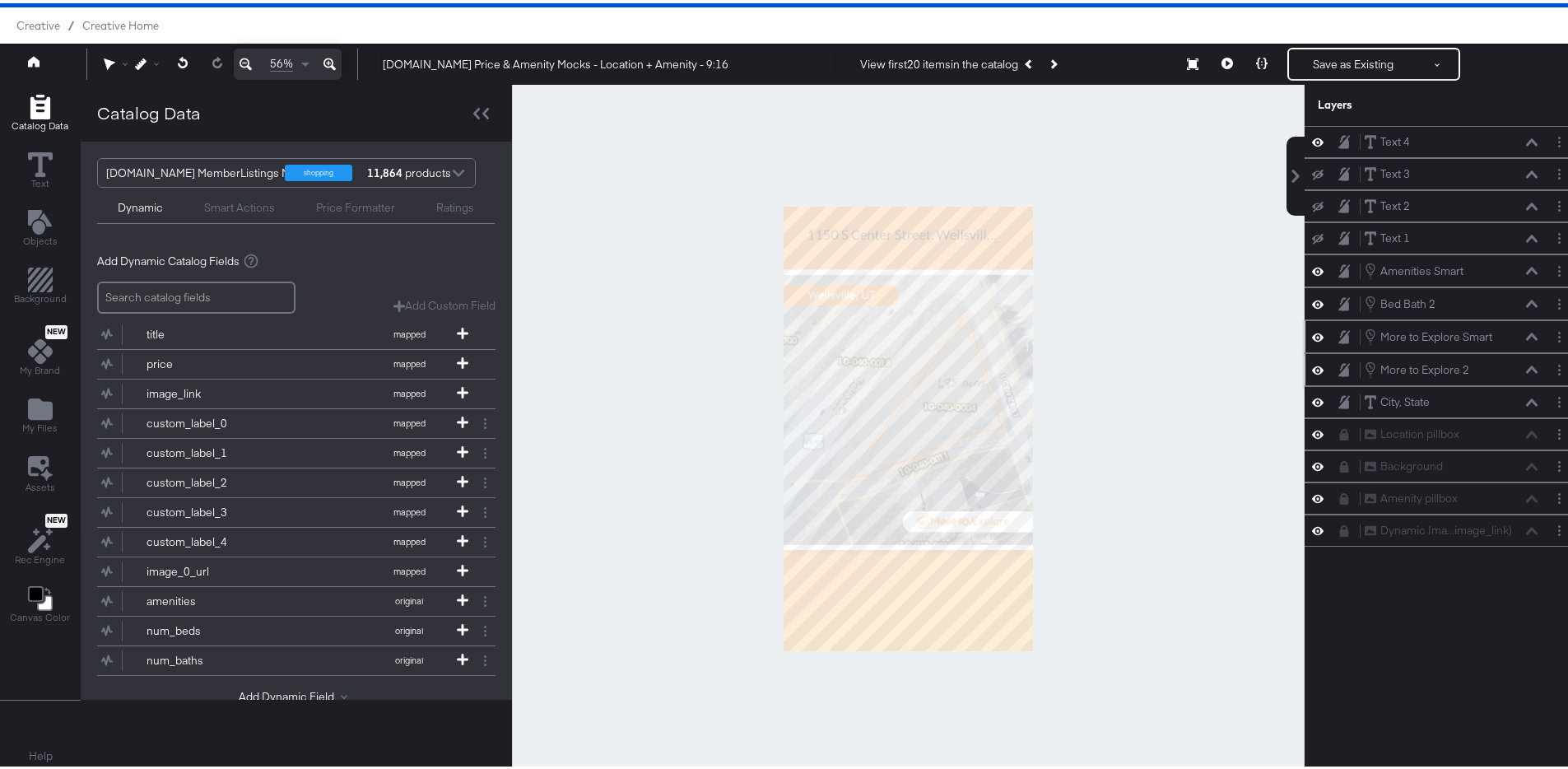 click 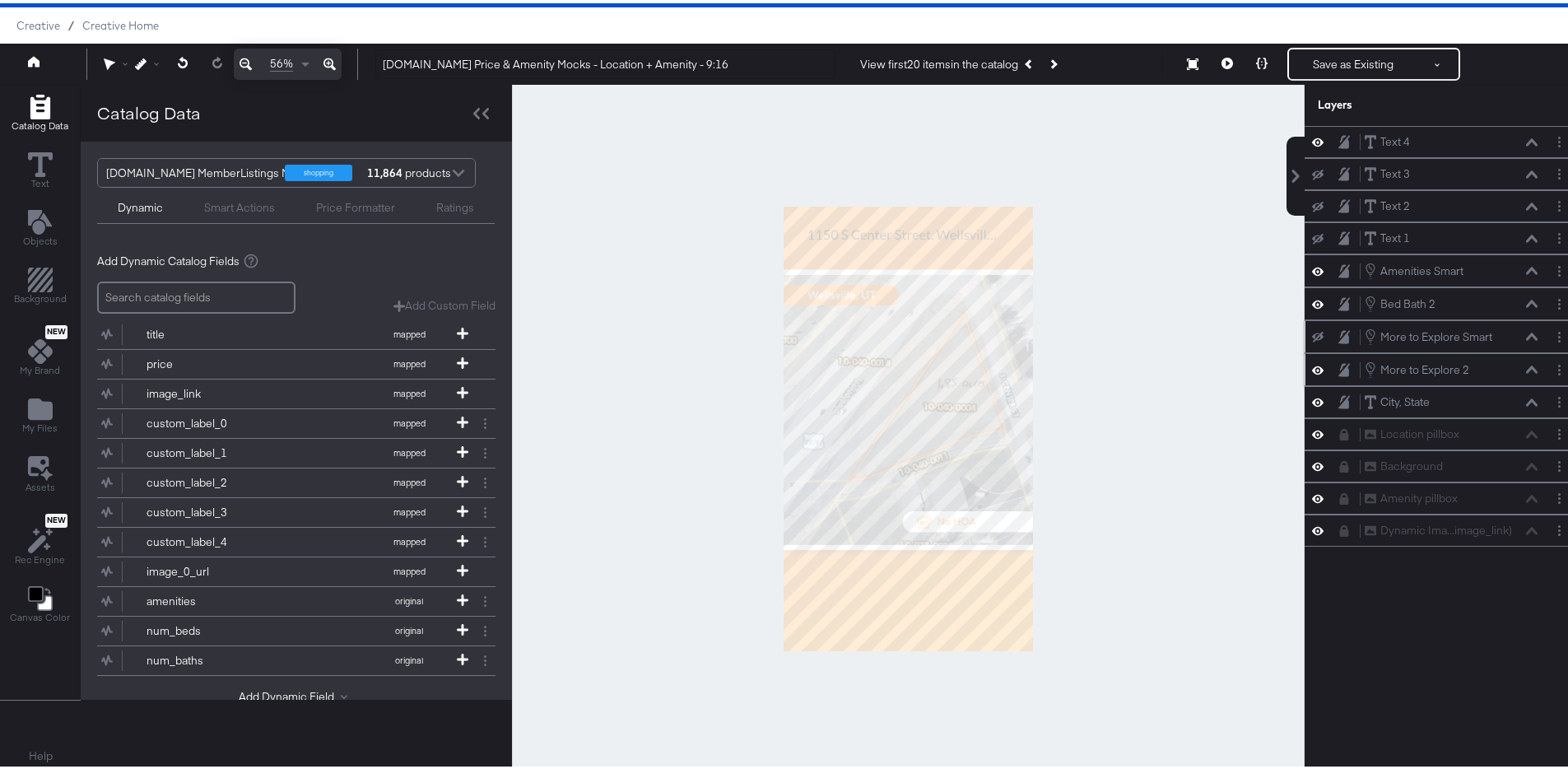 click 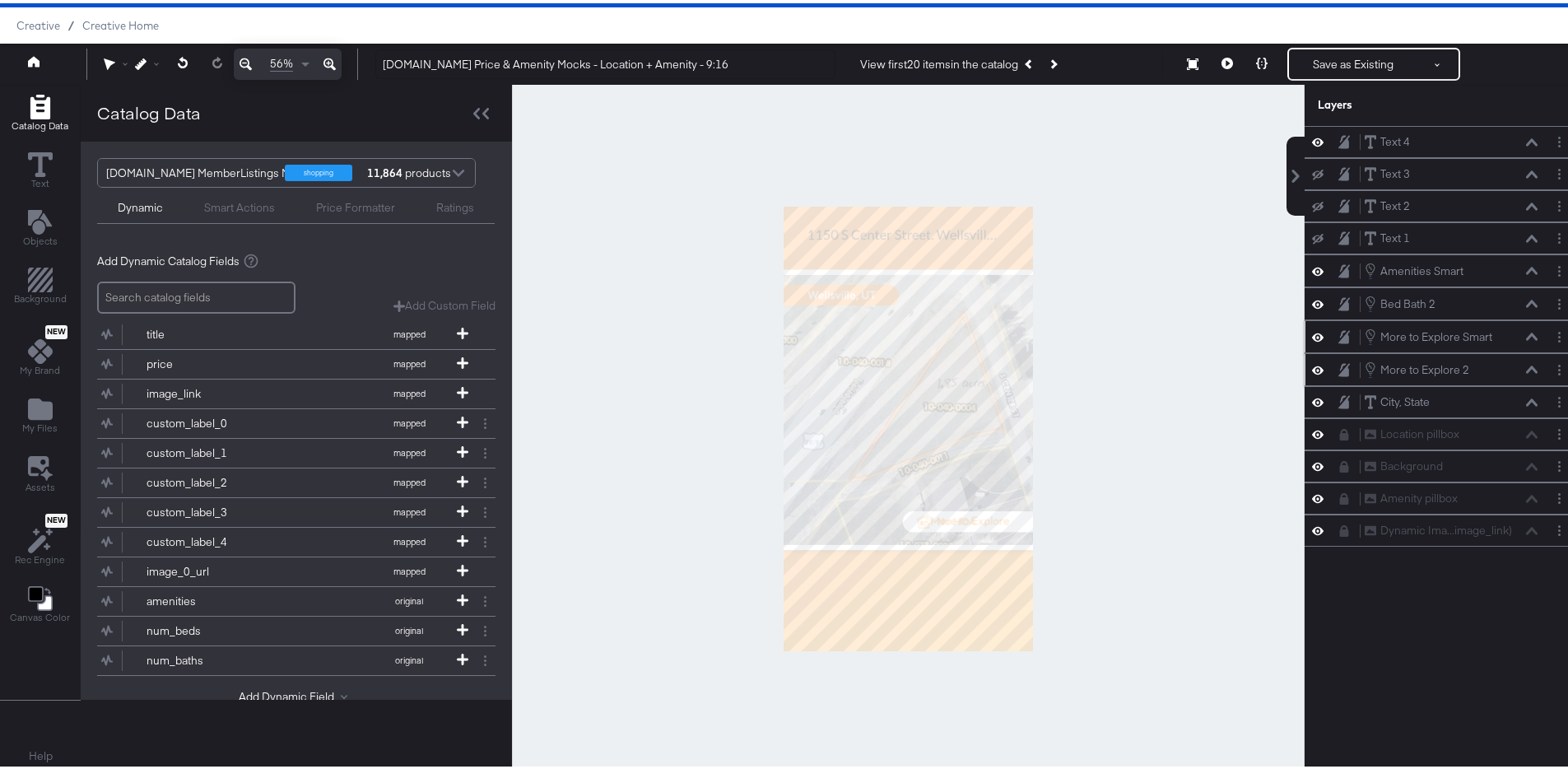click 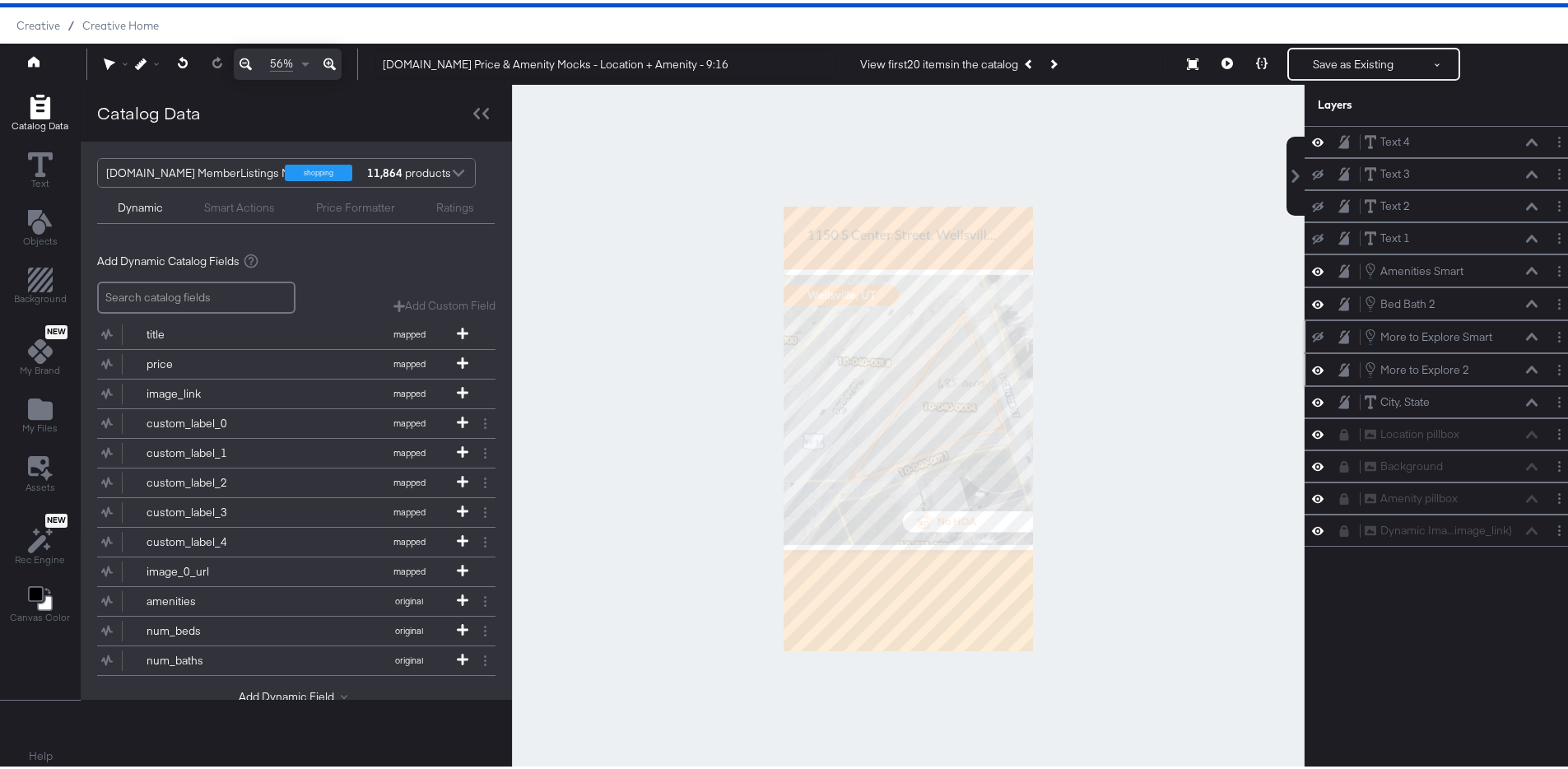 click 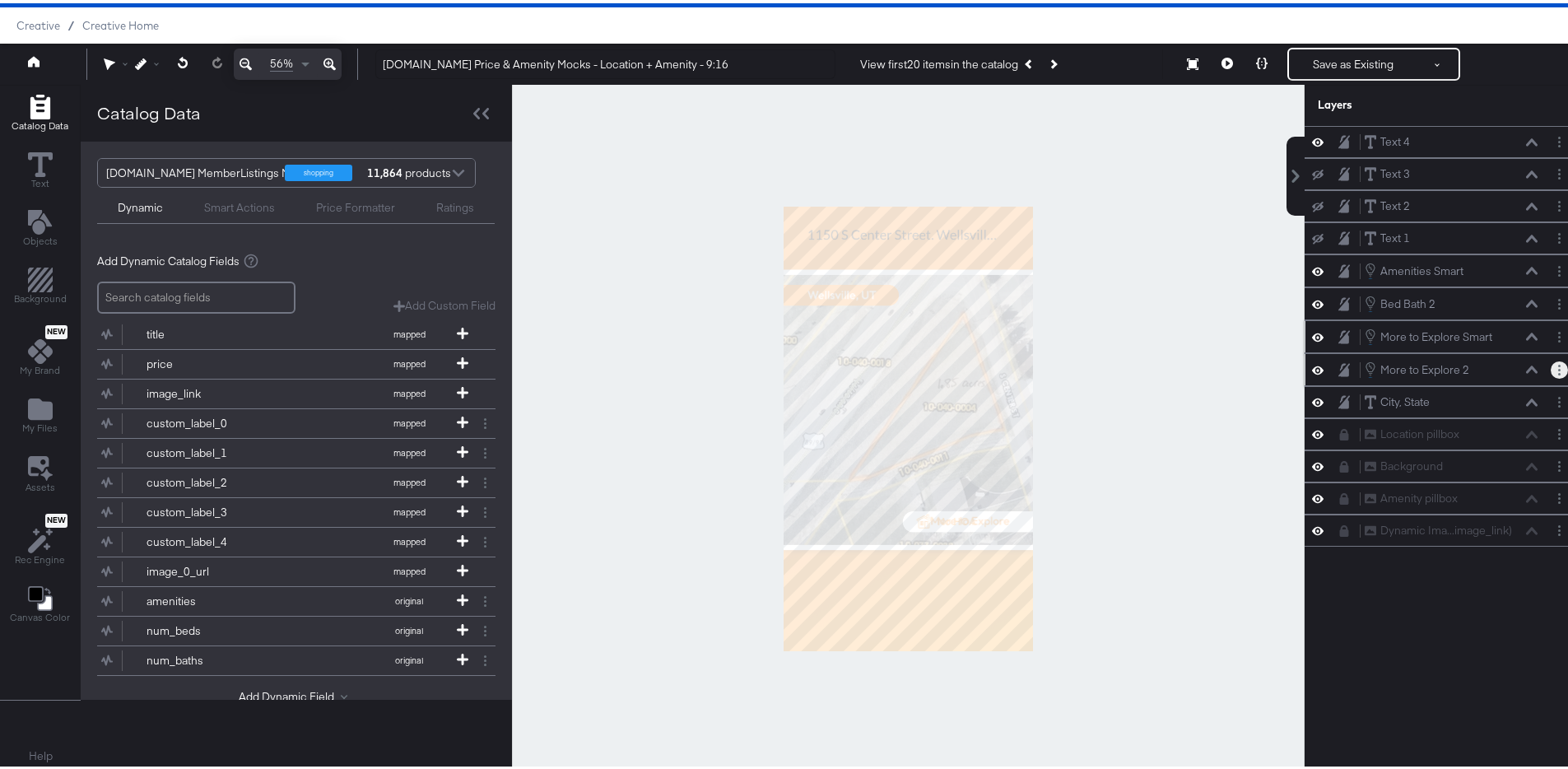 click 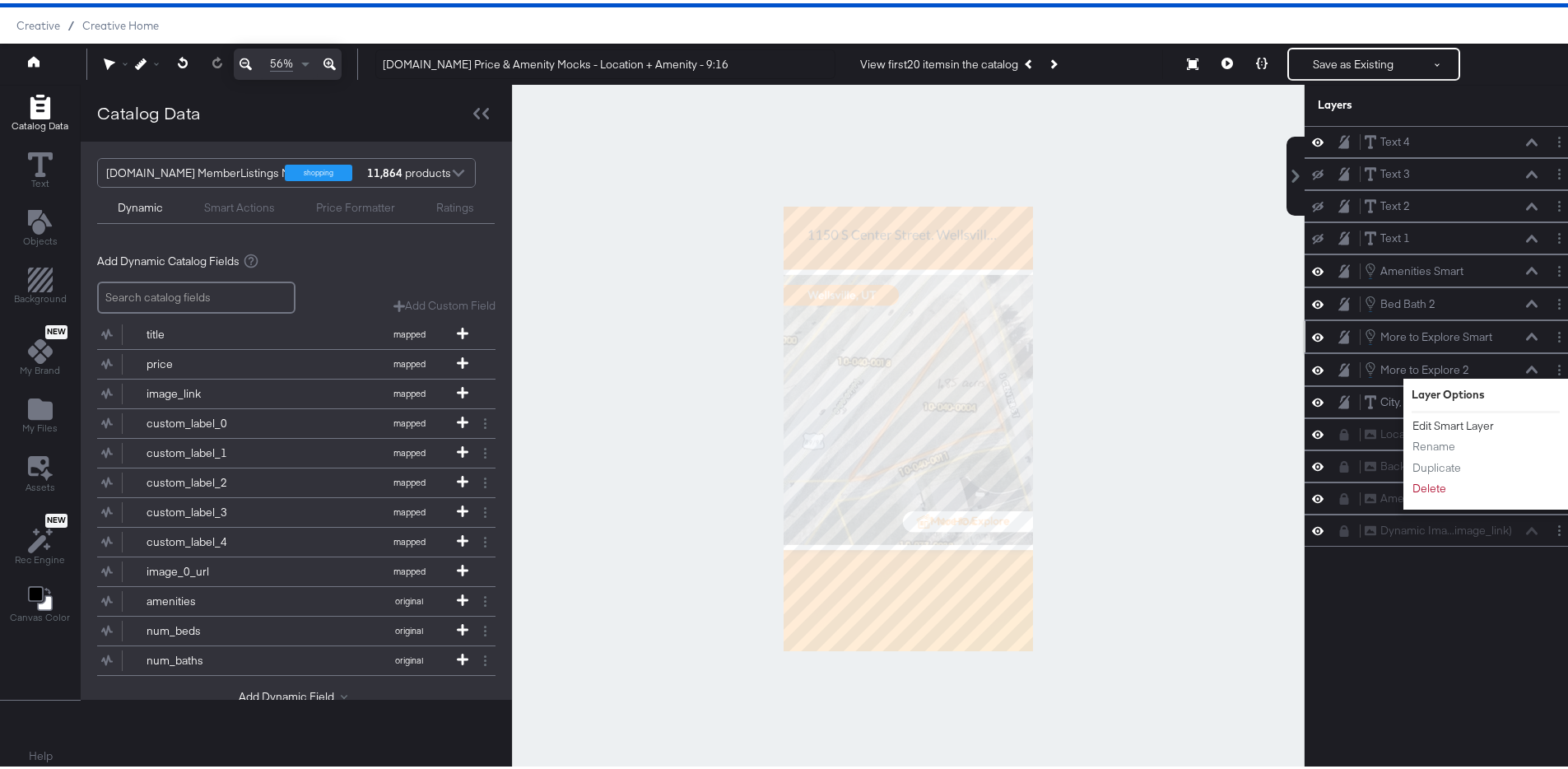 click on "Edit Smart Layer" at bounding box center [1453, 422] 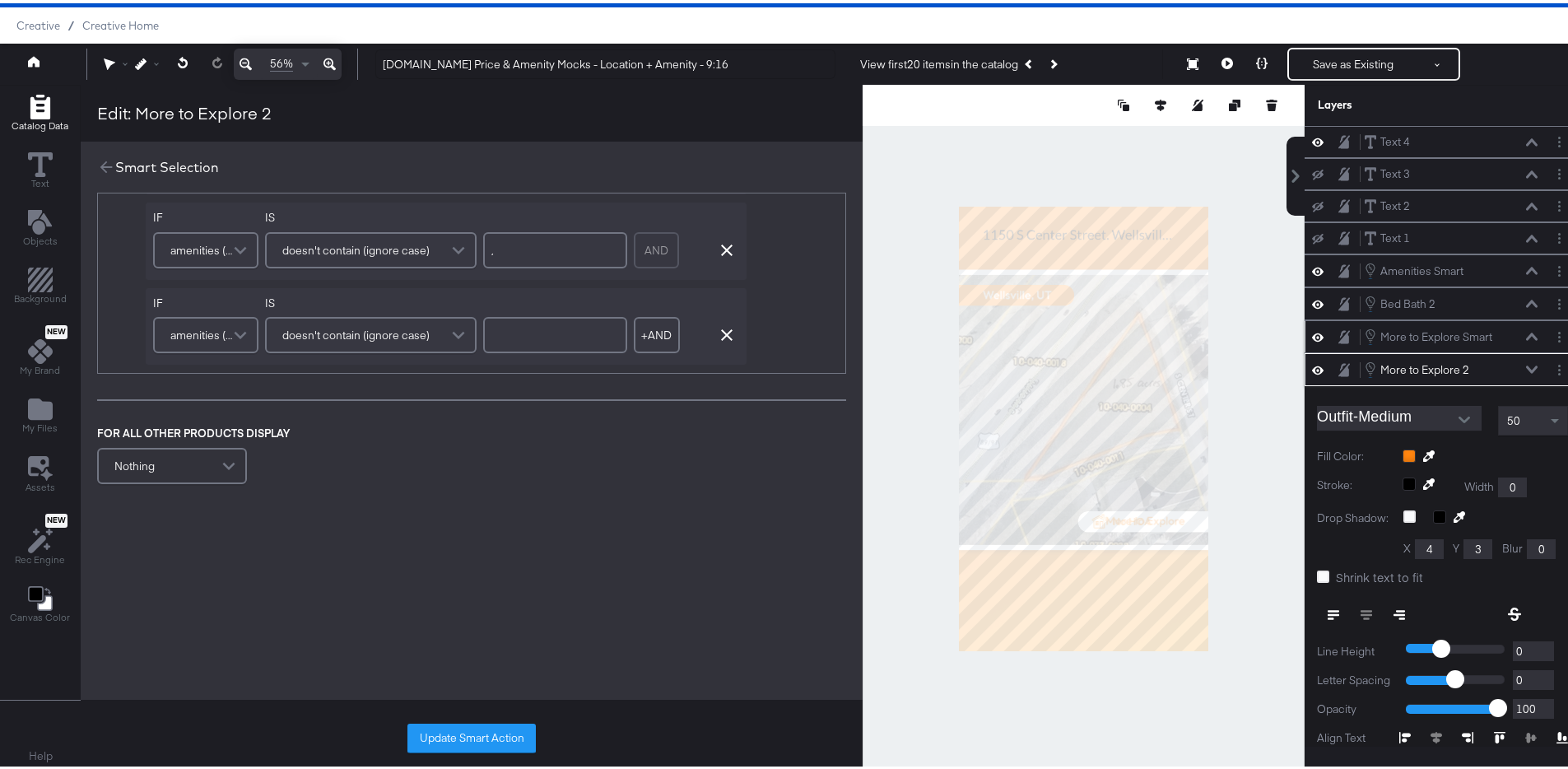 scroll, scrollTop: 125, scrollLeft: 0, axis: vertical 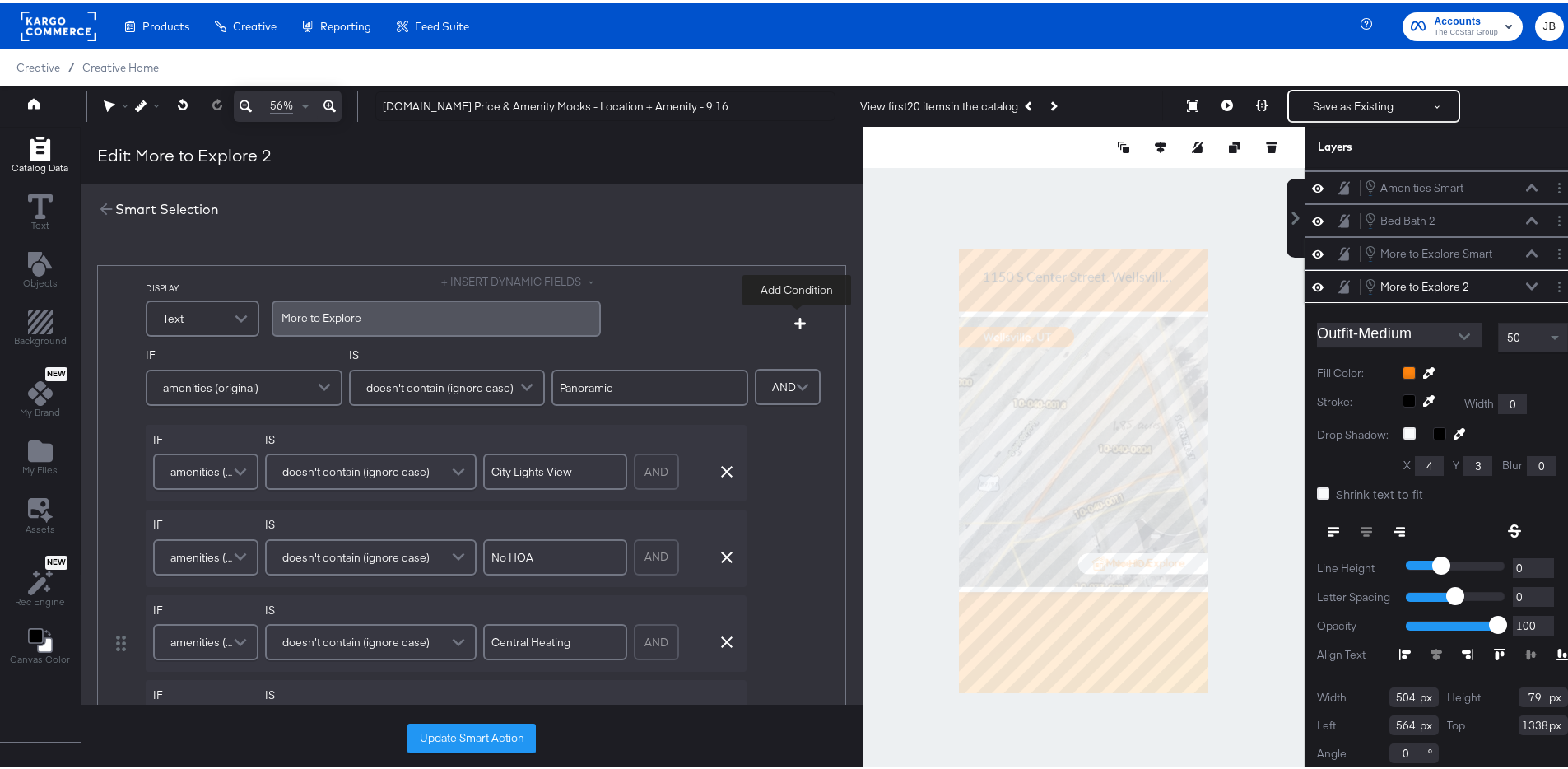 click on "Add Condition" at bounding box center [800, 319] 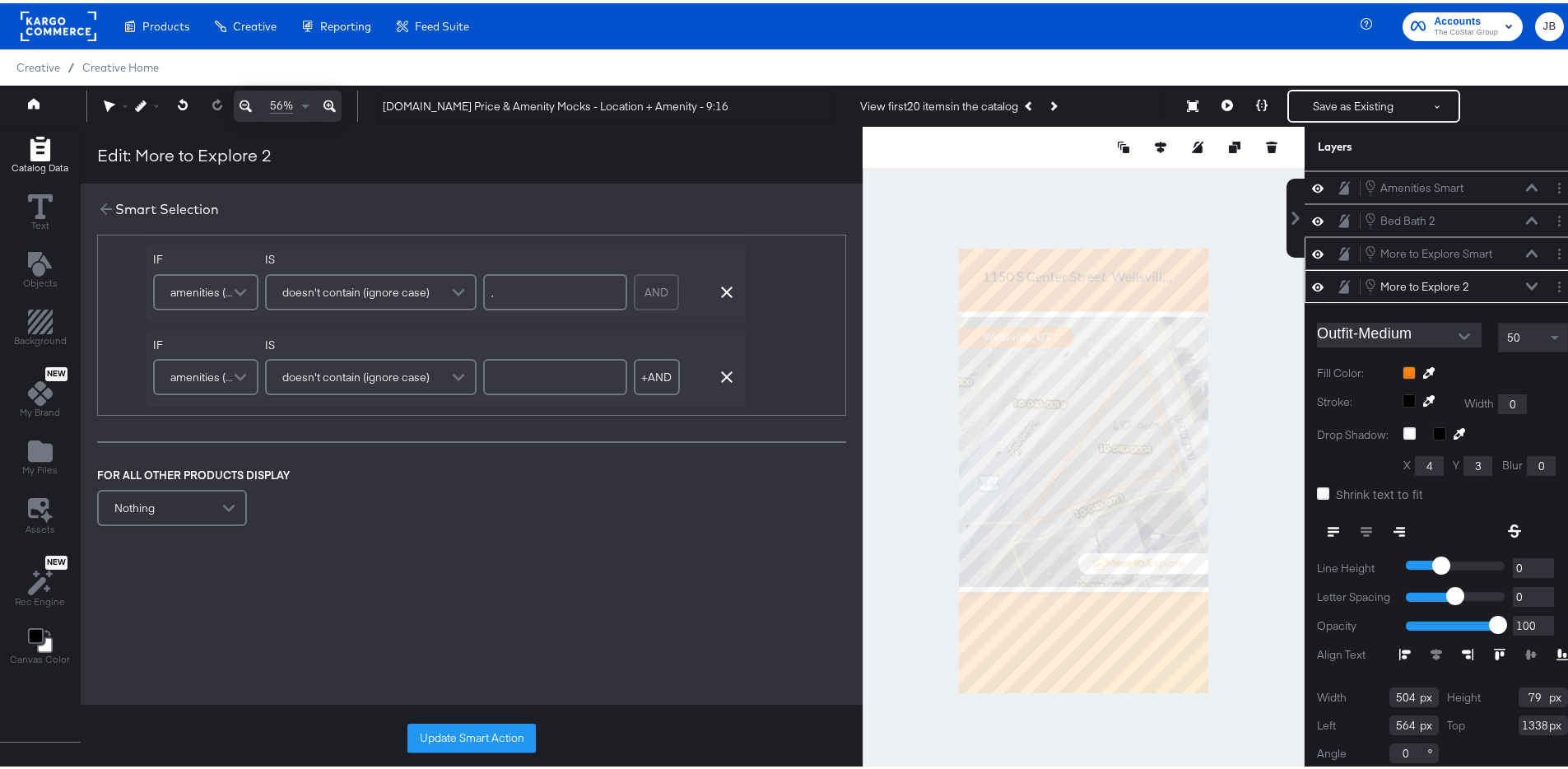 scroll, scrollTop: 0, scrollLeft: 0, axis: both 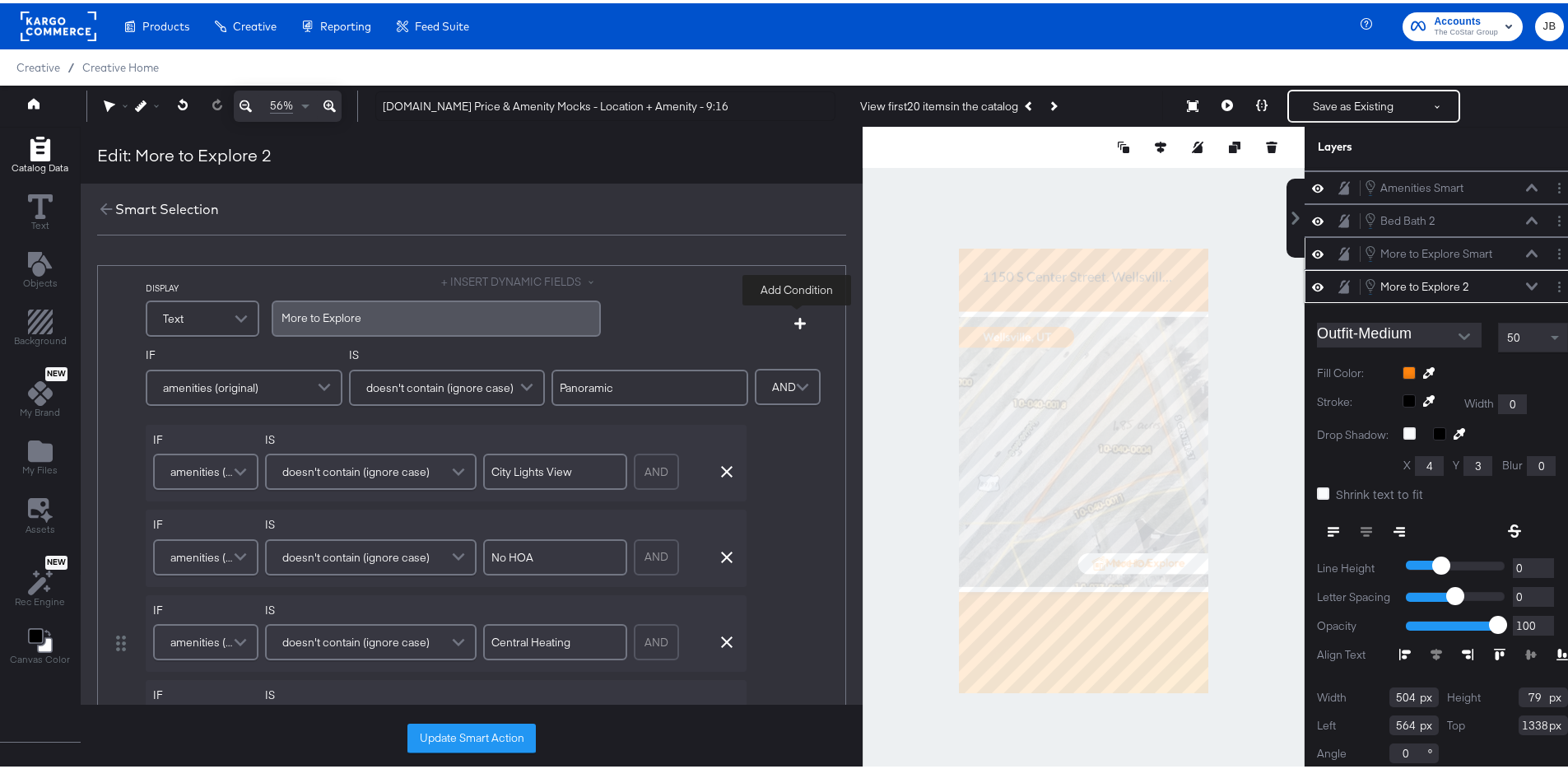 click 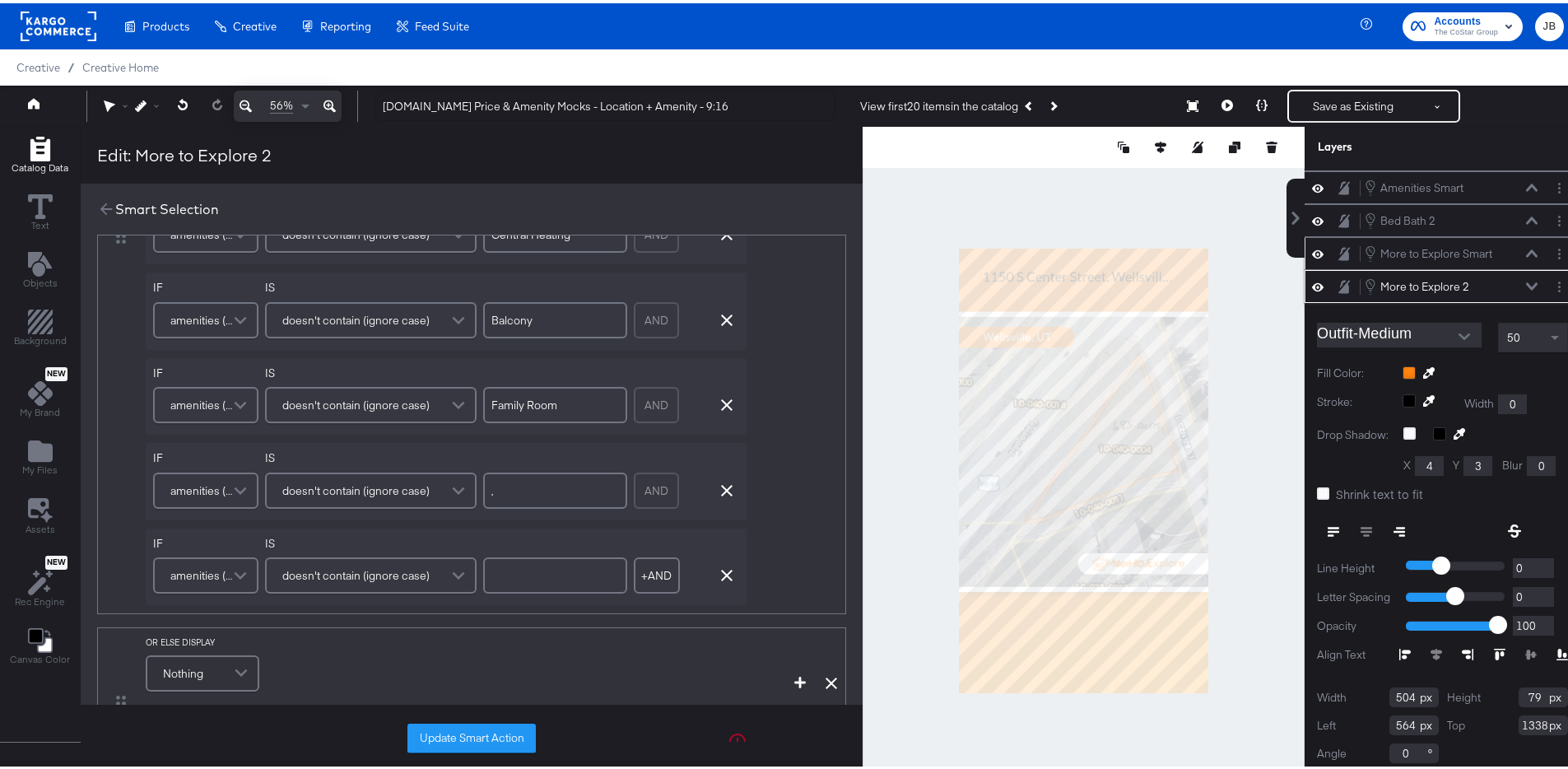 scroll, scrollTop: 784, scrollLeft: 0, axis: vertical 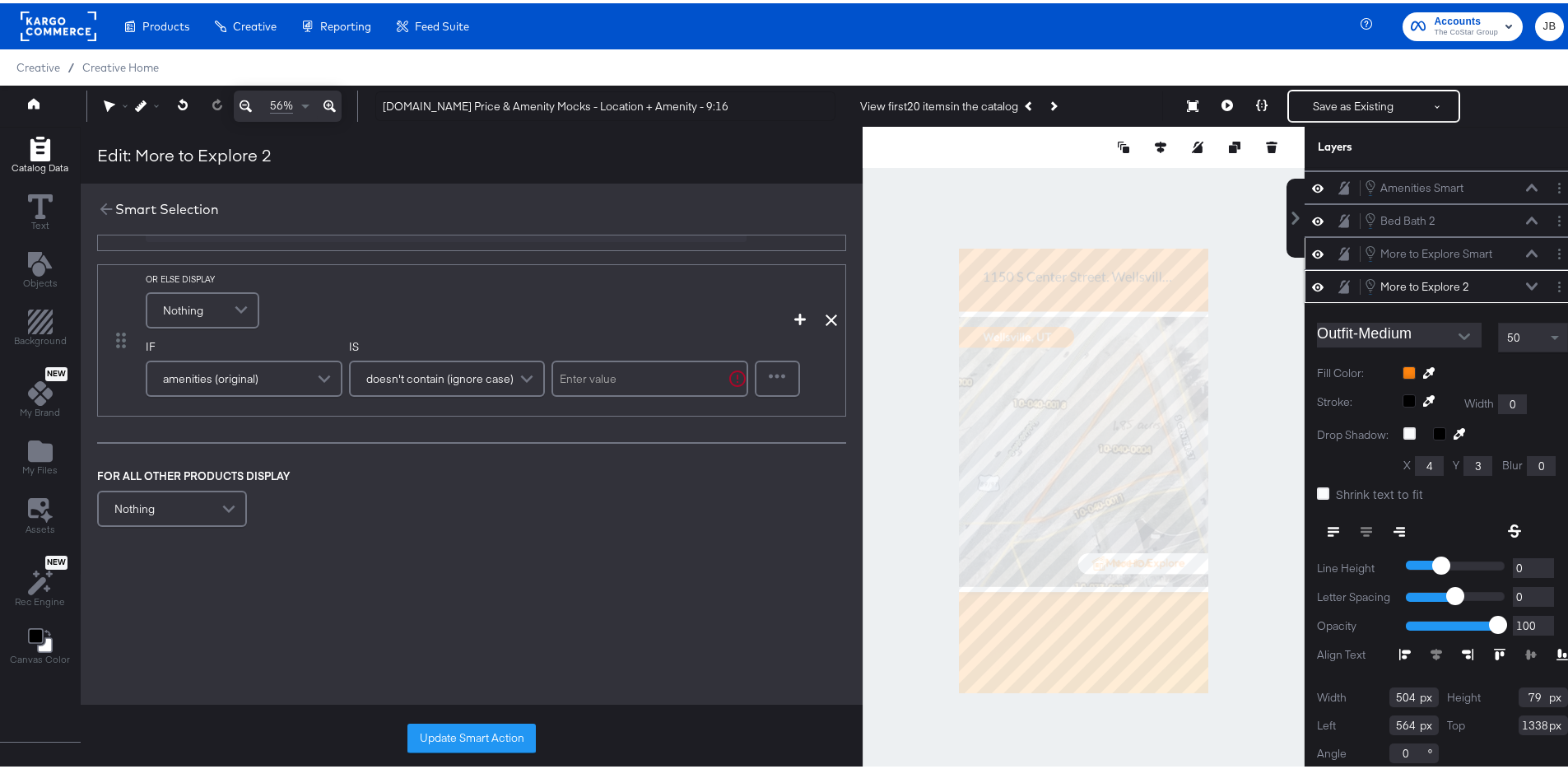 click on "Nothing" at bounding box center [202, 307] 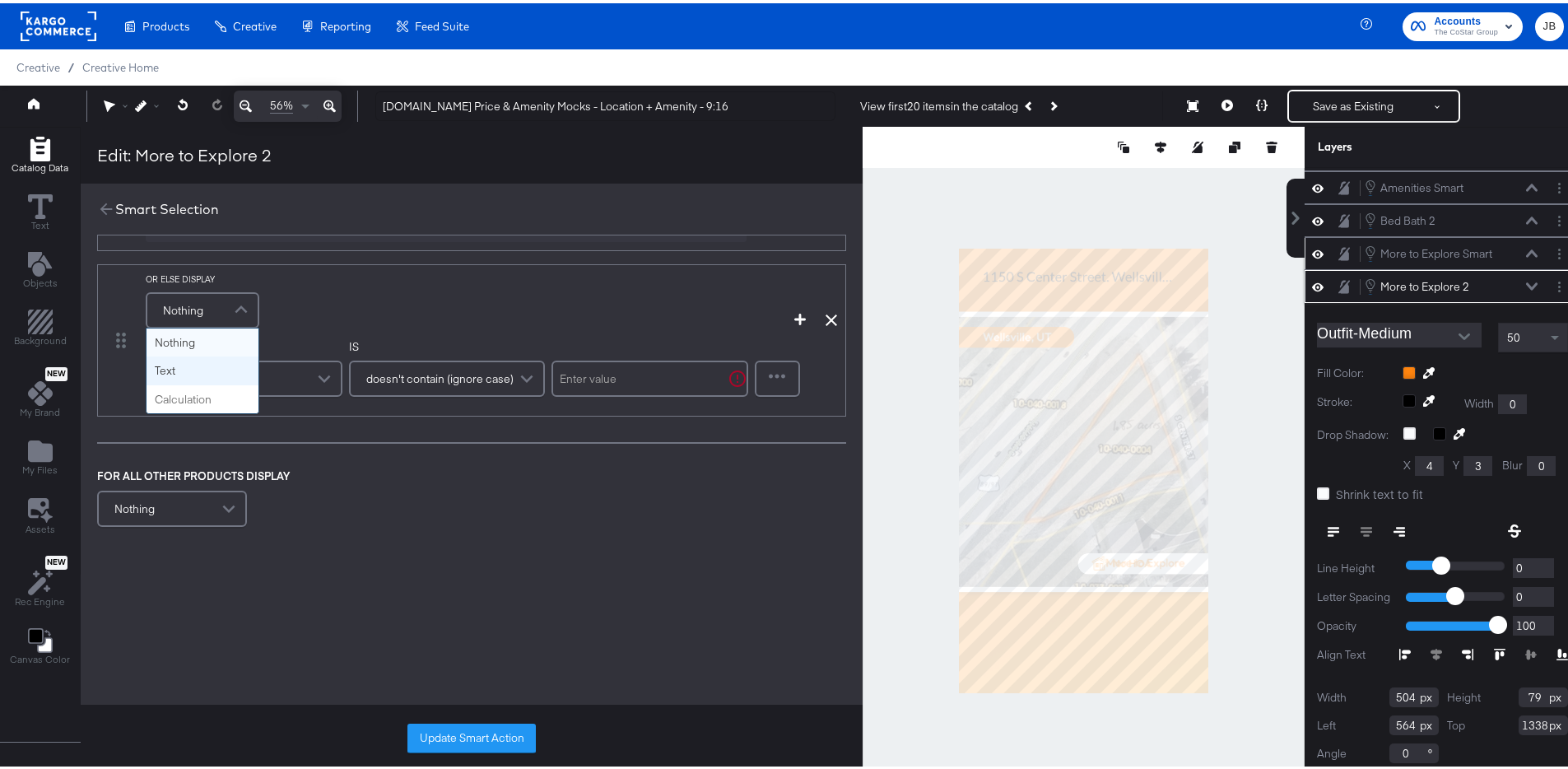 scroll, scrollTop: 791, scrollLeft: 0, axis: vertical 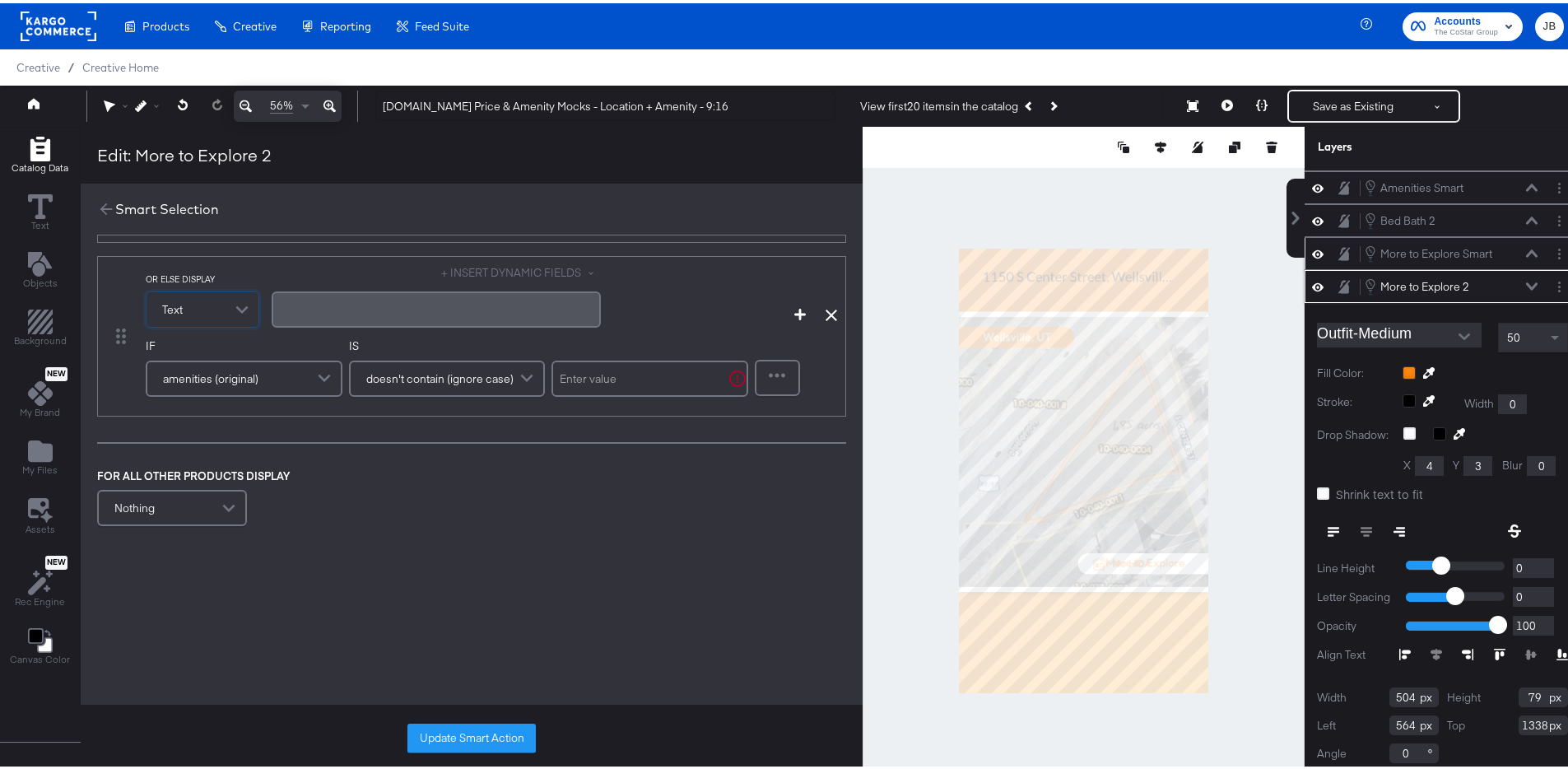 click on "﻿" at bounding box center (436, 306) 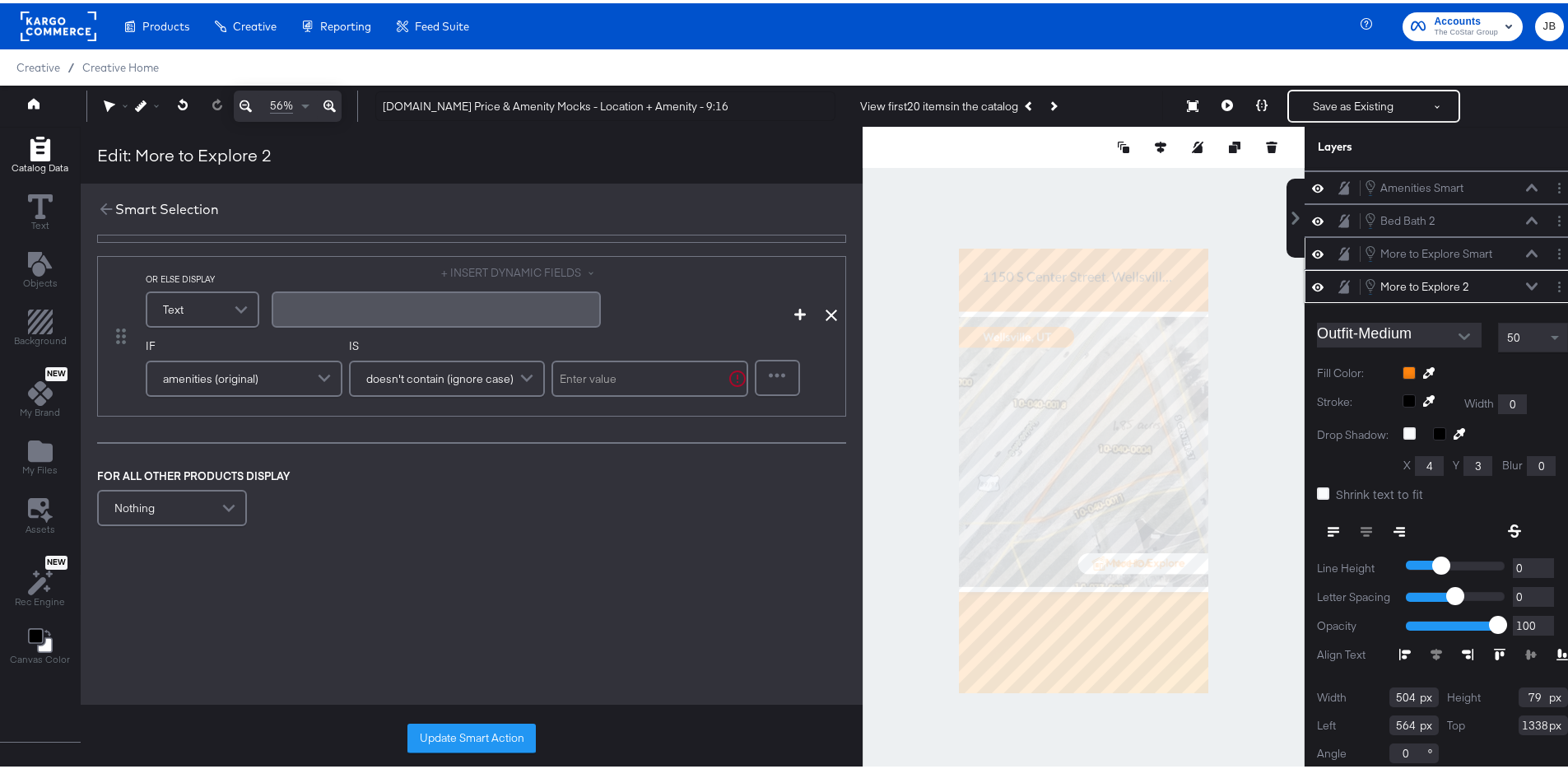 scroll, scrollTop: 0, scrollLeft: 0, axis: both 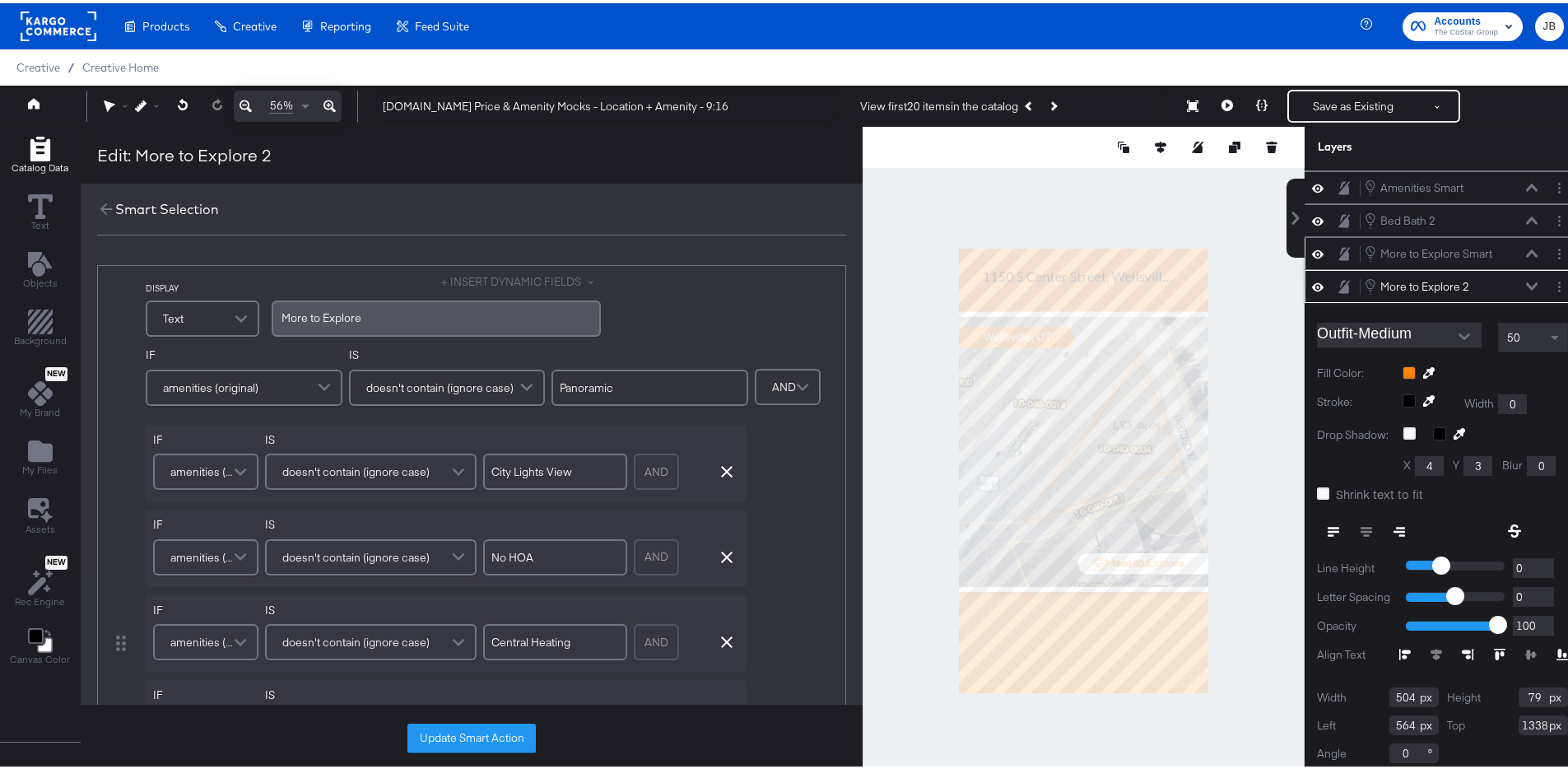 click on "More ﻿to Explore" at bounding box center (436, 315) 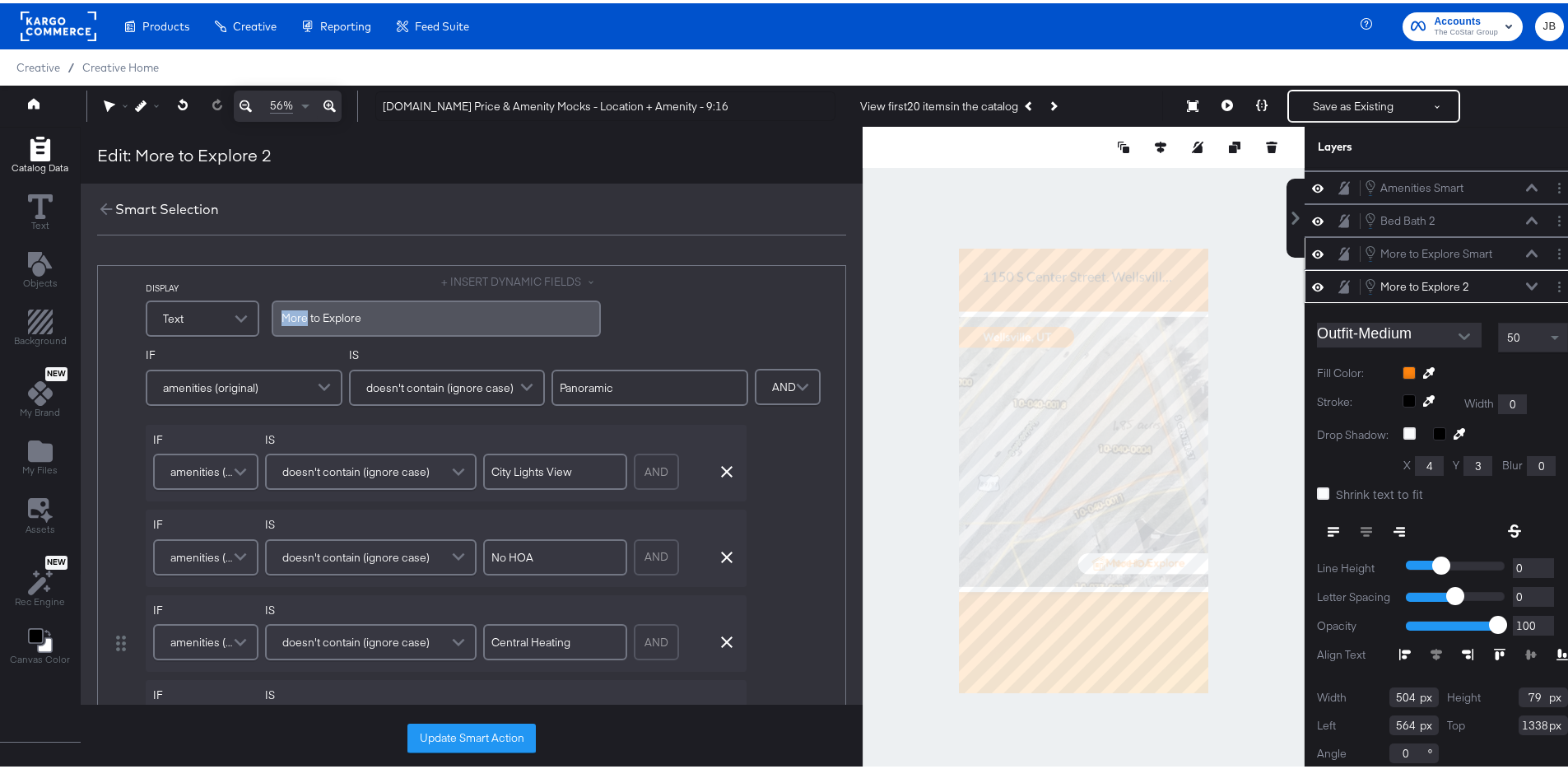 click on "More ﻿to Explore" at bounding box center [436, 315] 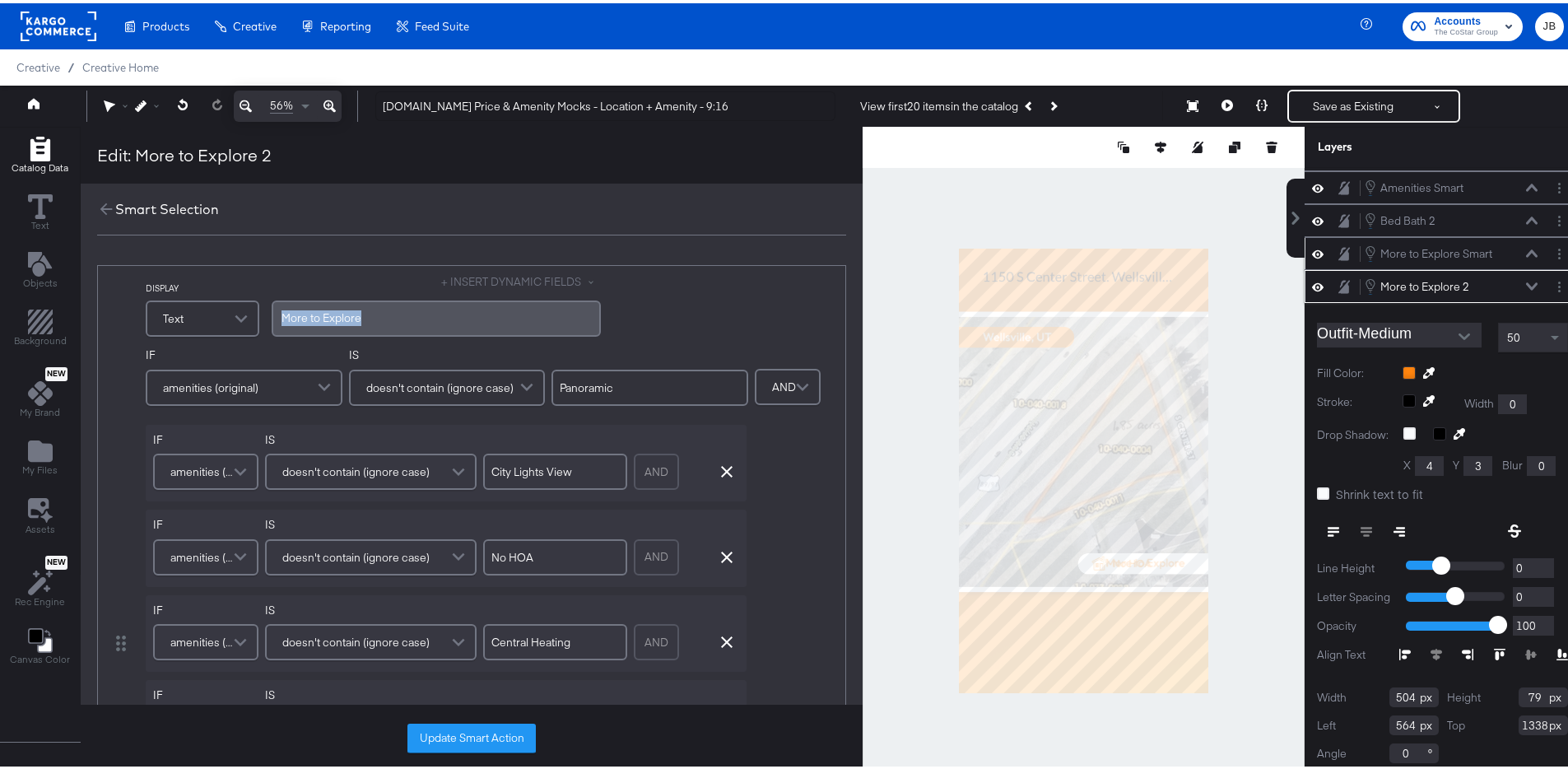 click on "More ﻿to Explore" at bounding box center [436, 315] 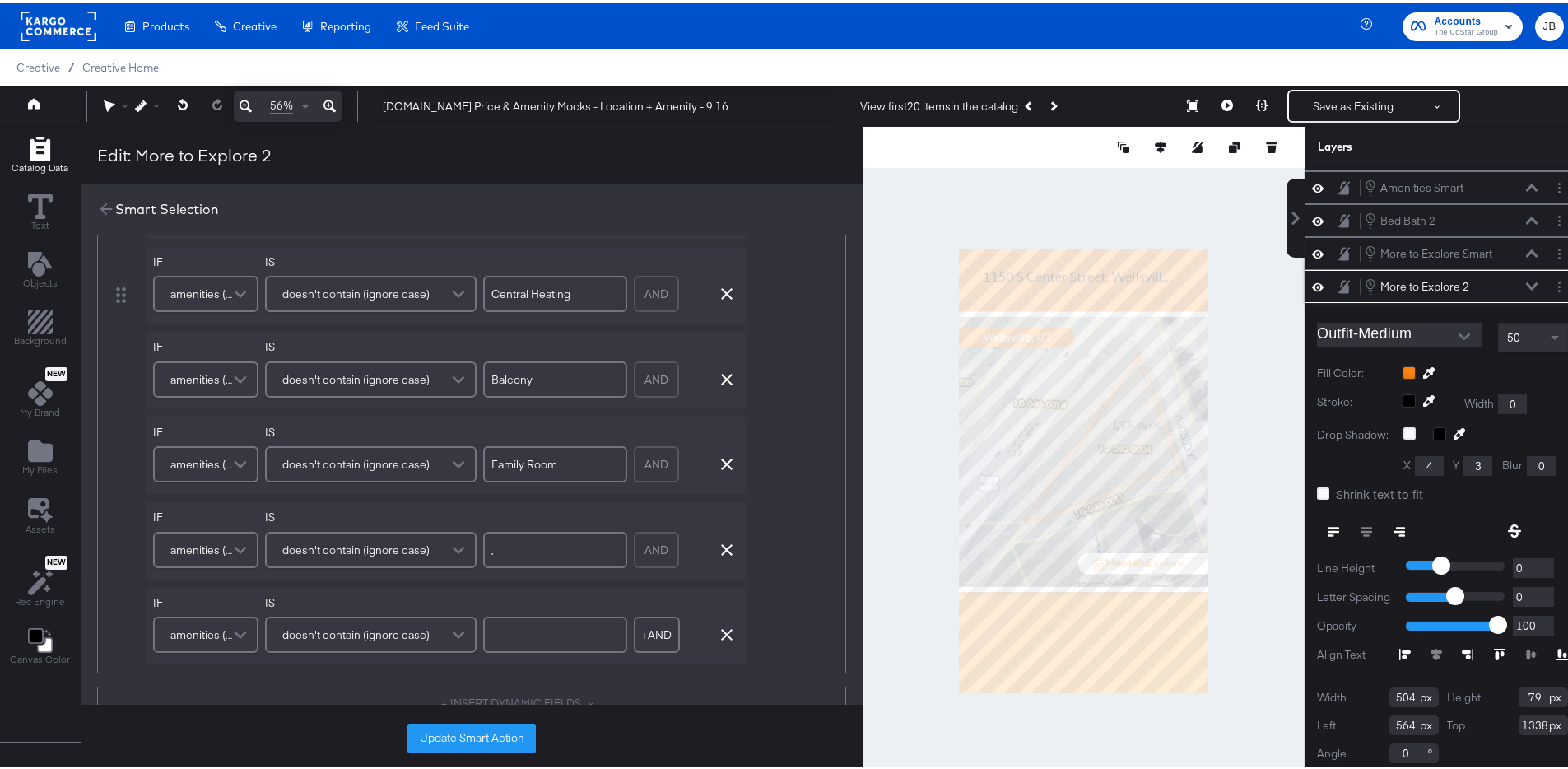 scroll, scrollTop: 791, scrollLeft: 0, axis: vertical 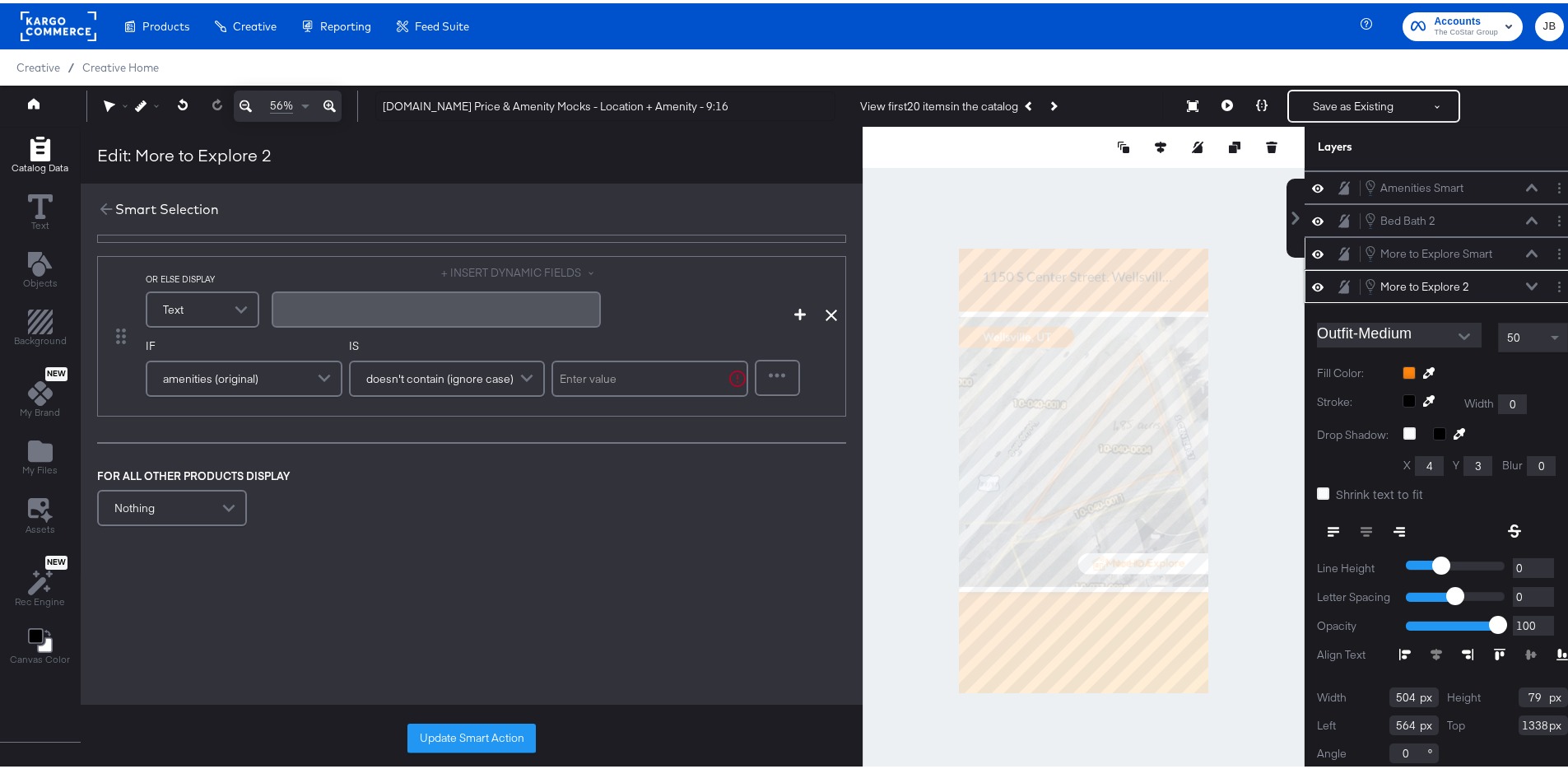 click on "﻿" at bounding box center (436, 305) 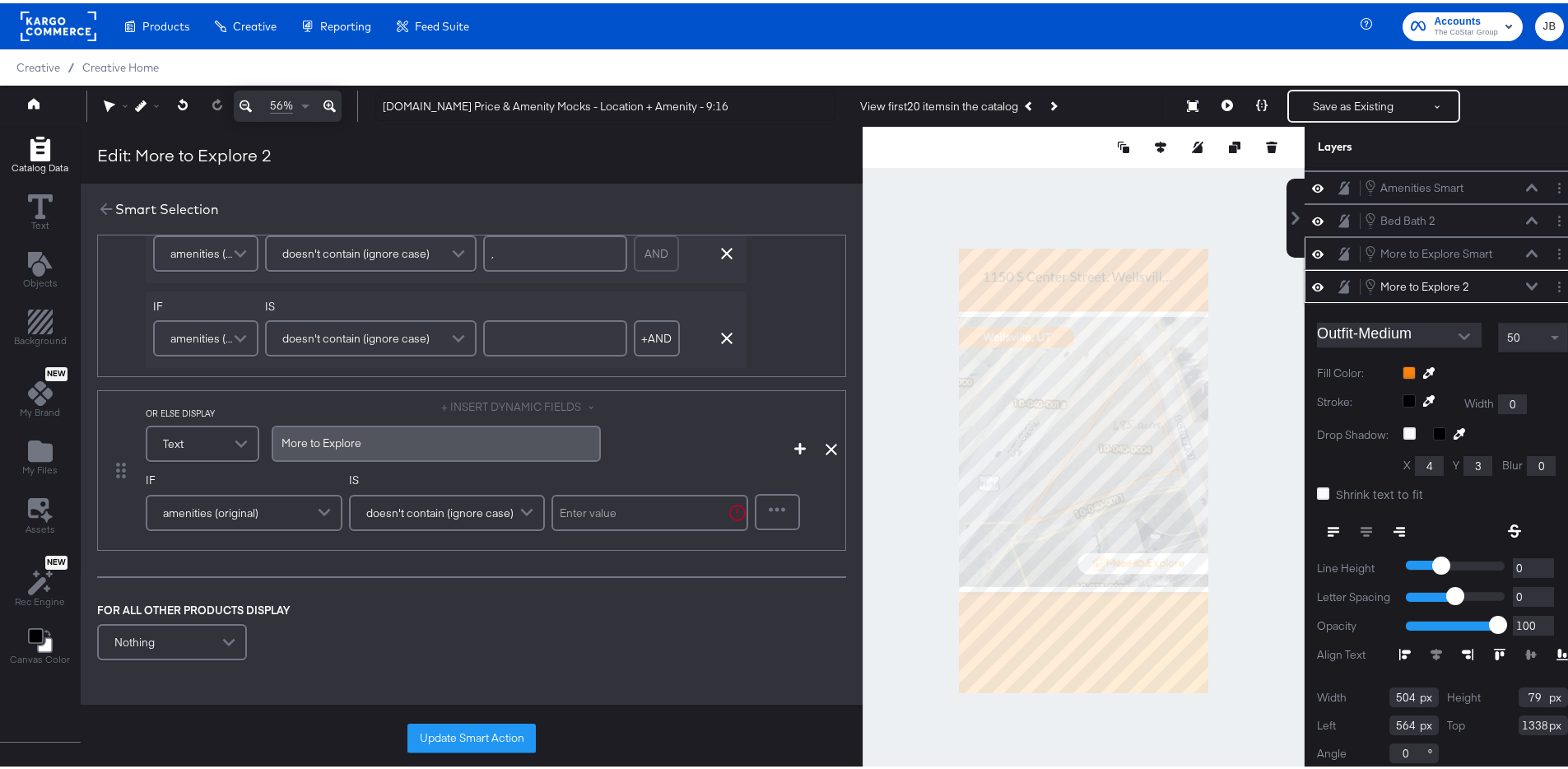 scroll, scrollTop: 791, scrollLeft: 0, axis: vertical 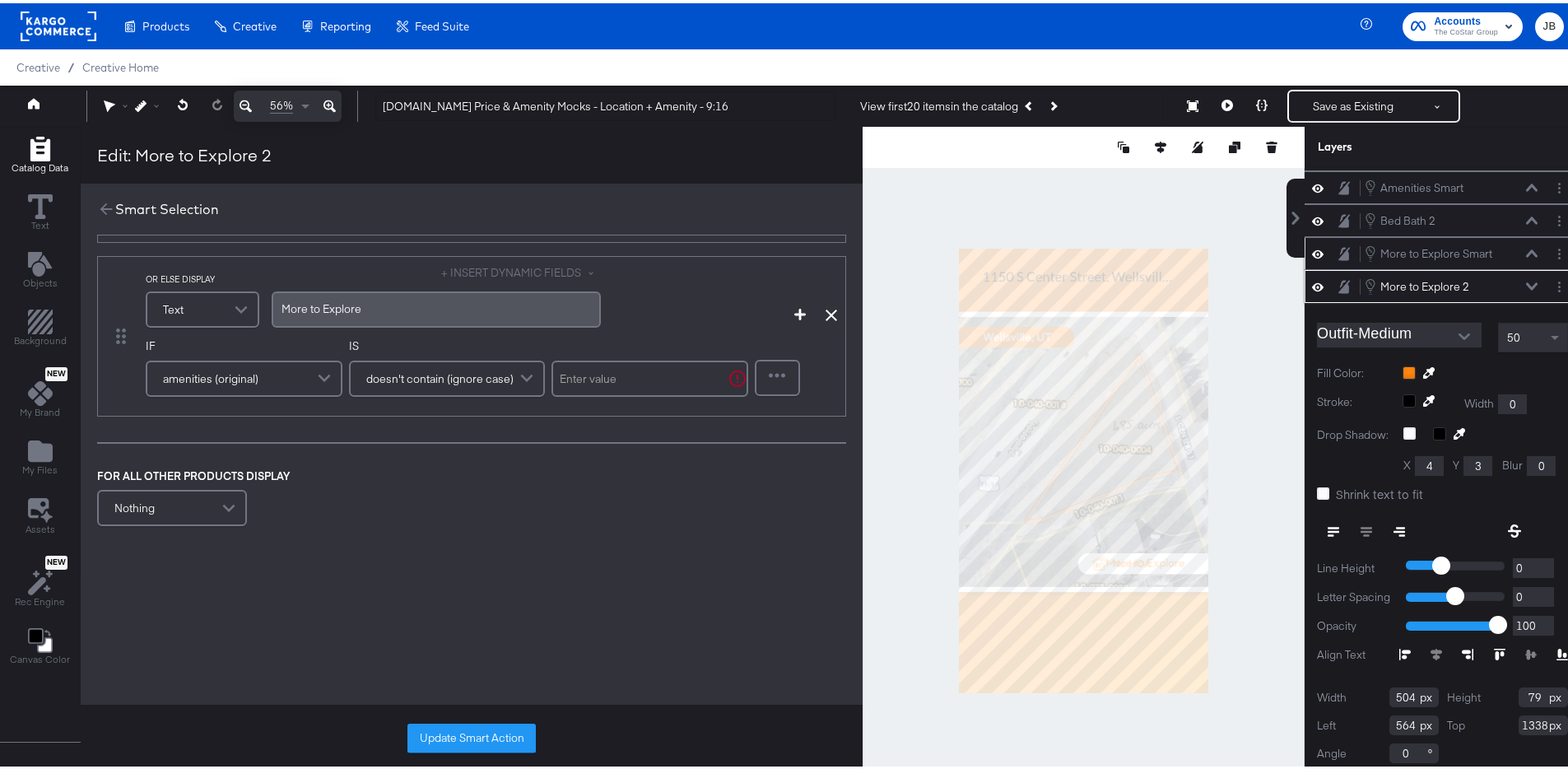 click on "amenities (original)" at bounding box center (244, 375) 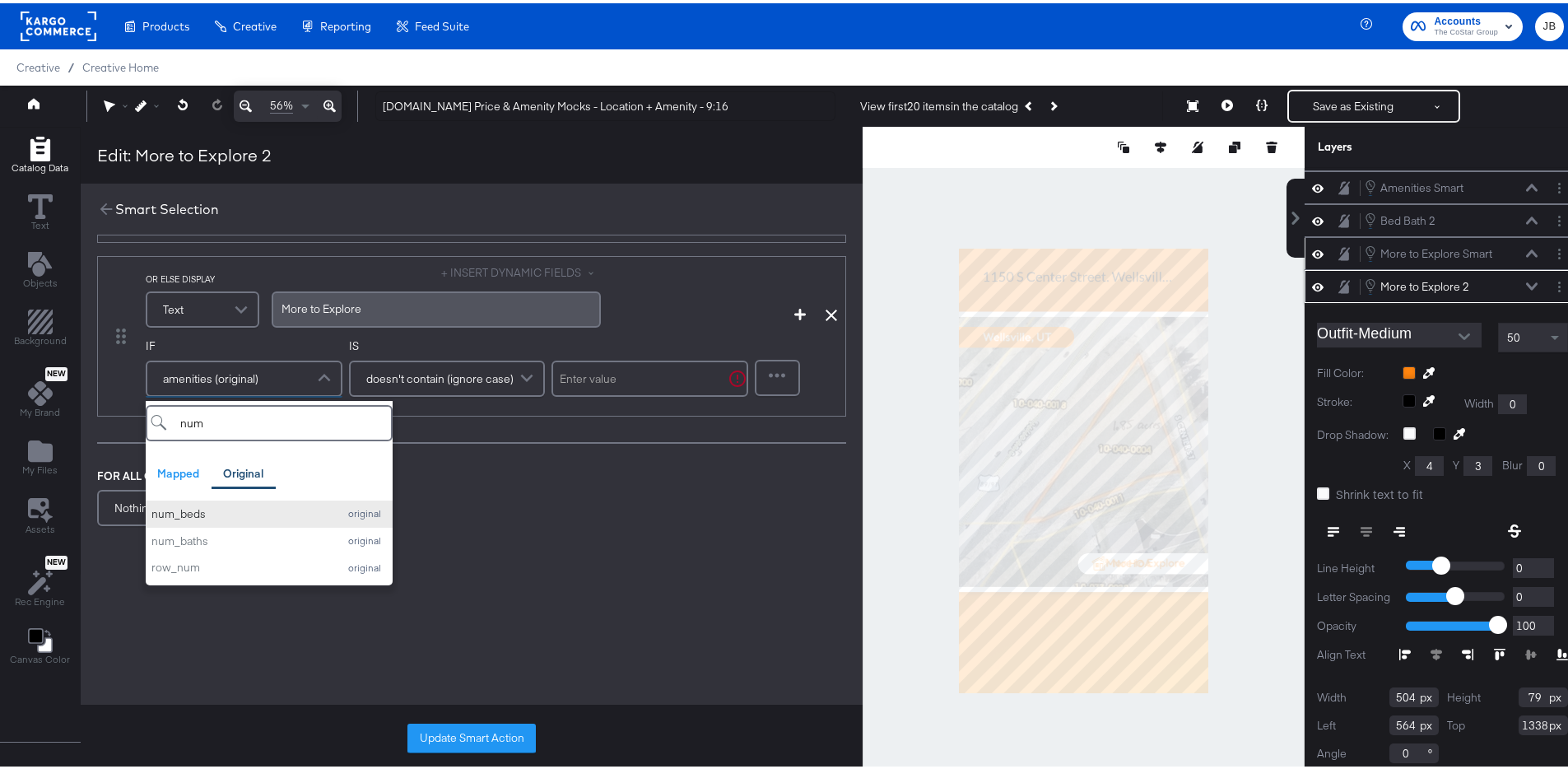type on "num" 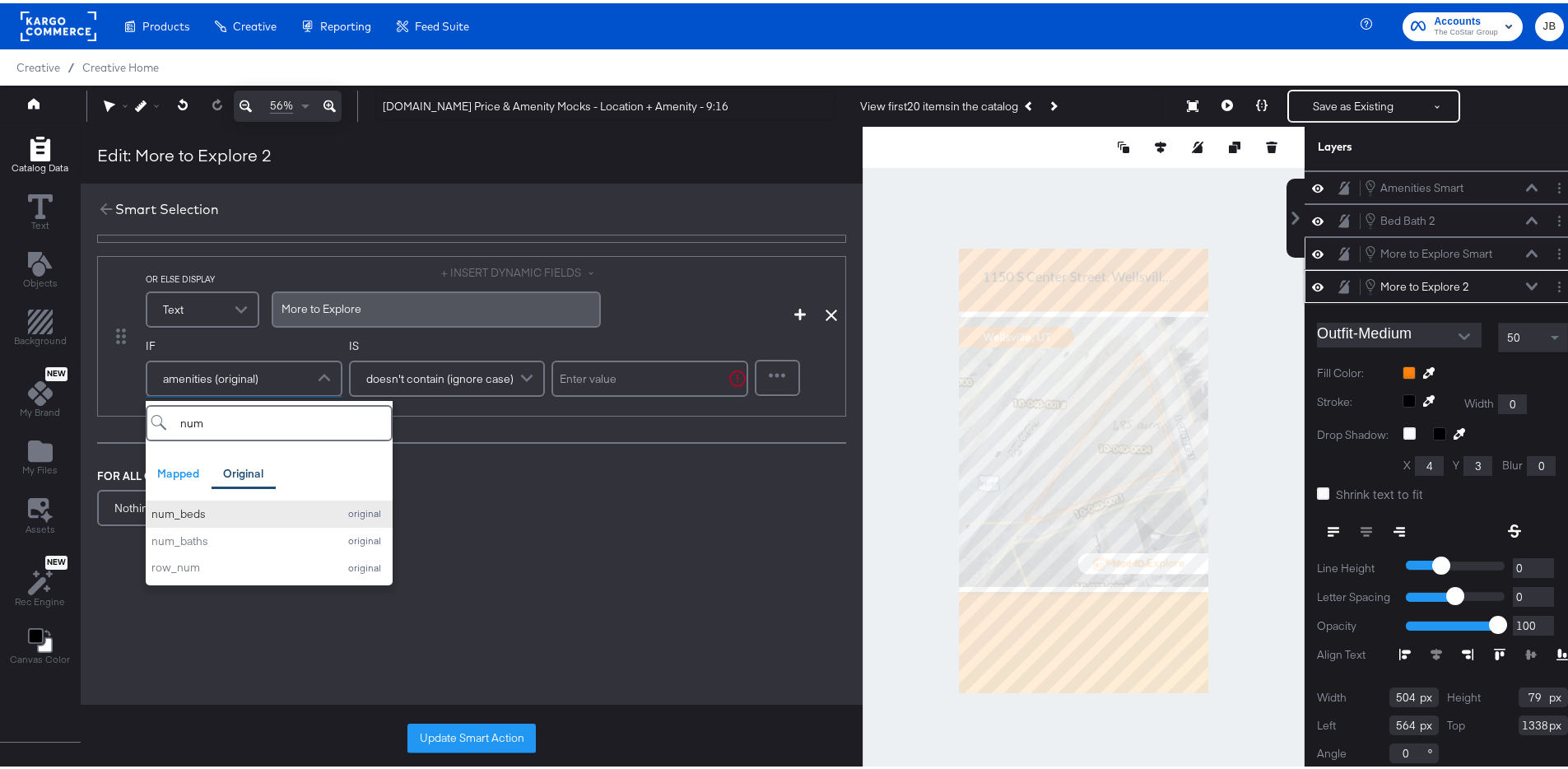 click on "num_beds" at bounding box center (240, 510) 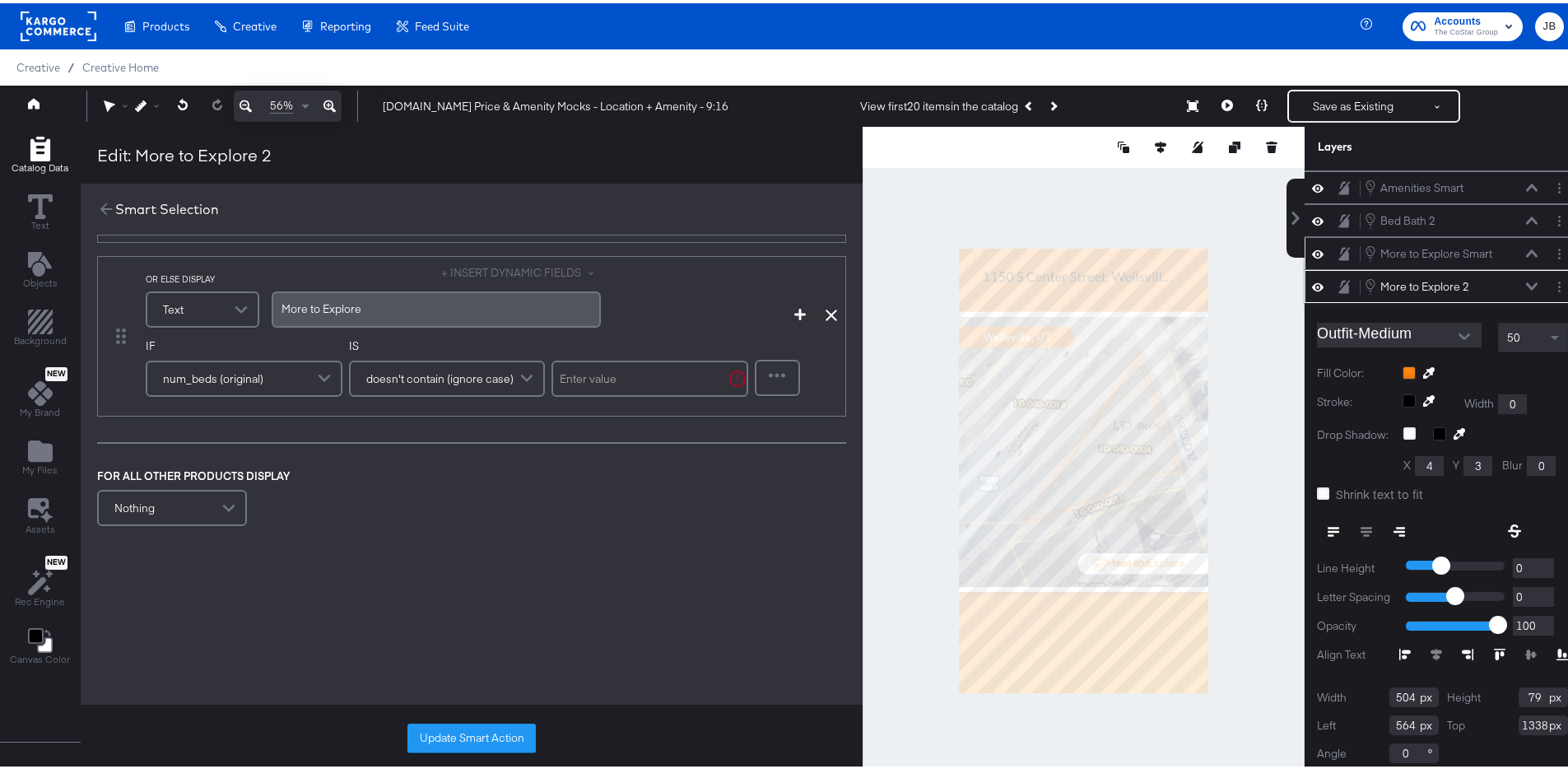 click on "doesn't contain (ignore case)" at bounding box center (440, 375) 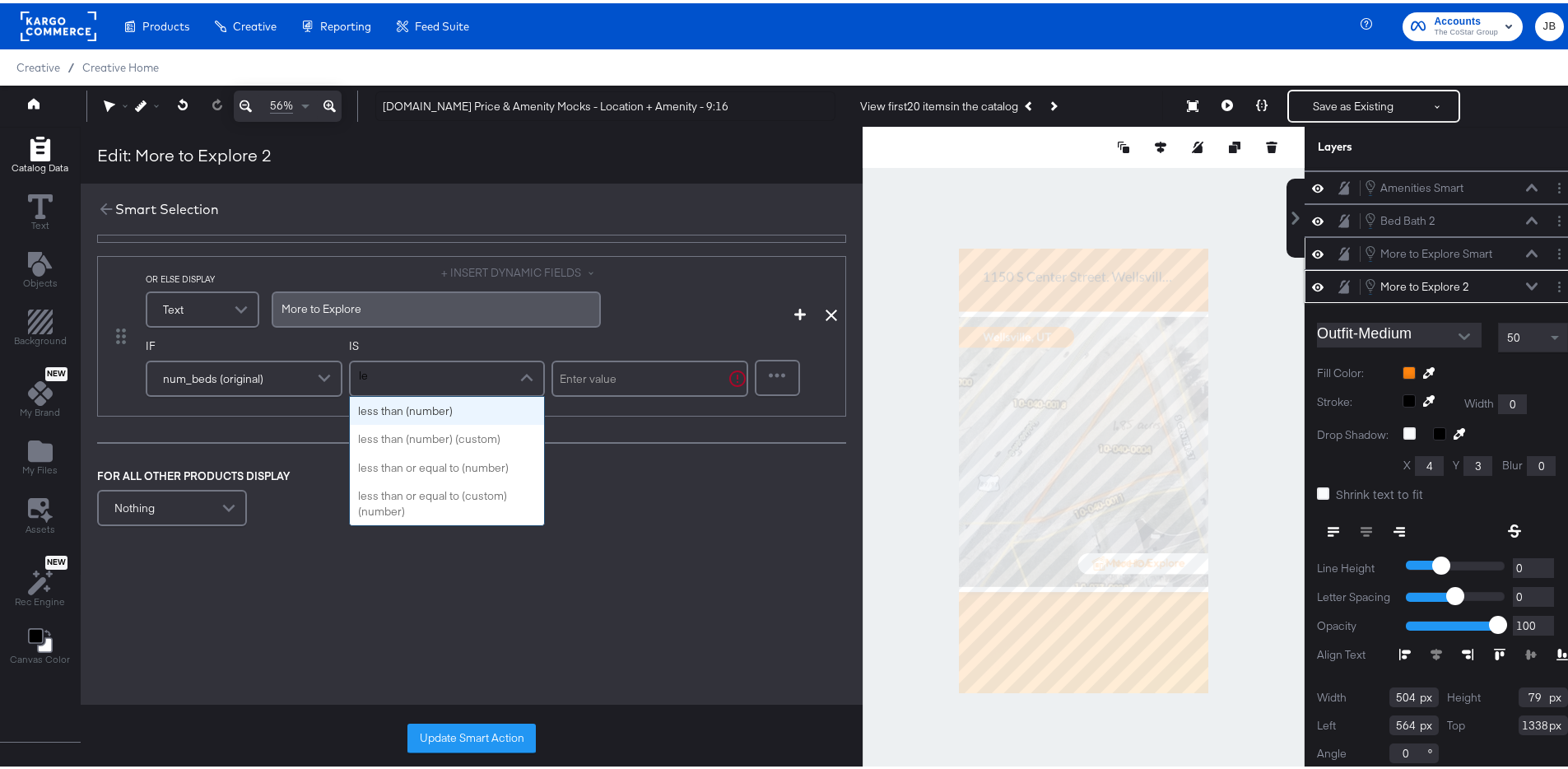 scroll, scrollTop: 0, scrollLeft: 0, axis: both 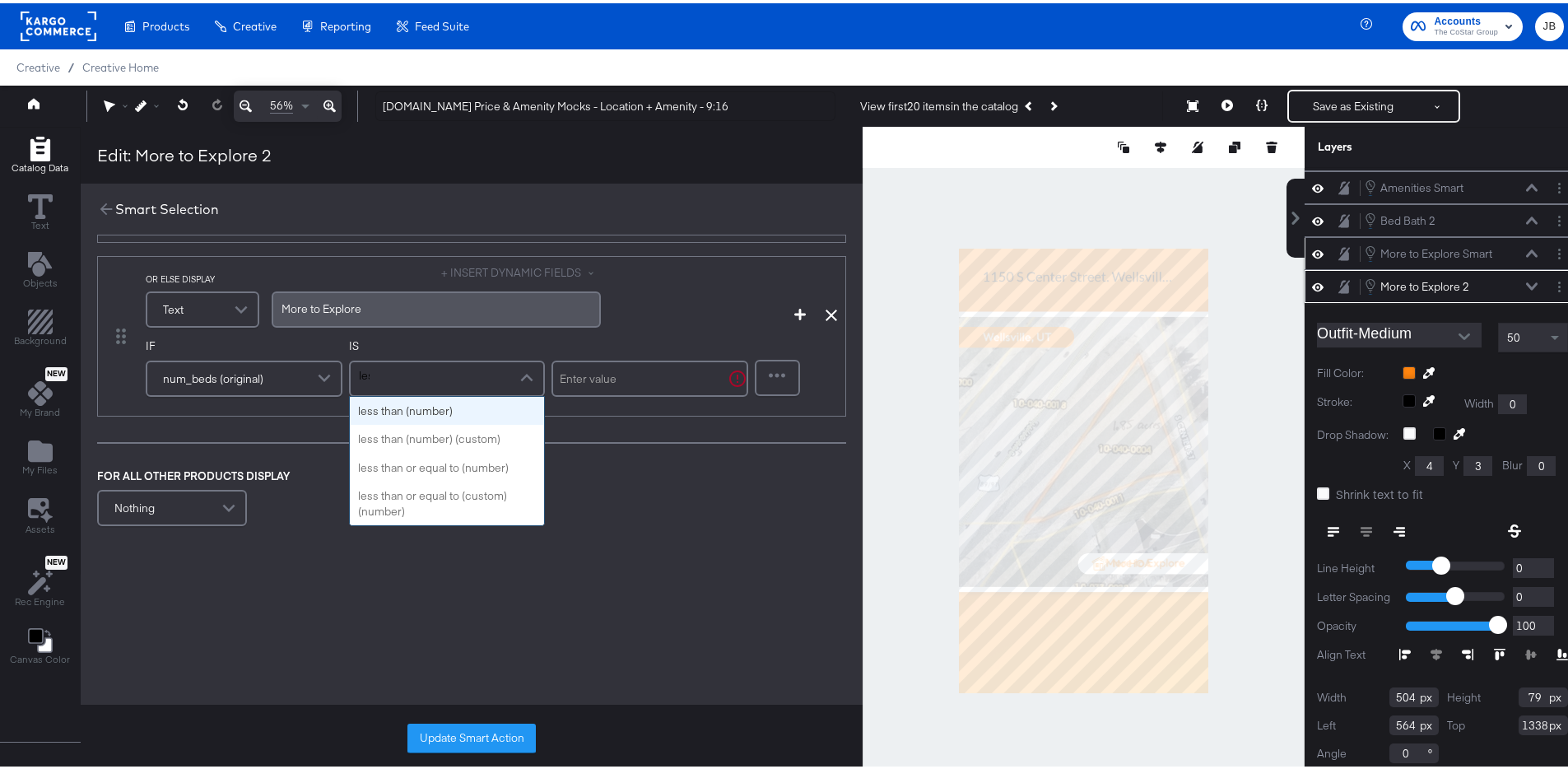 type on "less" 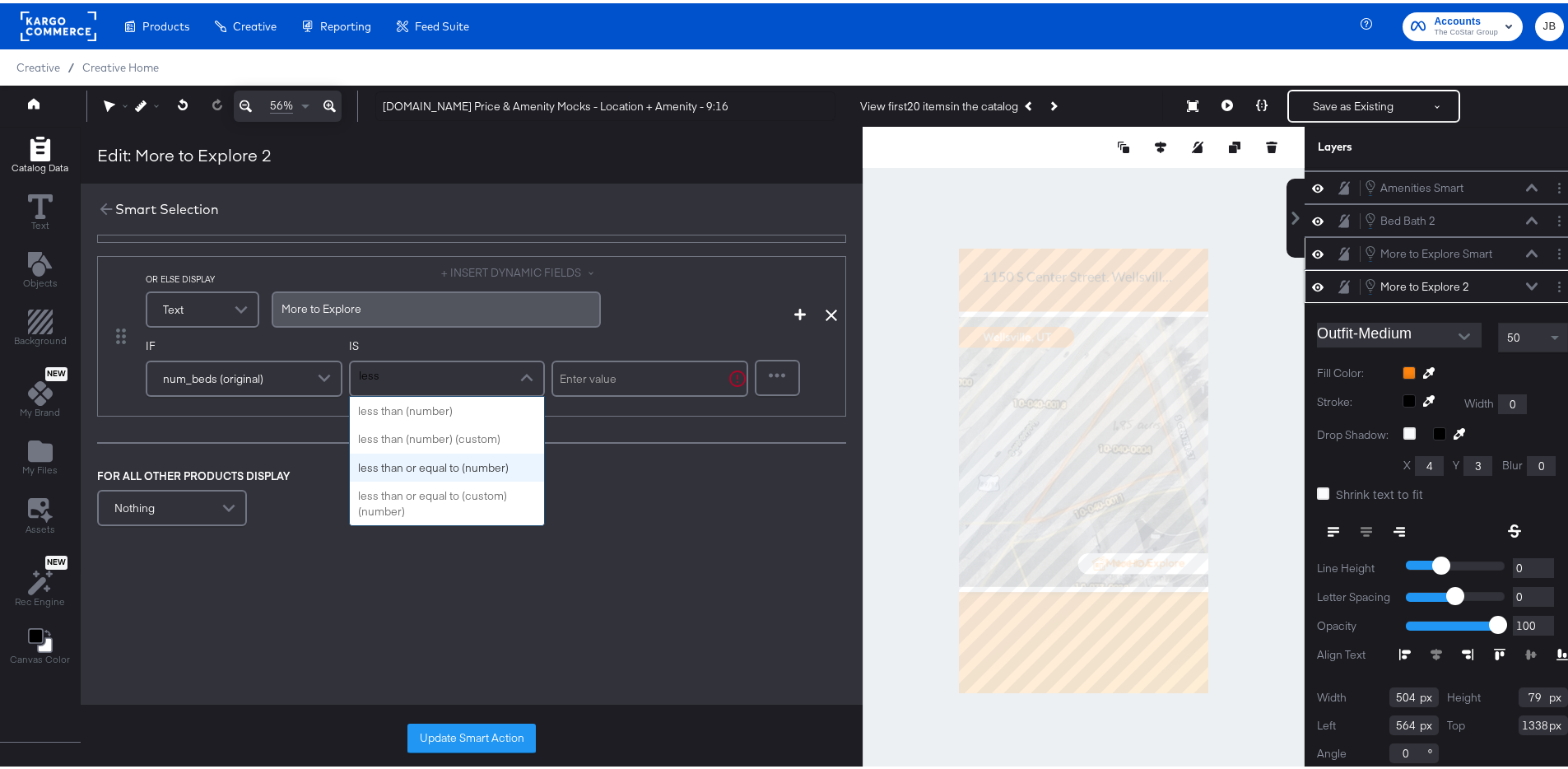 type 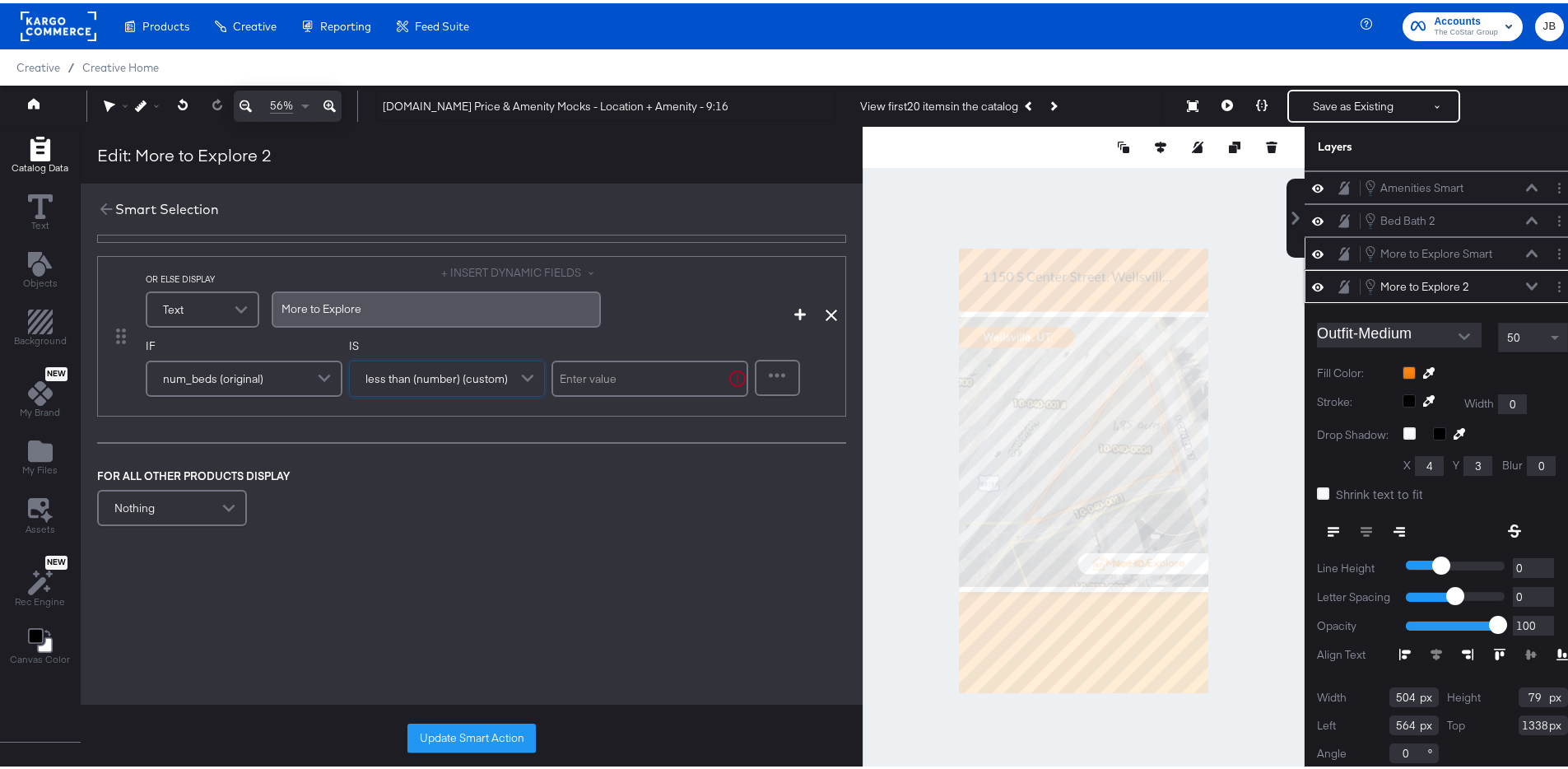 click at bounding box center [649, 375] 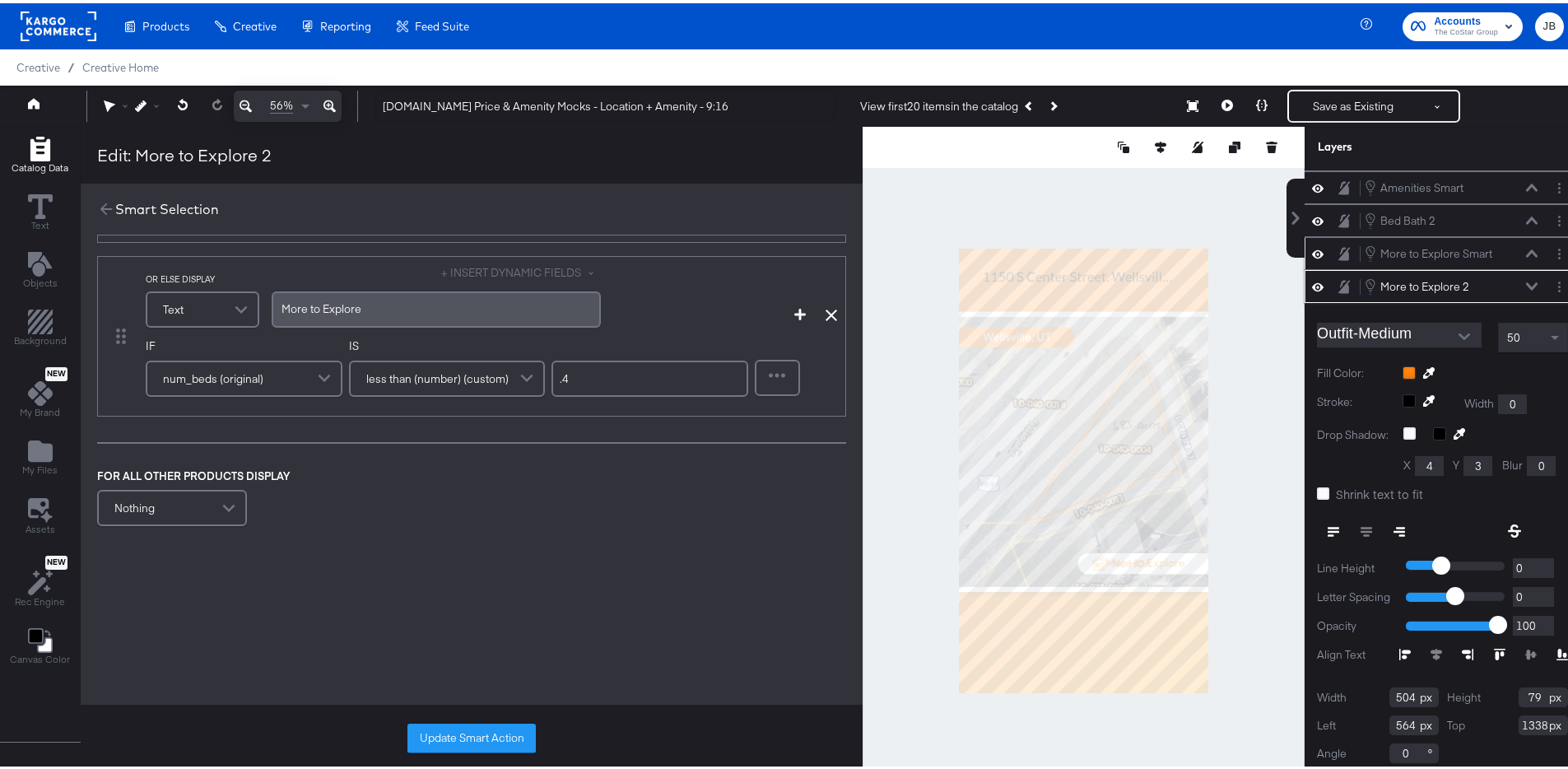 click on "DISPLAY Text + INSERT DYNAMIC FIELDS More ﻿to Explore IF amenities (original) IS doesn't contain (ignore case) Panoramic IF amenities (original) IS doesn't contain (ignore case) City Lights View AND Remove Condition IF amenities (original) IS doesn't contain (ignore case) No HOA AND Remove Condition IF amenities (original) IS doesn't contain (ignore case) Central Heating AND Remove Condition IF amenities (original) IS doesn't contain (ignore case) Balcony AND Remove Condition IF amenities (original) IS doesn't contain (ignore case) Family Room AND Remove Condition IF amenities (original) IS doesn't contain (ignore case) , AND Remove Condition IF amenities (original) IS doesn't contain (ignore case) +  AND Add  AND  Condition Remove Condition AND Refine OR ELSE DISPLAY Text + INSERT DYNAMIC FIELDS More ﻿to Explore Add Condition Remove Condition IF num_beds (original) IS less than (number) (custom) .4 Refine FOR ALL OTHER PRODUCTS DISPLAY Nothing" at bounding box center [472, 60] 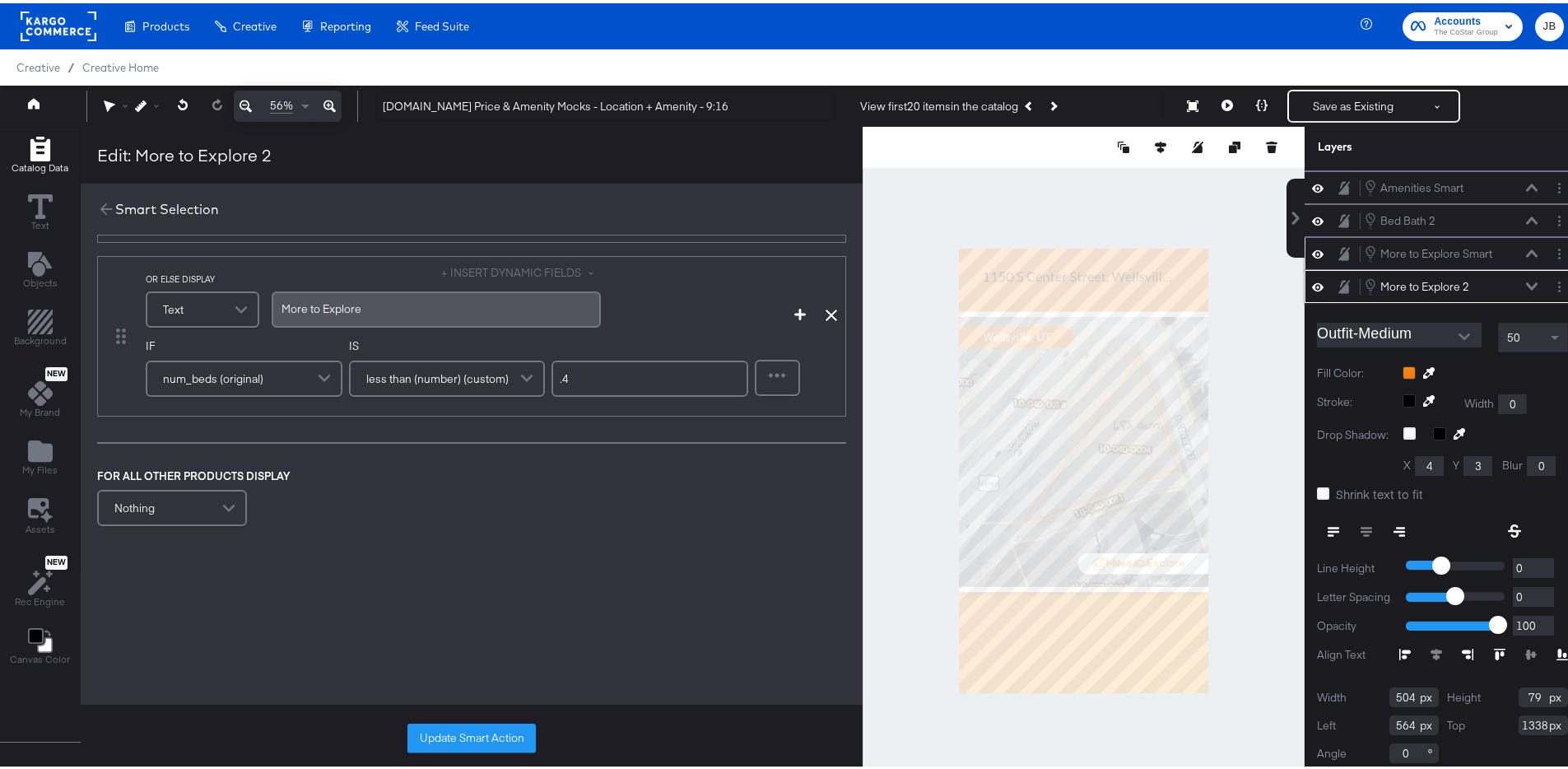 click on ".4" at bounding box center [649, 375] 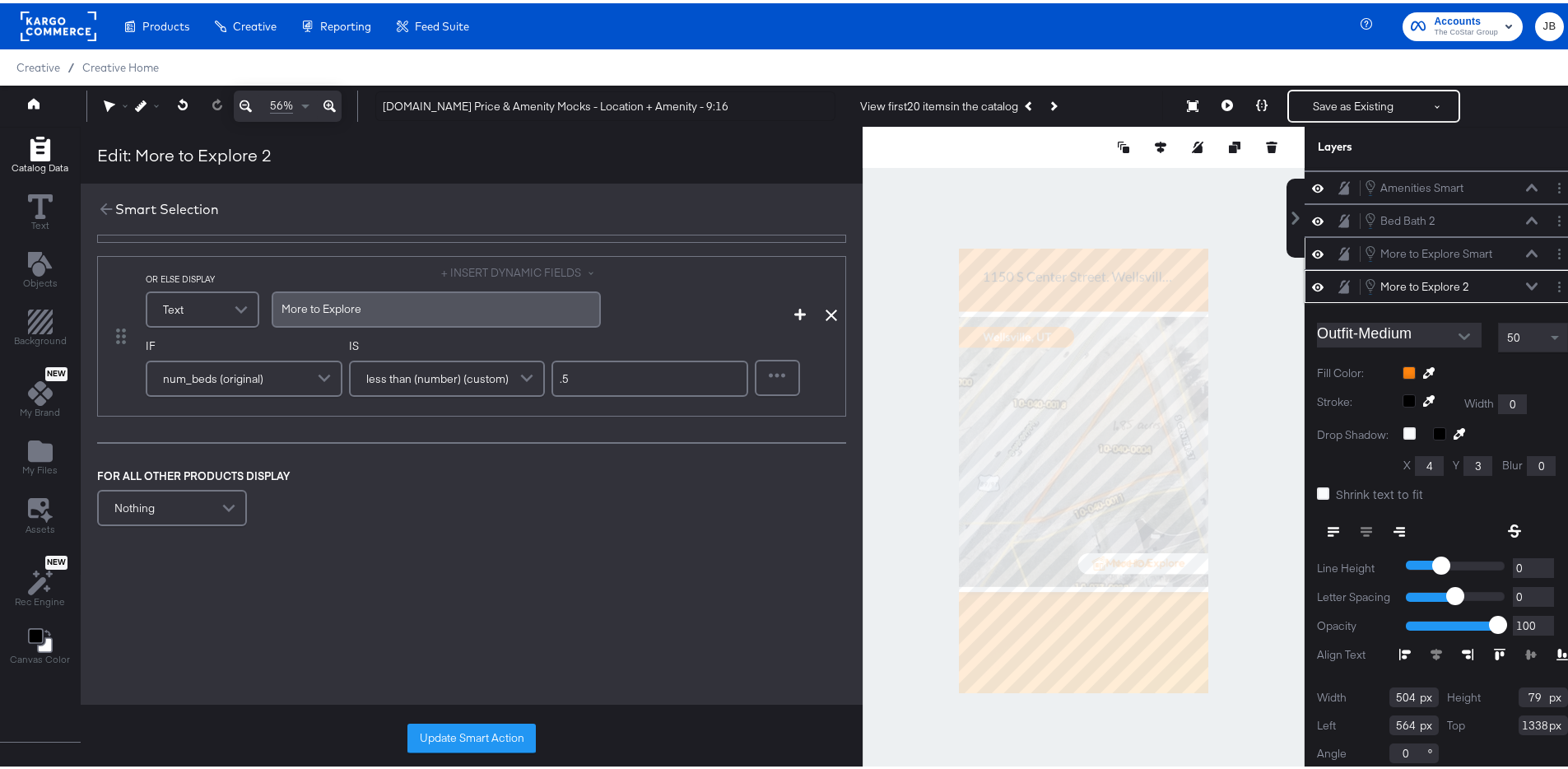 type on ".5" 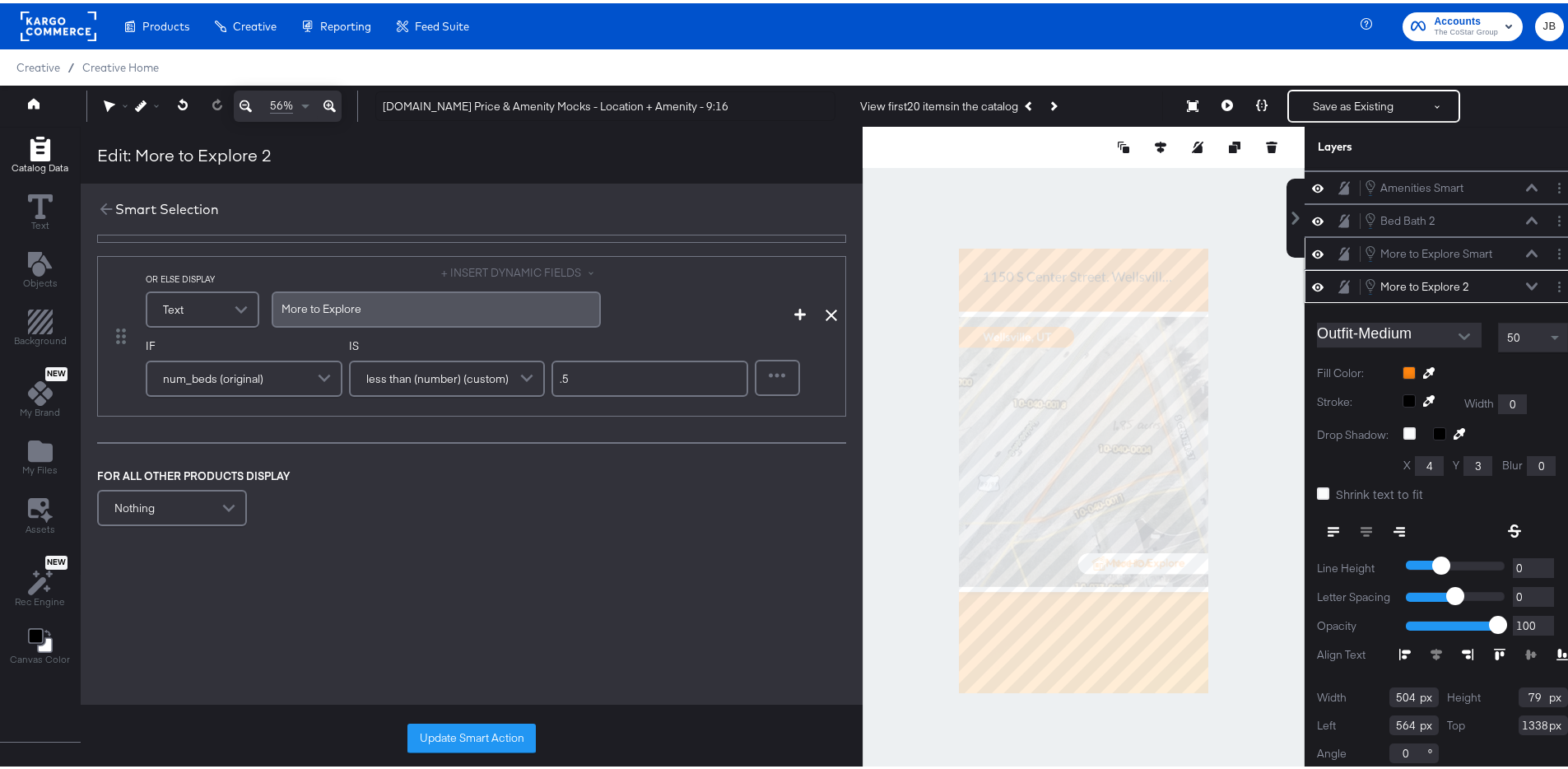 click on "FOR ALL OTHER PRODUCTS DISPLAY Nothing" at bounding box center [472, 496] 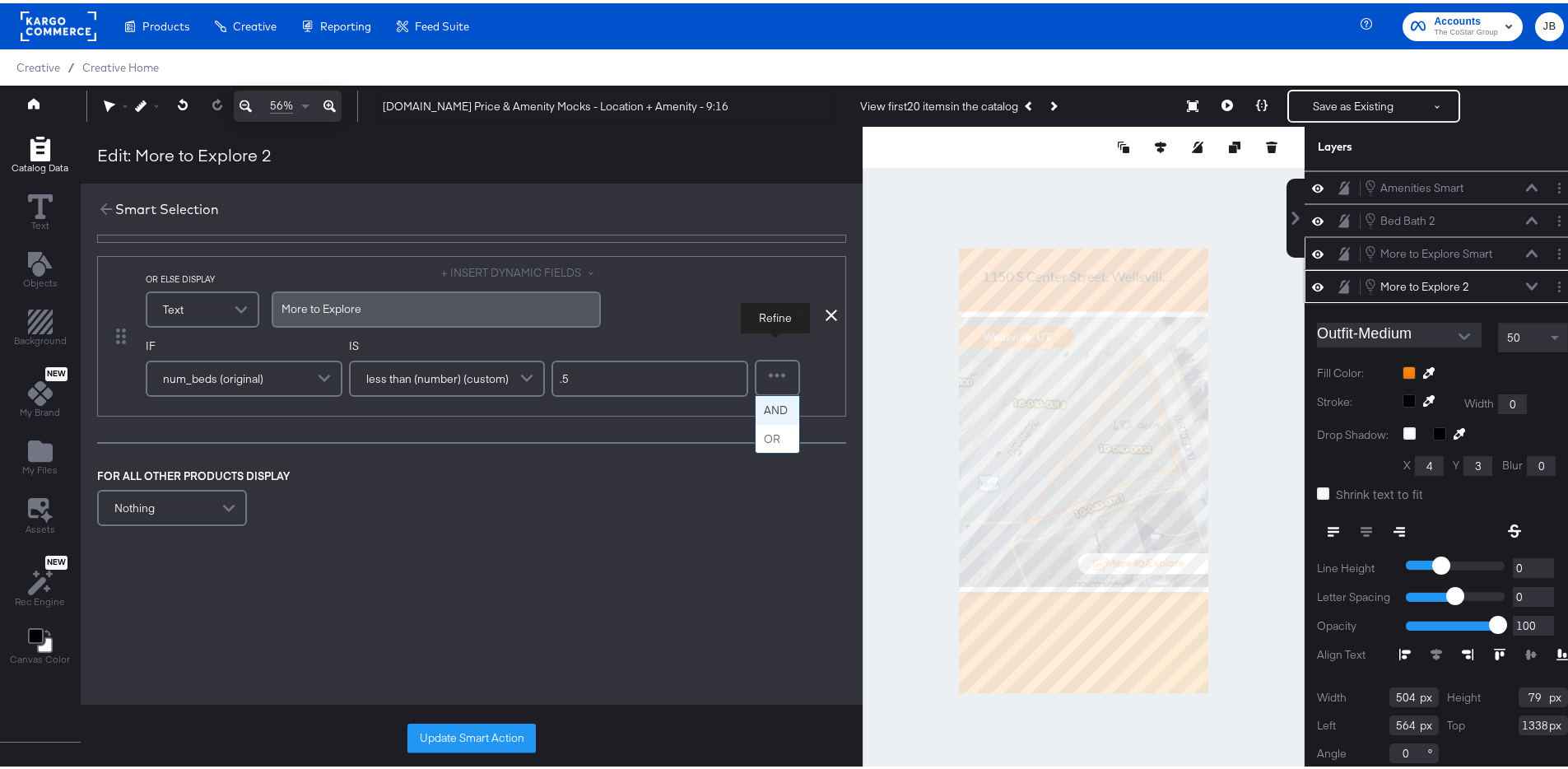 click at bounding box center [777, 375] 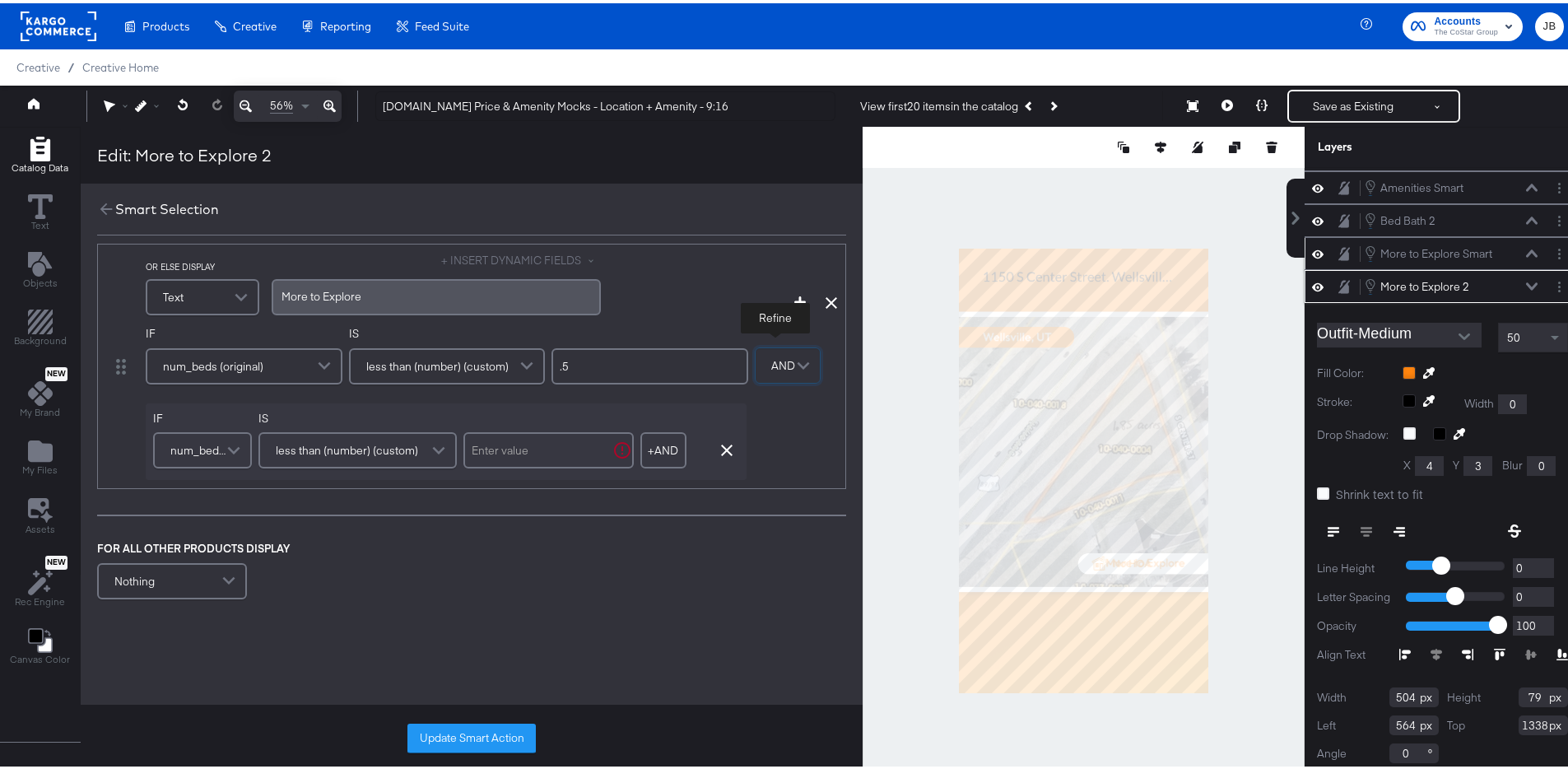 scroll, scrollTop: 877, scrollLeft: 0, axis: vertical 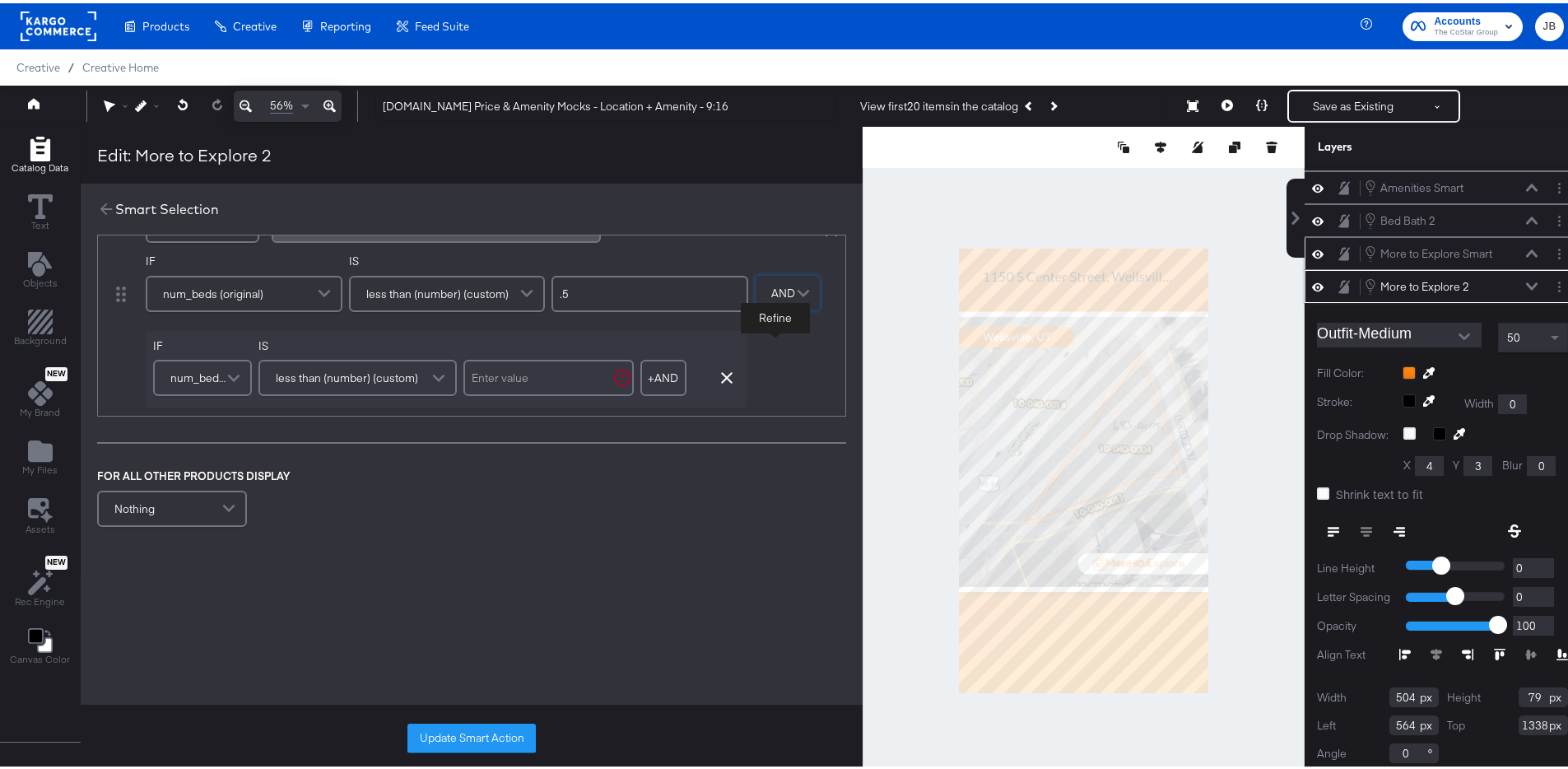click at bounding box center (235, 375) 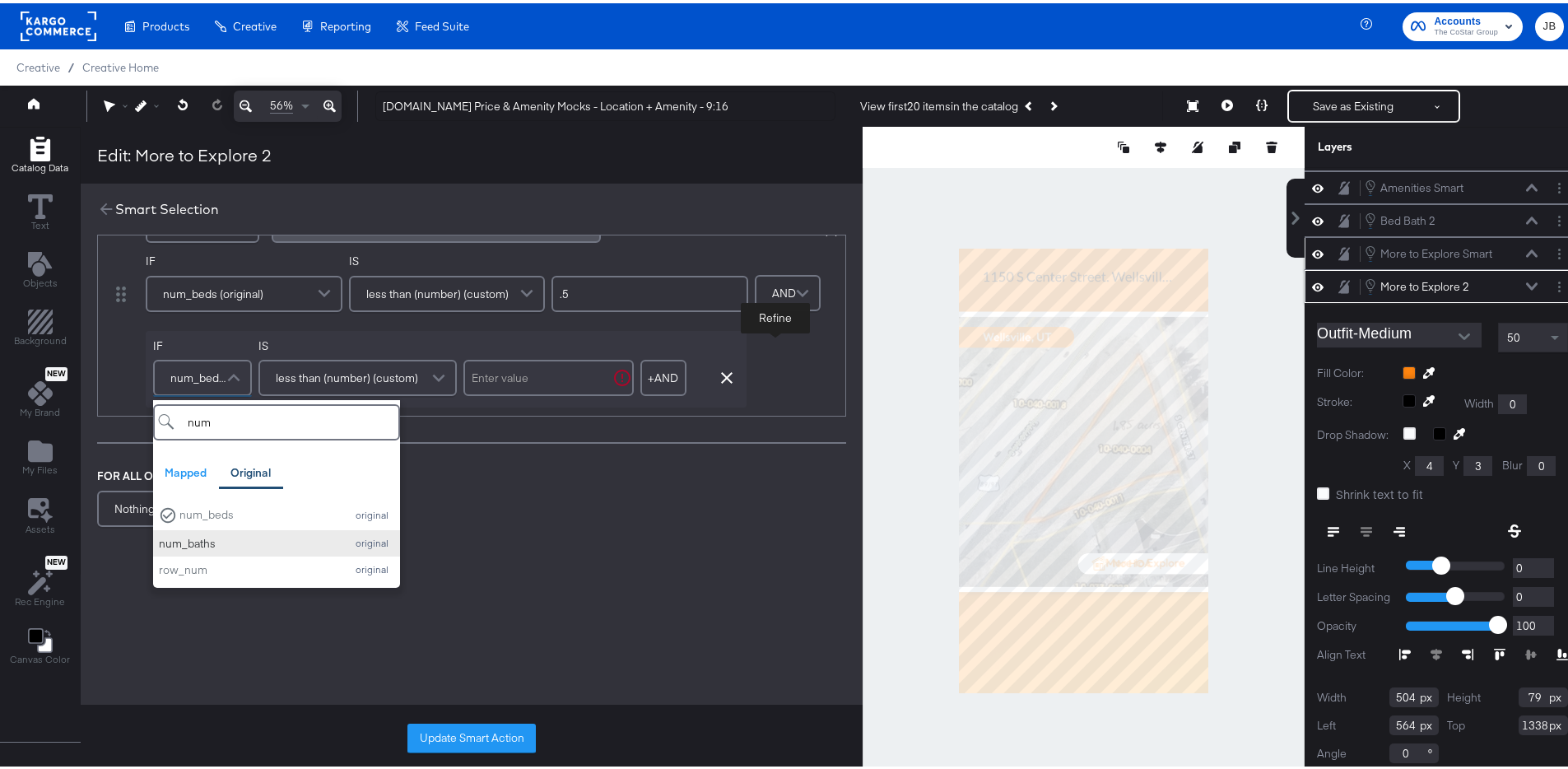 type on "num" 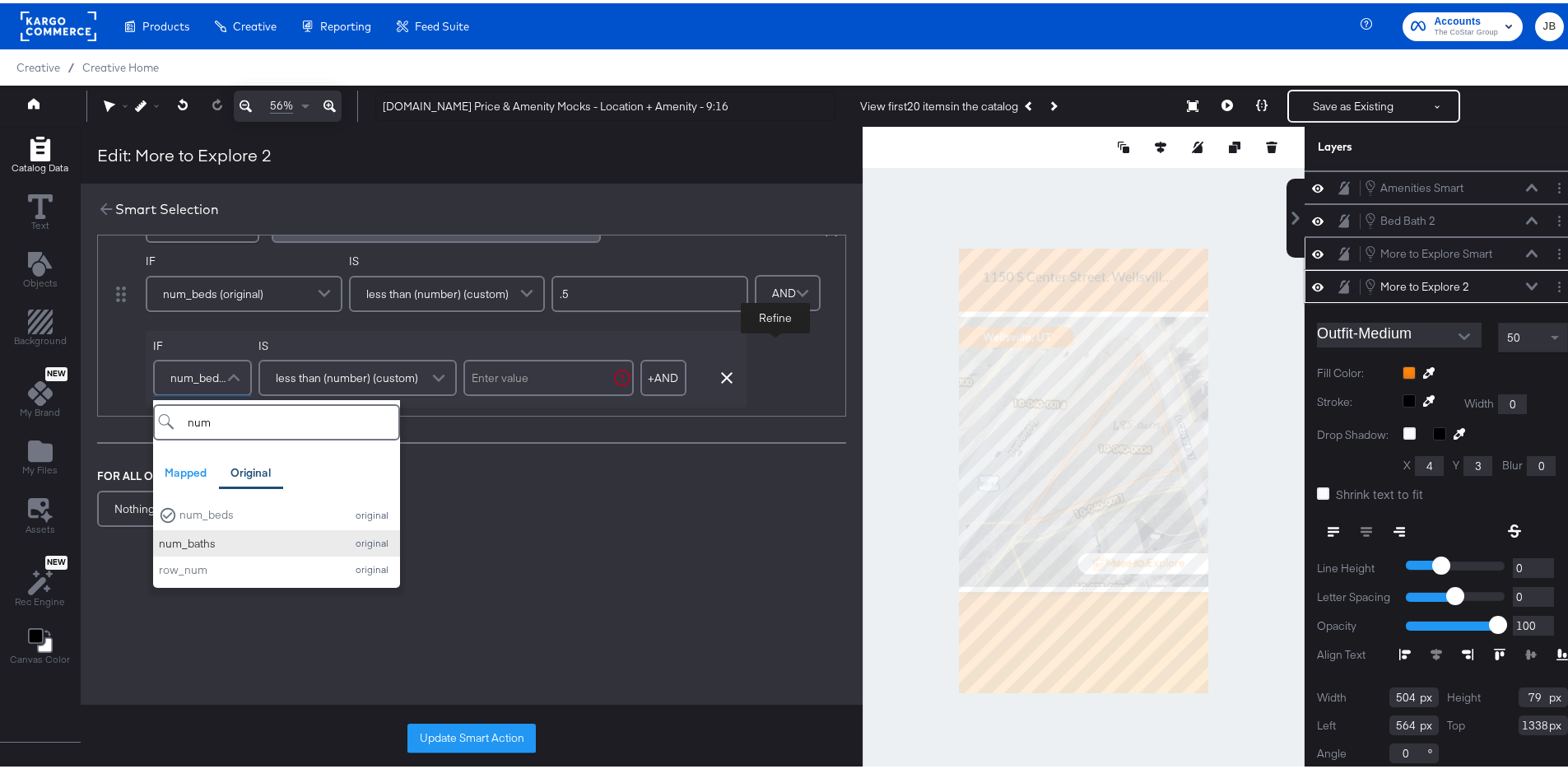 click on "num_baths" at bounding box center (248, 540) 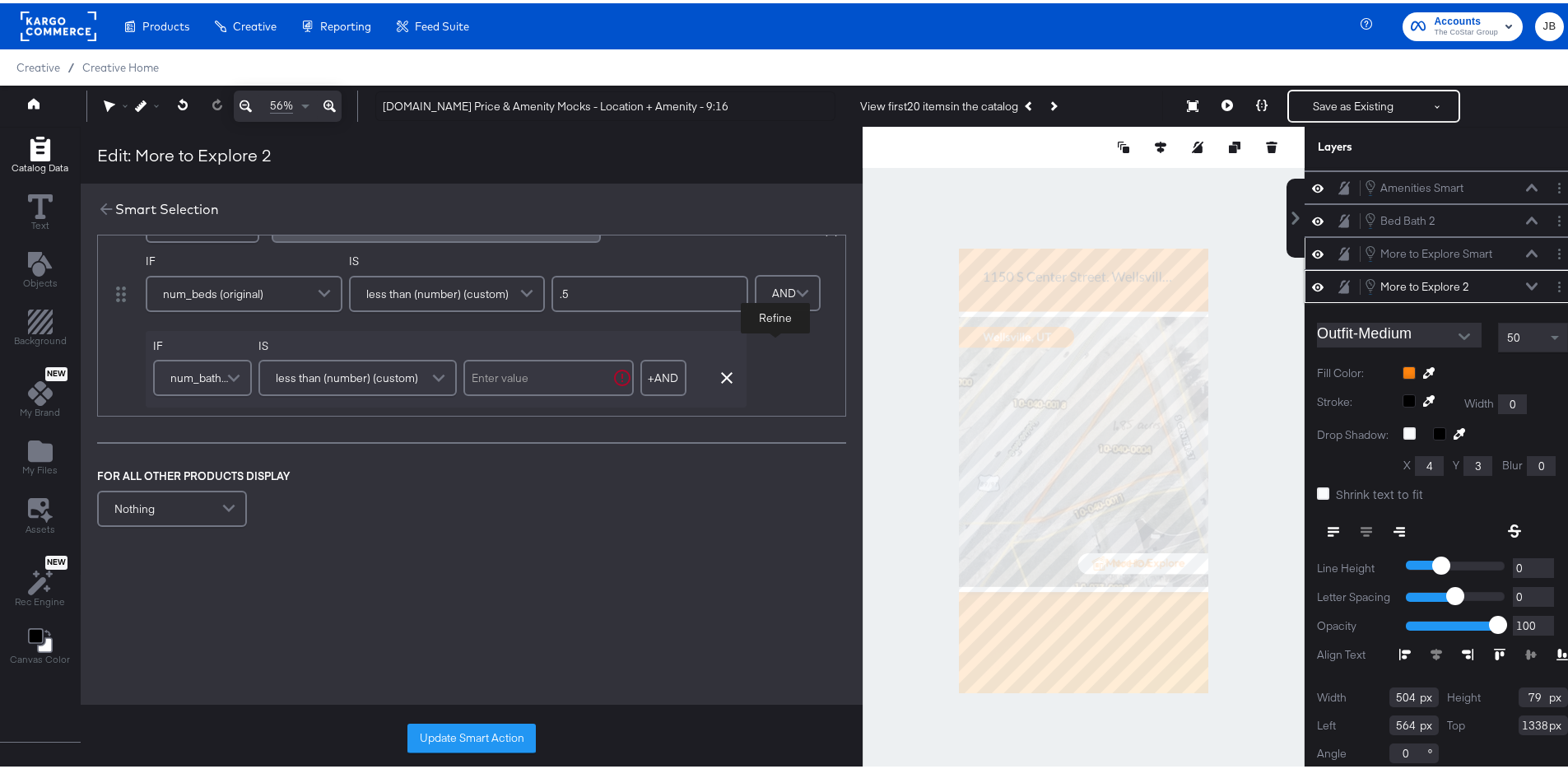 click at bounding box center [548, 375] 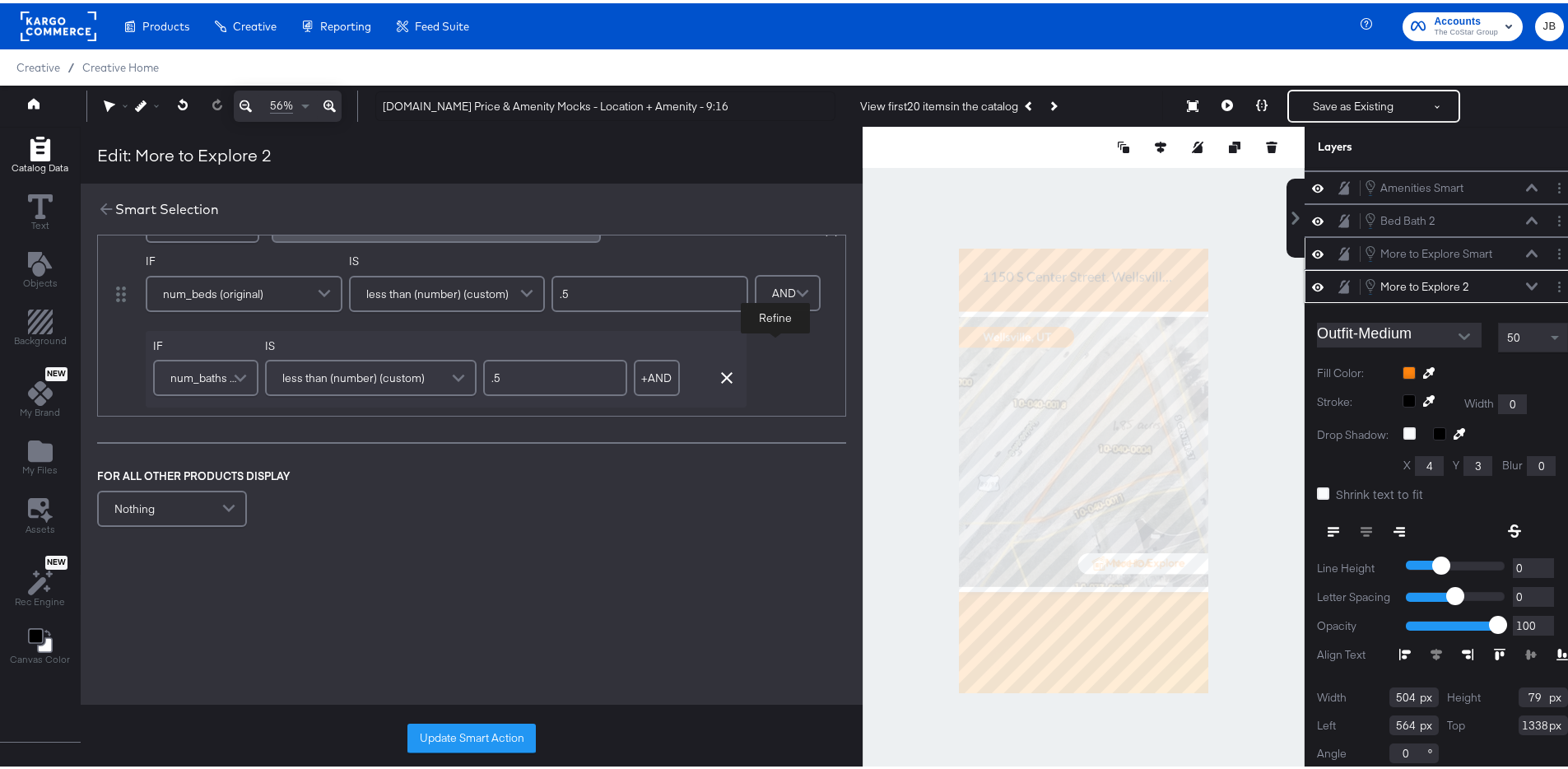 type on ".5" 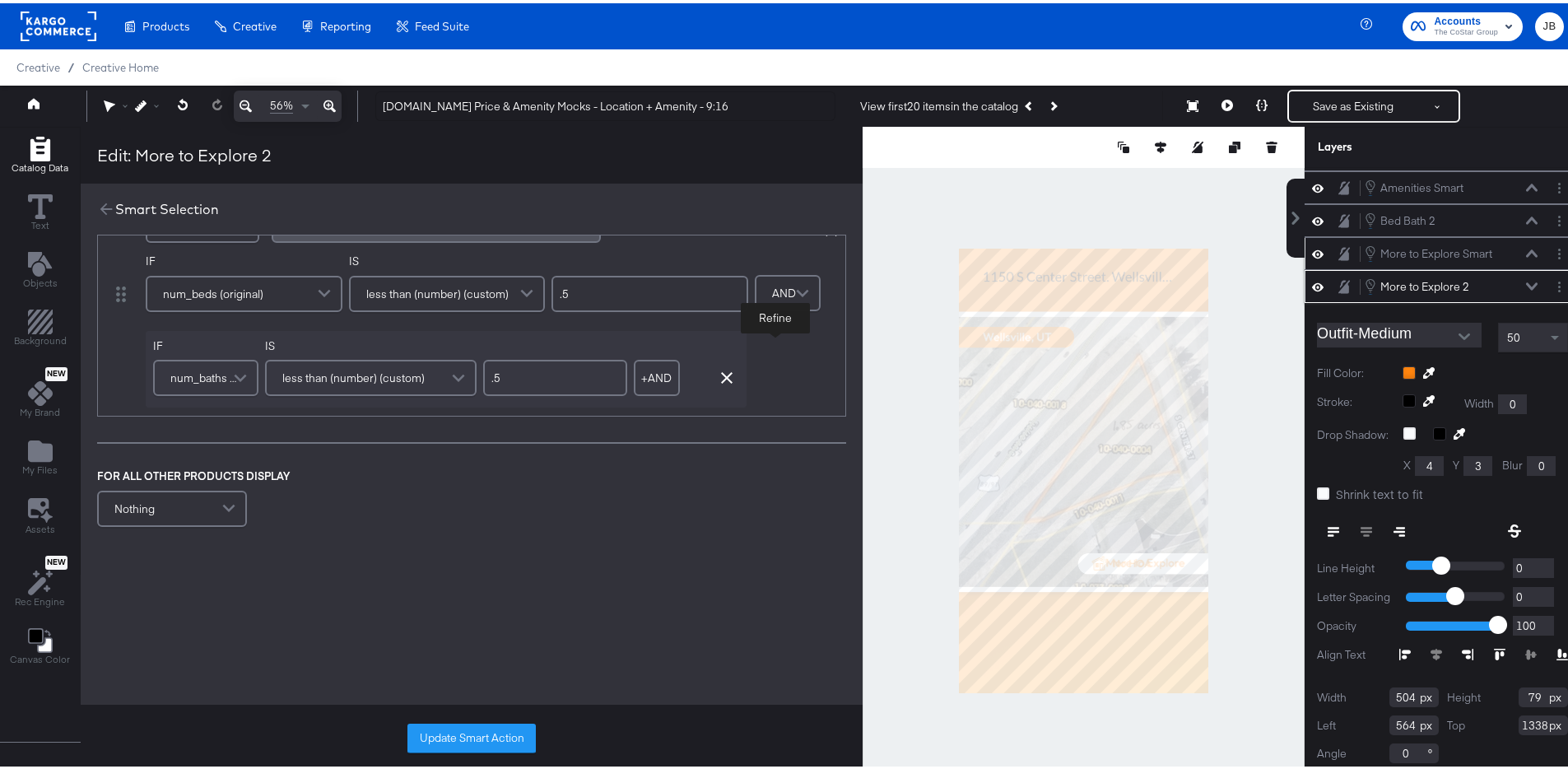click on "DISPLAY Text + INSERT DYNAMIC FIELDS More ﻿to Explore IF amenities (original) IS doesn't contain (ignore case) Panoramic IF amenities (original) IS doesn't contain (ignore case) City Lights View AND Remove Condition IF amenities (original) IS doesn't contain (ignore case) No HOA AND Remove Condition IF amenities (original) IS doesn't contain (ignore case) Central Heating AND Remove Condition IF amenities (original) IS doesn't contain (ignore case) Balcony AND Remove Condition IF amenities (original) IS doesn't contain (ignore case) Family Room AND Remove Condition IF amenities (original) IS doesn't contain (ignore case) , AND Remove Condition IF amenities (original) IS doesn't contain (ignore case) +  AND Add  AND  Condition Remove Condition AND Refine OR ELSE DISPLAY Text + INSERT DYNAMIC FIELDS More ﻿to Explore Add Condition Remove Condition IF num_beds (original) IS less than (number) (custom) .5 IF num_baths (original) IS less than (number) (custom) .5 +  AND Add  AND  Condition Remove Condition AND" at bounding box center (472, -38) 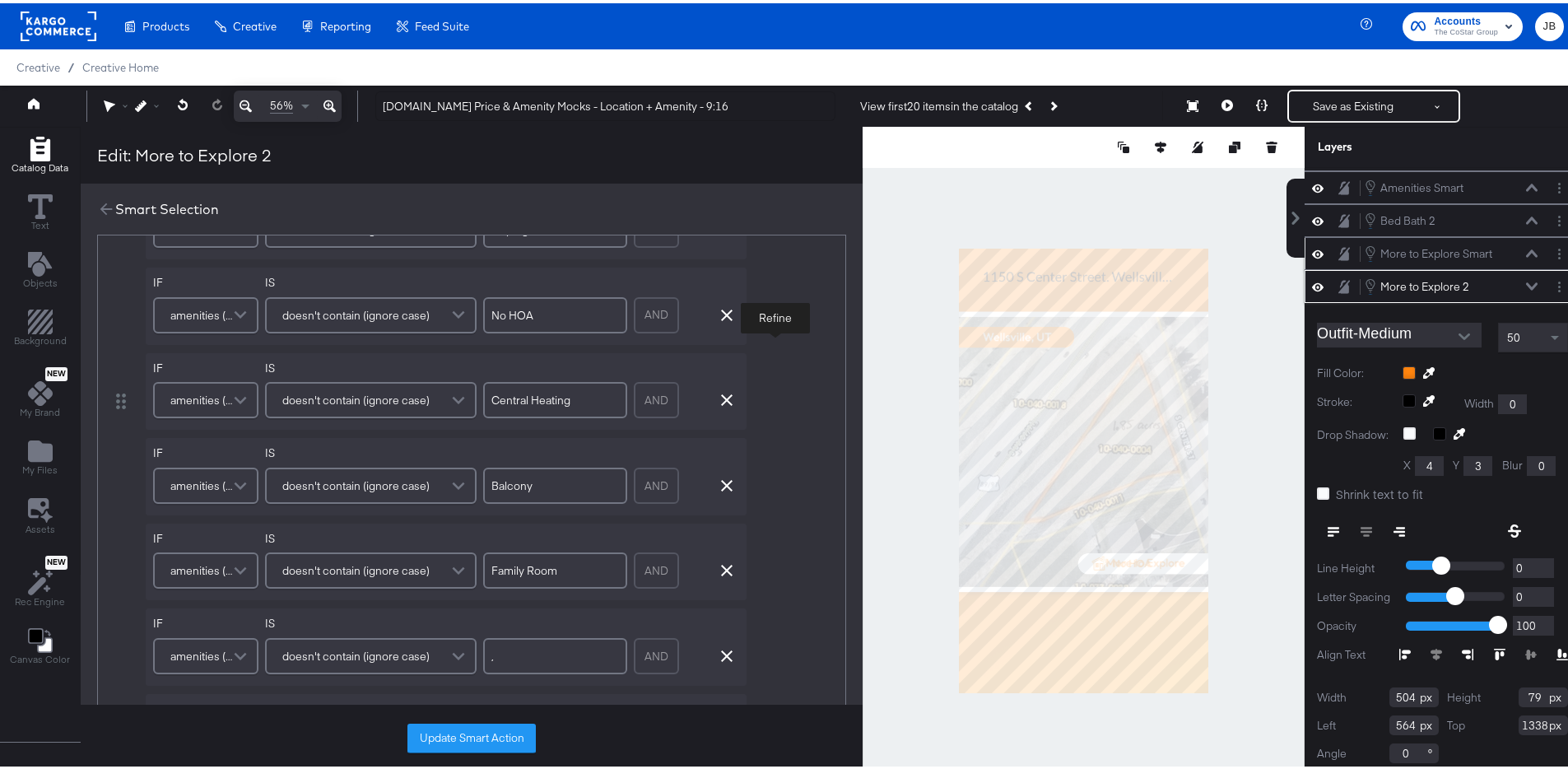 scroll, scrollTop: 0, scrollLeft: 0, axis: both 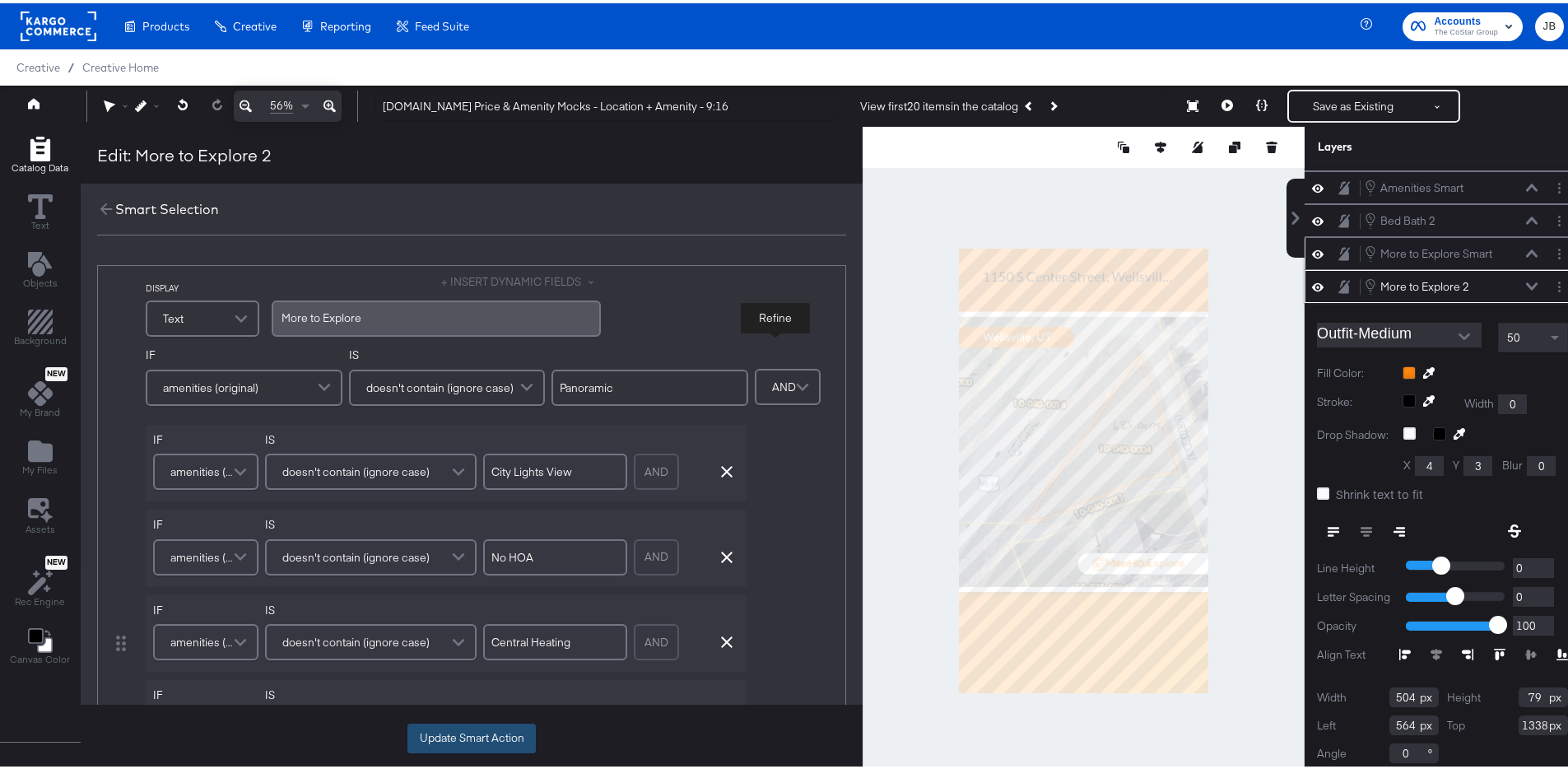 click on "Update Smart Action" at bounding box center [472, 735] 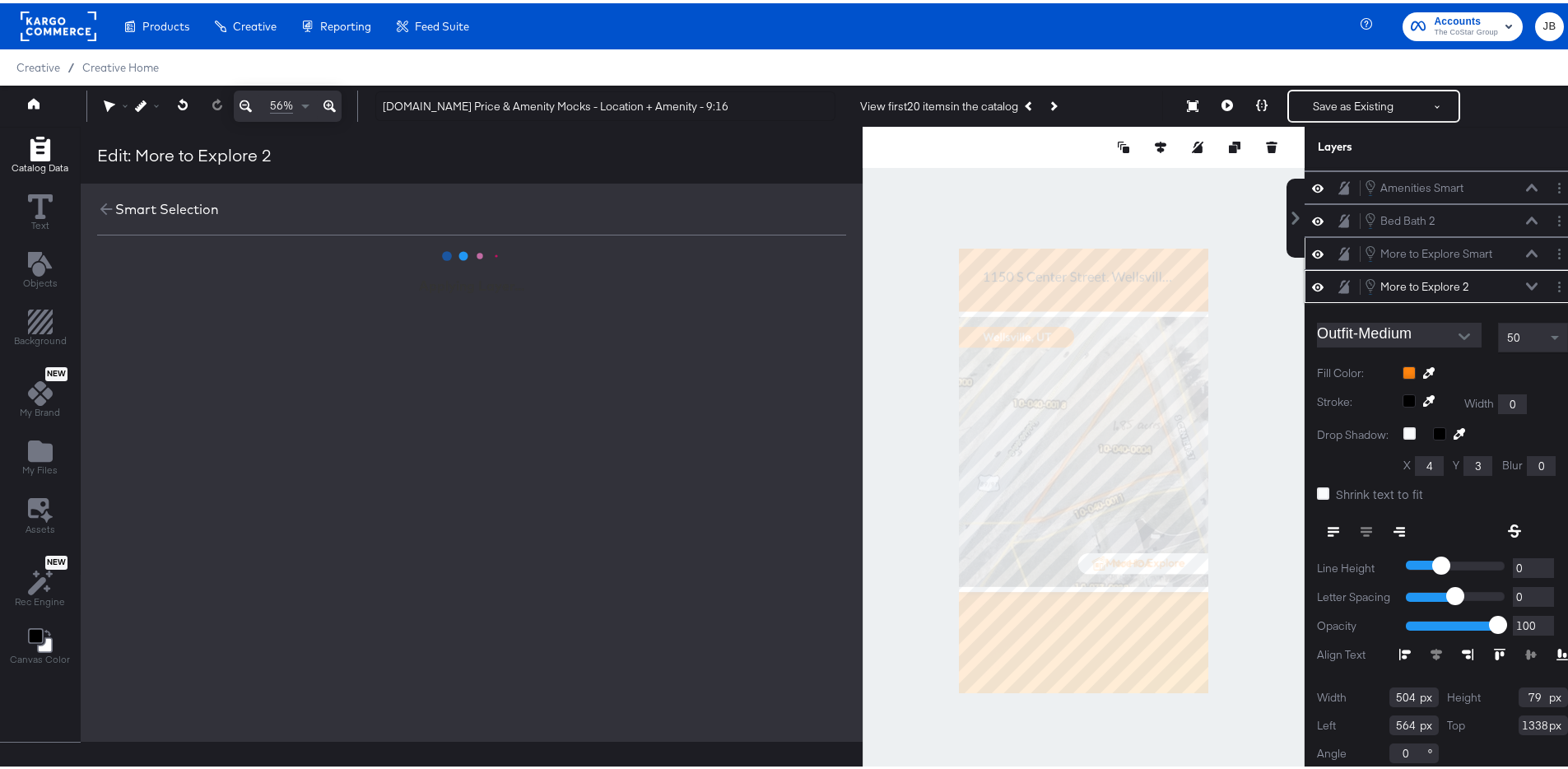 scroll, scrollTop: 0, scrollLeft: 0, axis: both 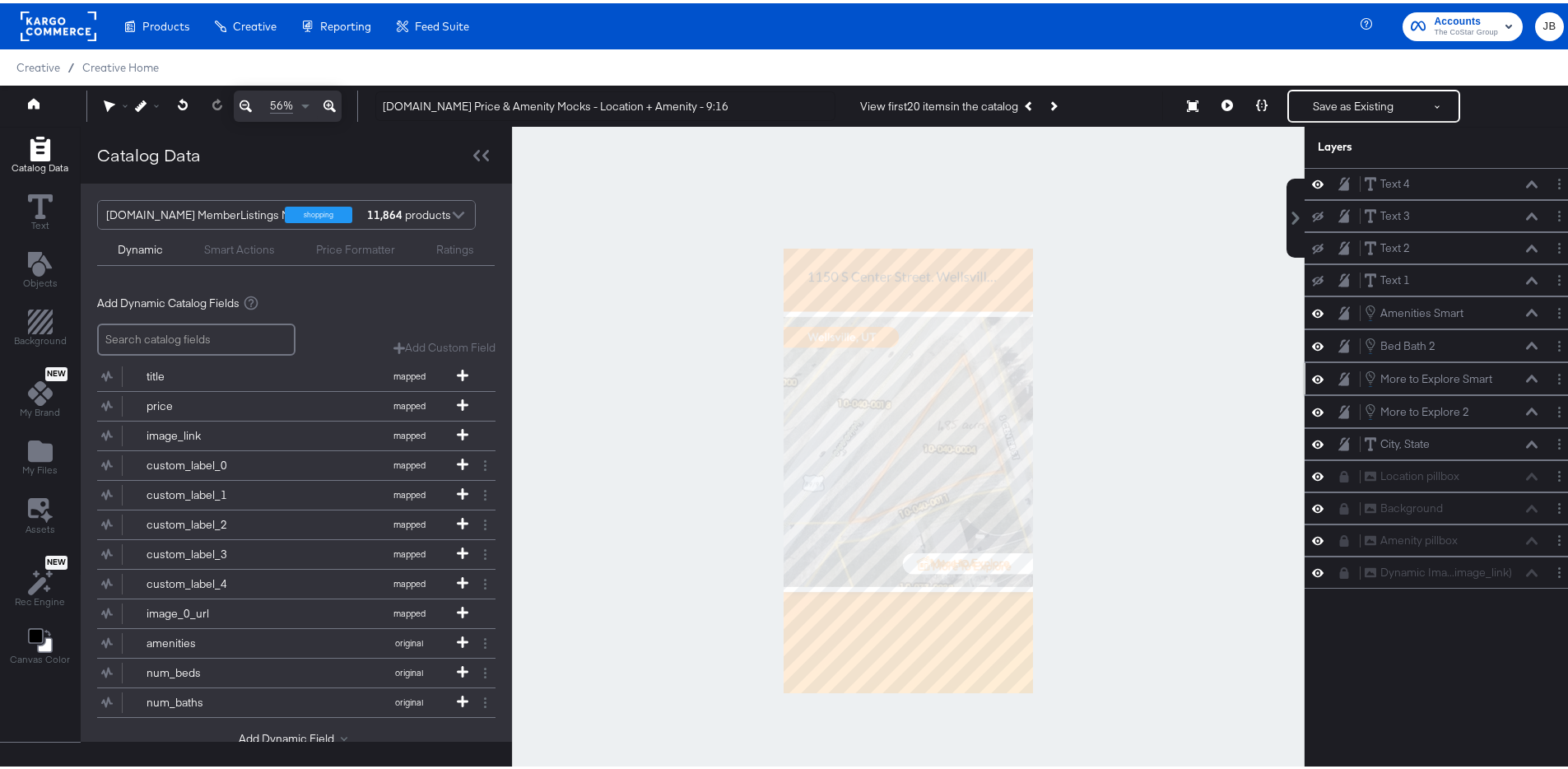 click 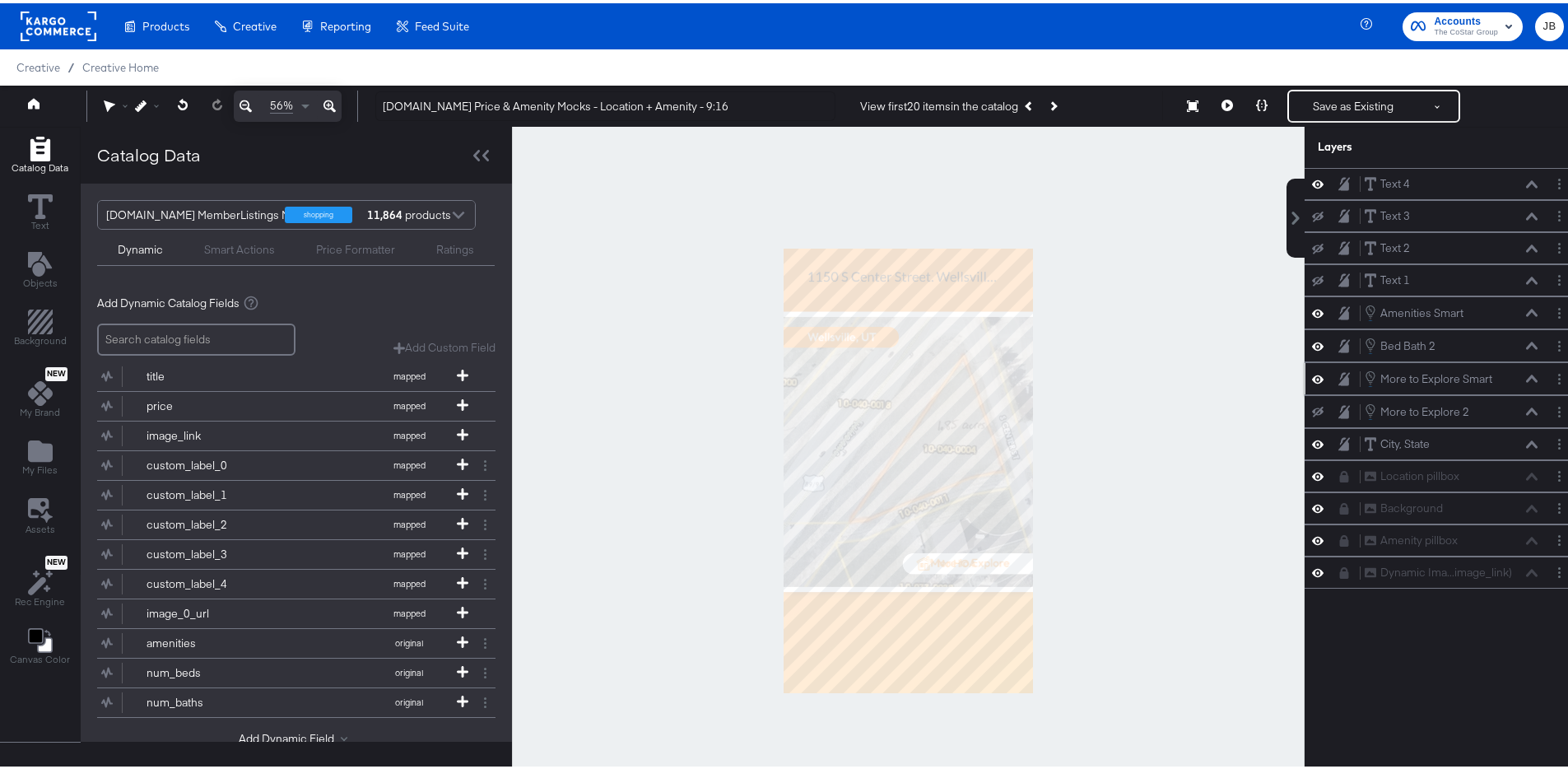 click 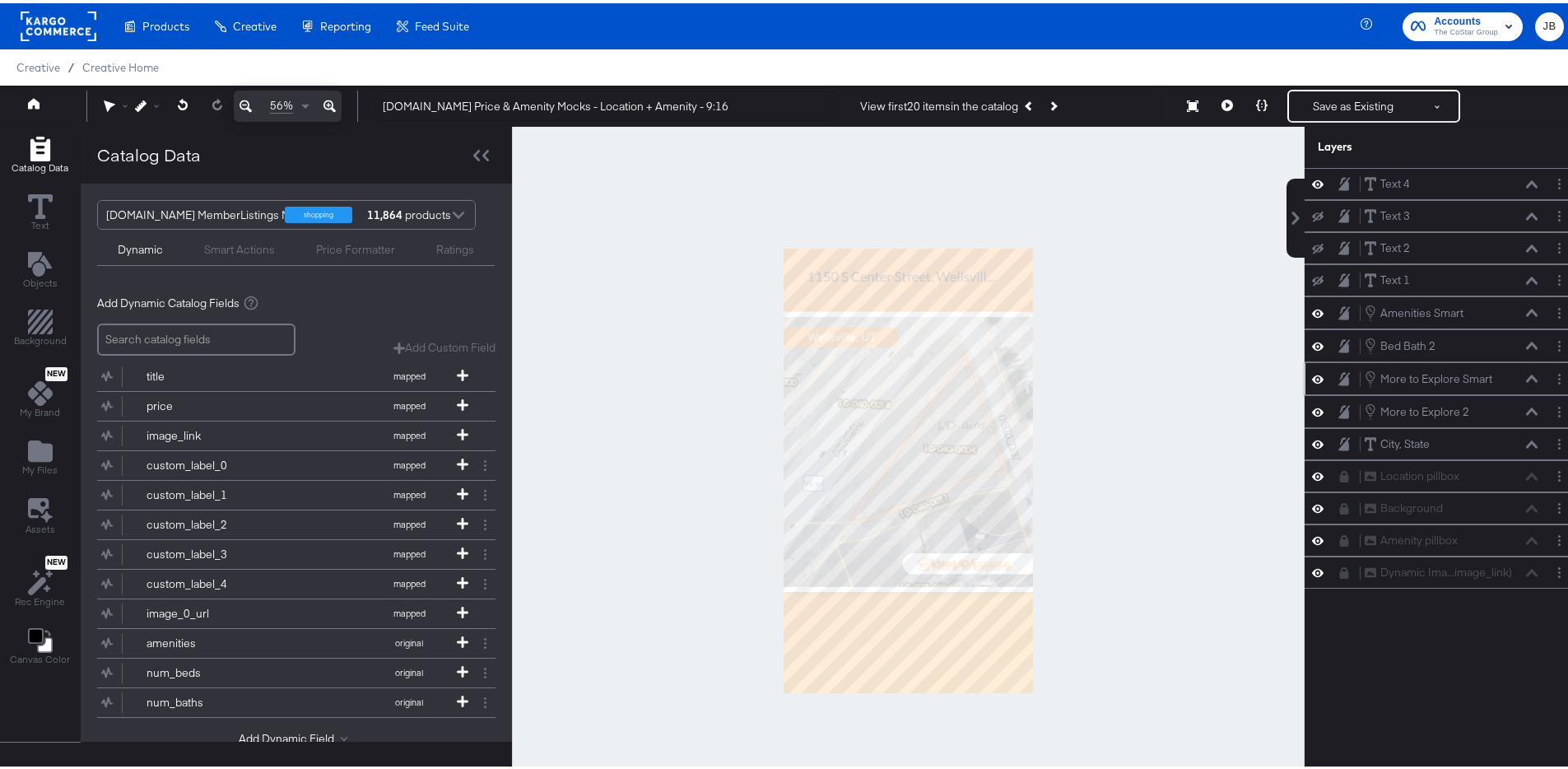 click 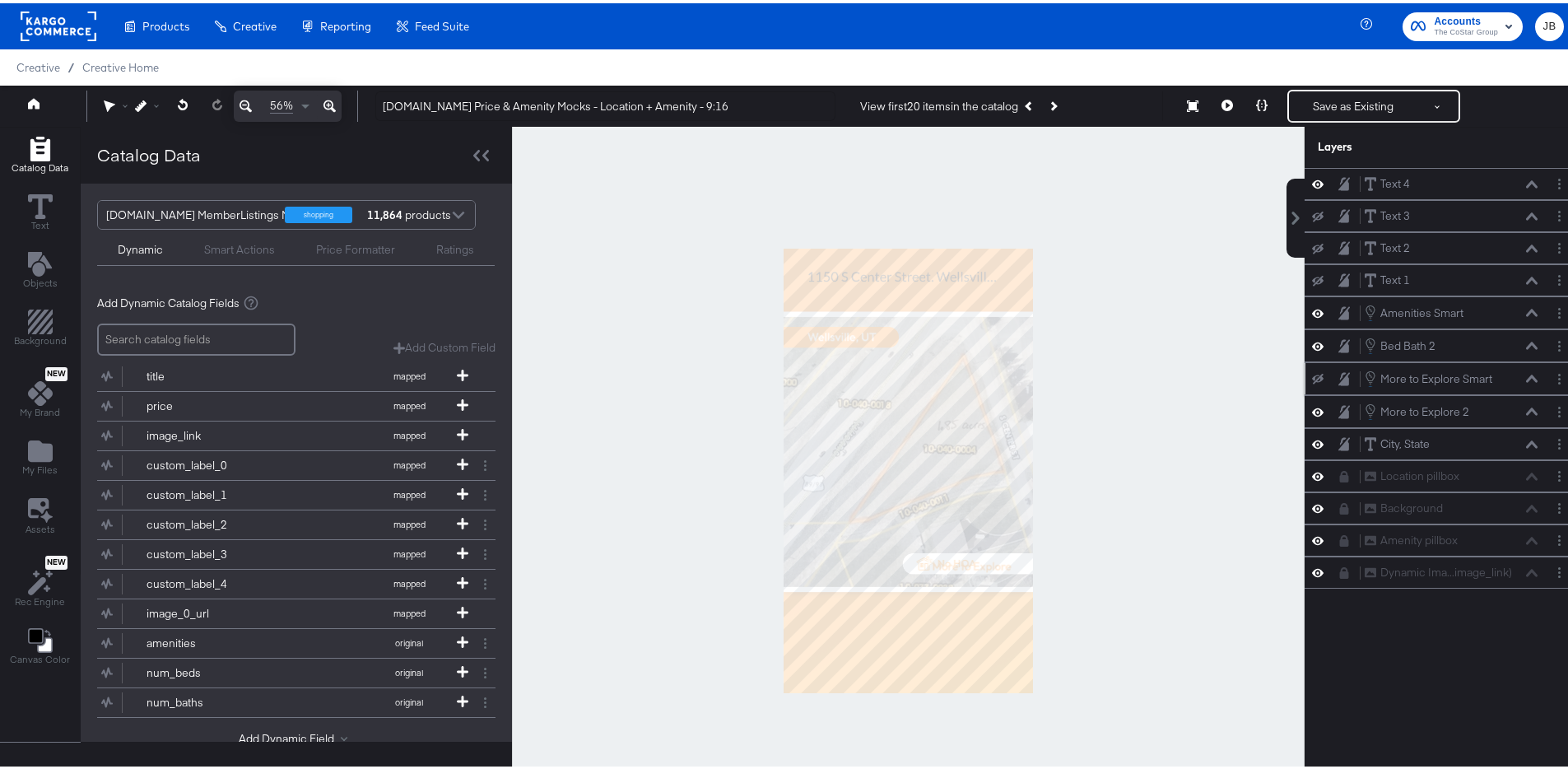 click at bounding box center [1318, 375] 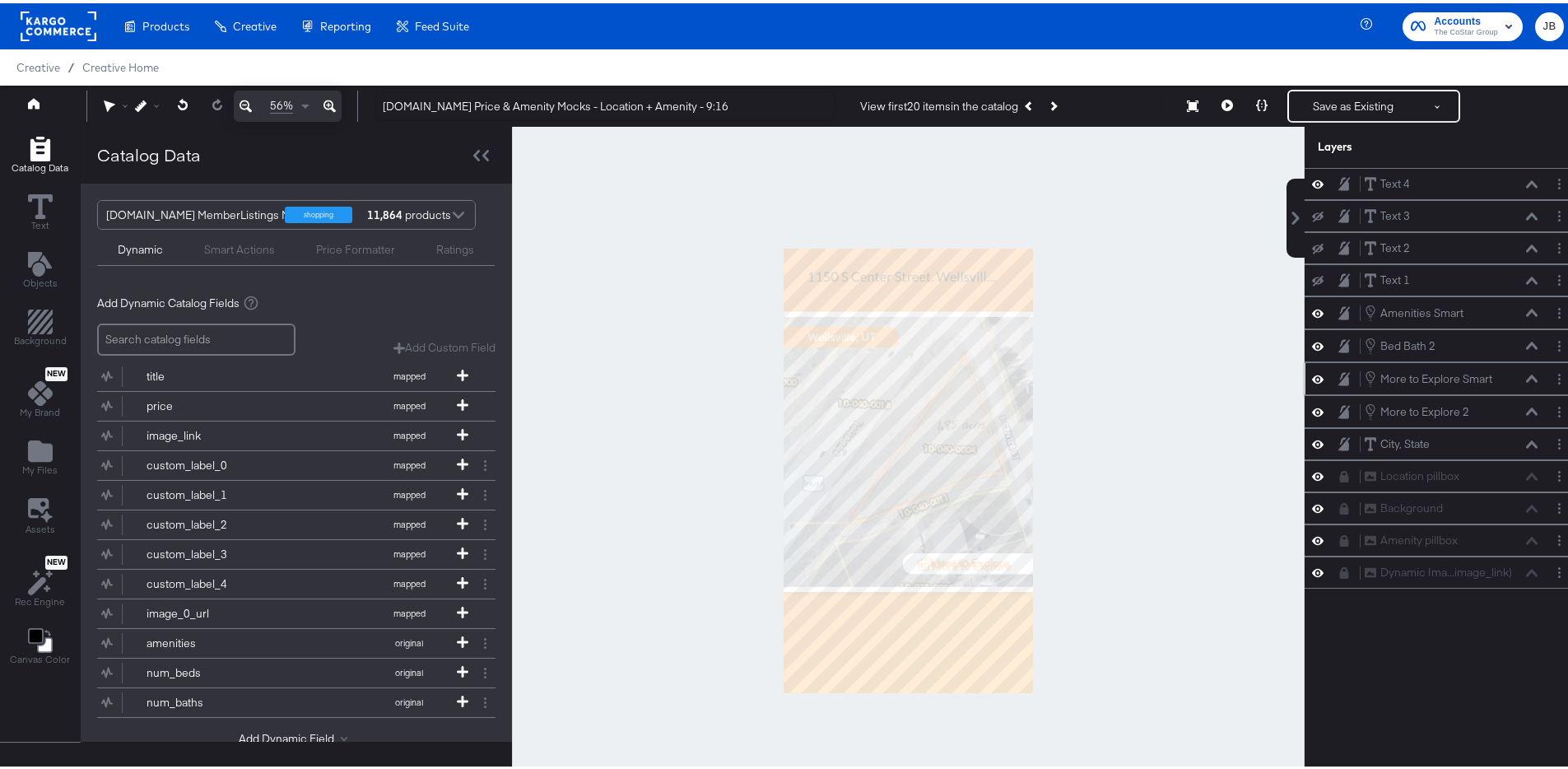 click 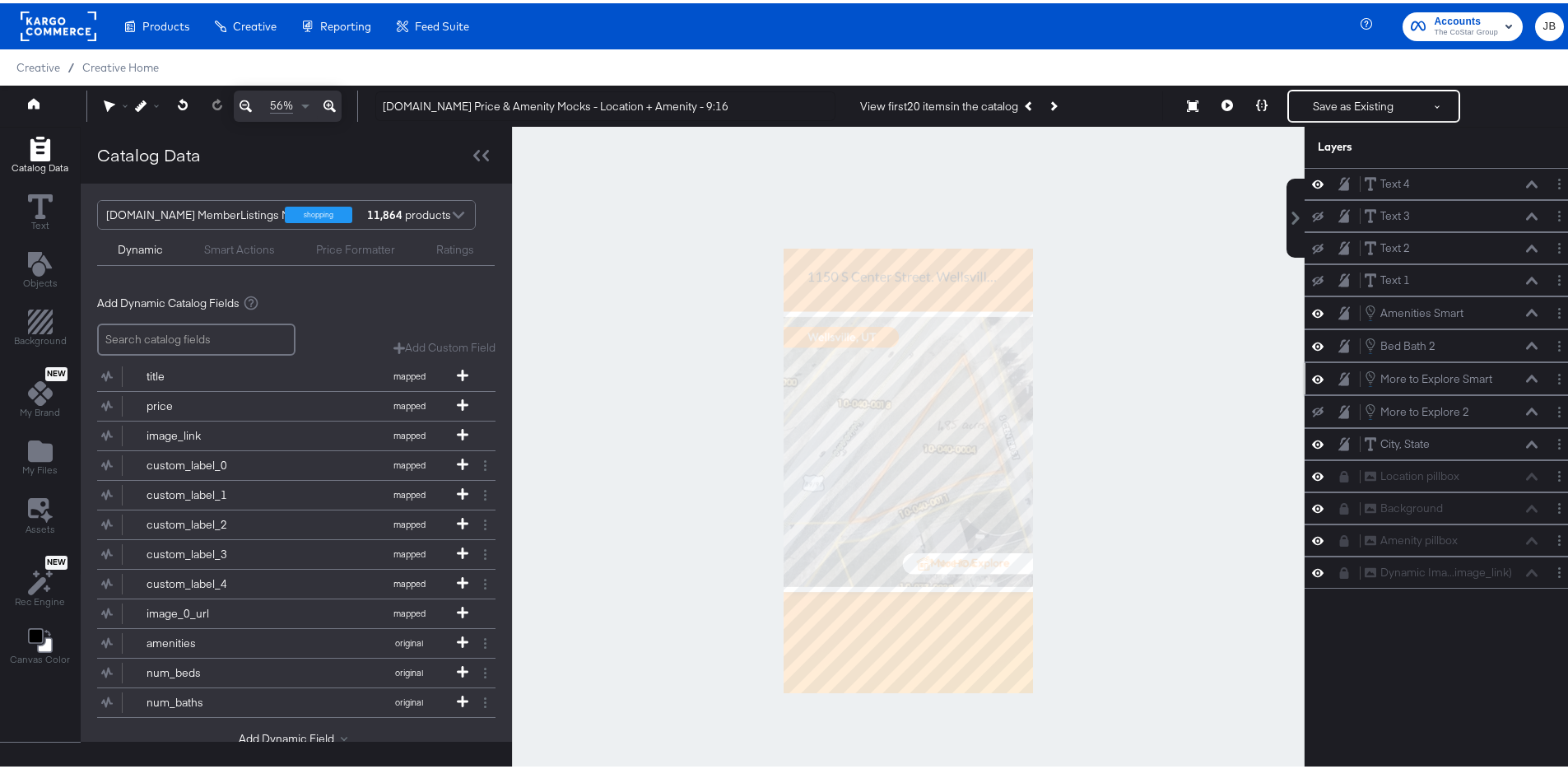 click 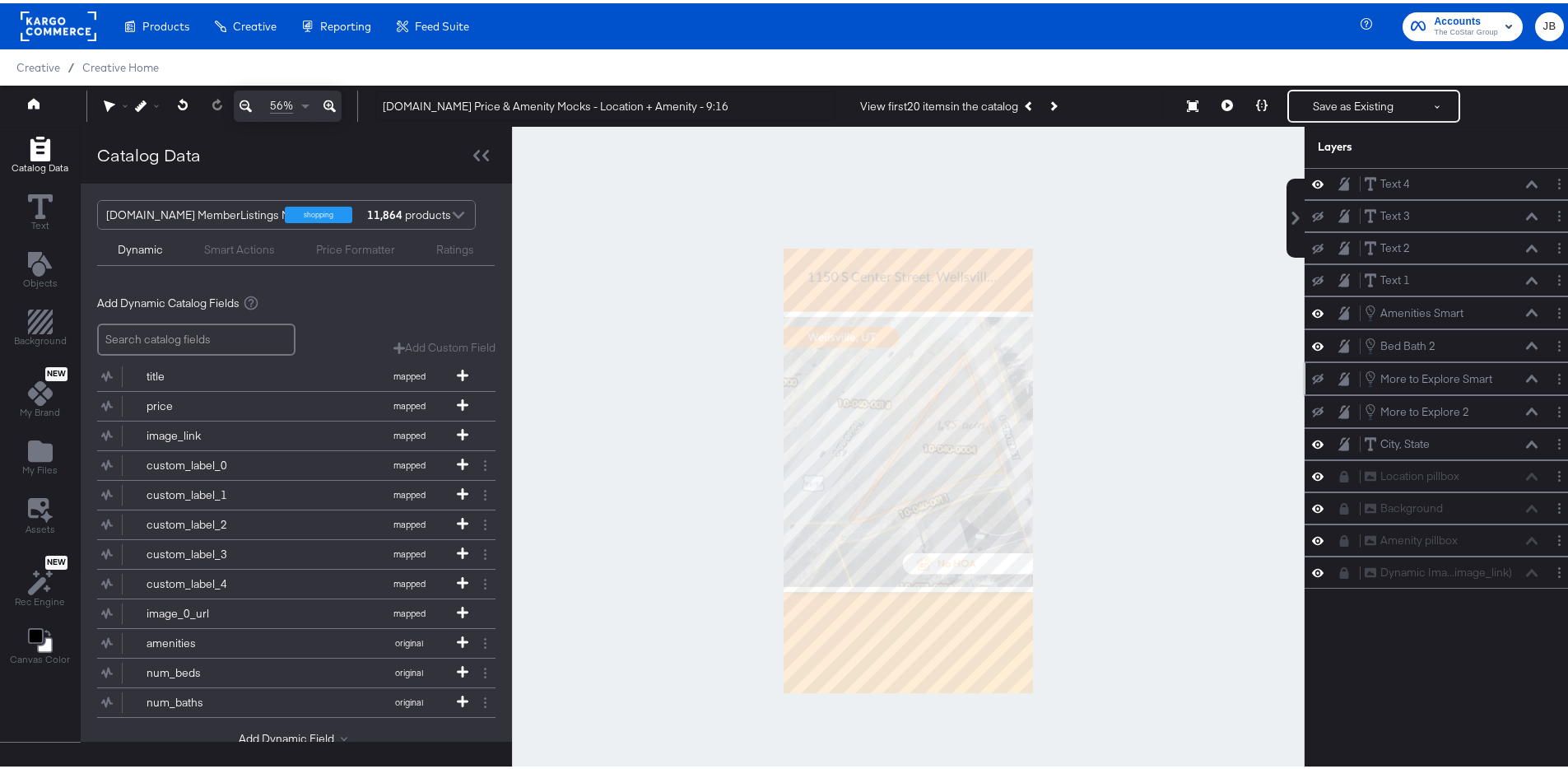 click 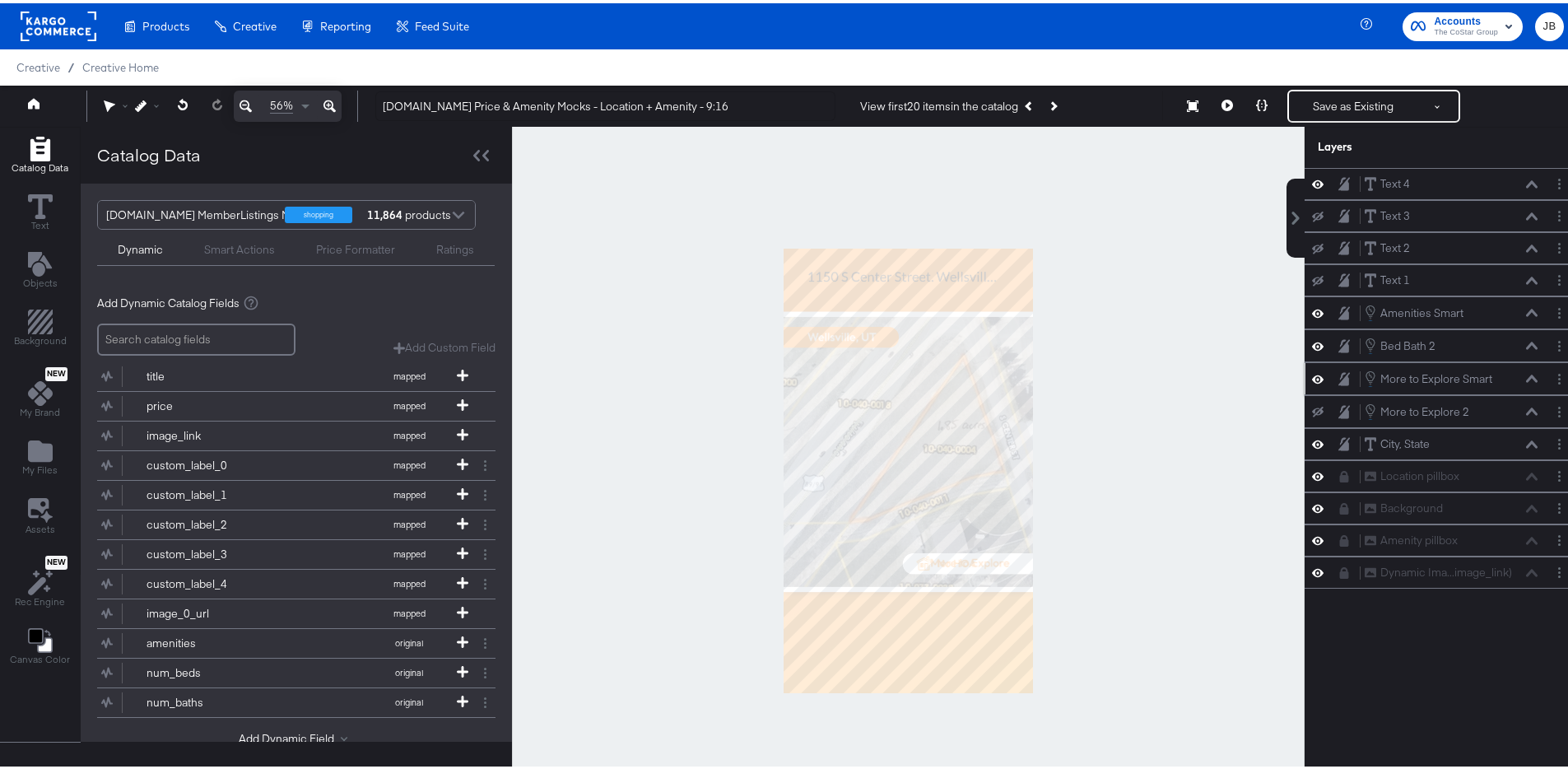 click 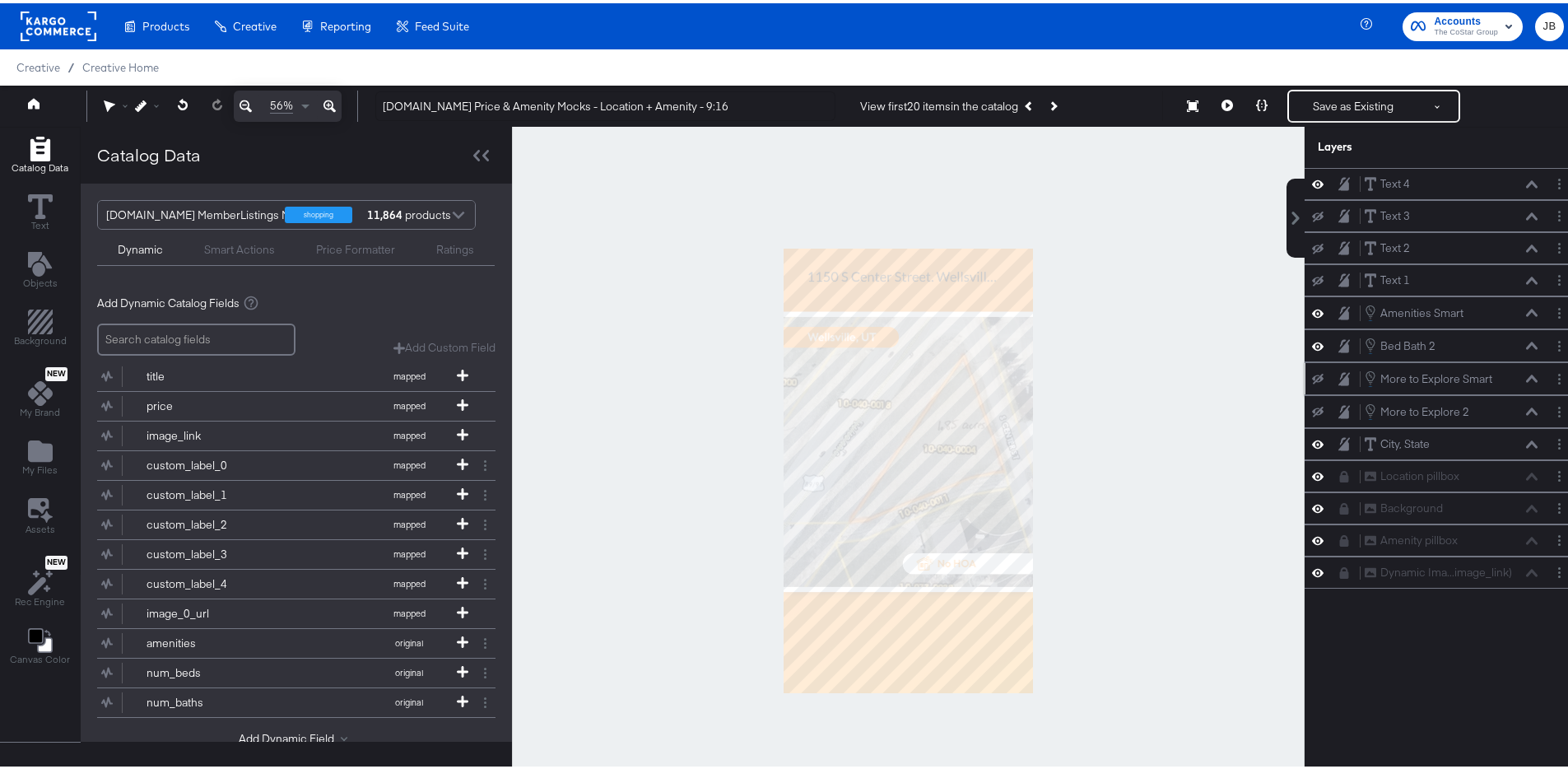 click 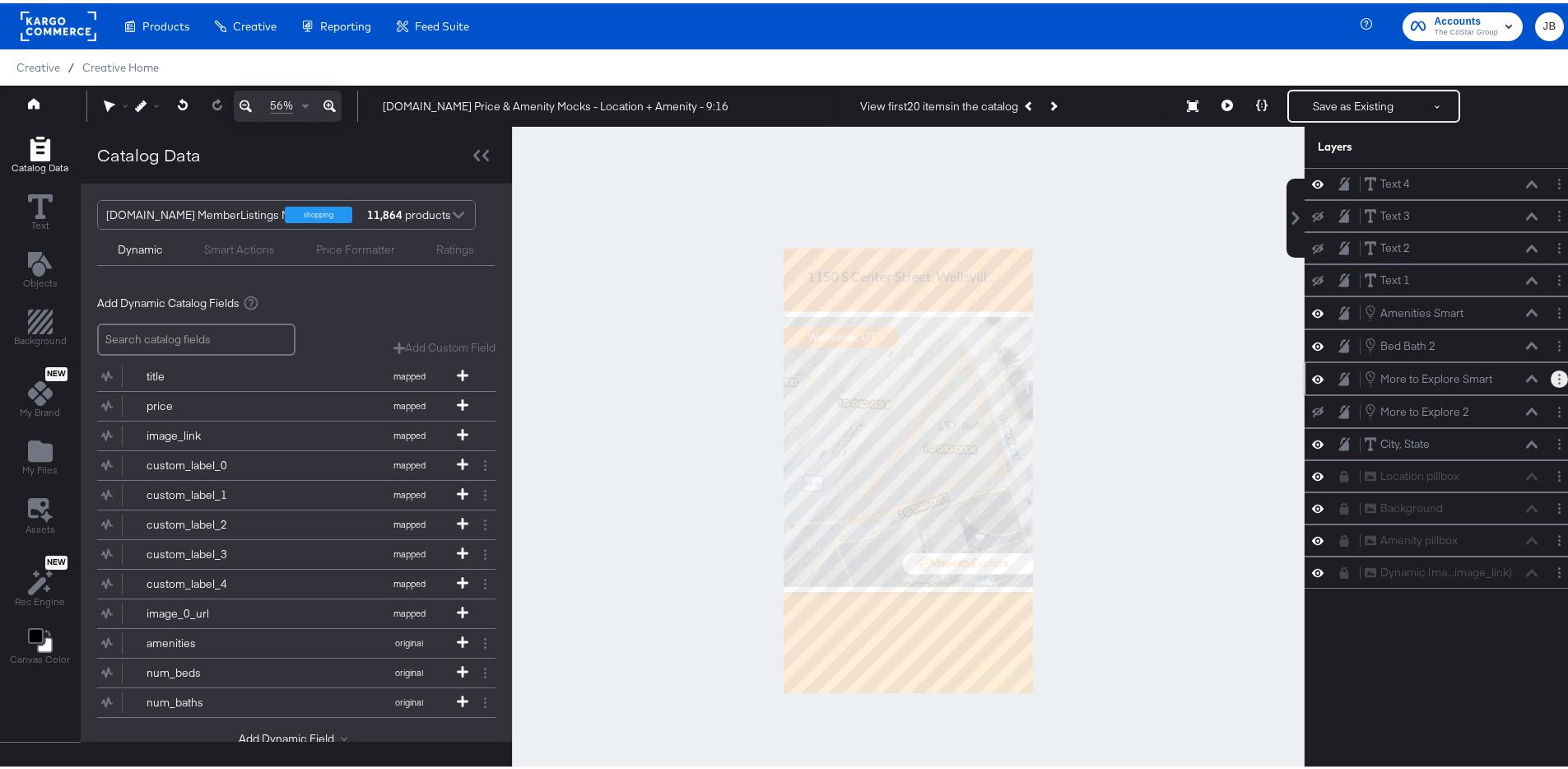 click at bounding box center [1559, 375] 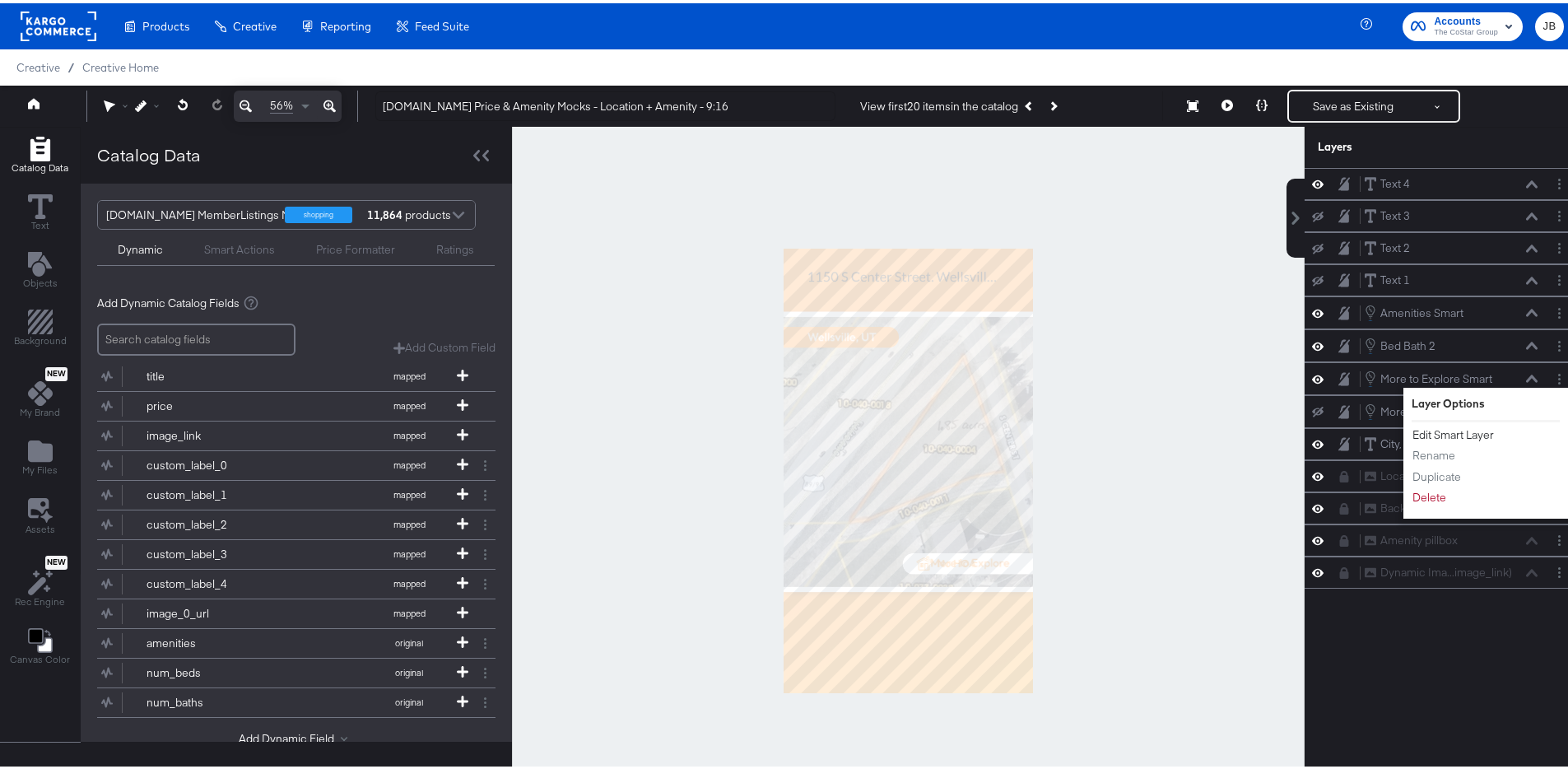 click on "Edit Smart Layer" at bounding box center (1453, 431) 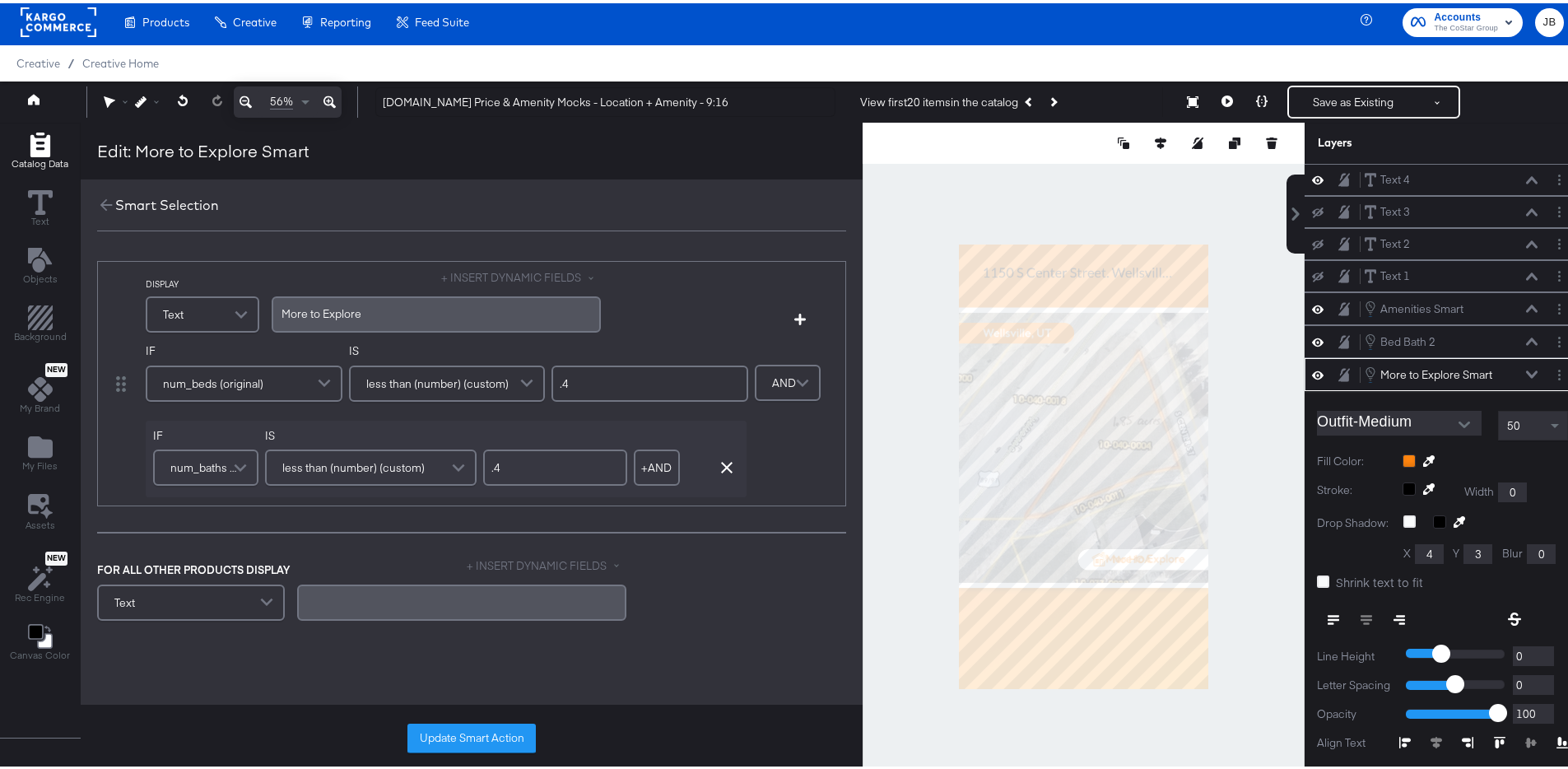 scroll, scrollTop: 92, scrollLeft: 0, axis: vertical 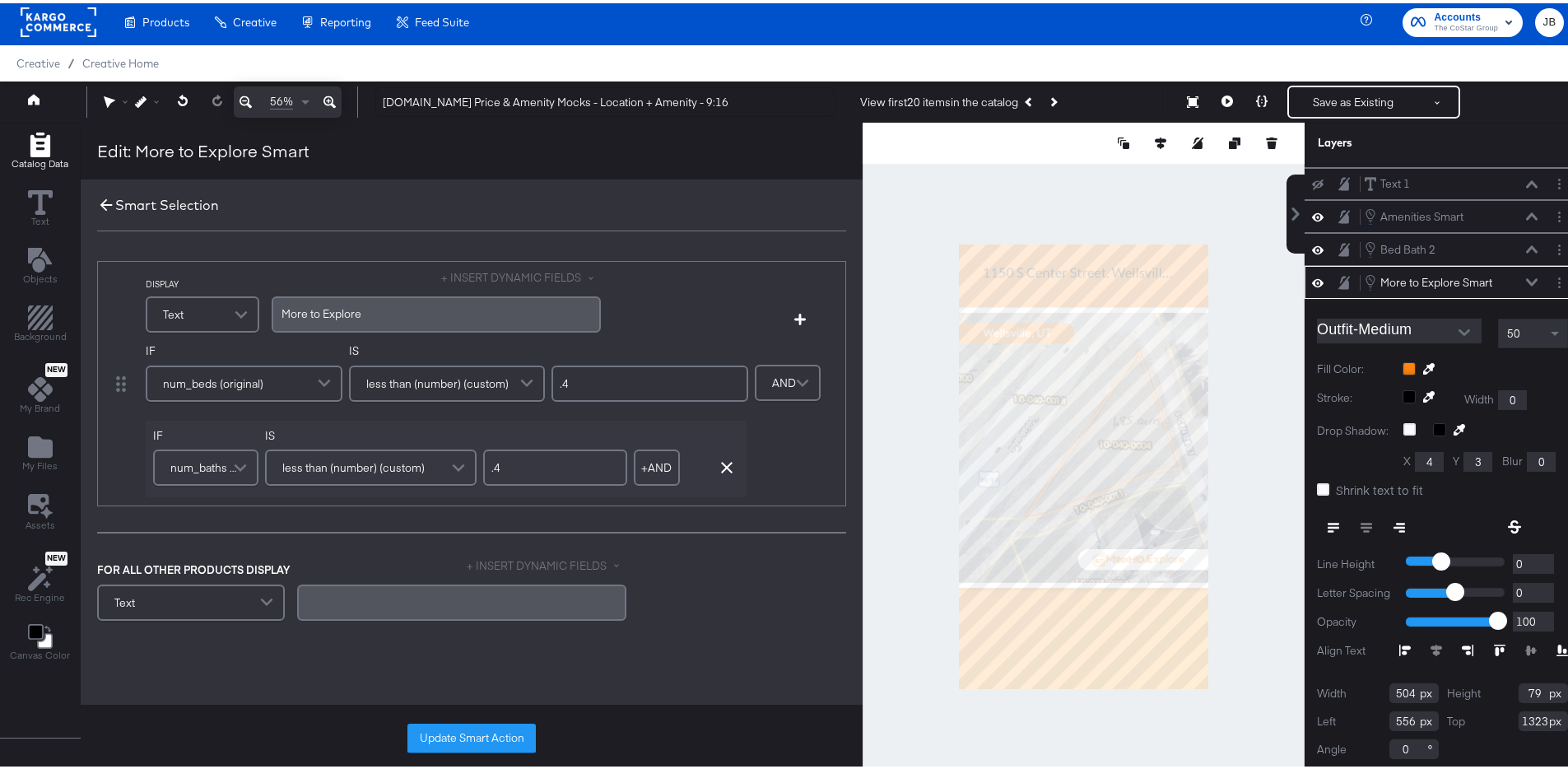 click 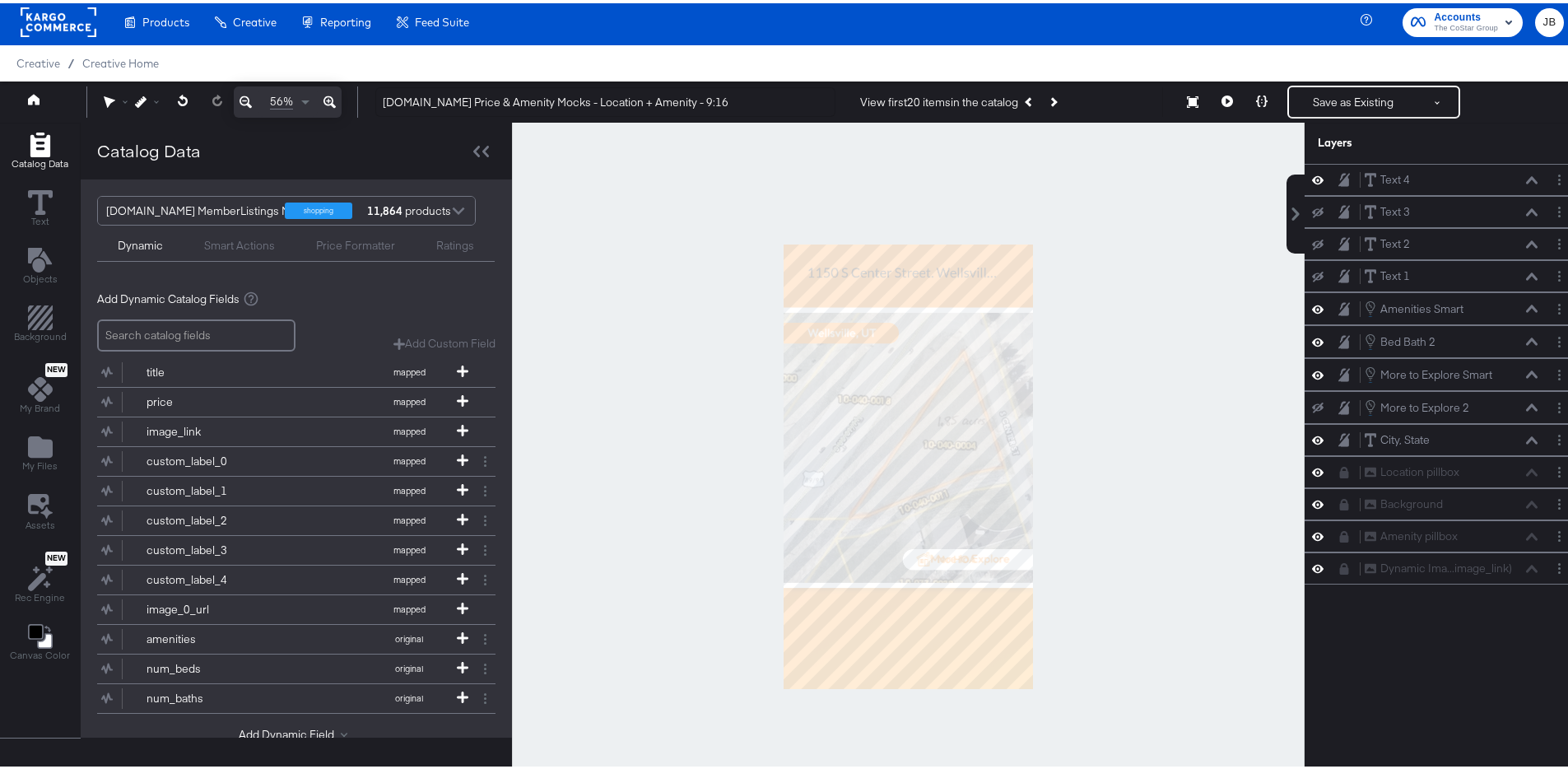 scroll, scrollTop: 0, scrollLeft: 0, axis: both 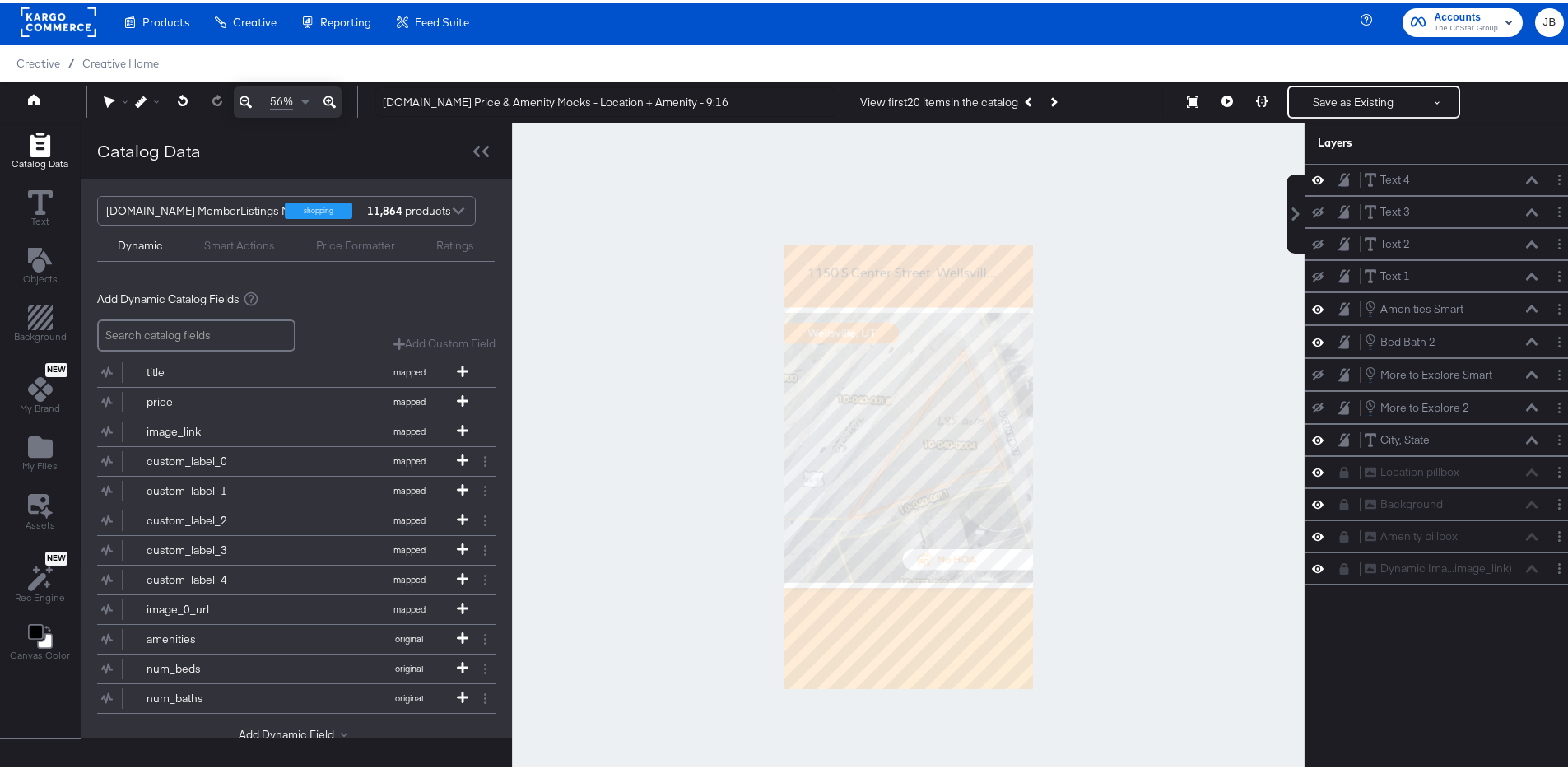 click 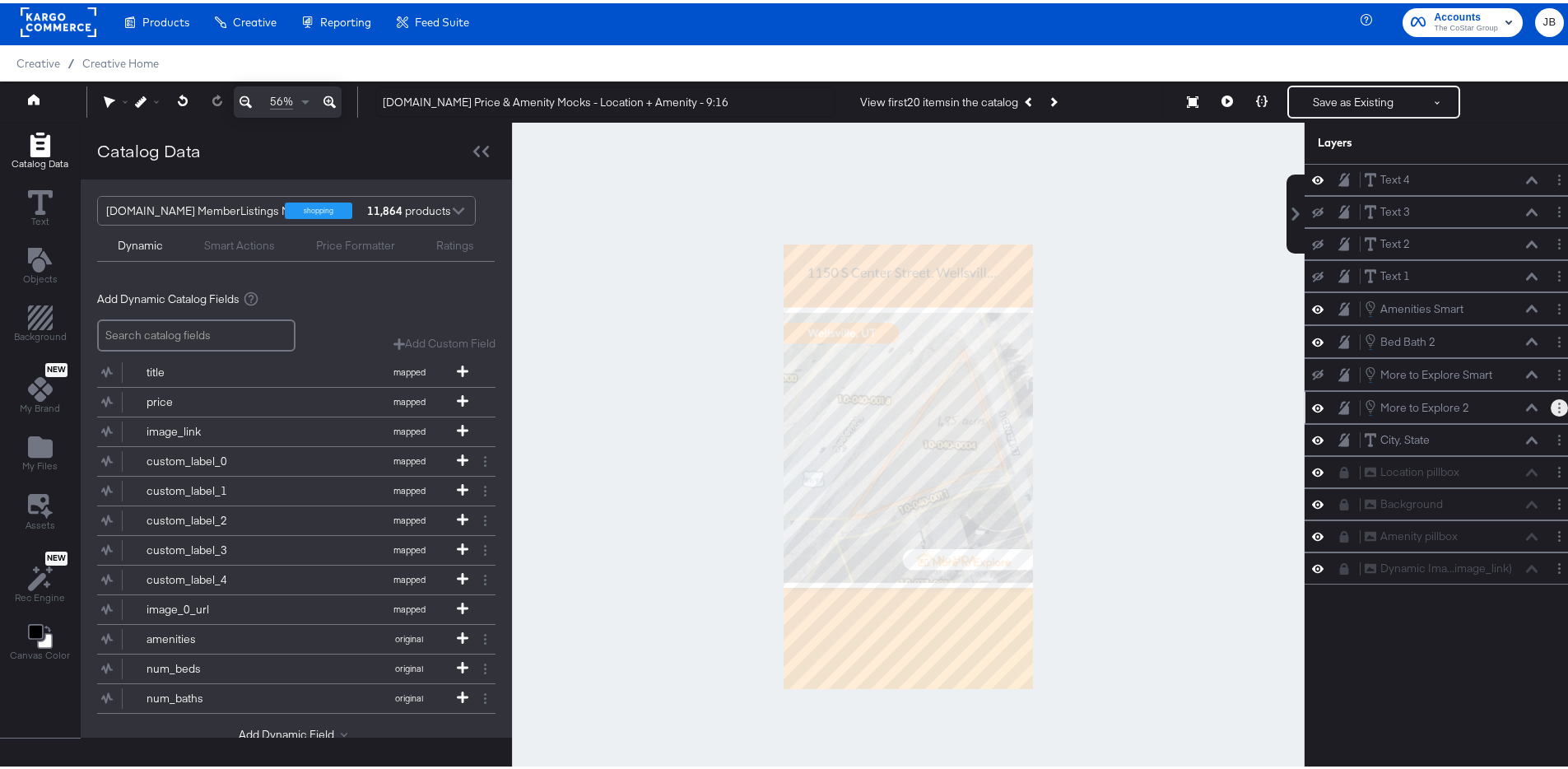 click at bounding box center (1559, 404) 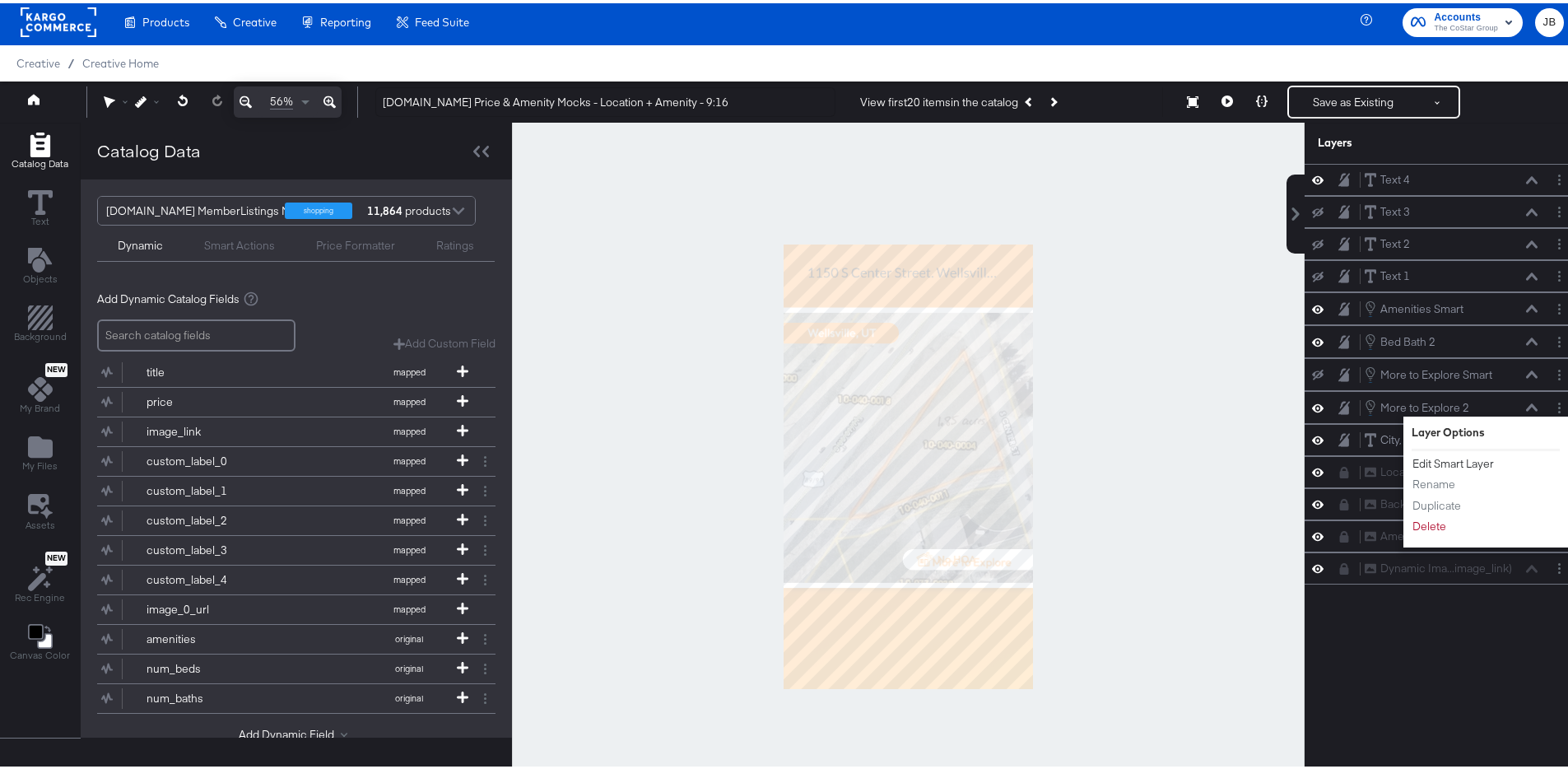 click on "Edit Smart Layer" at bounding box center [1453, 460] 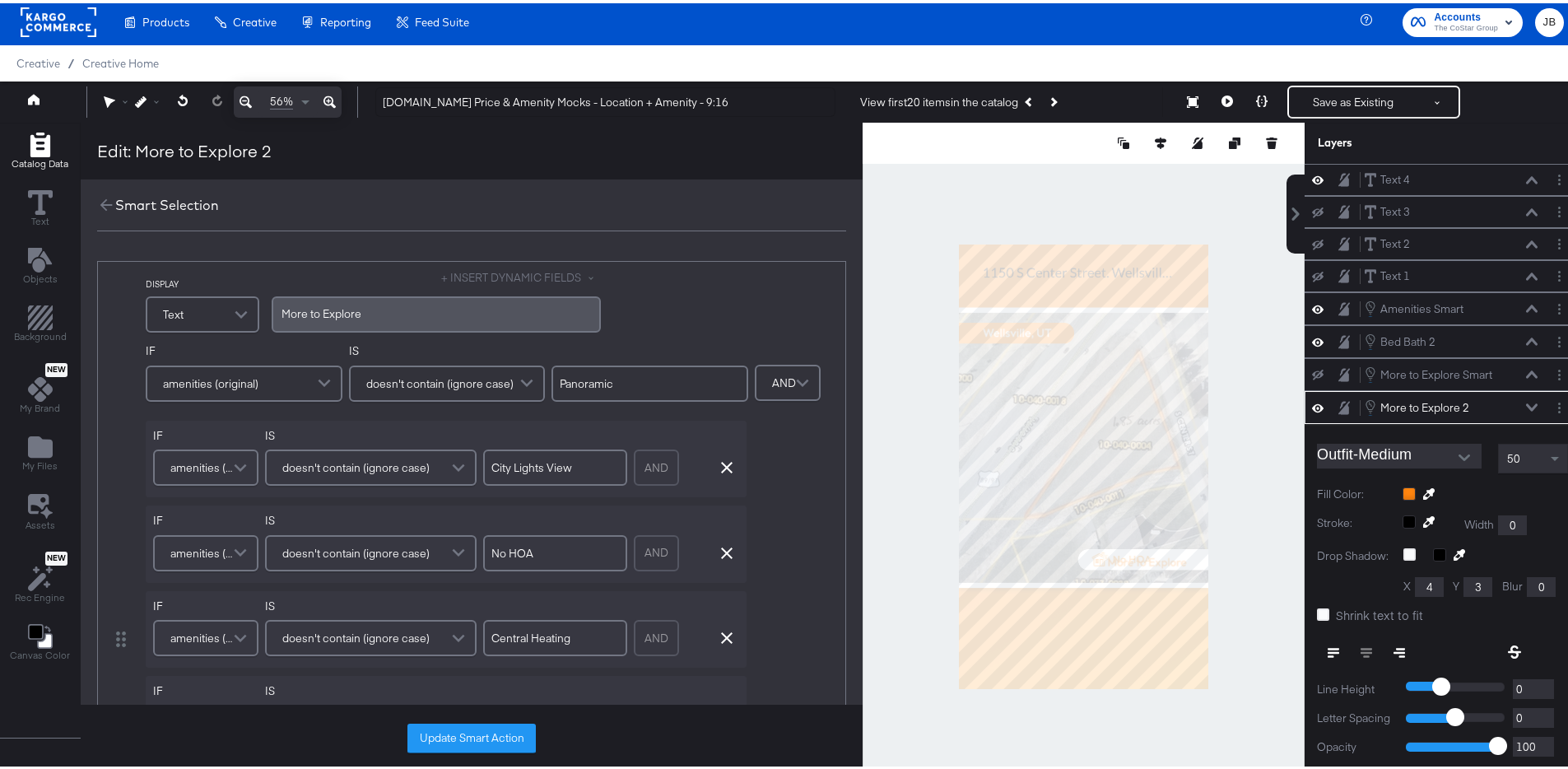 scroll, scrollTop: 125, scrollLeft: 0, axis: vertical 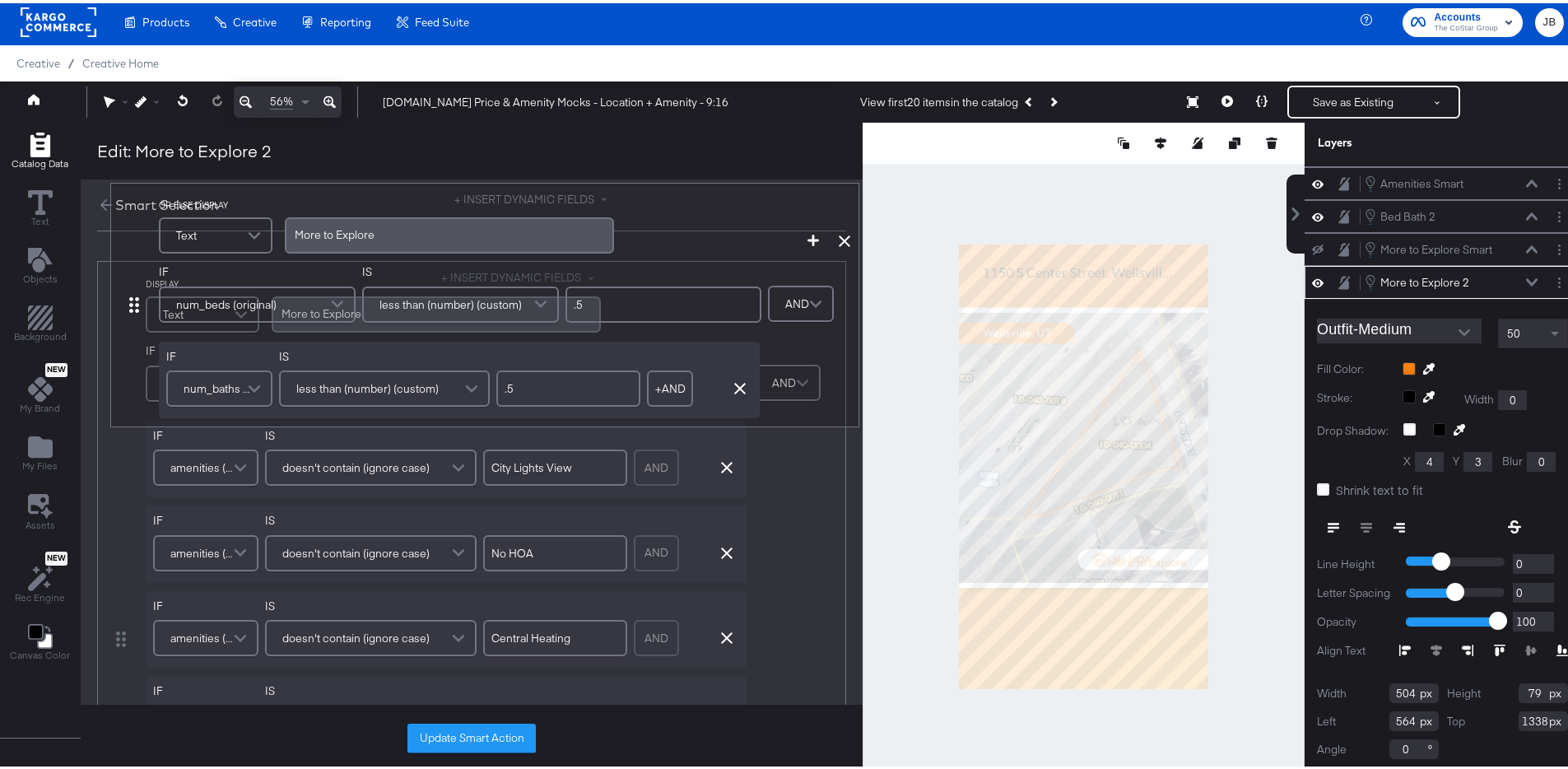 drag, startPoint x: 110, startPoint y: 515, endPoint x: 126, endPoint y: 289, distance: 226.56566 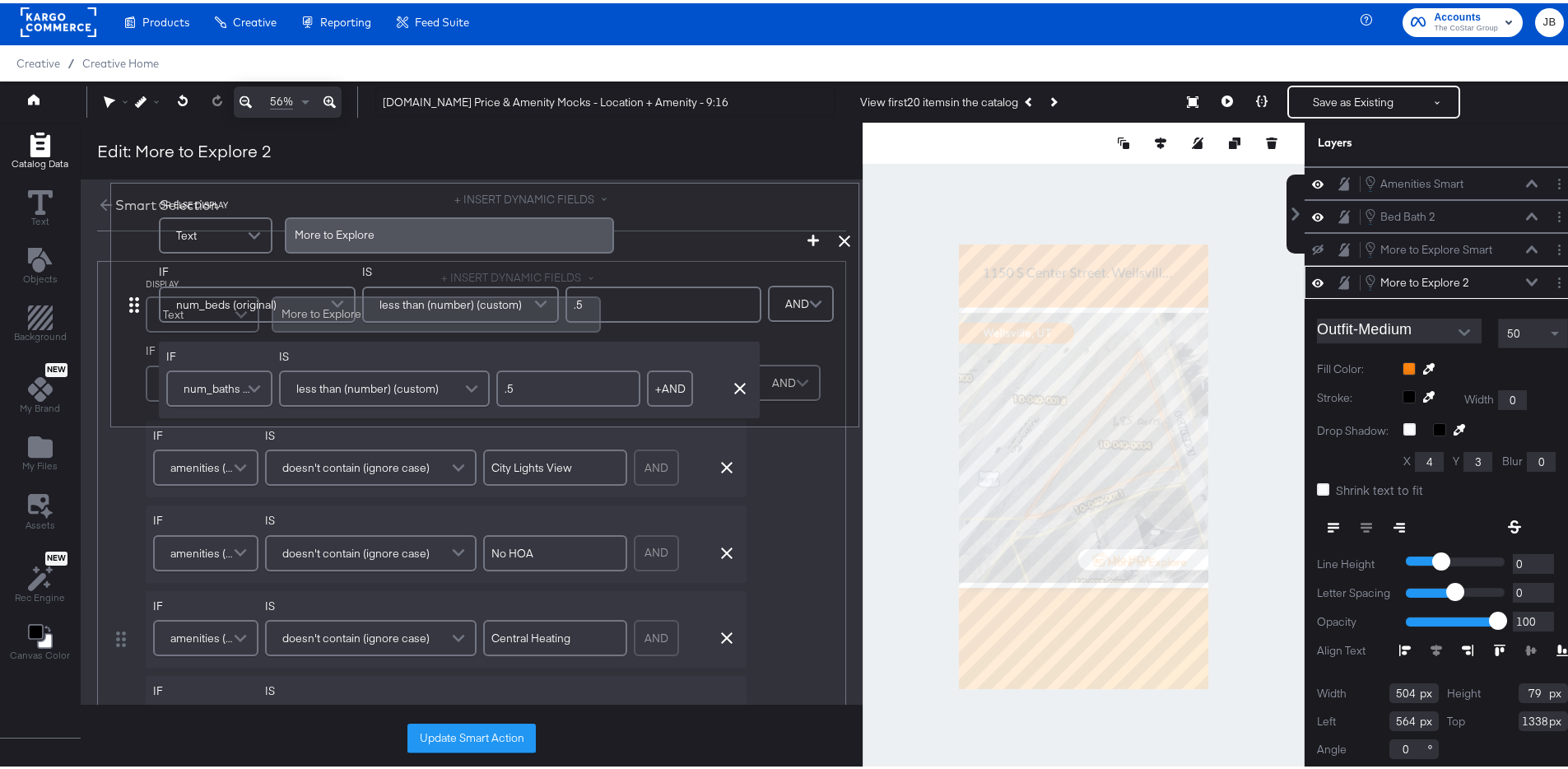 click on "DISPLAY Text + INSERT DYNAMIC FIELDS More ﻿to Explore IF amenities (original) IS doesn't contain (ignore case) Panoramic IF amenities (original) IS doesn't contain (ignore case) City Lights View AND Remove Condition IF amenities (original) IS doesn't contain (ignore case) No HOA AND Remove Condition IF amenities (original) IS doesn't contain (ignore case) Central Heating AND Remove Condition IF amenities (original) IS doesn't contain (ignore case) Balcony AND Remove Condition IF amenities (original) IS doesn't contain (ignore case) Family Room AND Remove Condition IF amenities (original) IS doesn't contain (ignore case) , AND Remove Condition IF amenities (original) IS doesn't contain (ignore case) +  AND Add  AND  Condition Remove Condition AND Refine OR ELSE DISPLAY Text + INSERT DYNAMIC FIELDS More ﻿to Explore Add Condition Remove Condition IF num_beds (original) IS less than (number) (custom) .5 IF num_baths (original) IS less than (number) (custom) .5 +  AND Add  AND  Condition Remove Condition AND" at bounding box center [472, 771] 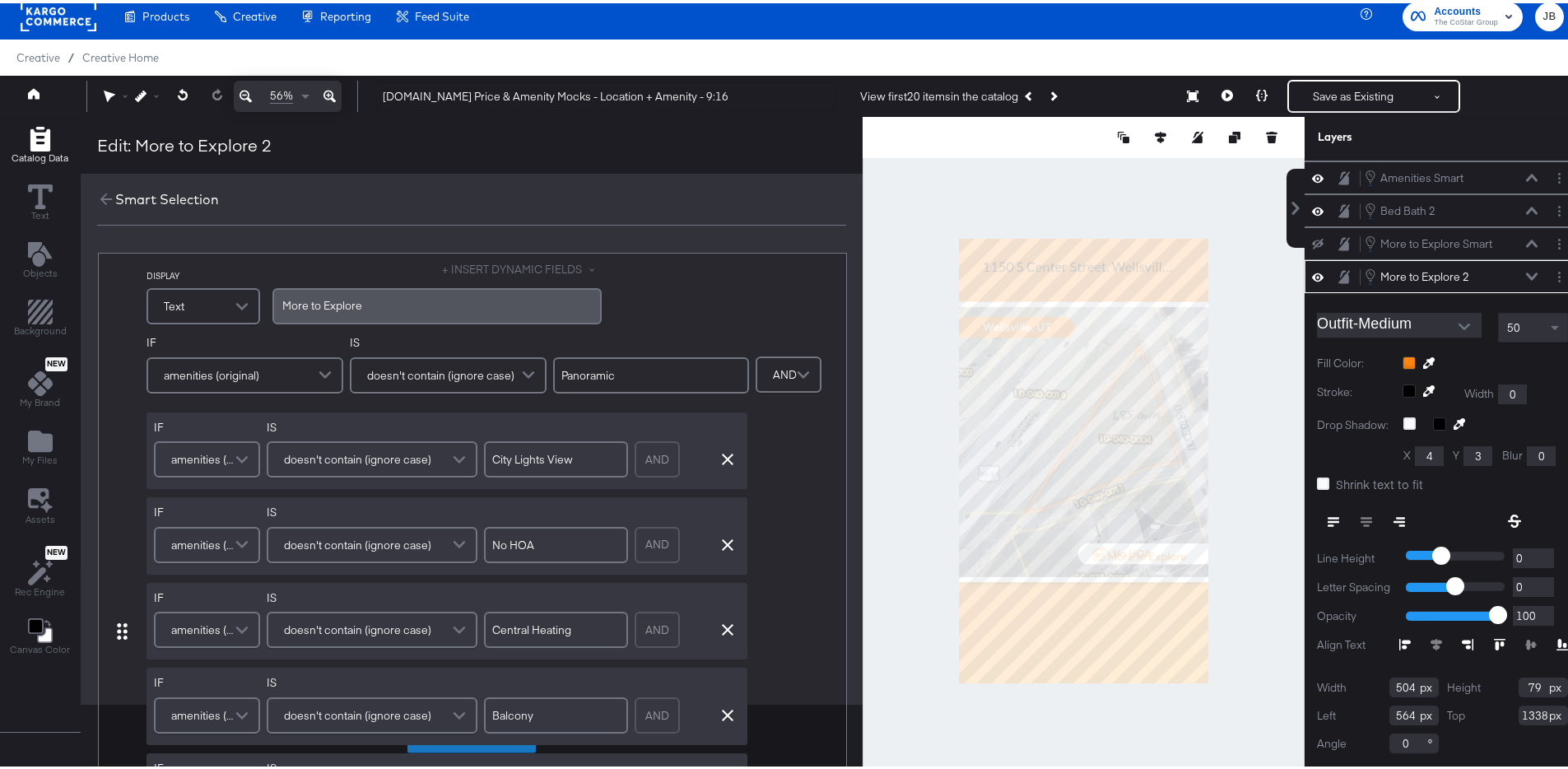 scroll, scrollTop: 21, scrollLeft: 0, axis: vertical 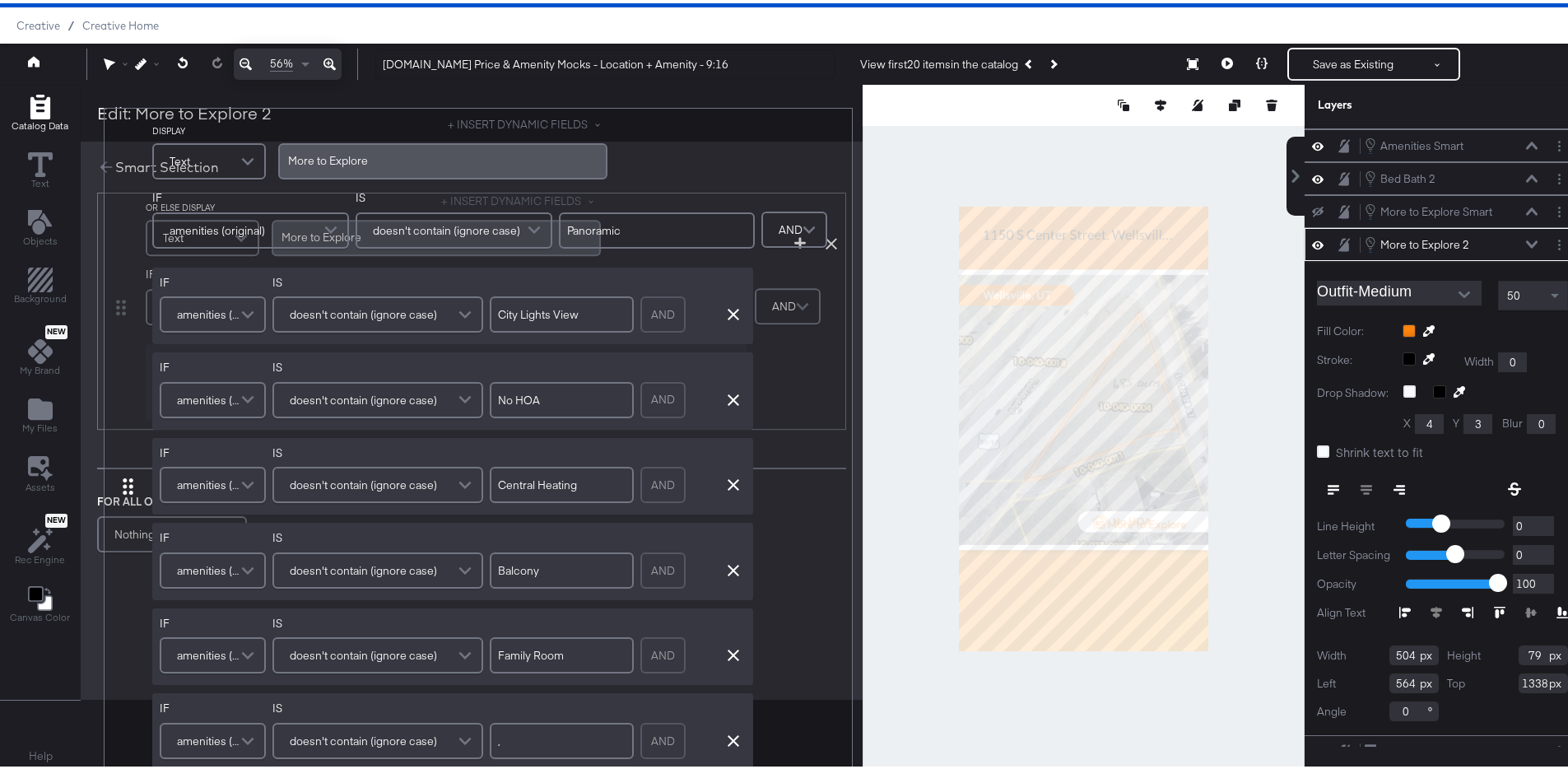 drag, startPoint x: 122, startPoint y: 584, endPoint x: 132, endPoint y: 425, distance: 159.3142 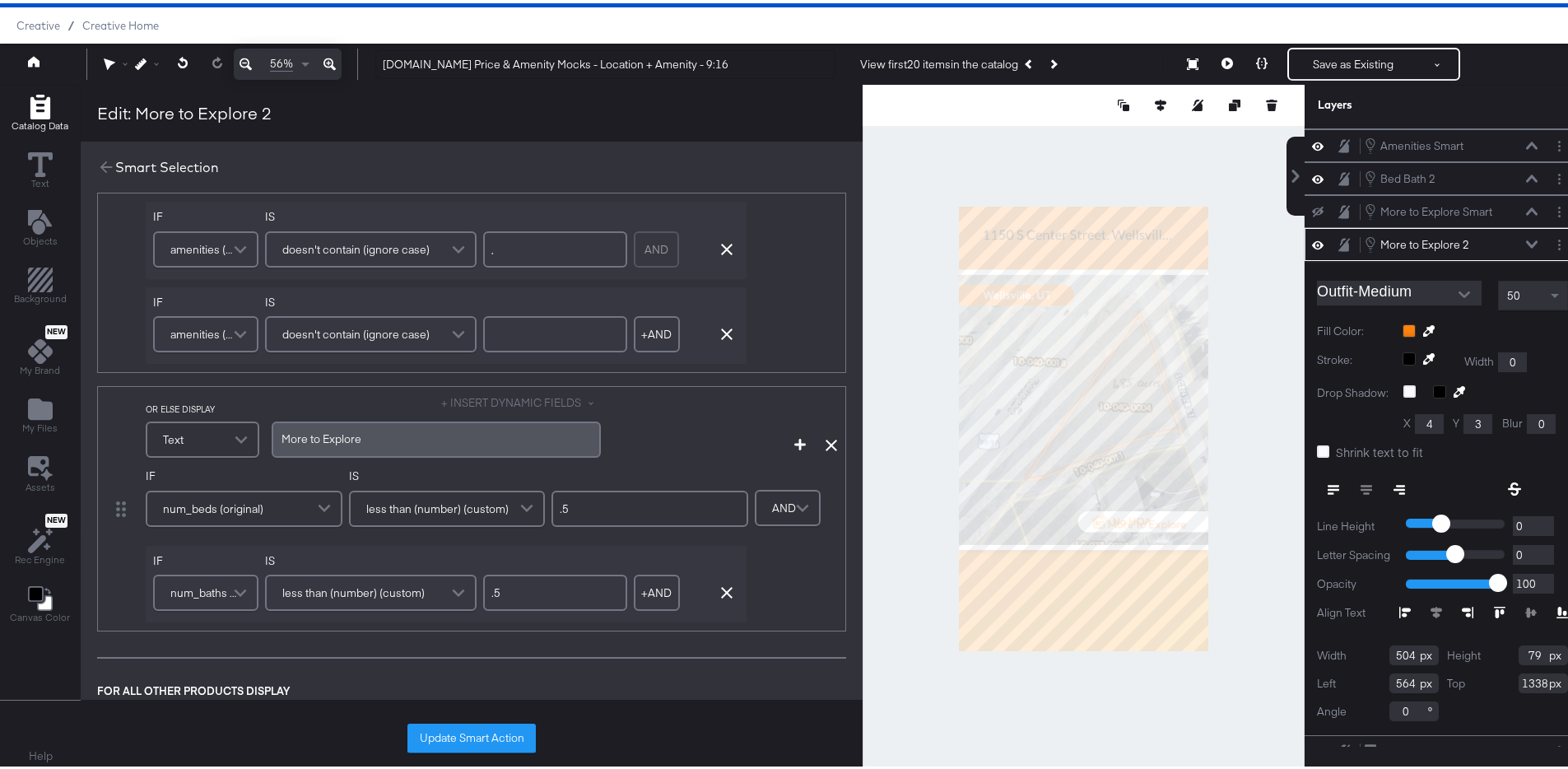 scroll, scrollTop: 596, scrollLeft: 0, axis: vertical 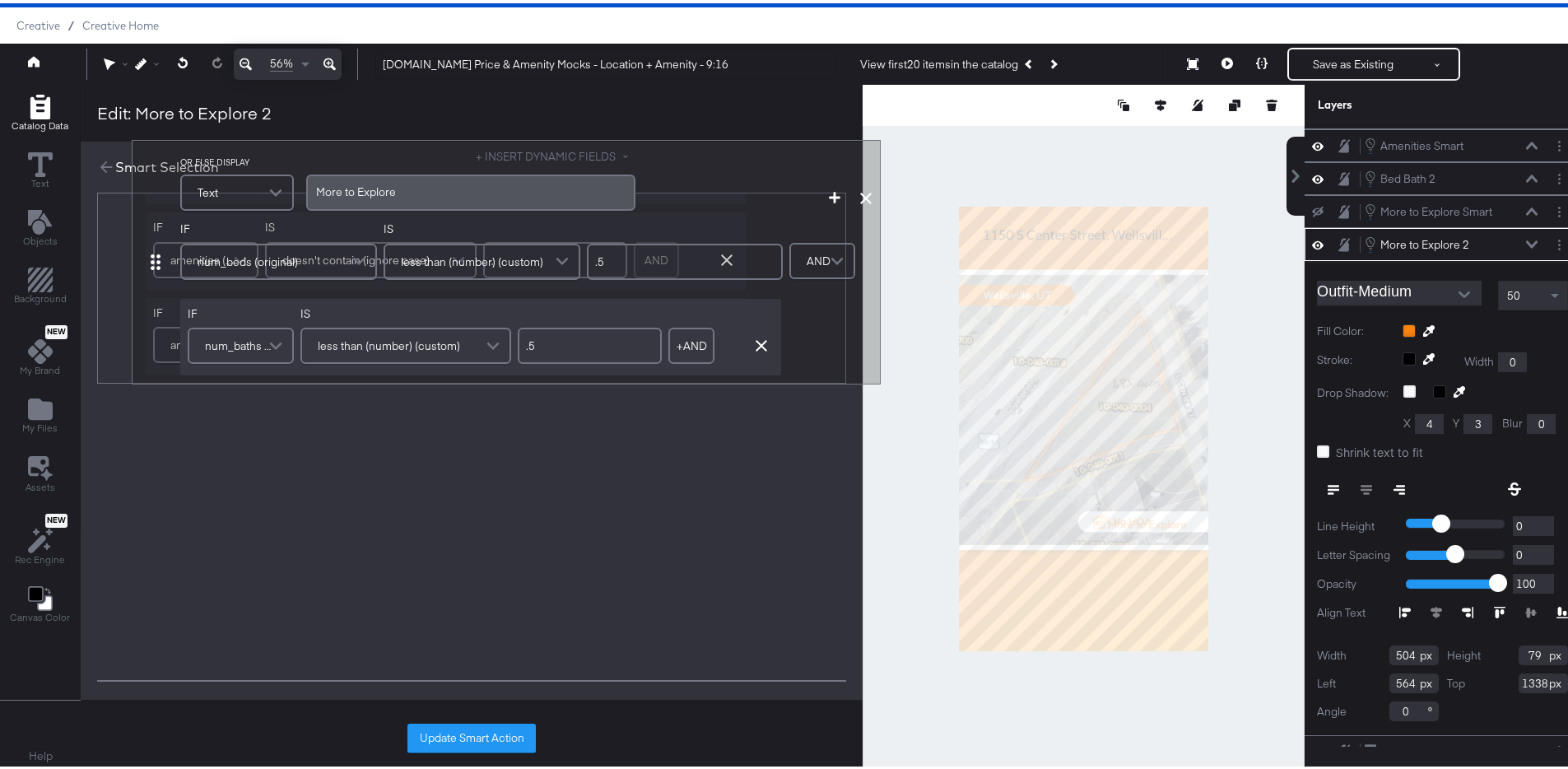 drag, startPoint x: 124, startPoint y: 534, endPoint x: 162, endPoint y: 267, distance: 269.69056 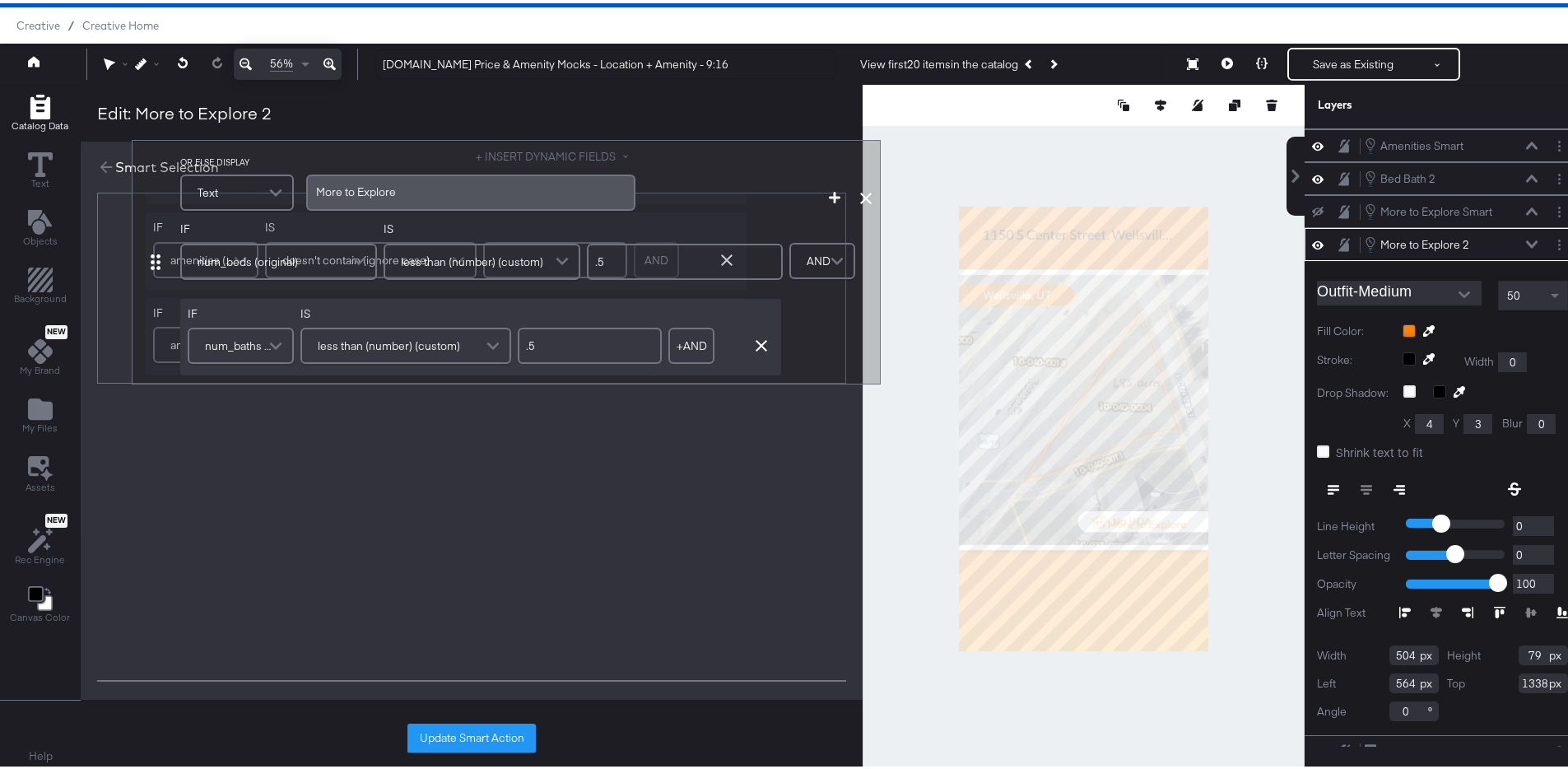 click on "DISPLAY Text + INSERT DYNAMIC FIELDS More ﻿to Explore IF amenities (original) IS doesn't contain (ignore case) Panoramic IF amenities (original) IS doesn't contain (ignore case) City Lights View AND Remove Condition IF amenities (original) IS doesn't contain (ignore case) No HOA AND Remove Condition IF amenities (original) IS doesn't contain (ignore case) Central Heating AND Remove Condition IF amenities (original) IS doesn't contain (ignore case) Balcony AND Remove Condition IF amenities (original) IS doesn't contain (ignore case) Family Room AND Remove Condition IF amenities (original) IS doesn't contain (ignore case) , AND Remove Condition IF amenities (original) IS doesn't contain (ignore case) +  AND Add  AND  Condition Remove Condition AND Refine OR ELSE DISPLAY Text + INSERT DYNAMIC FIELDS More ﻿to Explore Add Condition Remove Condition IF num_beds (original) IS less than (number) (custom) .5 IF num_baths (original) IS less than (number) (custom) .5 +  AND Add  AND  Condition Remove Condition AND" at bounding box center [472, 137] 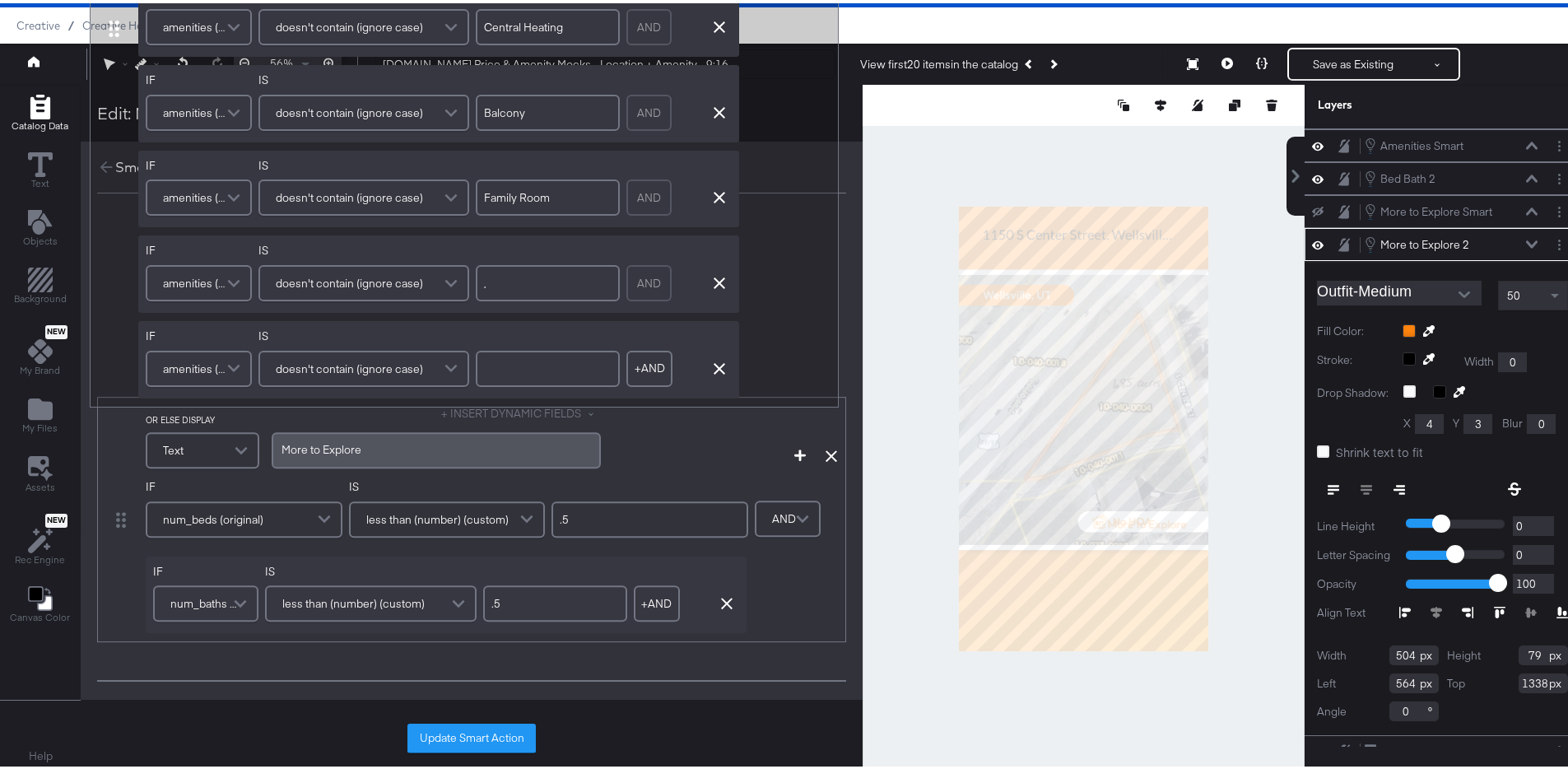scroll, scrollTop: 0, scrollLeft: 0, axis: both 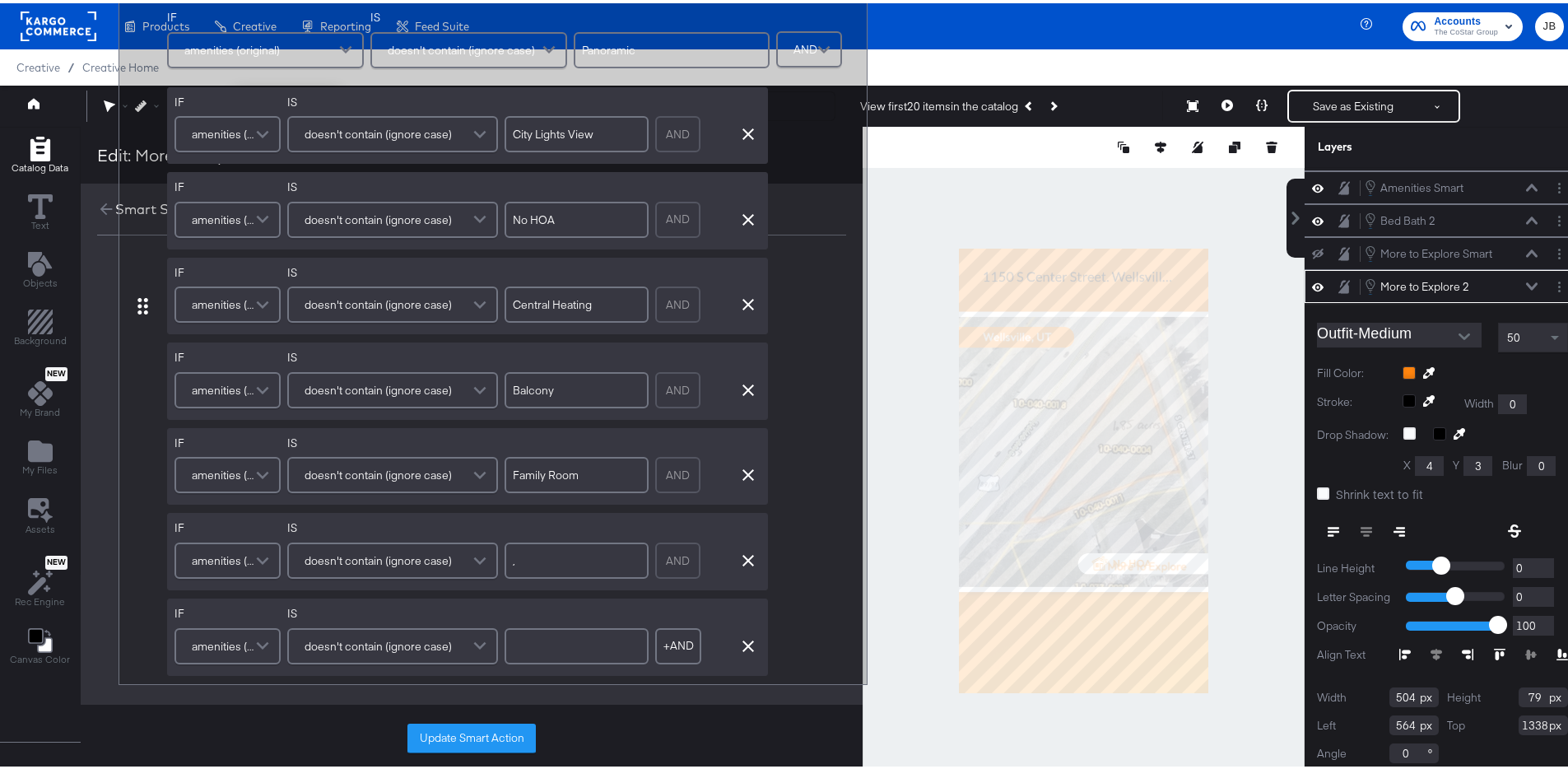 drag, startPoint x: 118, startPoint y: 301, endPoint x: 142, endPoint y: 604, distance: 303.949 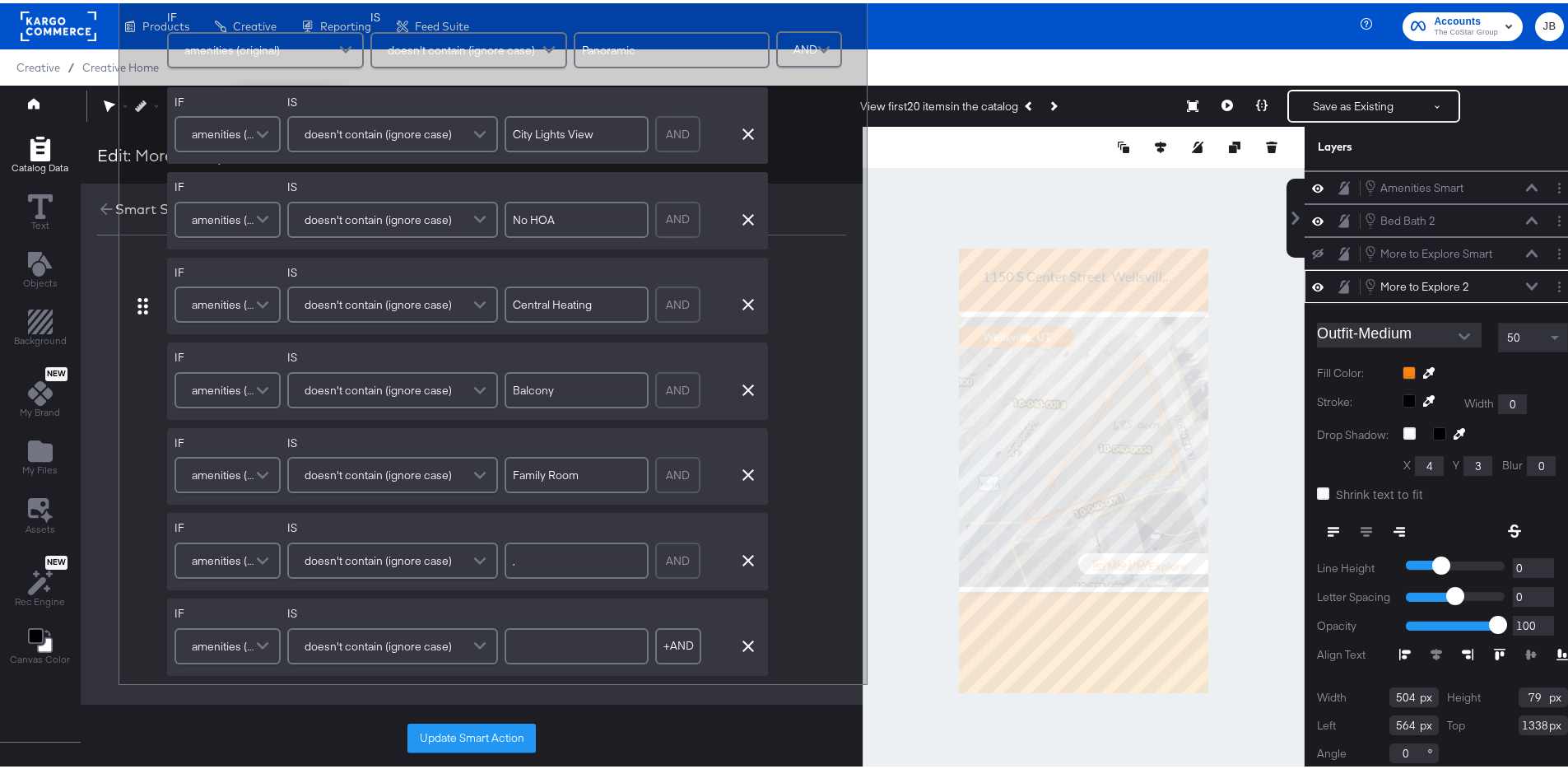 click on "DISPLAY Text + INSERT DYNAMIC FIELDS More ﻿to Explore IF amenities (original) IS doesn't contain (ignore case) Panoramic IF amenities (original) IS doesn't contain (ignore case) City Lights View AND Remove Condition IF amenities (original) IS doesn't contain (ignore case) No HOA AND Remove Condition IF amenities (original) IS doesn't contain (ignore case) Central Heating AND Remove Condition IF amenities (original) IS doesn't contain (ignore case) Balcony AND Remove Condition IF amenities (original) IS doesn't contain (ignore case) Family Room AND Remove Condition IF amenities (original) IS doesn't contain (ignore case) , AND Remove Condition IF amenities (original) IS doesn't contain (ignore case) +  AND Add  AND  Condition Remove Condition AND Refine OR ELSE DISPLAY Text + INSERT DYNAMIC FIELDS More ﻿to Explore Add Condition Remove Condition IF num_beds (original) IS less than (number) (custom) .5 IF num_baths (original) IS less than (number) (custom) .5 +  AND Add  AND  Condition Remove Condition AND" at bounding box center (472, 179) 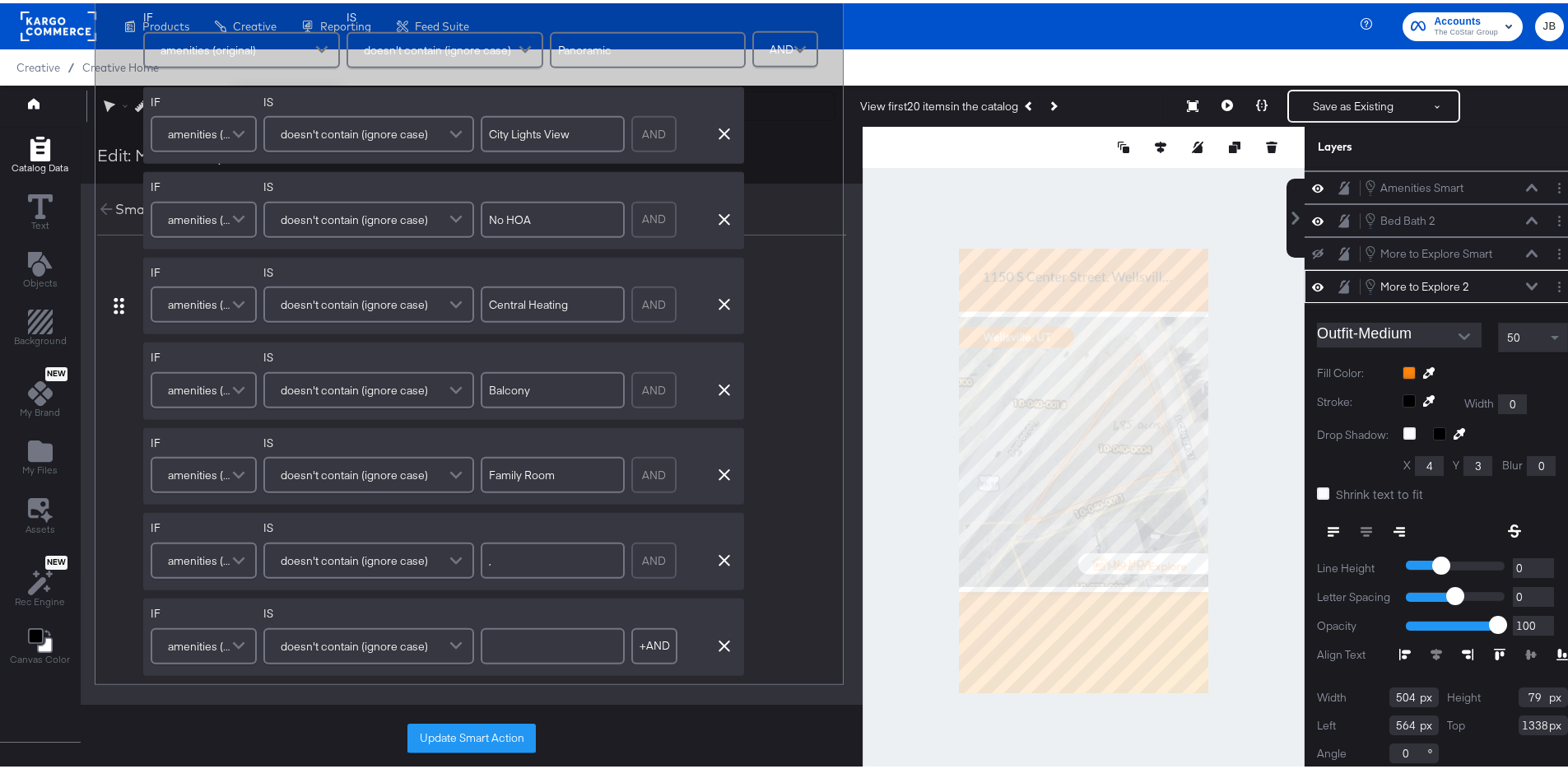 type on ".5" 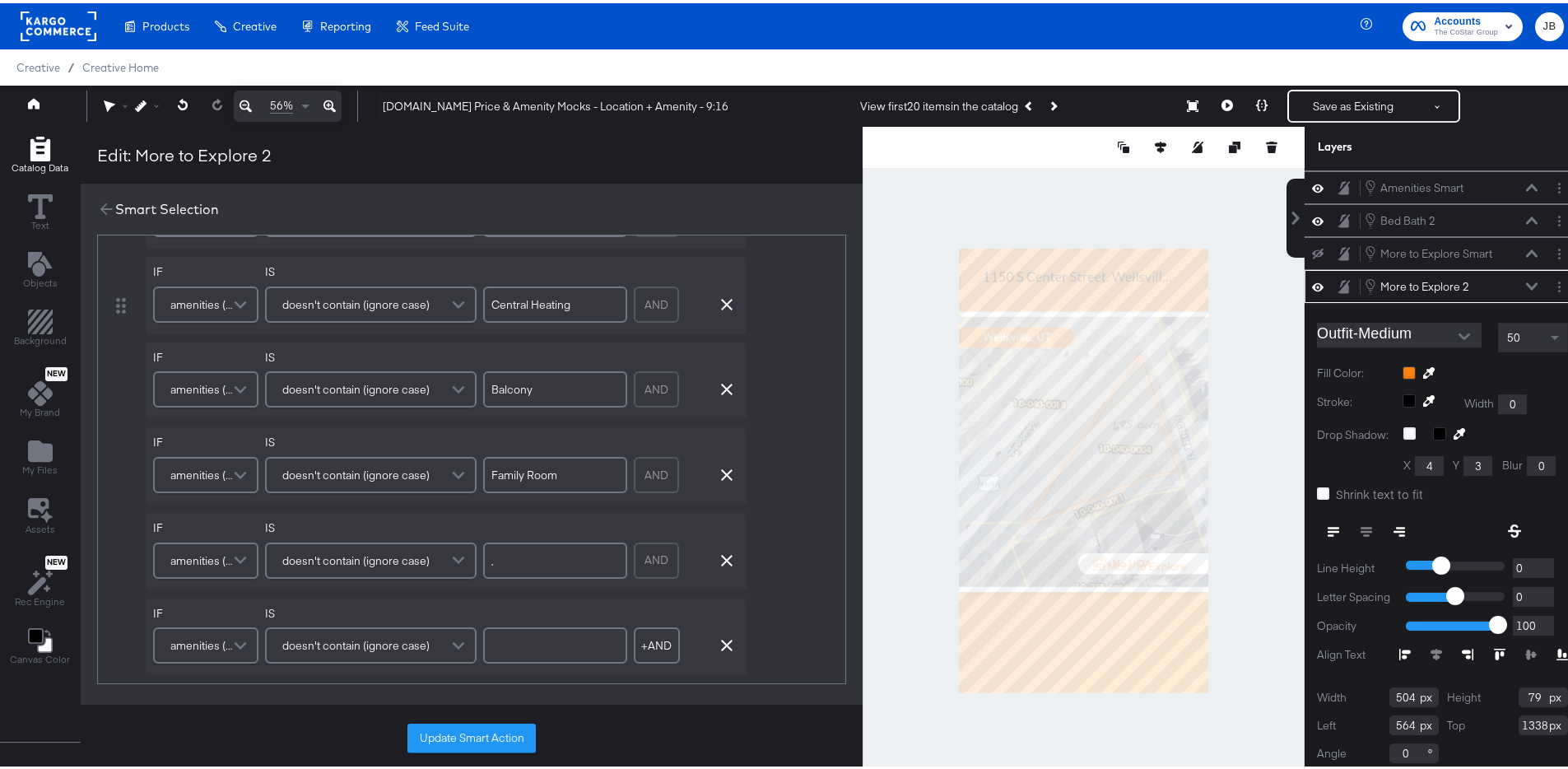 click on "Update Smart Action" at bounding box center [472, 735] 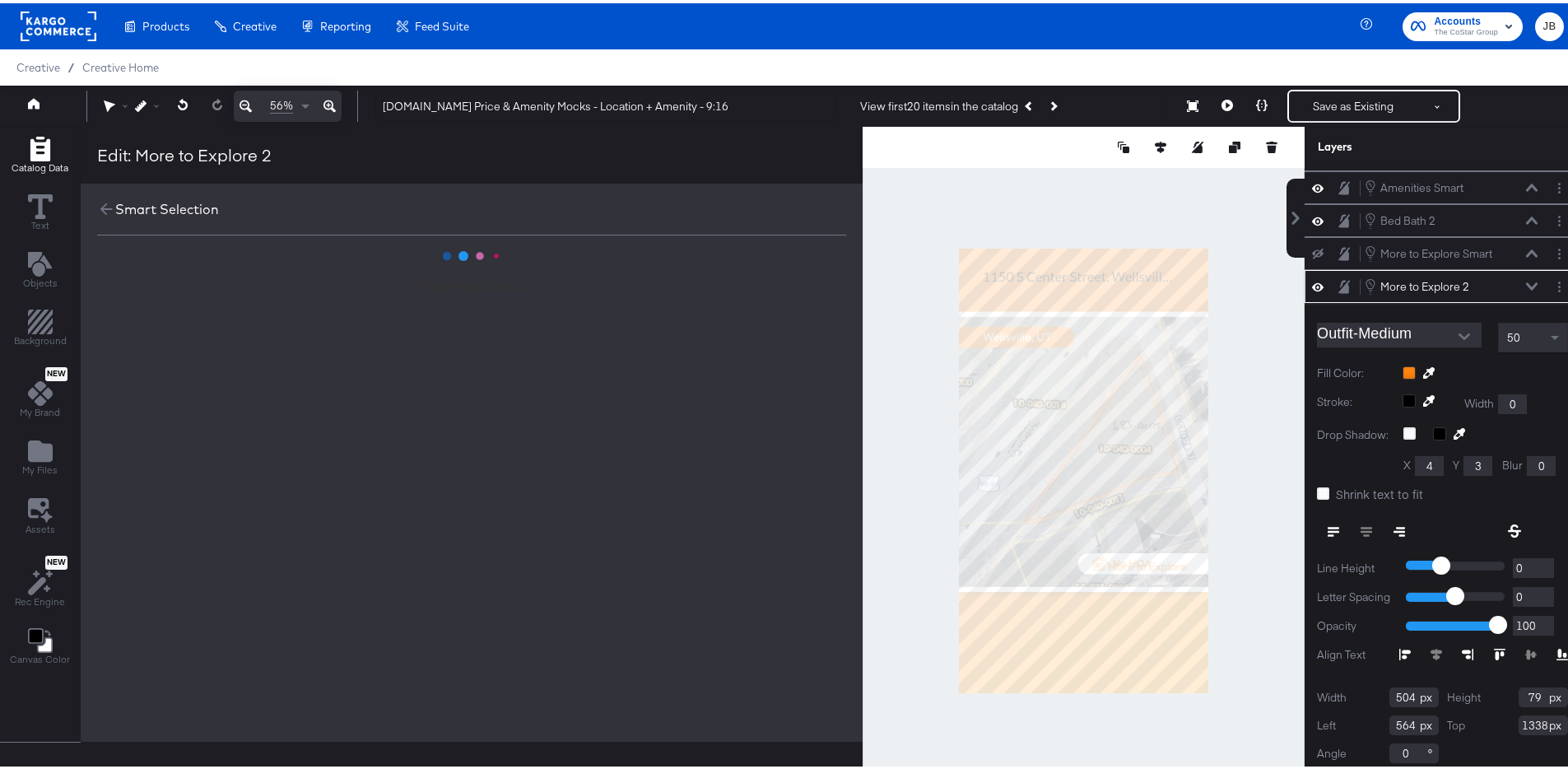 scroll, scrollTop: 0, scrollLeft: 0, axis: both 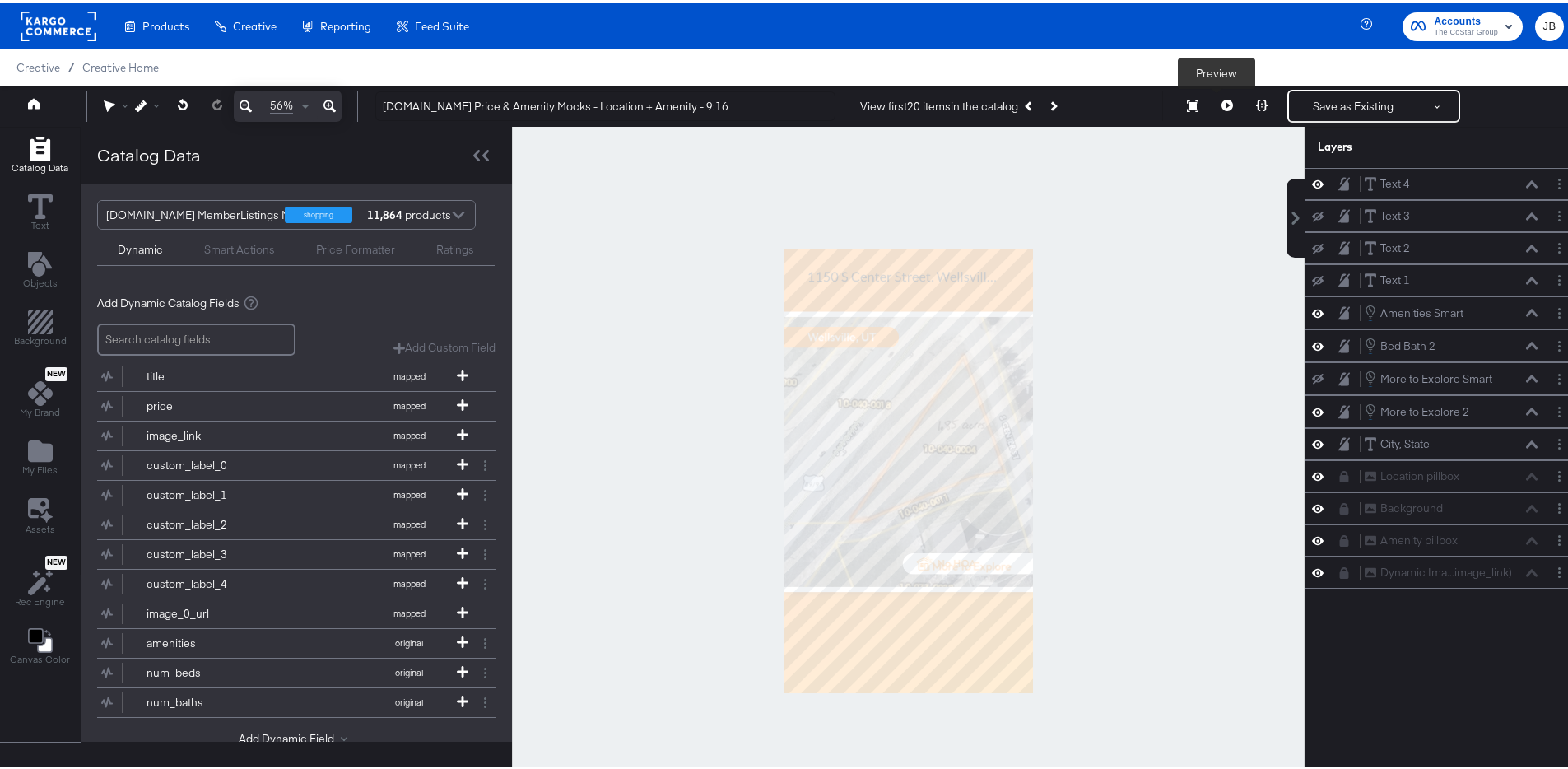 click at bounding box center (1227, 103) 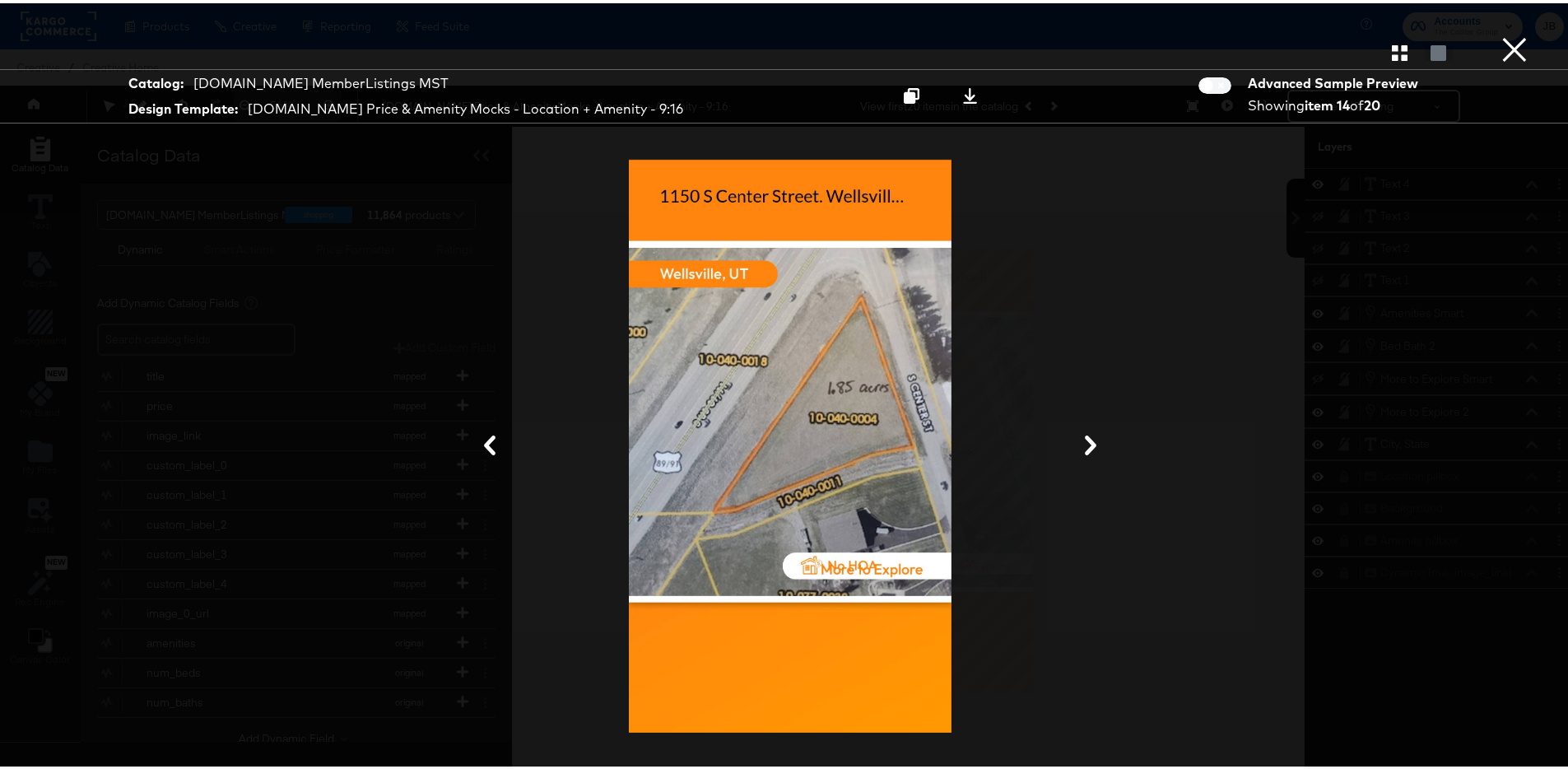 click on "×" at bounding box center [1514, 16] 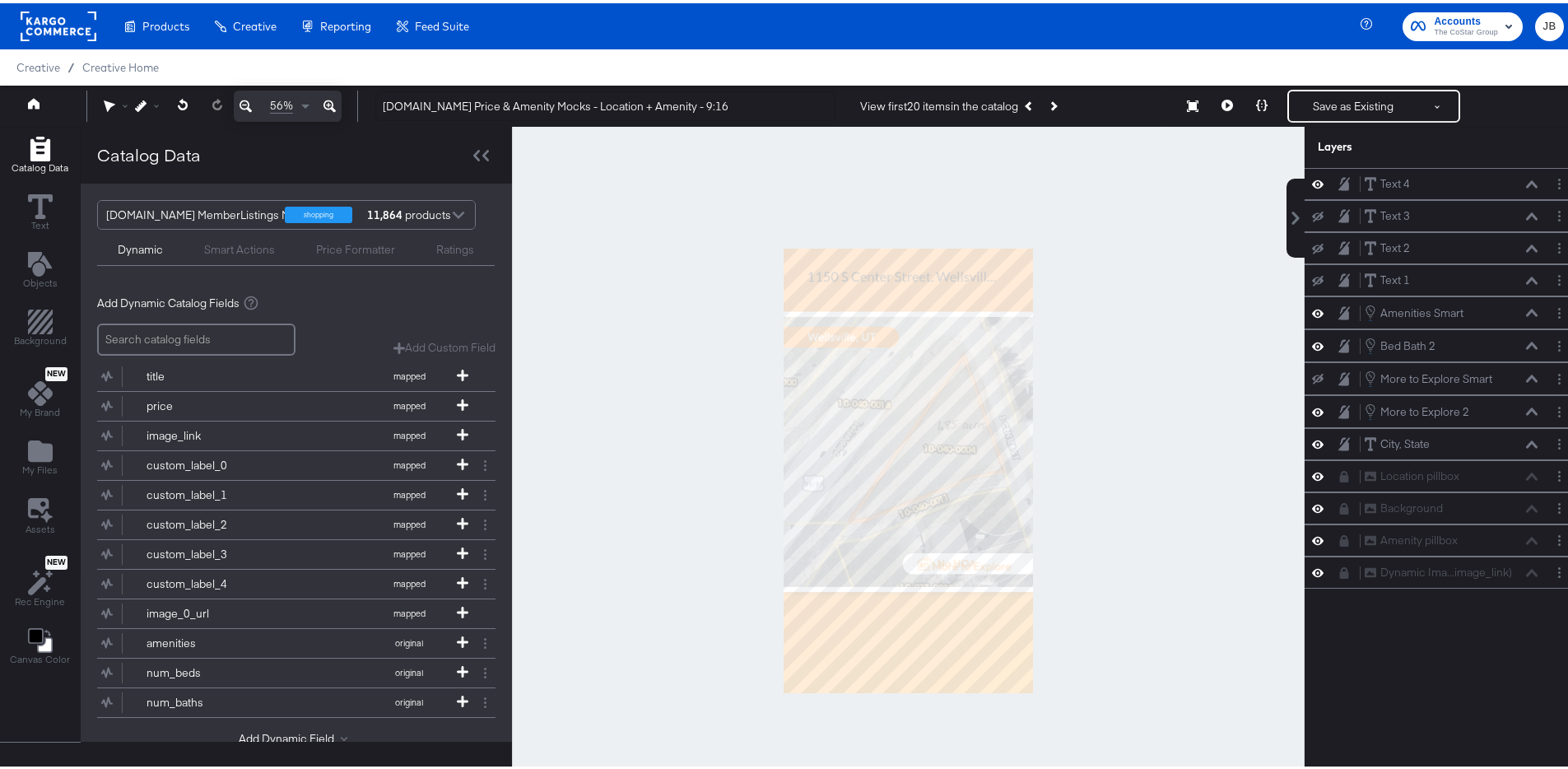 click 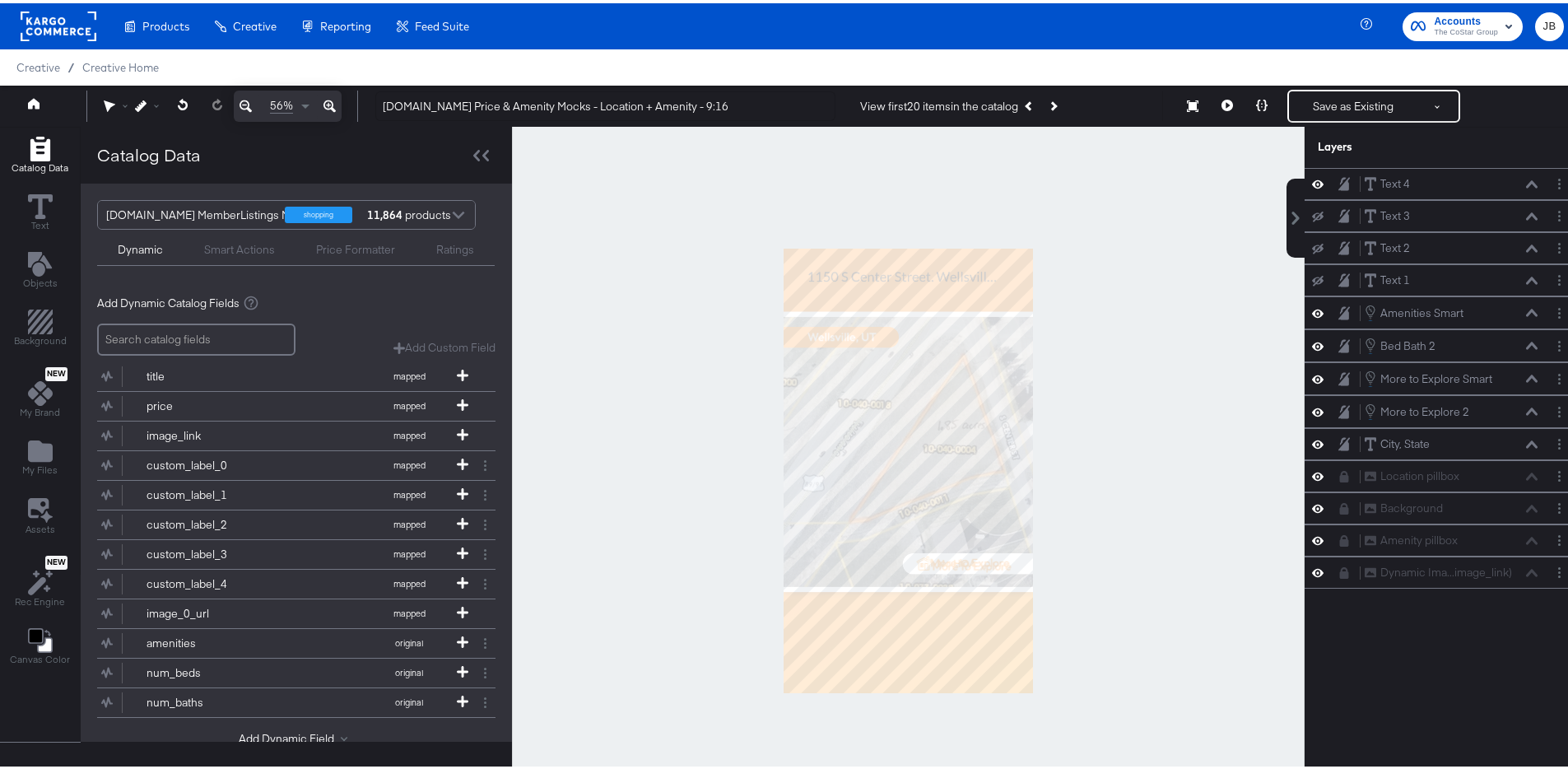 click 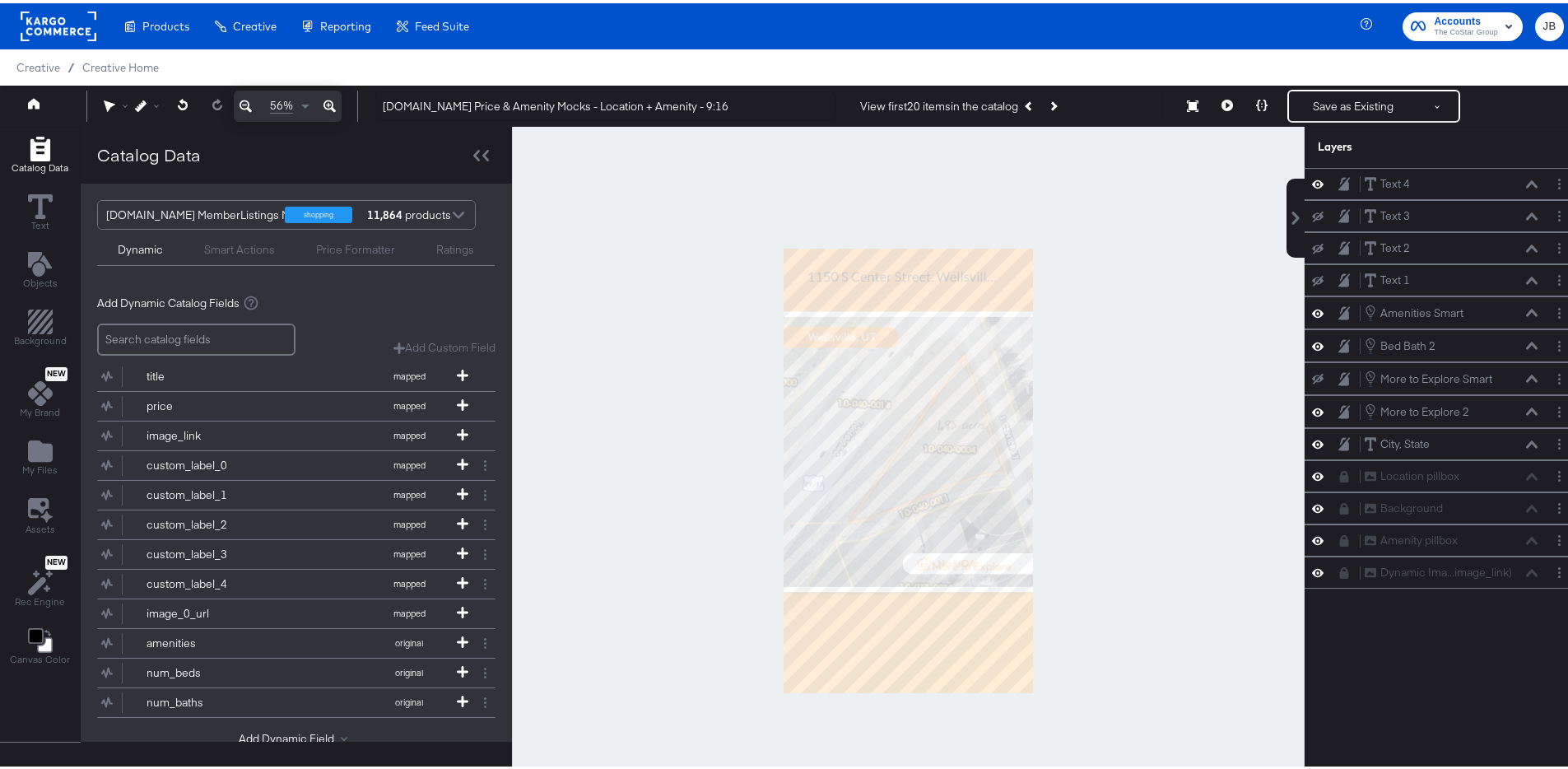 click at bounding box center [1318, 408] 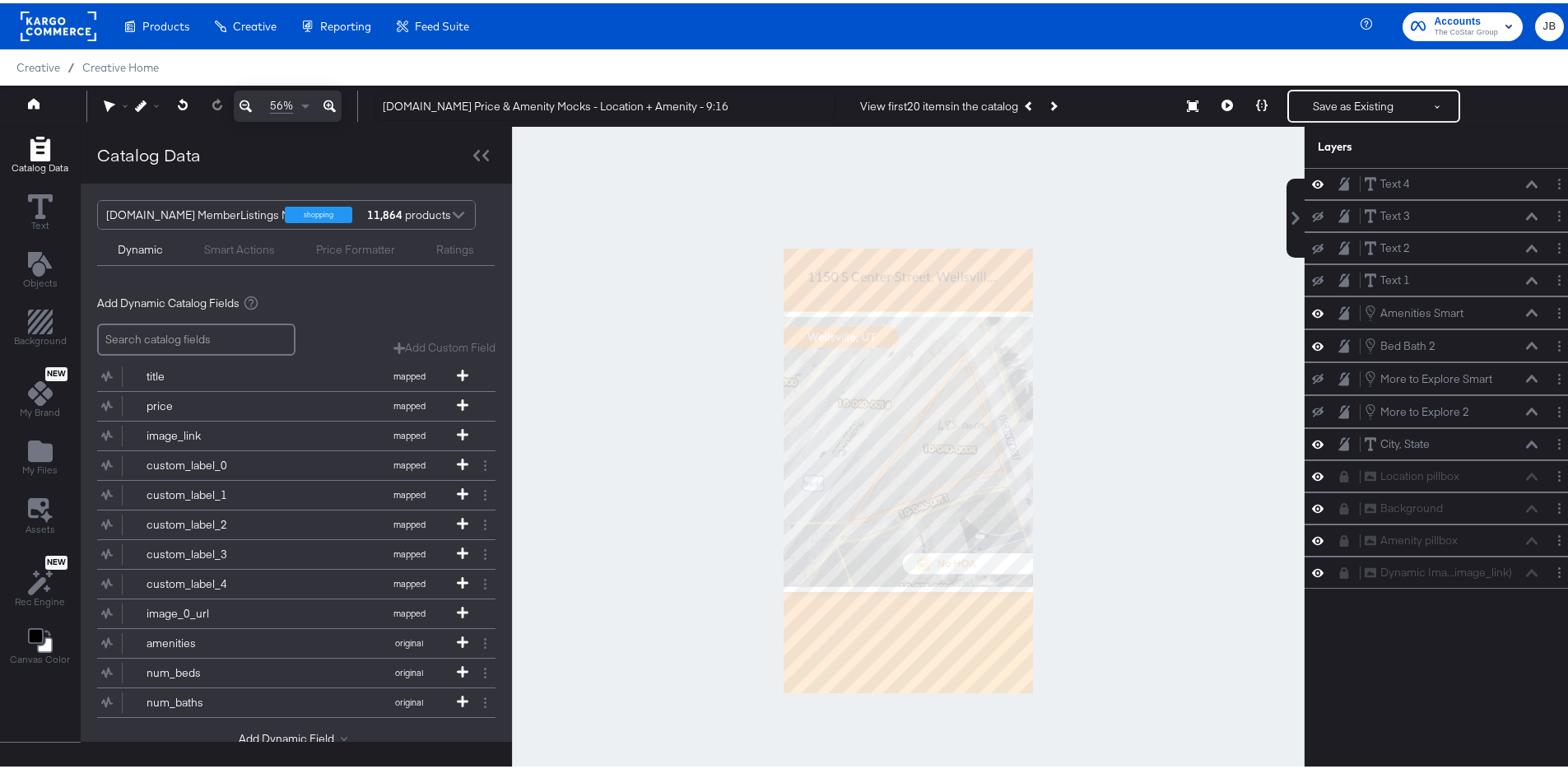 click on "More to Explore 2 More to Explore 2" at bounding box center (1442, 408) 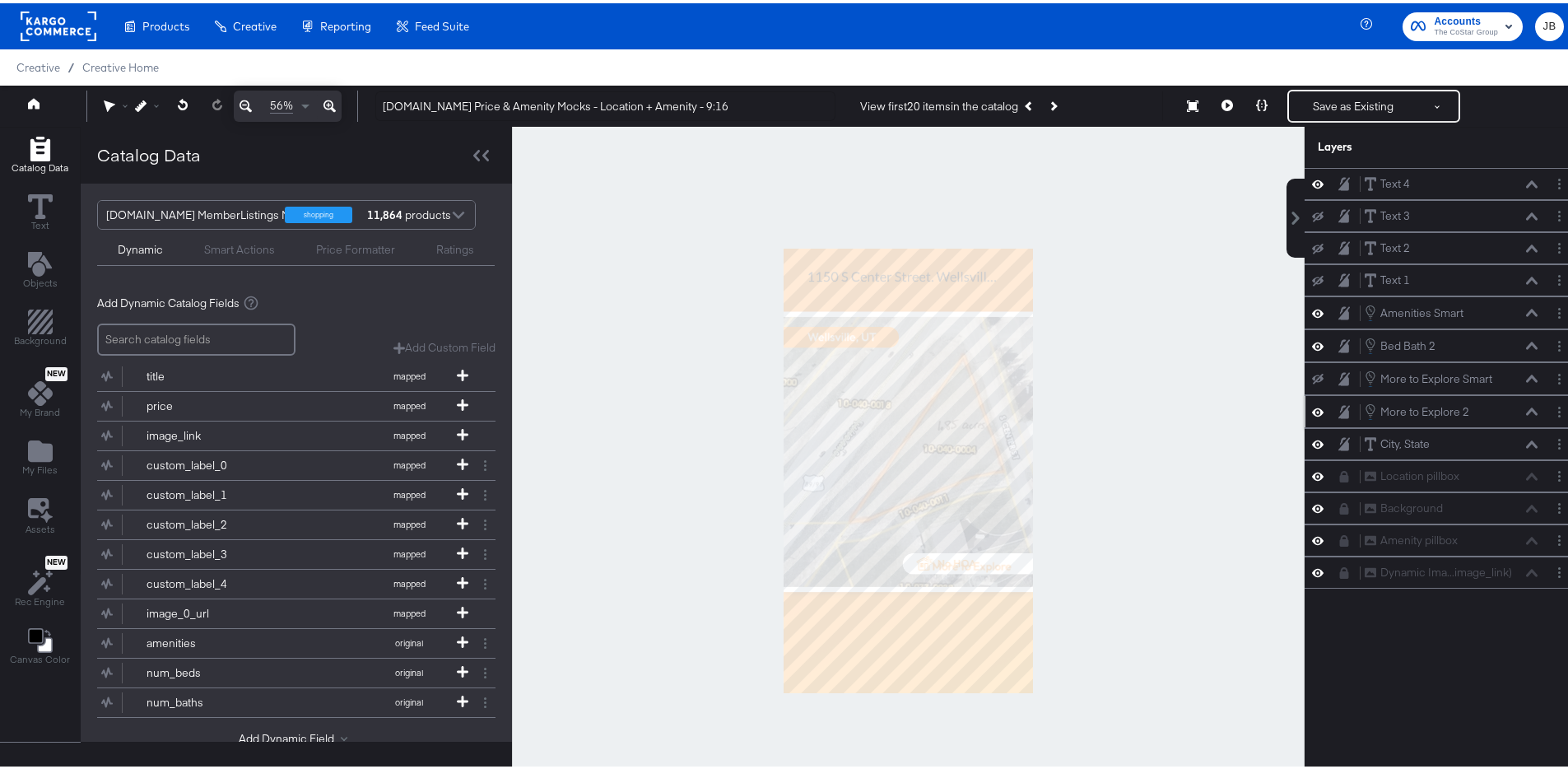 click on "More to Explore 2 More to Explore 2" at bounding box center (1442, 408) 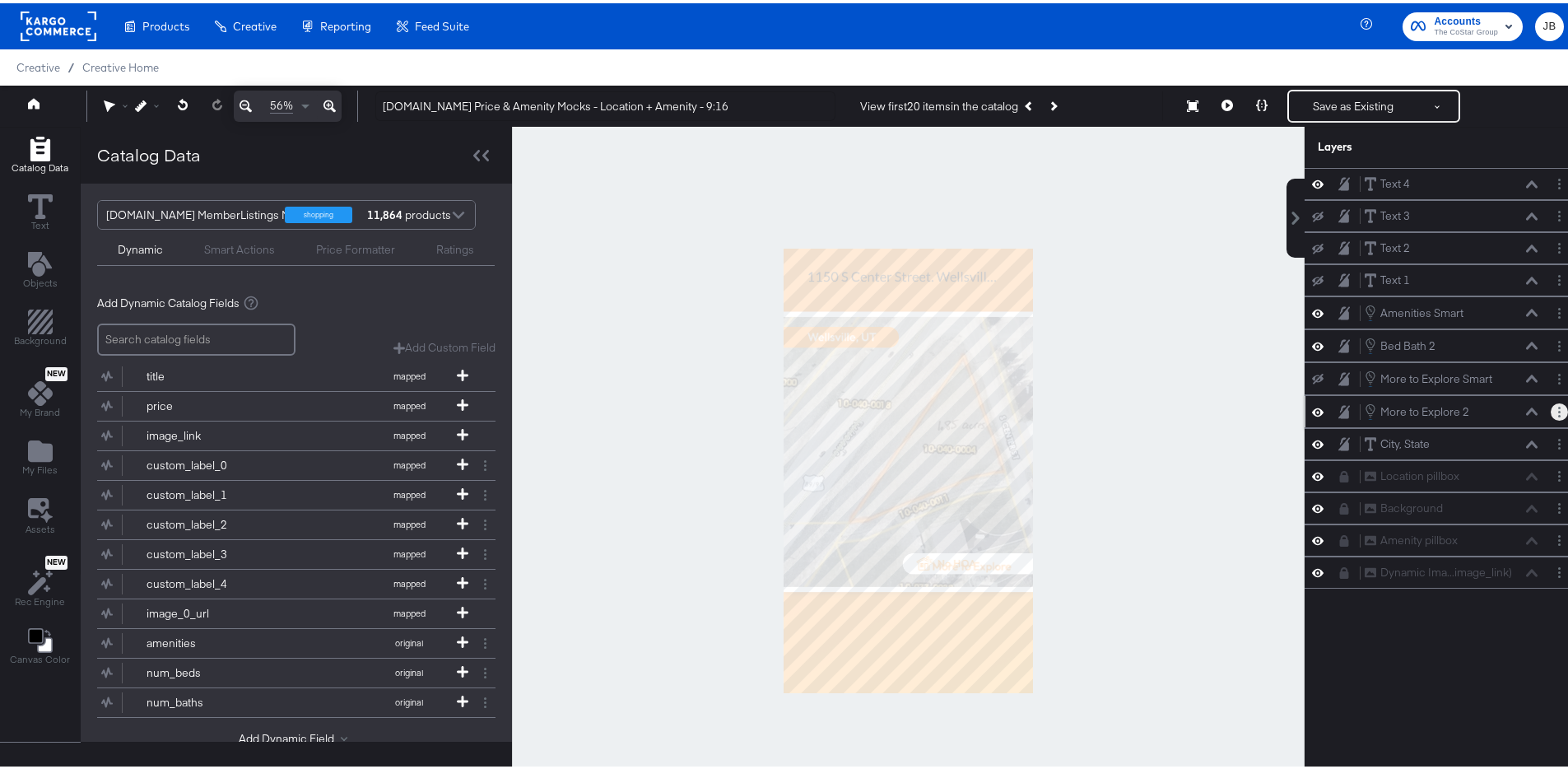 click at bounding box center [1559, 408] 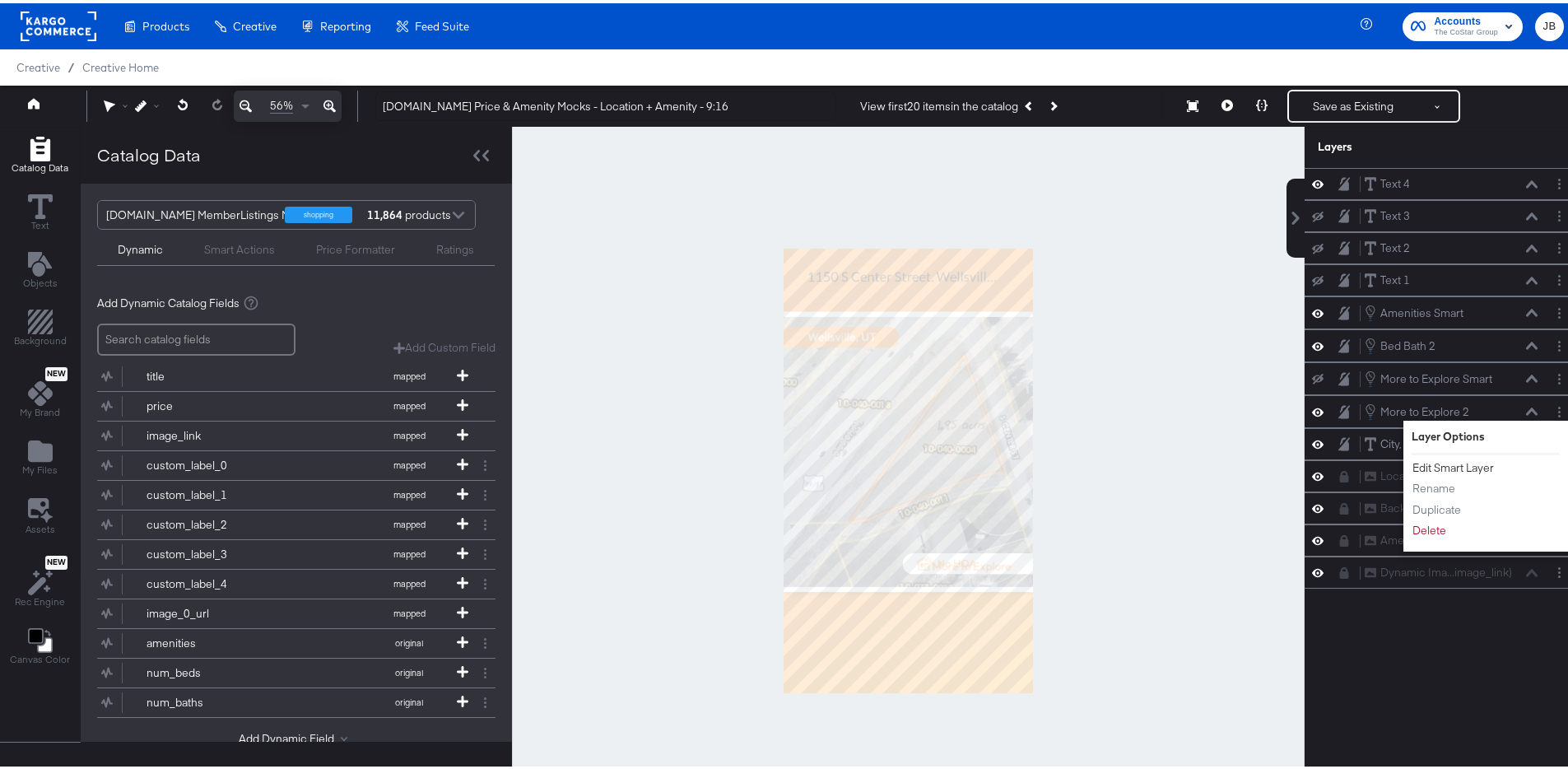 click on "Edit Smart Layer" at bounding box center [1453, 464] 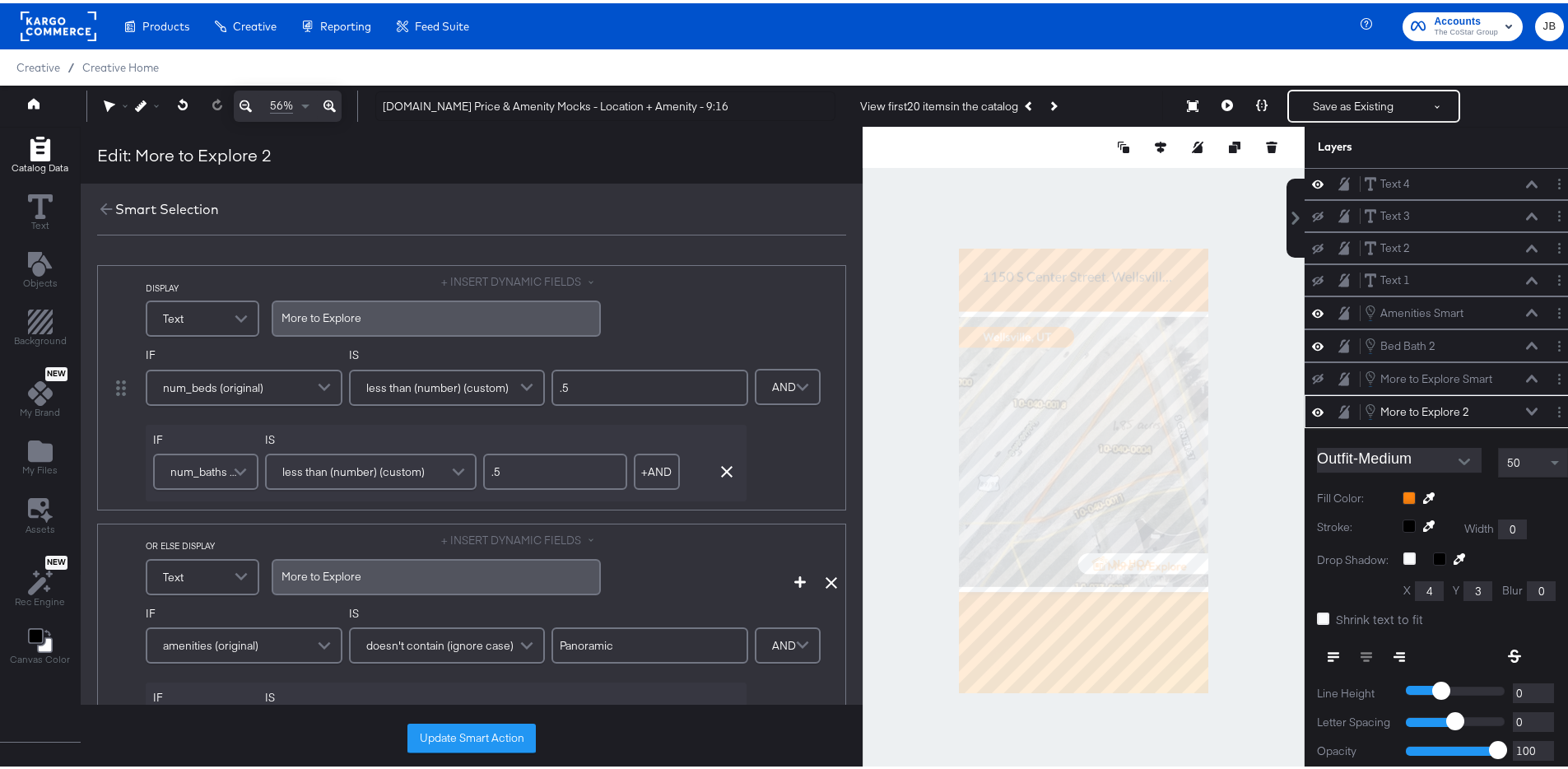 scroll, scrollTop: 4, scrollLeft: 0, axis: vertical 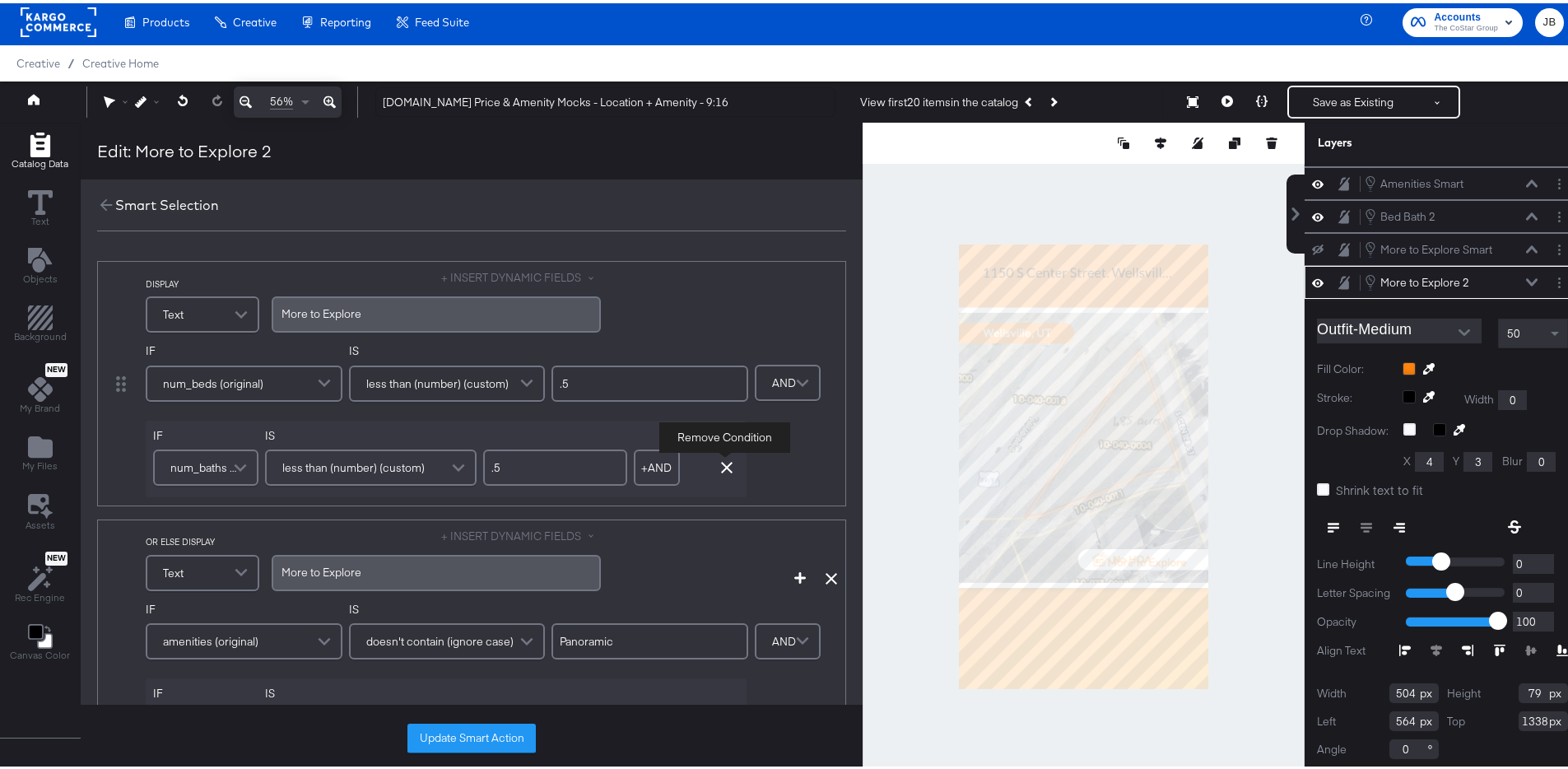 click 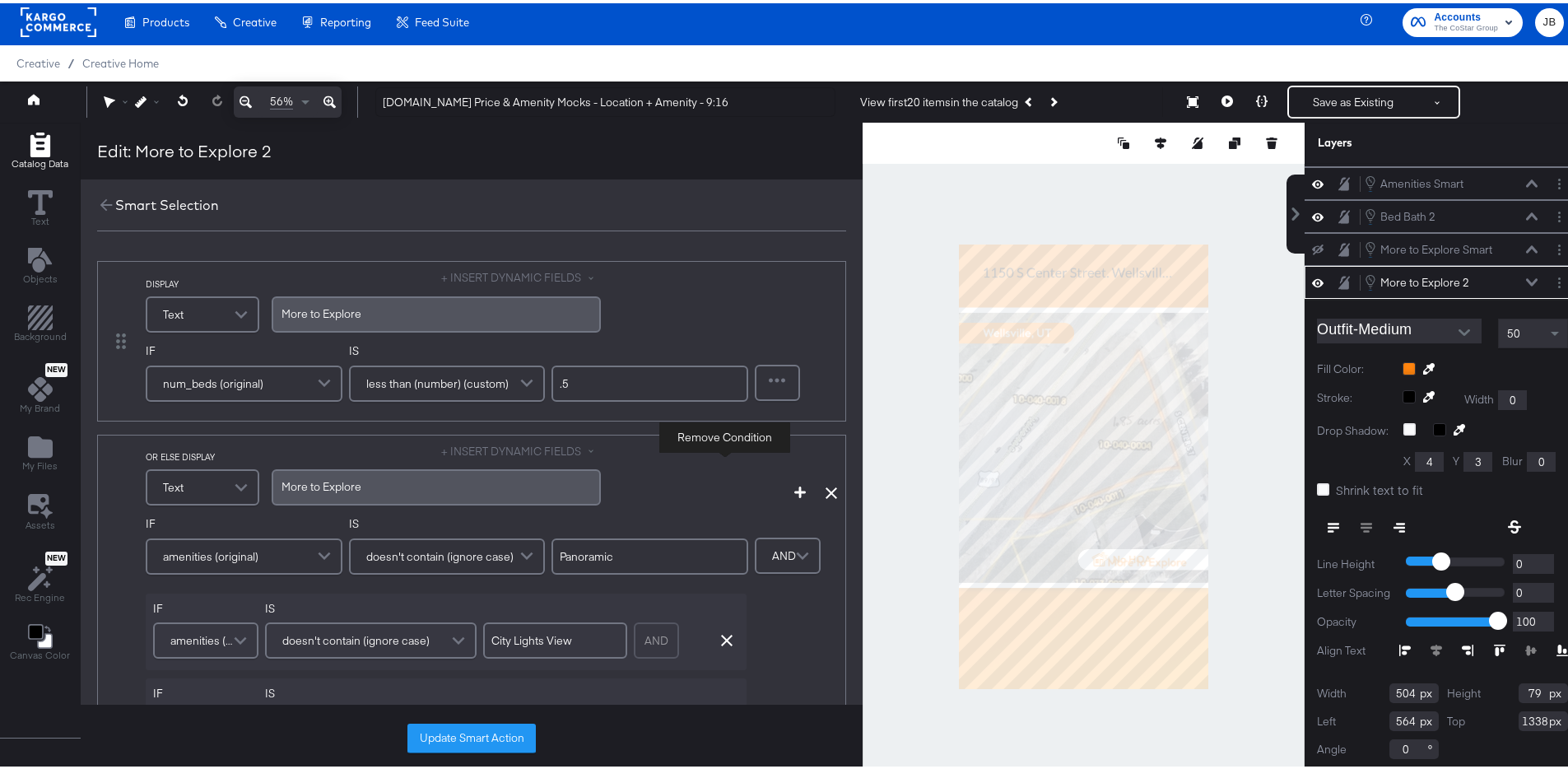 scroll, scrollTop: 0, scrollLeft: 0, axis: both 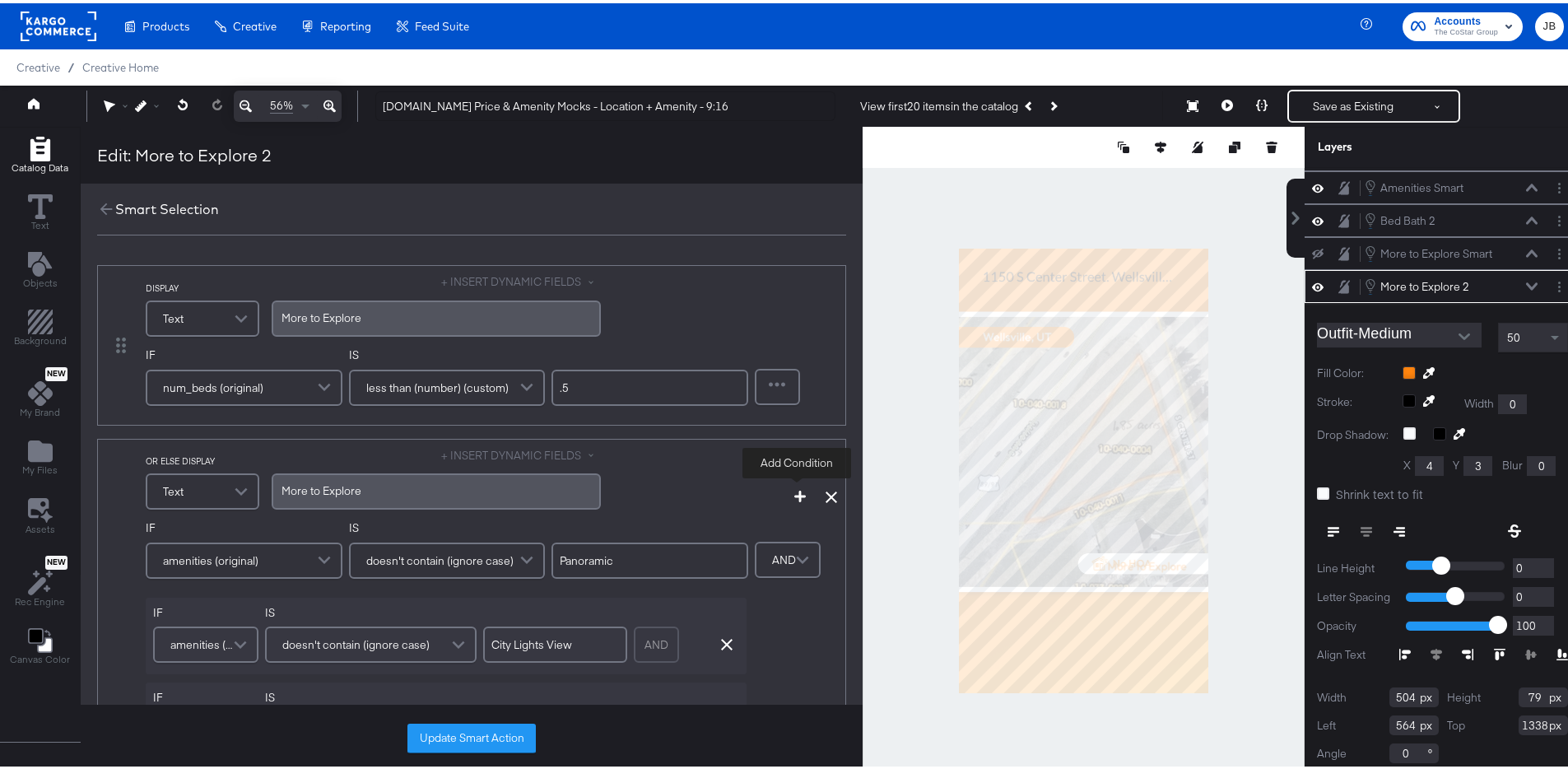 click 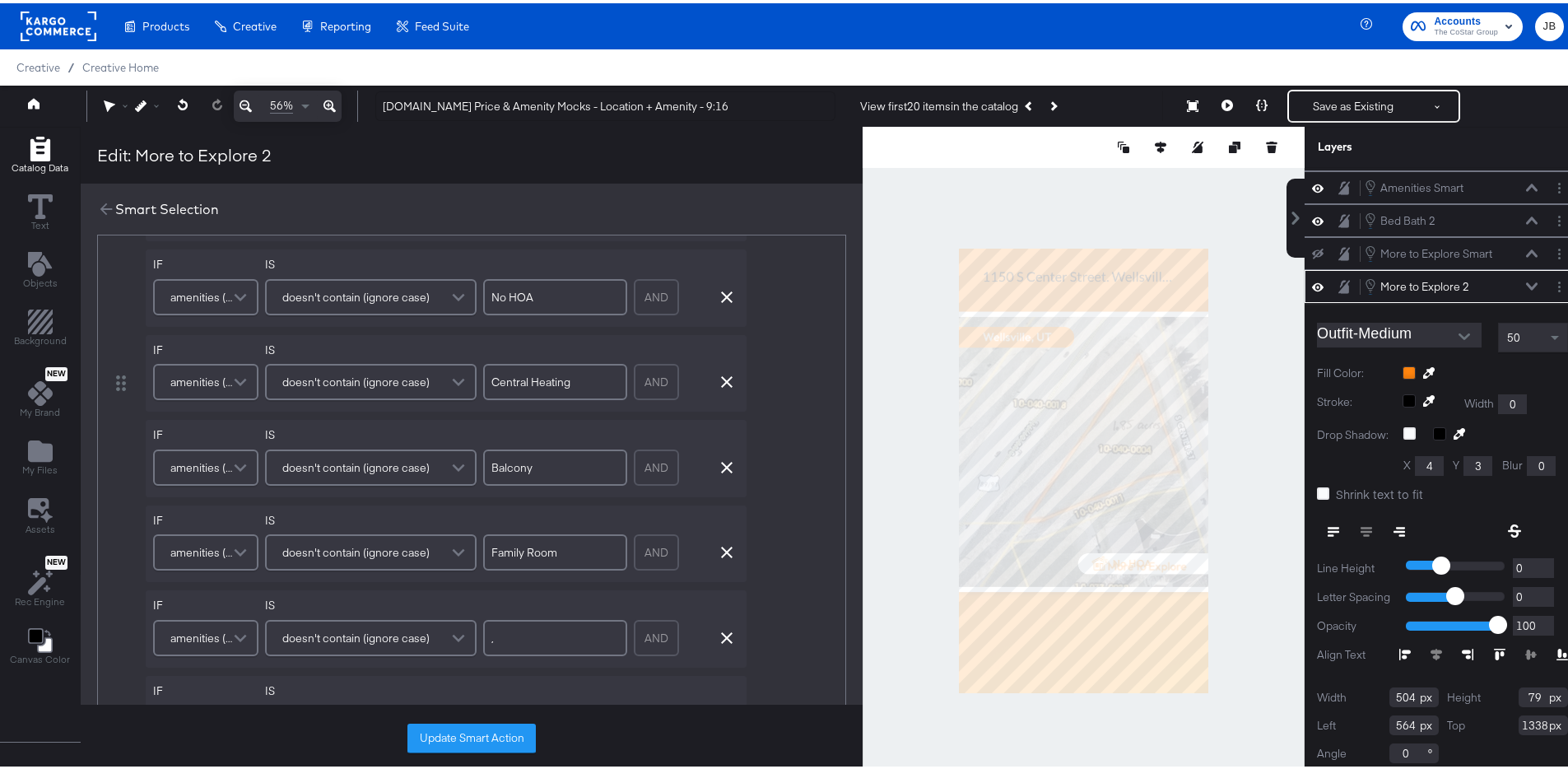 scroll, scrollTop: 671, scrollLeft: 0, axis: vertical 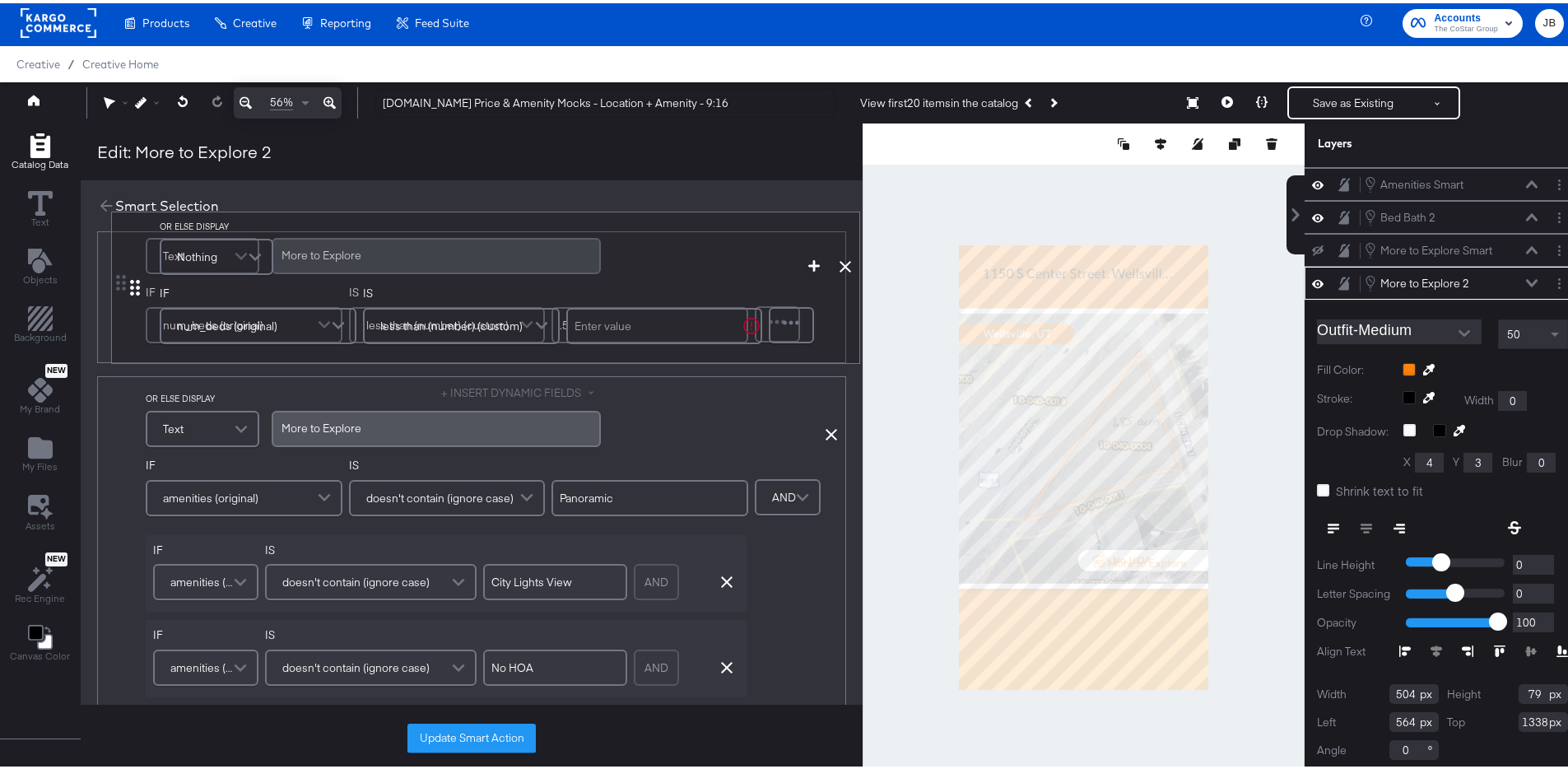 drag, startPoint x: 112, startPoint y: 611, endPoint x: 136, endPoint y: 270, distance: 341.84353 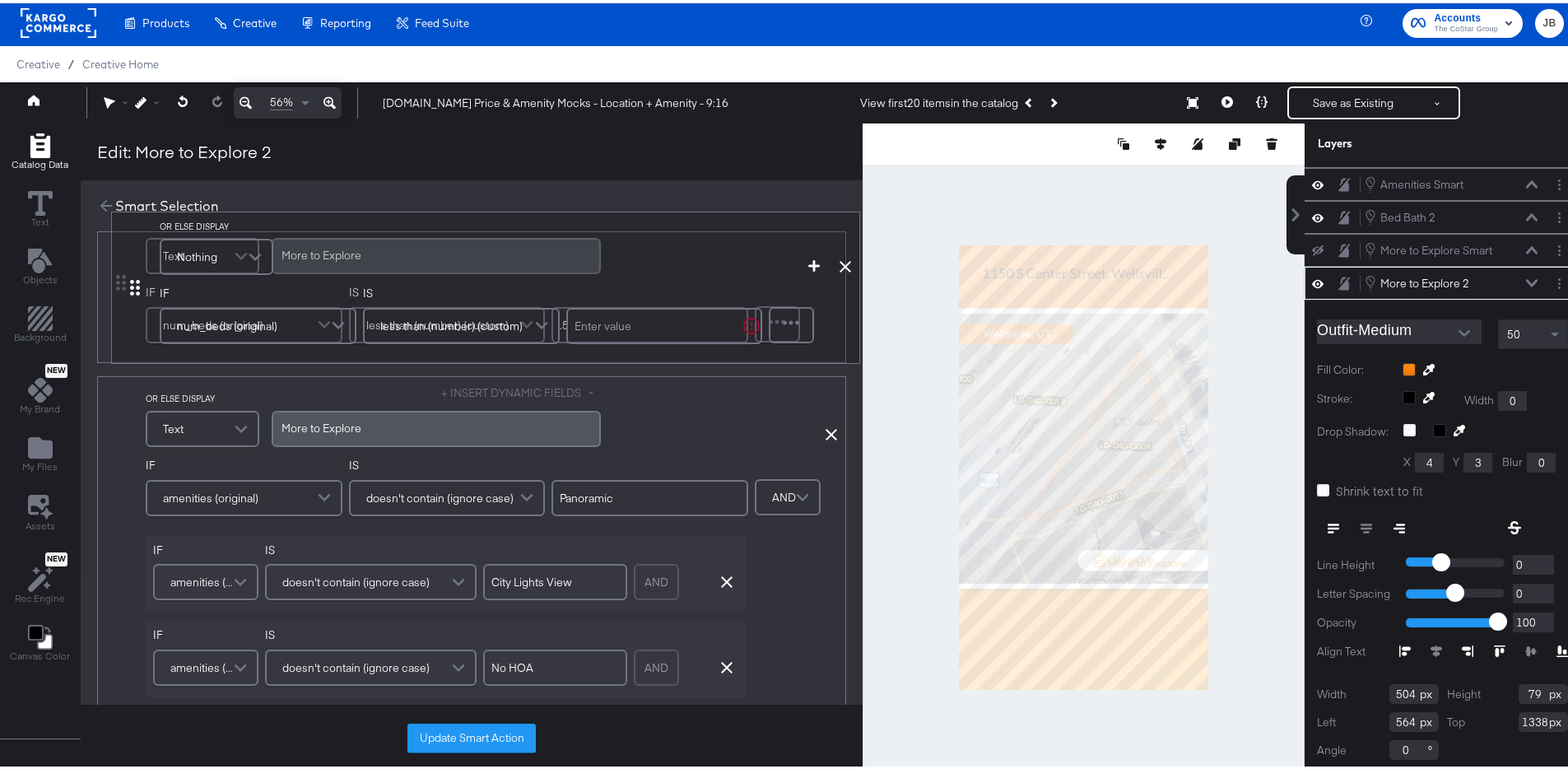 click on "DISPLAY Text + INSERT DYNAMIC FIELDS More ﻿to Explore IF num_beds (original) IS less than (number) (custom) .5 Refine OR ELSE DISPLAY Text + INSERT DYNAMIC FIELDS More ﻿to Explore Remove Condition IF amenities (original) IS doesn't contain (ignore case) Panoramic IF amenities (original) IS doesn't contain (ignore case) City Lights View AND Remove Condition IF amenities (original) IS doesn't contain (ignore case) No HOA AND Remove Condition IF amenities (original) IS doesn't contain (ignore case) Central Heating AND Remove Condition IF amenities (original) IS doesn't contain (ignore case) Balcony AND Remove Condition IF amenities (original) IS doesn't contain (ignore case) Family Room AND Remove Condition IF amenities (original) IS doesn't contain (ignore case) , AND Remove Condition IF amenities (original) IS doesn't contain (ignore case) +  AND Add  AND  Condition Remove Condition AND Refine OR ELSE DISPLAY Nothing Add Condition Remove Condition IF num_beds (original) IS less than (number) (custom)" at bounding box center [472, 753] 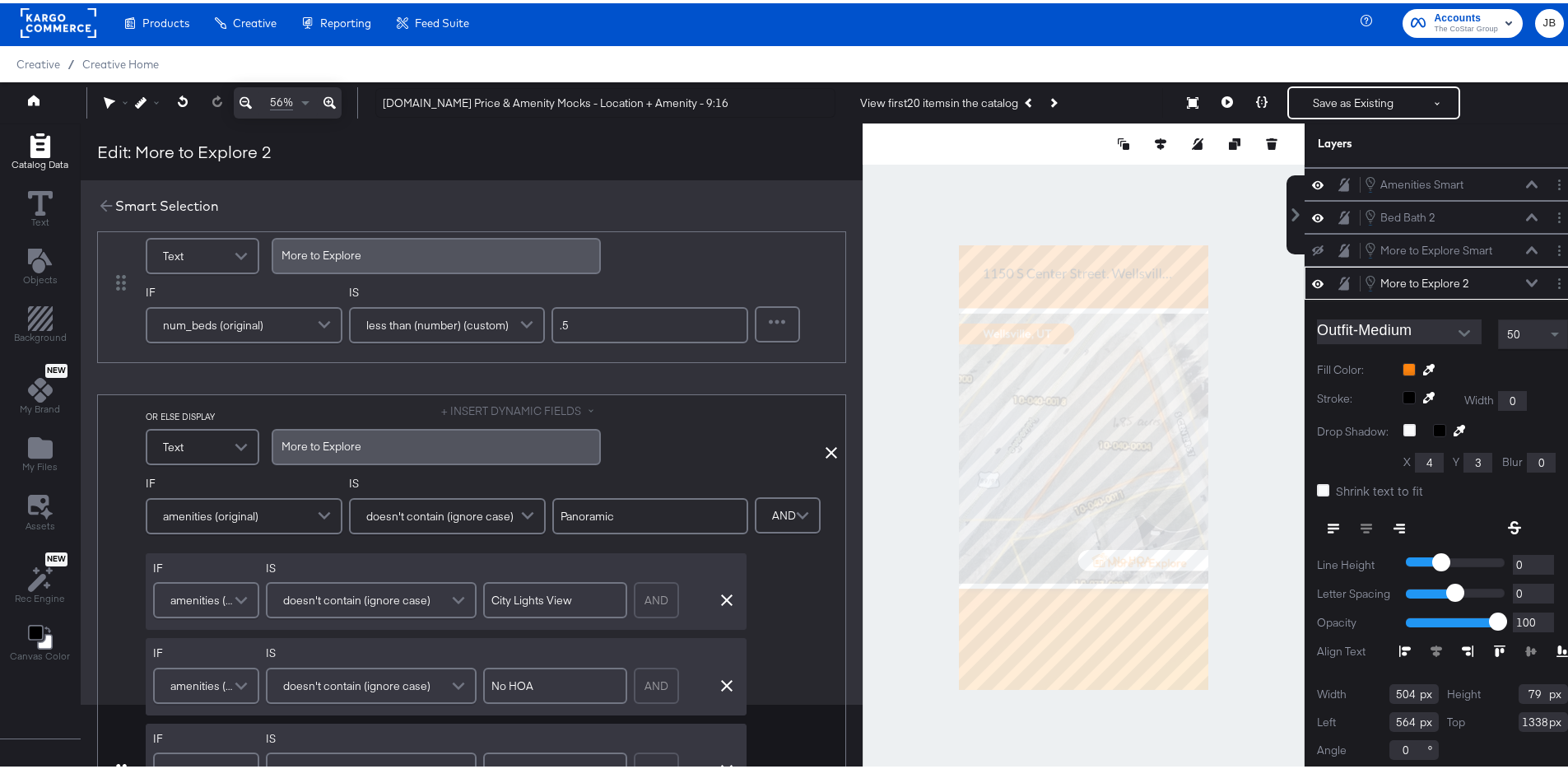 scroll, scrollTop: 42, scrollLeft: 0, axis: vertical 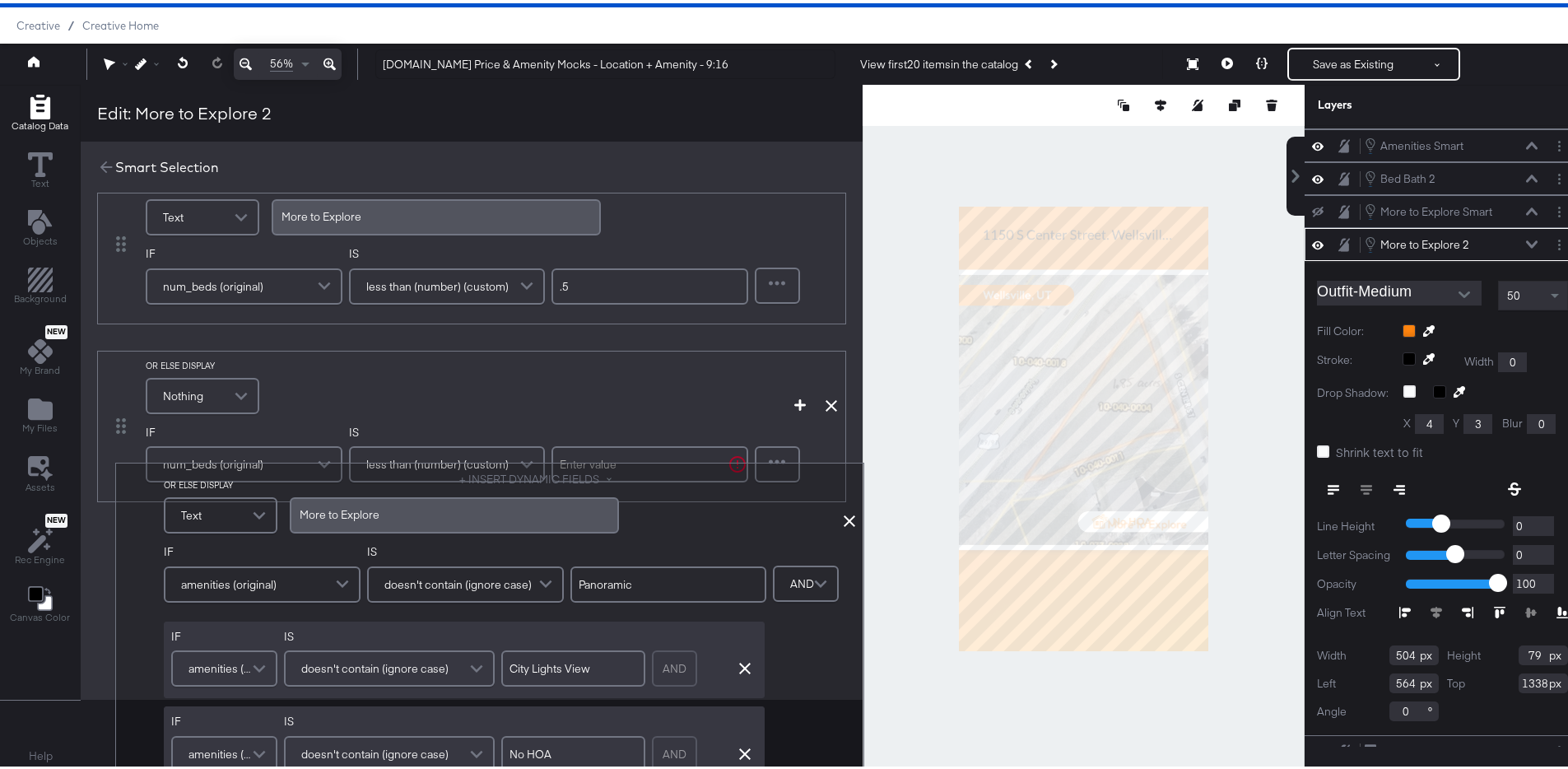 drag, startPoint x: 113, startPoint y: 452, endPoint x: 132, endPoint y: 525, distance: 75.43209 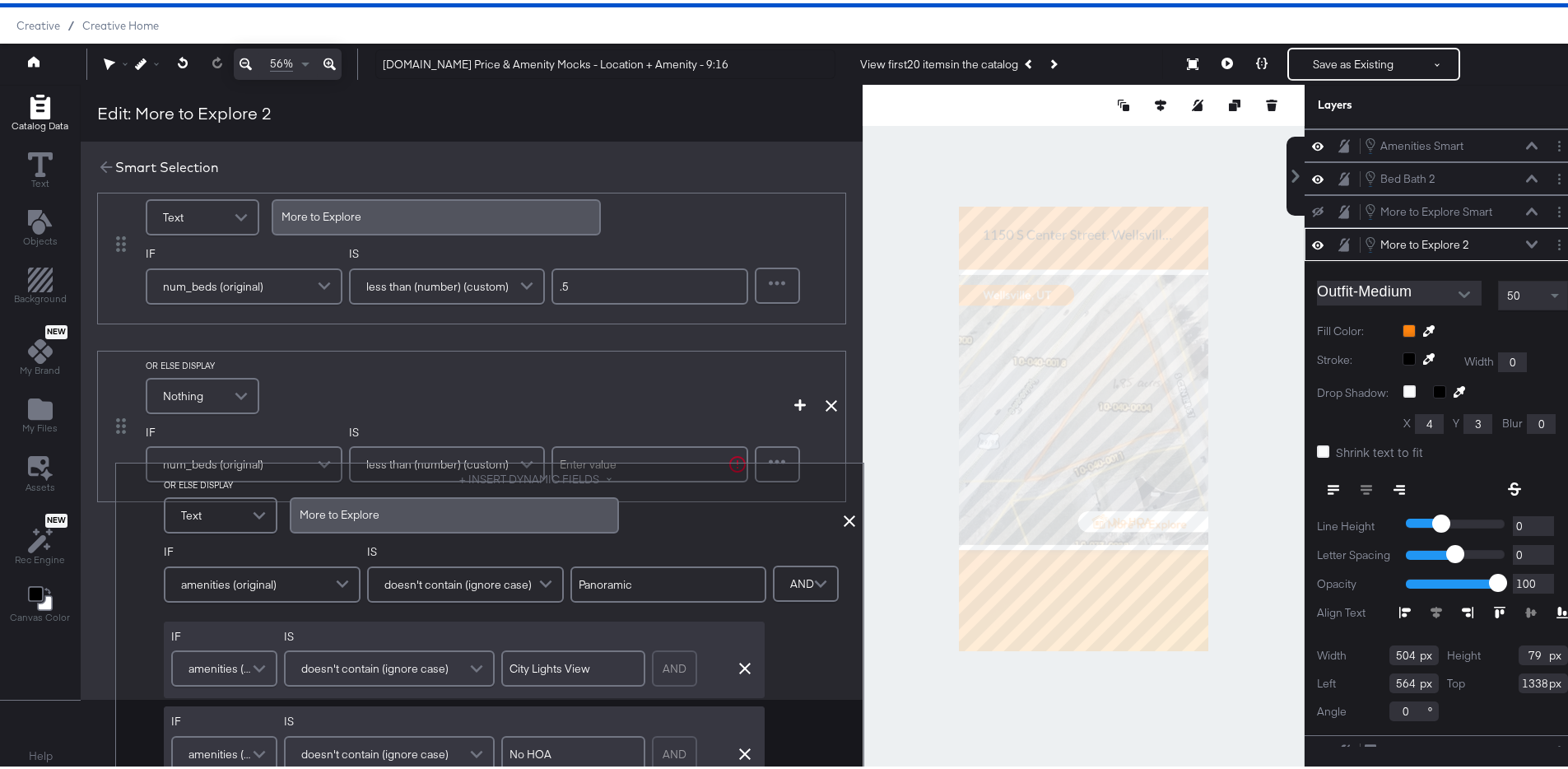 click on "DISPLAY Text + INSERT DYNAMIC FIELDS More ﻿to Explore IF num_beds (original) IS less than (number) (custom) .5 Refine OR ELSE DISPLAY Text + INSERT DYNAMIC FIELDS More ﻿to Explore Remove Condition IF amenities (original) IS doesn't contain (ignore case) Panoramic IF amenities (original) IS doesn't contain (ignore case) City Lights View AND Remove Condition IF amenities (original) IS doesn't contain (ignore case) No HOA AND Remove Condition IF amenities (original) IS doesn't contain (ignore case) Central Heating AND Remove Condition IF amenities (original) IS doesn't contain (ignore case) Balcony AND Remove Condition IF amenities (original) IS doesn't contain (ignore case) Family Room AND Remove Condition IF amenities (original) IS doesn't contain (ignore case) , AND Remove Condition IF amenities (original) IS doesn't contain (ignore case) +  AND Add  AND  Condition Remove Condition AND Refine OR ELSE DISPLAY Nothing Add Condition Remove Condition IF num_beds (original) IS less than (number) (custom)" at bounding box center (472, 715) 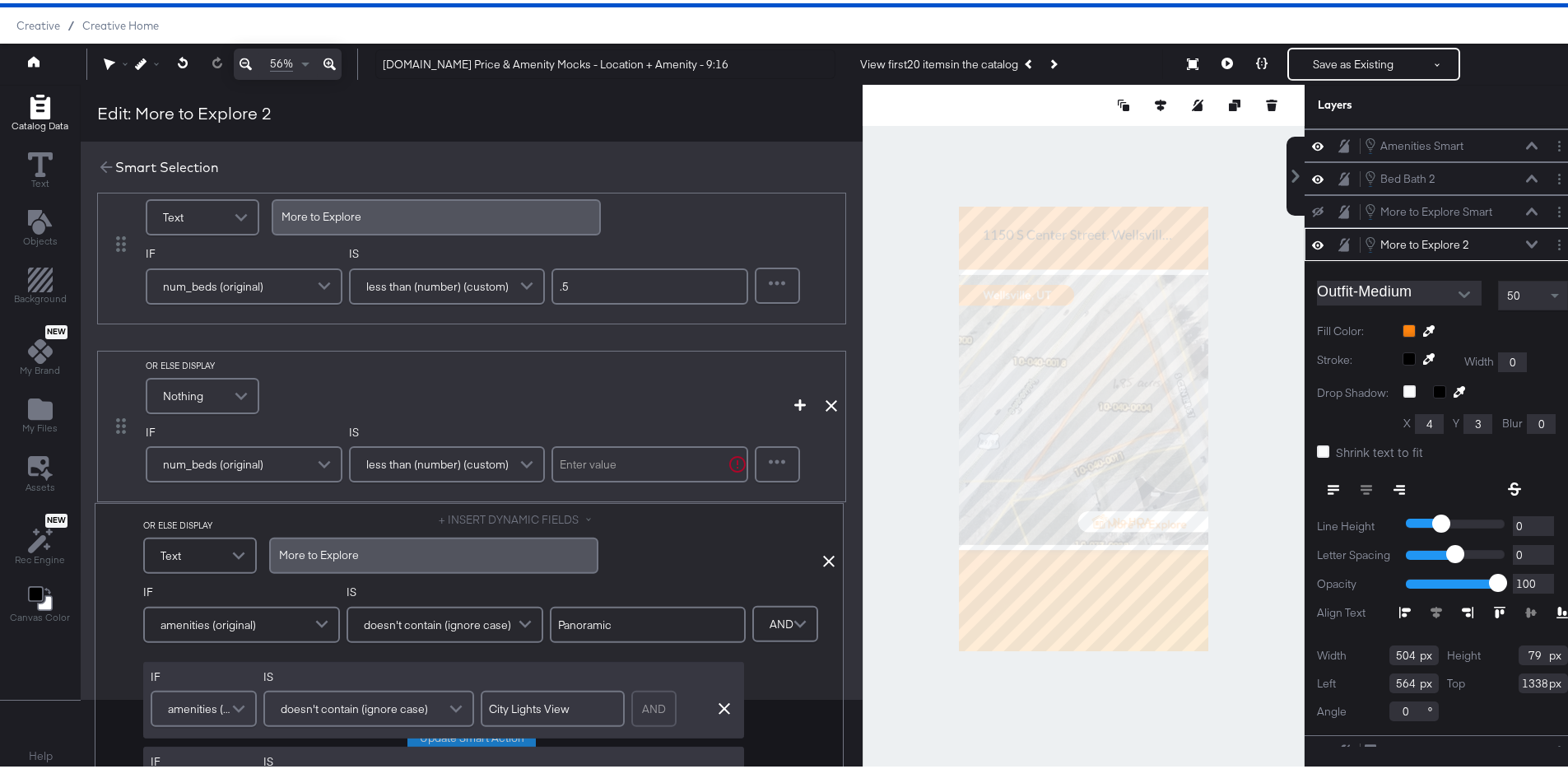 type 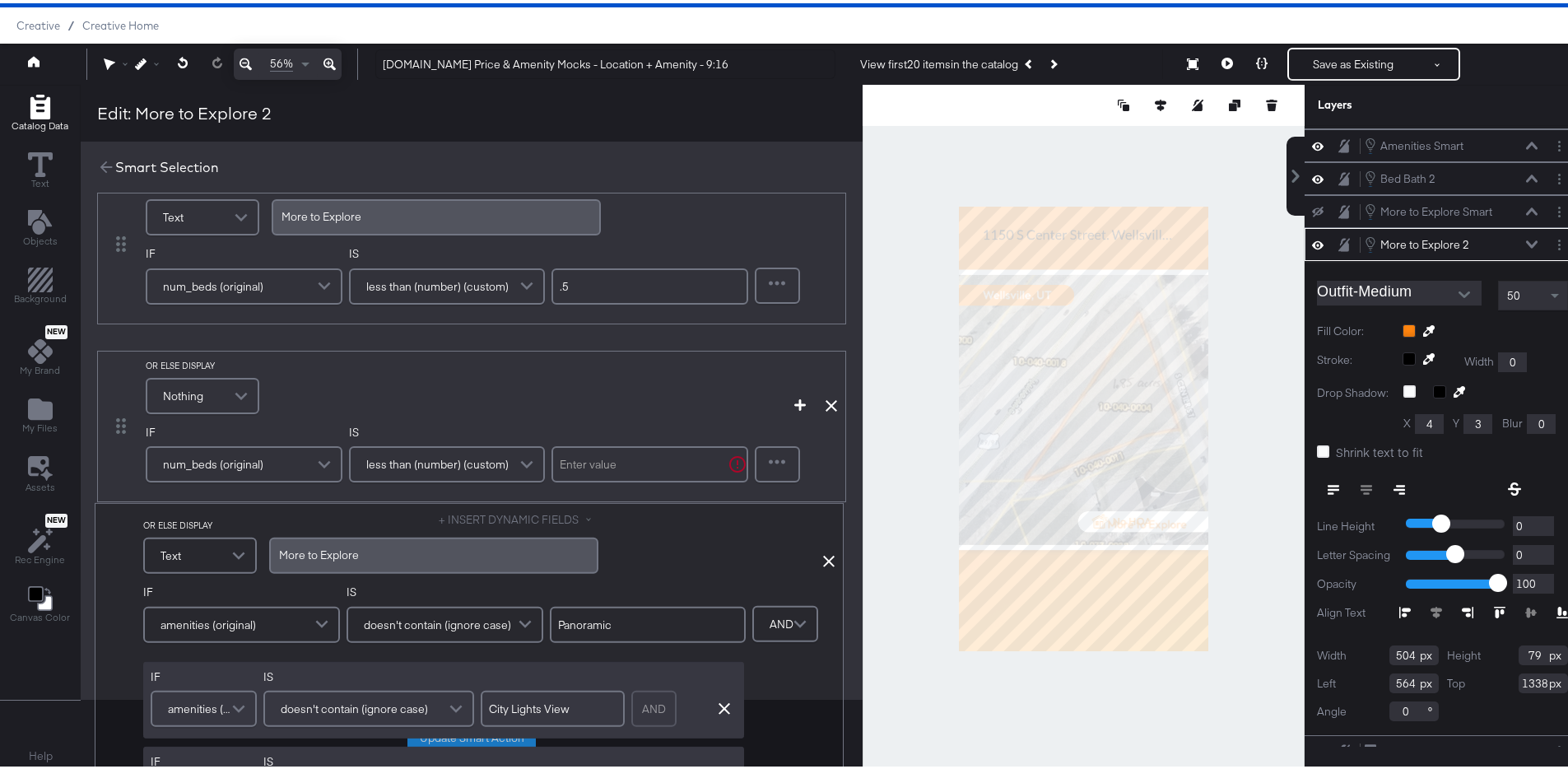 type on "Panoramic" 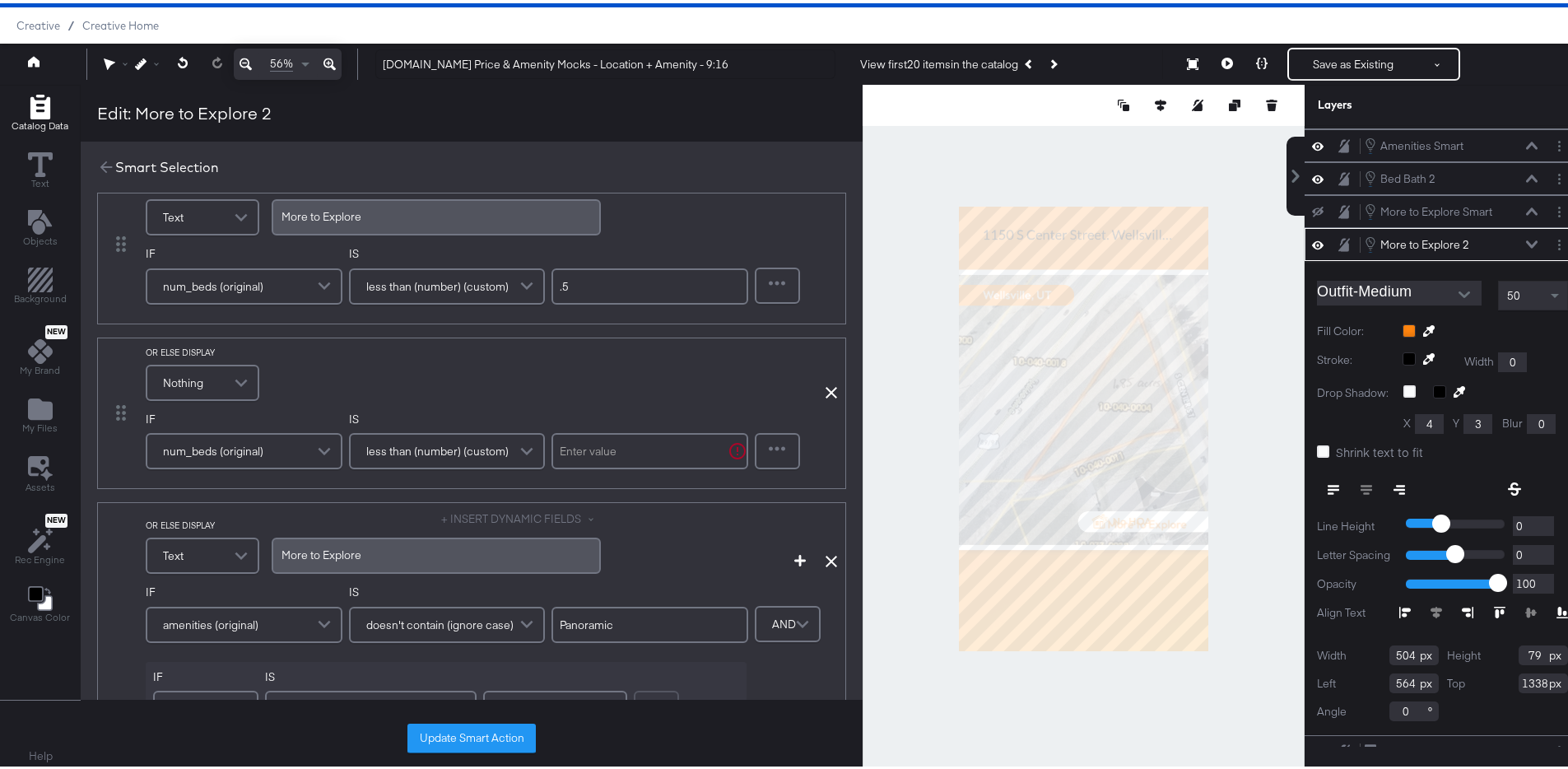 click at bounding box center (243, 380) 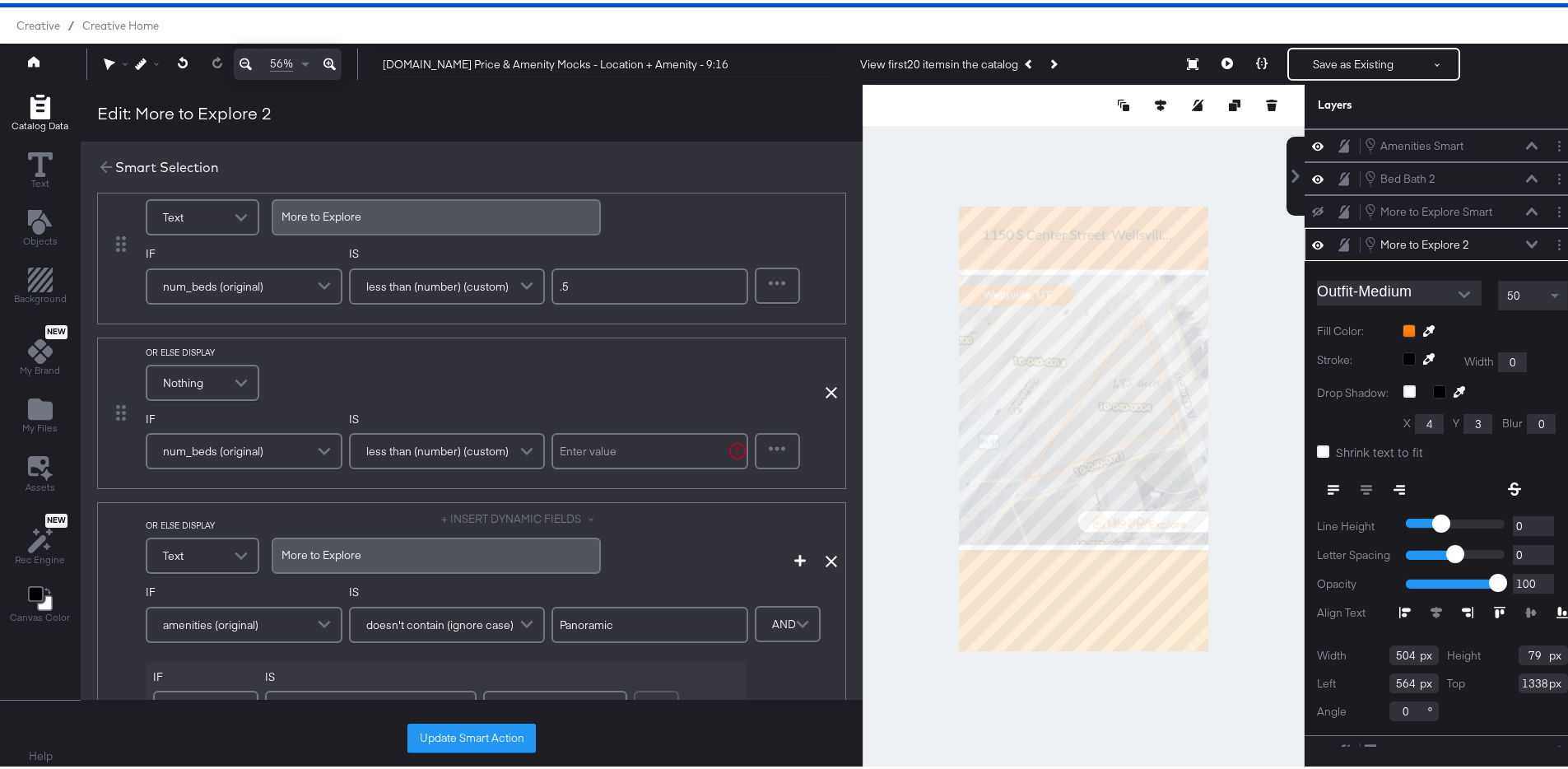 click on "More ﻿to Explore" at bounding box center (321, 213) 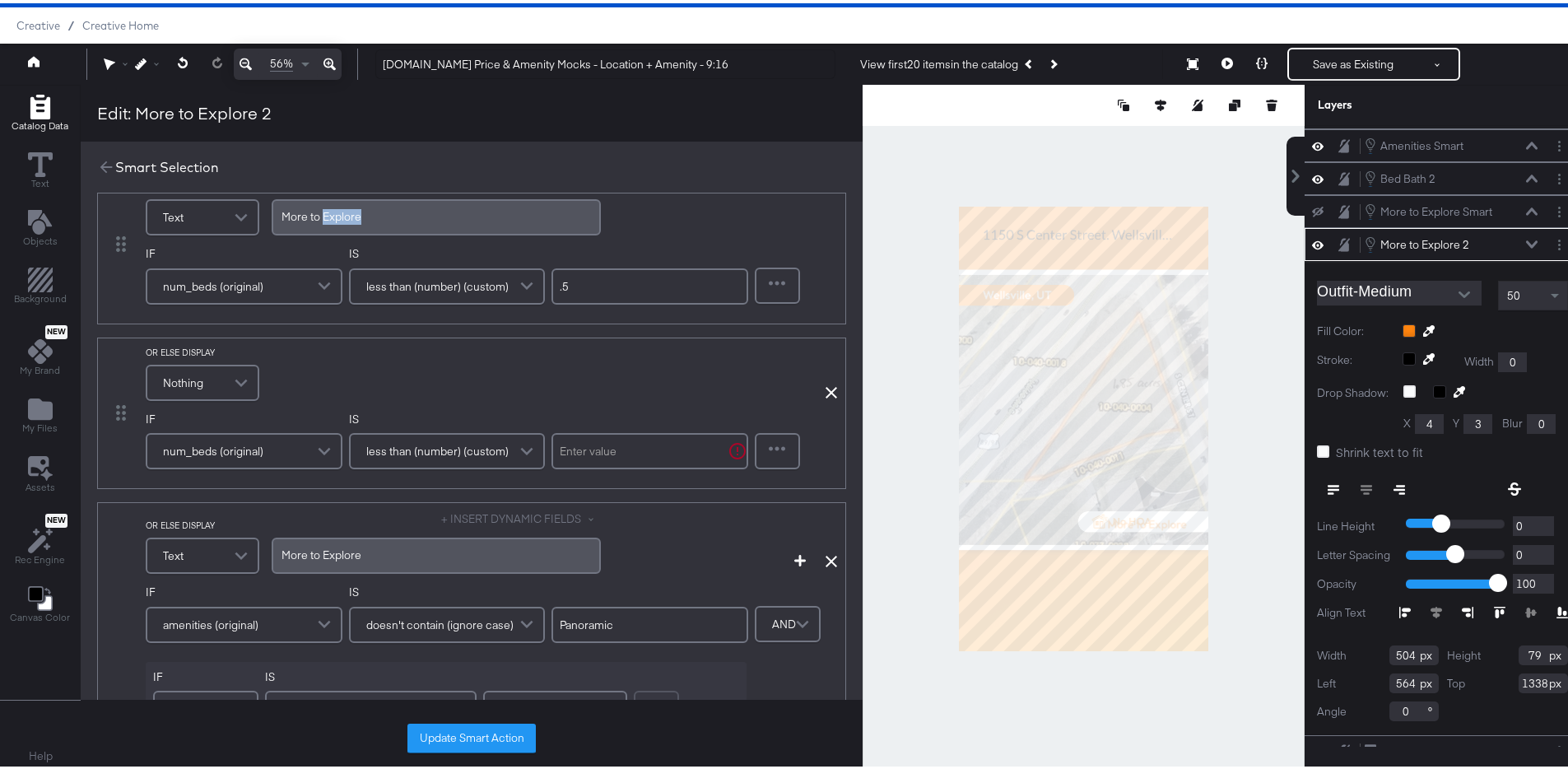 click on "More ﻿to Explore" at bounding box center (321, 213) 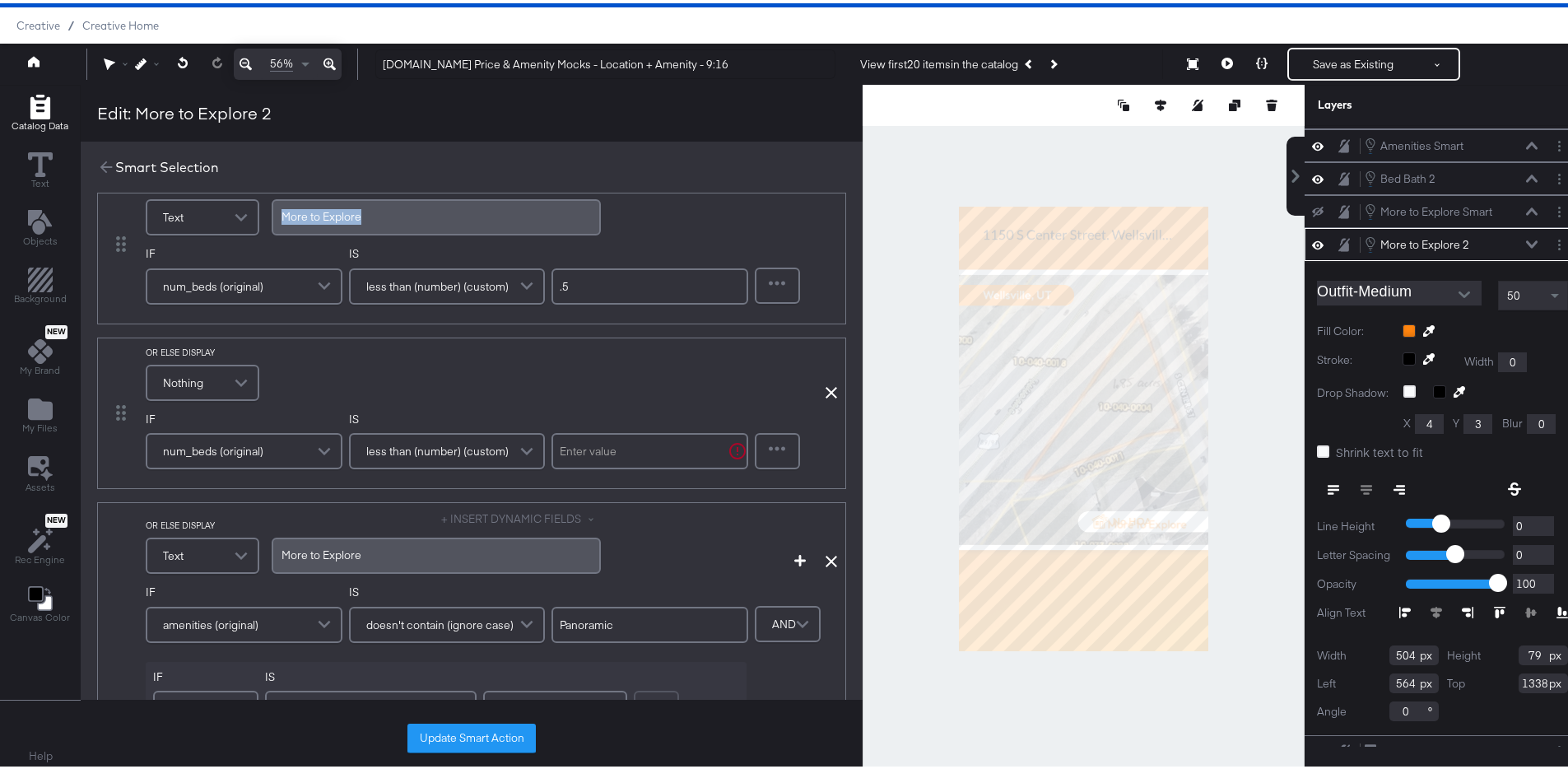 click on "More ﻿to Explore" at bounding box center (321, 213) 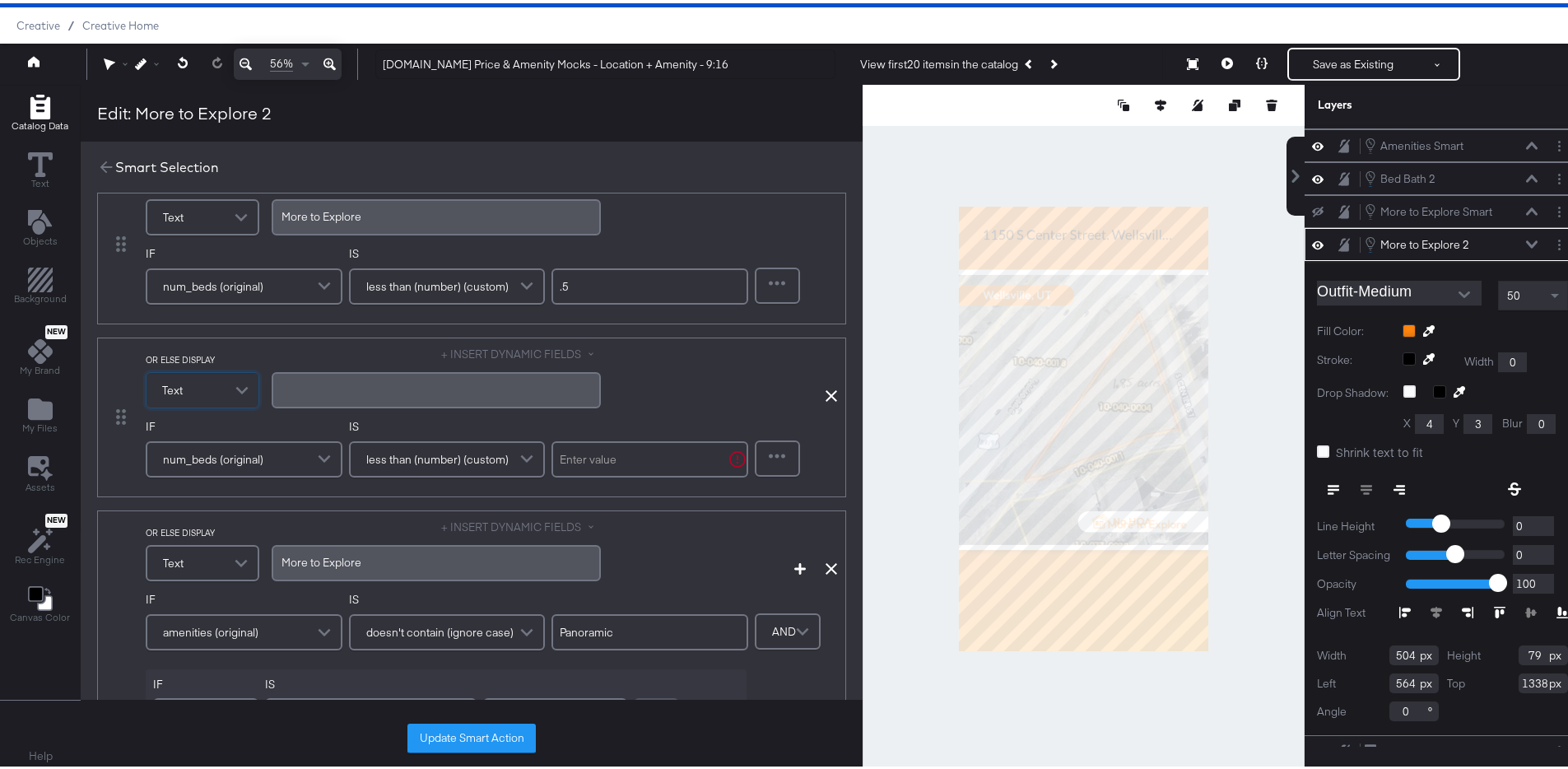 click on "﻿" at bounding box center (436, 386) 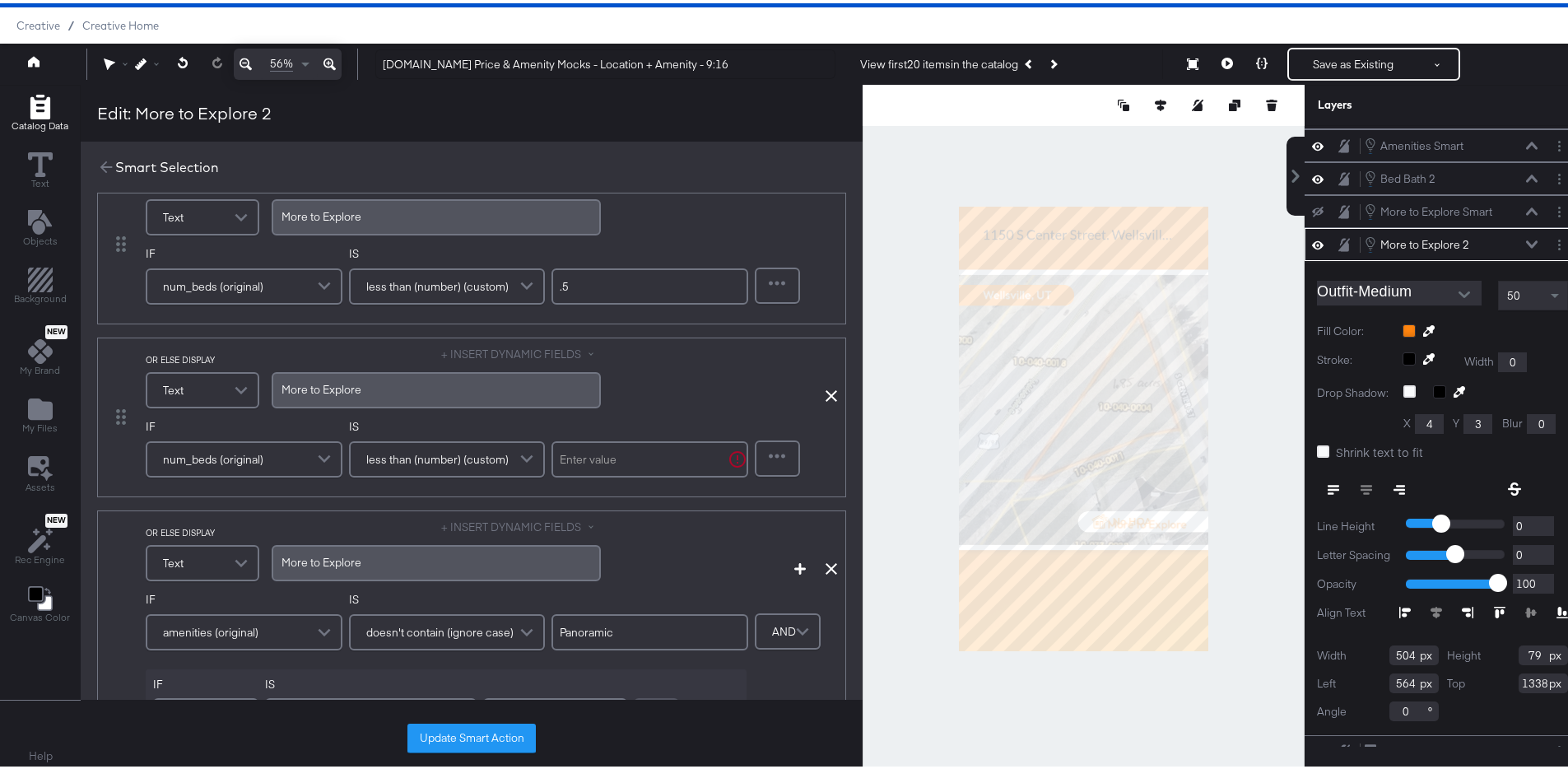 click on "num_beds (original)" at bounding box center [244, 456] 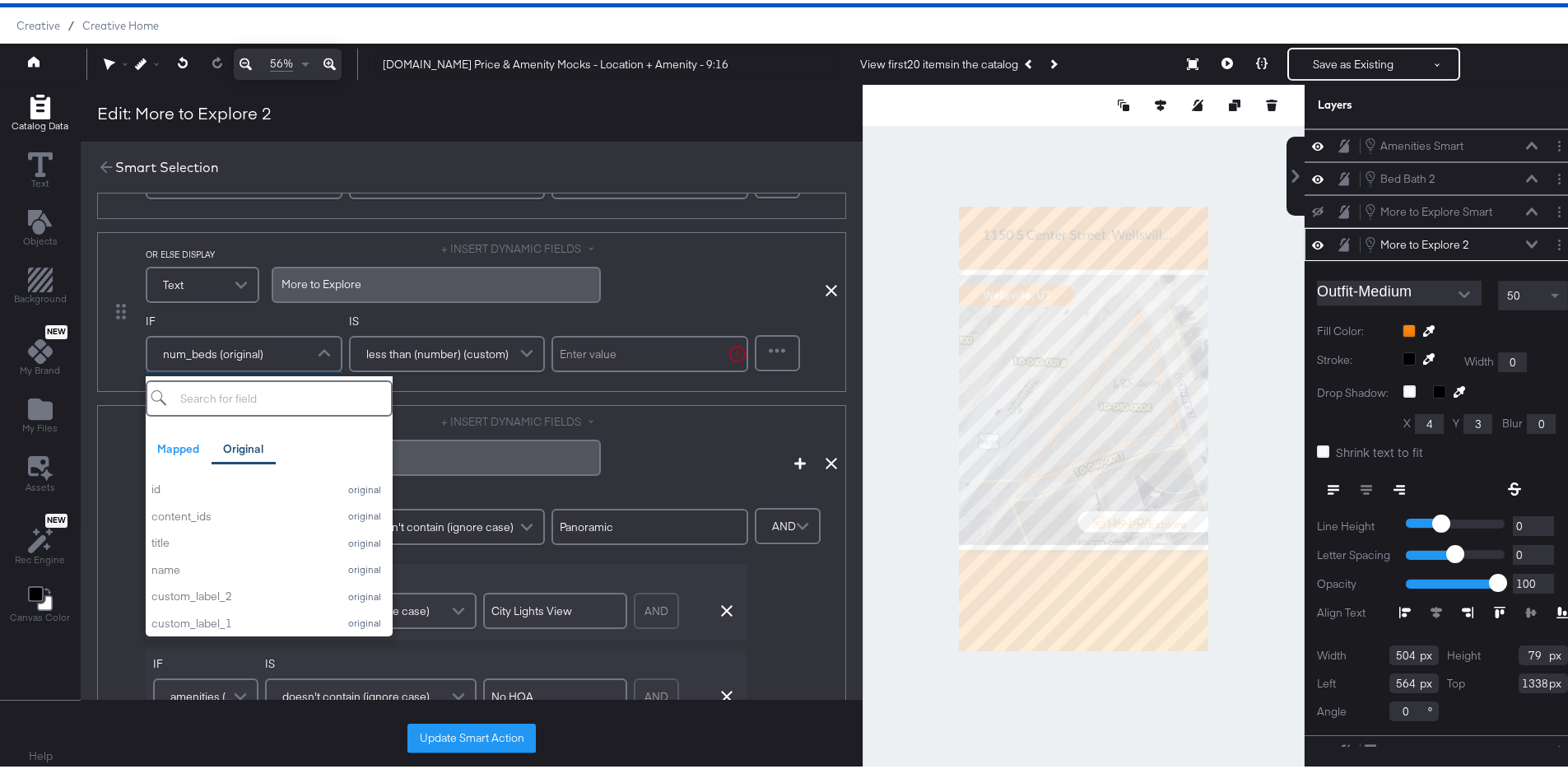 scroll, scrollTop: 249, scrollLeft: 0, axis: vertical 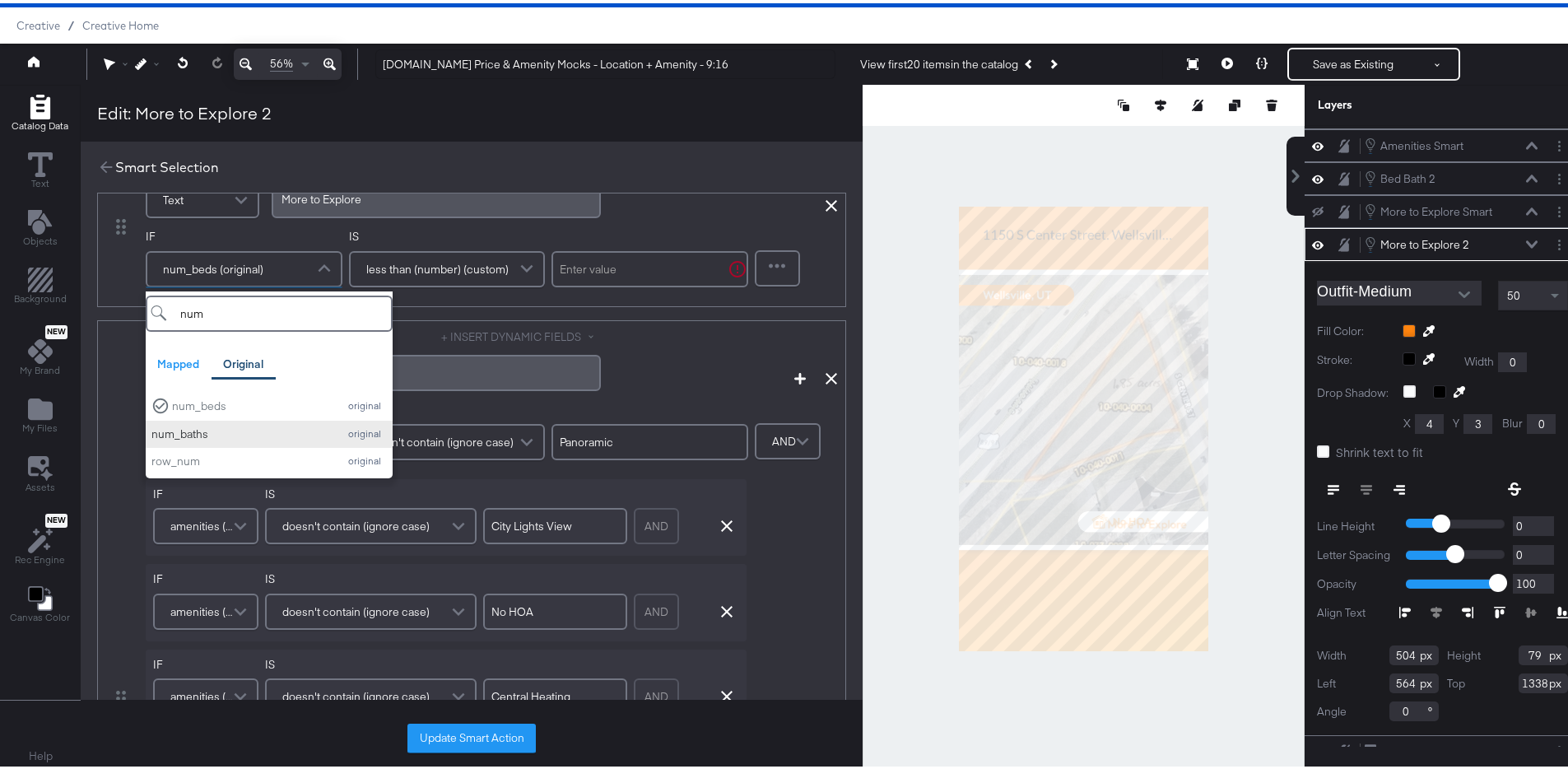 type on "num" 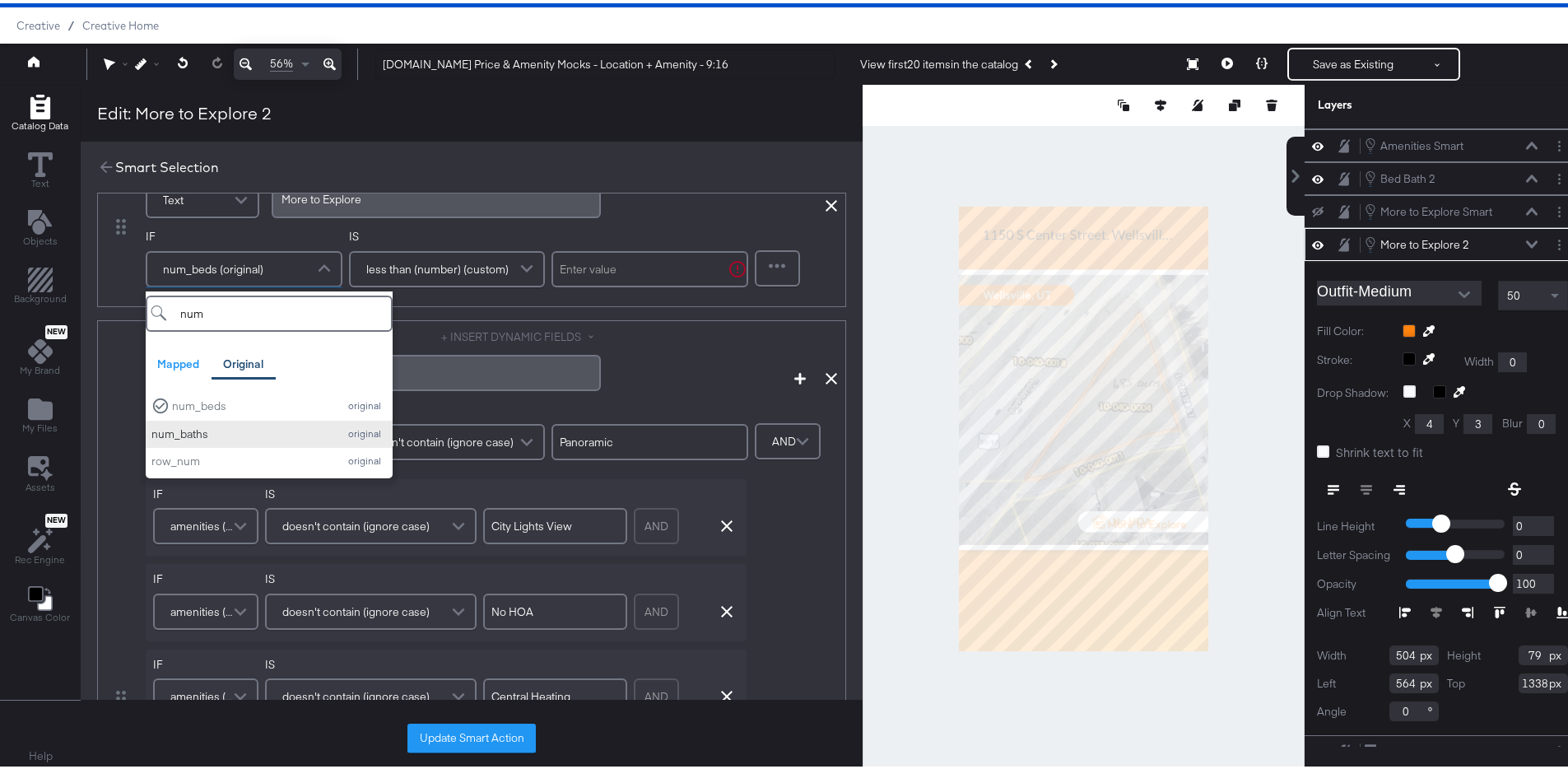 click on "num_baths" at bounding box center [240, 431] 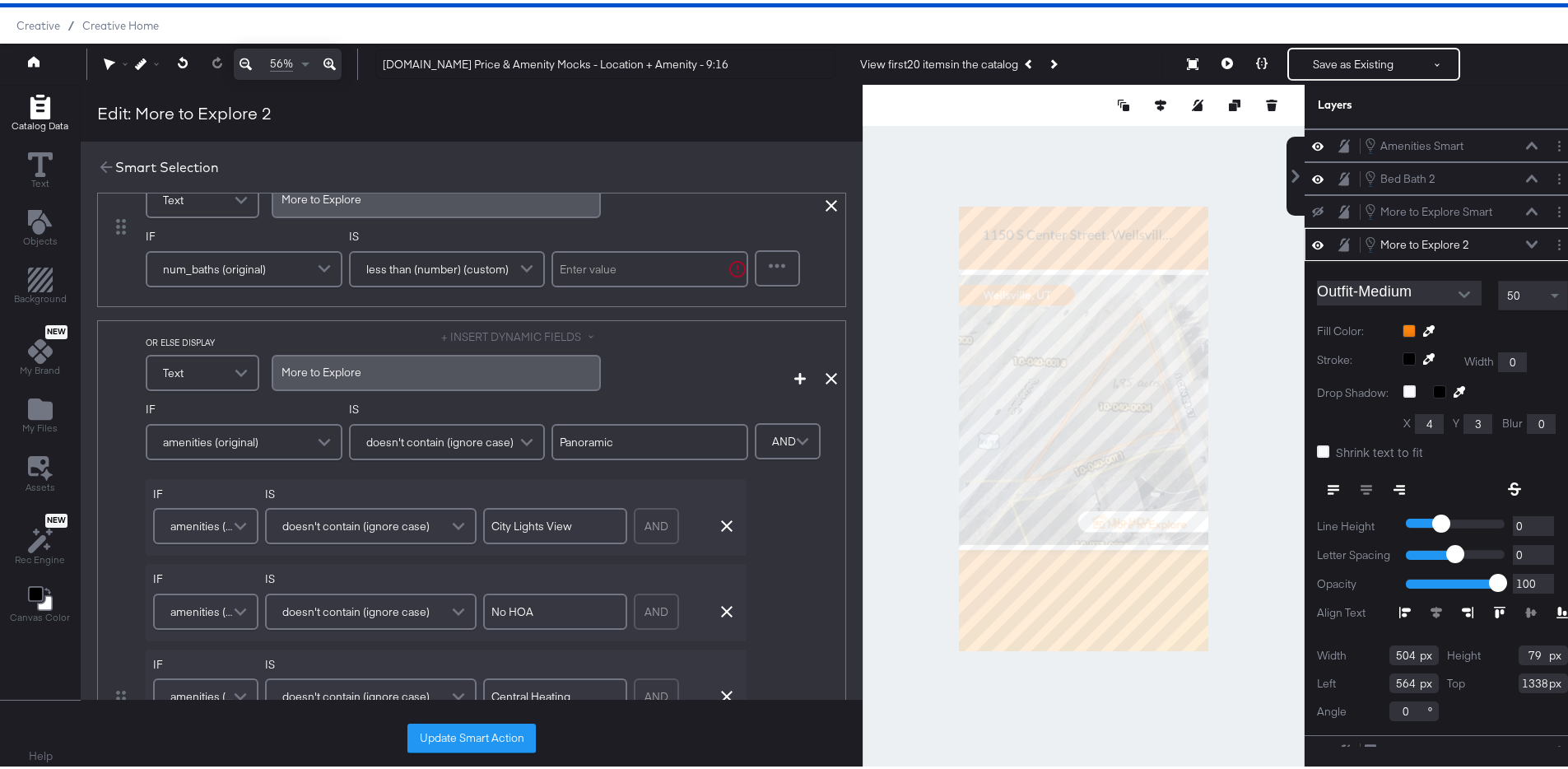 scroll, scrollTop: 229, scrollLeft: 0, axis: vertical 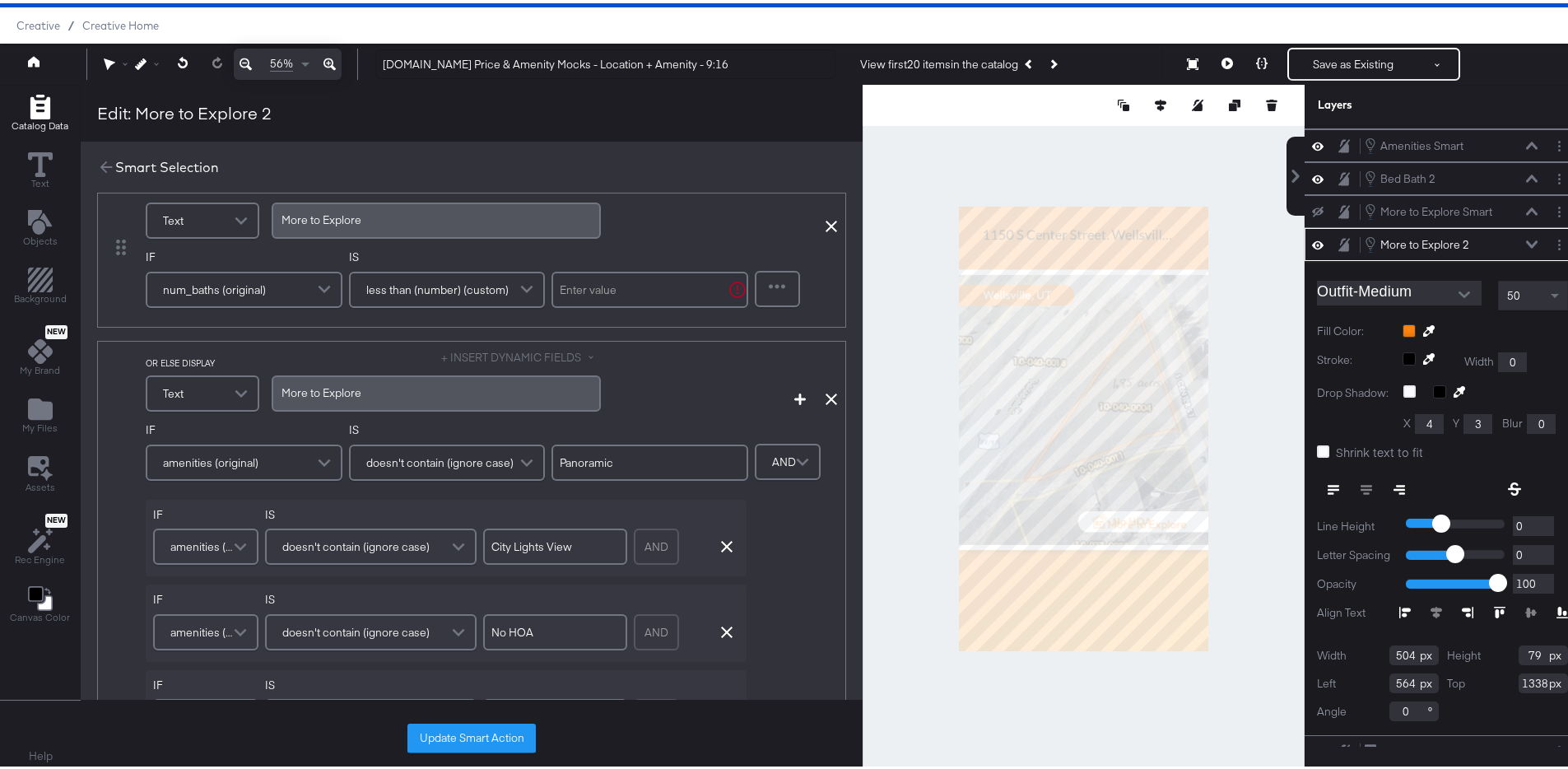 click on "doesn't contain (ignore case)" at bounding box center [440, 459] 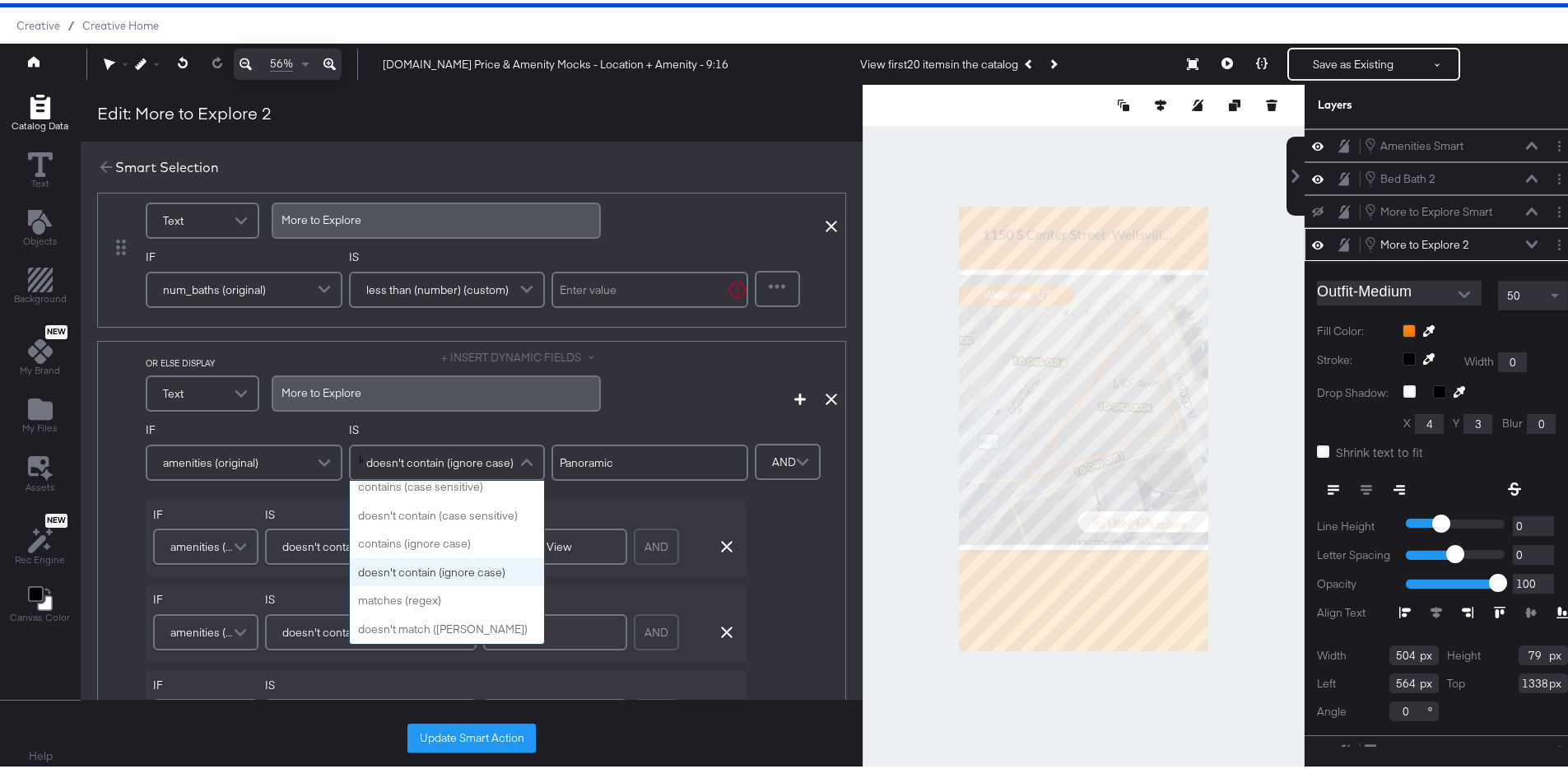 scroll, scrollTop: 0, scrollLeft: 0, axis: both 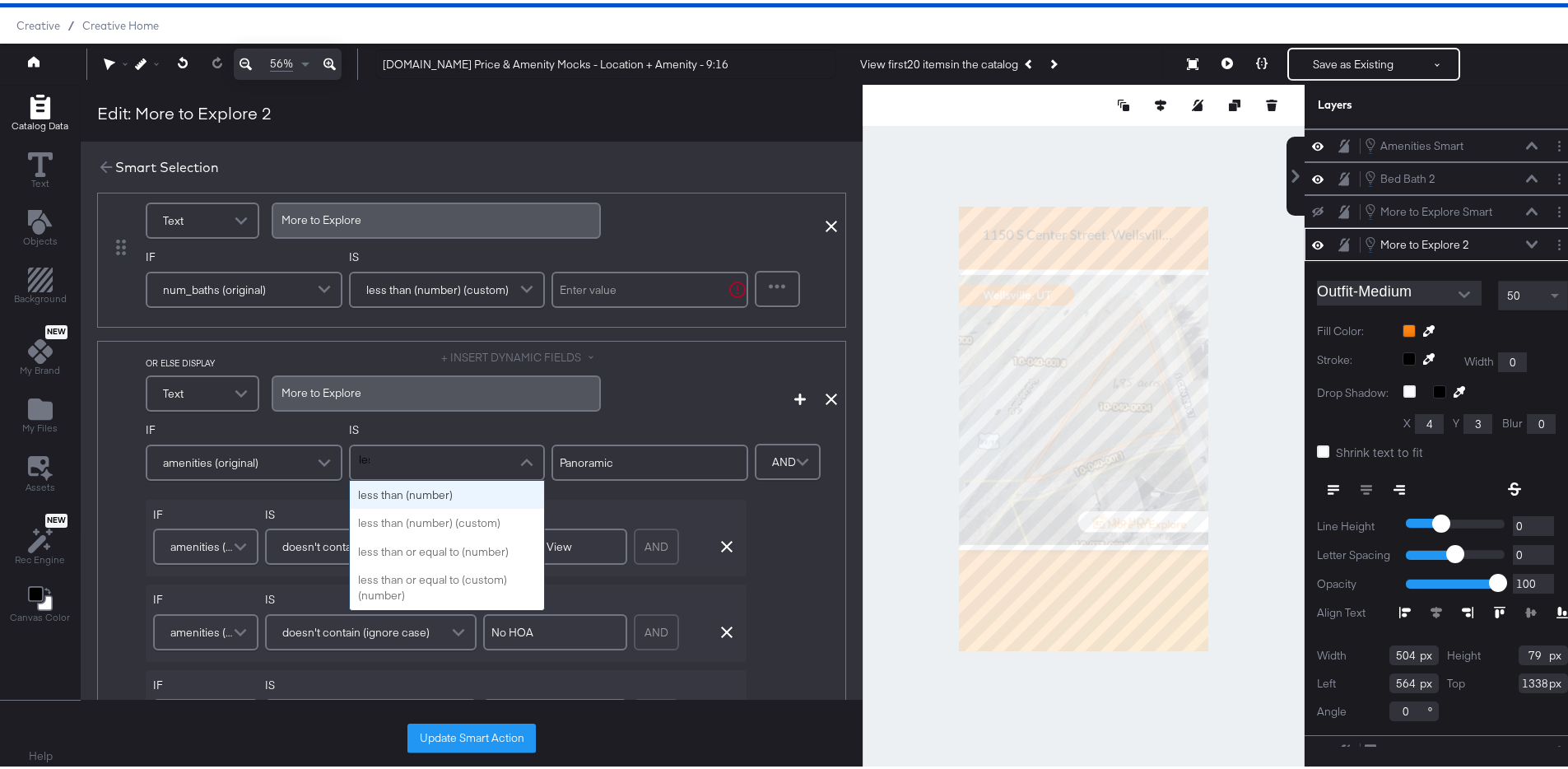 type on "less" 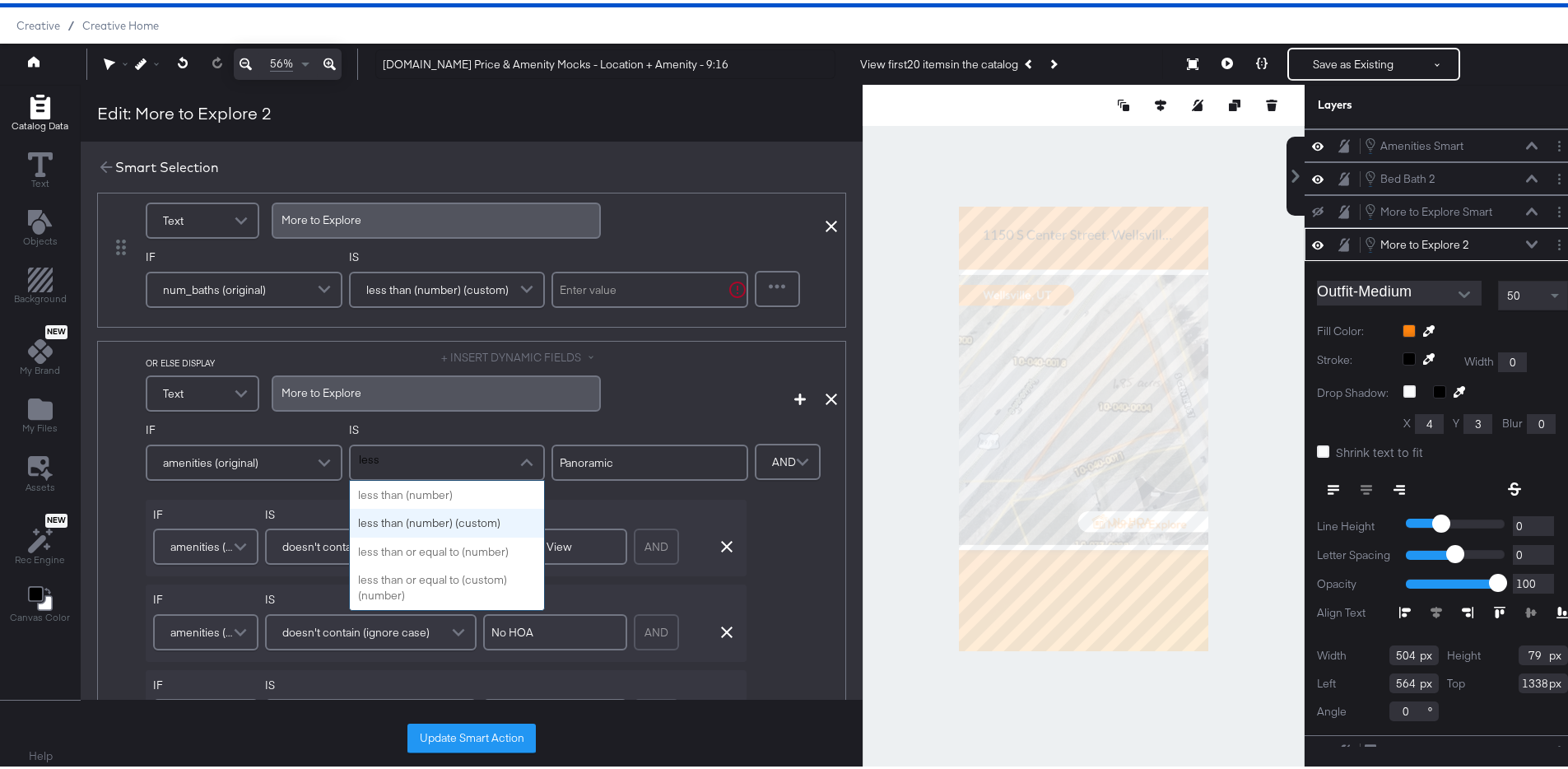 type 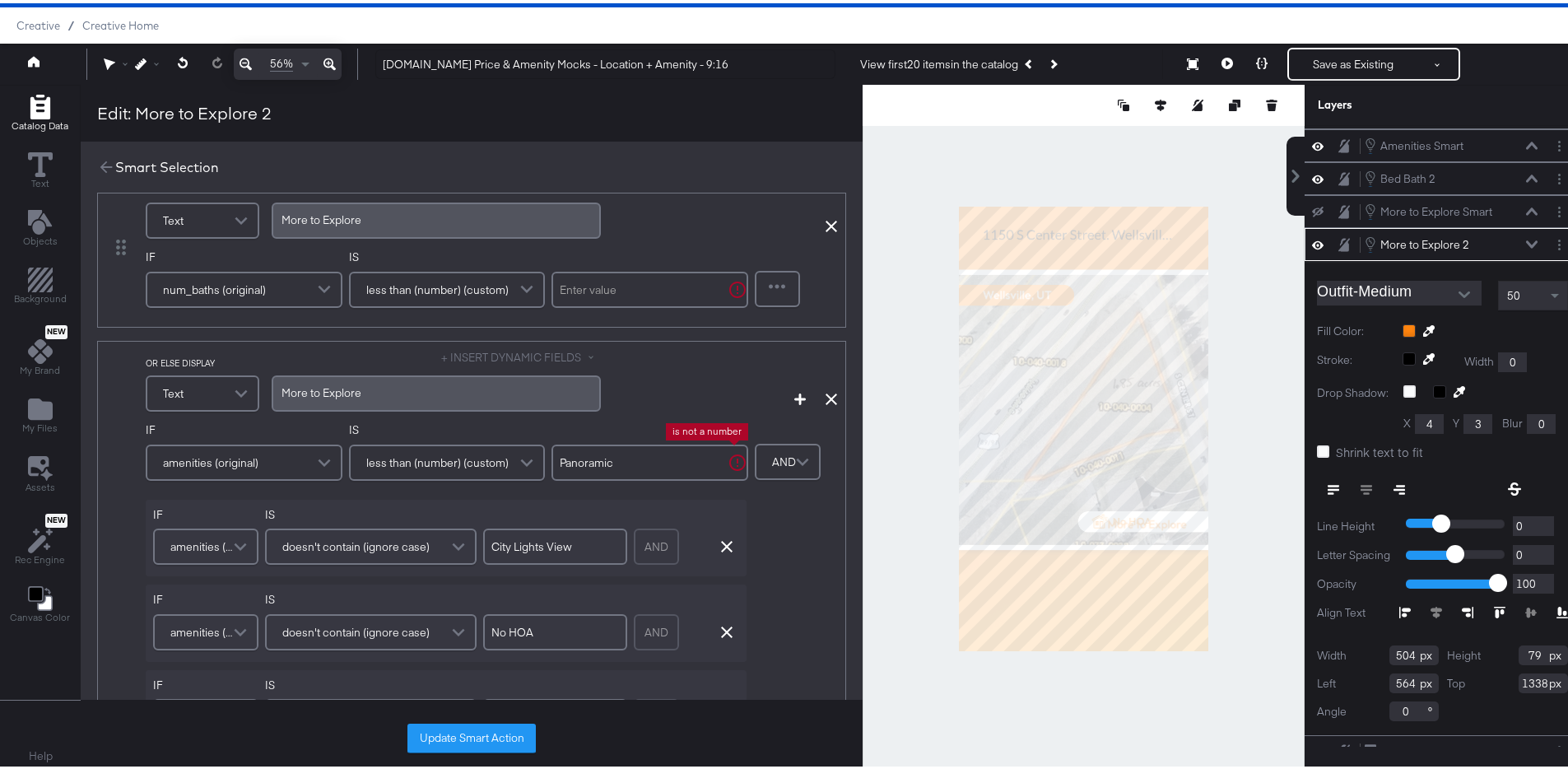click on "Panoramic" at bounding box center (649, 459) 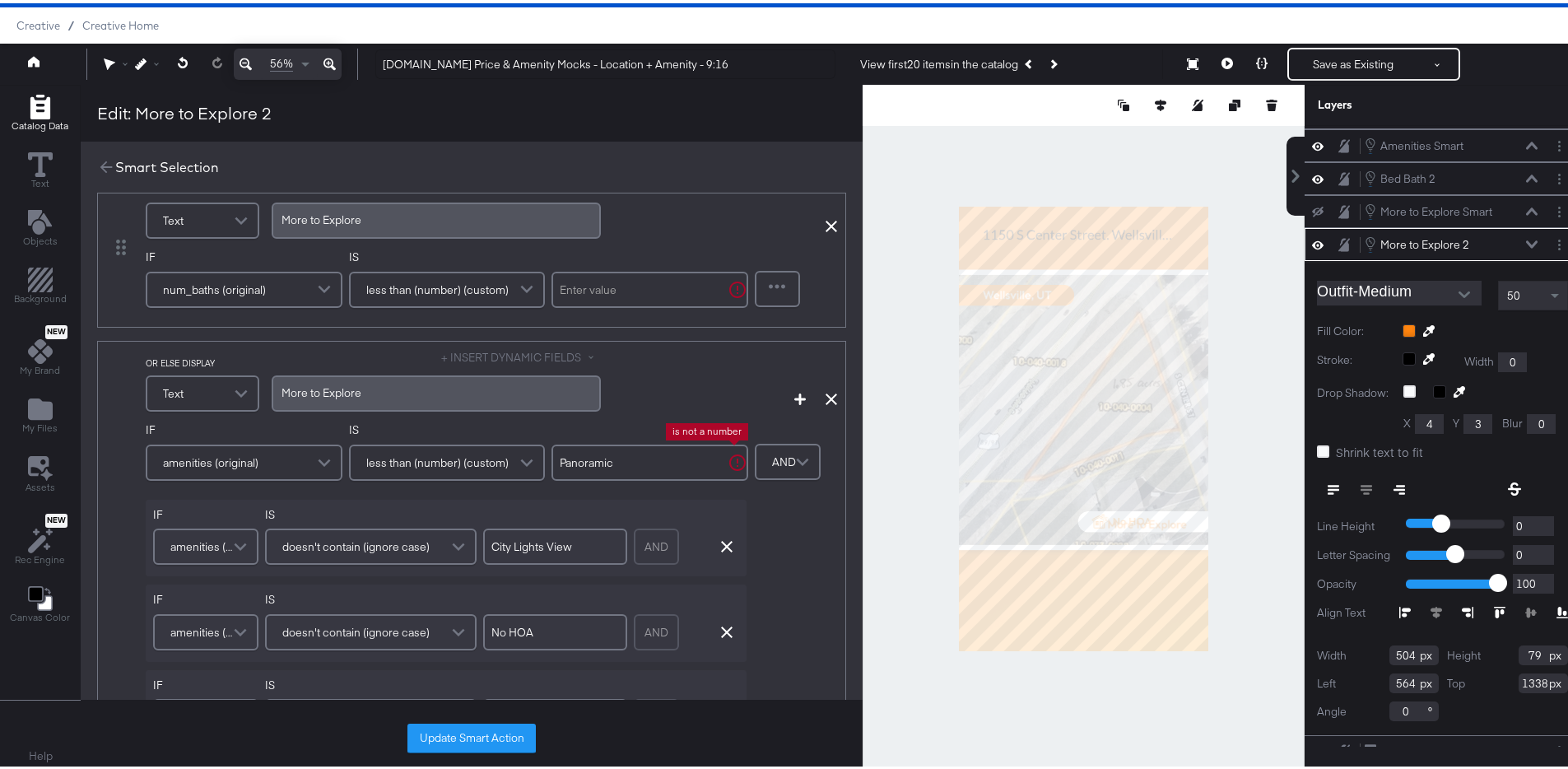 click on "Panoramic" at bounding box center [649, 459] 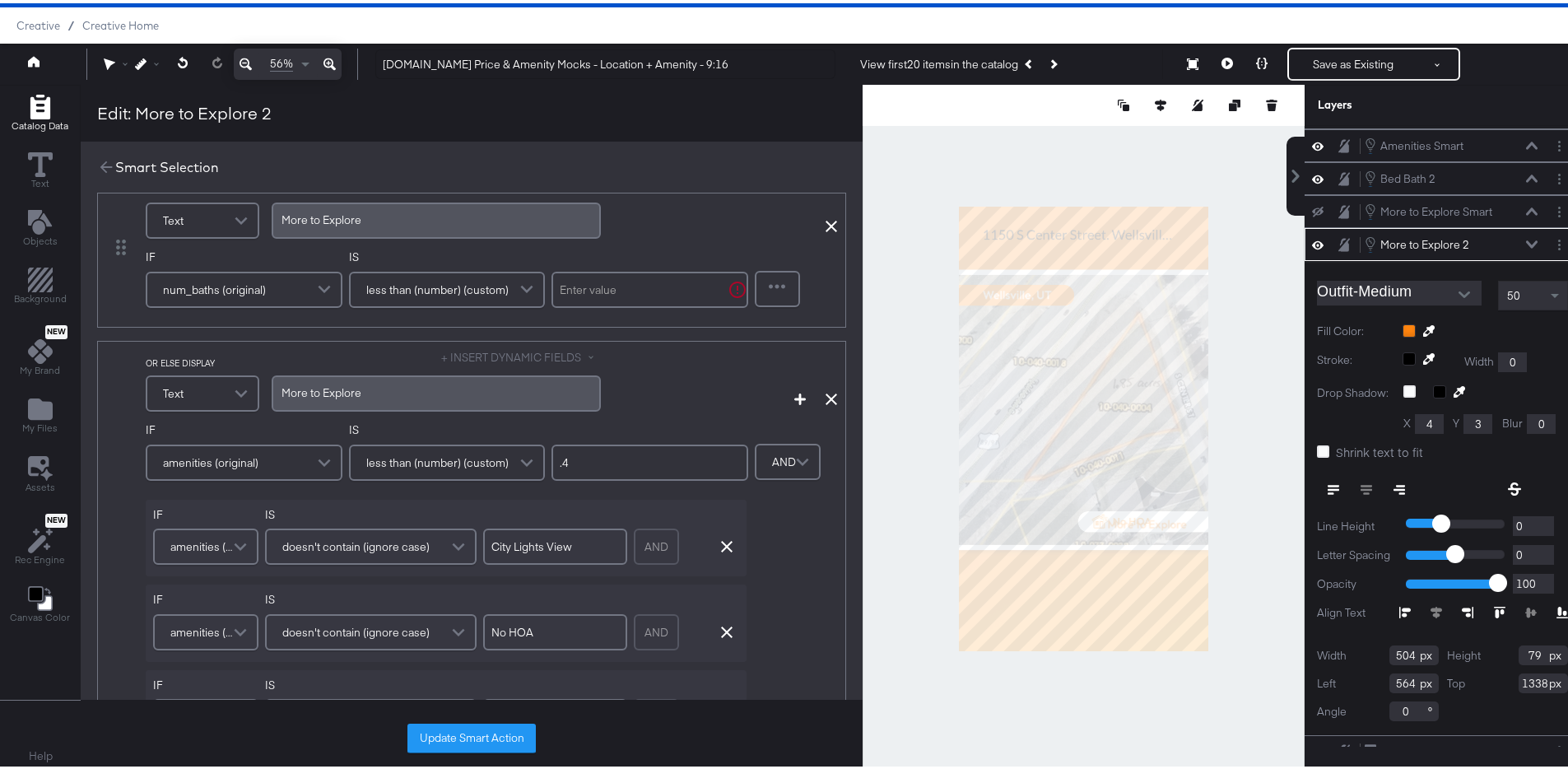 click at bounding box center (649, 287) 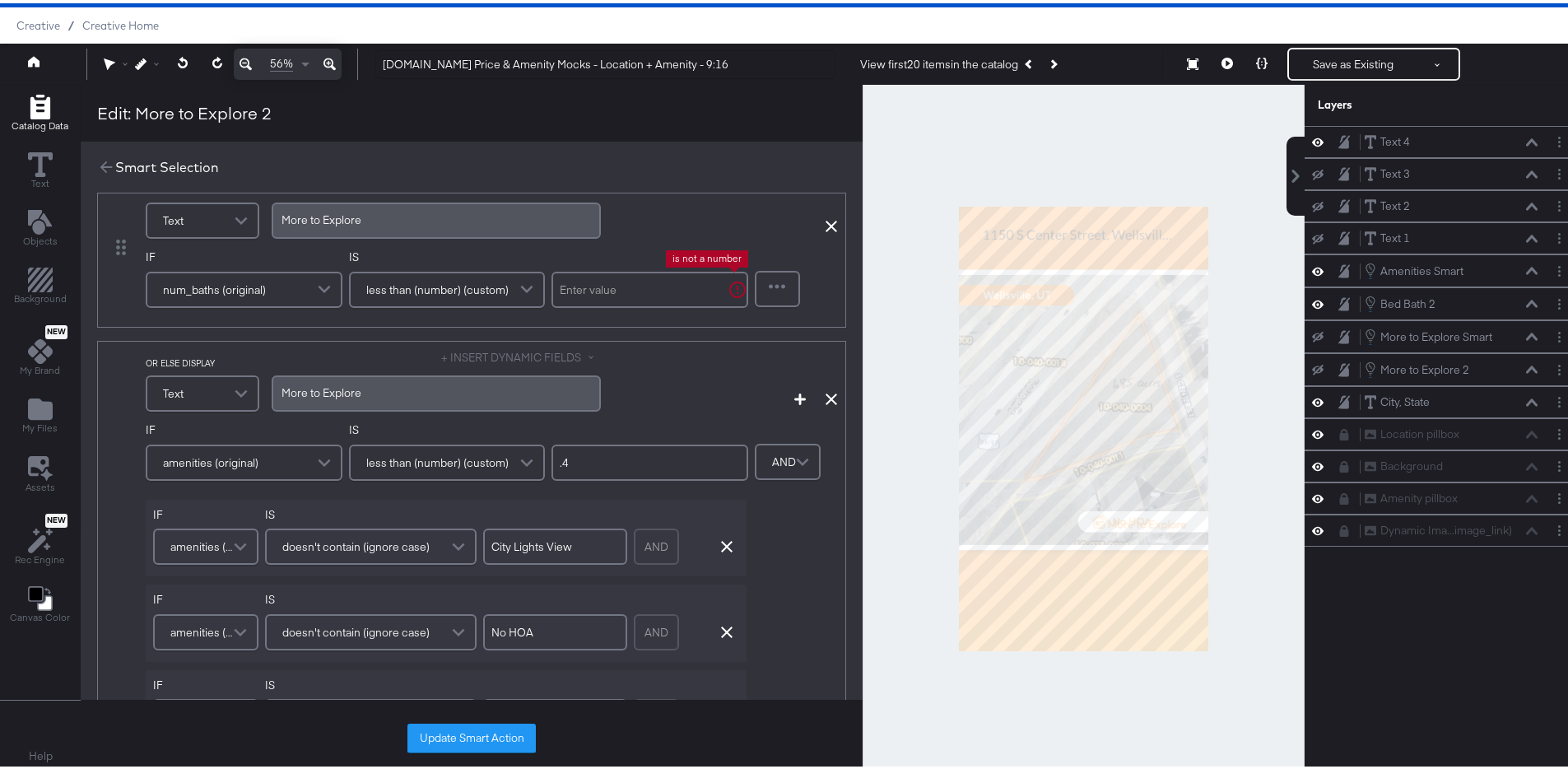 scroll, scrollTop: 0, scrollLeft: 0, axis: both 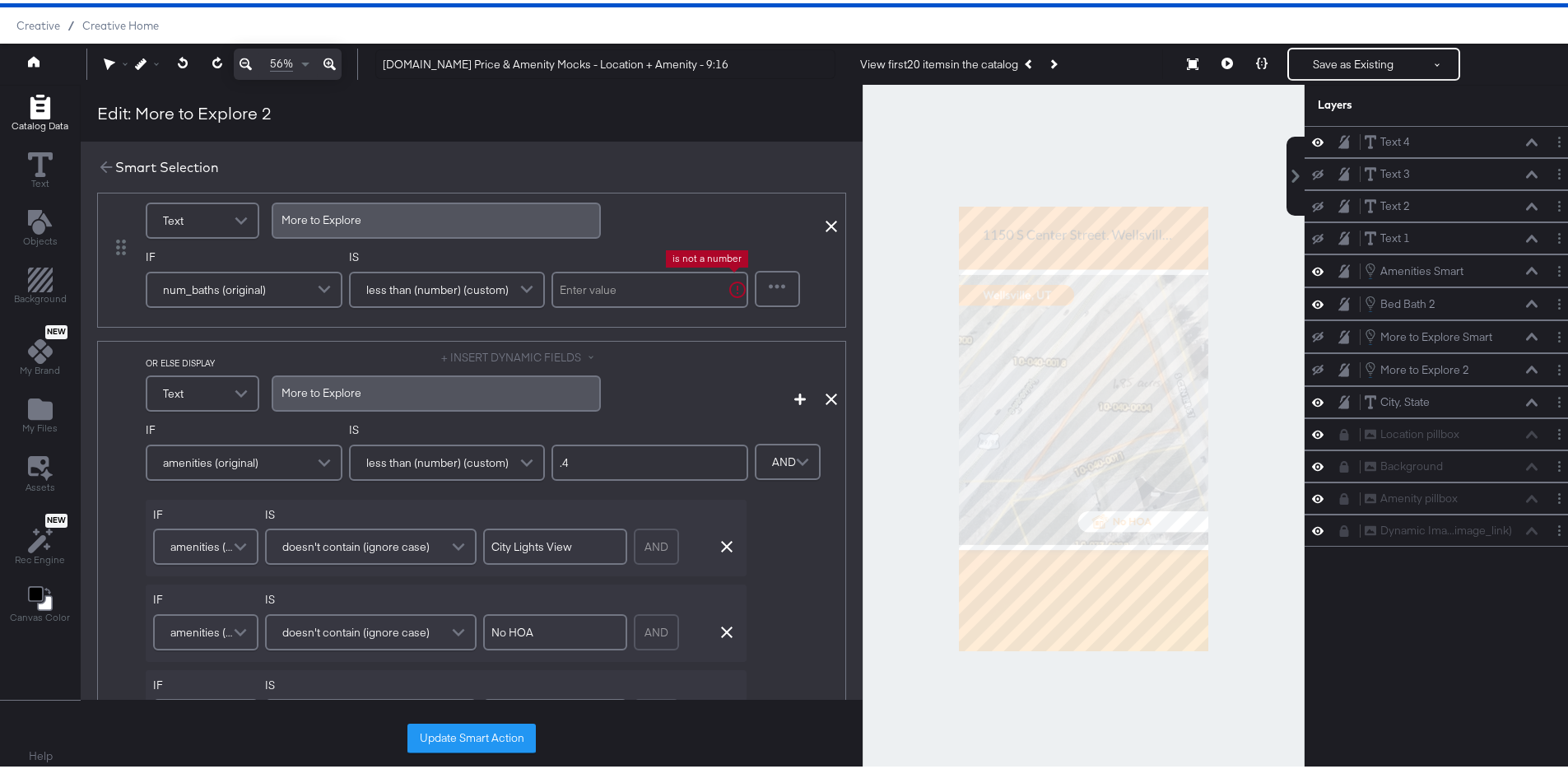 click on ".4" at bounding box center [649, 459] 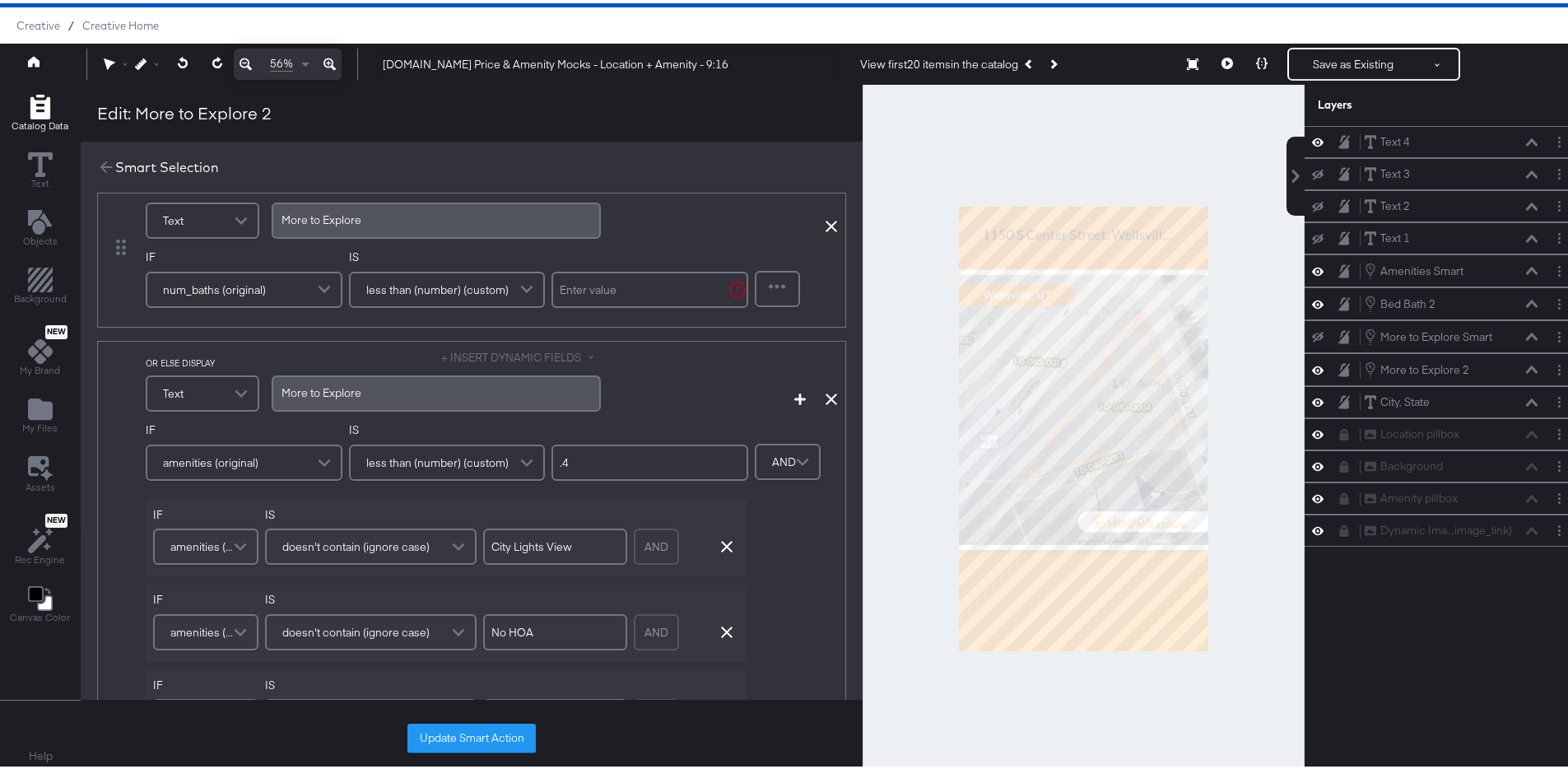 click on ".4" at bounding box center [649, 459] 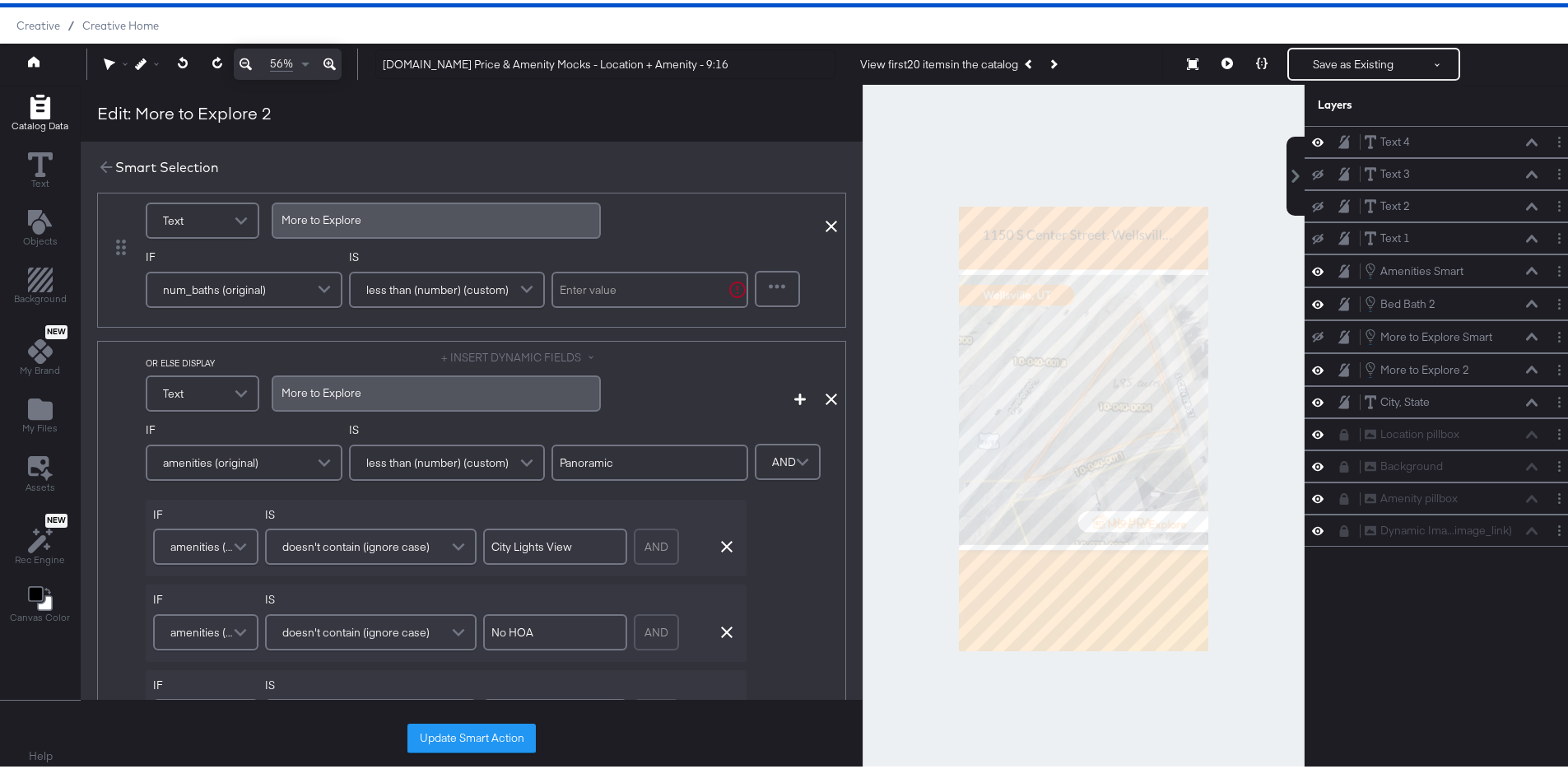 type on "Panoramic" 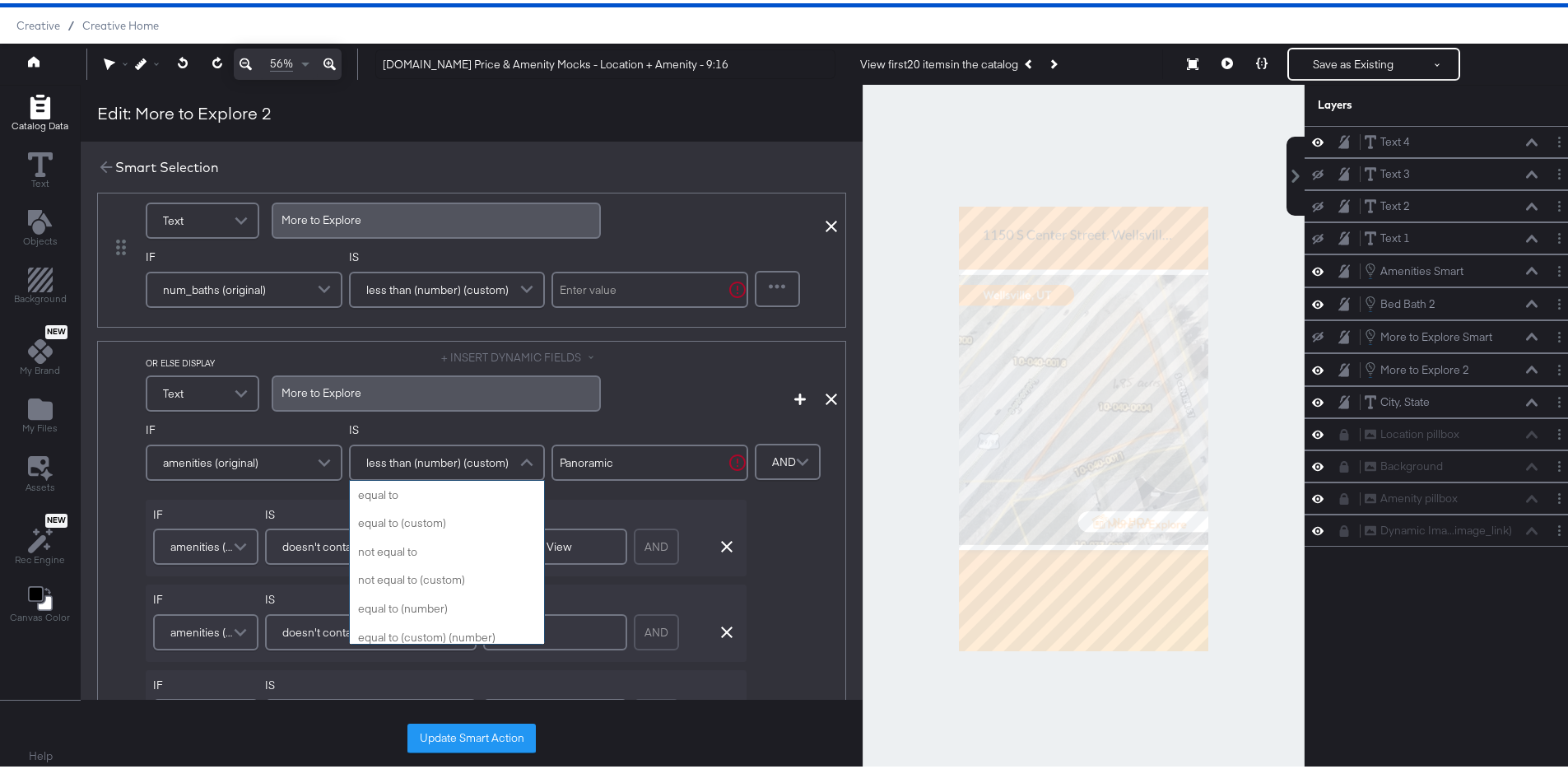 click on "less than (number) (custom)" at bounding box center (437, 459) 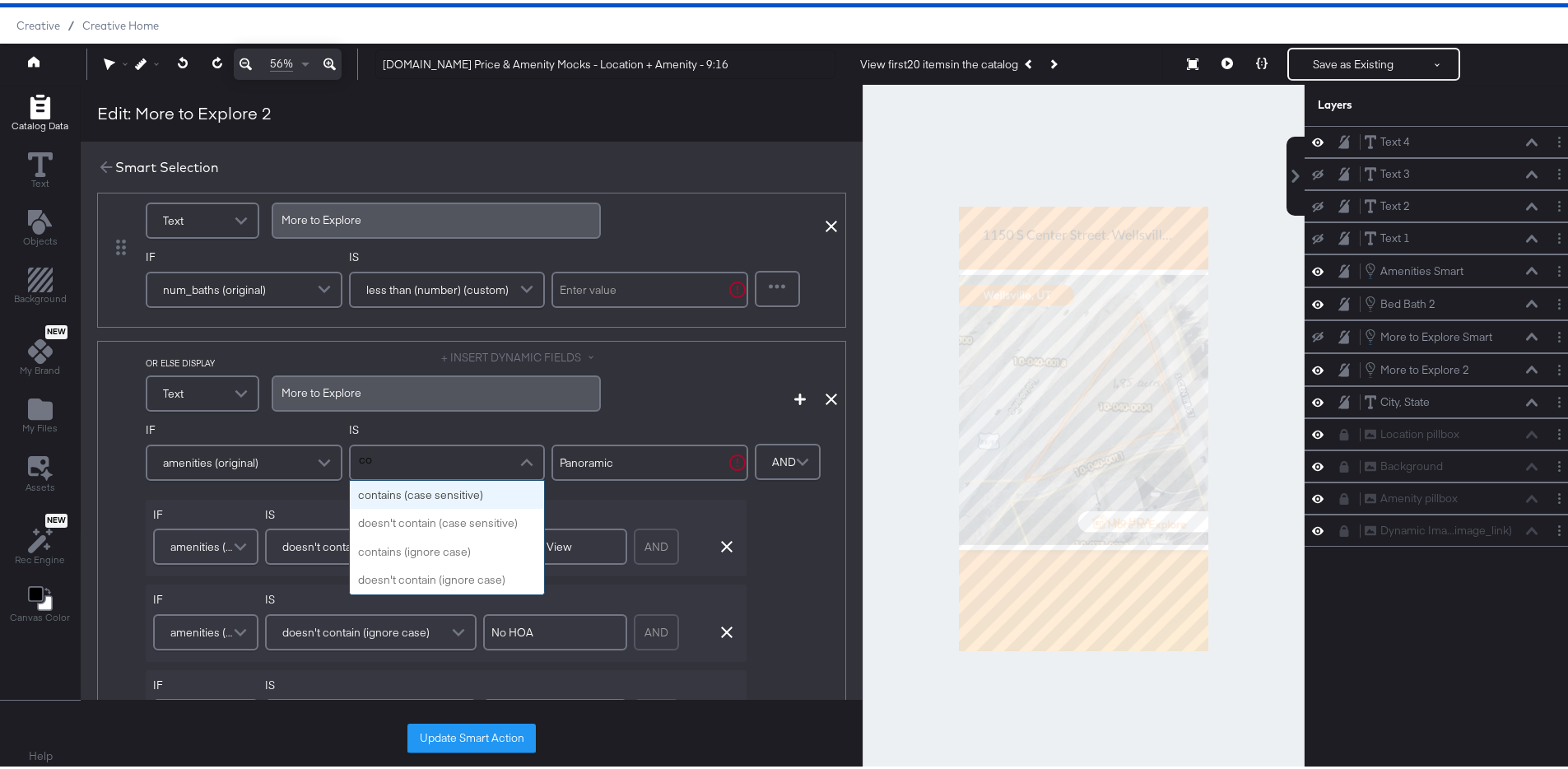 scroll, scrollTop: 0, scrollLeft: 0, axis: both 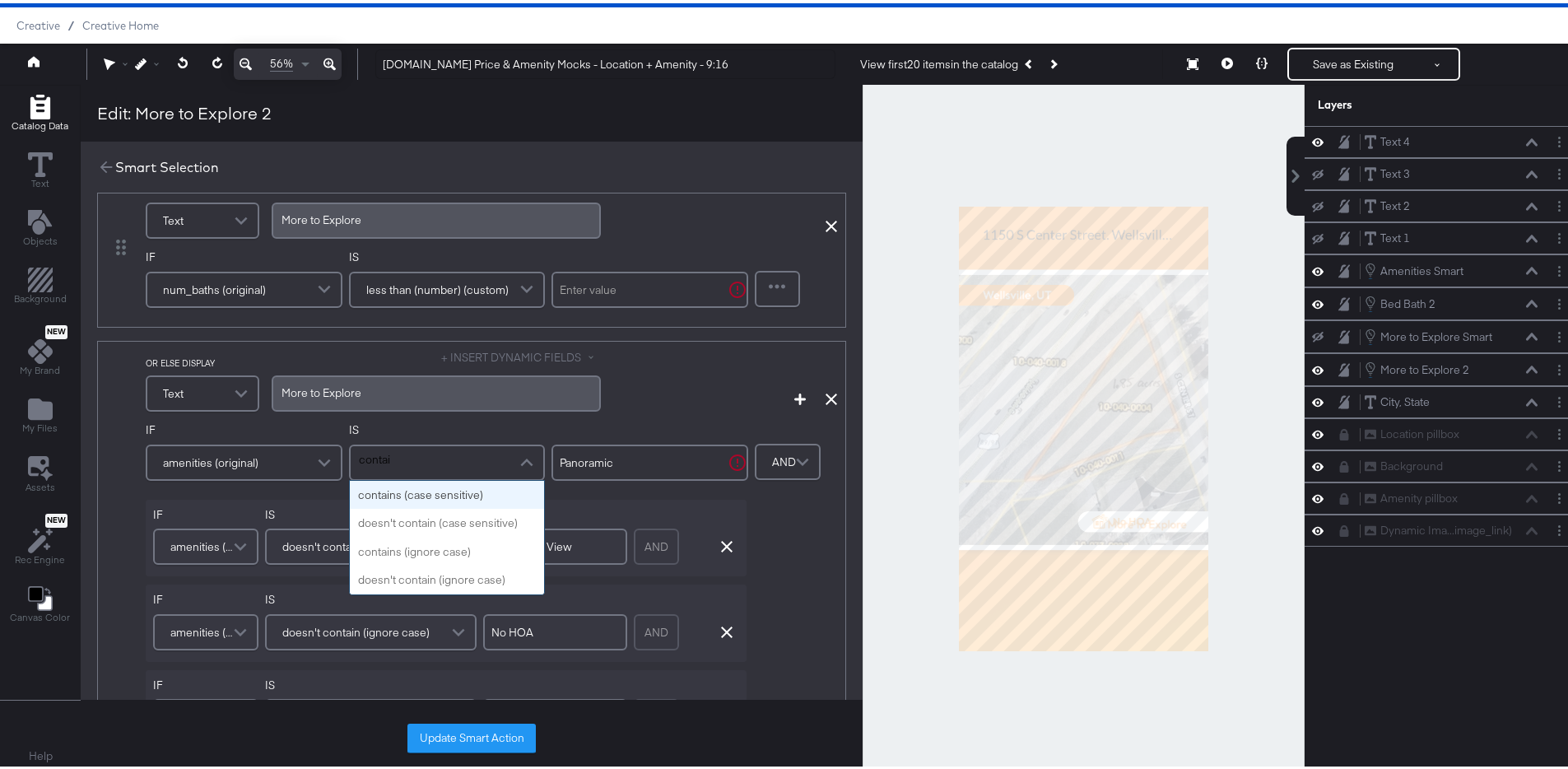 type on "contain" 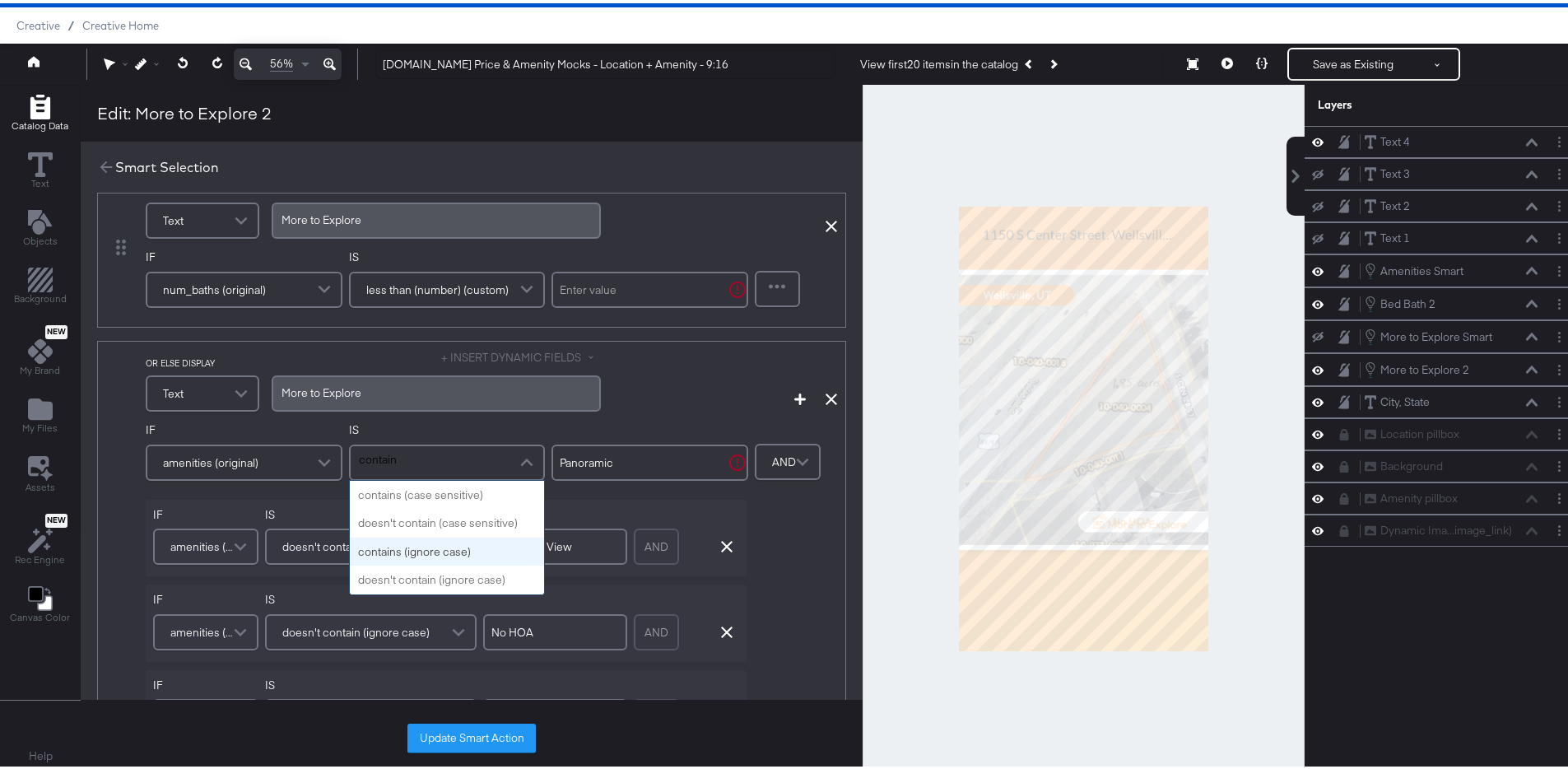 type 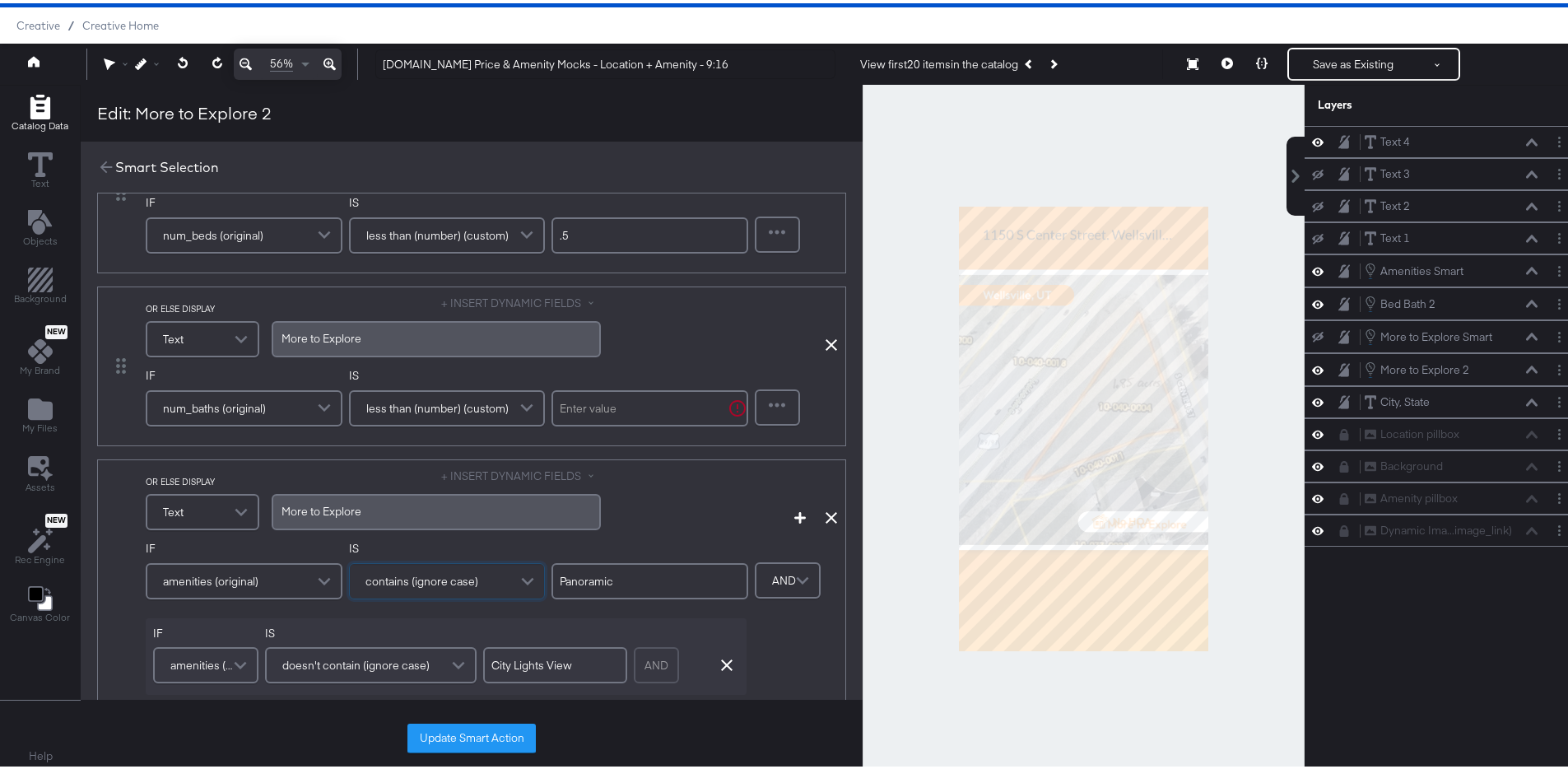 scroll, scrollTop: 76, scrollLeft: 0, axis: vertical 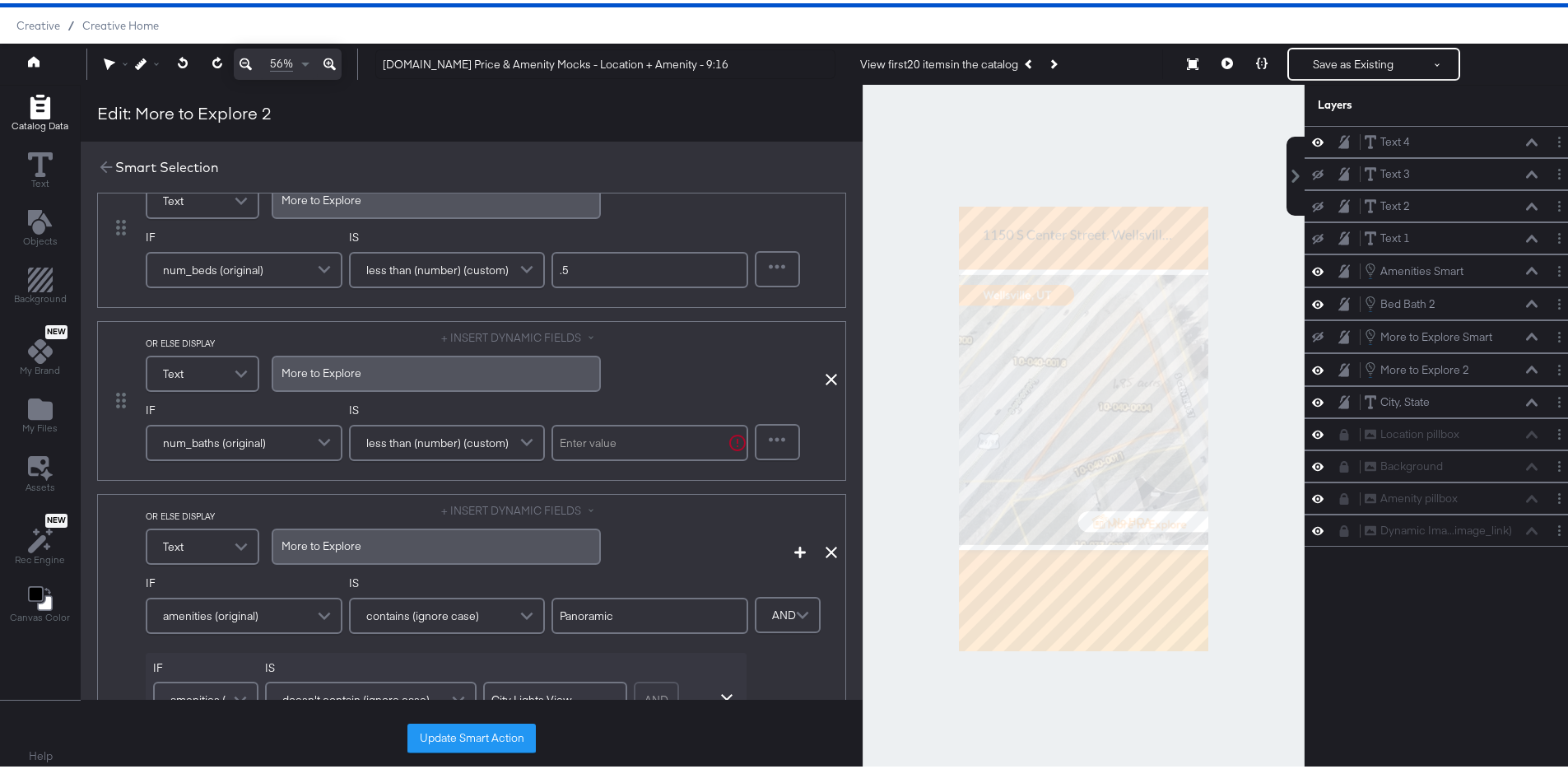 click on ".5" at bounding box center [649, 267] 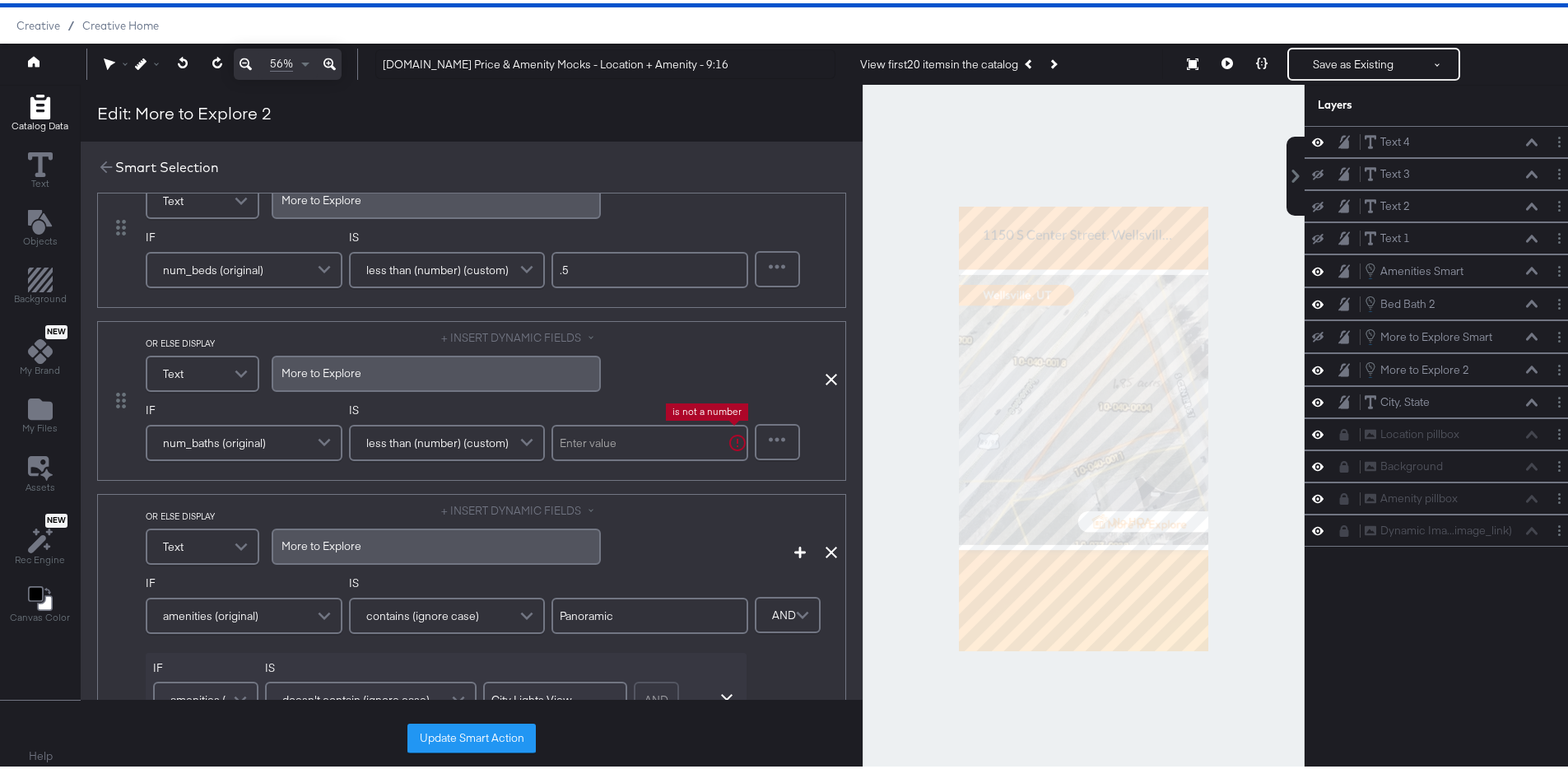 click at bounding box center [649, 440] 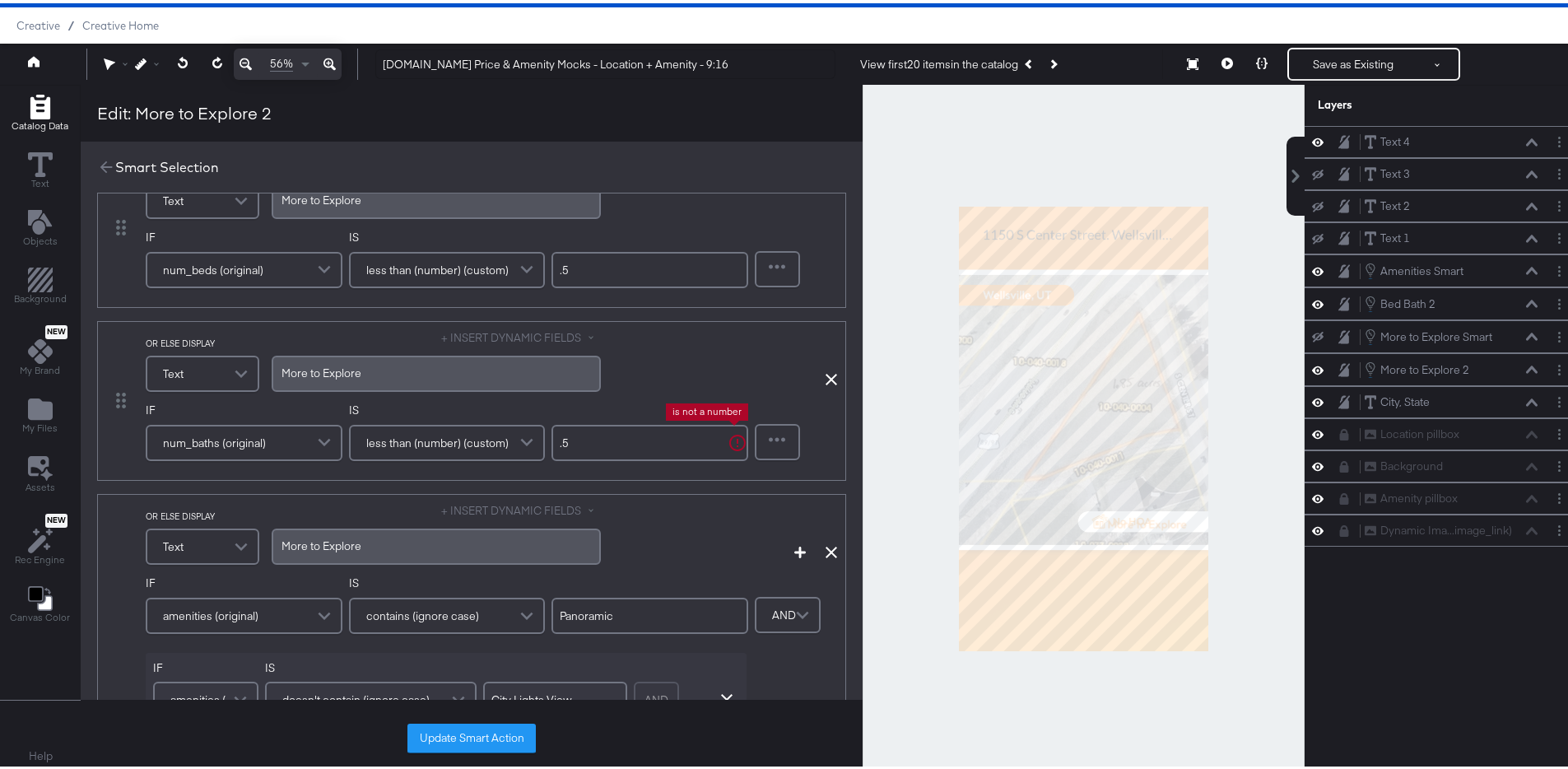 type on ".5" 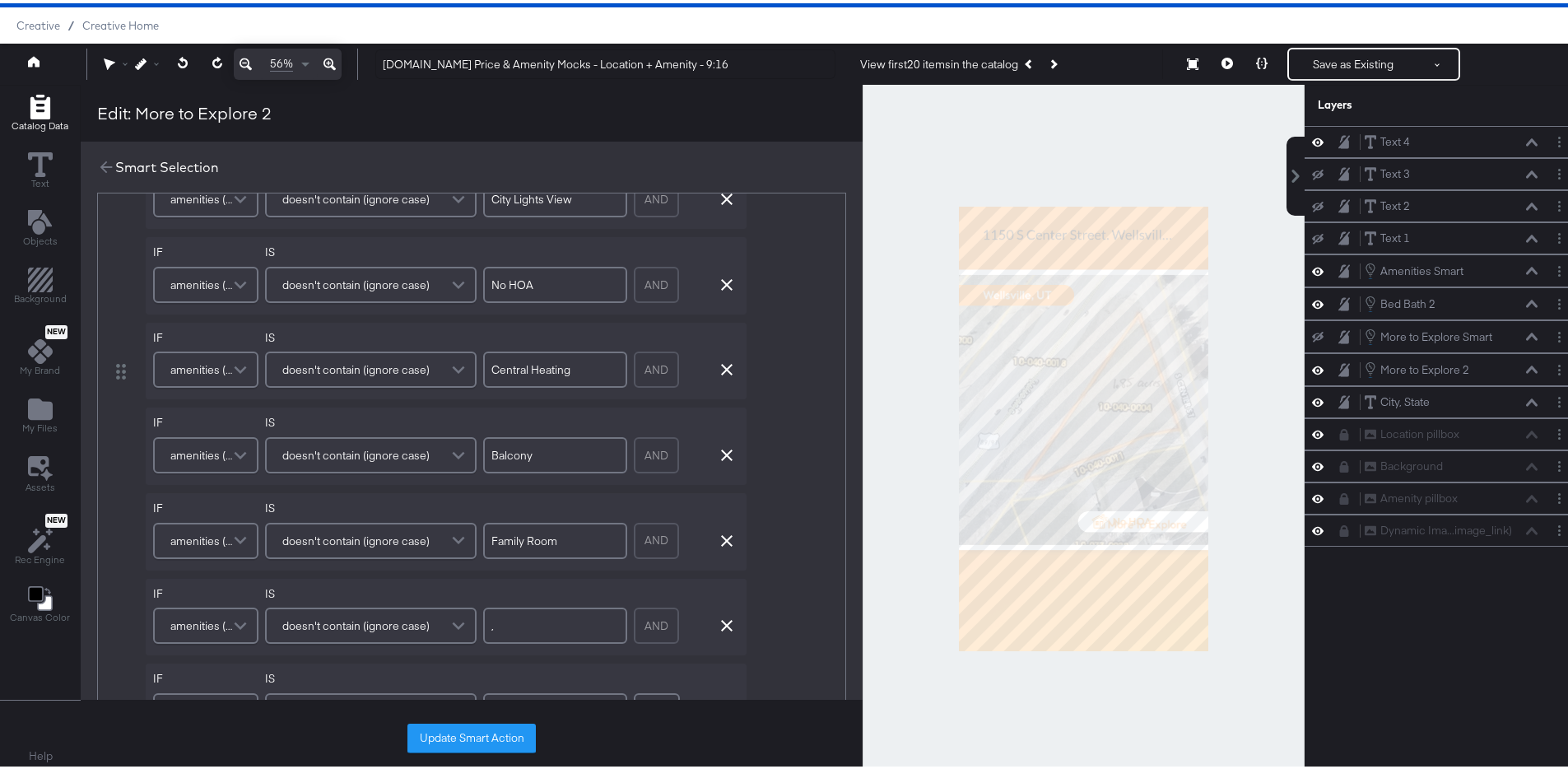 scroll, scrollTop: 964, scrollLeft: 0, axis: vertical 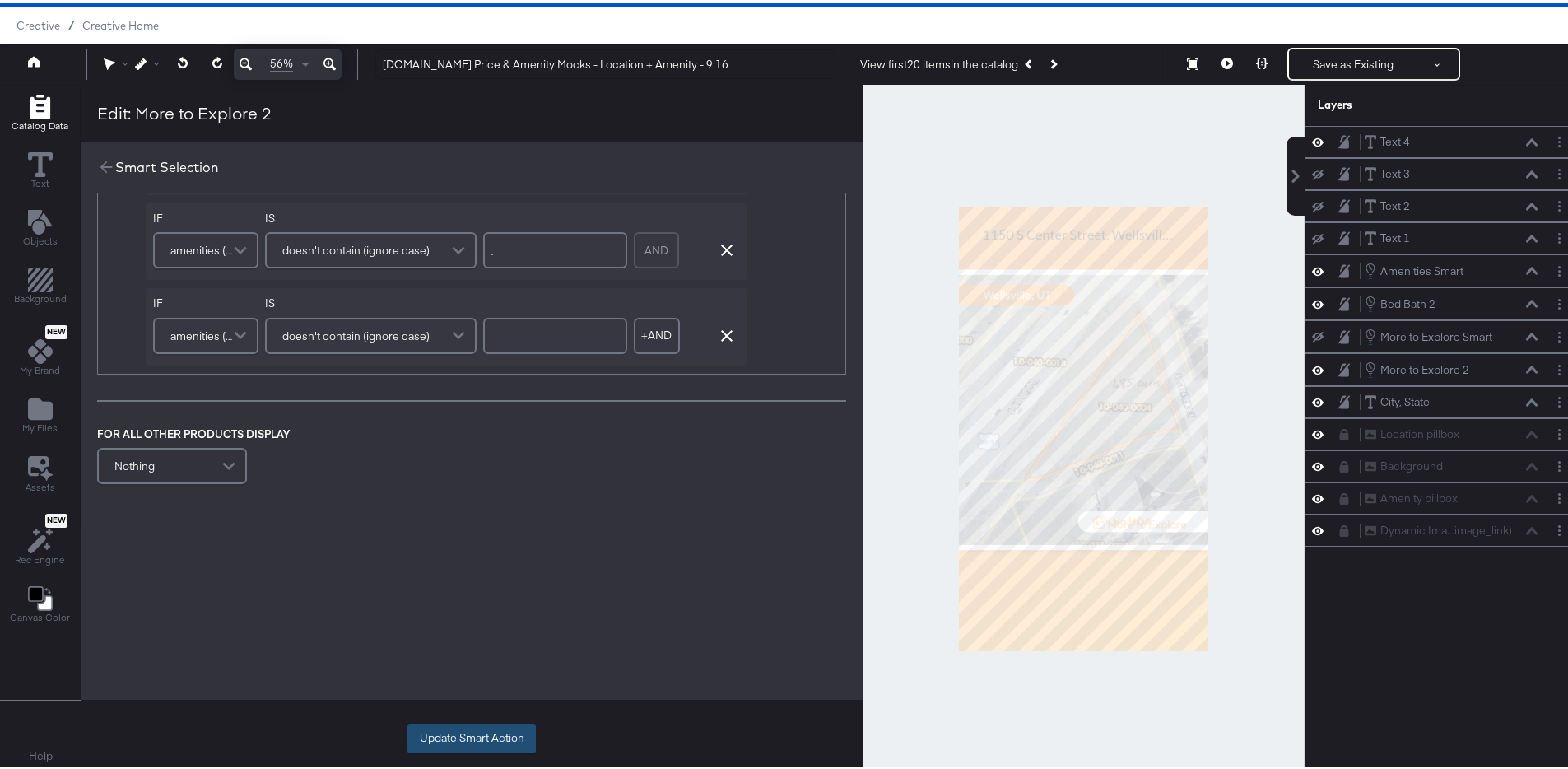 click on "Update Smart Action" at bounding box center (472, 735) 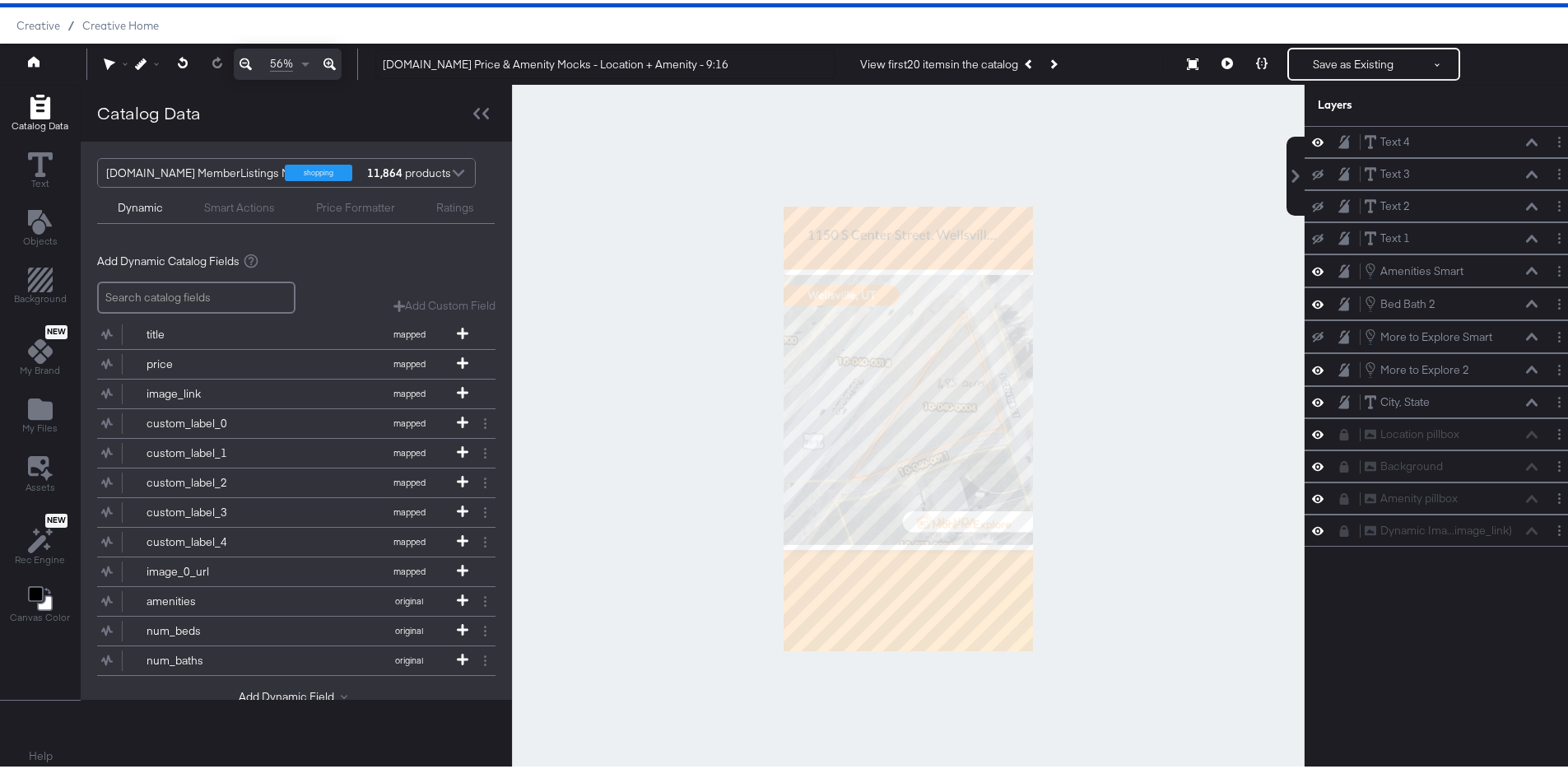 click 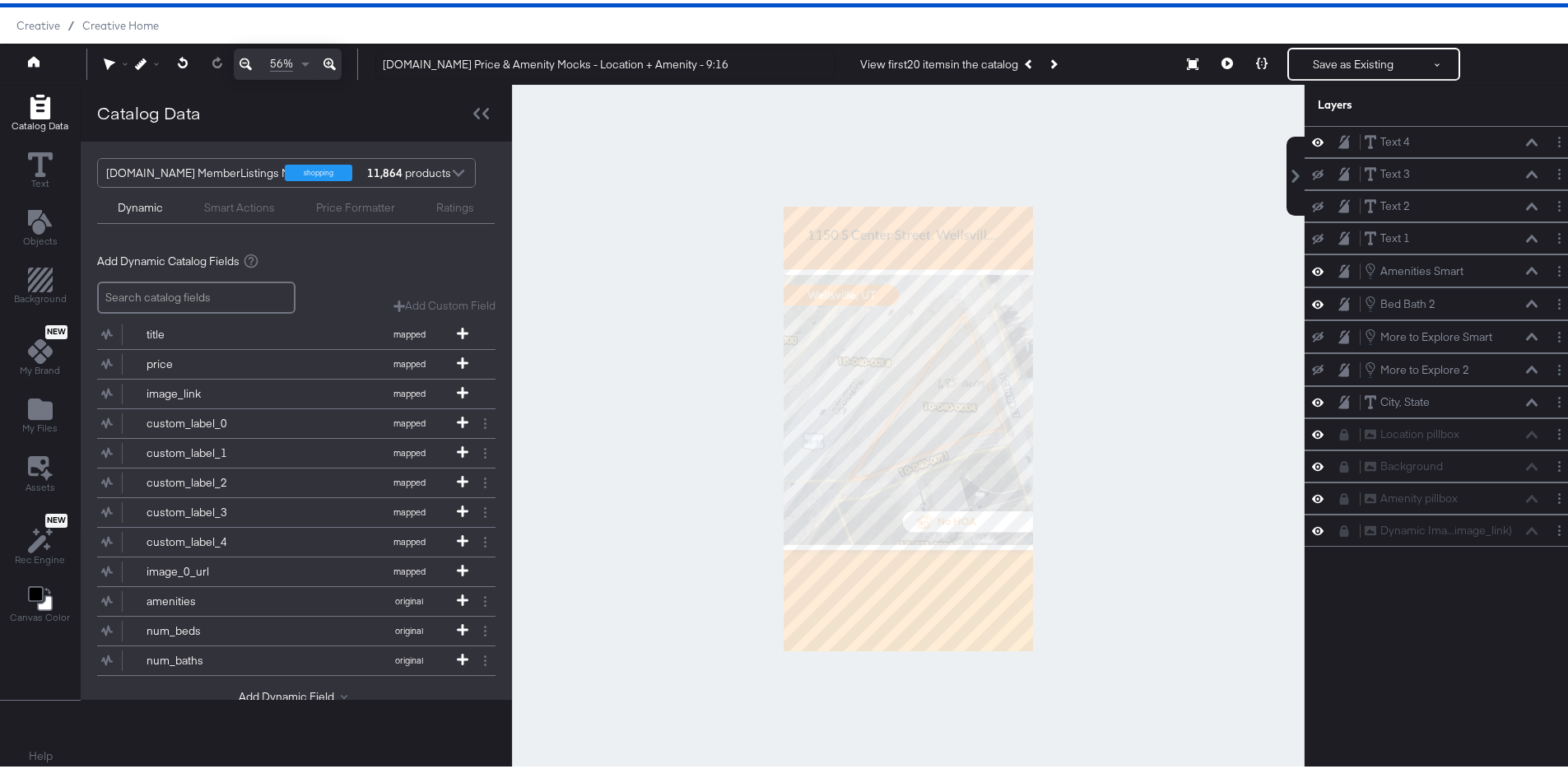 click at bounding box center (1323, 366) 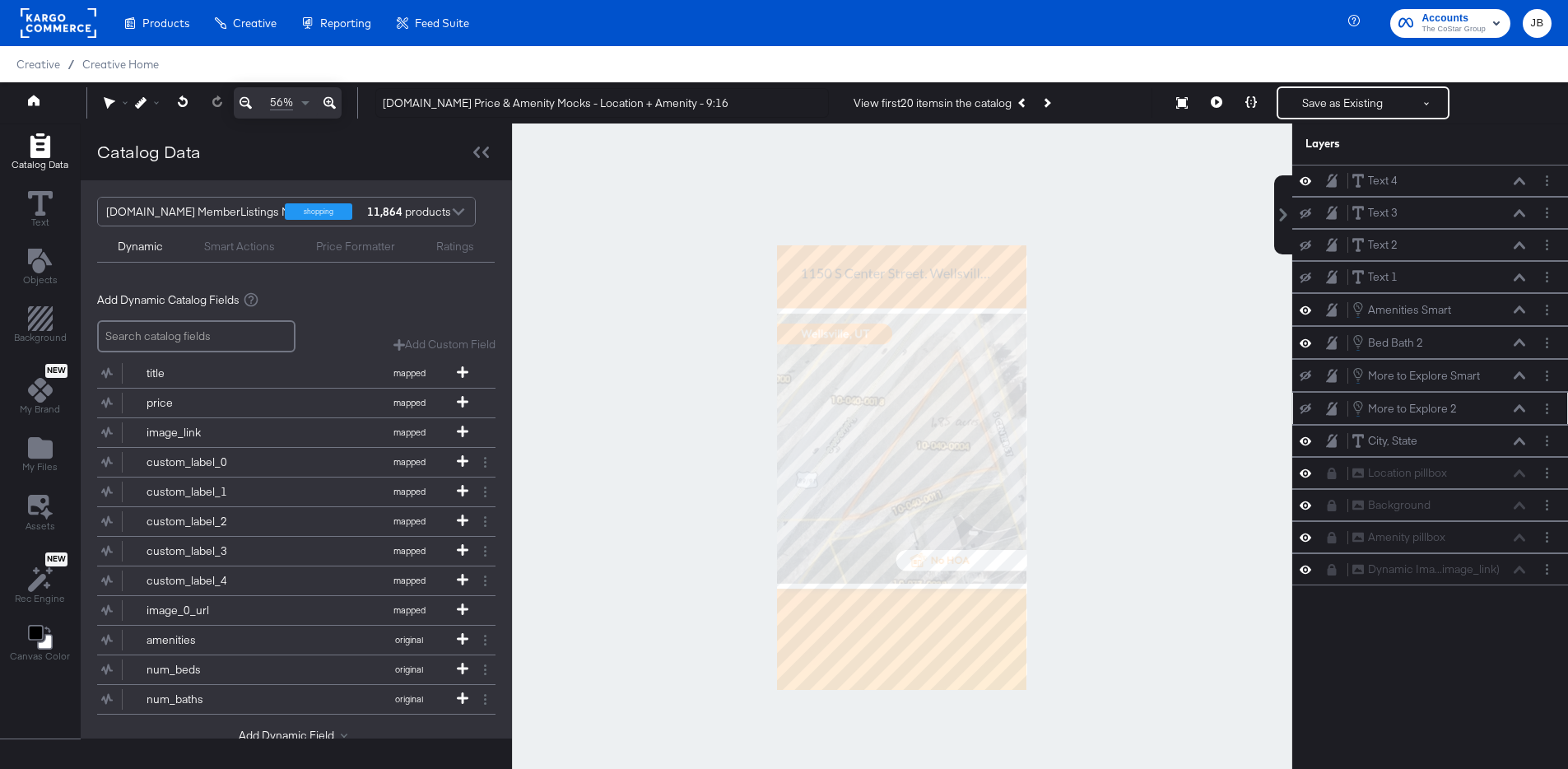scroll, scrollTop: 42, scrollLeft: 0, axis: vertical 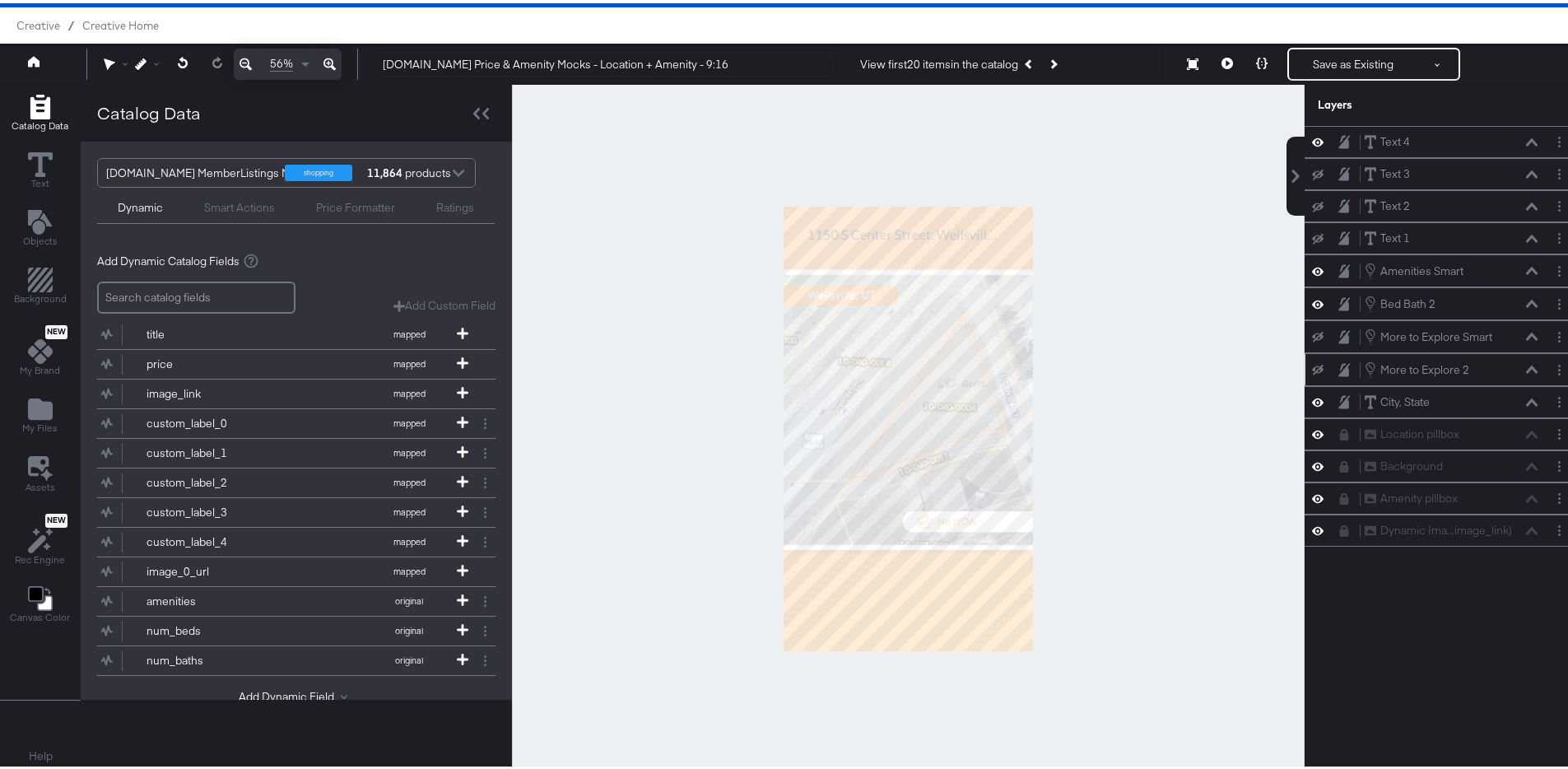 click at bounding box center (1318, 366) 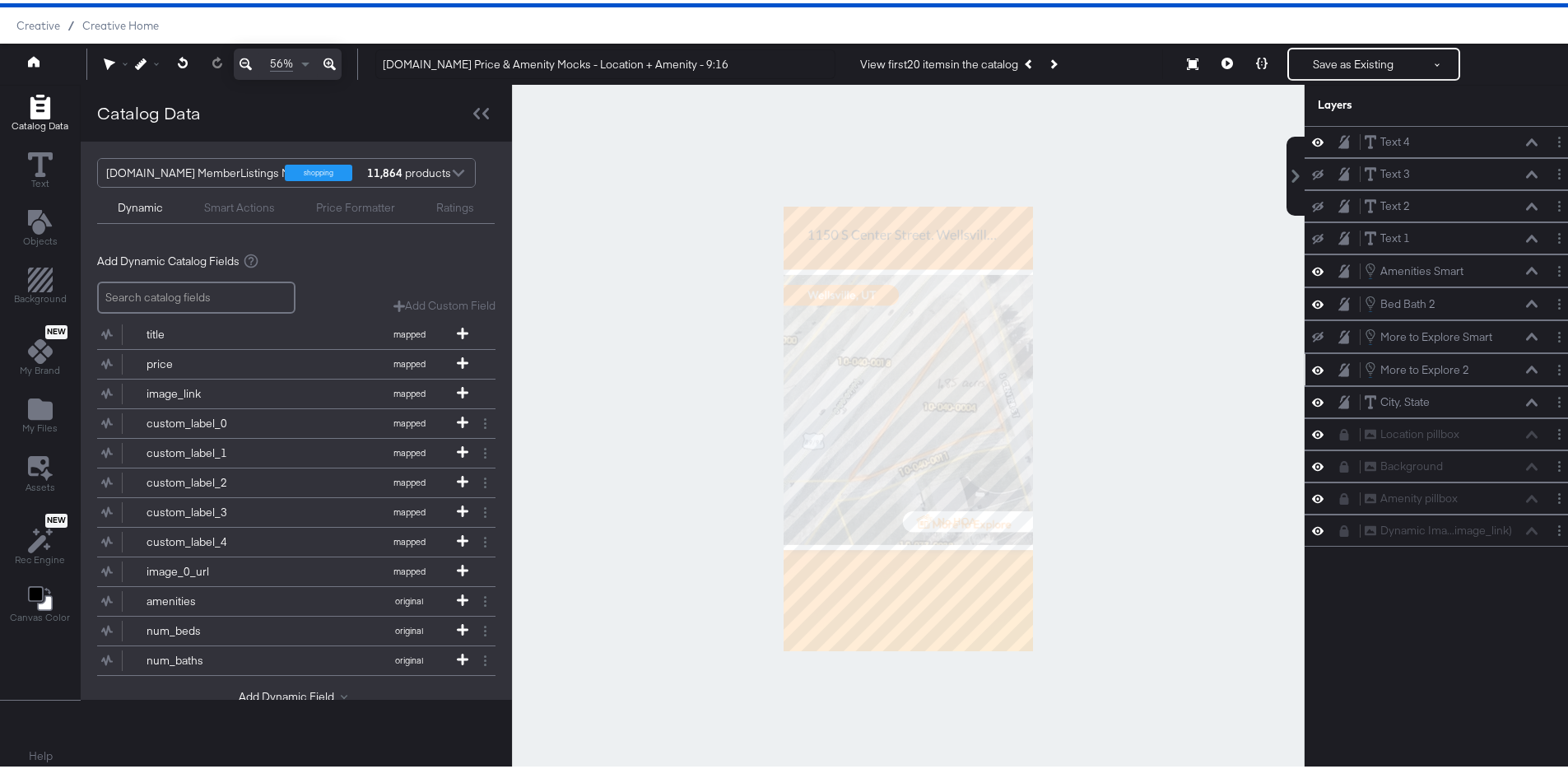 click at bounding box center [1562, 366] 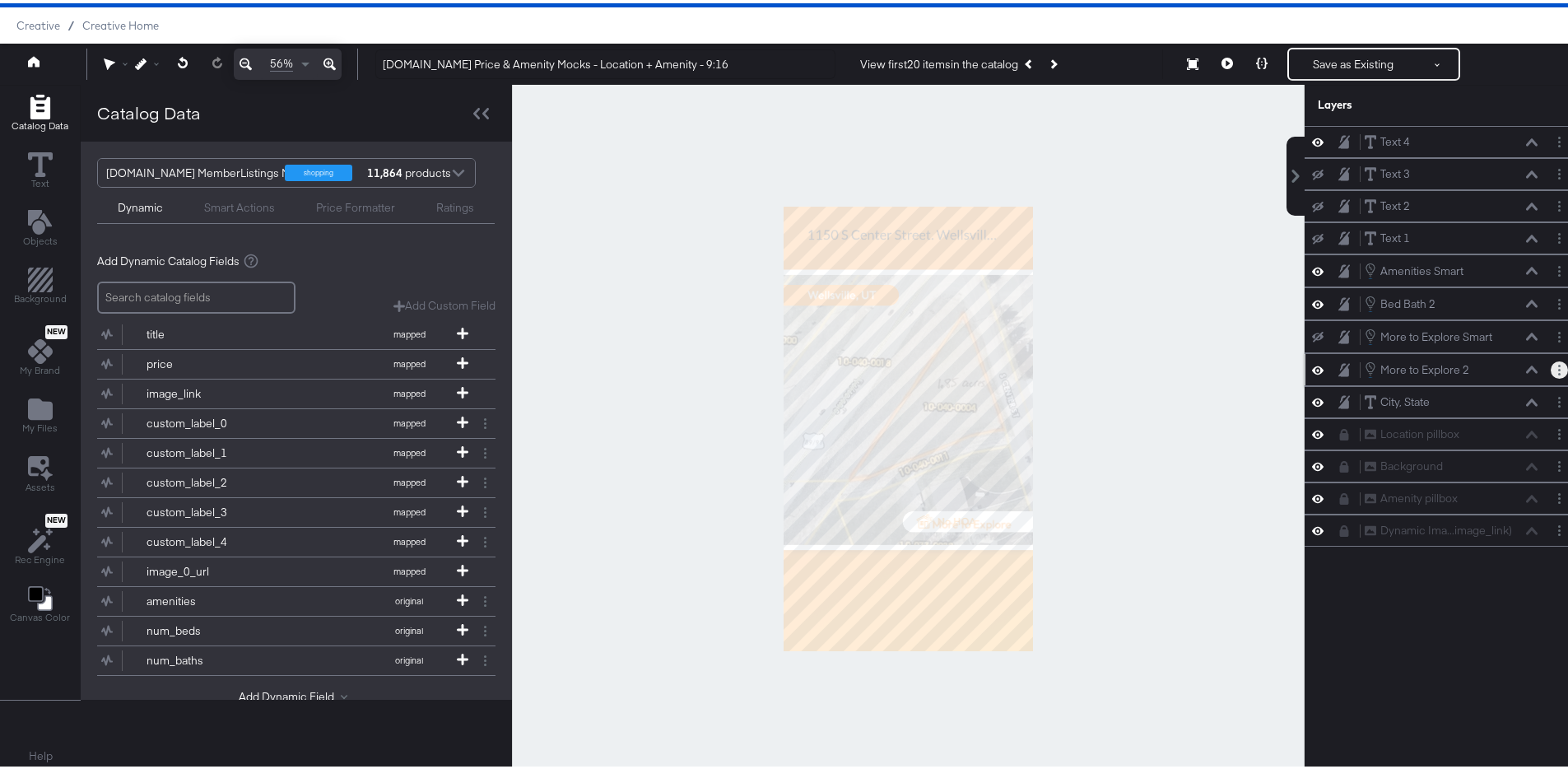 click at bounding box center (1559, 366) 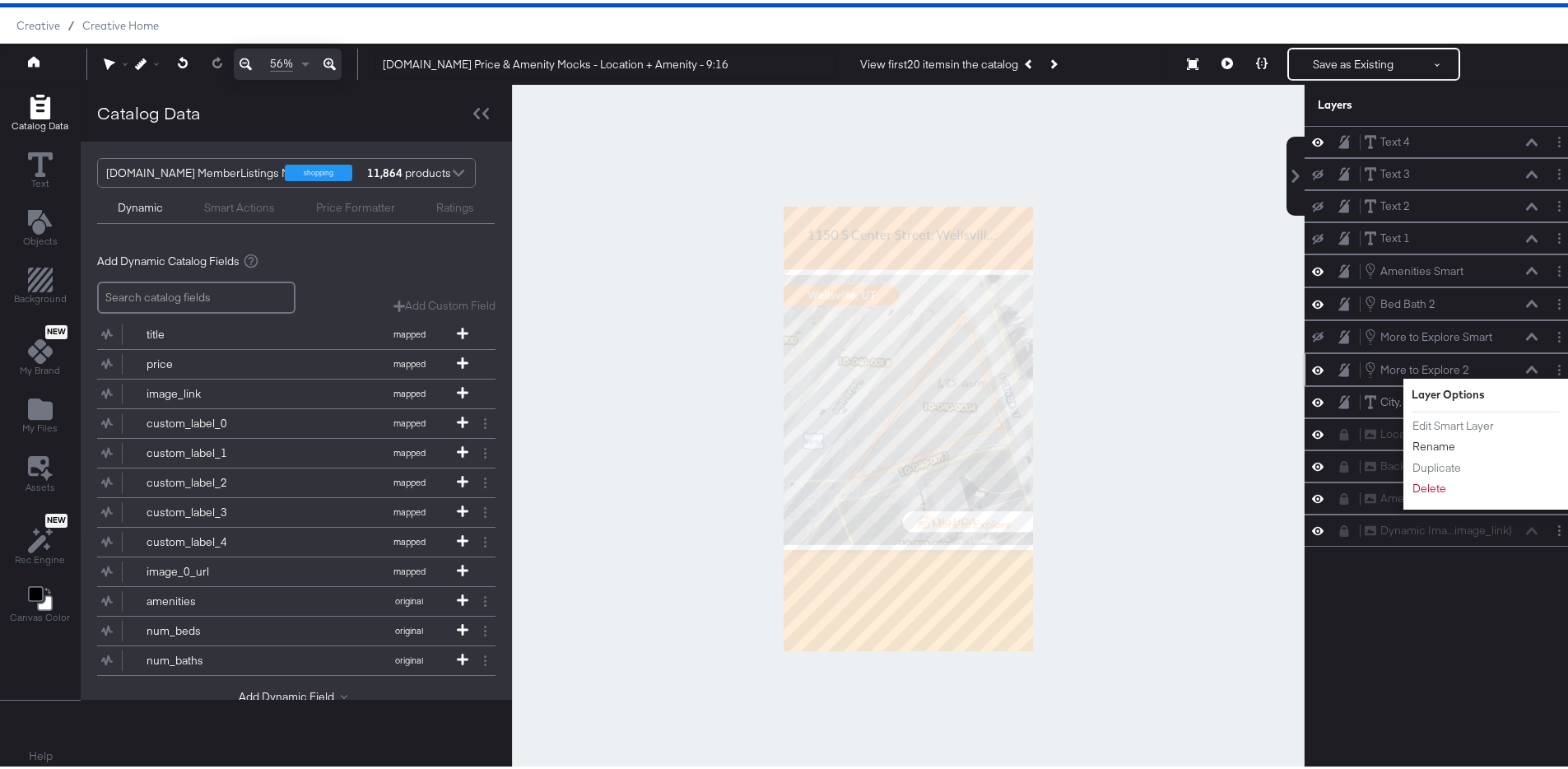click on "Rename" at bounding box center (1434, 443) 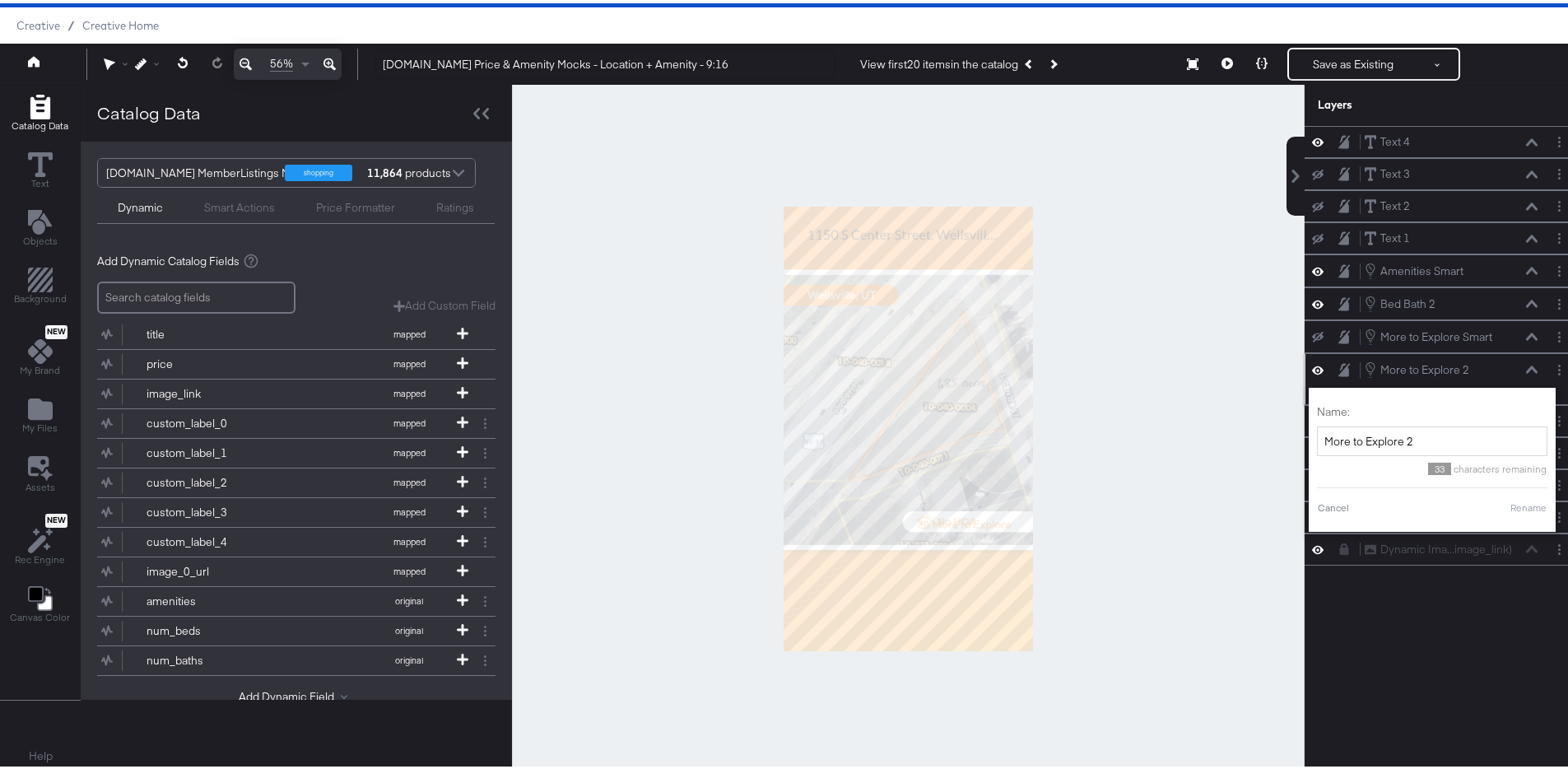 click on "More to Explore 2 More to Explore 2" at bounding box center (1455, 366) 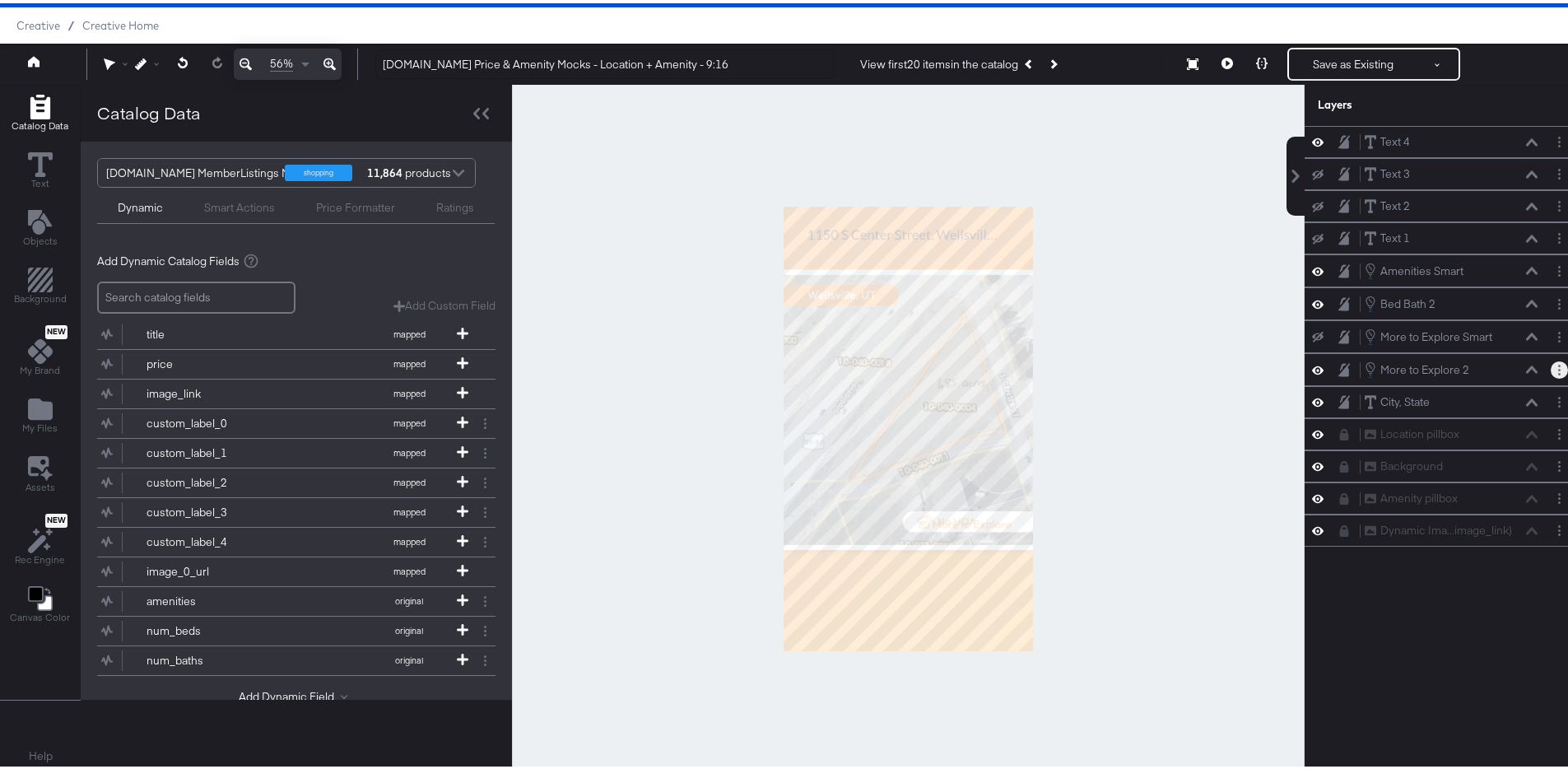 click at bounding box center (1559, 366) 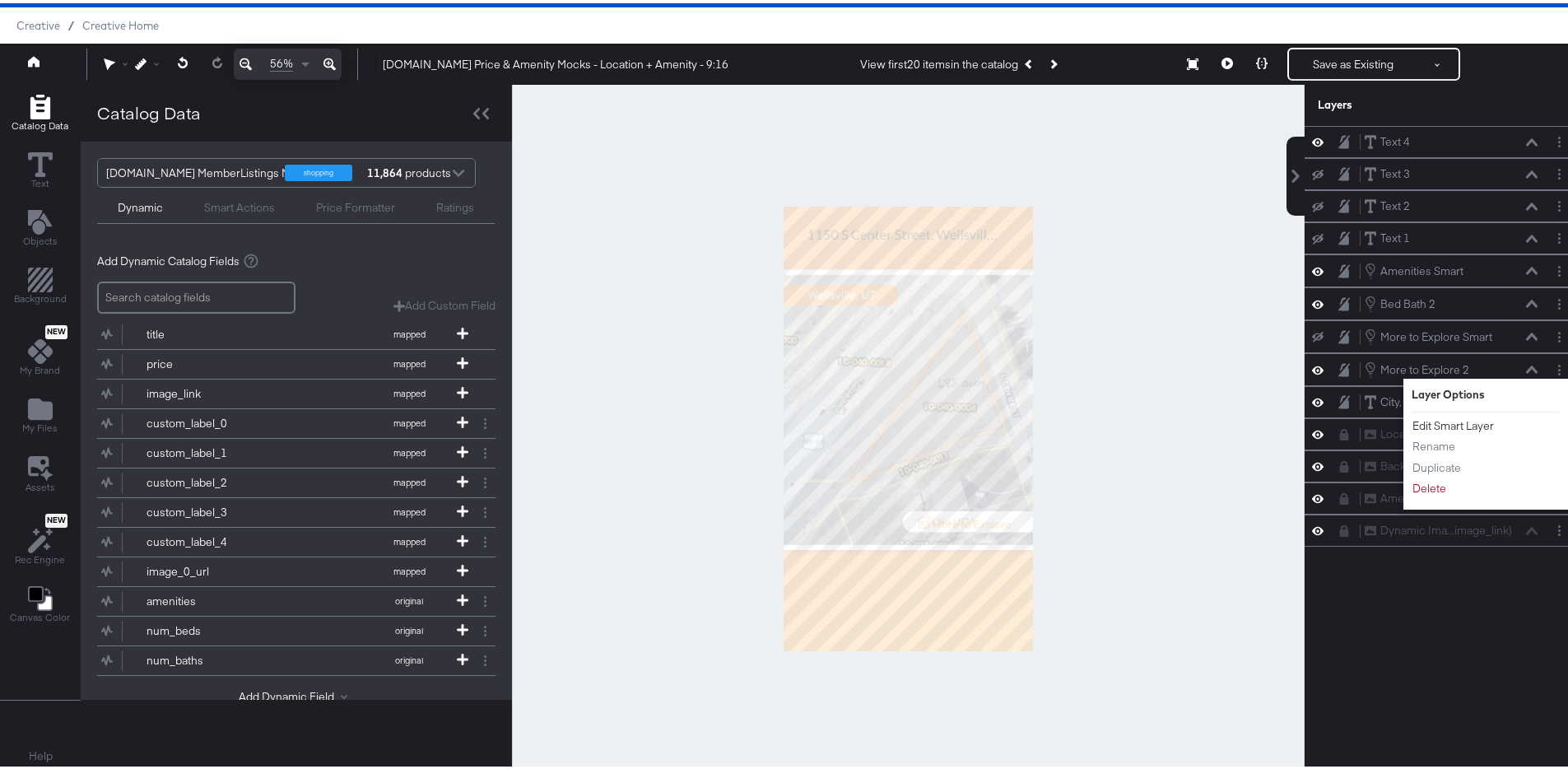 click on "Edit Smart Layer" at bounding box center [1453, 422] 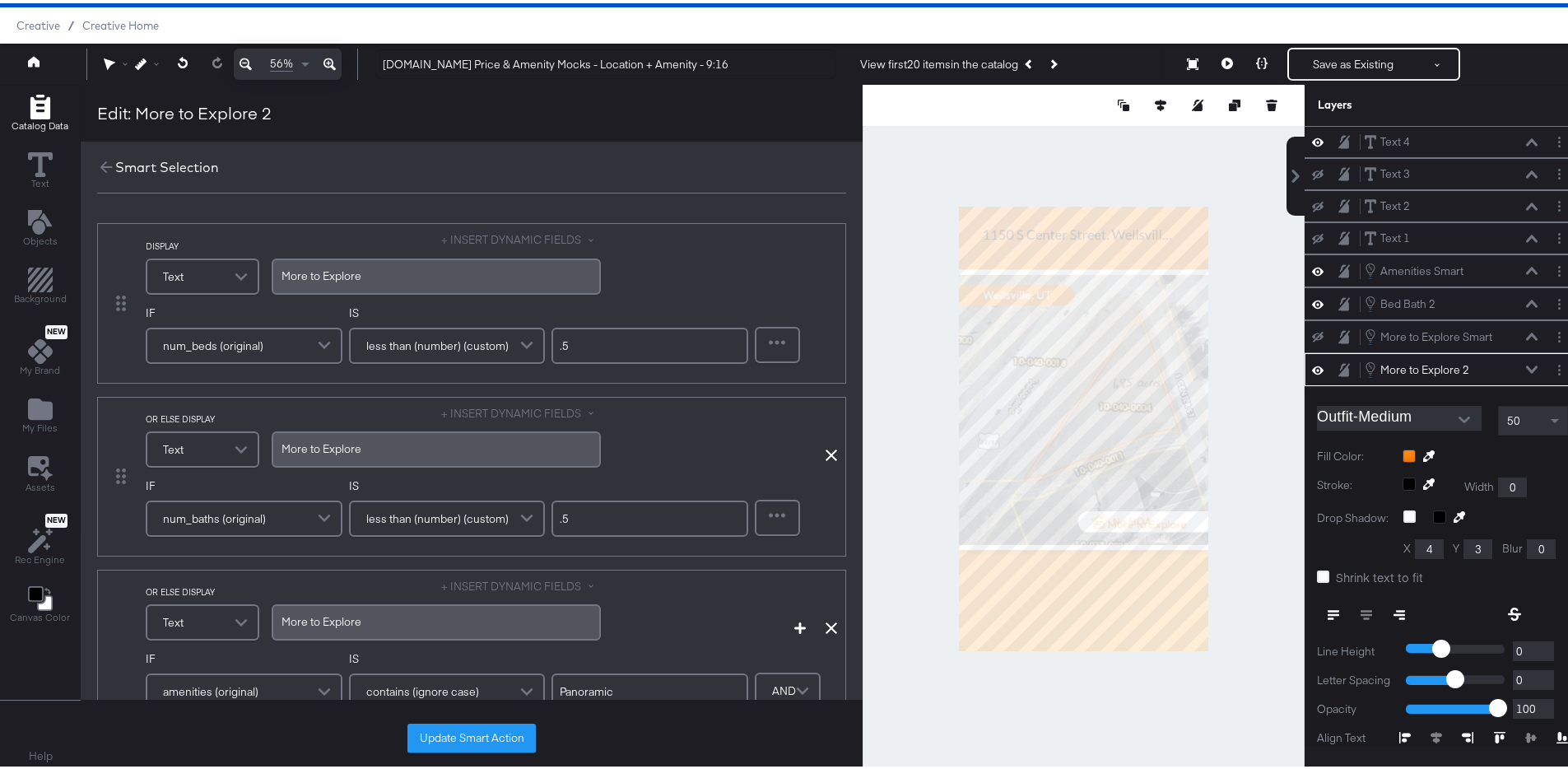 scroll, scrollTop: 125, scrollLeft: 0, axis: vertical 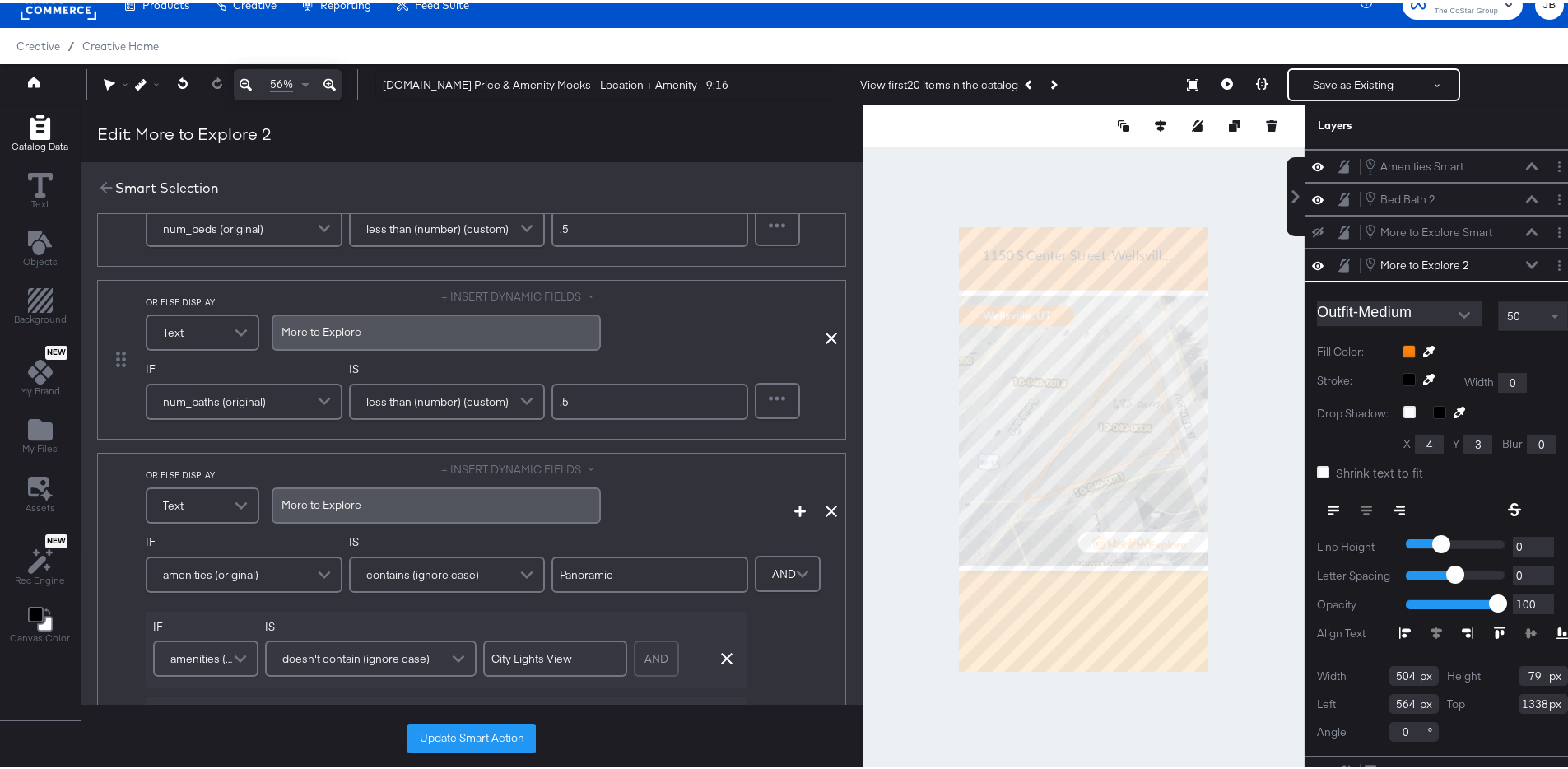 click on "Remove Condition" at bounding box center [781, 318] 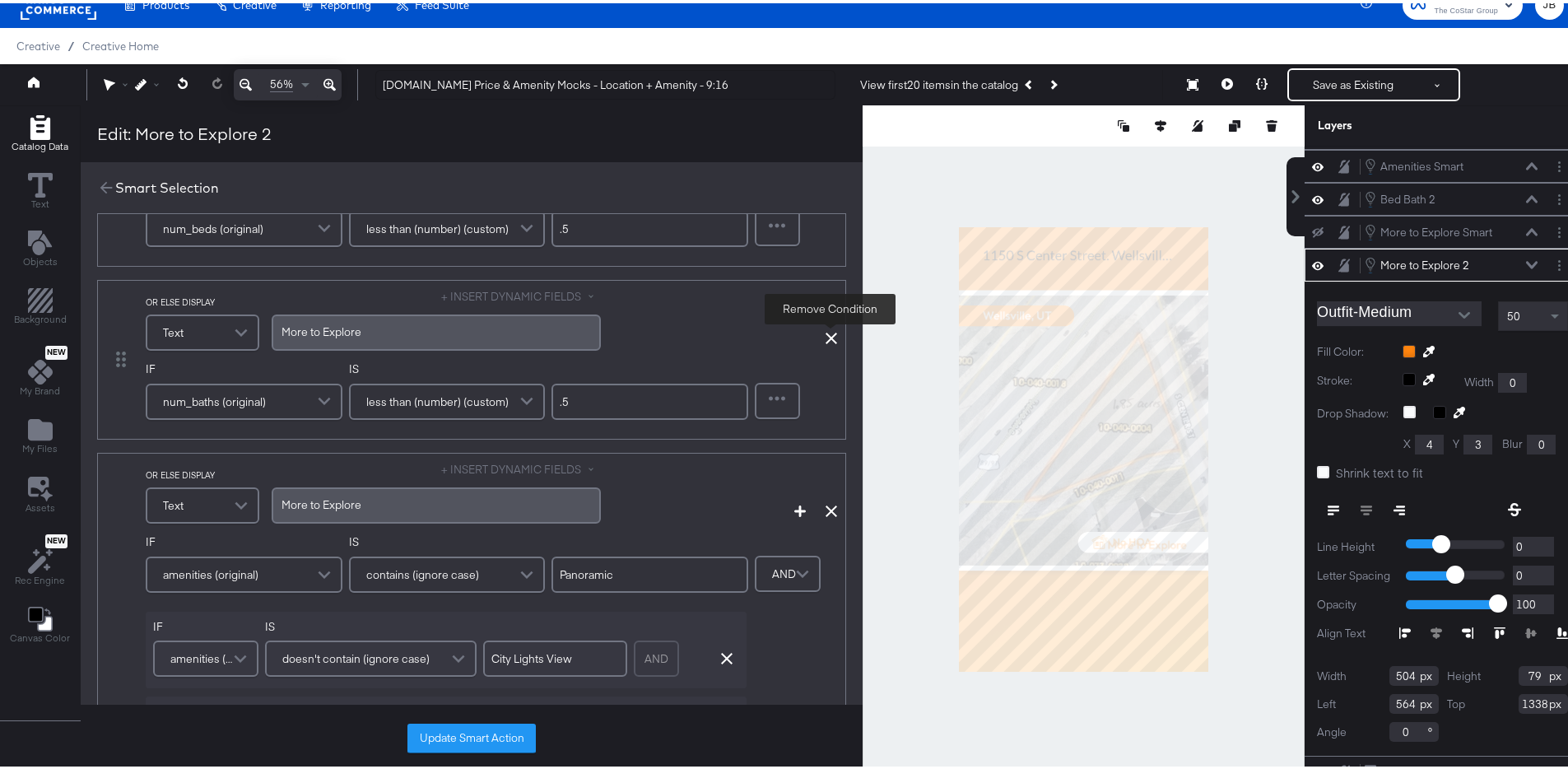 click 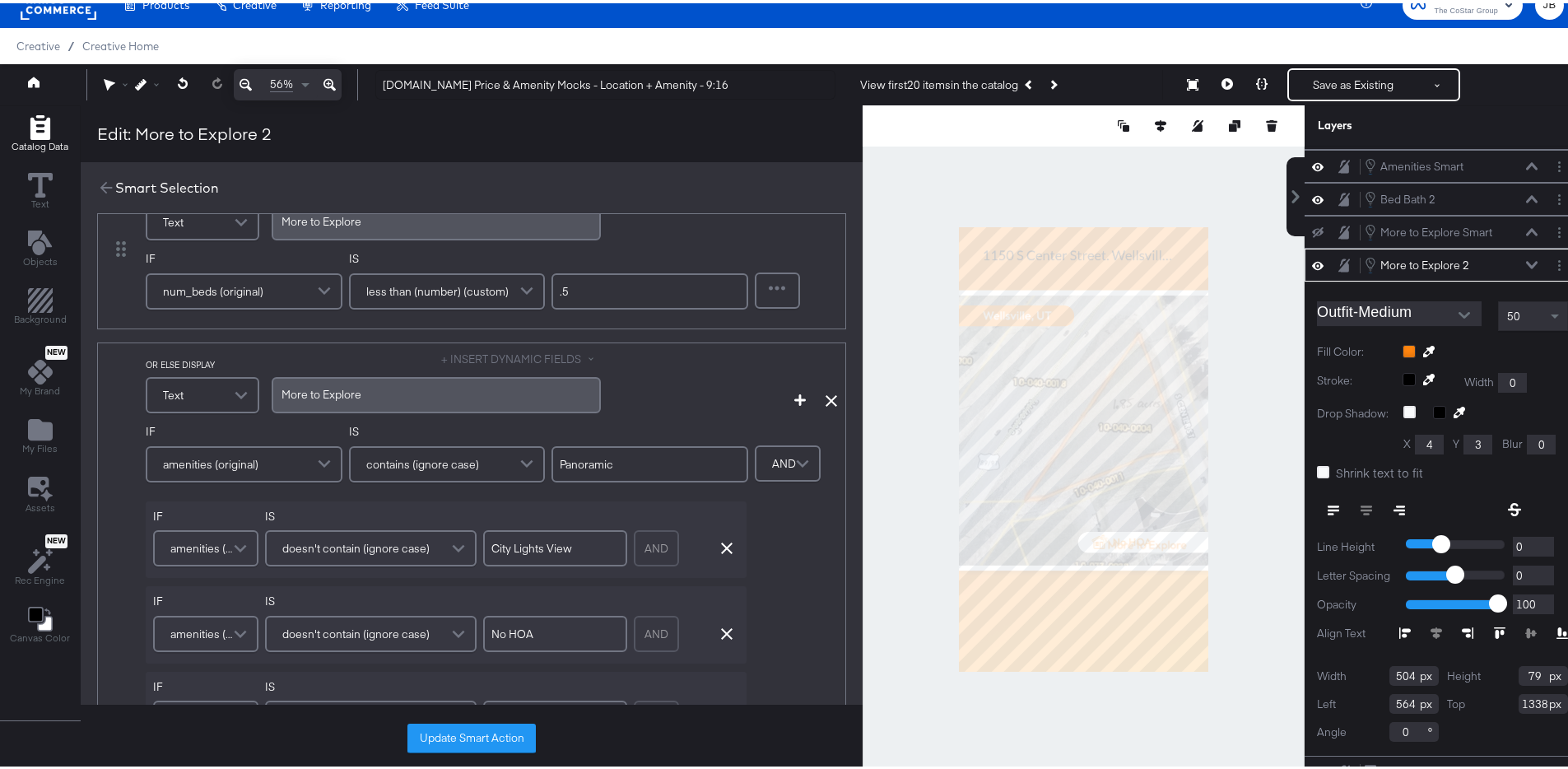 scroll, scrollTop: 0, scrollLeft: 0, axis: both 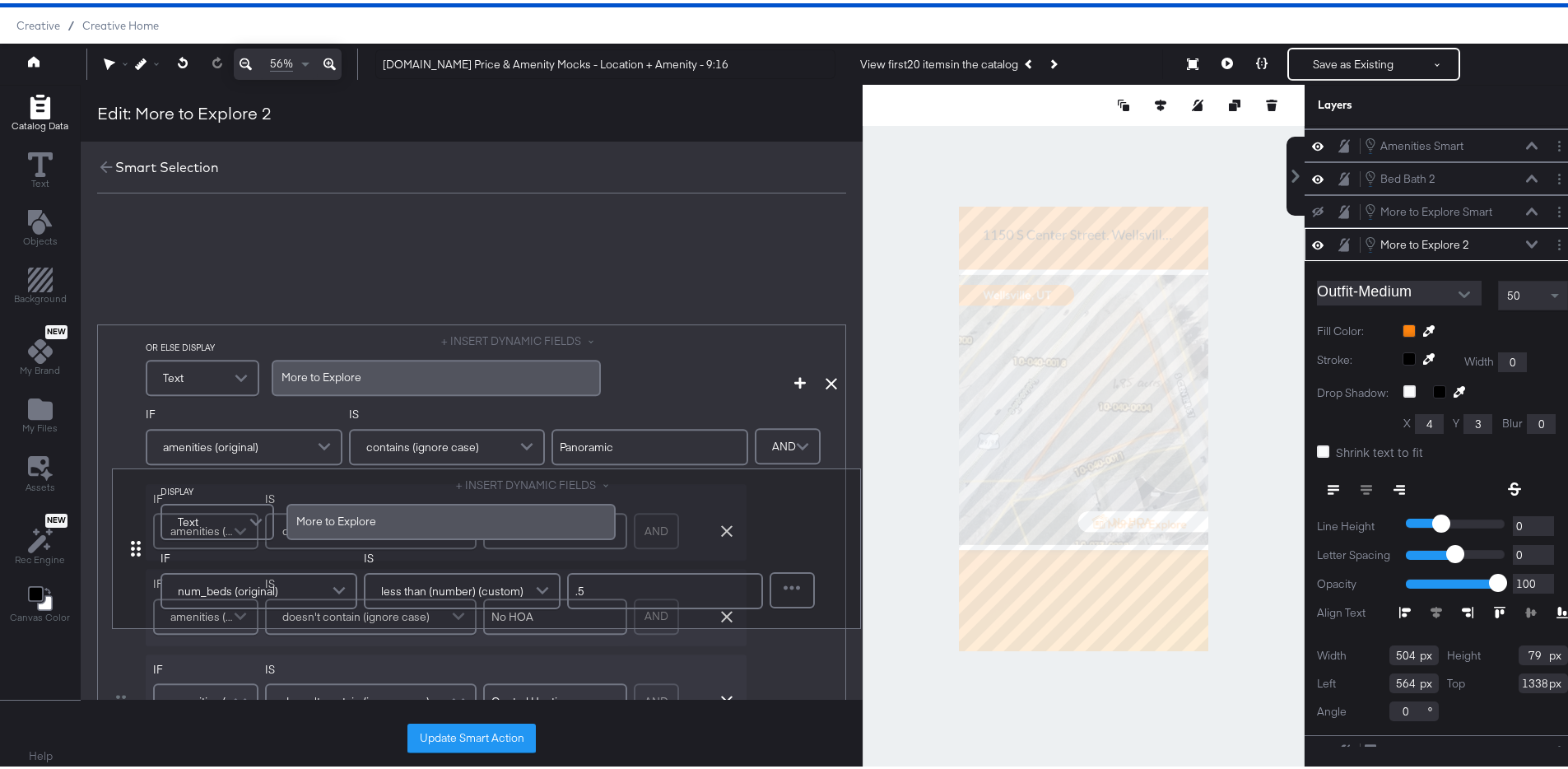drag, startPoint x: 110, startPoint y: 315, endPoint x: 130, endPoint y: 546, distance: 231.86418 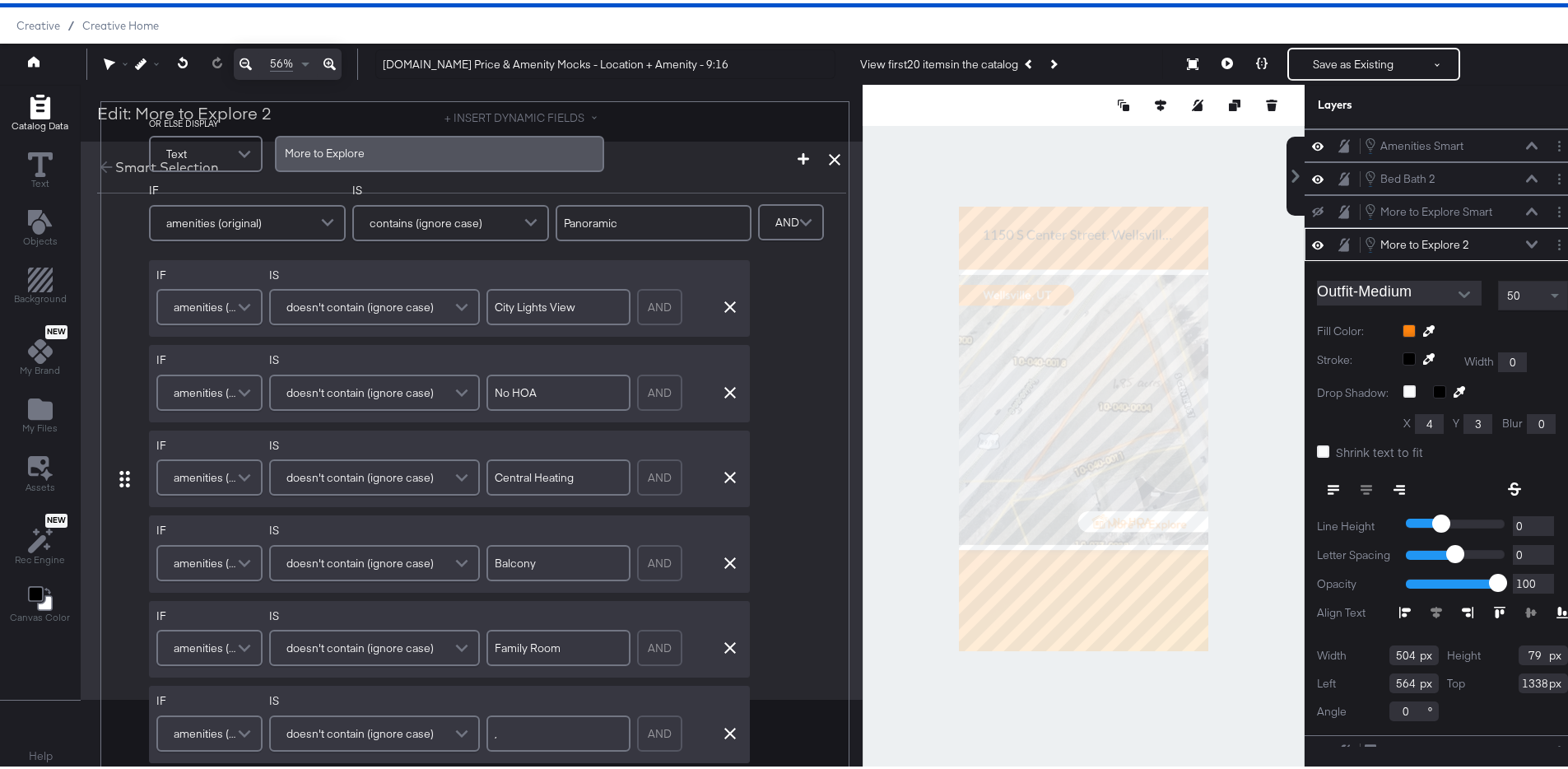 drag, startPoint x: 104, startPoint y: 557, endPoint x: 118, endPoint y: 315, distance: 242.4046 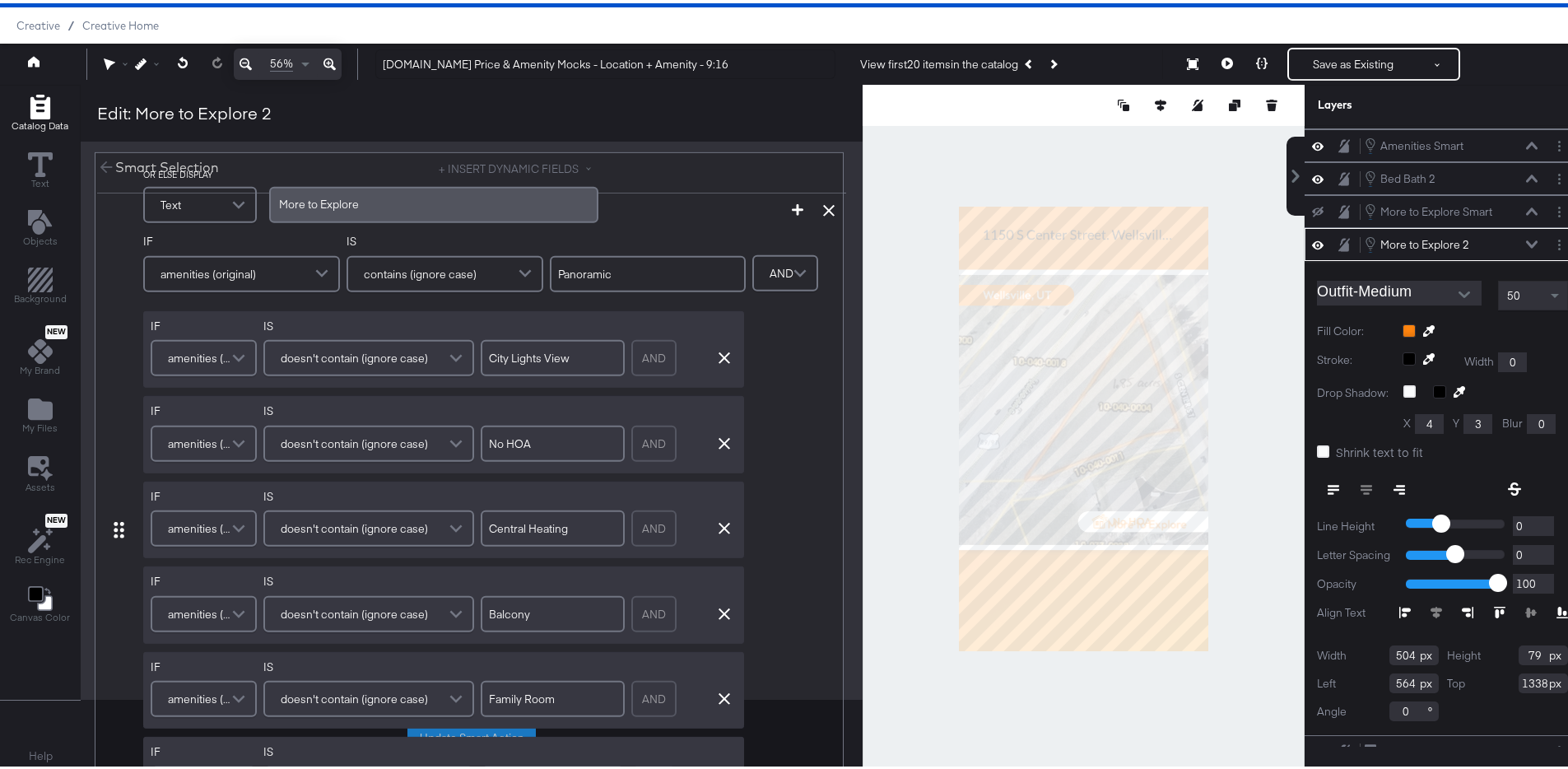 type on "Panoramic" 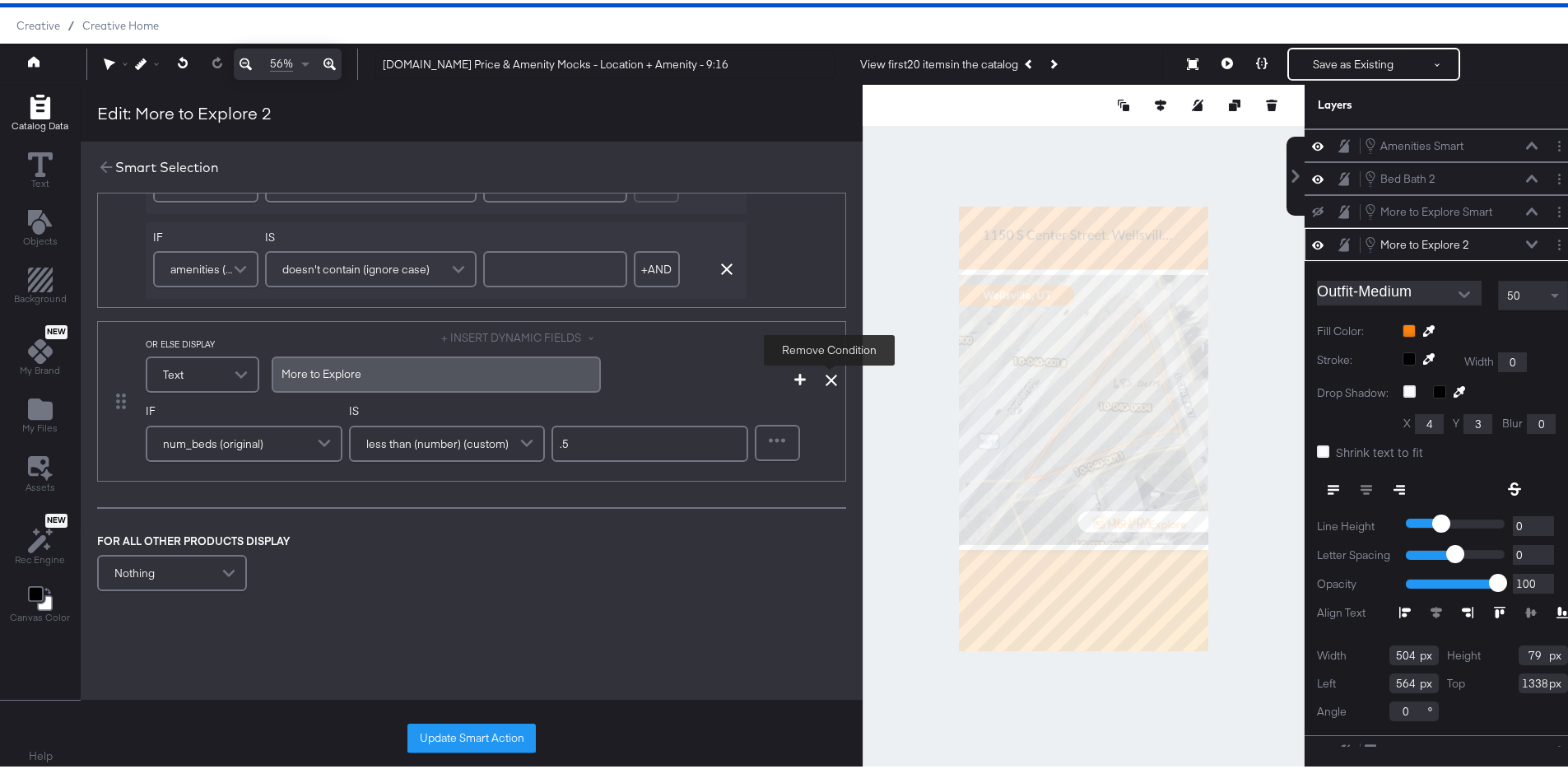 click 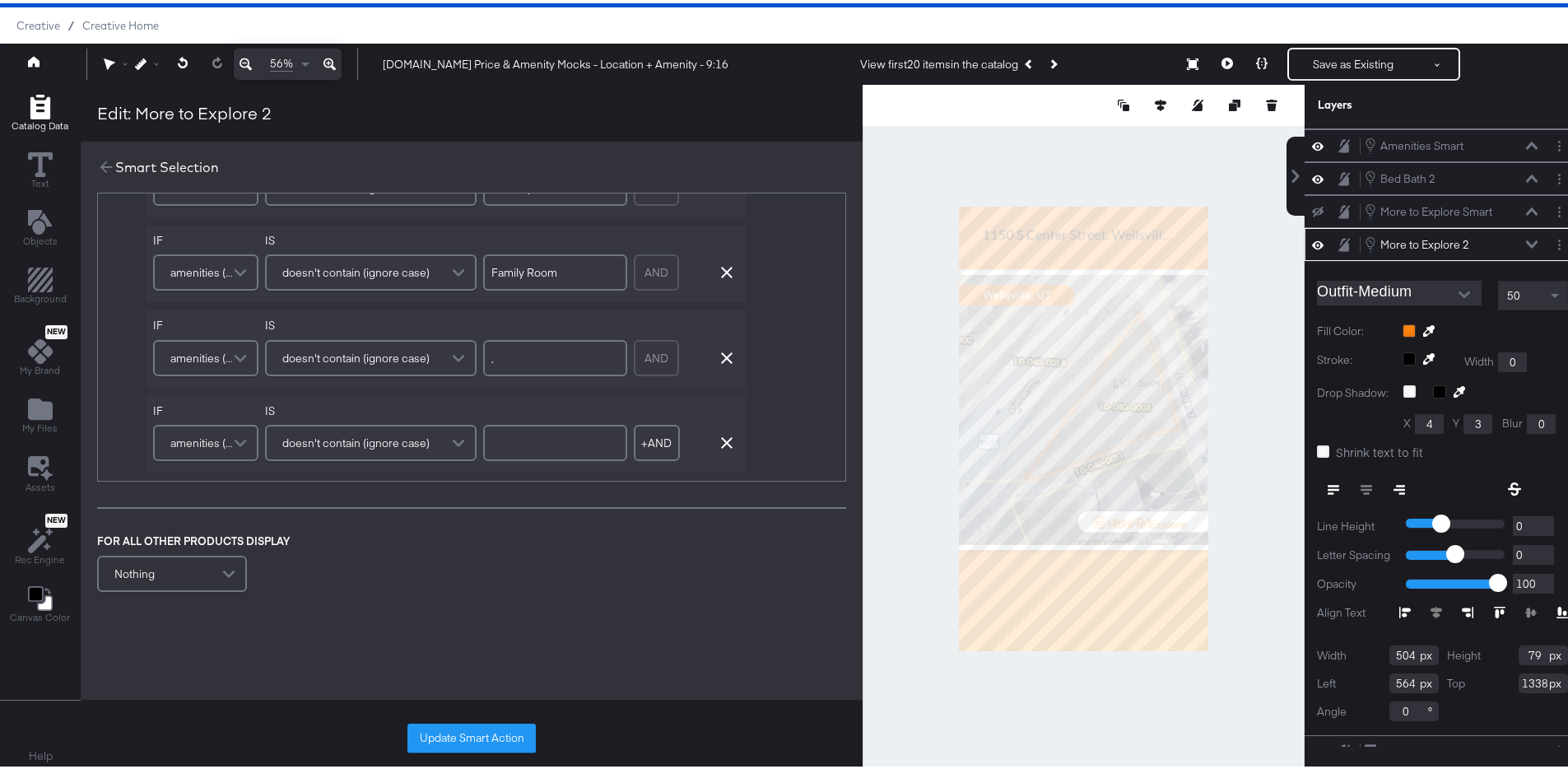 click on "Update Smart Action" at bounding box center (472, 735) 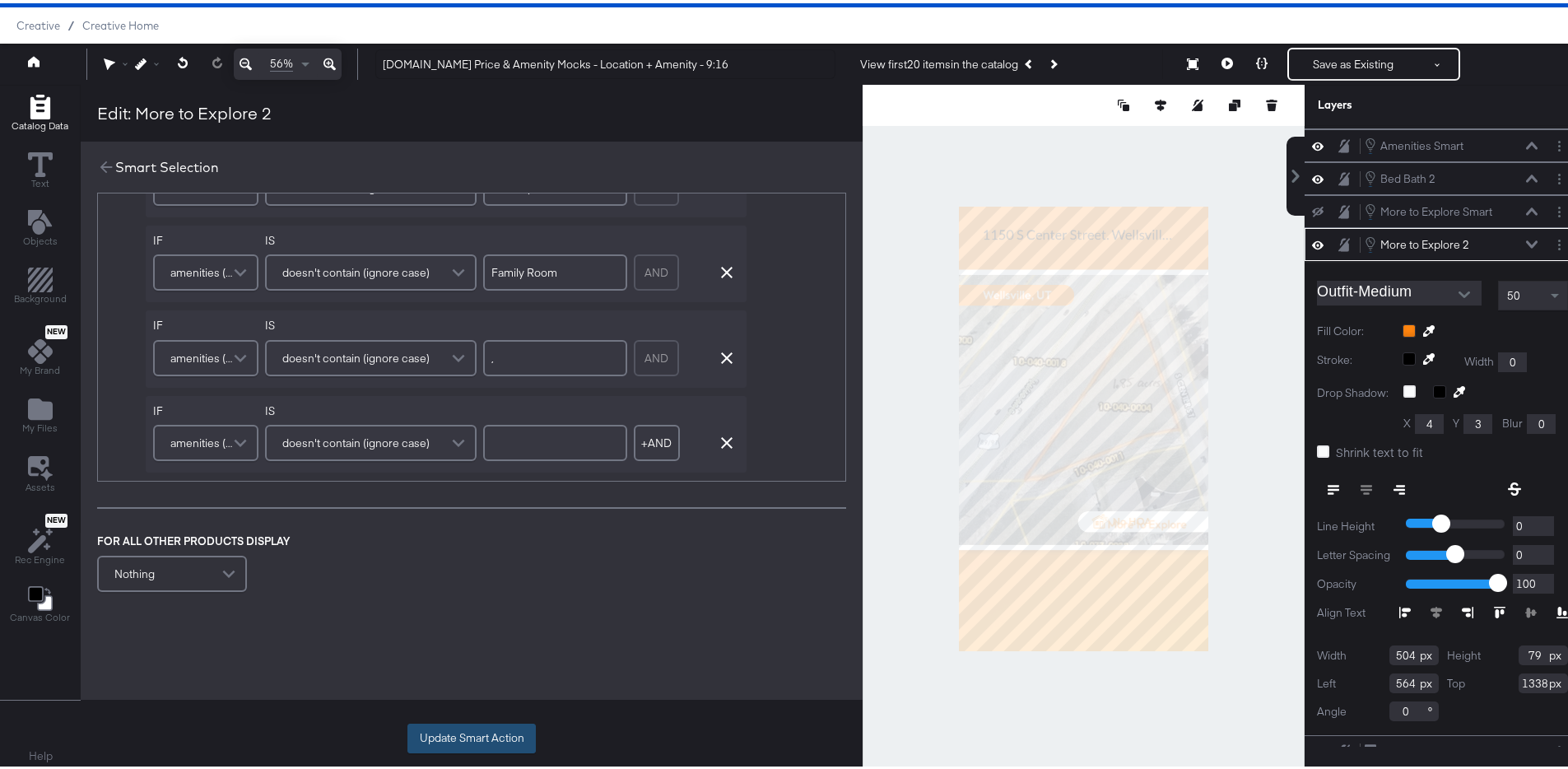 click on "Update Smart Action" at bounding box center [472, 735] 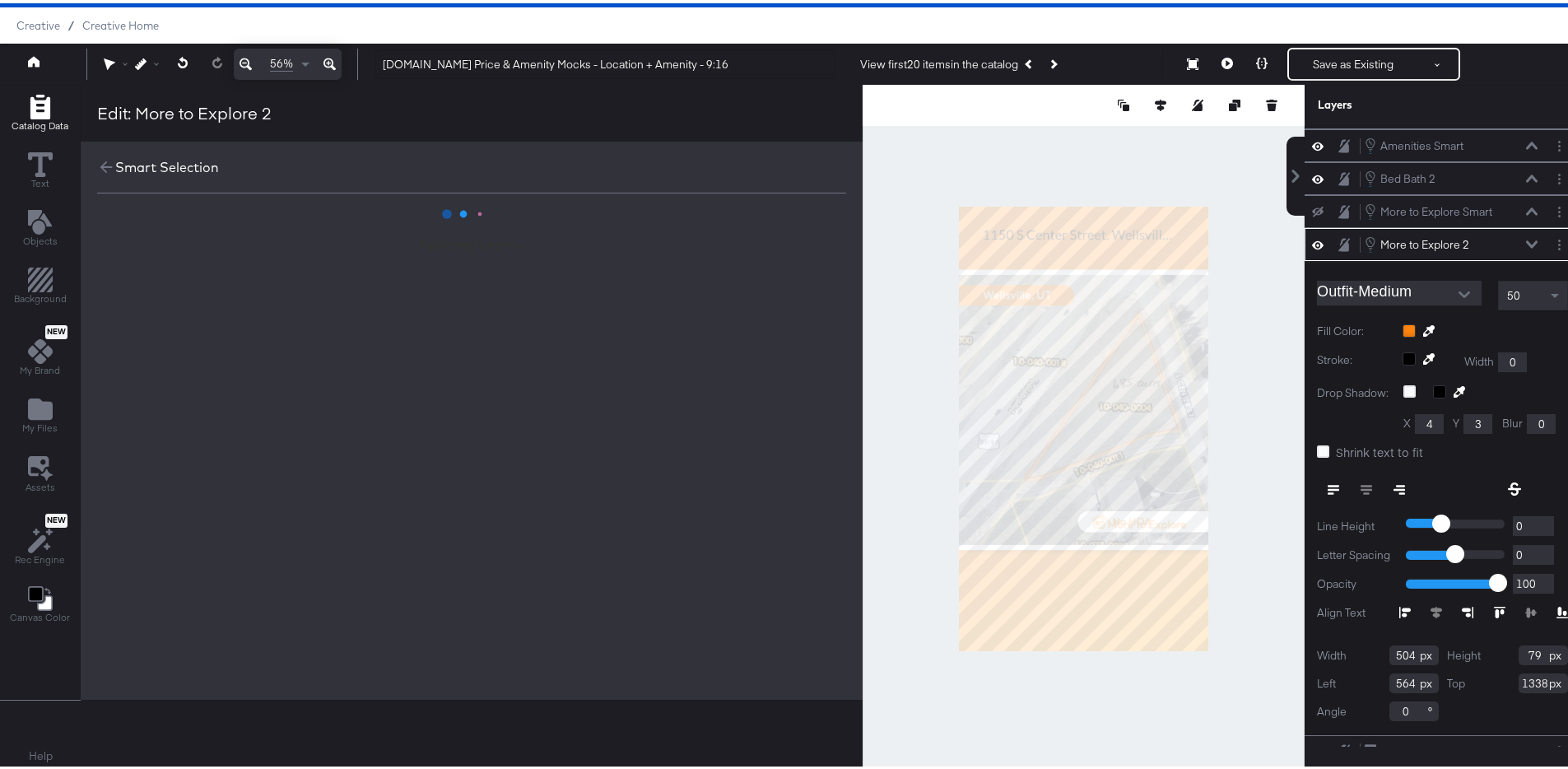 scroll, scrollTop: 0, scrollLeft: 0, axis: both 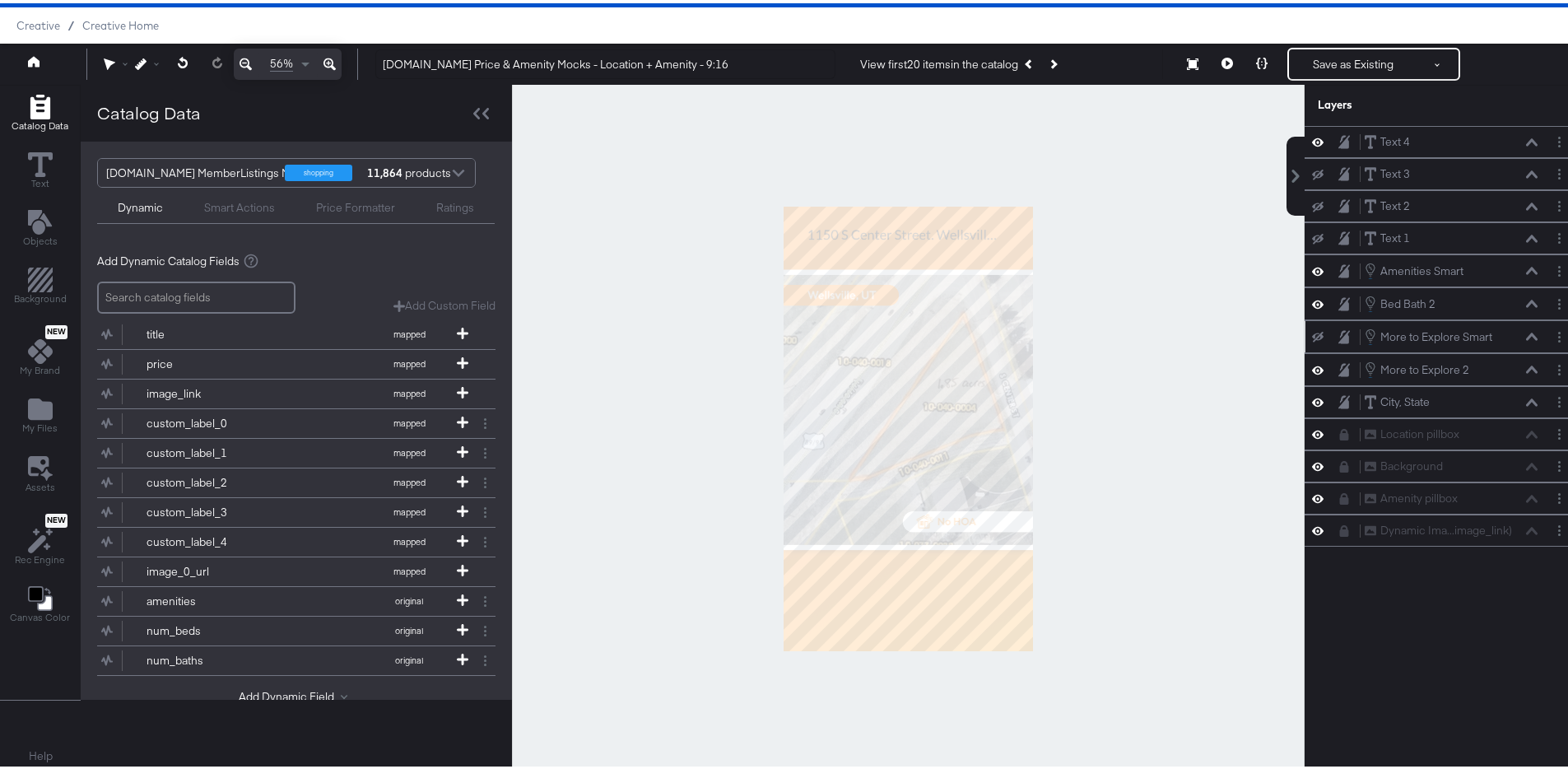click 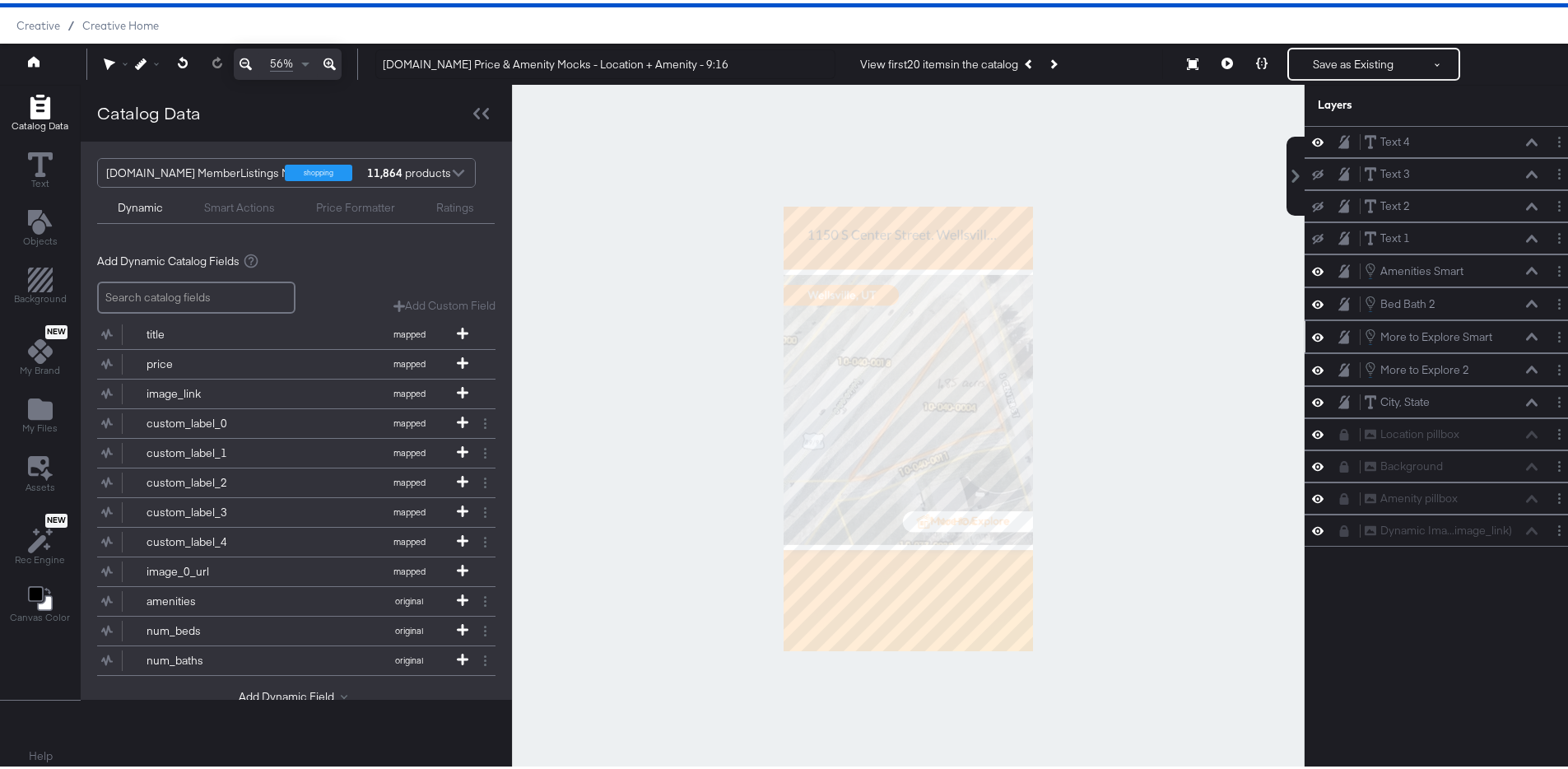 click 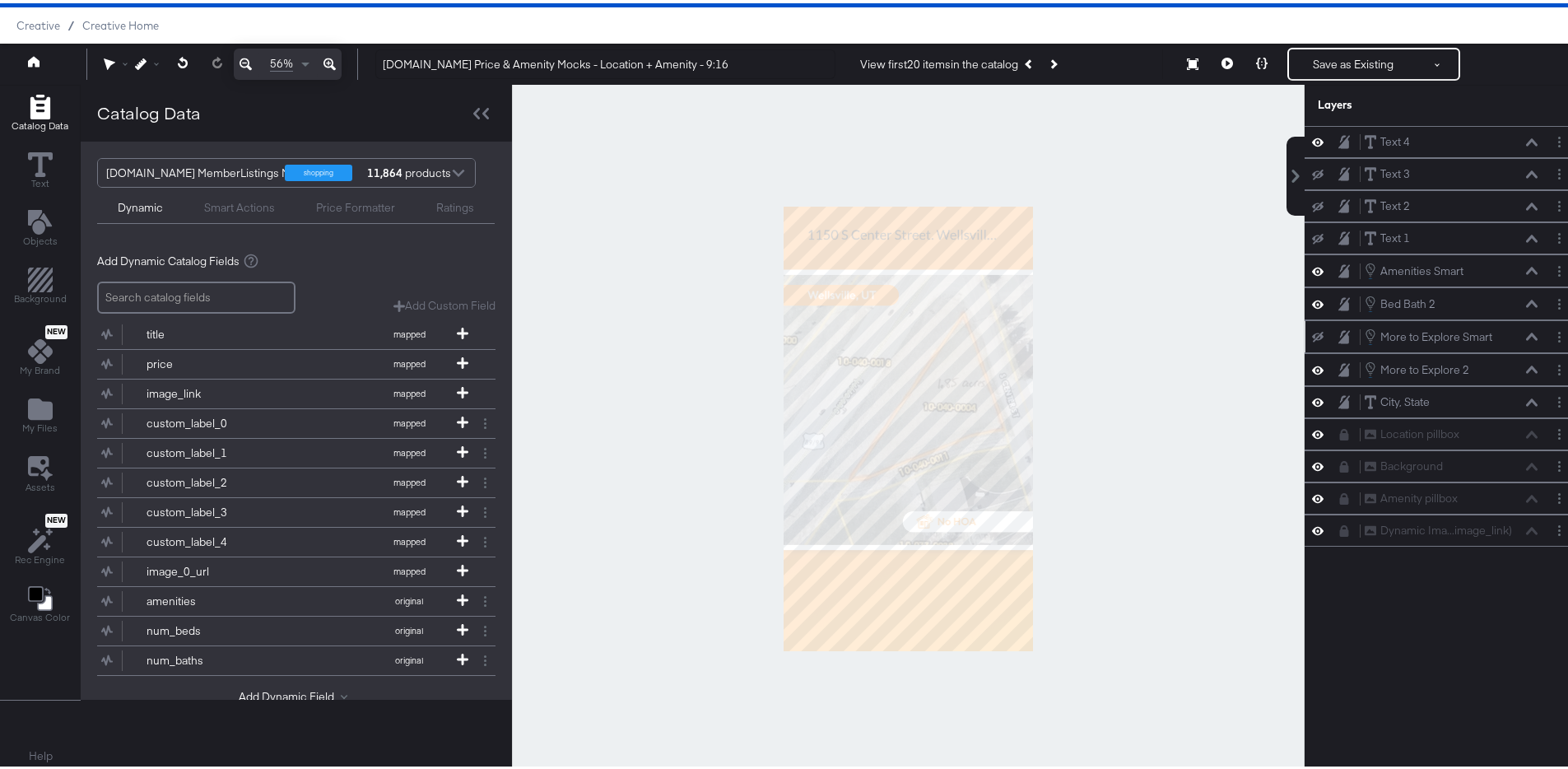 click 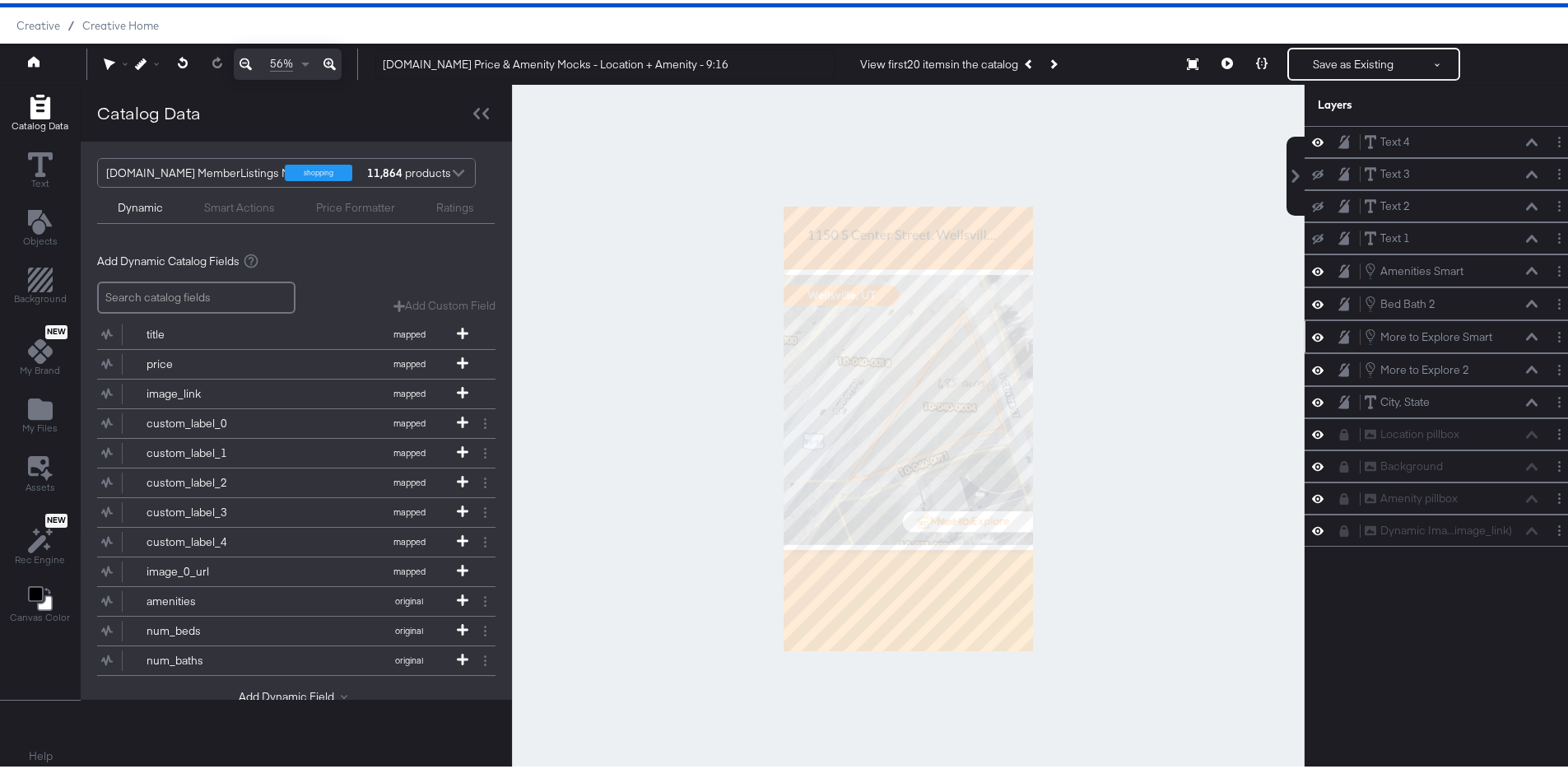 click 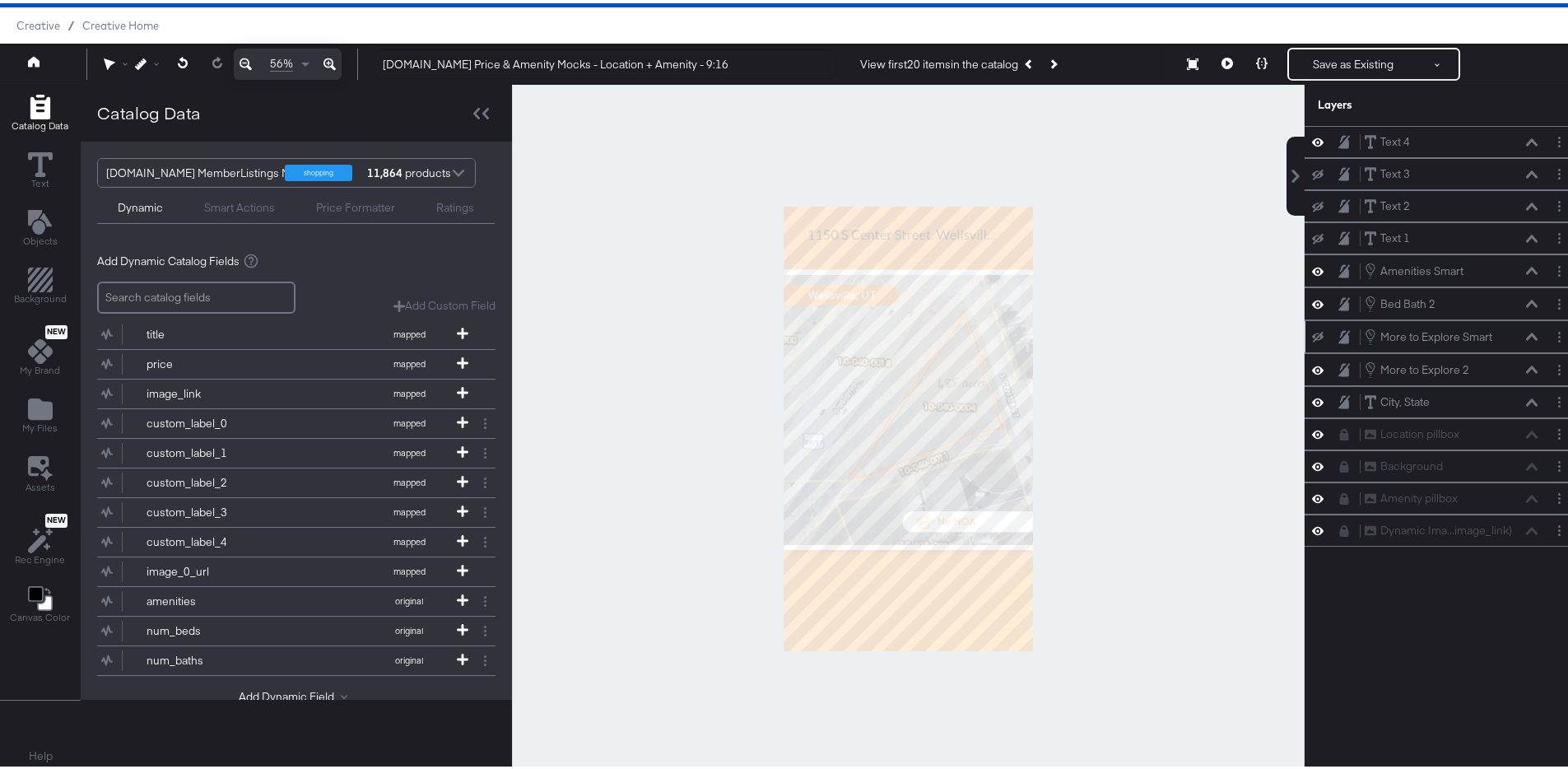click 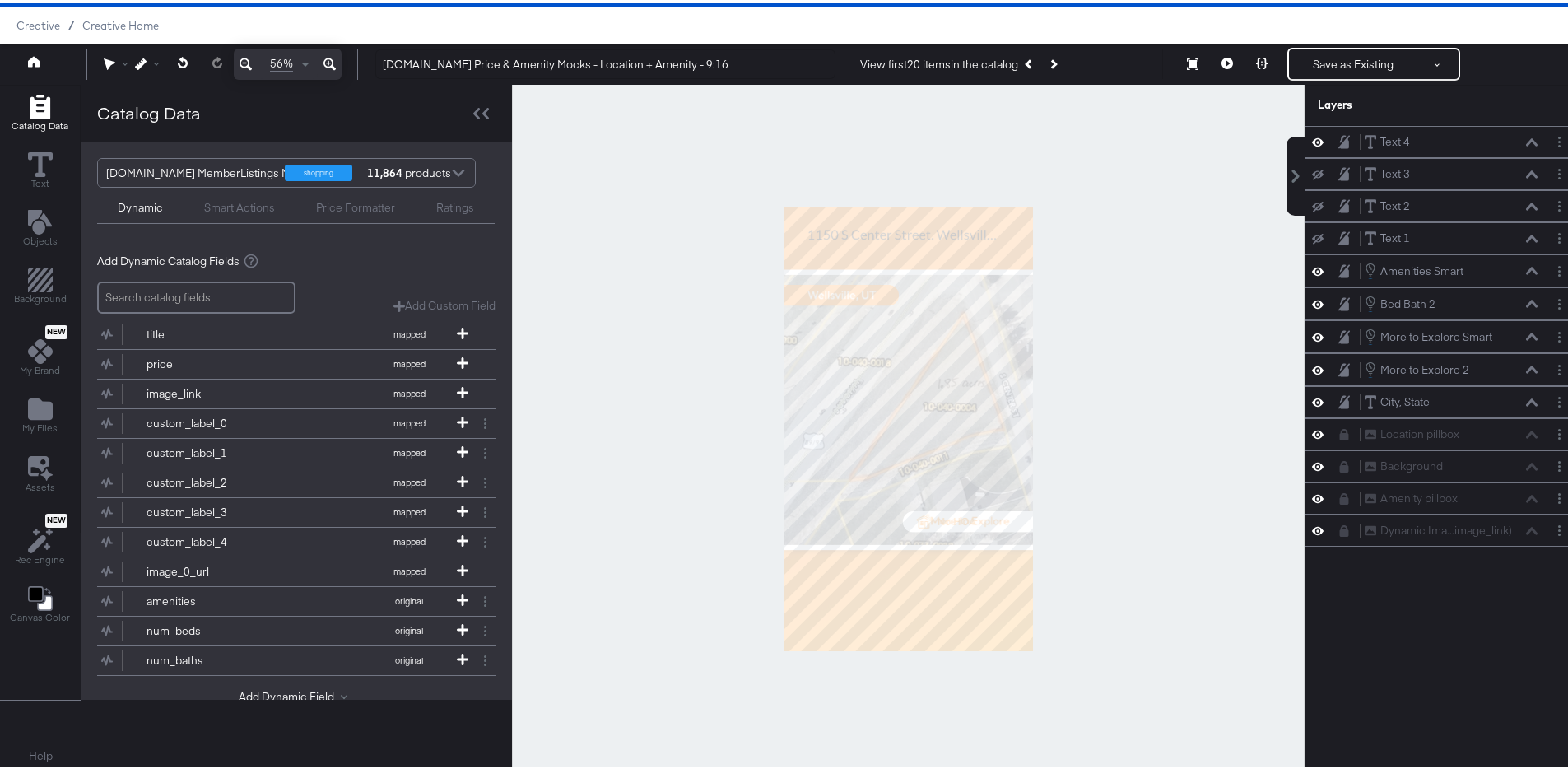 click 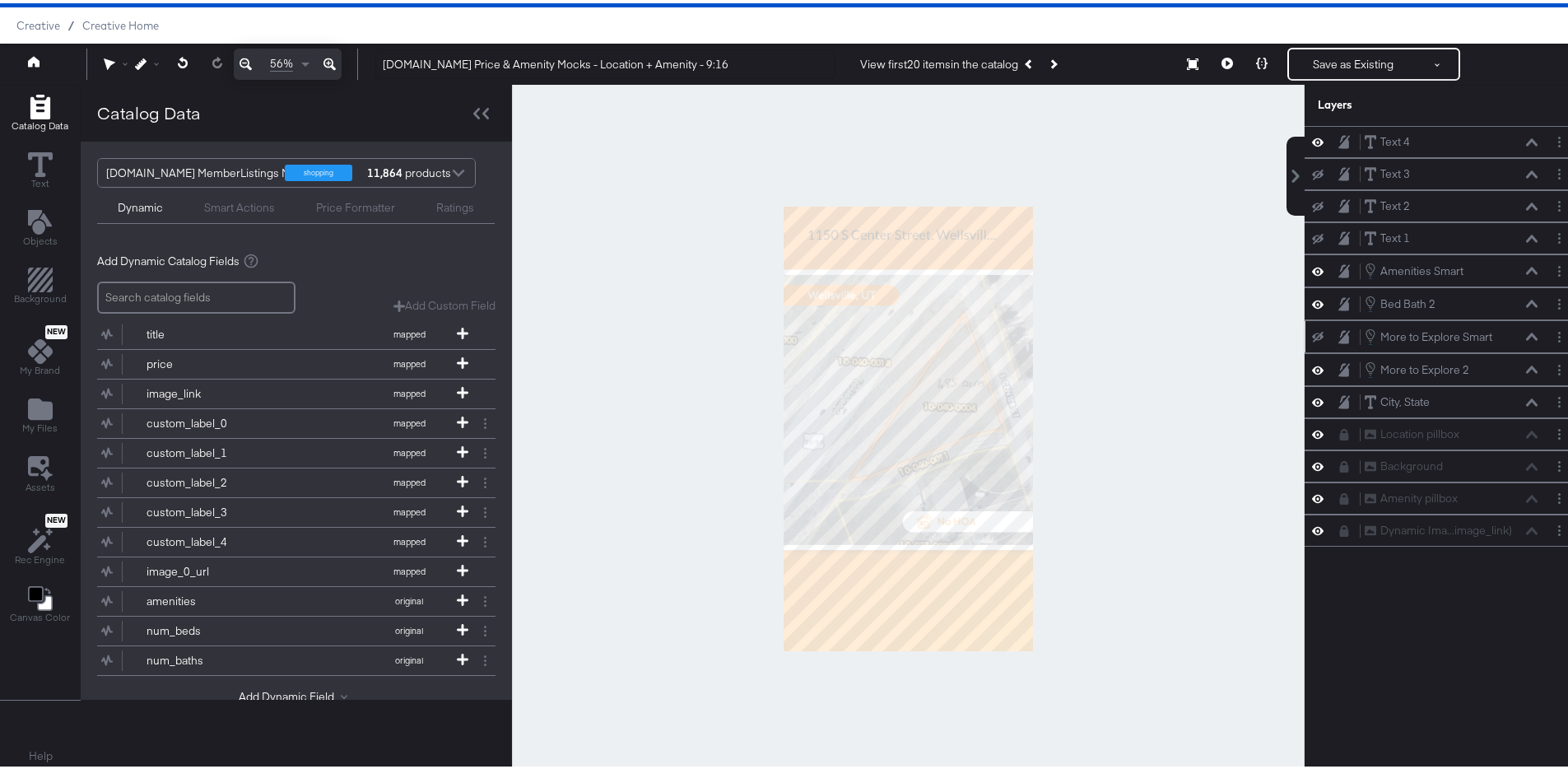 click 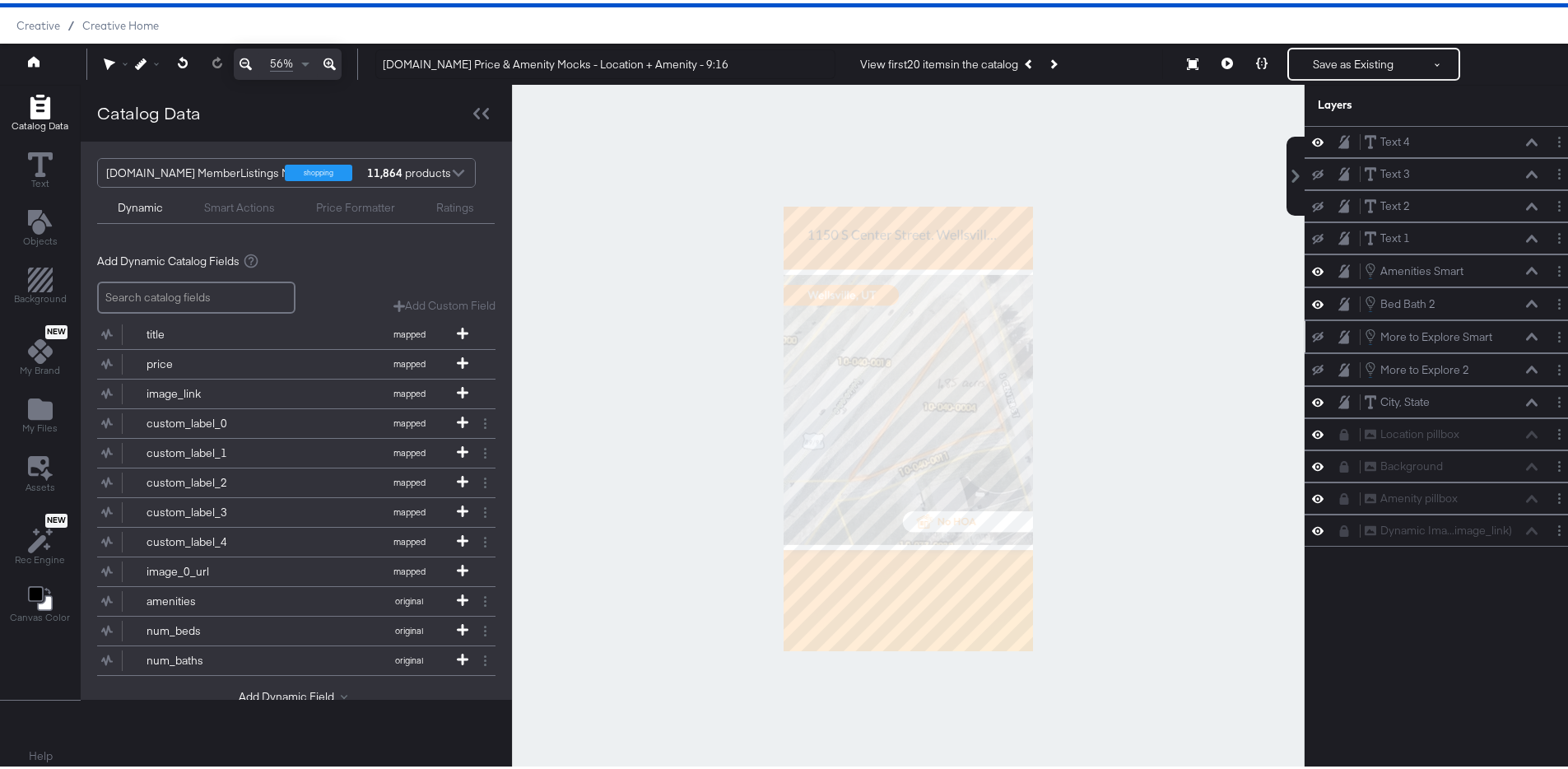 click on "More to Explore Smart More to Explore Smart" at bounding box center (1442, 333) 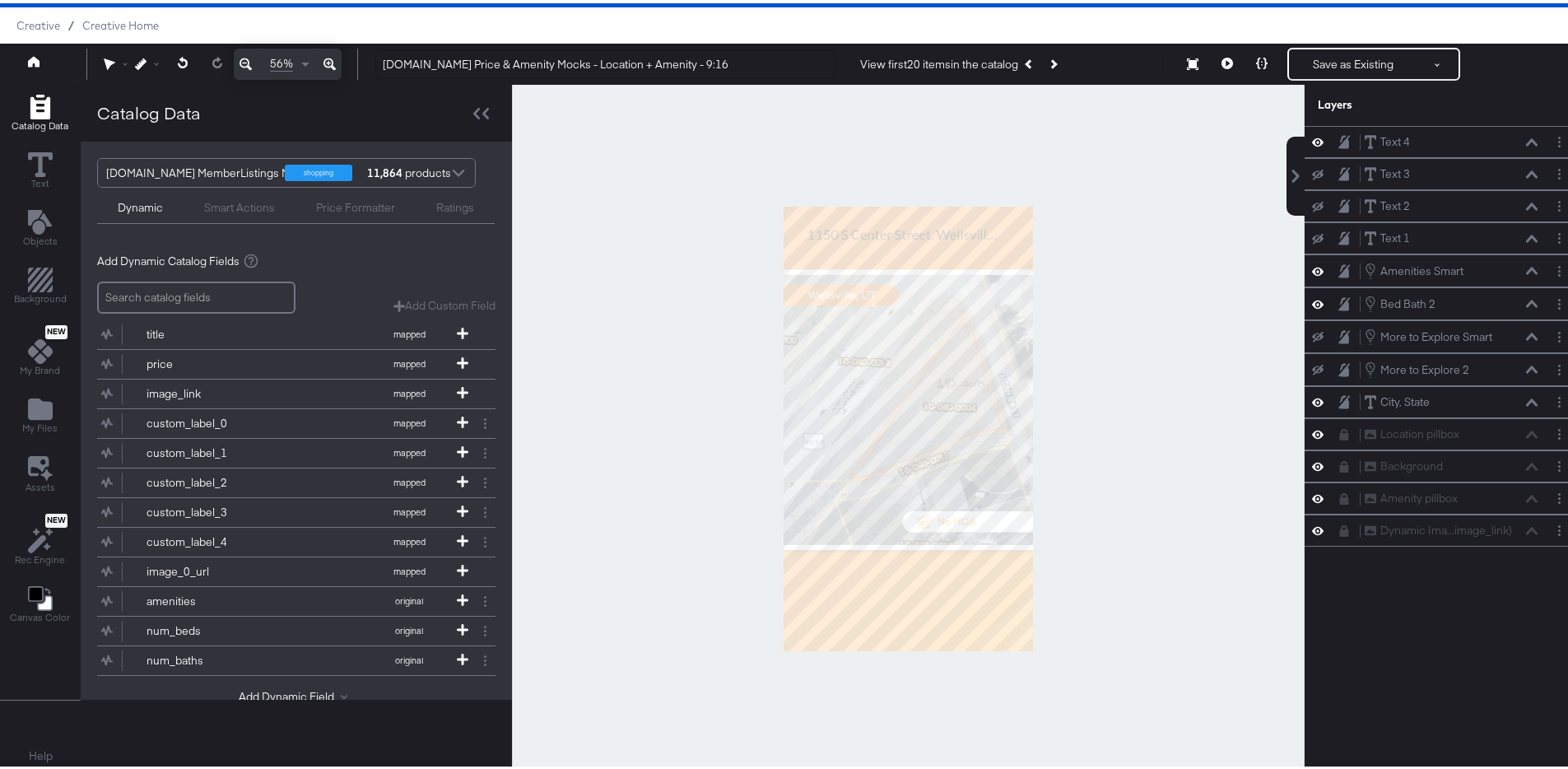 click 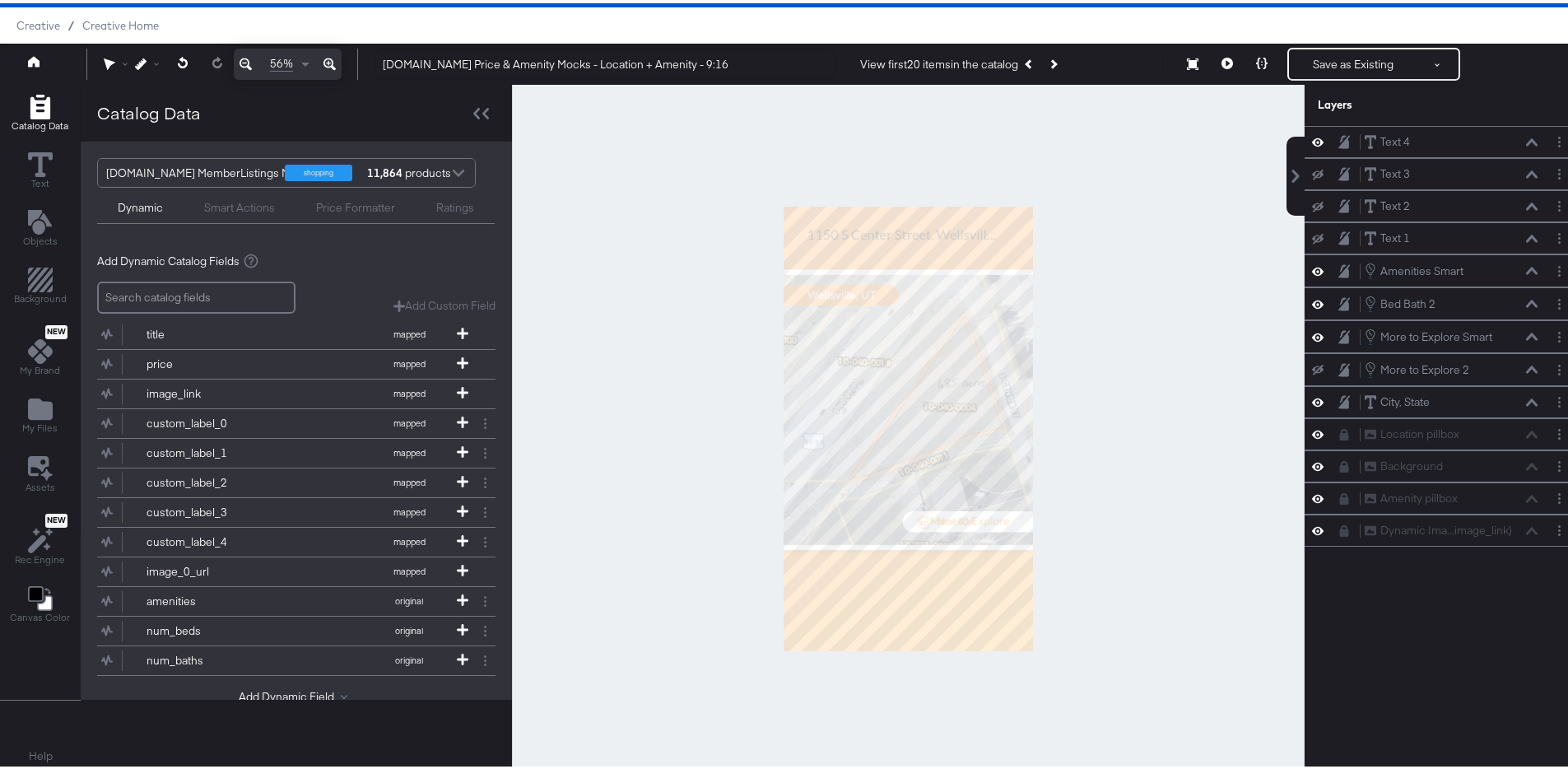 click 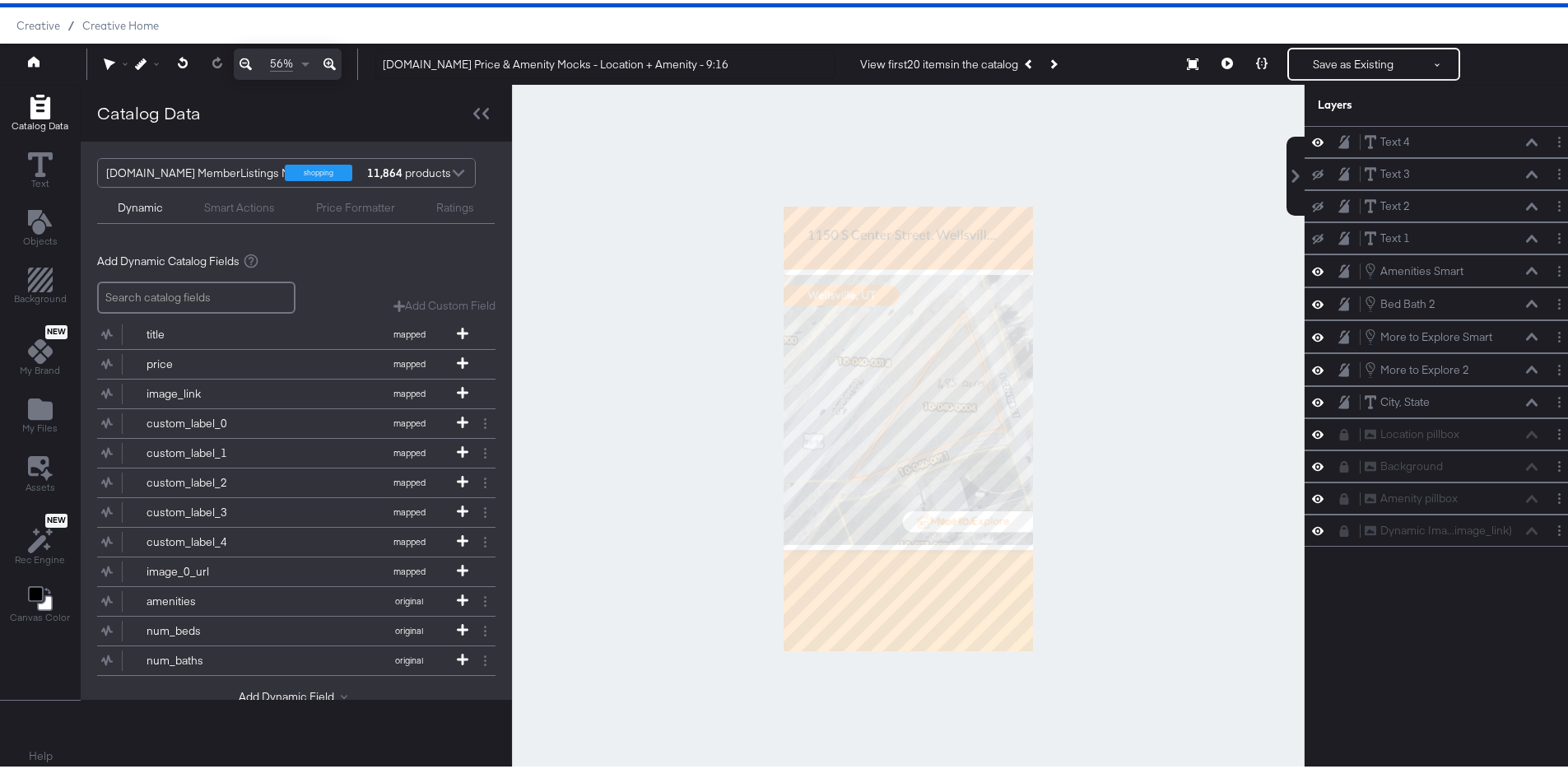 click at bounding box center [1318, 333] 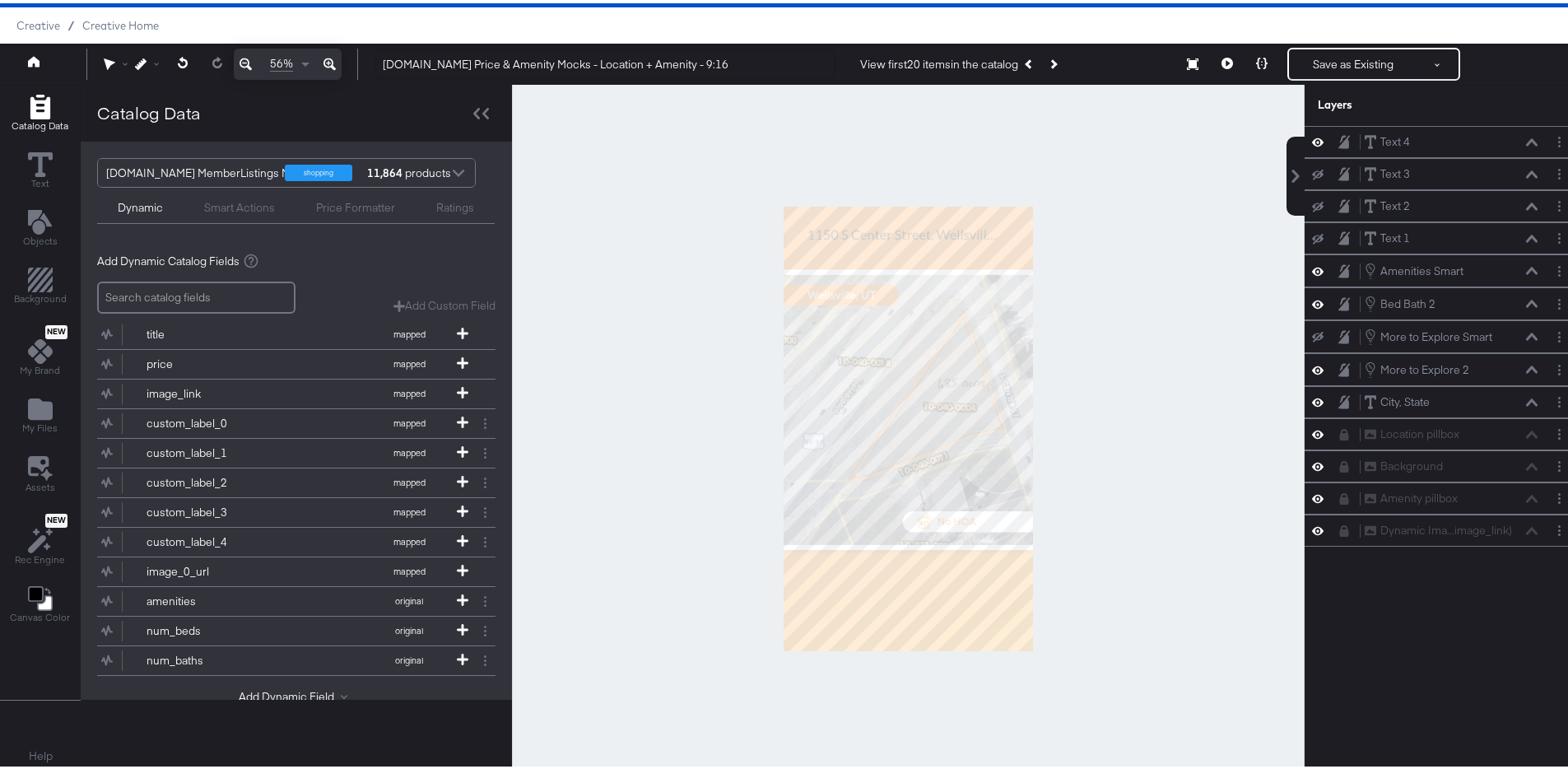 click at bounding box center [1318, 333] 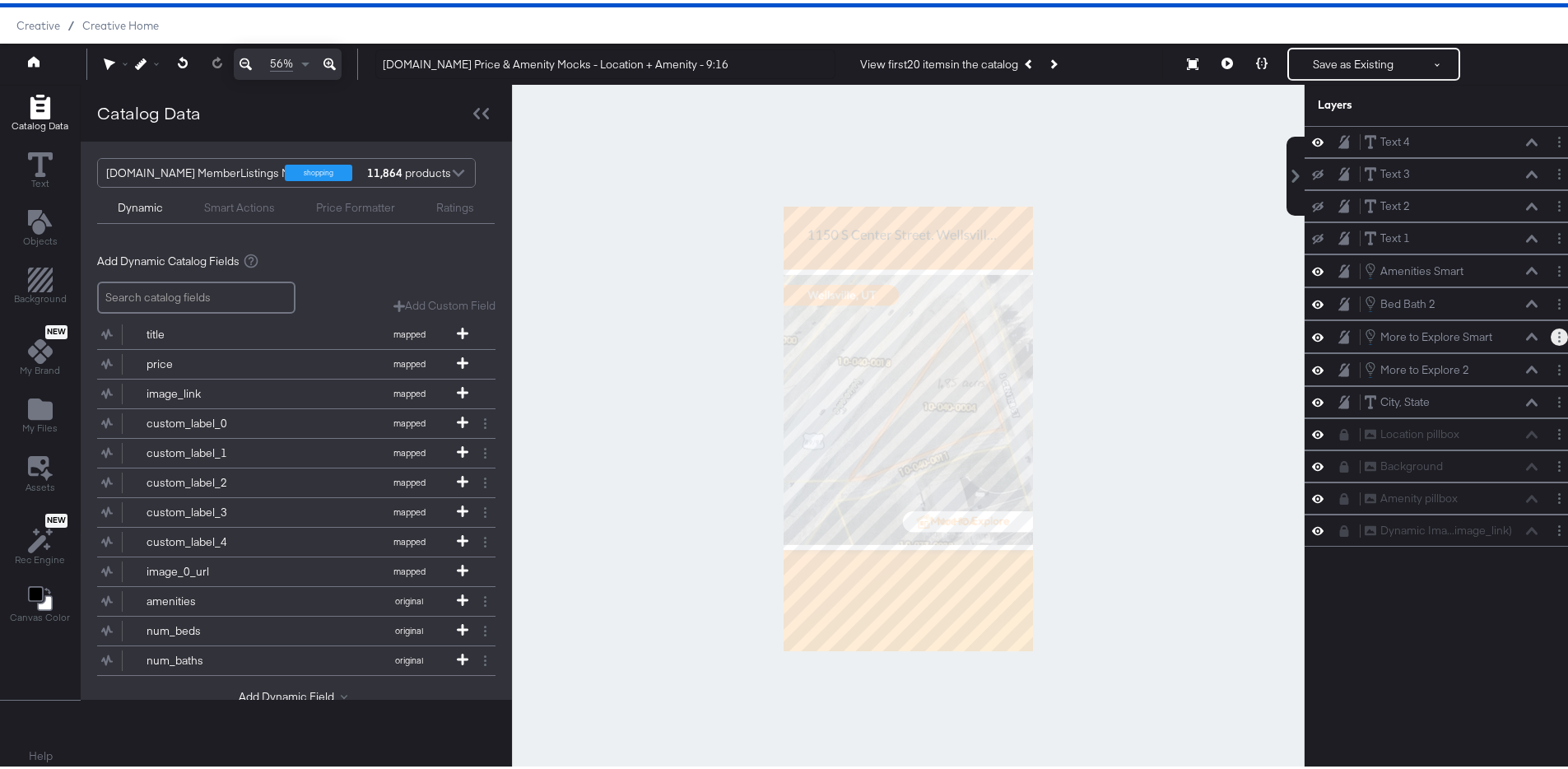 click at bounding box center (1559, 333) 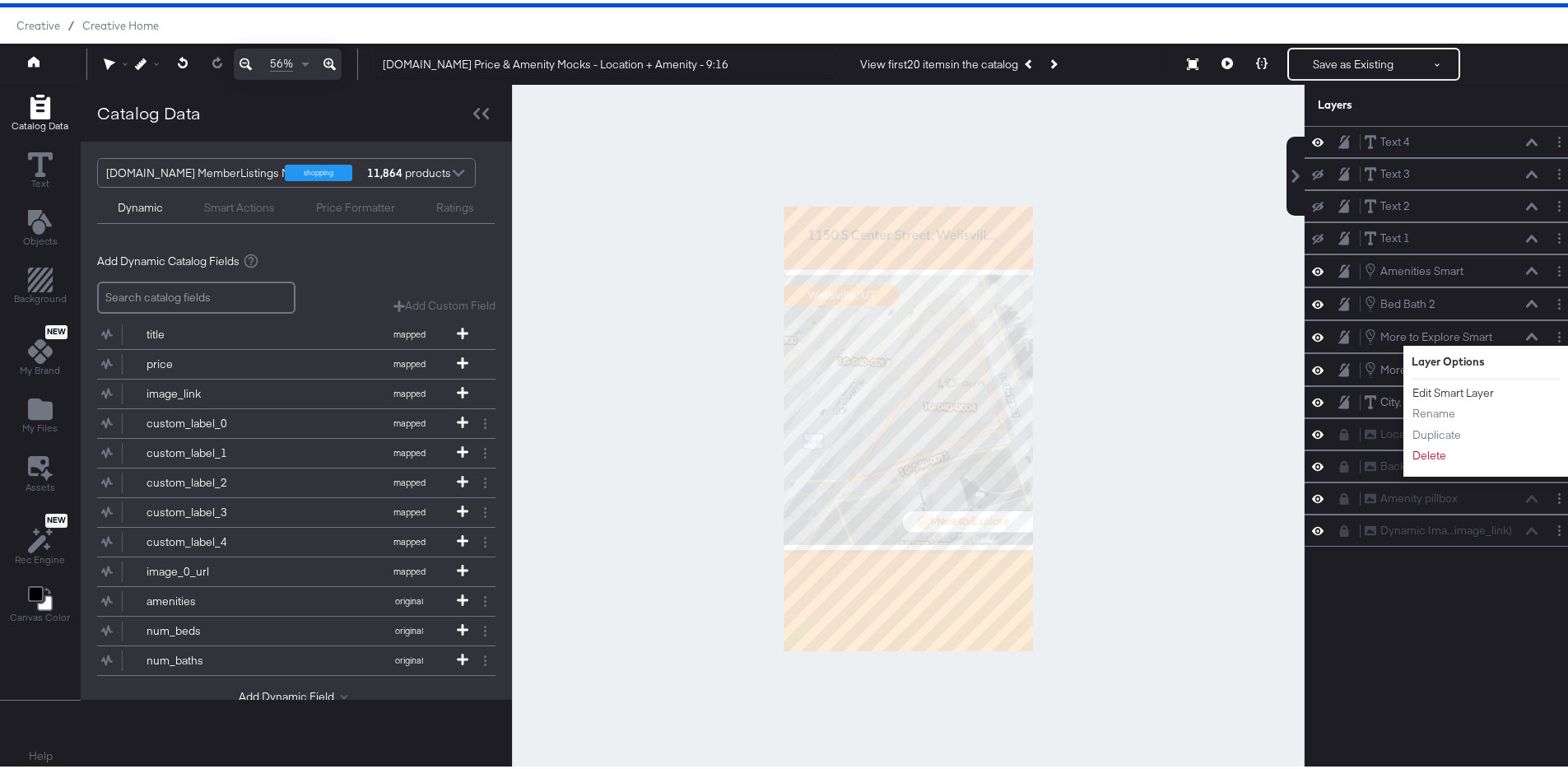 click on "Edit Smart Layer" at bounding box center [1453, 389] 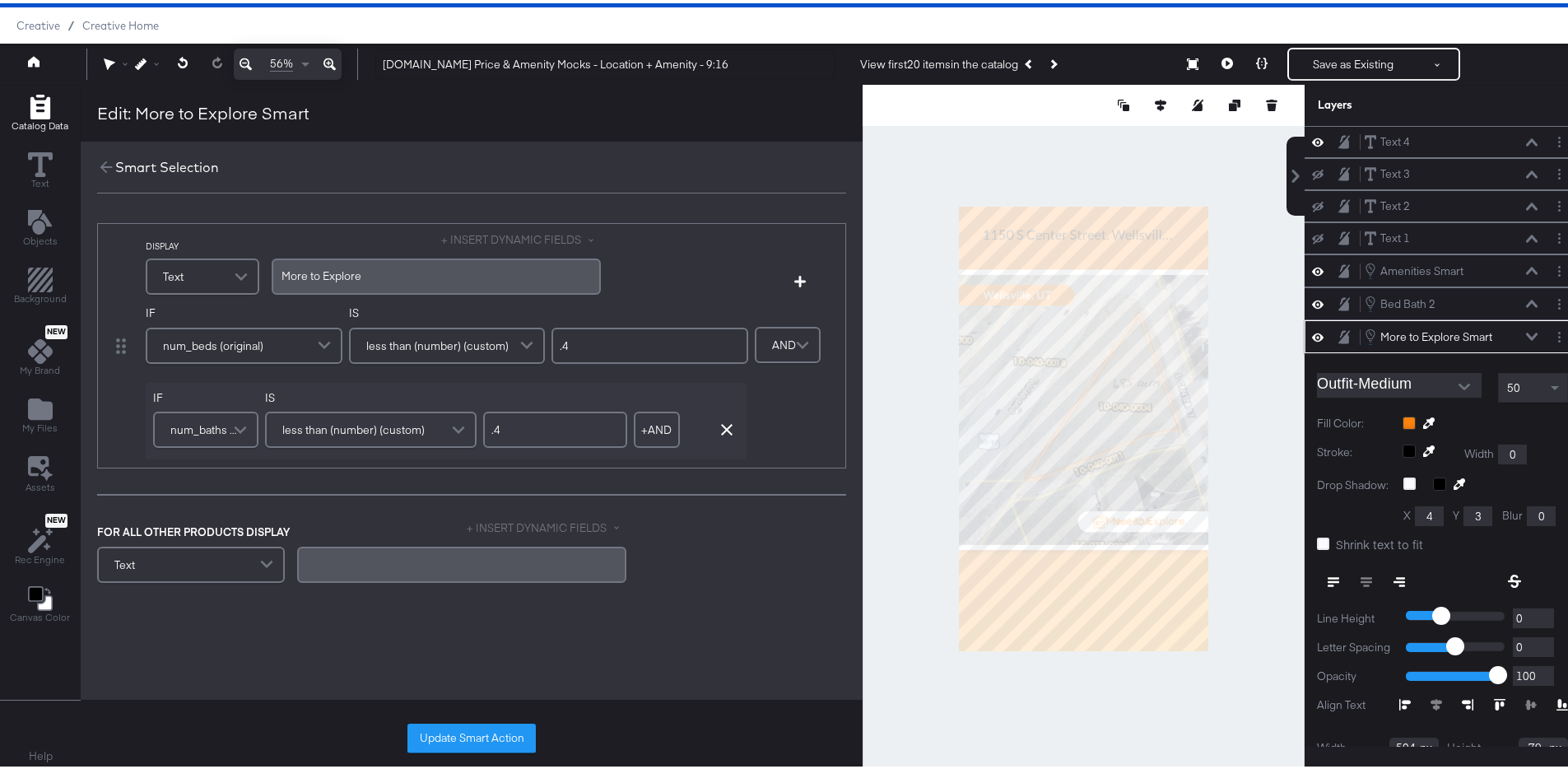 scroll, scrollTop: 92, scrollLeft: 0, axis: vertical 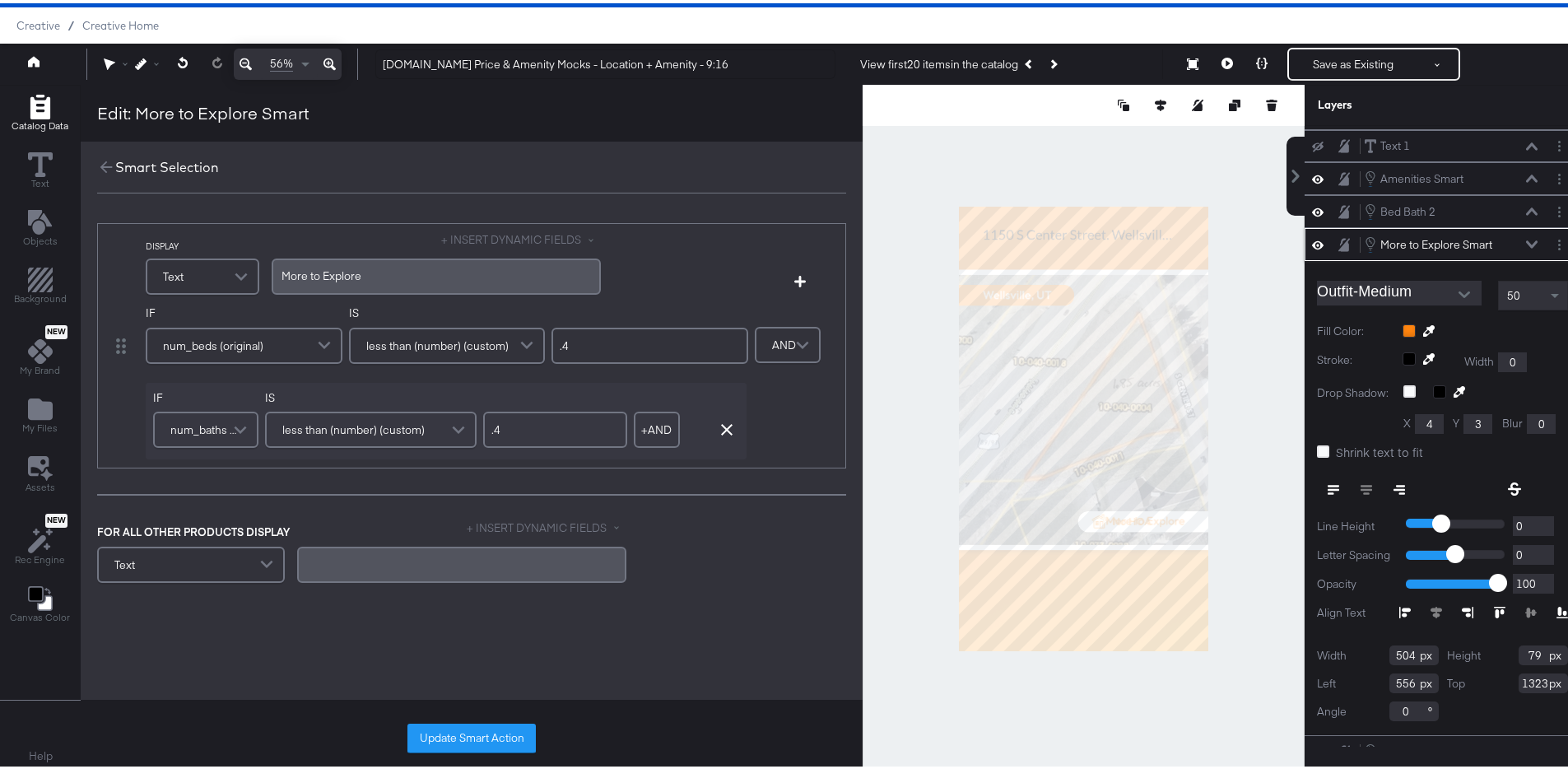 click on "Update Smart Action" at bounding box center (472, 735) 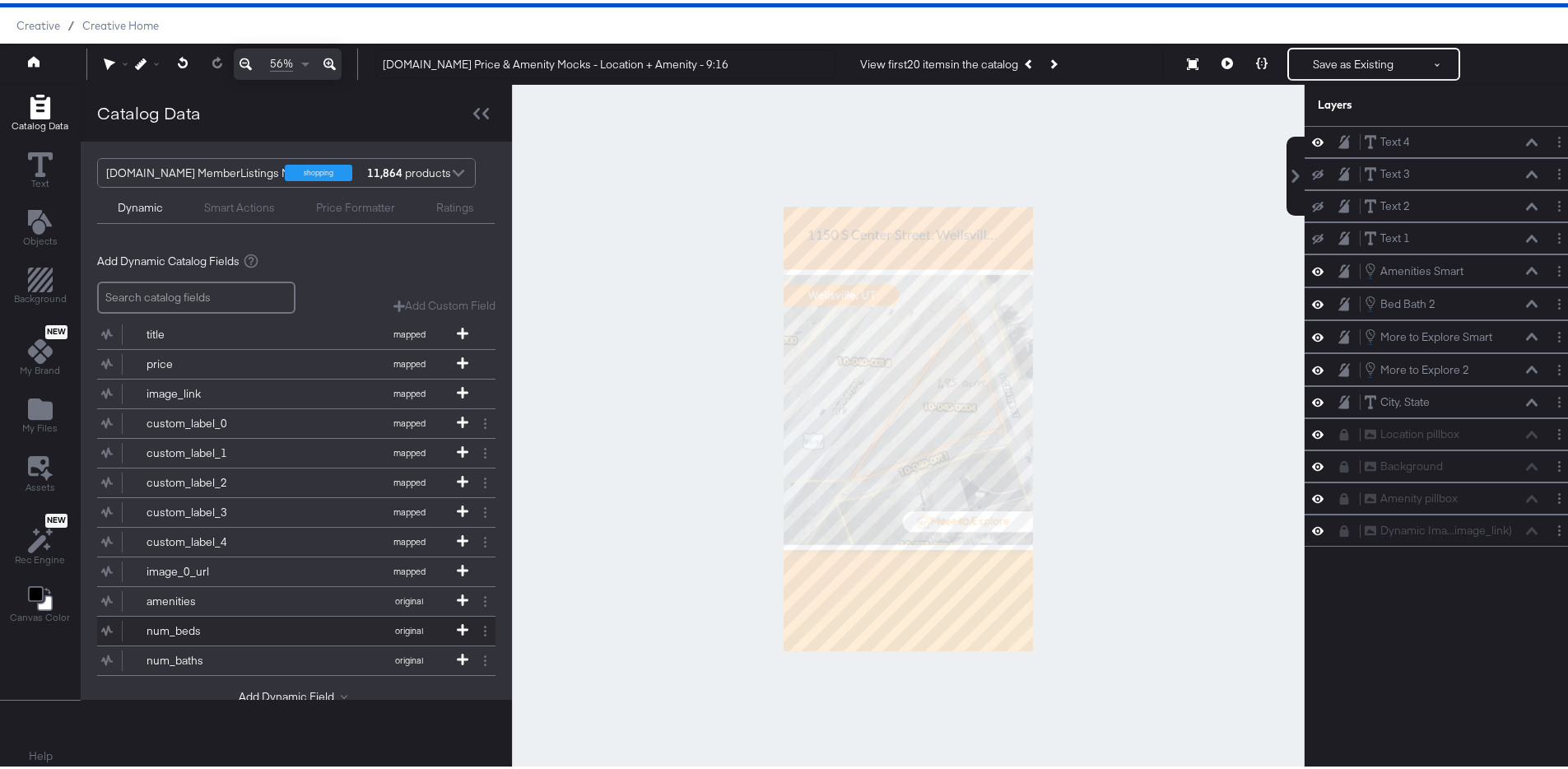 scroll, scrollTop: 0, scrollLeft: 0, axis: both 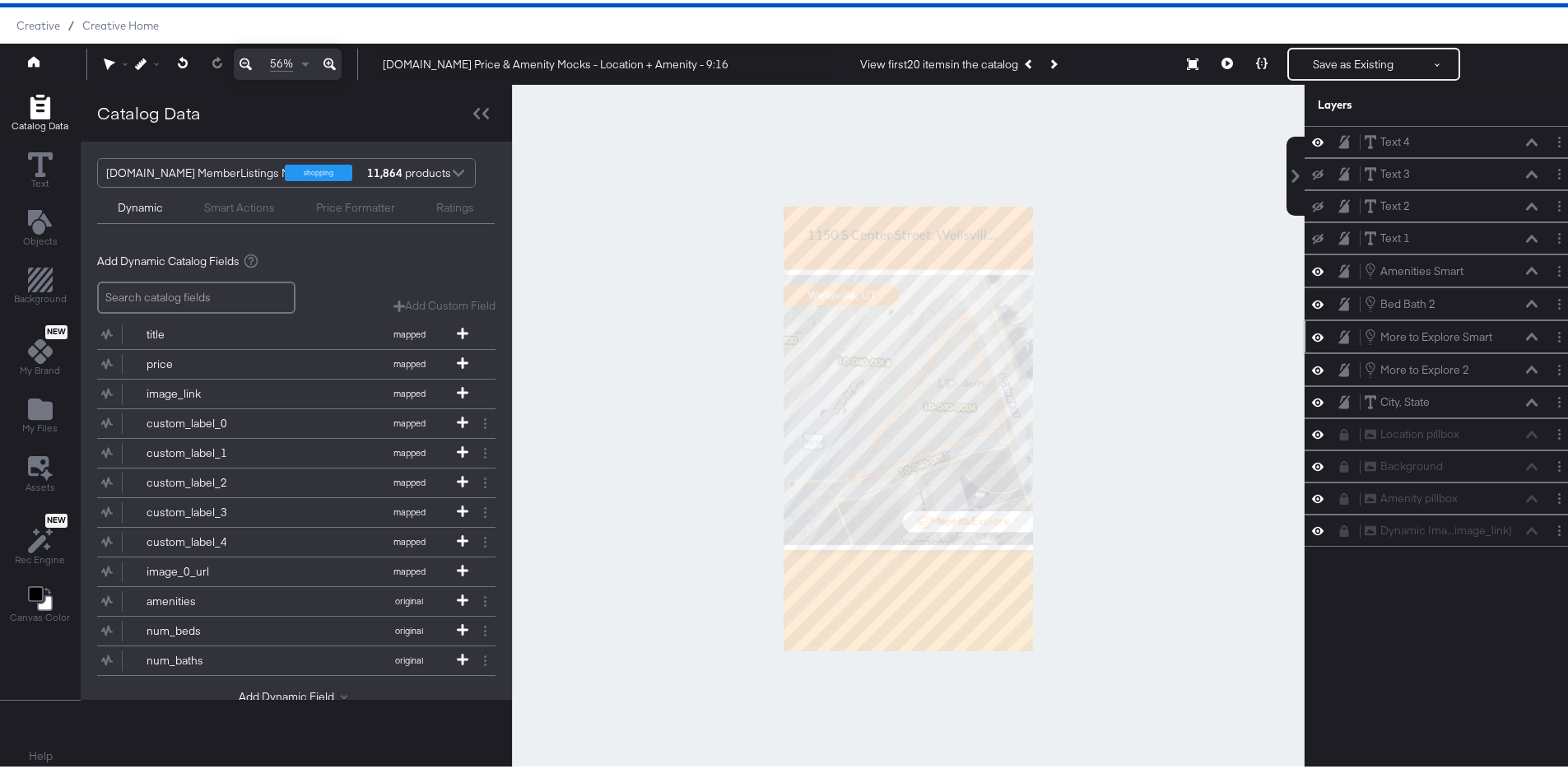 click 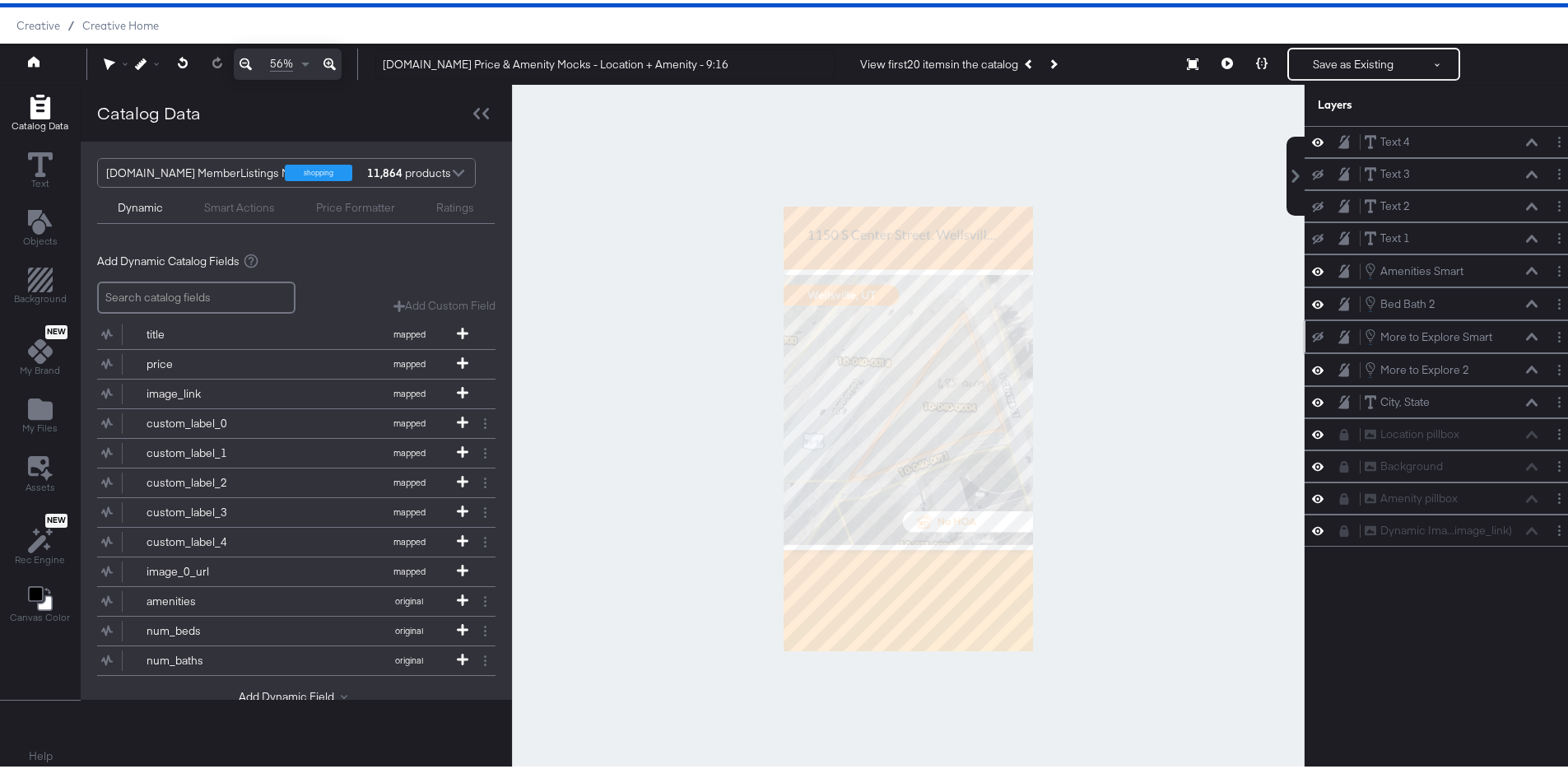 click 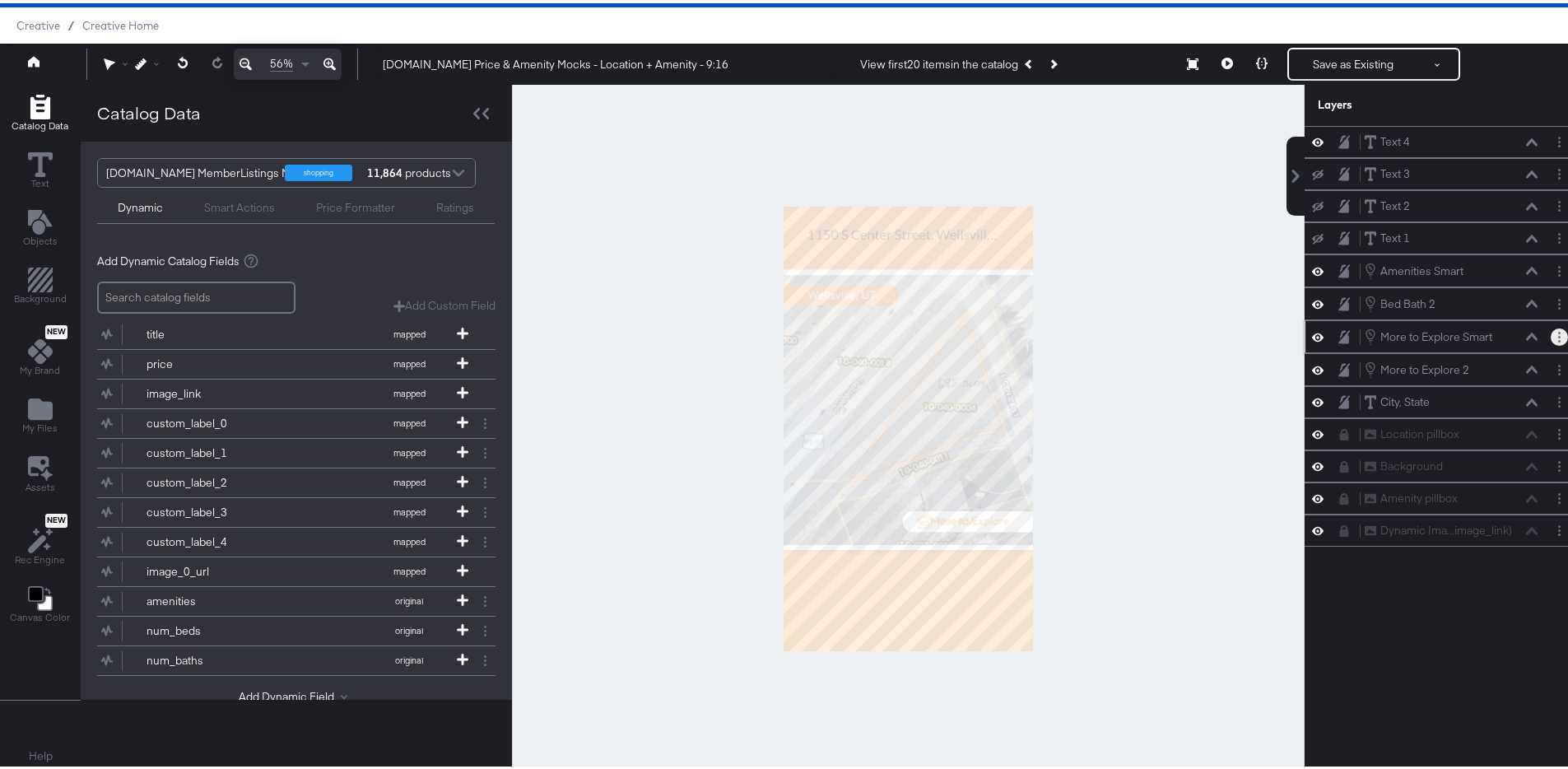 click at bounding box center [1559, 333] 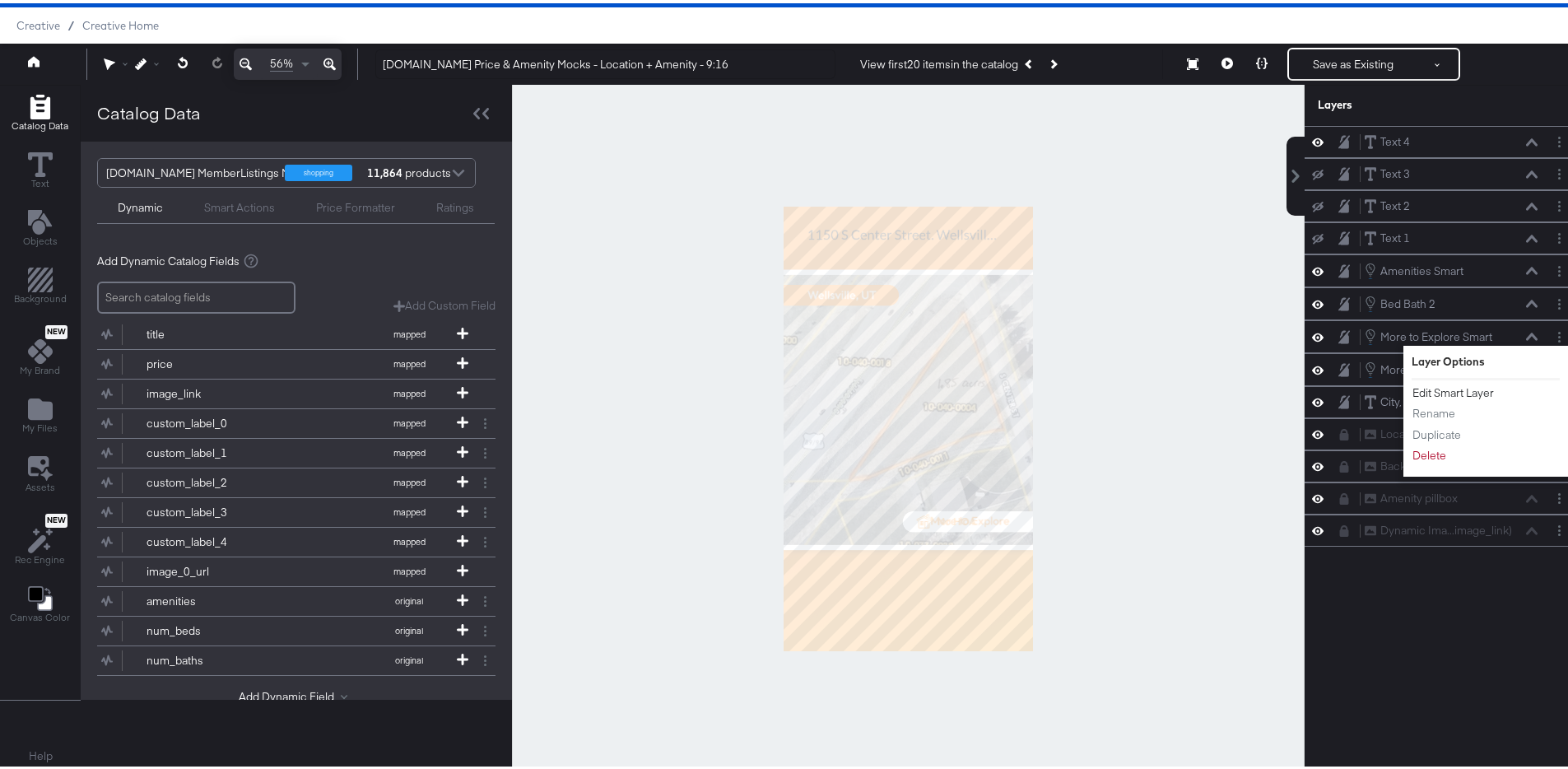 click on "Edit Smart Layer" at bounding box center [1453, 389] 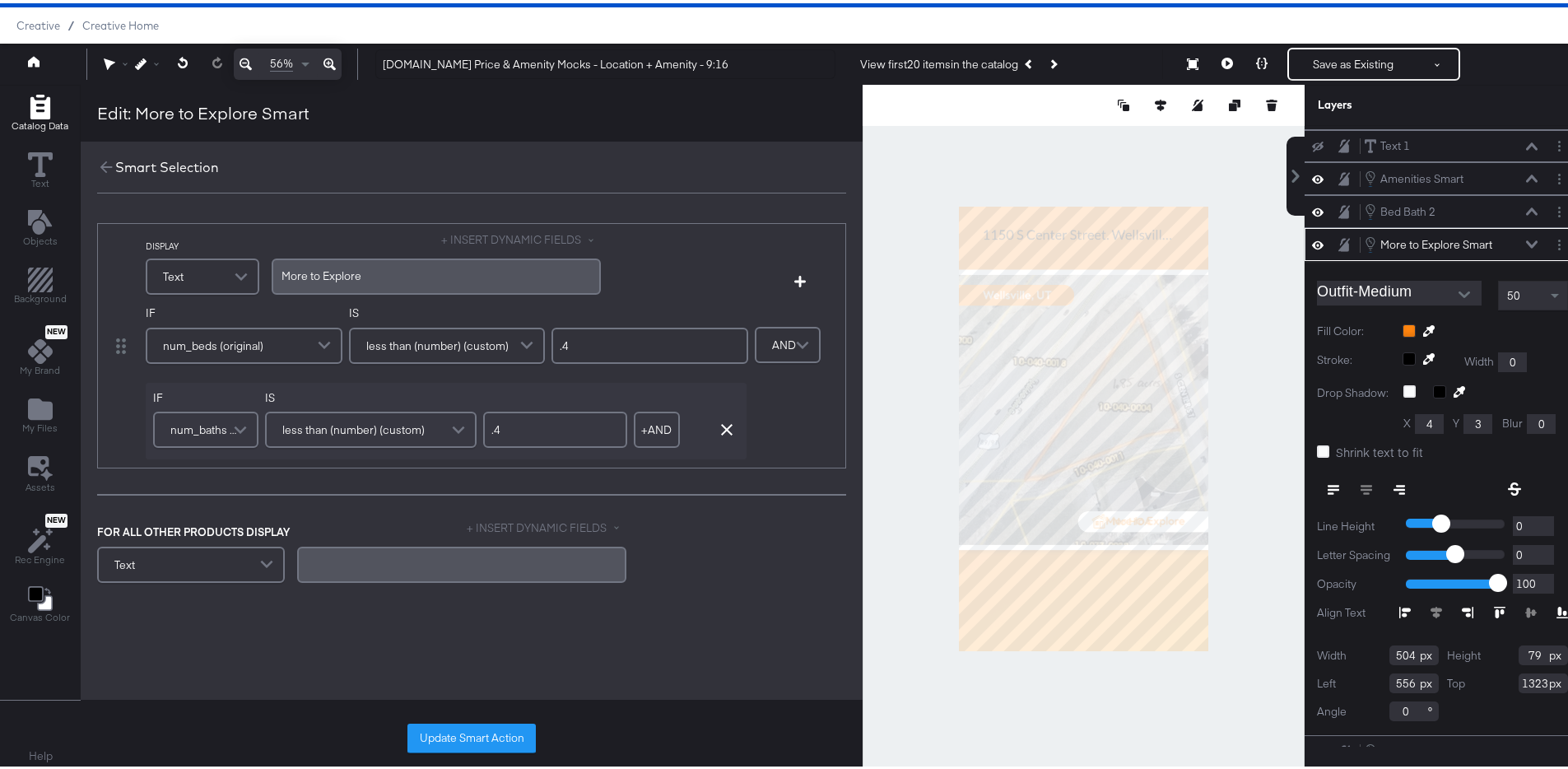 click on "Update Smart Action" at bounding box center (472, 735) 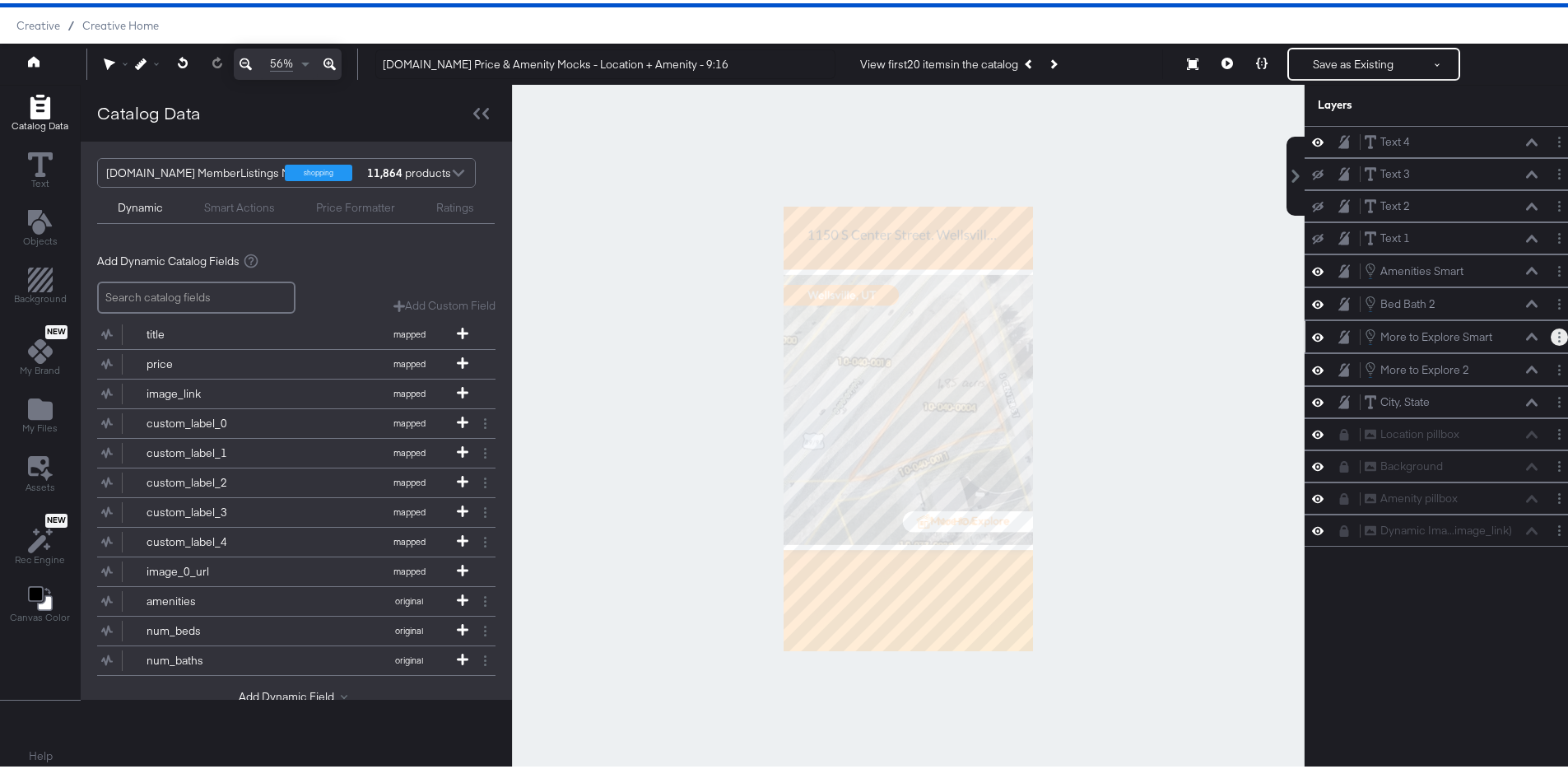 click 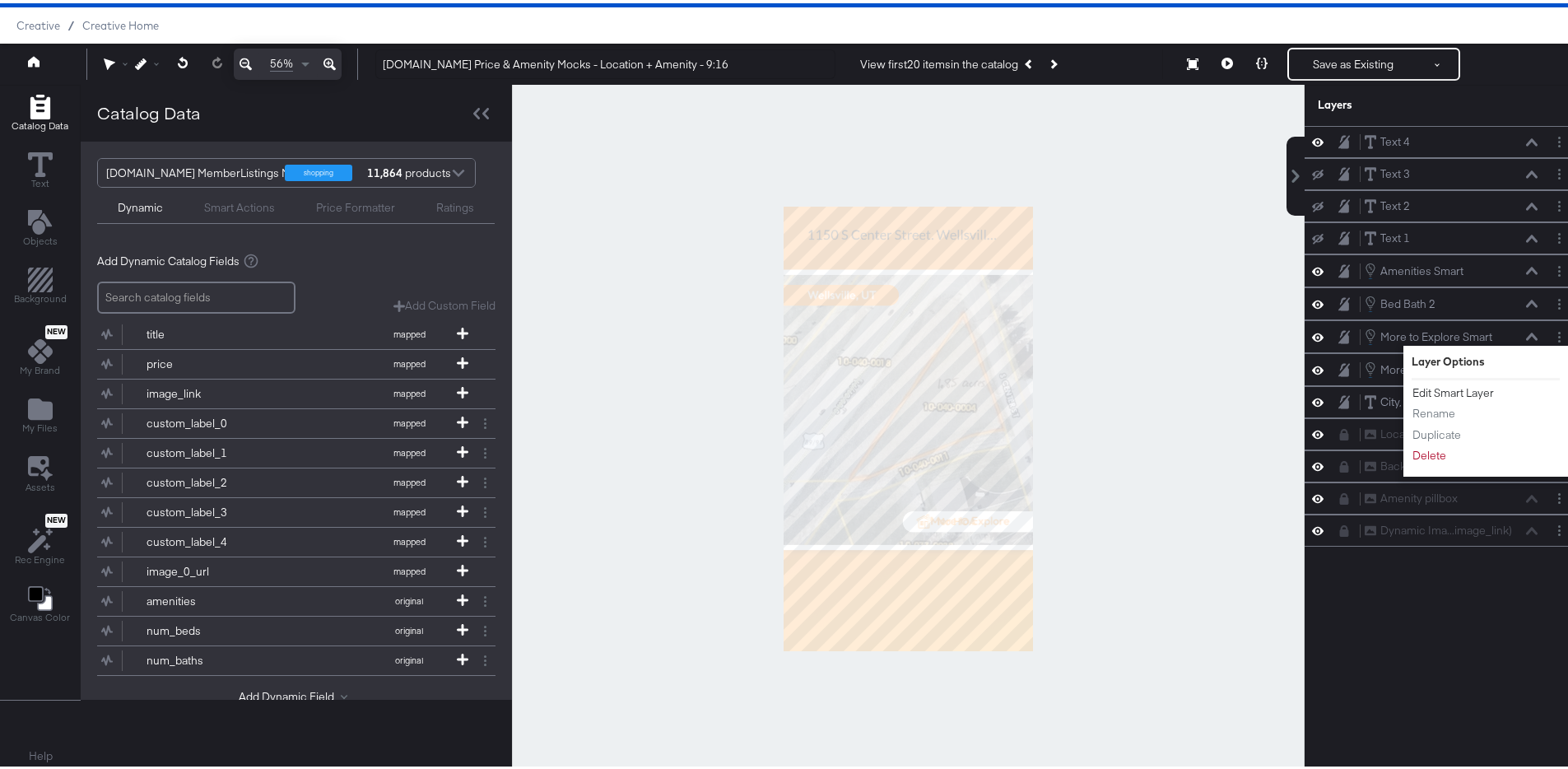 click on "Edit Smart Layer" at bounding box center [1453, 389] 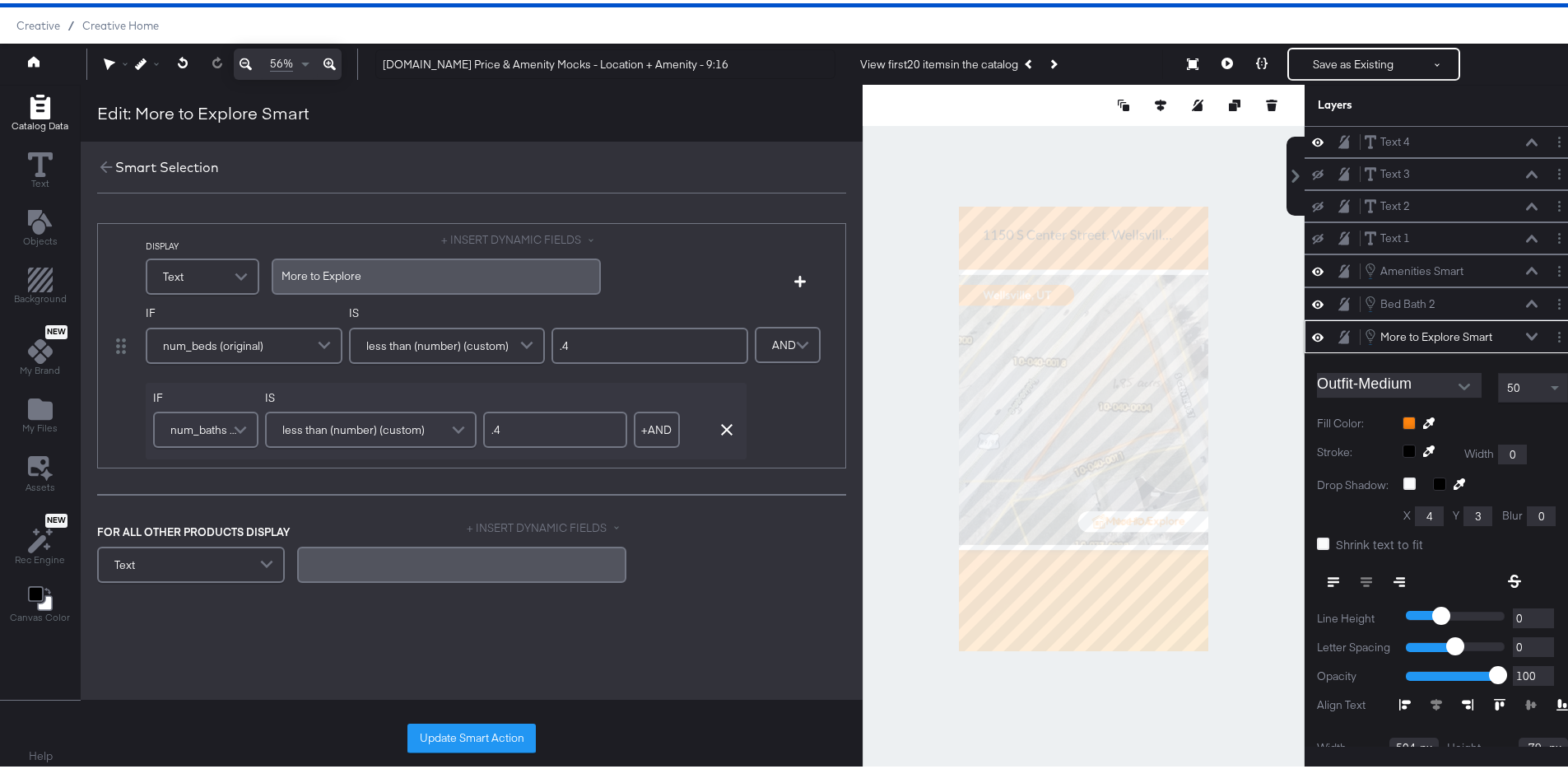 scroll, scrollTop: 92, scrollLeft: 0, axis: vertical 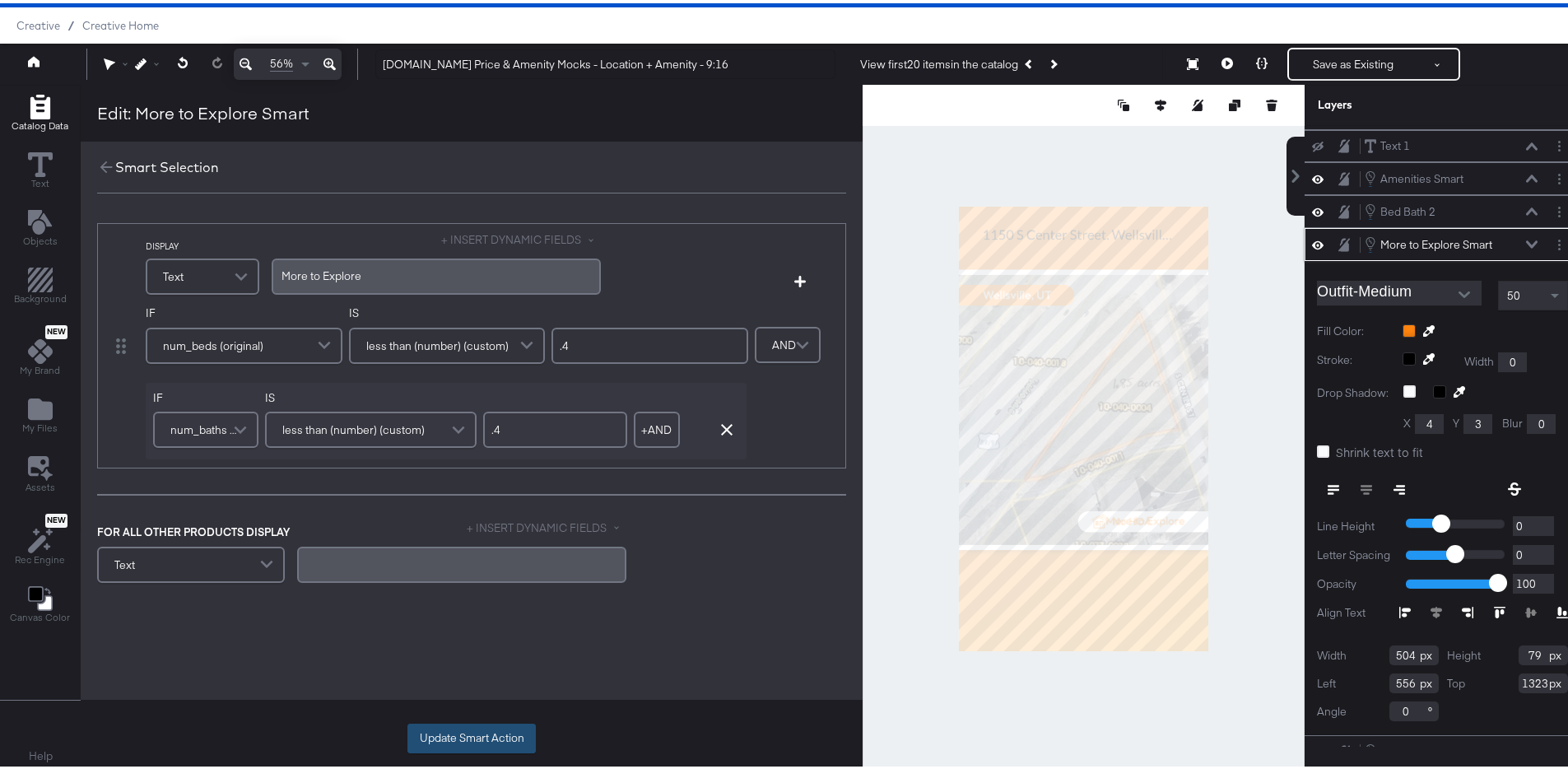 click on "Update Smart Action" at bounding box center (472, 735) 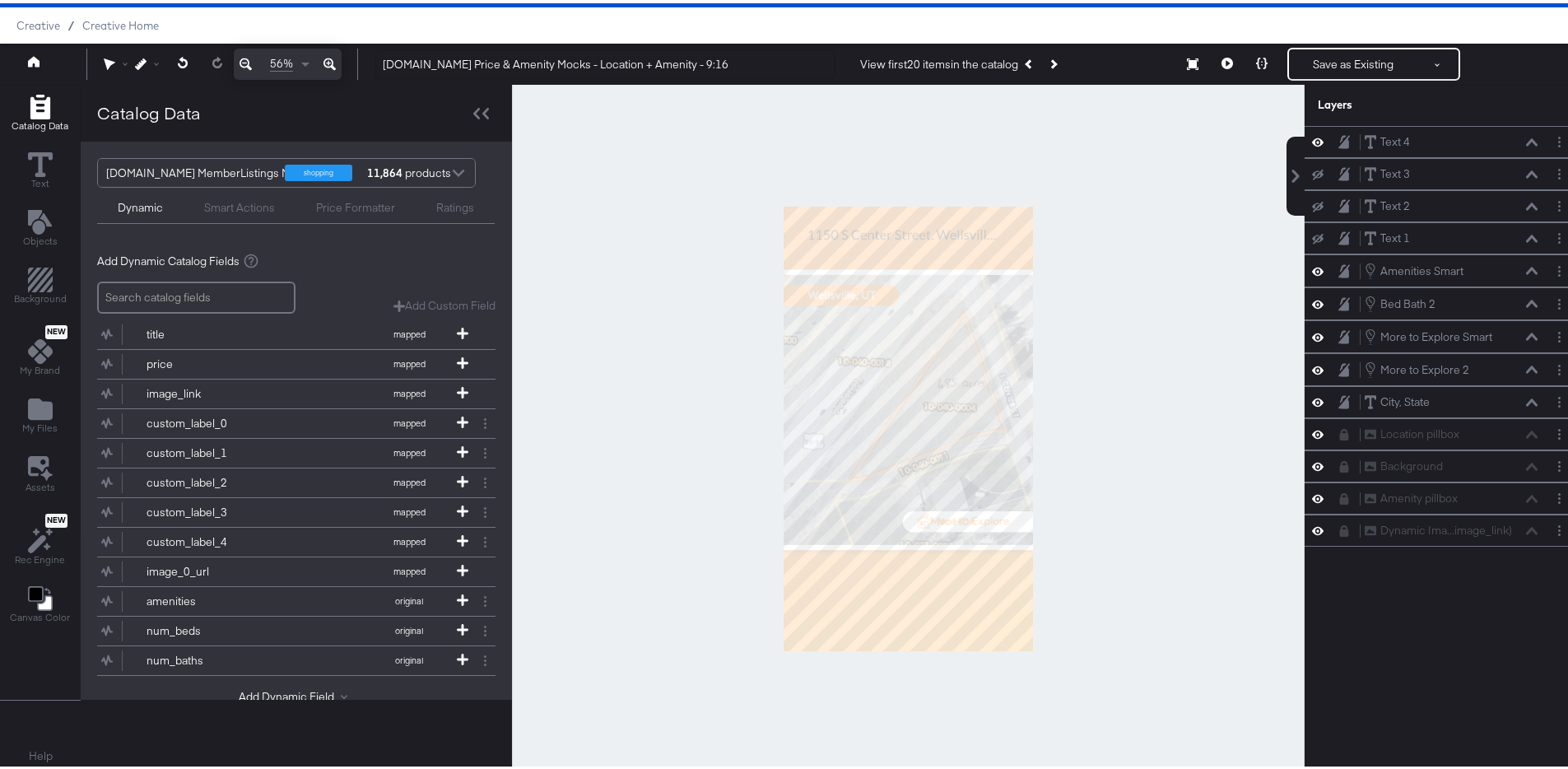 scroll, scrollTop: 0, scrollLeft: 0, axis: both 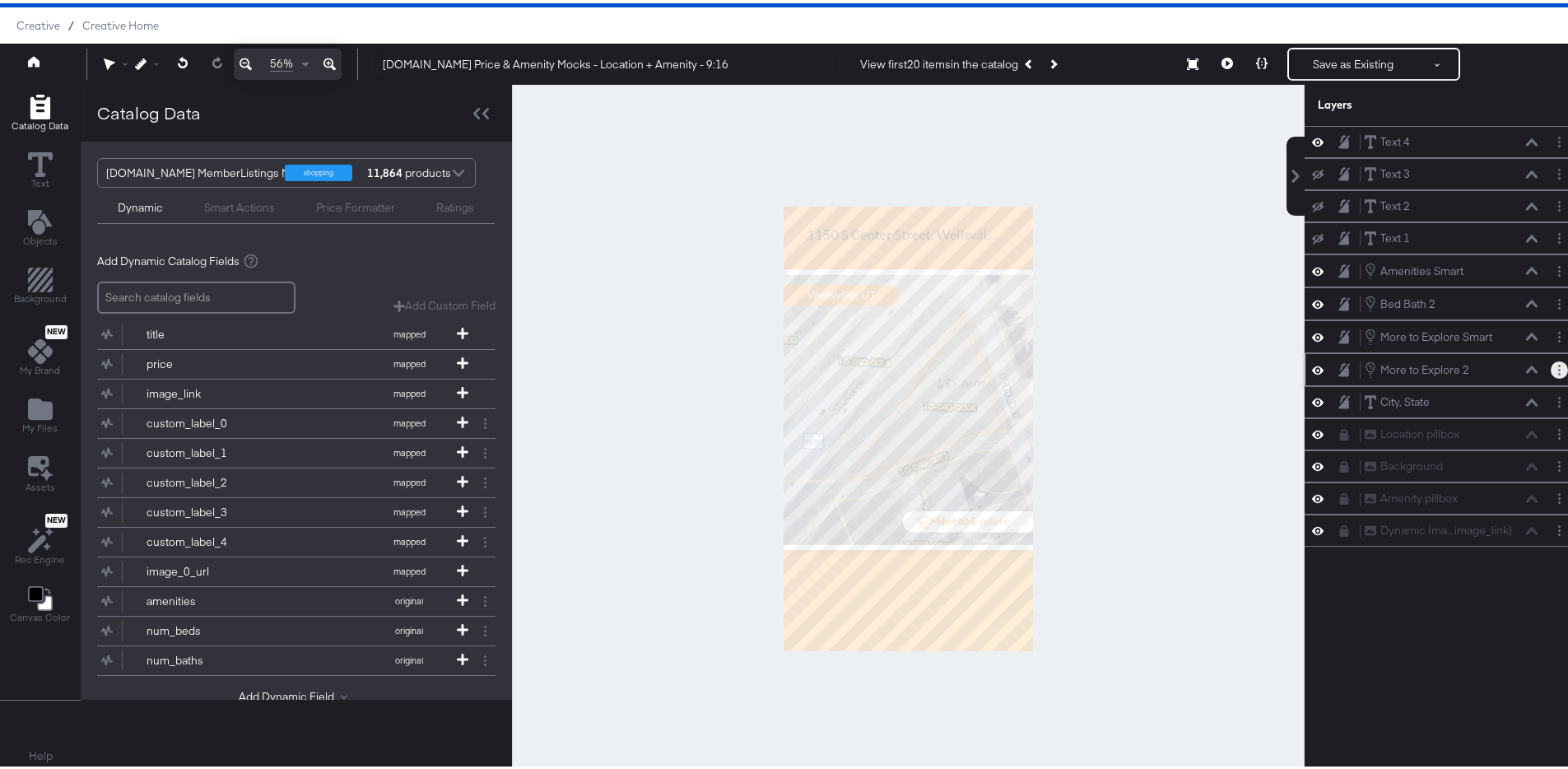 click at bounding box center [1559, 366] 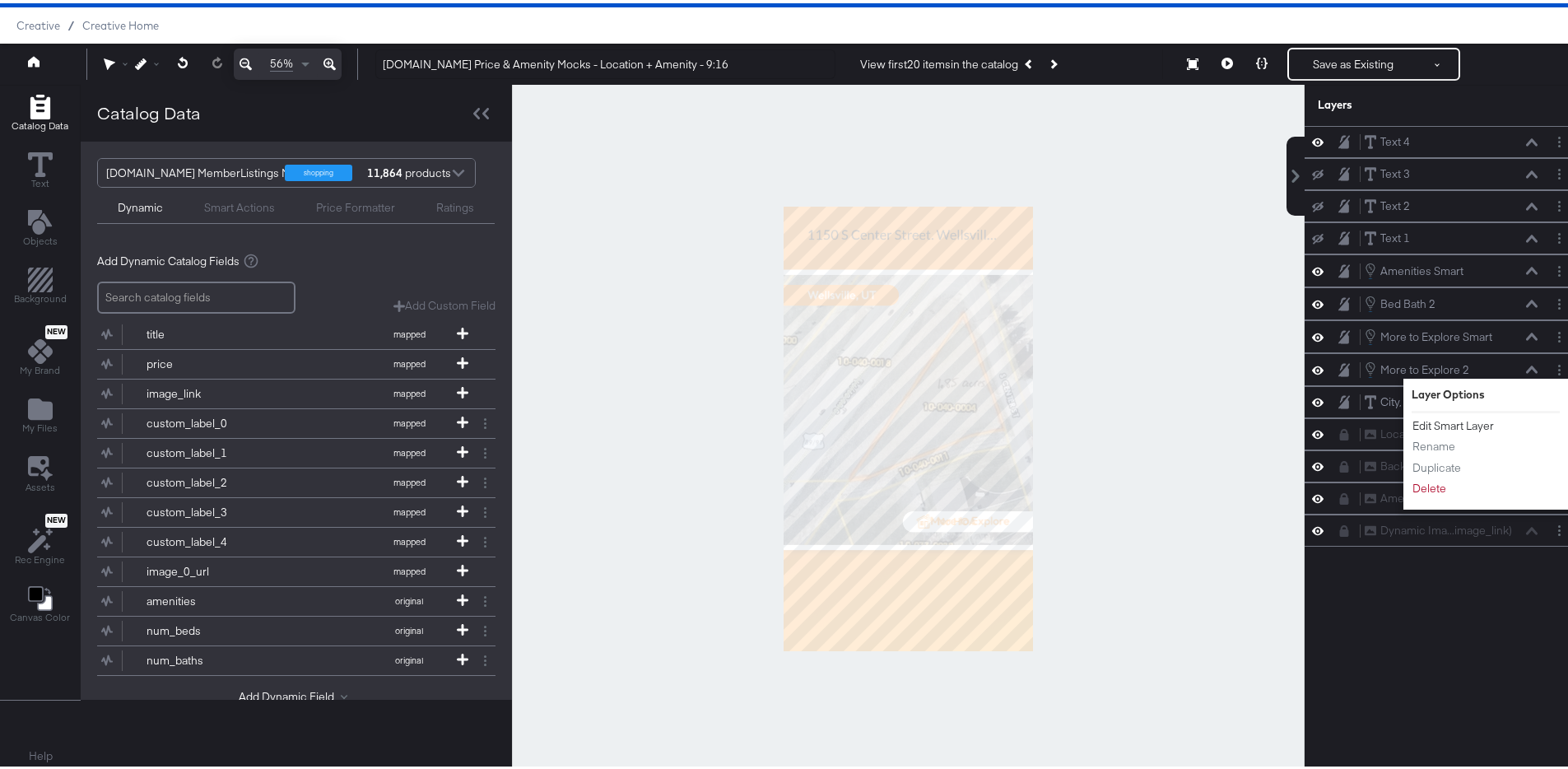click on "Edit Smart Layer" at bounding box center [1453, 422] 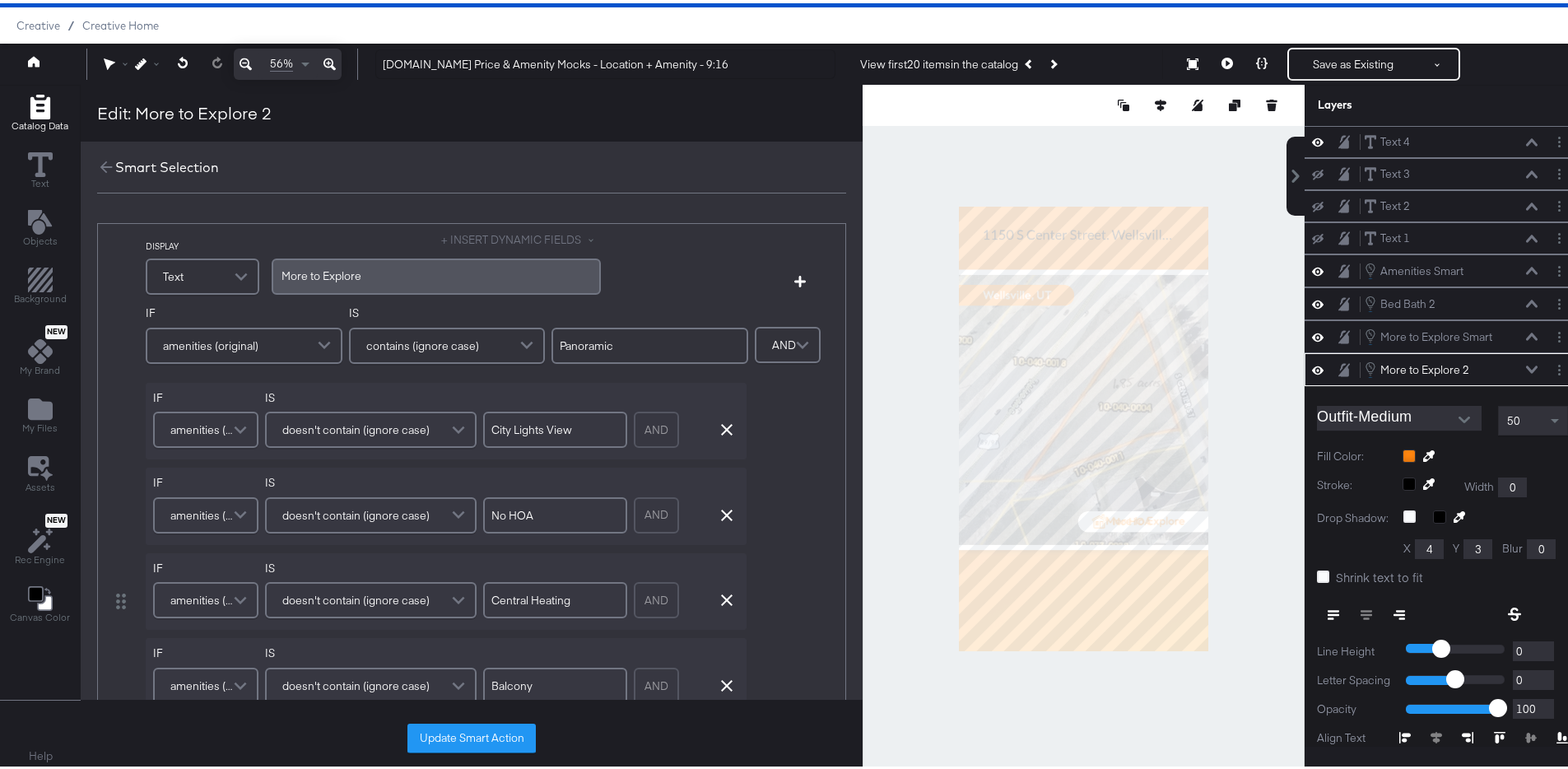 scroll, scrollTop: 125, scrollLeft: 0, axis: vertical 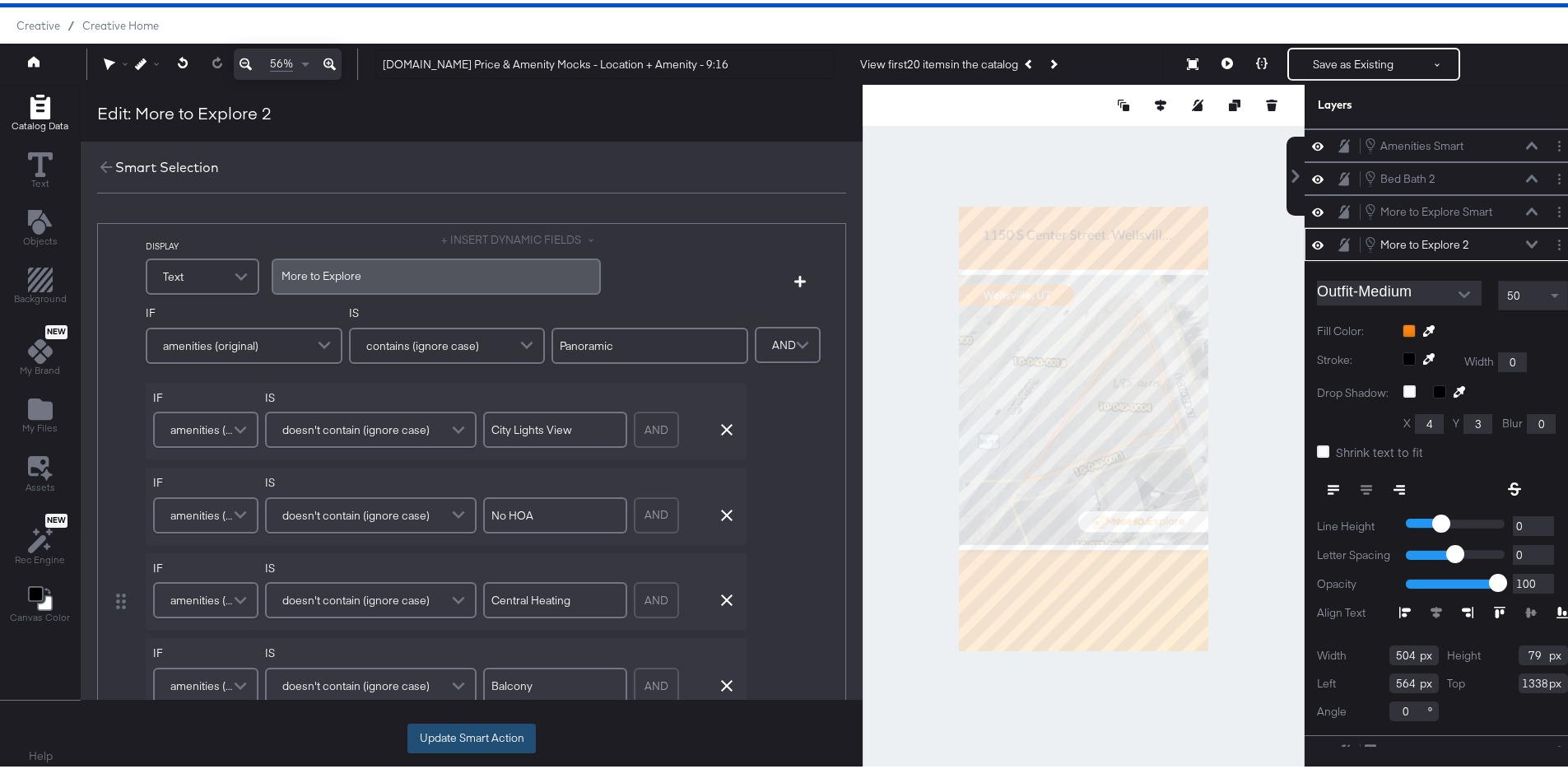 click on "Update Smart Action" at bounding box center (472, 735) 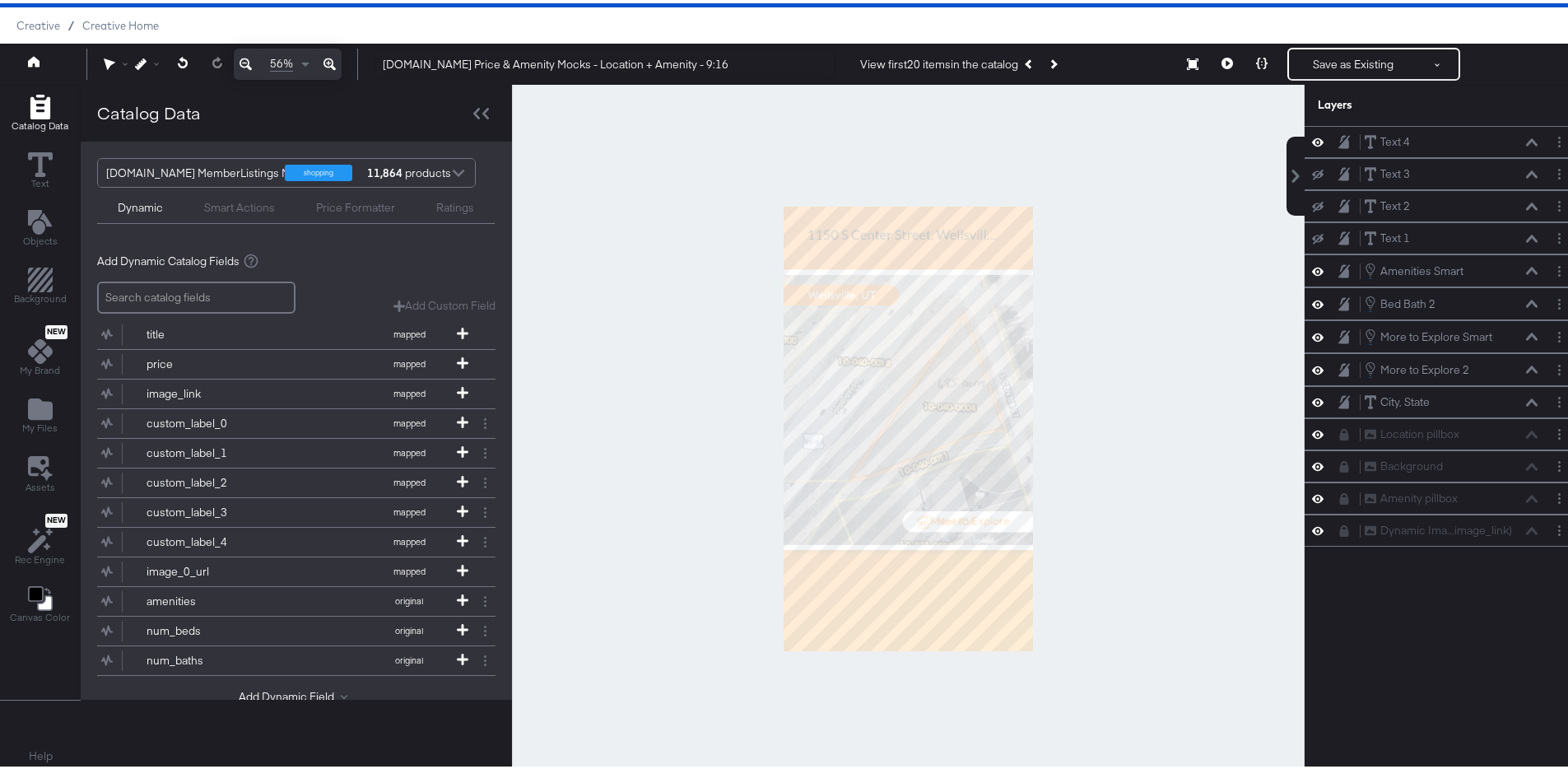 scroll, scrollTop: 0, scrollLeft: 0, axis: both 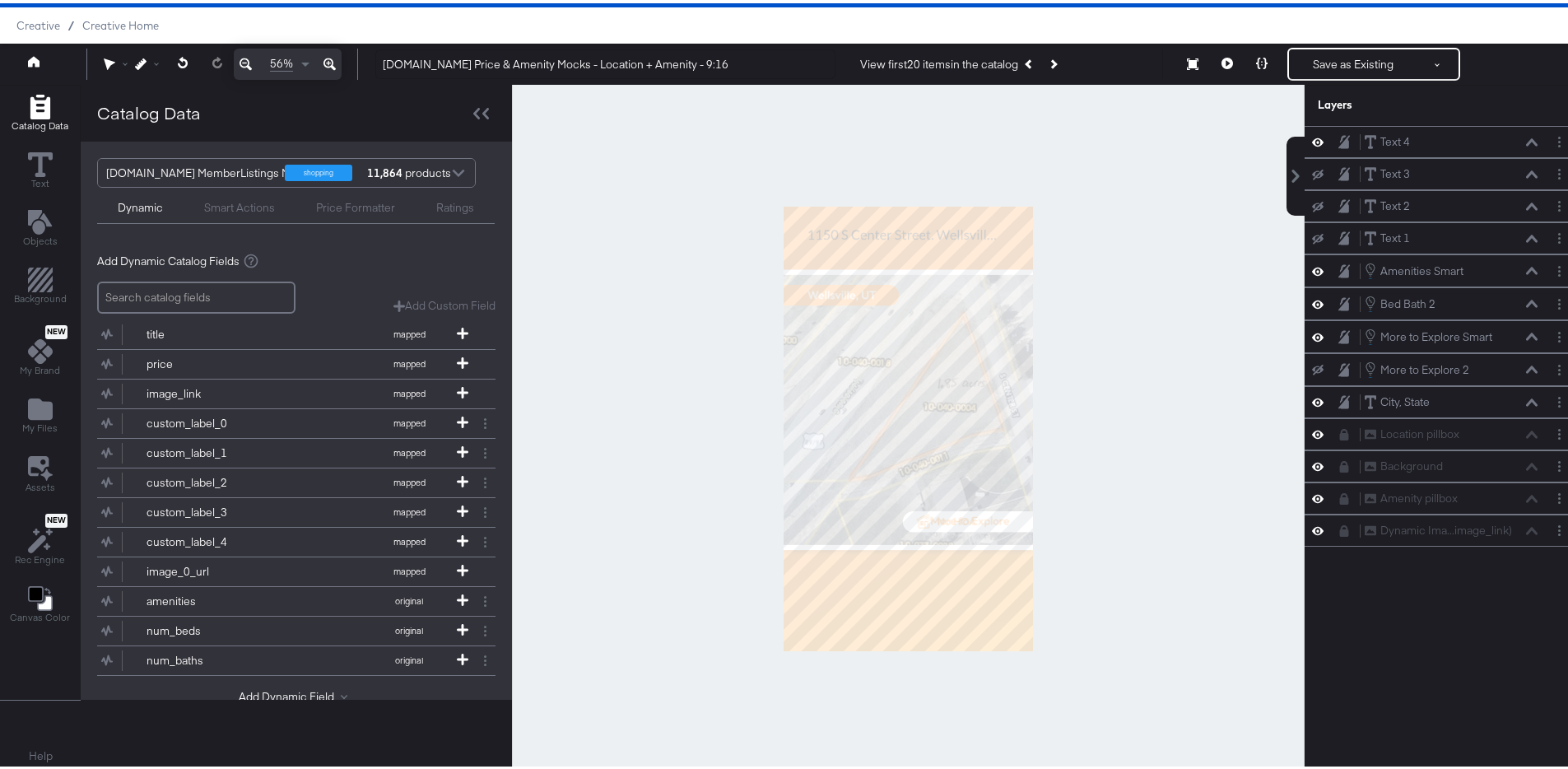 click 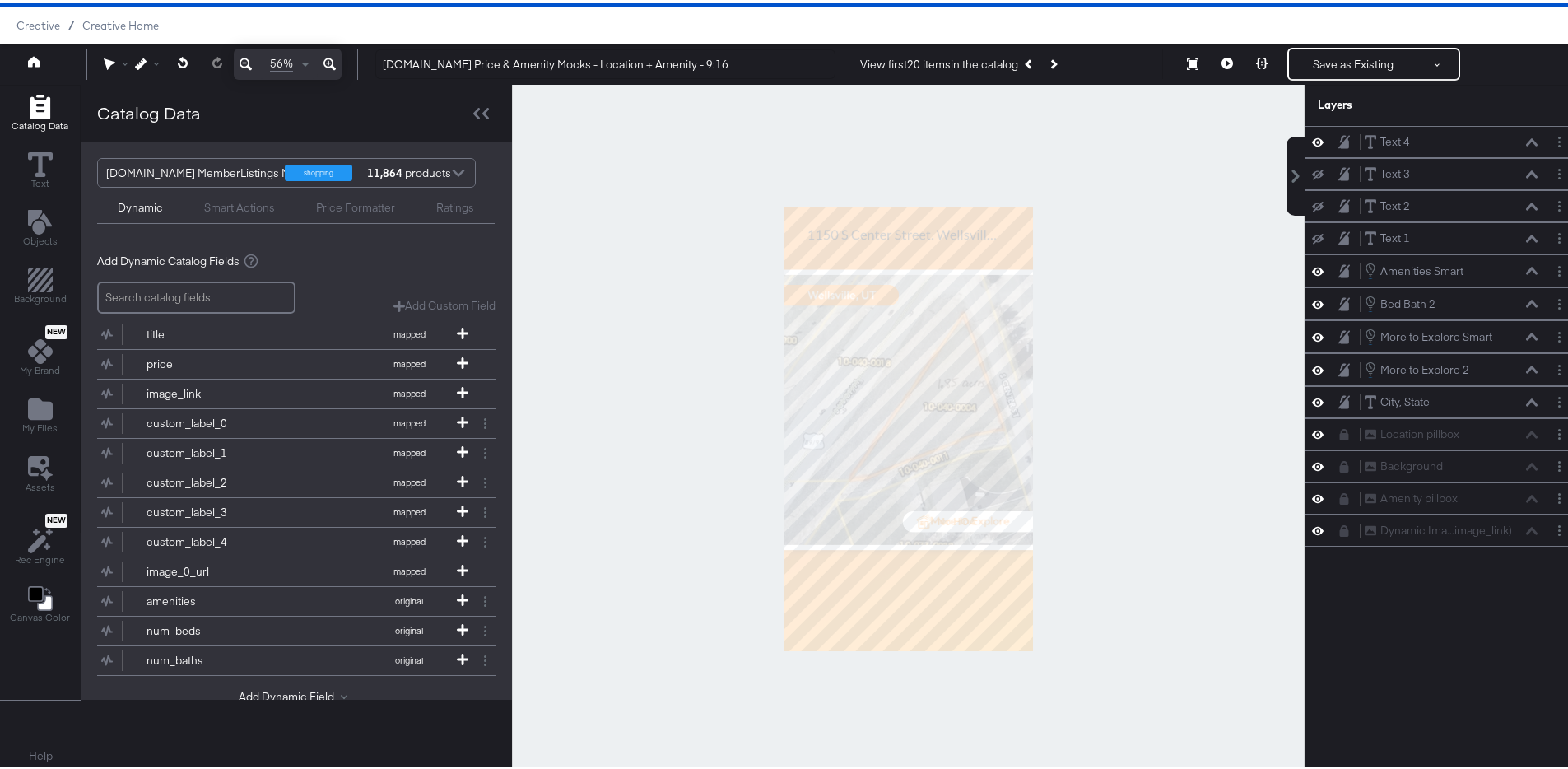 click 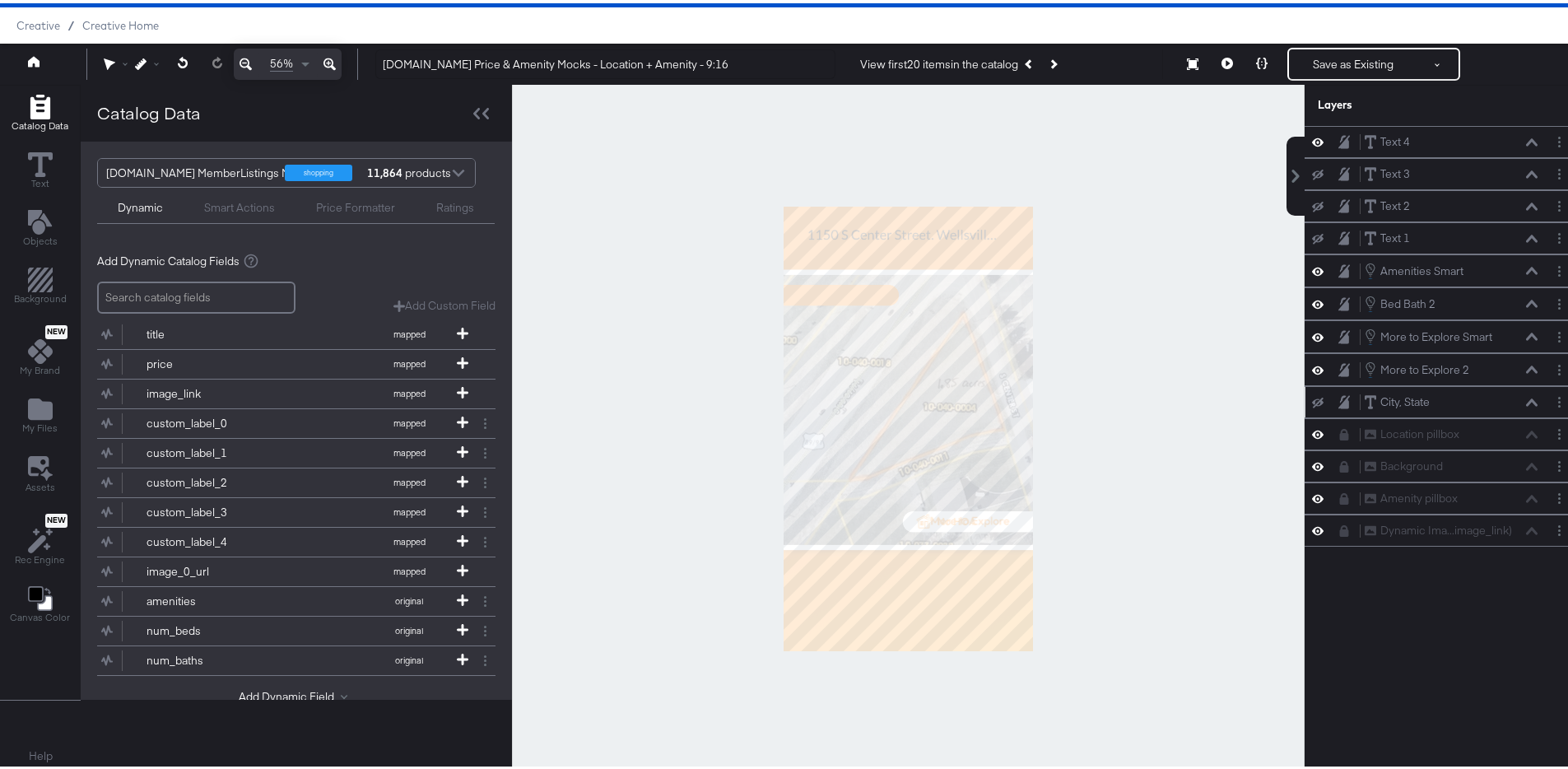 click 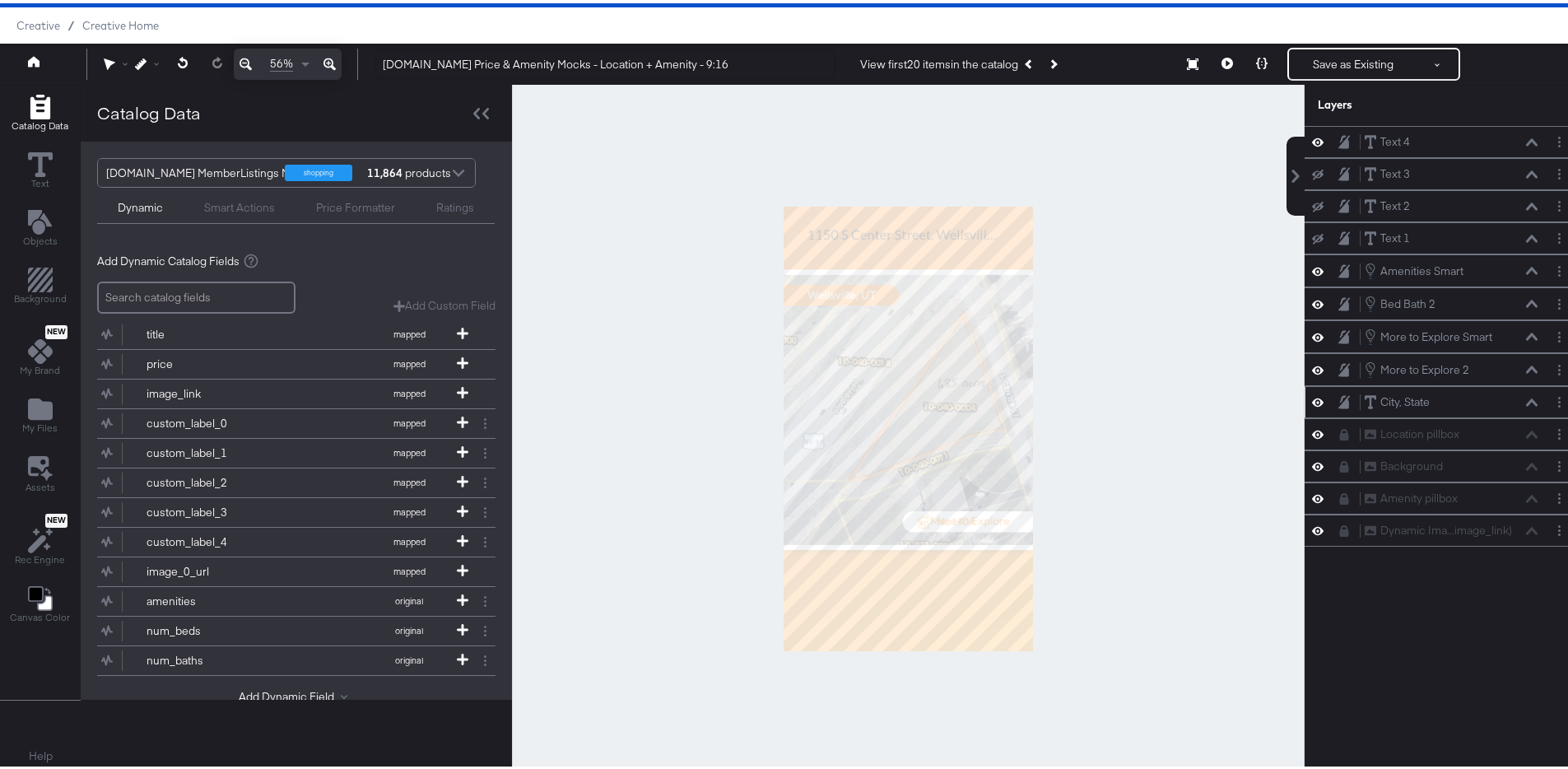 click 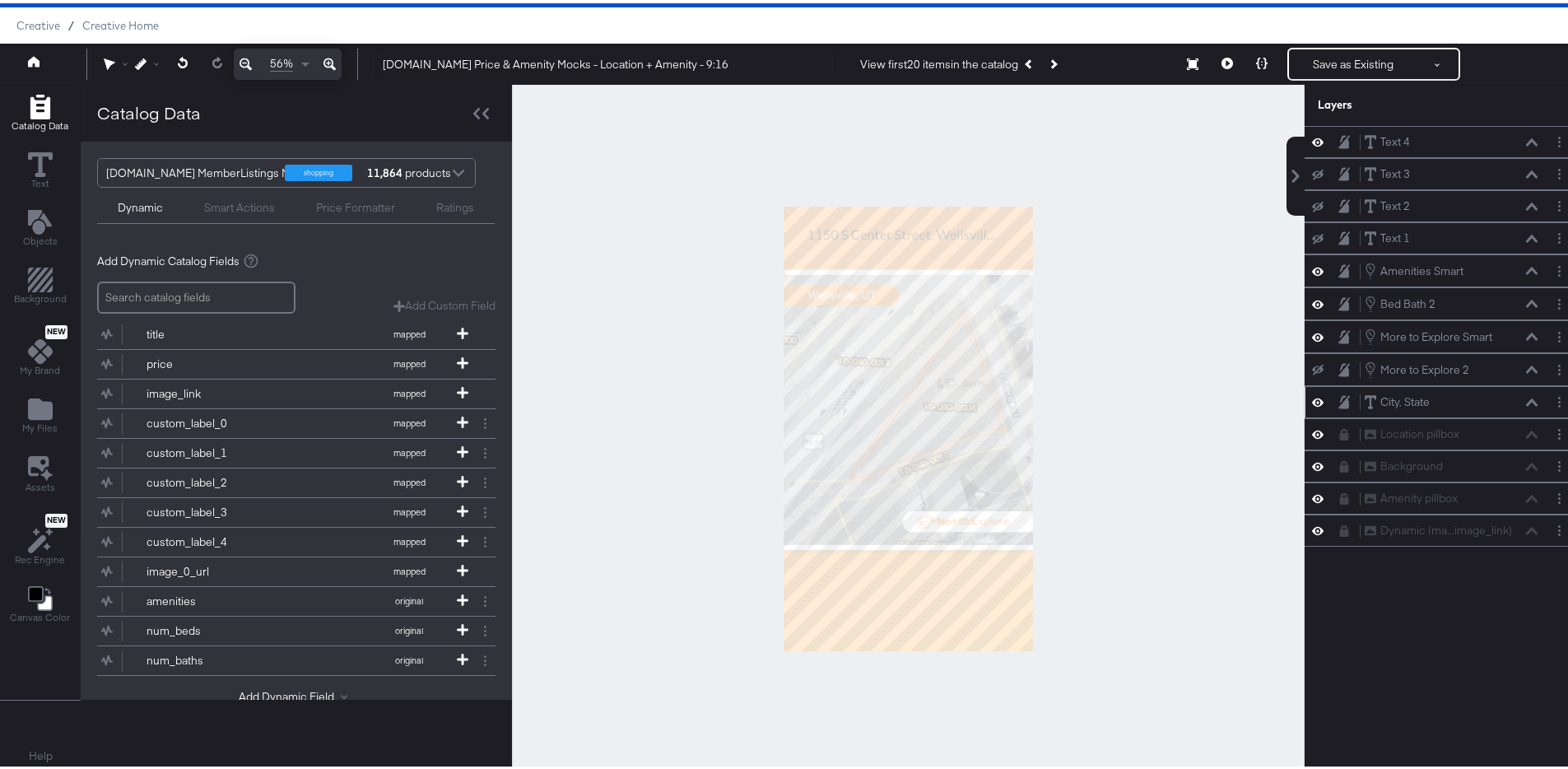 click 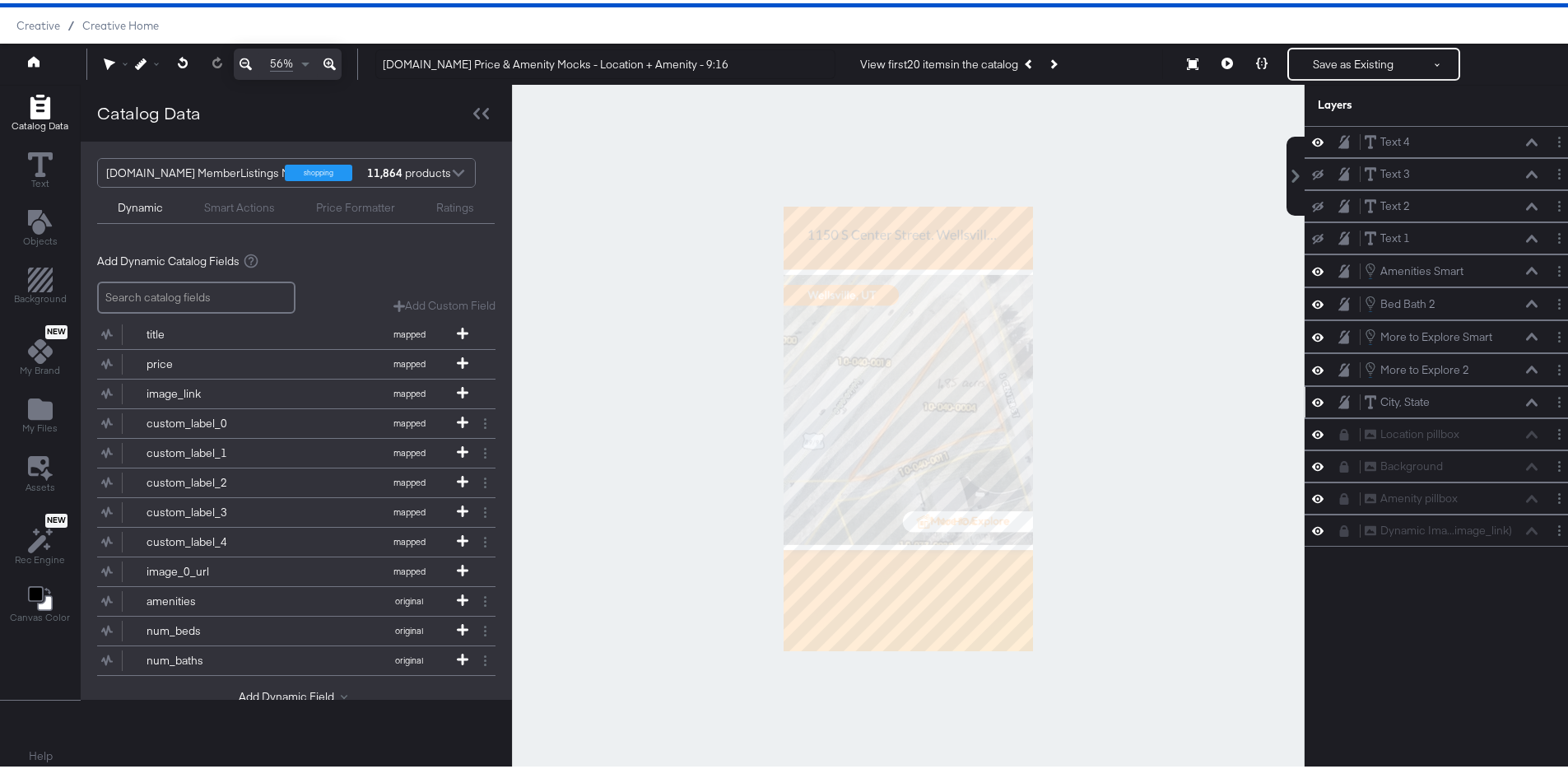 click 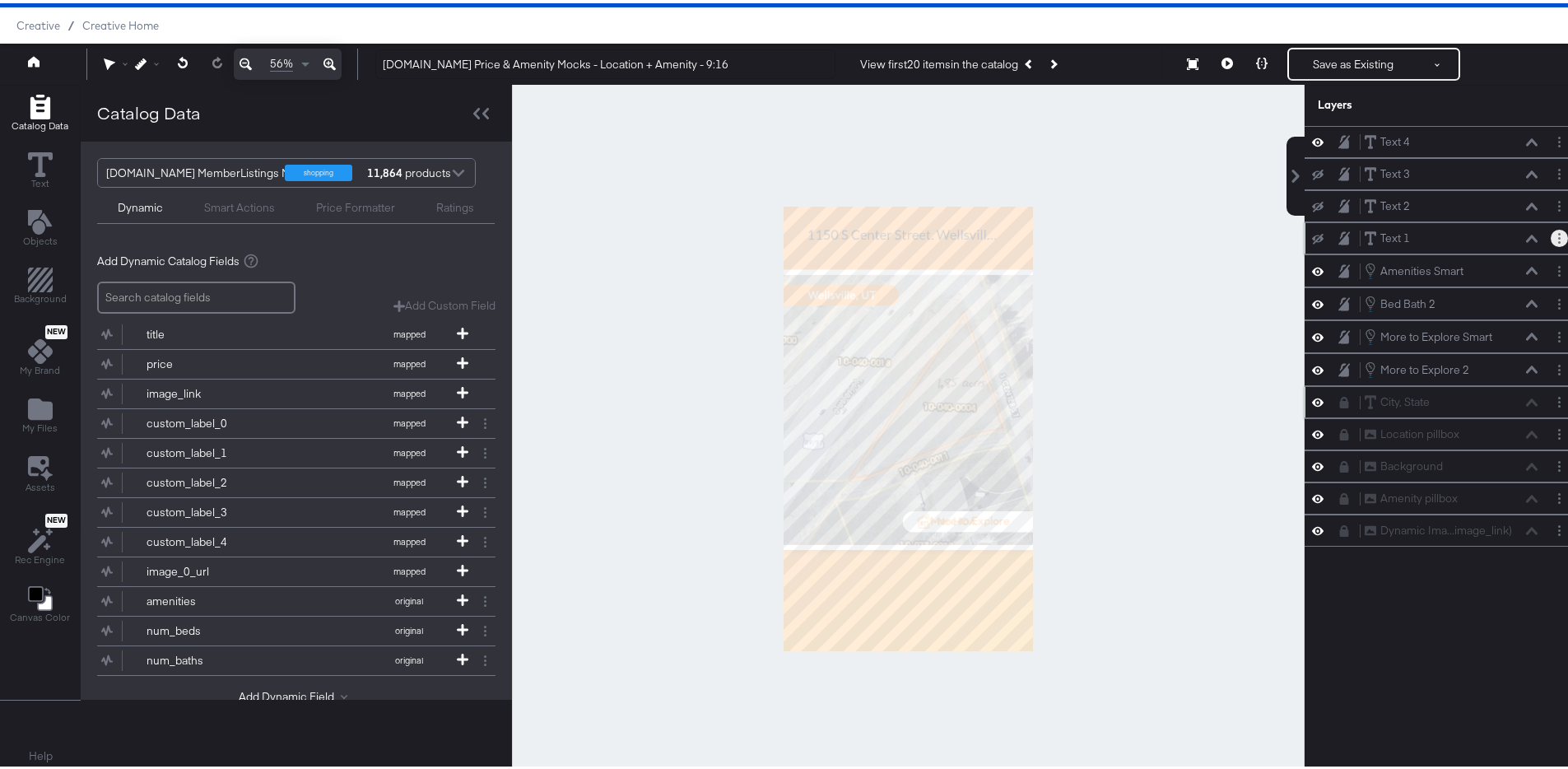 click at bounding box center [1559, 235] 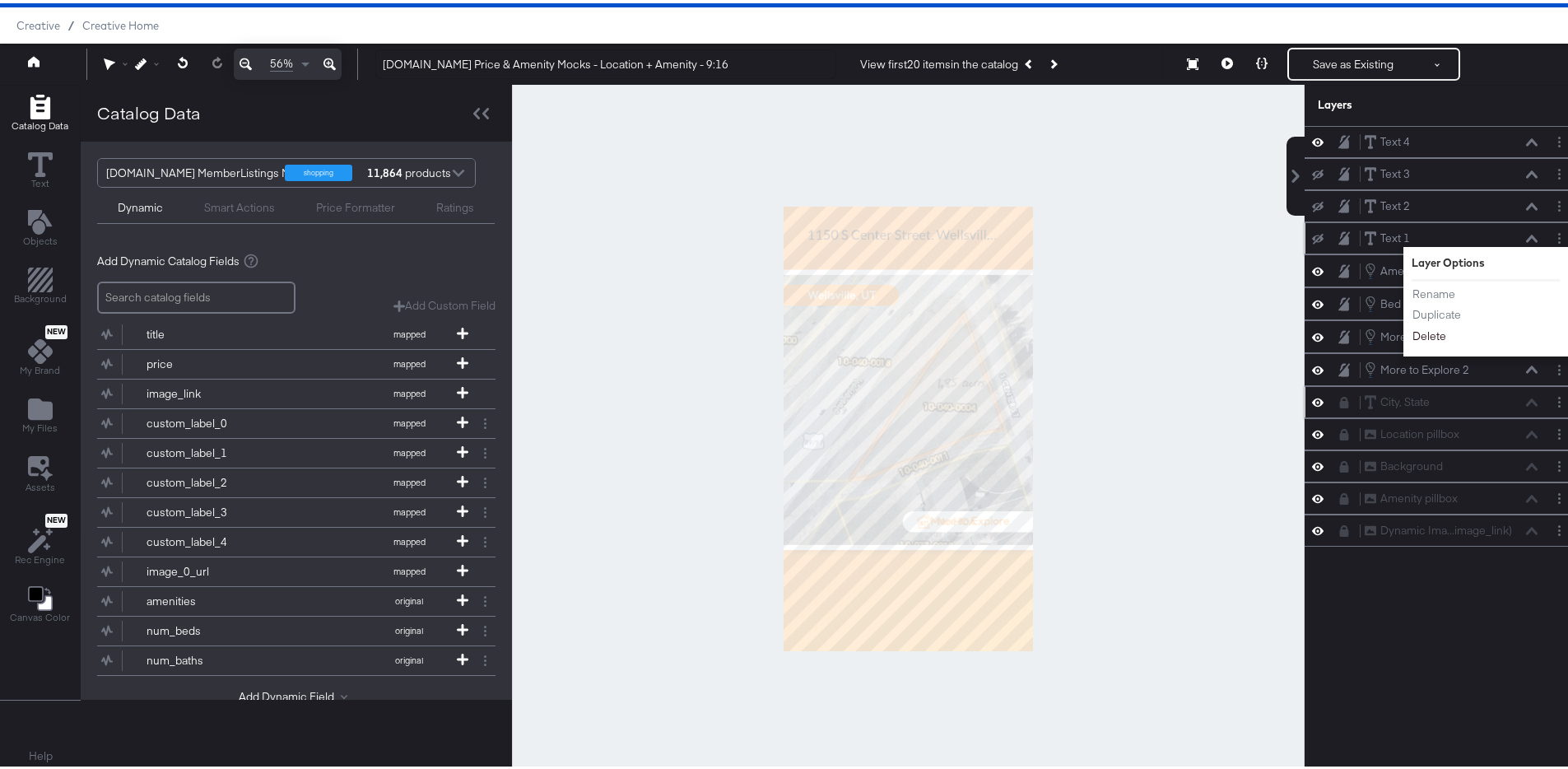 click on "Delete" at bounding box center (1429, 333) 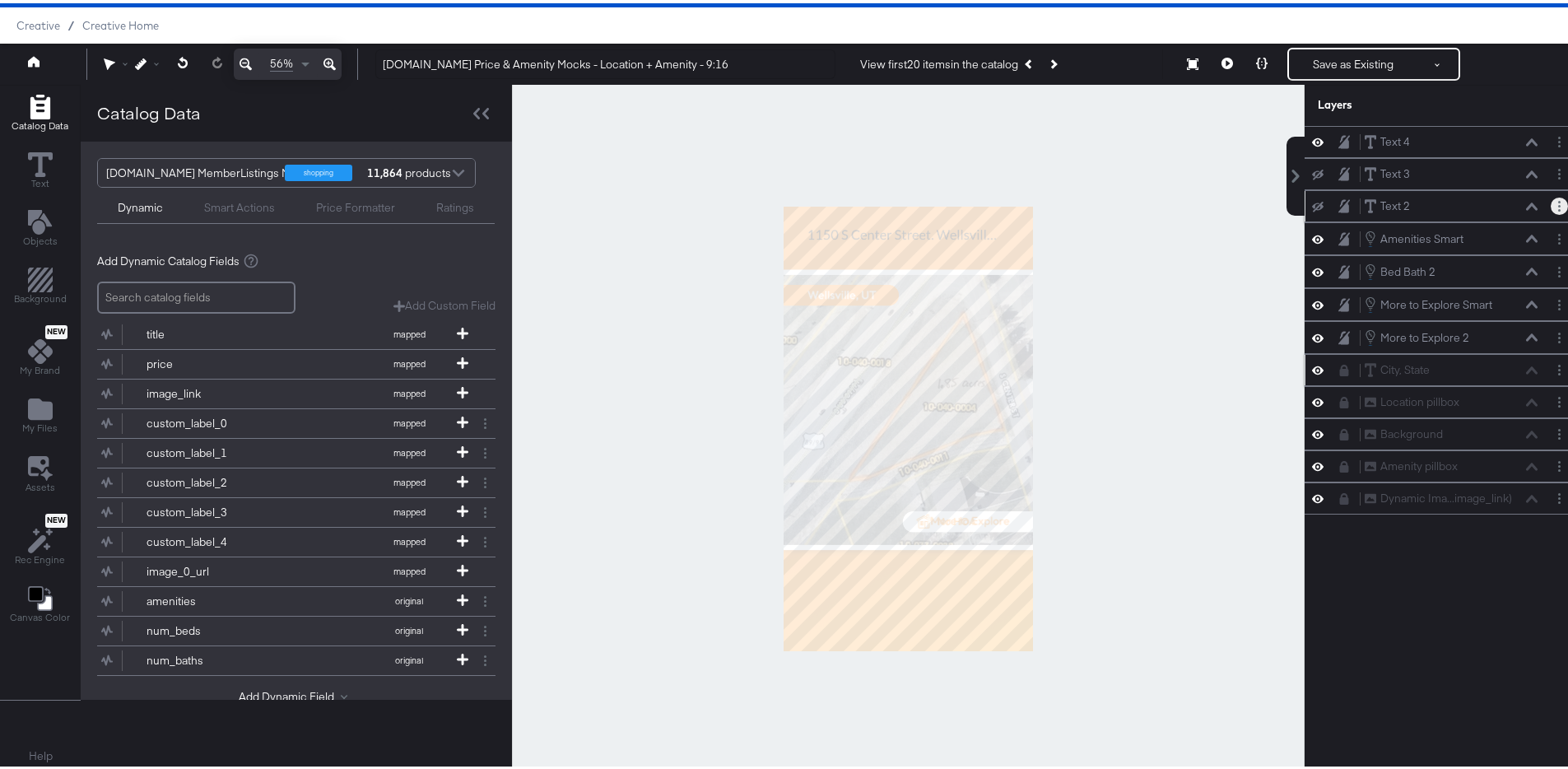 click 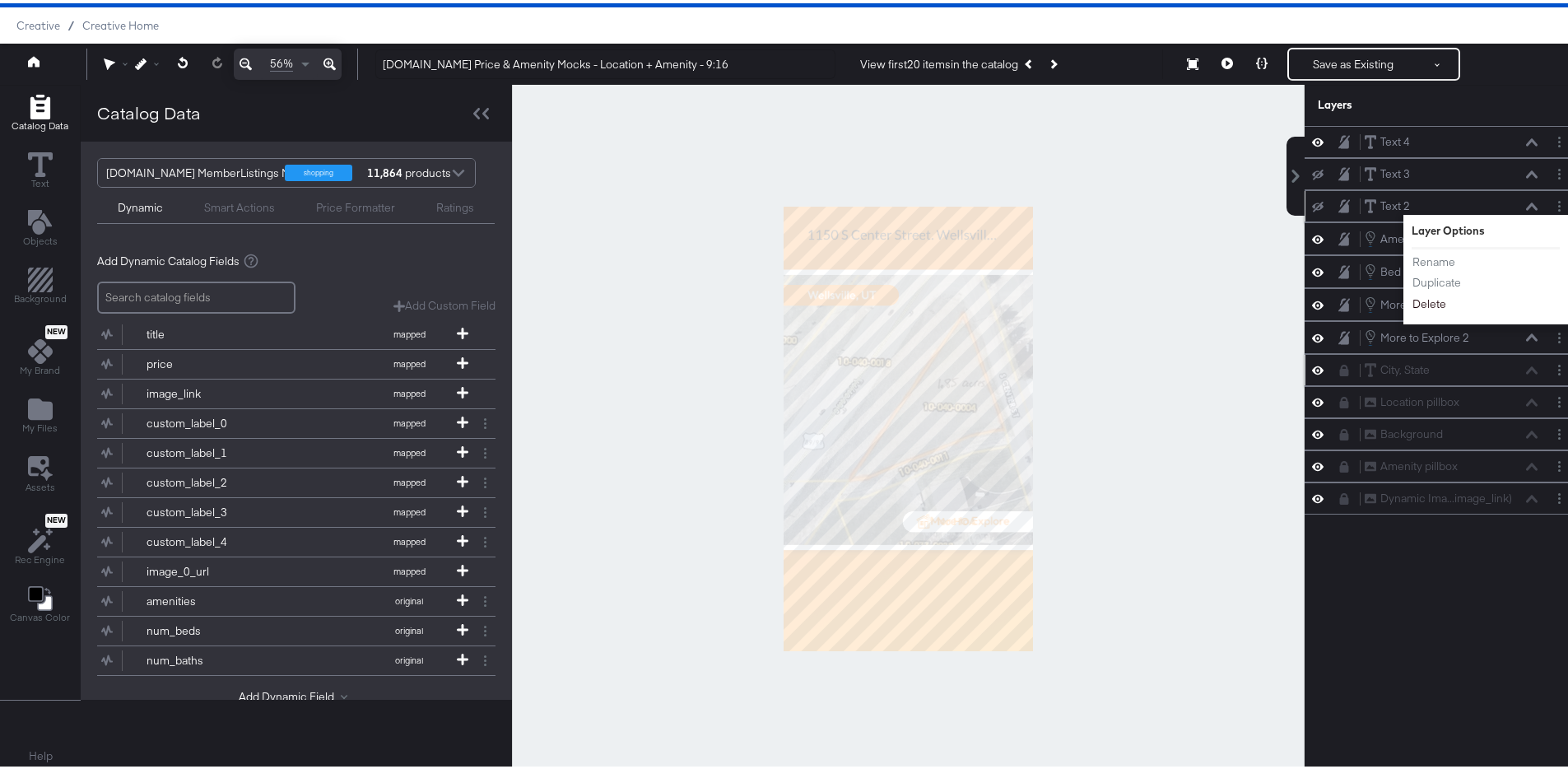 click on "Delete" at bounding box center [1429, 301] 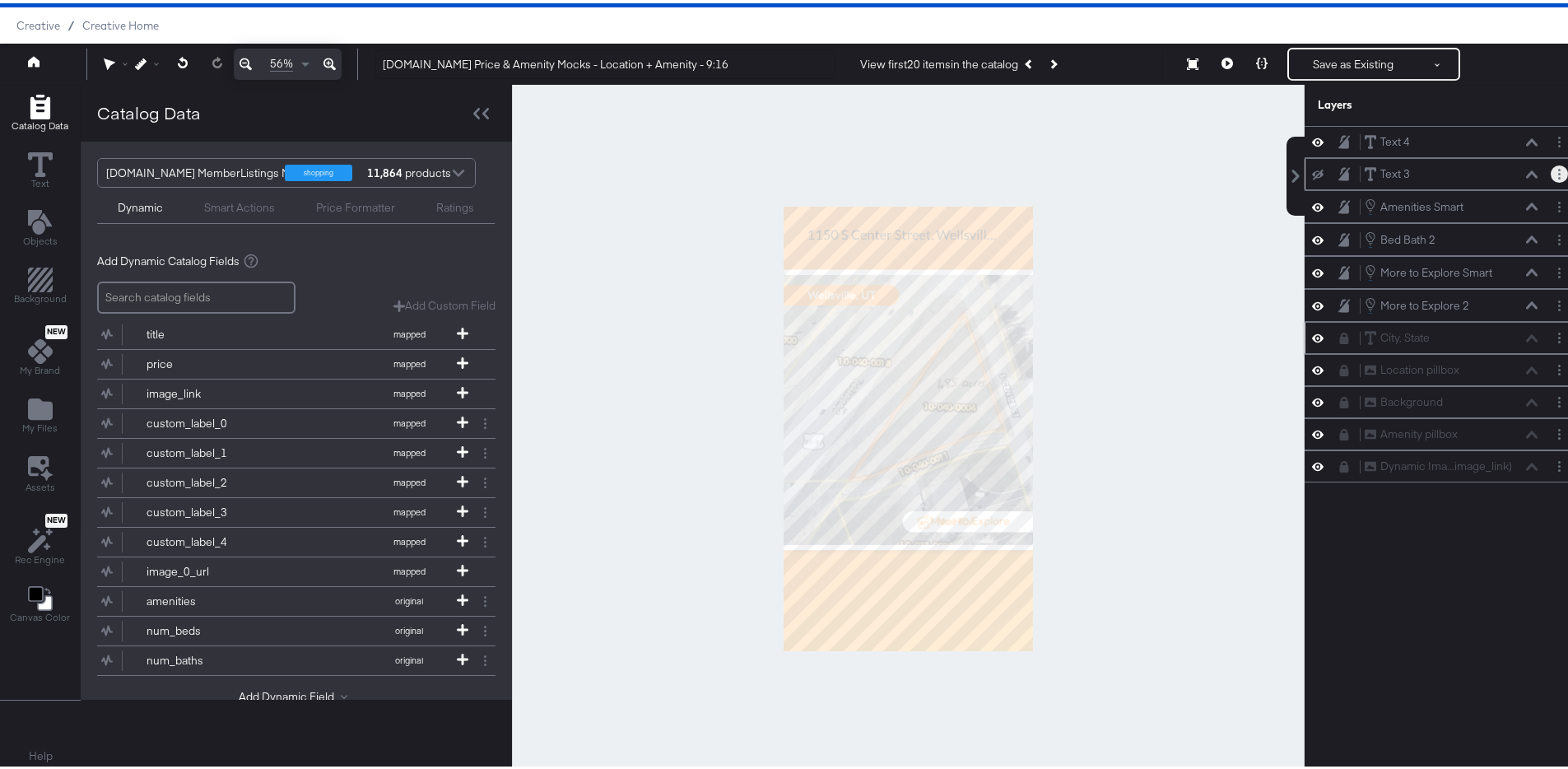 click 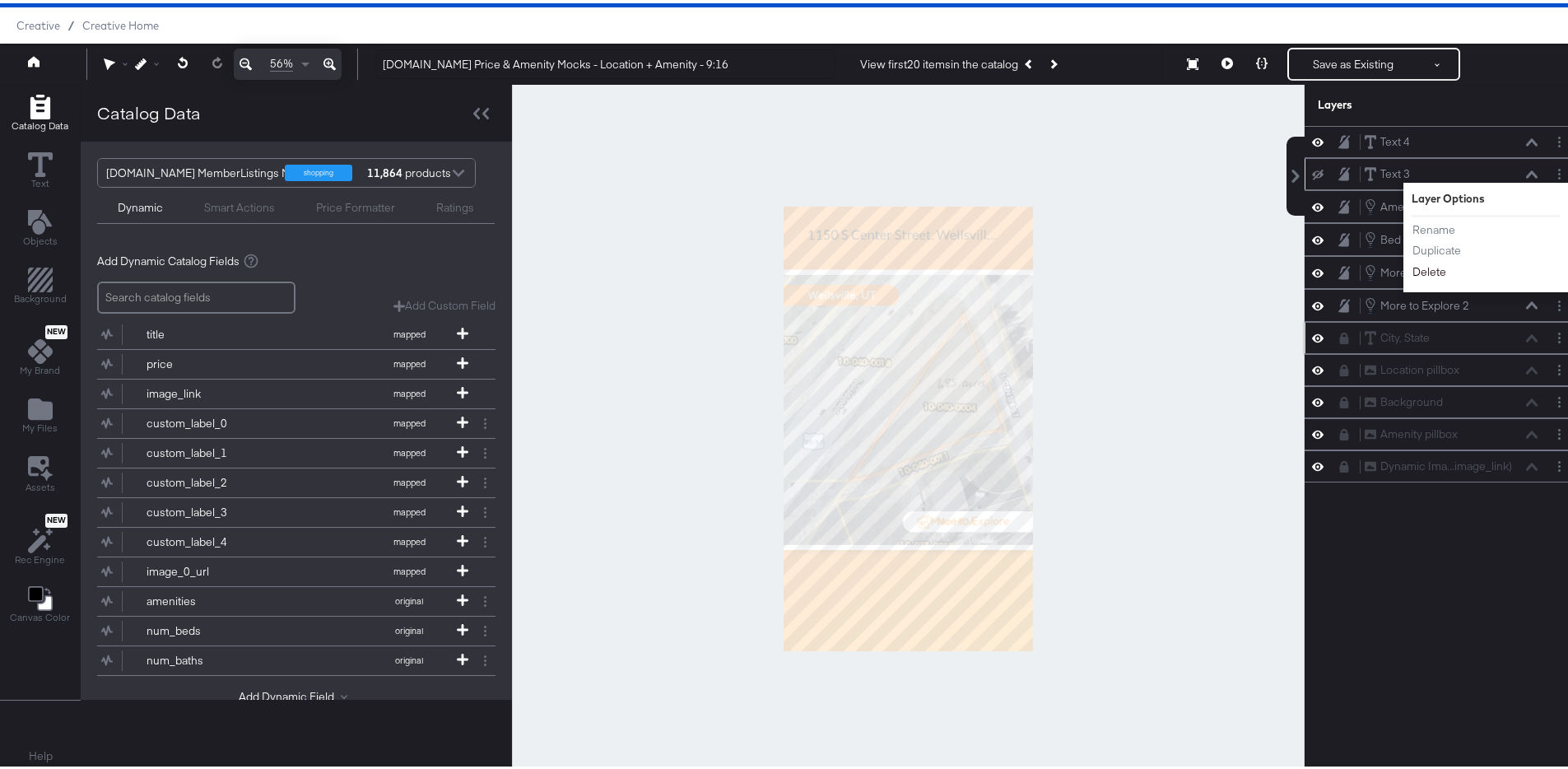 click on "Delete" at bounding box center [1429, 268] 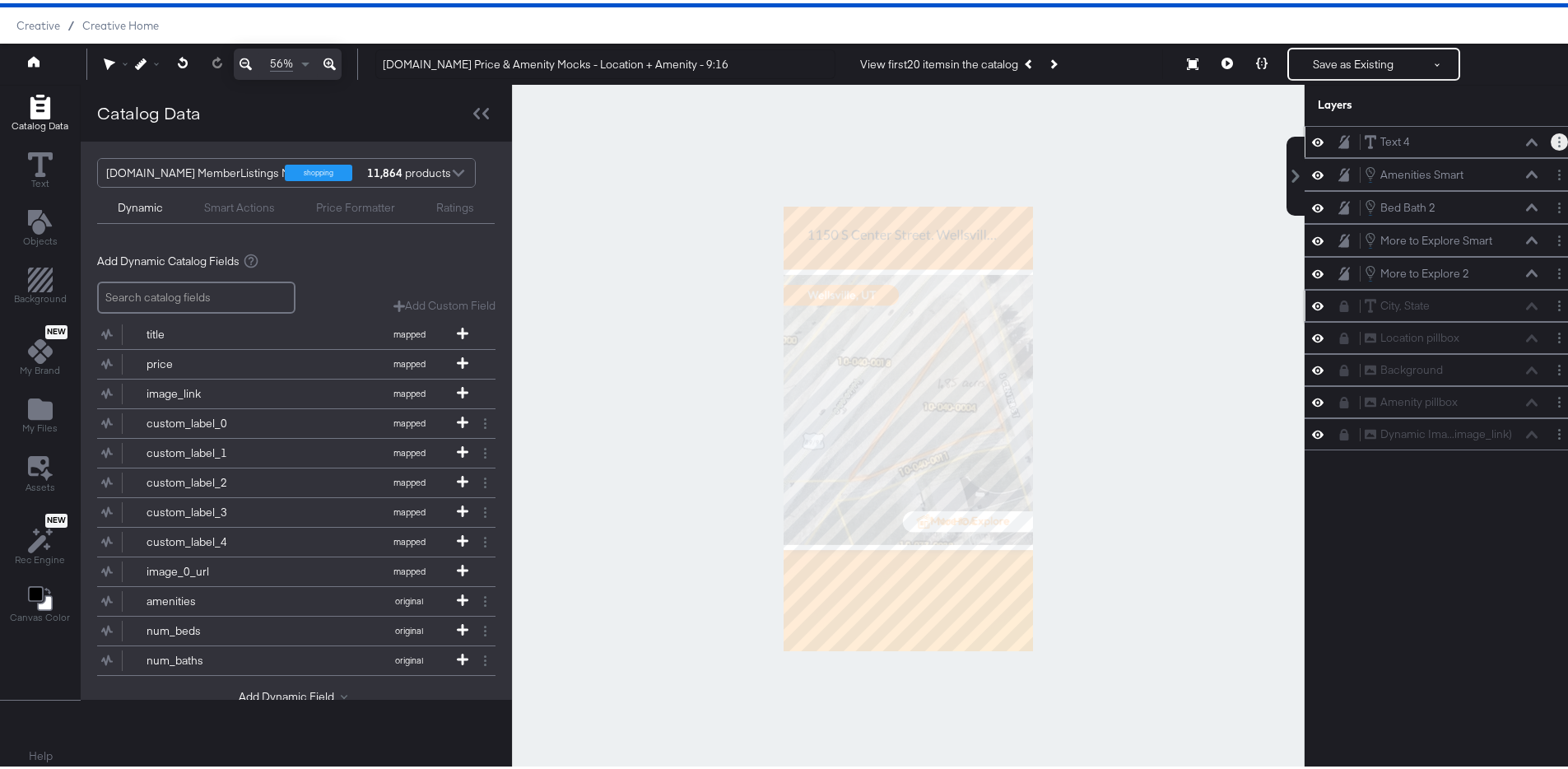 click 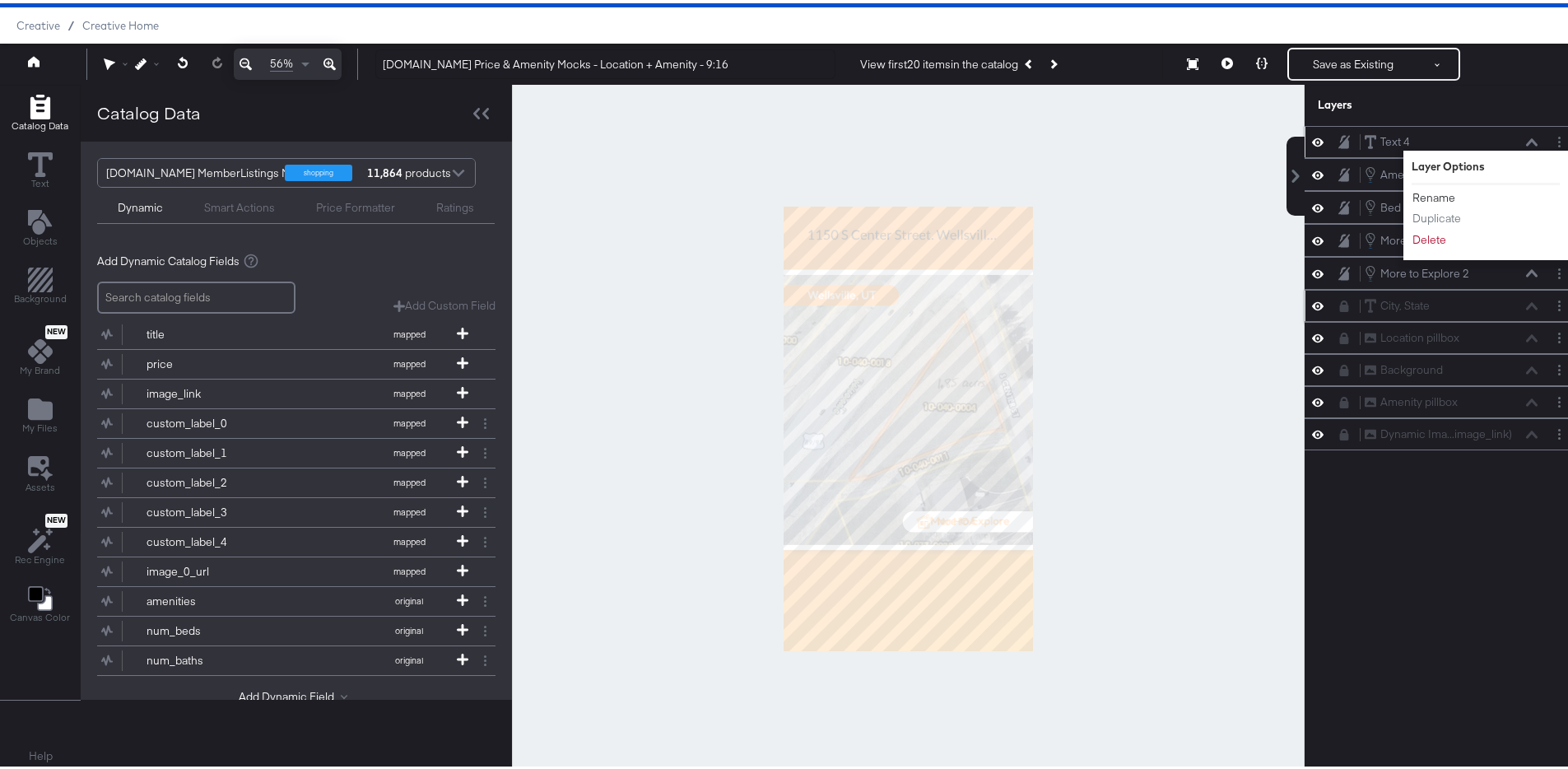 click on "Rename" at bounding box center [1434, 194] 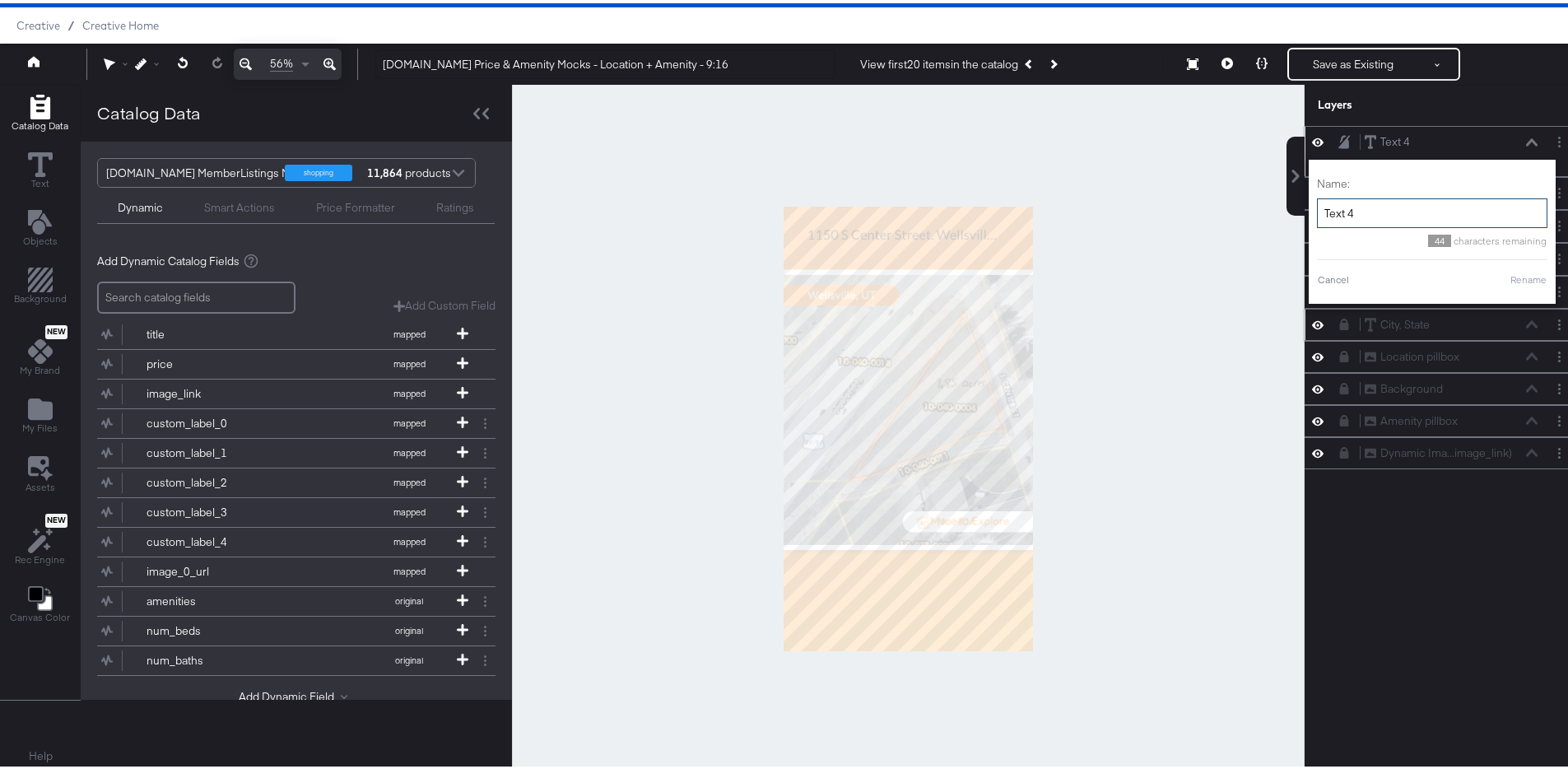 click on "Text 4" at bounding box center [1432, 210] 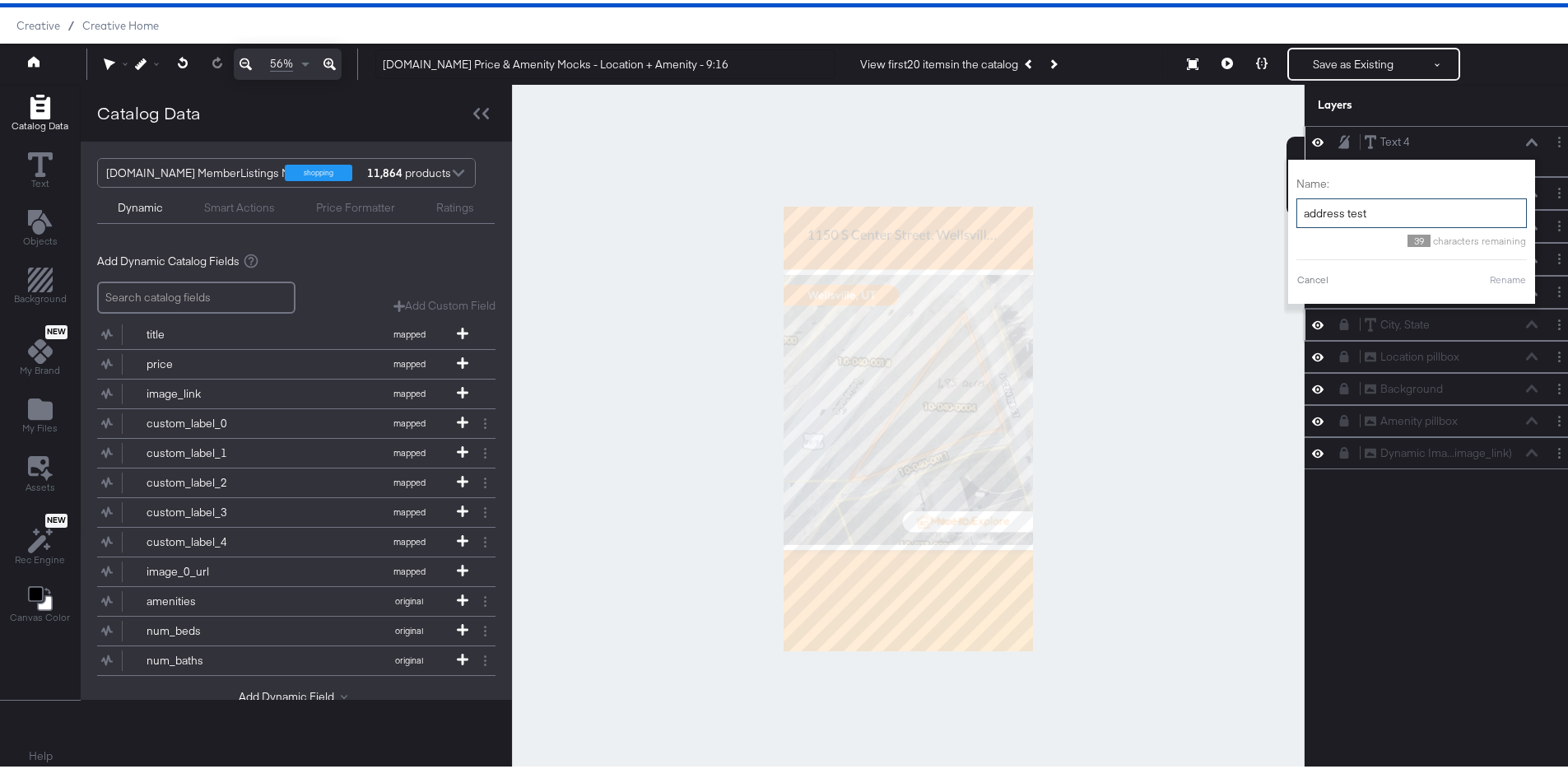 type on "address test" 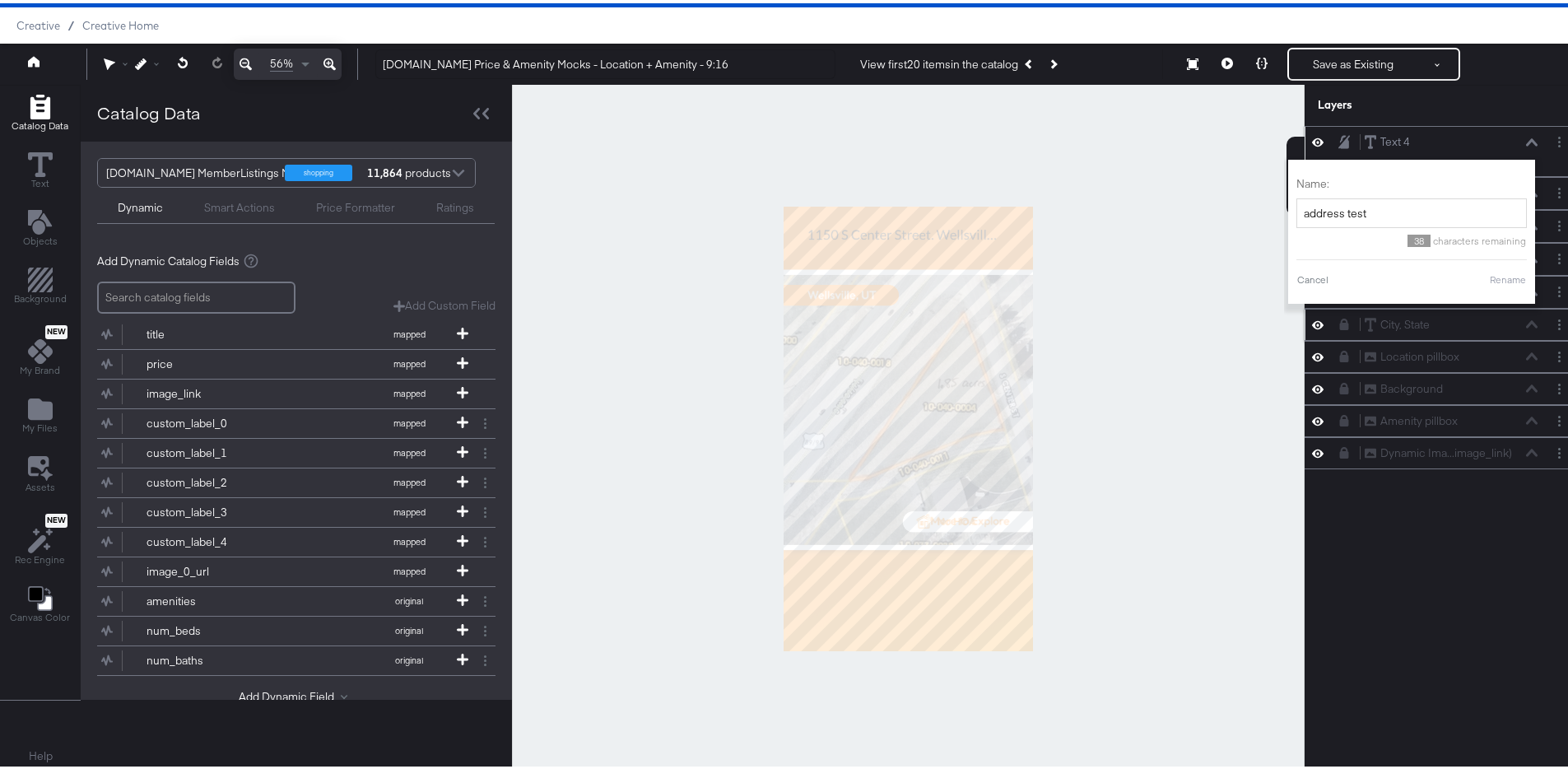 click on "Rename" at bounding box center [1508, 277] 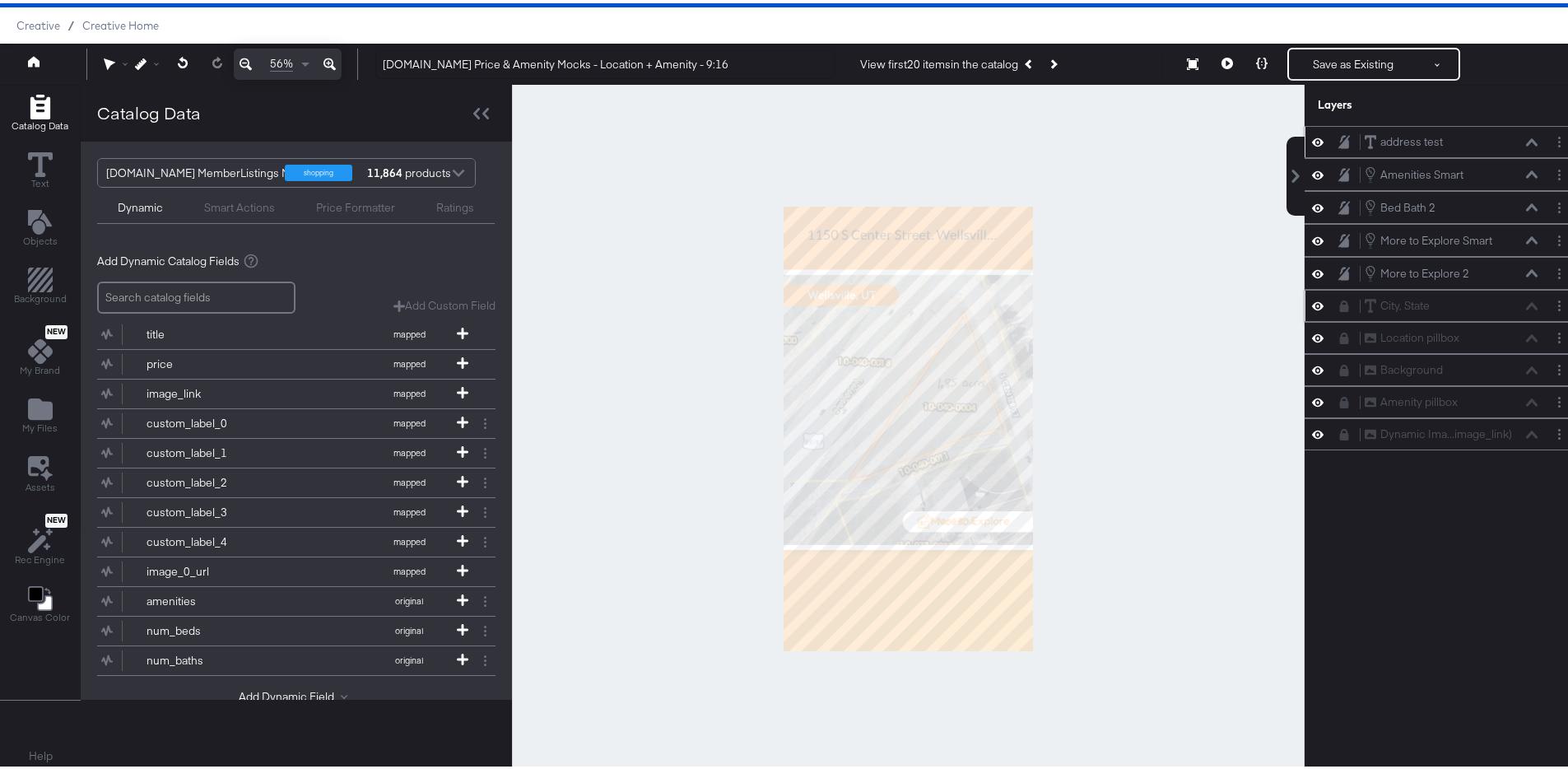 click 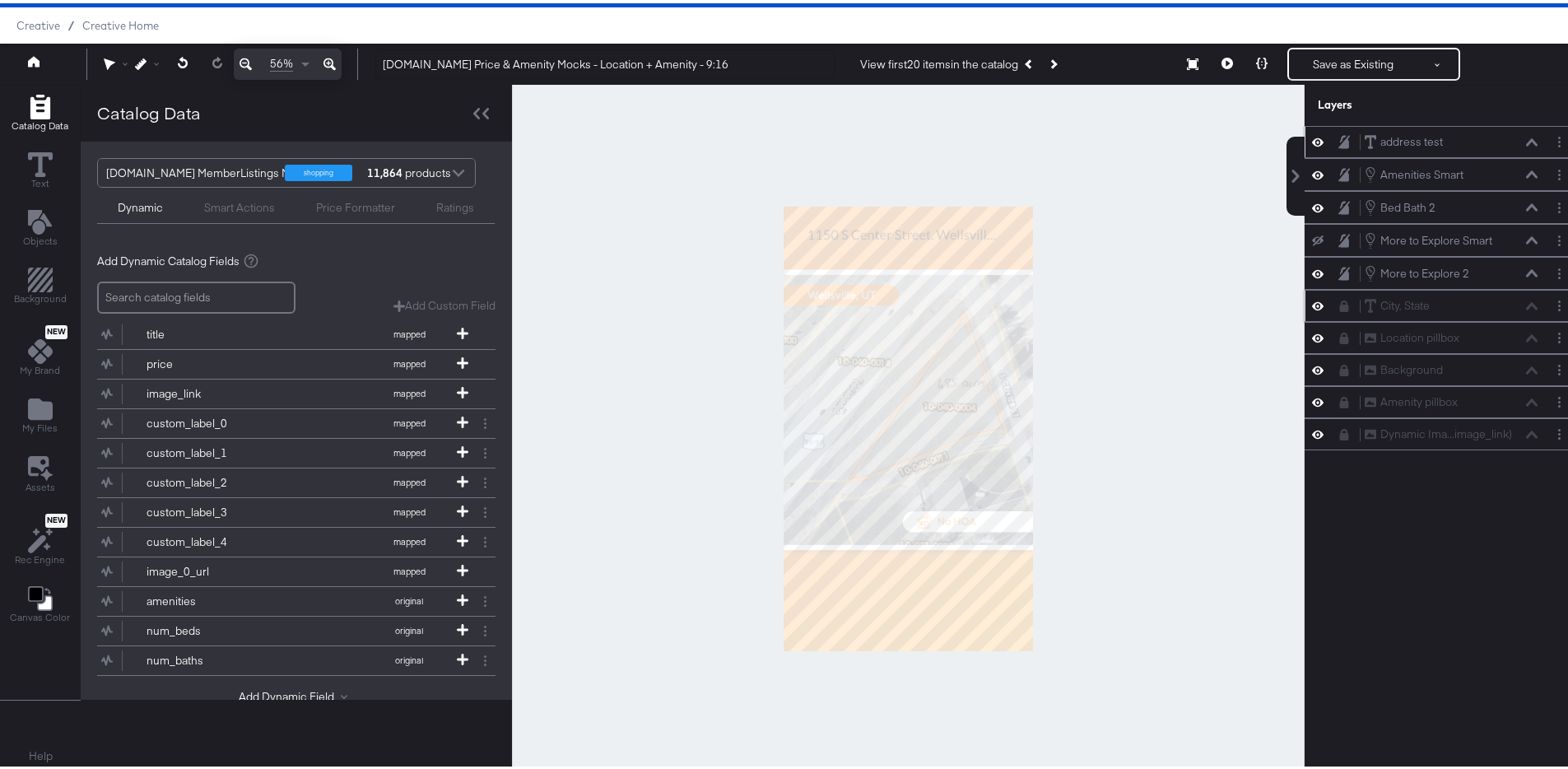 click 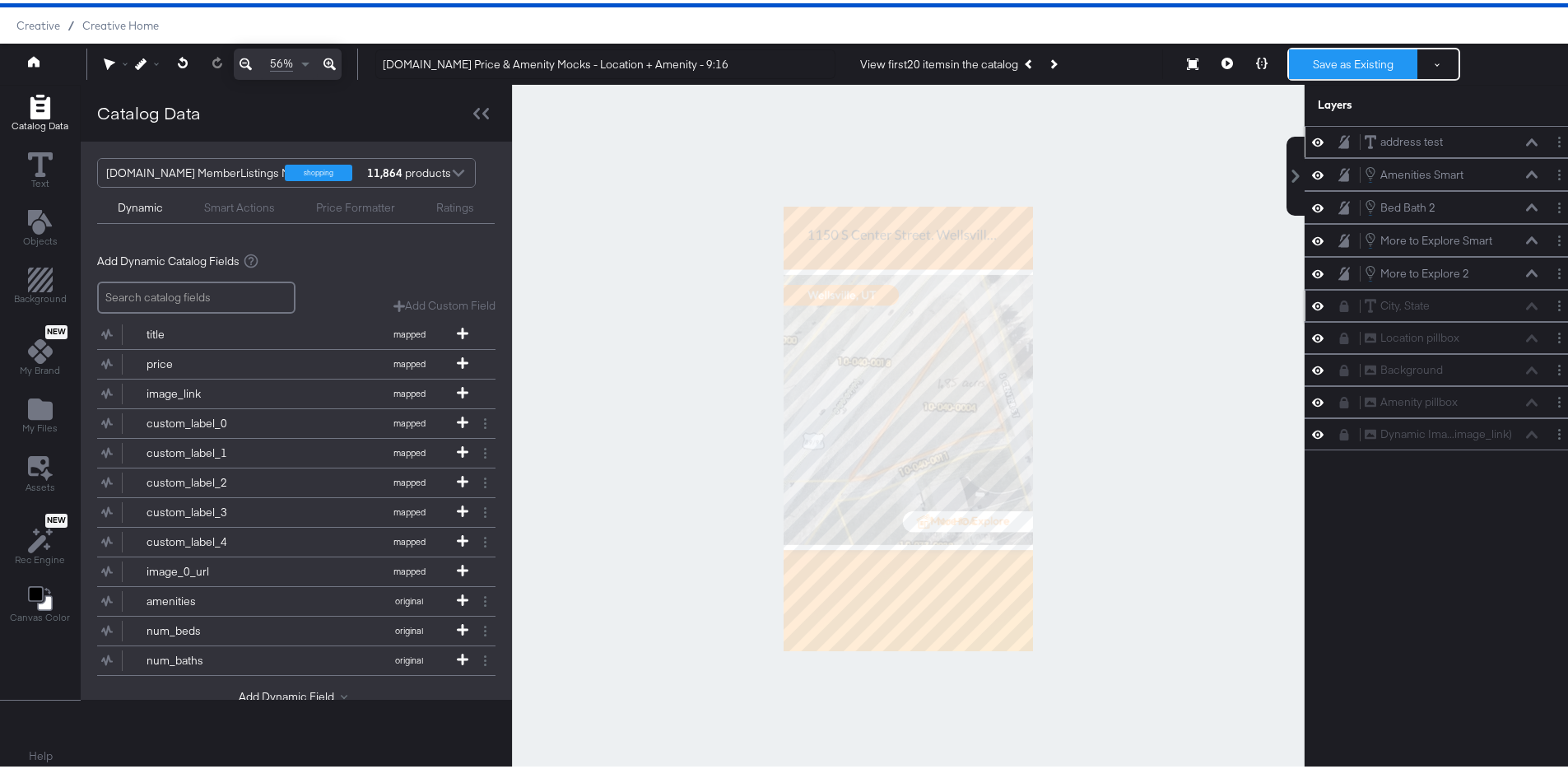 click on "Save as Existing" at bounding box center (1353, 61) 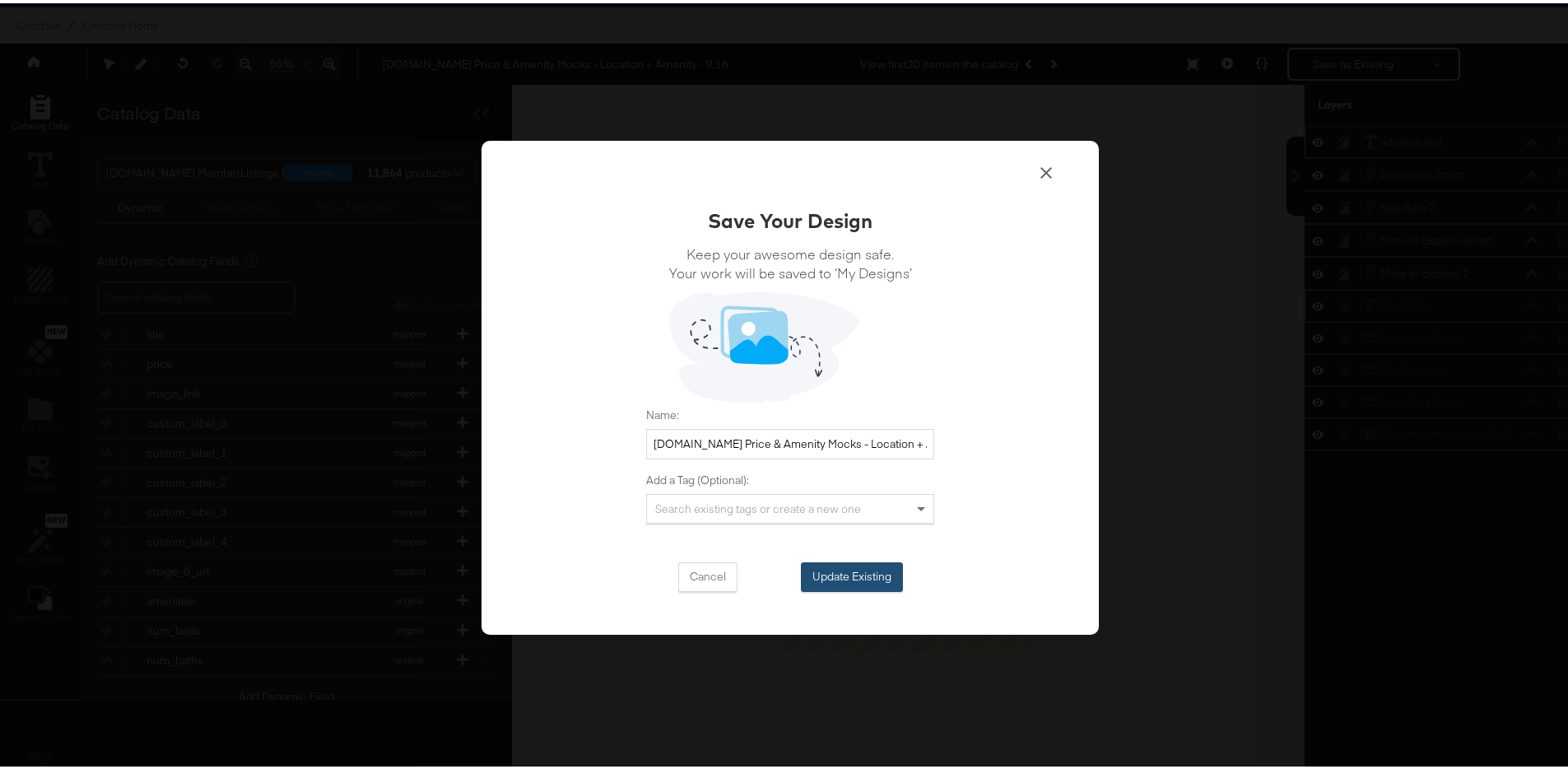 click on "Update Existing" at bounding box center [852, 574] 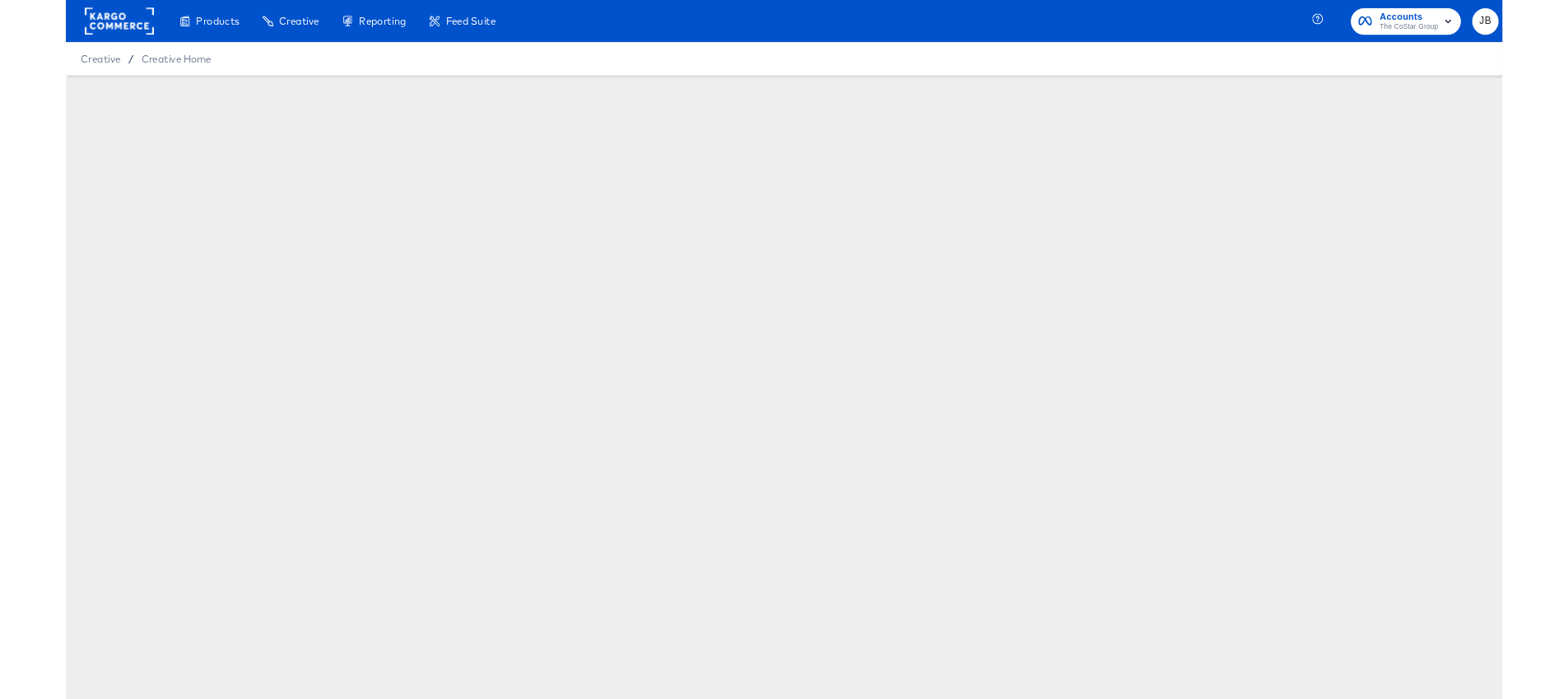 scroll, scrollTop: 0, scrollLeft: 0, axis: both 